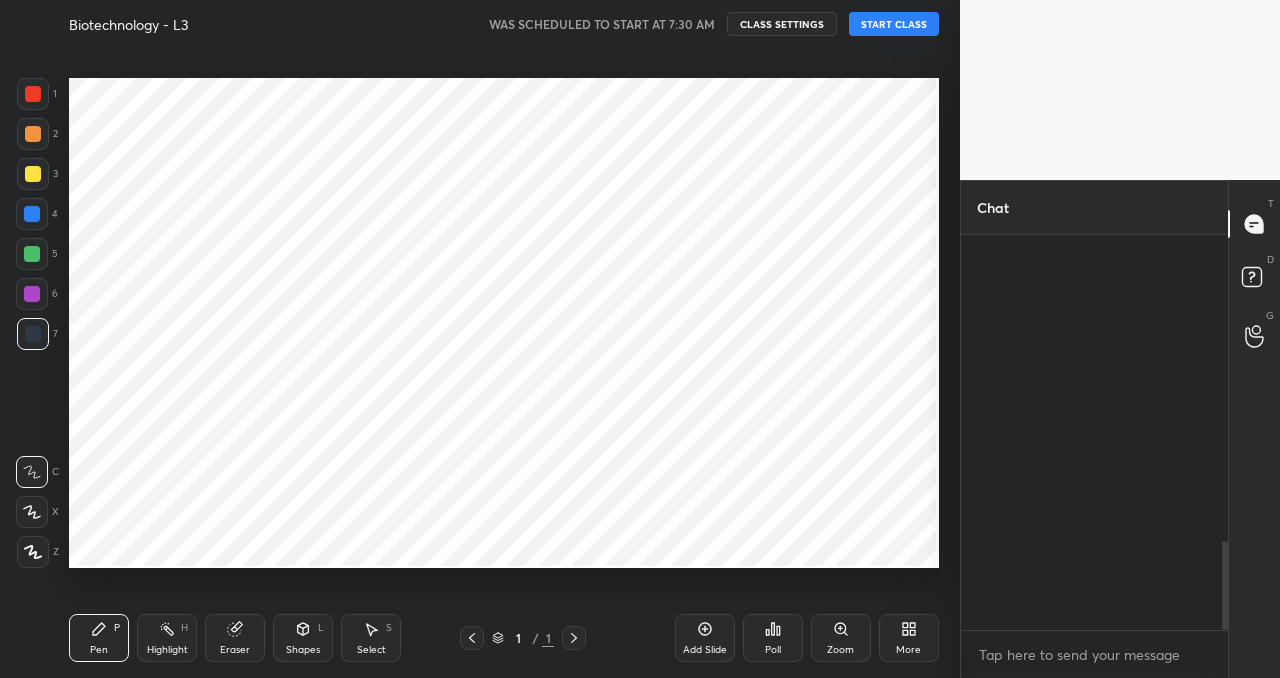 scroll, scrollTop: 0, scrollLeft: 0, axis: both 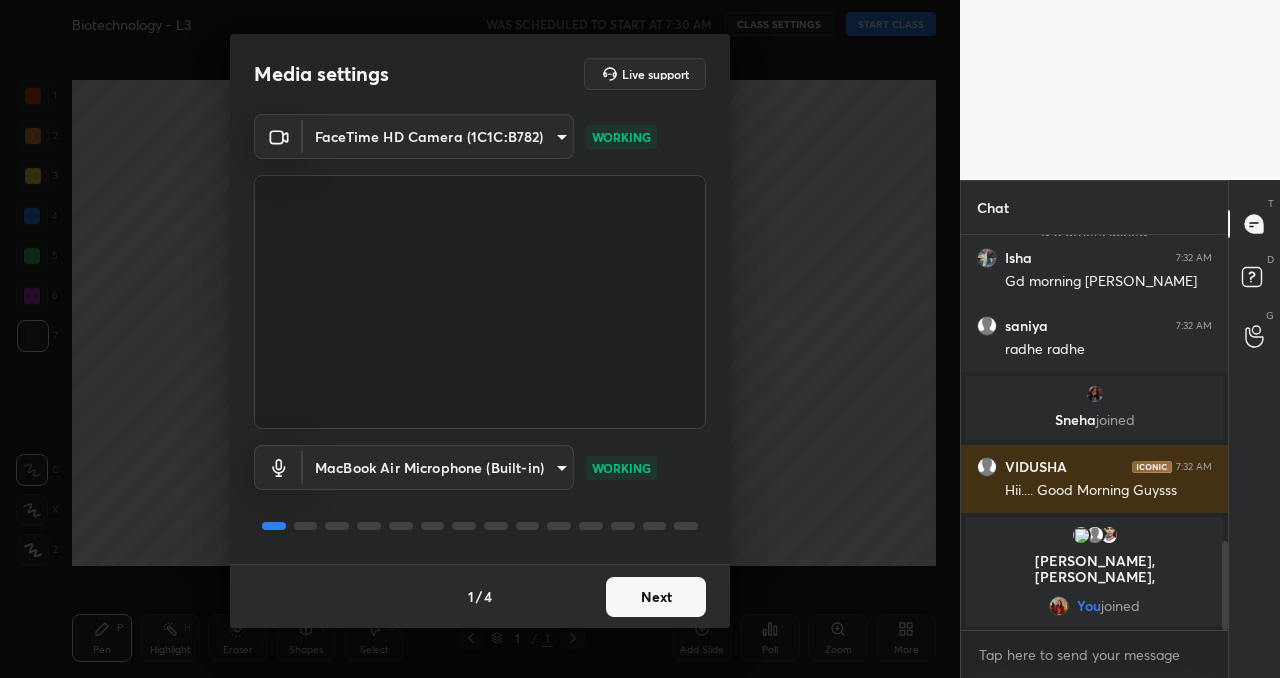 click on "Next" at bounding box center [656, 597] 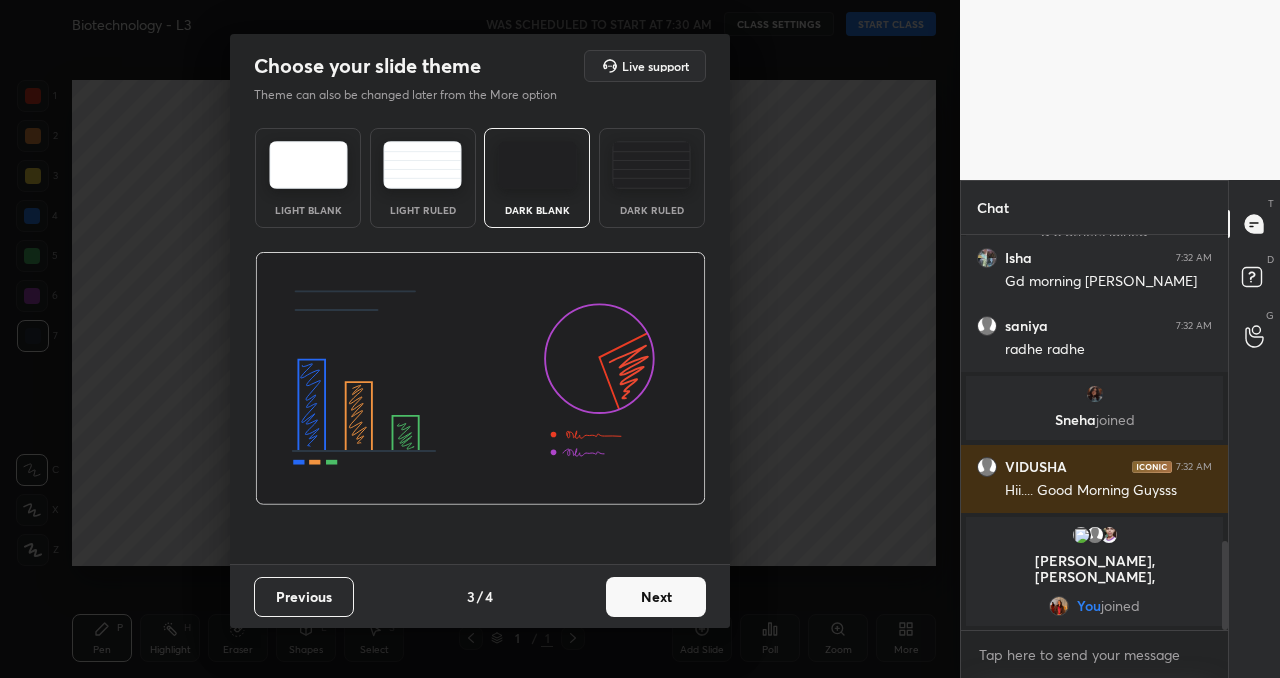 click on "Next" at bounding box center (656, 597) 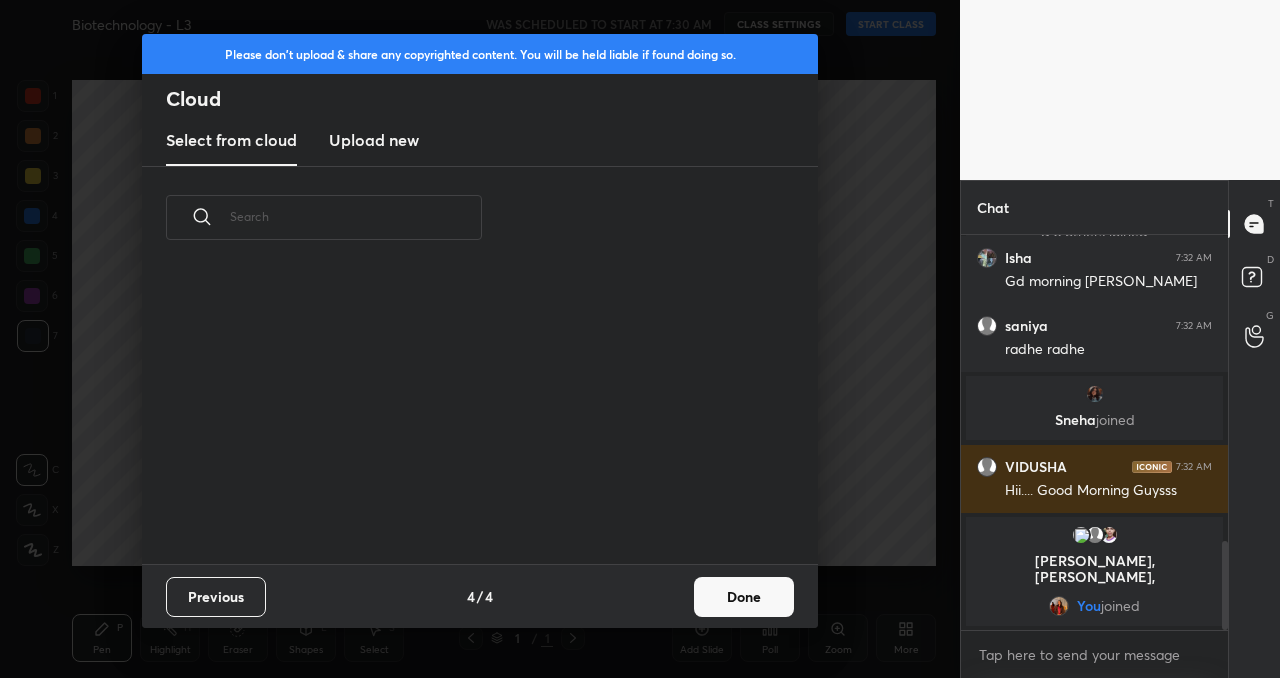 scroll, scrollTop: 7, scrollLeft: 11, axis: both 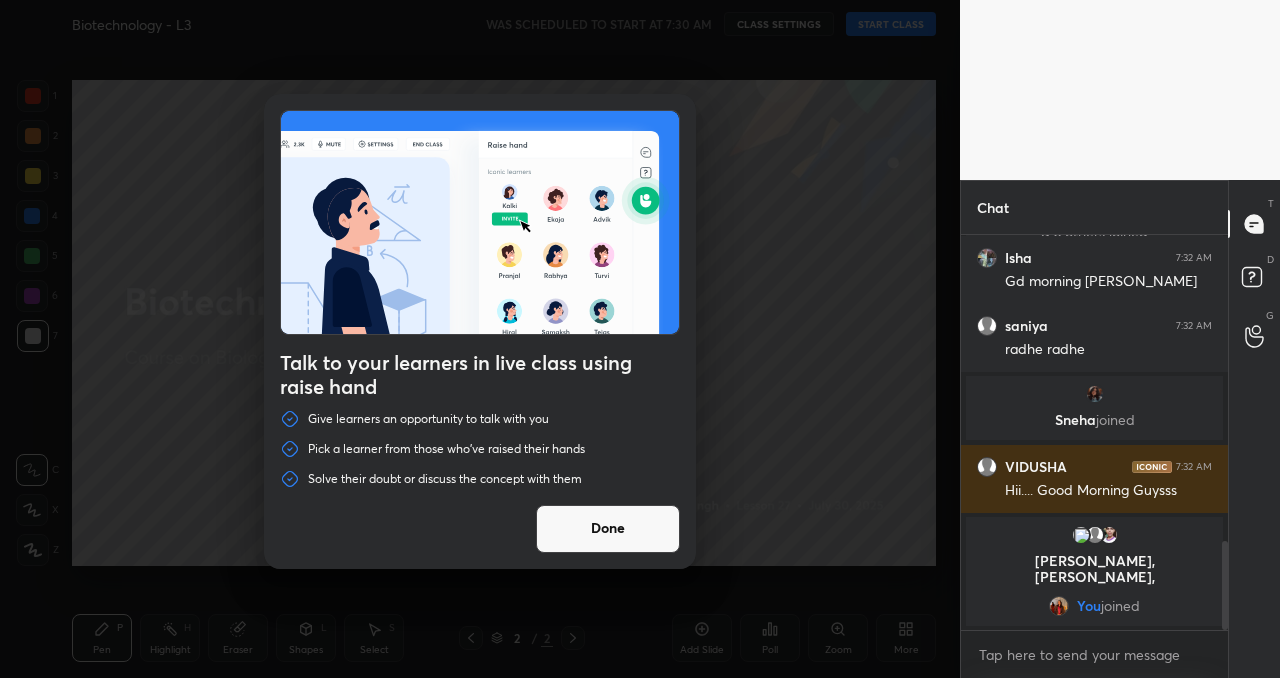 click on "Done" at bounding box center (608, 529) 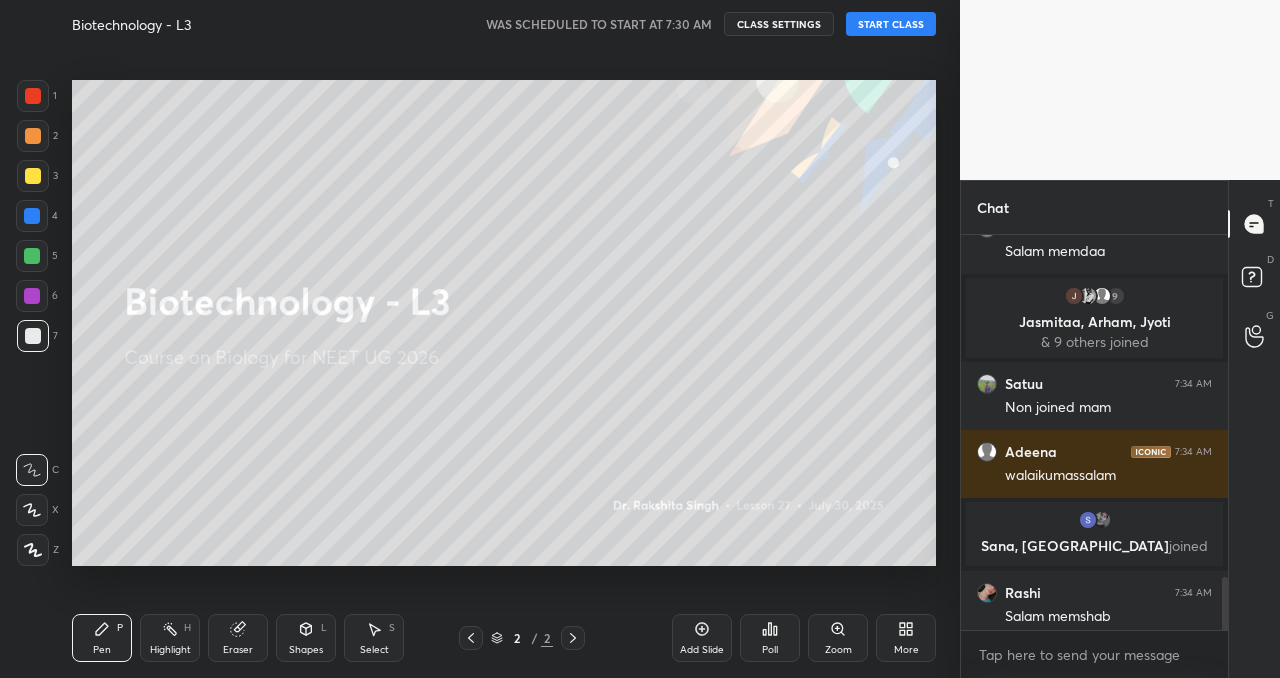 scroll, scrollTop: 2532, scrollLeft: 0, axis: vertical 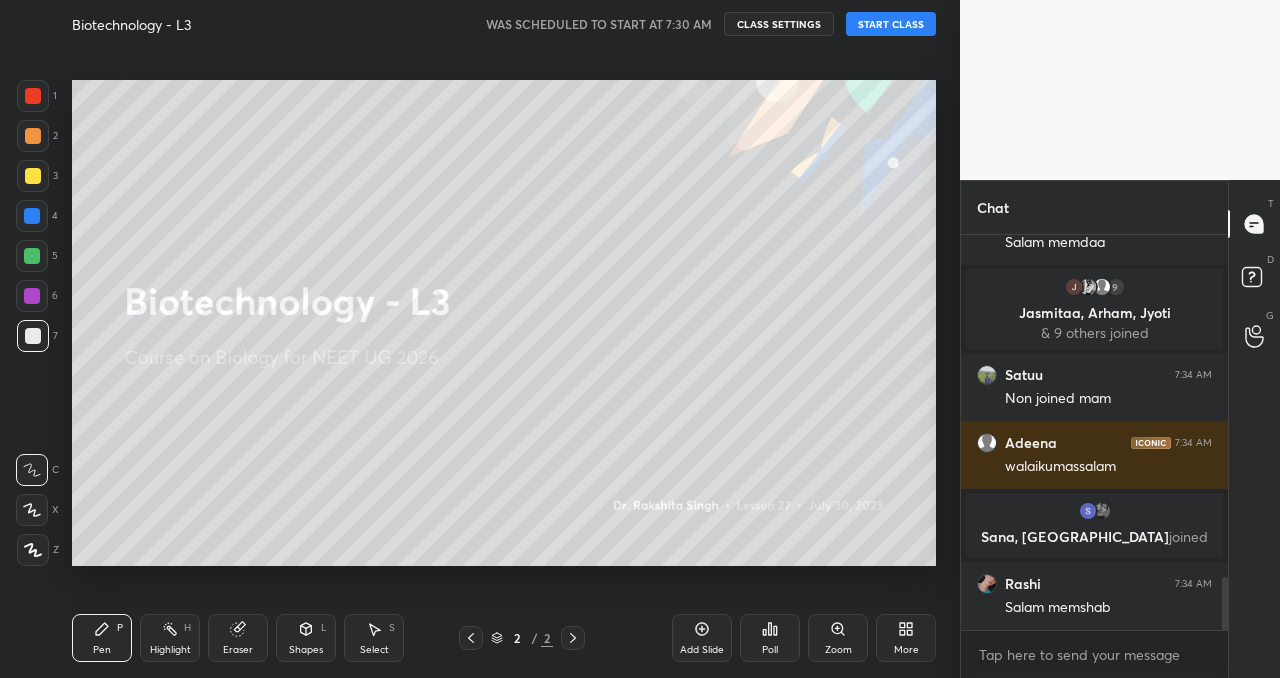click on "START CLASS" at bounding box center [891, 24] 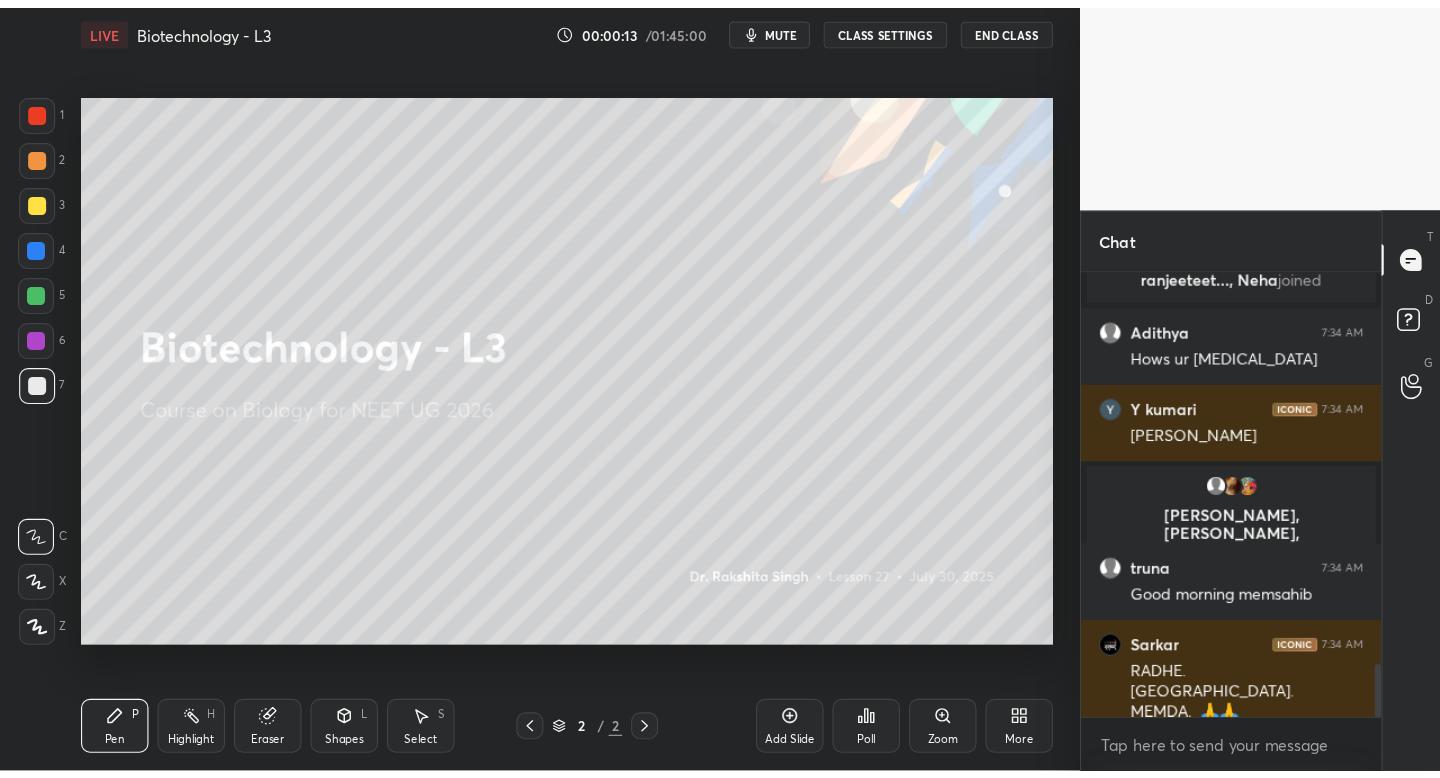 scroll, scrollTop: 3066, scrollLeft: 0, axis: vertical 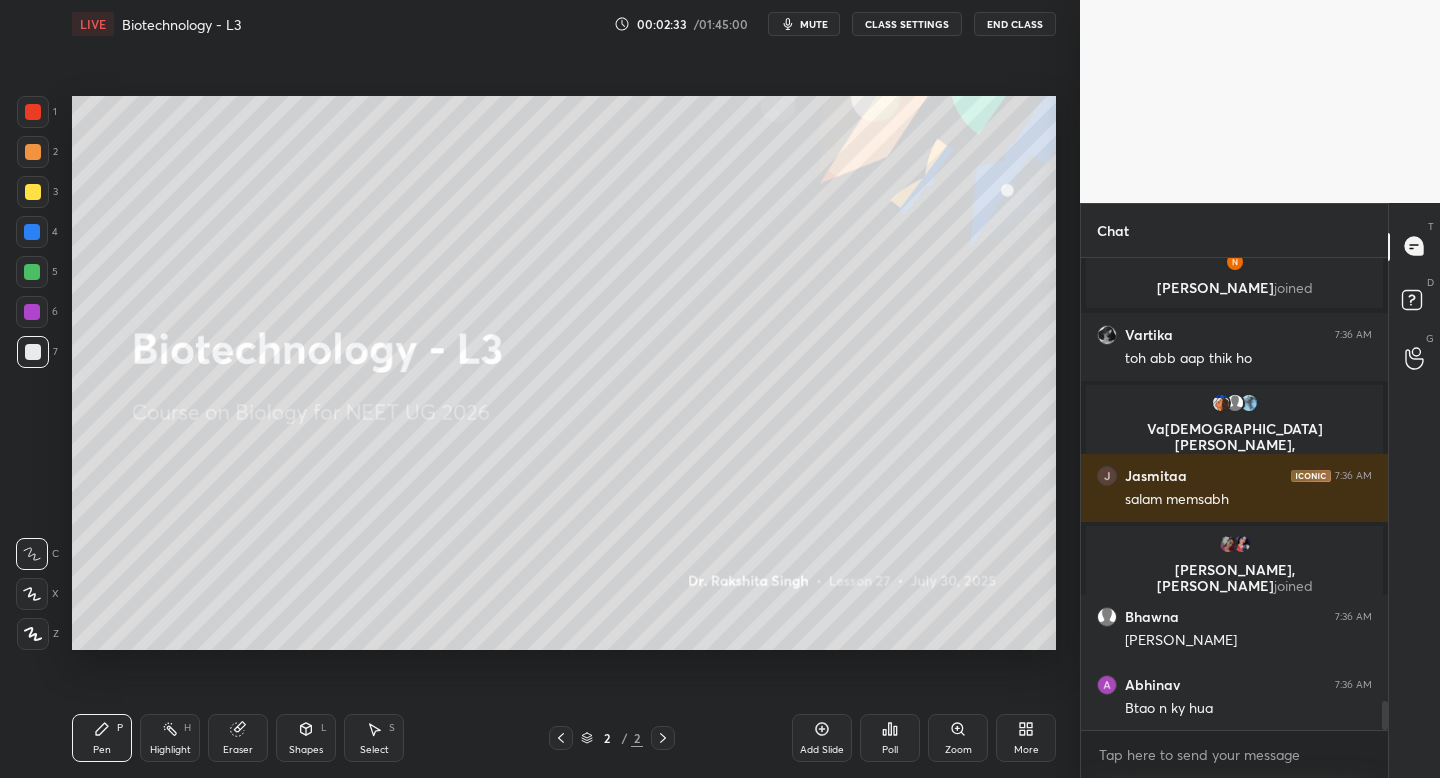 click at bounding box center [33, 192] 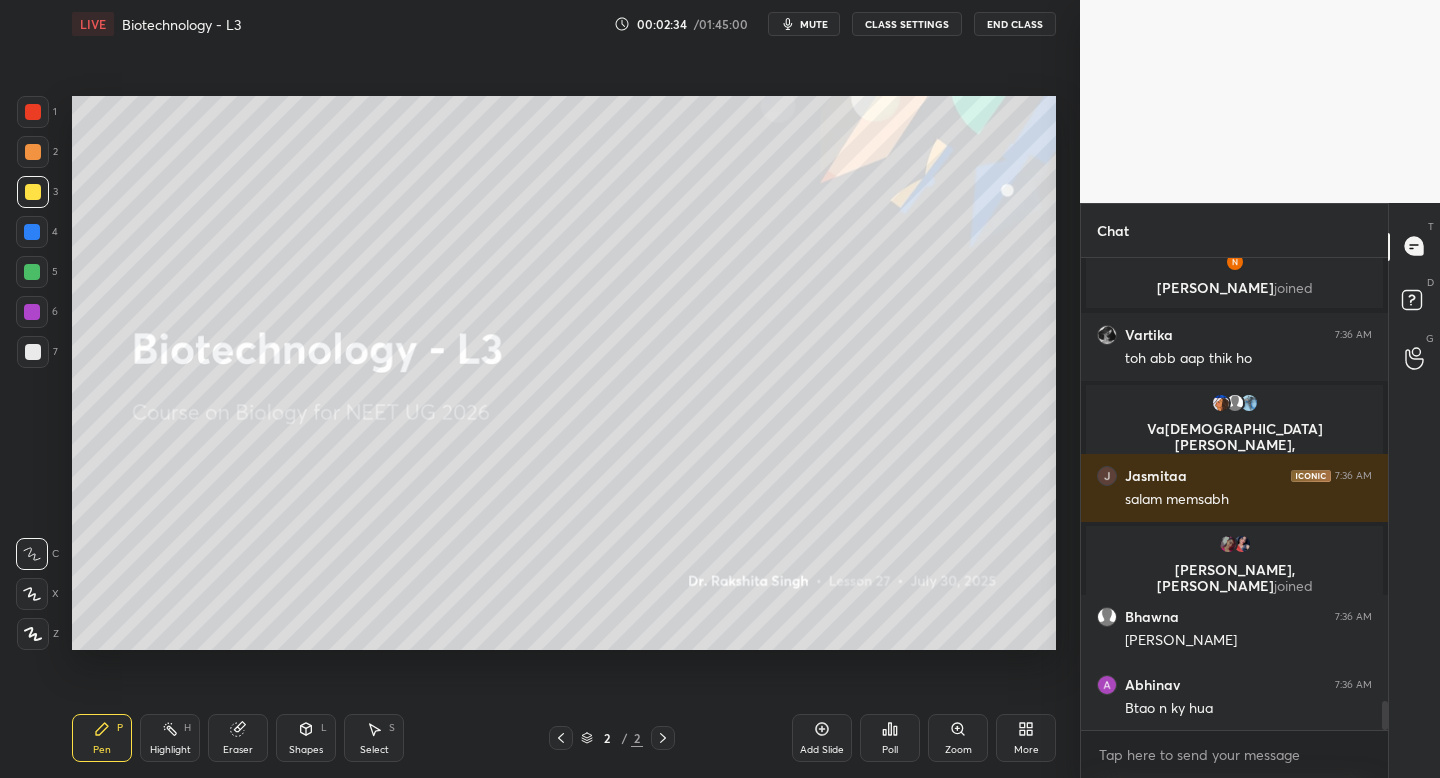 click at bounding box center [33, 634] 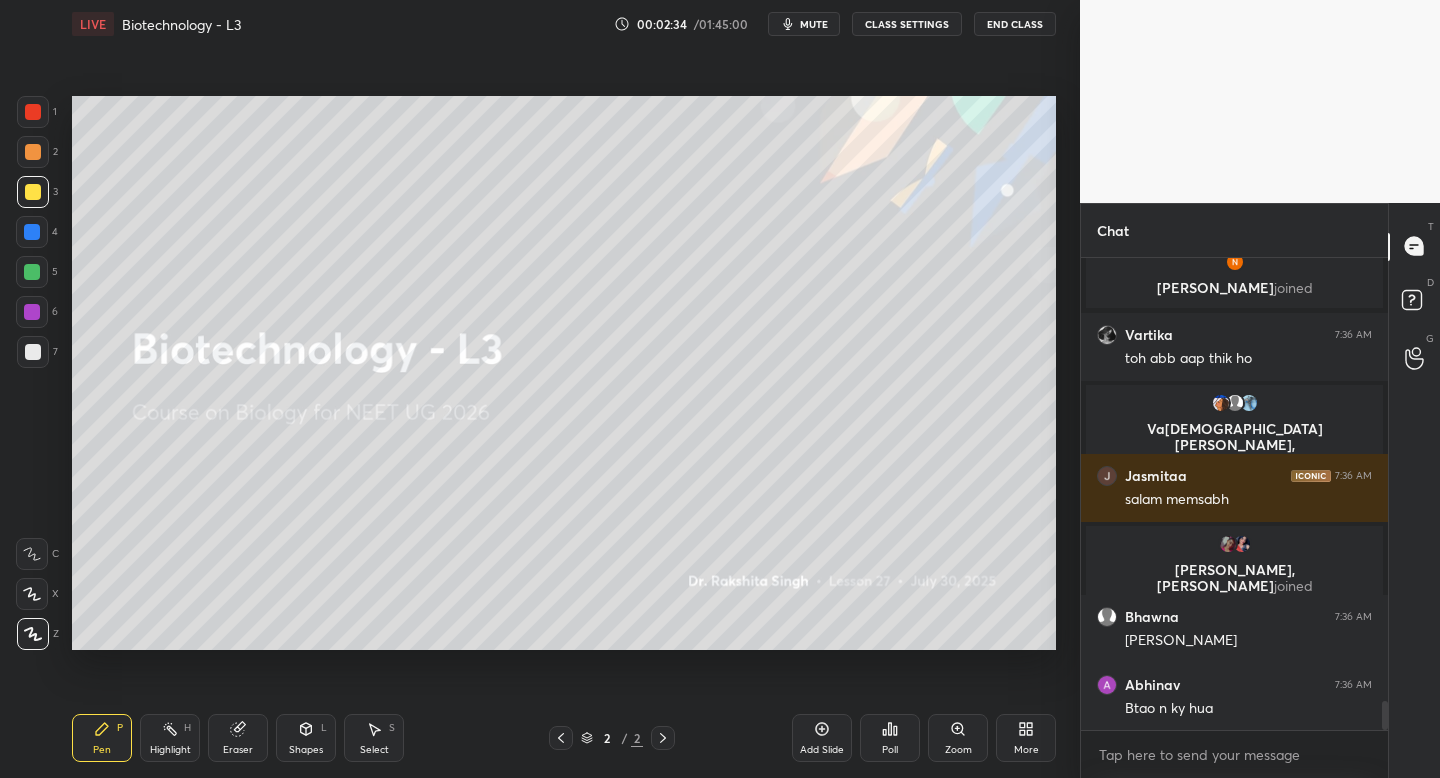 click on "Shapes L" at bounding box center [306, 738] 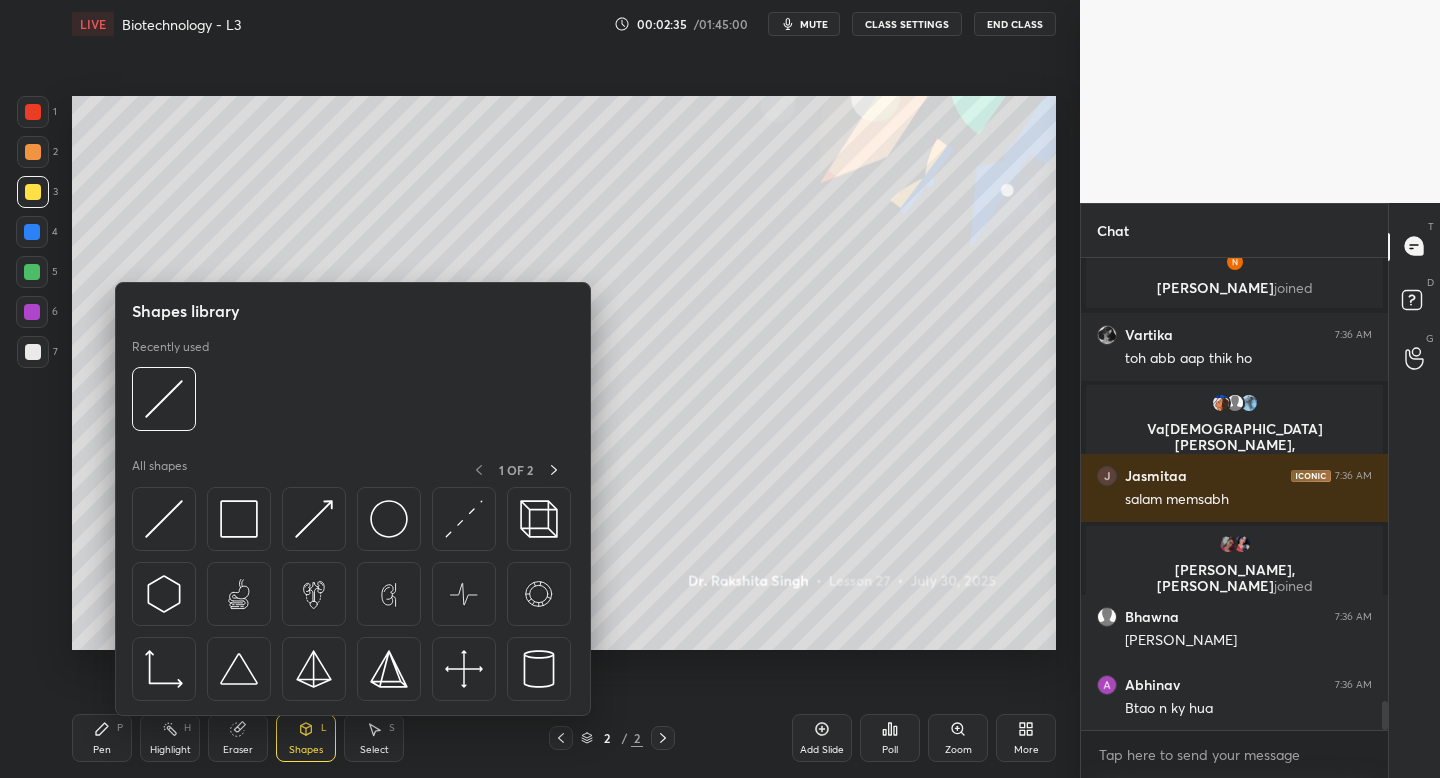 click on "Eraser" at bounding box center (238, 750) 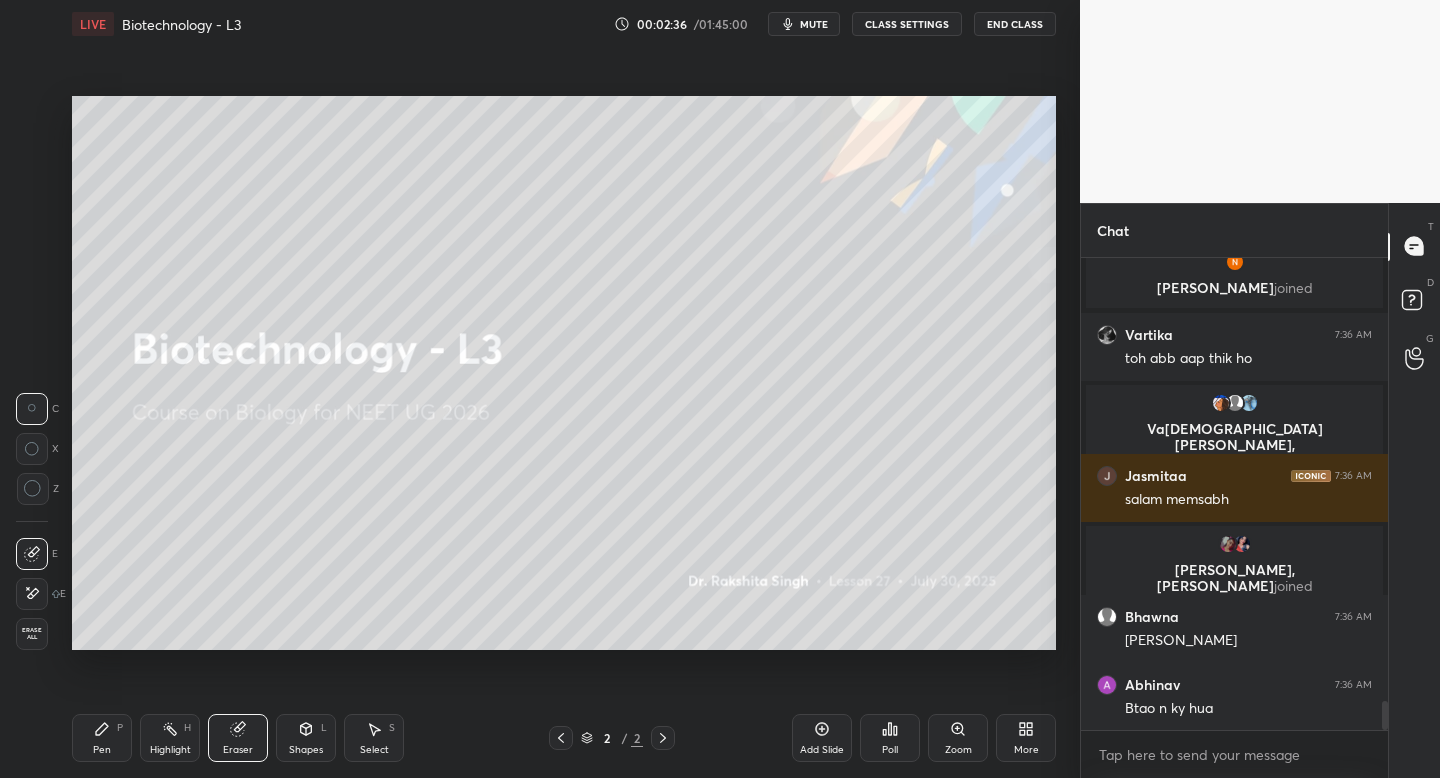click on "C X Z" at bounding box center [37, 457] 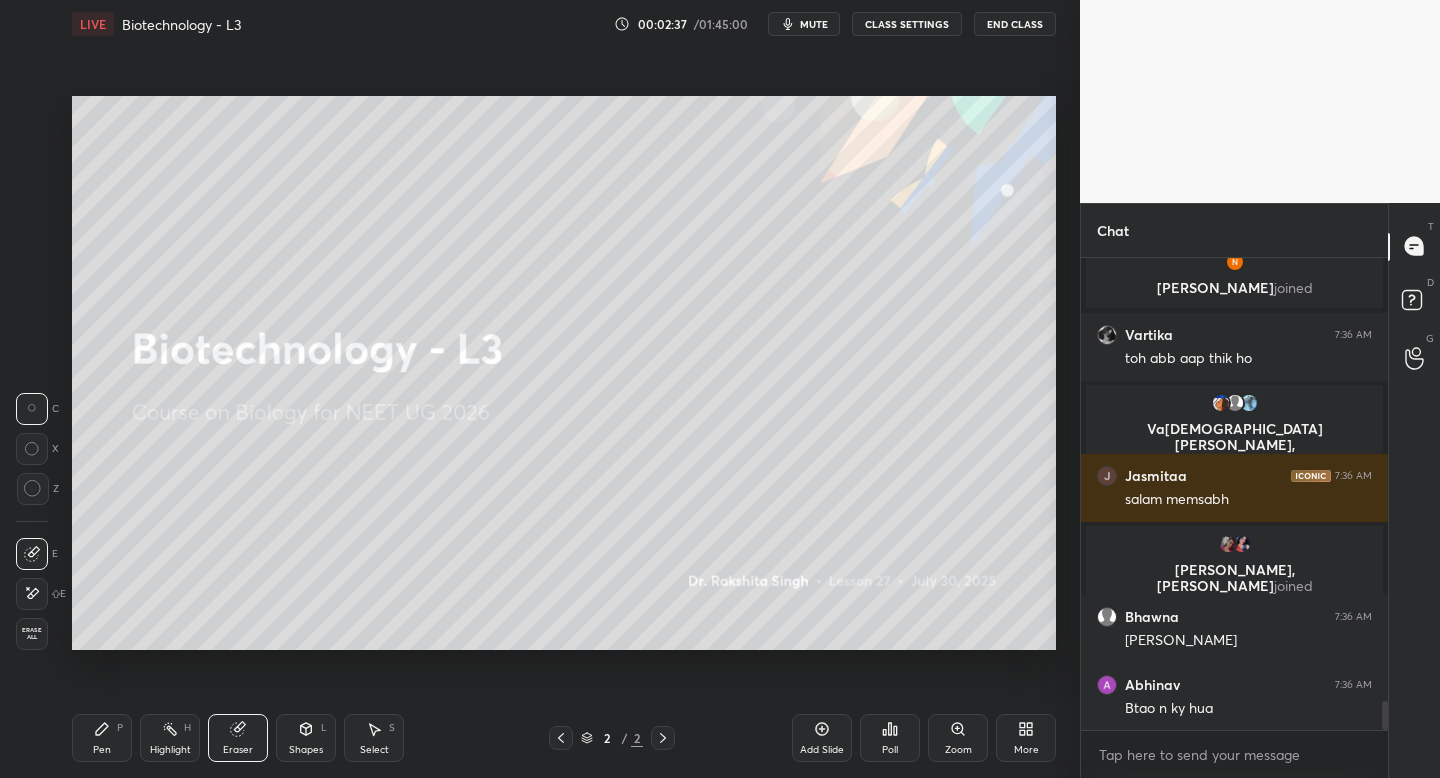 click at bounding box center (33, 489) 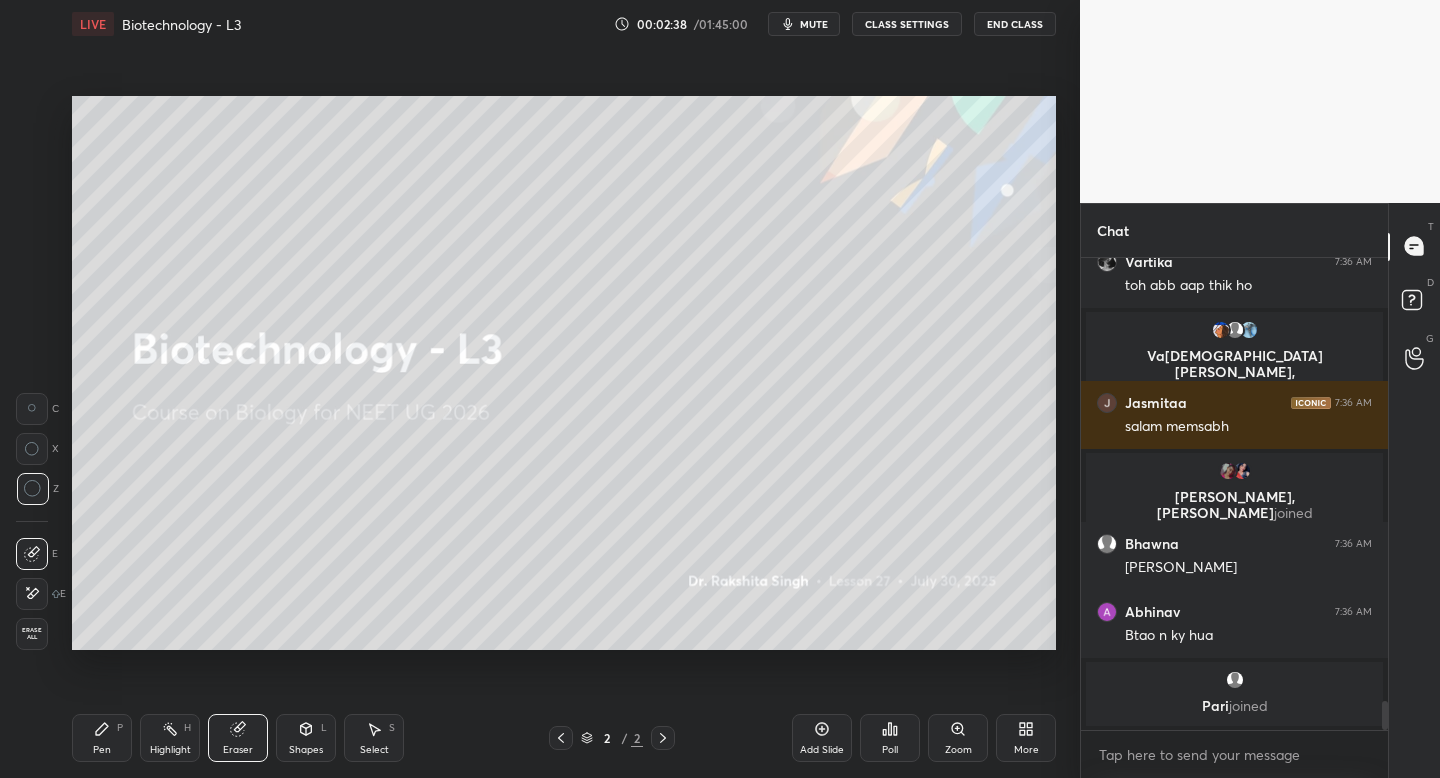 click on "Pen P" at bounding box center [102, 738] 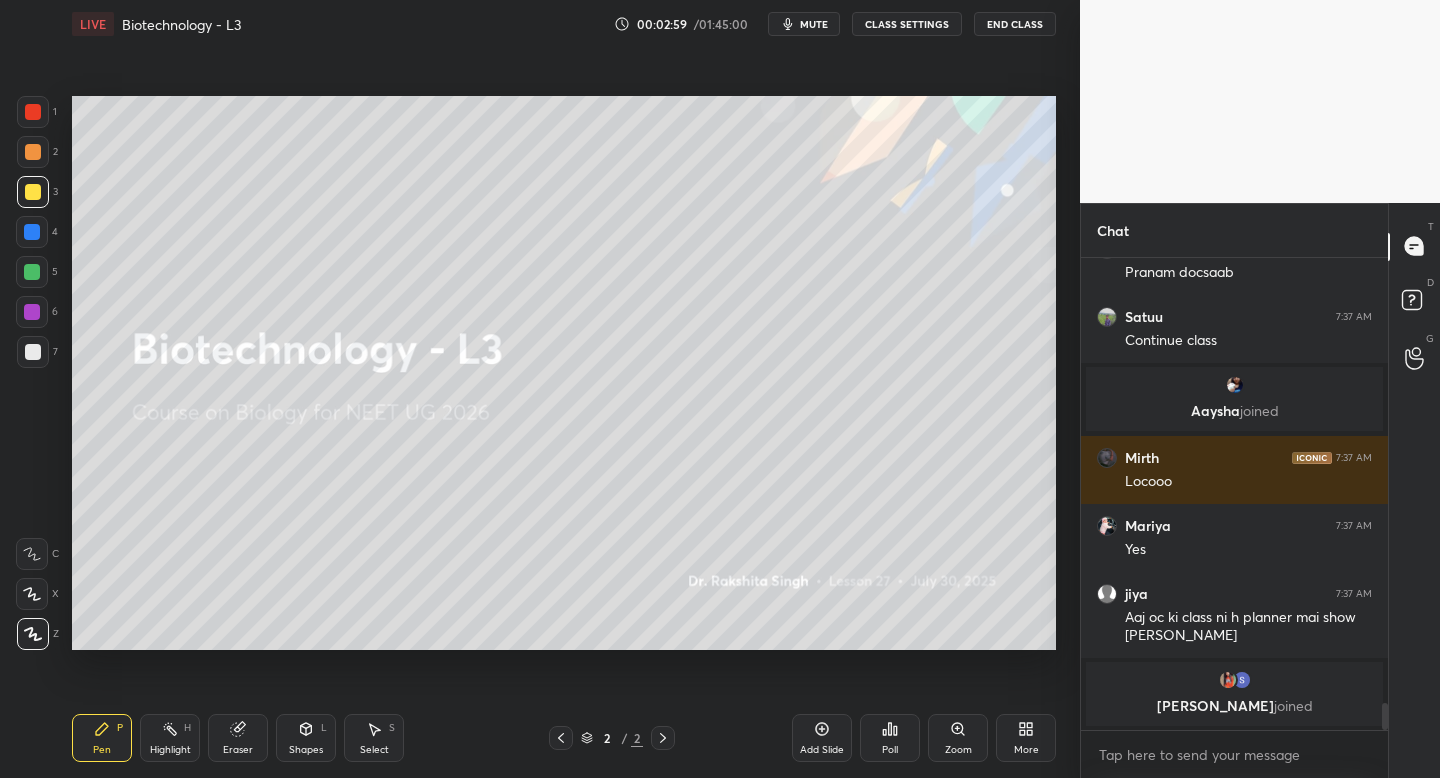 scroll, scrollTop: 7785, scrollLeft: 0, axis: vertical 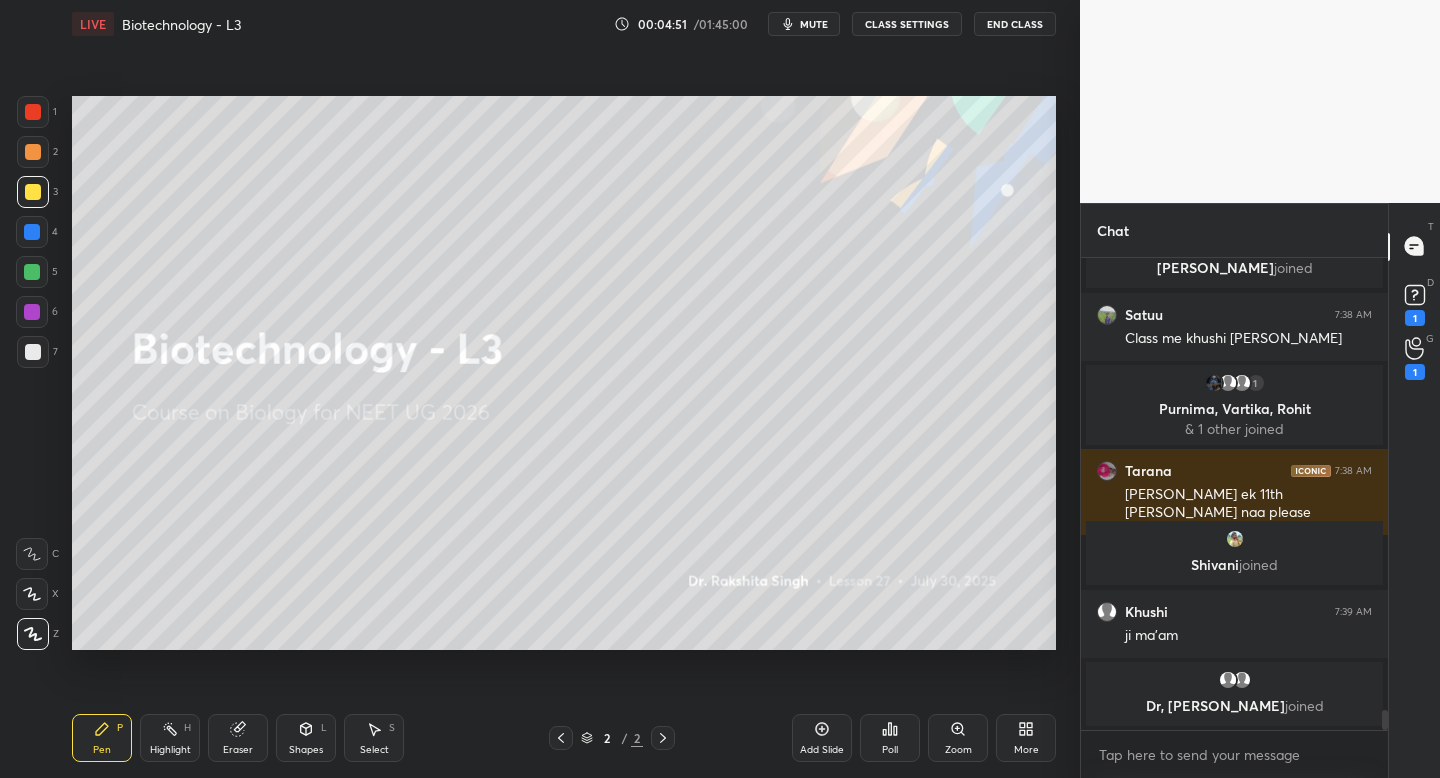 click on "Eraser" at bounding box center [238, 750] 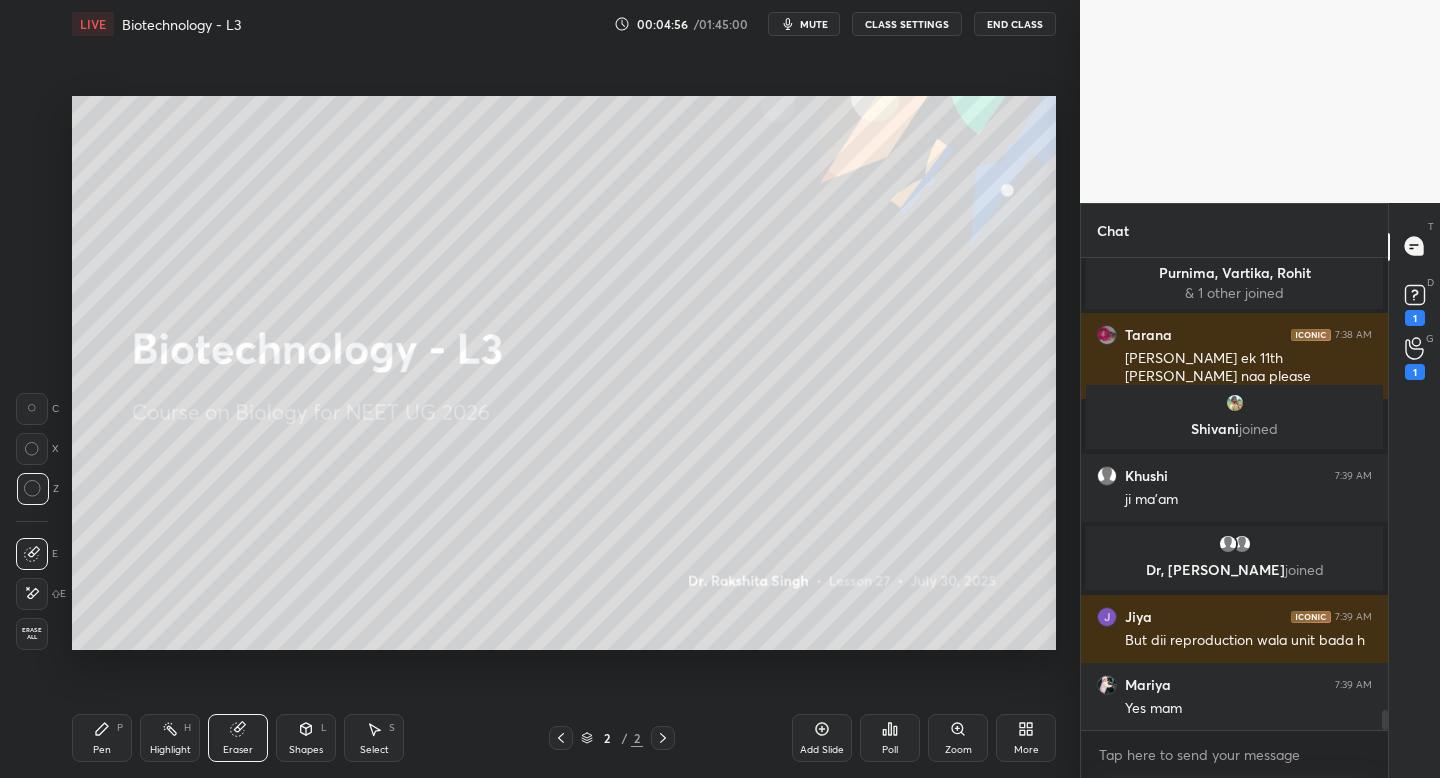 scroll, scrollTop: 10874, scrollLeft: 0, axis: vertical 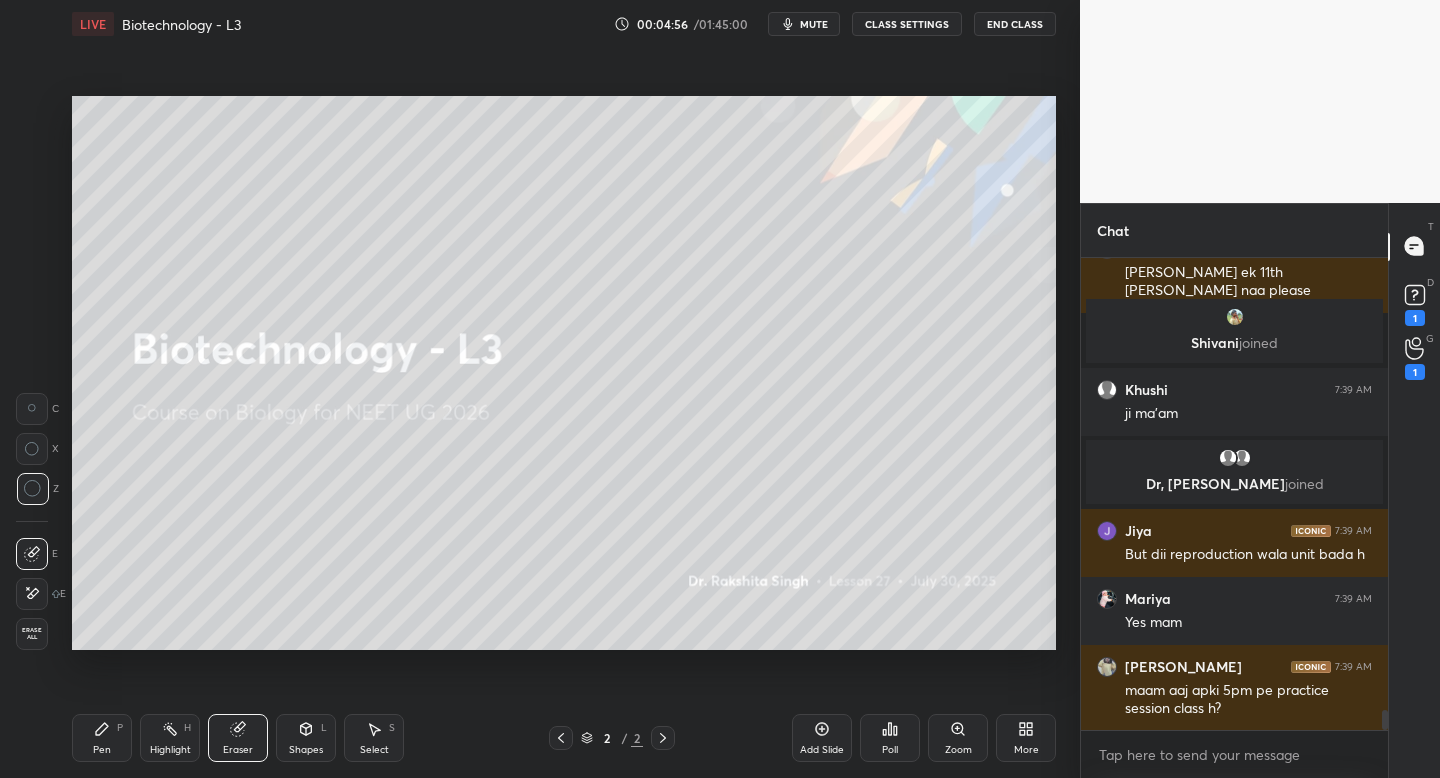 click on "Add Slide" at bounding box center [822, 750] 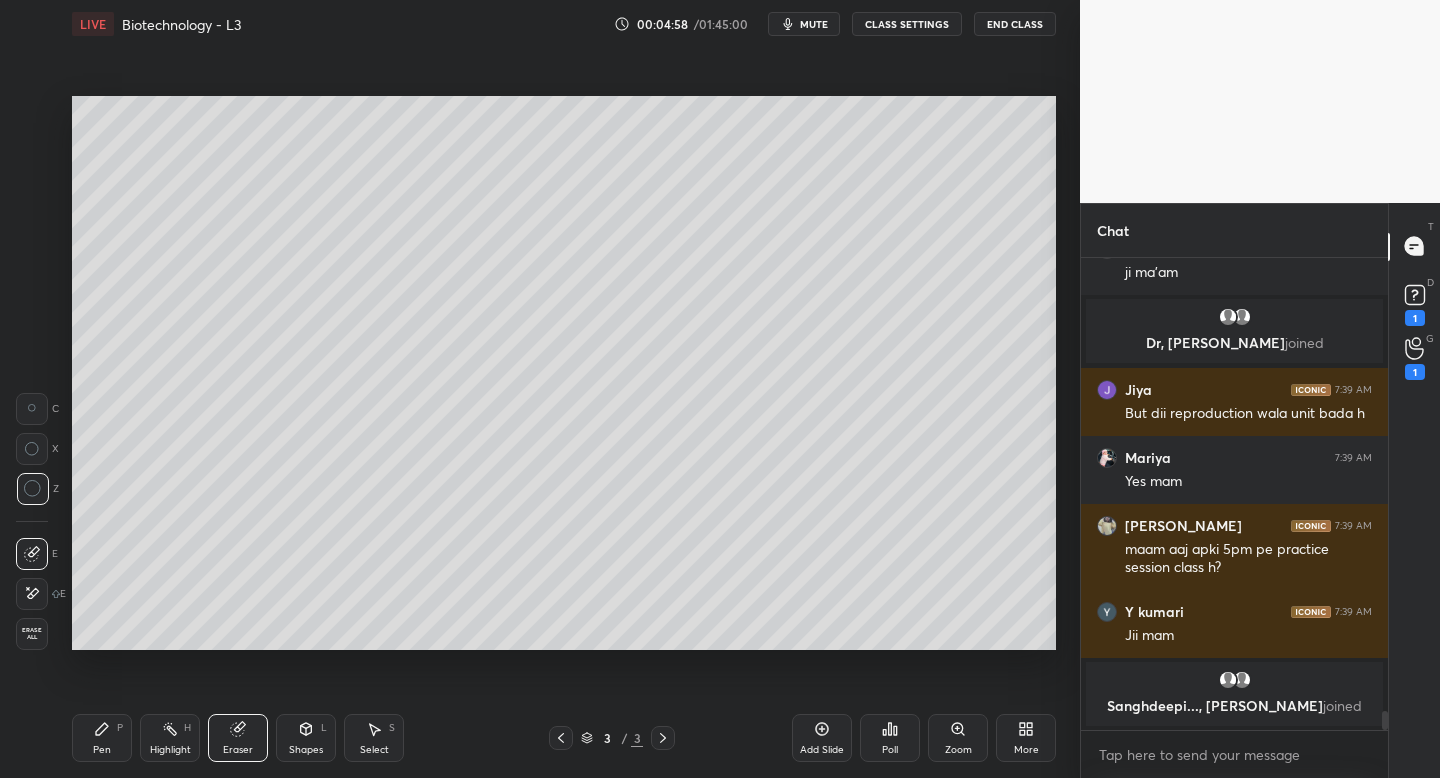 scroll, scrollTop: 10950, scrollLeft: 0, axis: vertical 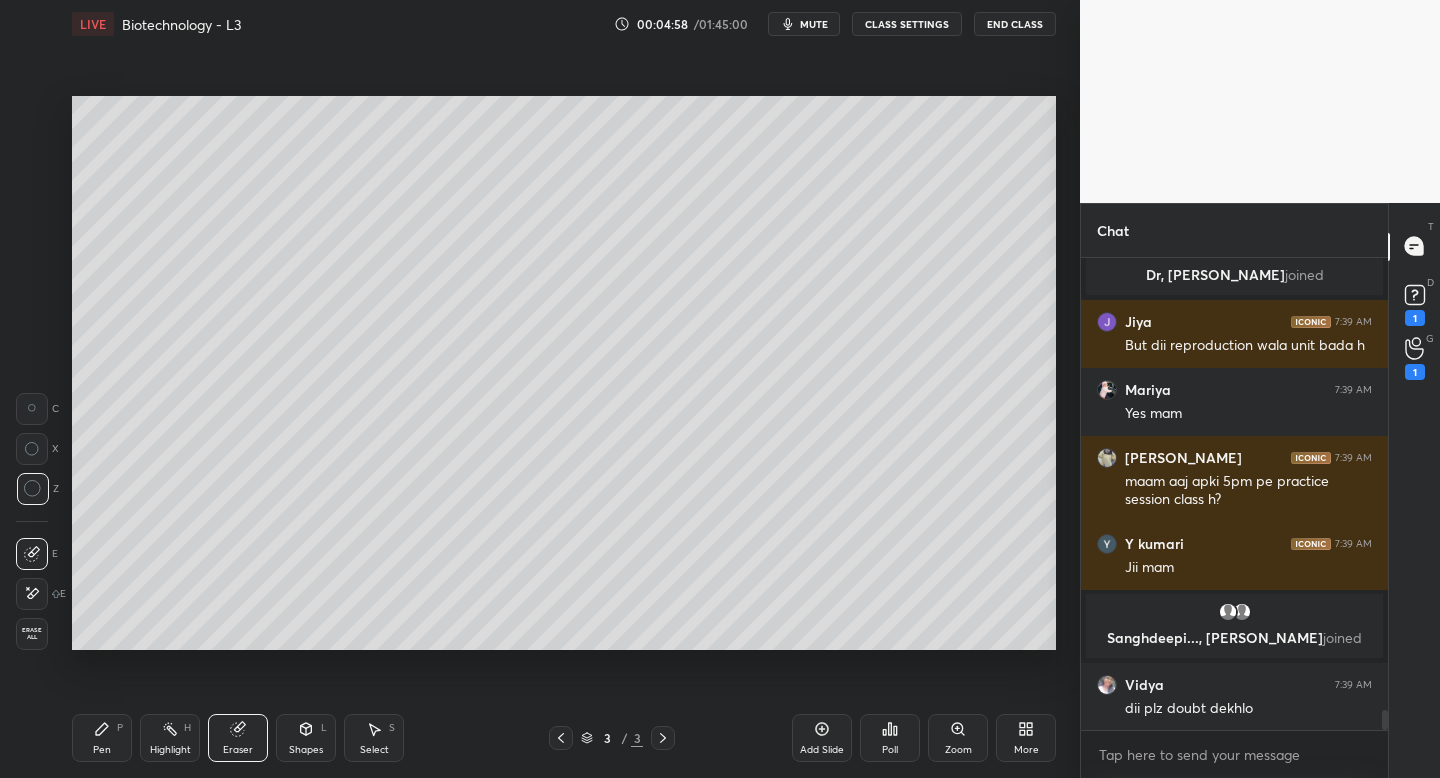 click on "Pen P" at bounding box center (102, 738) 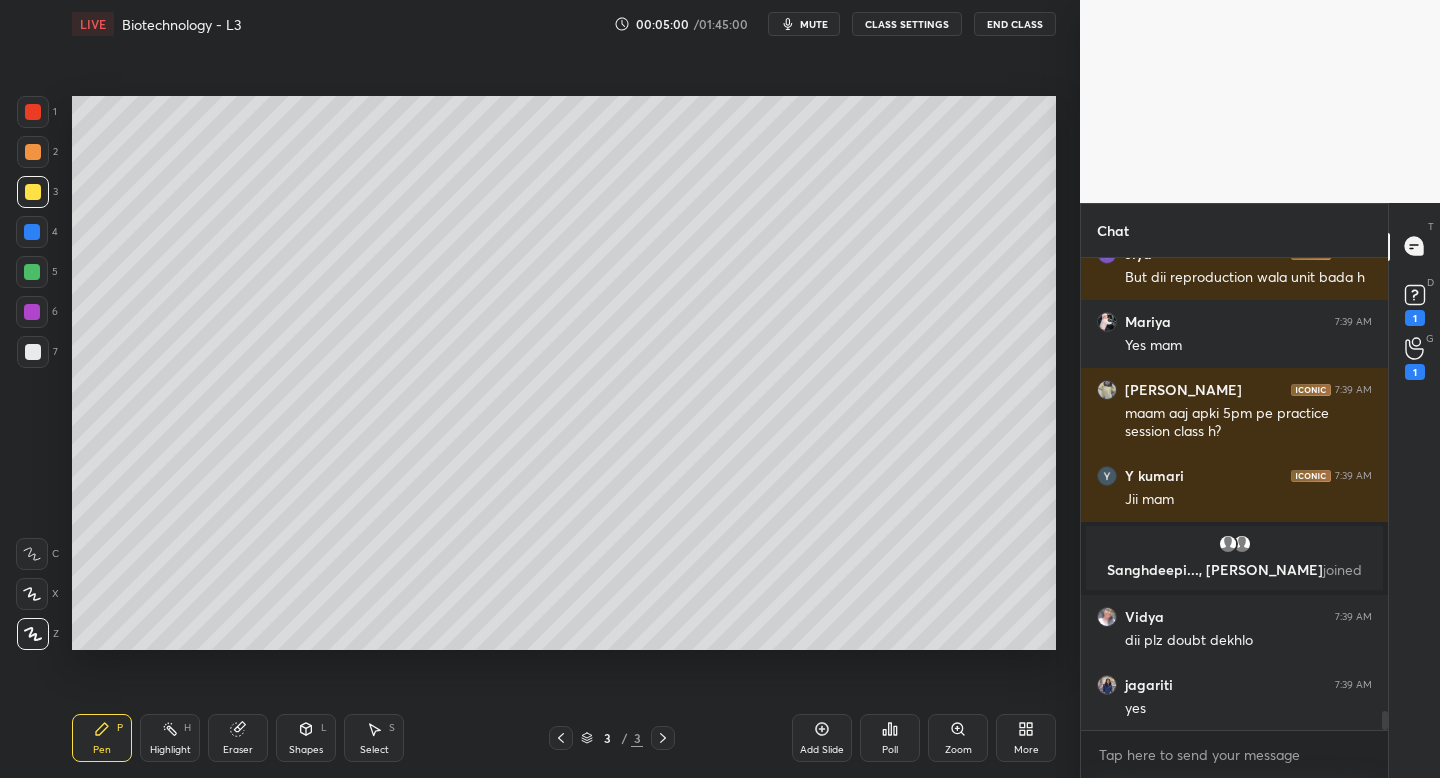 scroll, scrollTop: 11086, scrollLeft: 0, axis: vertical 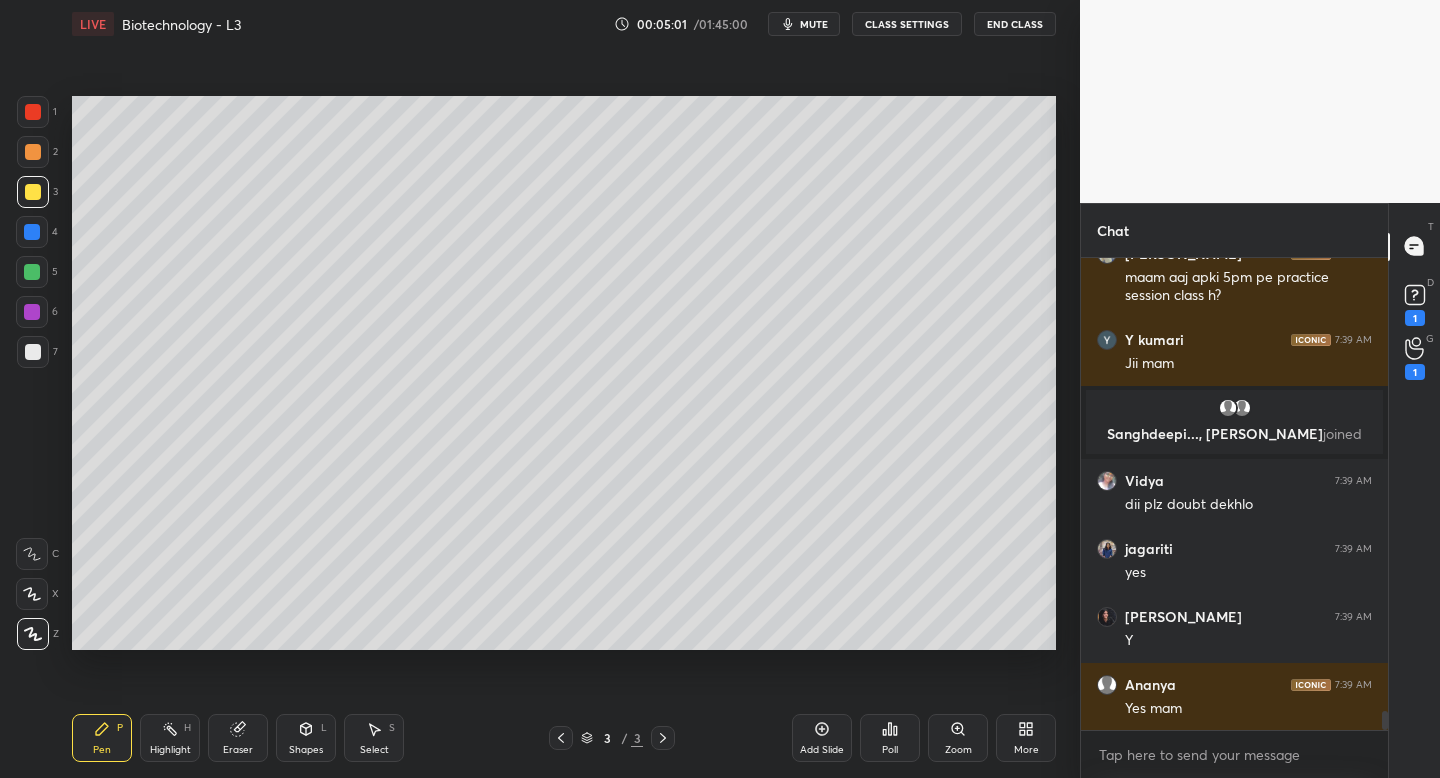 click at bounding box center [33, 112] 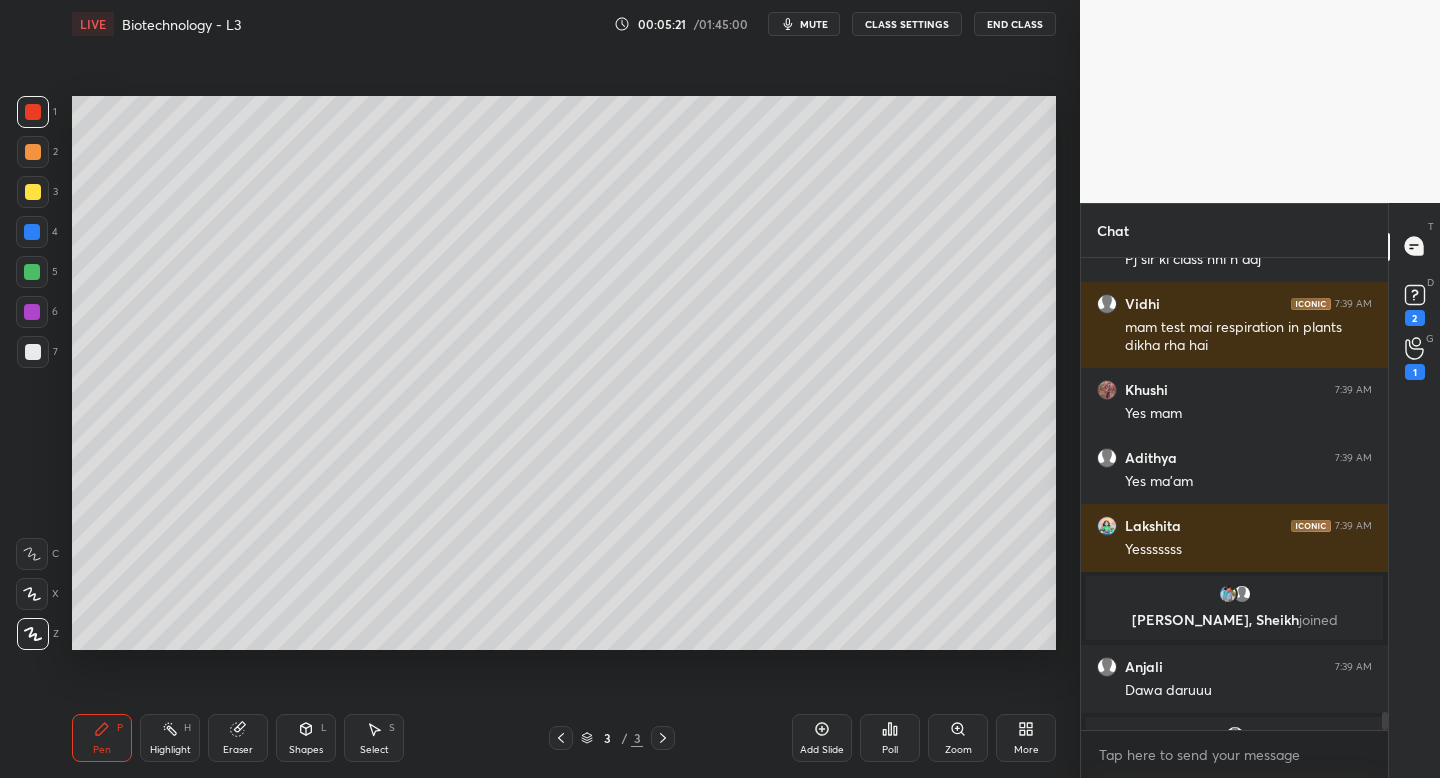 scroll, scrollTop: 11947, scrollLeft: 0, axis: vertical 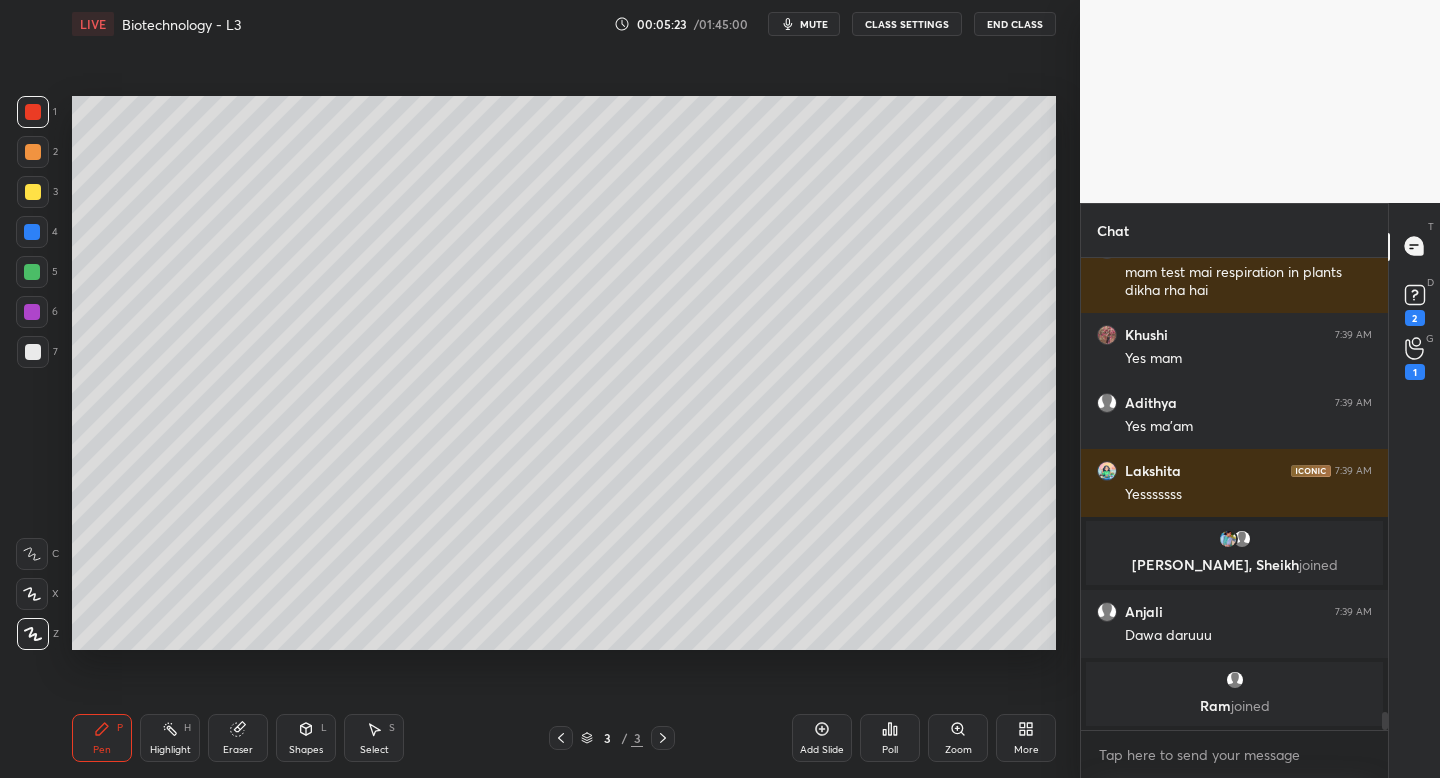 click at bounding box center [33, 352] 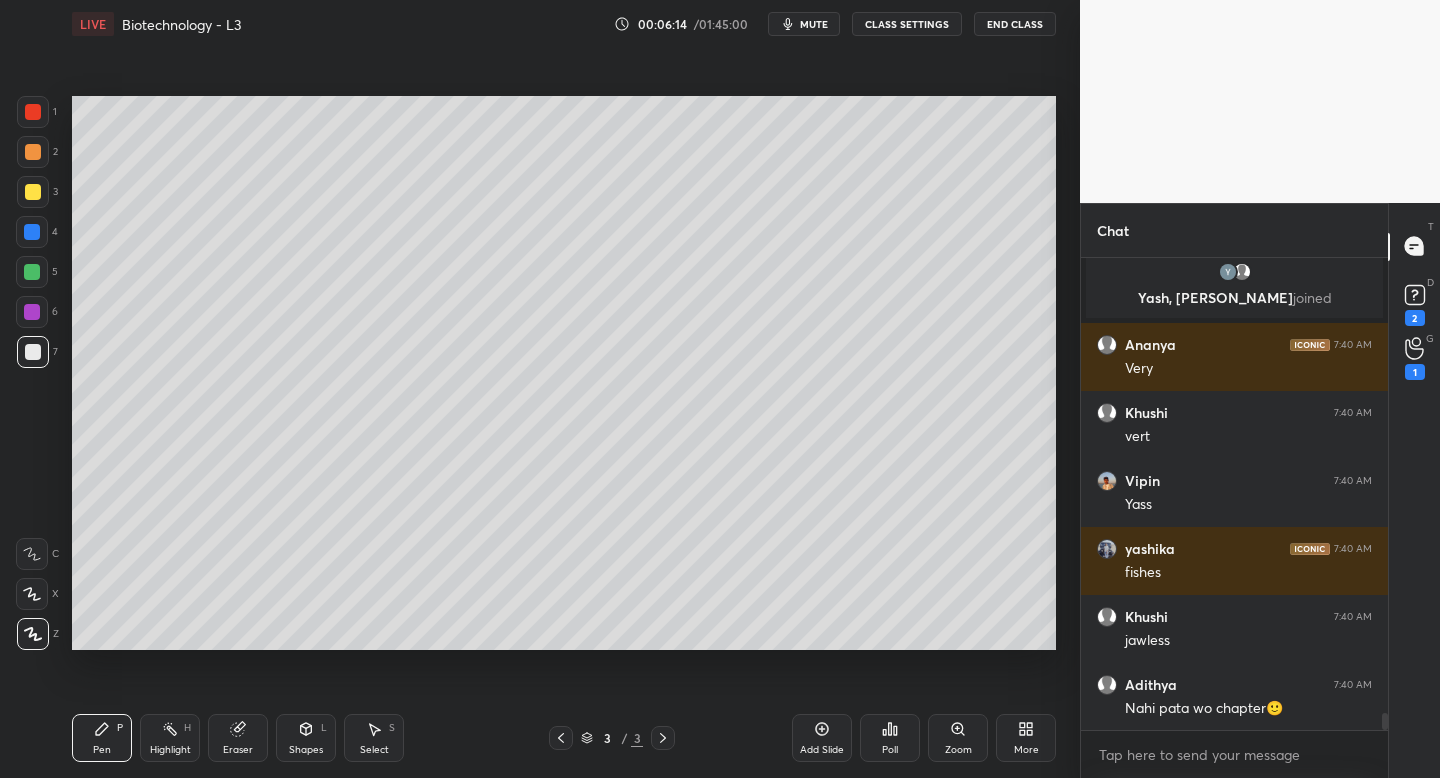 scroll, scrollTop: 12893, scrollLeft: 0, axis: vertical 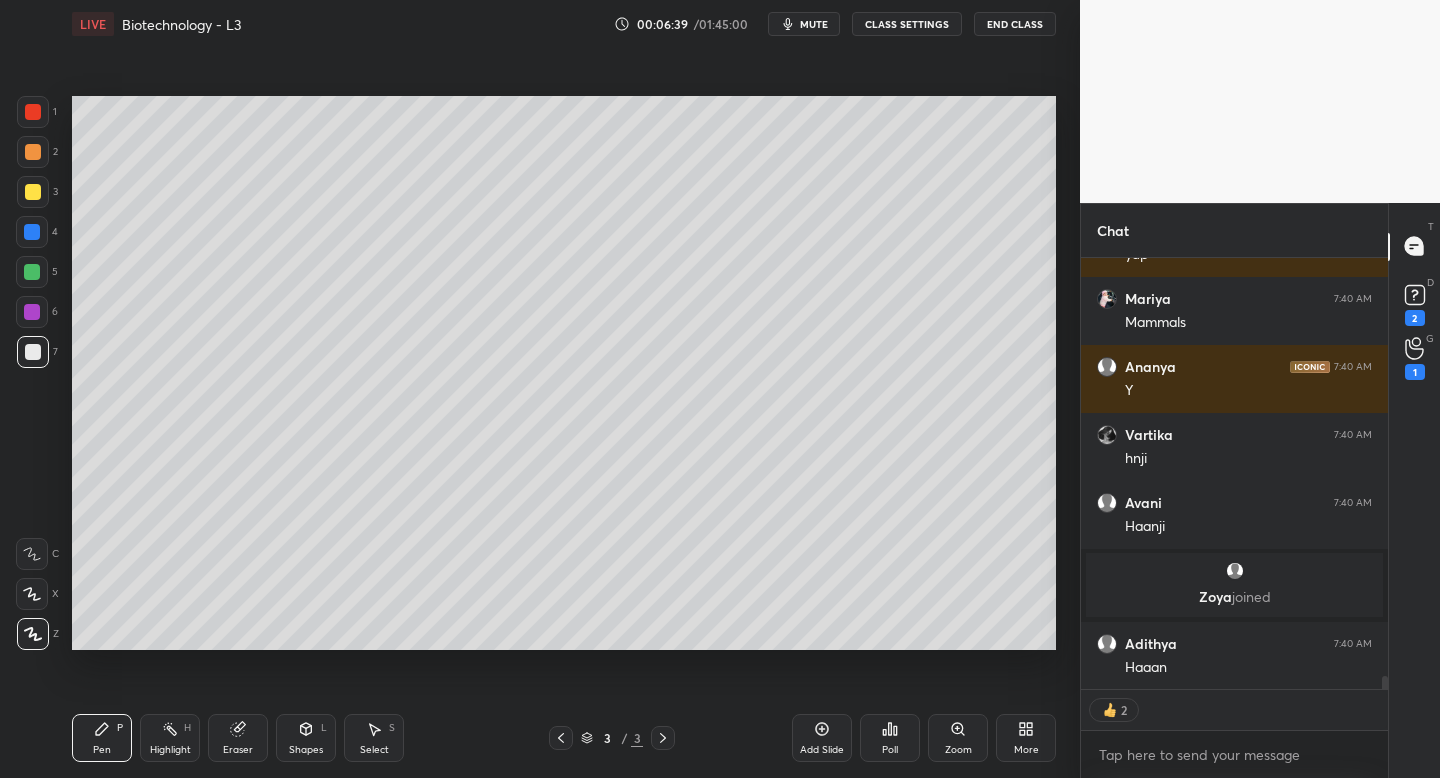 click on "Add Slide" at bounding box center [822, 738] 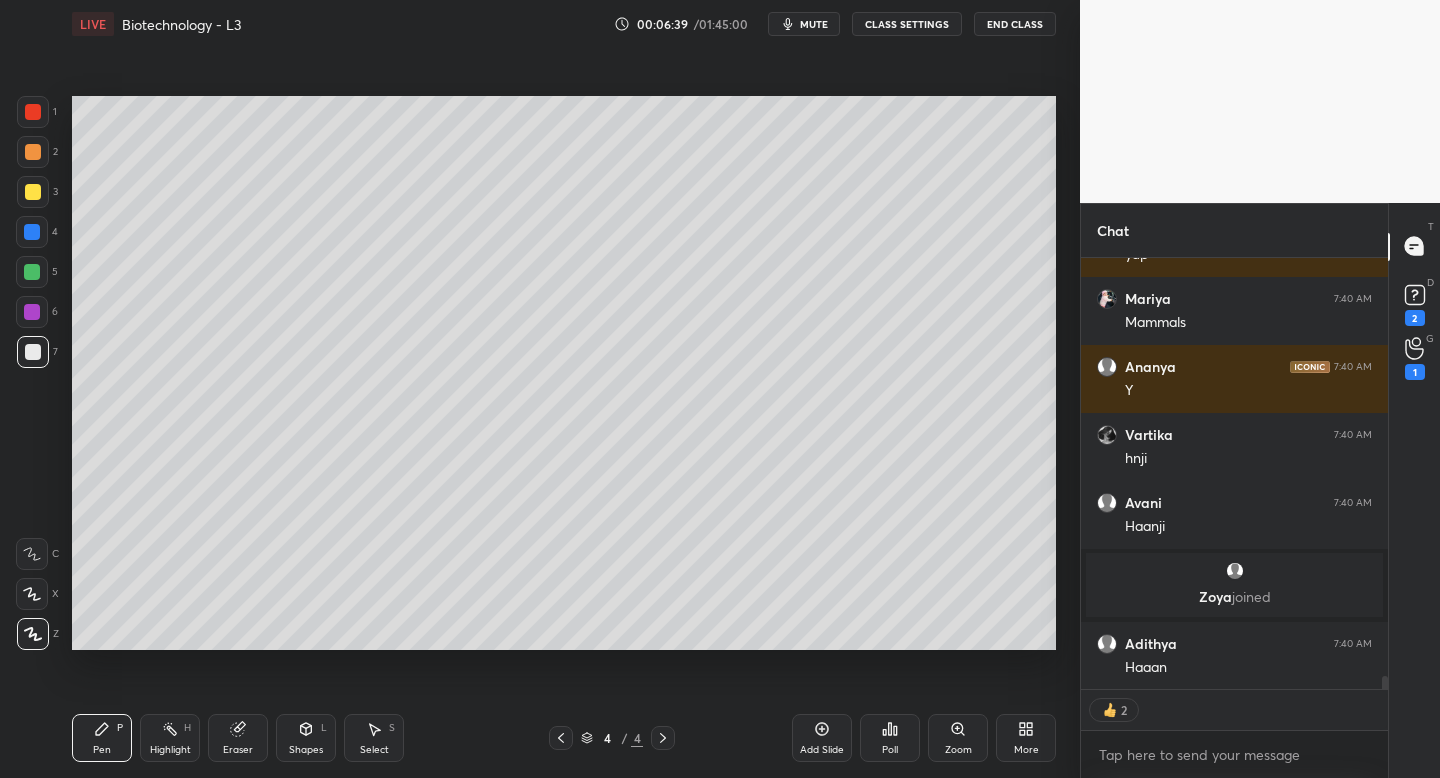 click at bounding box center [33, 192] 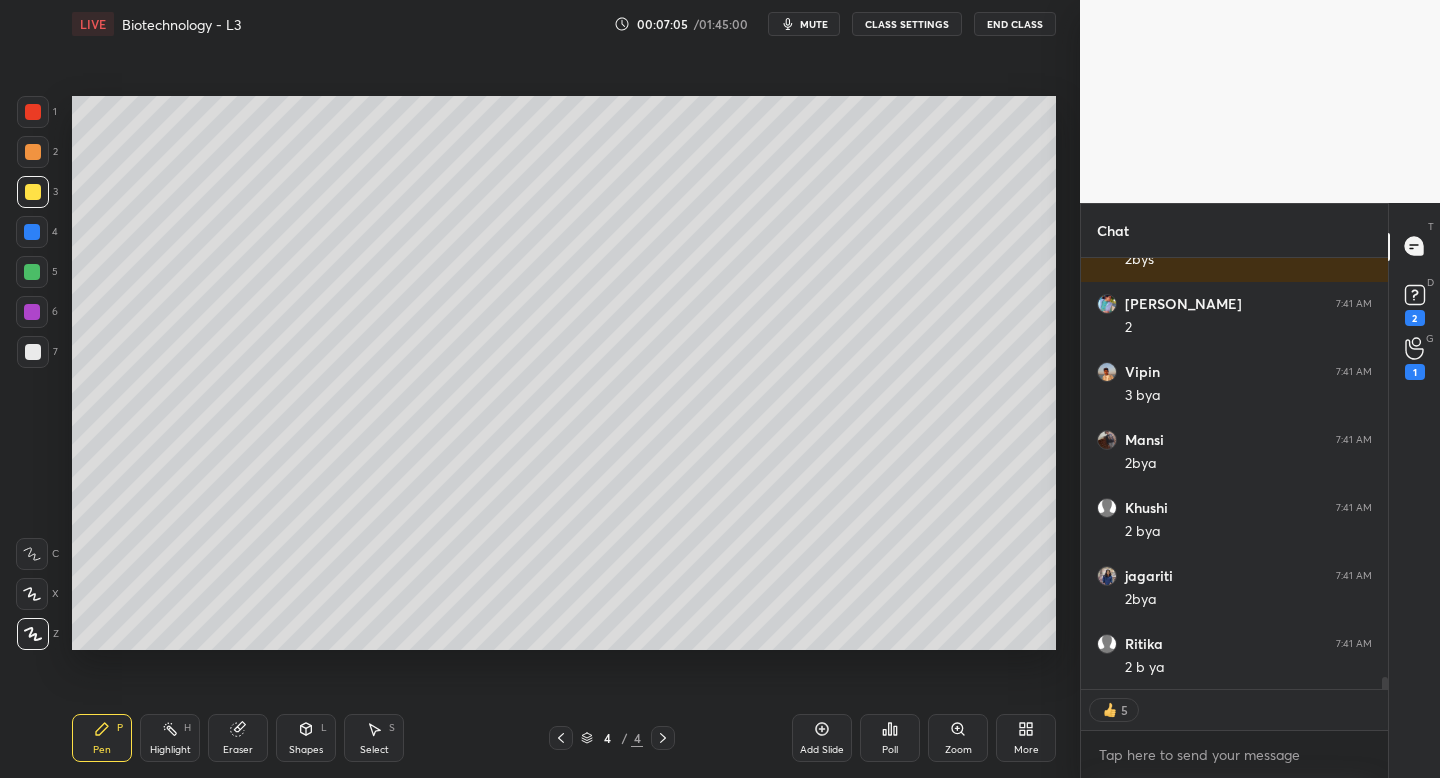 scroll, scrollTop: 15661, scrollLeft: 0, axis: vertical 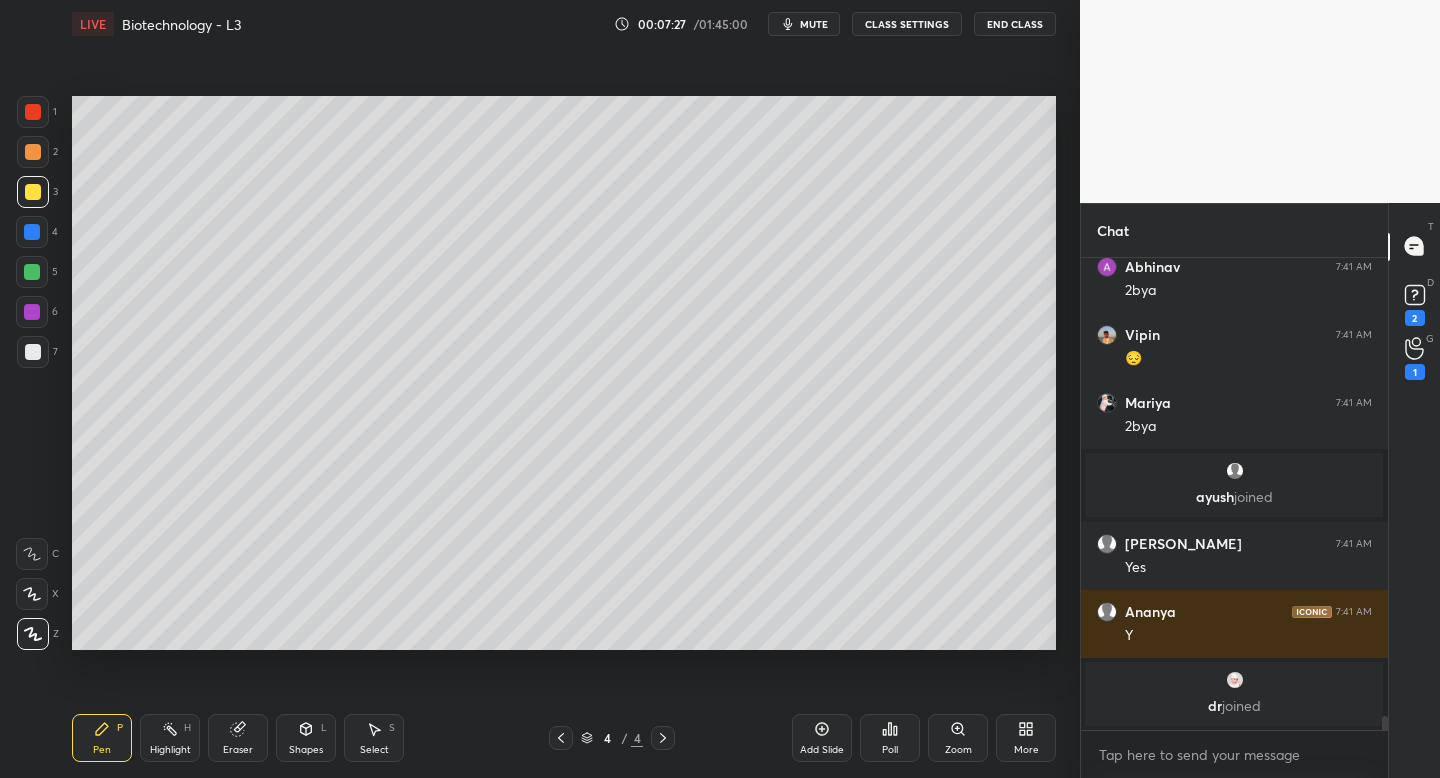 click 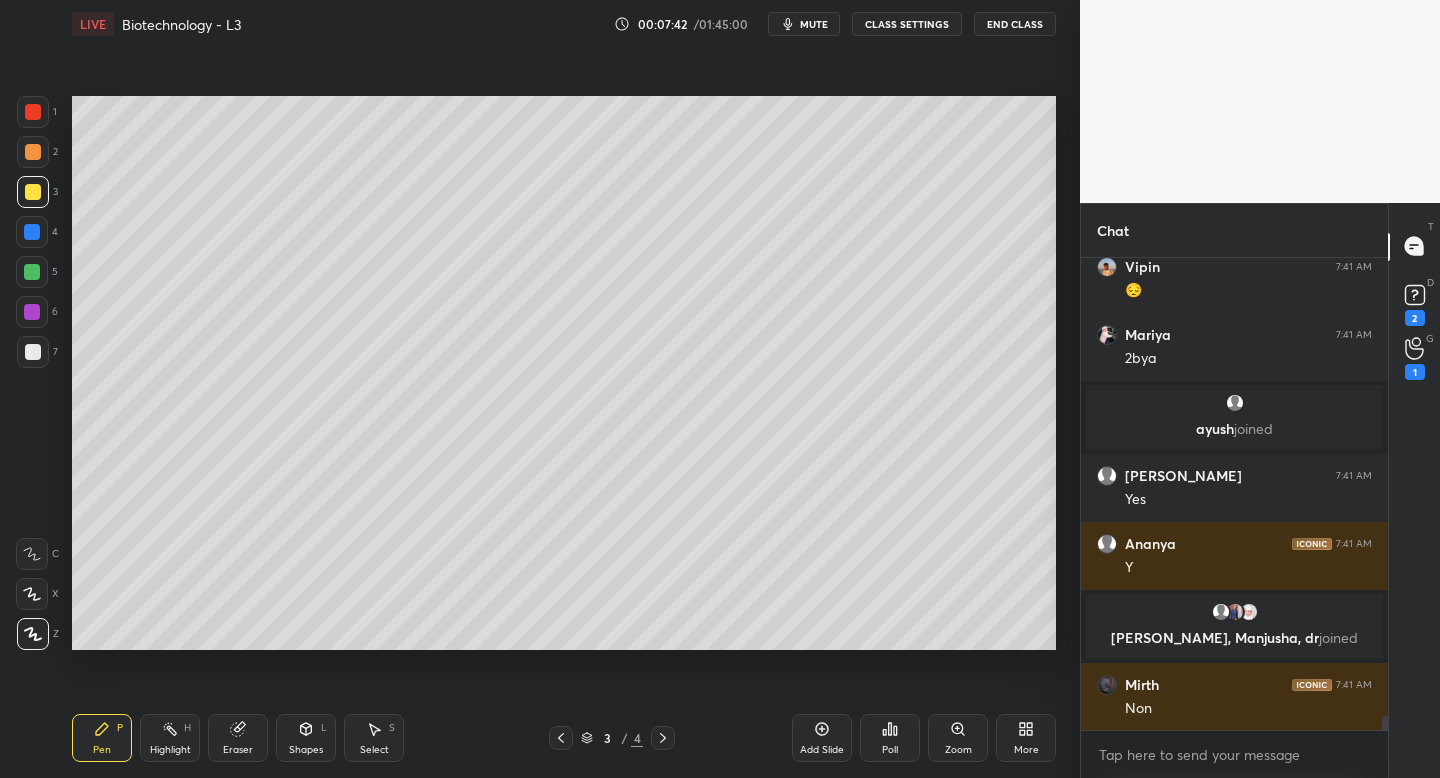 scroll, scrollTop: 15770, scrollLeft: 0, axis: vertical 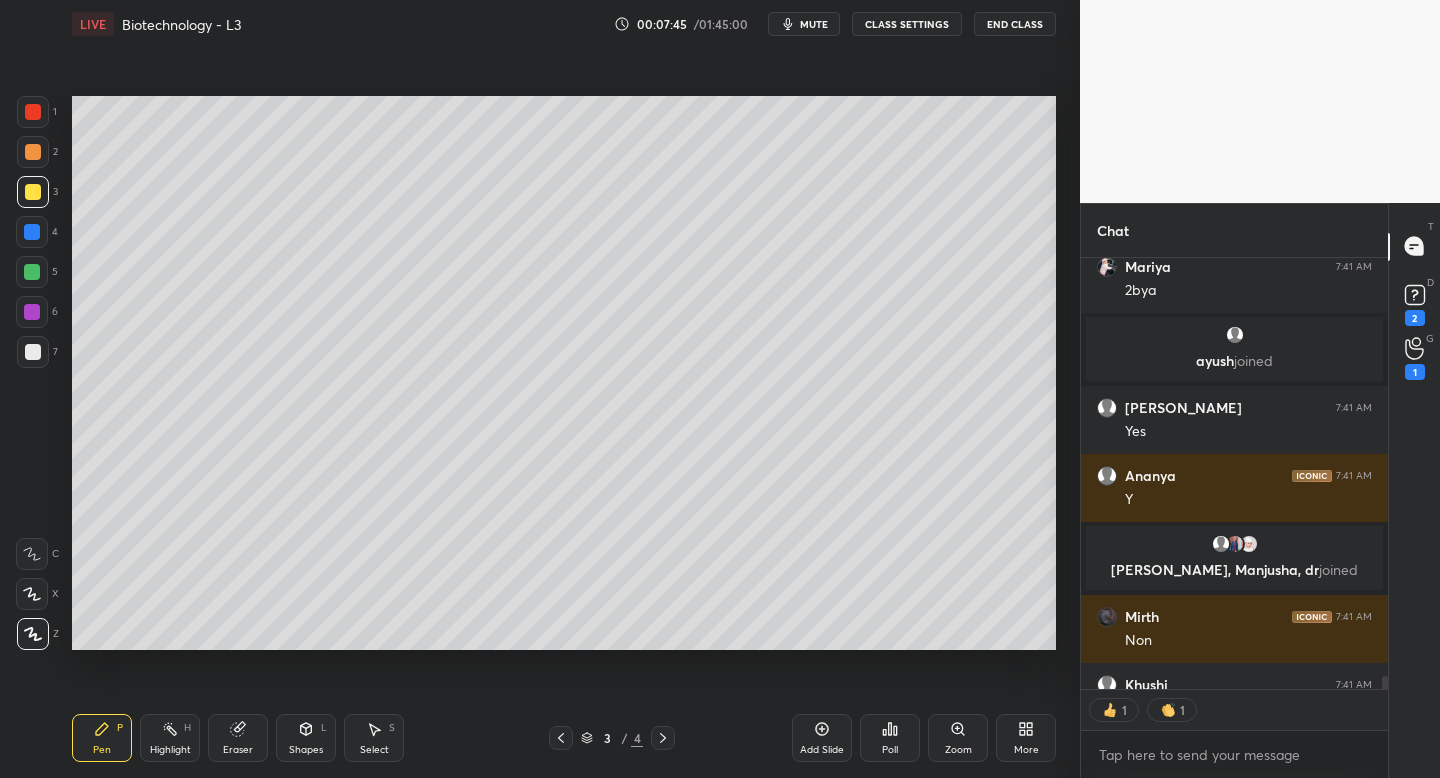 click 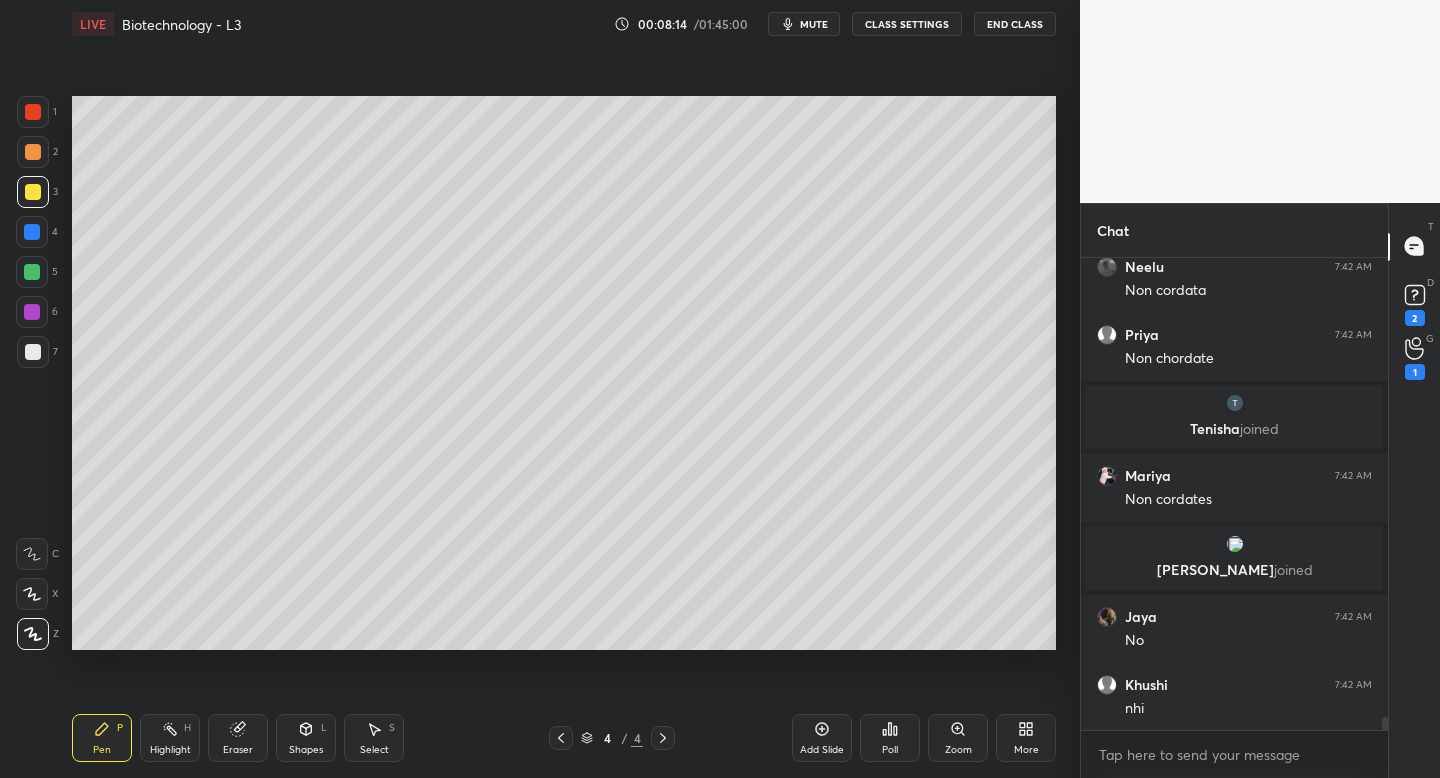 scroll, scrollTop: 16425, scrollLeft: 0, axis: vertical 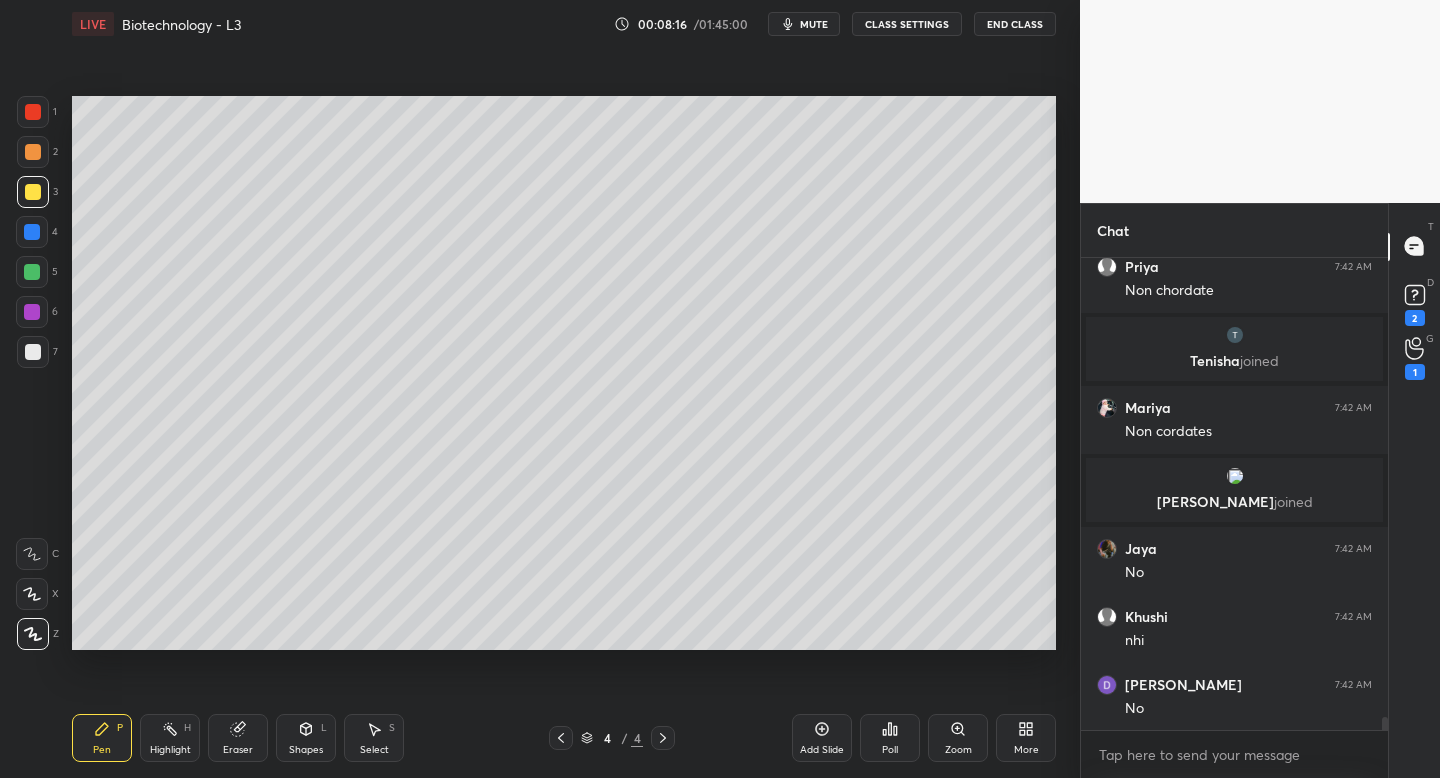 click at bounding box center [561, 738] 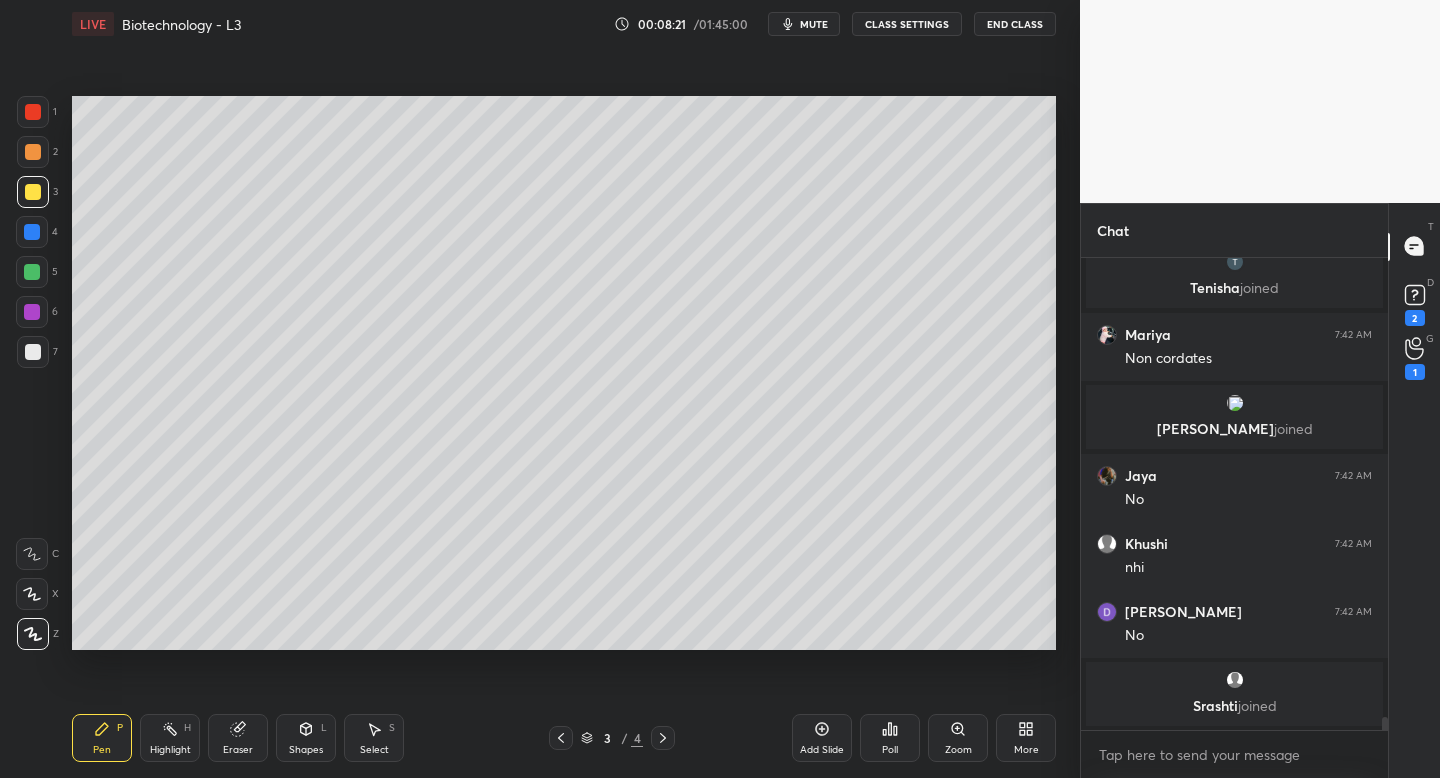 scroll, scrollTop: 16507, scrollLeft: 0, axis: vertical 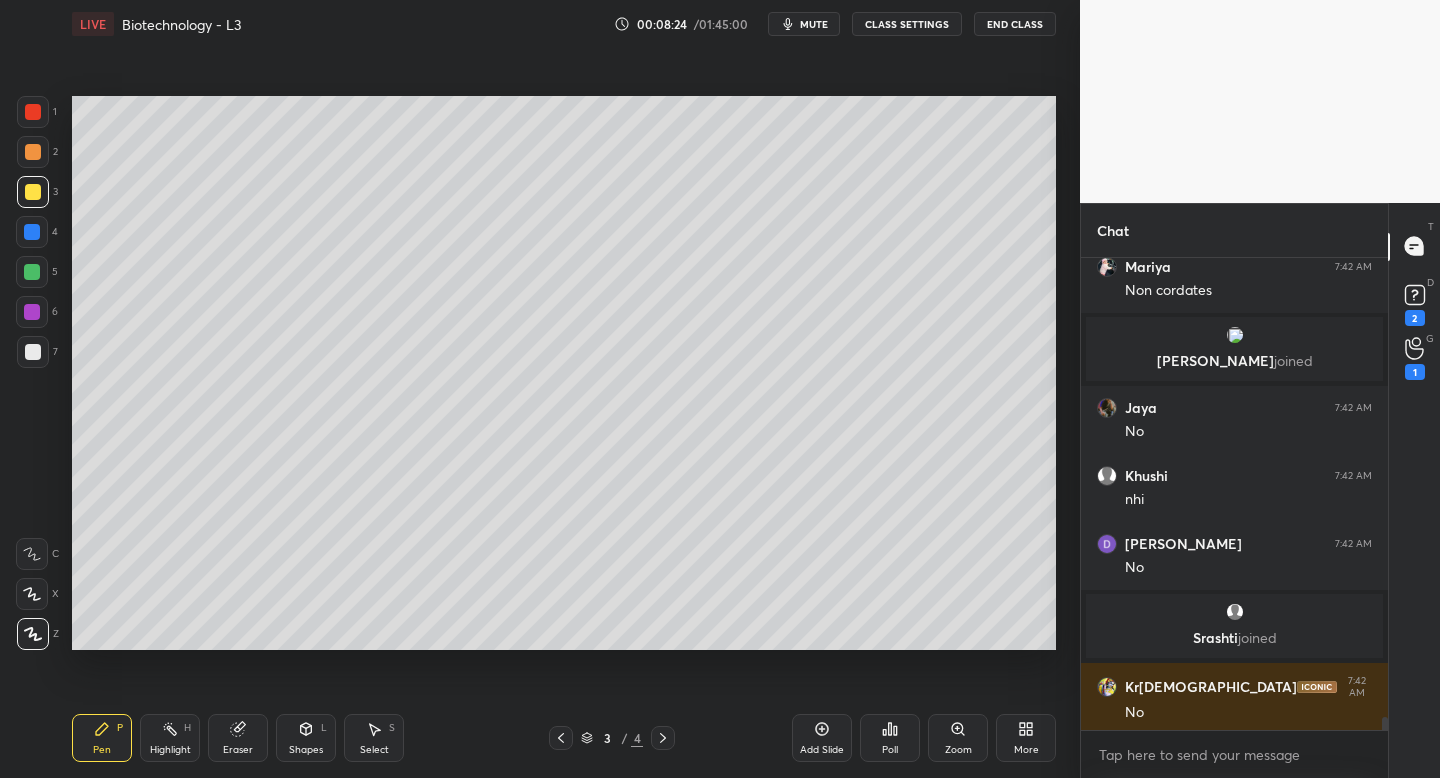 click 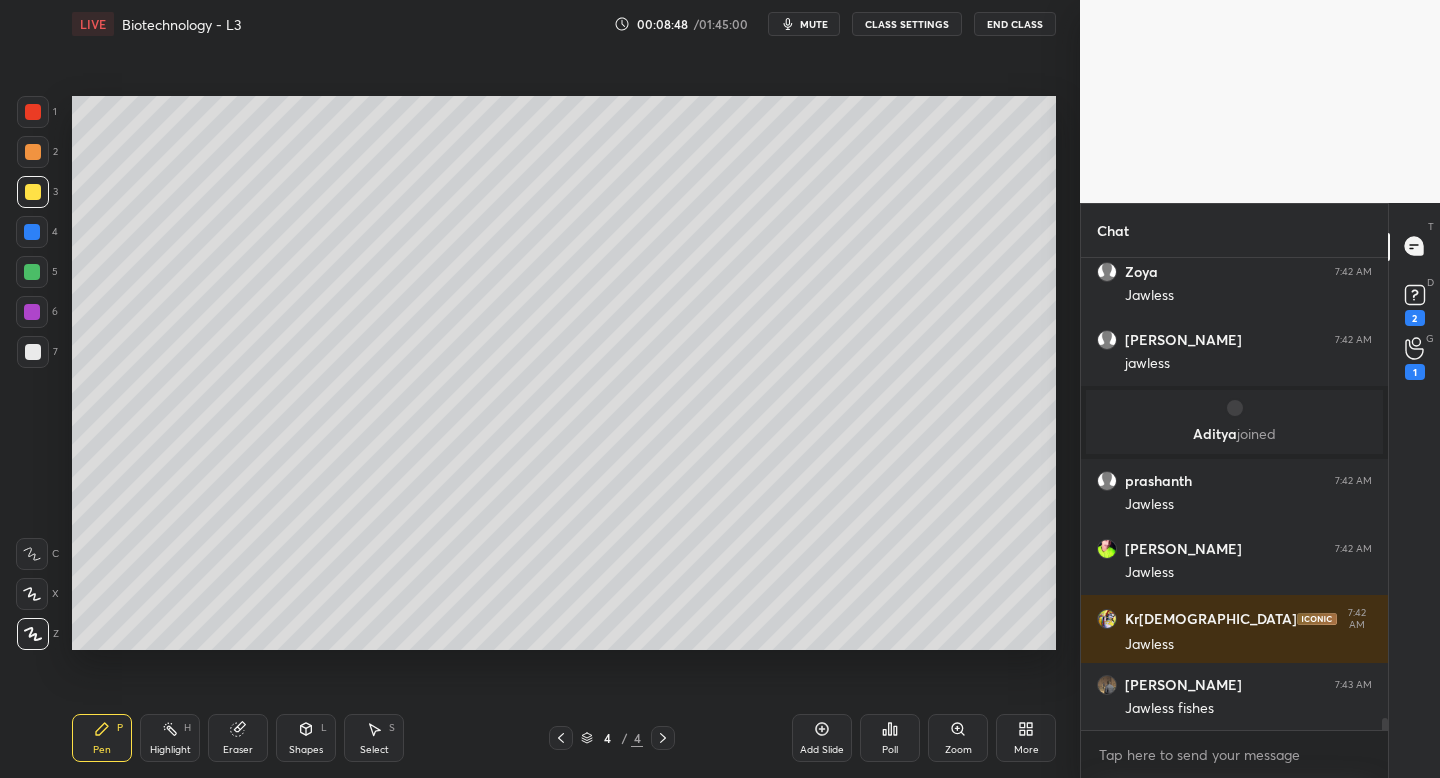 scroll, scrollTop: 17479, scrollLeft: 0, axis: vertical 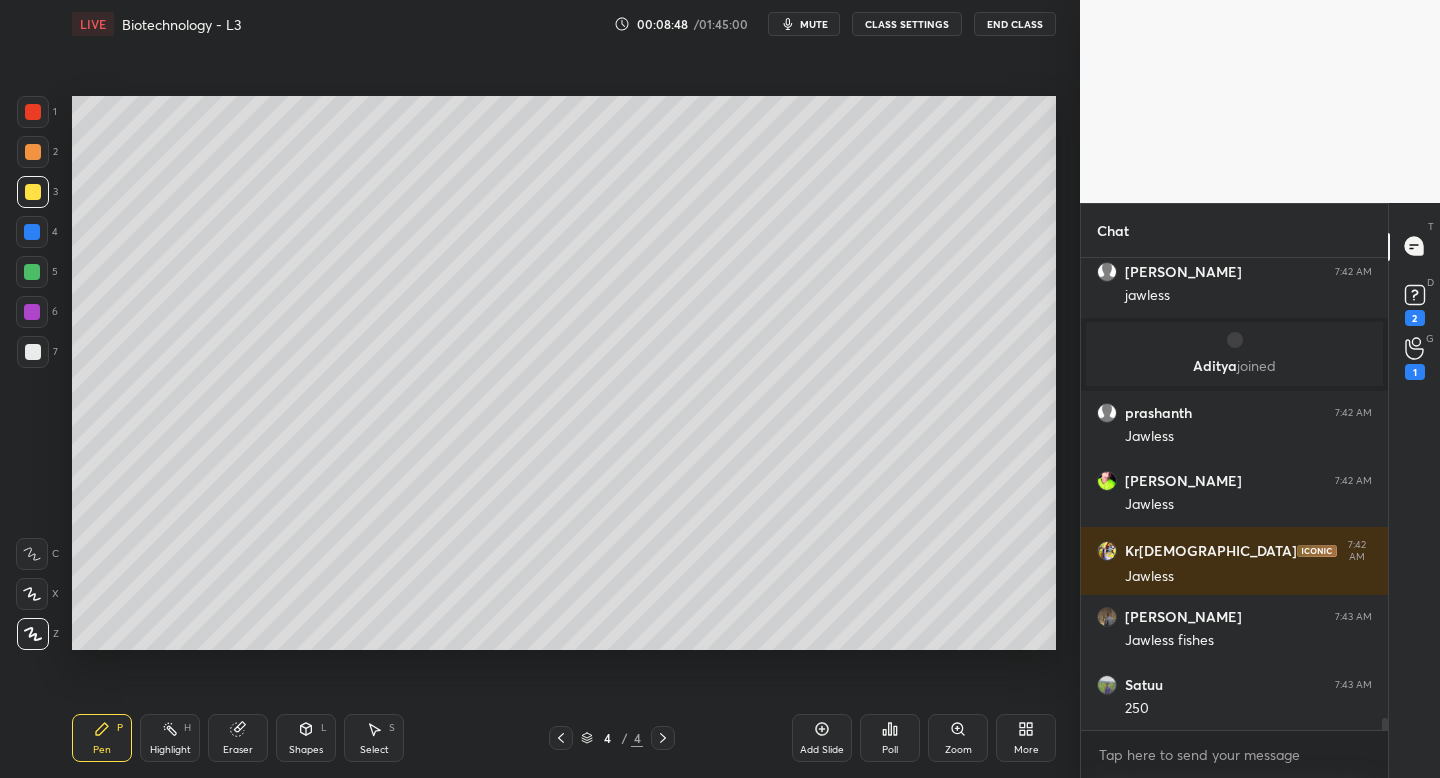 click at bounding box center [33, 352] 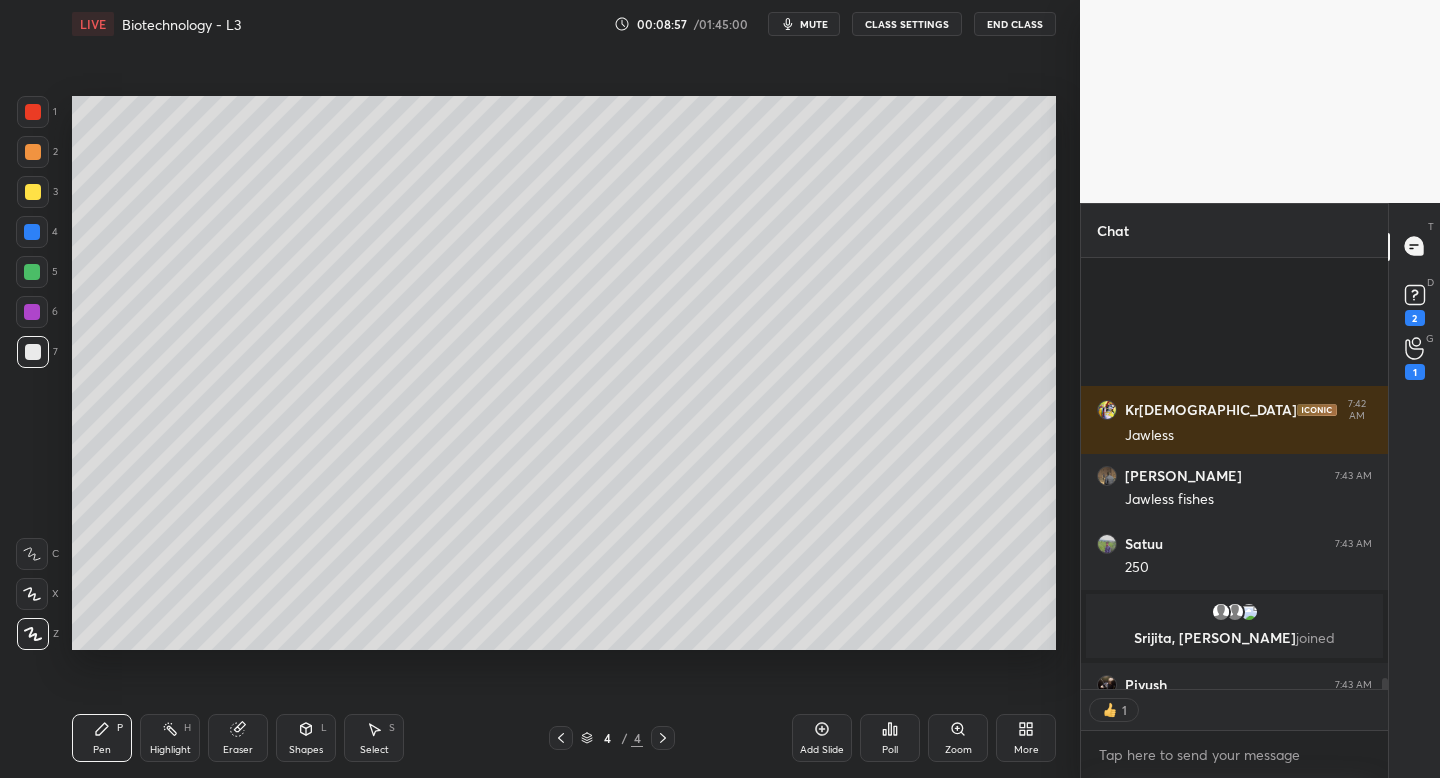 scroll, scrollTop: 17503, scrollLeft: 0, axis: vertical 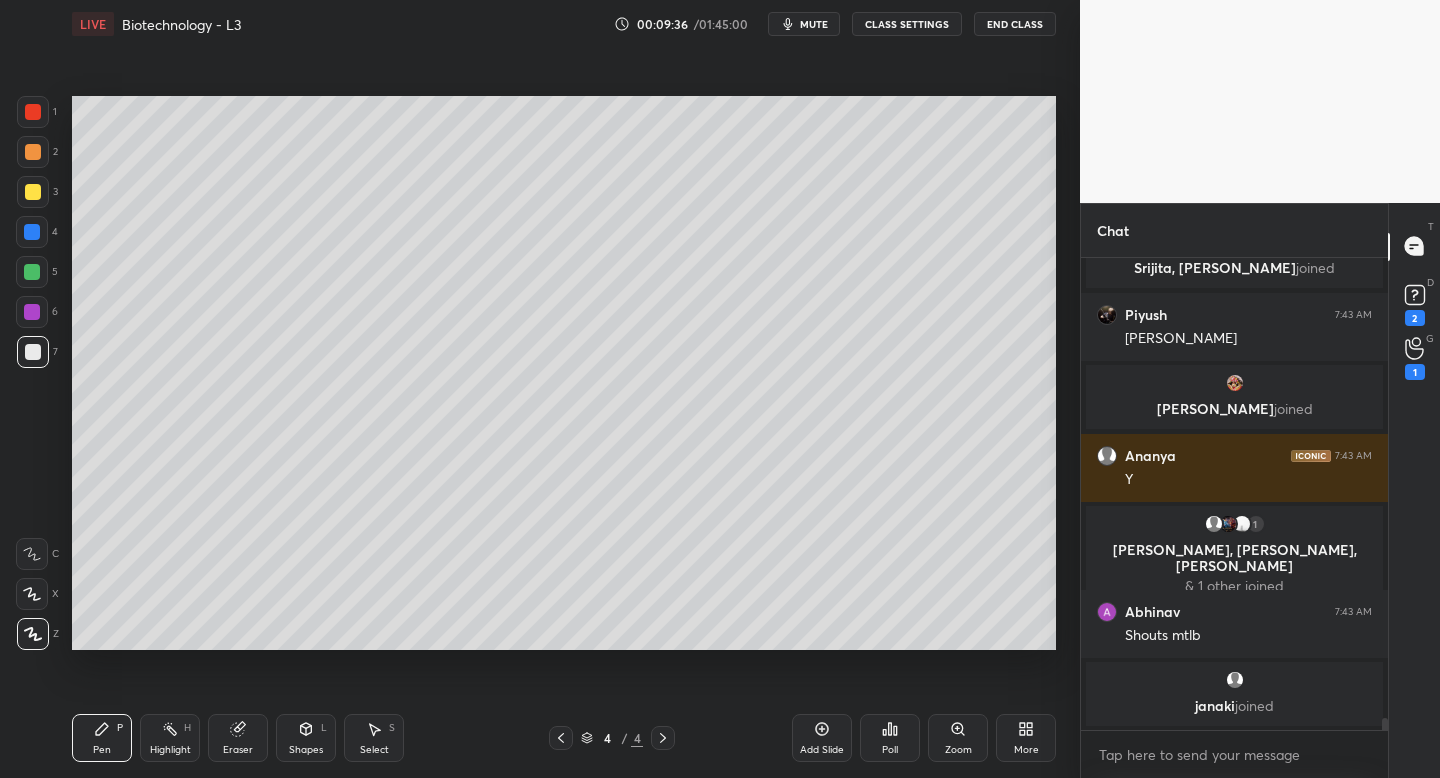click at bounding box center [32, 272] 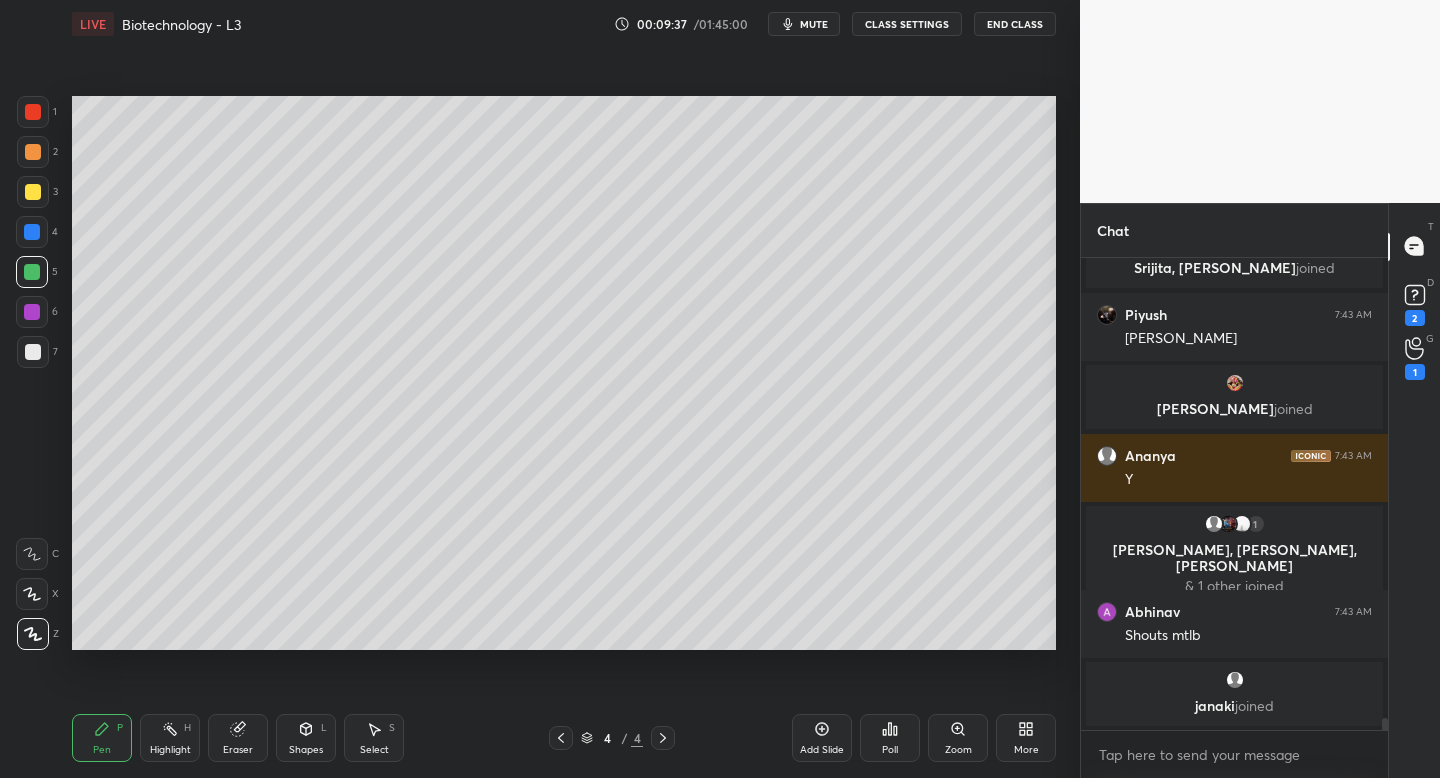 click on "1 2 3 4 5 6 7 C X Z C X Z E E Erase all   H H LIVE Biotechnology - L3 00:09:37 /  01:45:00 mute CLASS SETTINGS End Class Setting up your live class Poll for   secs No correct answer Start poll Back Biotechnology - L3 • L27 of Course on Biology for NEET UG 2026 [PERSON_NAME] Pen P Highlight H Eraser Shapes L Select S 4 / 4 Add Slide Poll Zoom More Chat Satuu 7:43 AM 250 Srijita, [PERSON_NAME], [PERSON_NAME]  joined Piyush 7:43 AM [PERSON_NAME]  joined [PERSON_NAME] 7:43 AM Y 1 [PERSON_NAME], [PERSON_NAME], [PERSON_NAME] &  1 other  joined [PERSON_NAME] 7:43 AM Shouts mtlb janaki  joined JUMP TO LATEST Enable hand raising Enable raise hand to speak to learners. Once enabled, chat will be turned off temporarily. Enable x   introducing Raise a hand with a doubt Now learners can raise their hand along with a doubt  How it works? [PERSON_NAME] Asked a doubt 2 Que.2 ? Pick this doubt [PERSON_NAME] Asked a doubt 1 Pick this doubt NEW DOUBTS ASKED No one has raised a hand yet Can't raise hand Got it T Messages (T) D Doubts (D) 2 G Raise Hand (G) 1 Report an issue Buffering" at bounding box center [720, 0] 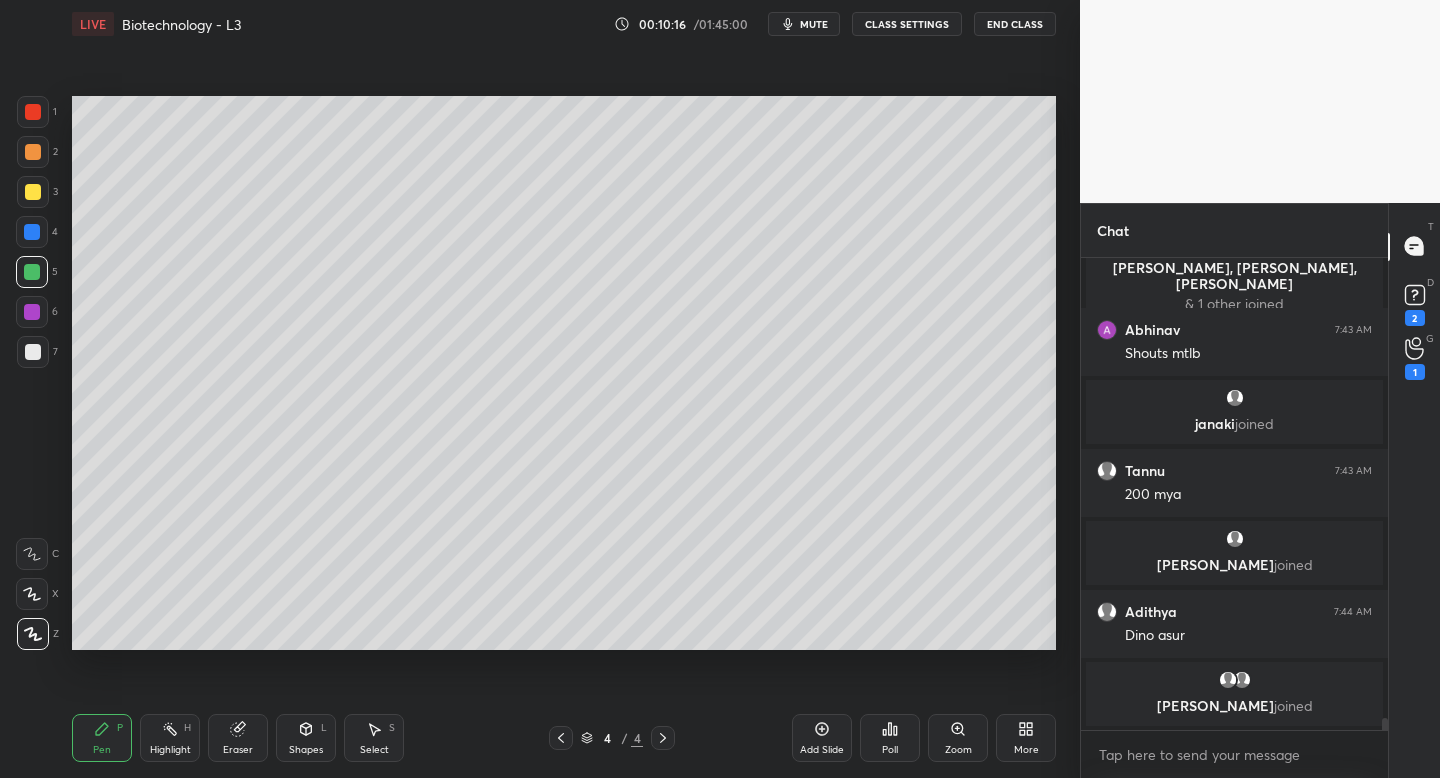scroll, scrollTop: 18019, scrollLeft: 0, axis: vertical 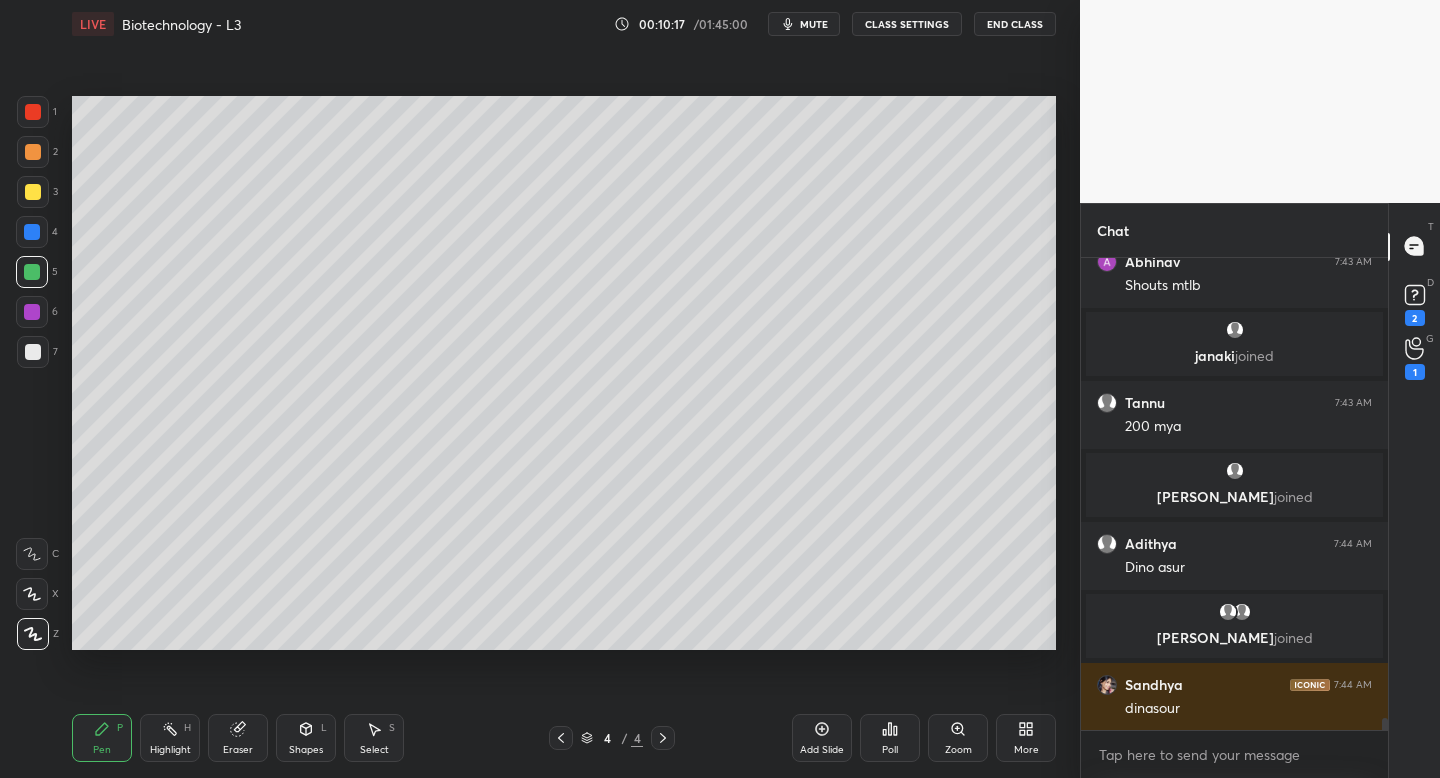 click 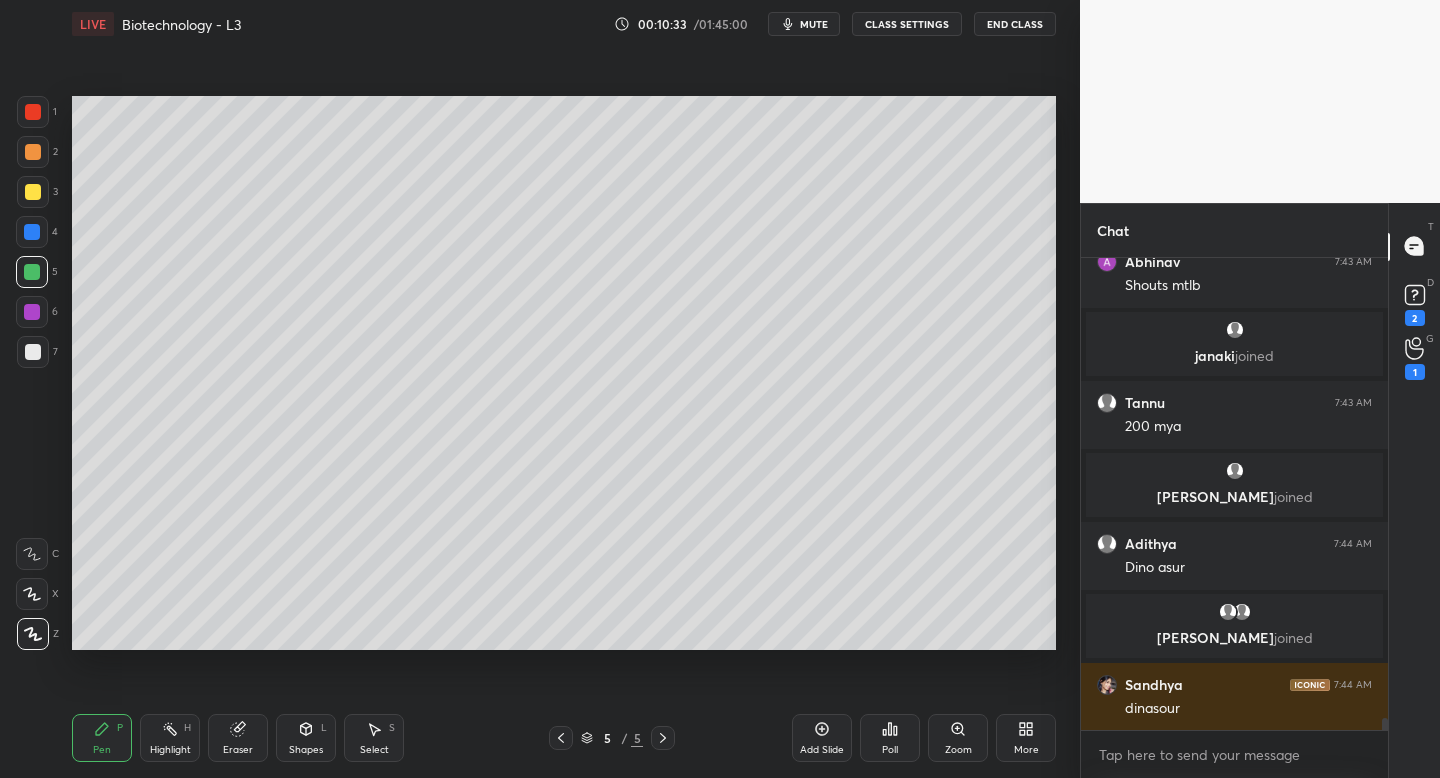 scroll, scrollTop: 18087, scrollLeft: 0, axis: vertical 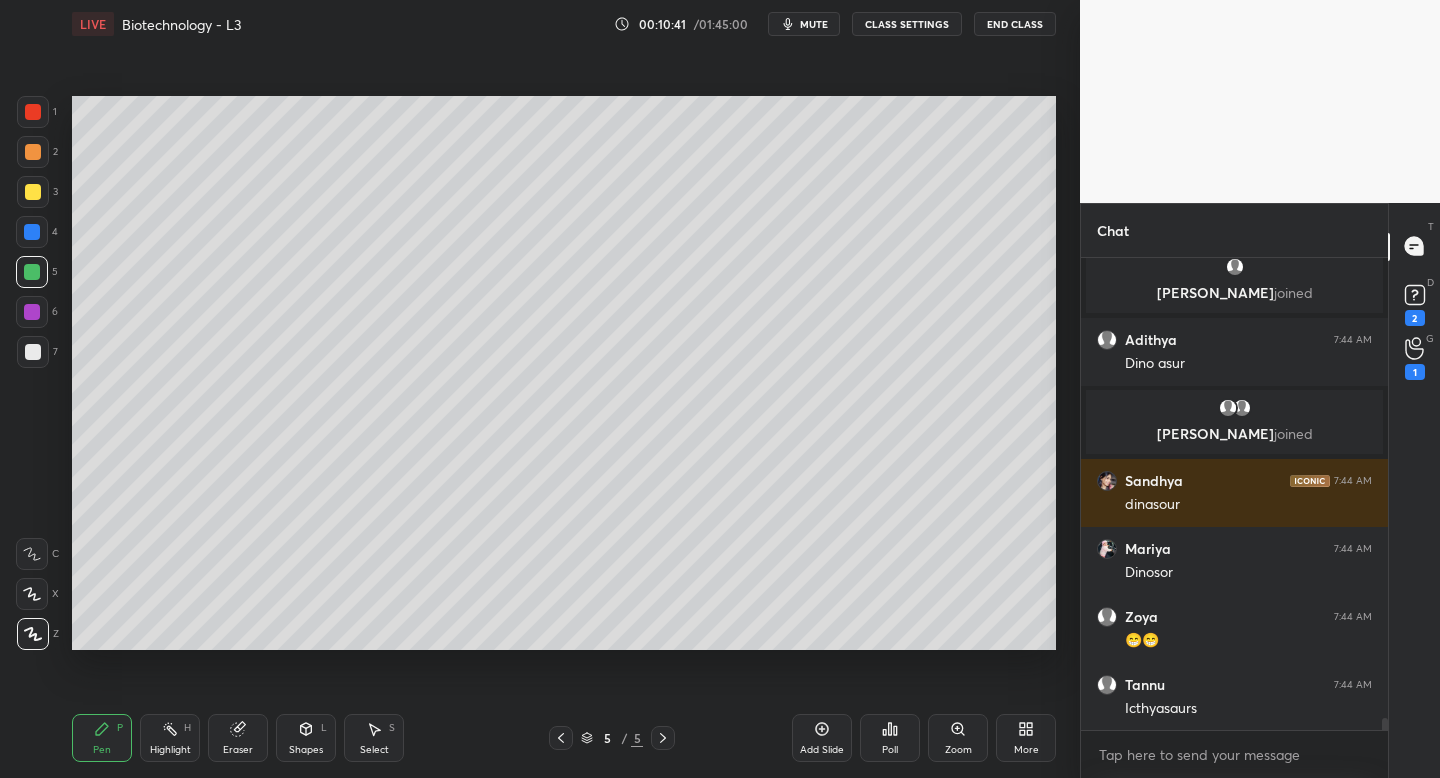click at bounding box center [561, 738] 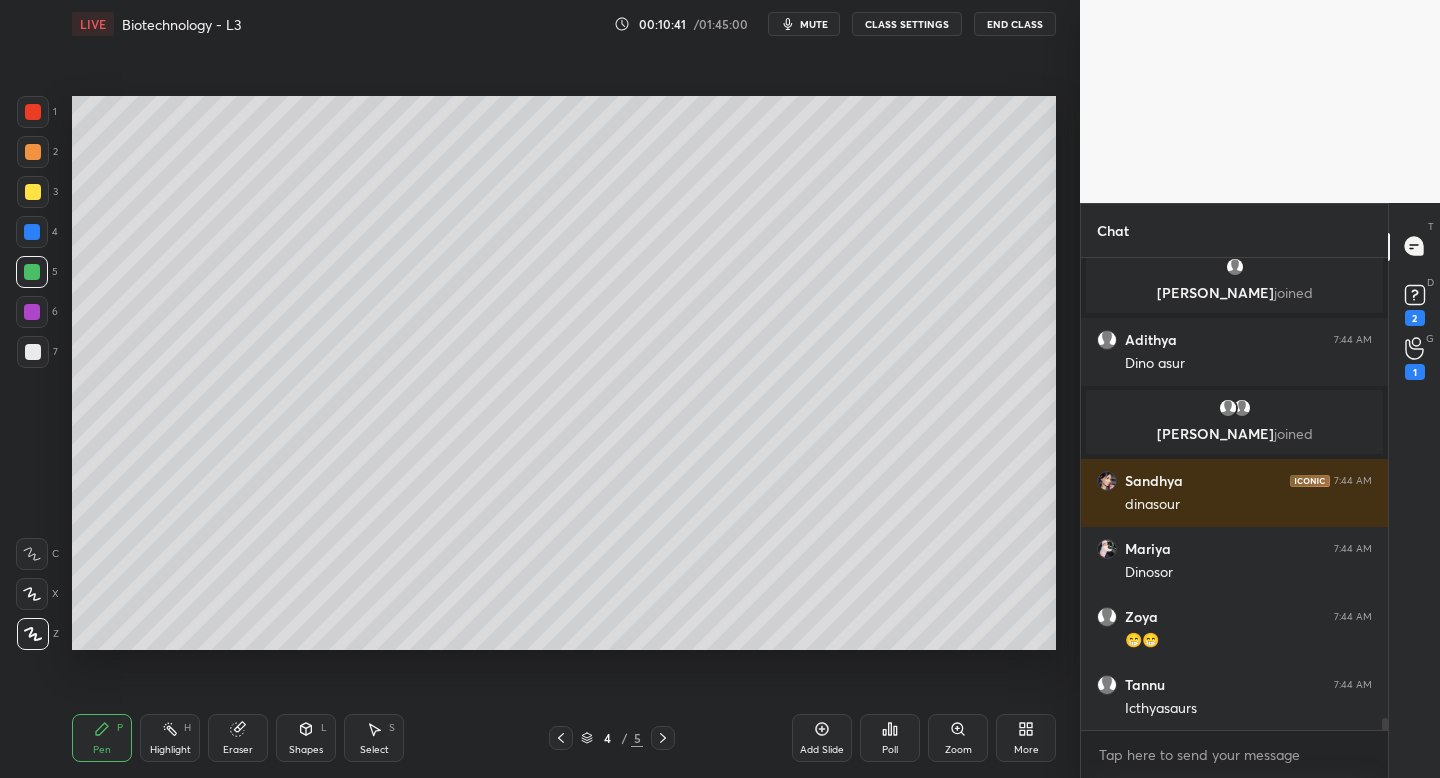 scroll, scrollTop: 18296, scrollLeft: 0, axis: vertical 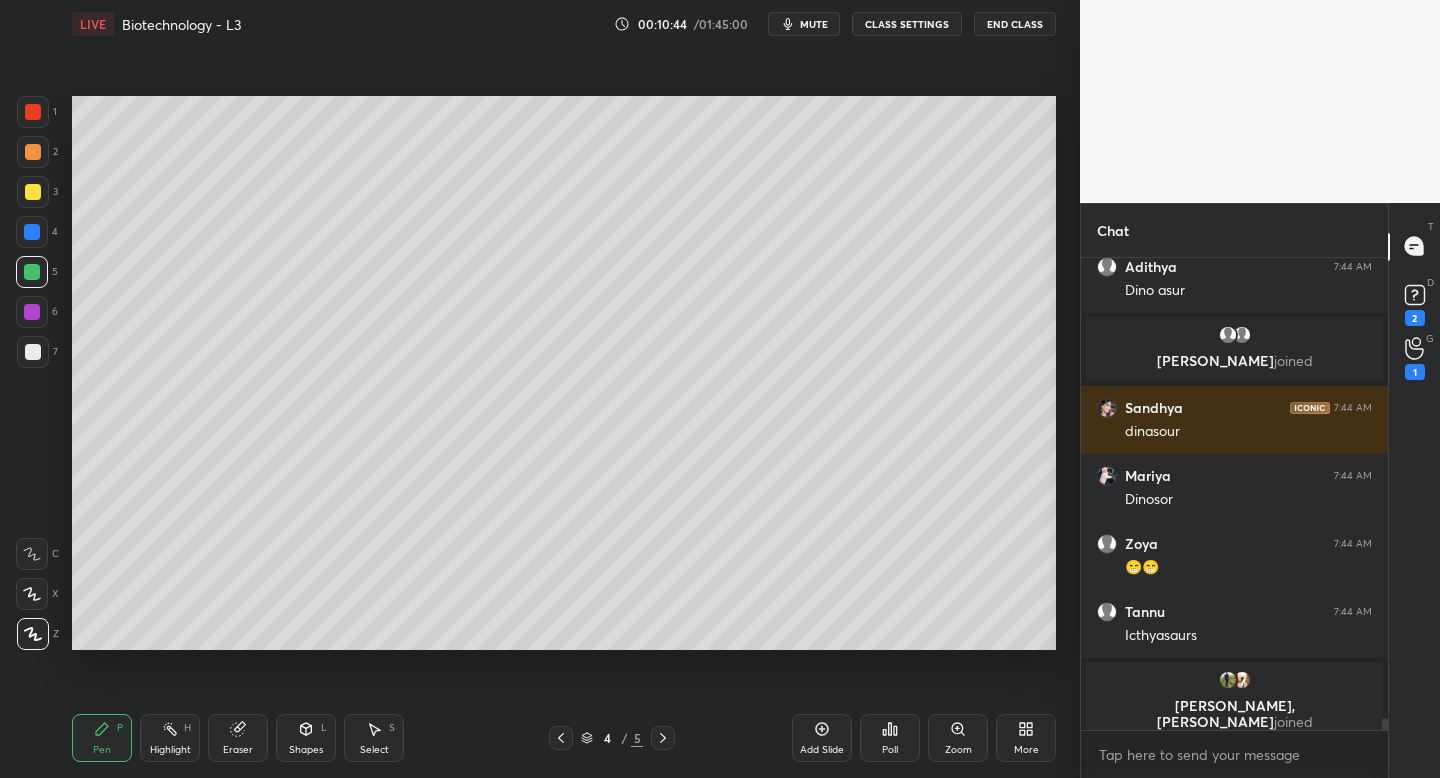 click 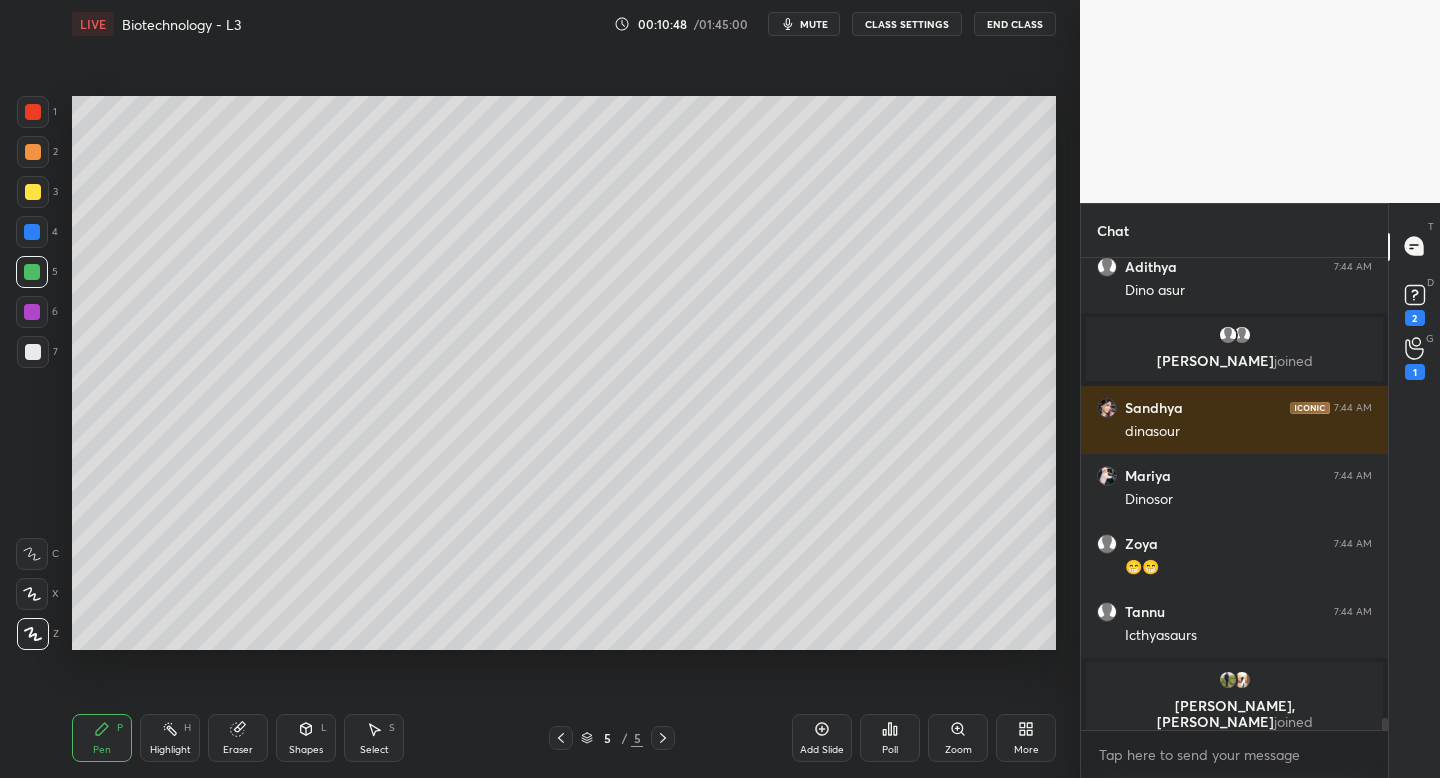 click at bounding box center (33, 192) 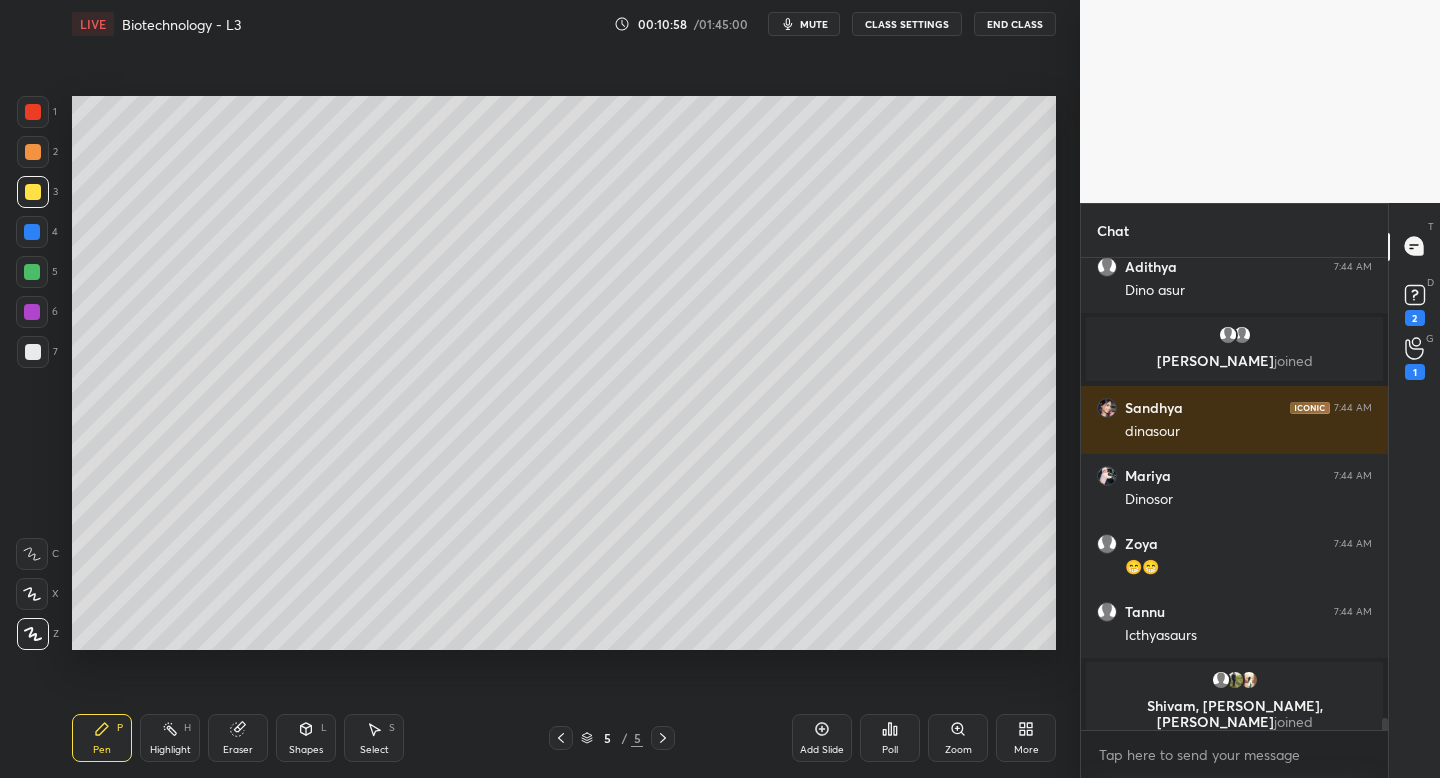scroll, scrollTop: 18311, scrollLeft: 0, axis: vertical 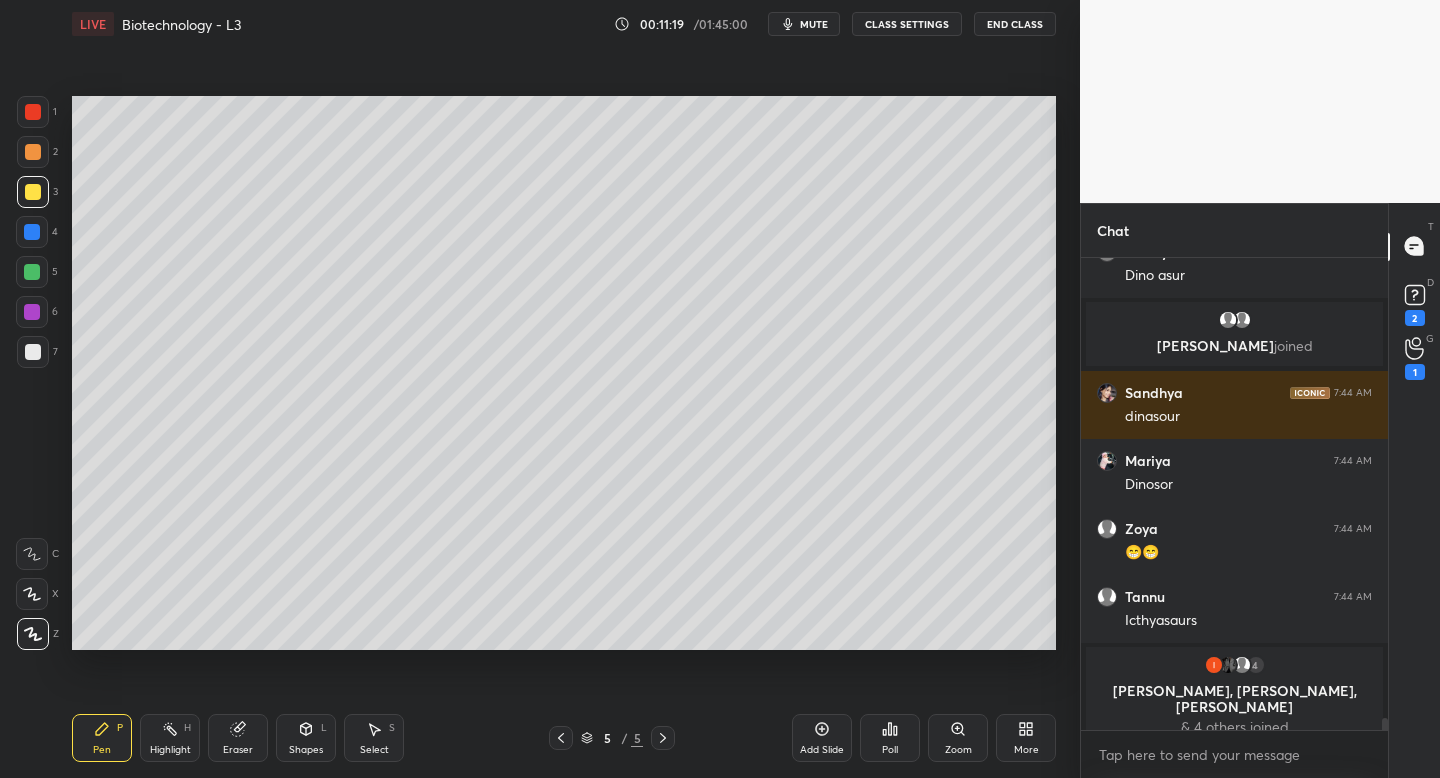 click 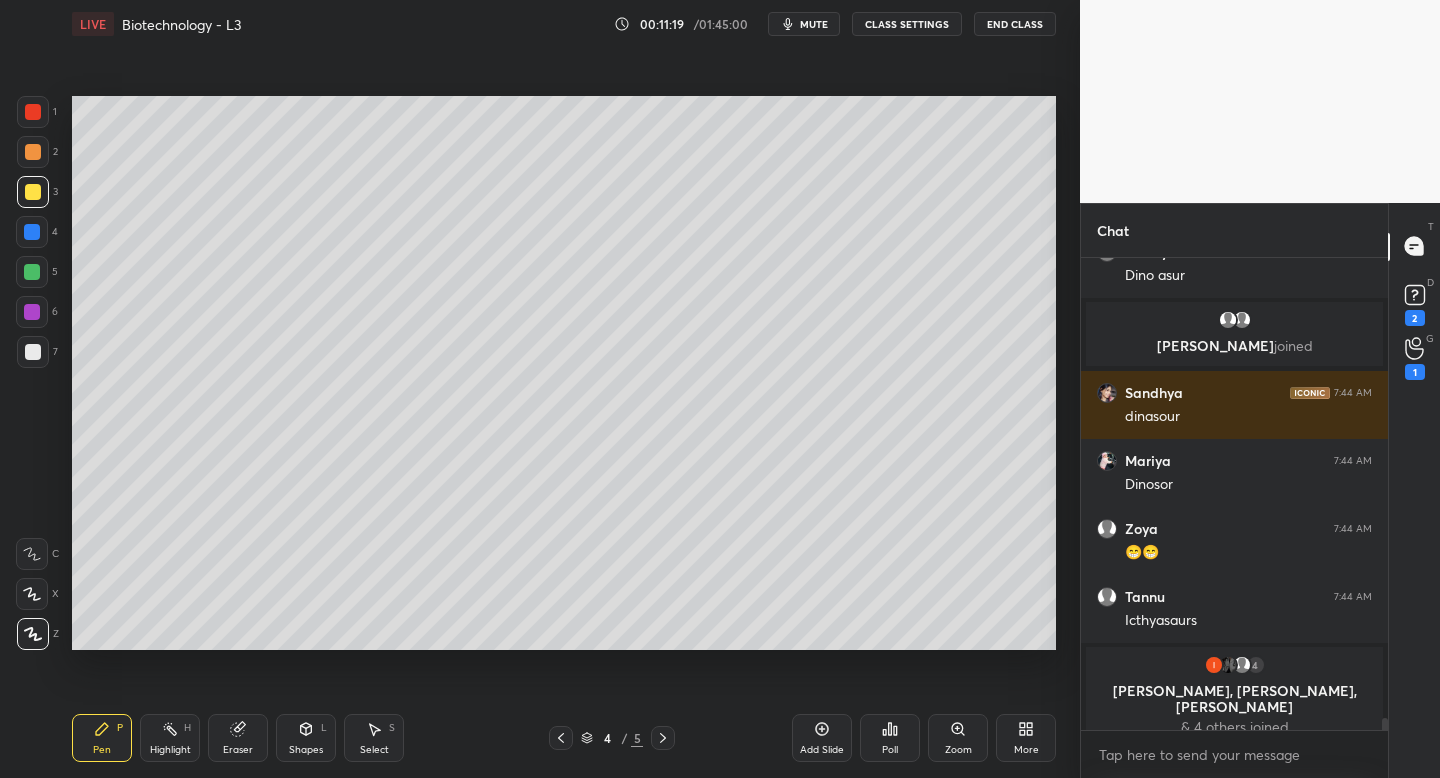 click 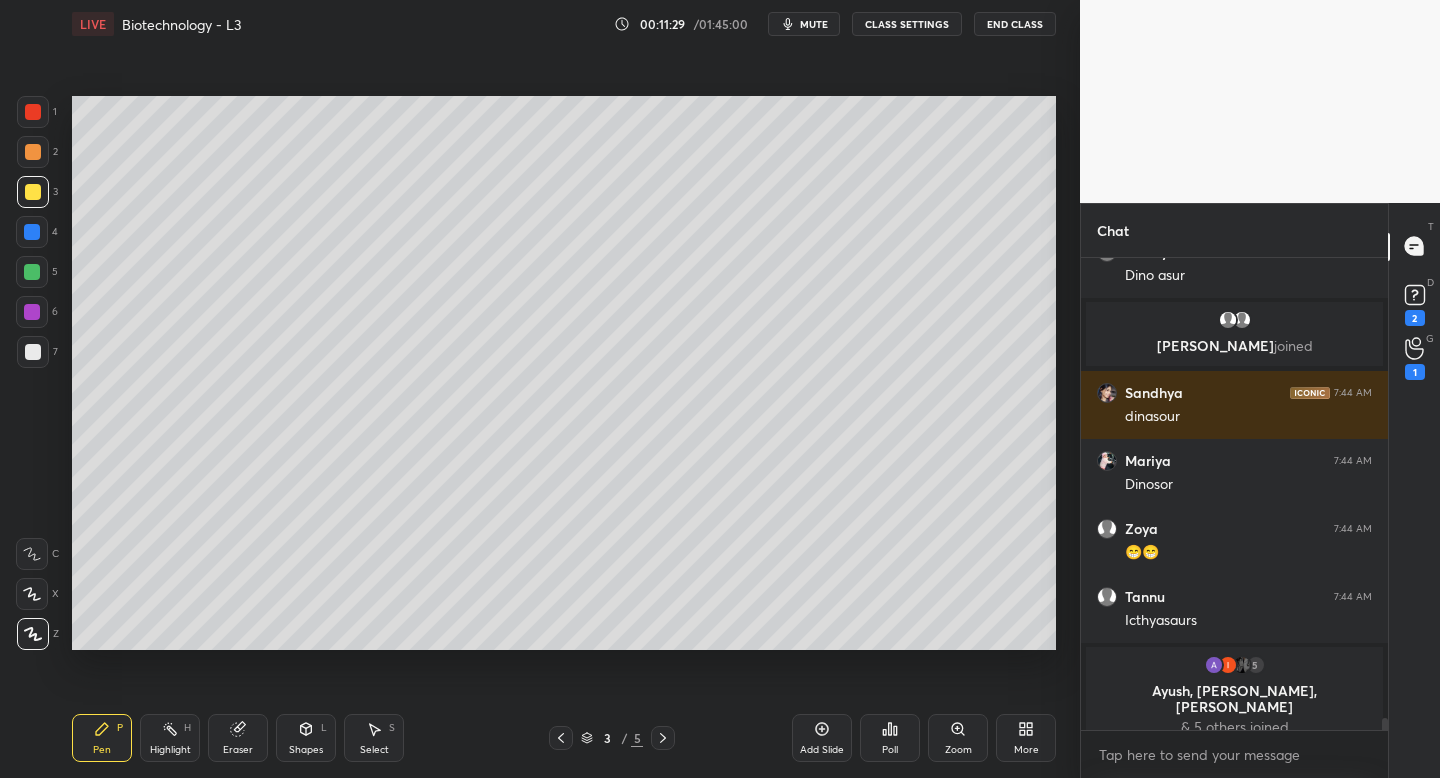 click on "Setting up your live class Poll for   secs No correct answer Start poll" at bounding box center (564, 373) 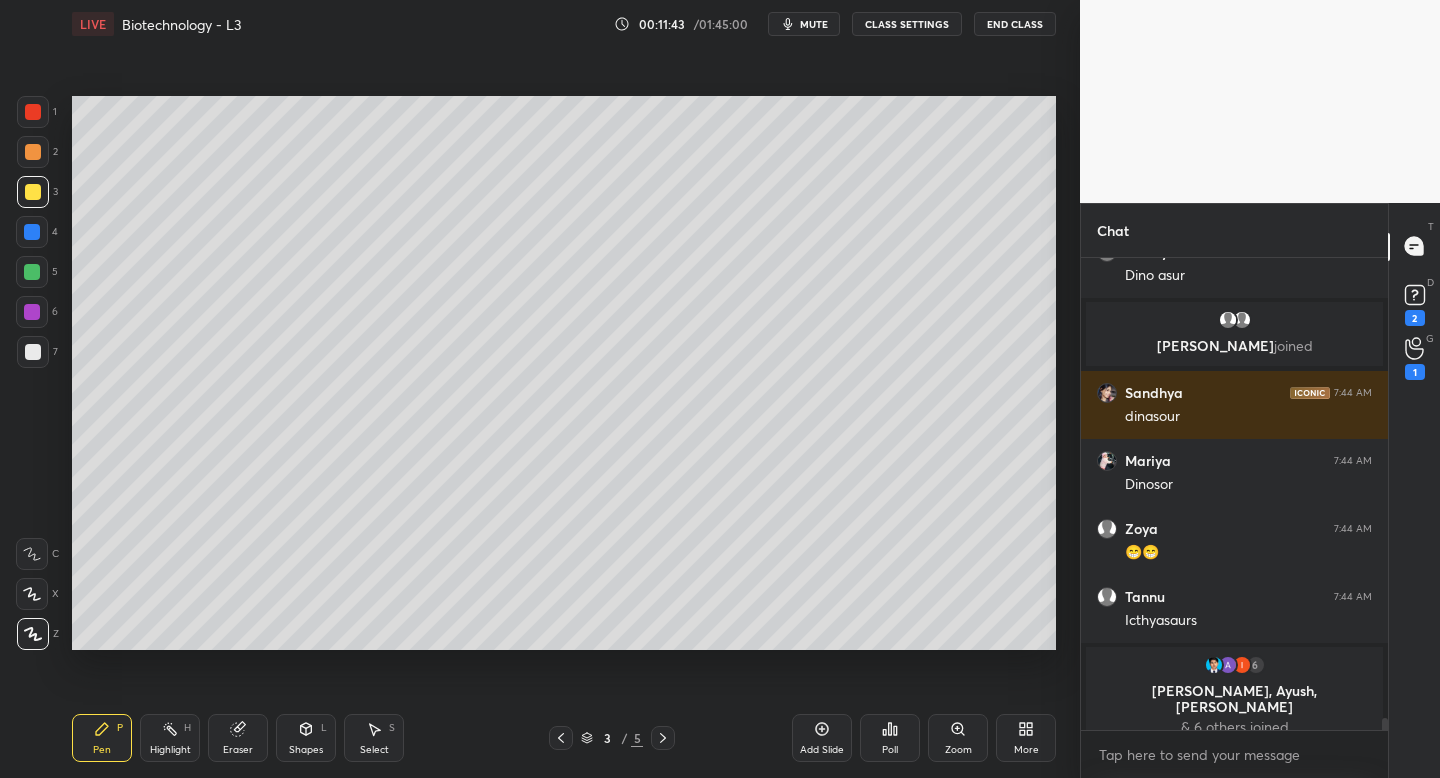 click 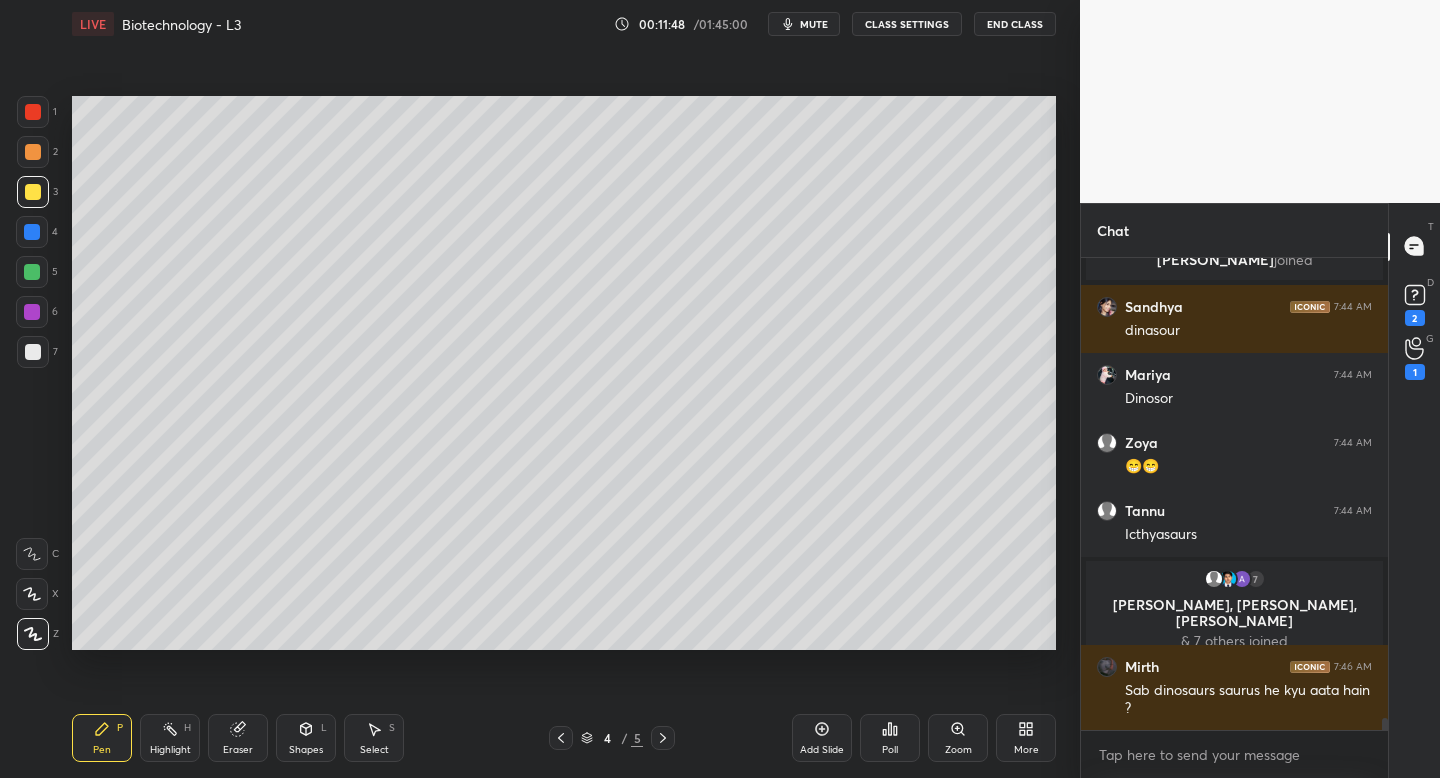 scroll, scrollTop: 18388, scrollLeft: 0, axis: vertical 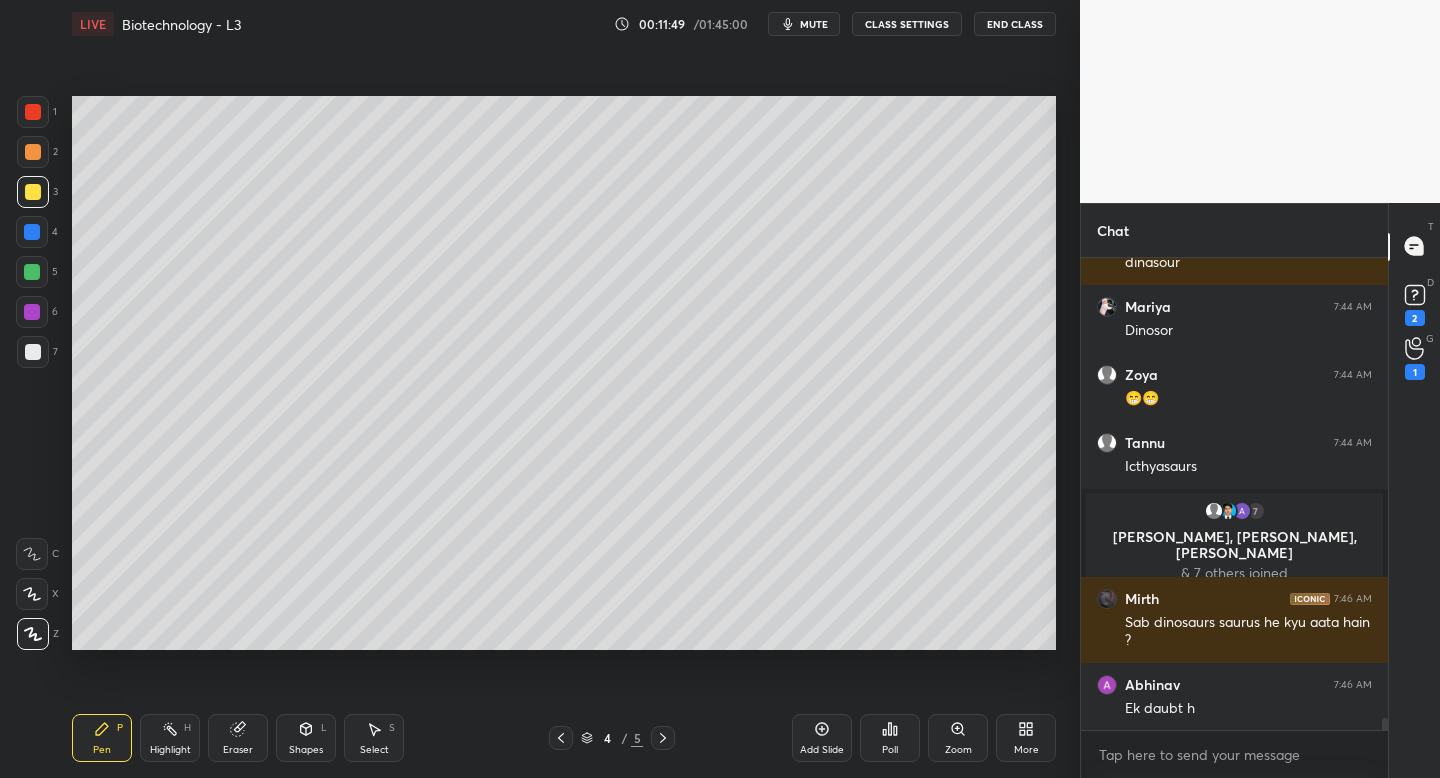 click 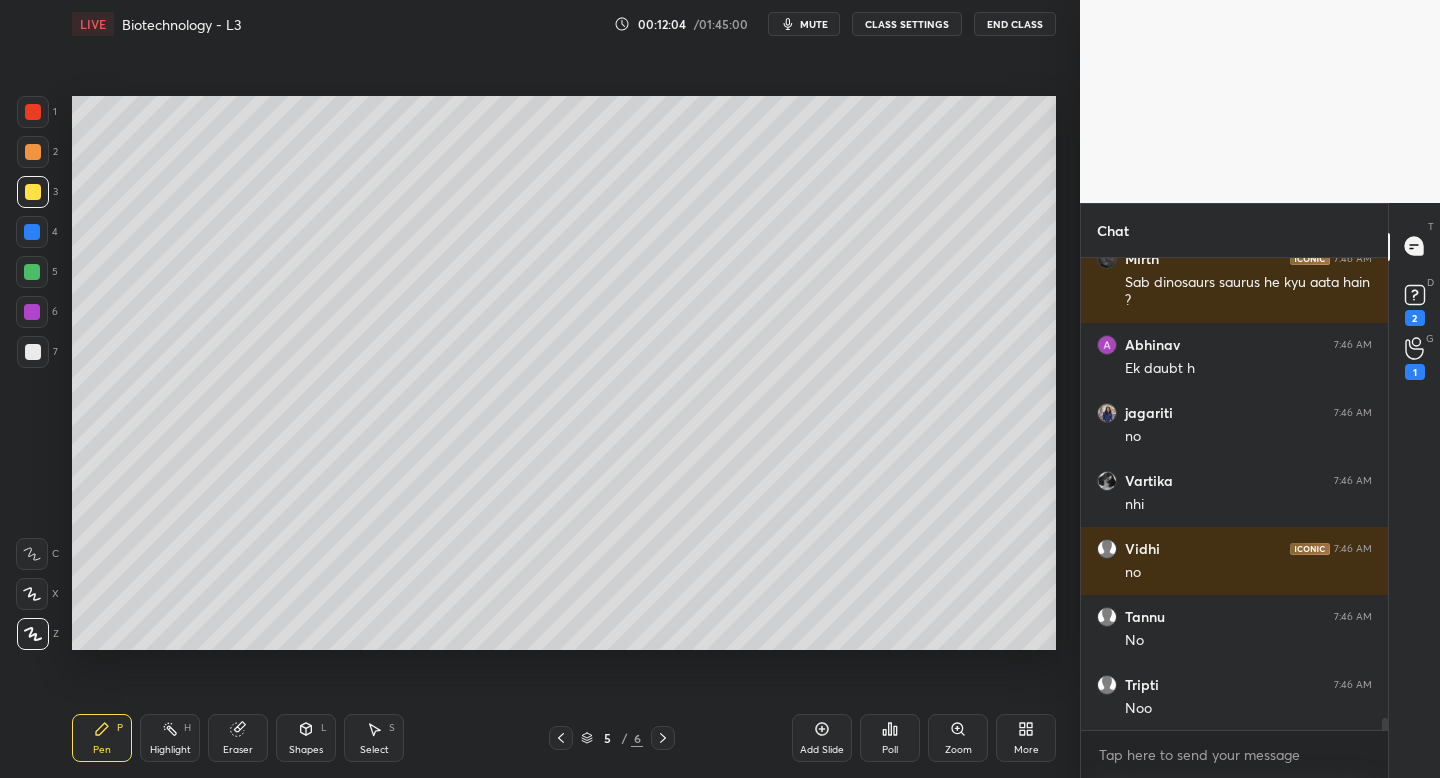 scroll, scrollTop: 18932, scrollLeft: 0, axis: vertical 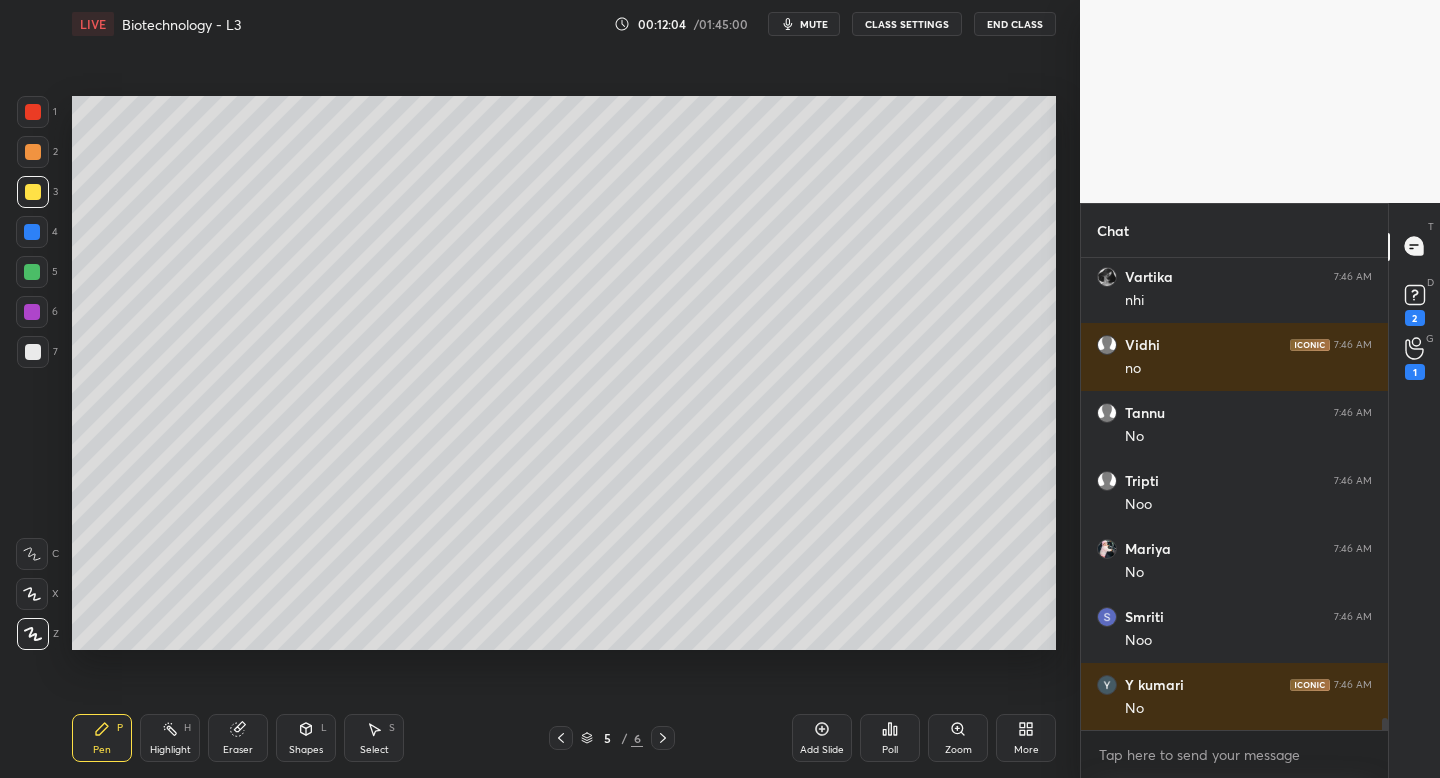 click at bounding box center [33, 352] 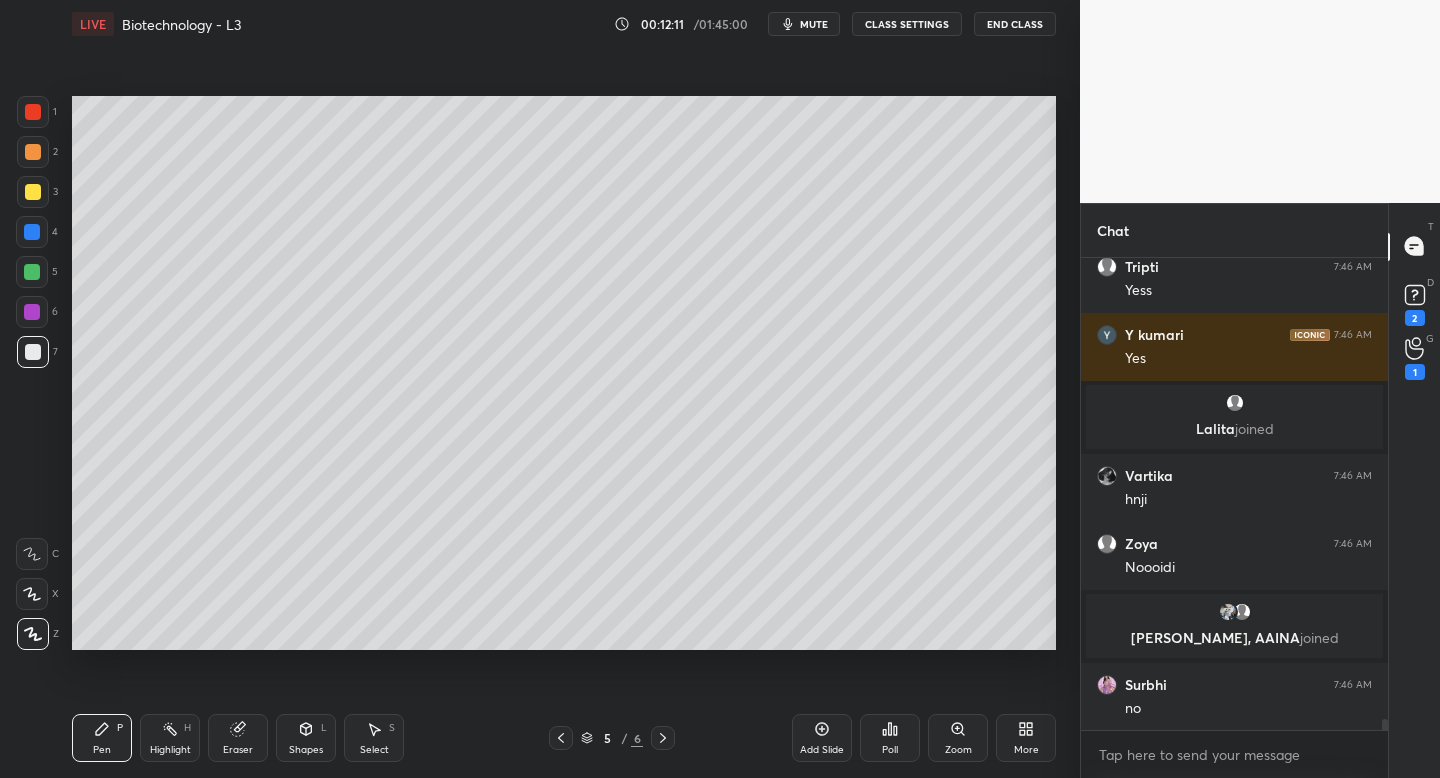 scroll, scrollTop: 19690, scrollLeft: 0, axis: vertical 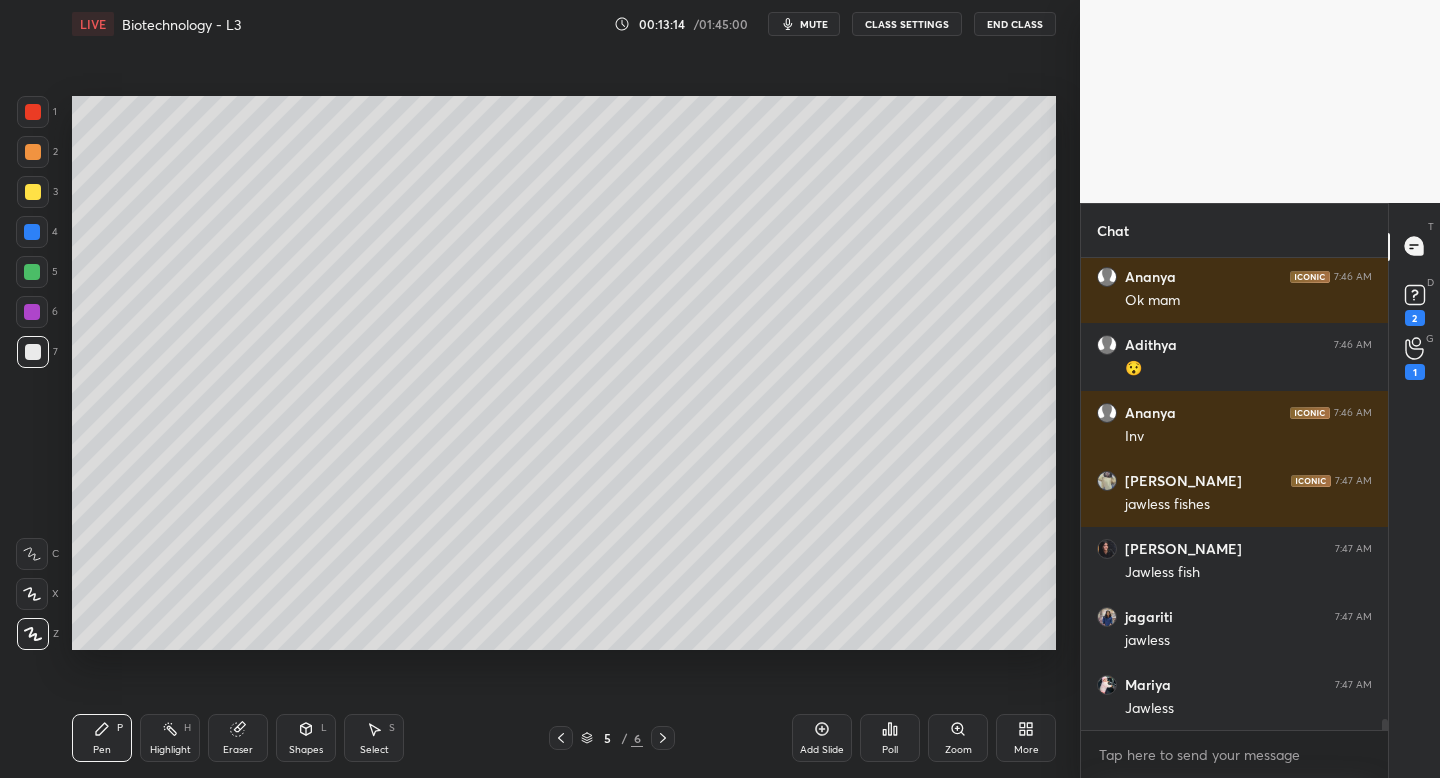 click on "Eraser" at bounding box center [238, 738] 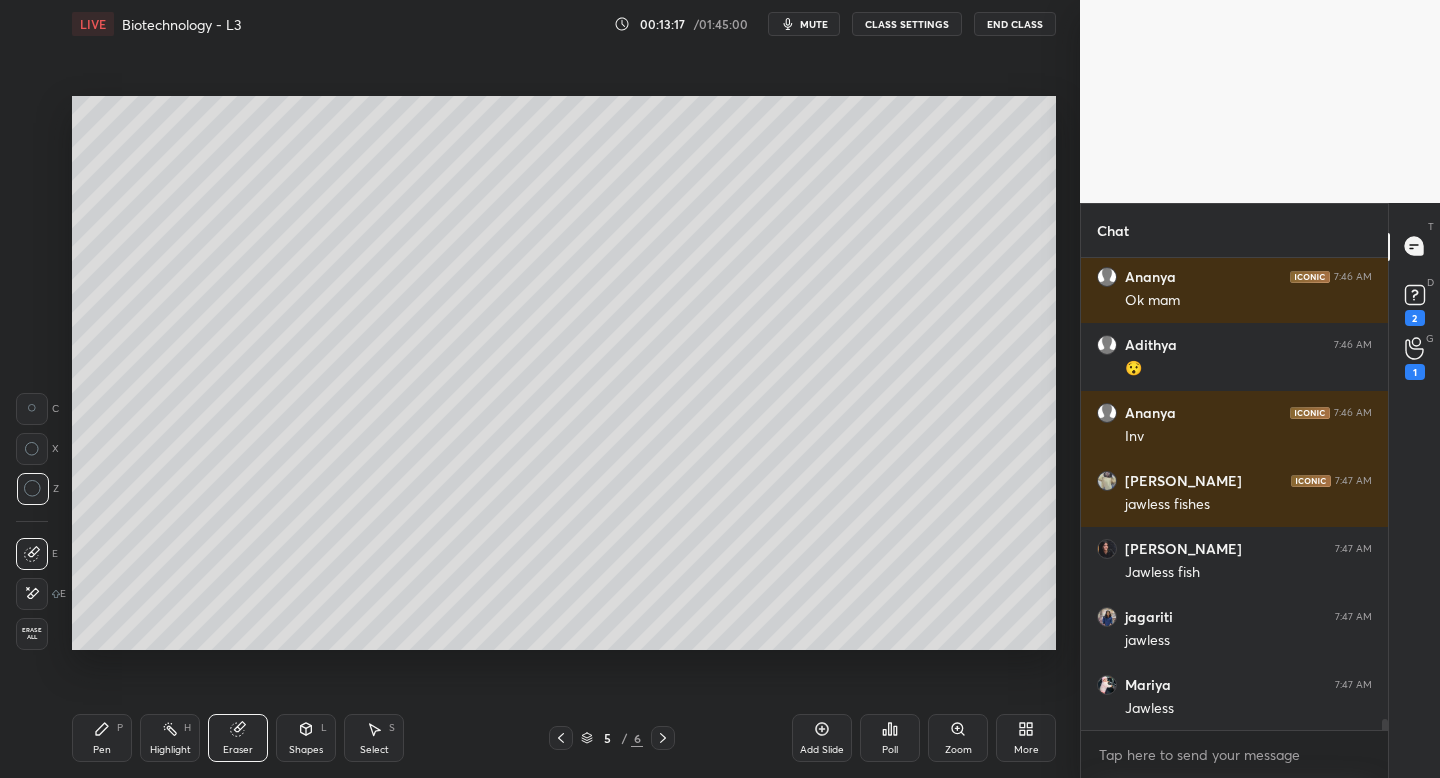 click on "Pen P" at bounding box center [102, 738] 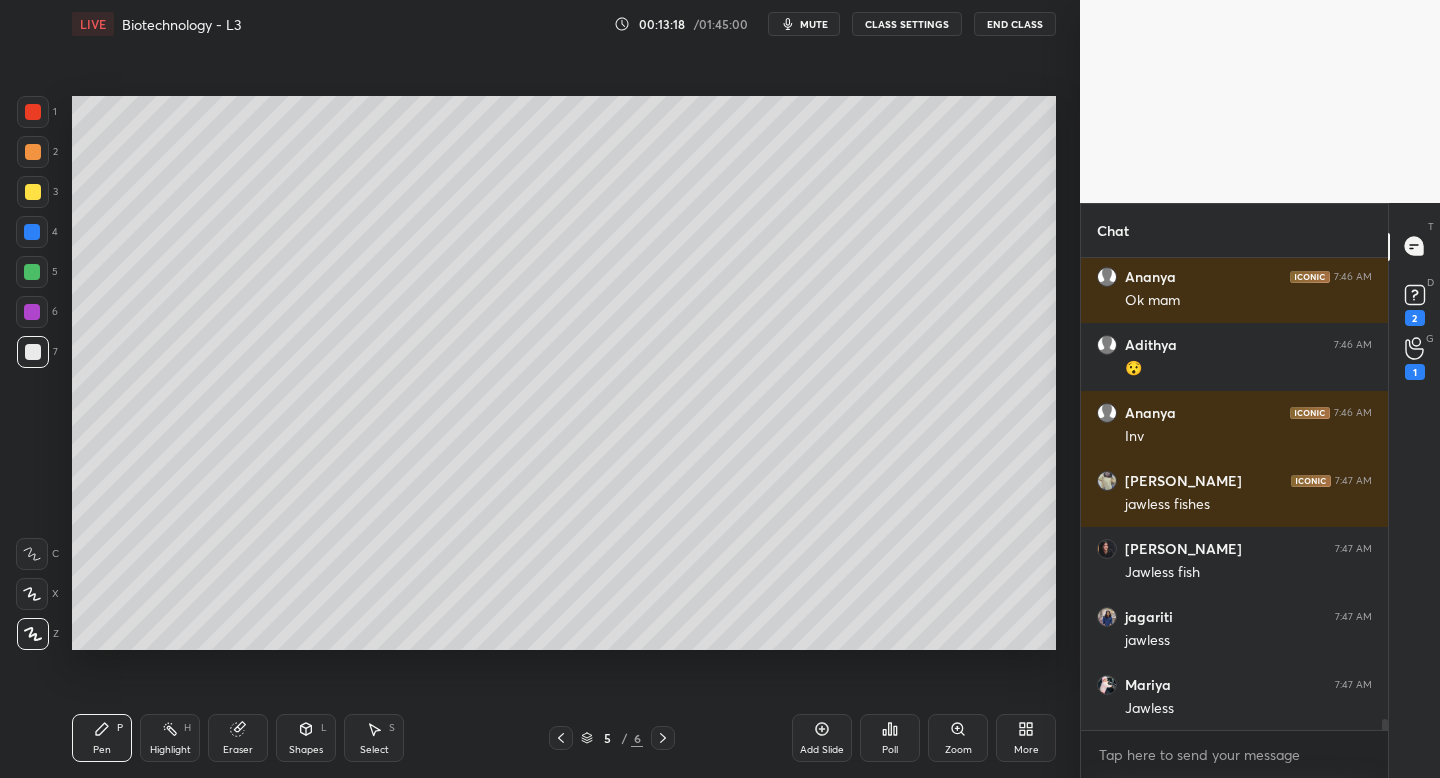 click at bounding box center (33, 192) 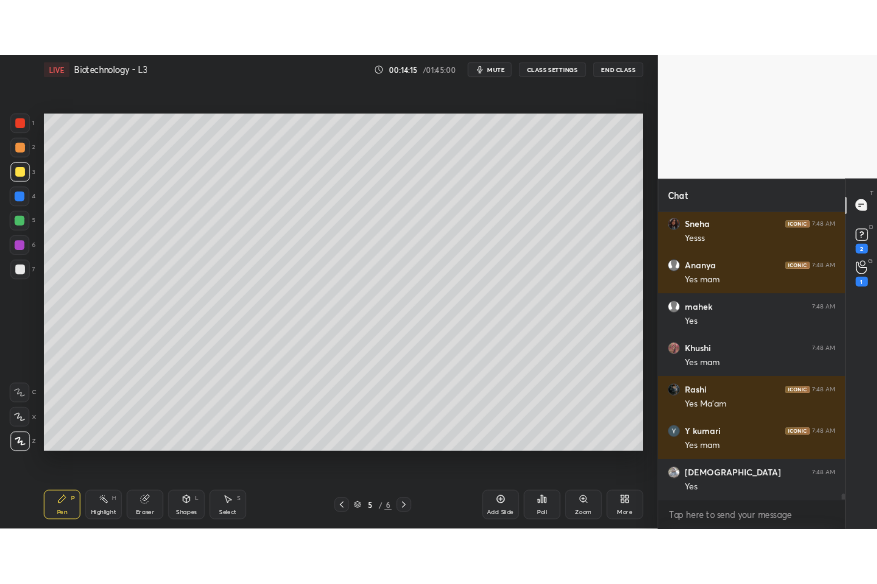 scroll, scrollTop: 21519, scrollLeft: 0, axis: vertical 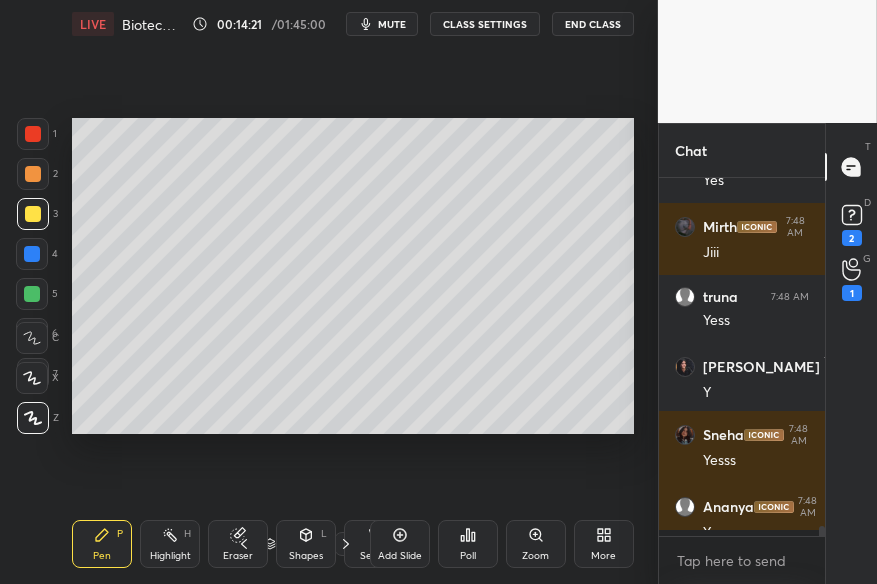 click 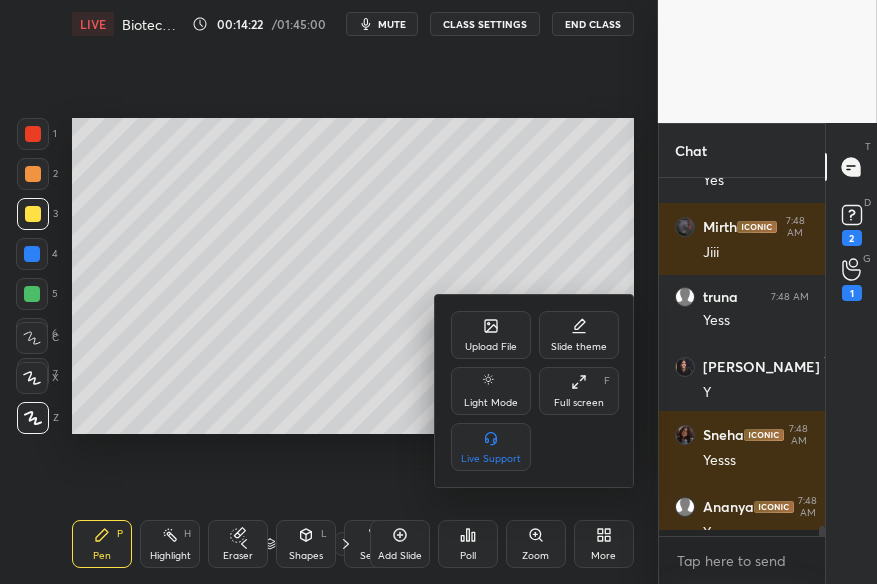 click on "Upload File" at bounding box center (491, 335) 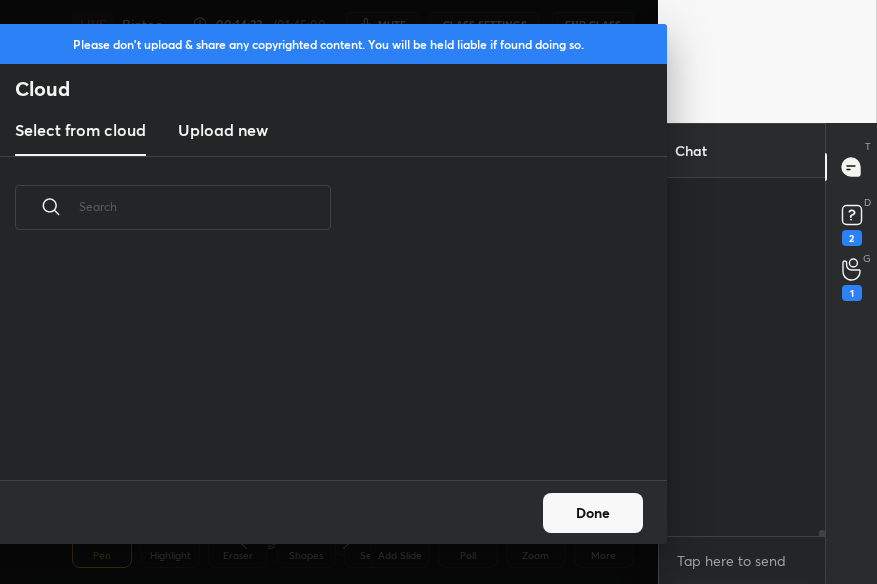 scroll, scrollTop: 21555, scrollLeft: 0, axis: vertical 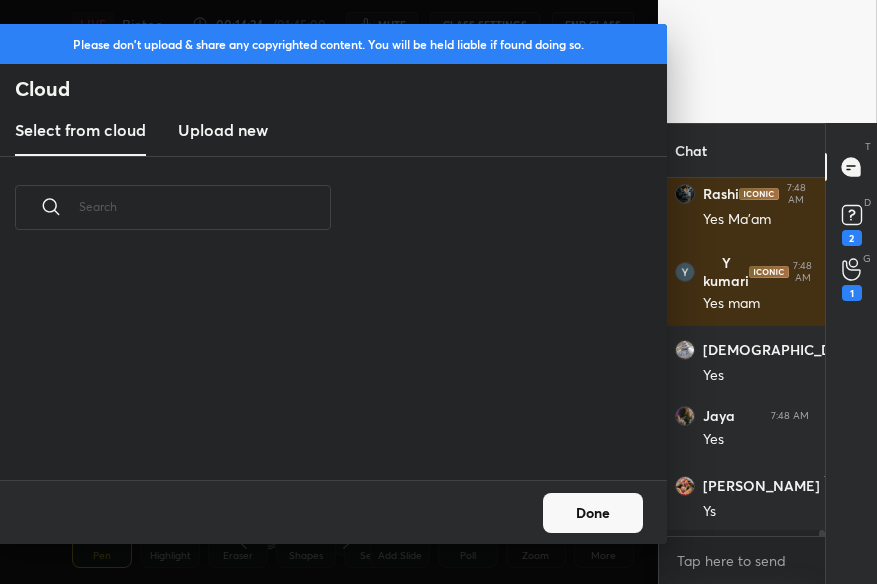 click on "Upload new" at bounding box center [223, 130] 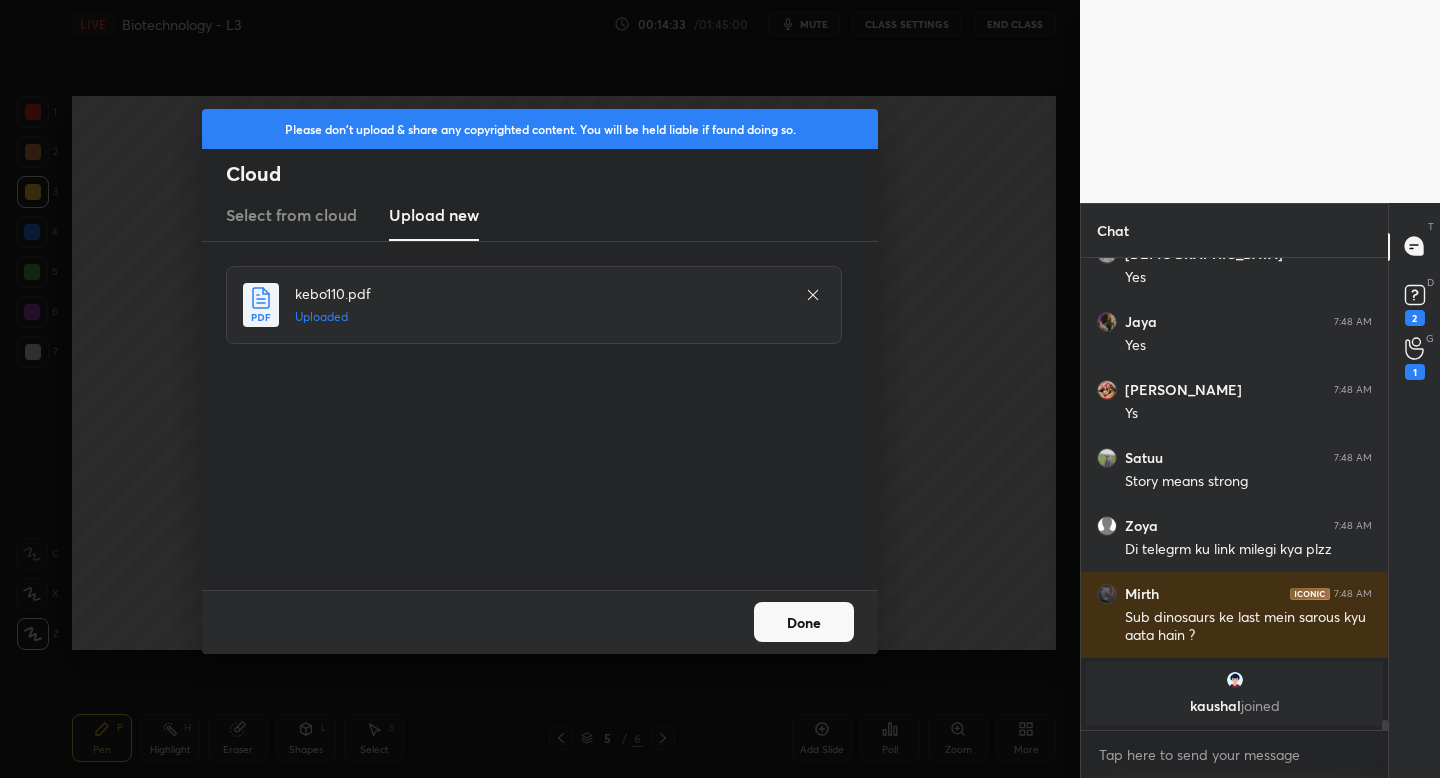 click on "Done" at bounding box center (804, 622) 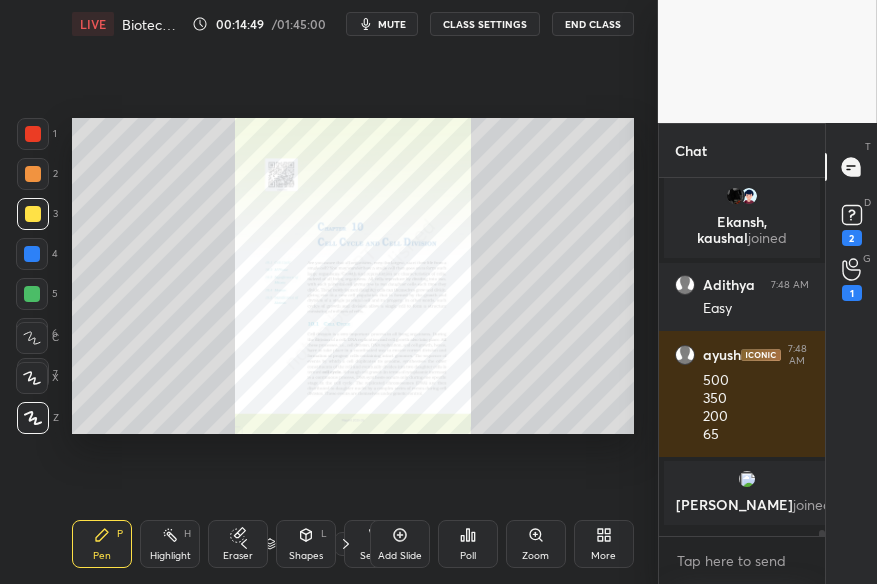click 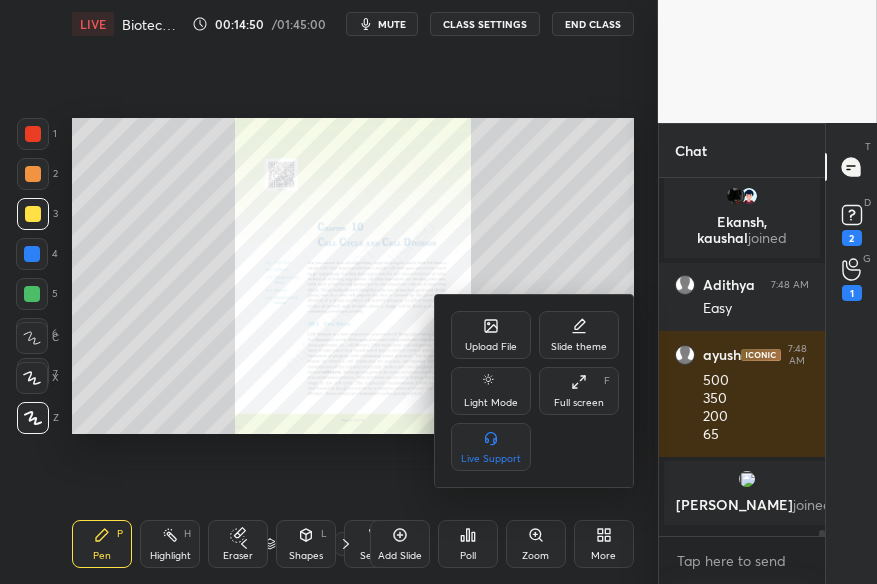 click 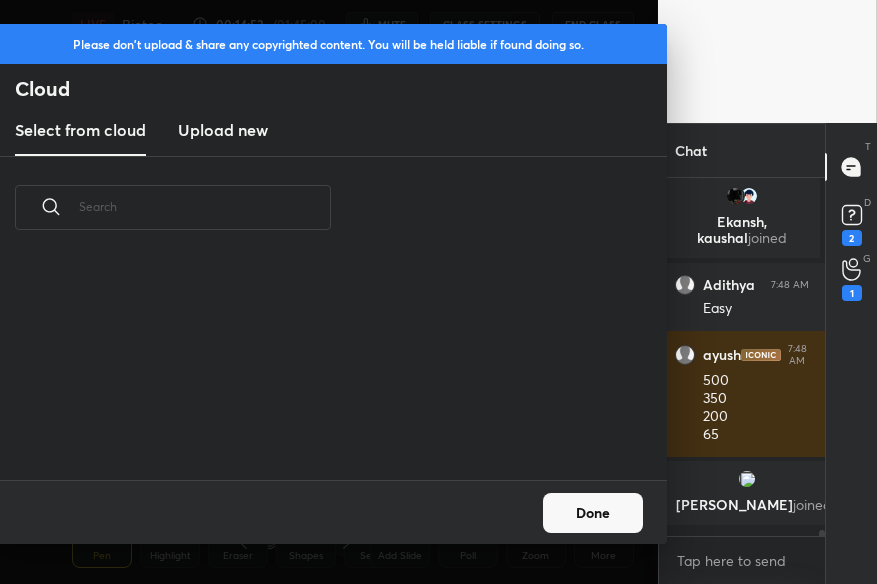 click on "Upload new" at bounding box center (223, 130) 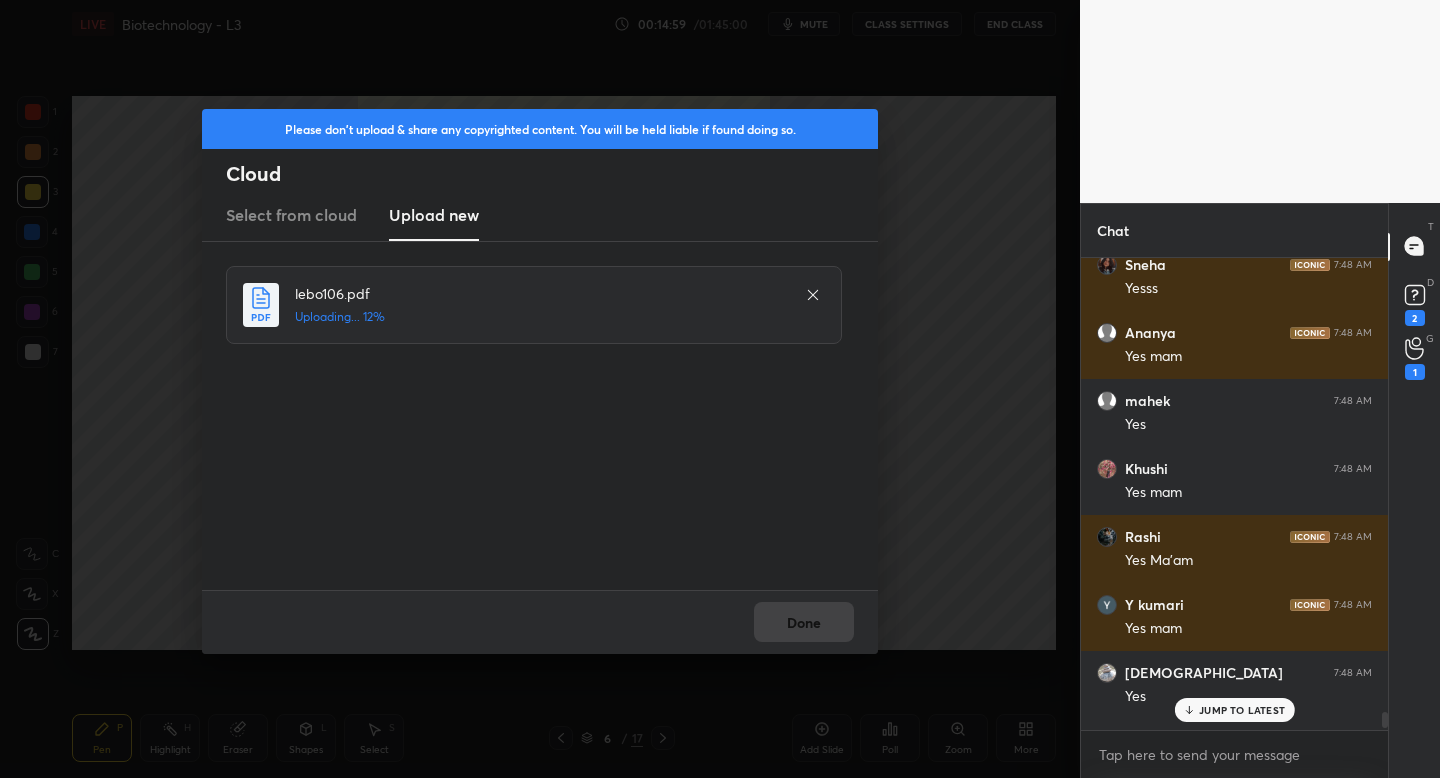 click on "JUMP TO LATEST" at bounding box center (1242, 710) 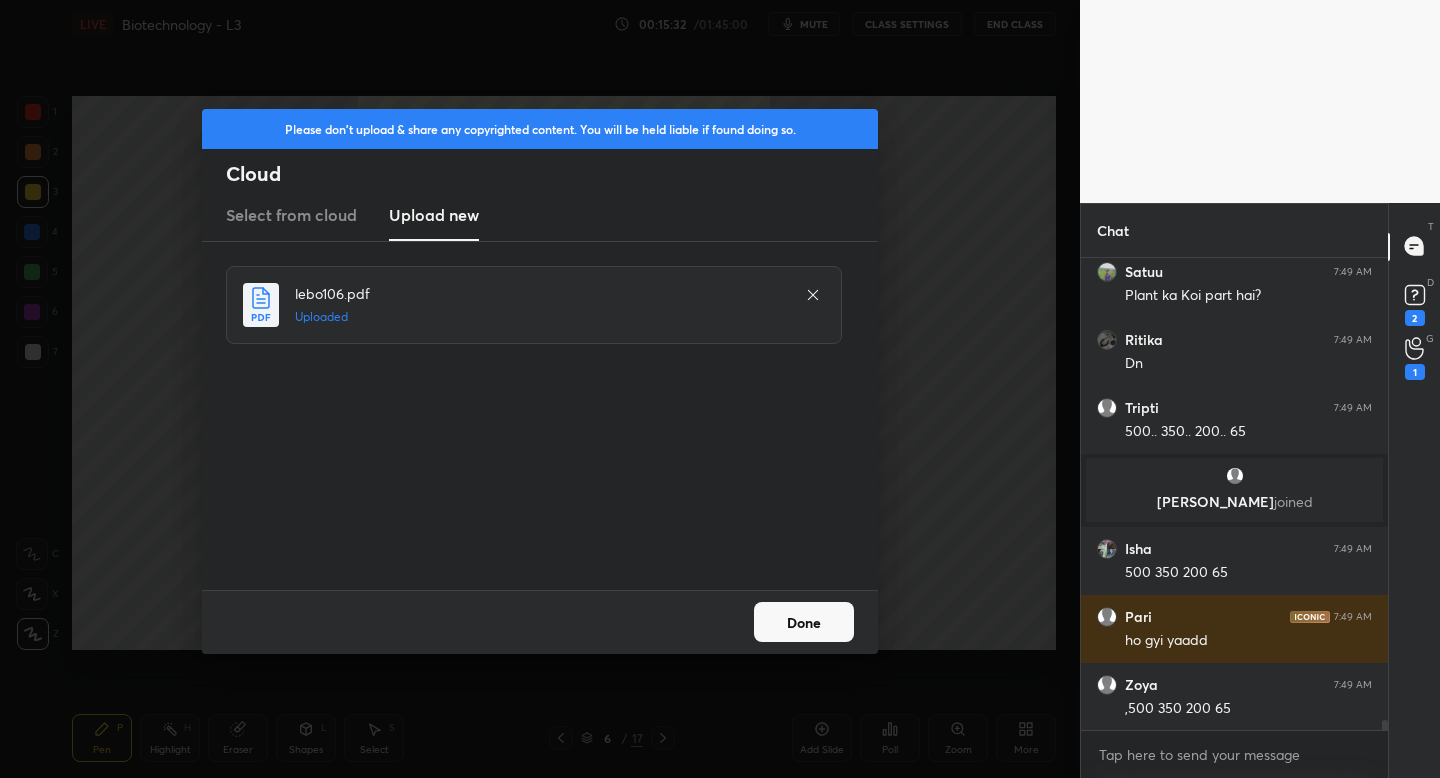 click on "Done" at bounding box center (804, 622) 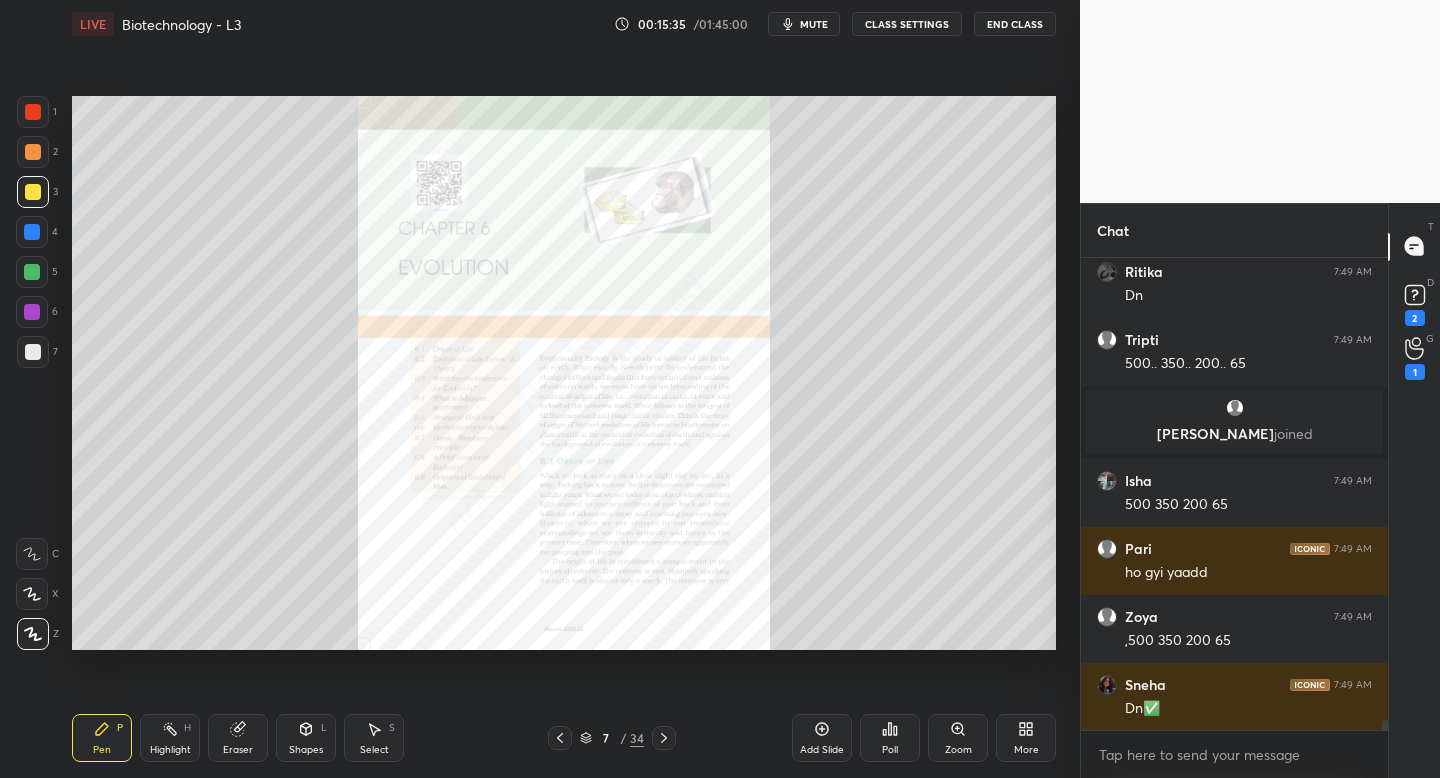 click at bounding box center (664, 738) 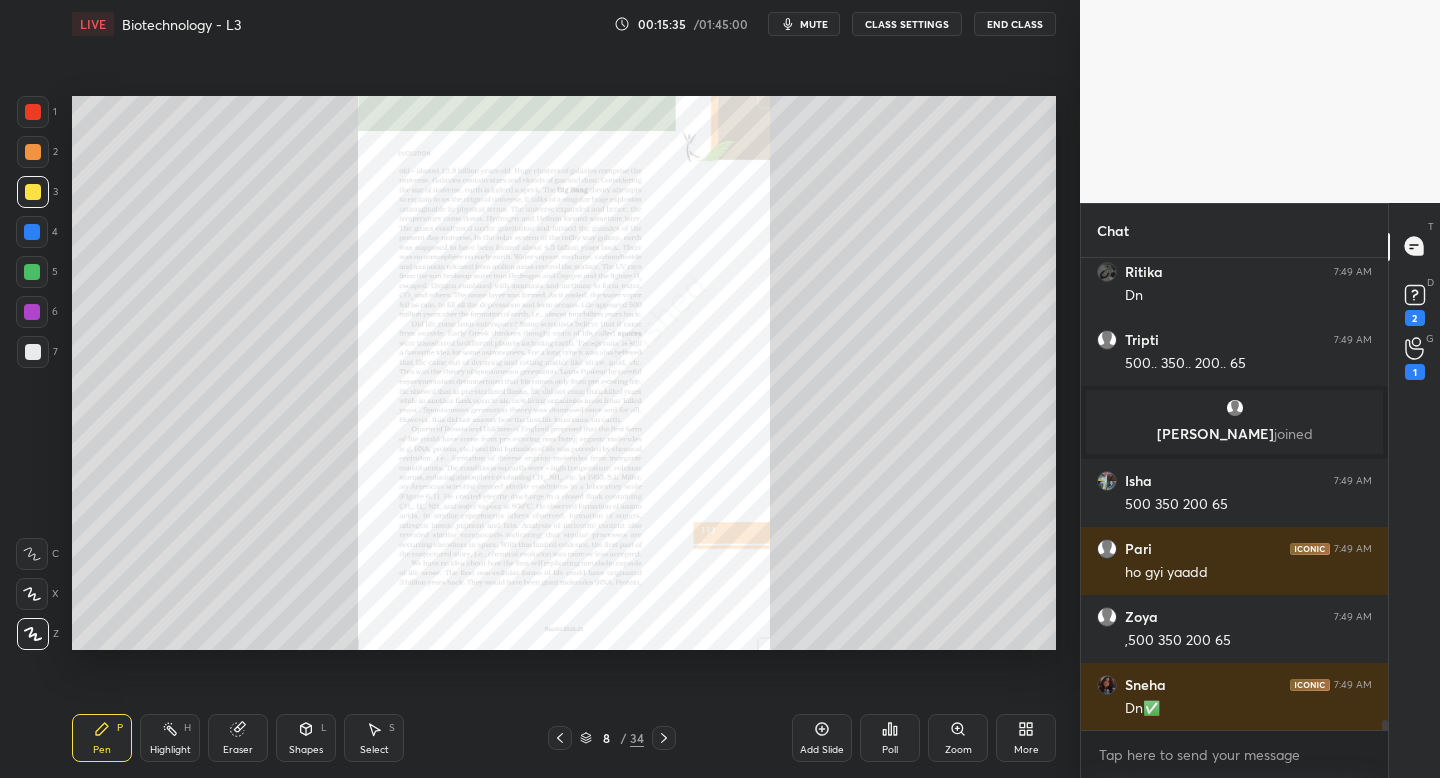 click at bounding box center [664, 738] 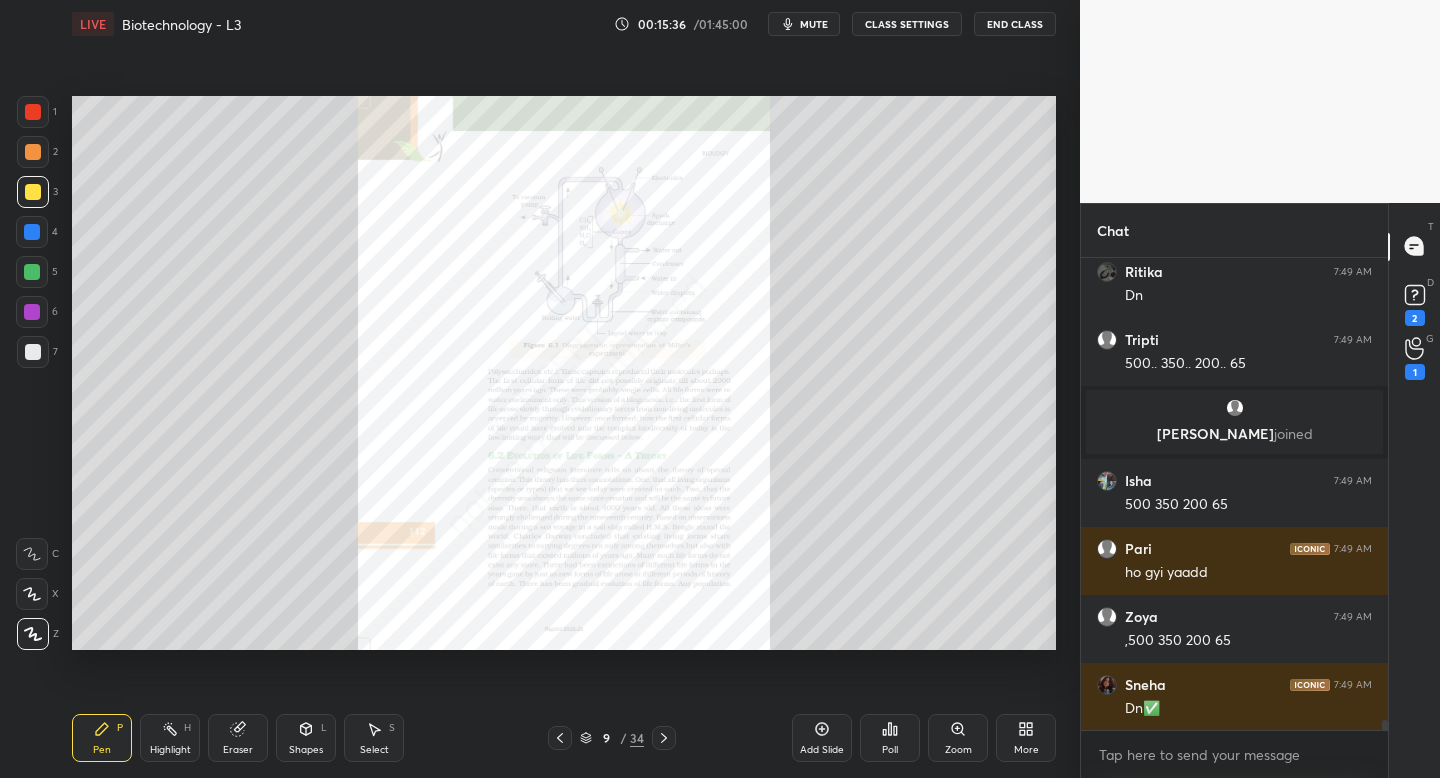 click at bounding box center [664, 738] 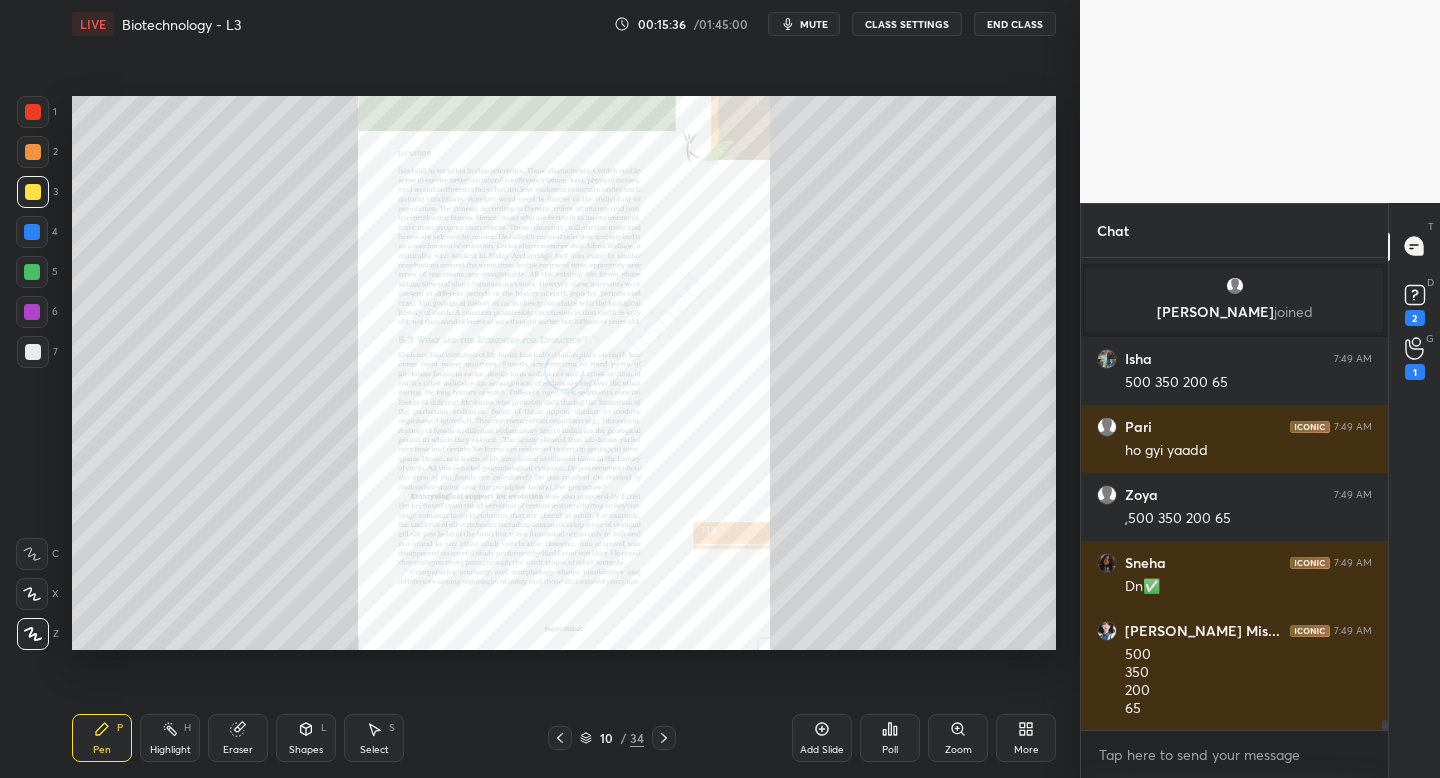 click at bounding box center (664, 738) 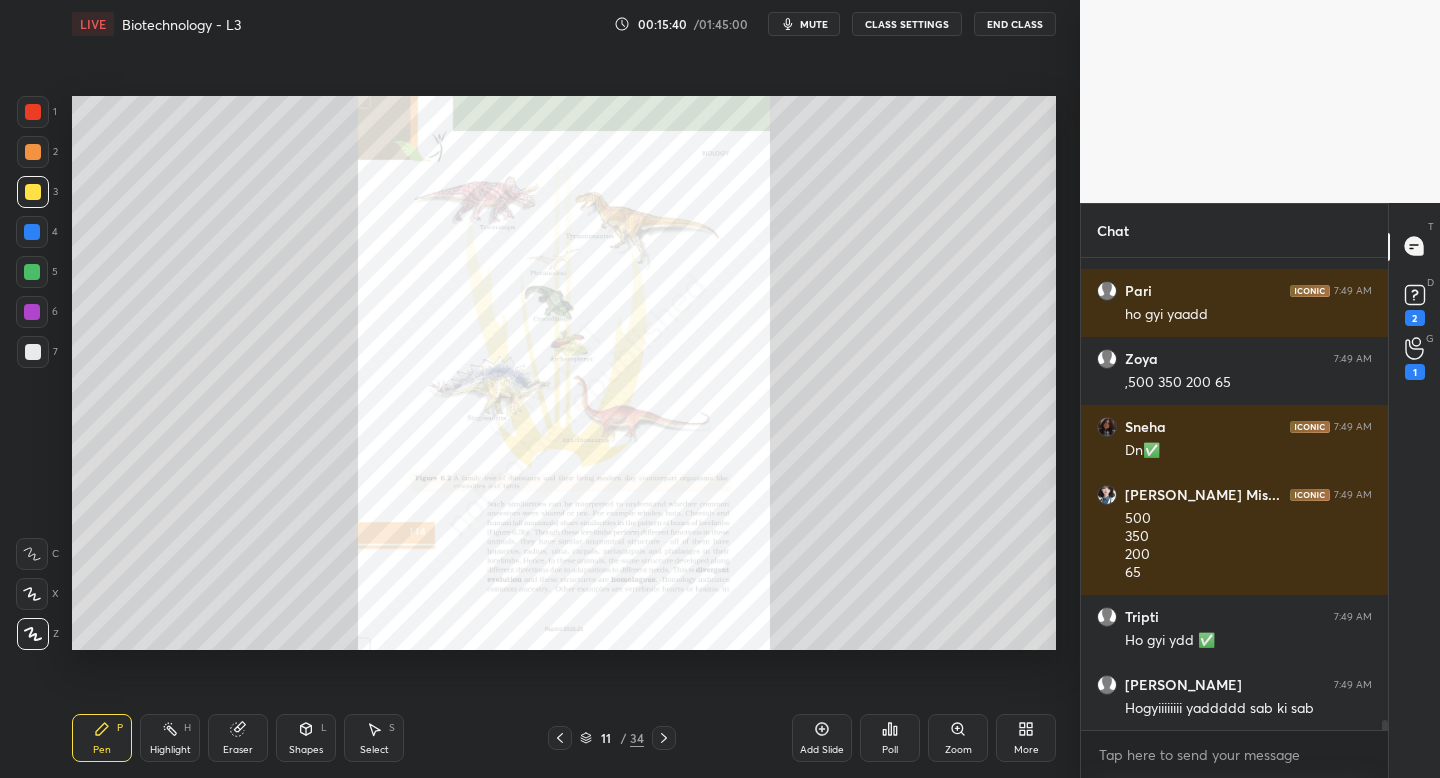 click at bounding box center (560, 738) 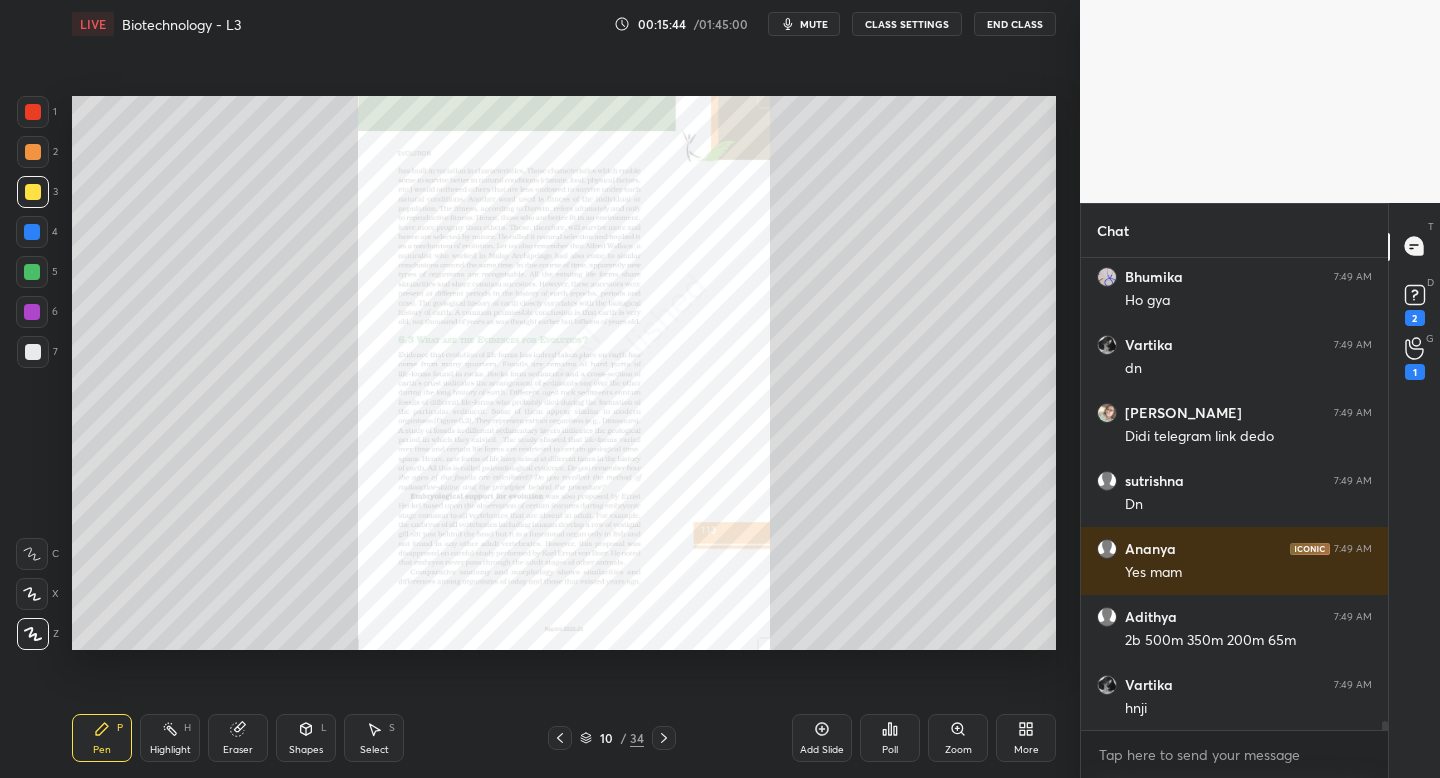 click 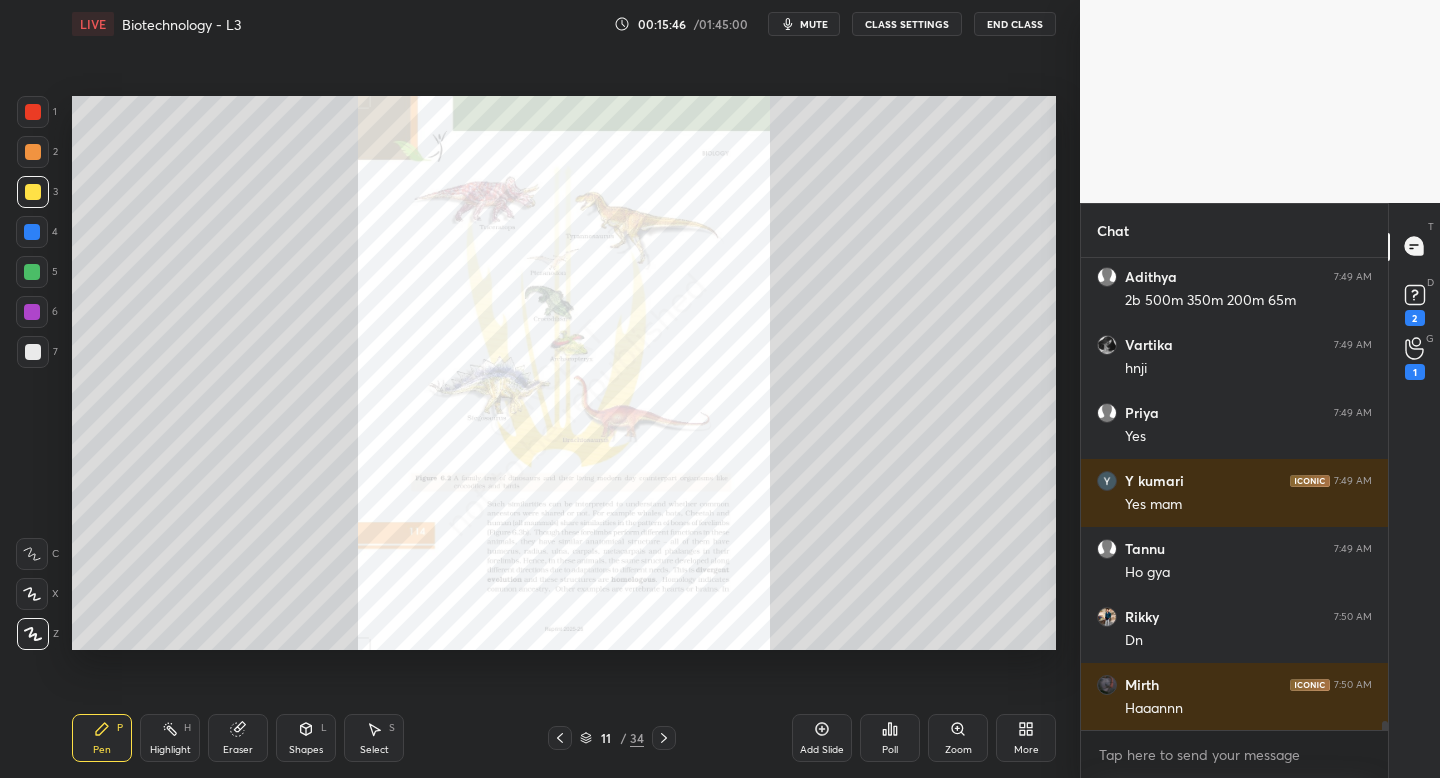 click 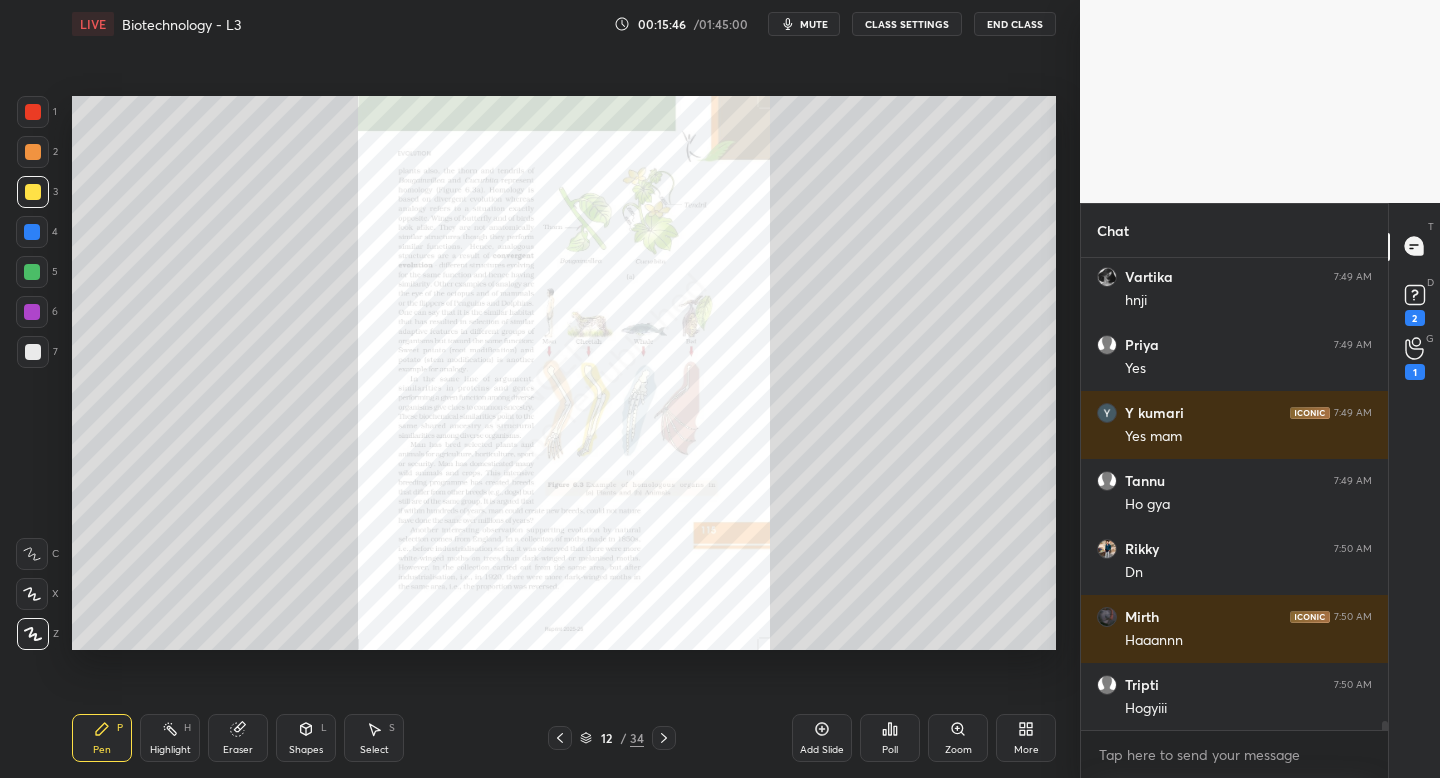click 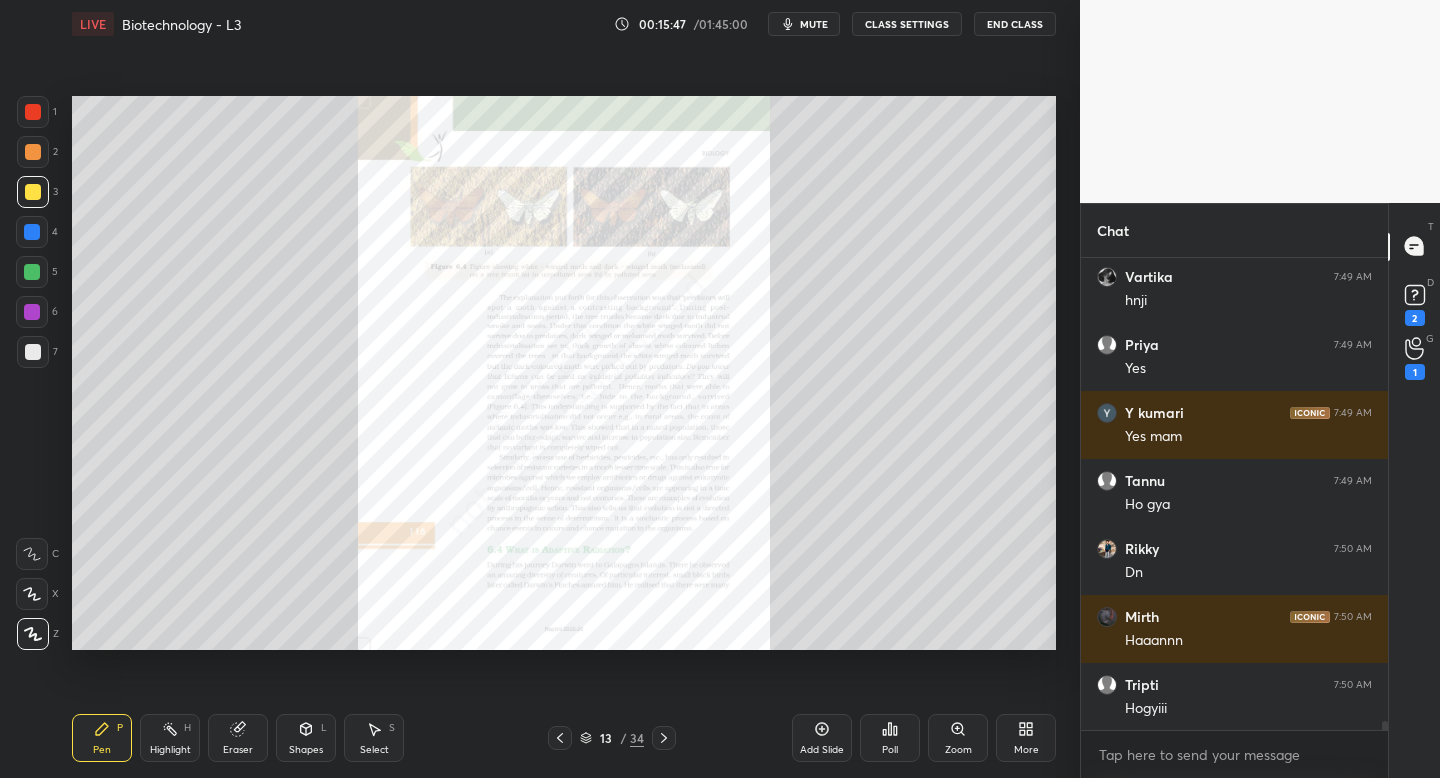 click 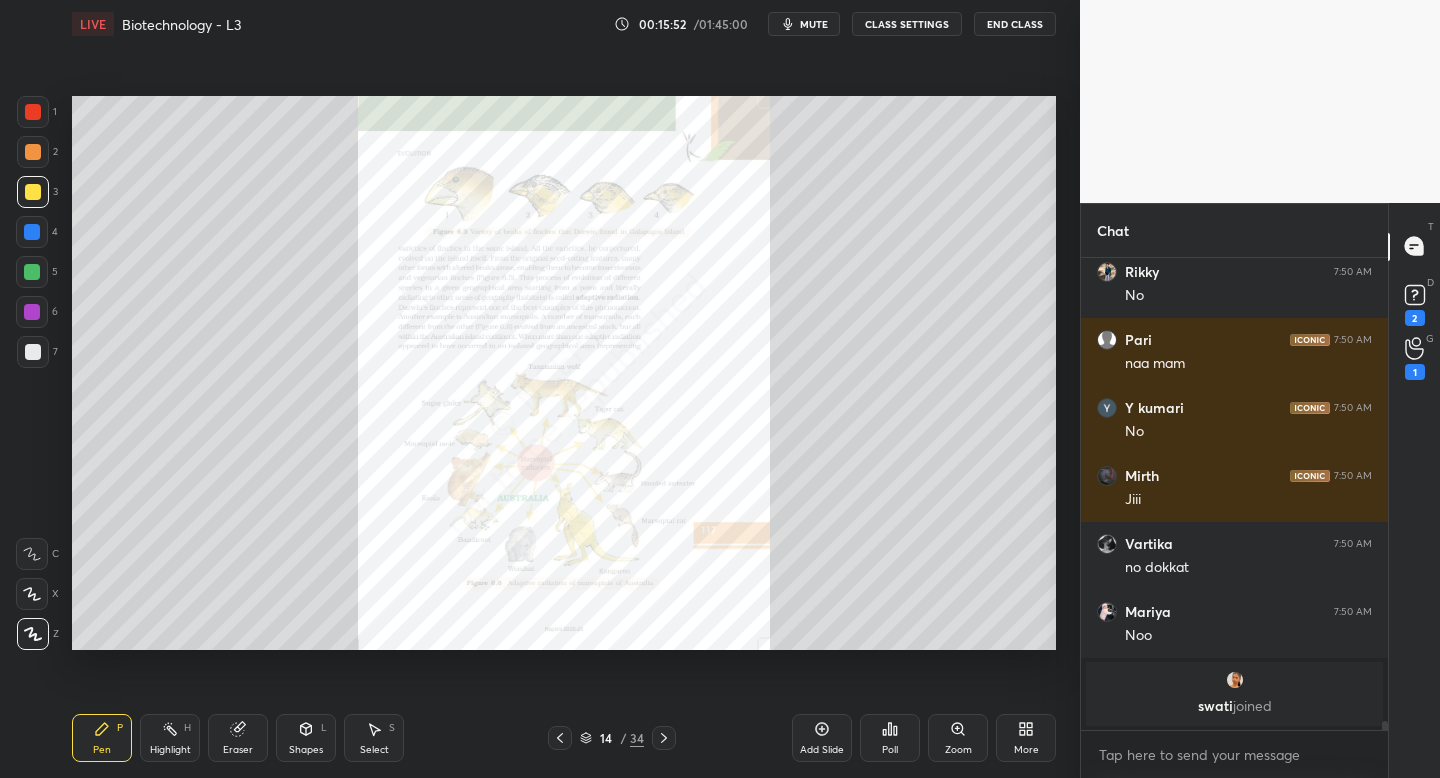 click 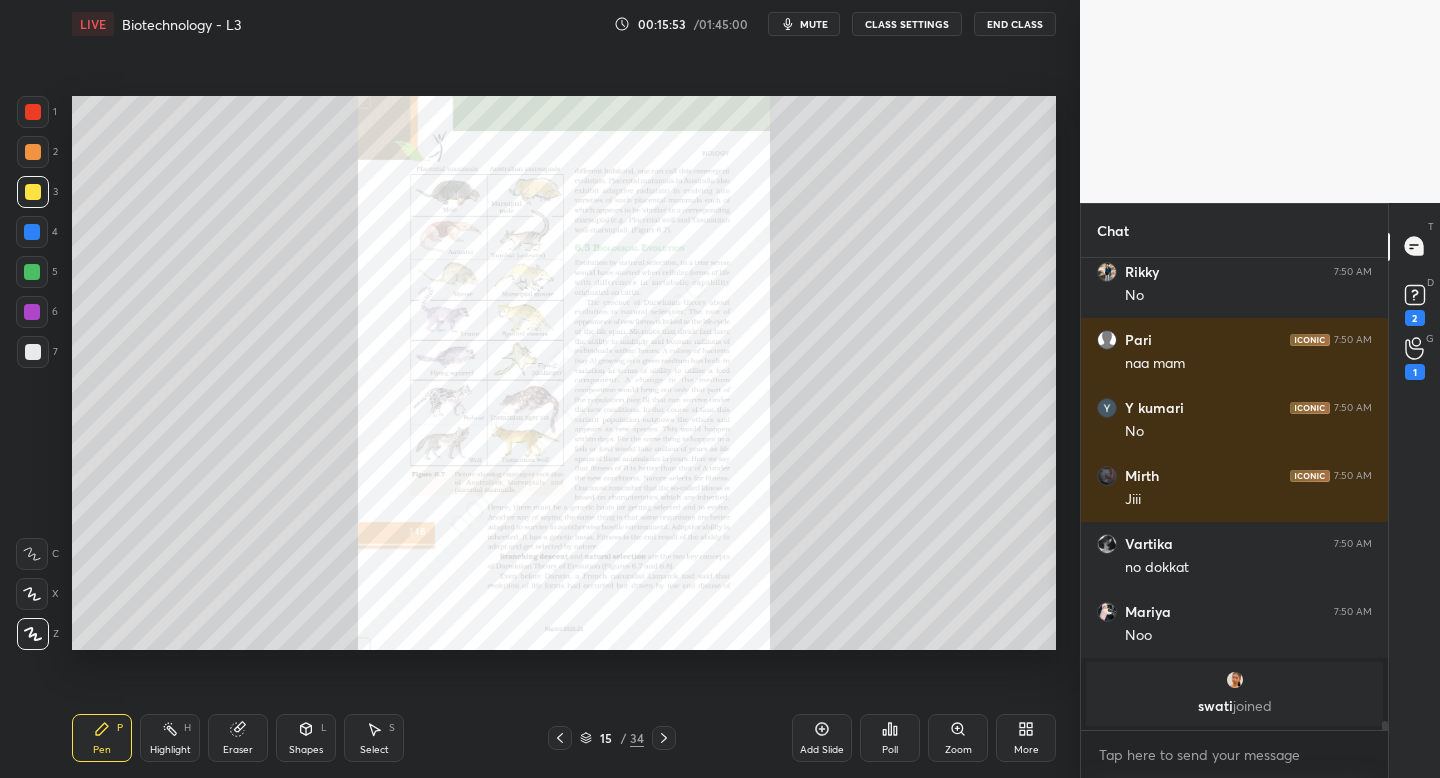 click 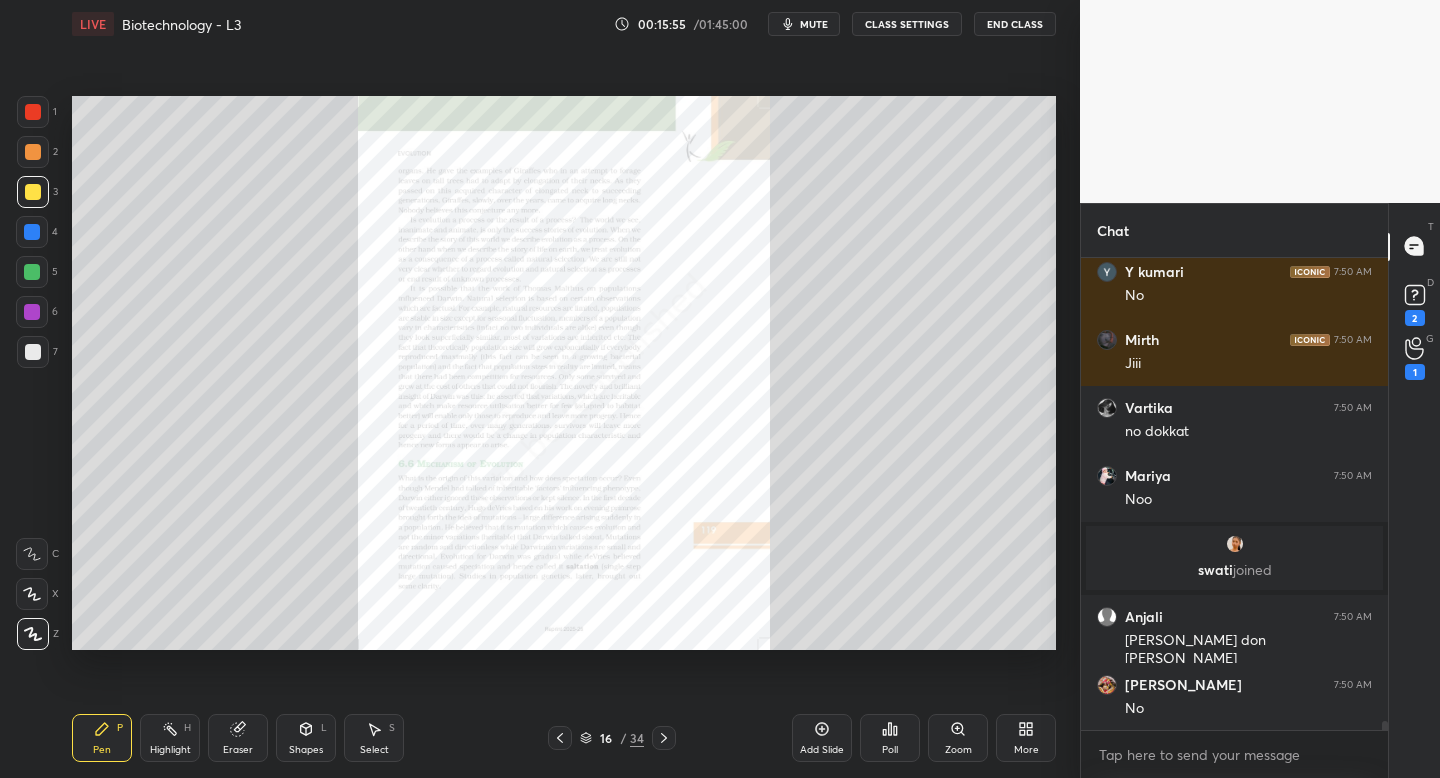 click 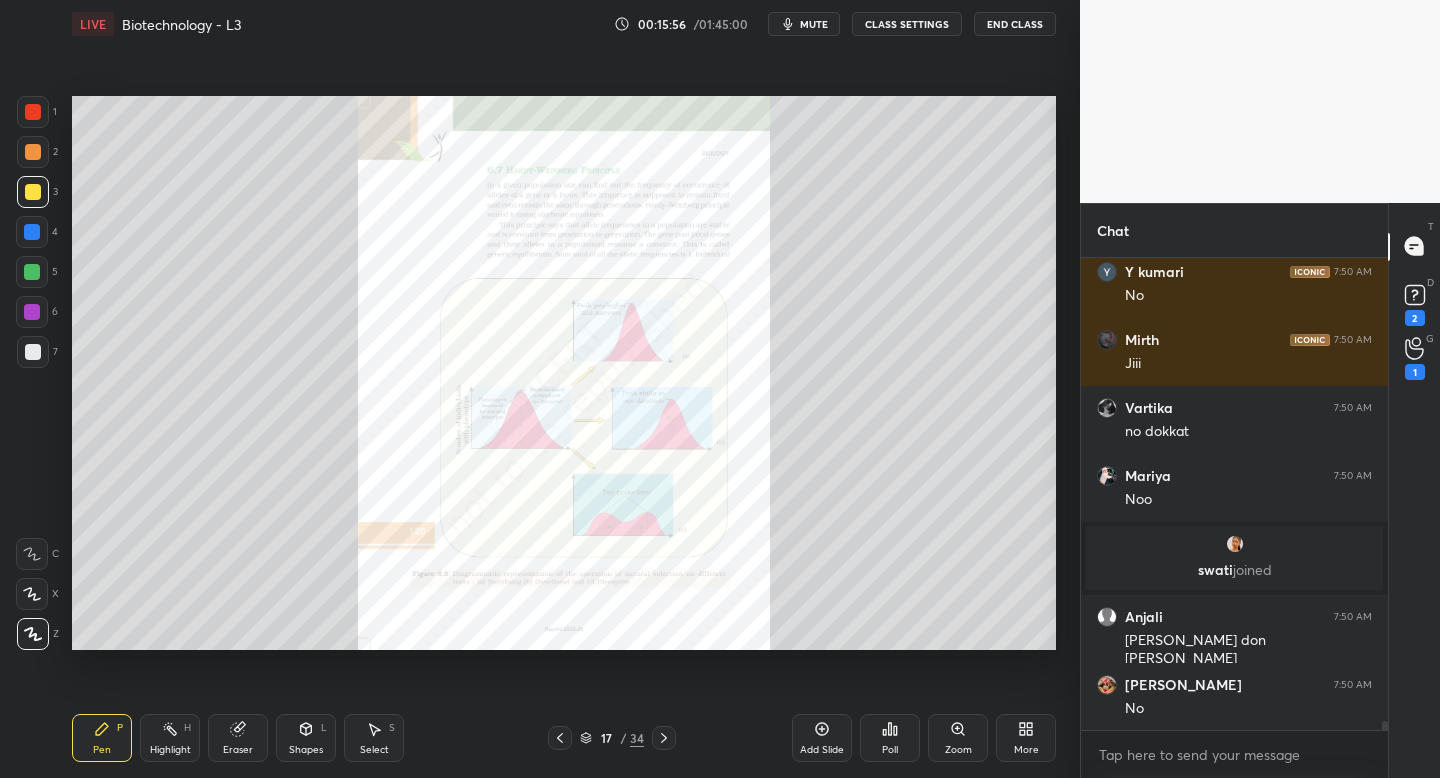 click 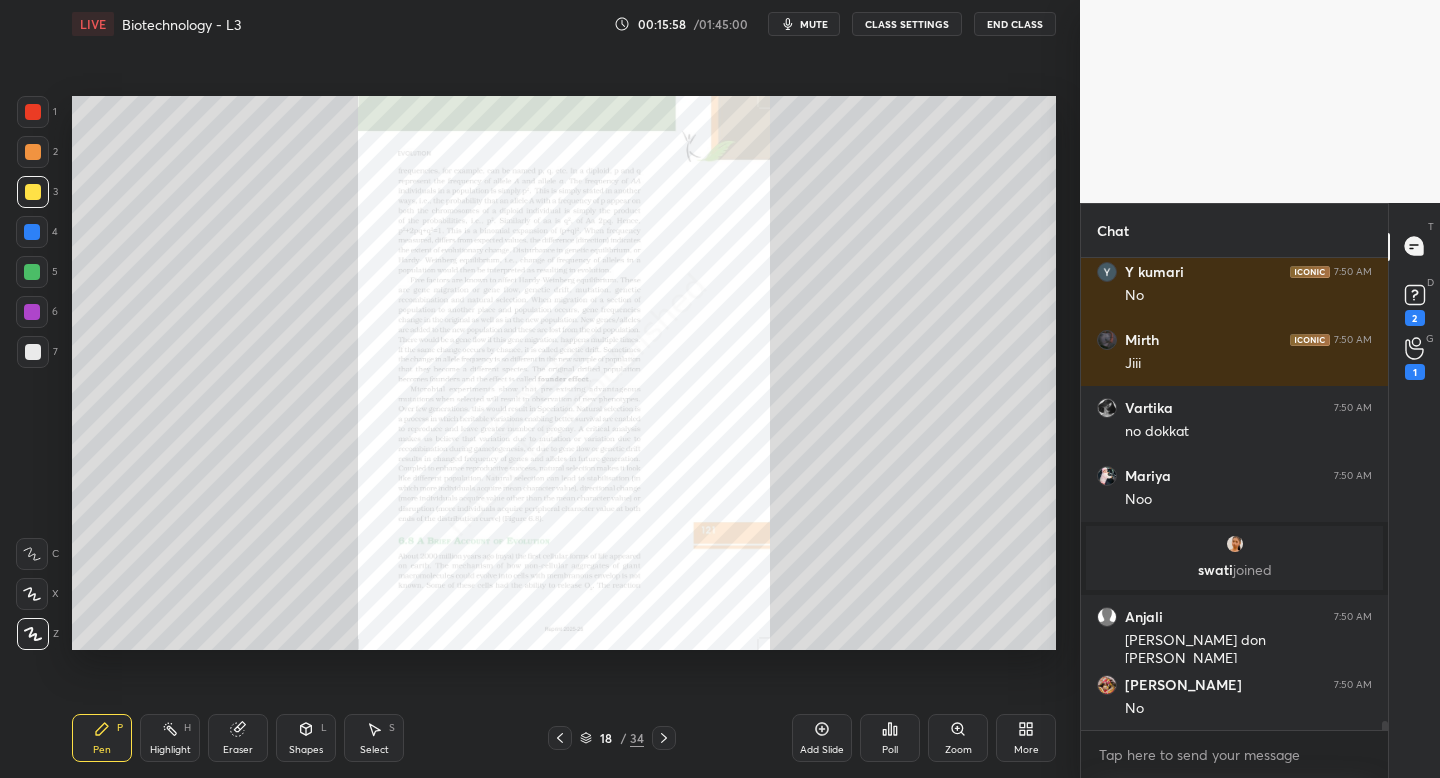 click 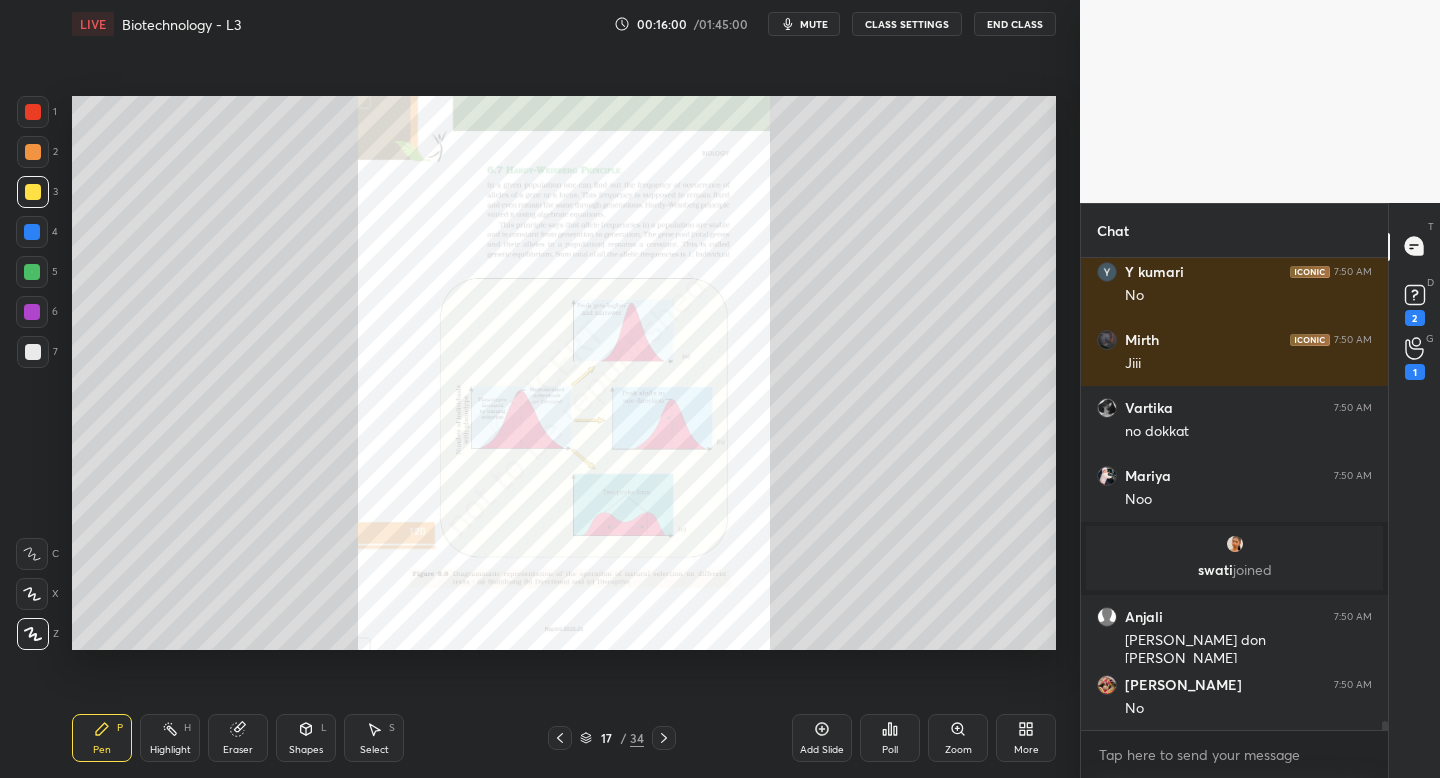 click 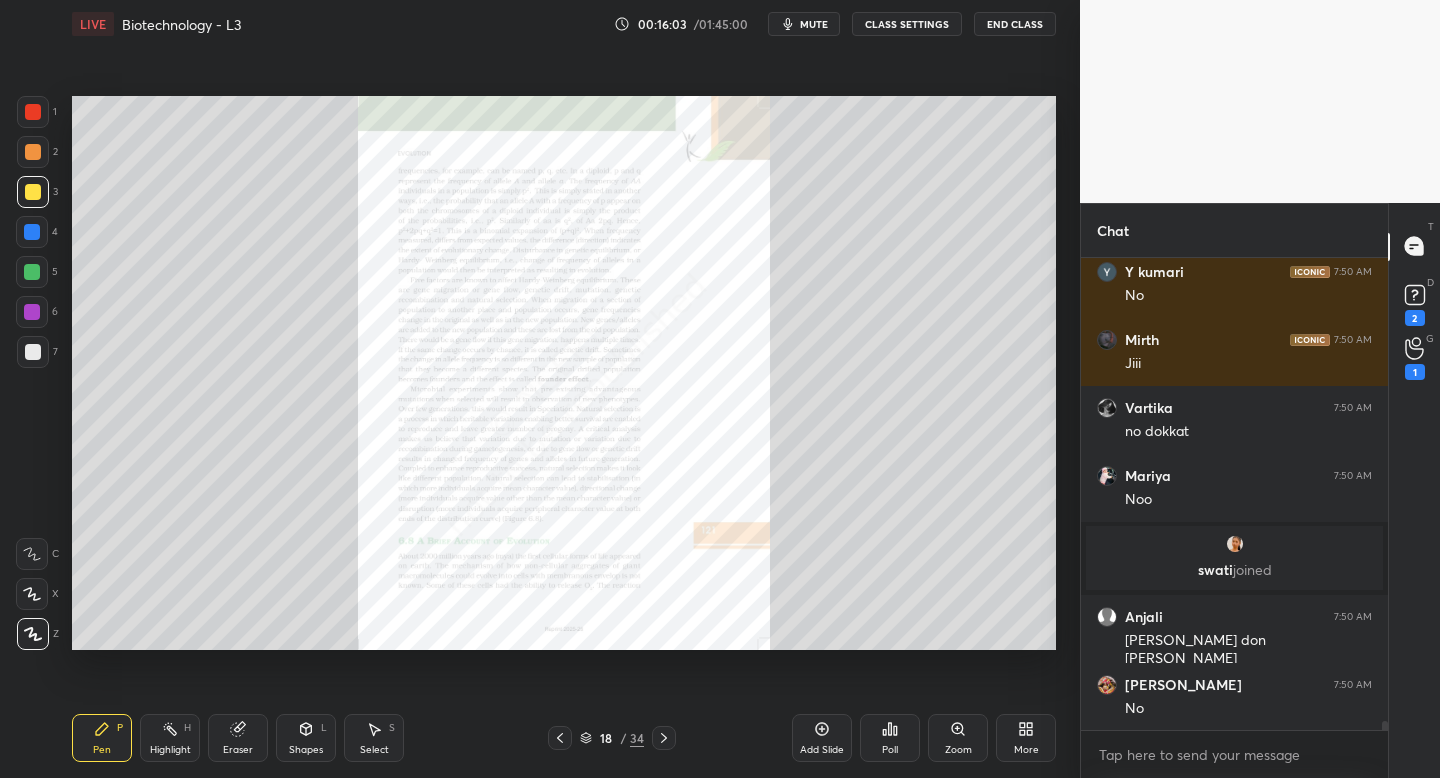 click 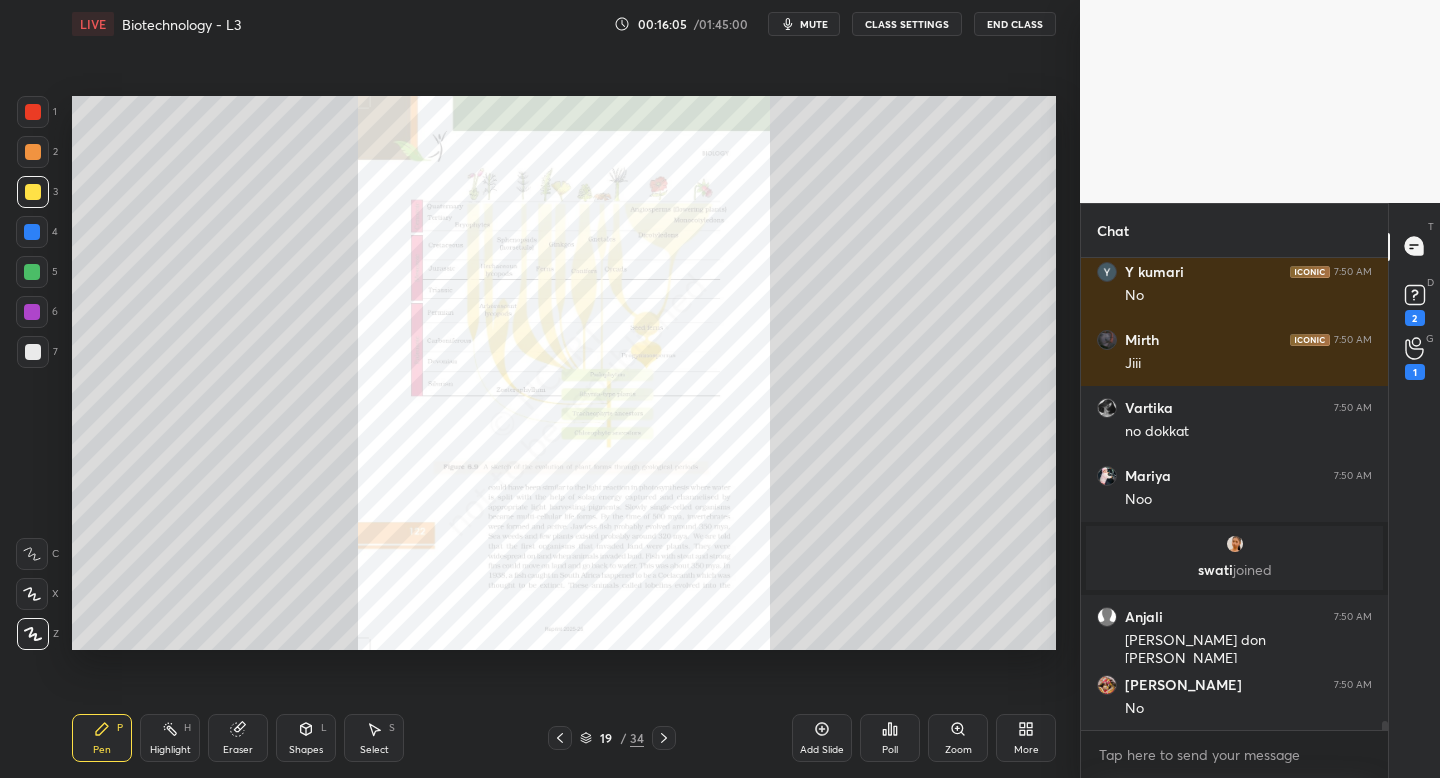 click 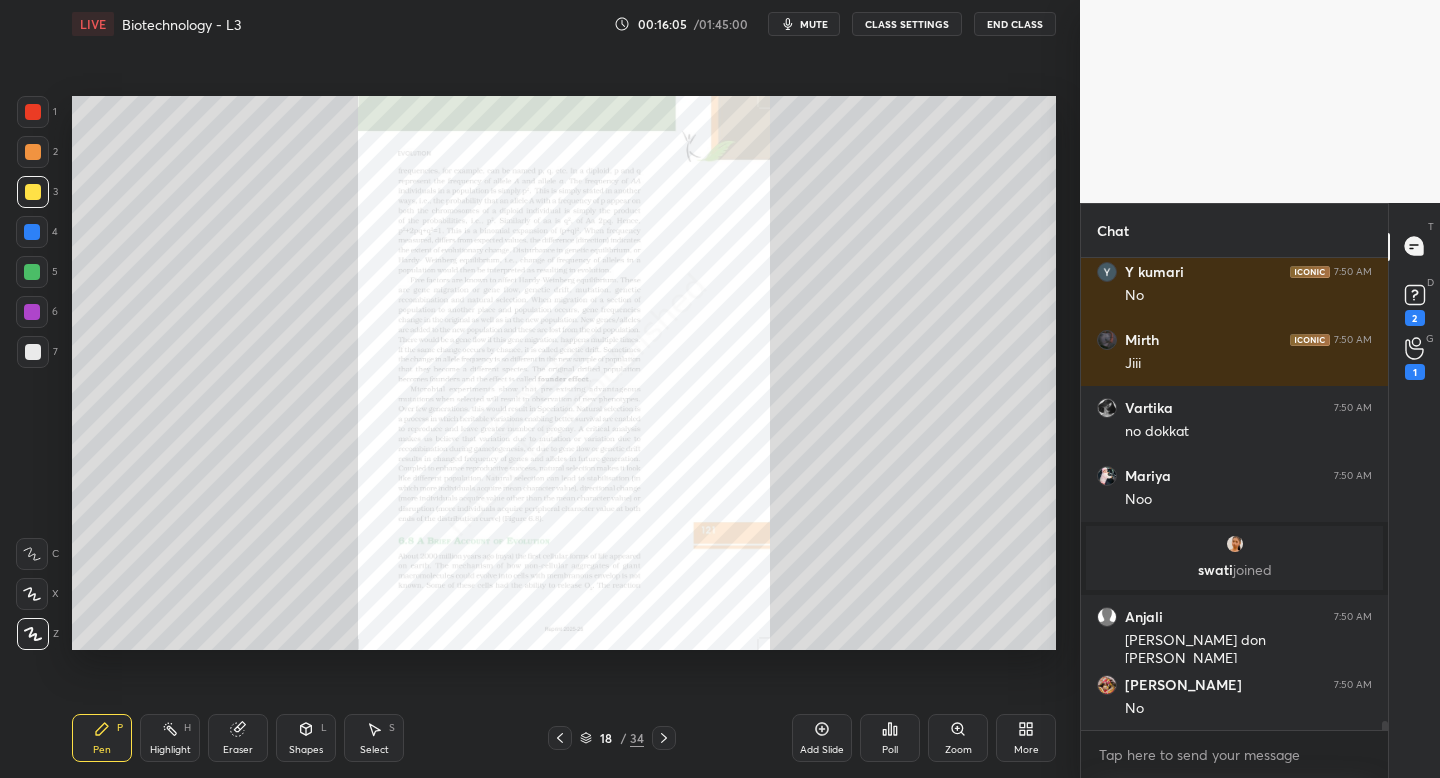 scroll, scrollTop: 23660, scrollLeft: 0, axis: vertical 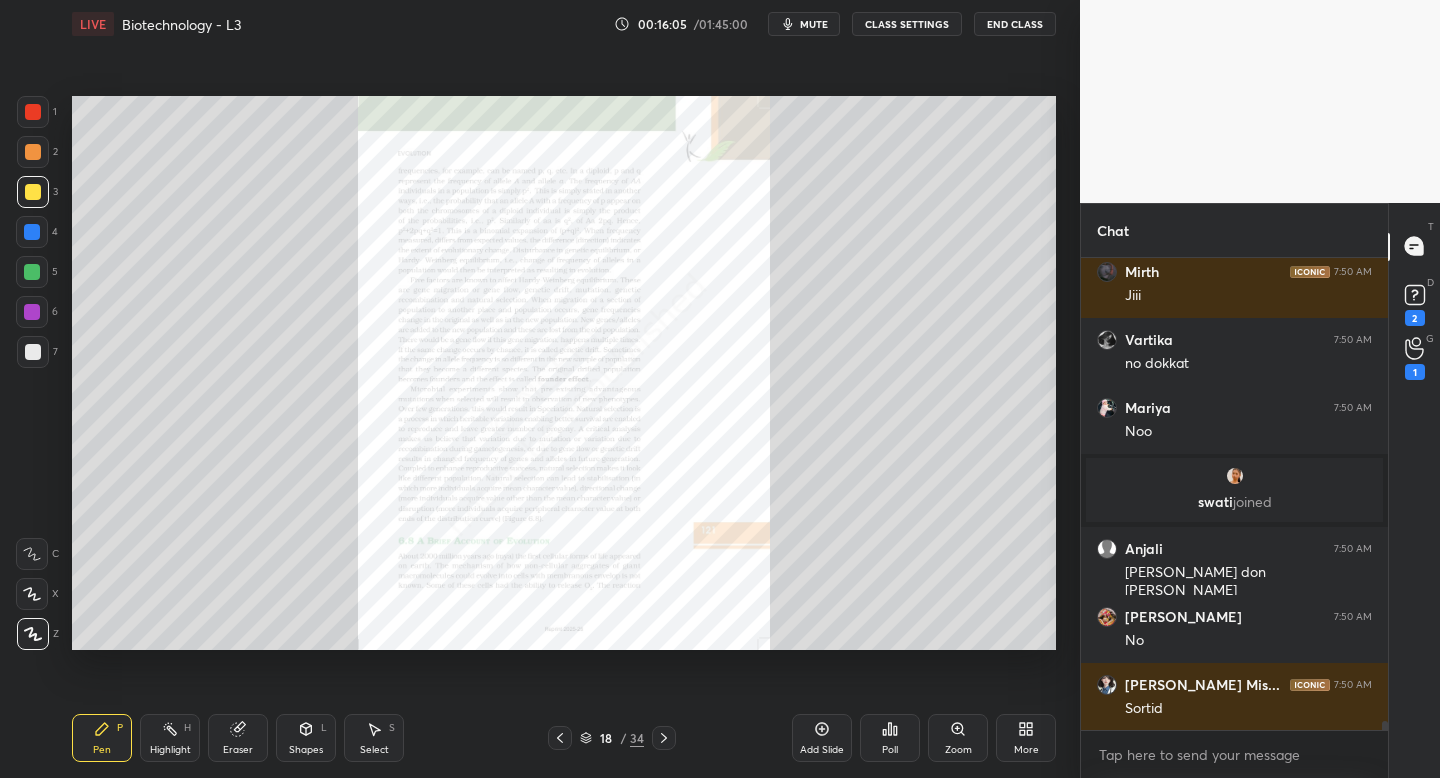 click on "Add Slide" at bounding box center [822, 738] 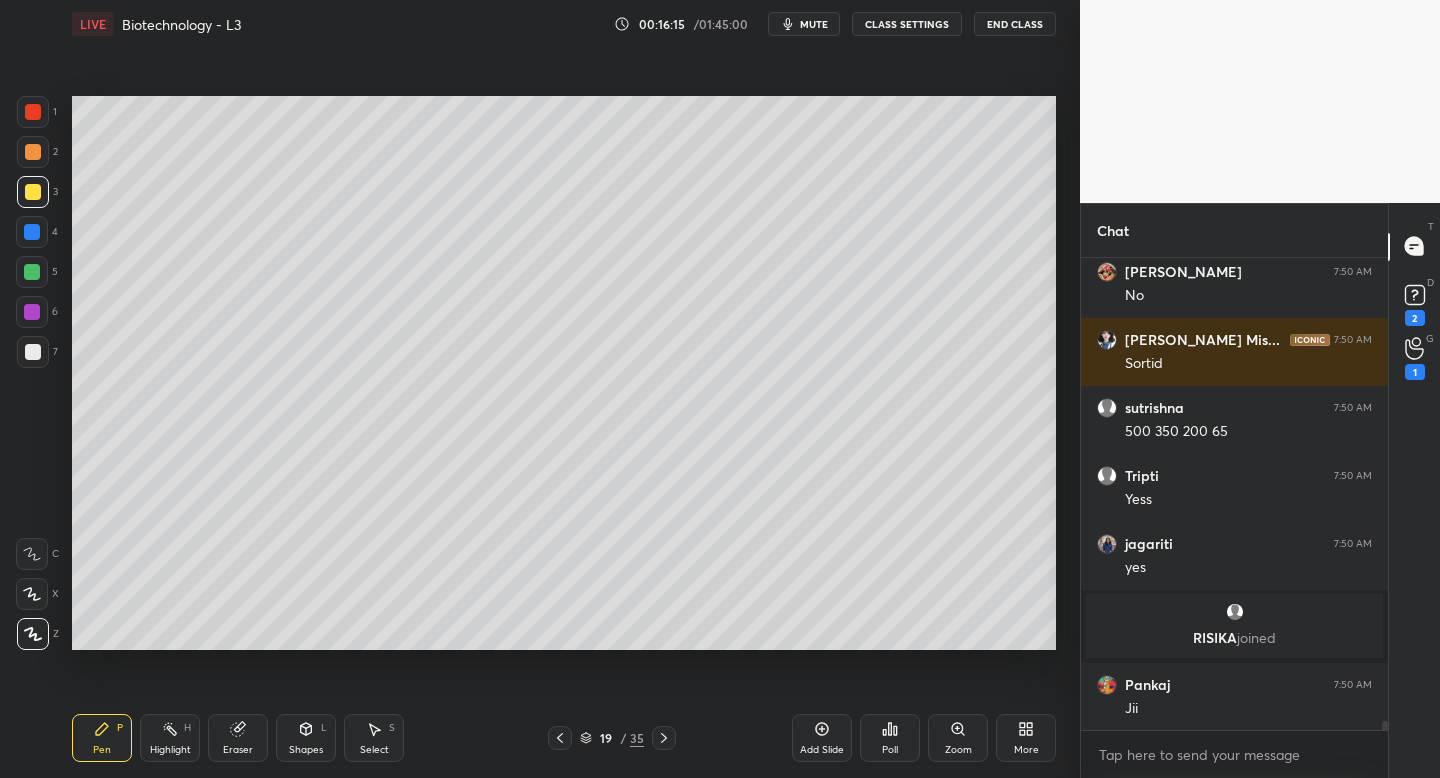 scroll, scrollTop: 23897, scrollLeft: 0, axis: vertical 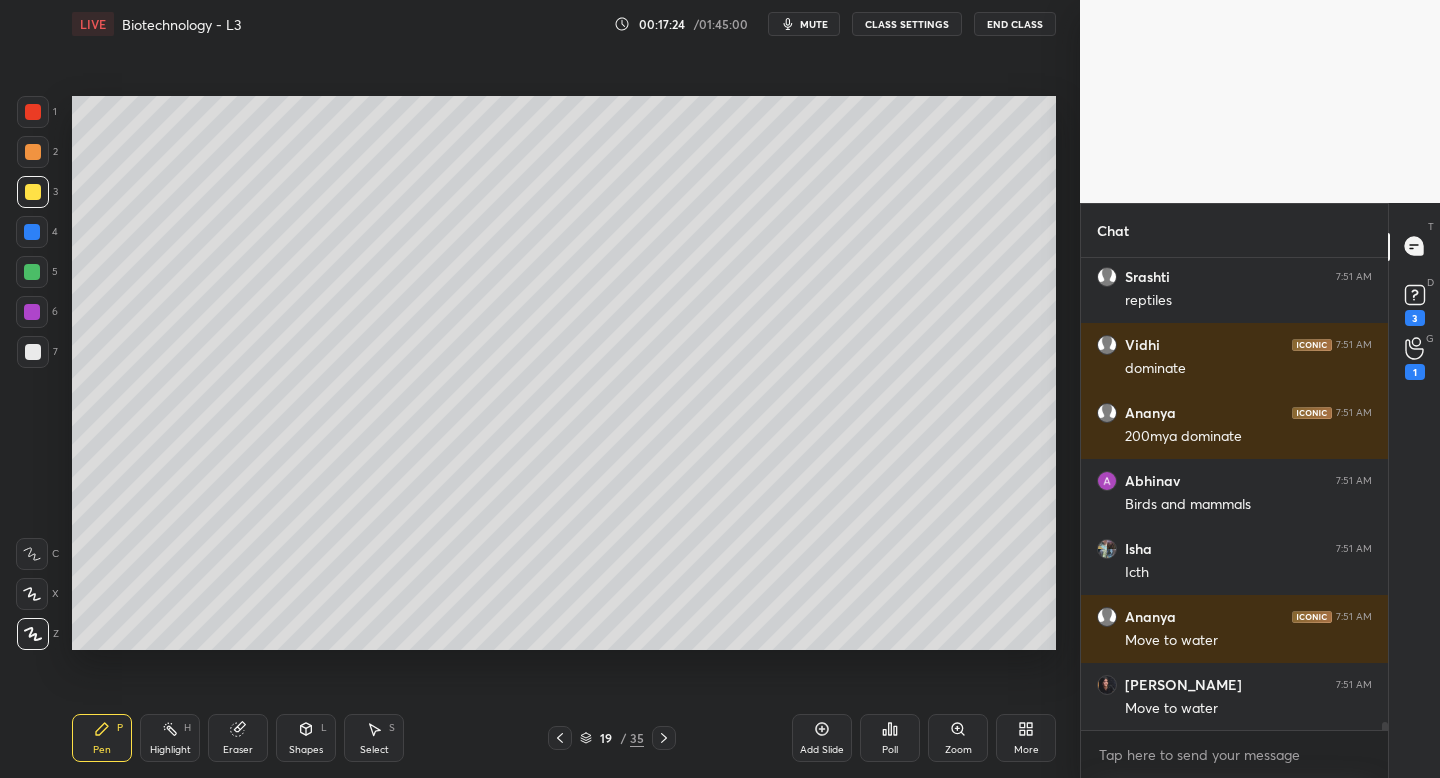click on "Setting up your live class Poll for   secs No correct answer Start poll" at bounding box center (564, 373) 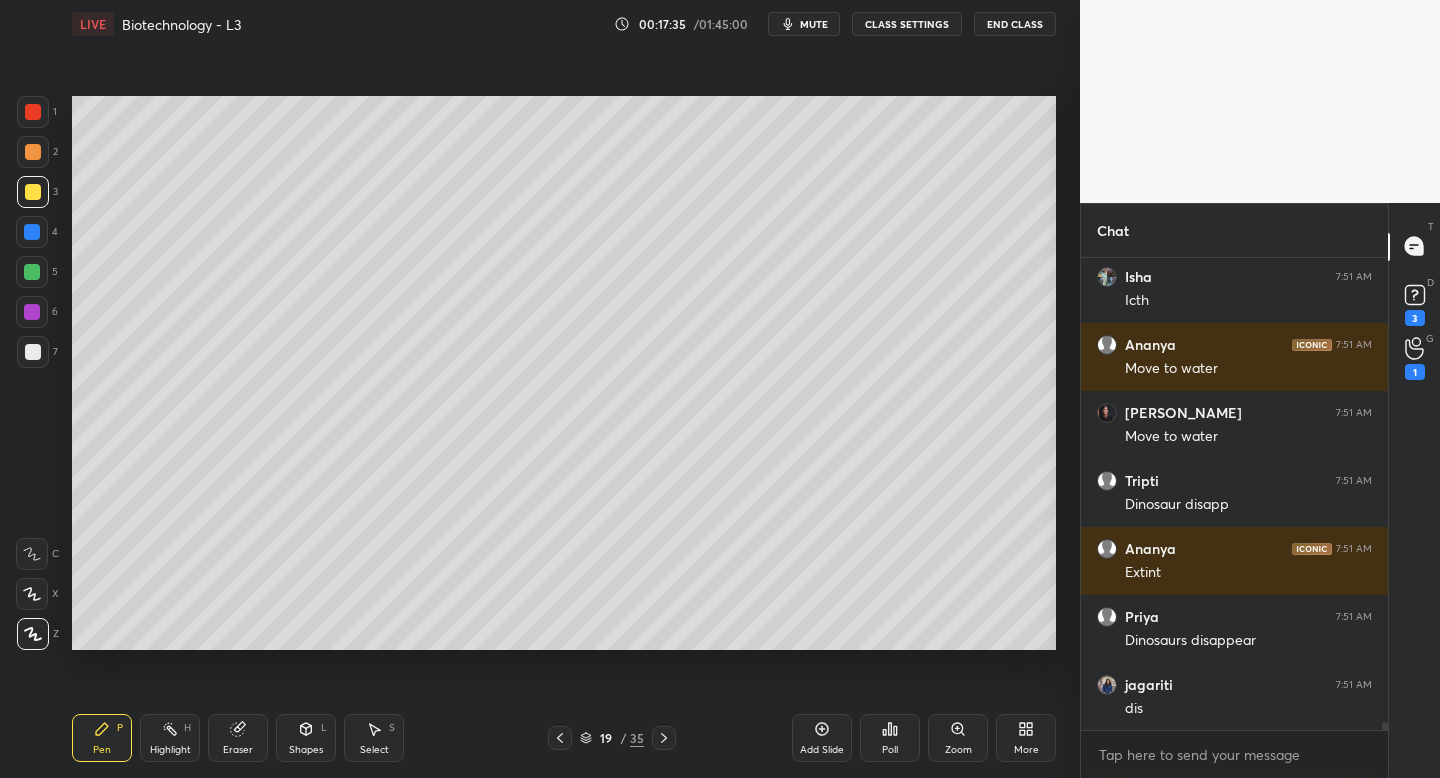 scroll, scrollTop: 26266, scrollLeft: 0, axis: vertical 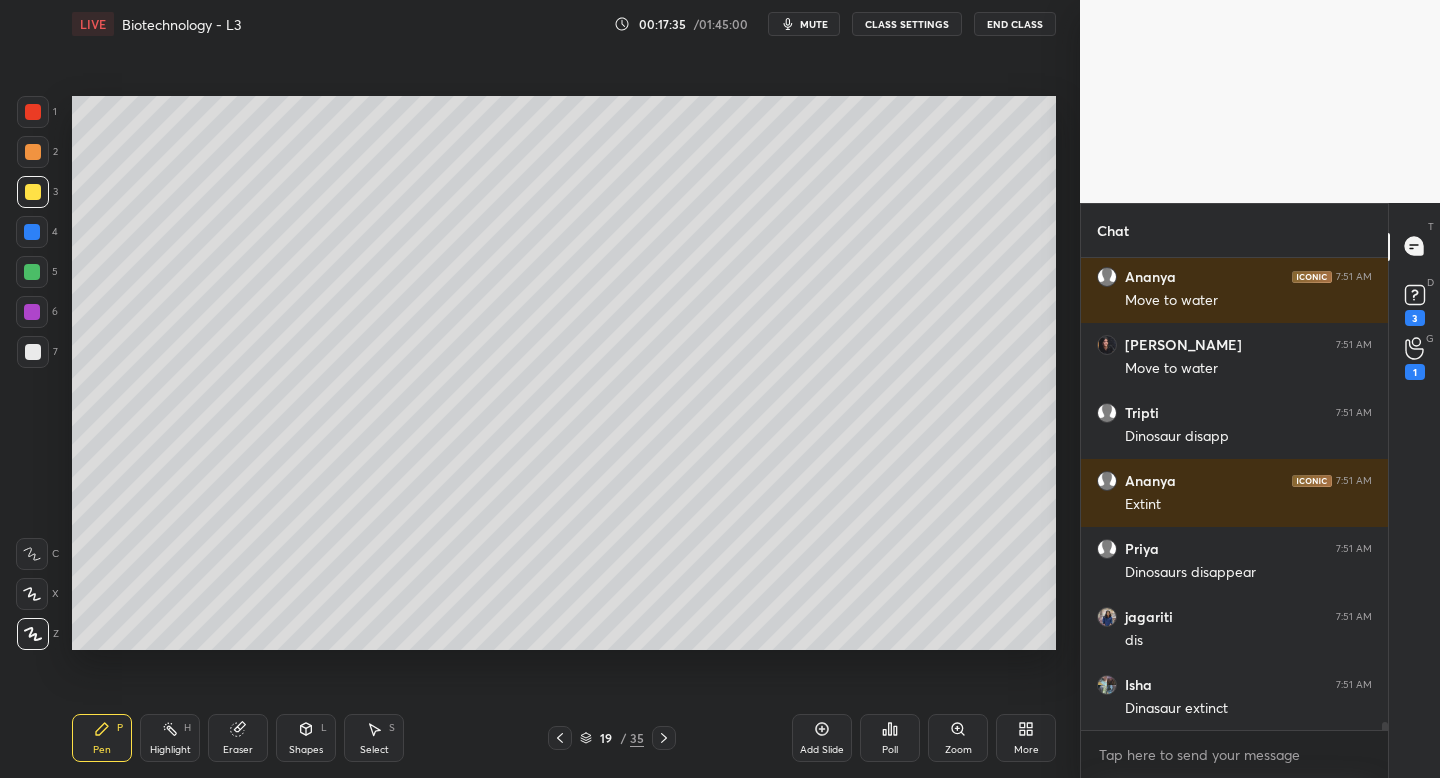 click on "1" at bounding box center [37, 112] 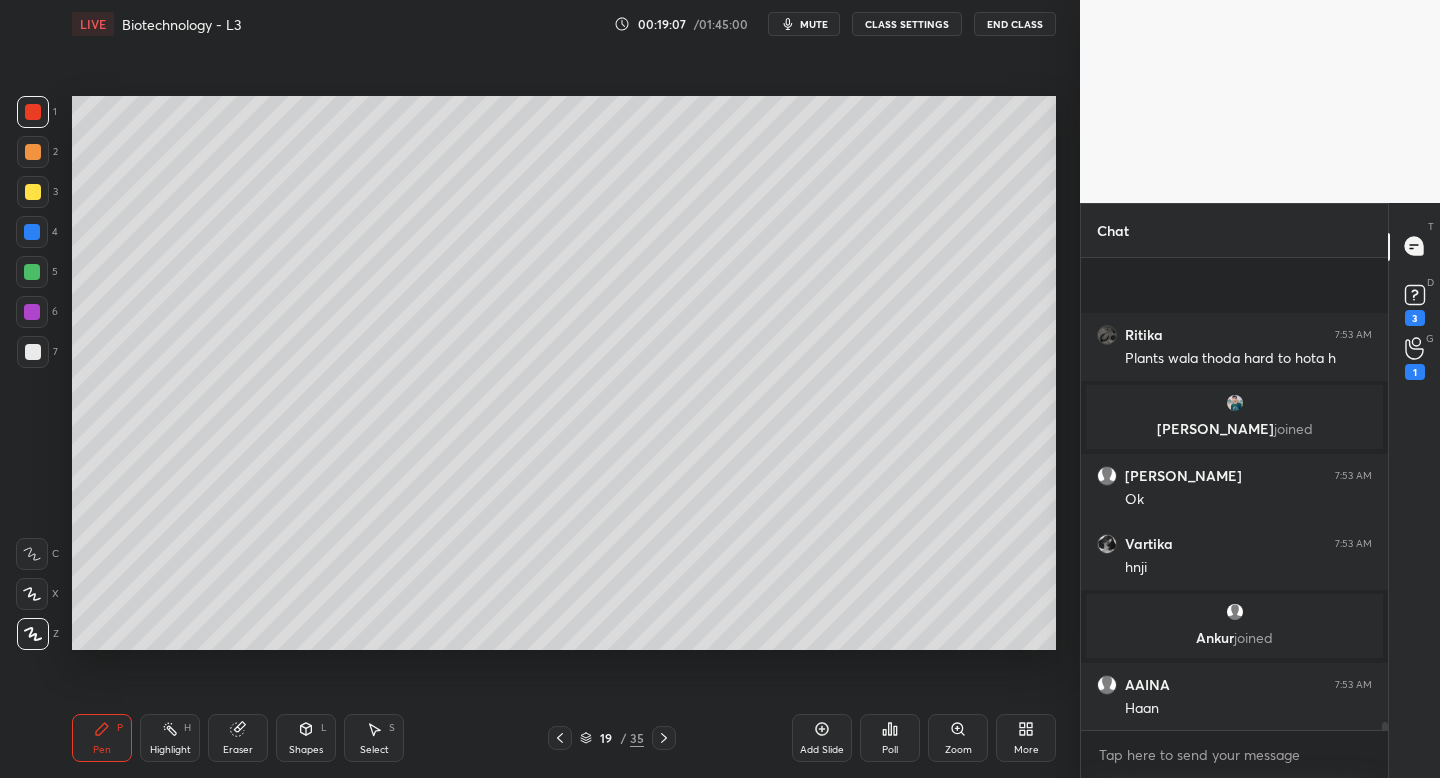 scroll, scrollTop: 26667, scrollLeft: 0, axis: vertical 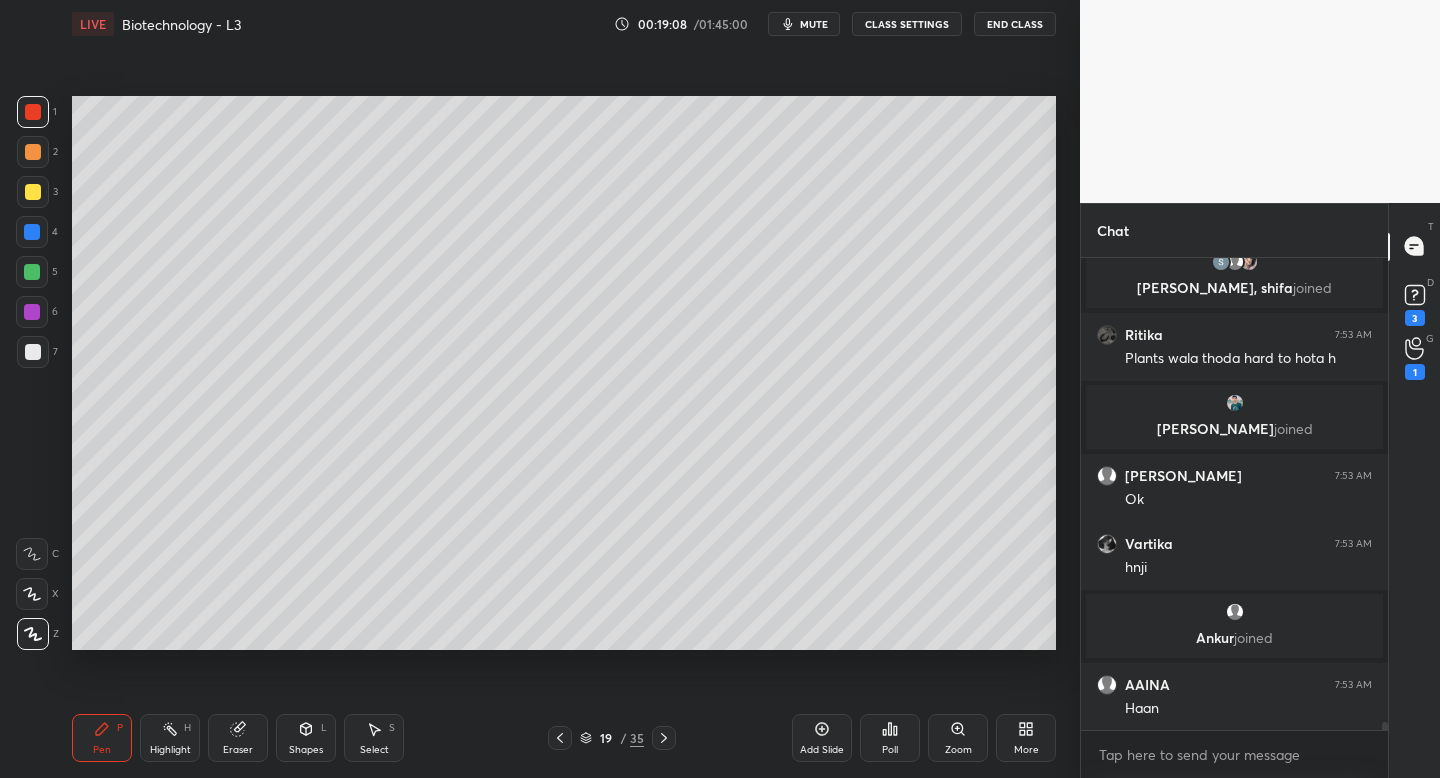 click on "Add Slide" at bounding box center (822, 738) 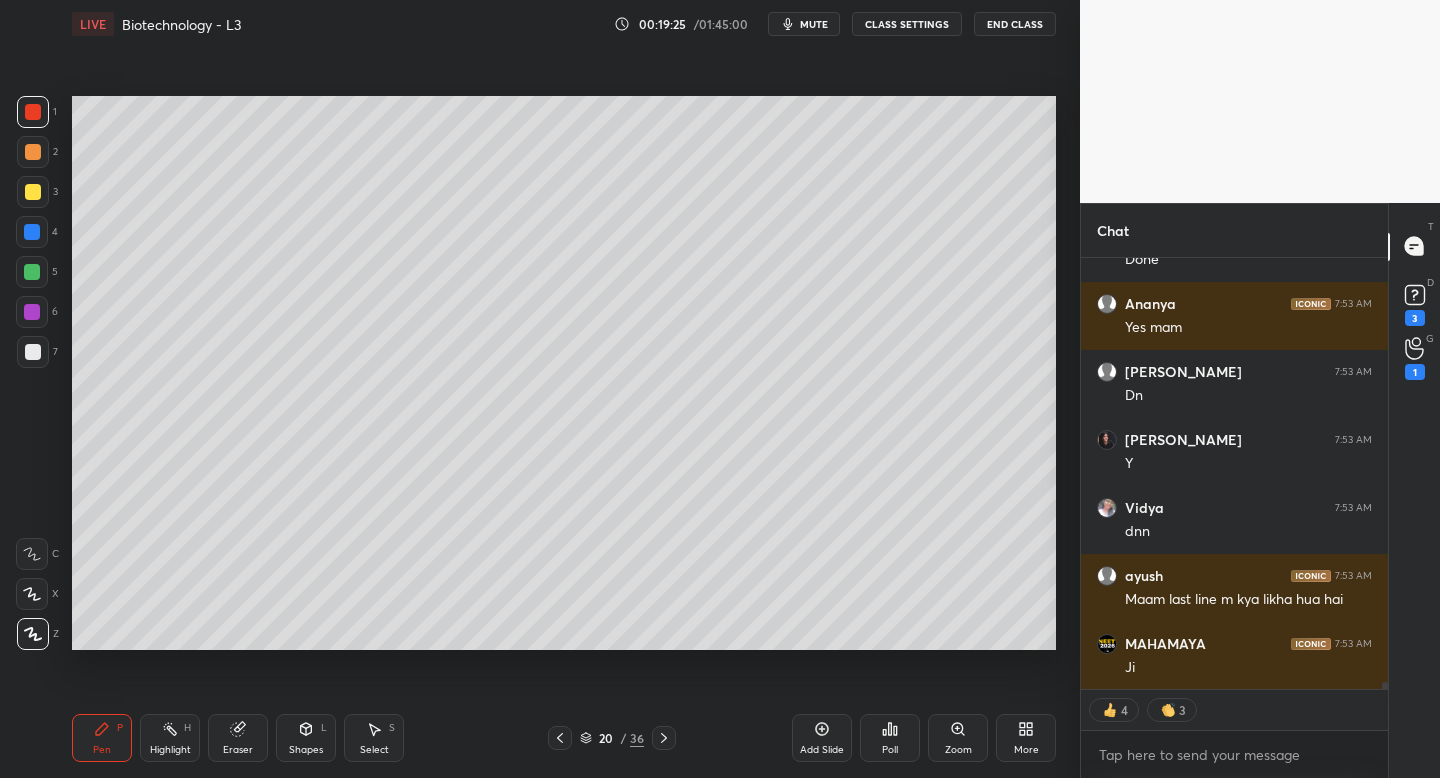 scroll, scrollTop: 27320, scrollLeft: 0, axis: vertical 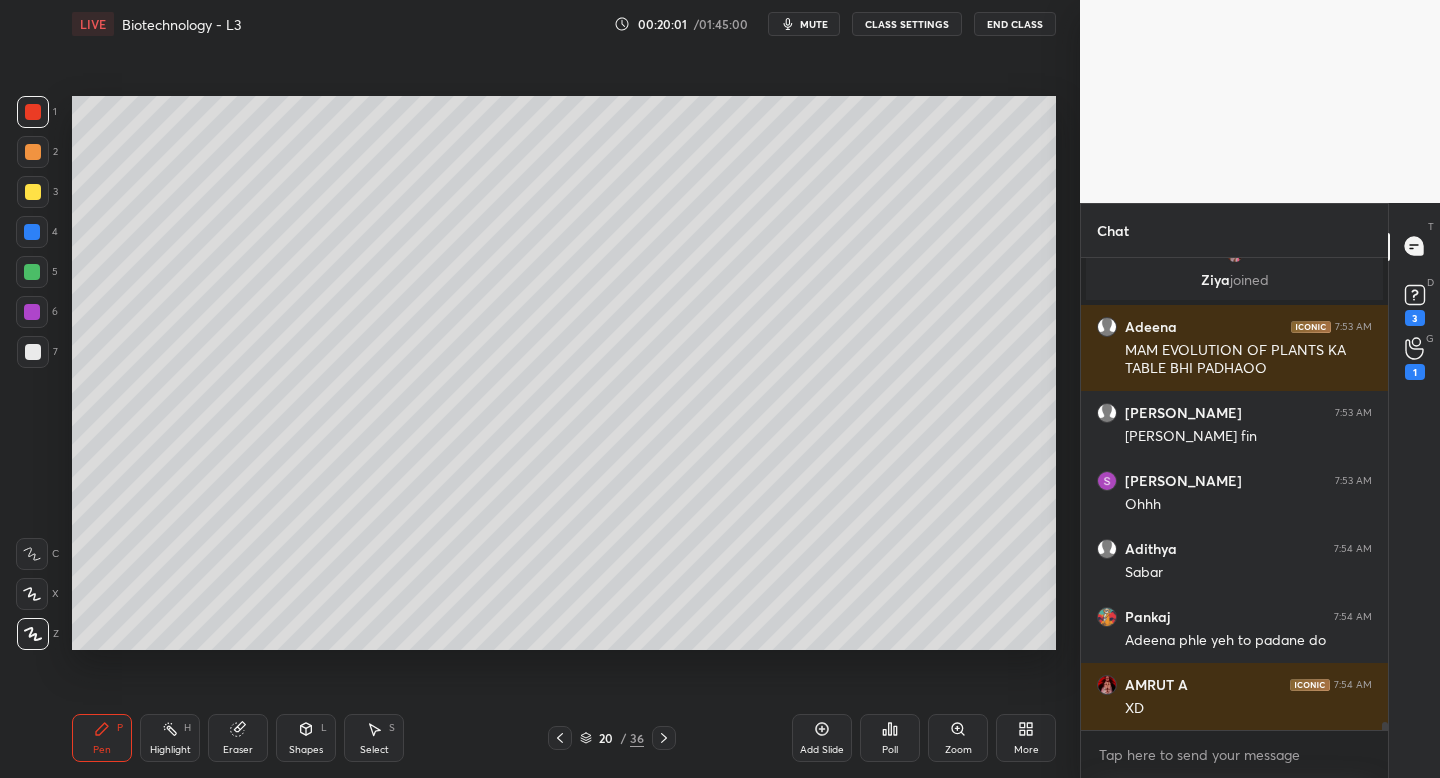 click at bounding box center (33, 192) 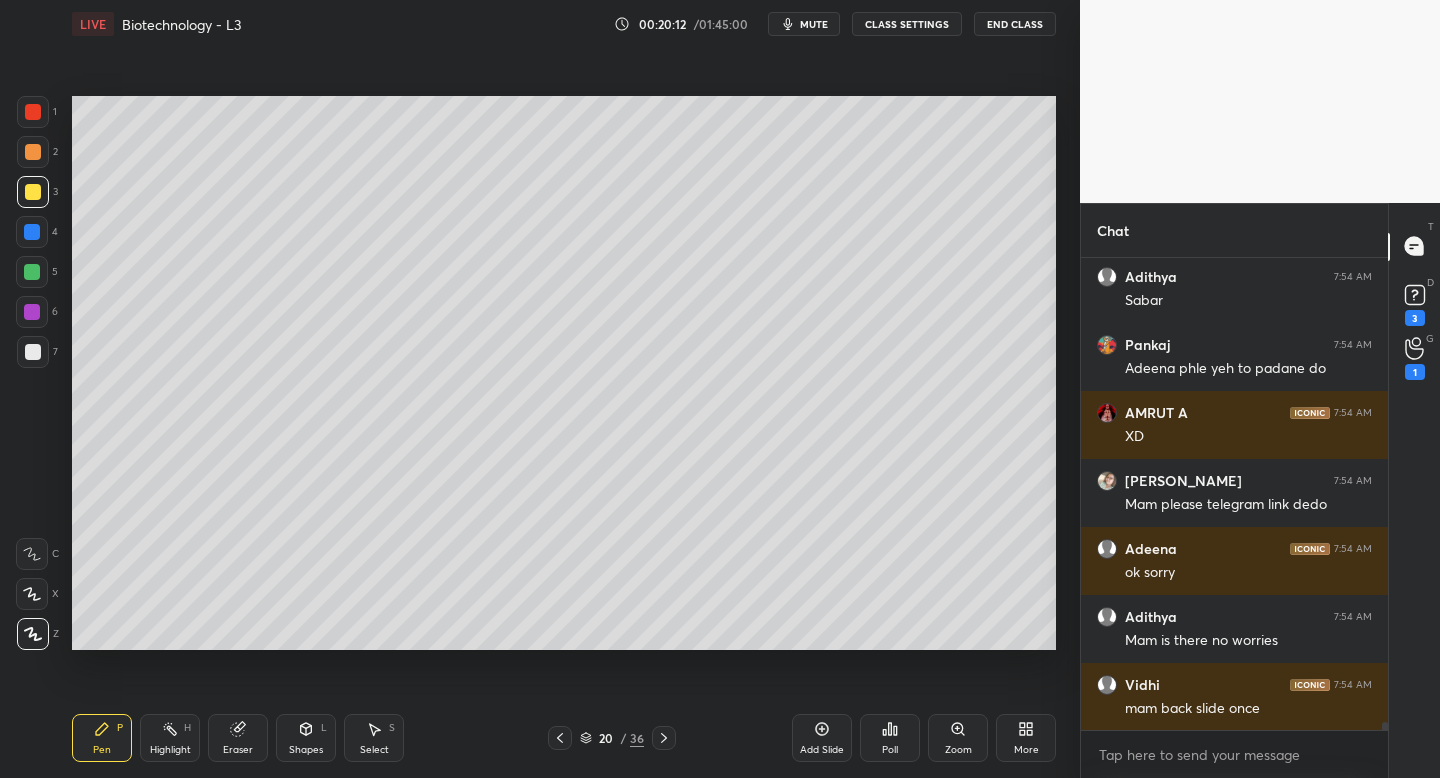 scroll, scrollTop: 27887, scrollLeft: 0, axis: vertical 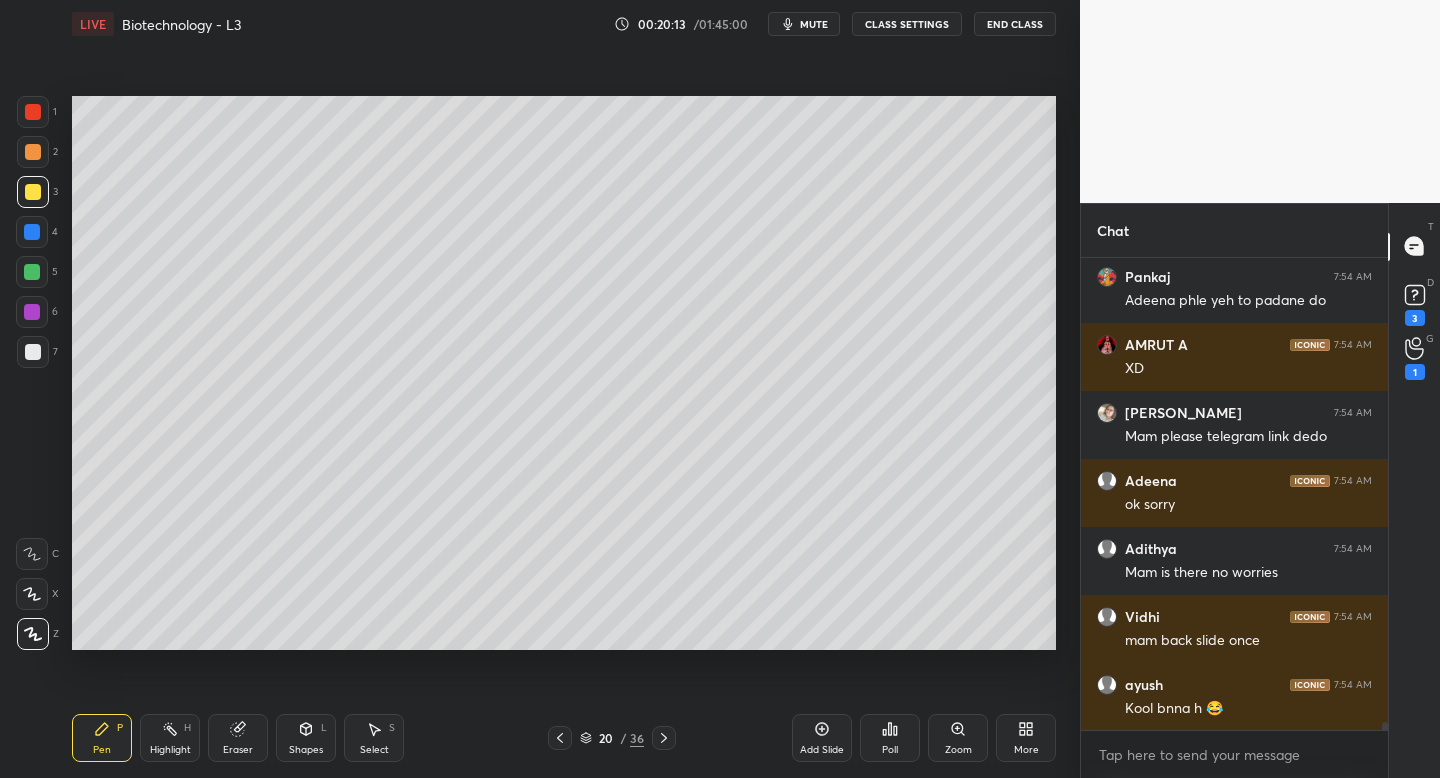 click 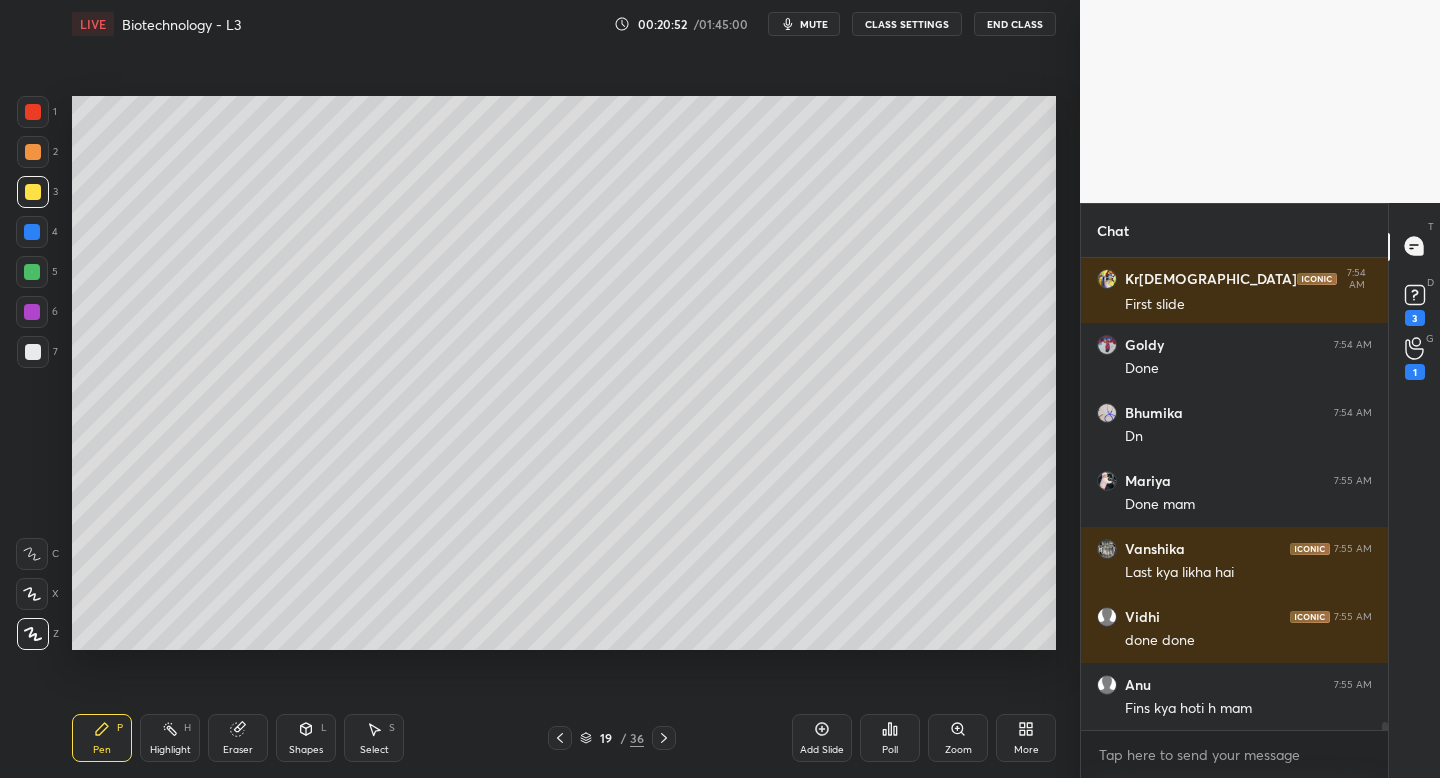 scroll, scrollTop: 29247, scrollLeft: 0, axis: vertical 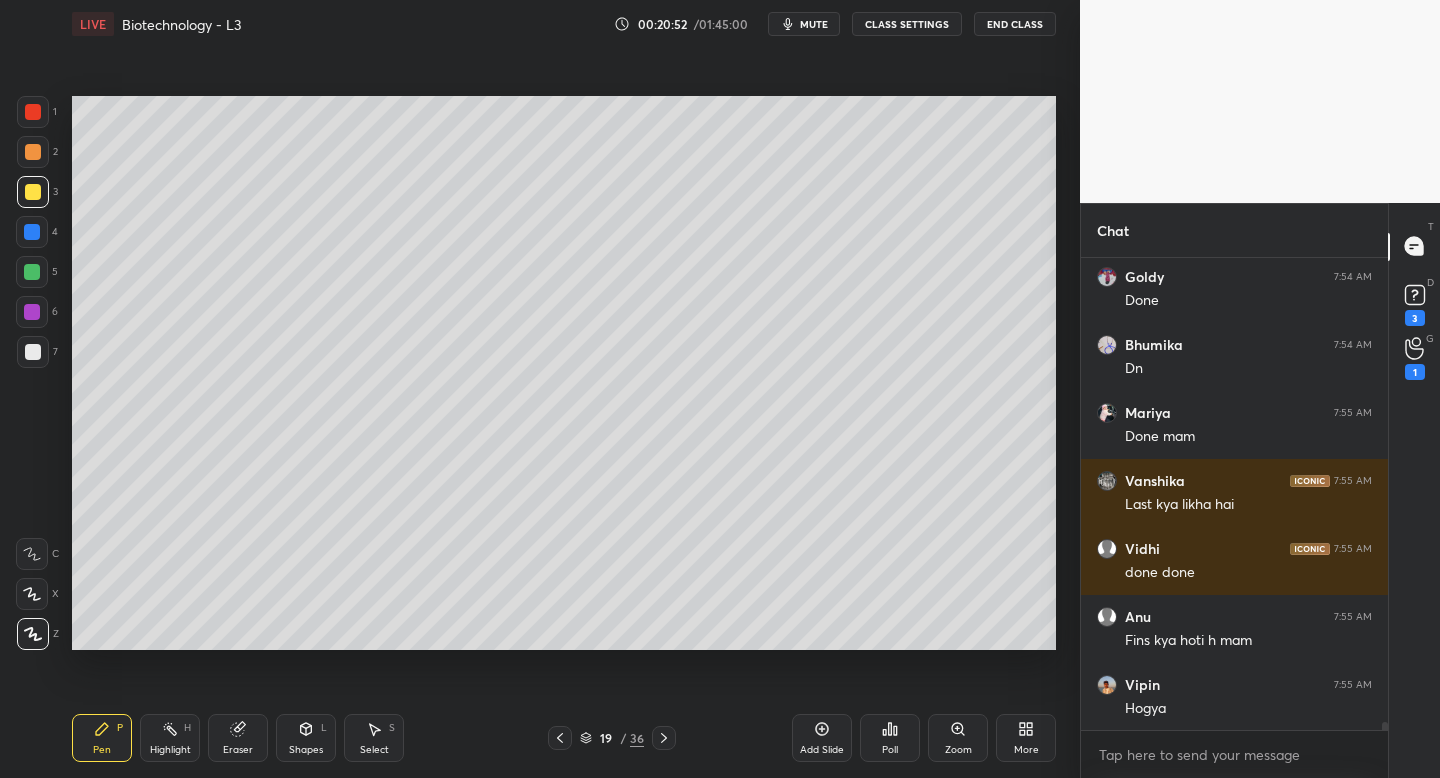 click 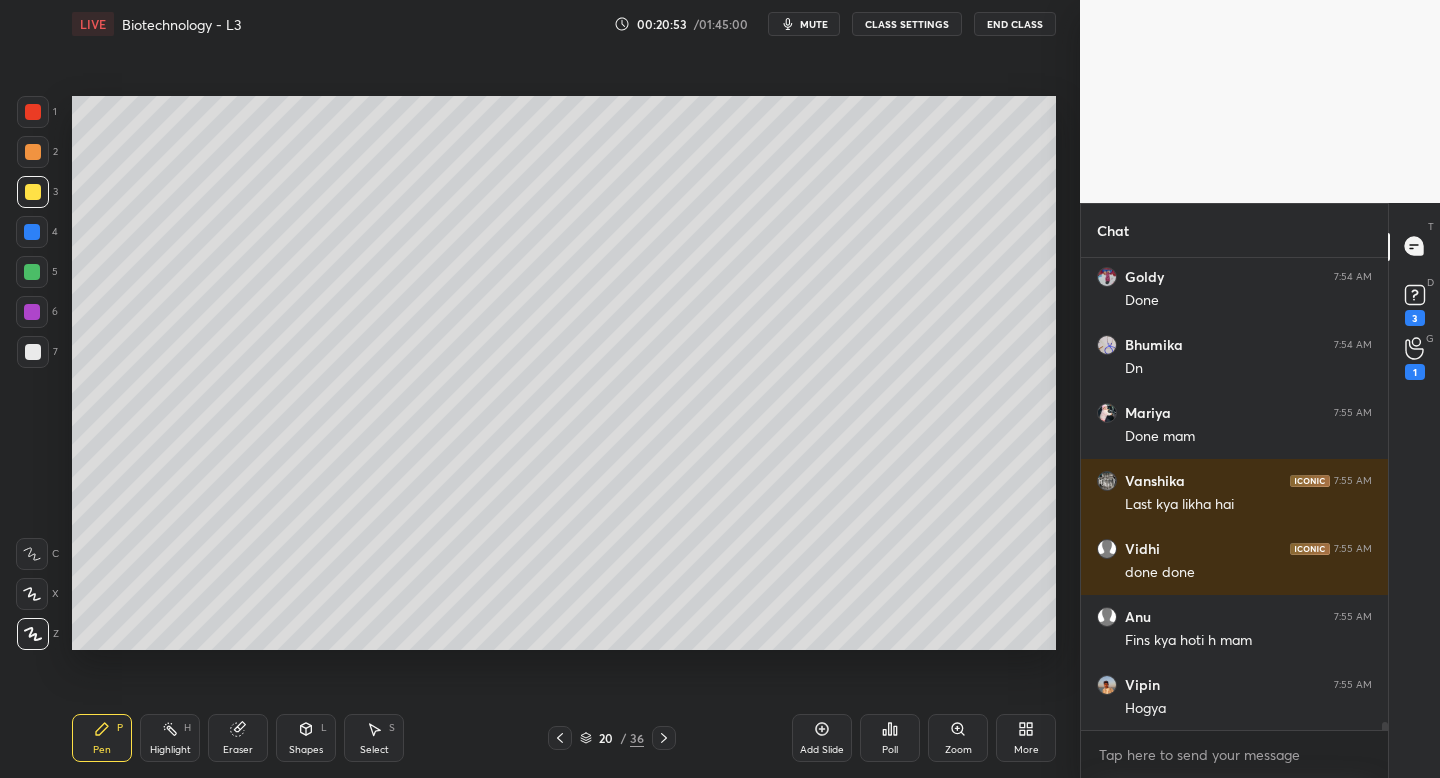 scroll, scrollTop: 29383, scrollLeft: 0, axis: vertical 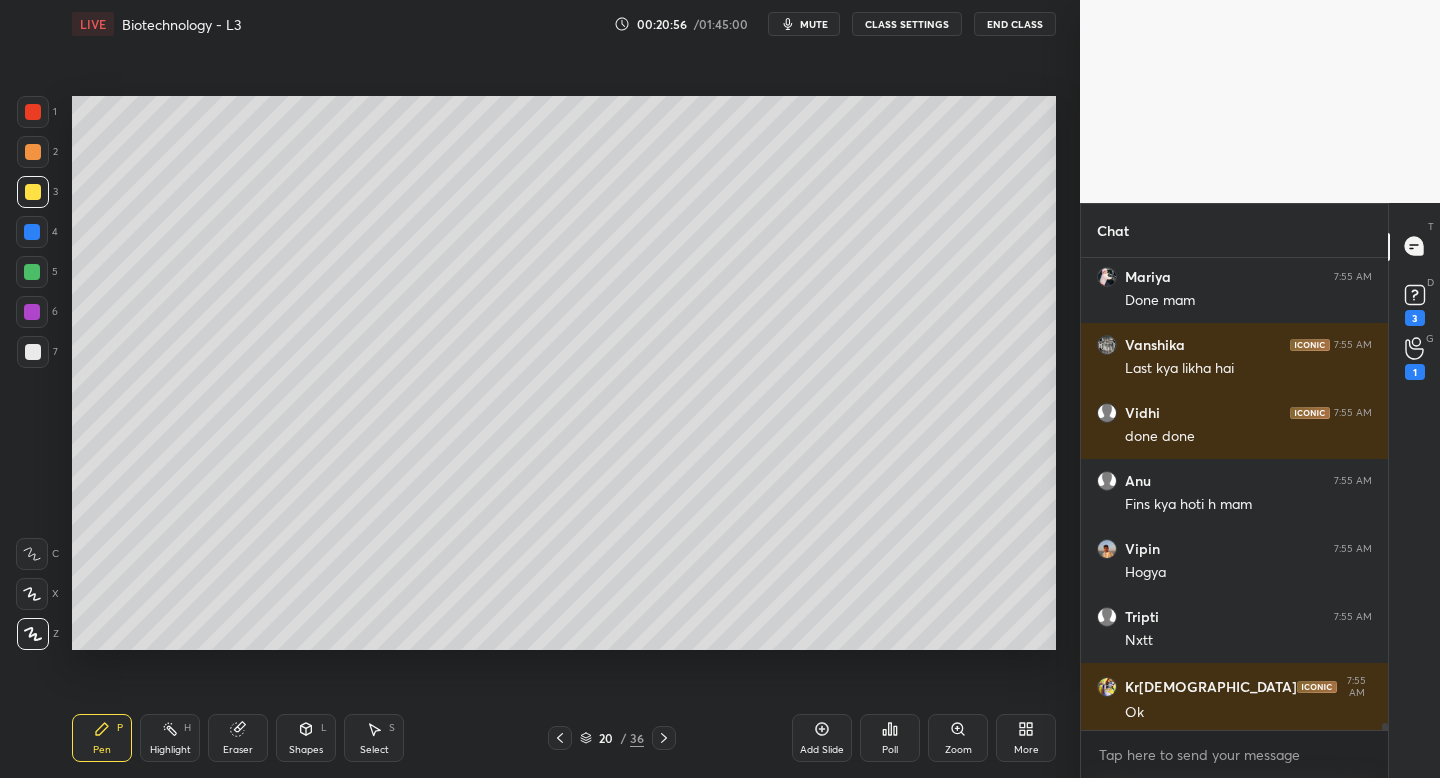 click 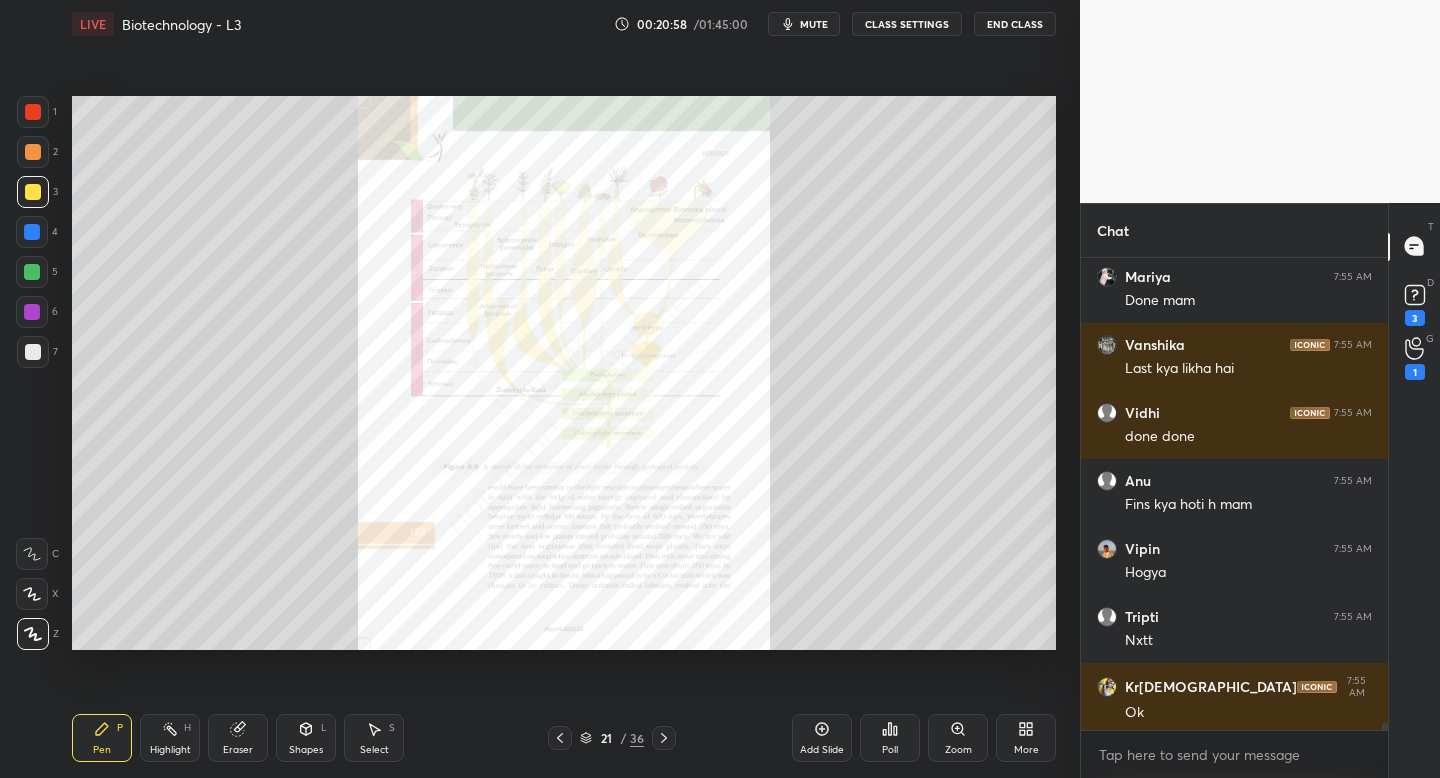 click 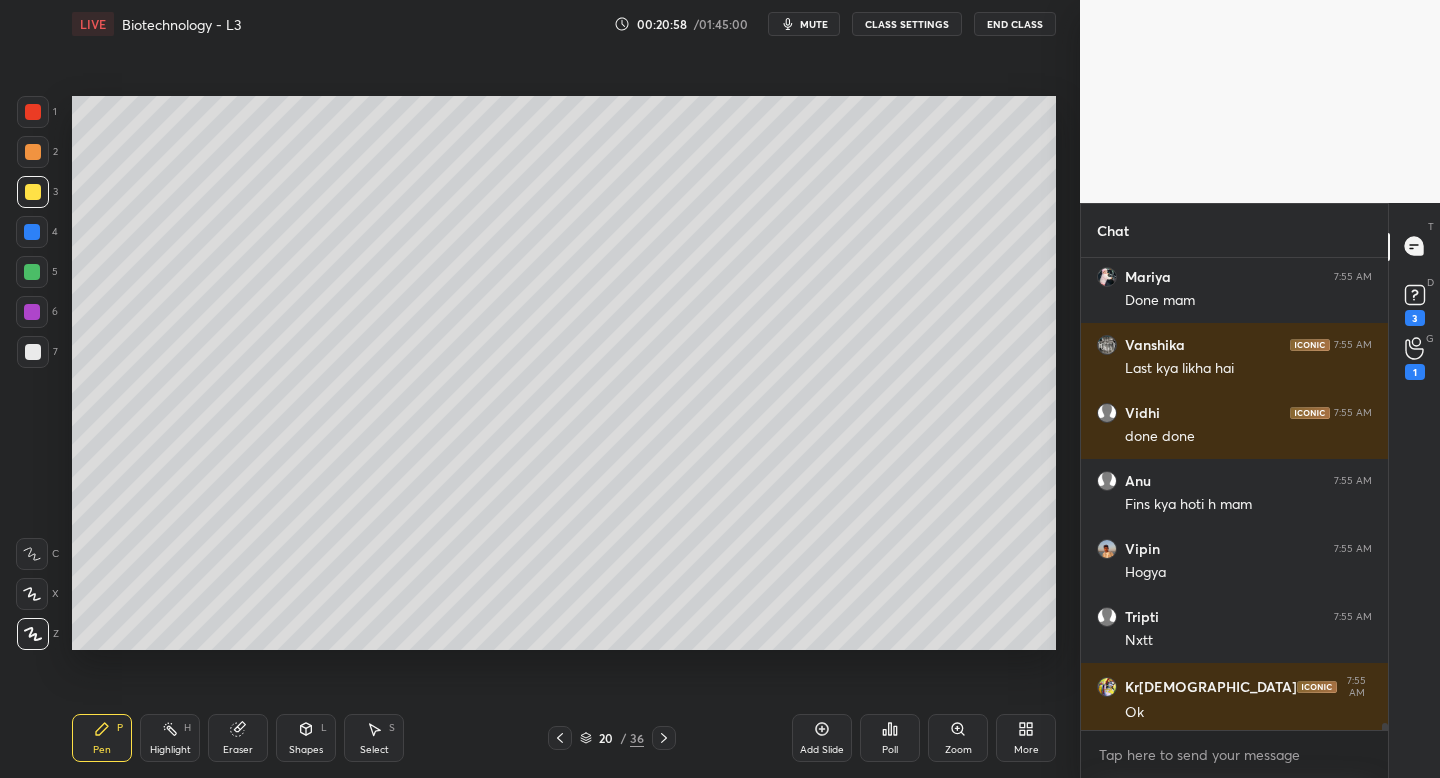 scroll, scrollTop: 29451, scrollLeft: 0, axis: vertical 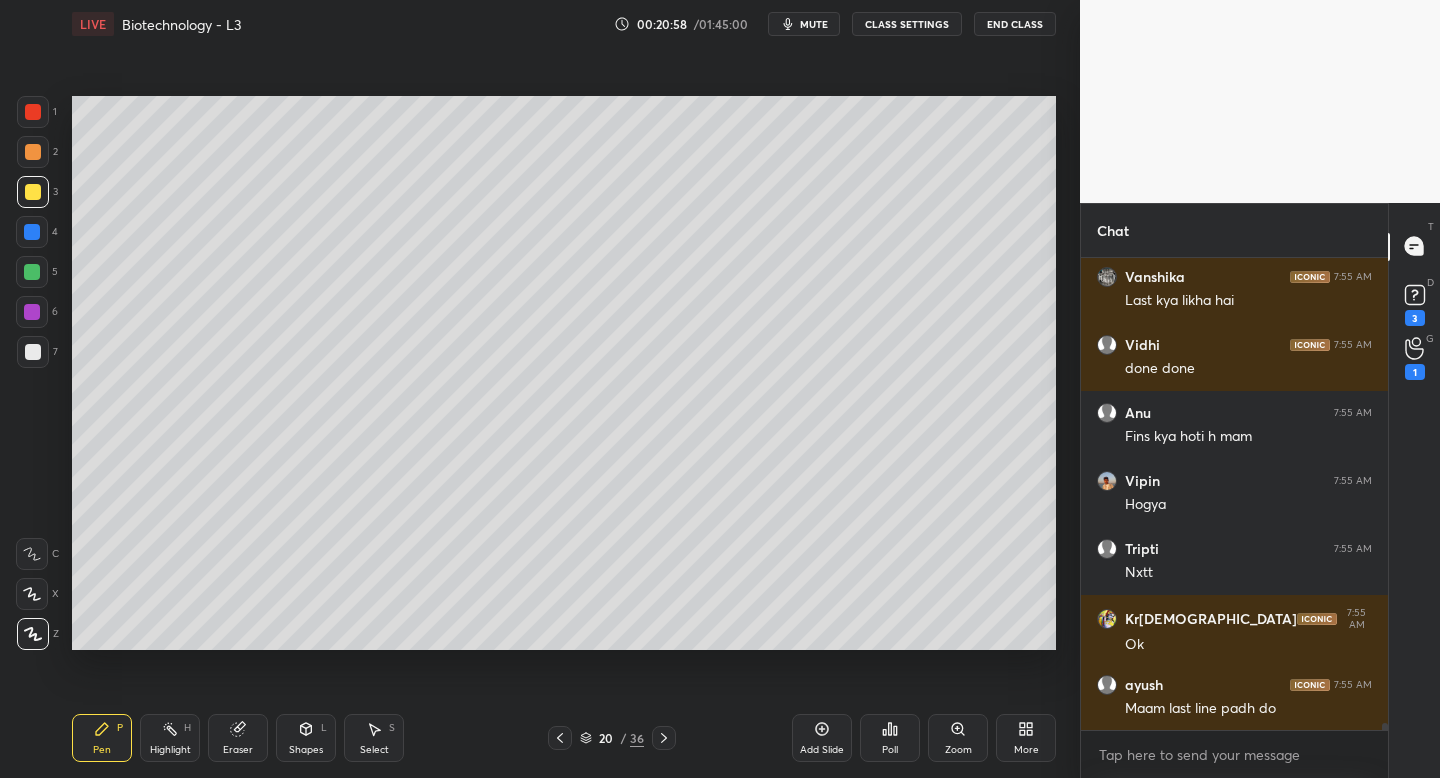 click 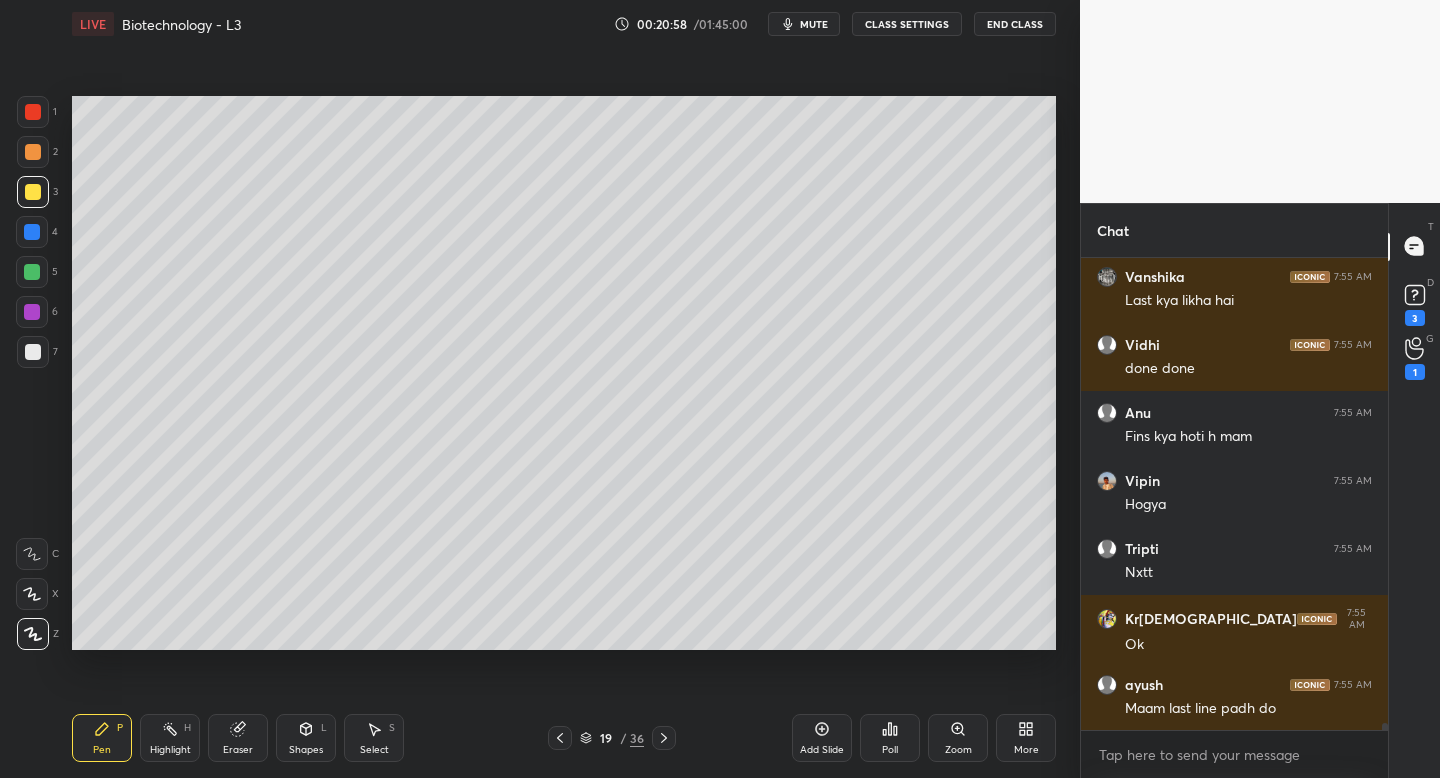 click 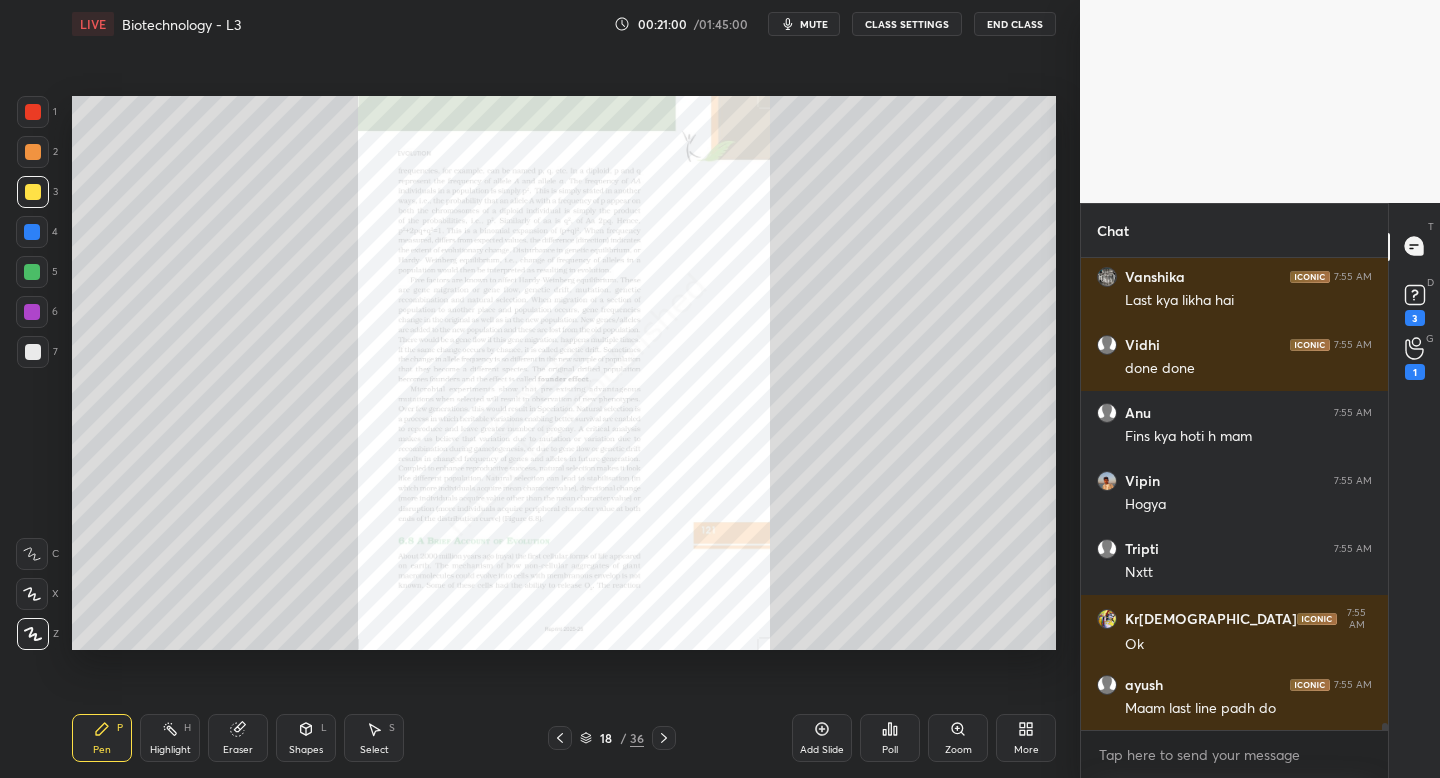 click on "Zoom" at bounding box center (958, 738) 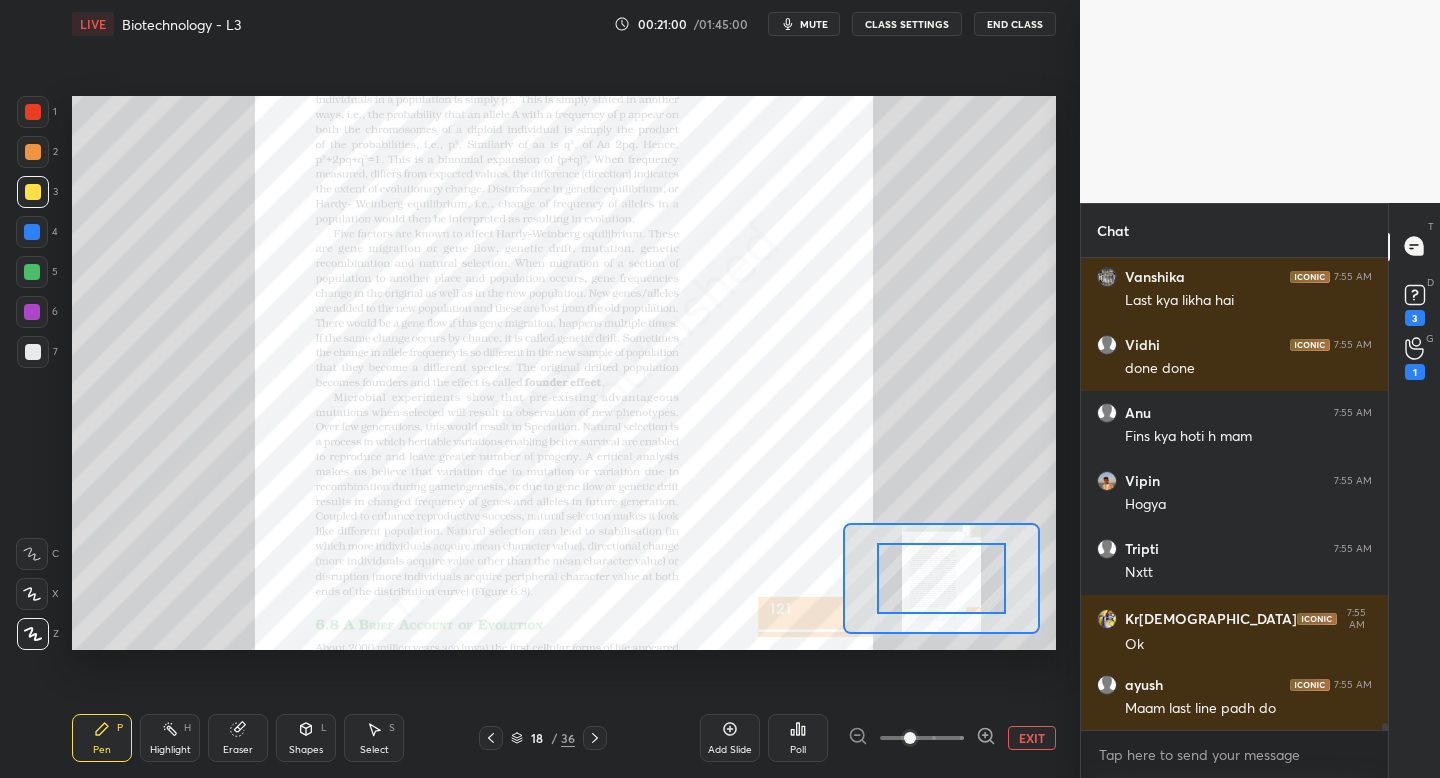 scroll, scrollTop: 29519, scrollLeft: 0, axis: vertical 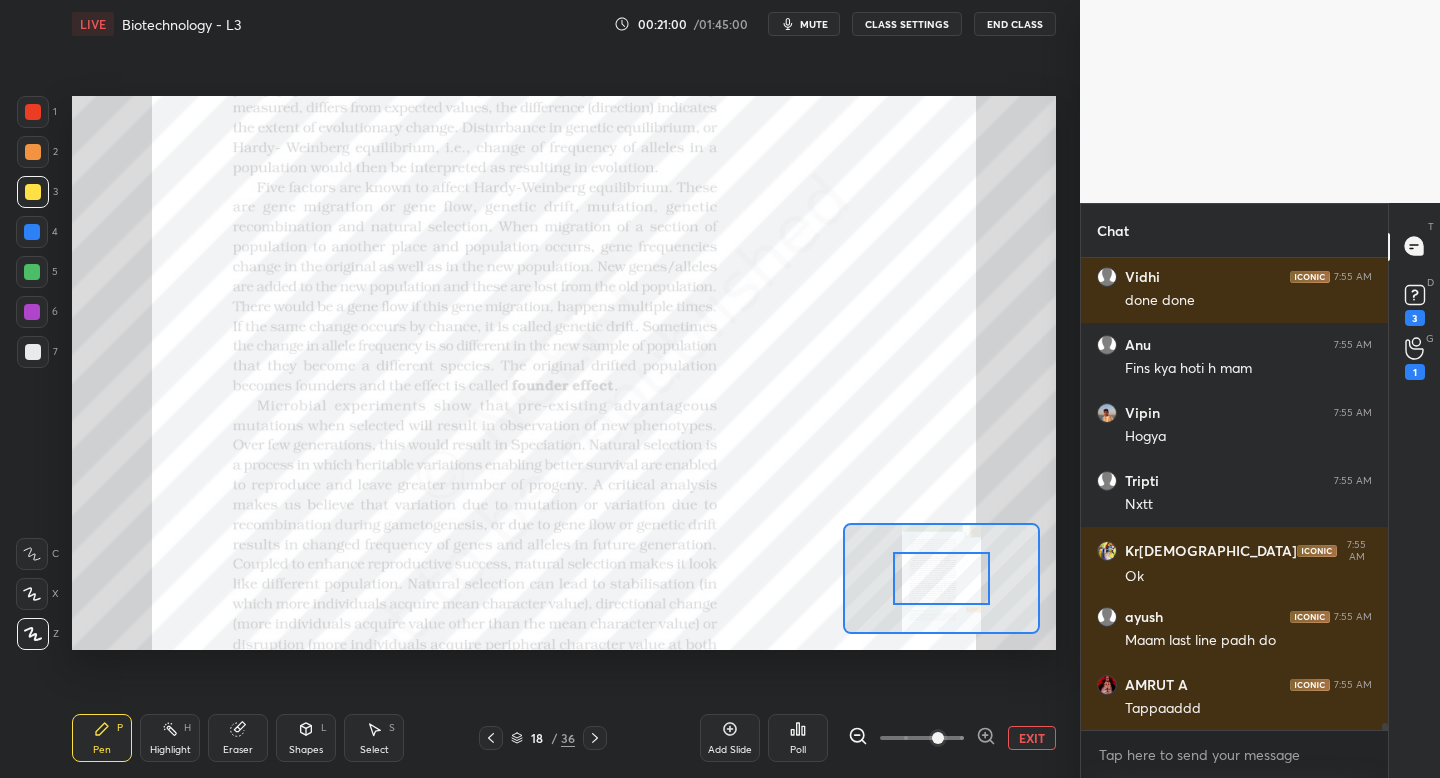 click at bounding box center (922, 738) 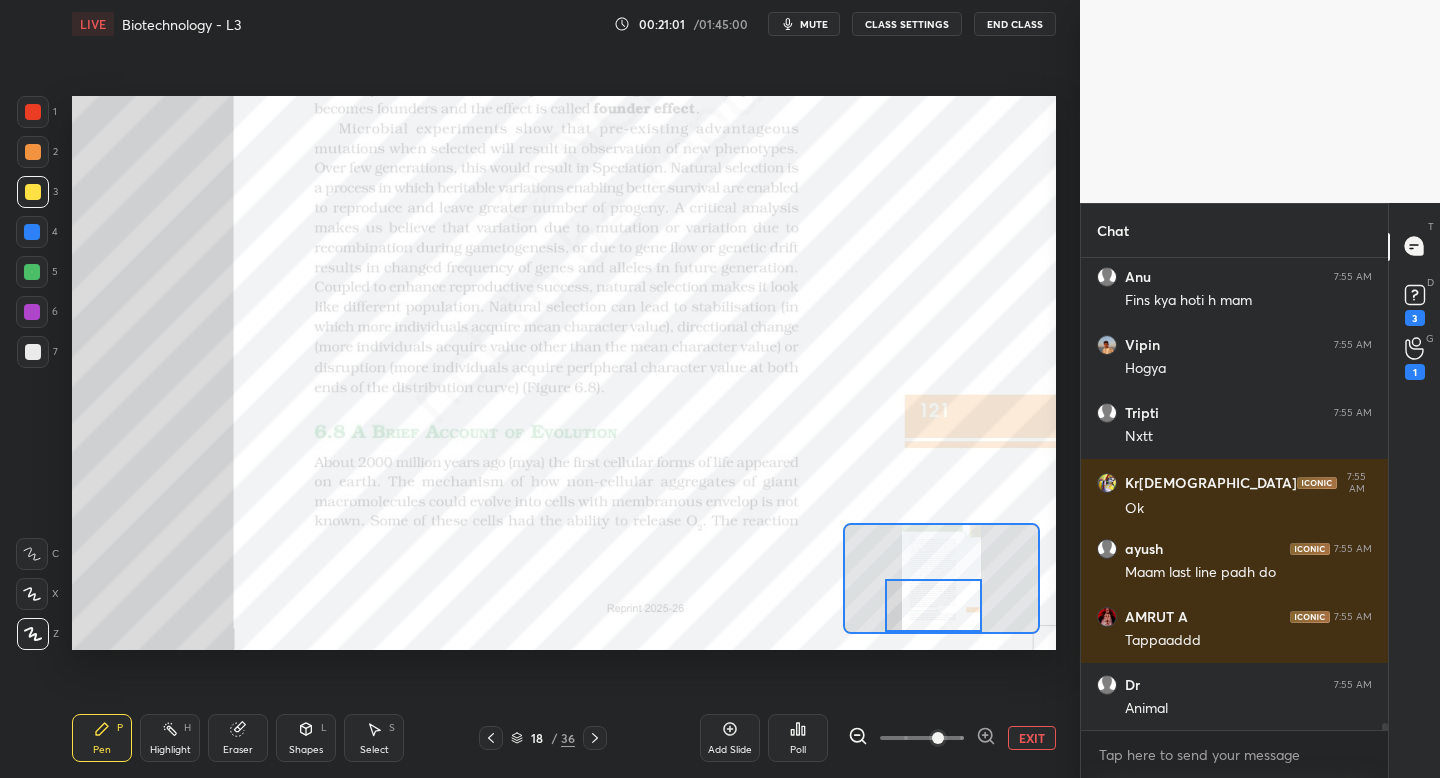 drag, startPoint x: 948, startPoint y: 604, endPoint x: 940, endPoint y: 619, distance: 17 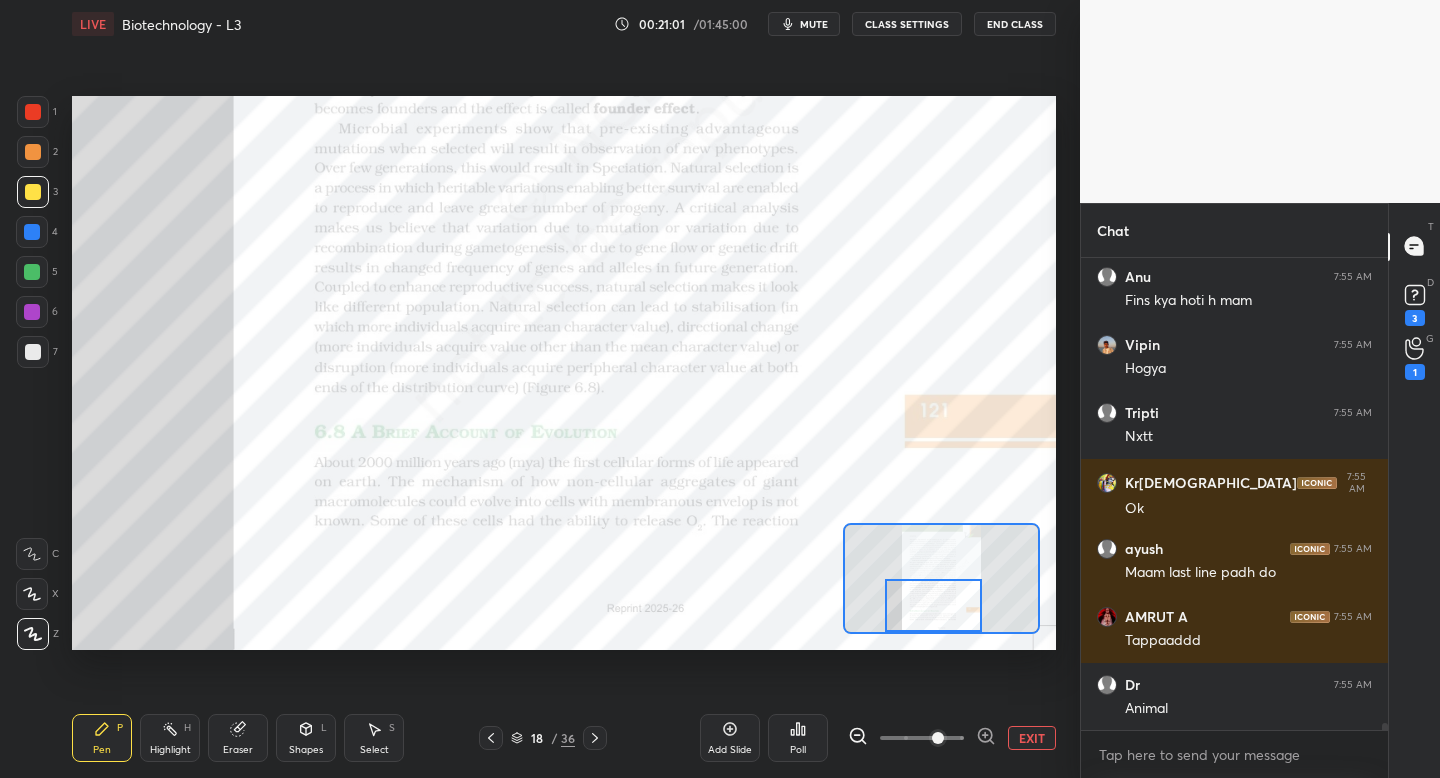 click at bounding box center (933, 605) 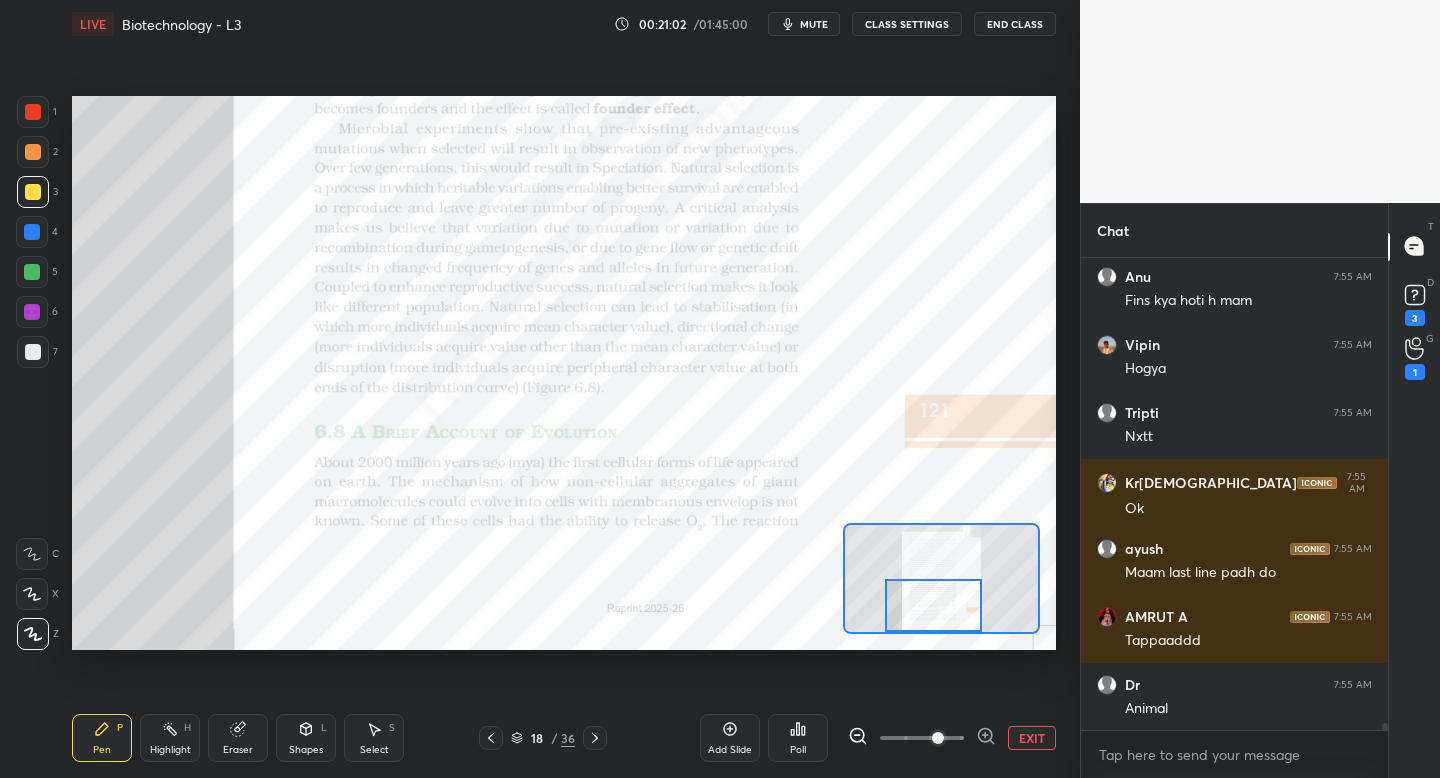 scroll, scrollTop: 29655, scrollLeft: 0, axis: vertical 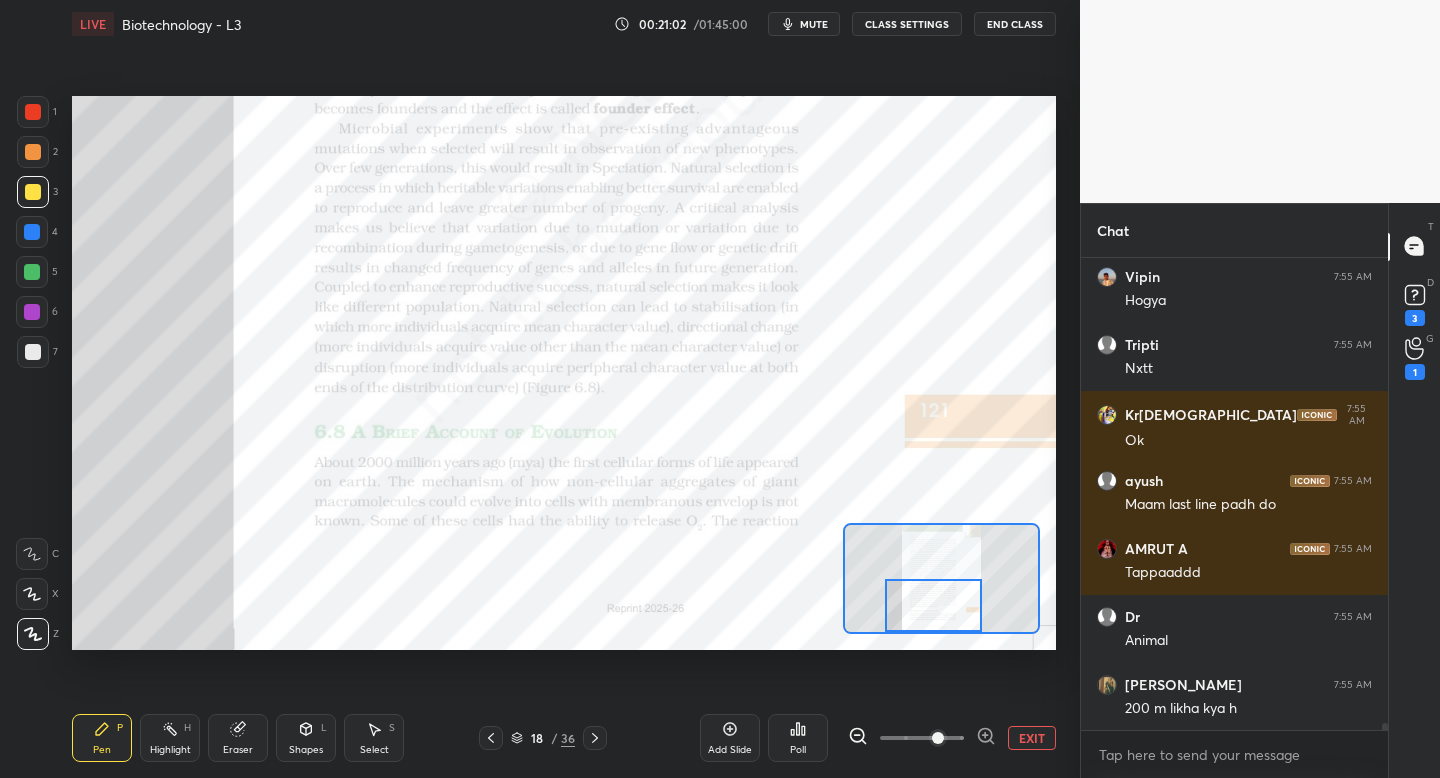 click at bounding box center [33, 112] 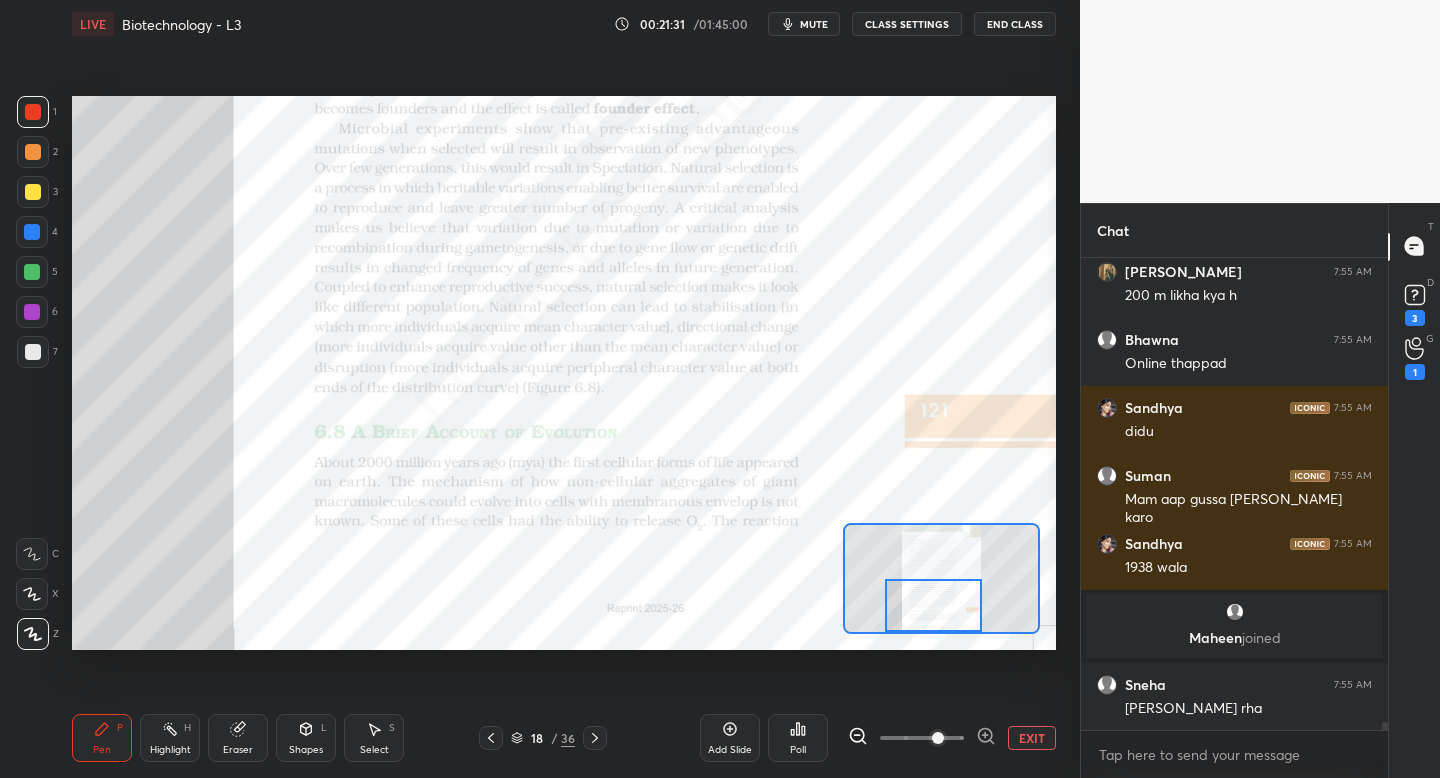 scroll, scrollTop: 29292, scrollLeft: 0, axis: vertical 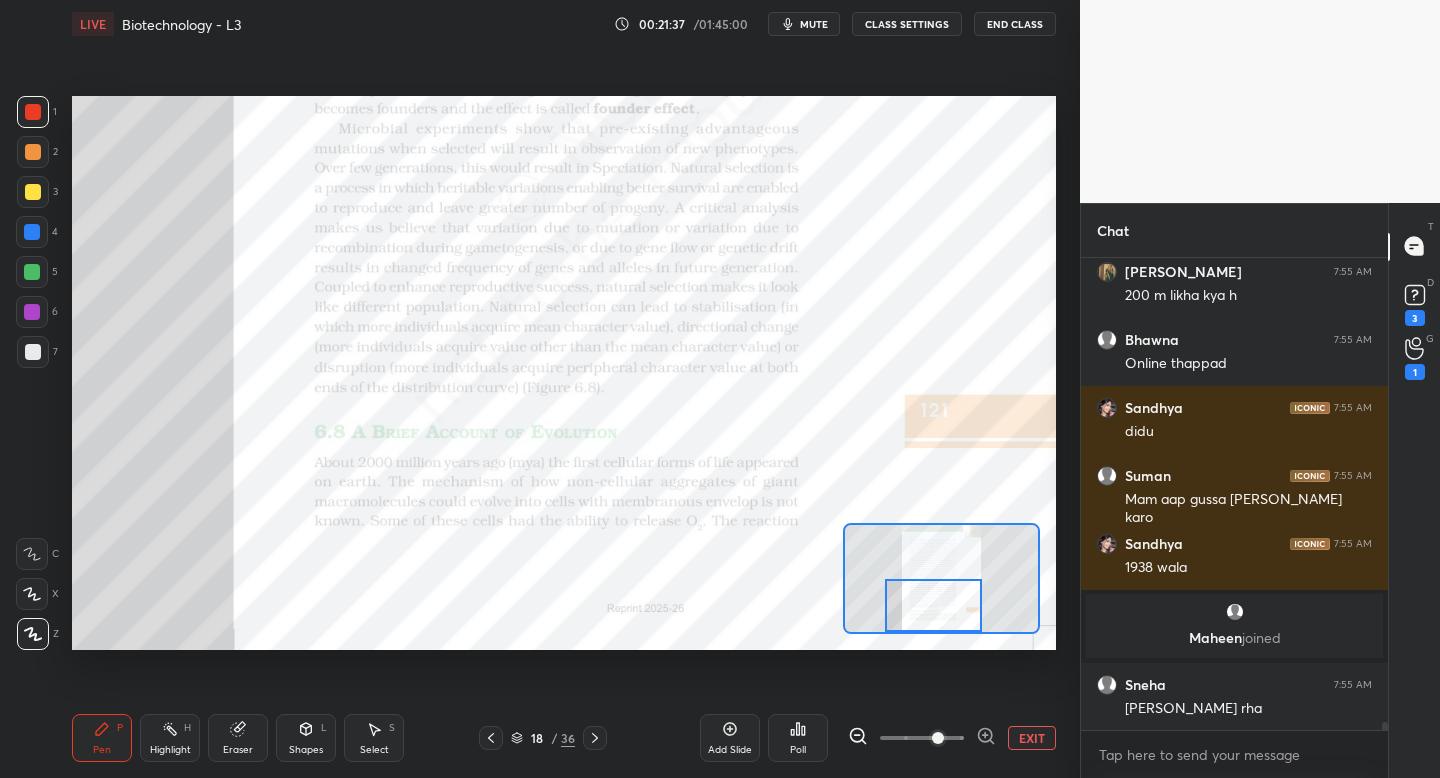 click at bounding box center [595, 738] 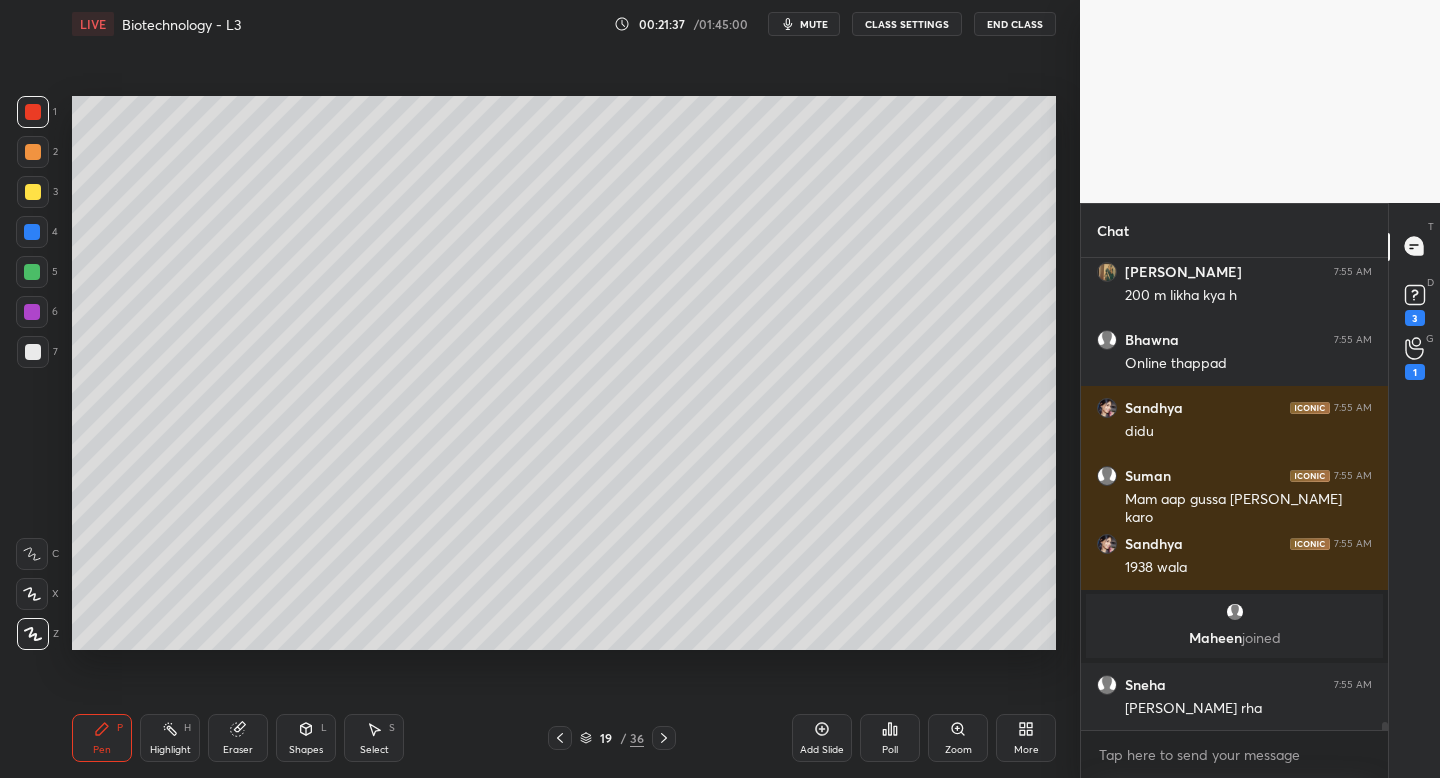 click 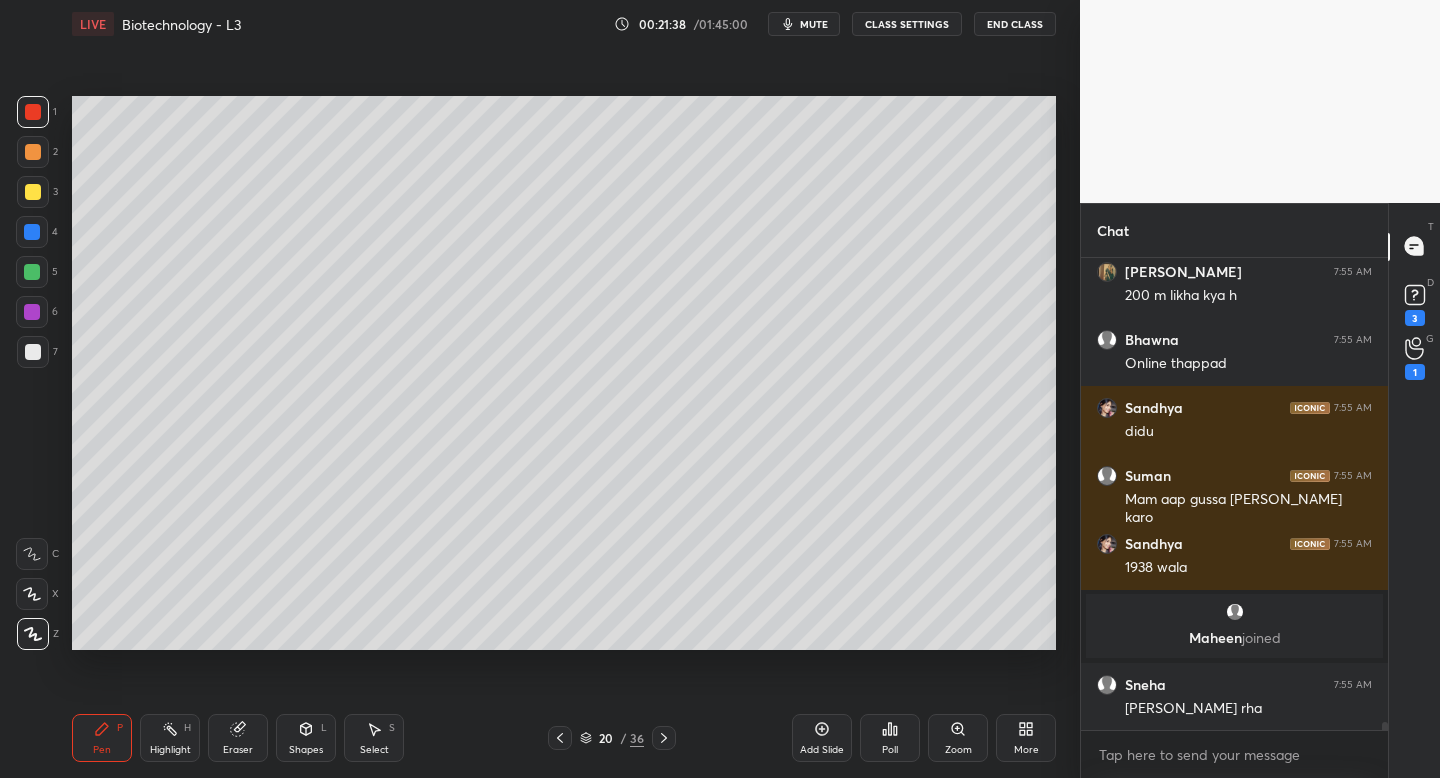click 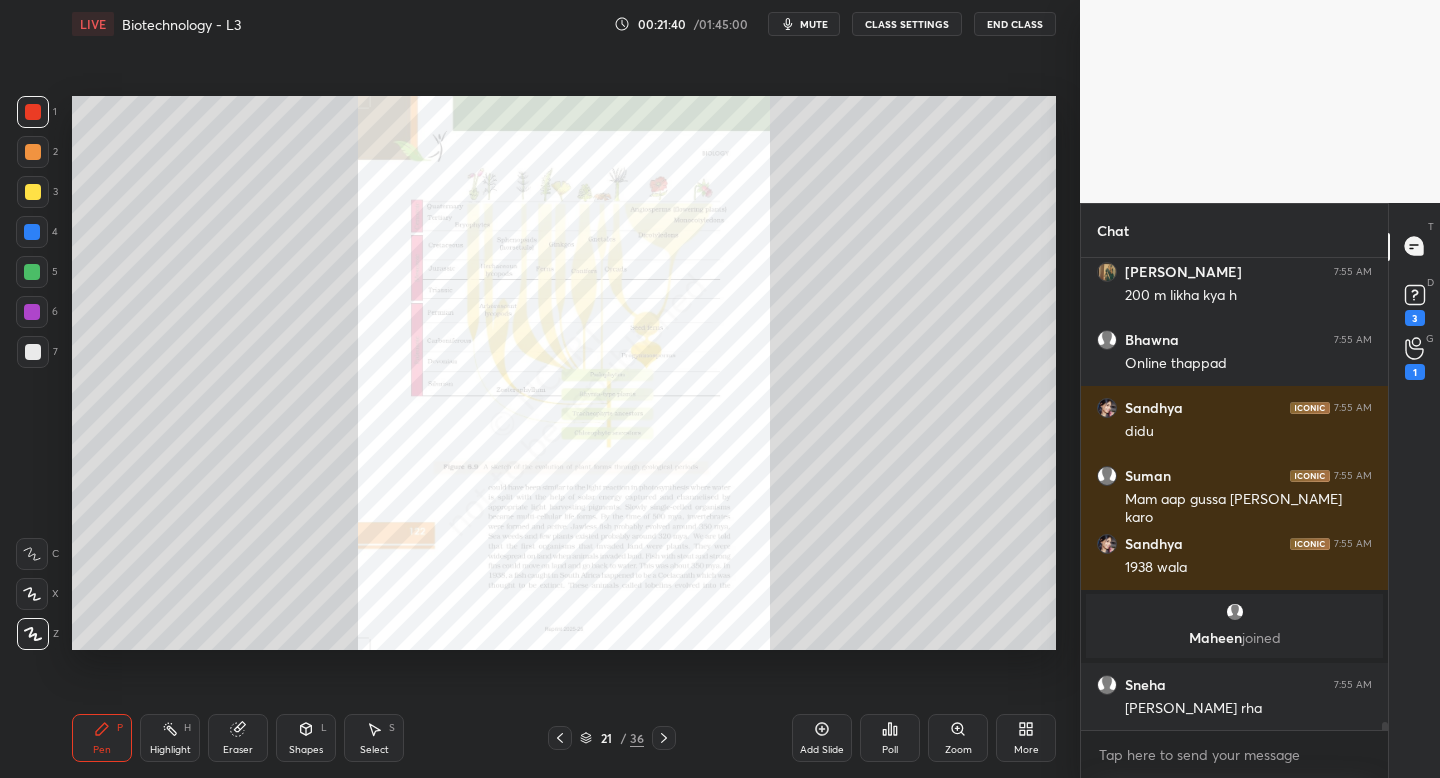 click on "Zoom" at bounding box center [958, 750] 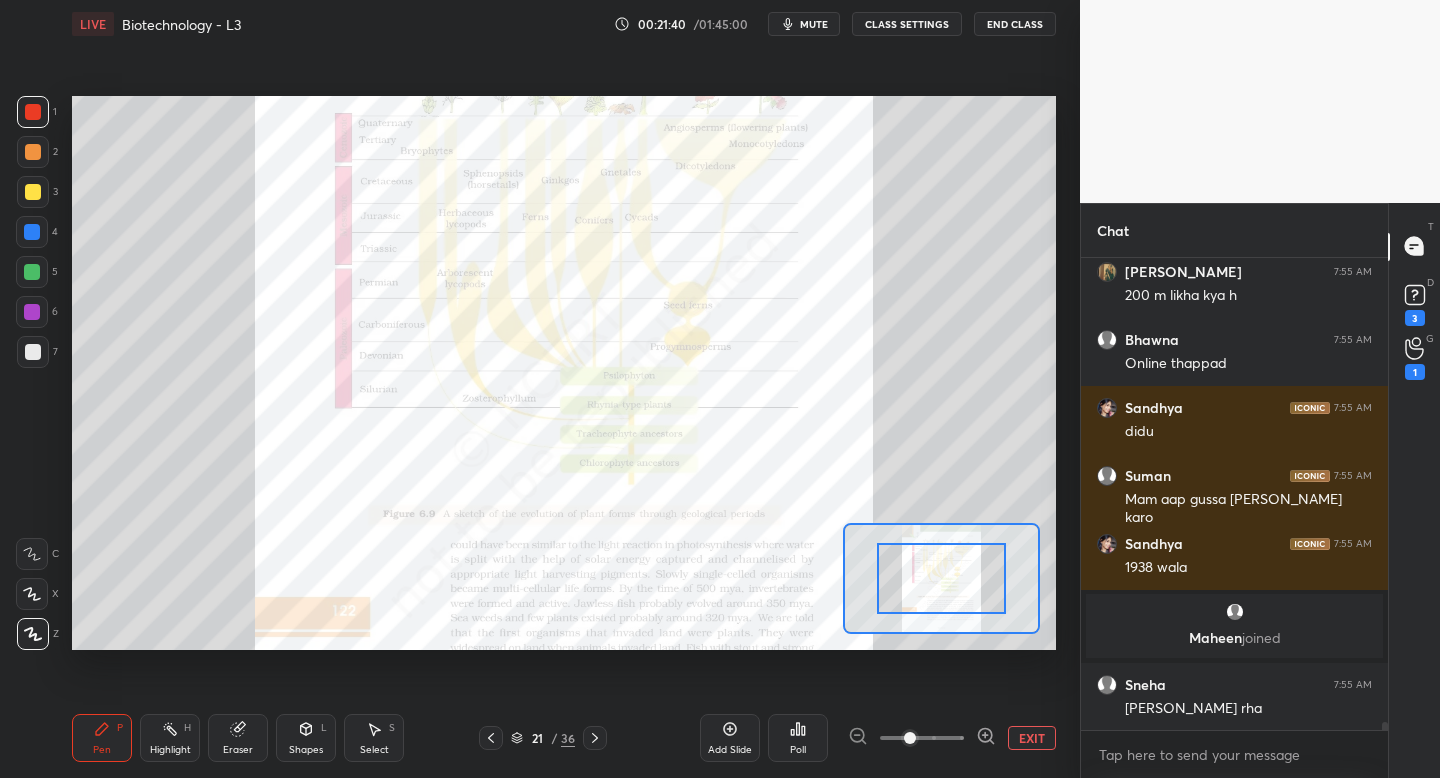 click at bounding box center (922, 738) 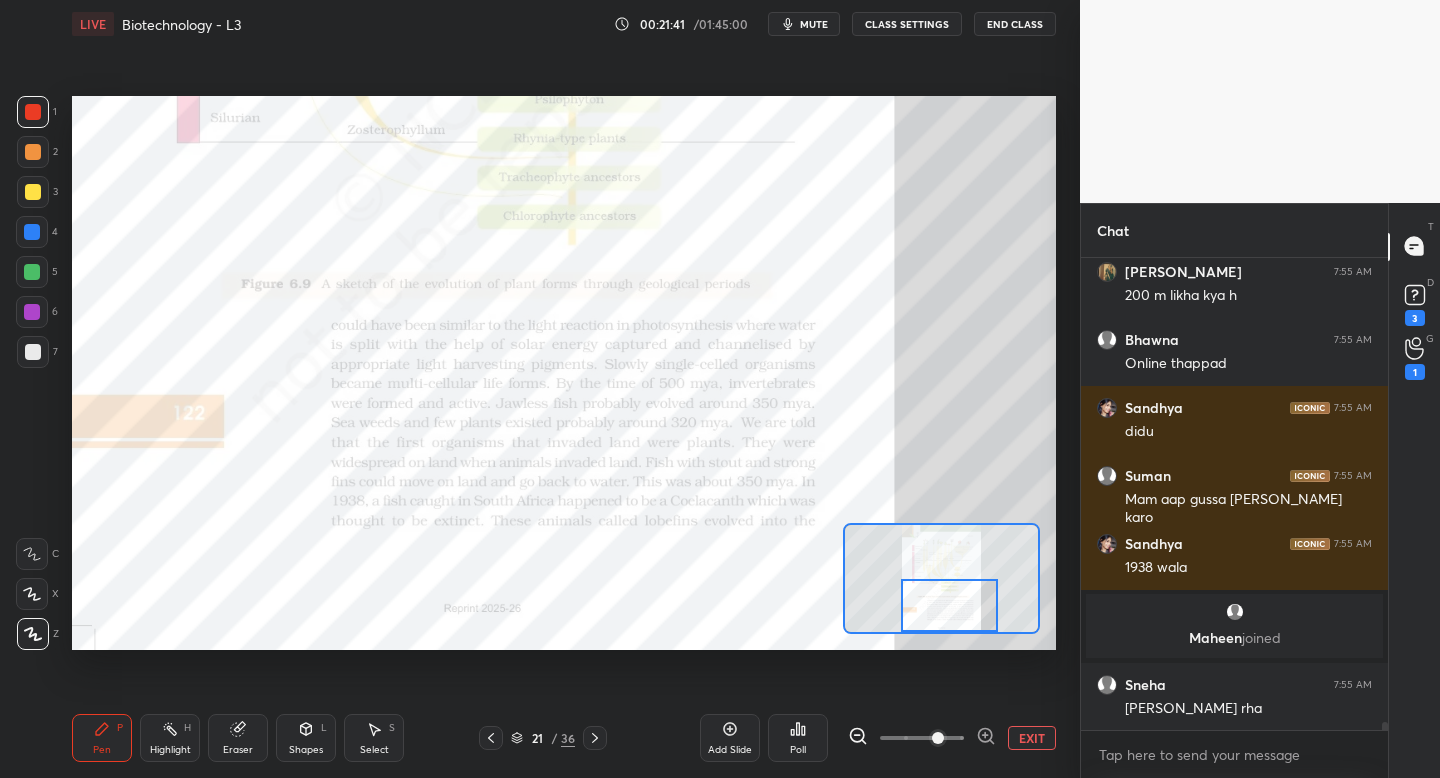 drag, startPoint x: 960, startPoint y: 594, endPoint x: 968, endPoint y: 633, distance: 39.812057 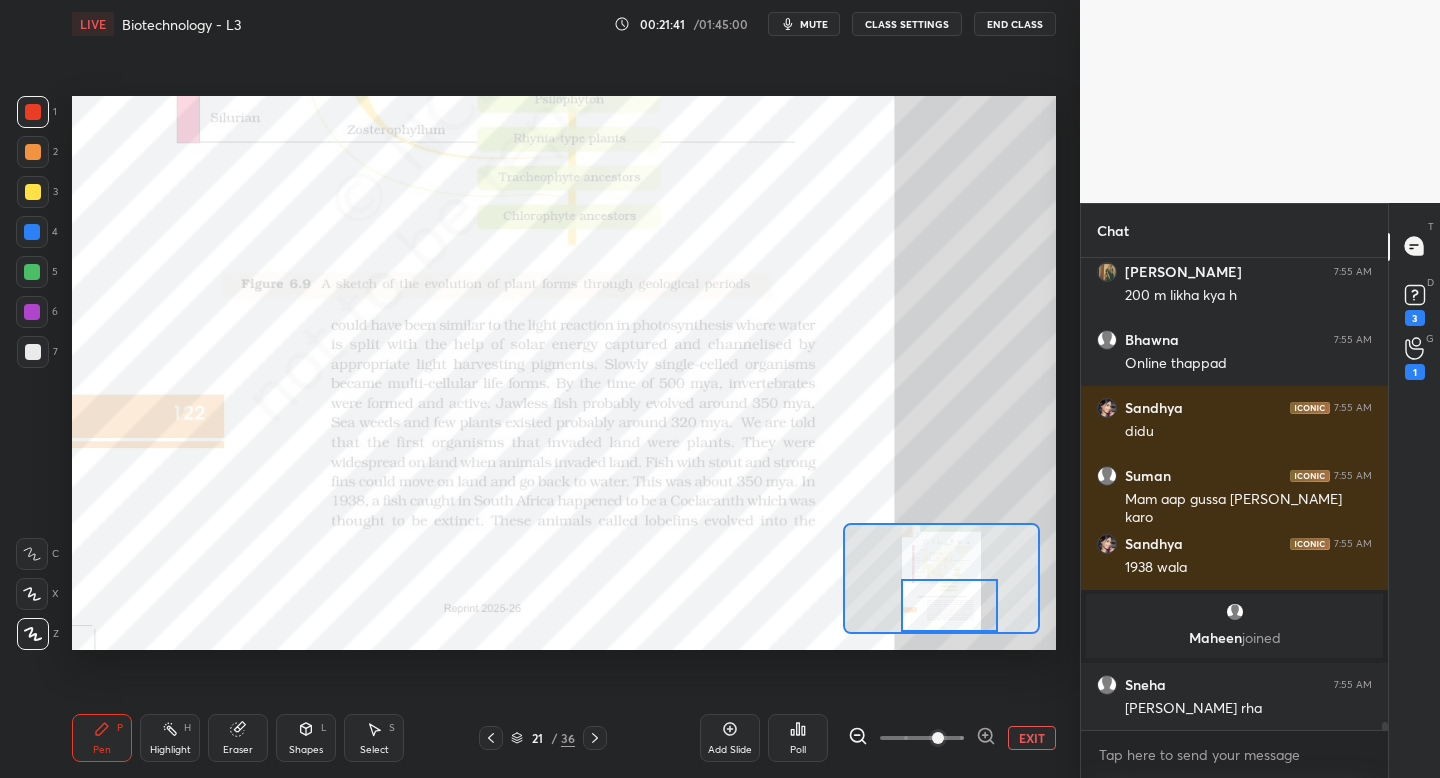 click at bounding box center (941, 578) 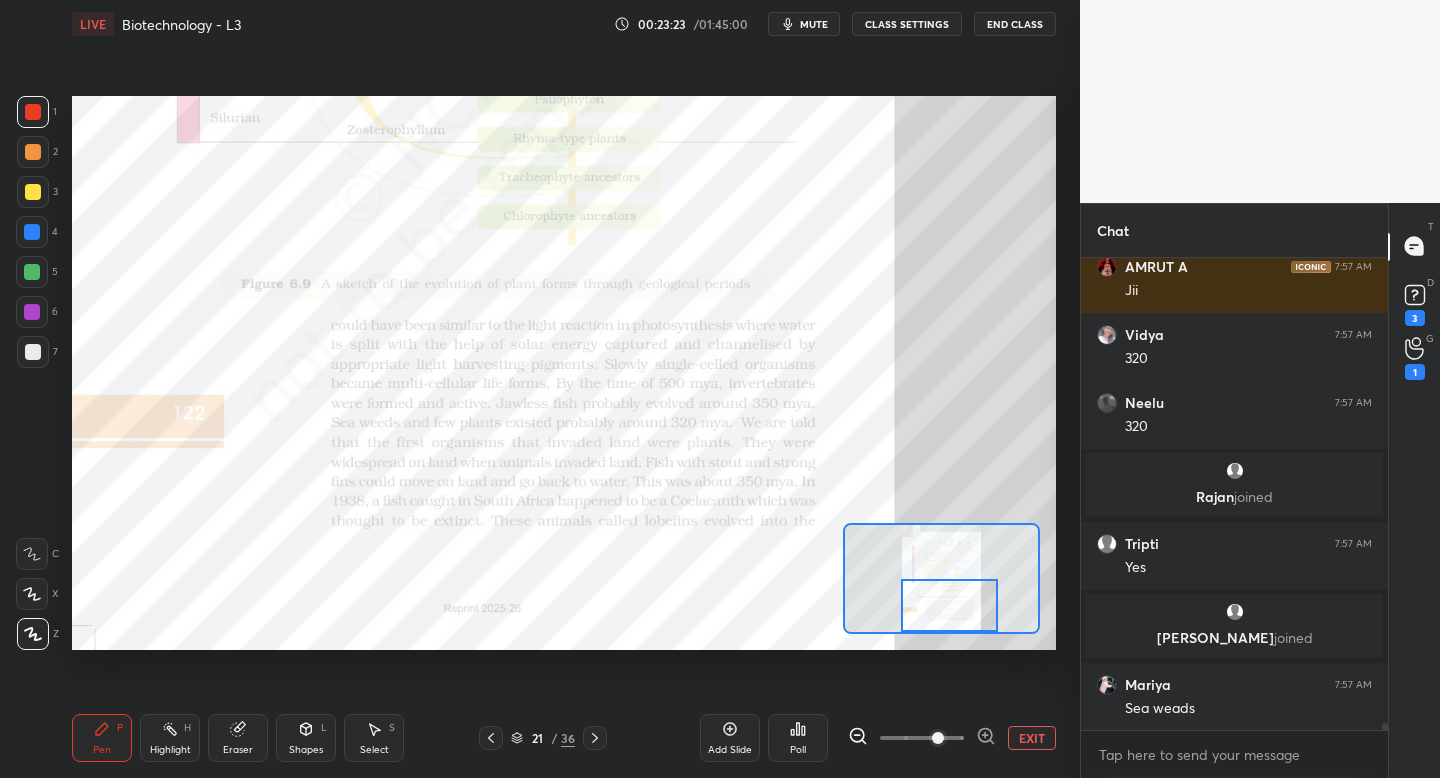 scroll, scrollTop: 30870, scrollLeft: 0, axis: vertical 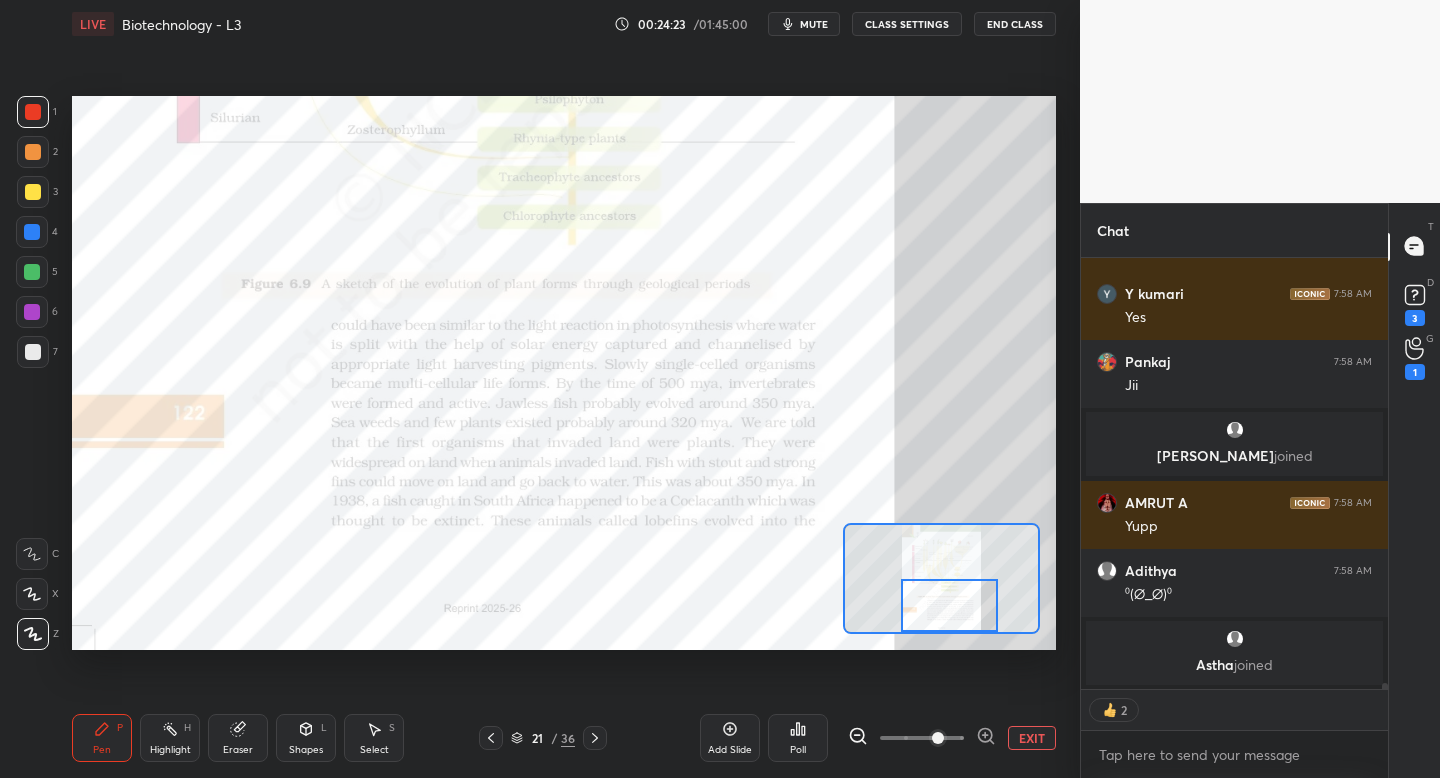 click at bounding box center [595, 738] 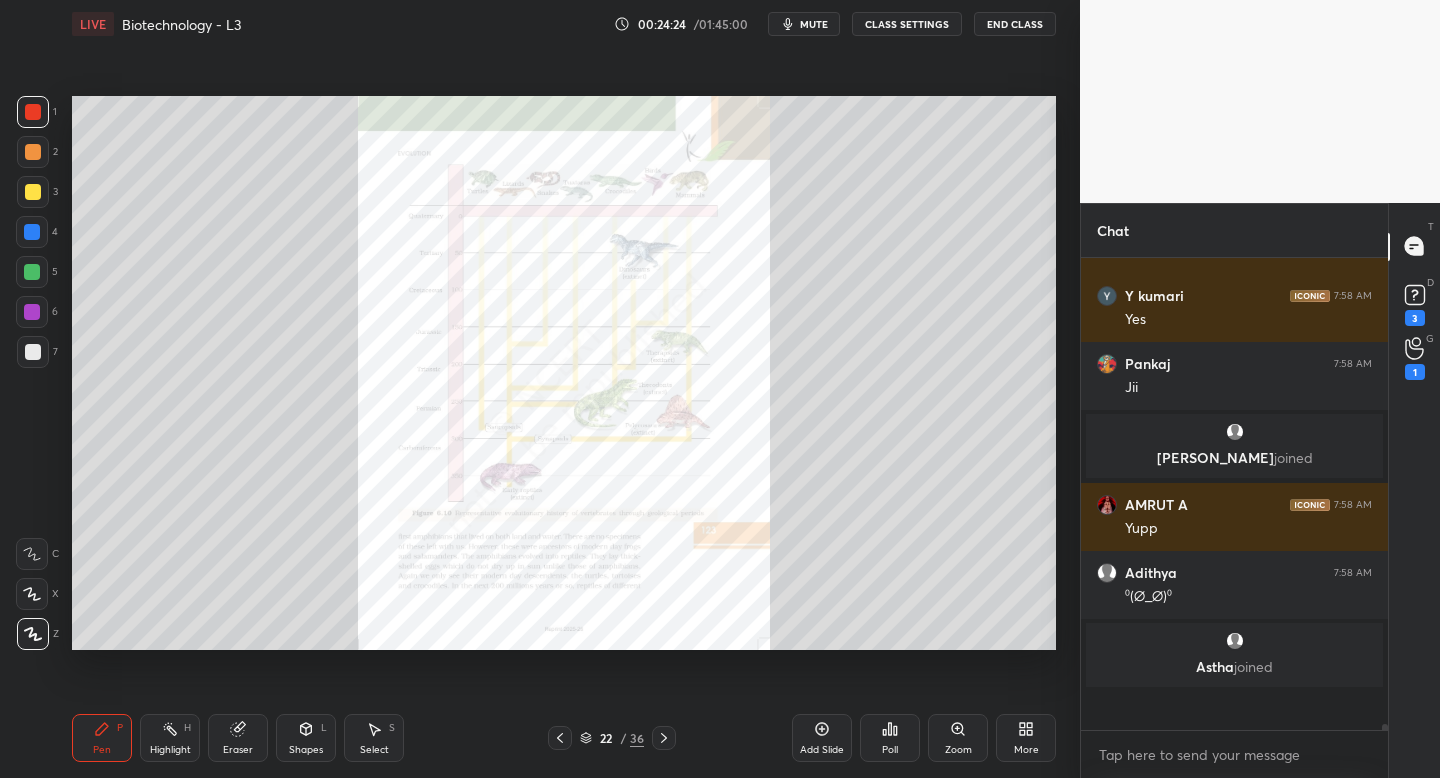 scroll, scrollTop: 7, scrollLeft: 7, axis: both 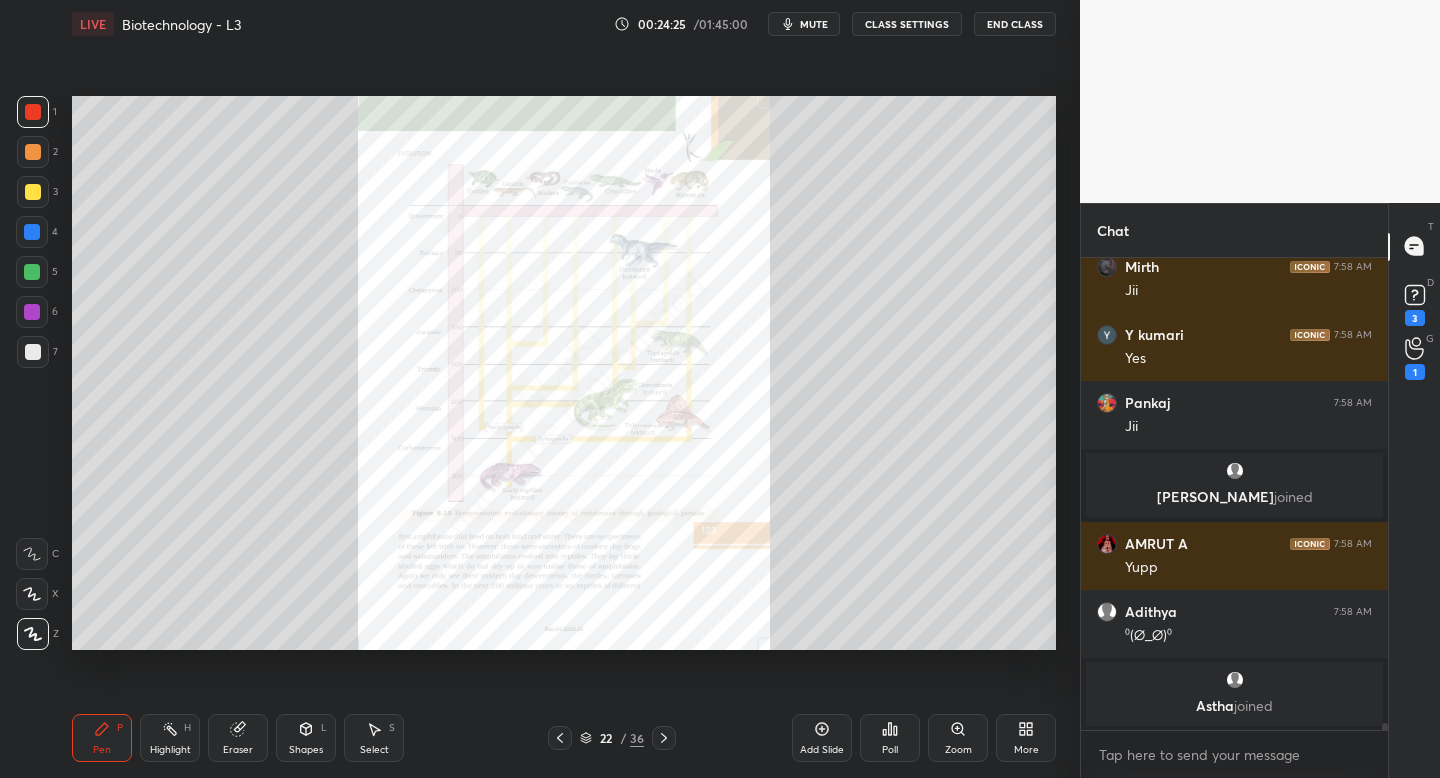 click on "Zoom" at bounding box center (958, 750) 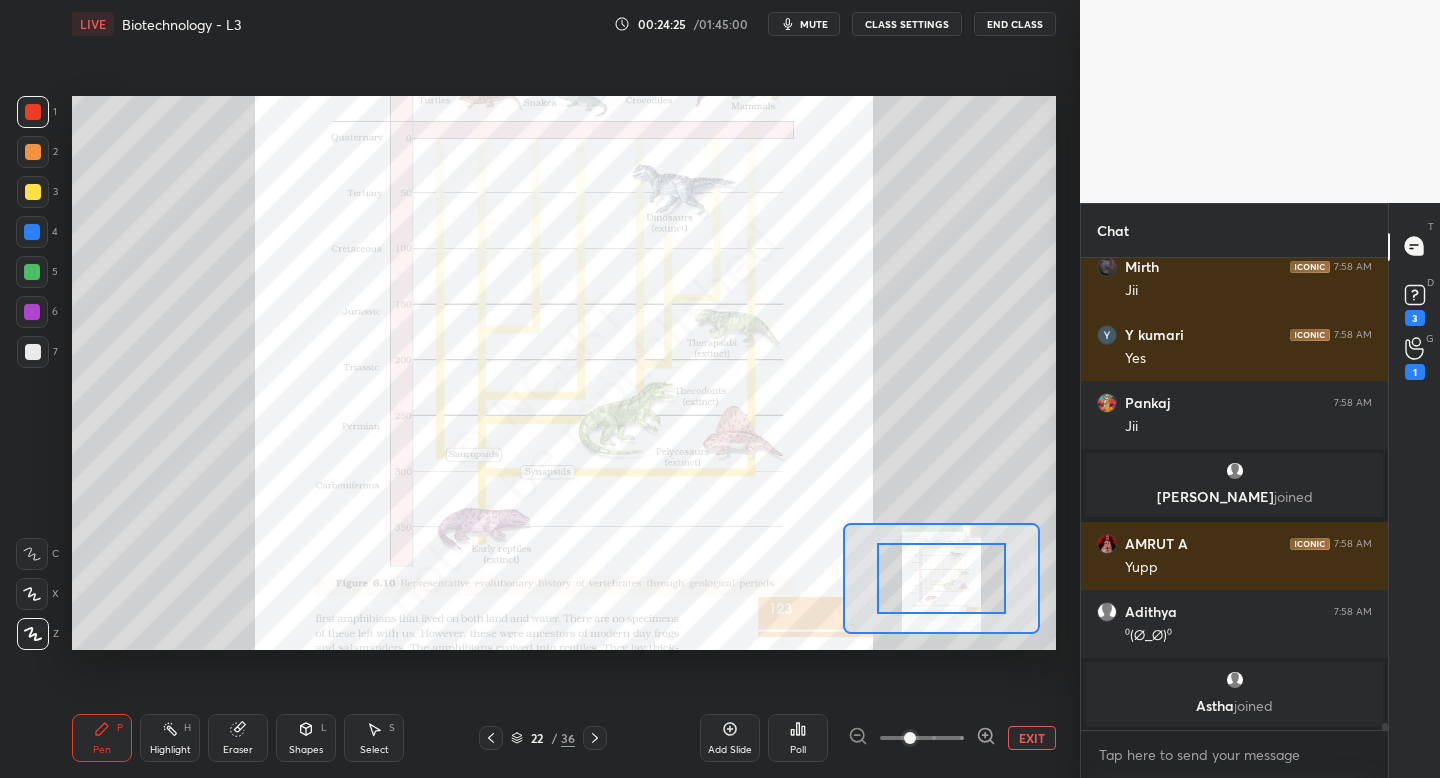 click at bounding box center (922, 738) 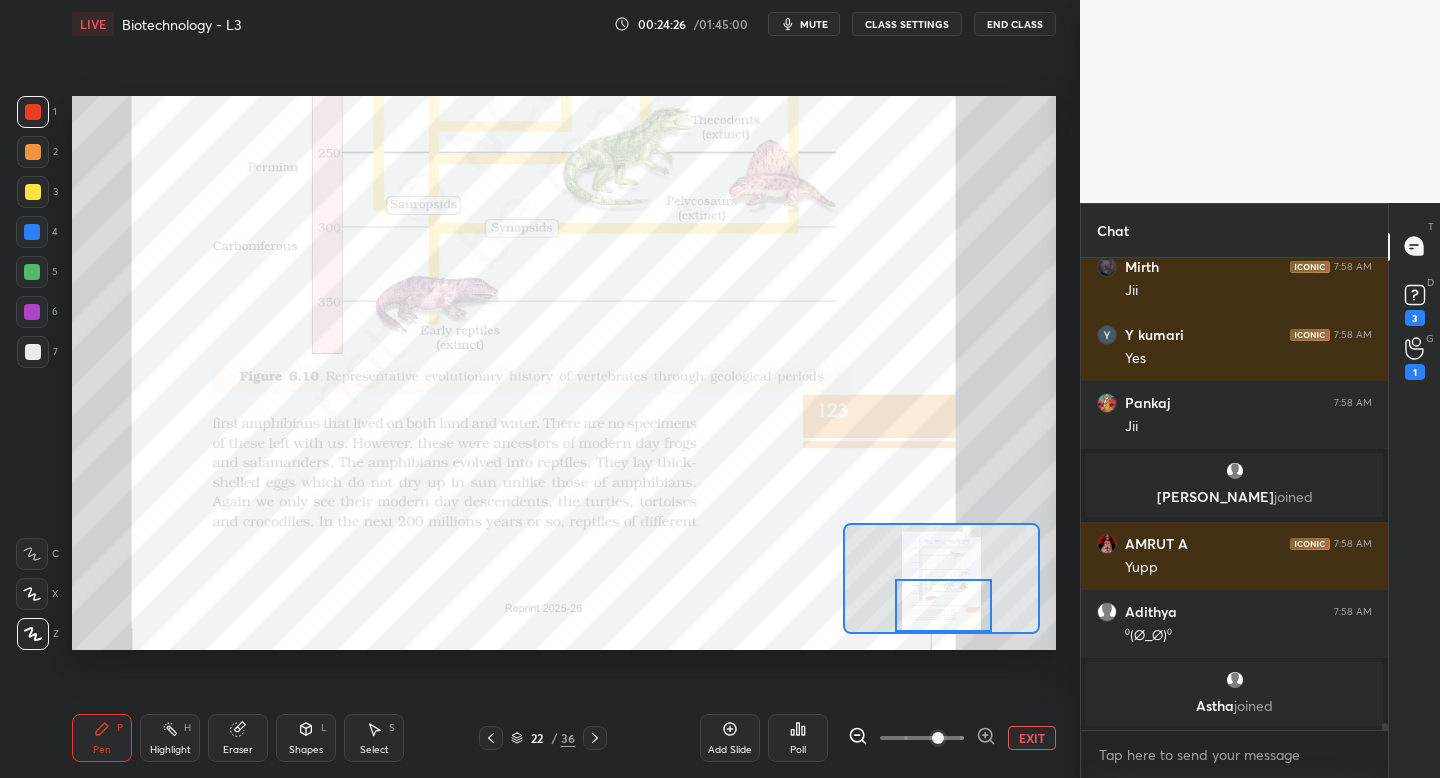 drag, startPoint x: 963, startPoint y: 599, endPoint x: 966, endPoint y: 623, distance: 24.186773 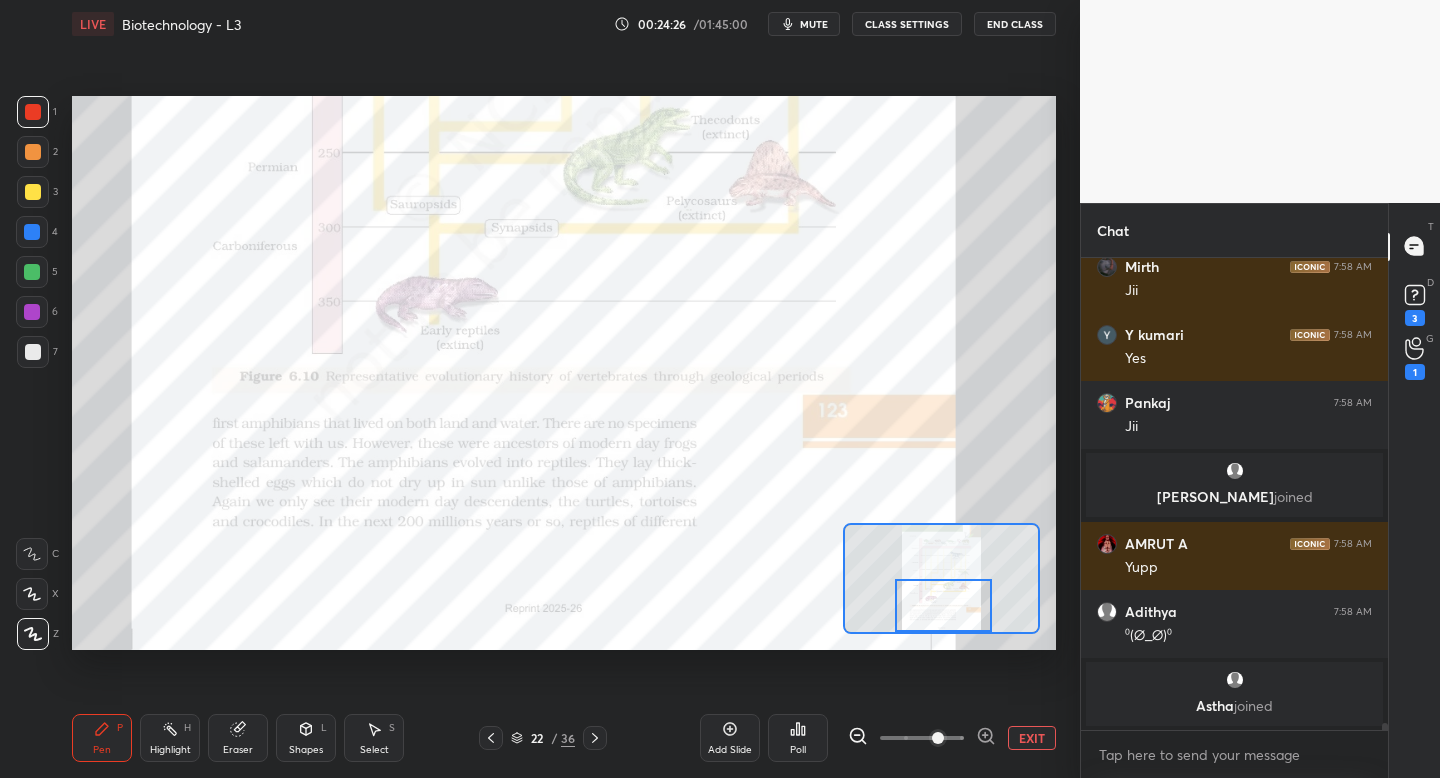 click at bounding box center [943, 605] 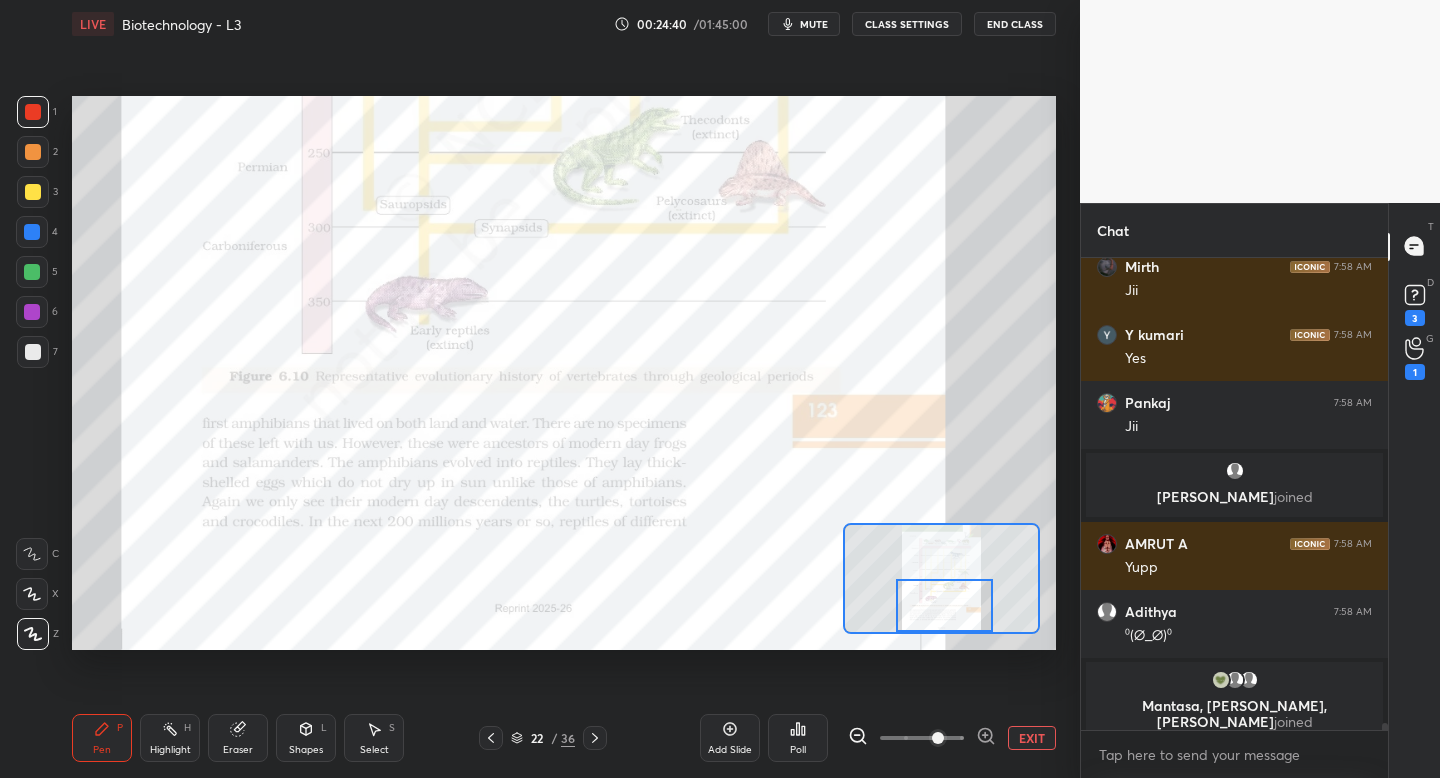 scroll, scrollTop: 31526, scrollLeft: 0, axis: vertical 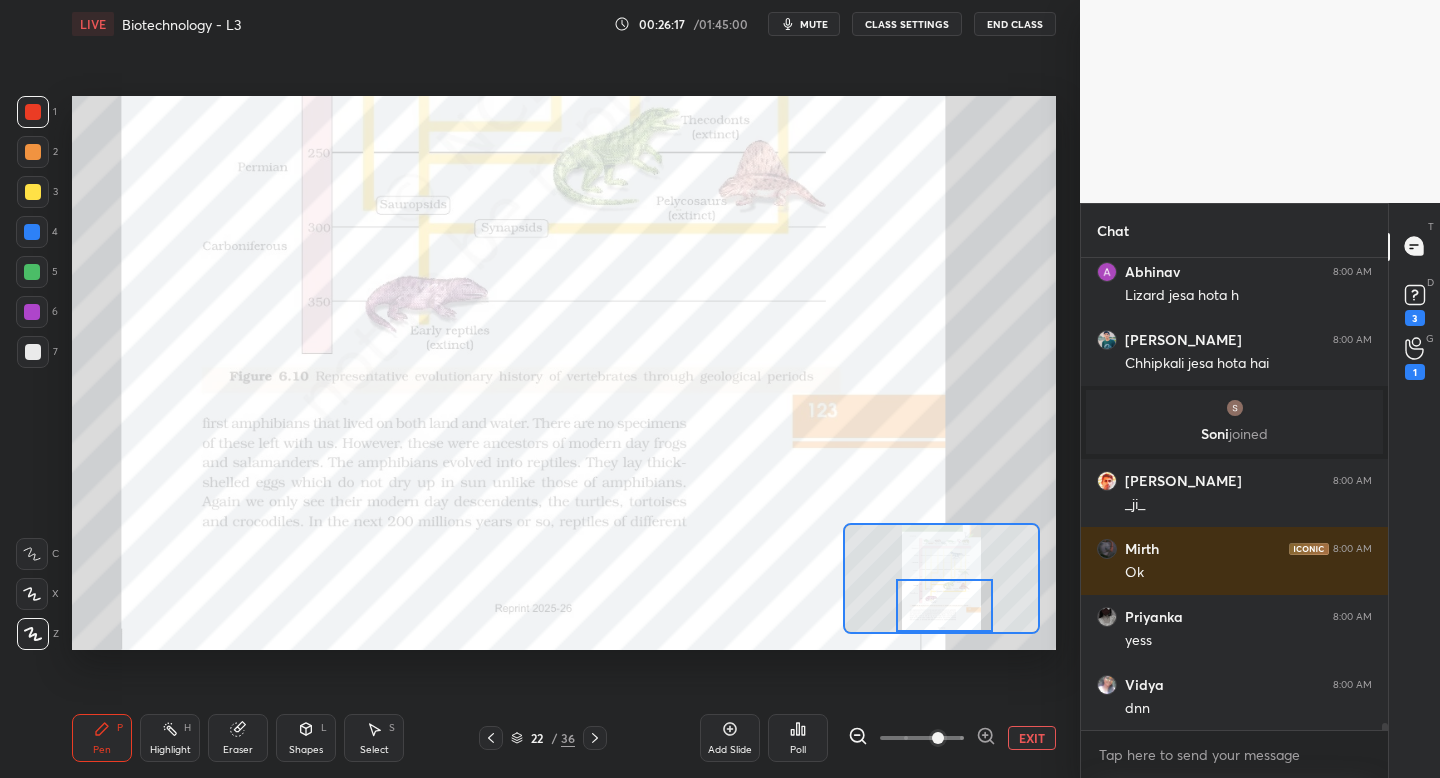 click 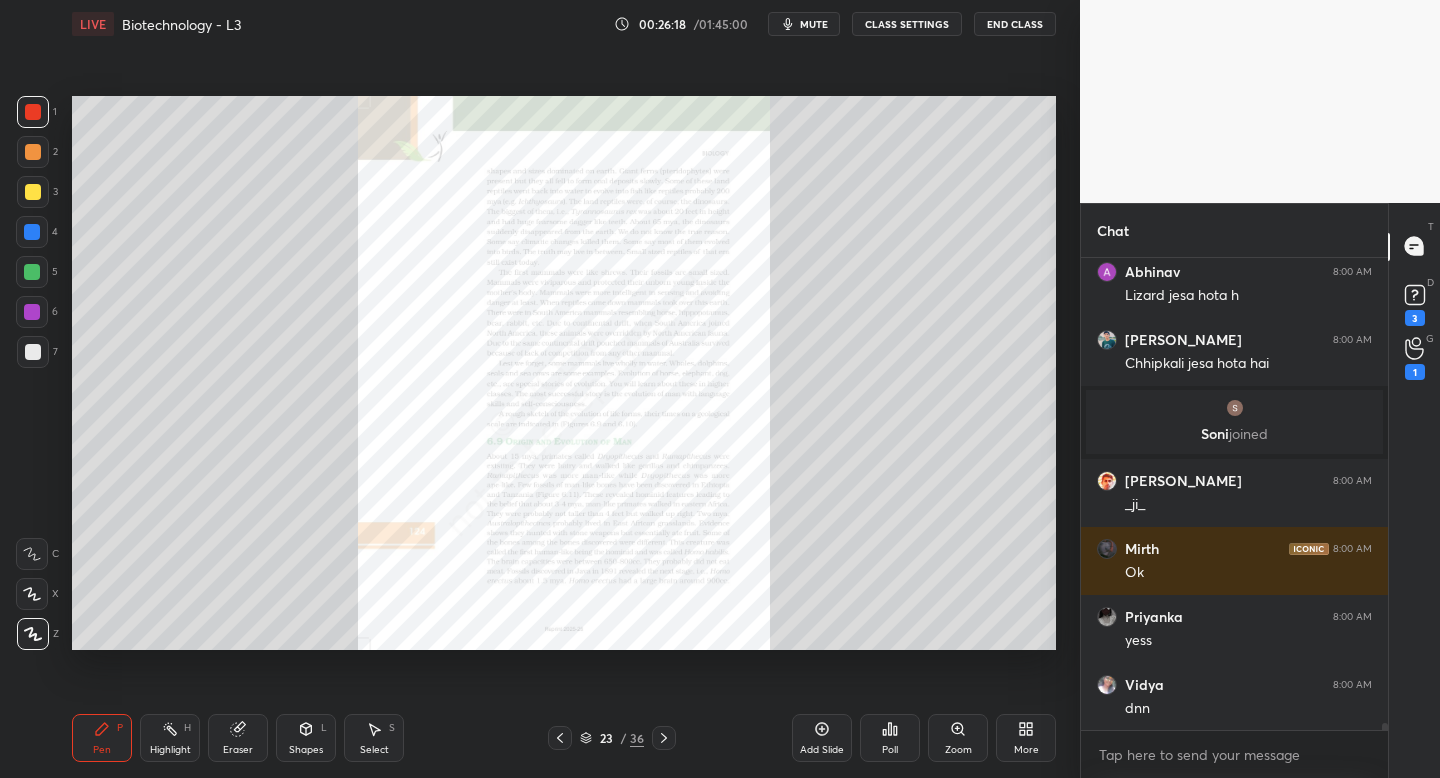 click on "Zoom" at bounding box center (958, 750) 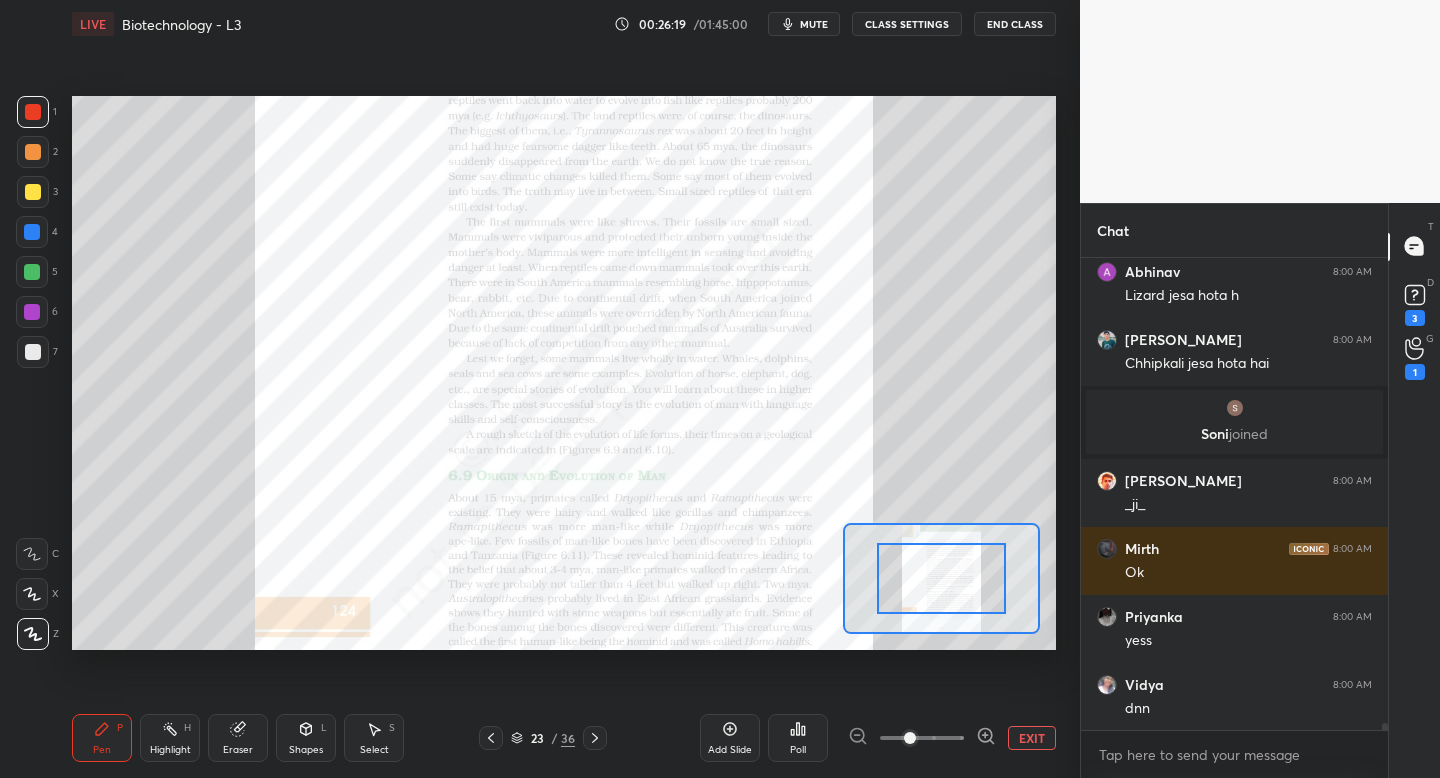 click at bounding box center [922, 738] 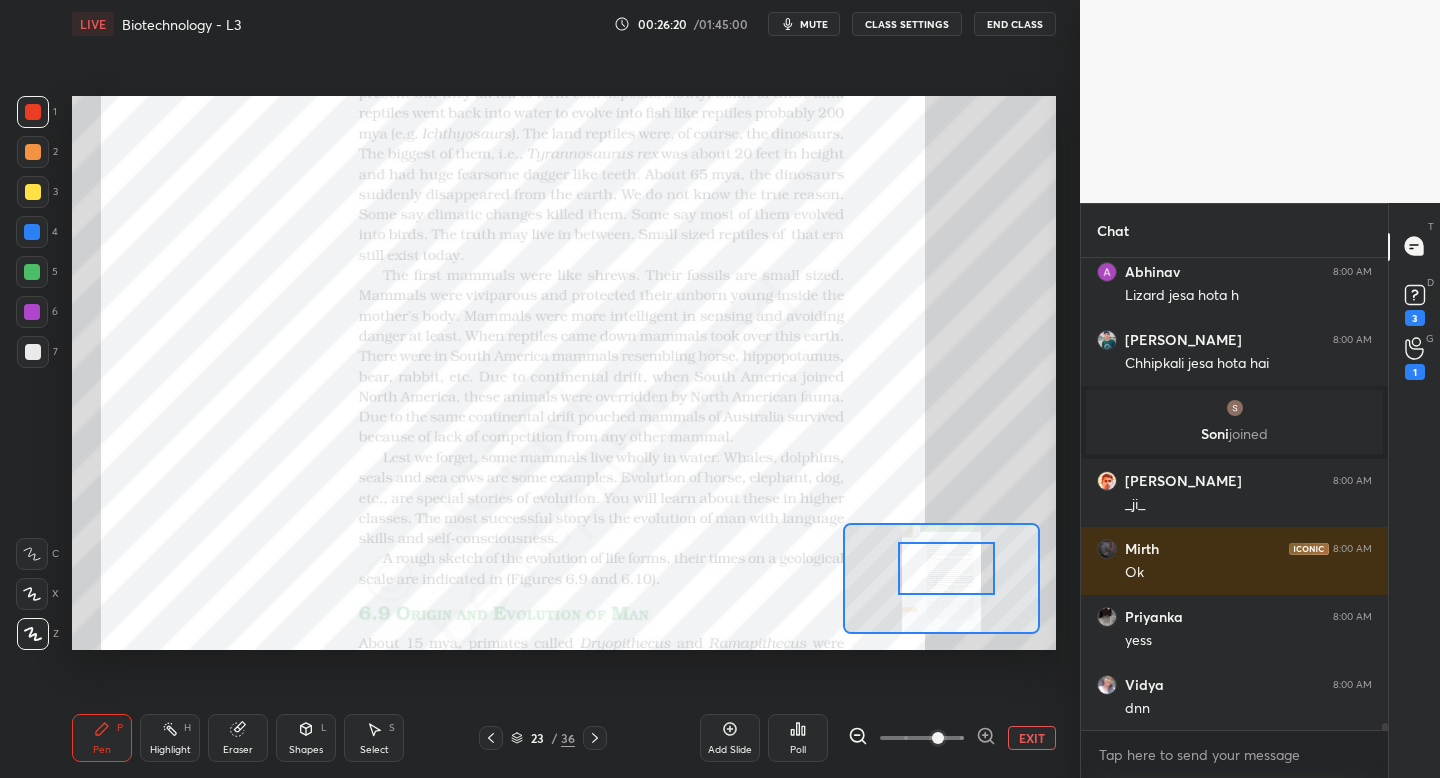 scroll, scrollTop: 32239, scrollLeft: 0, axis: vertical 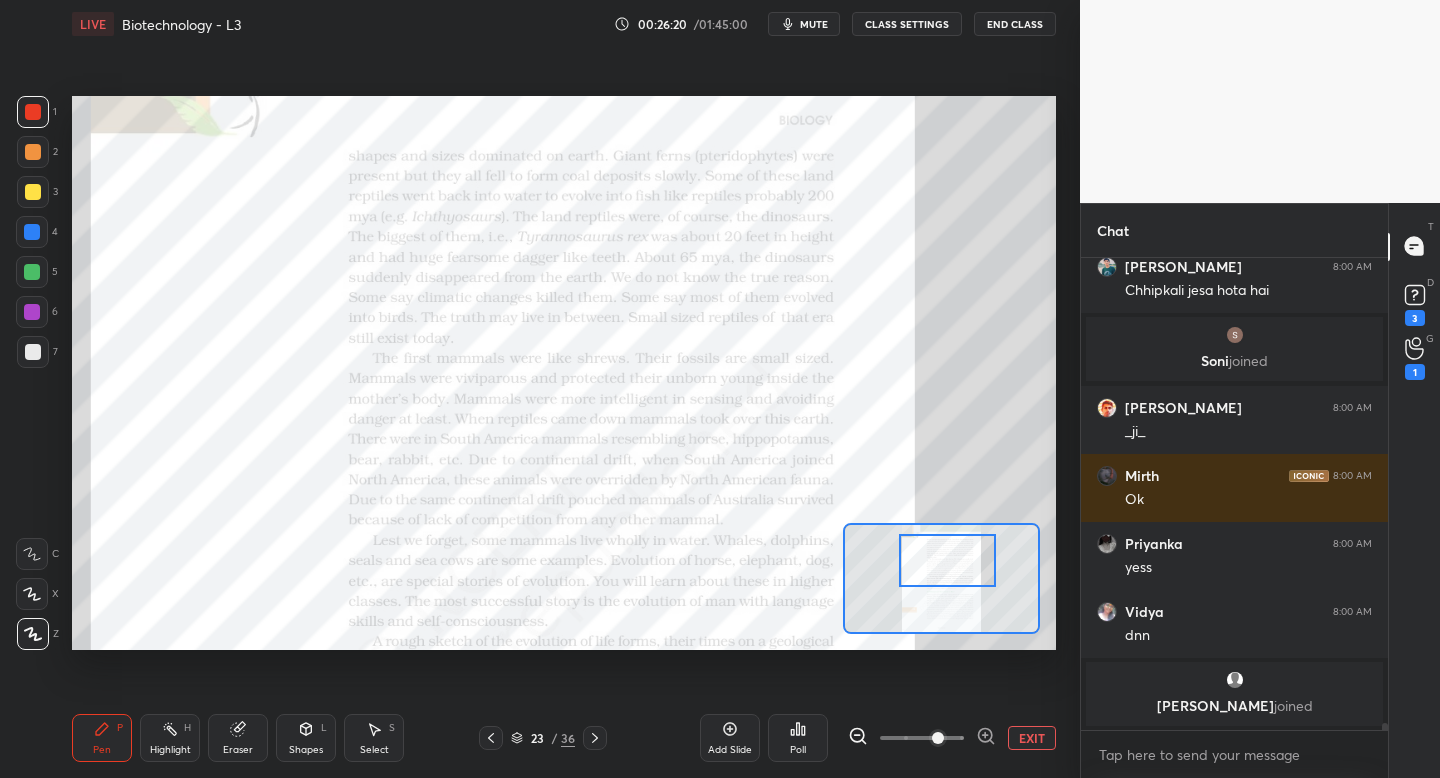drag, startPoint x: 955, startPoint y: 562, endPoint x: 956, endPoint y: 552, distance: 10.049875 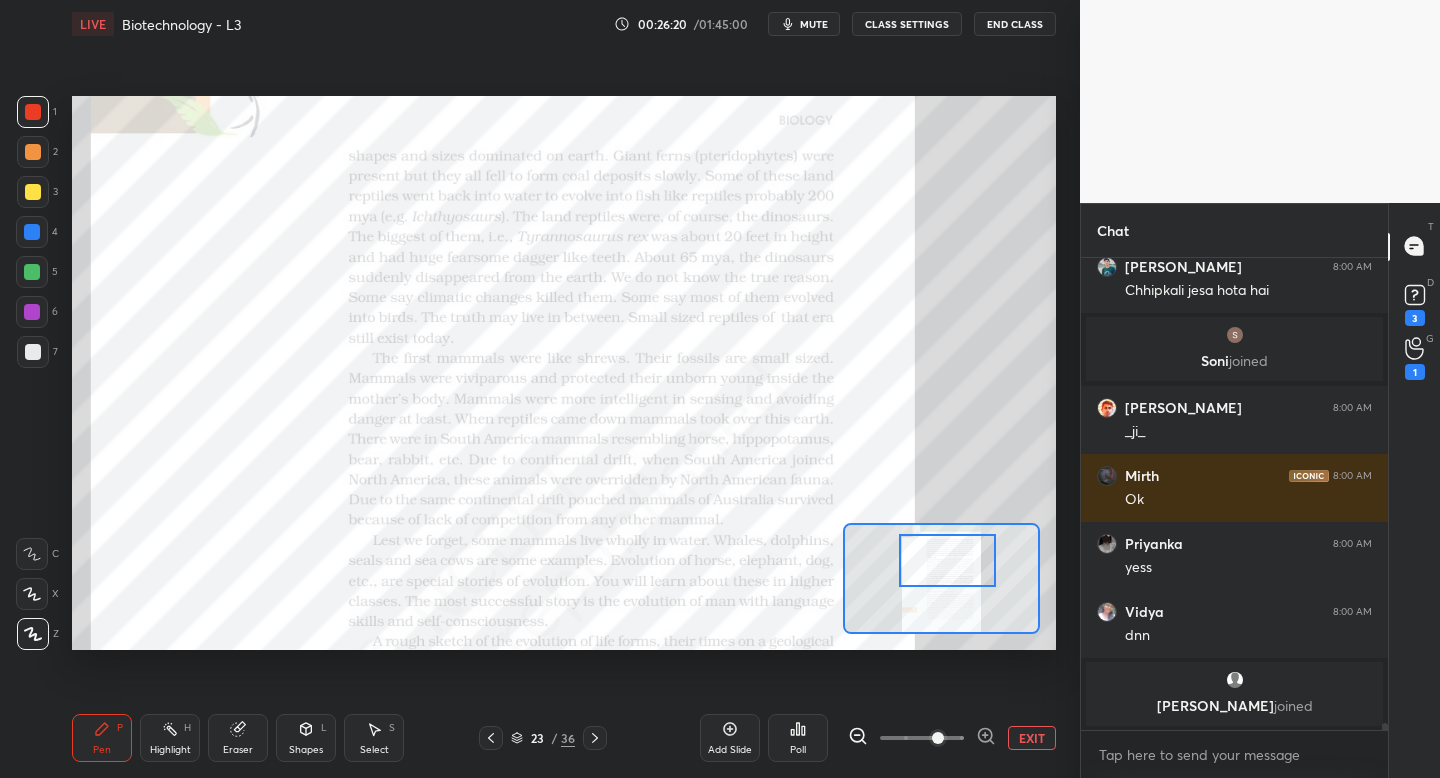 click at bounding box center [947, 560] 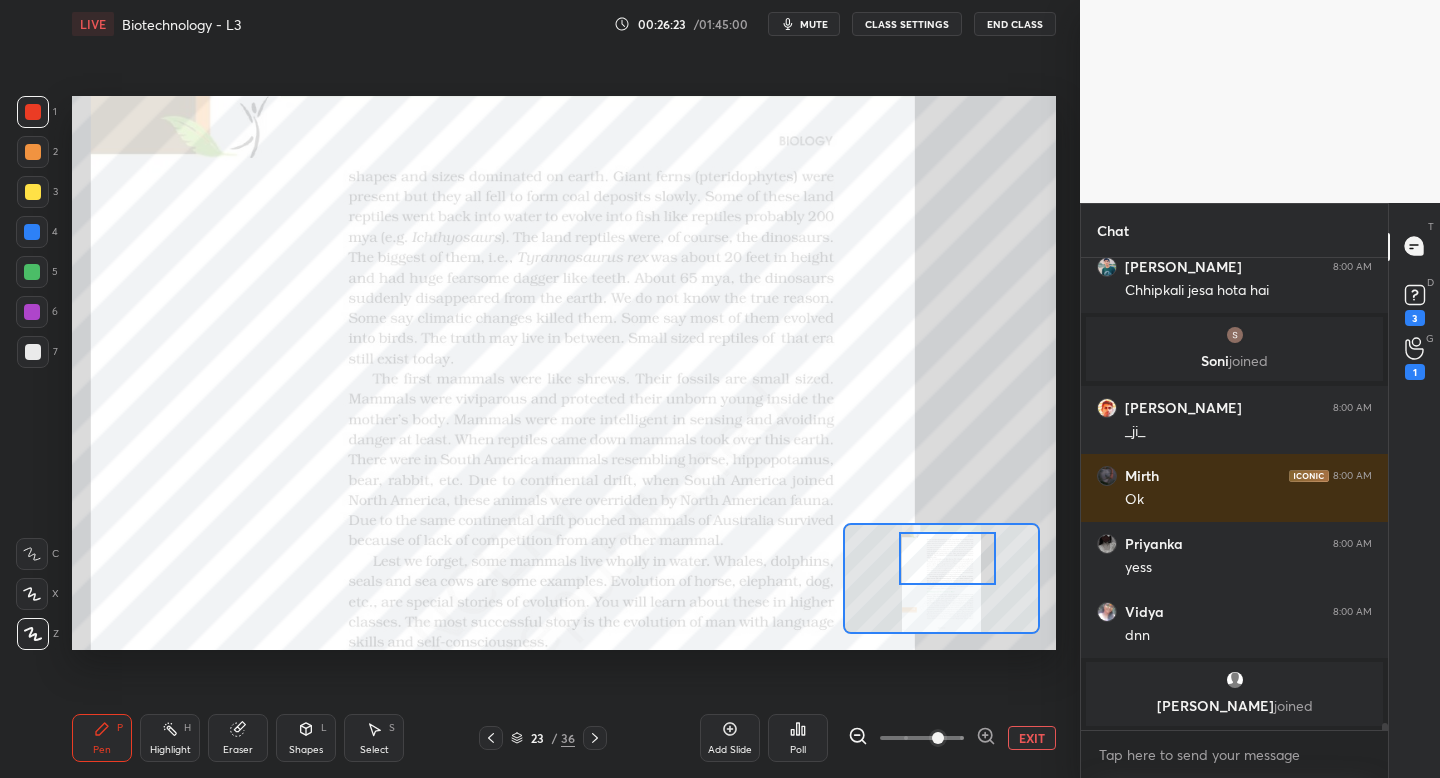scroll, scrollTop: 425, scrollLeft: 301, axis: both 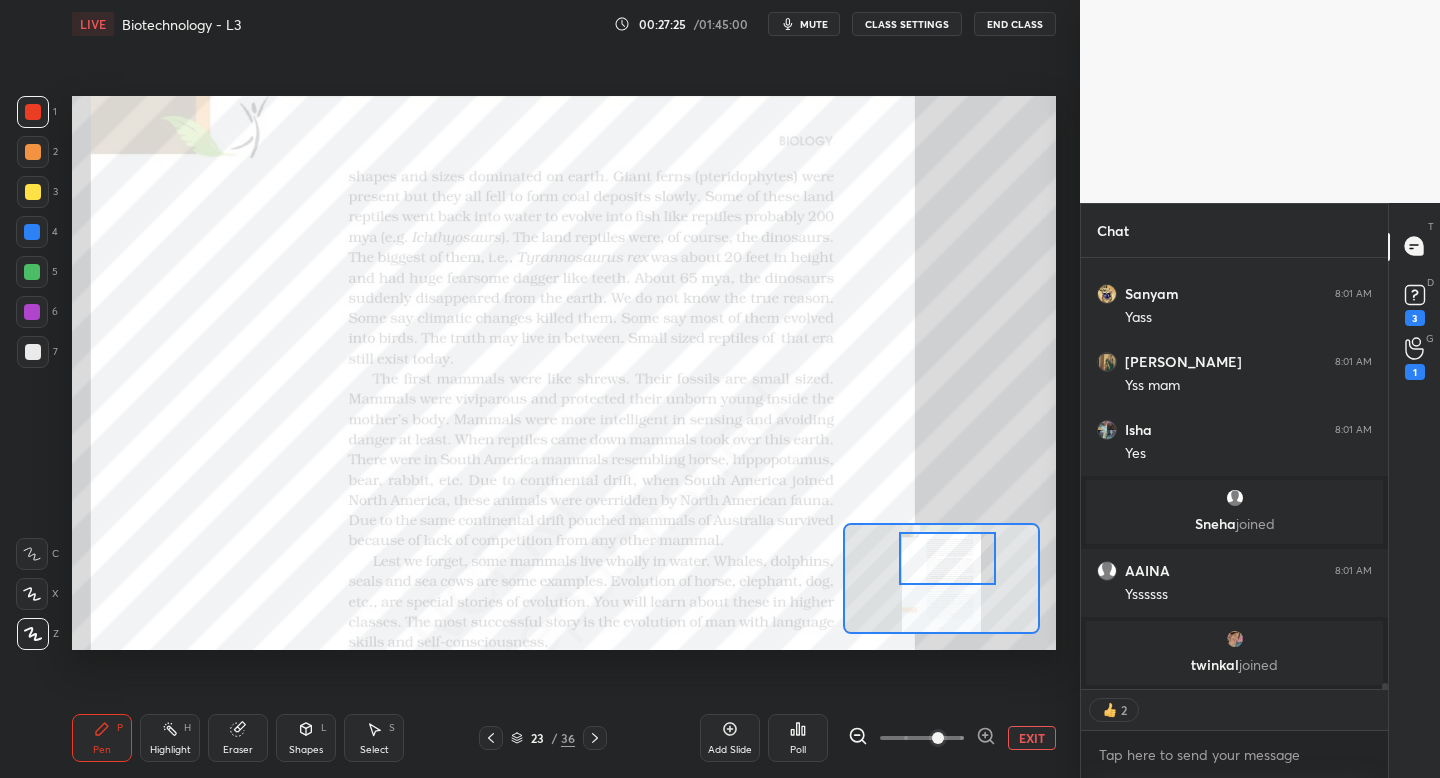 click 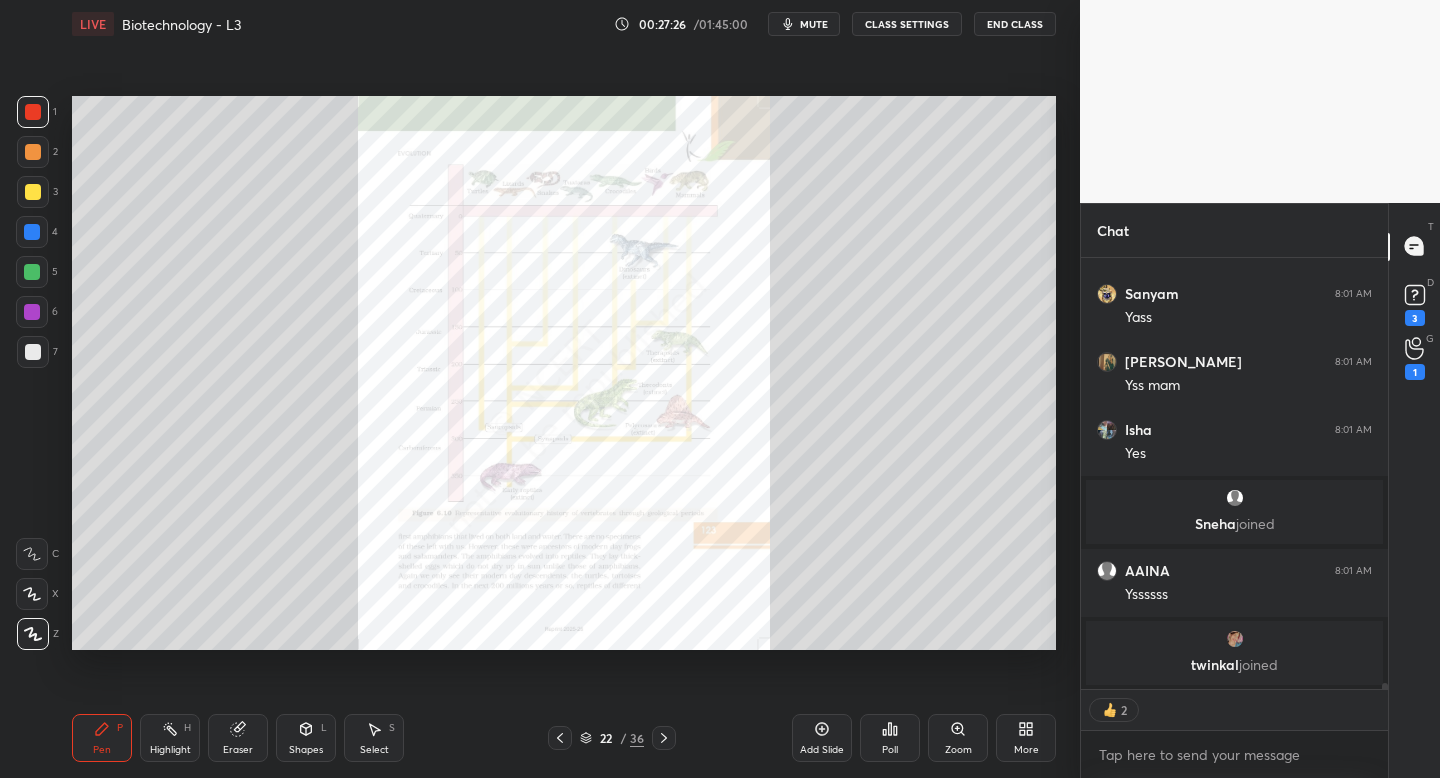 click on "22 / 36" at bounding box center [612, 738] 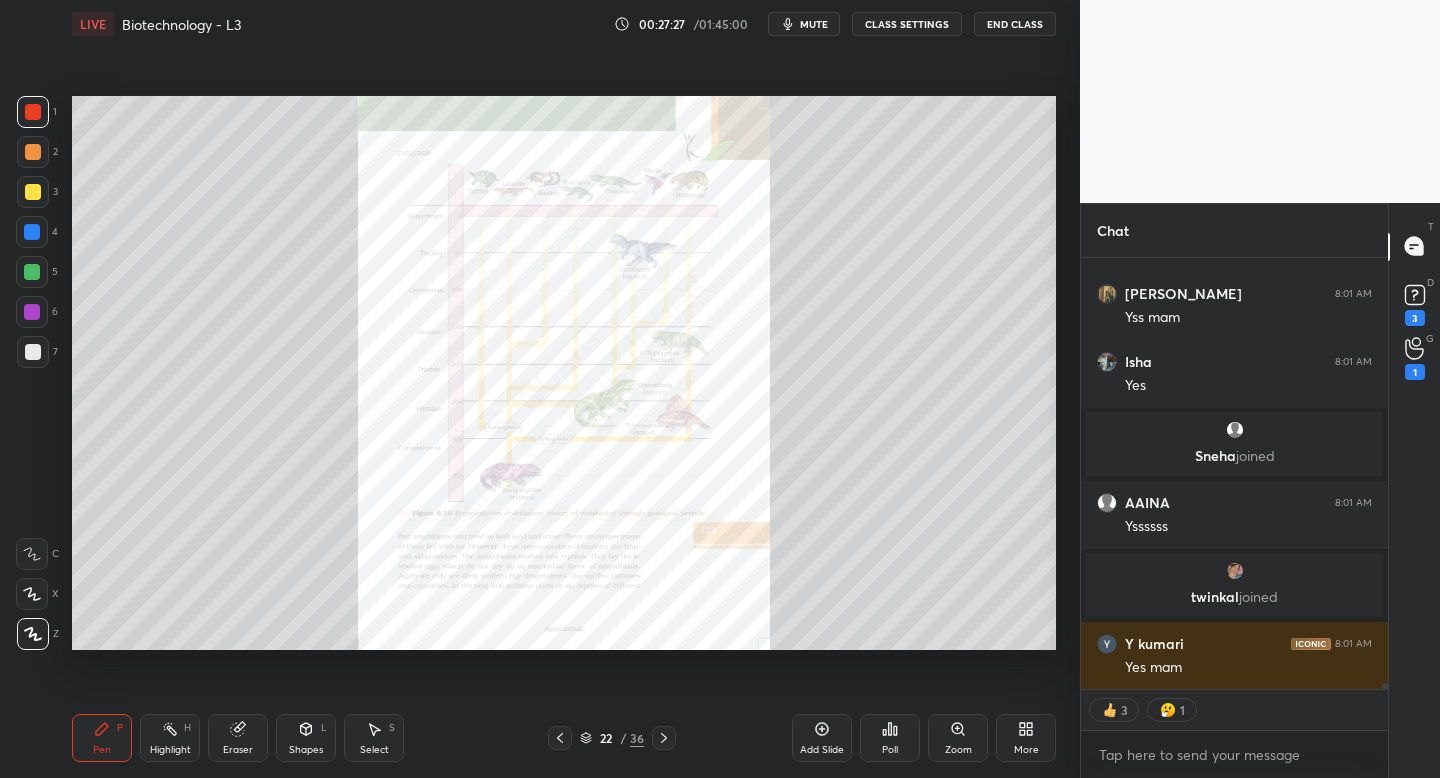 click at bounding box center (560, 738) 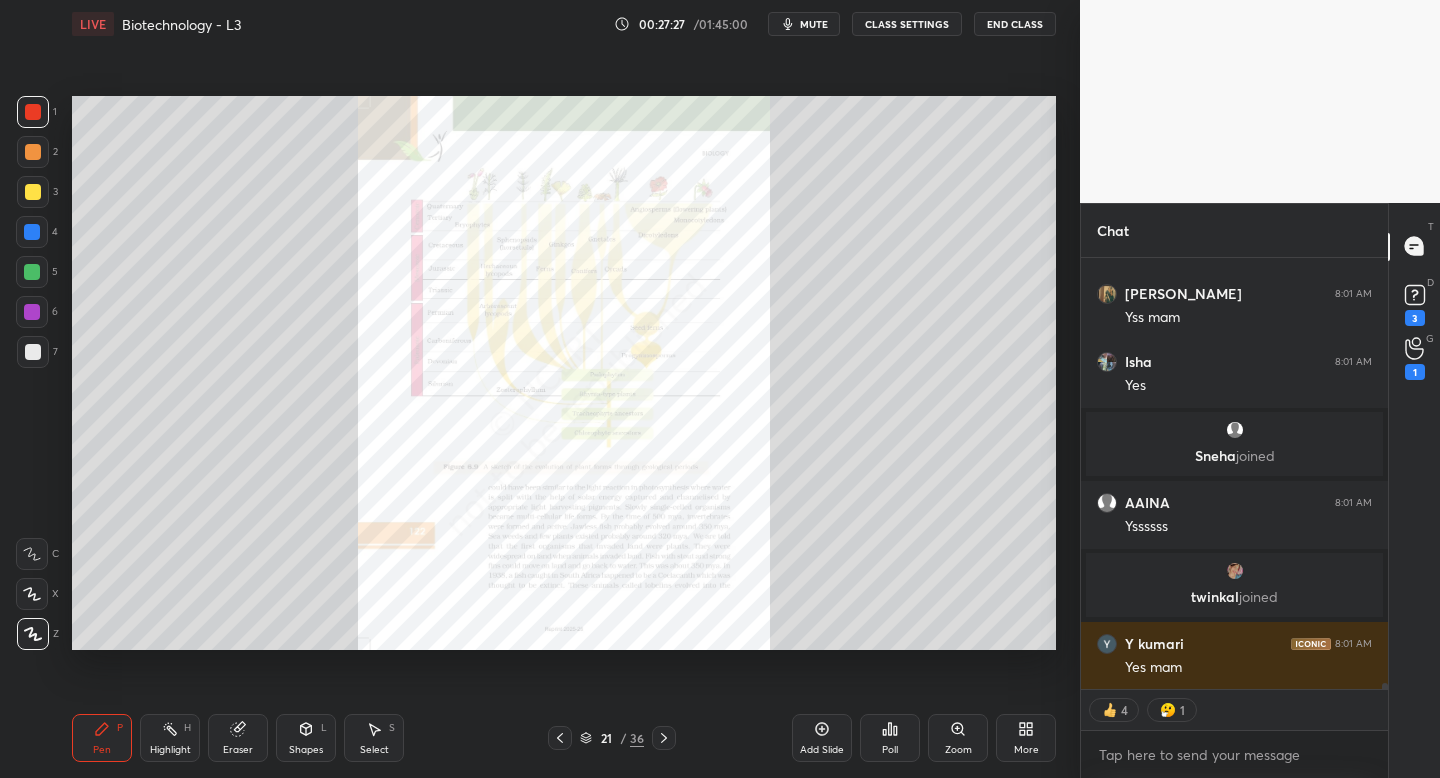 scroll, scrollTop: 33075, scrollLeft: 0, axis: vertical 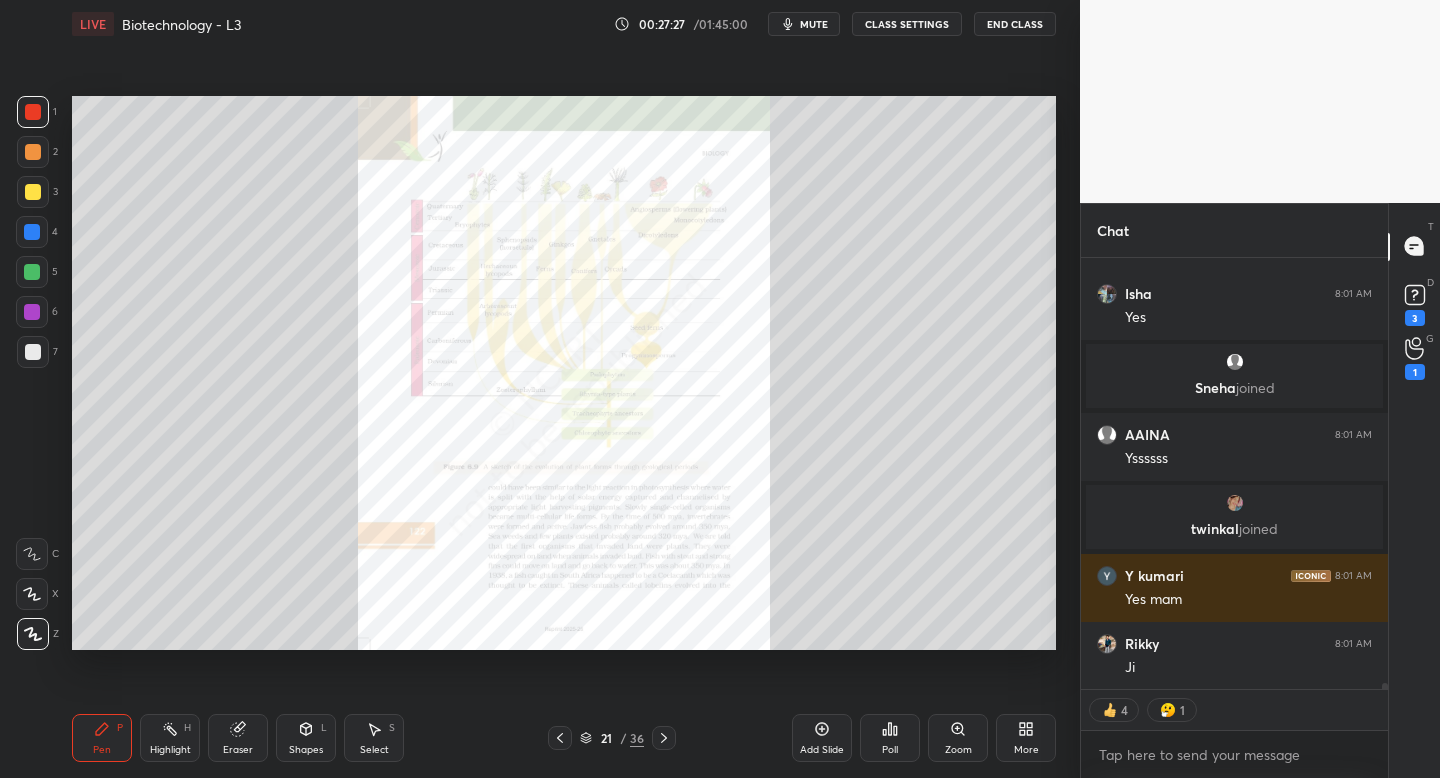 click 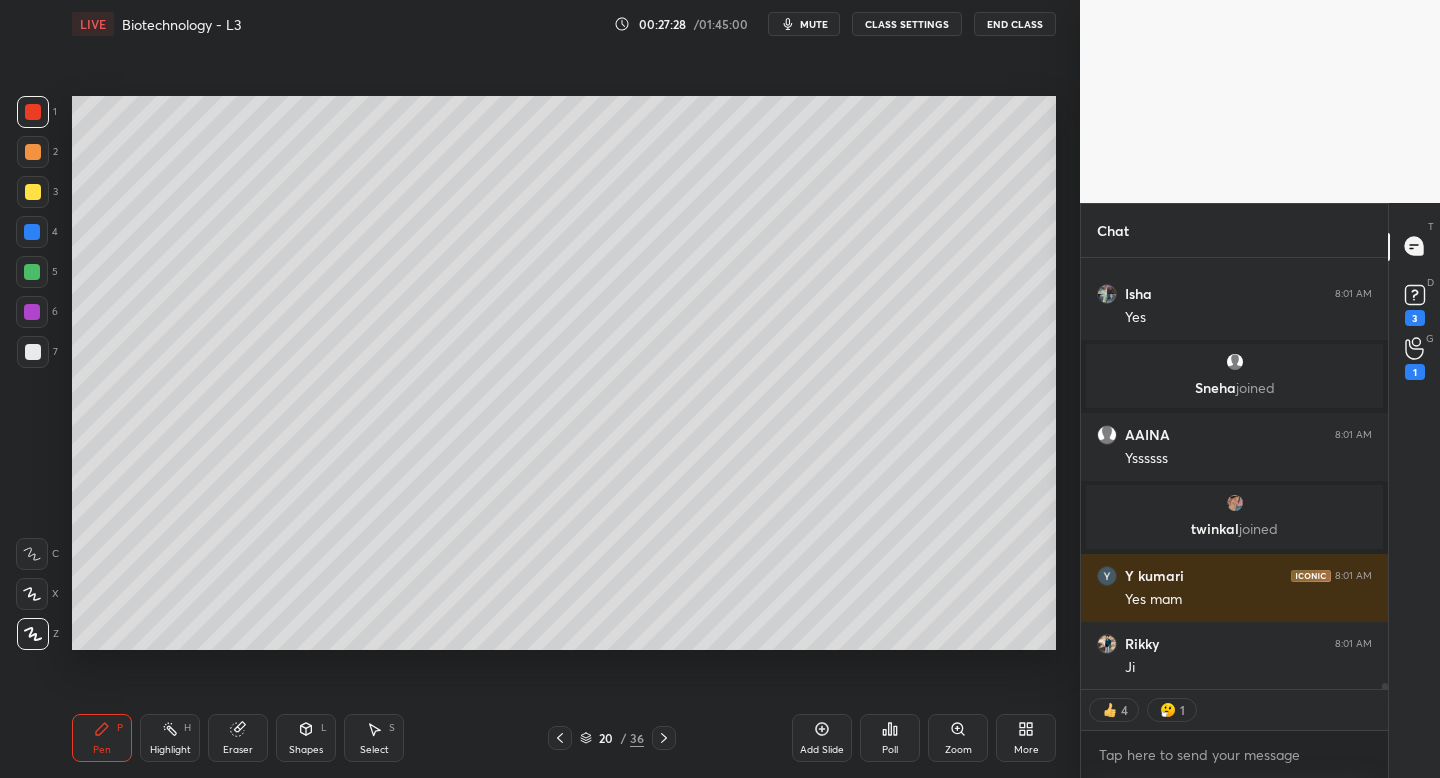 click at bounding box center (560, 738) 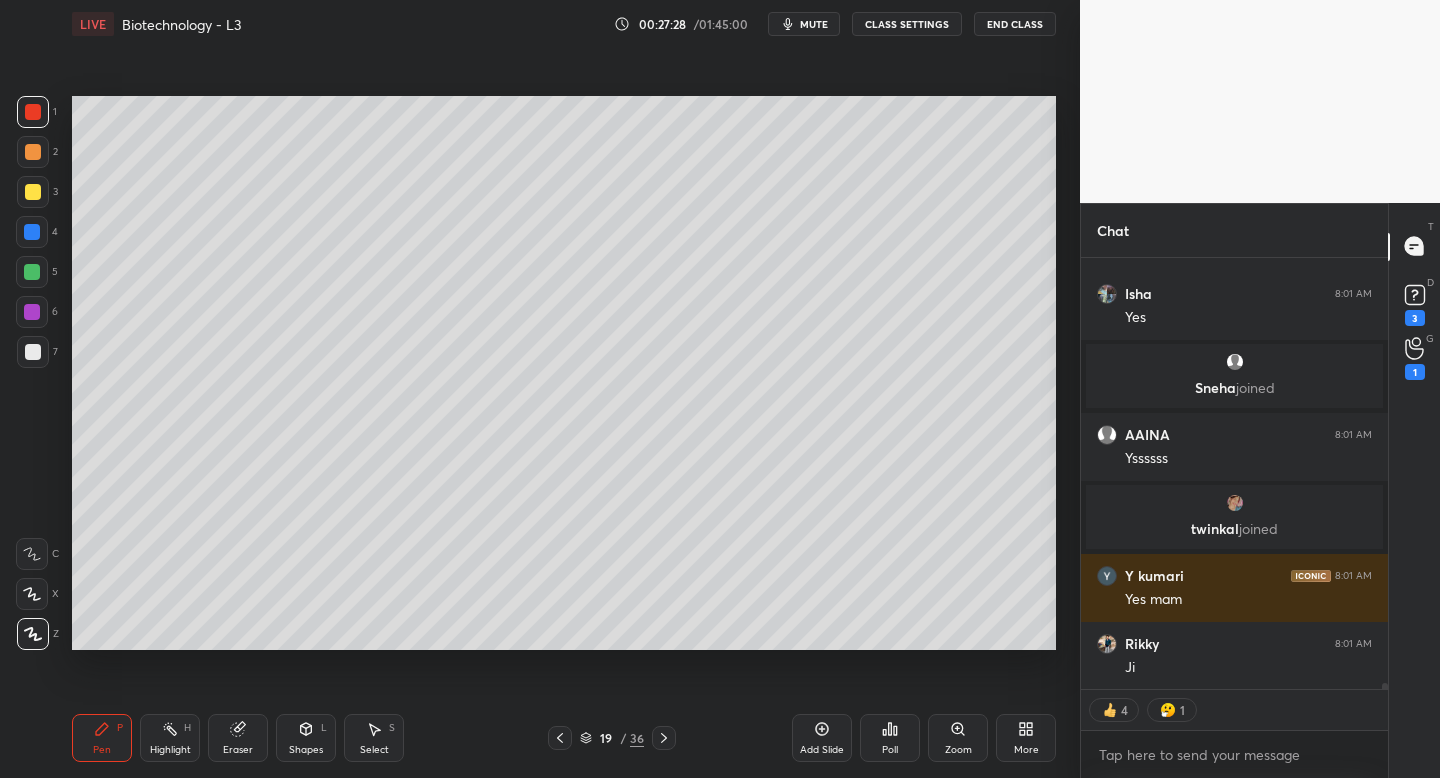 scroll, scrollTop: 33143, scrollLeft: 0, axis: vertical 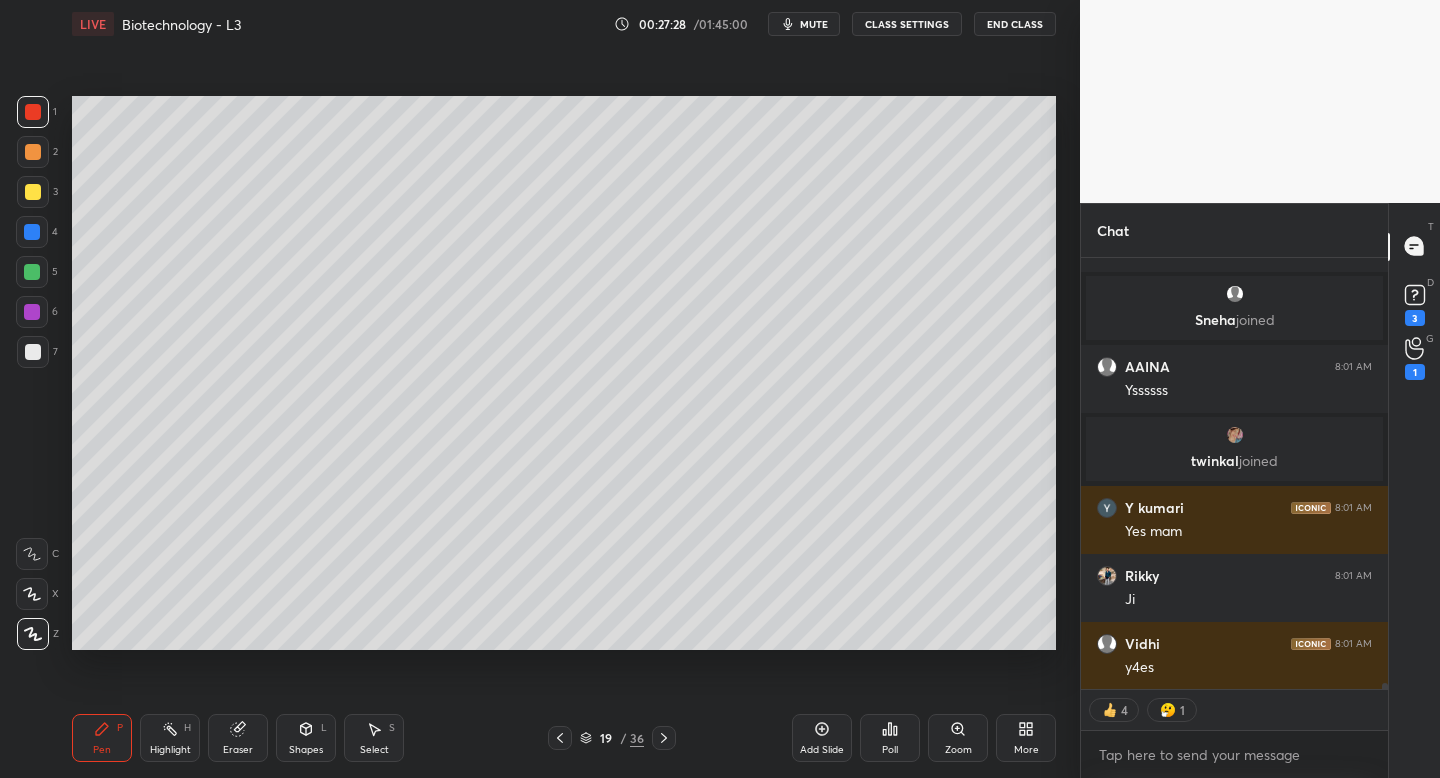 click 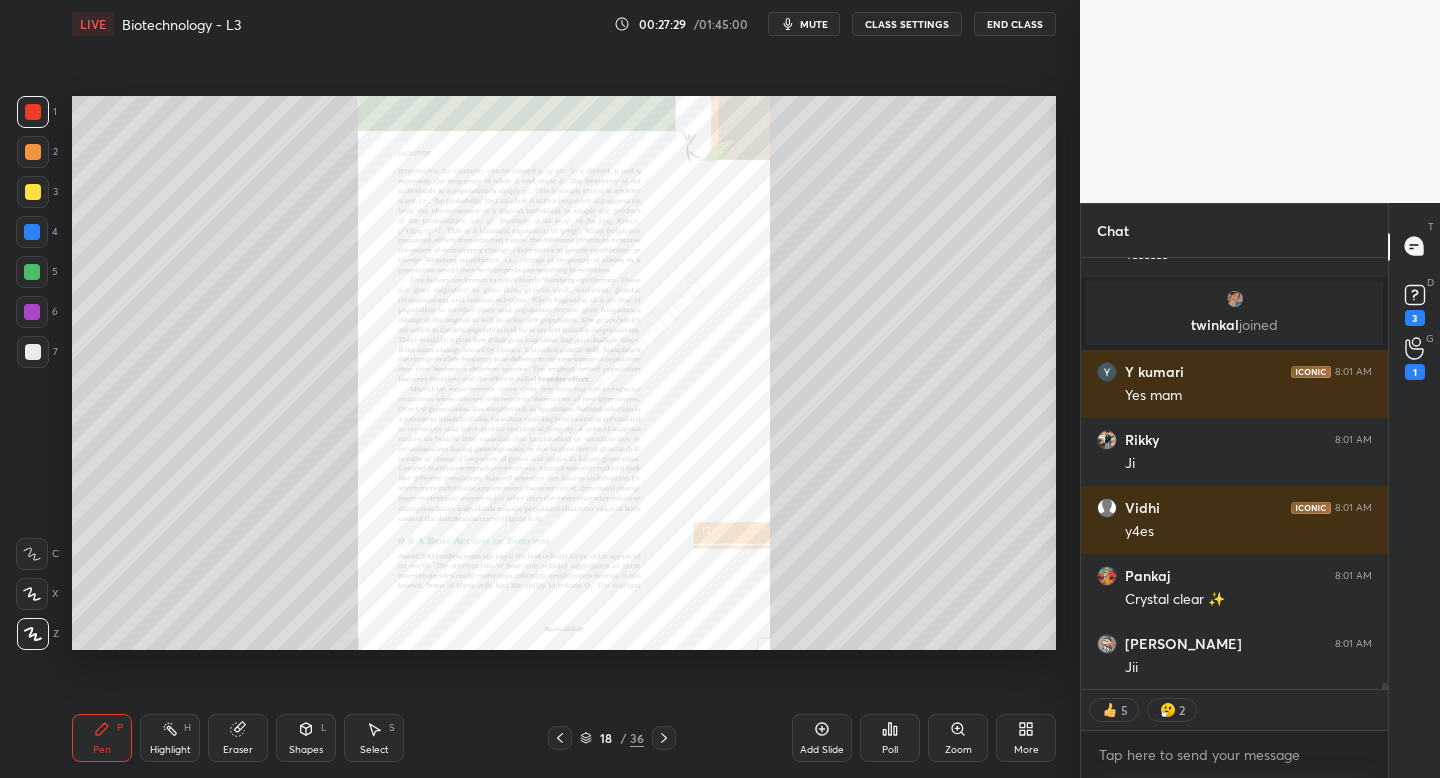 click 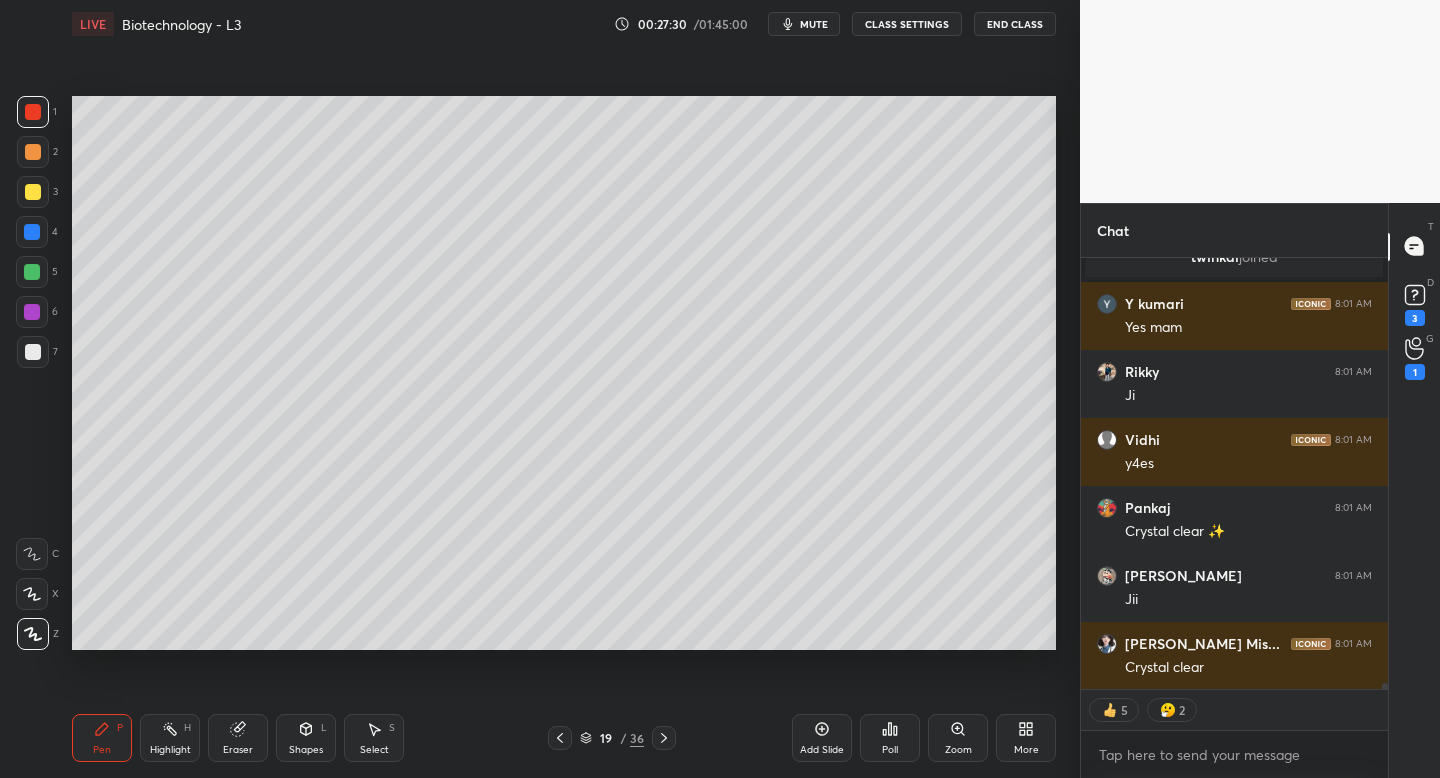 scroll, scrollTop: 33415, scrollLeft: 0, axis: vertical 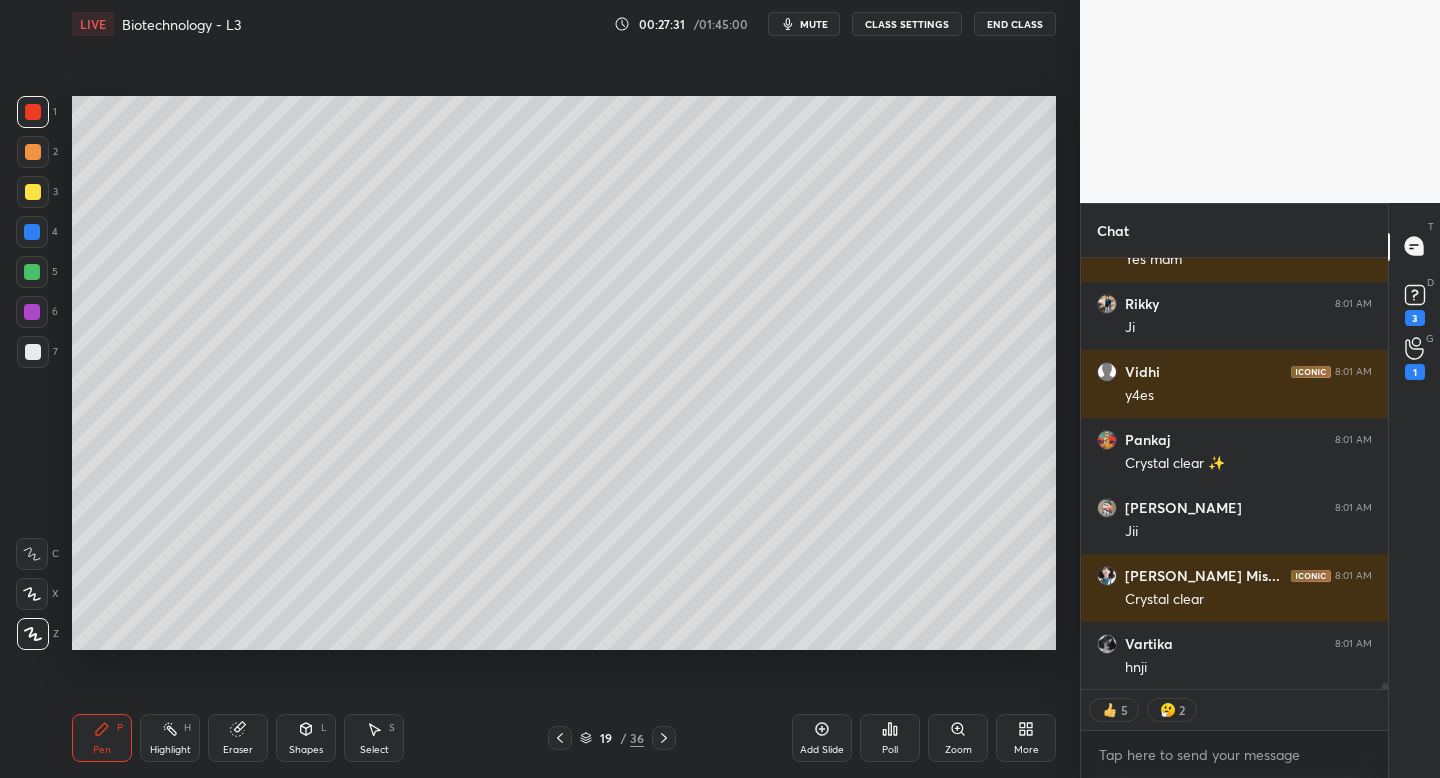 click at bounding box center [664, 738] 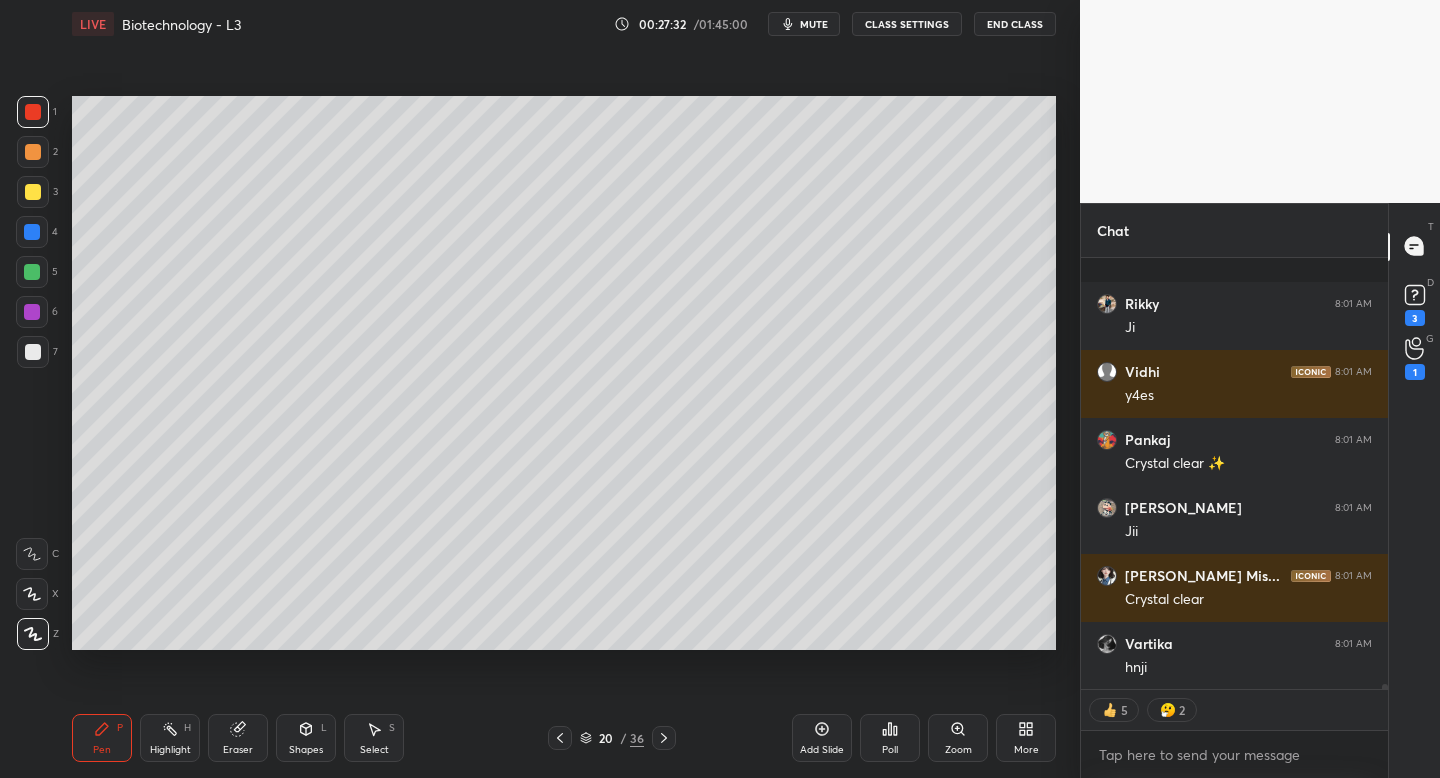 scroll, scrollTop: 33551, scrollLeft: 0, axis: vertical 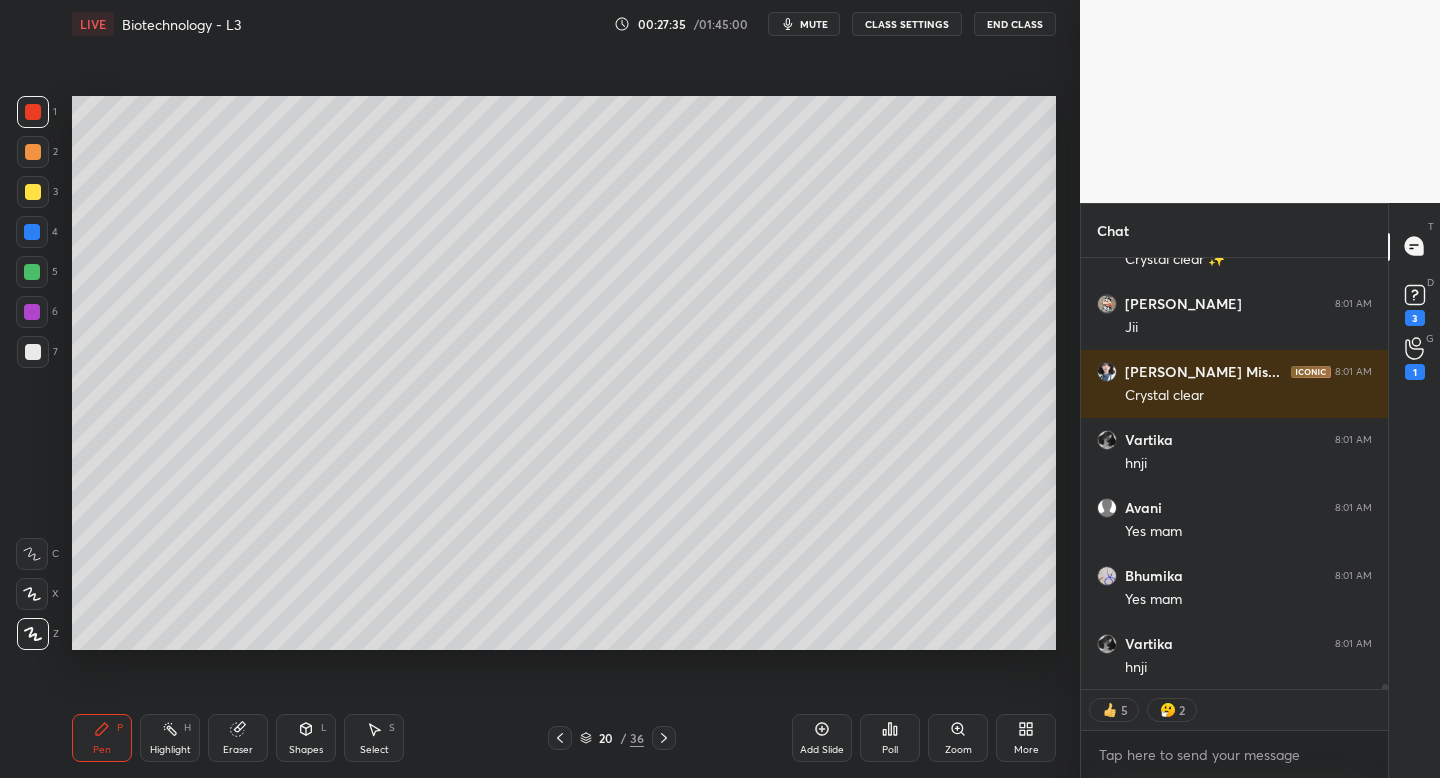 click 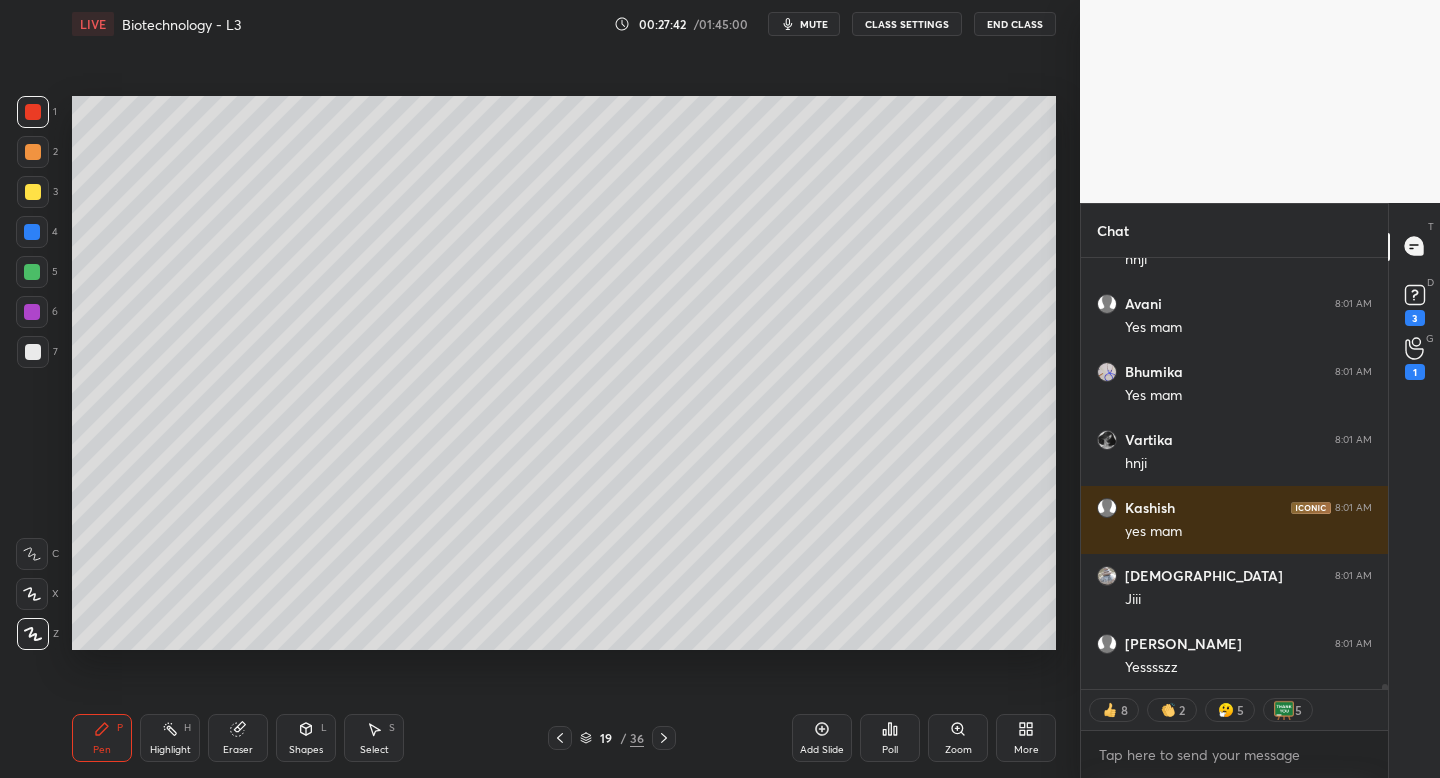 scroll, scrollTop: 33891, scrollLeft: 0, axis: vertical 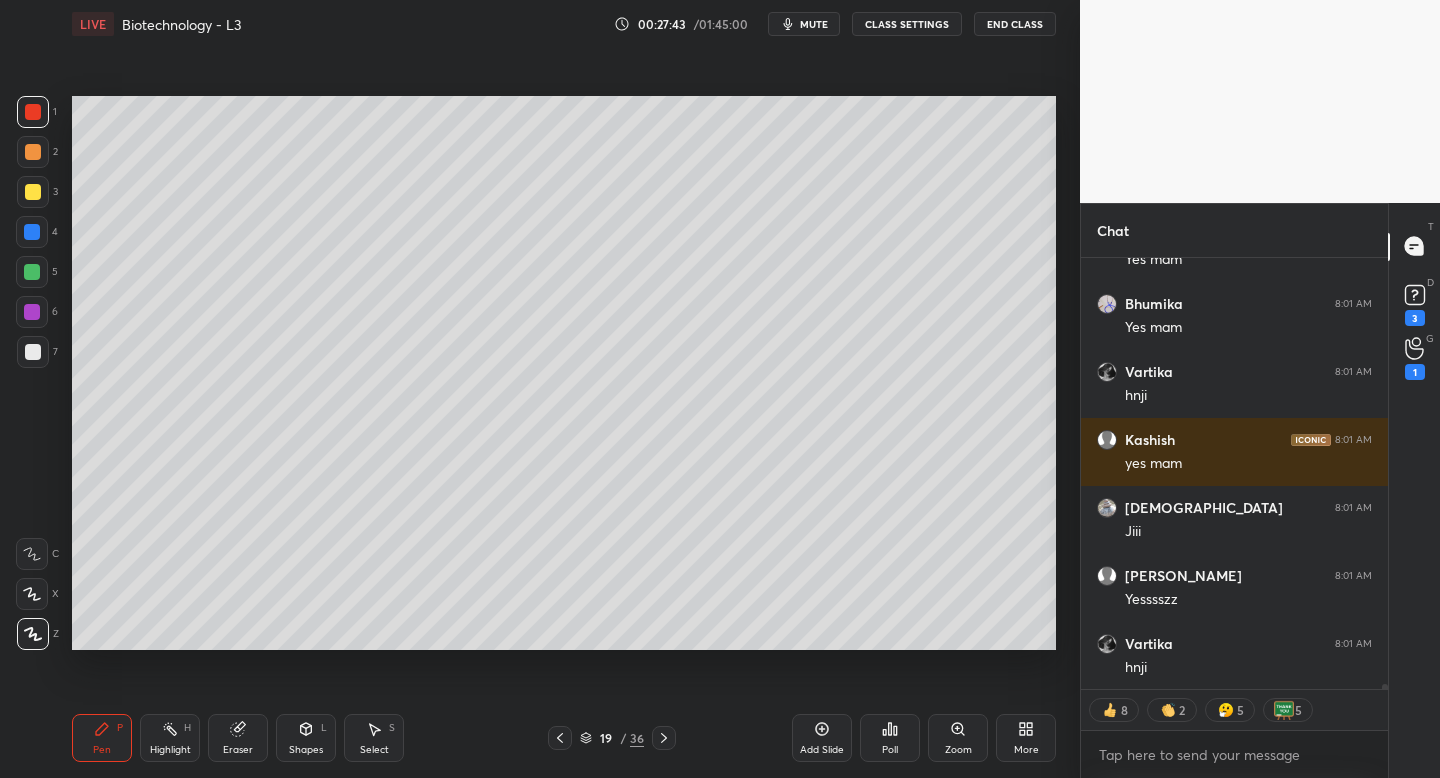 click 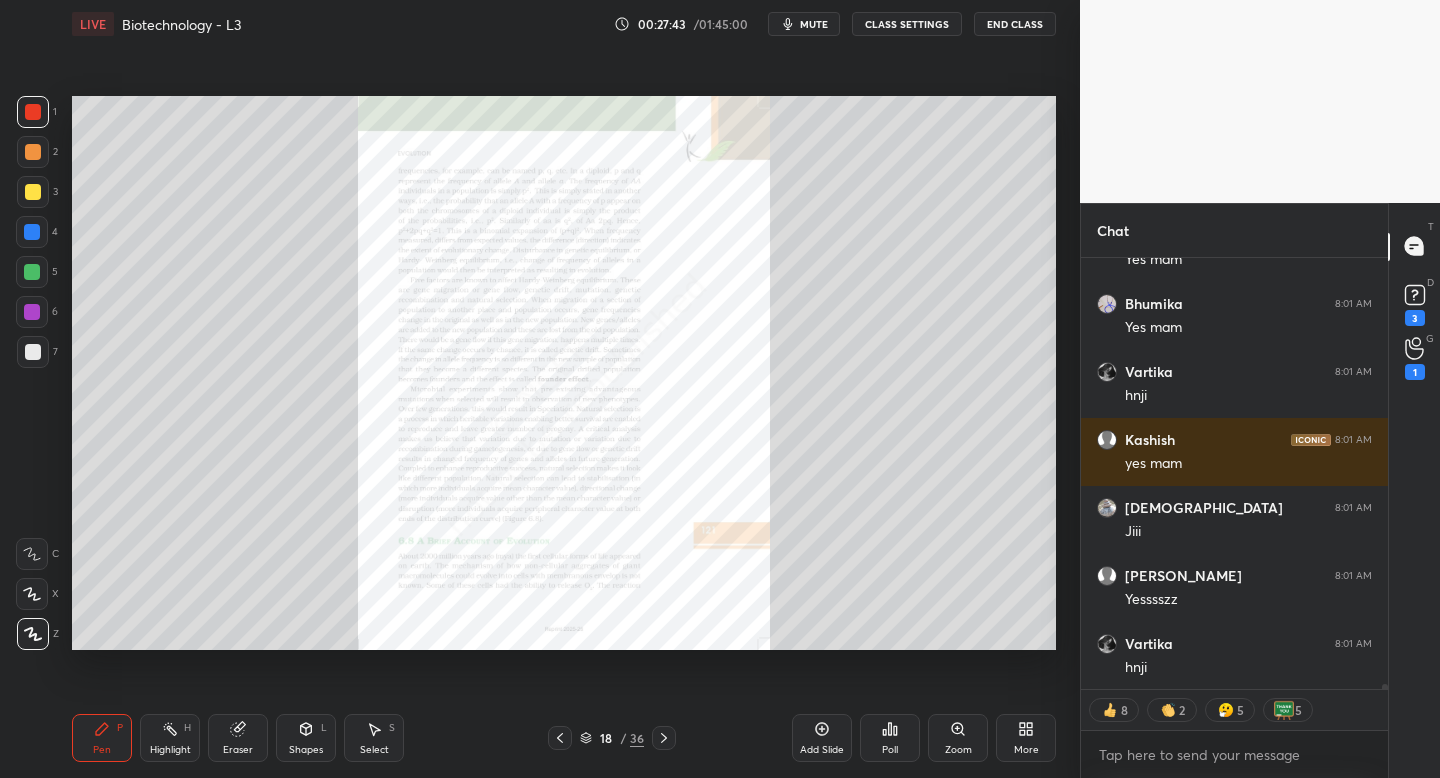 click 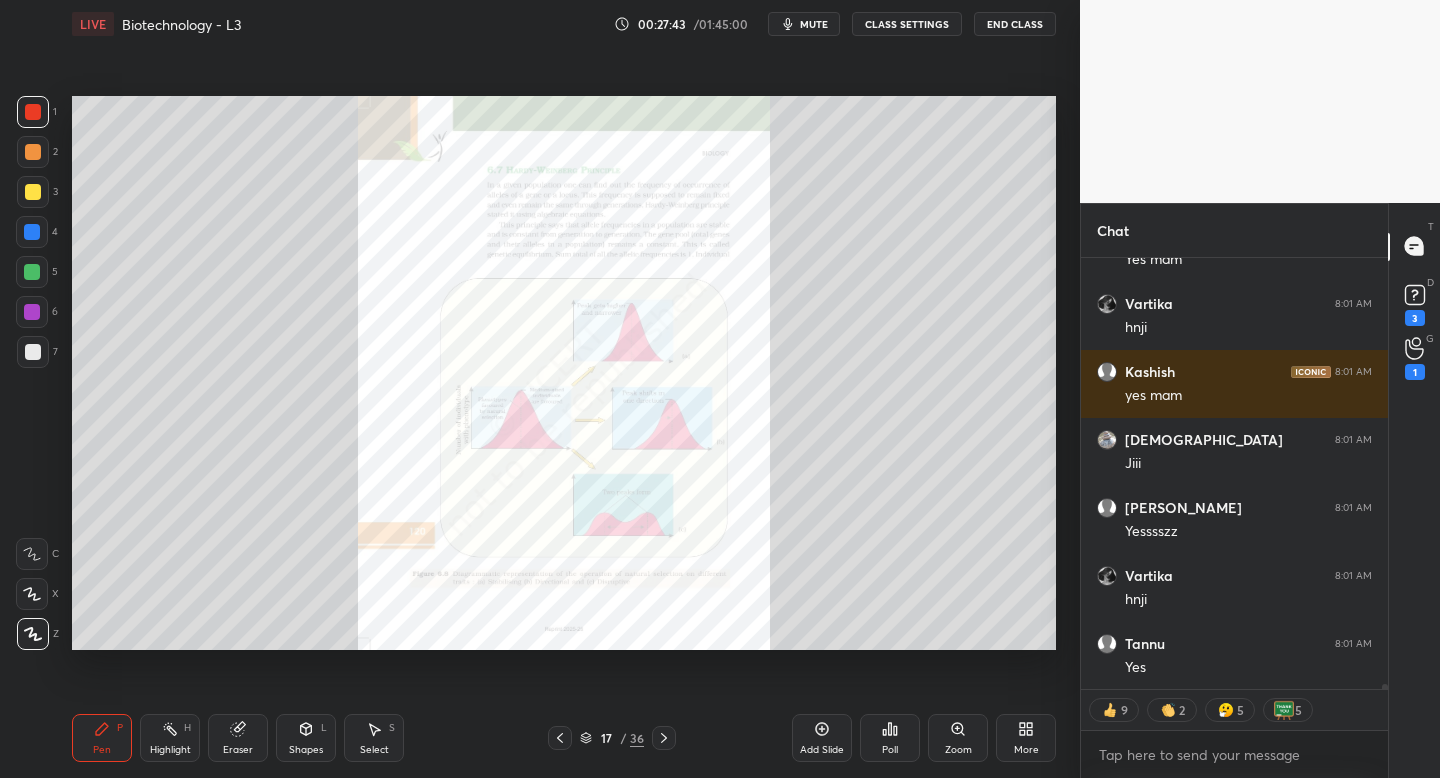 scroll, scrollTop: 34027, scrollLeft: 0, axis: vertical 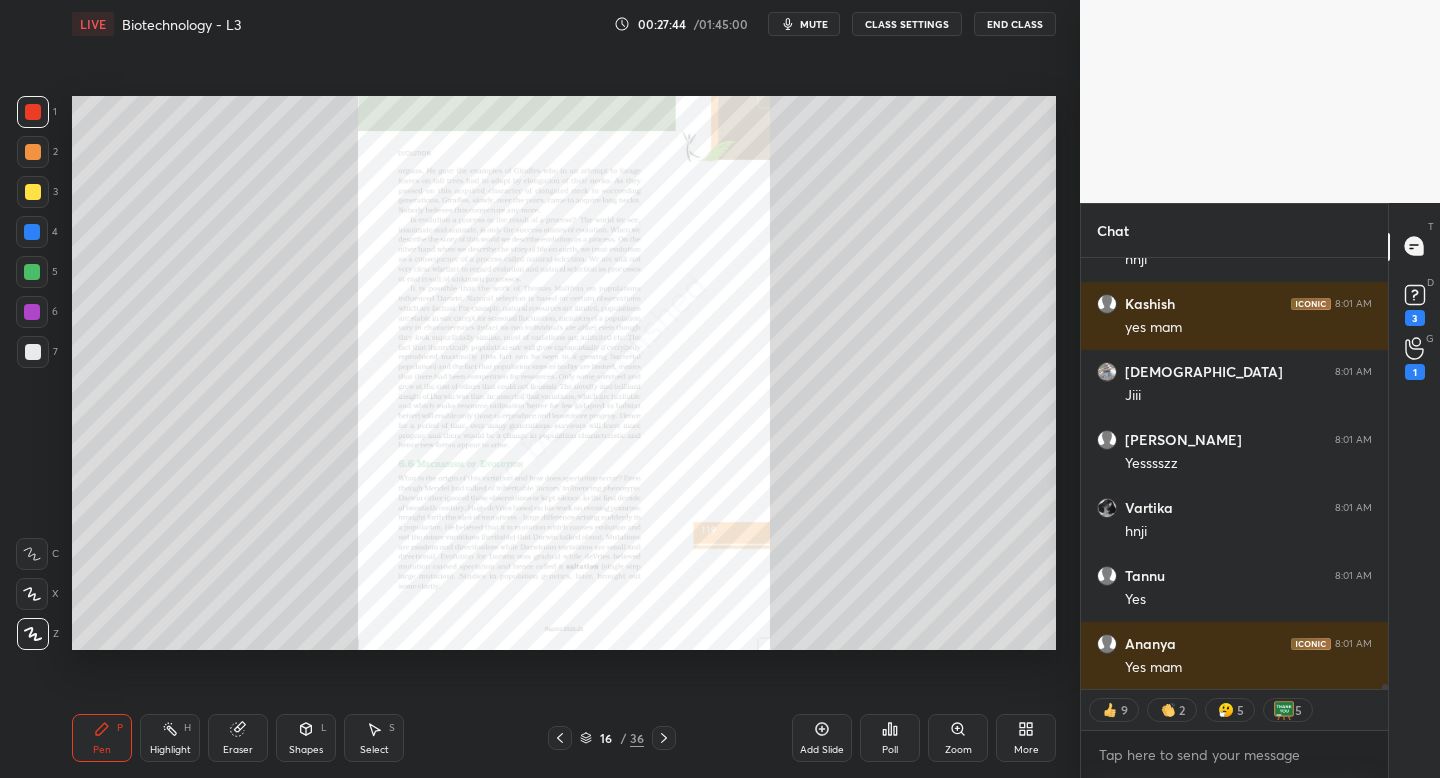 click 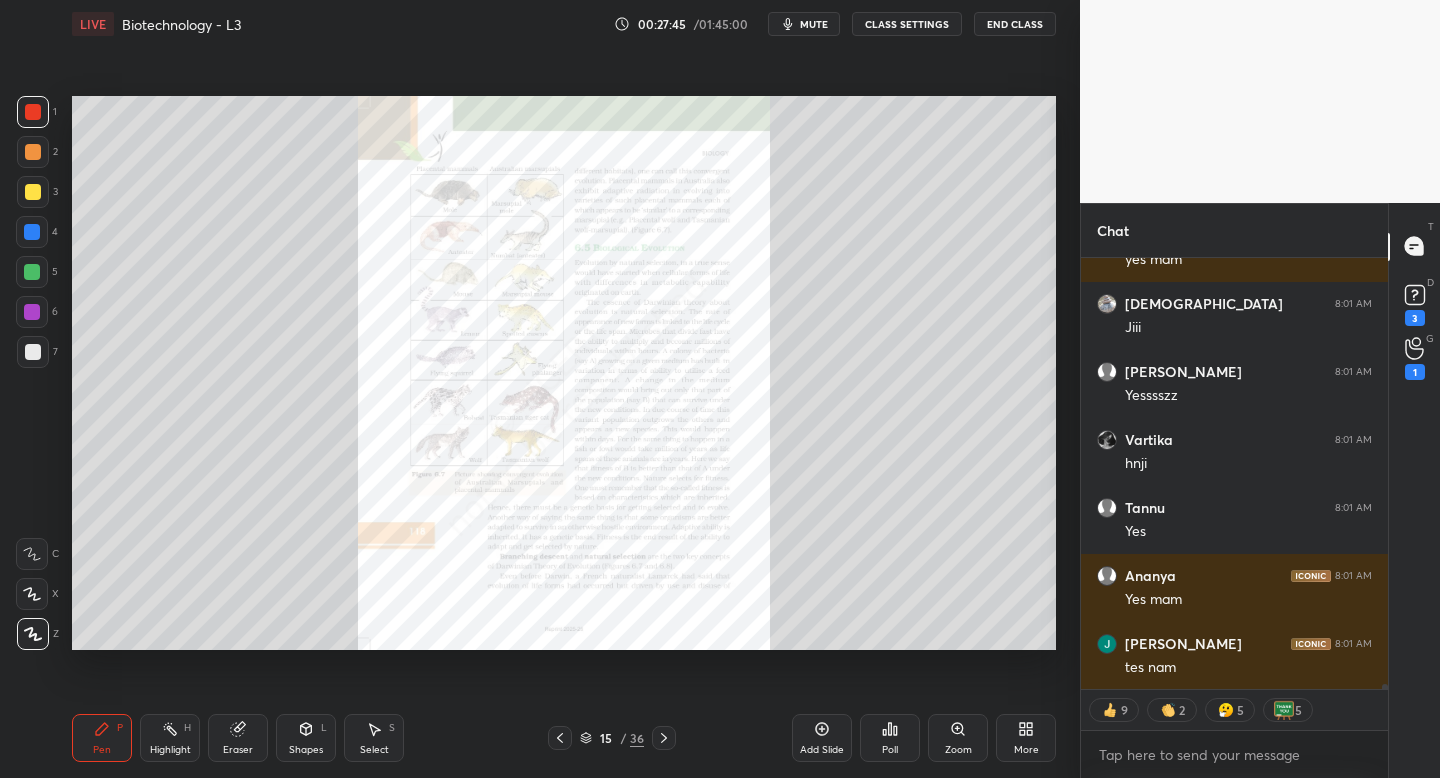 click 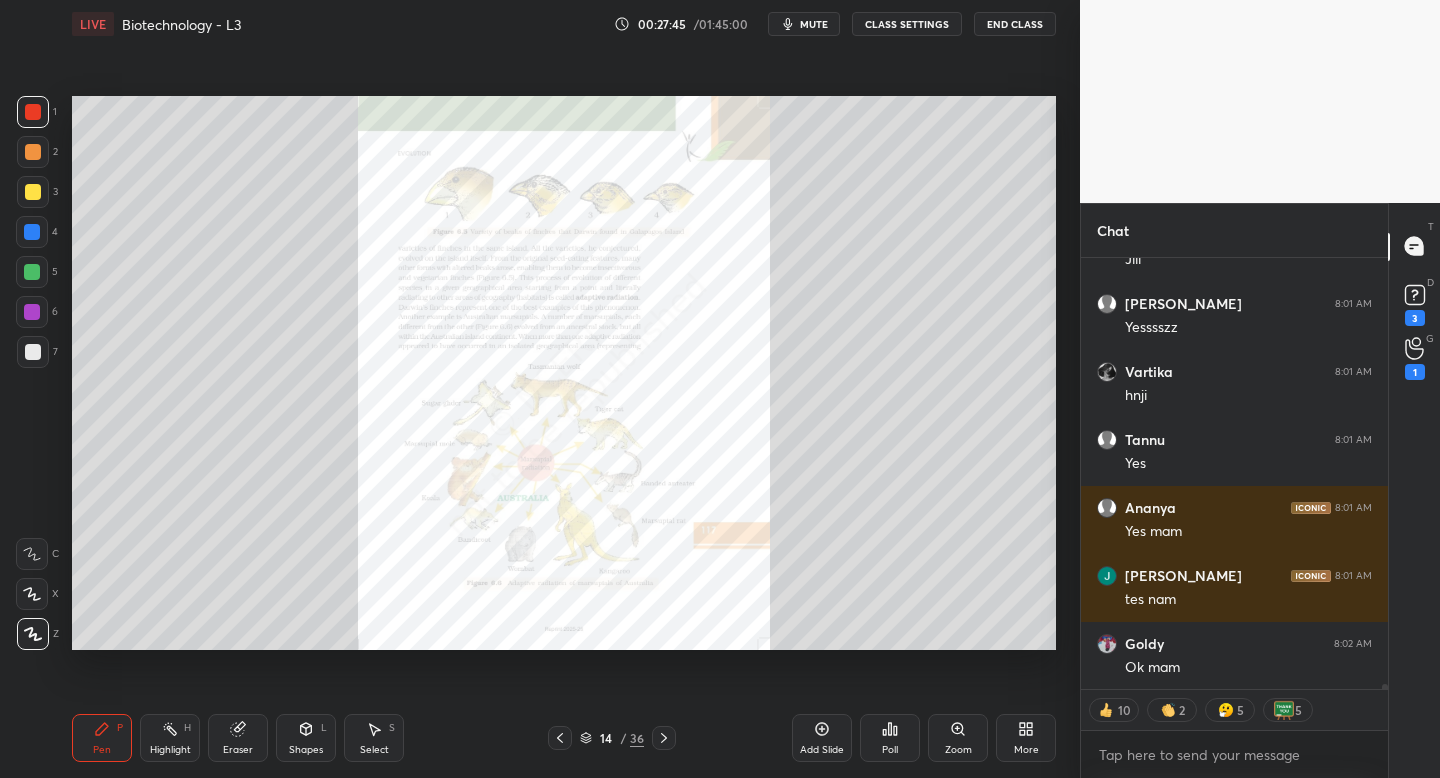 click 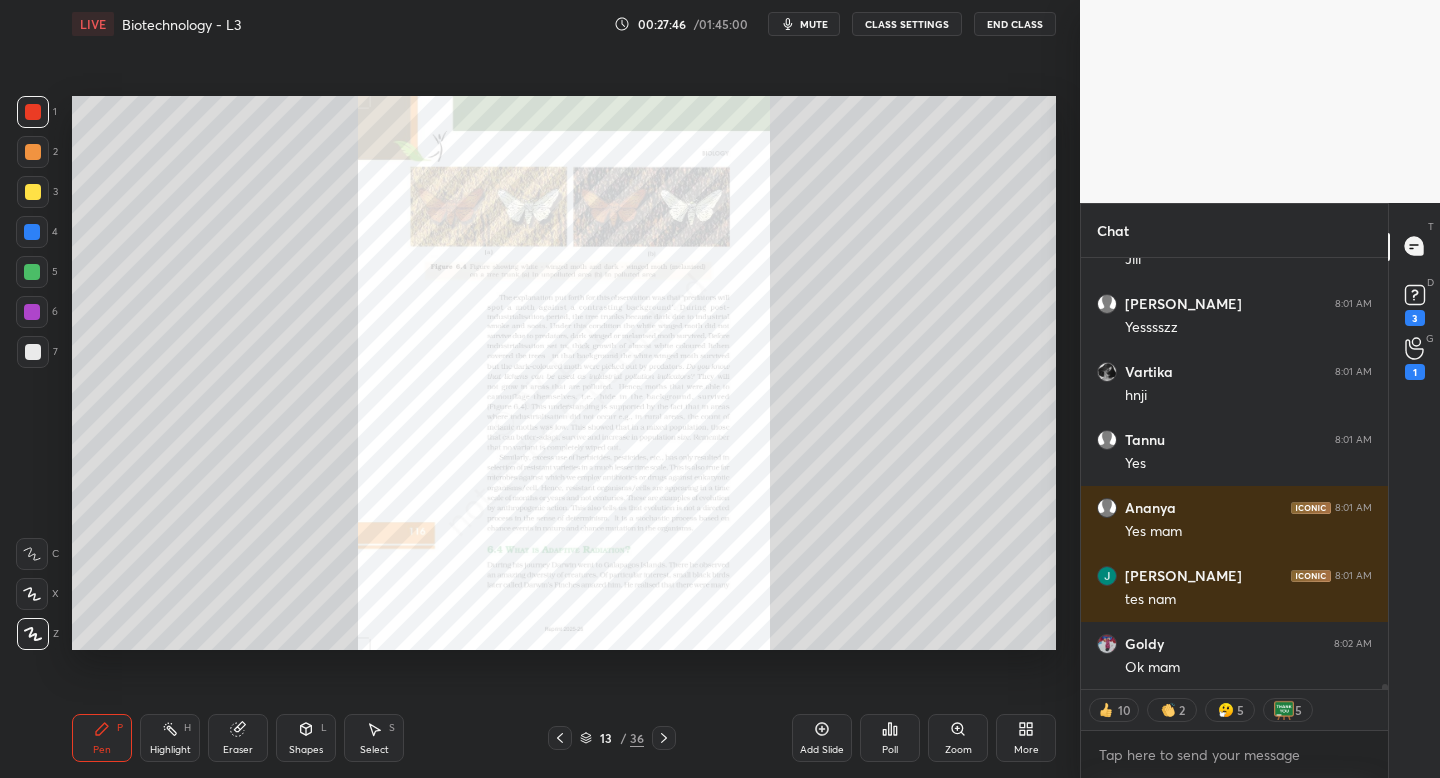 click 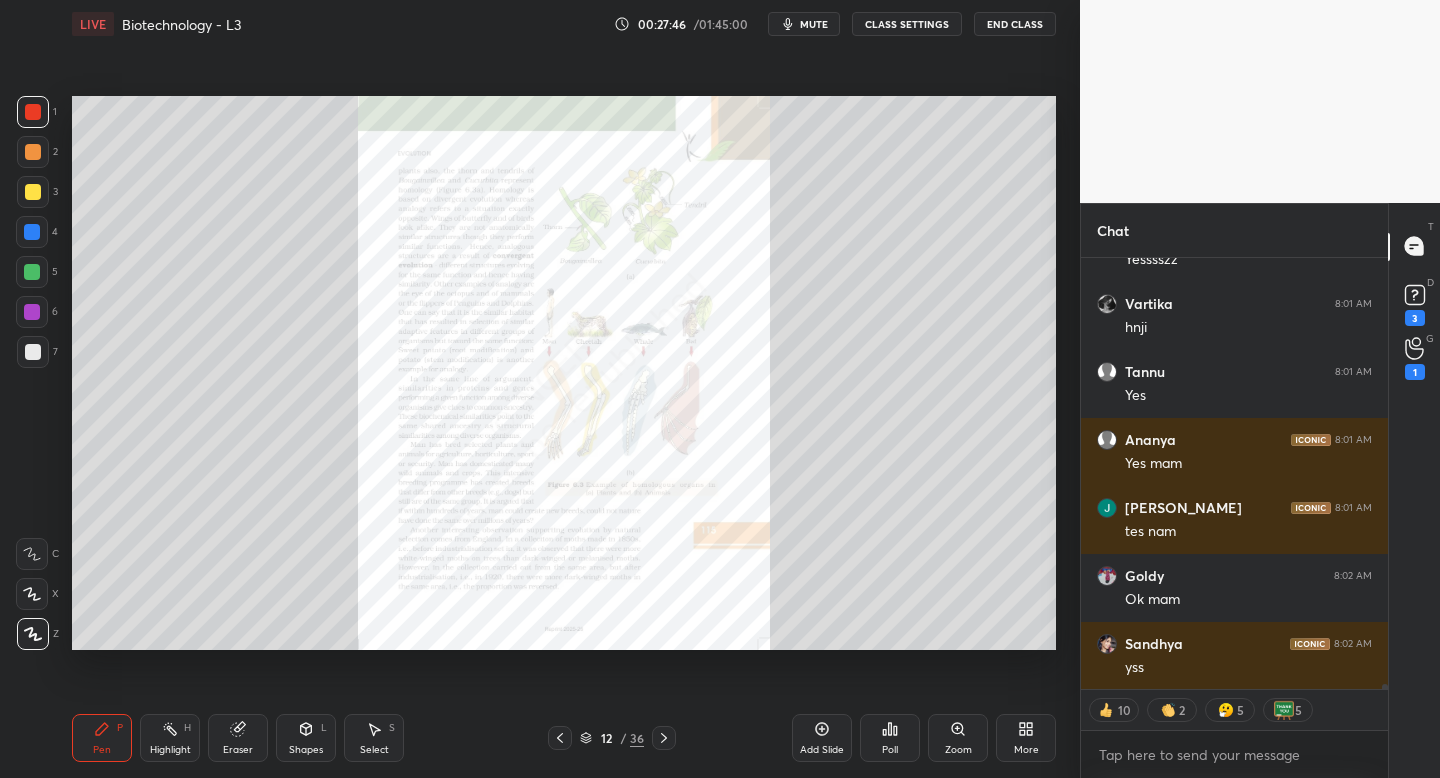 click 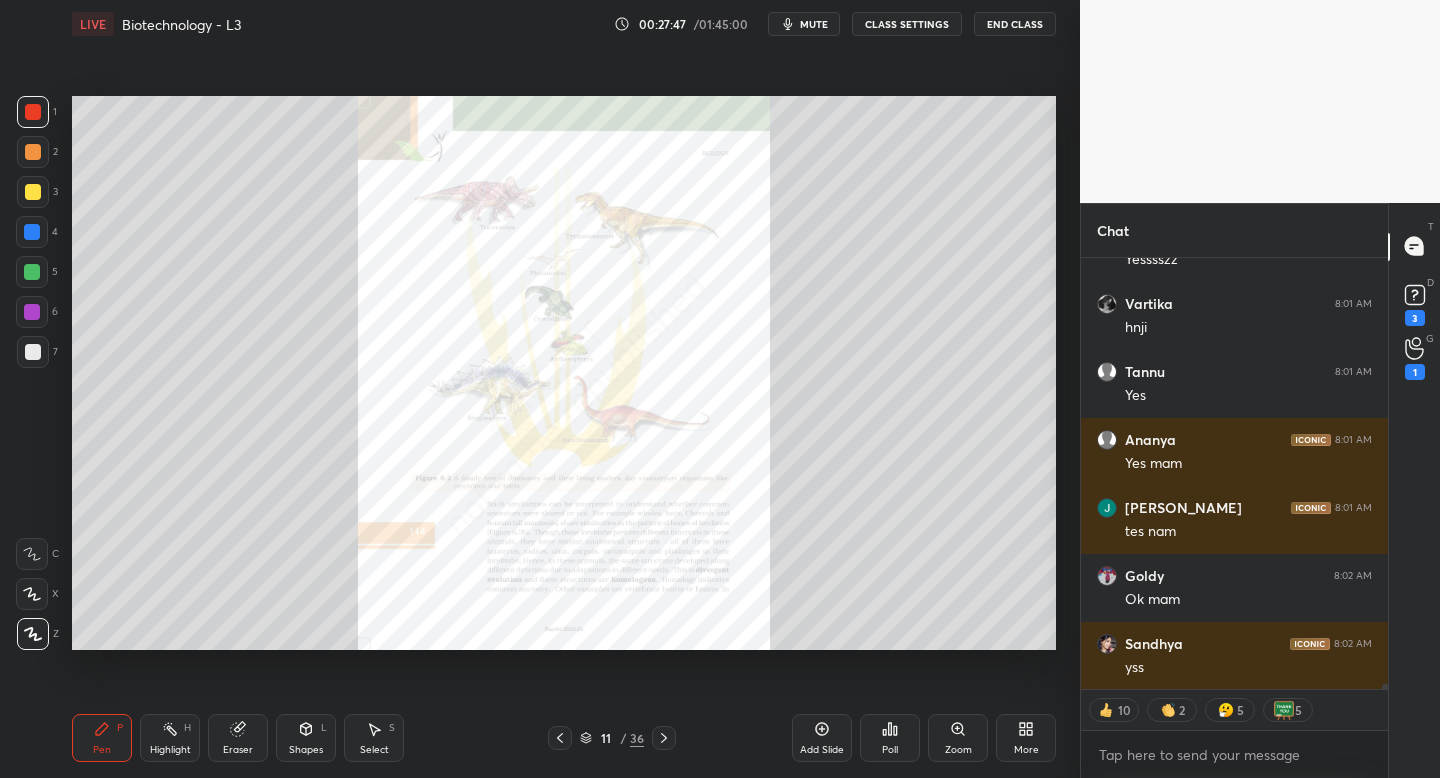 click at bounding box center (560, 738) 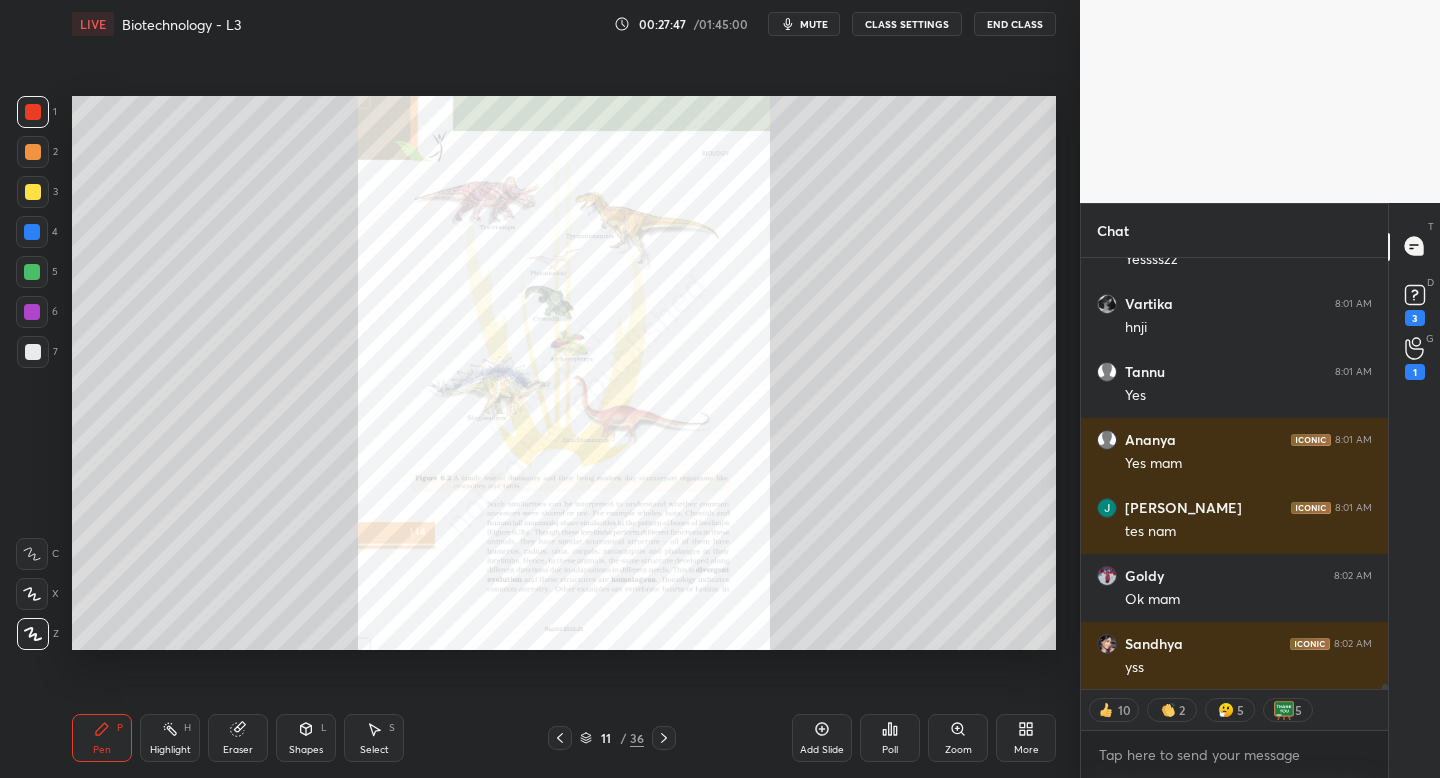 scroll, scrollTop: 34367, scrollLeft: 0, axis: vertical 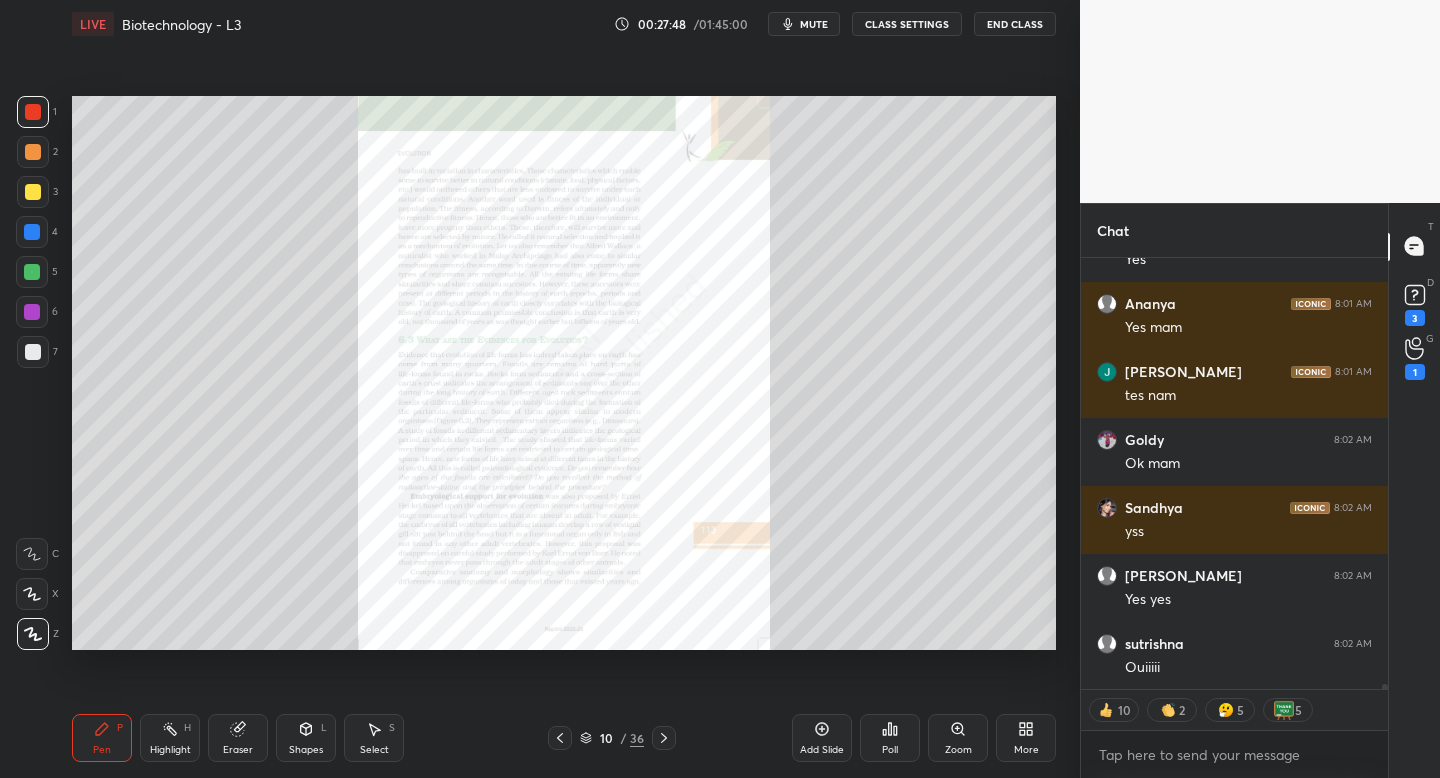 click 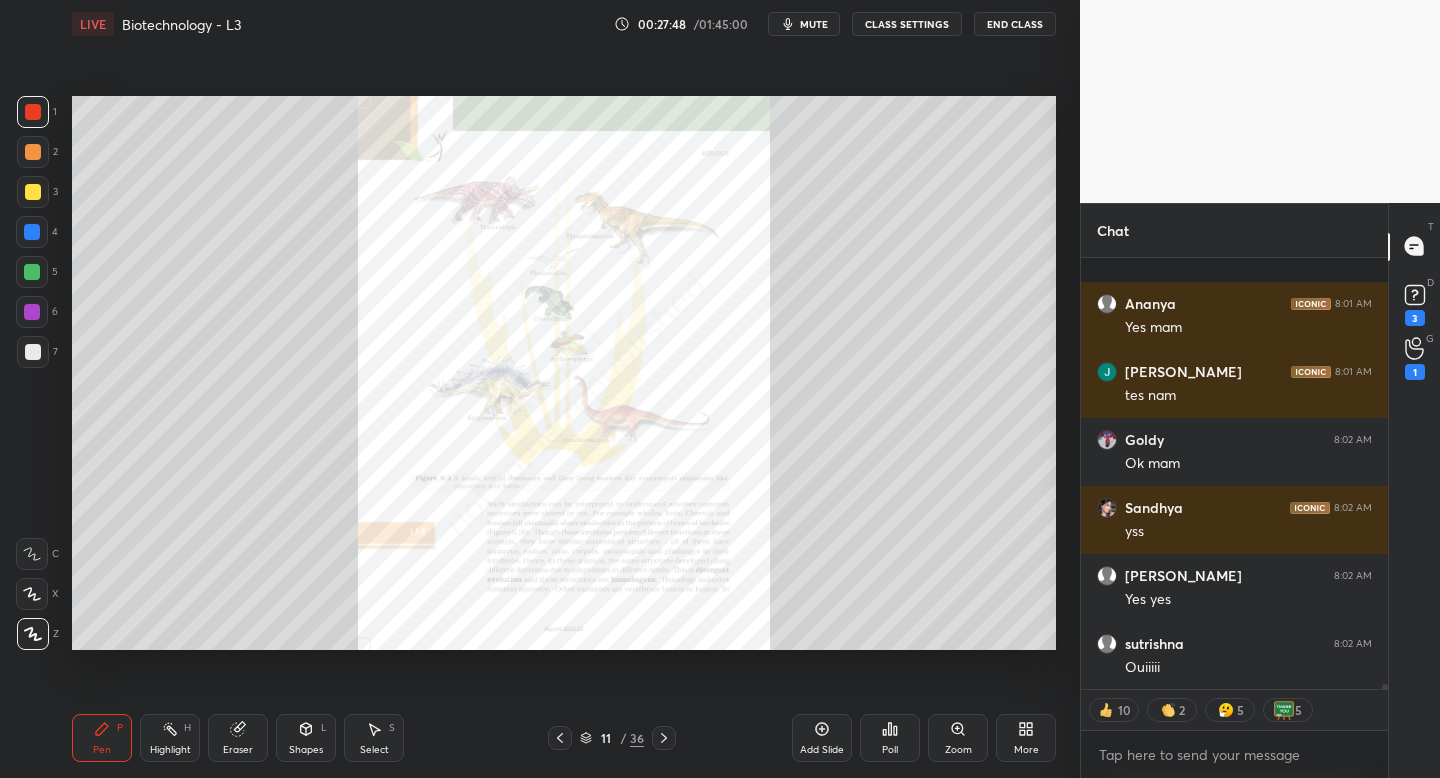 scroll, scrollTop: 34503, scrollLeft: 0, axis: vertical 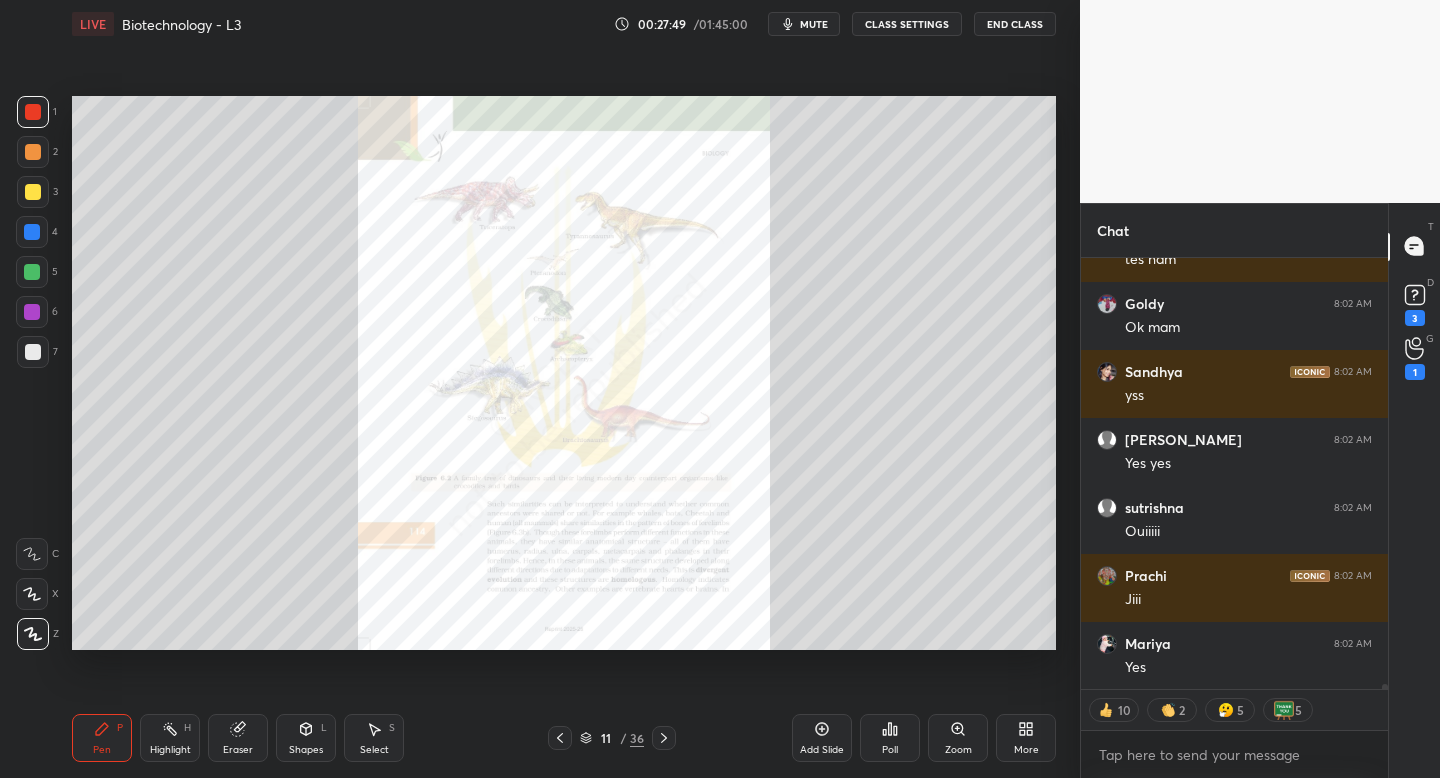 click on "Zoom" at bounding box center (958, 738) 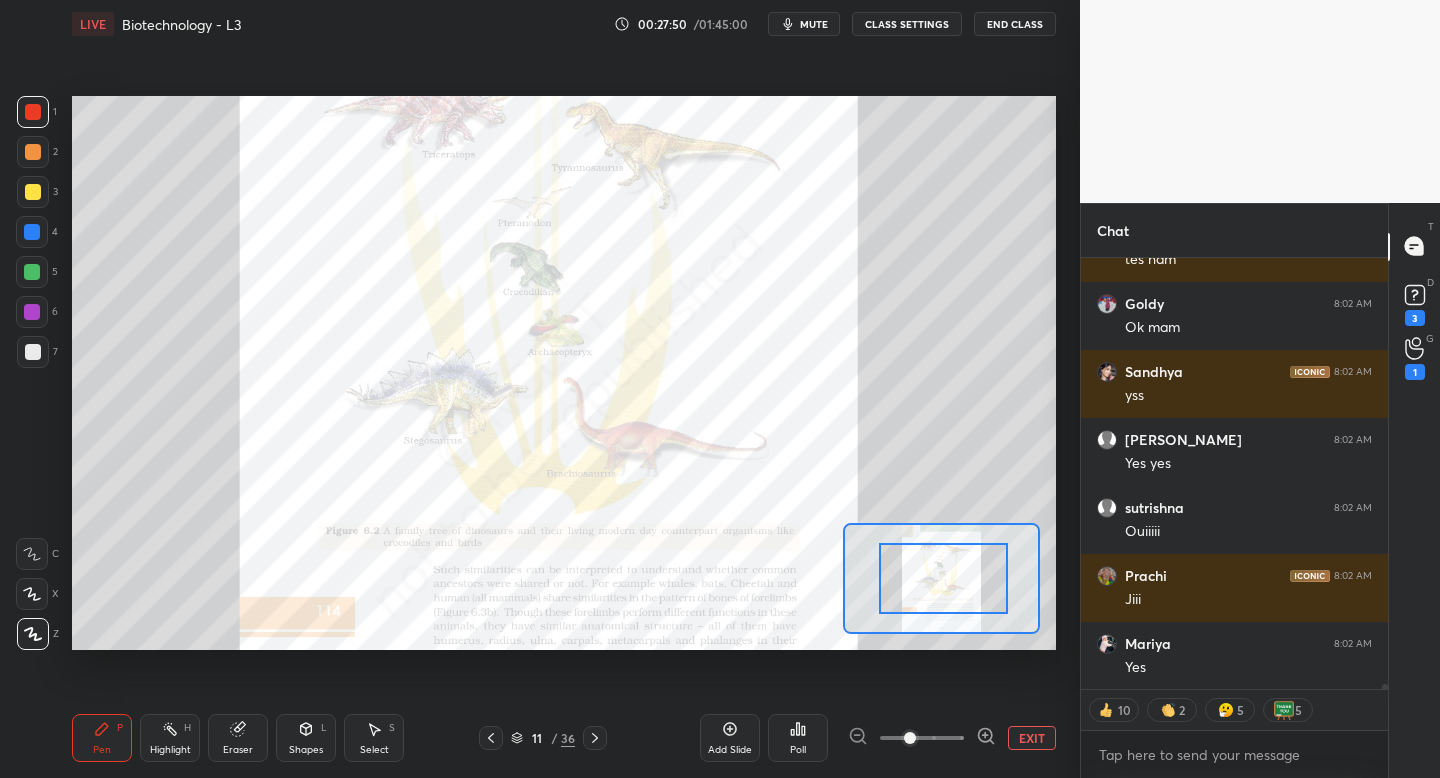 scroll, scrollTop: 34571, scrollLeft: 0, axis: vertical 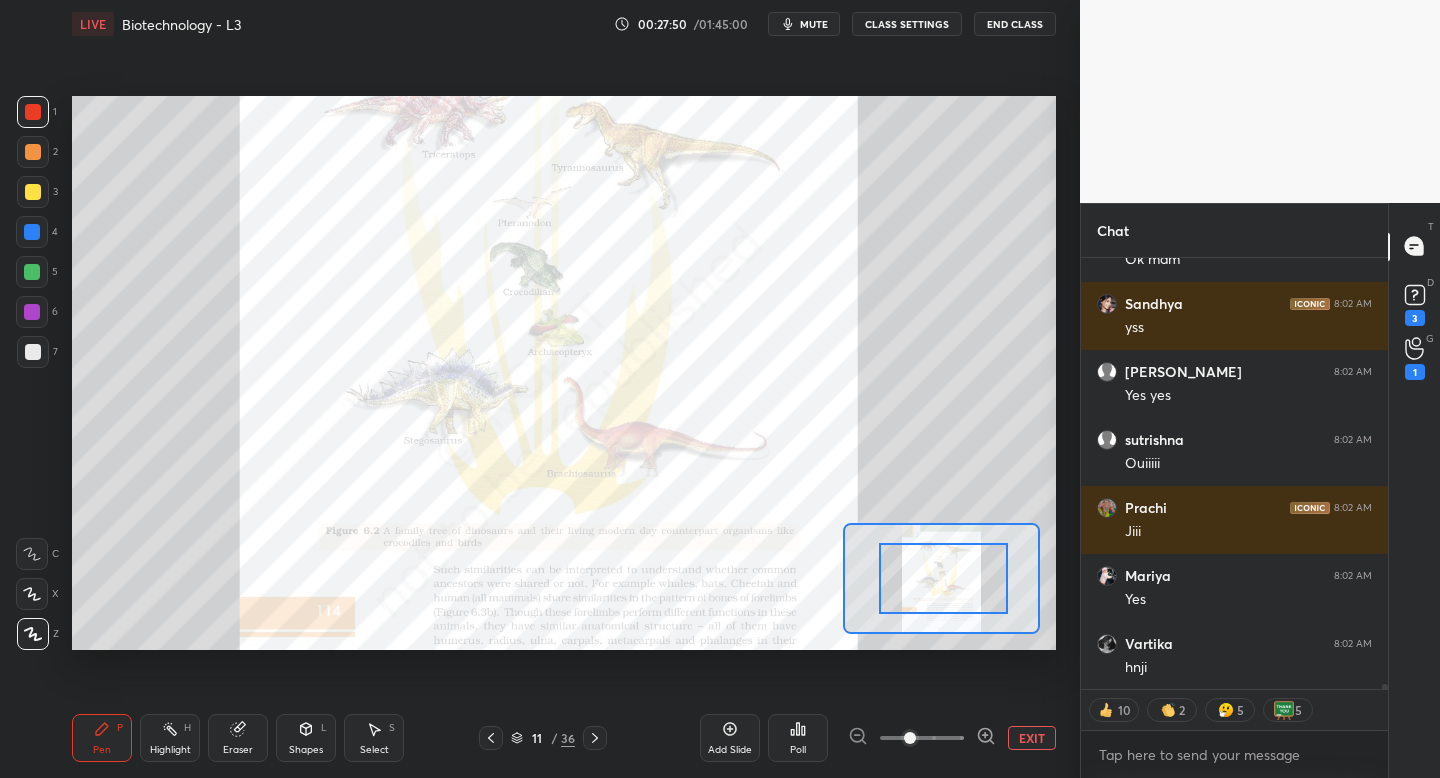 drag, startPoint x: 945, startPoint y: 593, endPoint x: 956, endPoint y: 609, distance: 19.416489 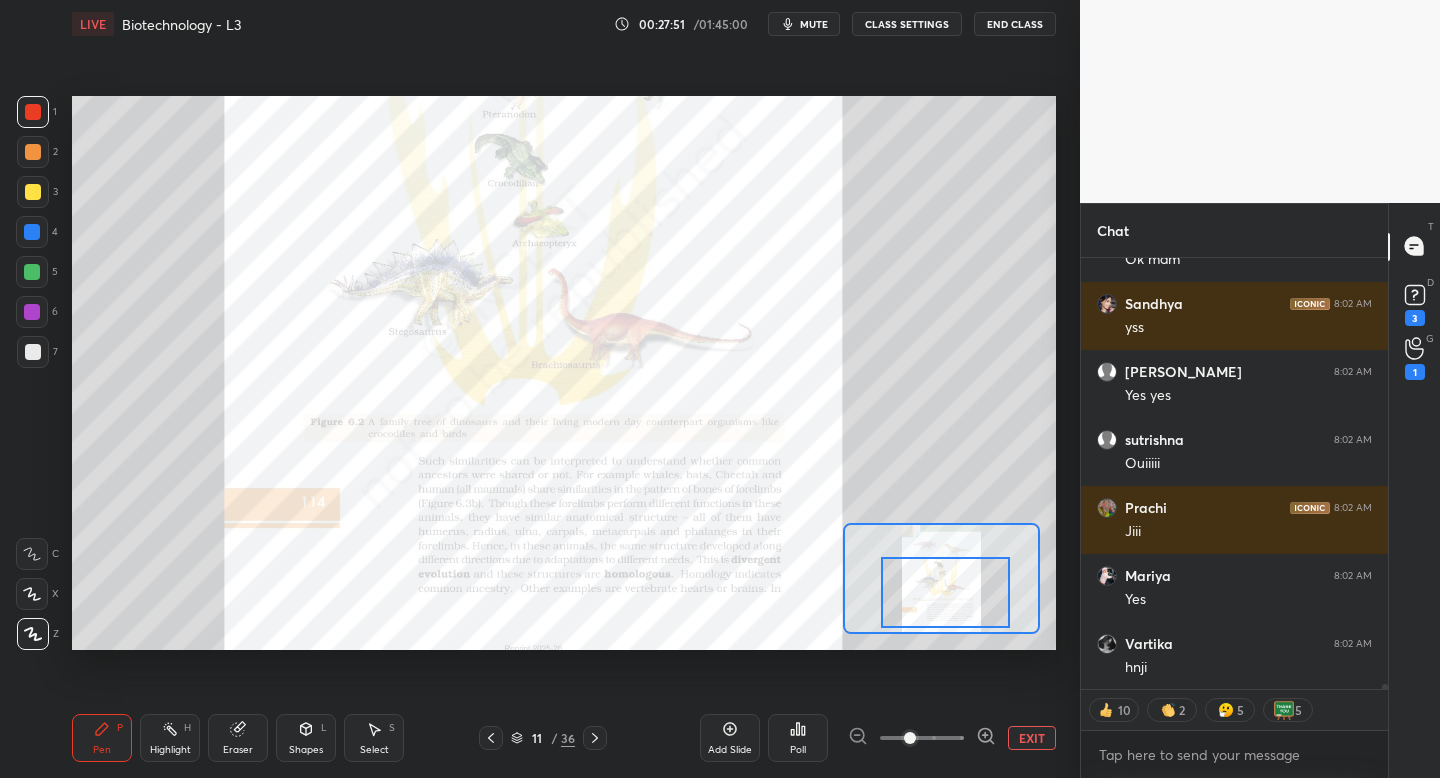 drag, startPoint x: 952, startPoint y: 590, endPoint x: 954, endPoint y: 607, distance: 17.117243 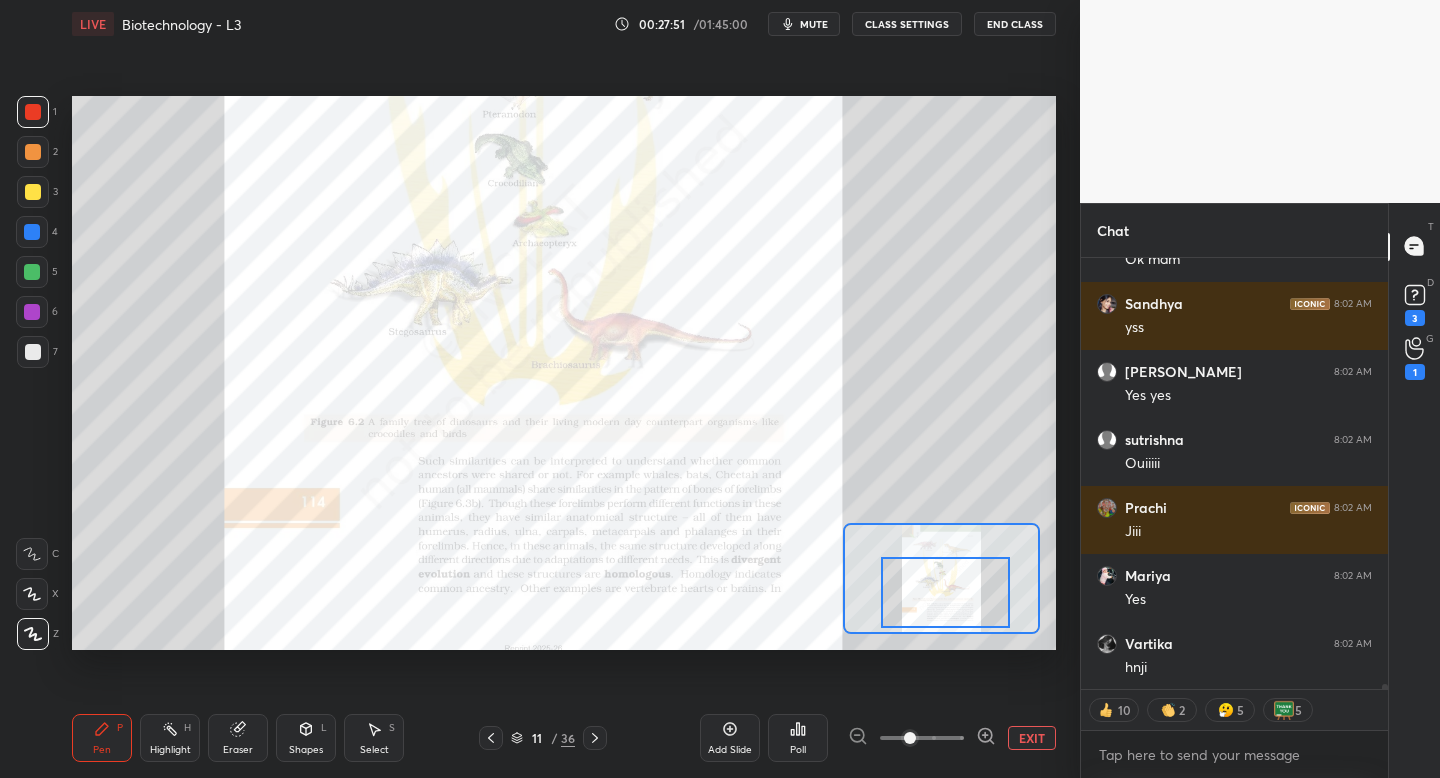 click at bounding box center (945, 592) 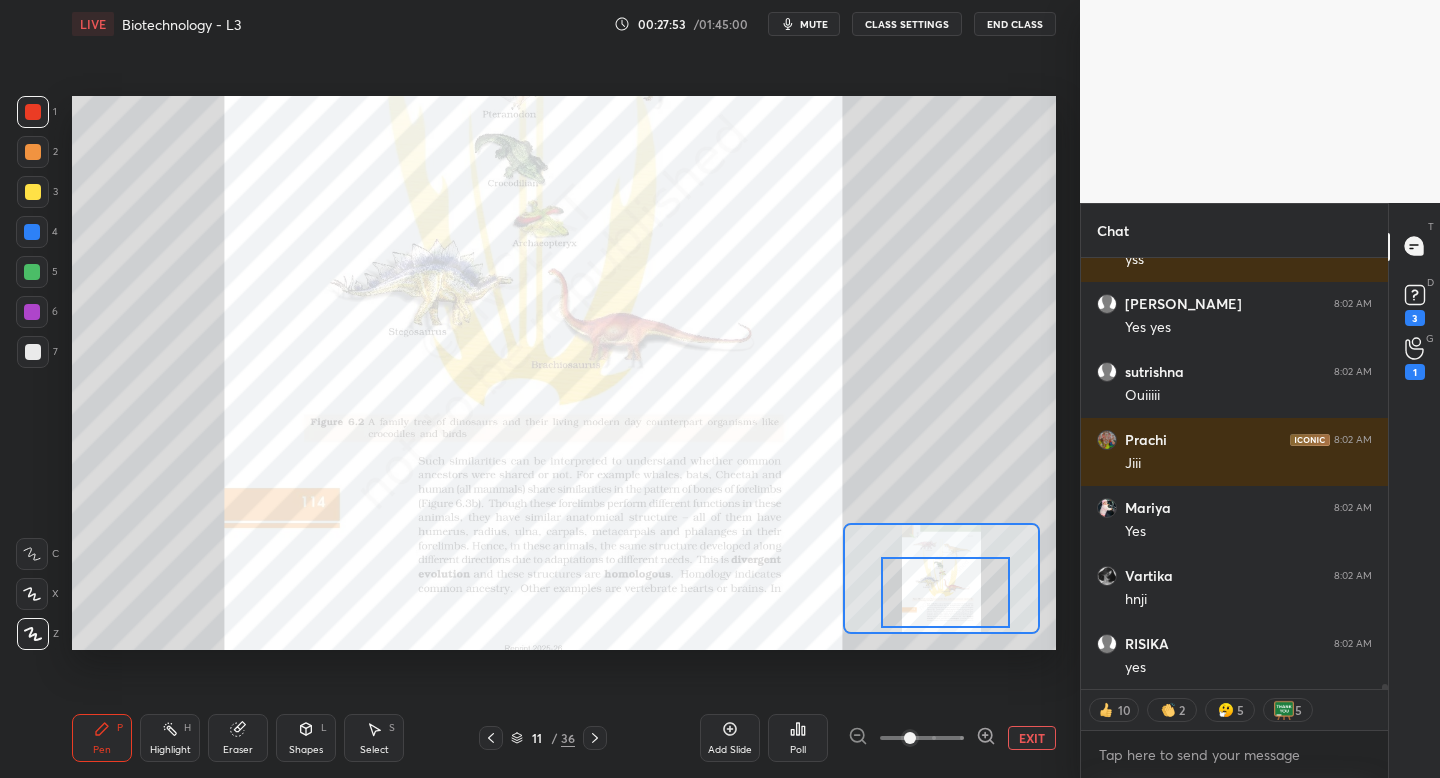 scroll, scrollTop: 34707, scrollLeft: 0, axis: vertical 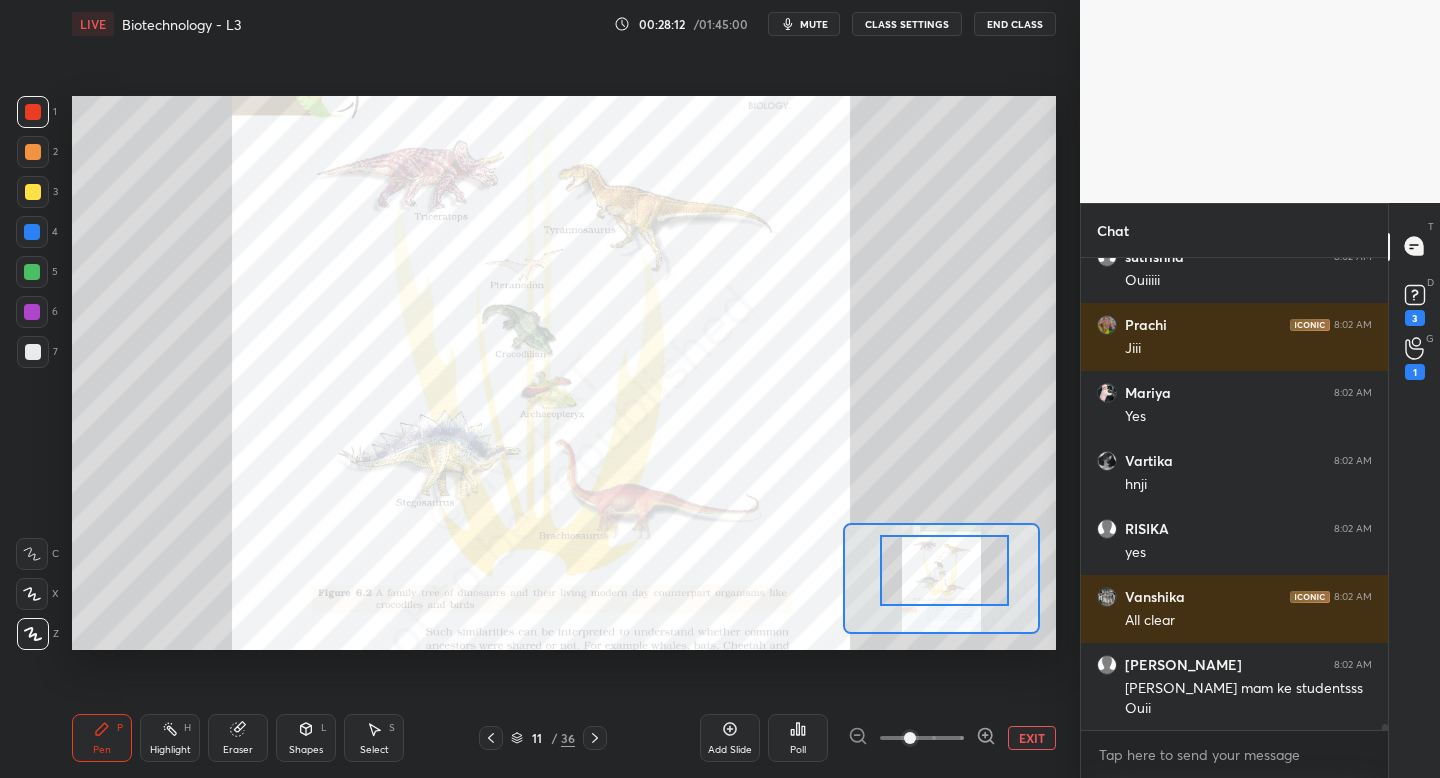 click at bounding box center (944, 570) 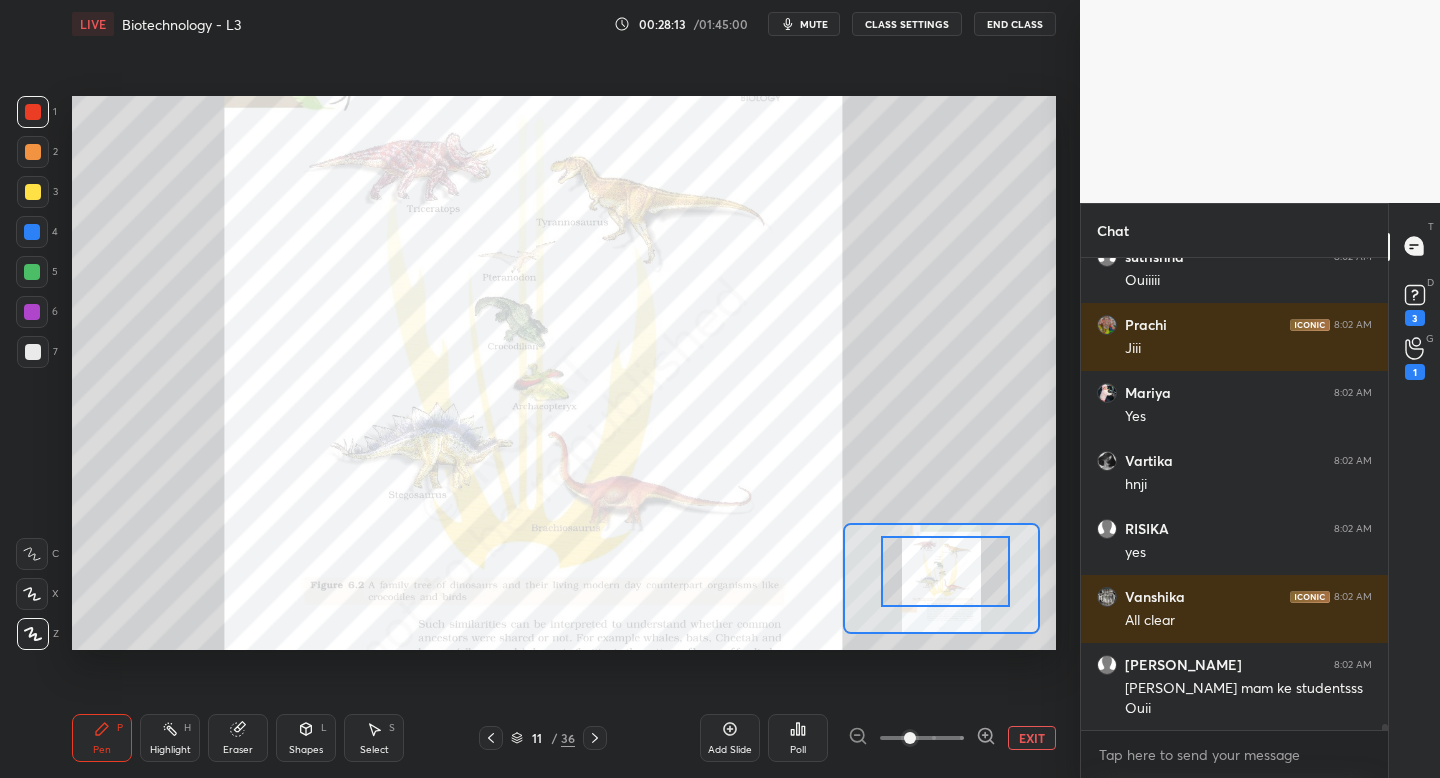 scroll, scrollTop: 34822, scrollLeft: 0, axis: vertical 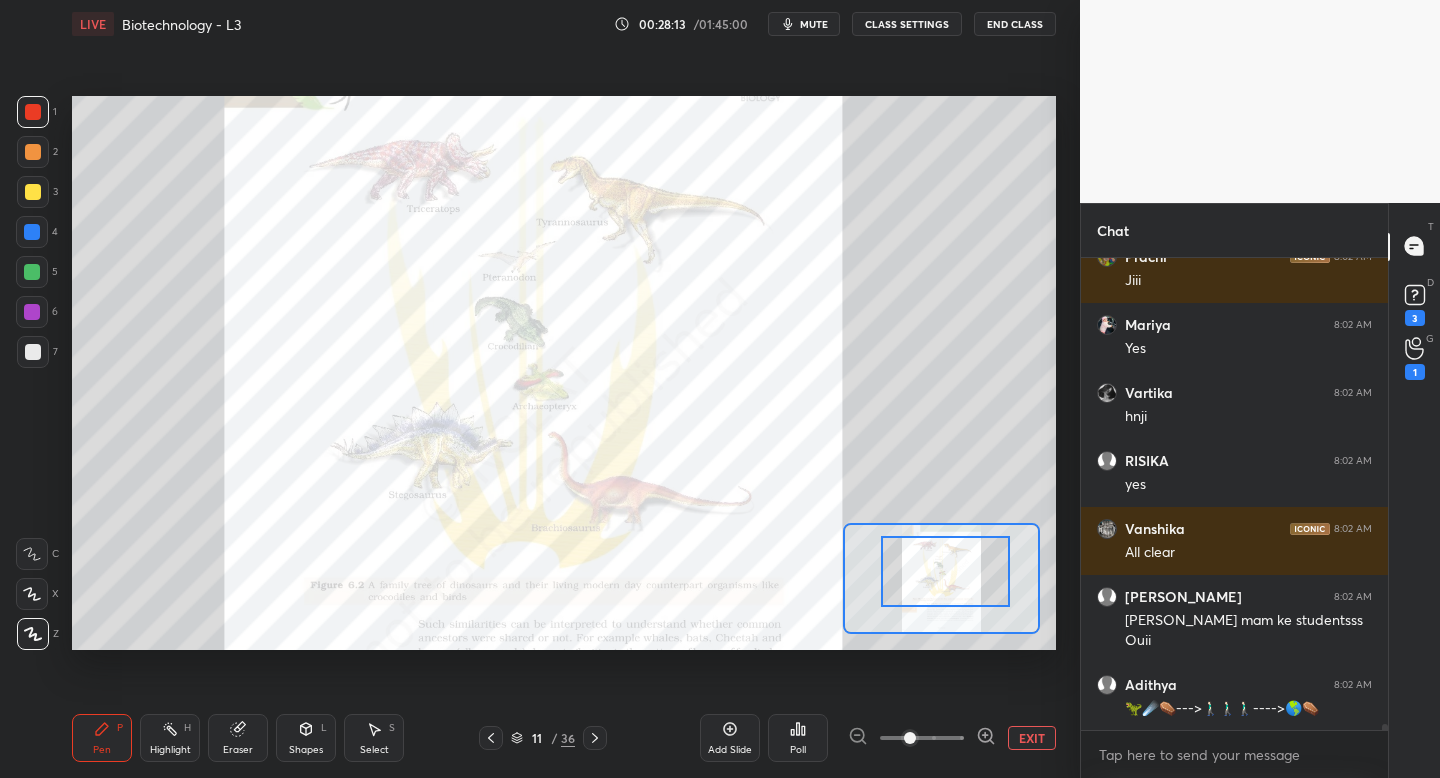 click on "Eraser" at bounding box center (238, 750) 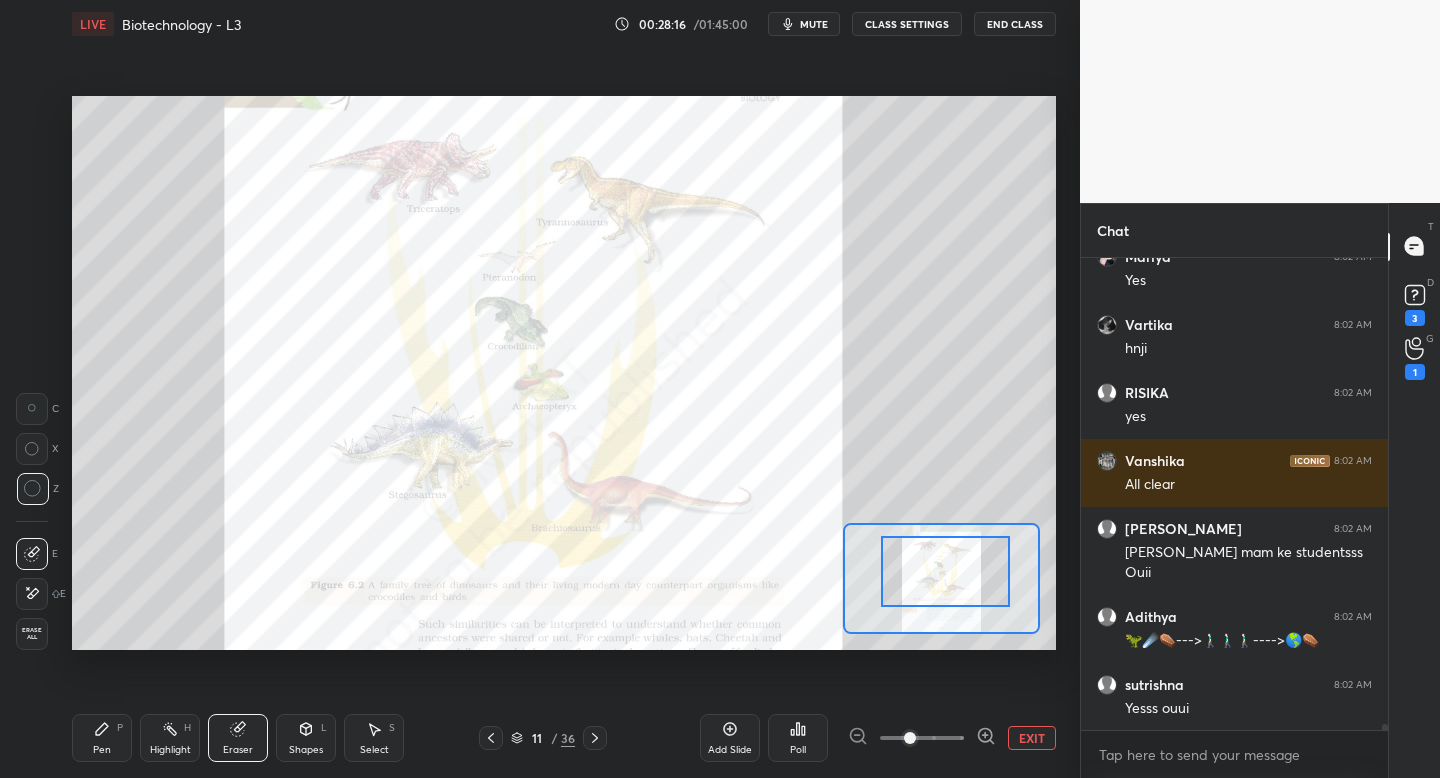 scroll, scrollTop: 34963, scrollLeft: 0, axis: vertical 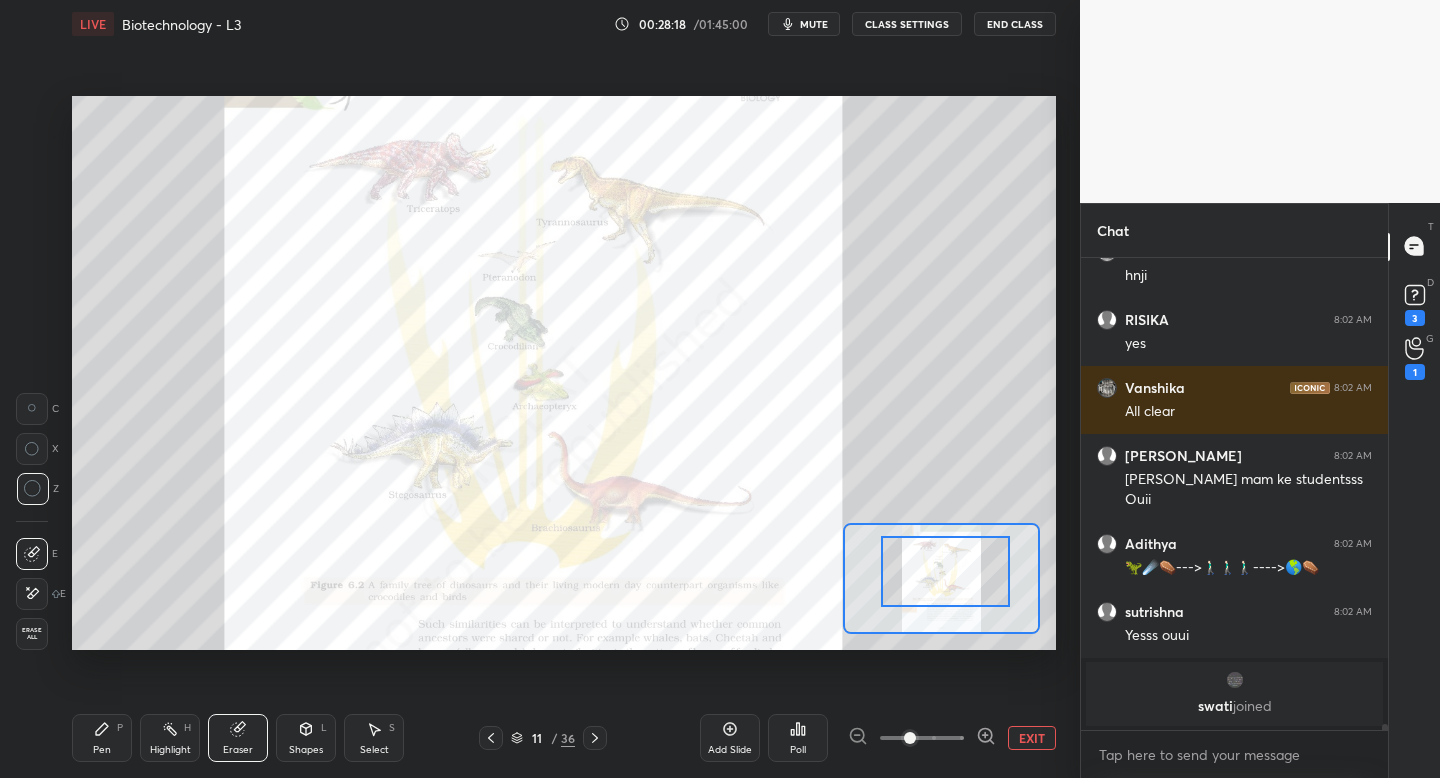 click on "Pen" at bounding box center [102, 750] 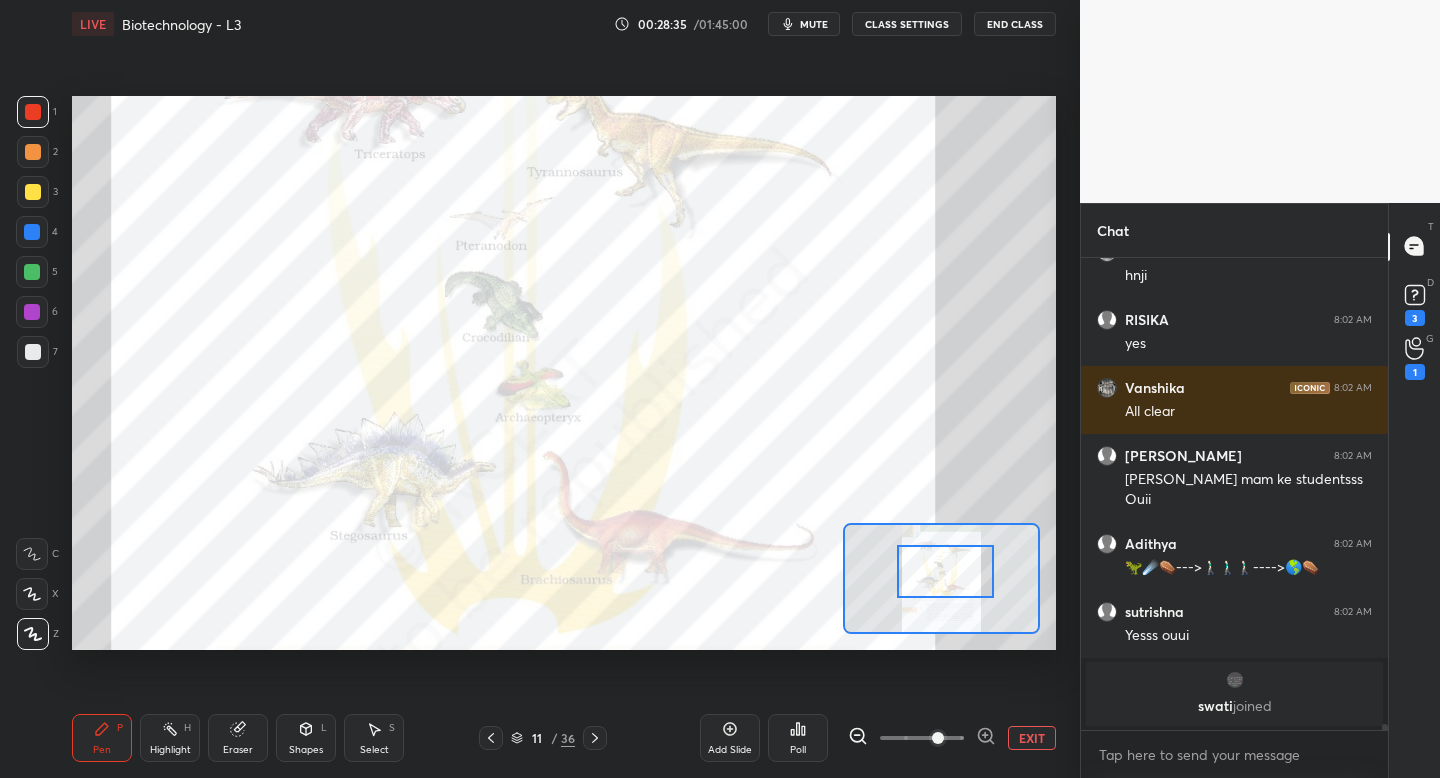 click at bounding box center (922, 738) 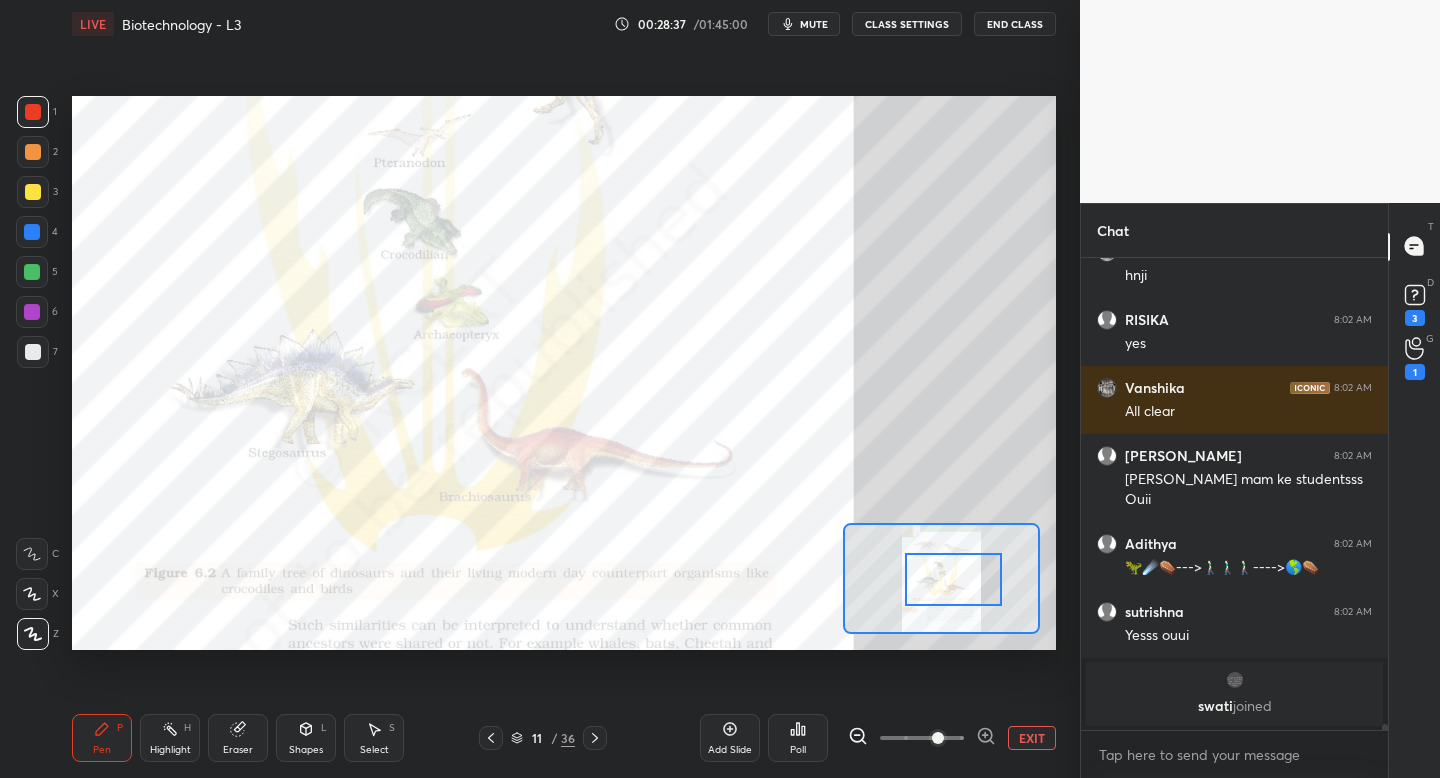 click at bounding box center (953, 579) 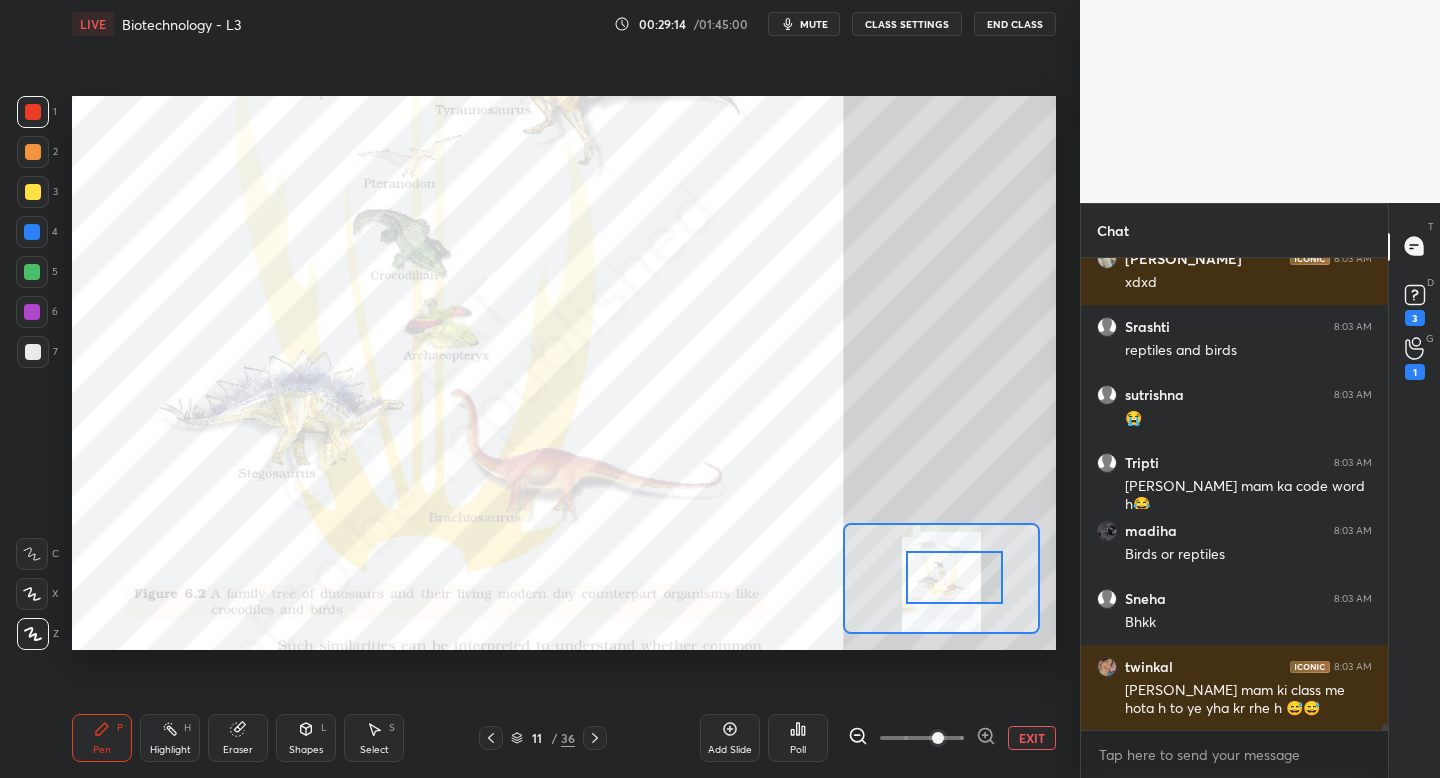 scroll, scrollTop: 35716, scrollLeft: 0, axis: vertical 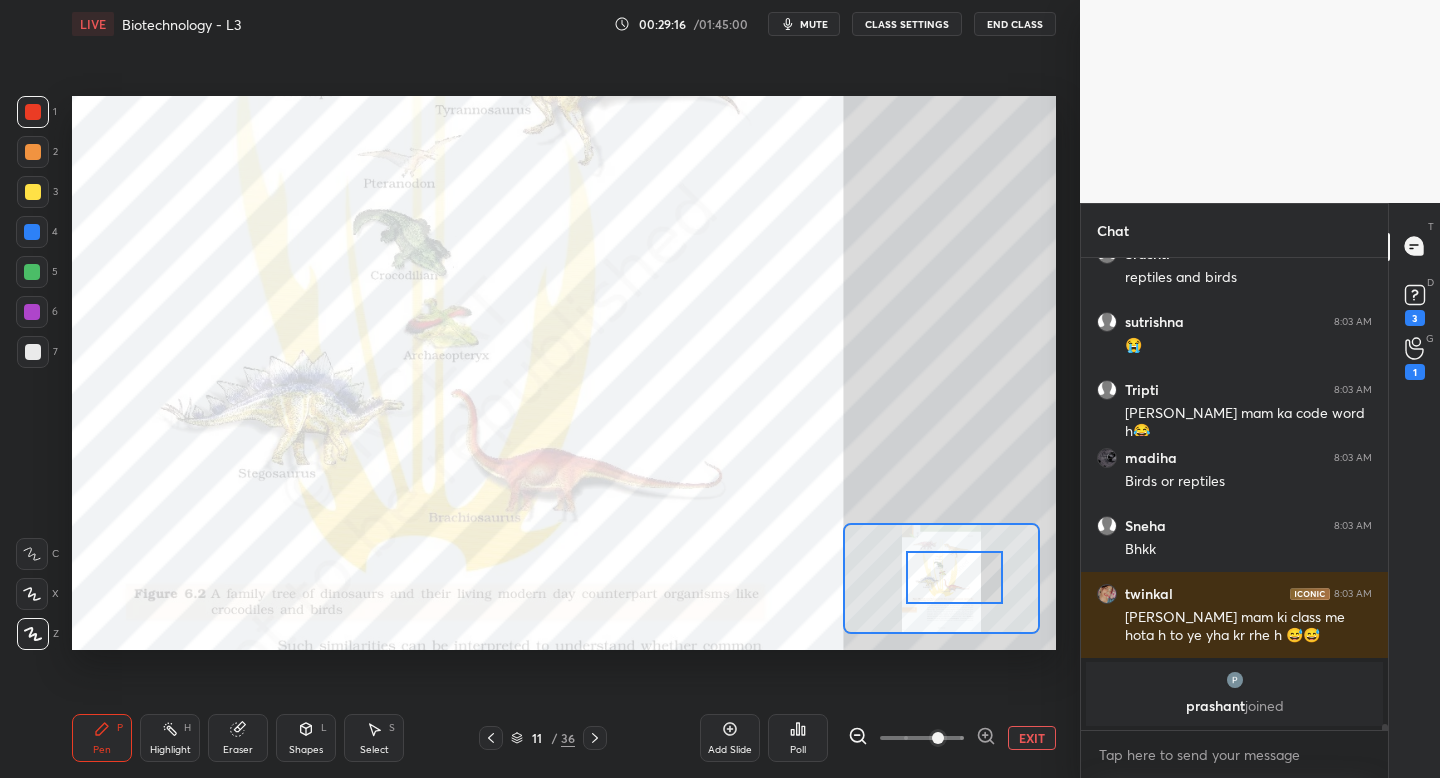 click on "Eraser" at bounding box center (238, 738) 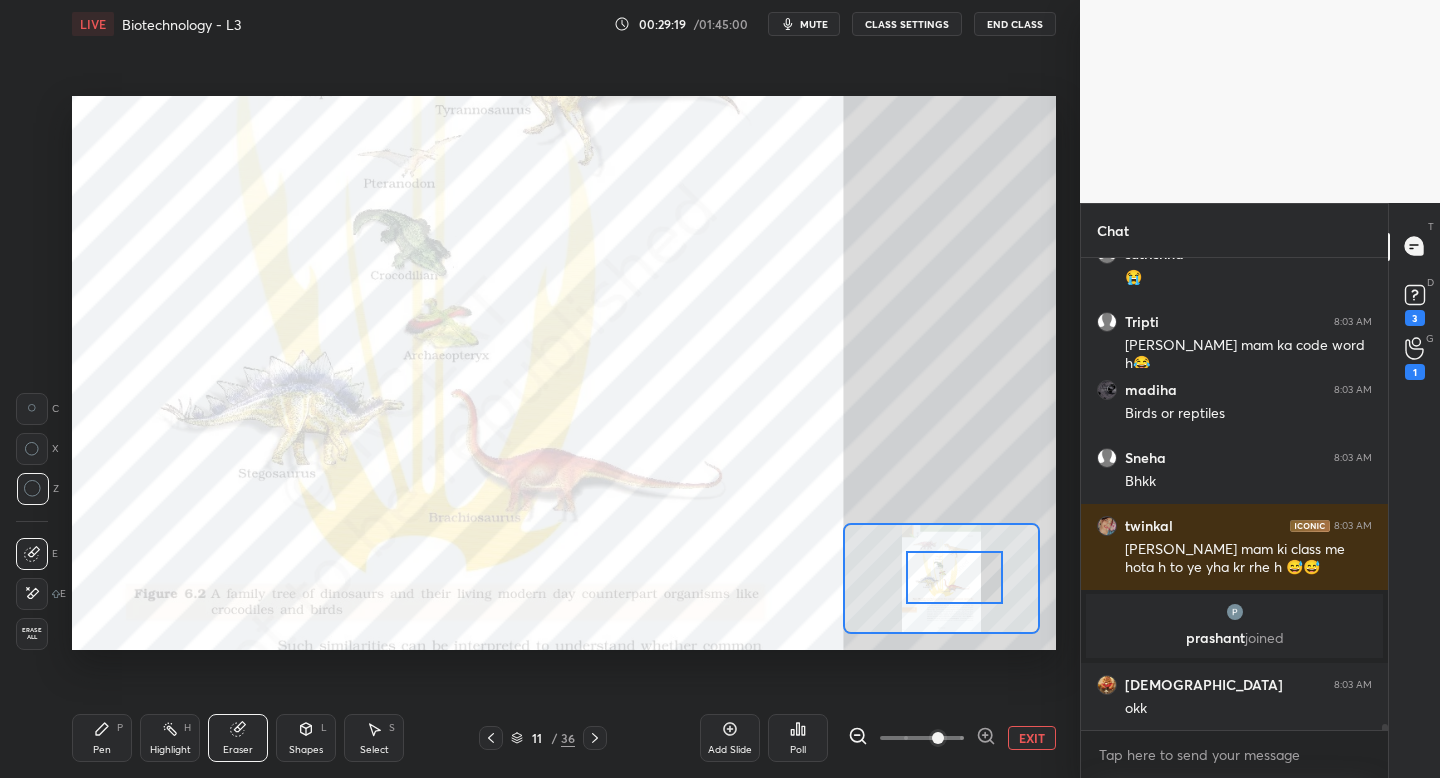 scroll, scrollTop: 35597, scrollLeft: 0, axis: vertical 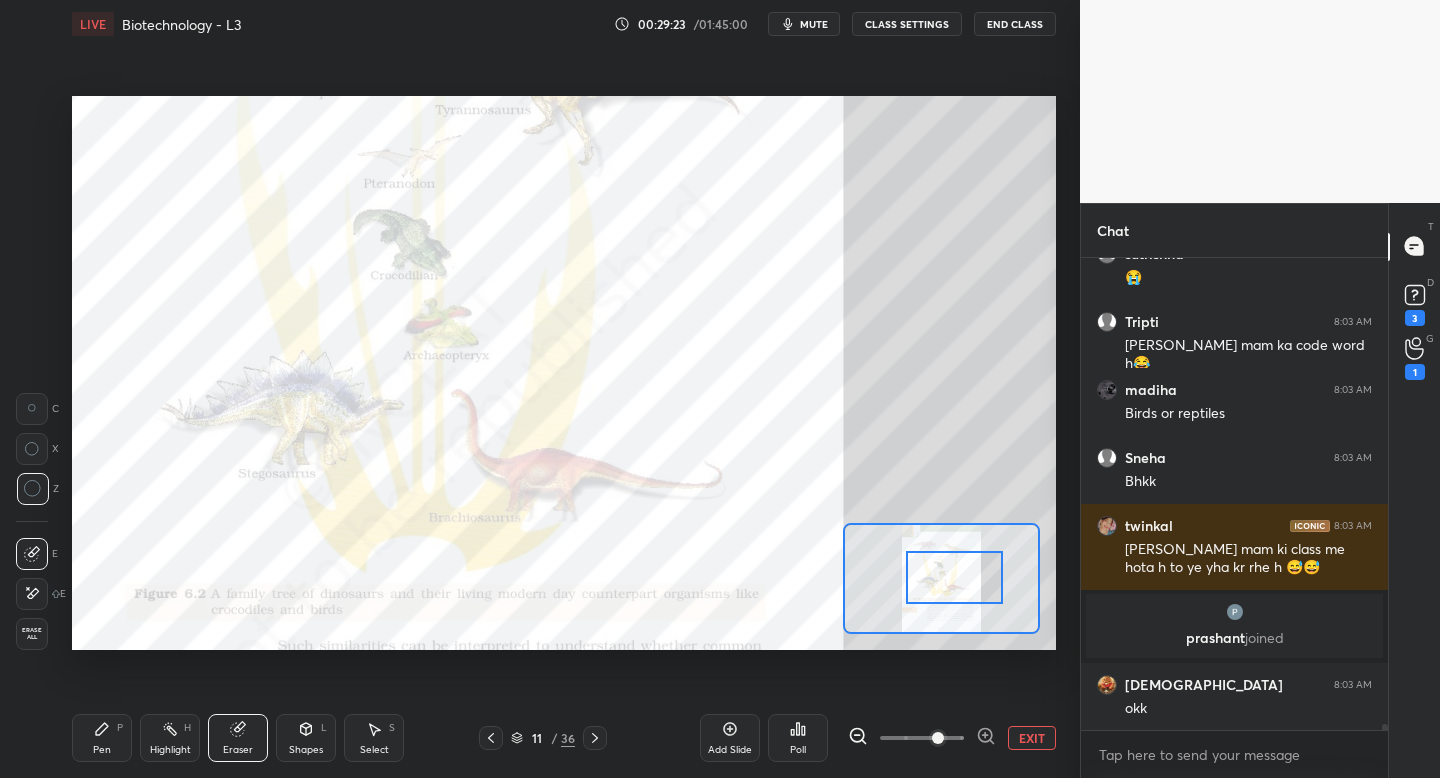 click at bounding box center [922, 738] 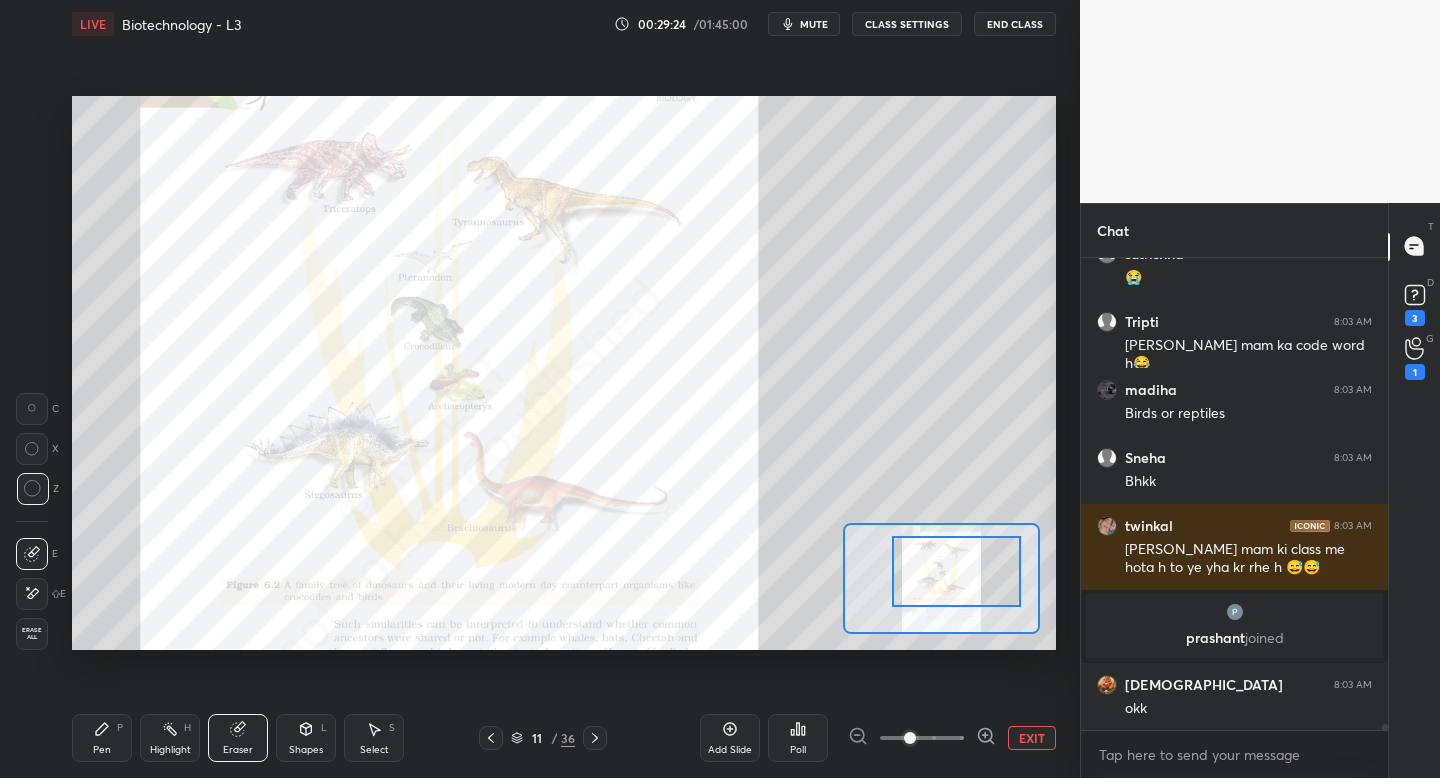 click at bounding box center [956, 571] 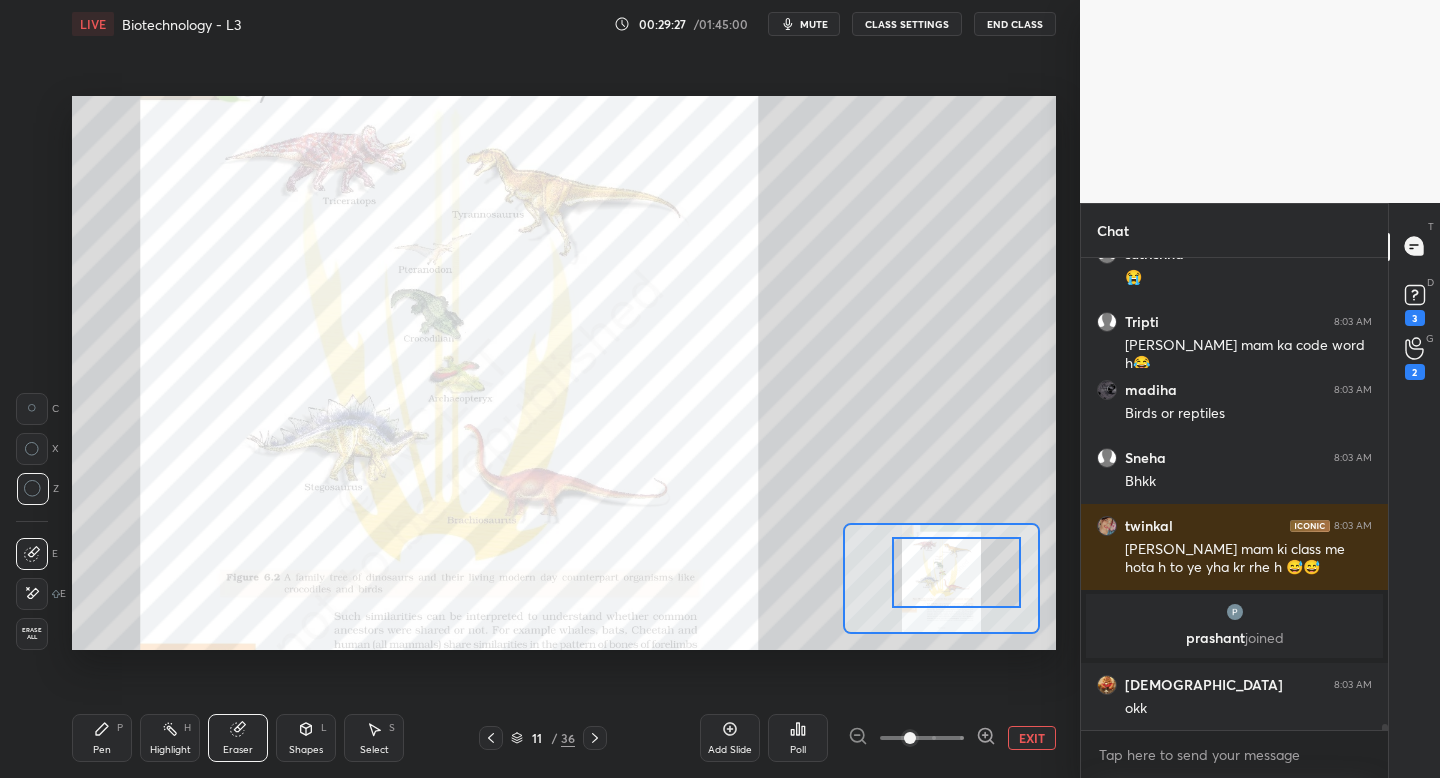click on "Pen P" at bounding box center (102, 738) 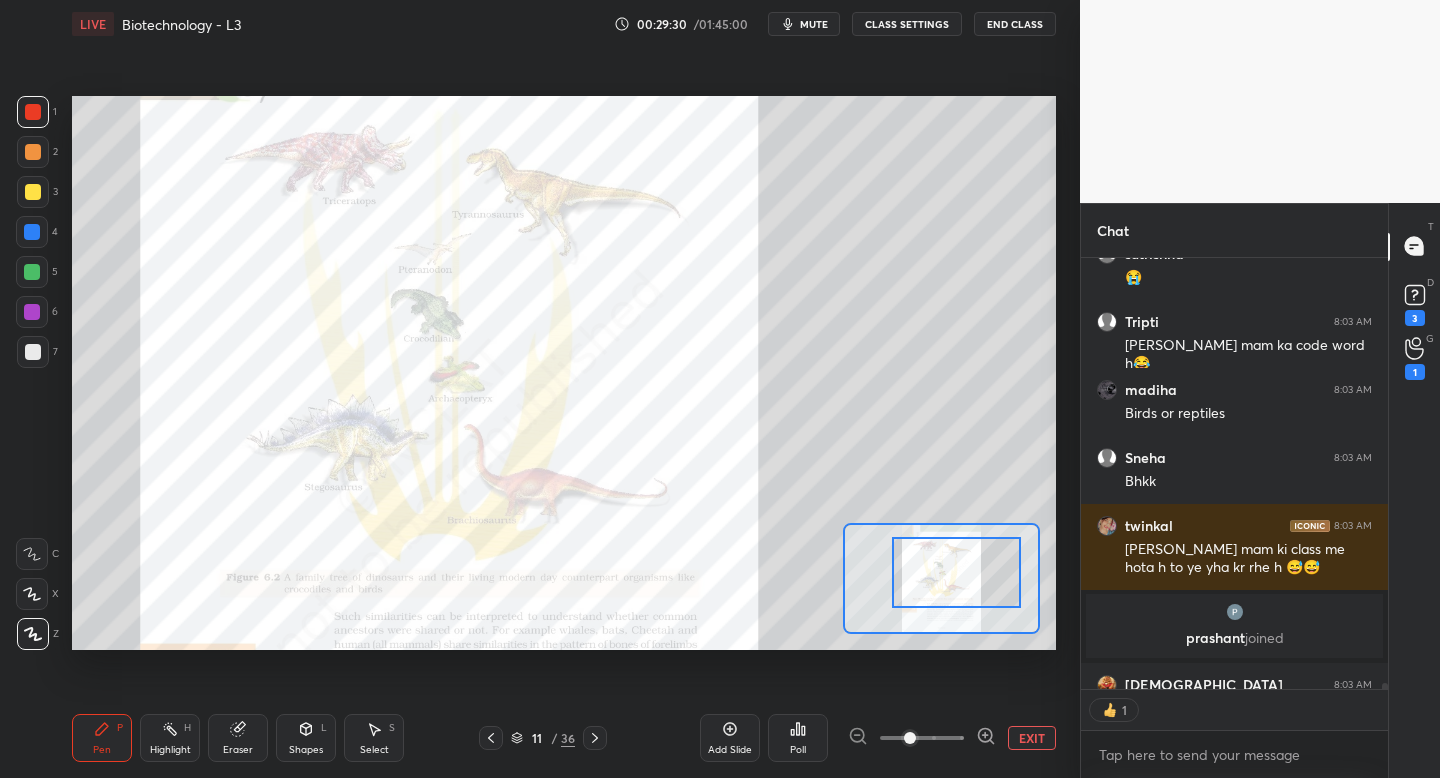 scroll, scrollTop: 425, scrollLeft: 301, axis: both 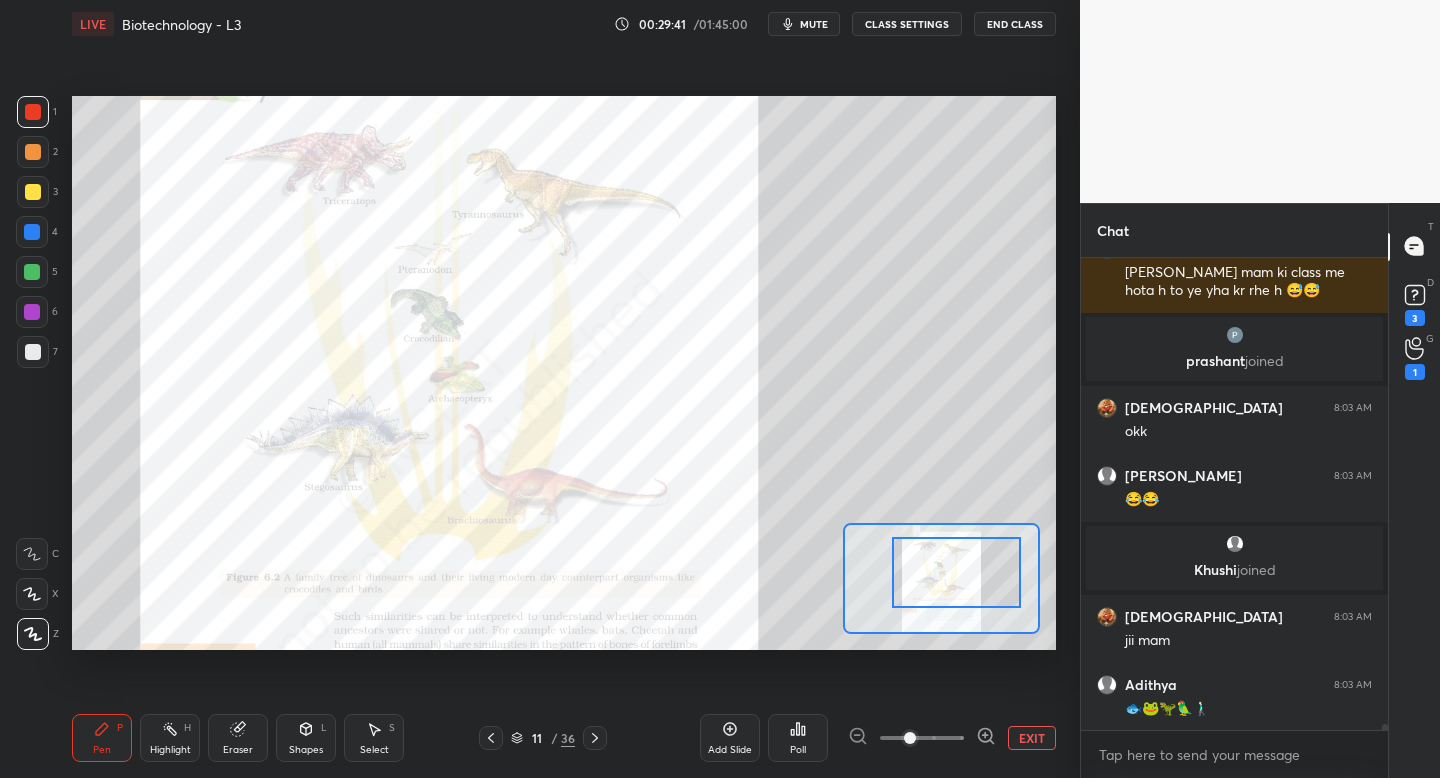 click on "Eraser" at bounding box center (238, 750) 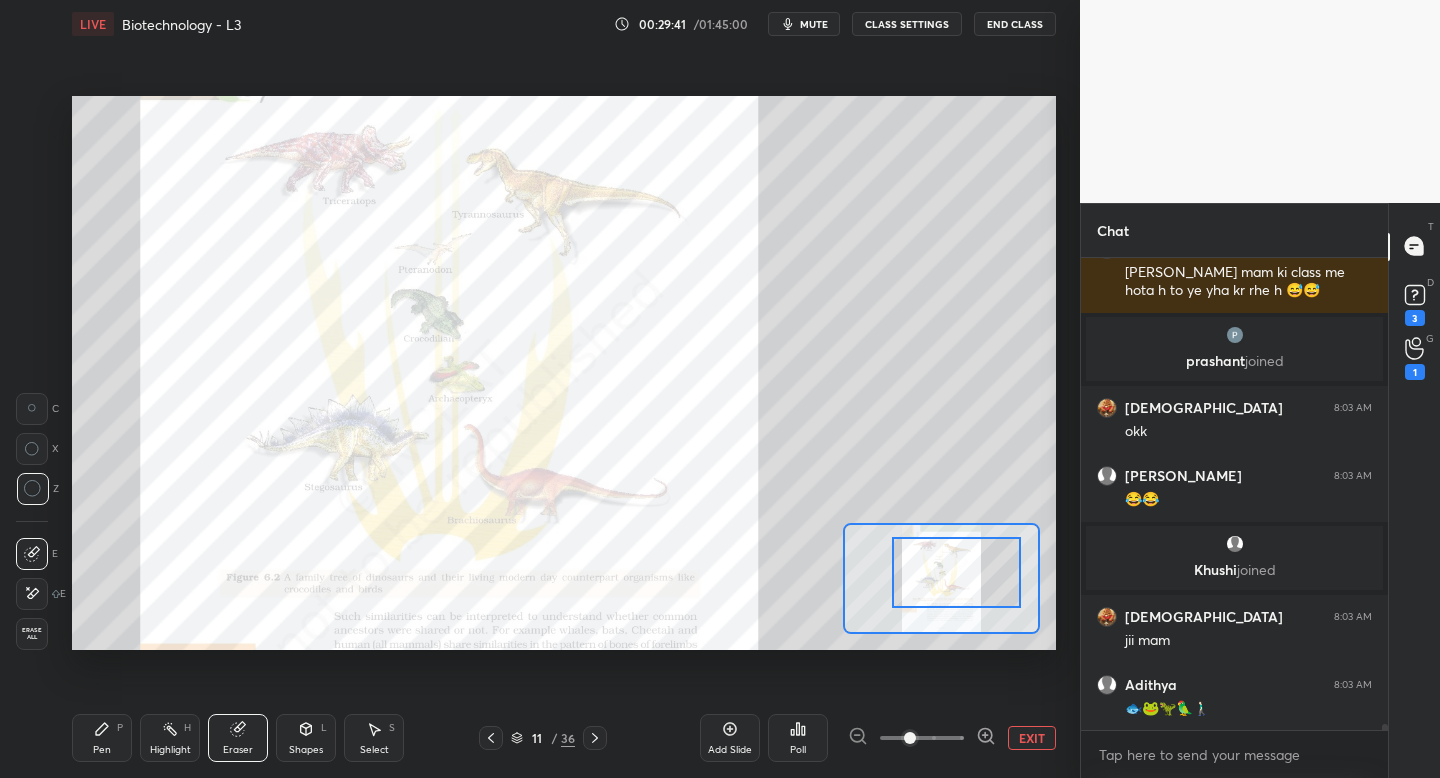 scroll, scrollTop: 35893, scrollLeft: 0, axis: vertical 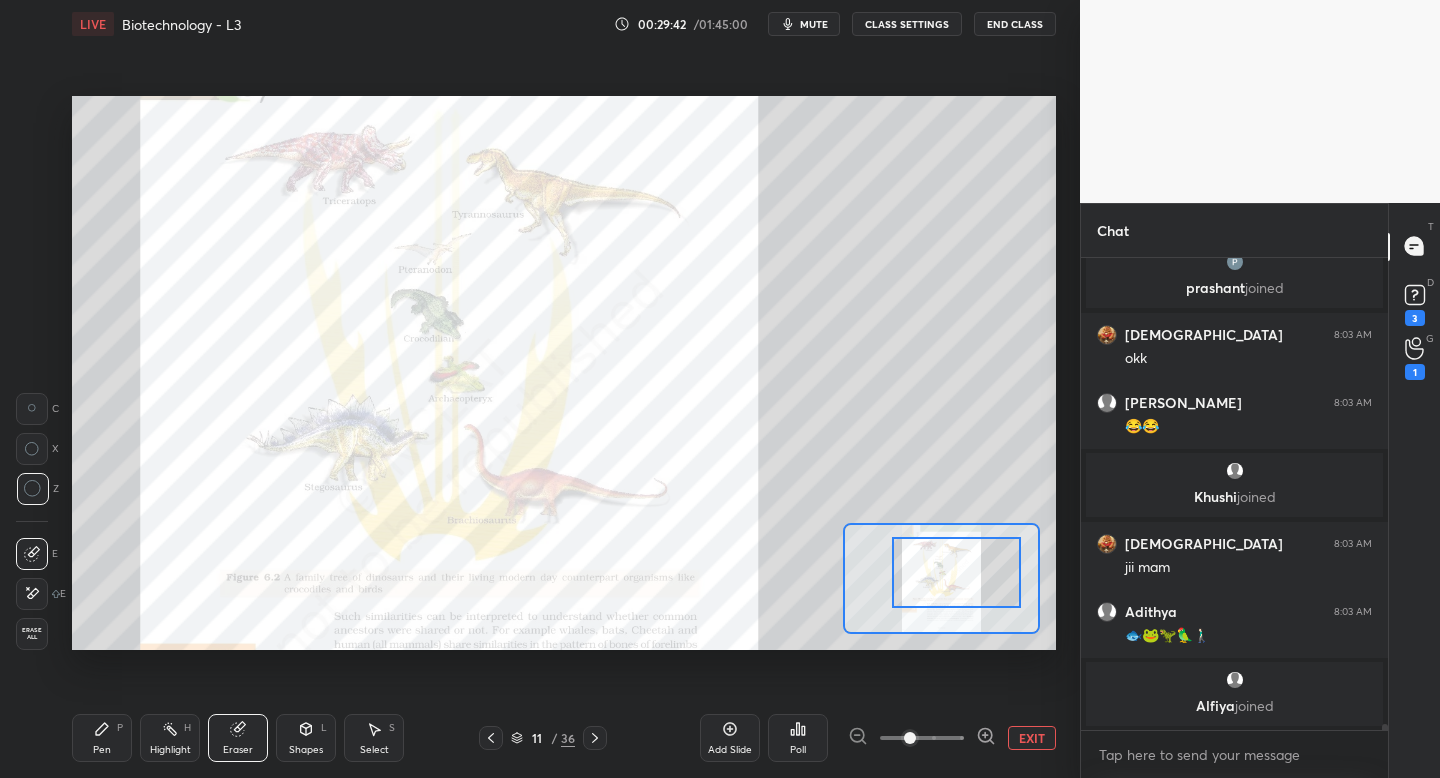 click on "Erase all" at bounding box center [32, 634] 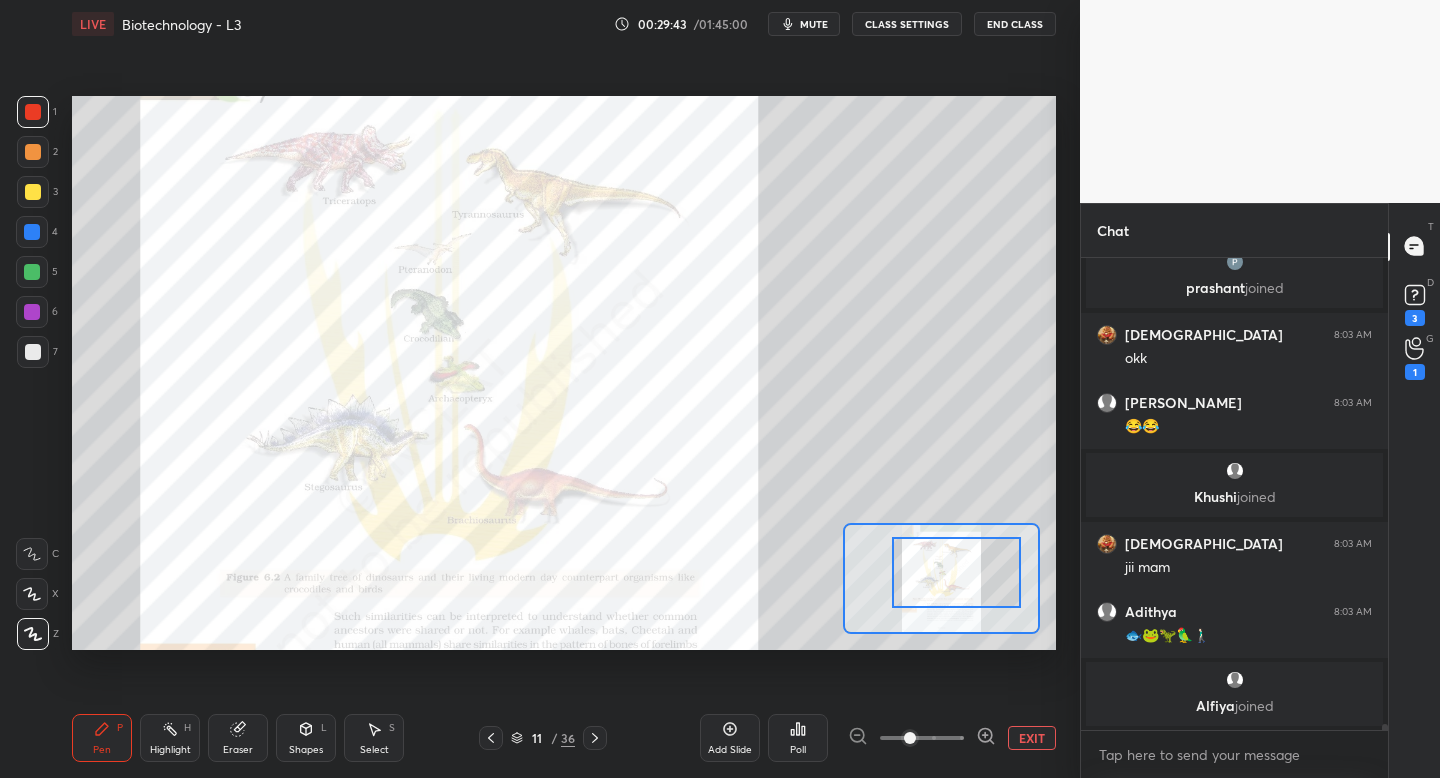 click on "Pen" at bounding box center [102, 750] 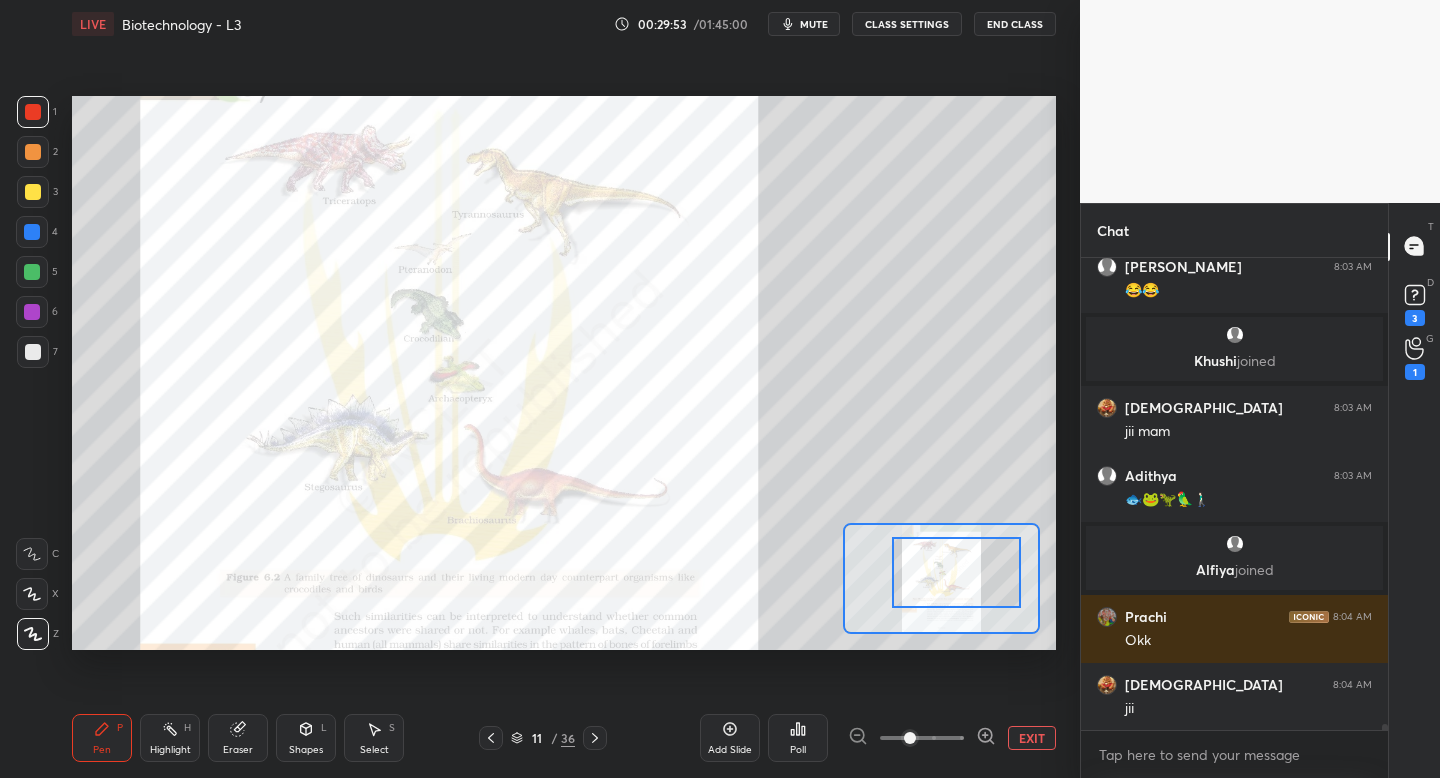 scroll, scrollTop: 36043, scrollLeft: 0, axis: vertical 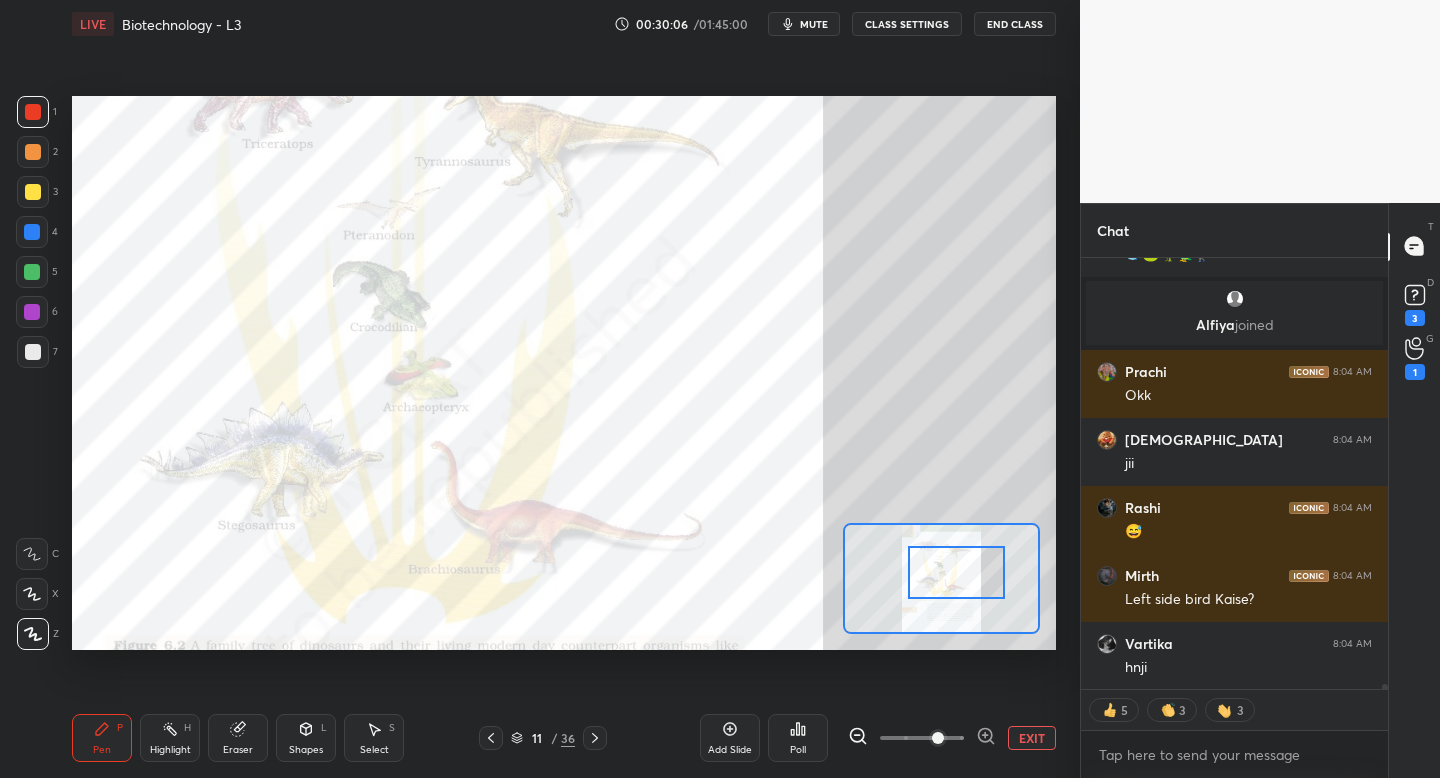 click at bounding box center (922, 738) 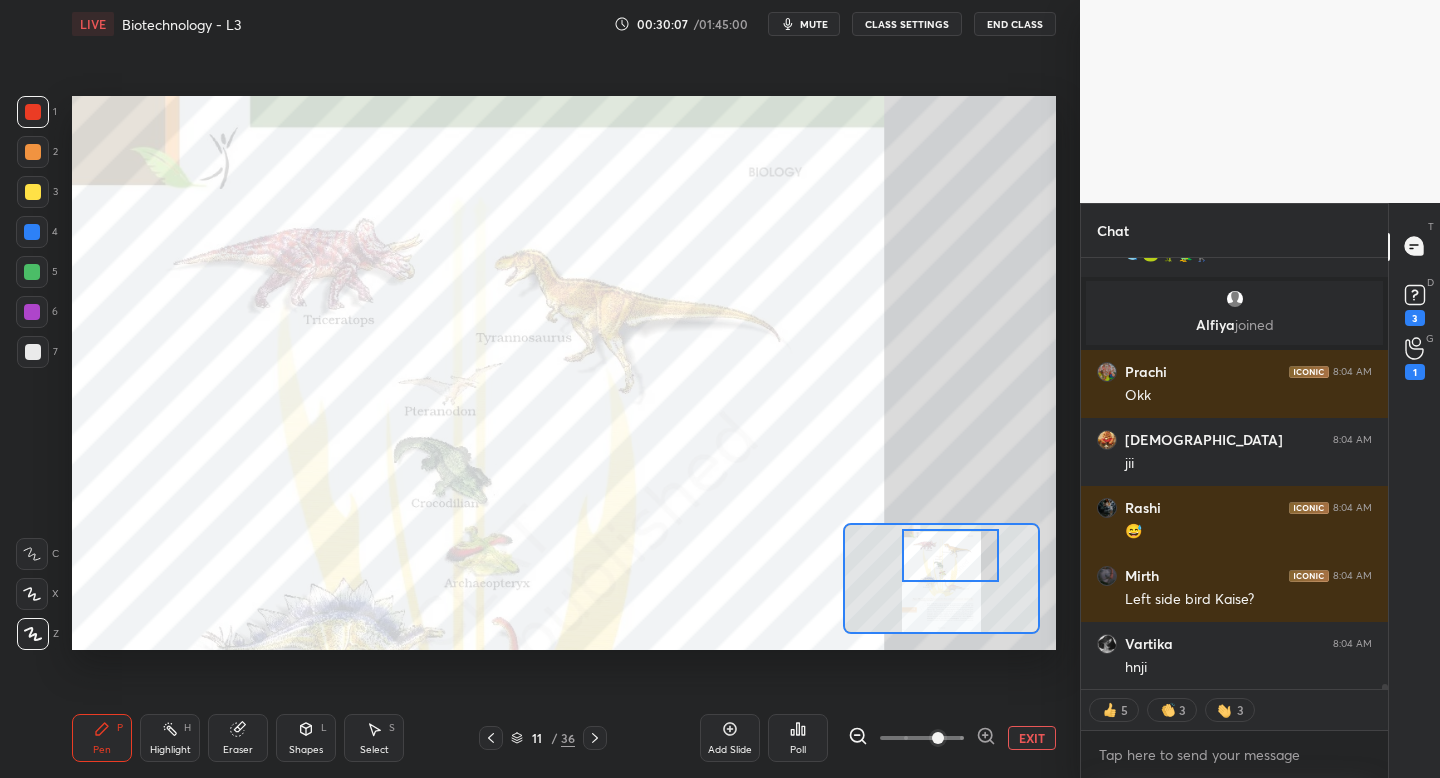 click at bounding box center (950, 555) 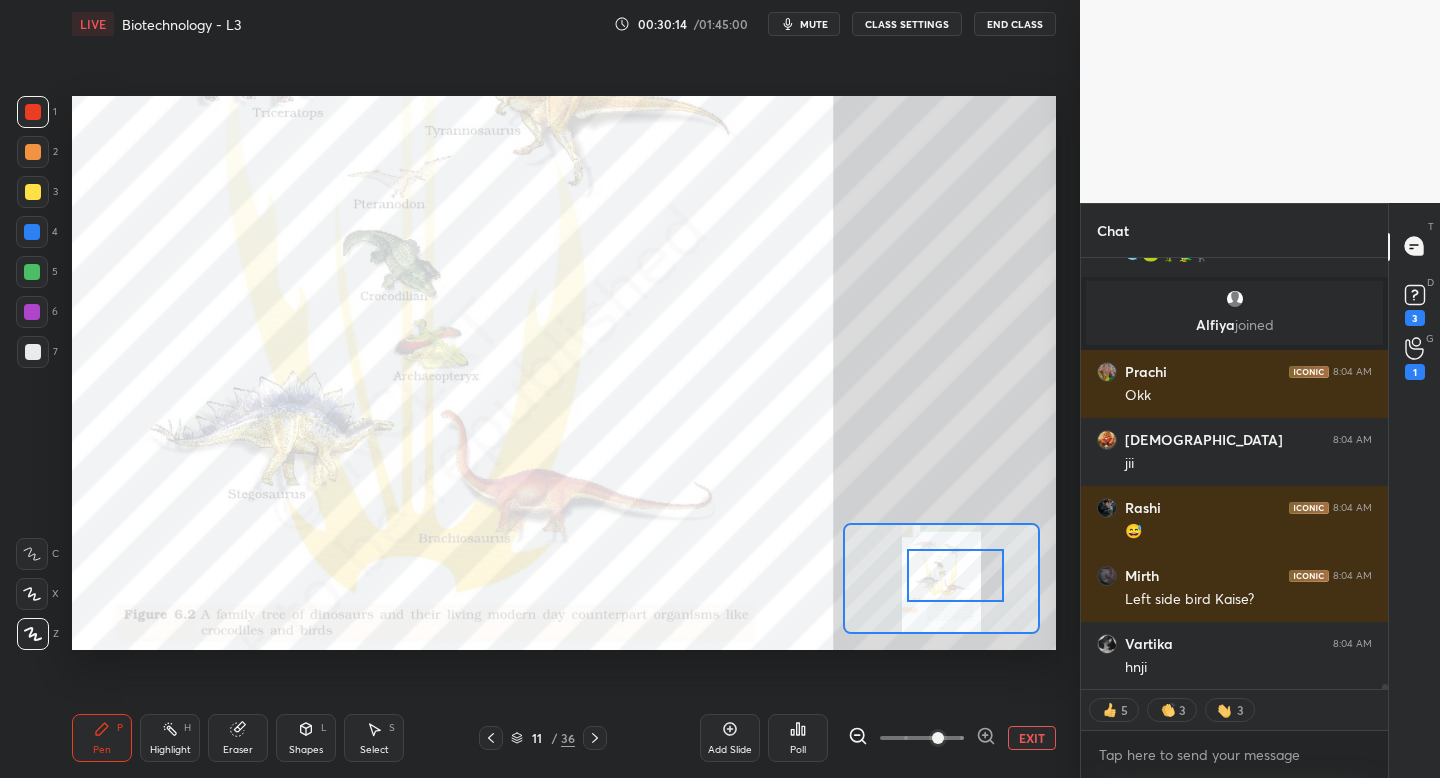 drag, startPoint x: 947, startPoint y: 563, endPoint x: 956, endPoint y: 580, distance: 19.235384 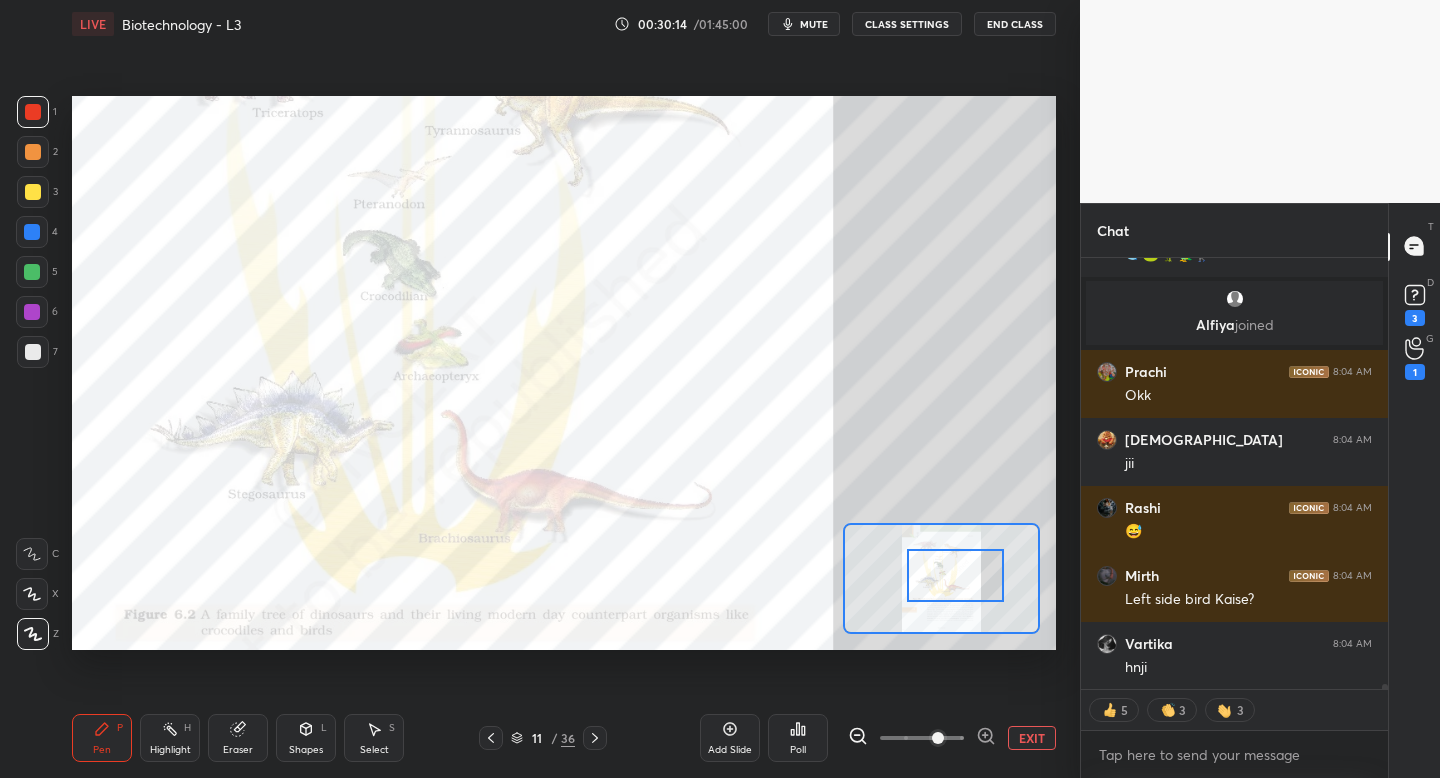 click at bounding box center (955, 575) 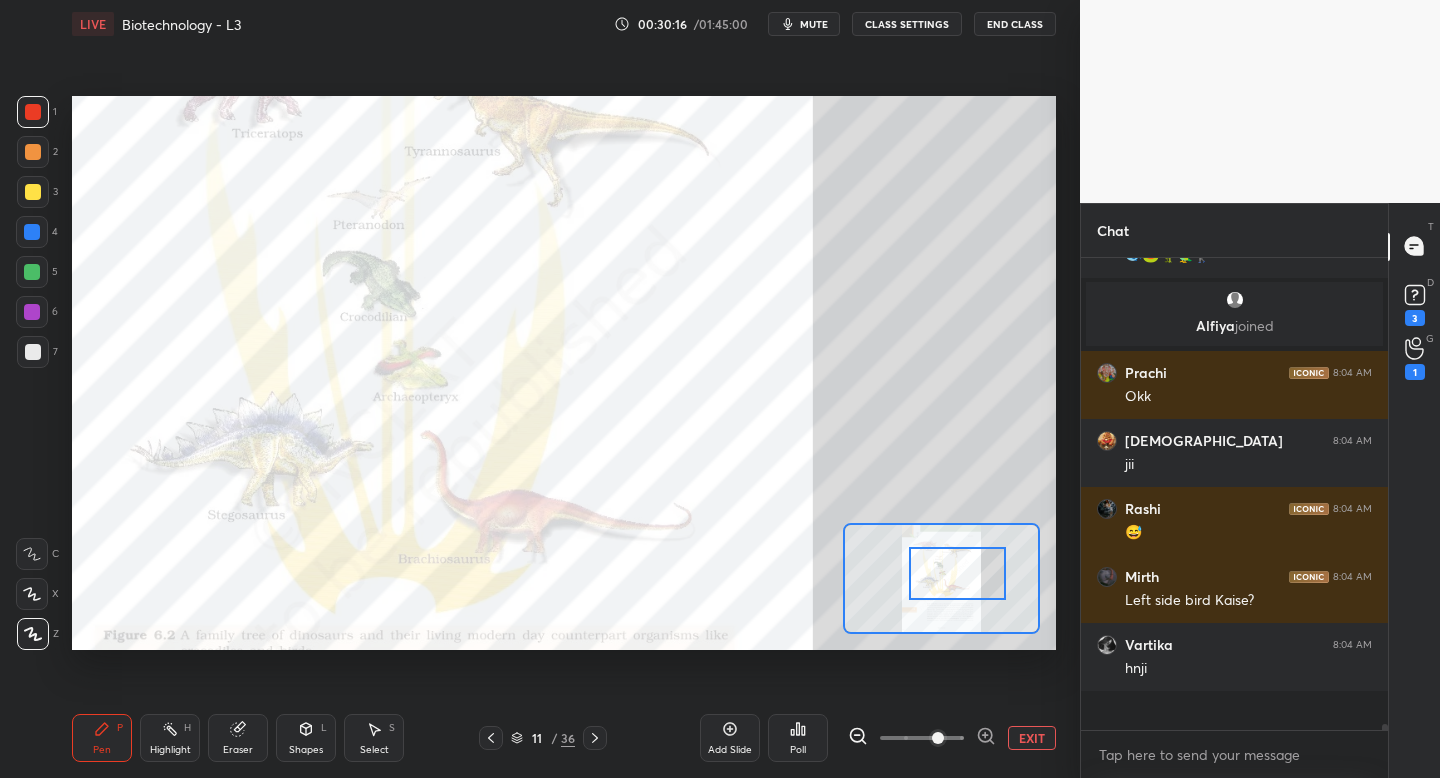 scroll, scrollTop: 7, scrollLeft: 7, axis: both 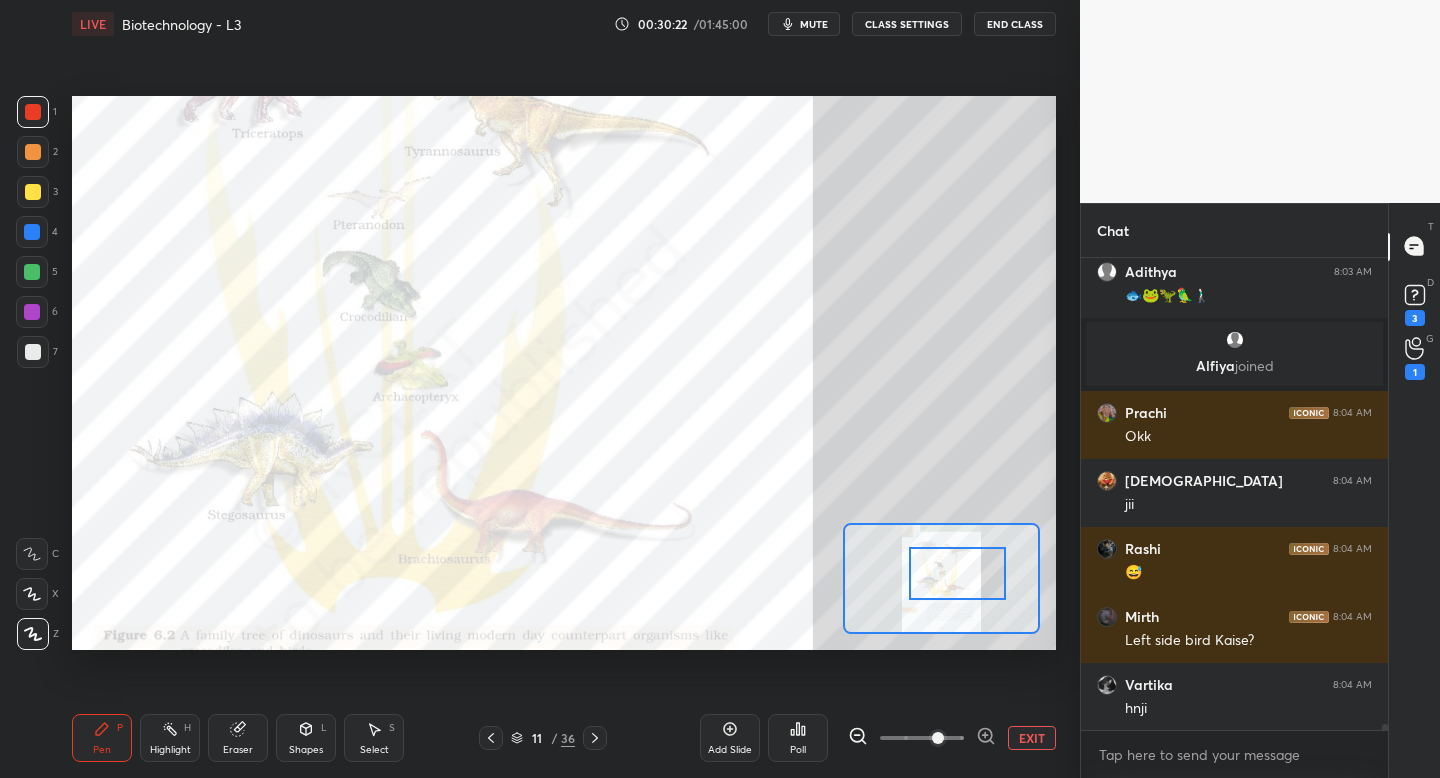 click on "1 2 3 4 5 6 7 C X Z C X Z E E Erase all   H H LIVE Biotechnology - L3 00:30:22 /  01:45:00 mute CLASS SETTINGS End Class Setting up your live class Poll for   secs No correct answer Start poll Back Biotechnology - L3 • L27 of Course on Biology for NEET UG 2026 [PERSON_NAME] Pen P Highlight H Eraser Shapes L Select S 11 / 36 Add Slide Poll EXIT Chat [PERSON_NAME] 8:03 AM 😭 [PERSON_NAME] 8:03 AM [PERSON_NAME] mam ka code word h😂 madiha 8:03 AM Birds or reptiles Sneha 8:03 AM Bhkk [PERSON_NAME] 8:03 AM [PERSON_NAME] mam ki class me hota h to ye yha kr rhe h 😅😅 prashant  joined [PERSON_NAME] 8:03 AM okk [PERSON_NAME] 8:03 AM 😂😂 [PERSON_NAME]  joined [PERSON_NAME] 8:03 AM jii mam [PERSON_NAME] 8:03 AM 🐟🐸🦖🦜🚶🏻‍♂️ [PERSON_NAME]  joined [PERSON_NAME] 8:04 AM Okk [PERSON_NAME] 8:04 AM jii Rashi 8:04 AM 😅 Mirth 8:04 AM Left side bird Kaise? [PERSON_NAME] 8:04 AM hnji 1 NEW MESSAGE Enable hand raising Enable raise hand to speak to learners. Once enabled, chat will be turned off temporarily. Enable x   introducing Raise a hand with a doubt Mirth 3 1 1" at bounding box center (720, 0) 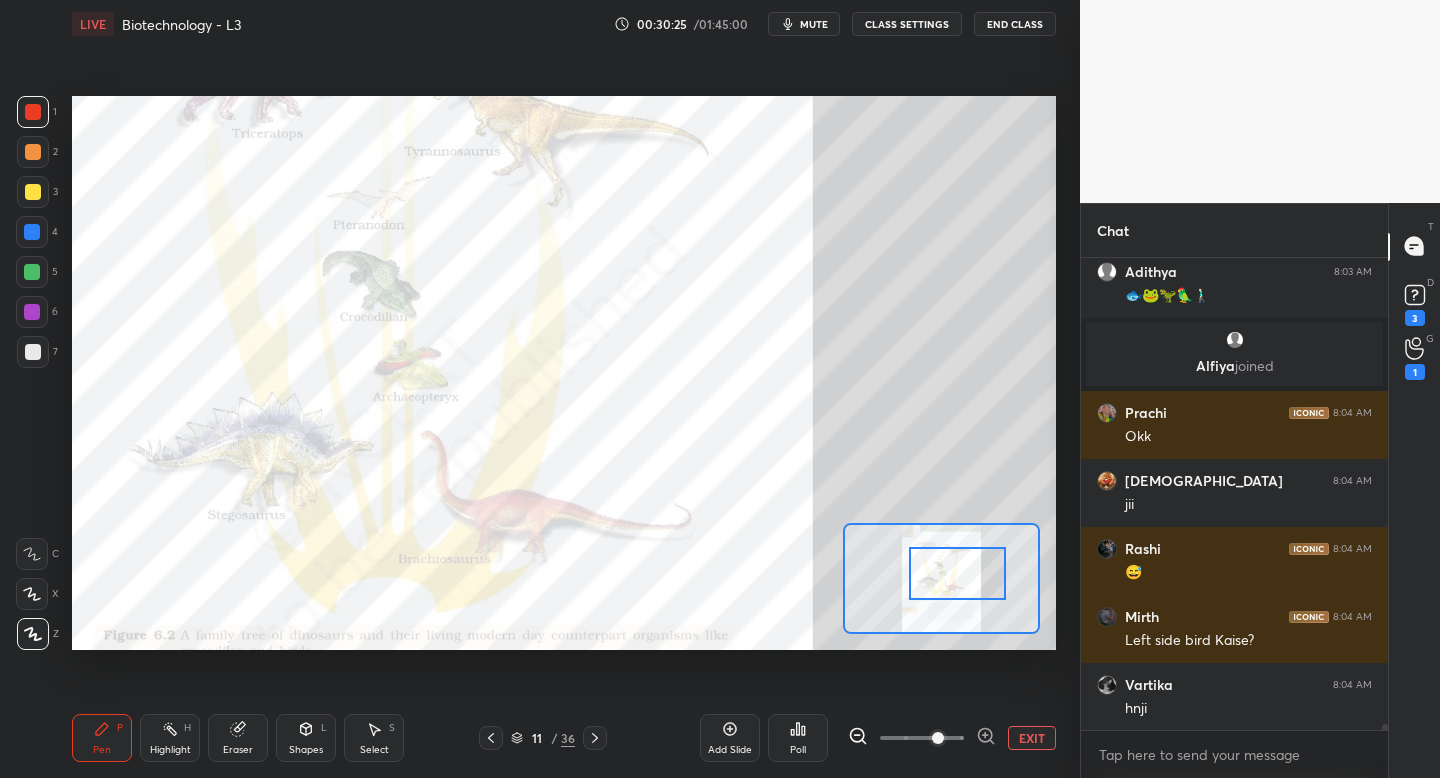 scroll, scrollTop: 36247, scrollLeft: 0, axis: vertical 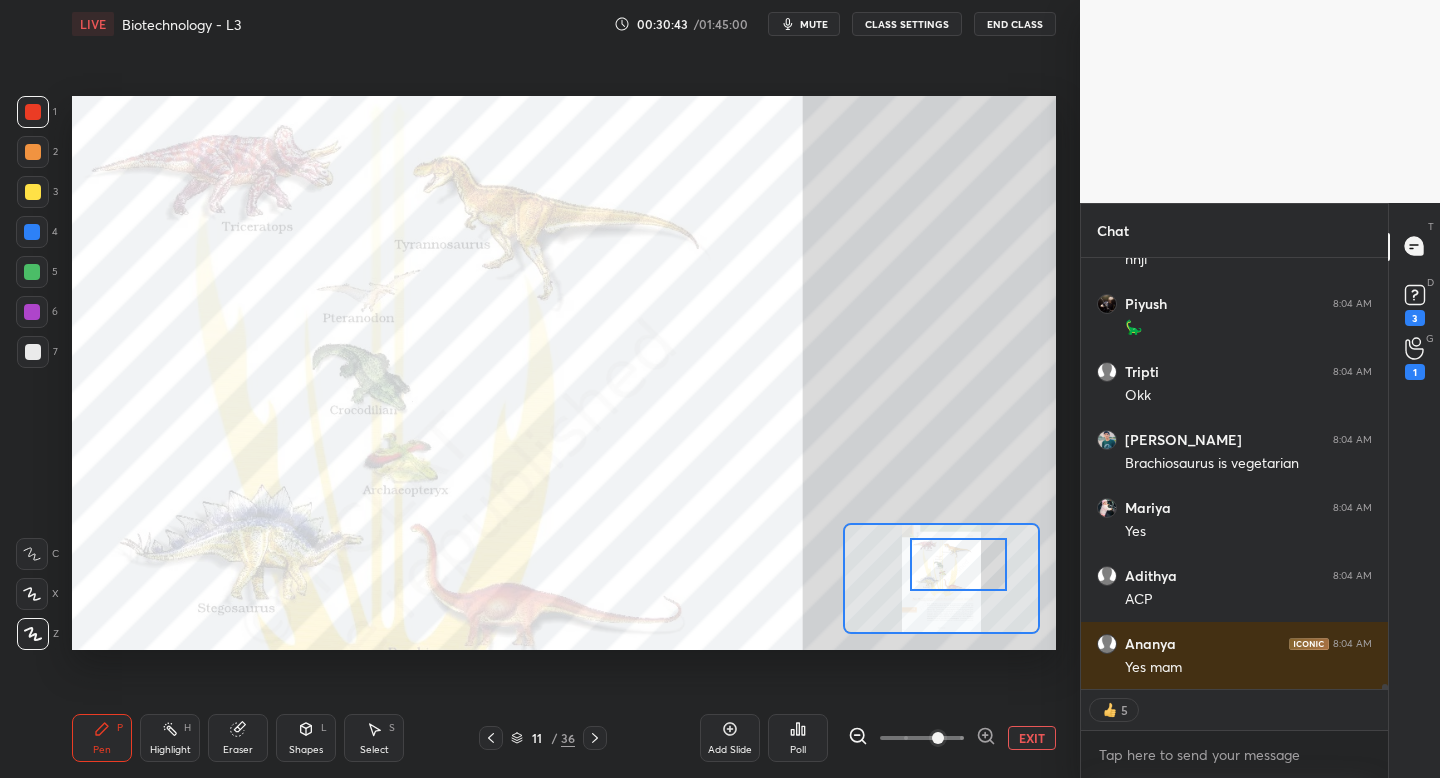 click at bounding box center (958, 564) 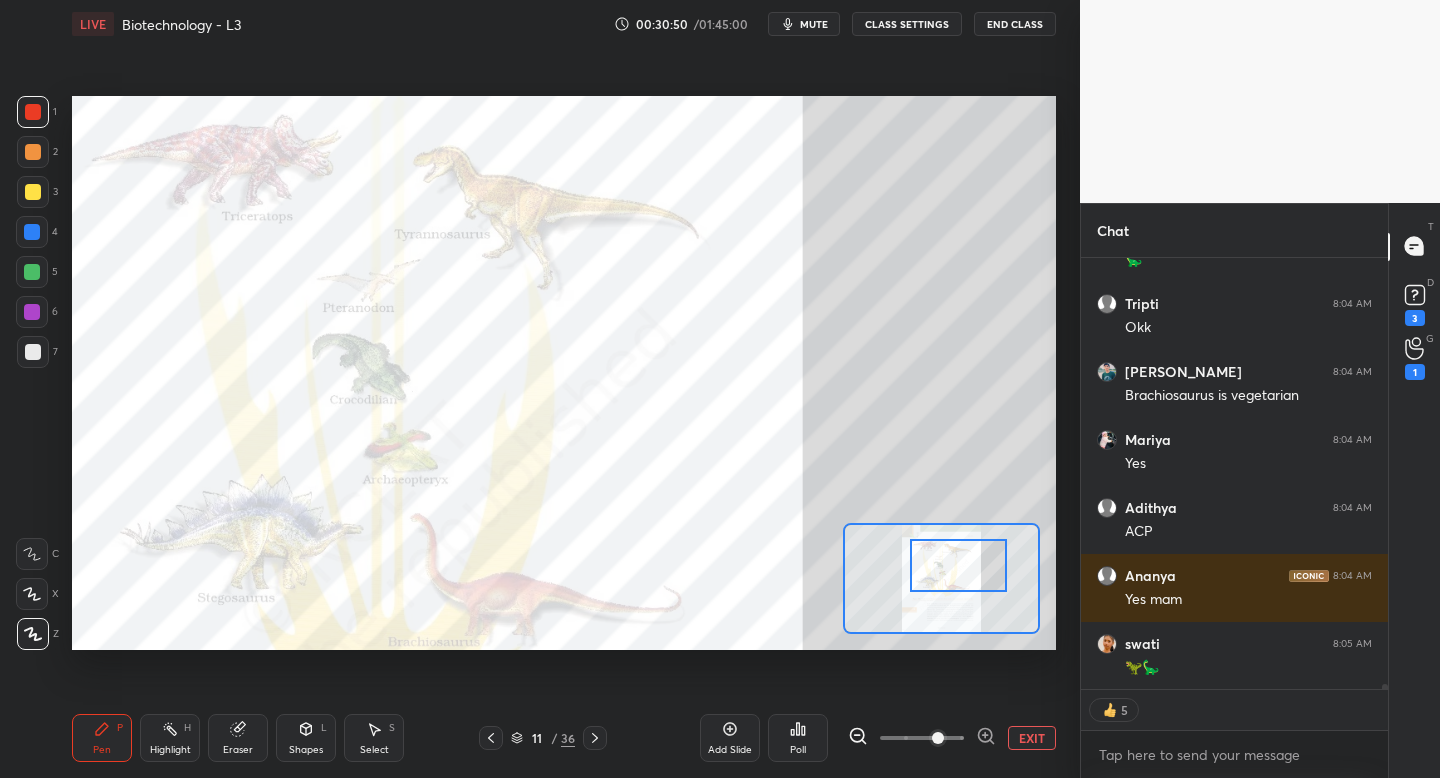 scroll, scrollTop: 36764, scrollLeft: 0, axis: vertical 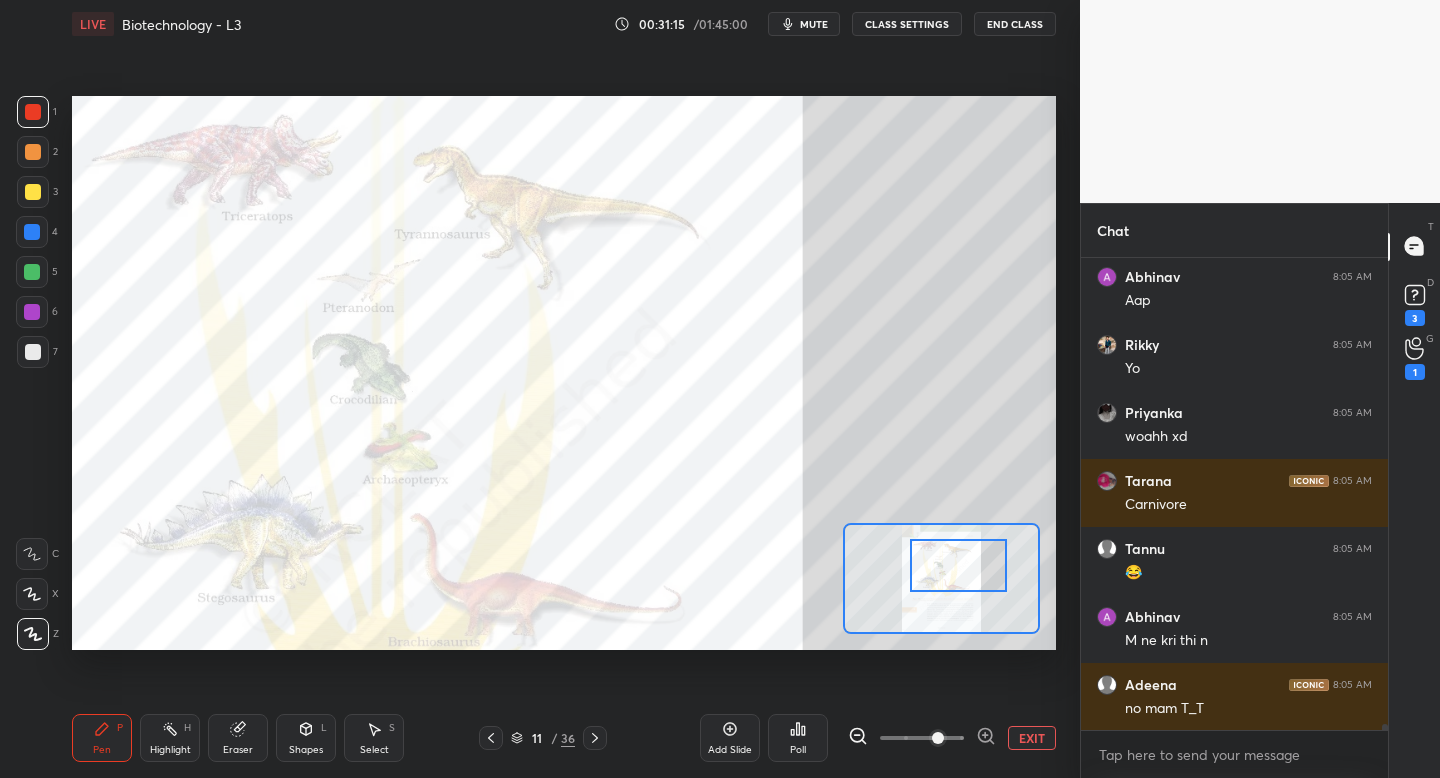 click on "Eraser" at bounding box center (238, 738) 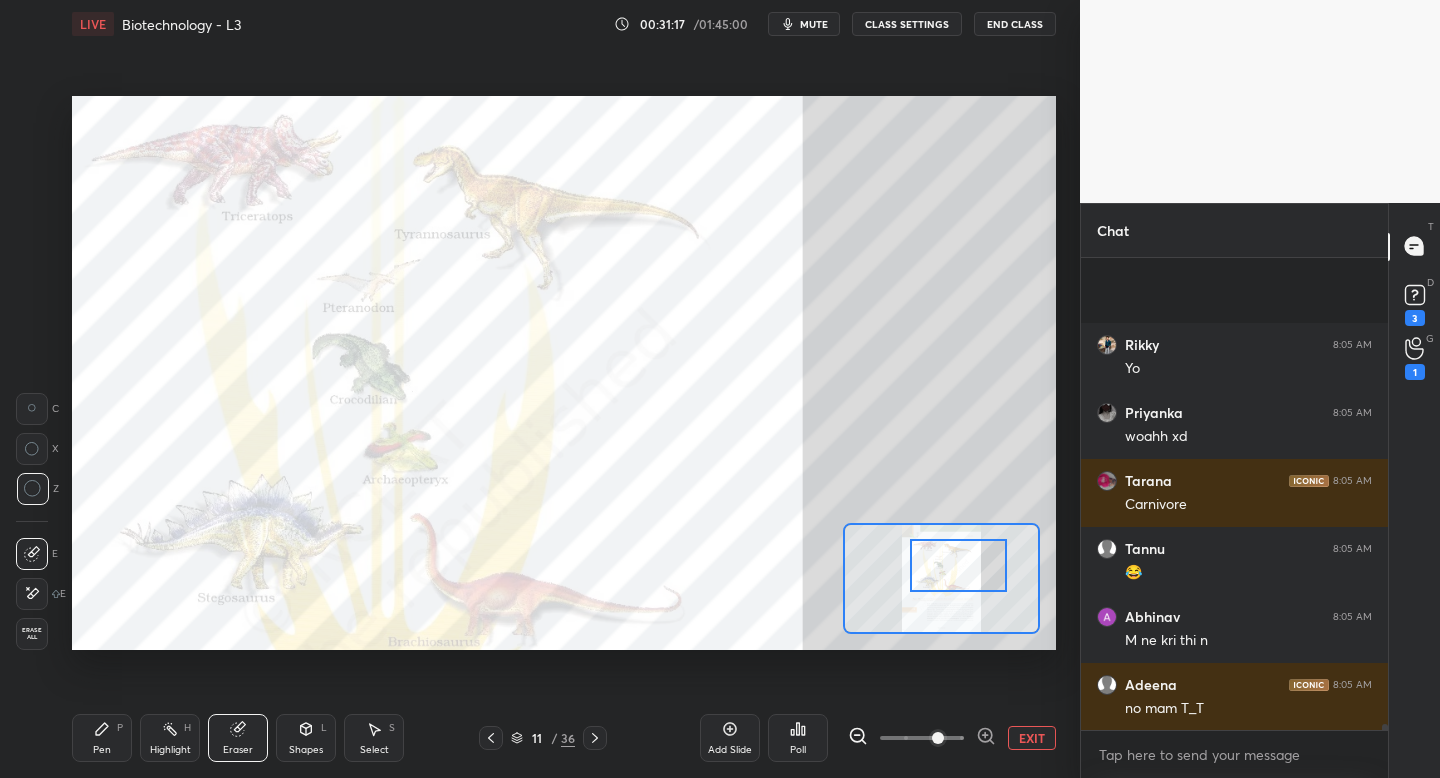 scroll, scrollTop: 37386, scrollLeft: 0, axis: vertical 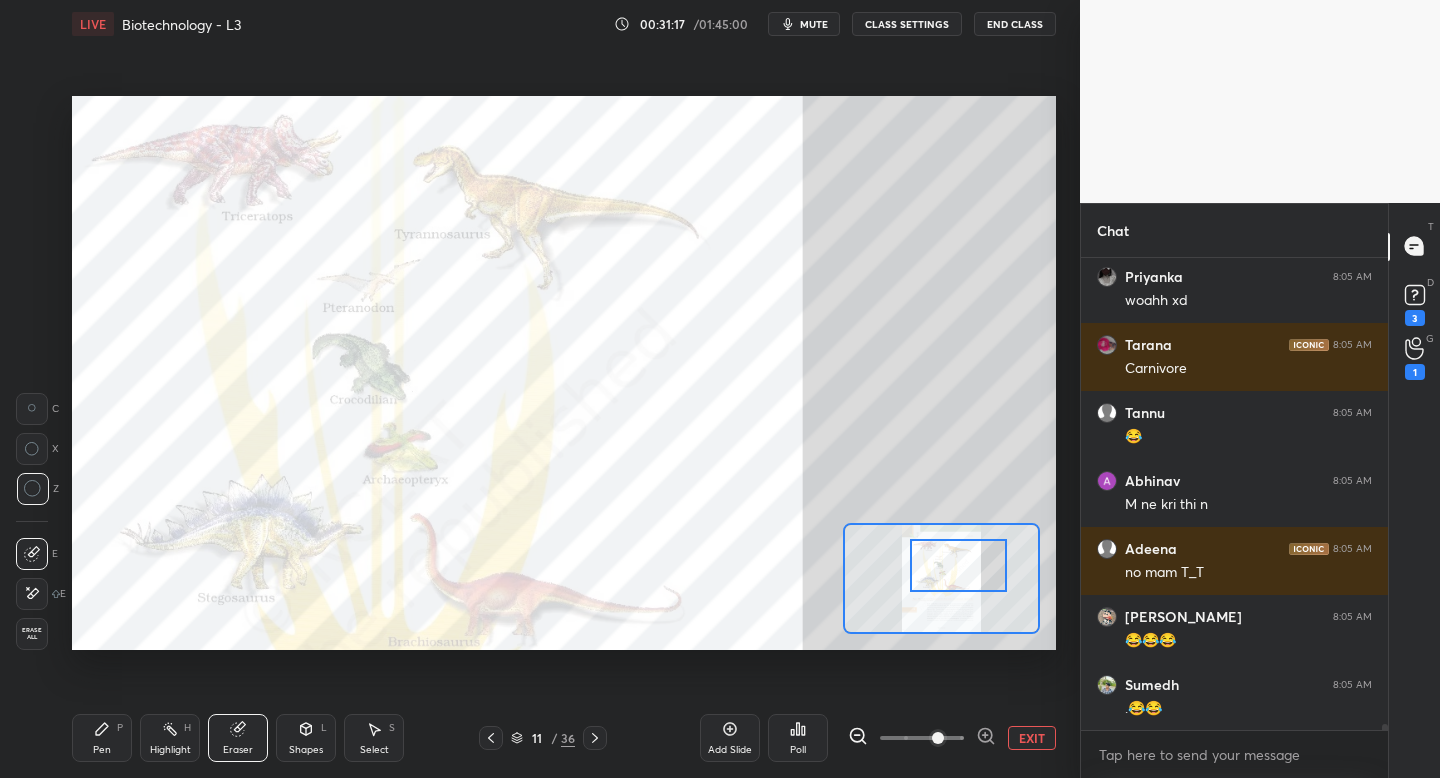 click on "Erase all" at bounding box center (32, 634) 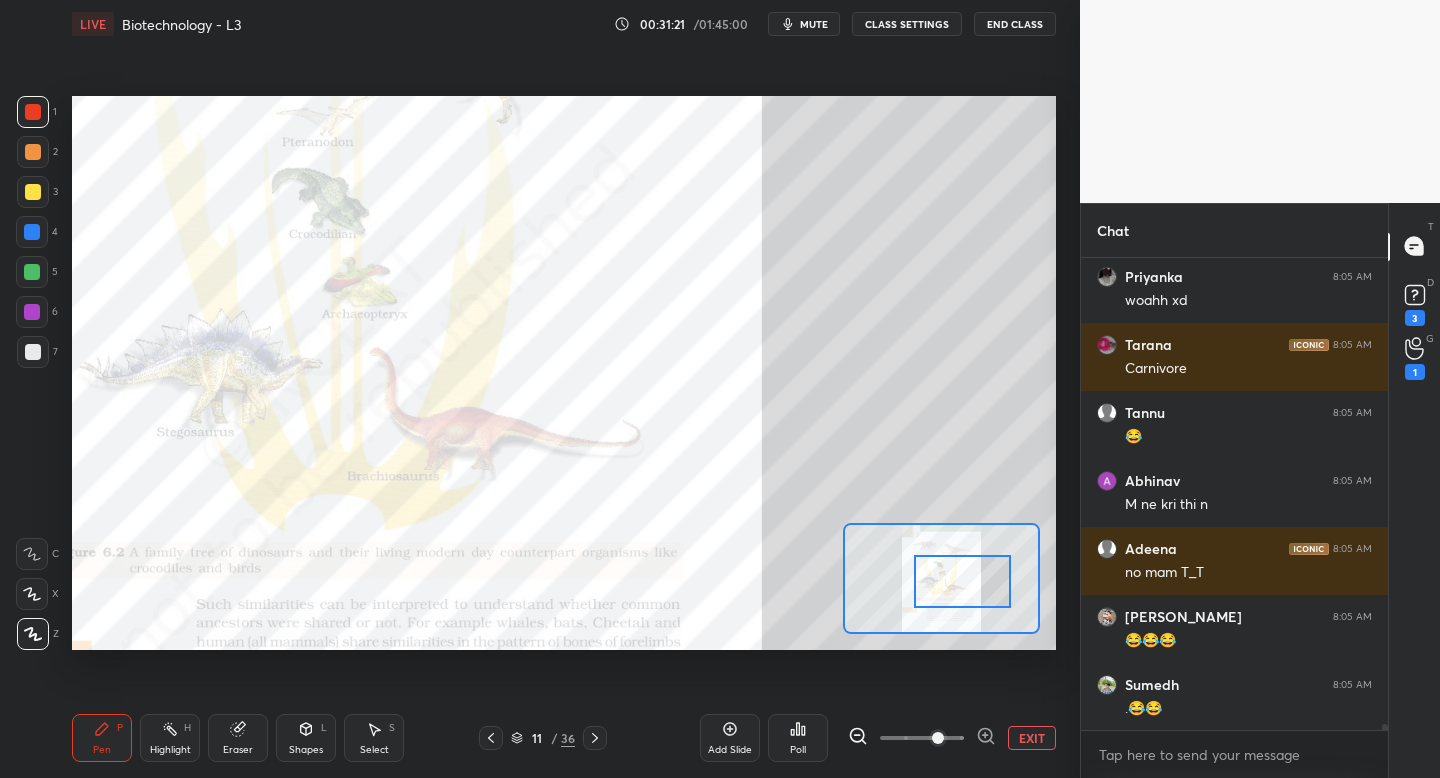 drag, startPoint x: 936, startPoint y: 574, endPoint x: 939, endPoint y: 585, distance: 11.401754 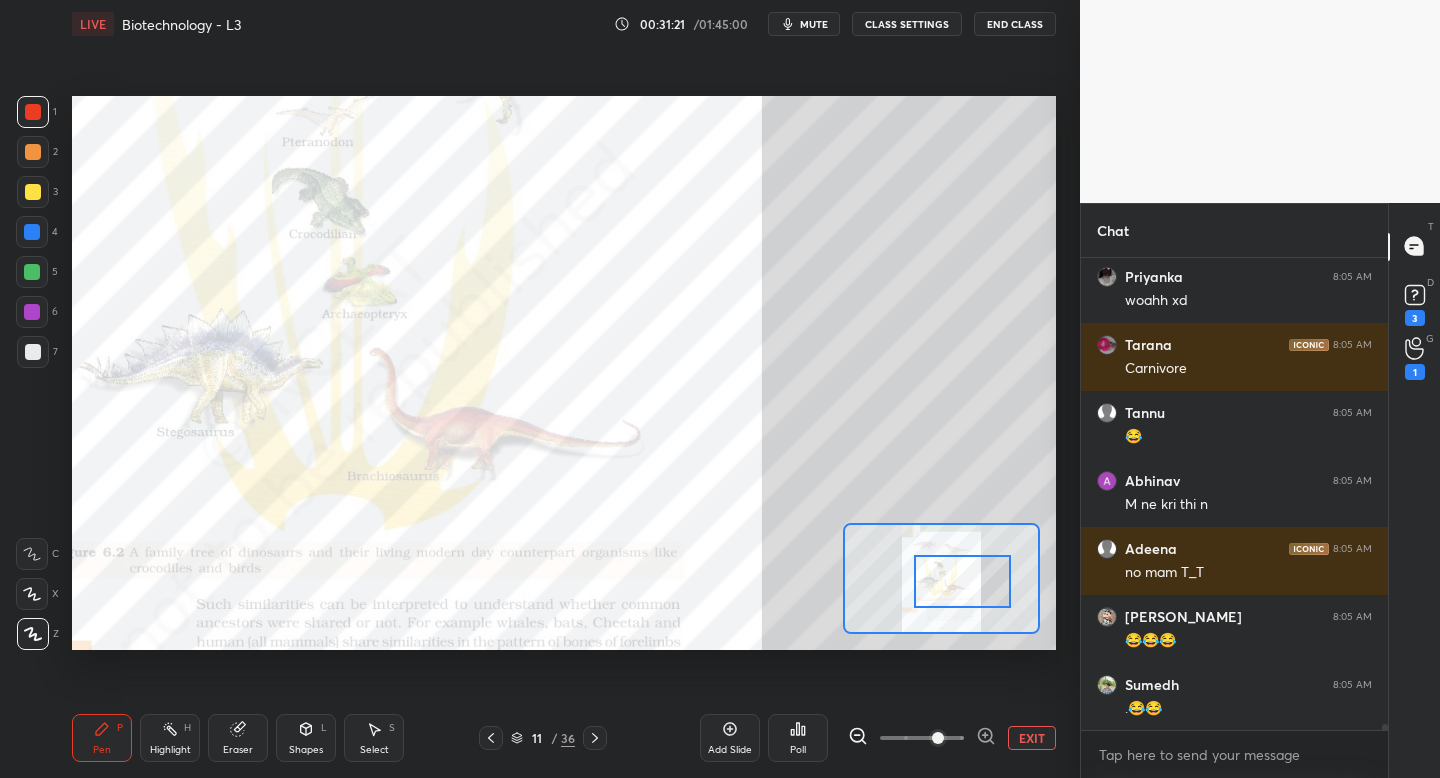 click at bounding box center (962, 581) 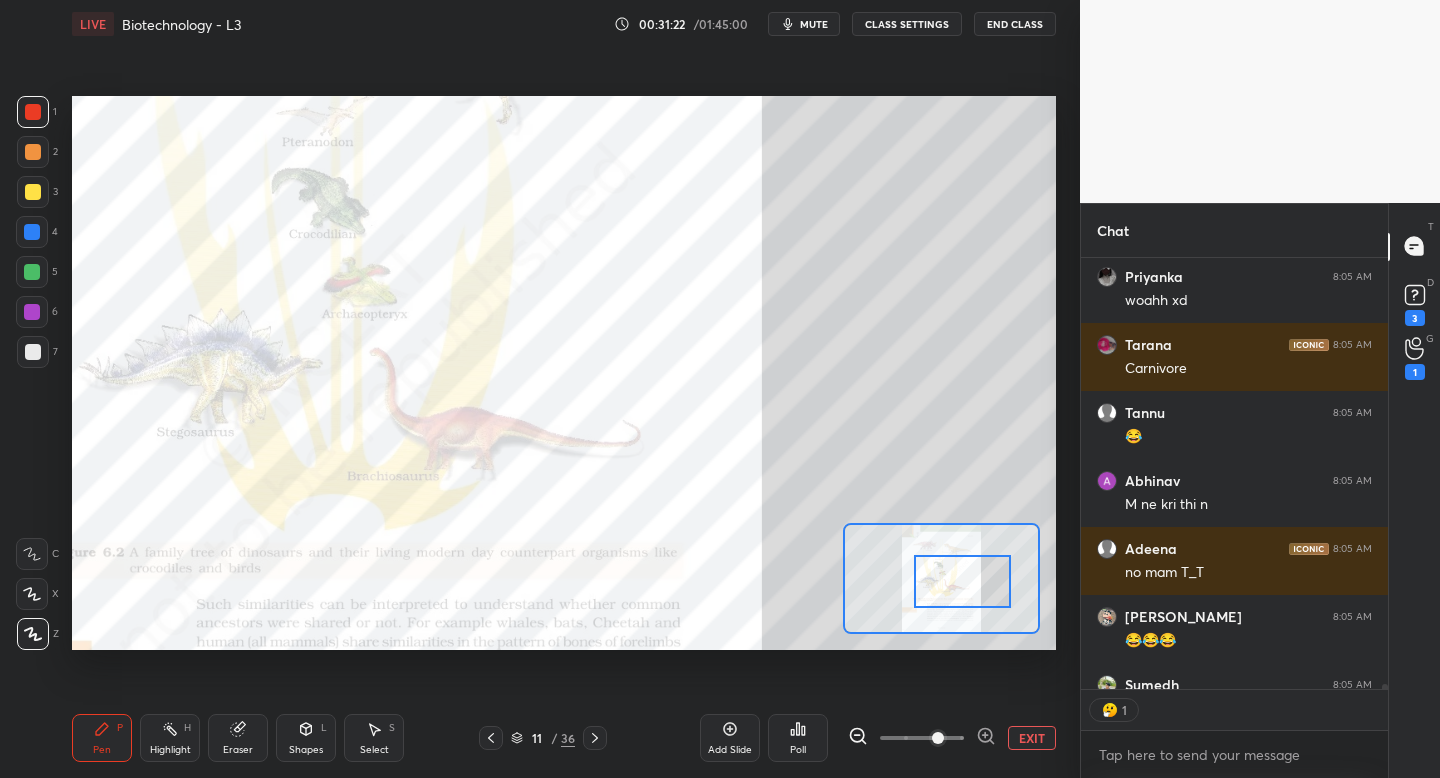 scroll, scrollTop: 425, scrollLeft: 301, axis: both 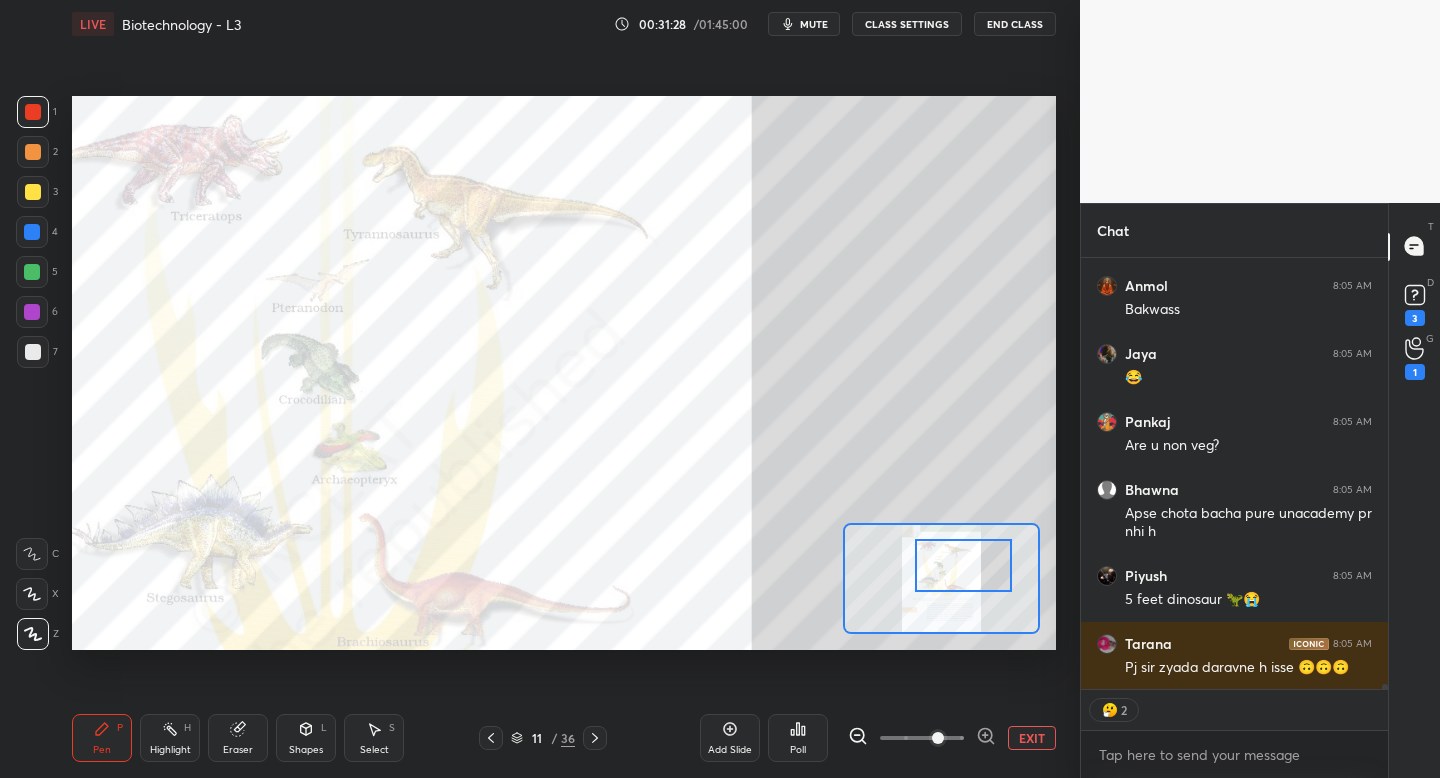 drag, startPoint x: 964, startPoint y: 559, endPoint x: 968, endPoint y: 549, distance: 10.770329 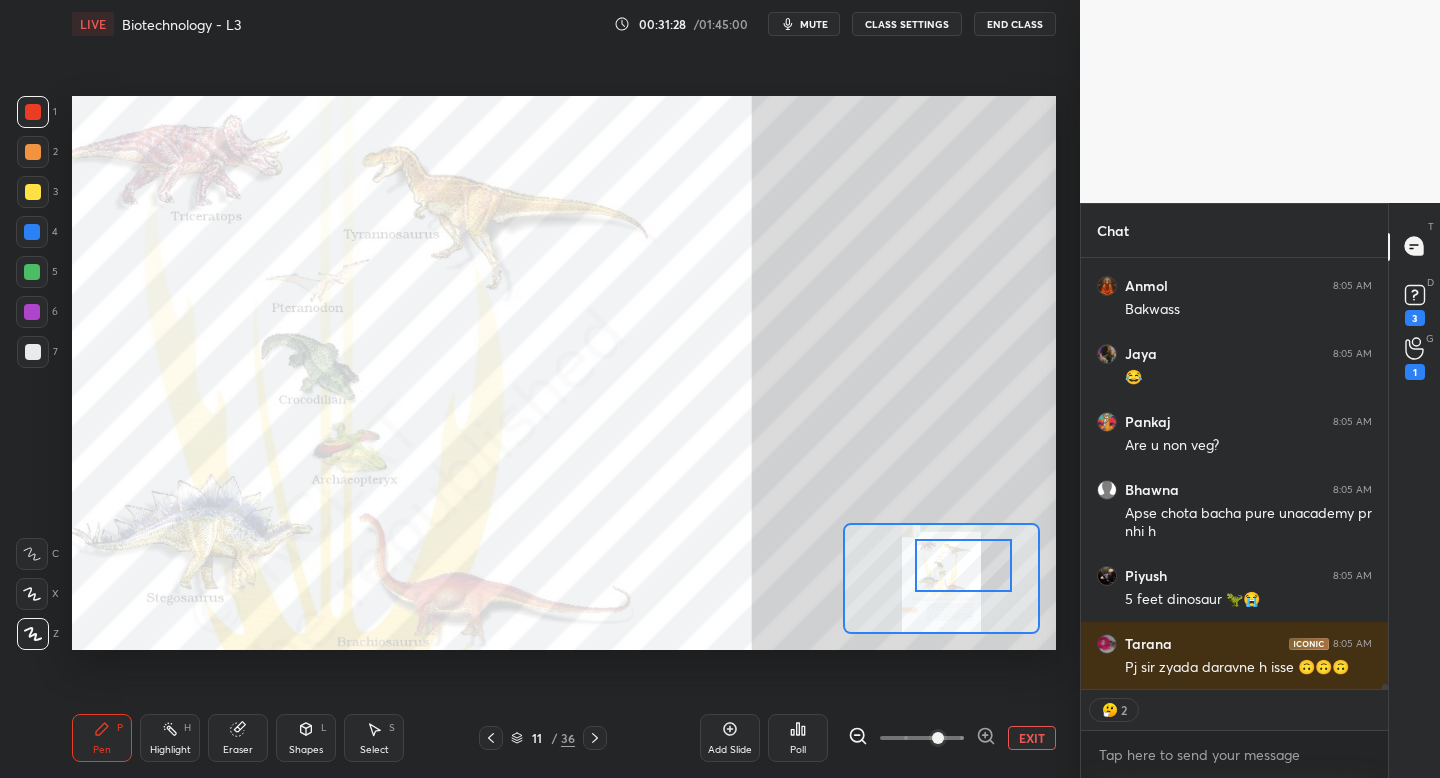 click at bounding box center [963, 565] 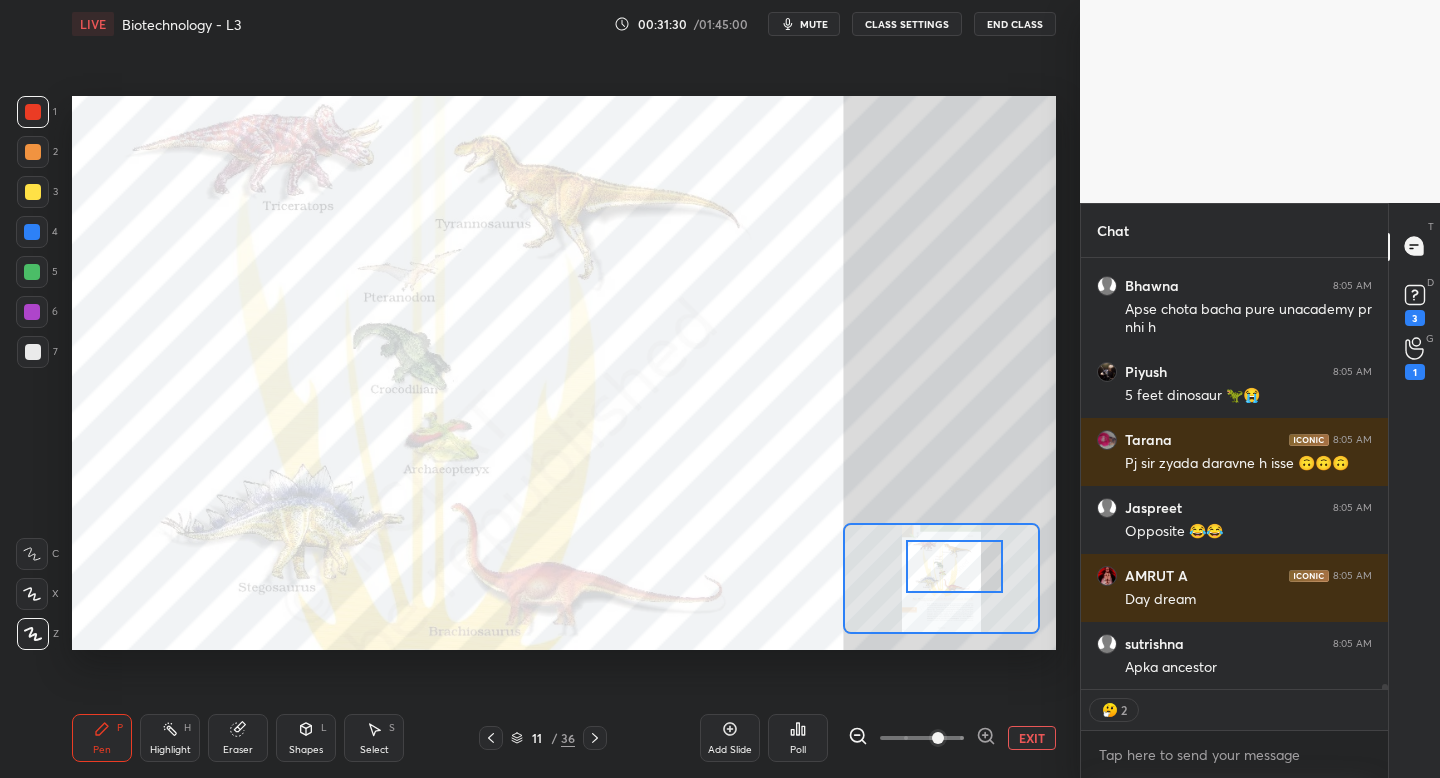 click at bounding box center (954, 566) 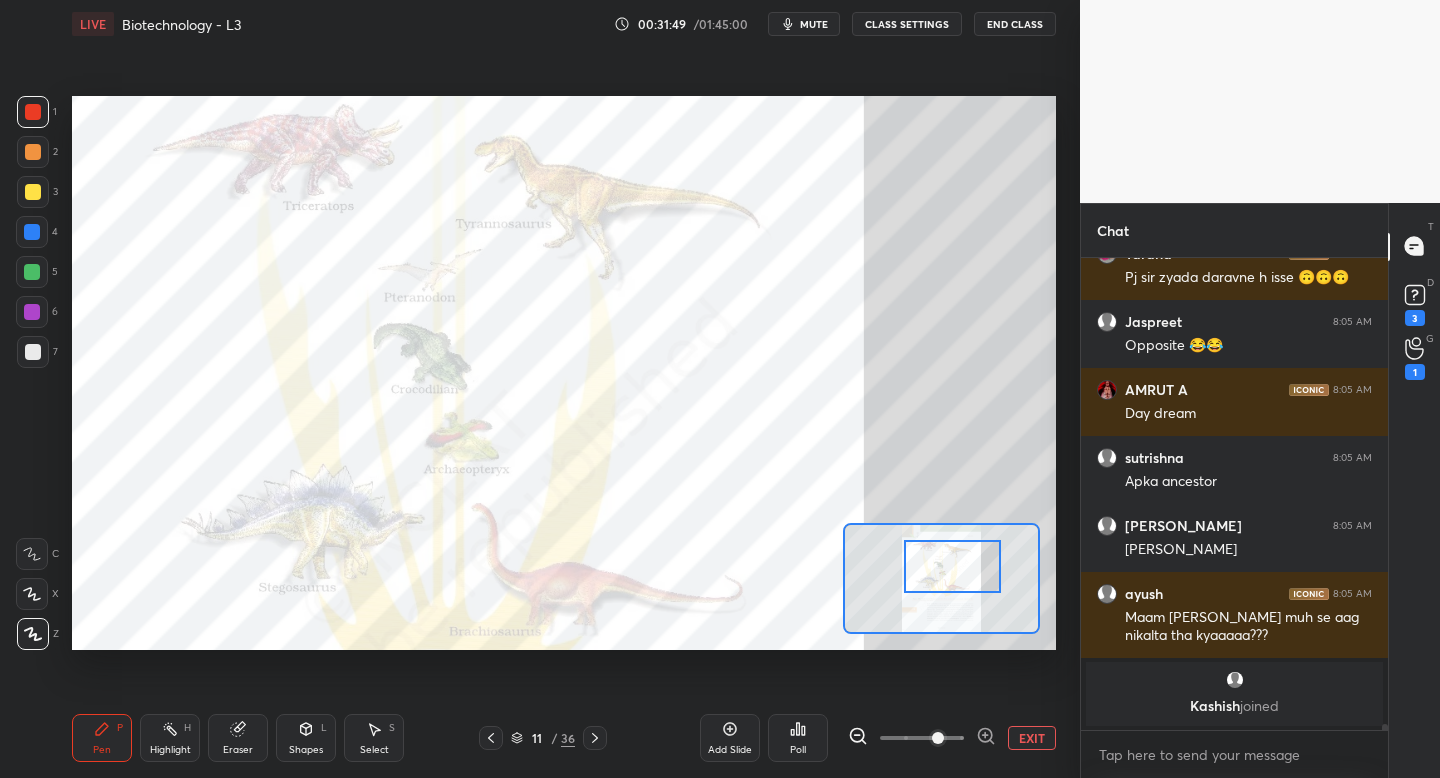 click at bounding box center (952, 566) 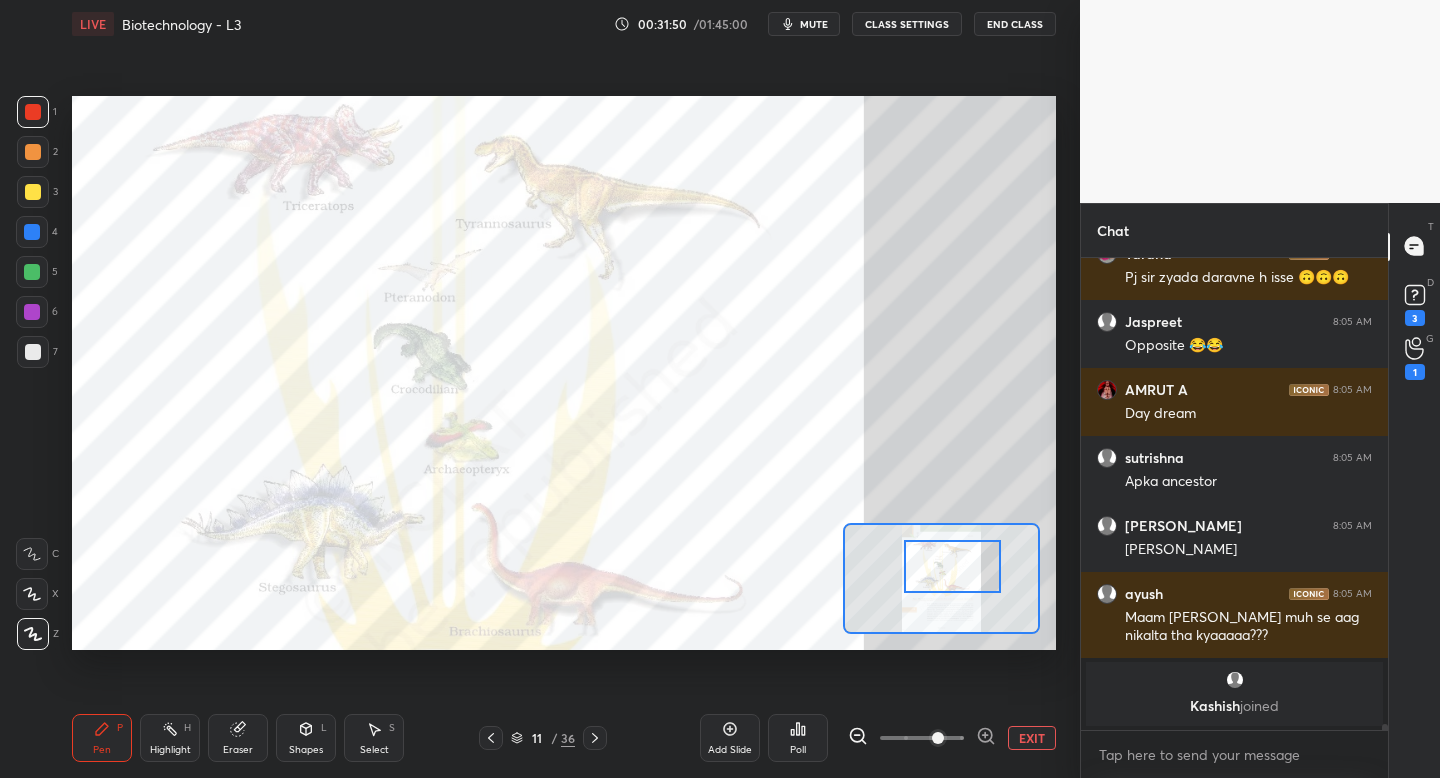 click on "EXIT" at bounding box center [1032, 738] 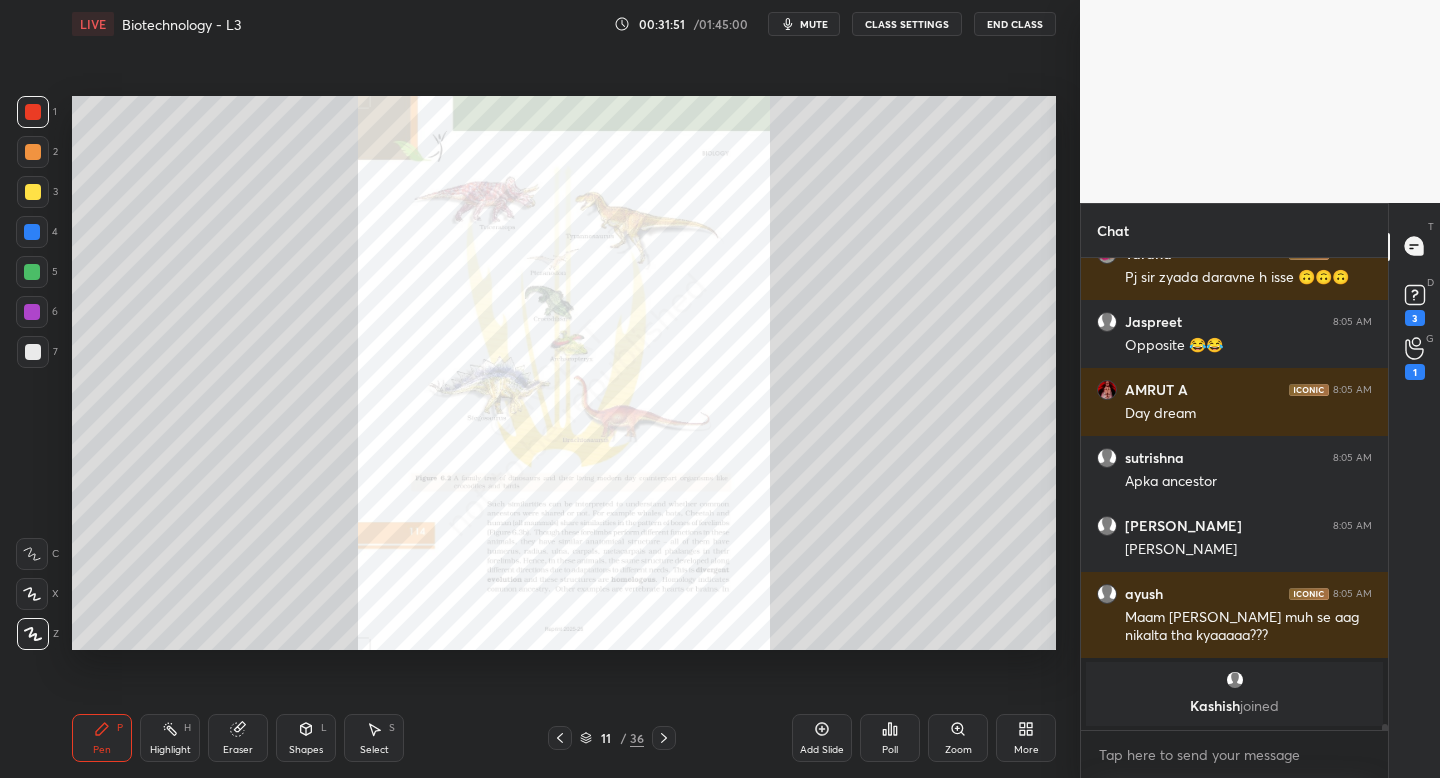 click on "Zoom" at bounding box center [958, 738] 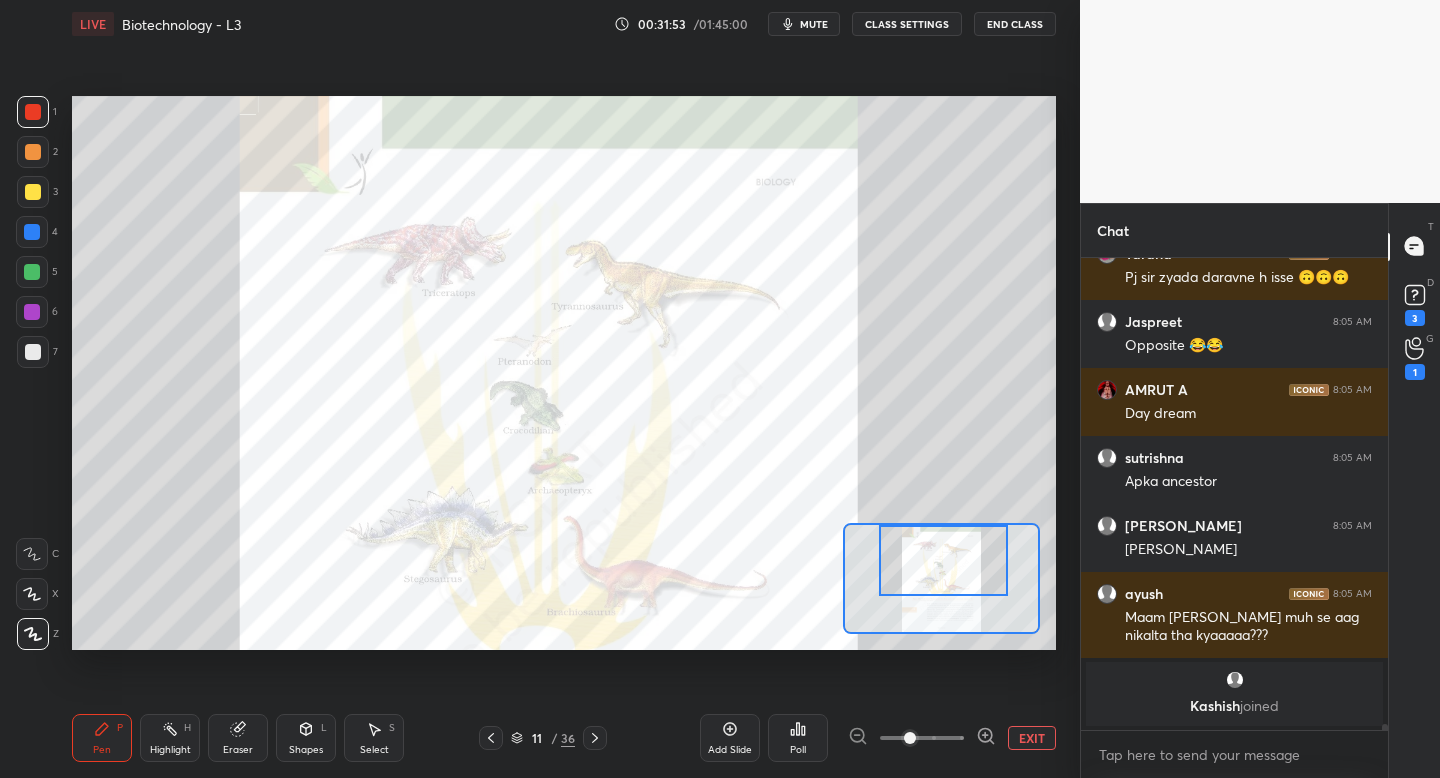 click at bounding box center (943, 560) 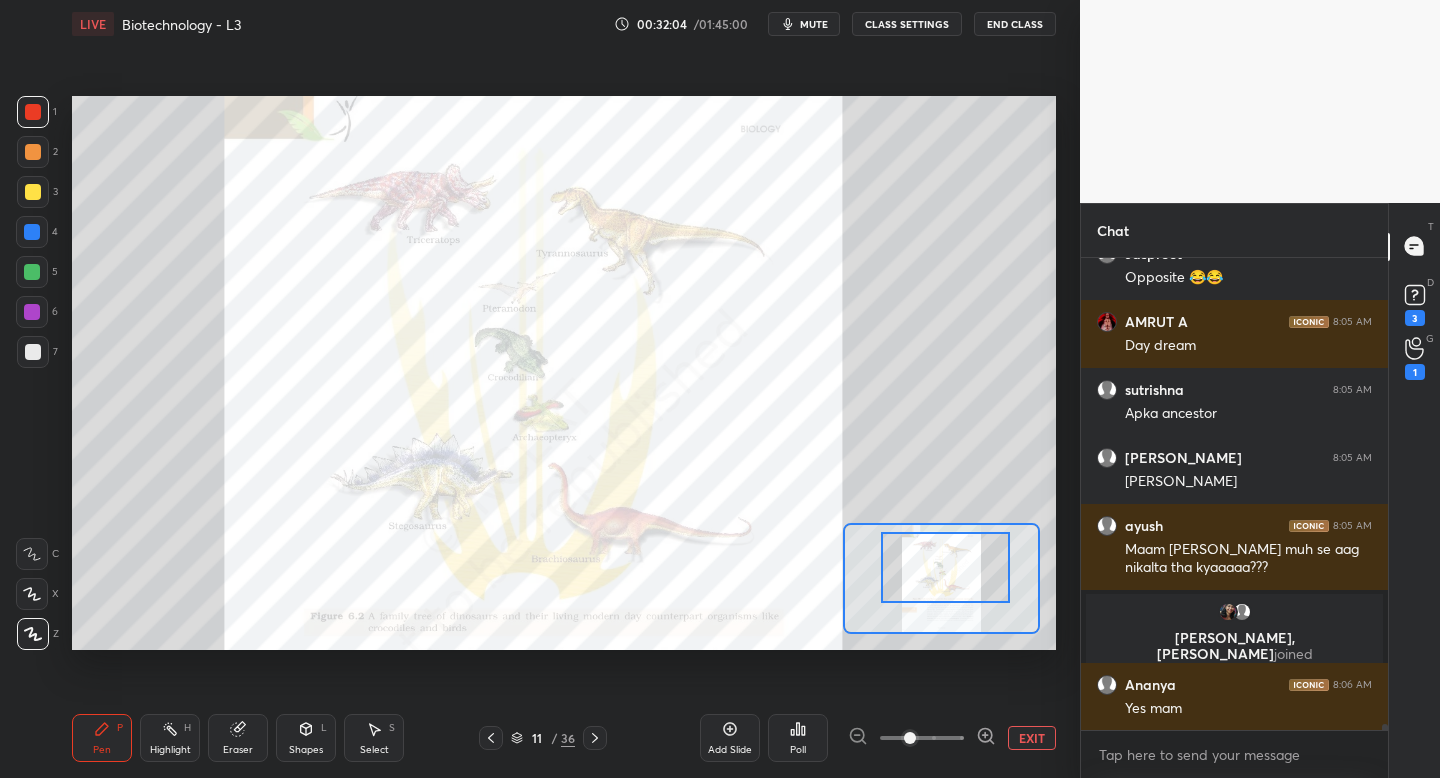 scroll, scrollTop: 37892, scrollLeft: 0, axis: vertical 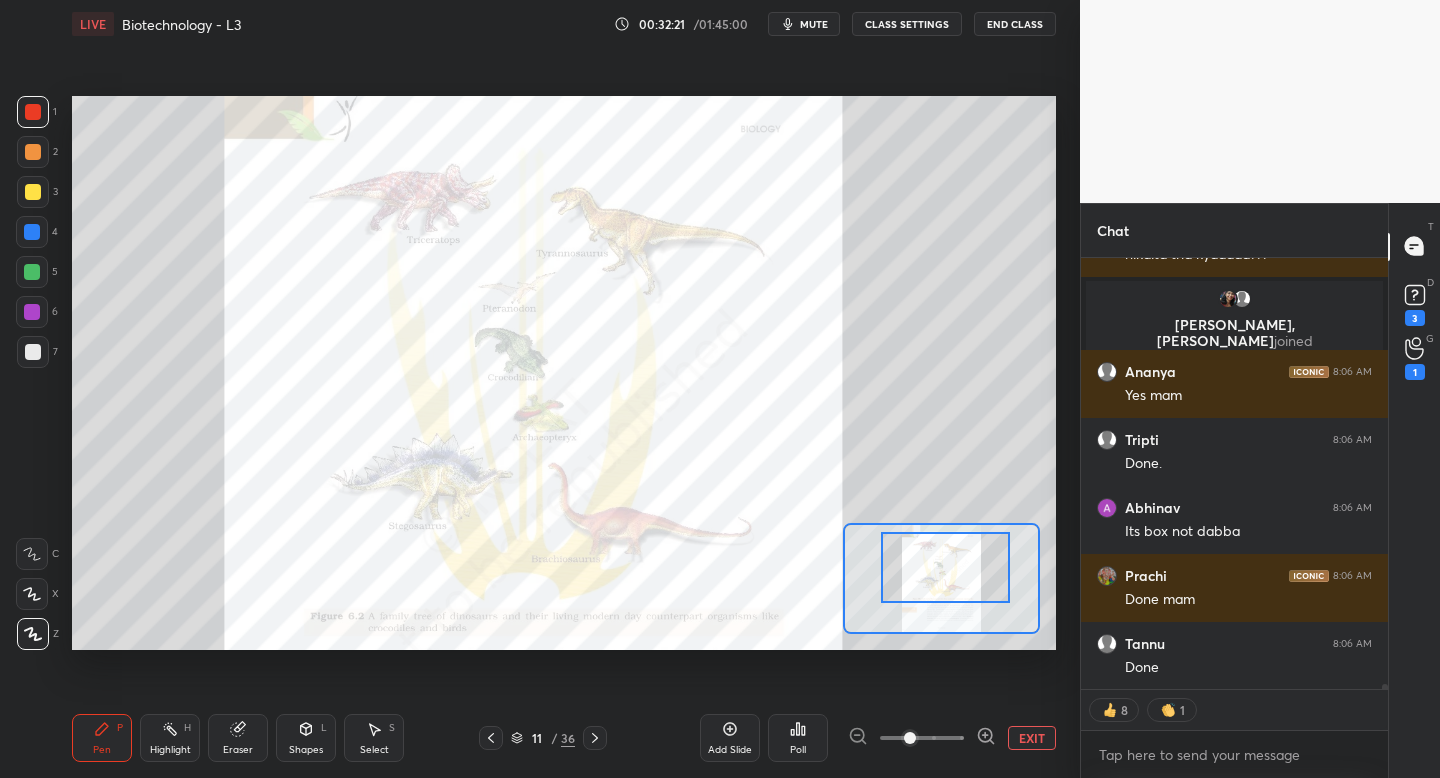 click on "Eraser" at bounding box center (238, 738) 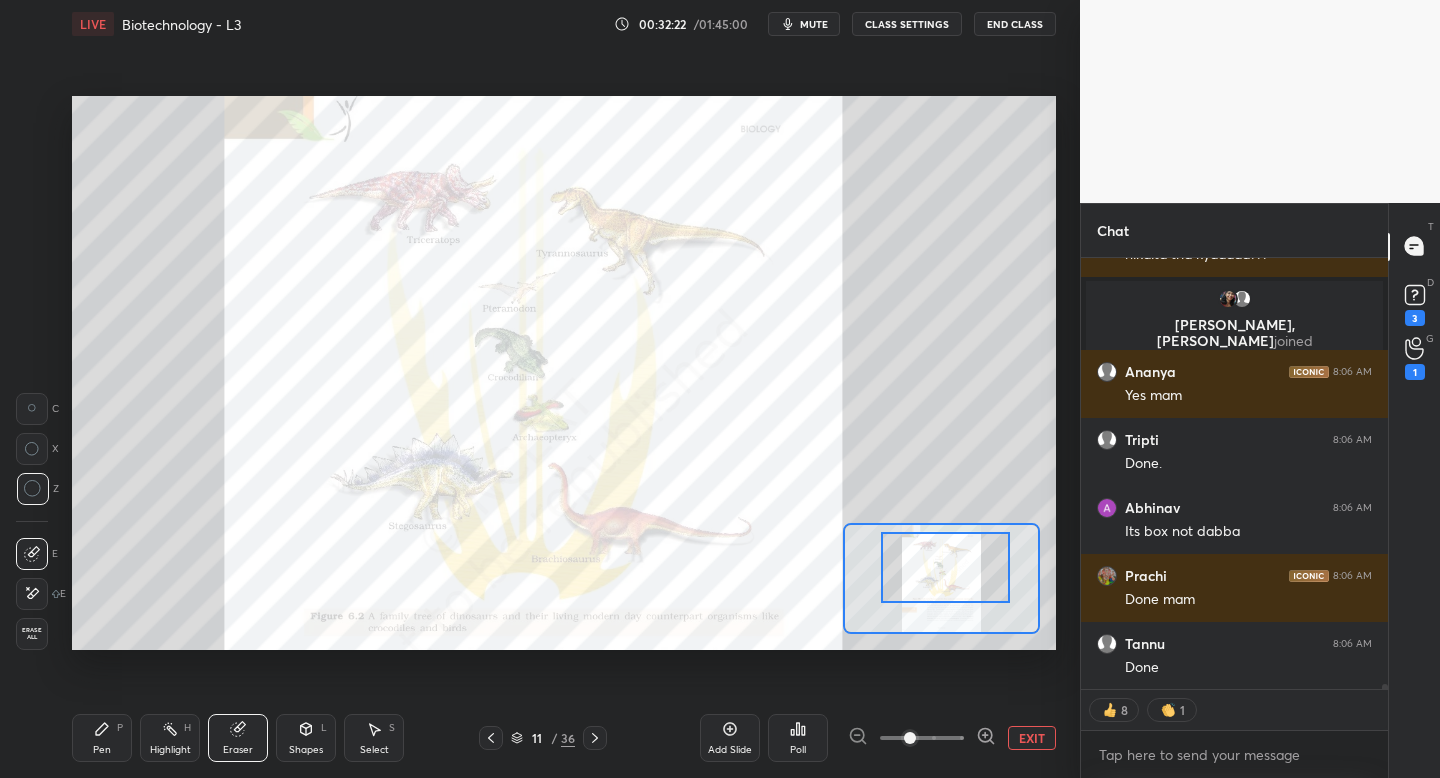 click on "Erase all" at bounding box center (32, 634) 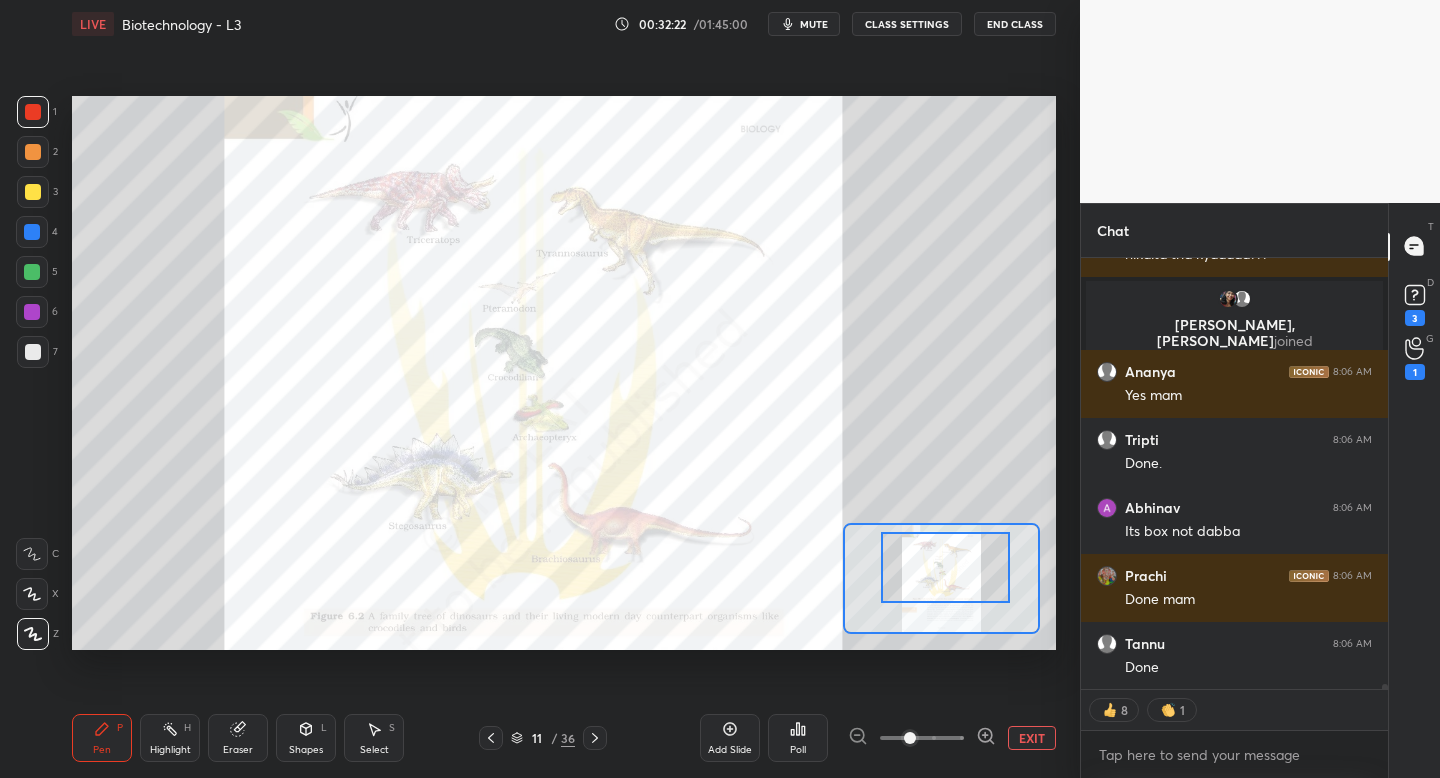click on "Pen P" at bounding box center [102, 738] 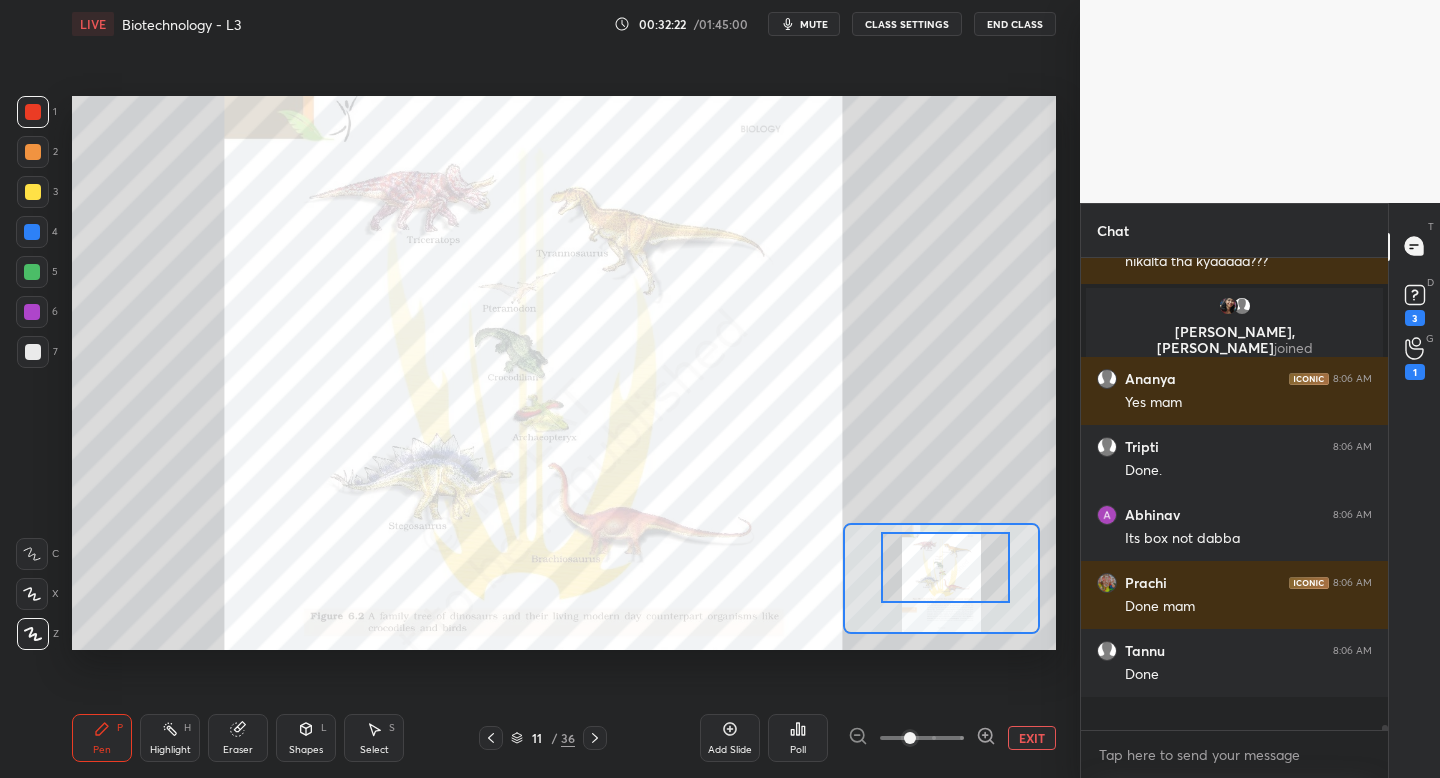 scroll, scrollTop: 7, scrollLeft: 7, axis: both 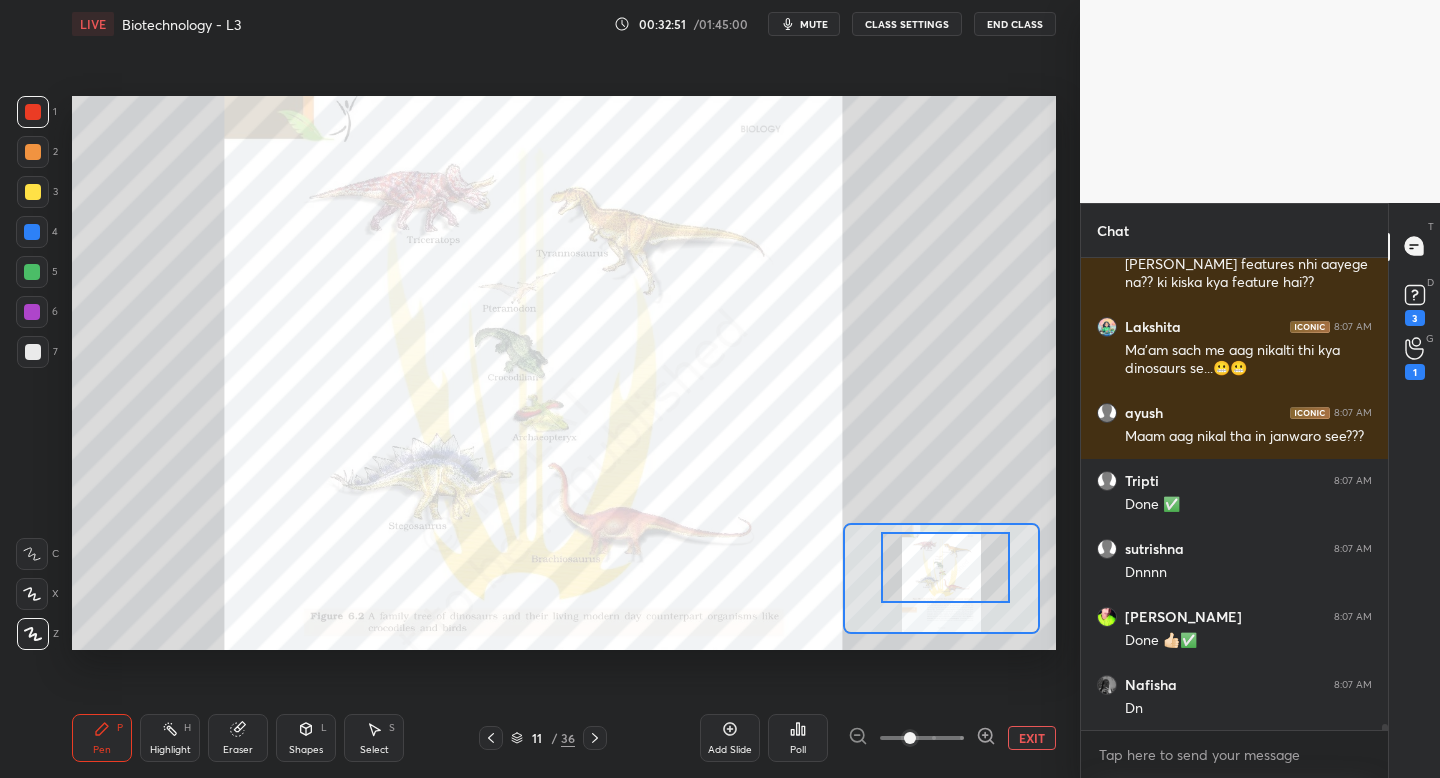click 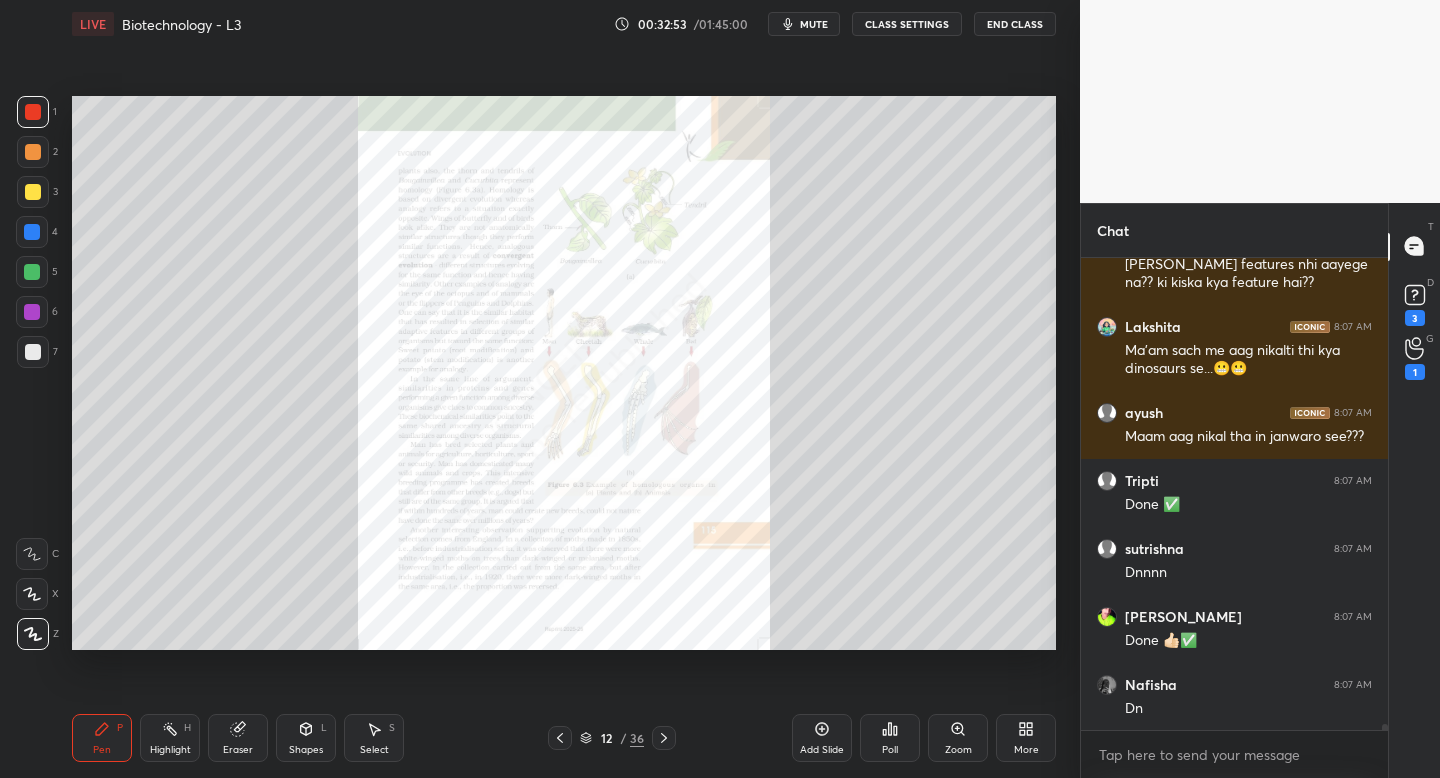 scroll, scrollTop: 39492, scrollLeft: 0, axis: vertical 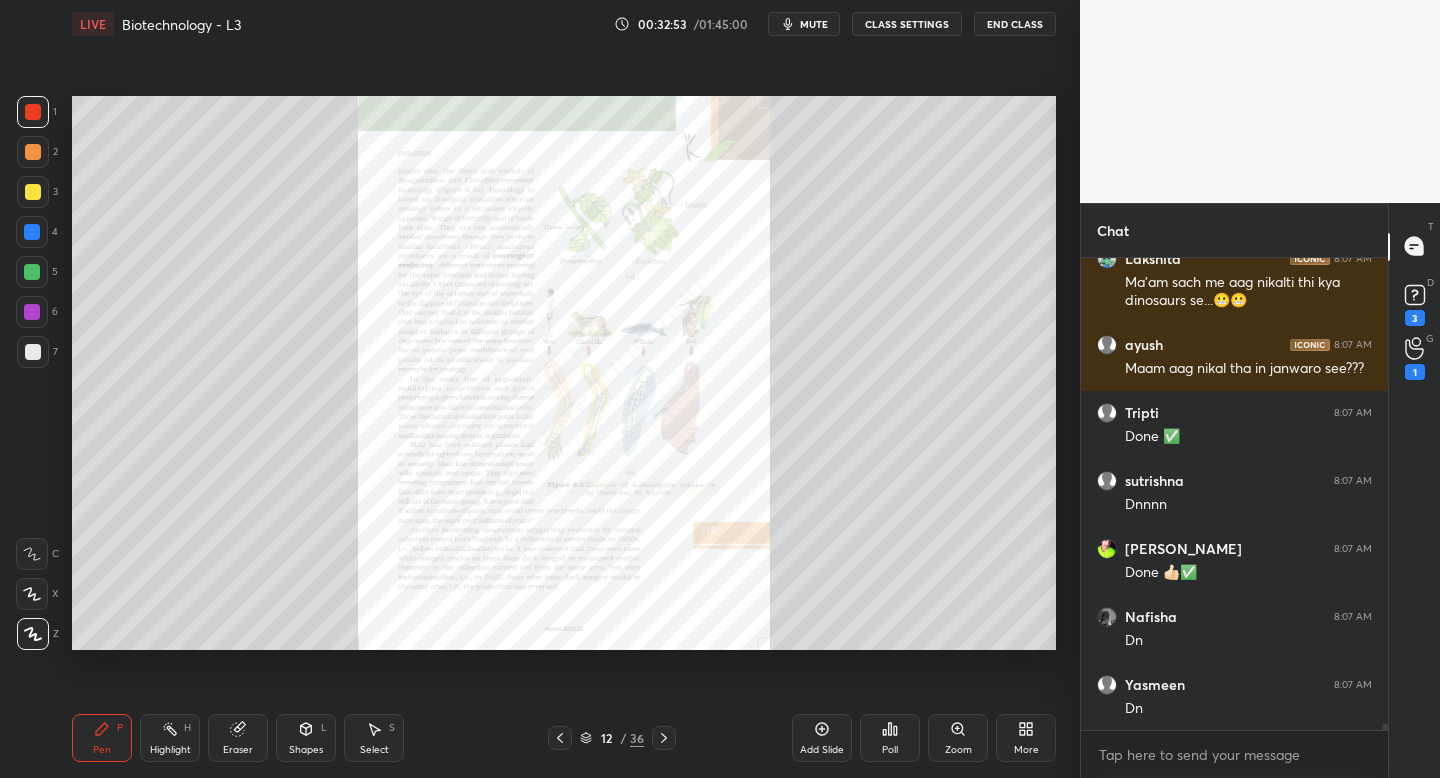 click 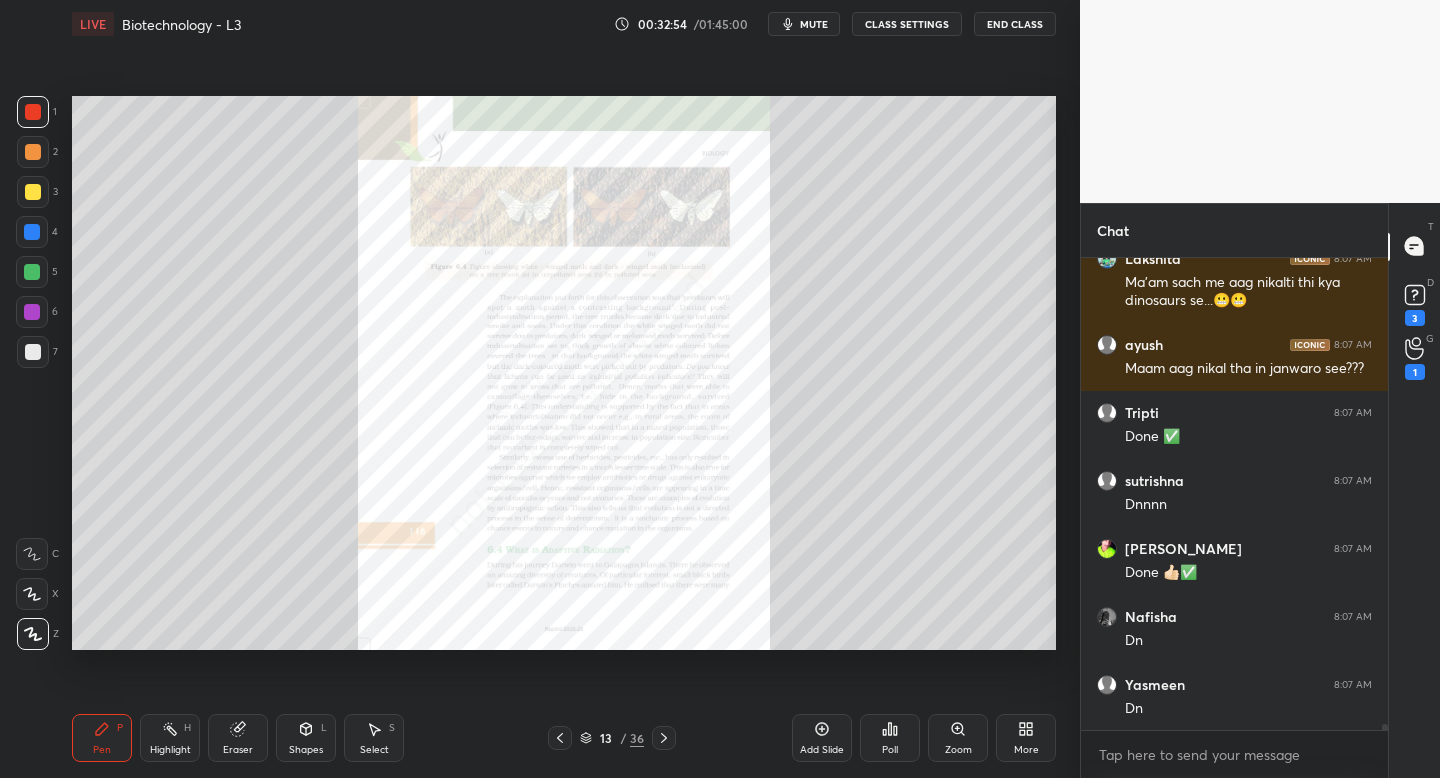 click 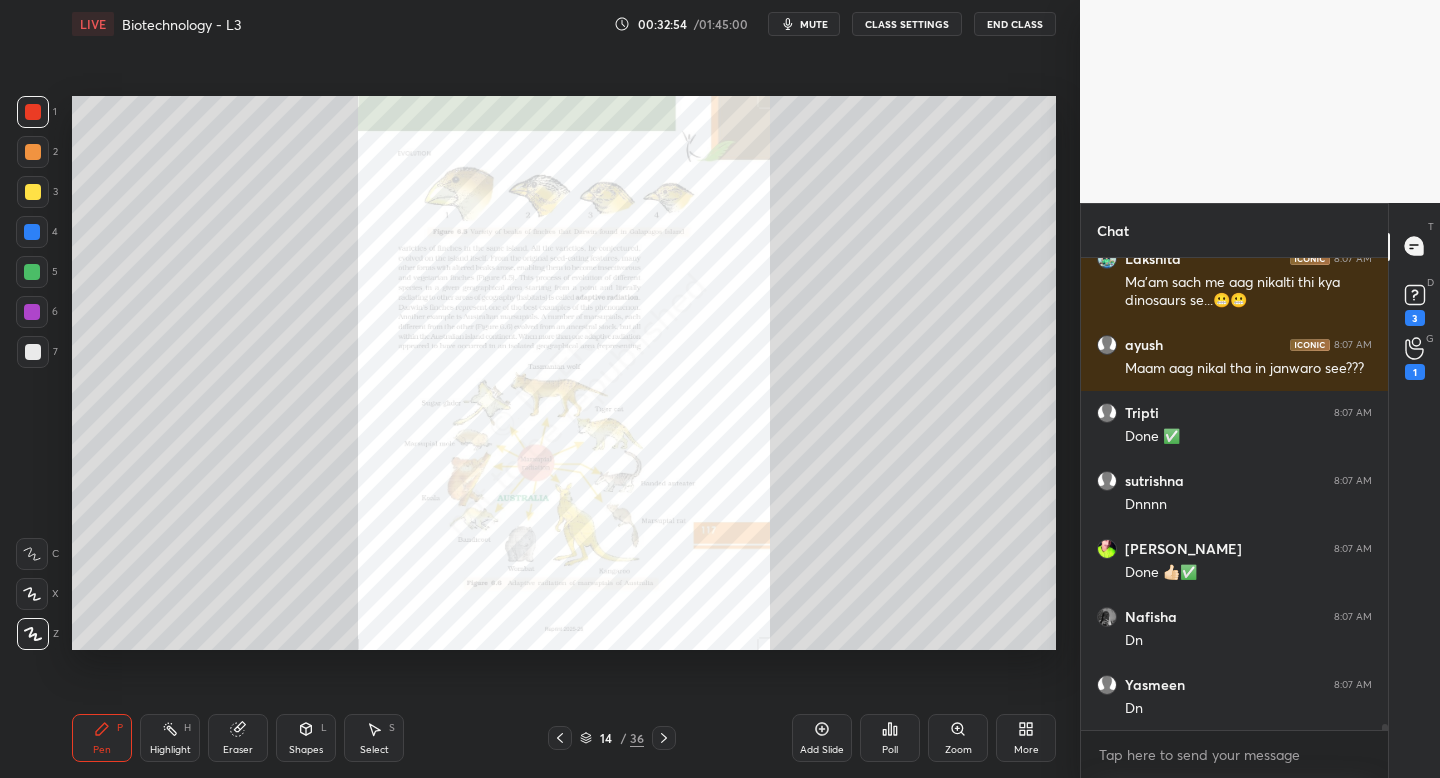 click 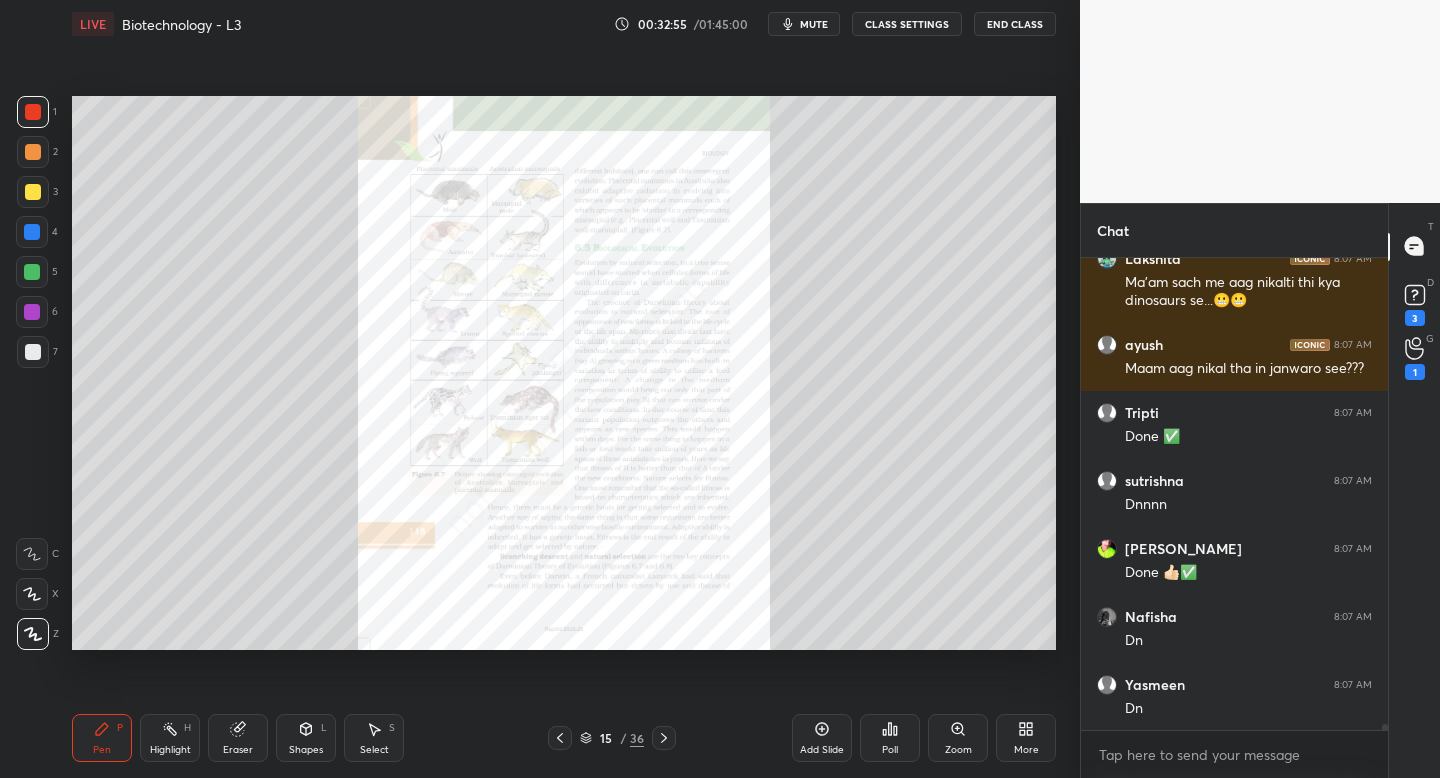 click 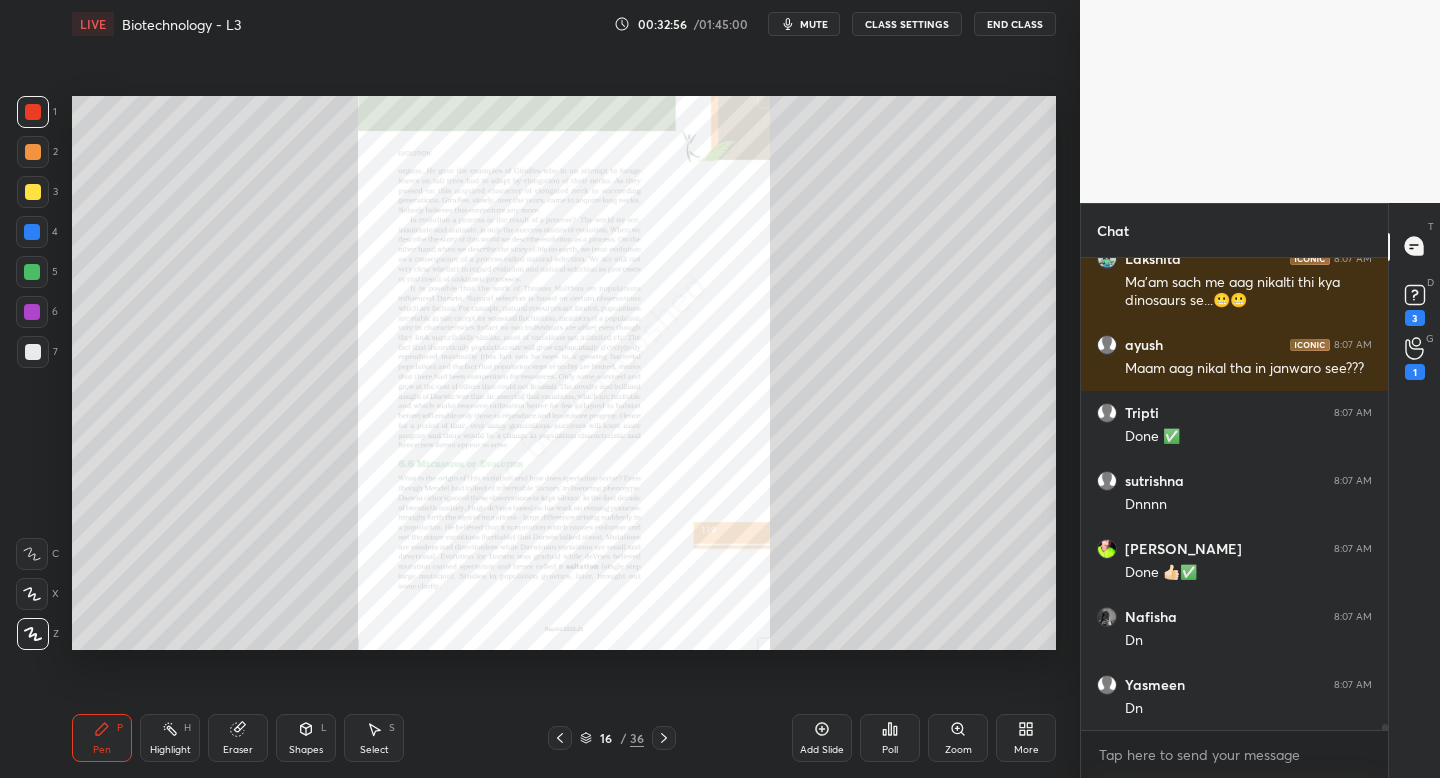click at bounding box center (664, 738) 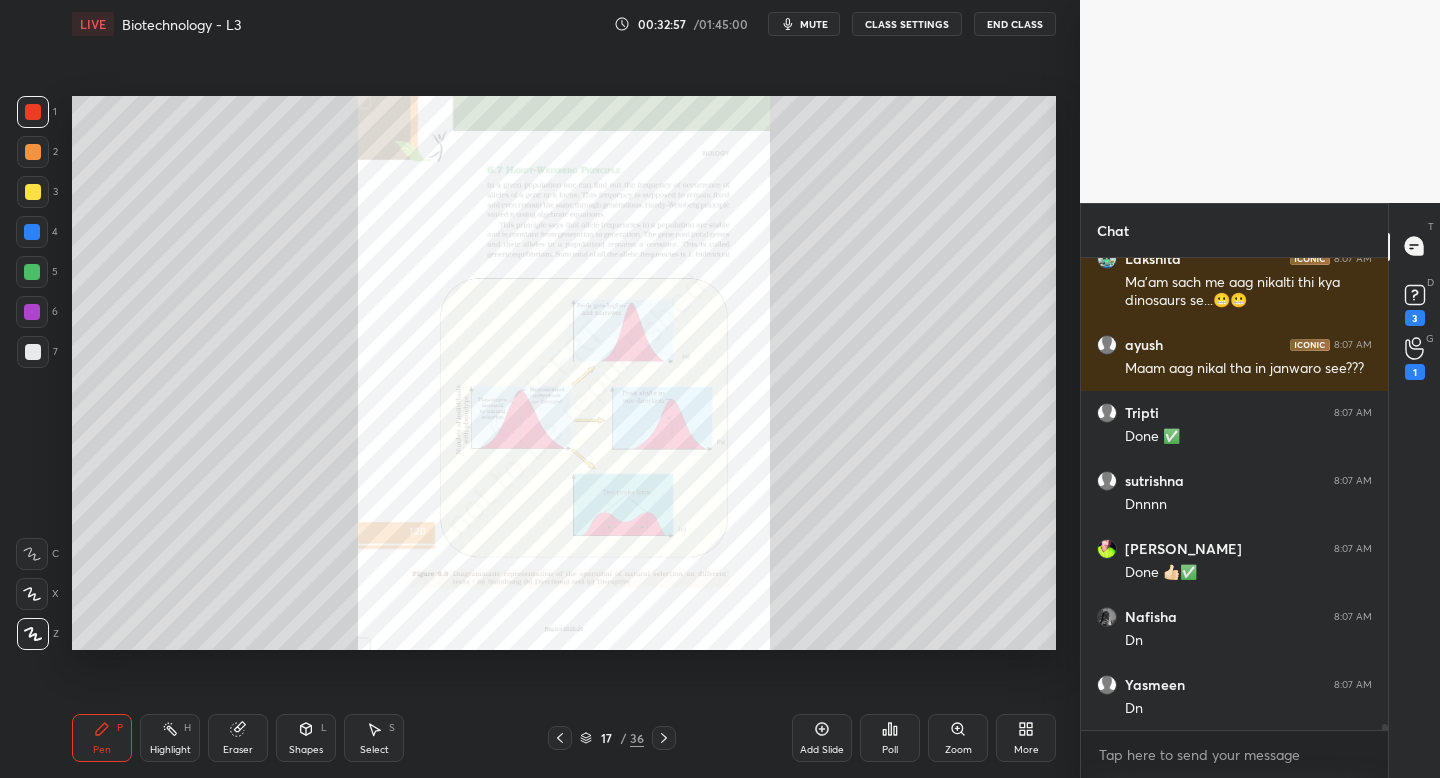 scroll, scrollTop: 39560, scrollLeft: 0, axis: vertical 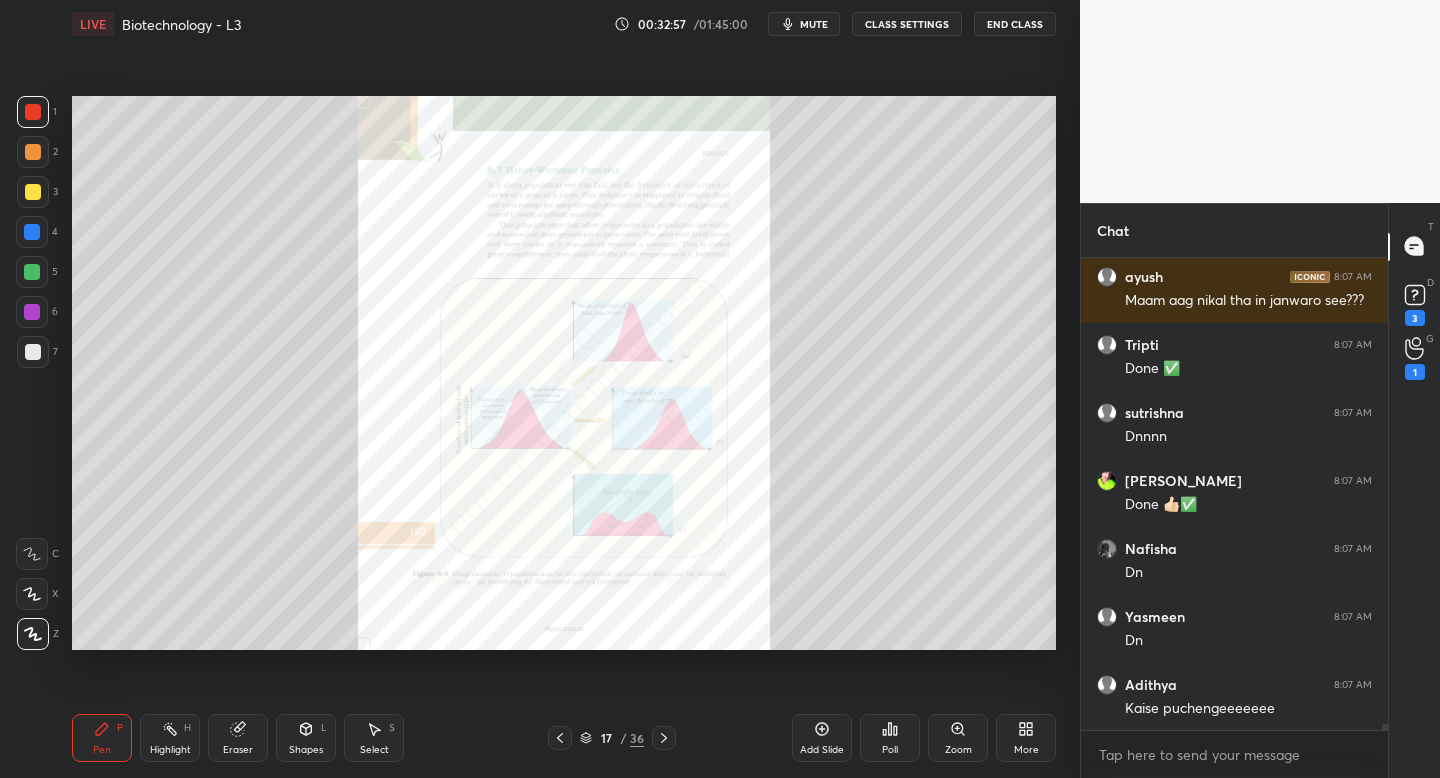 click 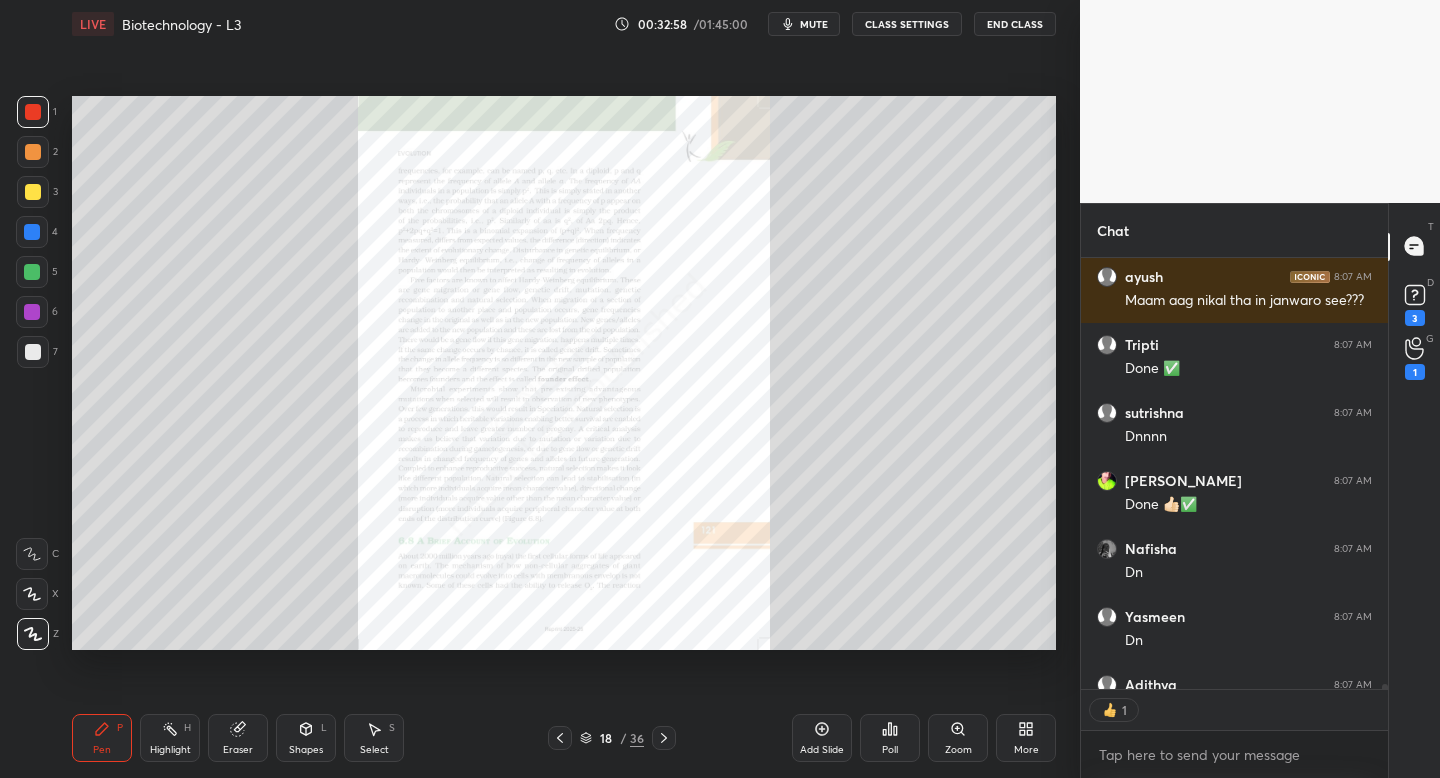 scroll, scrollTop: 425, scrollLeft: 301, axis: both 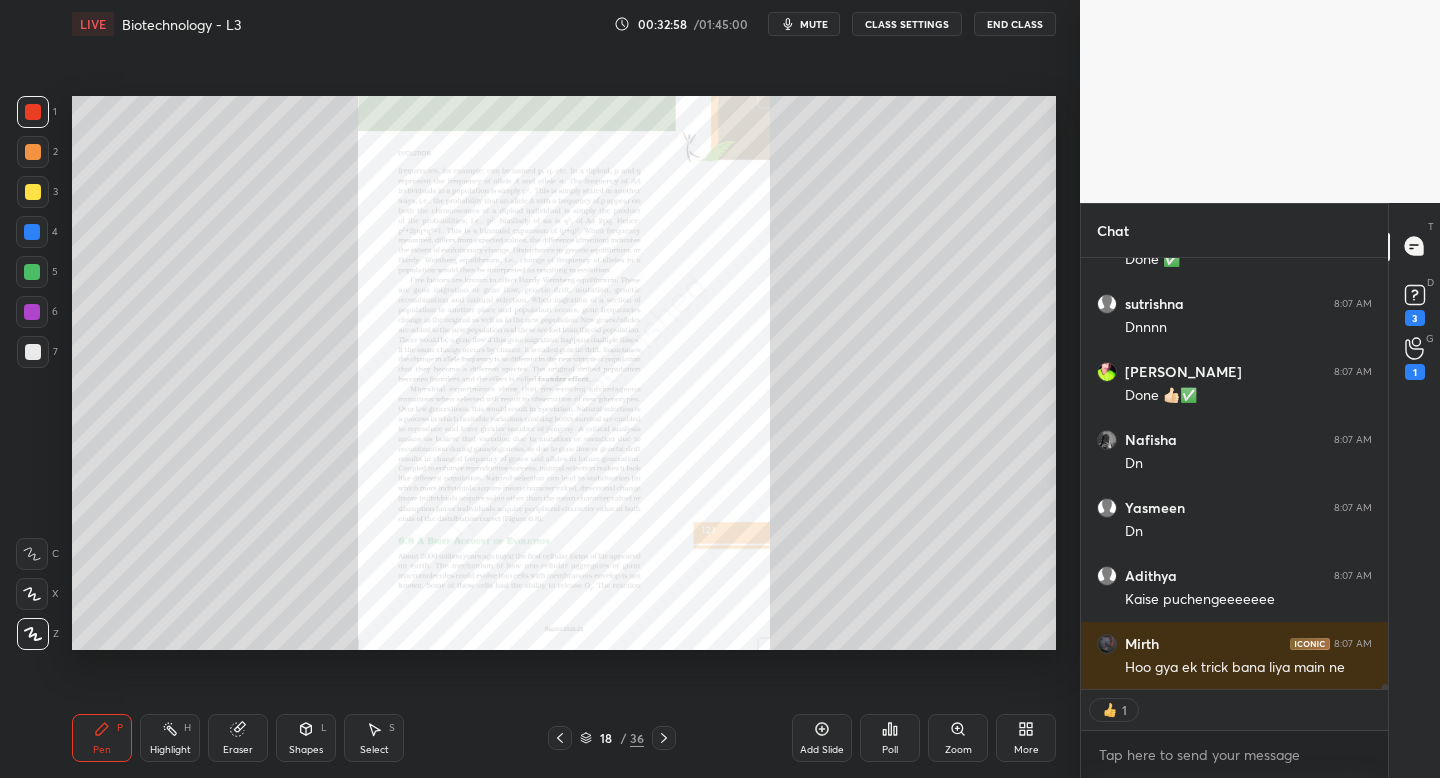 click 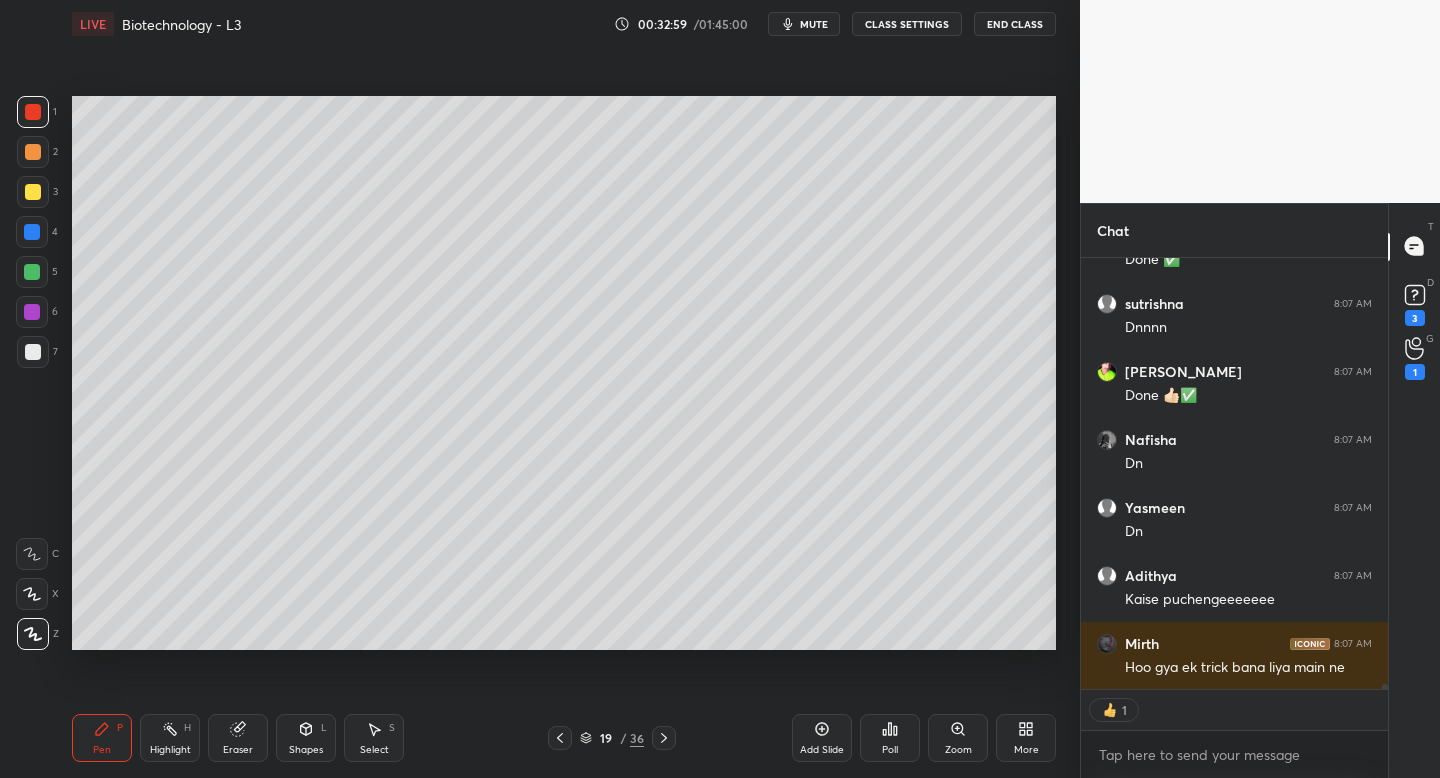 click 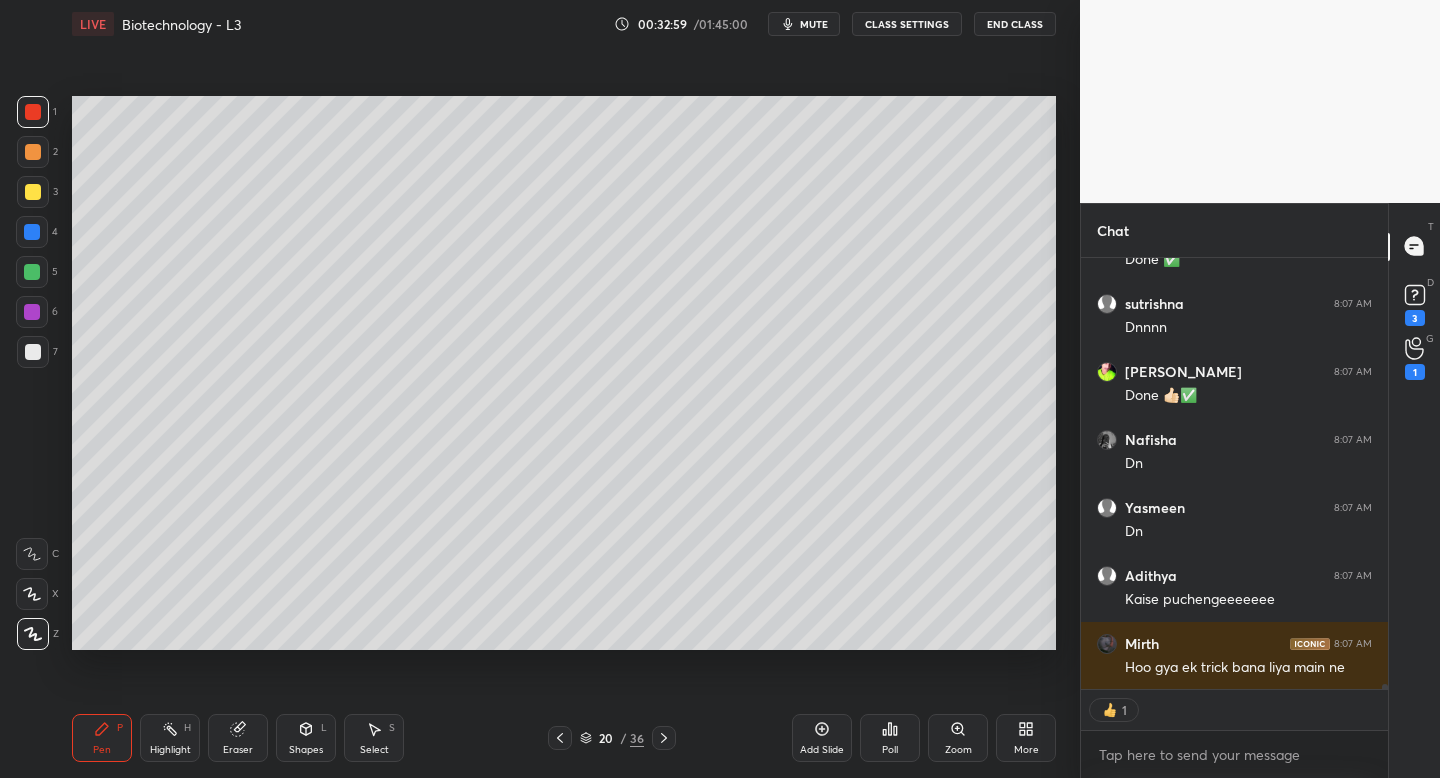 click 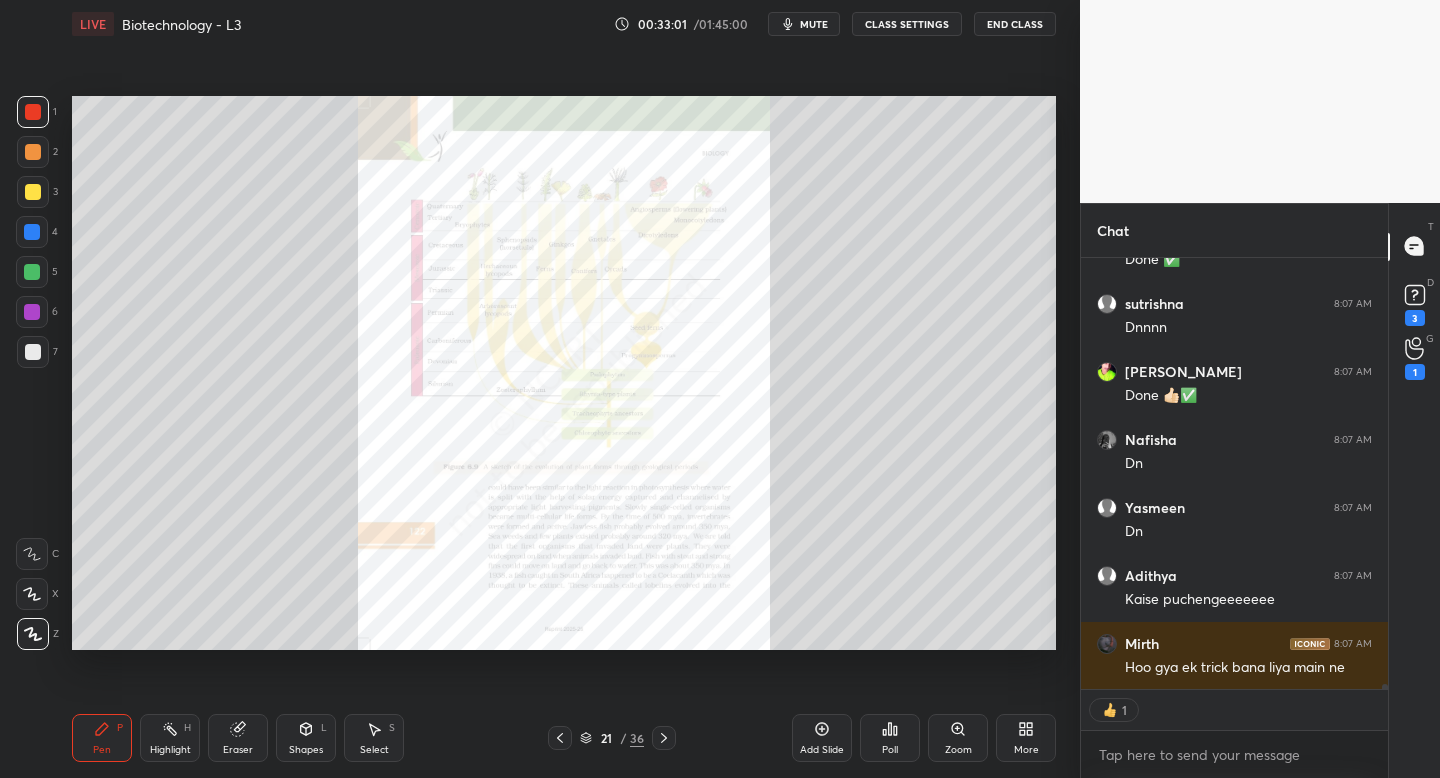 click 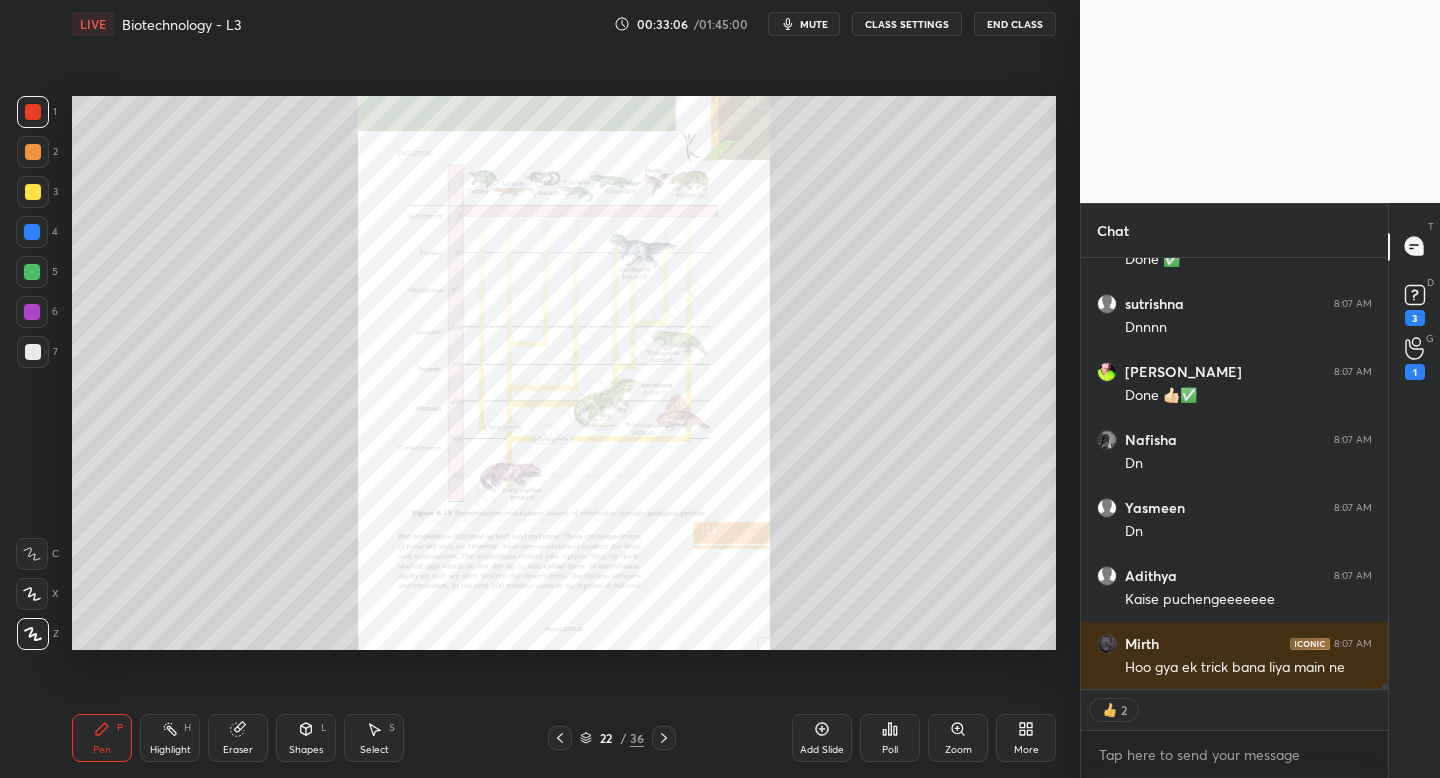 click 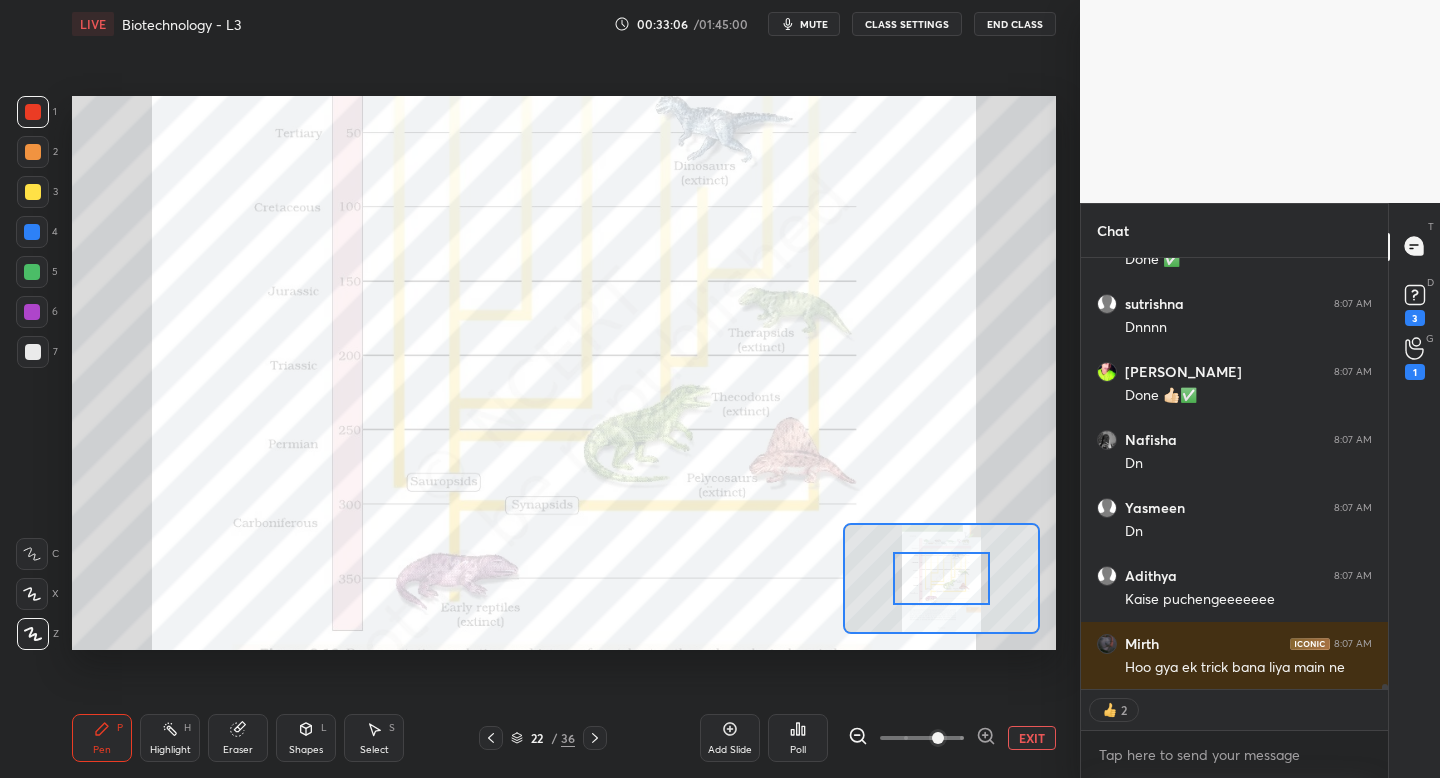 click at bounding box center [938, 738] 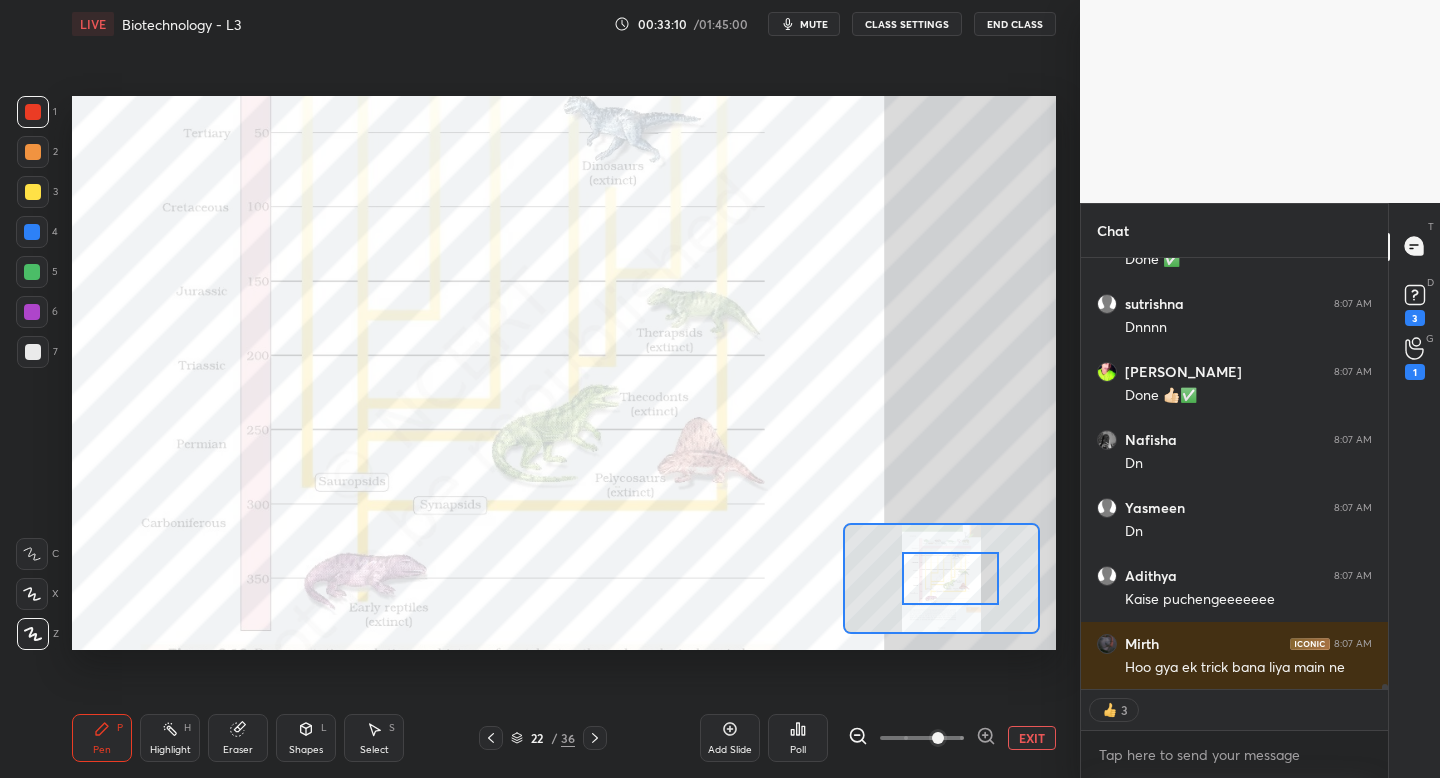 drag, startPoint x: 943, startPoint y: 601, endPoint x: 954, endPoint y: 599, distance: 11.18034 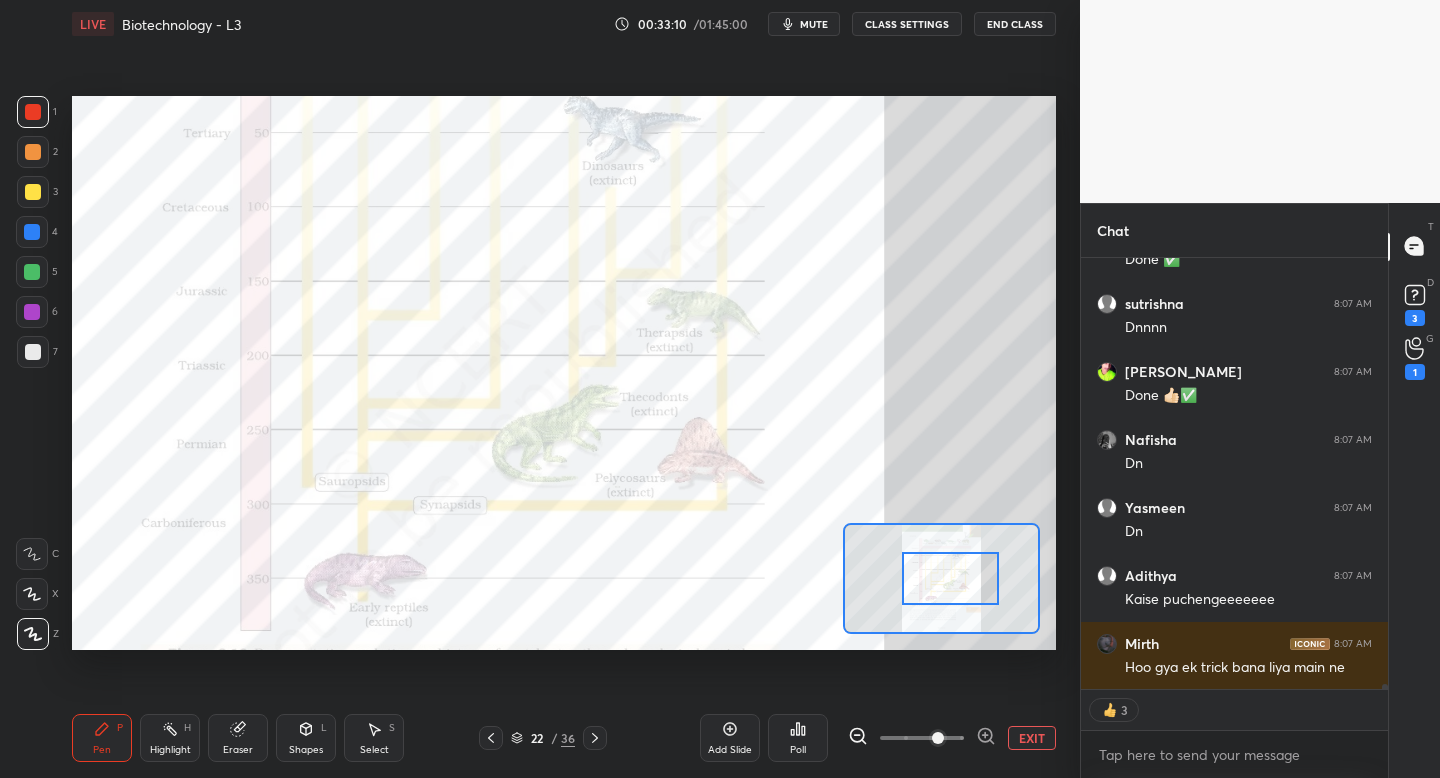 click at bounding box center [950, 578] 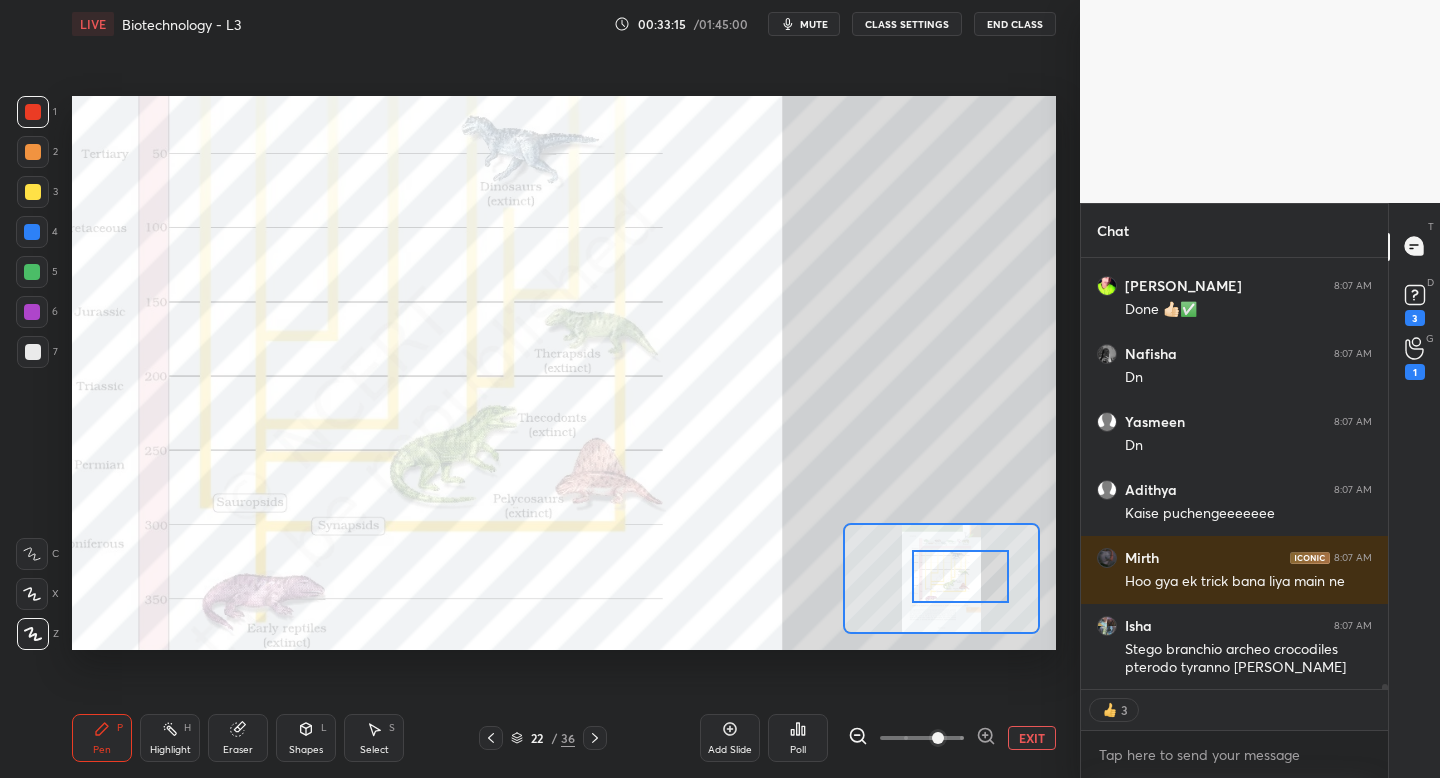 scroll, scrollTop: 39823, scrollLeft: 0, axis: vertical 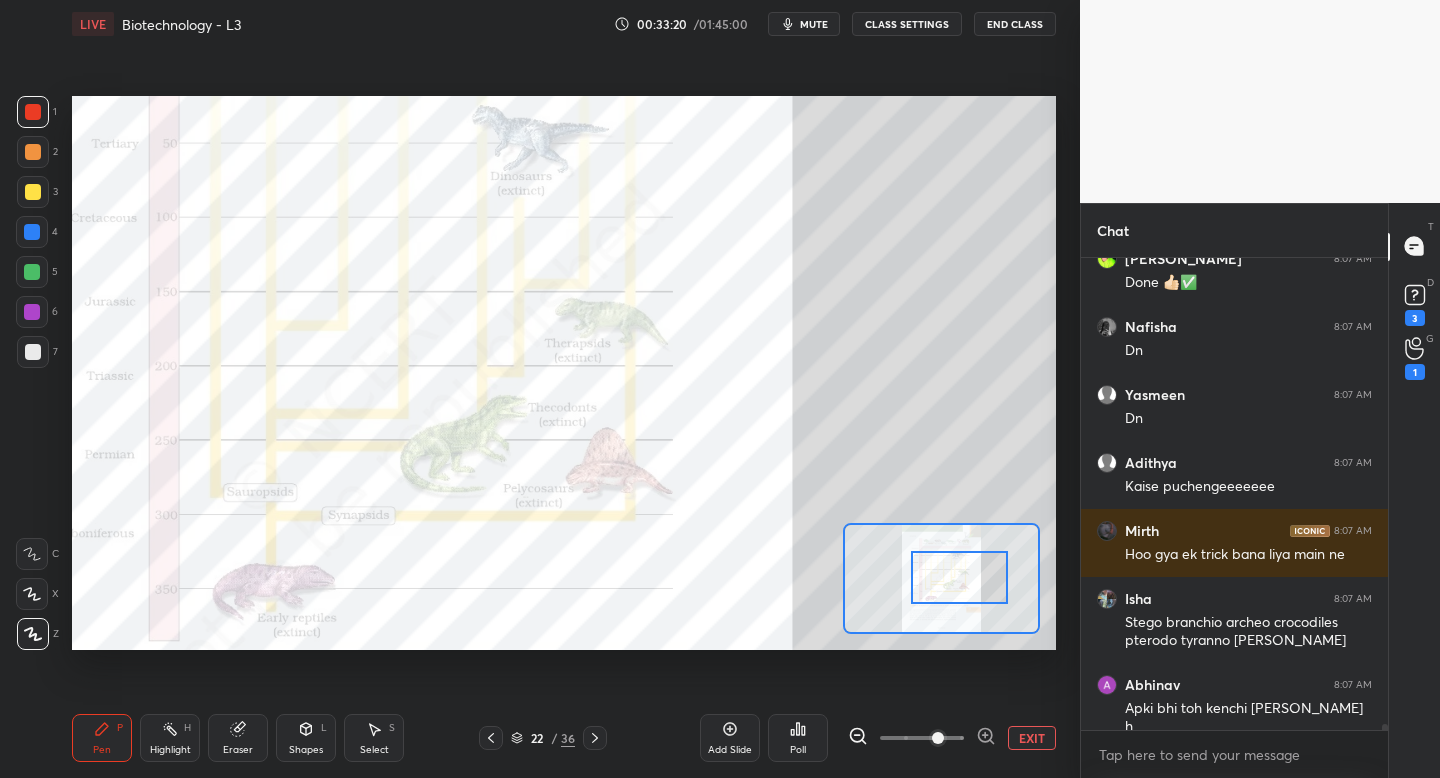 click at bounding box center [959, 577] 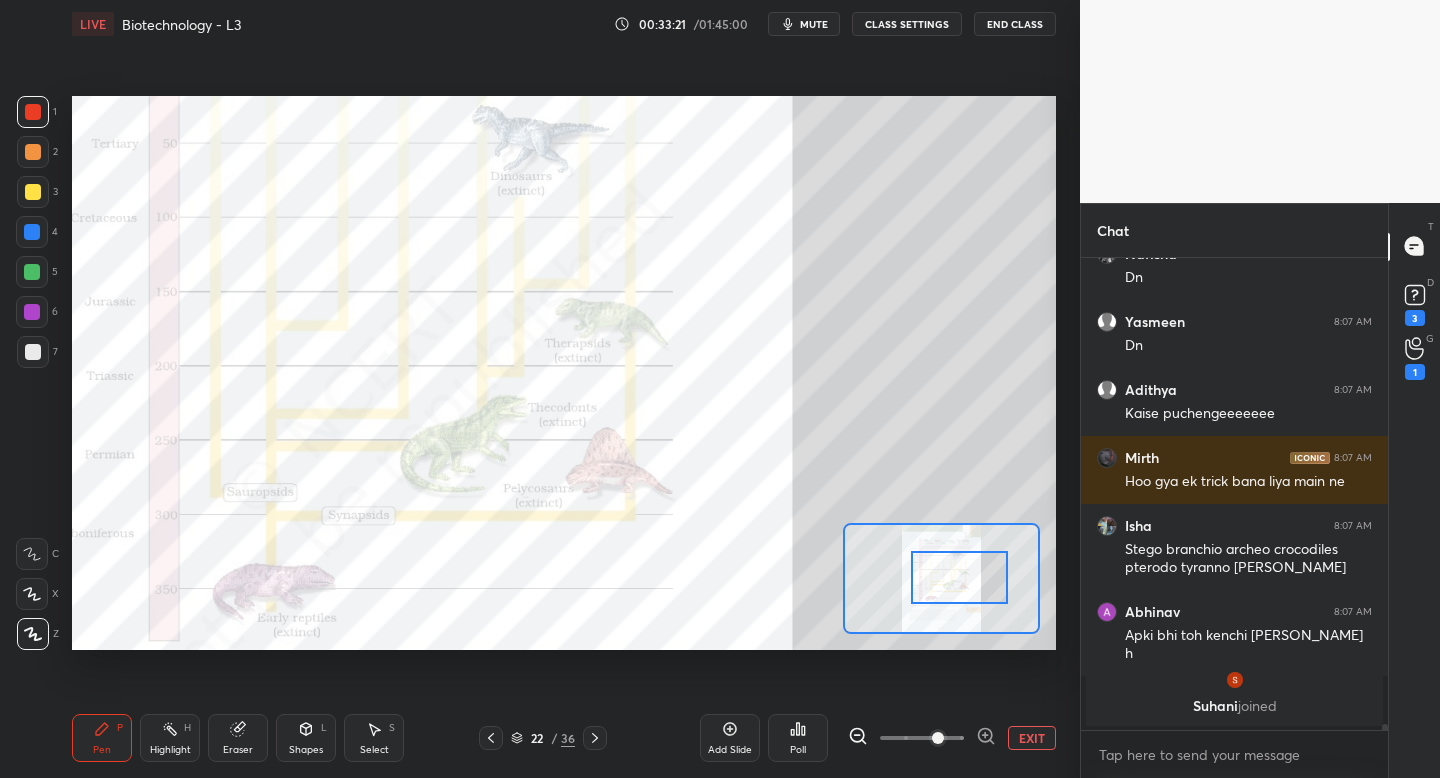 click on "EXIT" at bounding box center (1032, 738) 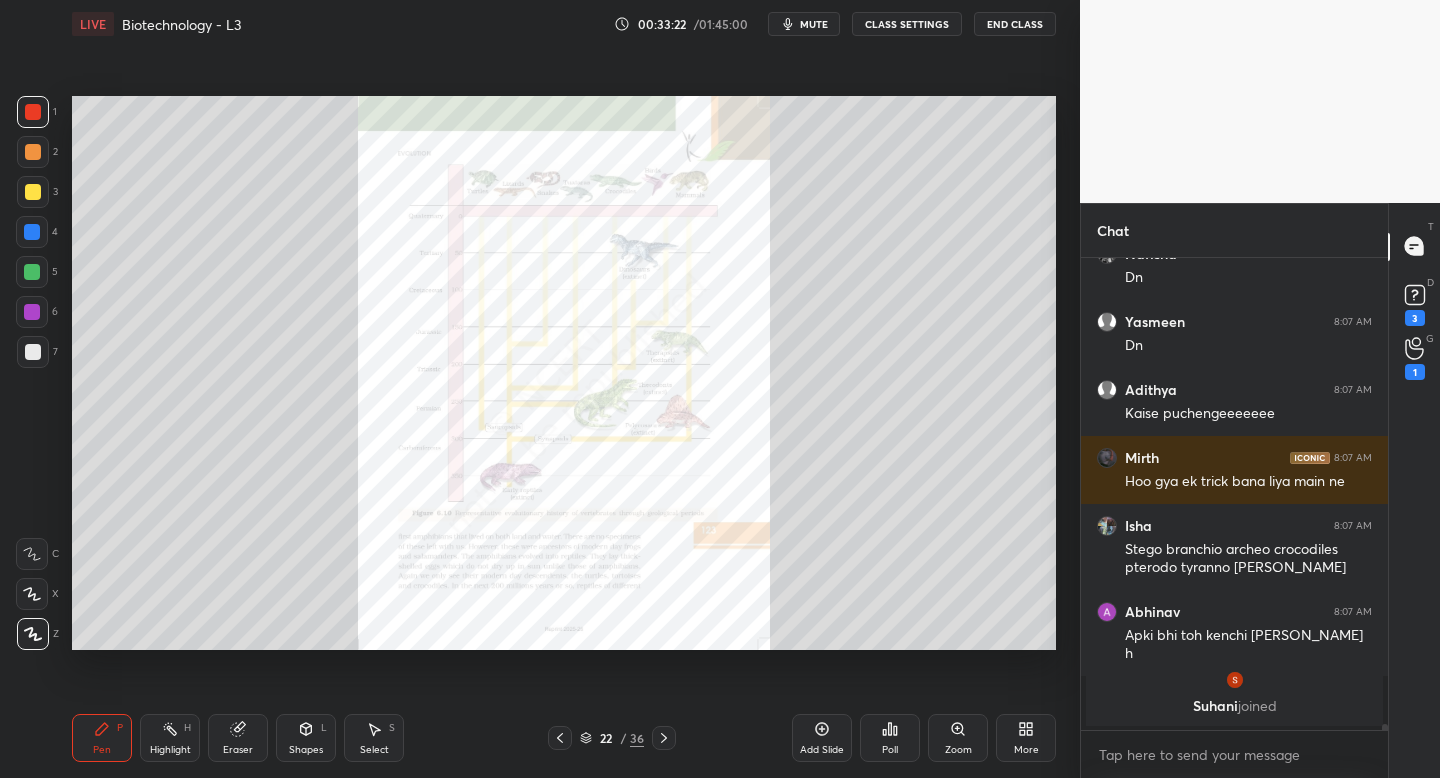 click 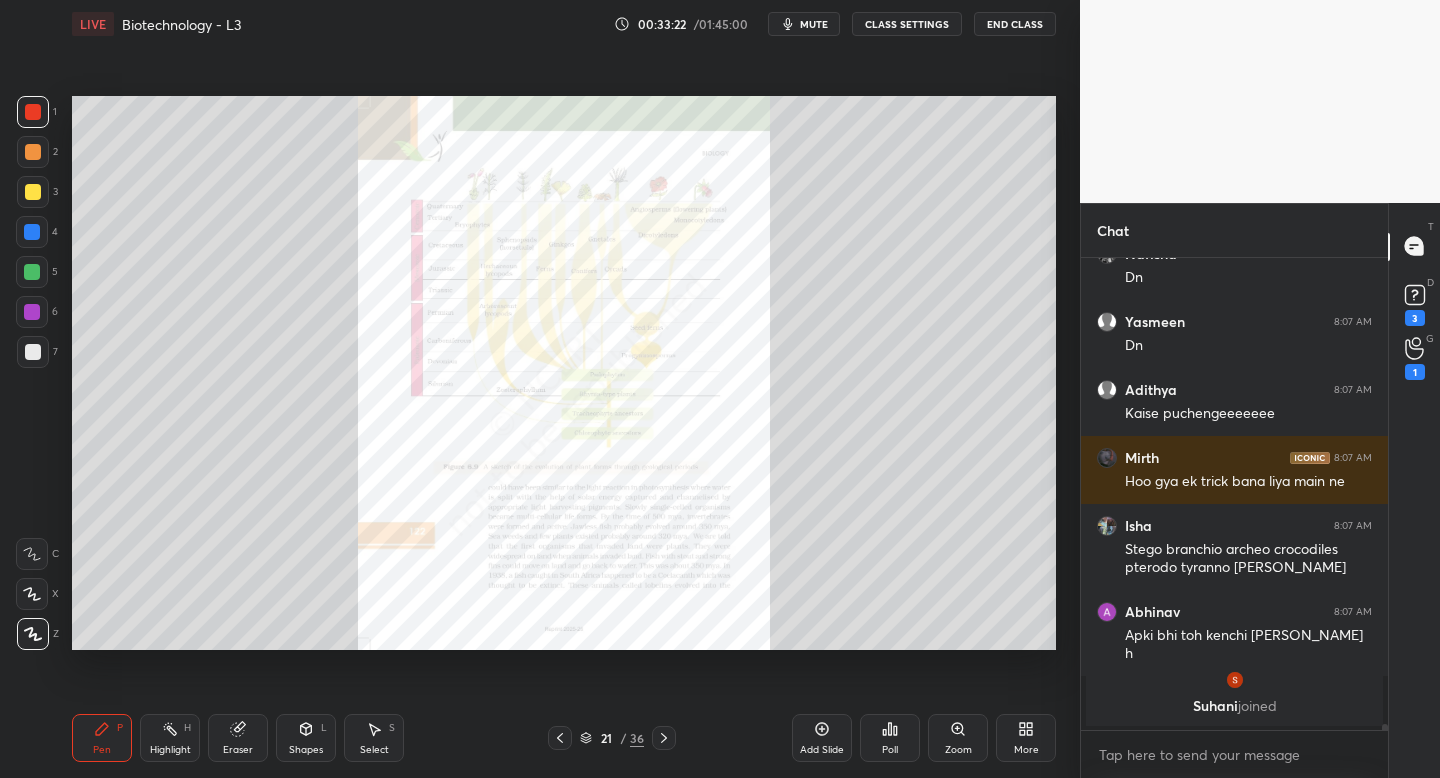 click on "Zoom" at bounding box center [958, 738] 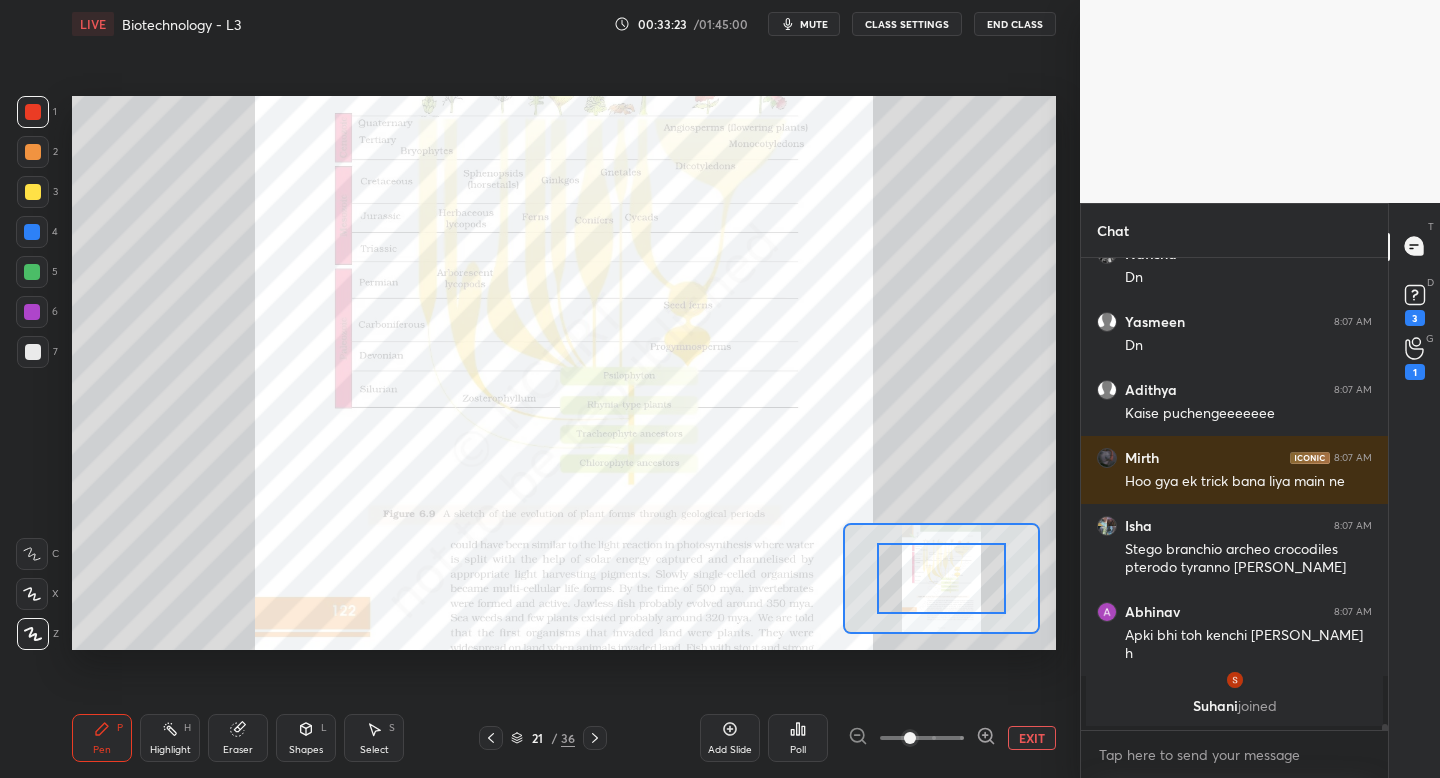 click at bounding box center (922, 738) 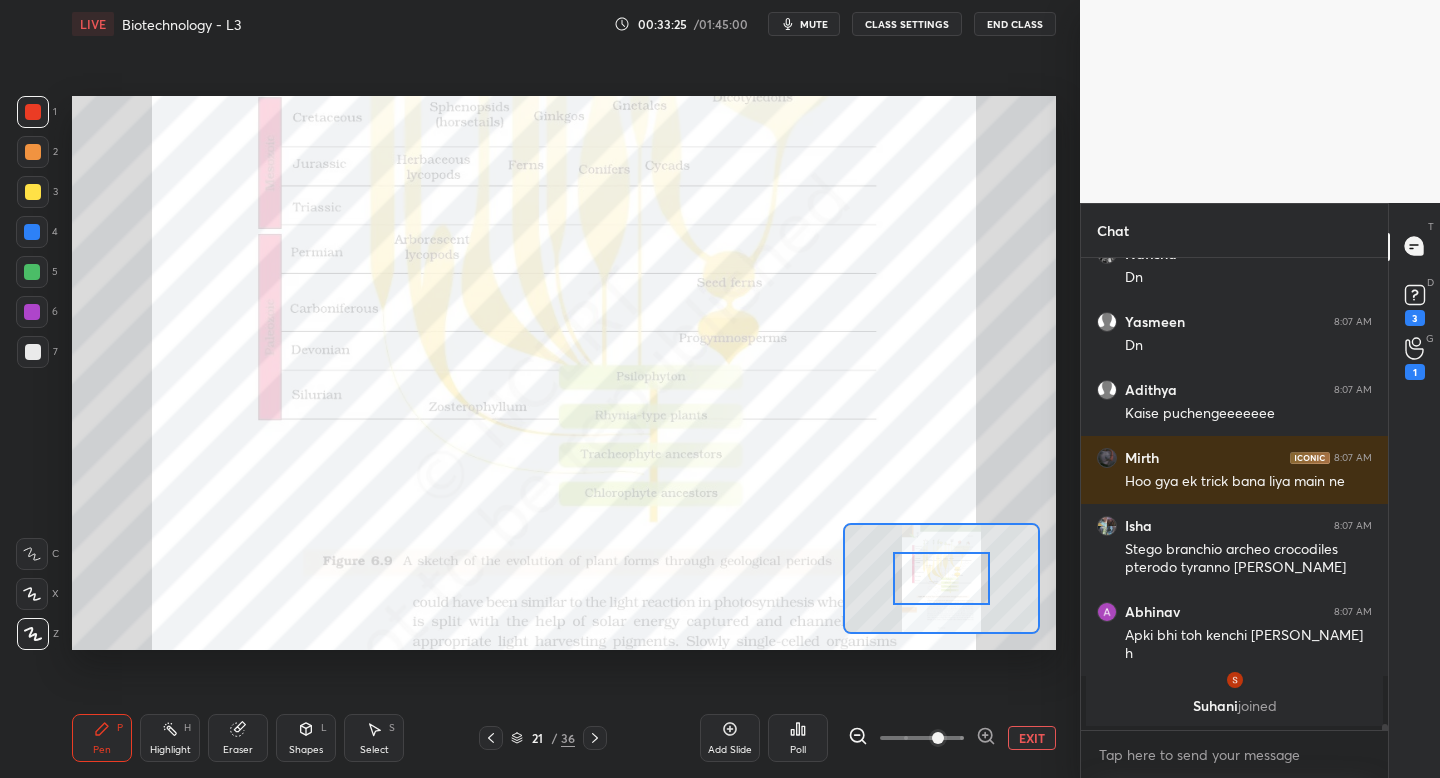 click on "Eraser" at bounding box center [238, 738] 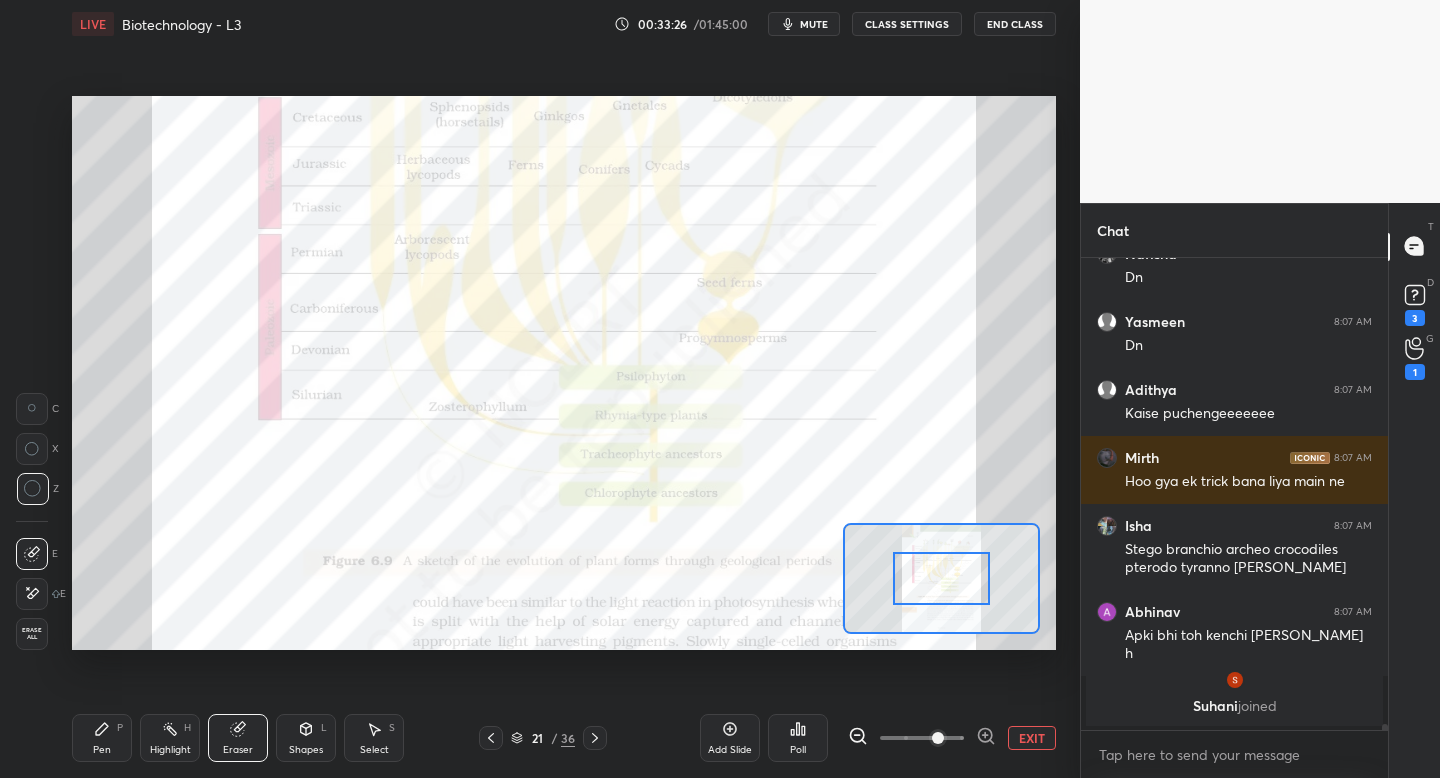 click on "Erase all" at bounding box center [32, 634] 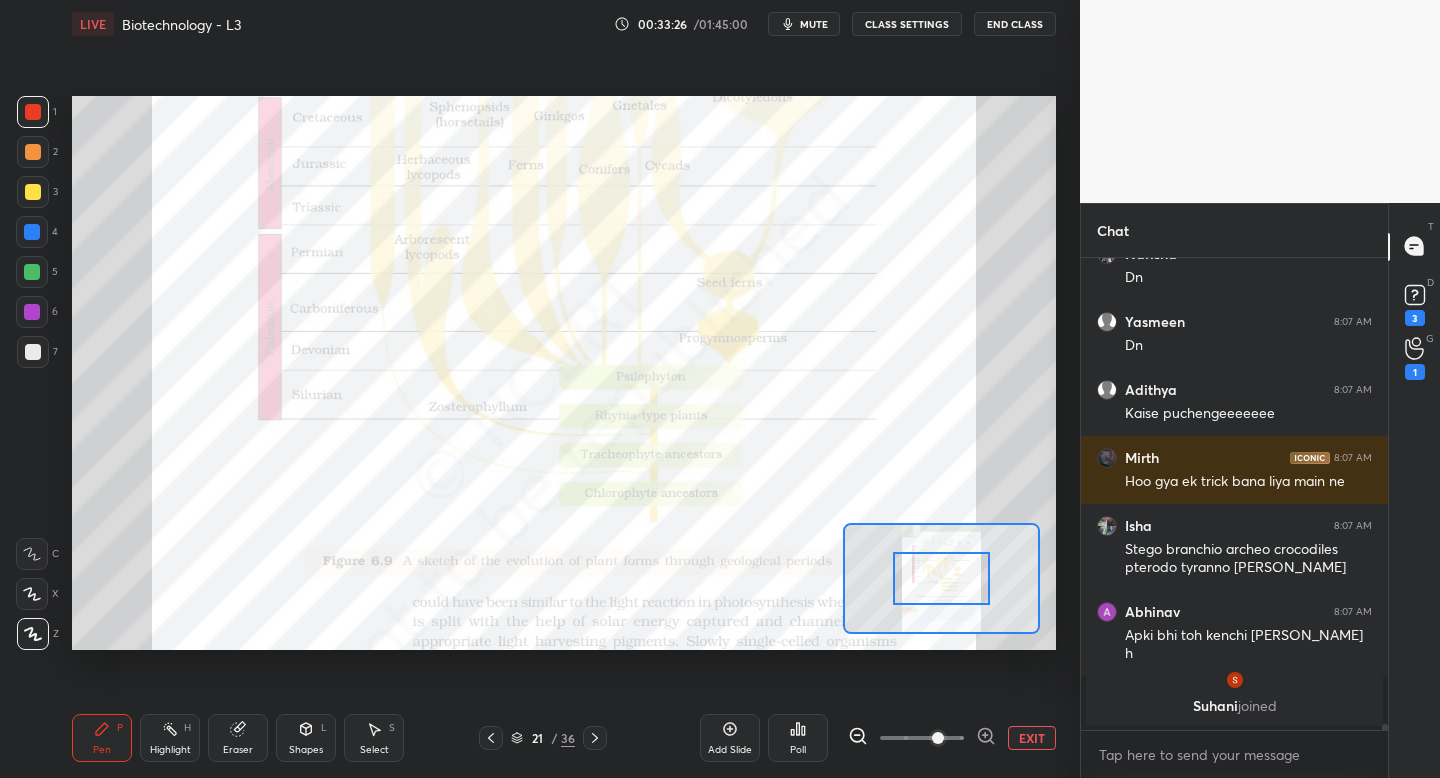 click on "Pen P" at bounding box center (102, 738) 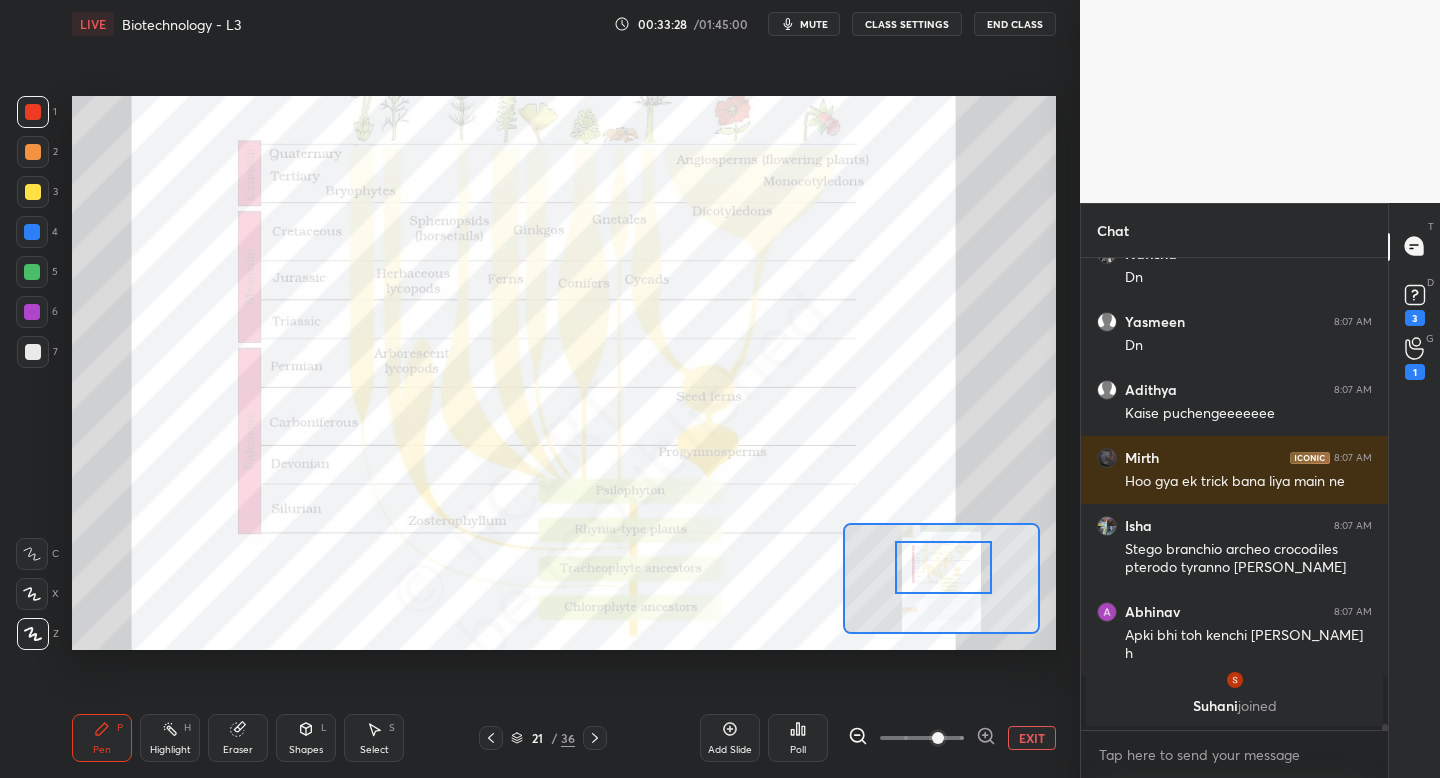 click at bounding box center (943, 567) 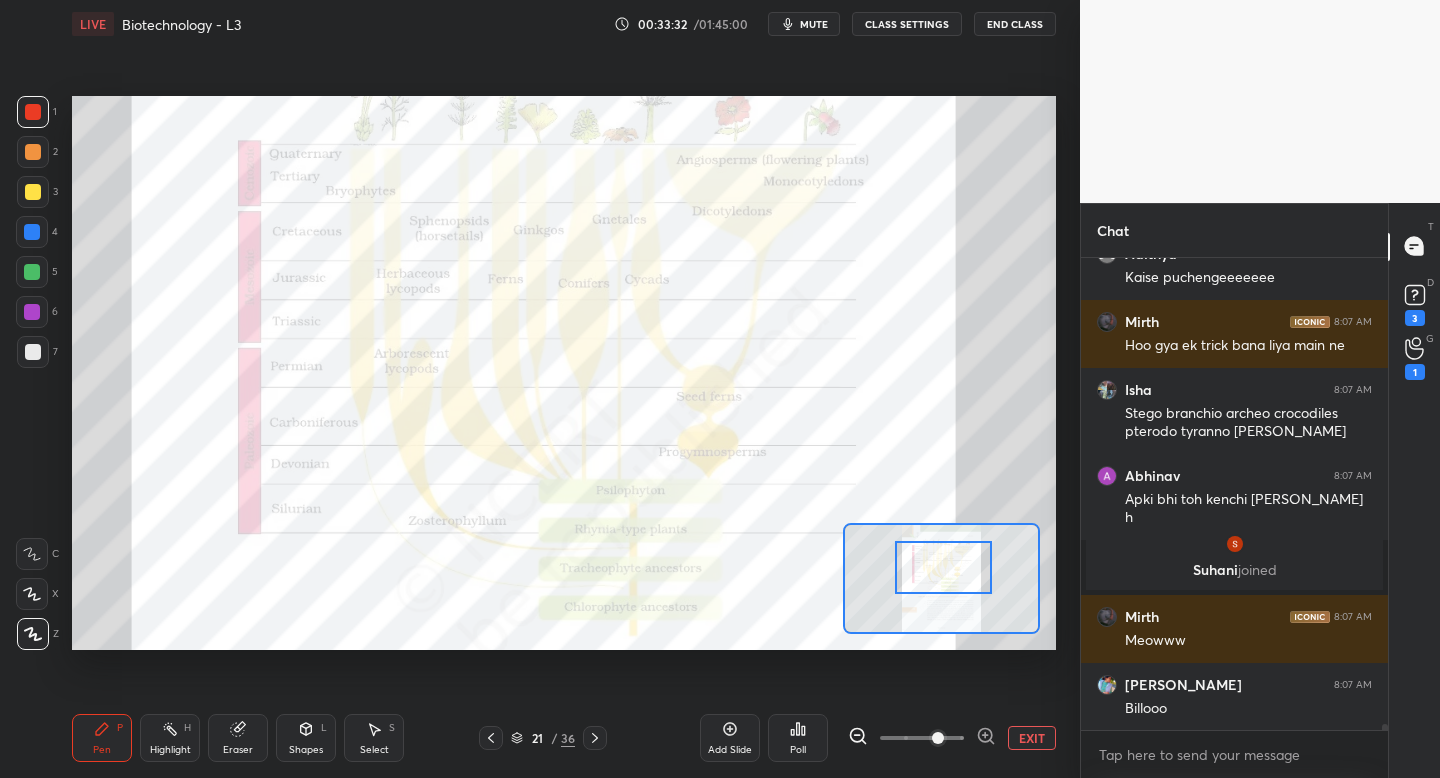 scroll, scrollTop: 39514, scrollLeft: 0, axis: vertical 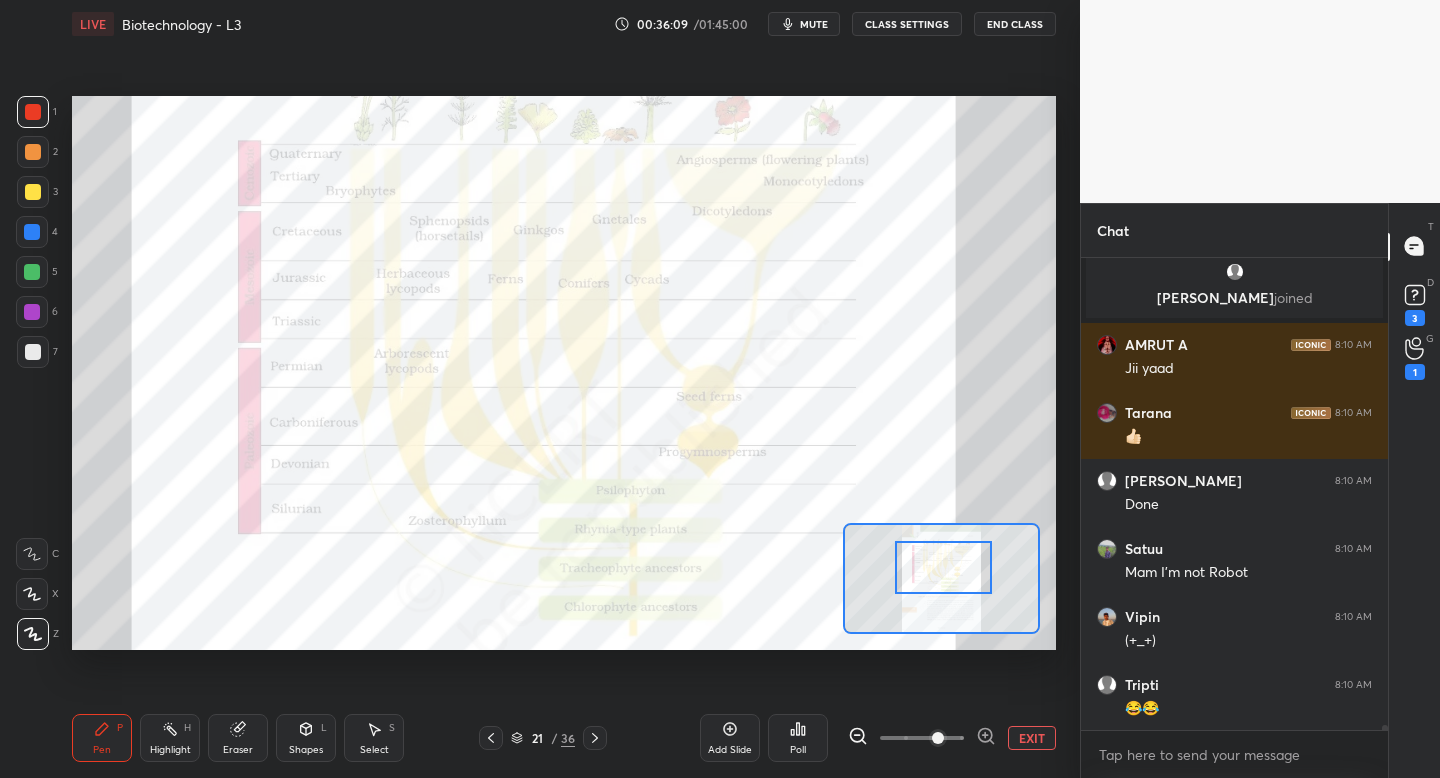 click on "Eraser" at bounding box center [238, 738] 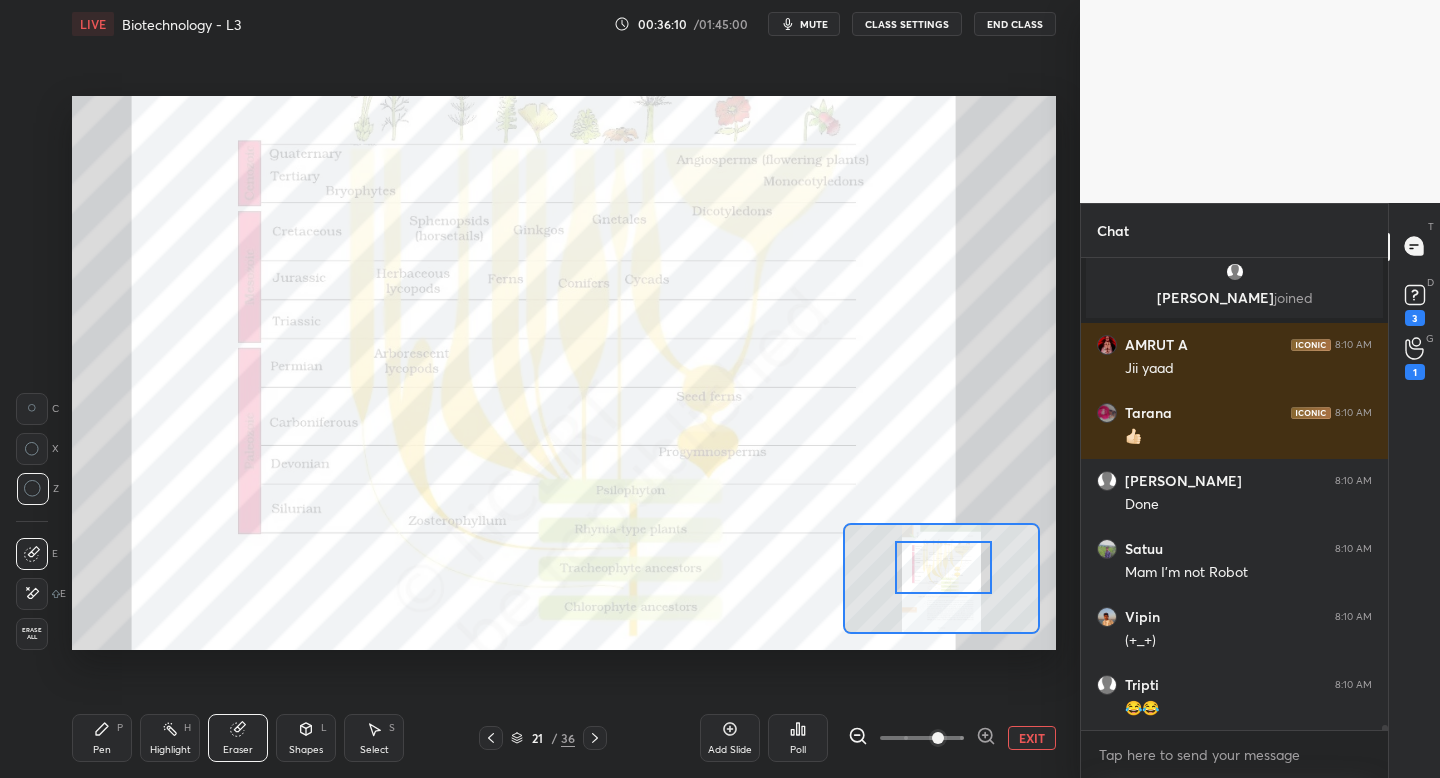 click on "Erase all" at bounding box center [32, 634] 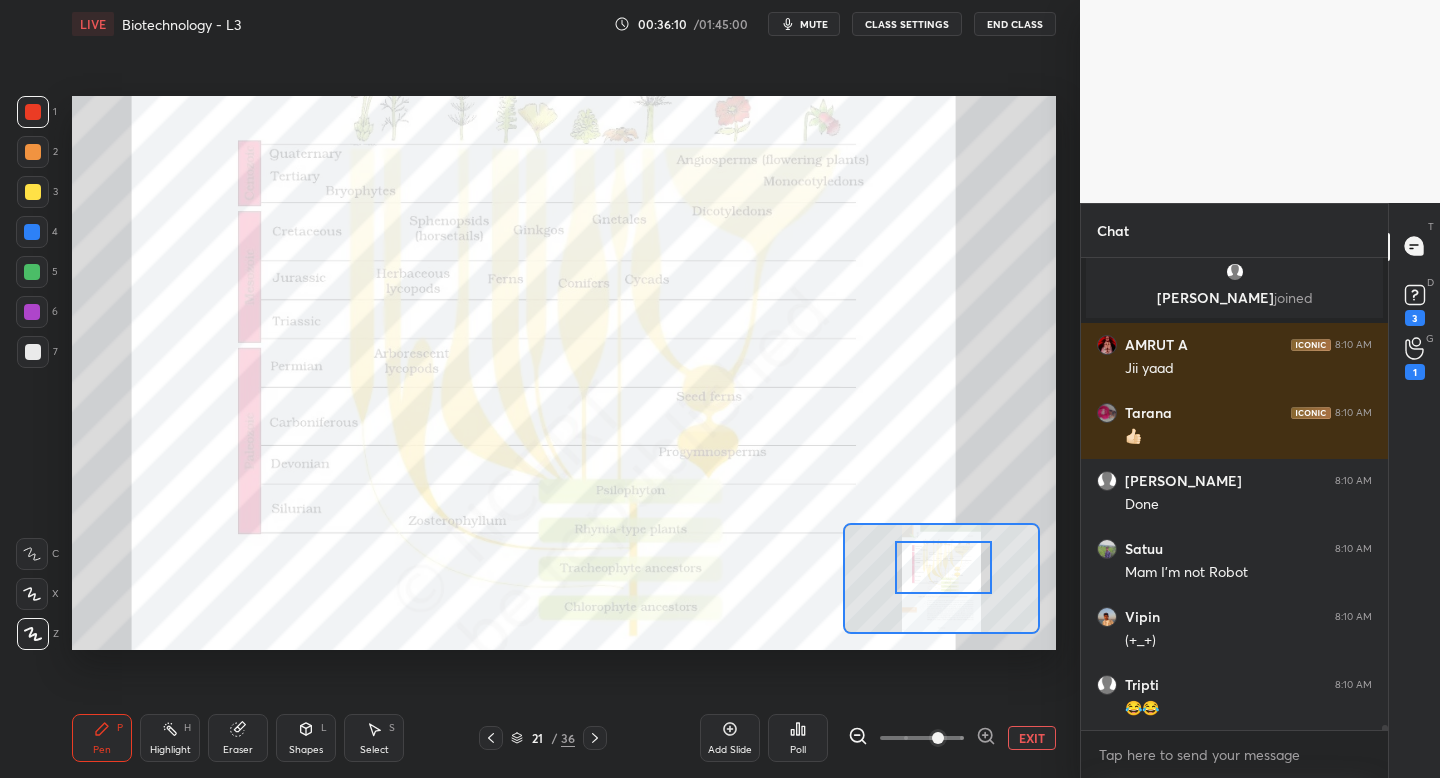 click on "Pen P" at bounding box center [102, 738] 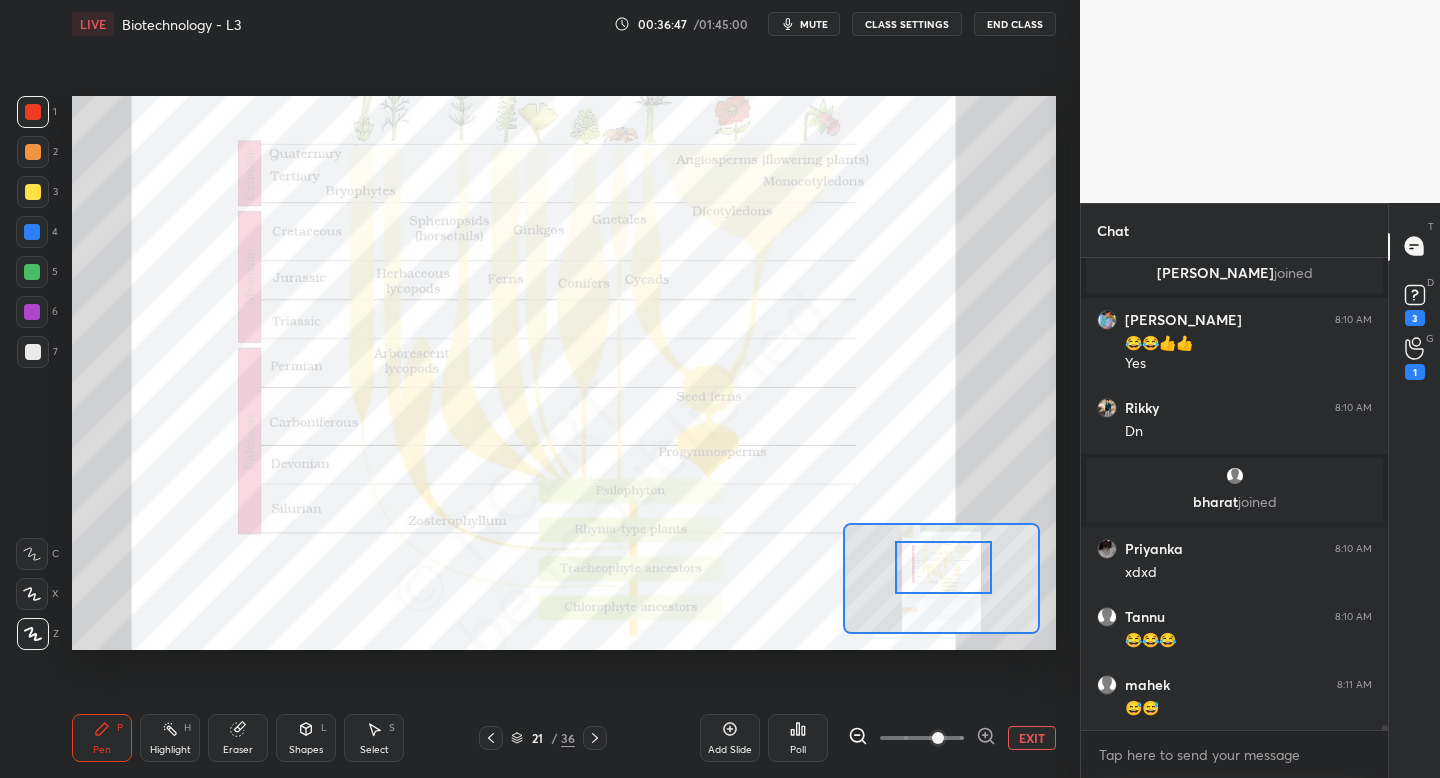 scroll, scrollTop: 42508, scrollLeft: 0, axis: vertical 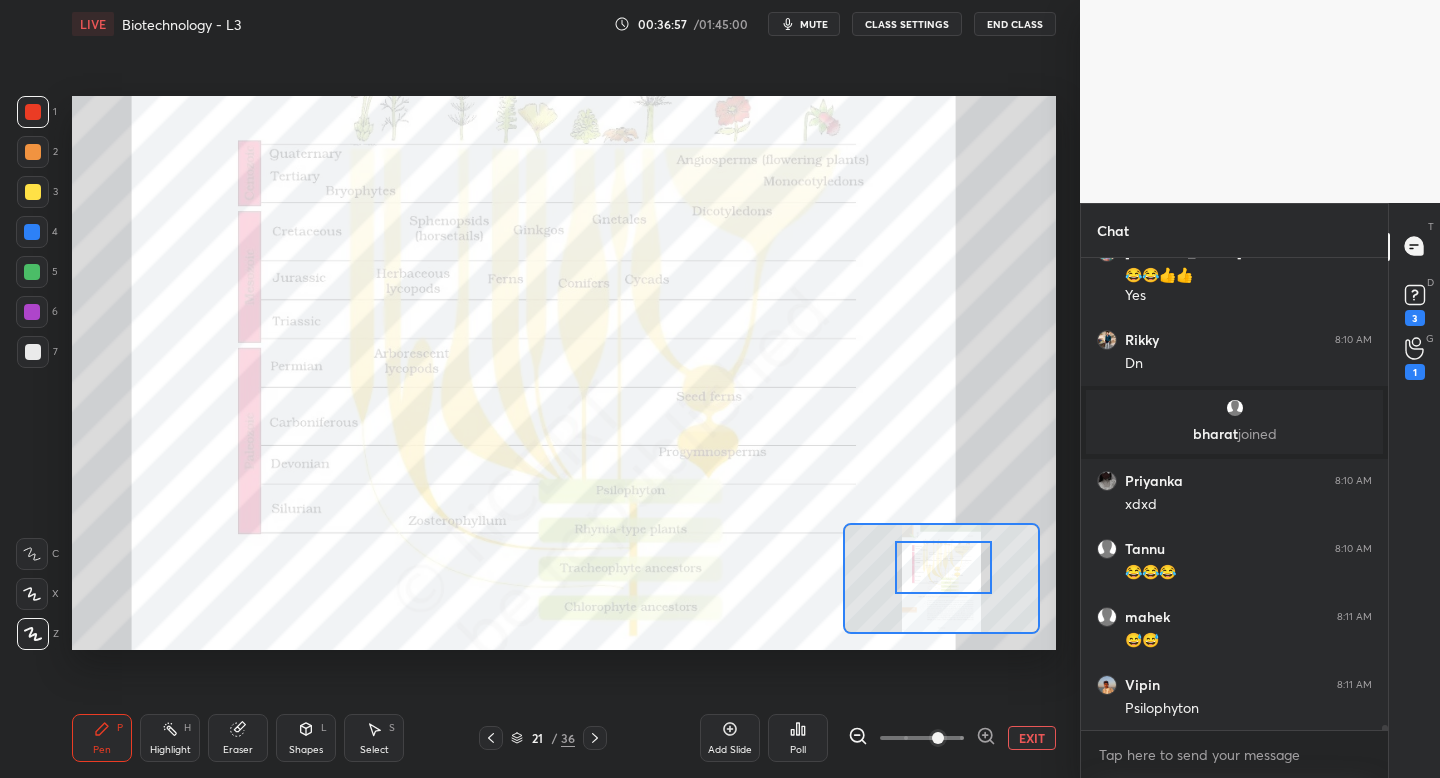 click 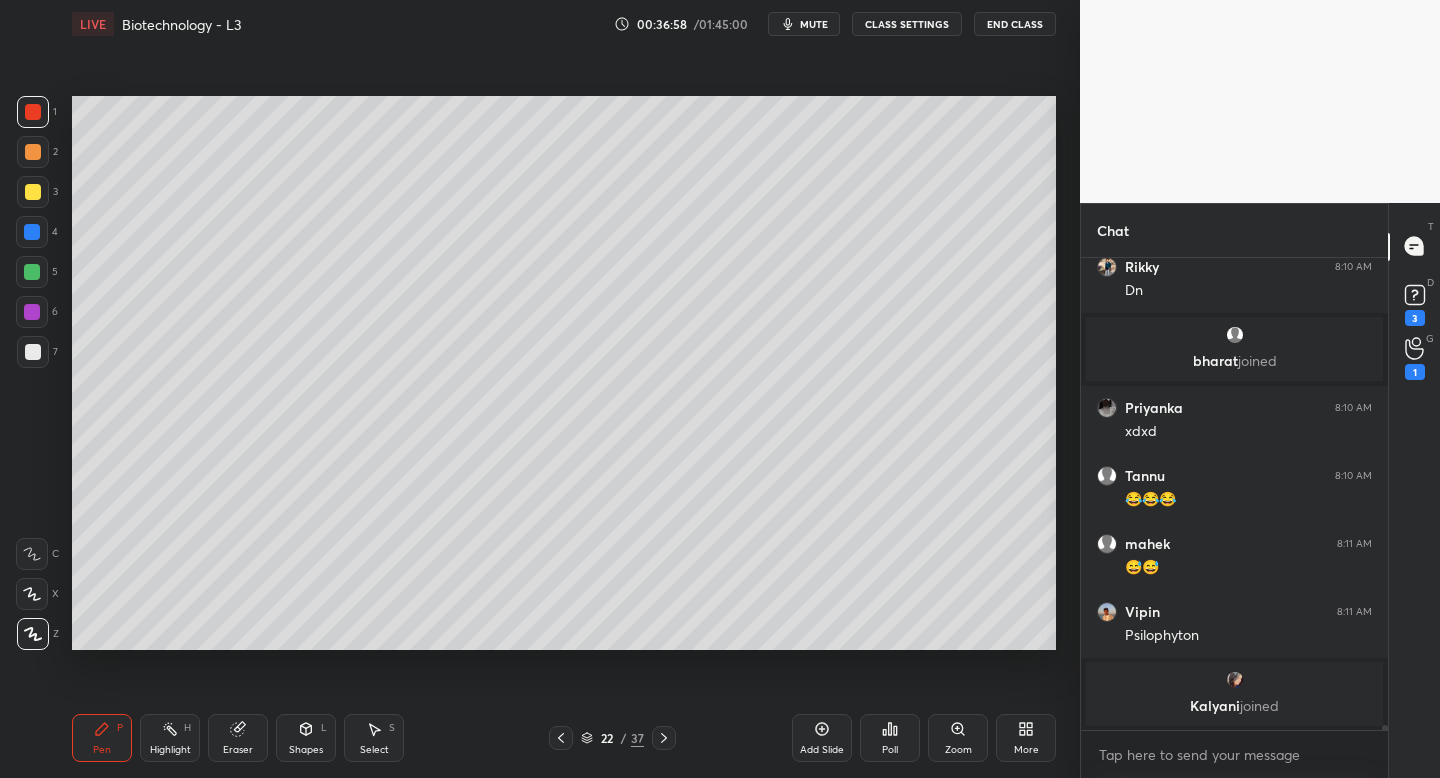 click at bounding box center [33, 192] 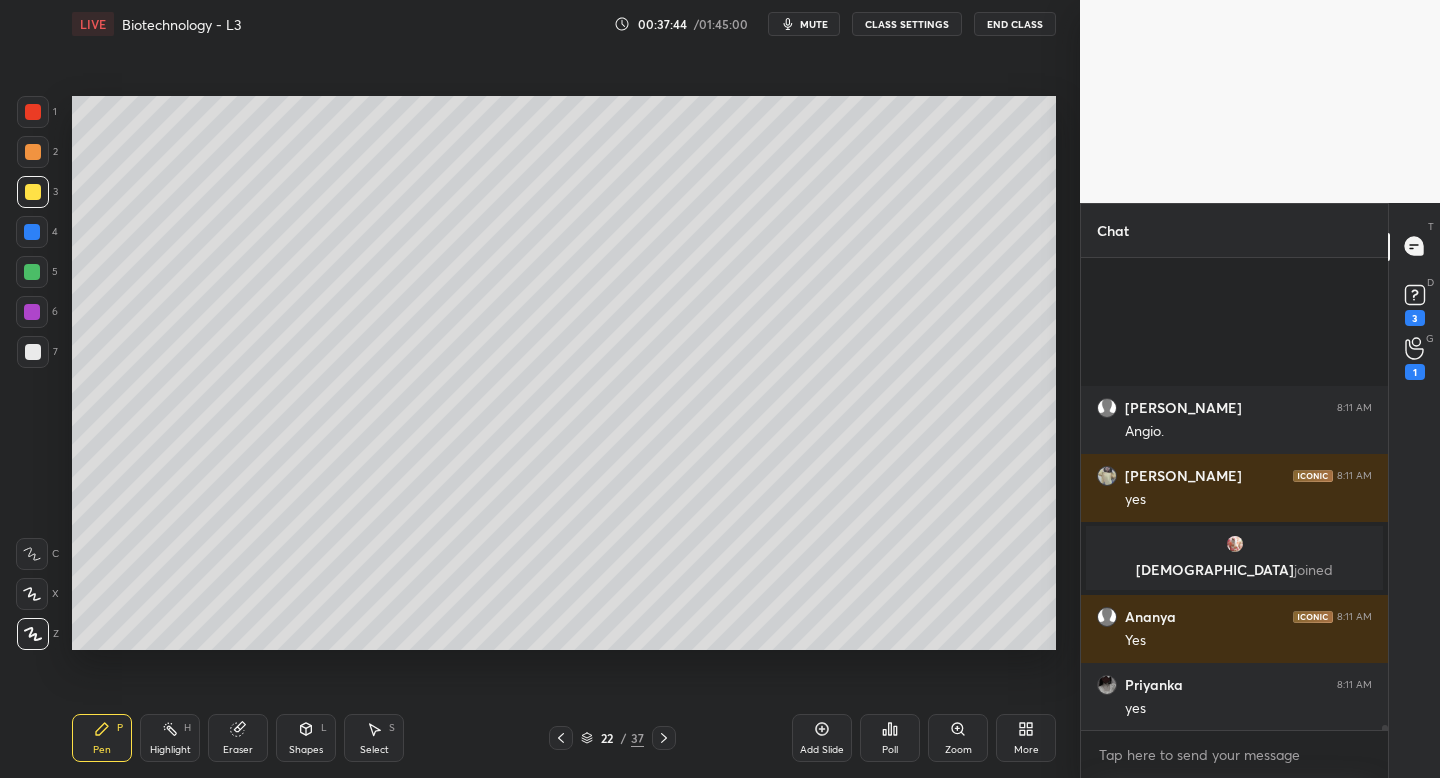 scroll, scrollTop: 43905, scrollLeft: 0, axis: vertical 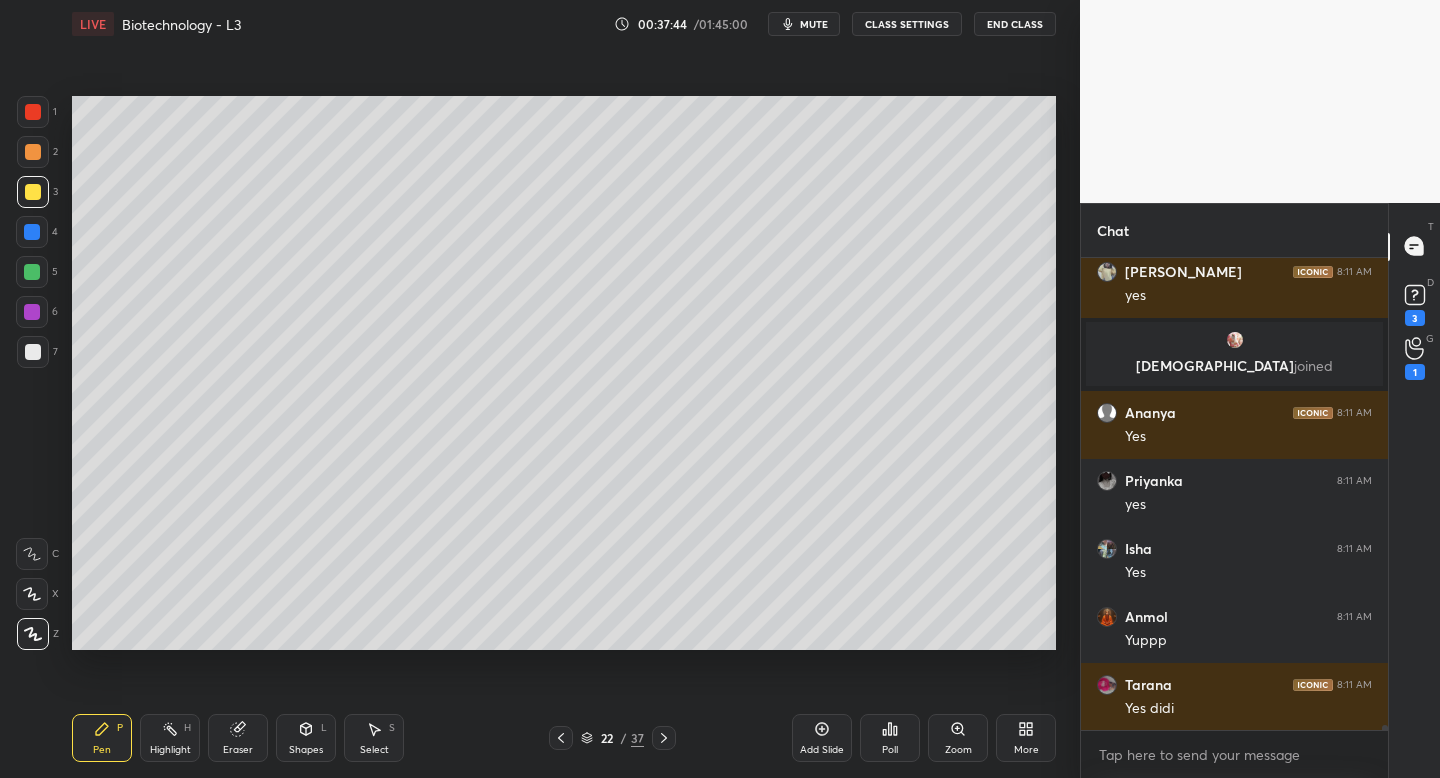 click on "5" at bounding box center [37, 272] 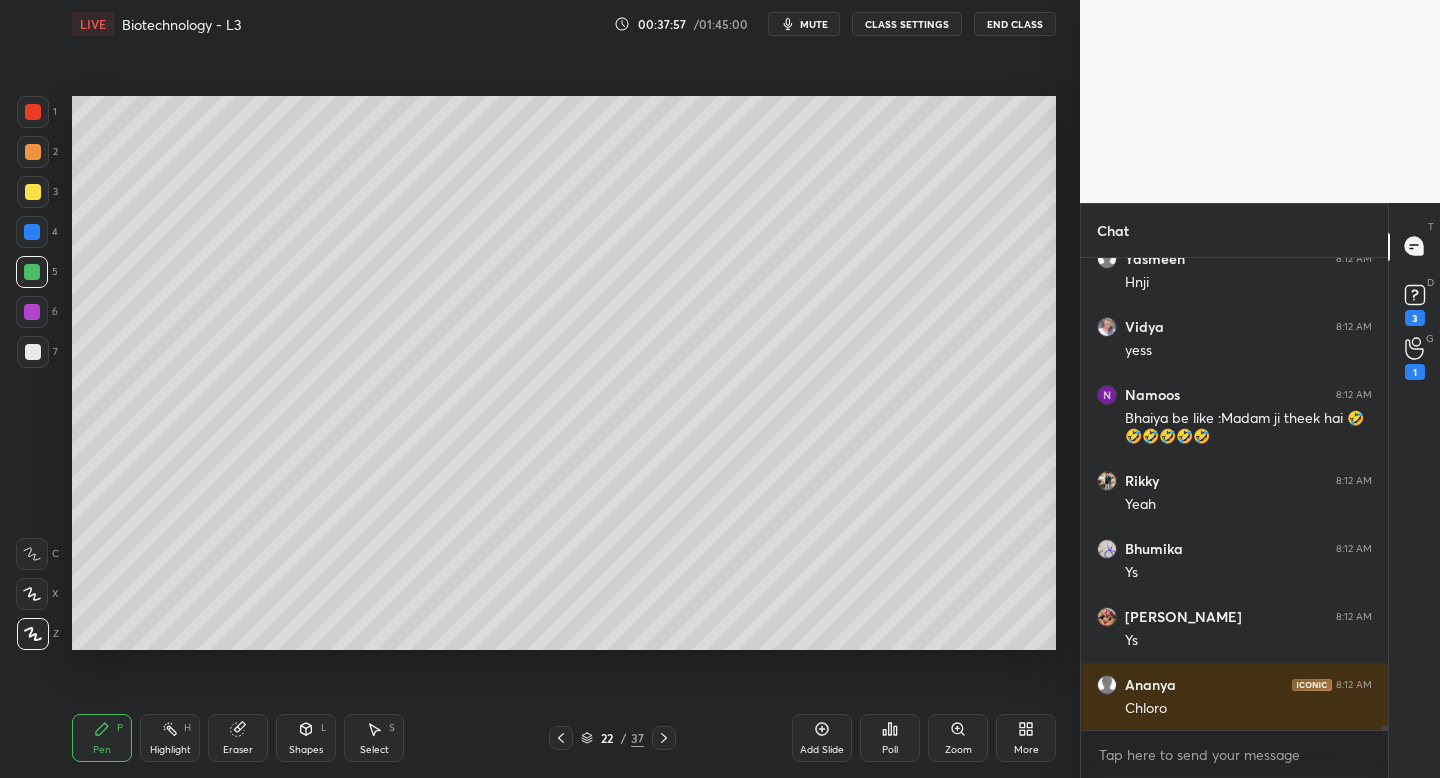 scroll, scrollTop: 44671, scrollLeft: 0, axis: vertical 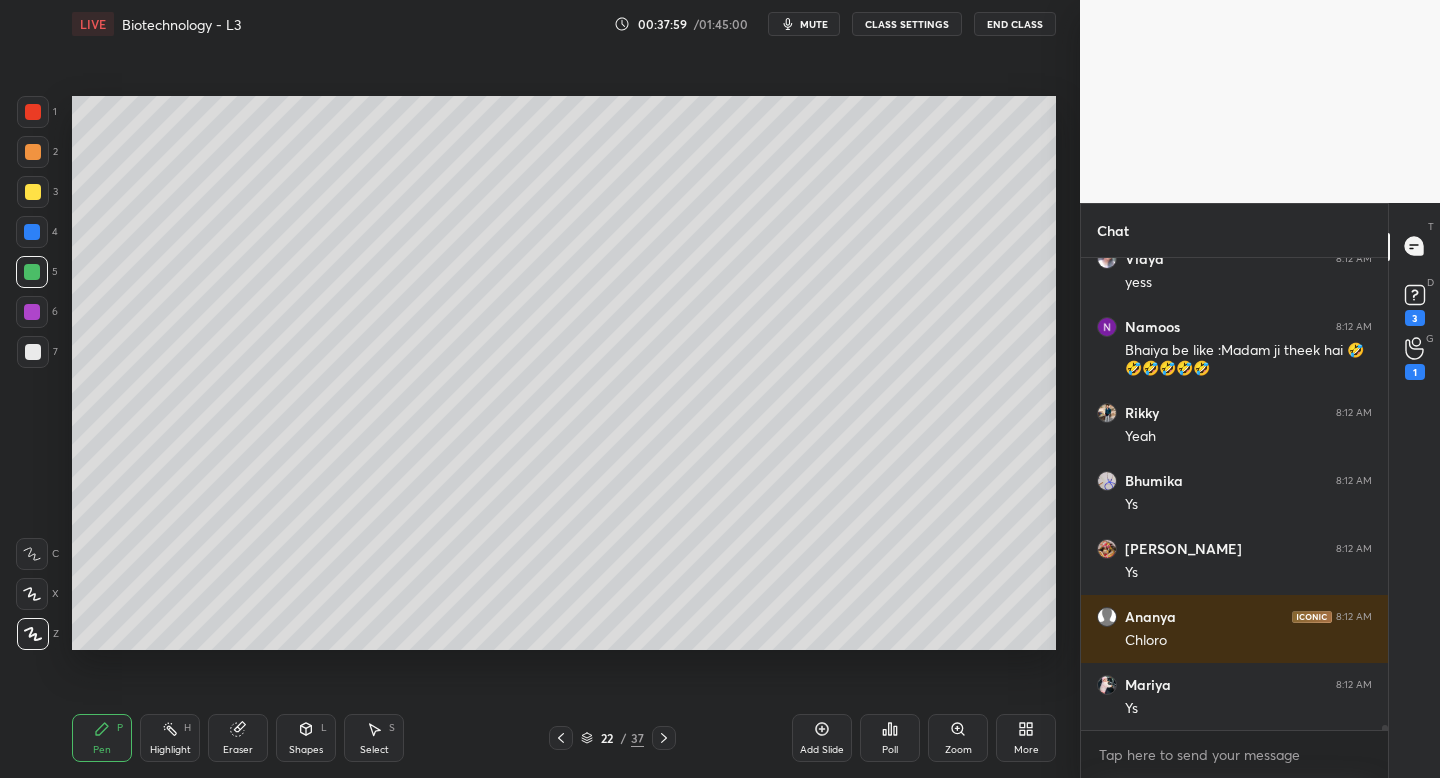 click on "LIVE Biotechnology - L3 00:37:59 /  01:45:00 mute CLASS SETTINGS End Class Setting up your live class Poll for   secs No correct answer Start poll Back Biotechnology - L3 • L27 of Course on Biology for NEET UG 2026 [PERSON_NAME] Pen P Highlight H Eraser Shapes L Select S 22 / 37 Add Slide Poll Zoom More" at bounding box center [564, 389] 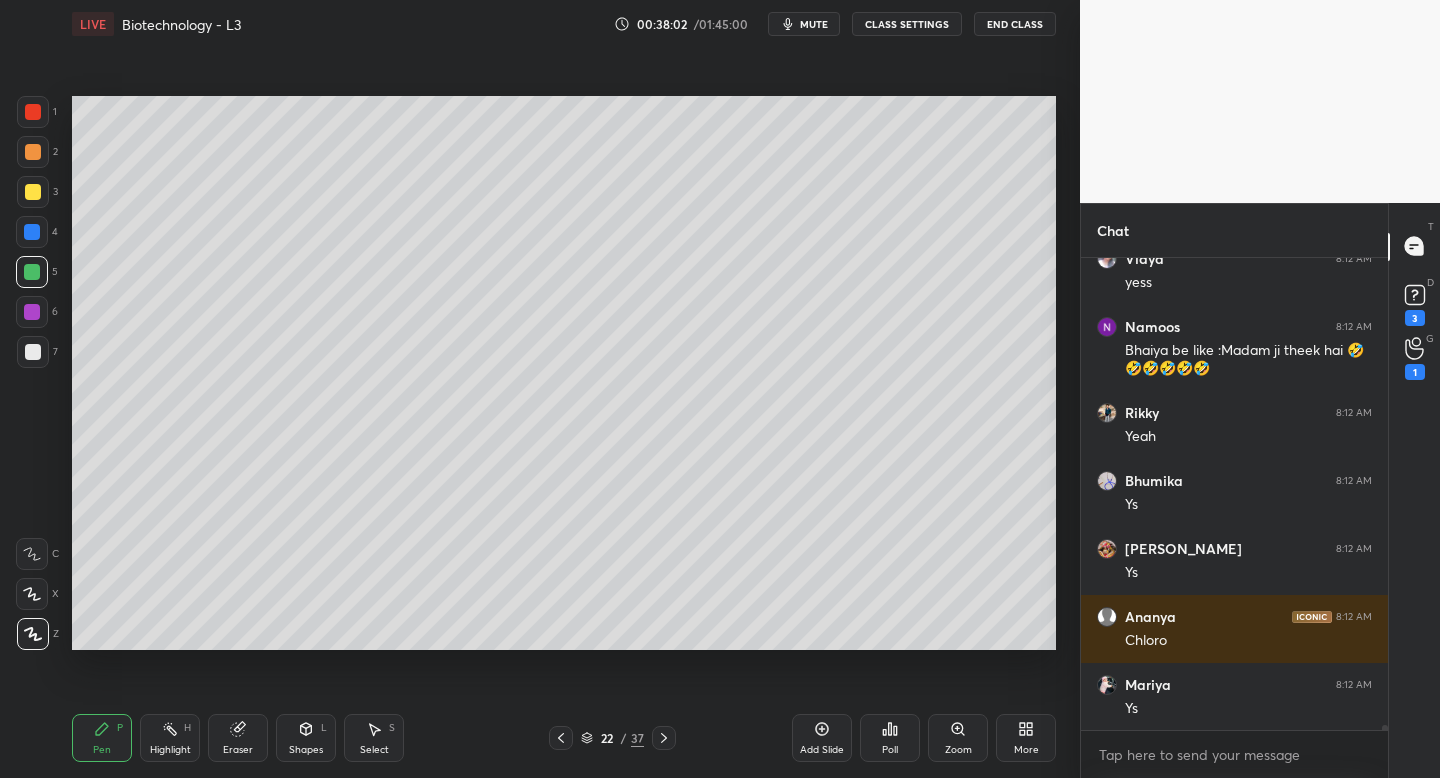 click 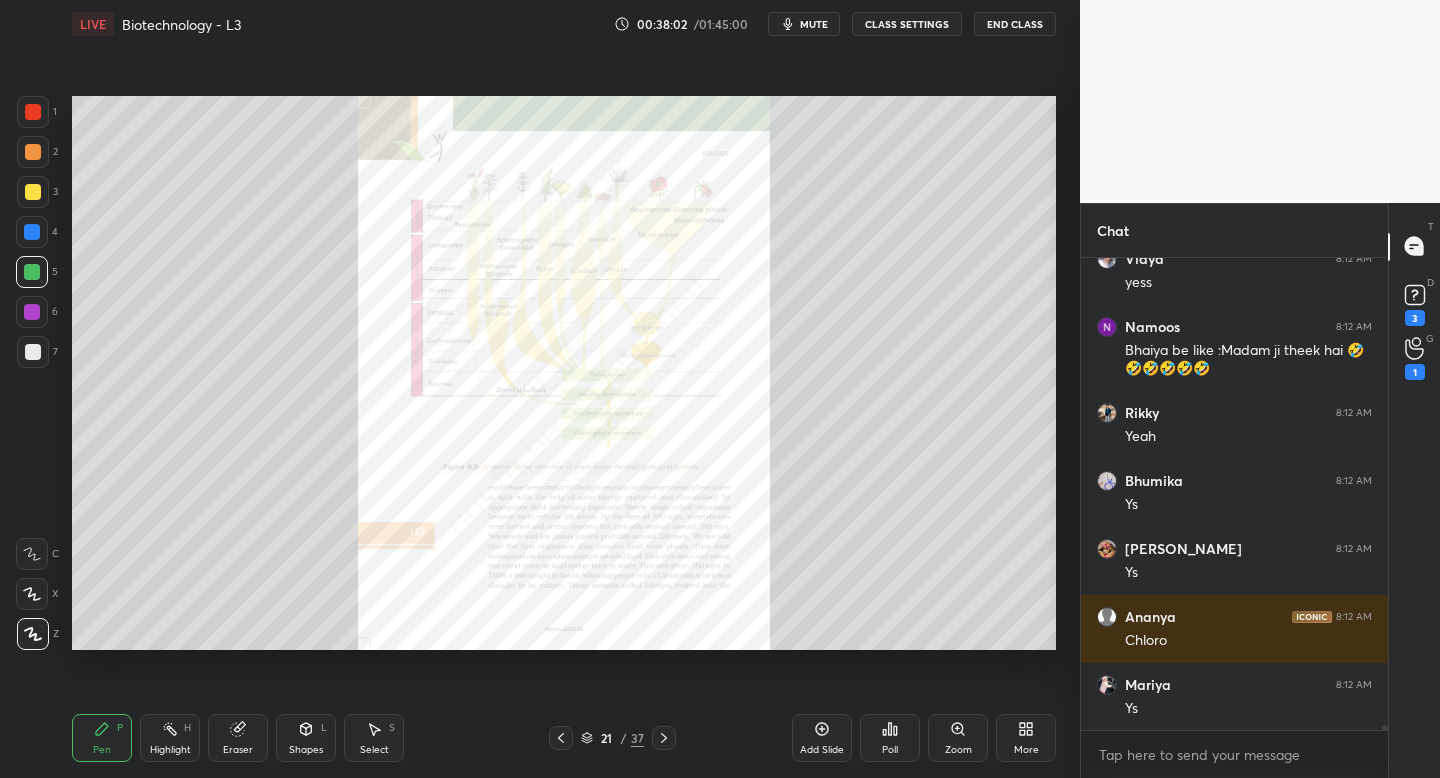click on "Zoom" at bounding box center [958, 738] 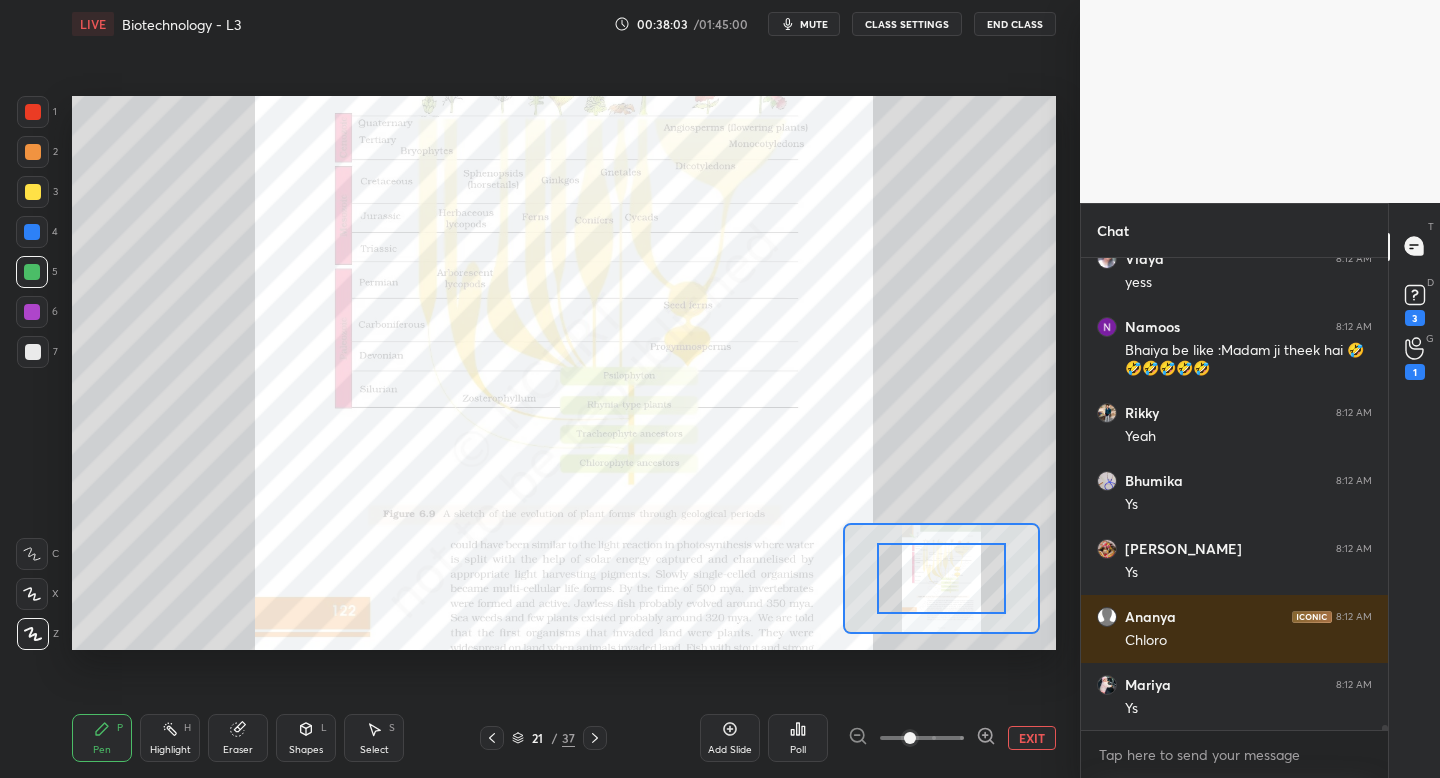 click at bounding box center [922, 738] 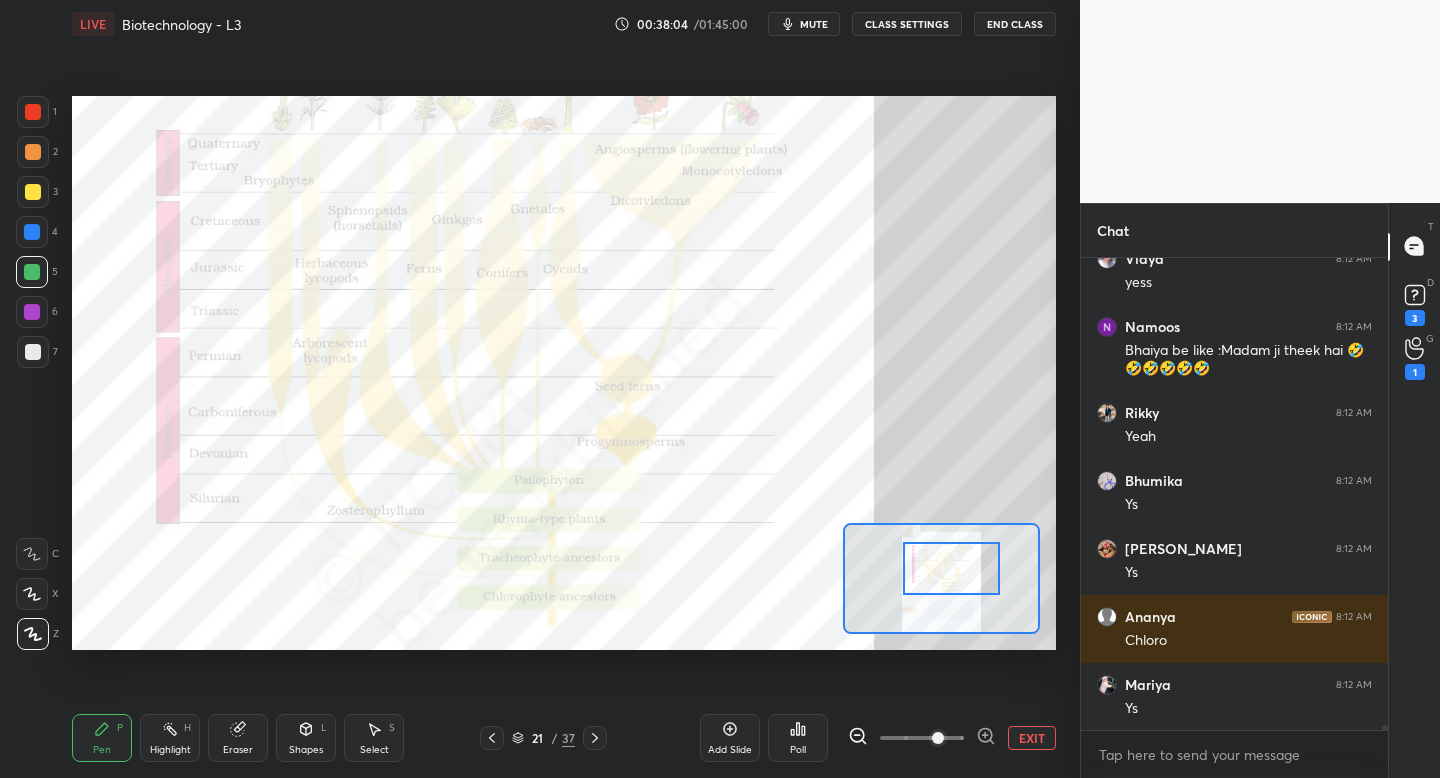 drag, startPoint x: 959, startPoint y: 590, endPoint x: 969, endPoint y: 578, distance: 15.6205 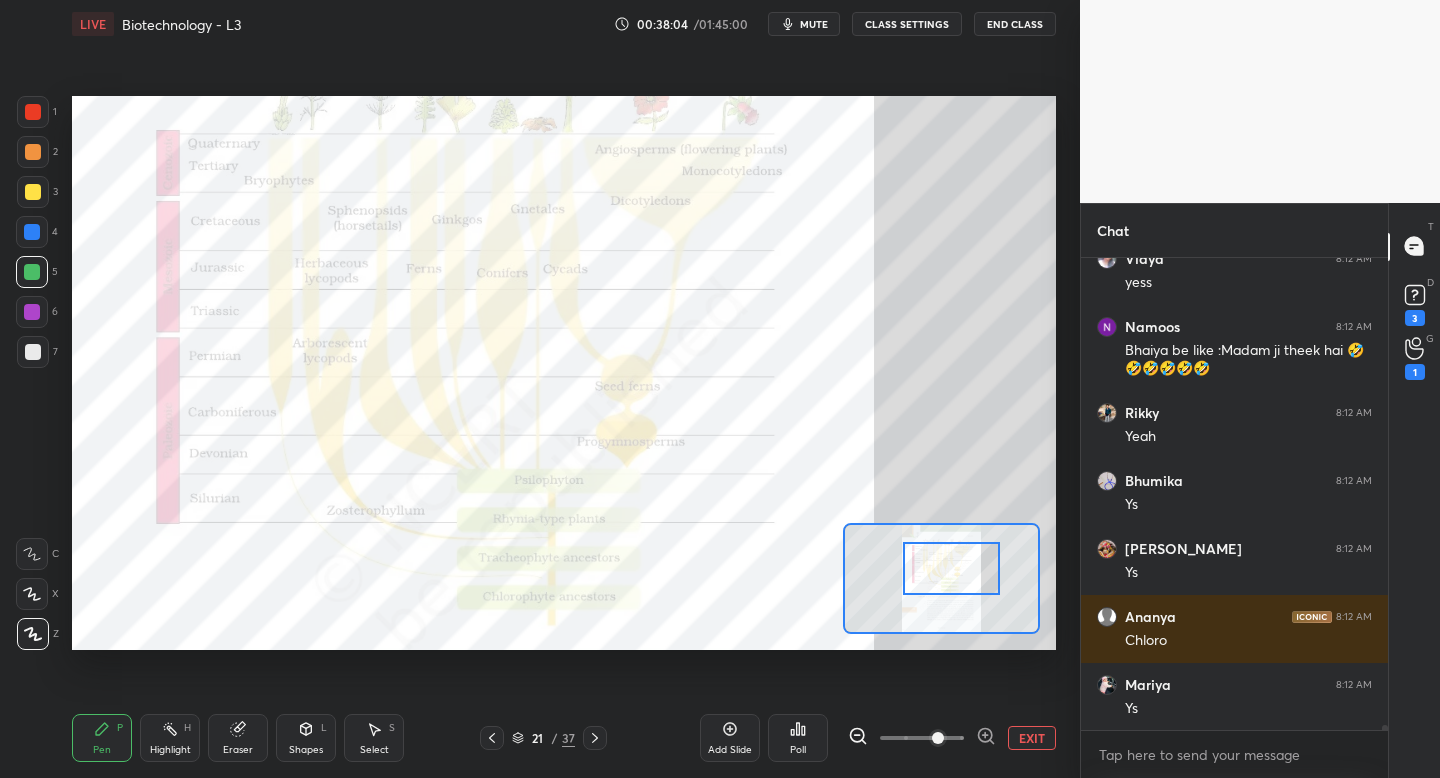 click at bounding box center (951, 568) 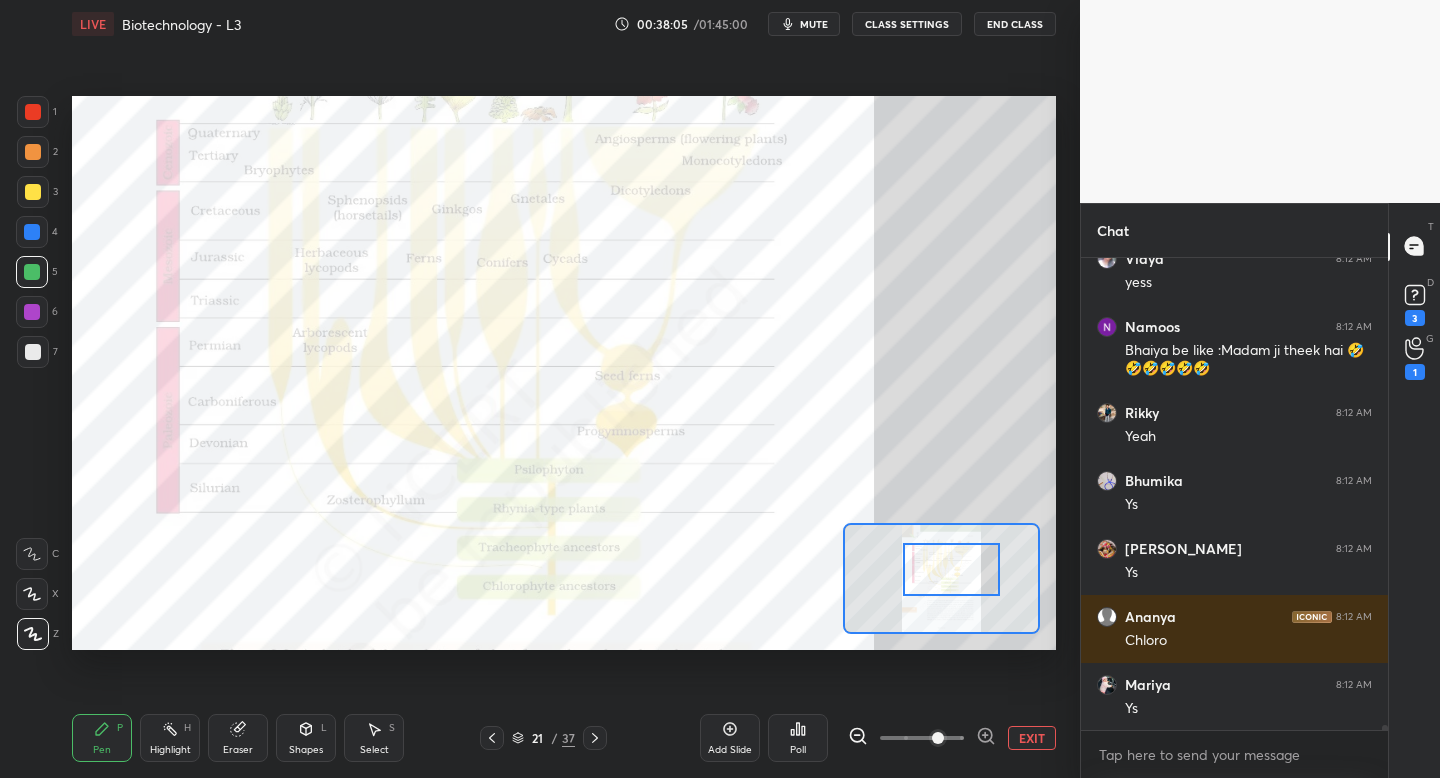 click on "1" at bounding box center (37, 112) 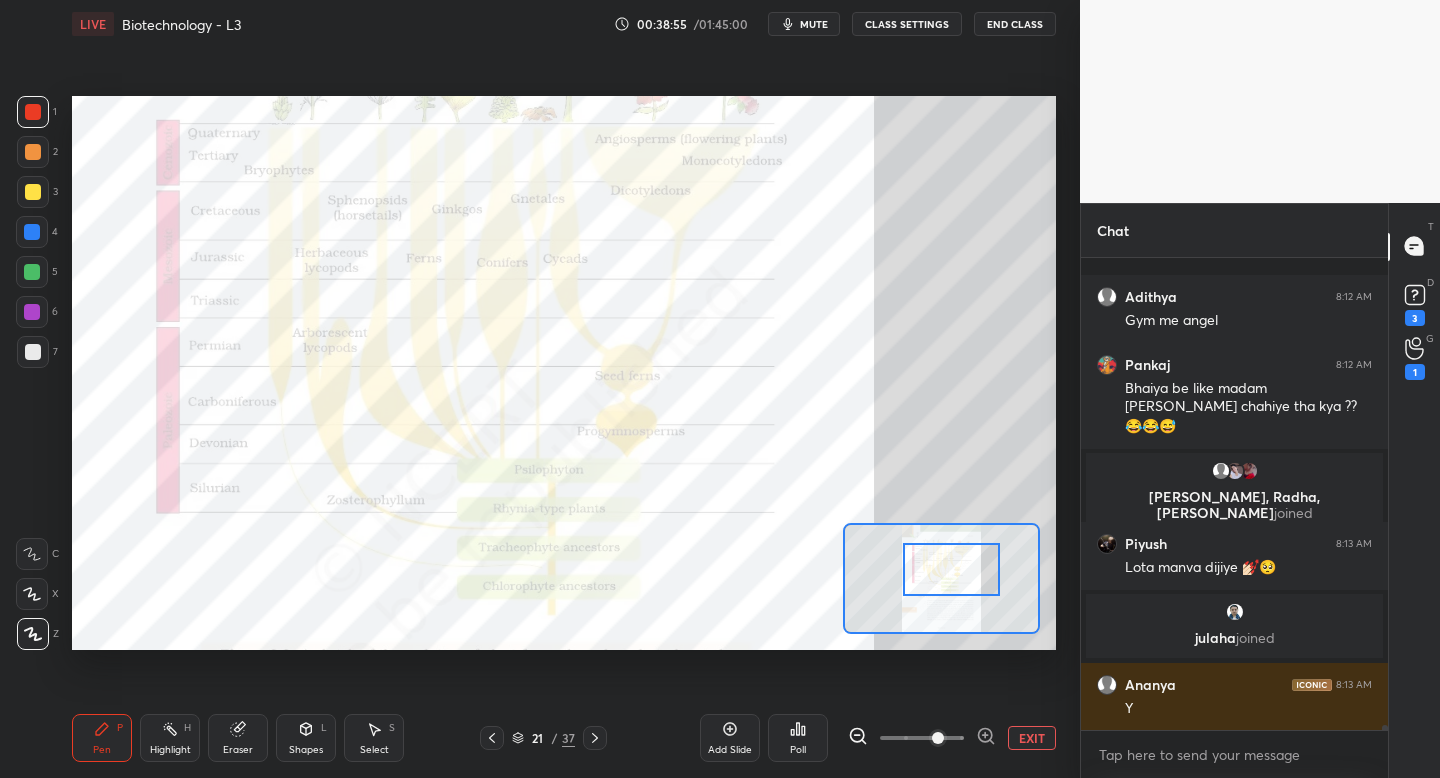 scroll, scrollTop: 44821, scrollLeft: 0, axis: vertical 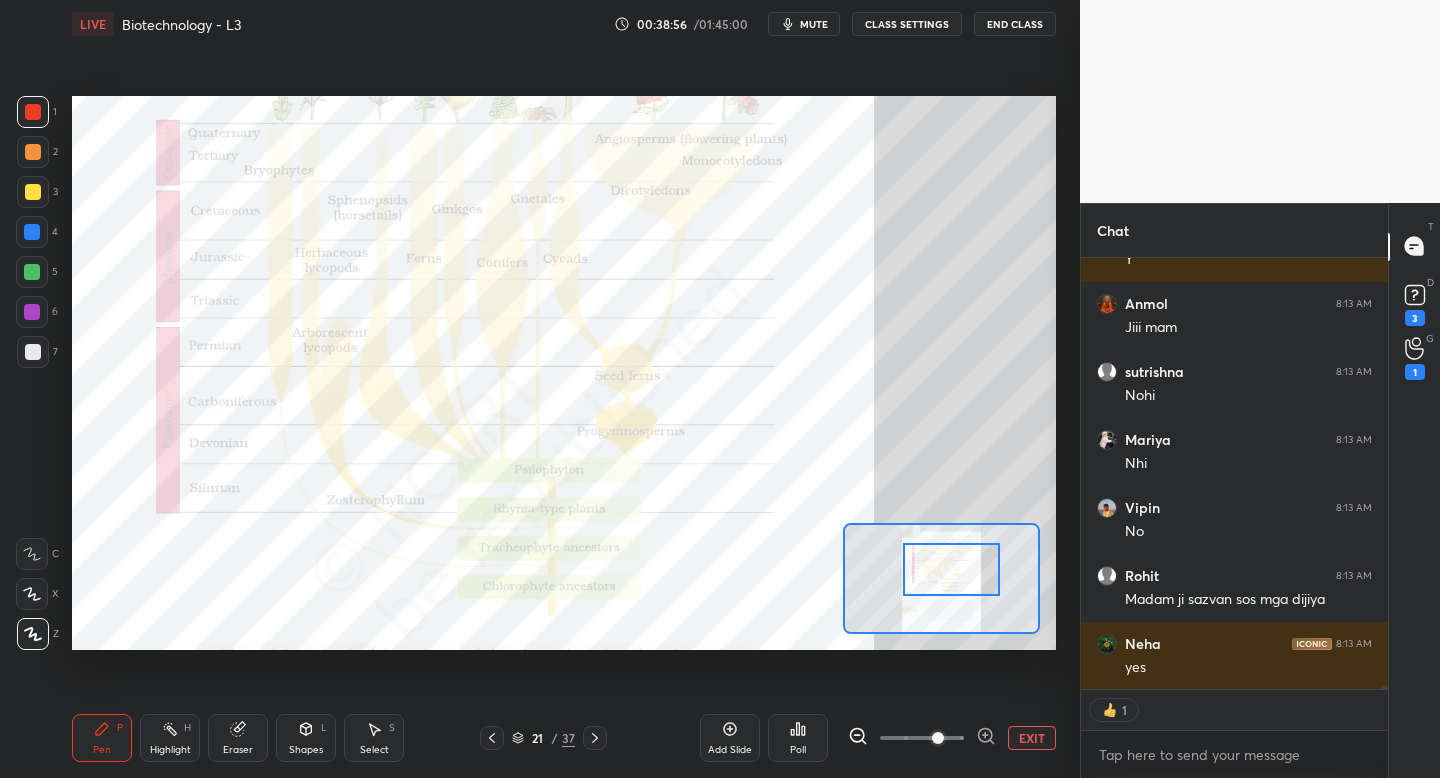 click on "Shapes L" at bounding box center [306, 738] 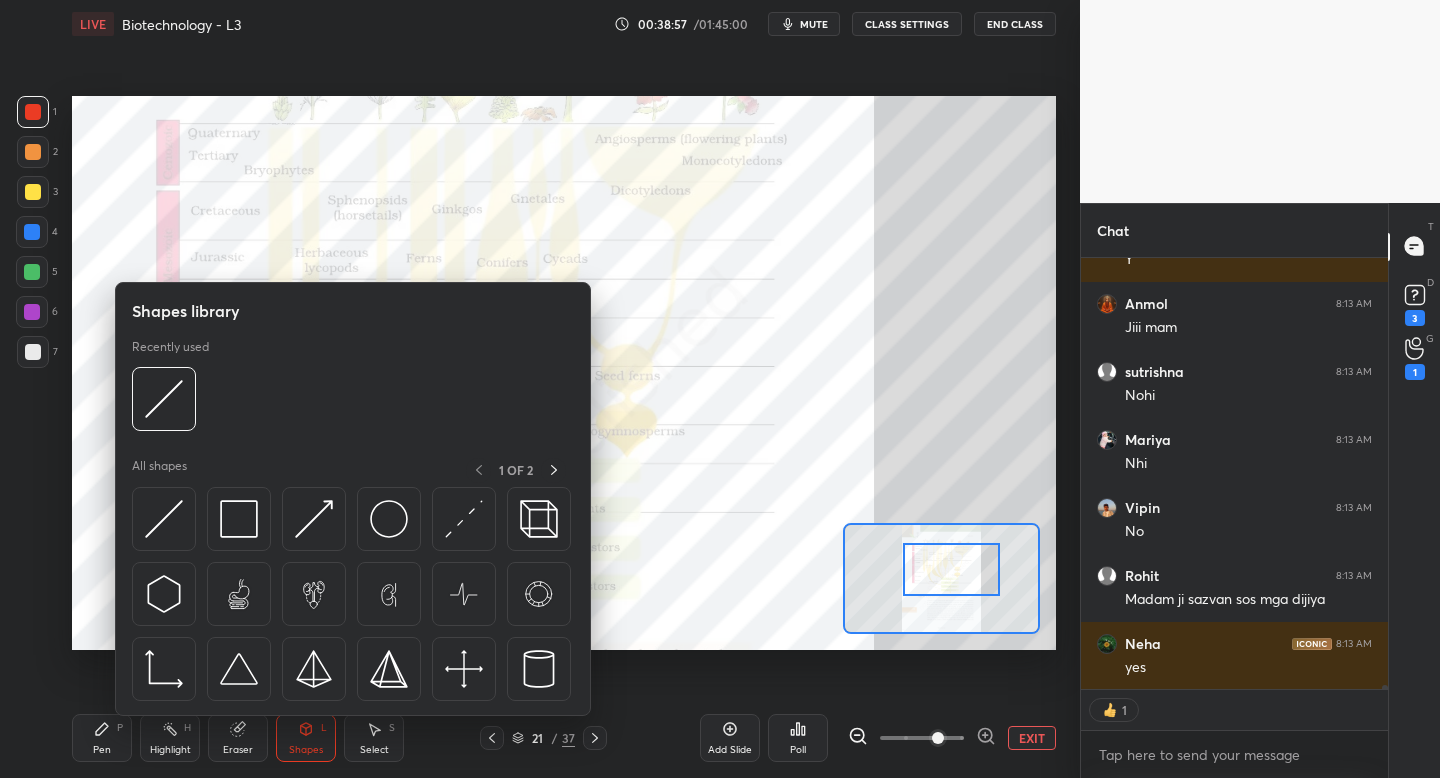 click on "Eraser" at bounding box center [238, 738] 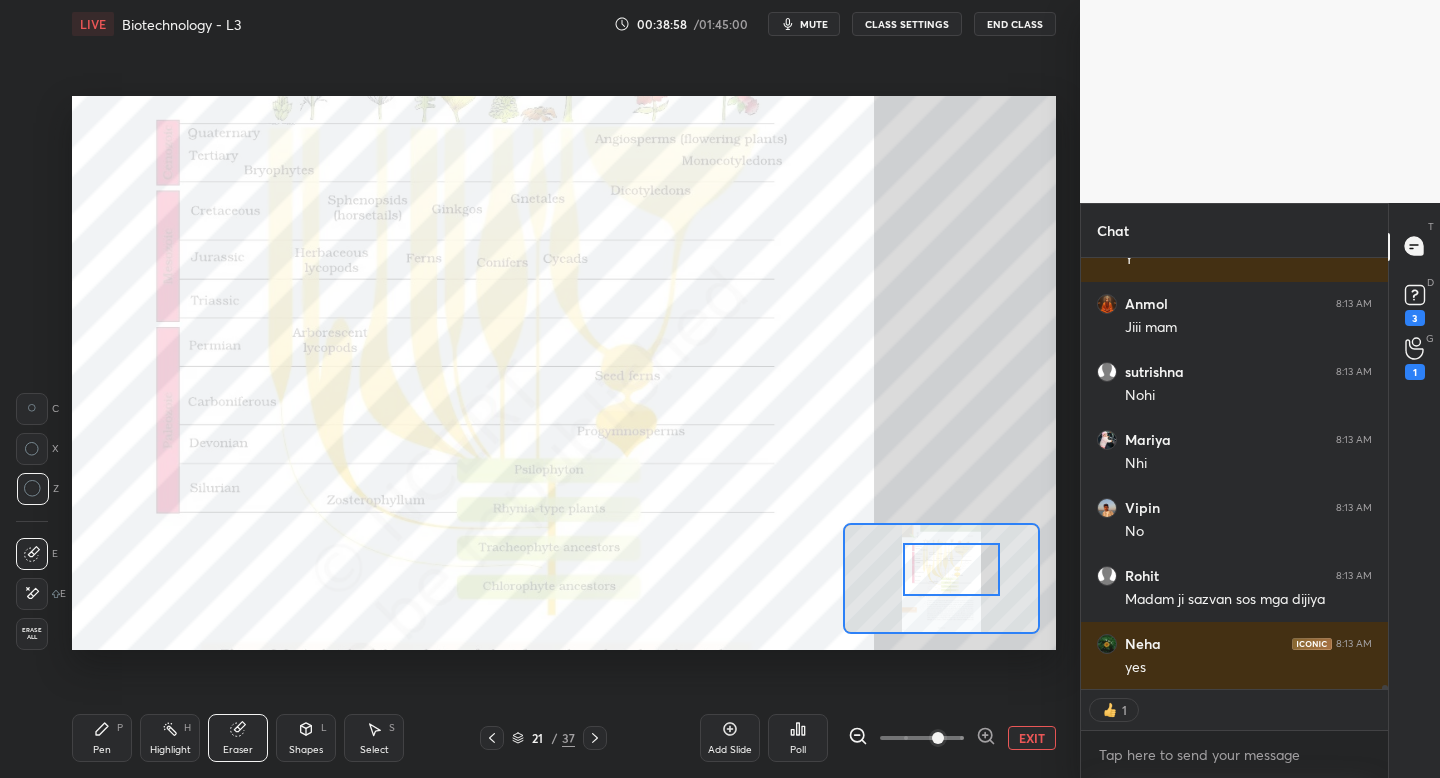 click on "Erase all" at bounding box center (32, 634) 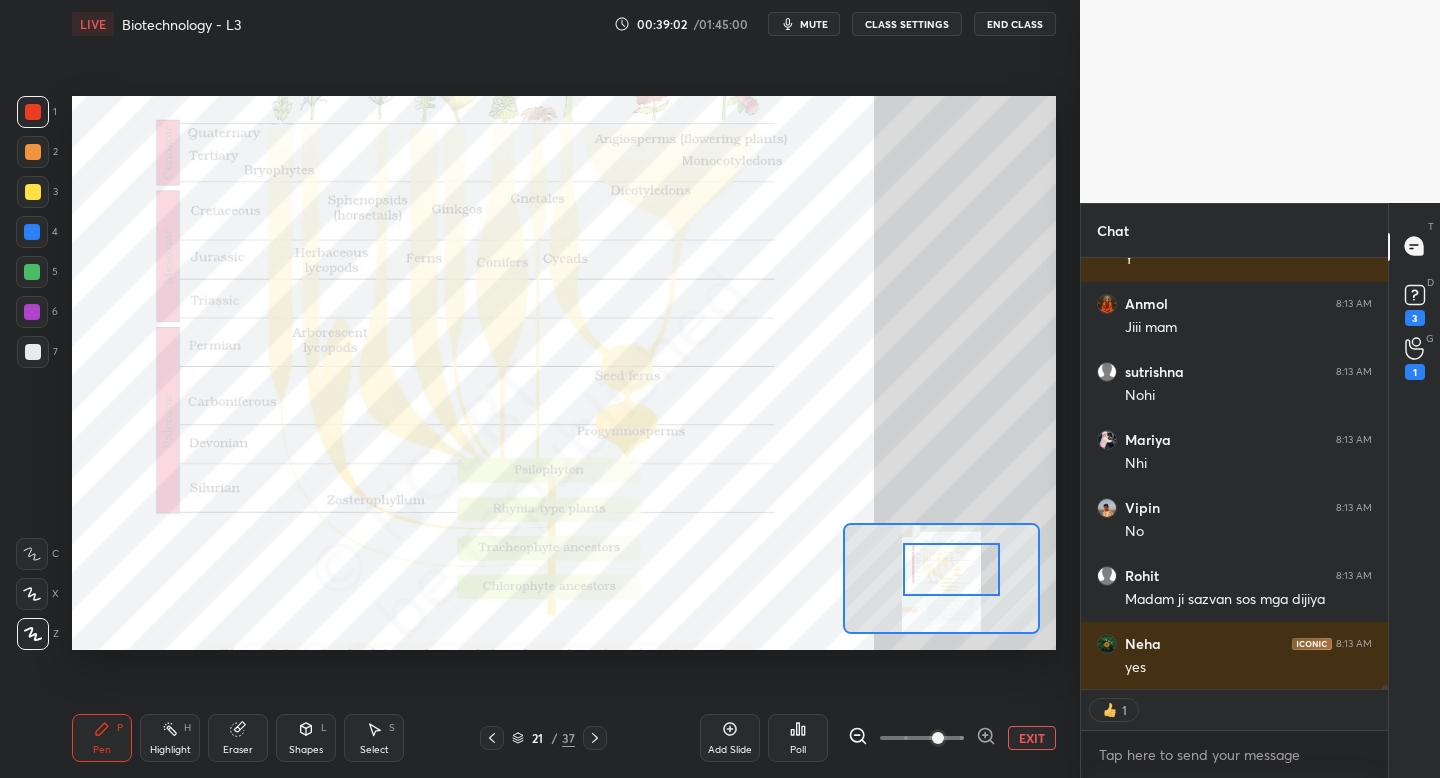 scroll, scrollTop: 45202, scrollLeft: 0, axis: vertical 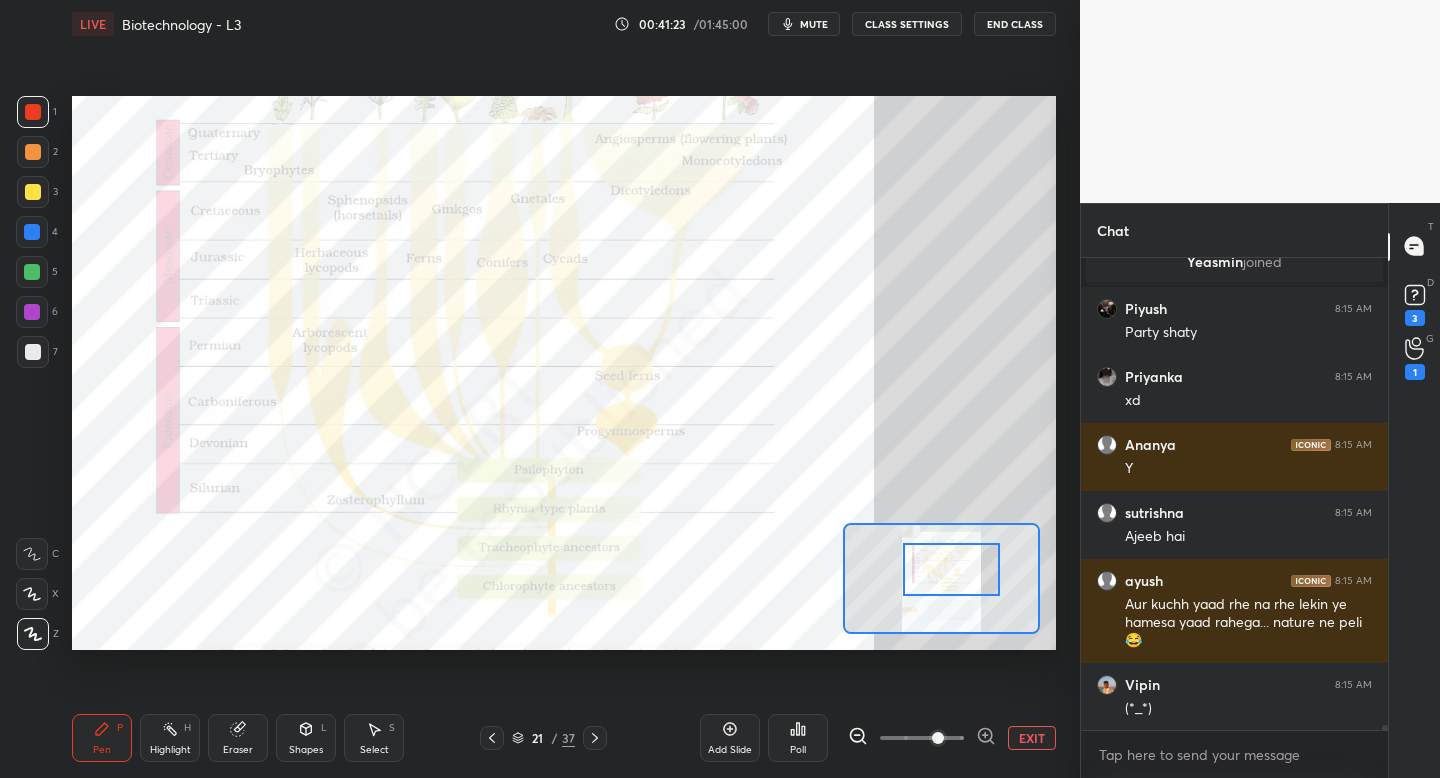 click on "Pen P Highlight H Eraser Shapes L Select S 21 / 37 Add Slide Poll EXIT" at bounding box center [564, 738] 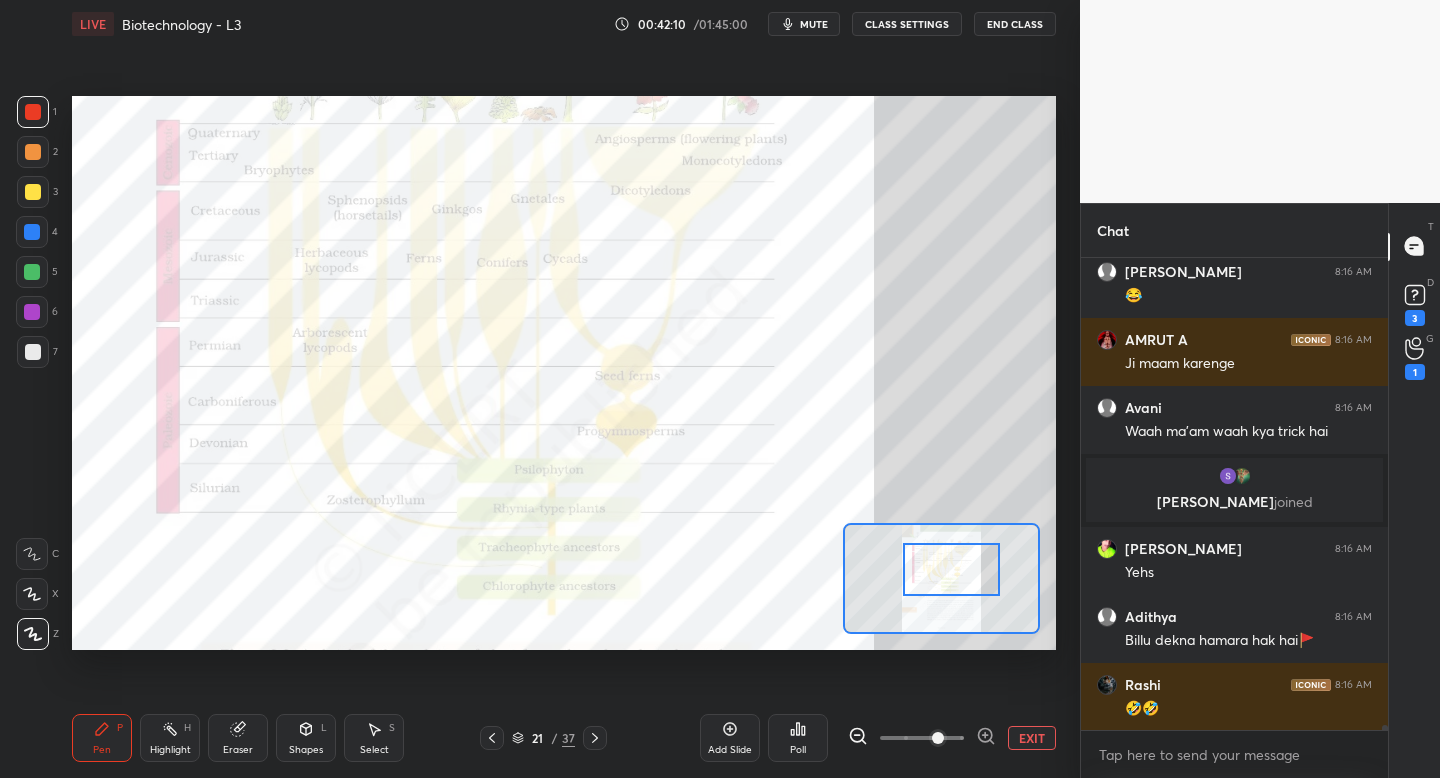 scroll, scrollTop: 47707, scrollLeft: 0, axis: vertical 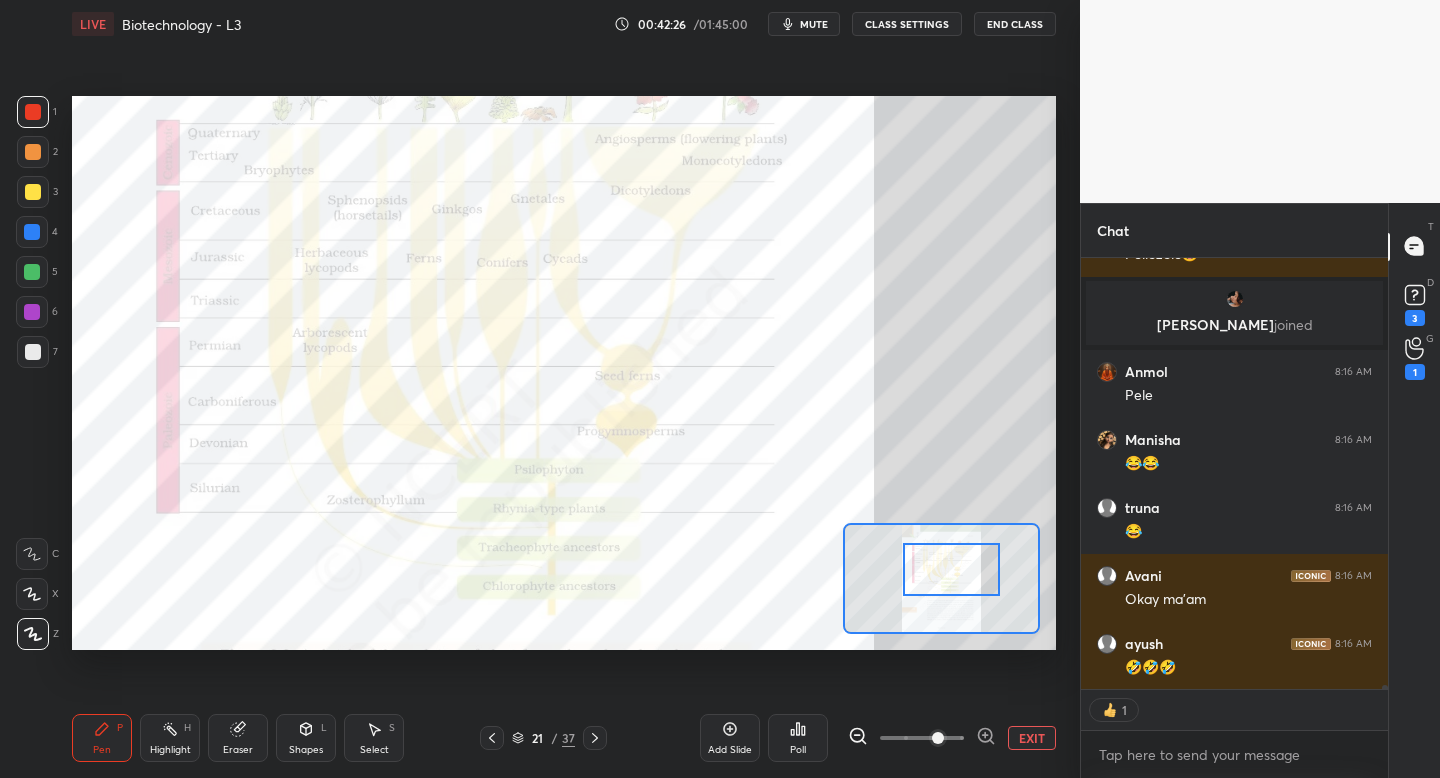 click on "Eraser" at bounding box center (238, 738) 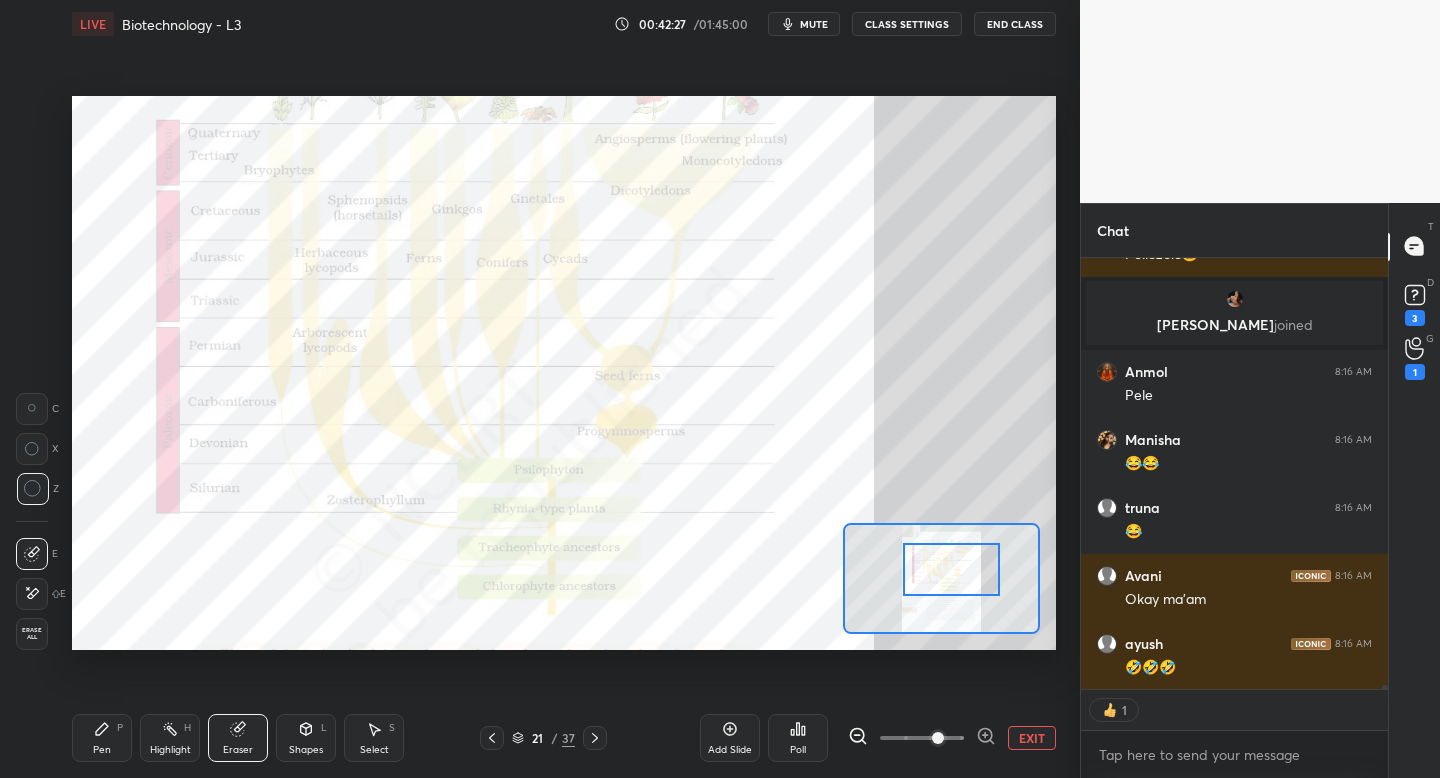 scroll, scrollTop: 48134, scrollLeft: 0, axis: vertical 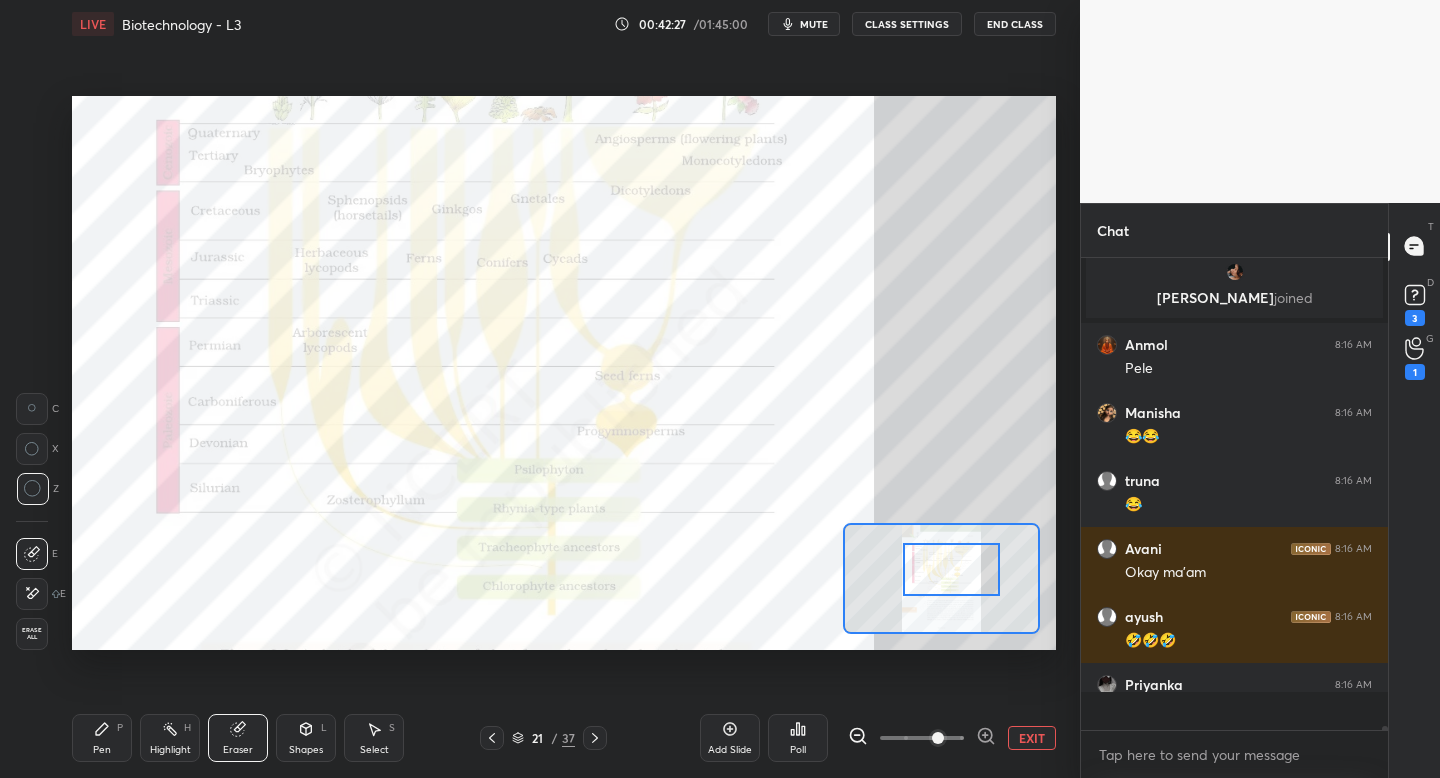 click on "Erase all" at bounding box center [32, 634] 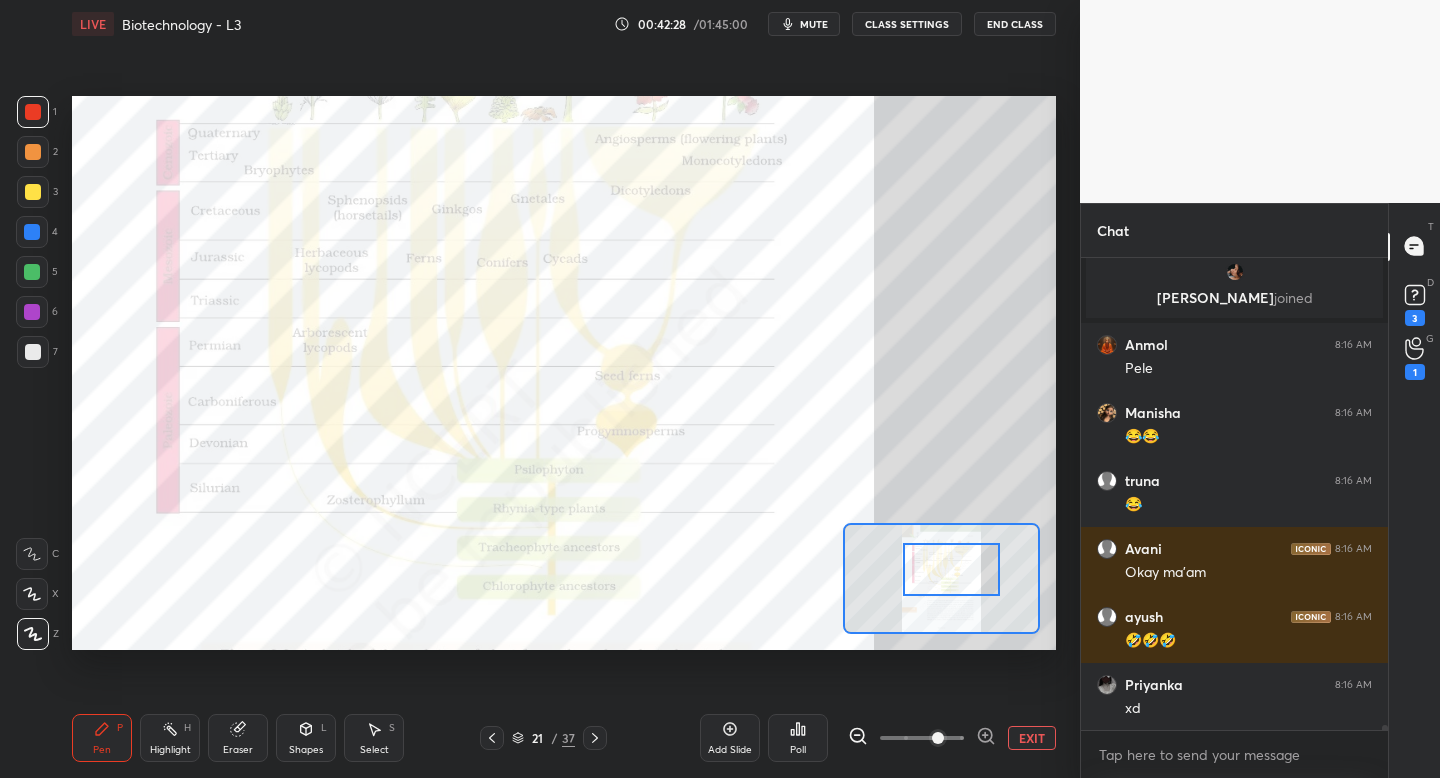 click on "Pen" at bounding box center (102, 750) 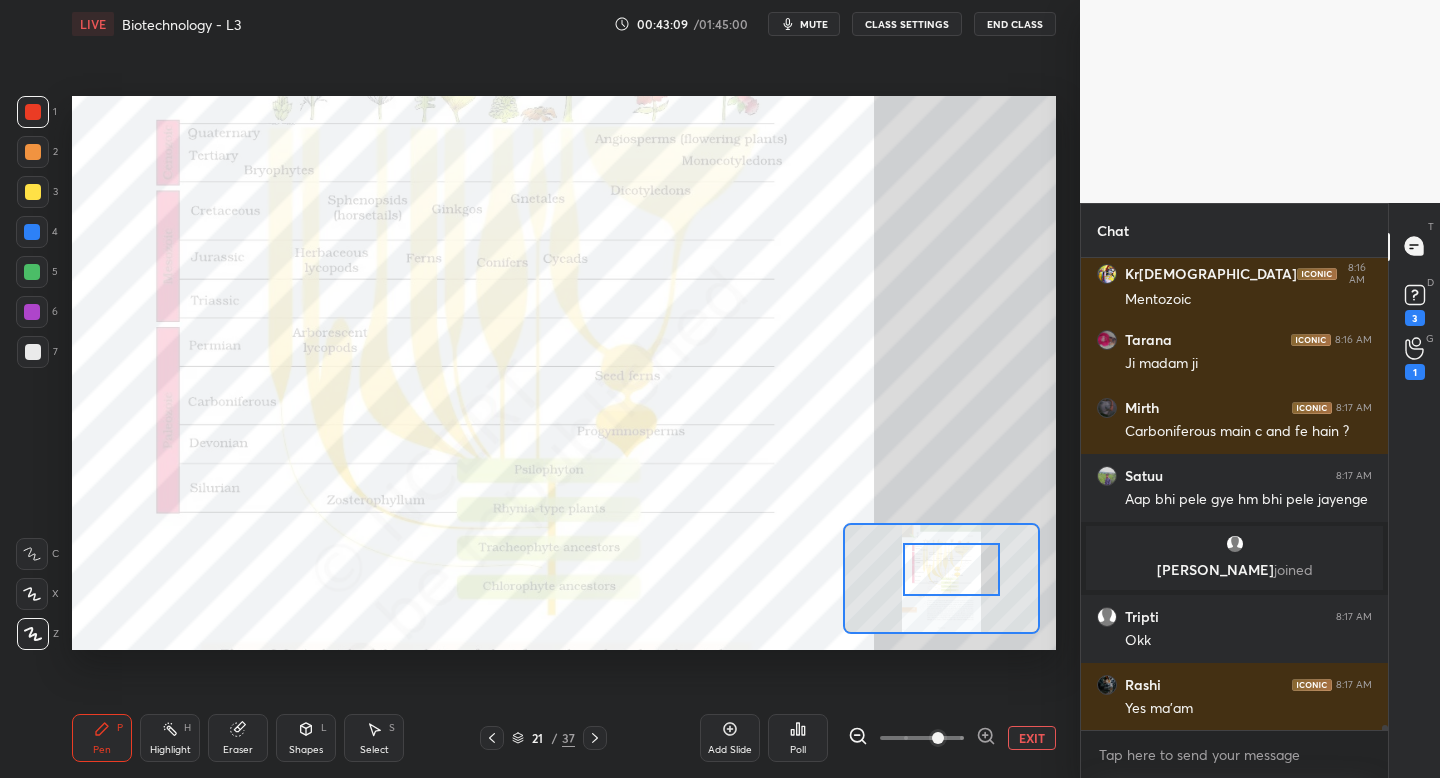 scroll, scrollTop: 48533, scrollLeft: 0, axis: vertical 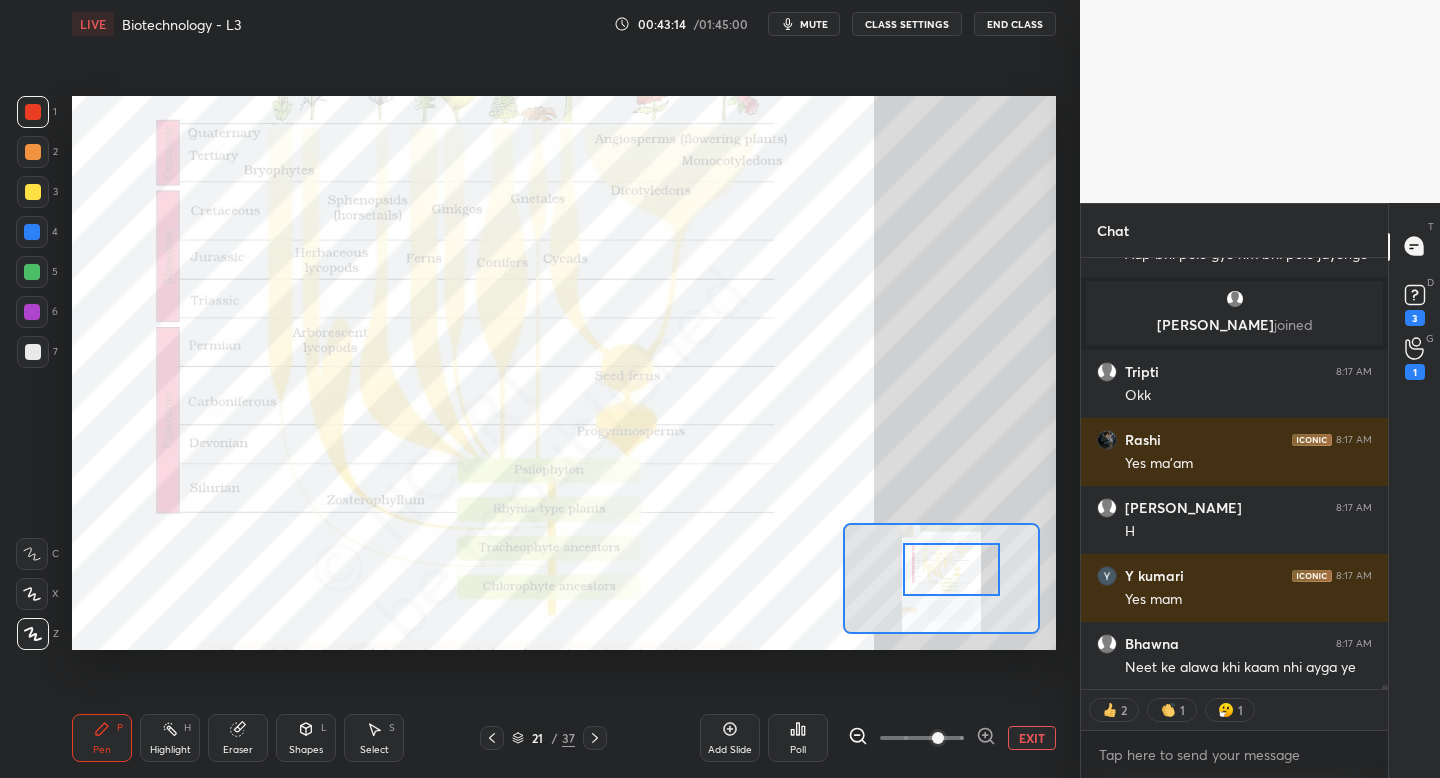 click on "EXIT" at bounding box center [1032, 738] 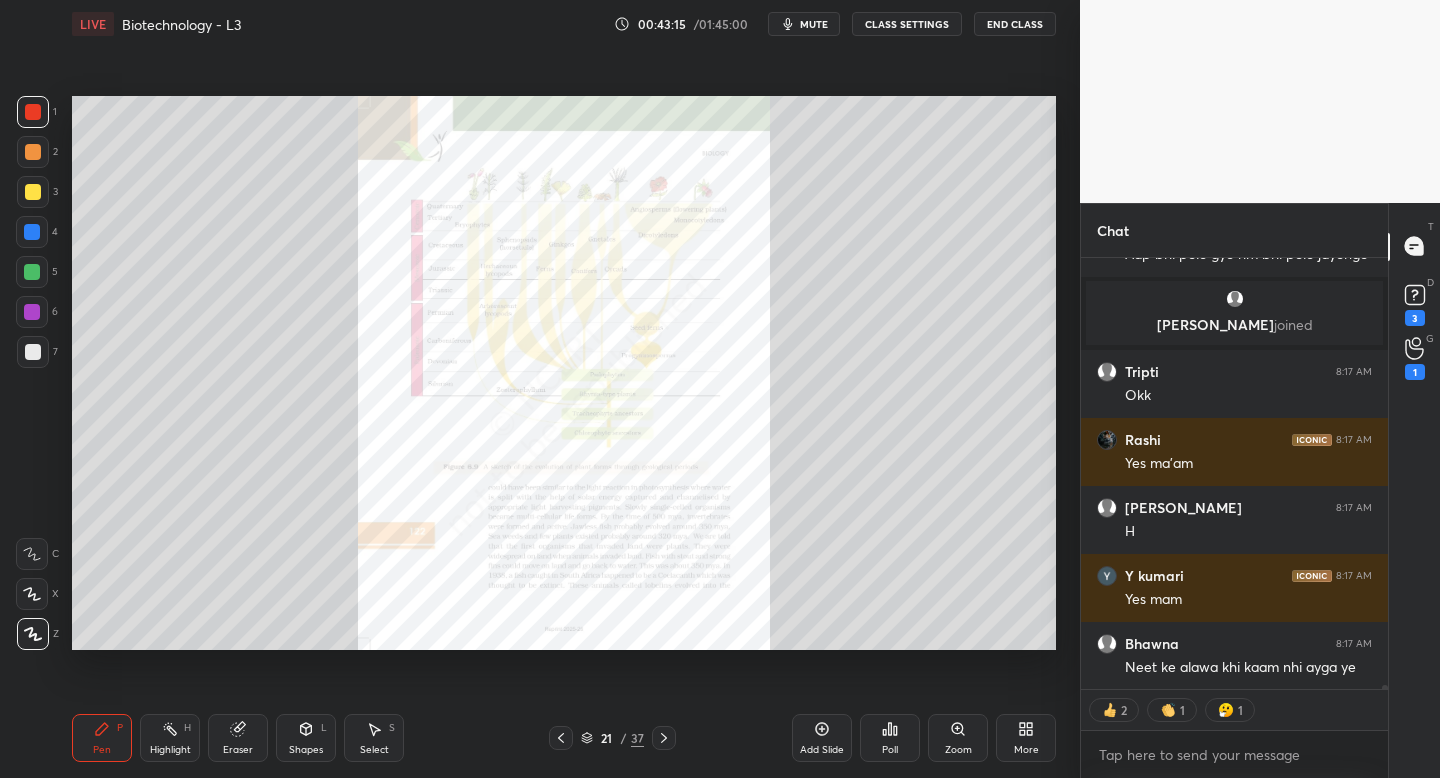 scroll, scrollTop: 48783, scrollLeft: 0, axis: vertical 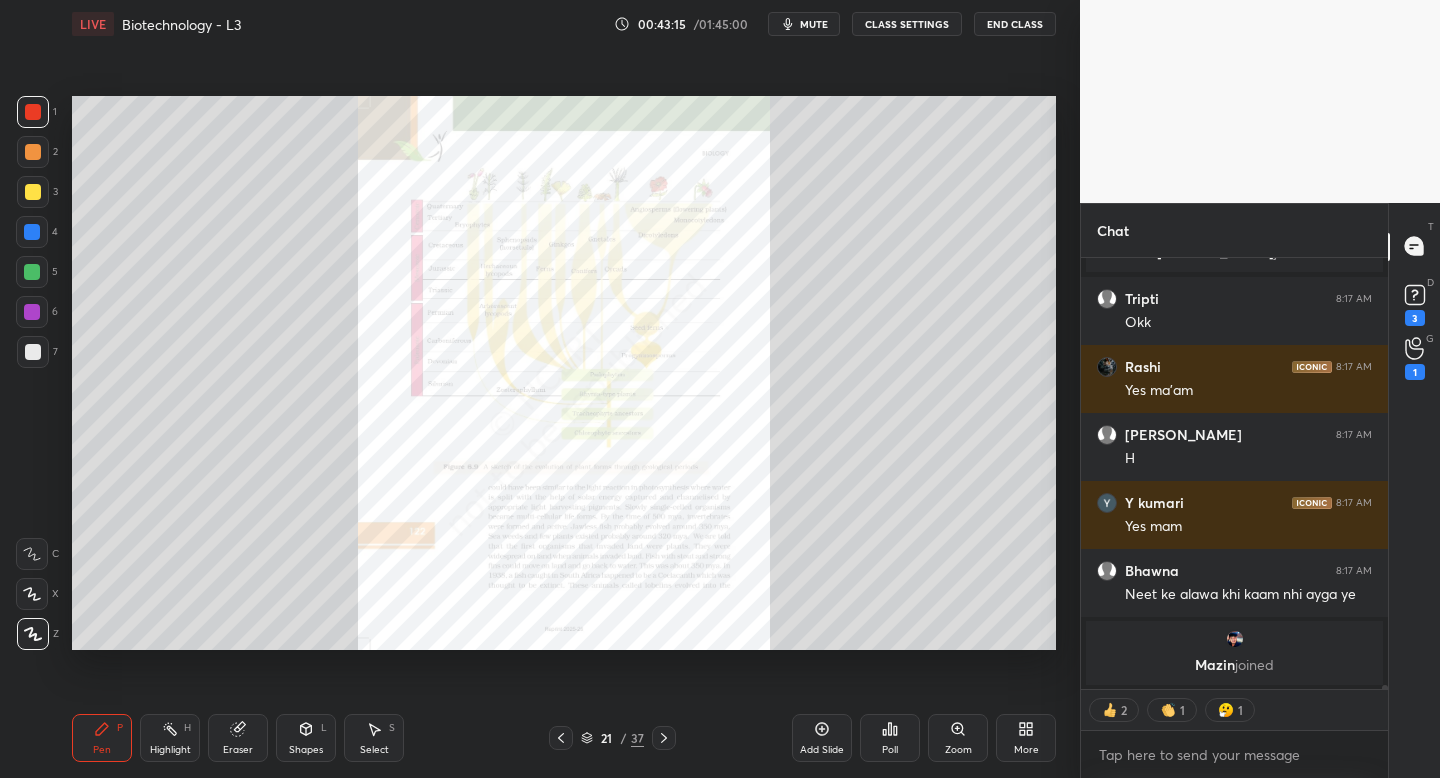 click 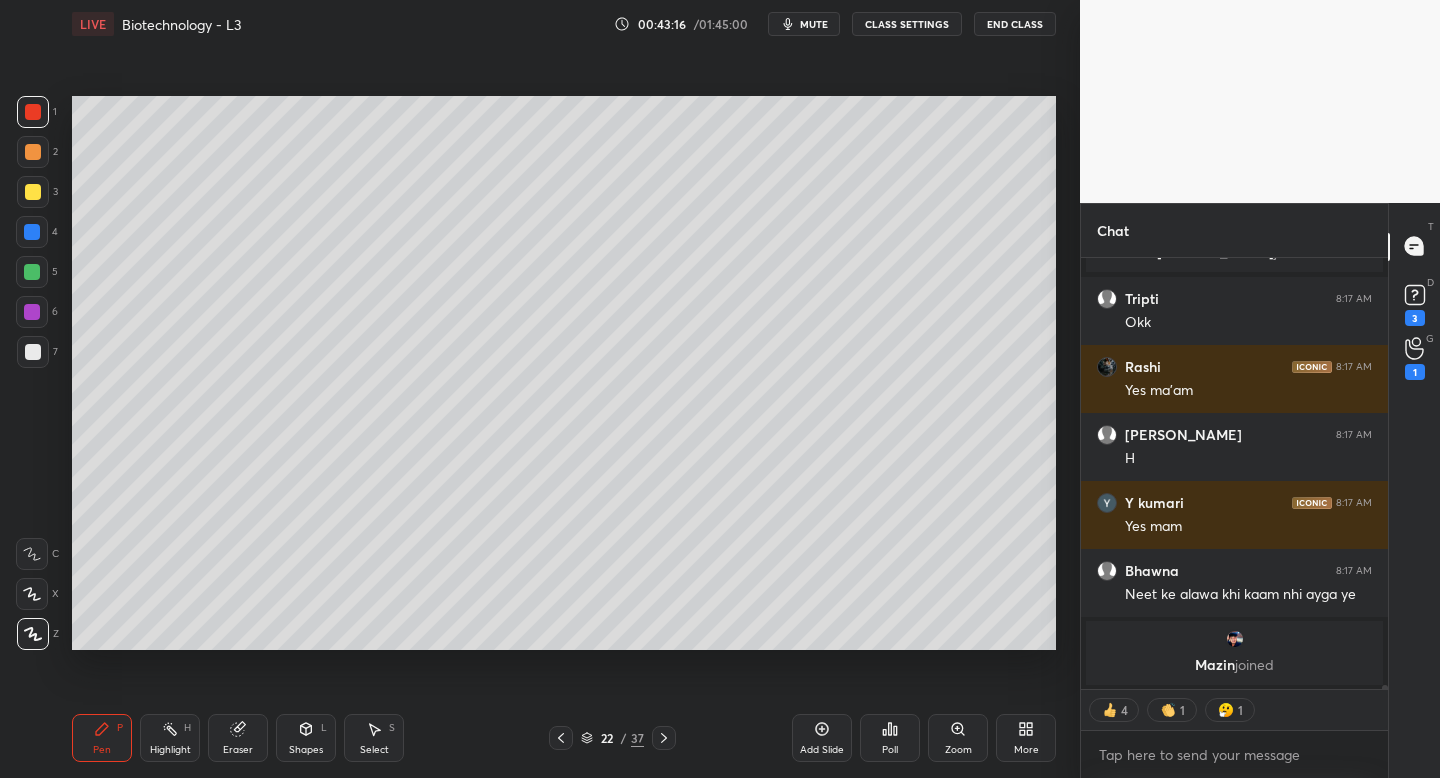 scroll, scrollTop: 48756, scrollLeft: 0, axis: vertical 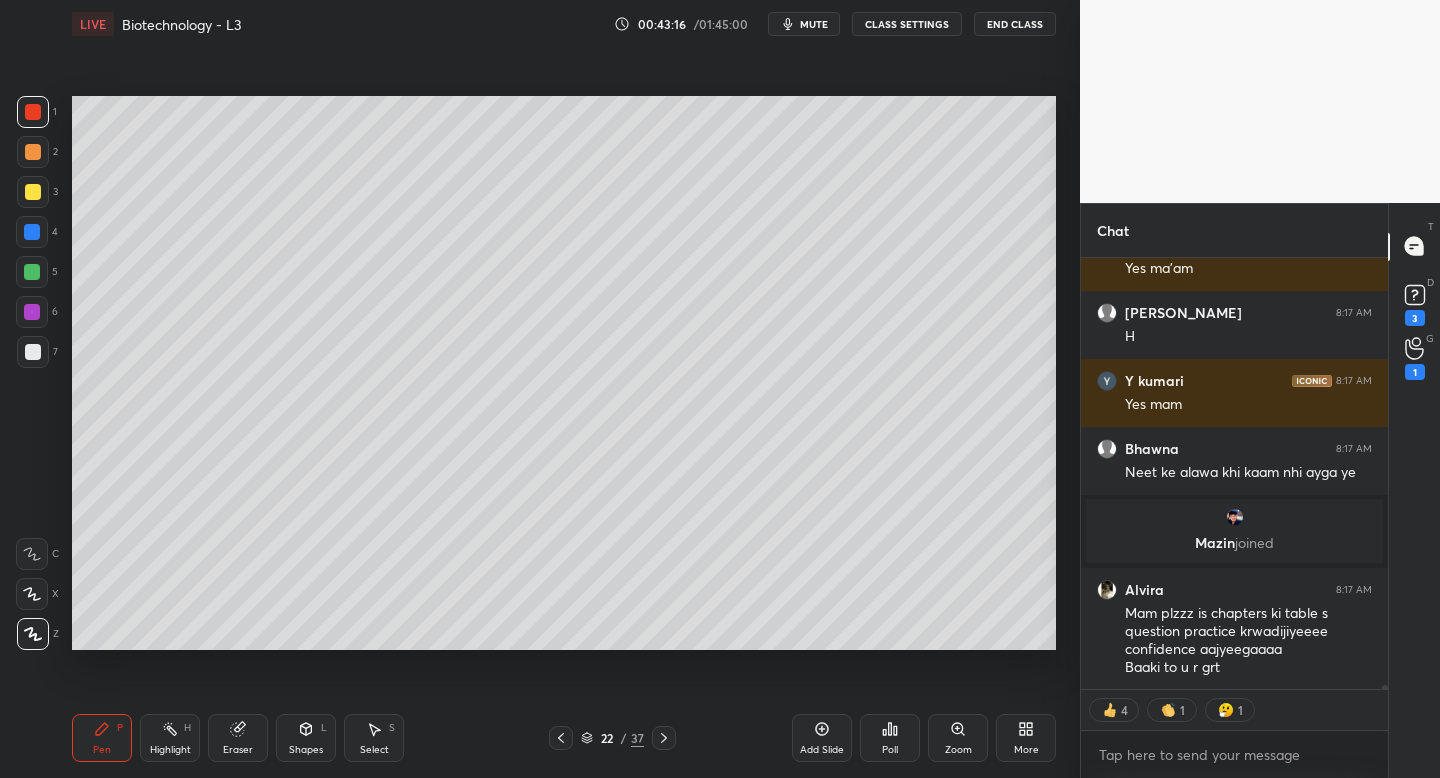 click 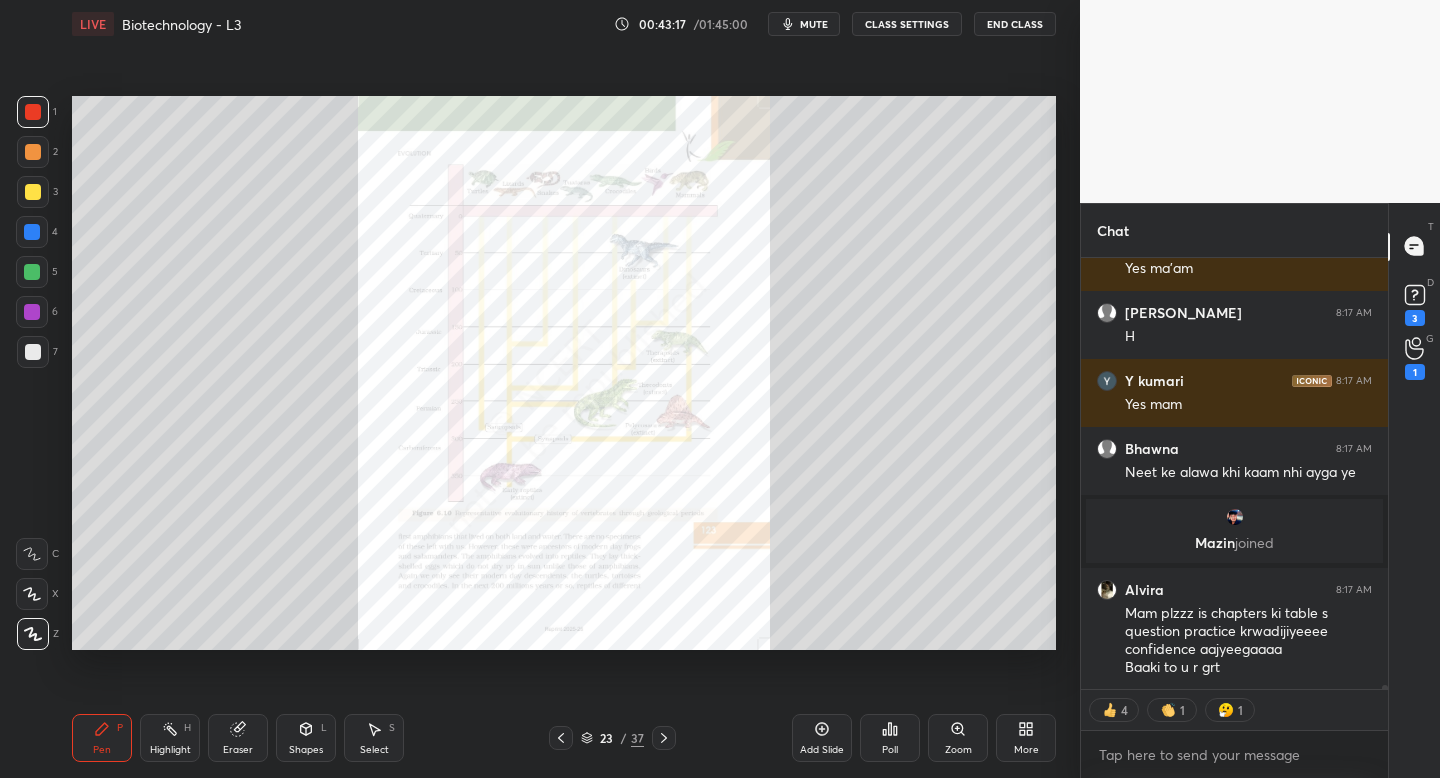 click 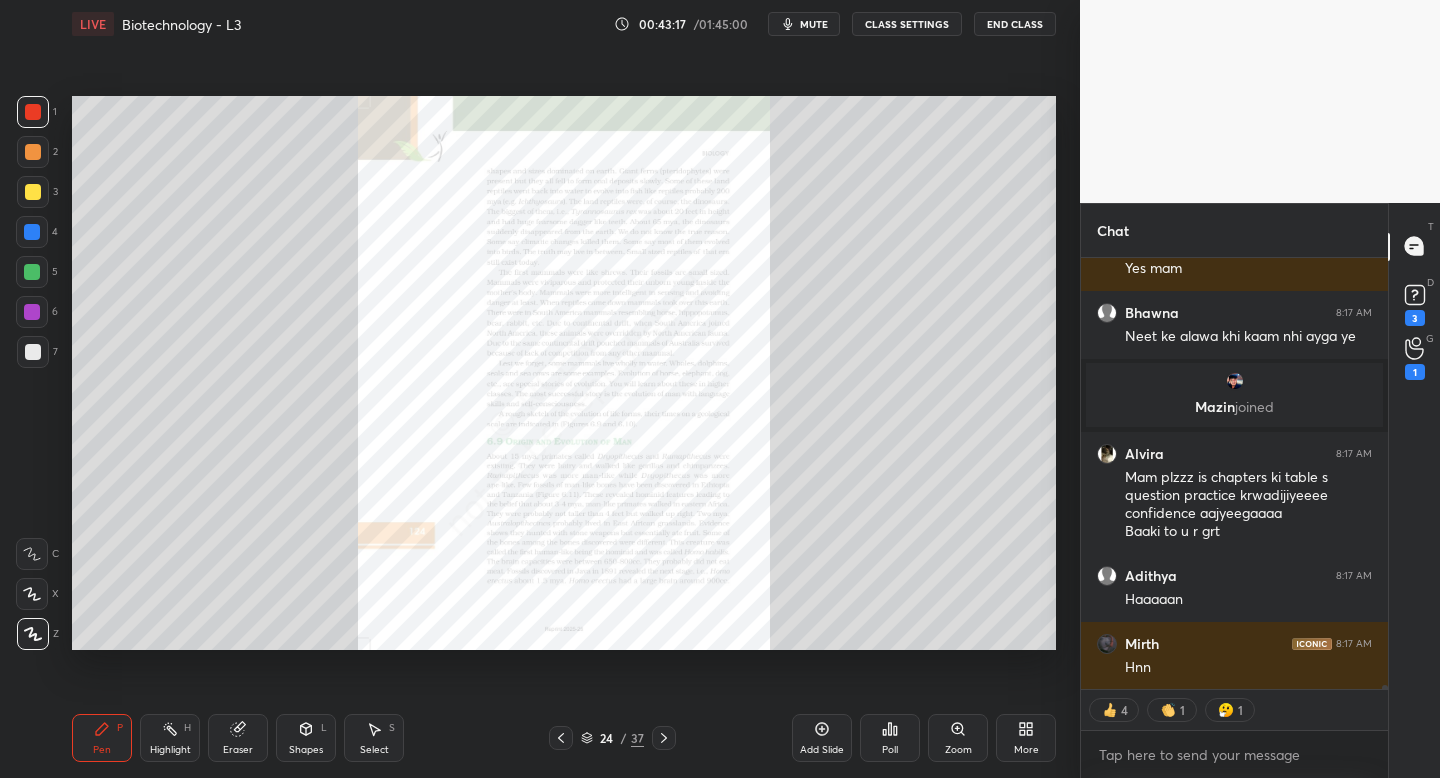 scroll, scrollTop: 48960, scrollLeft: 0, axis: vertical 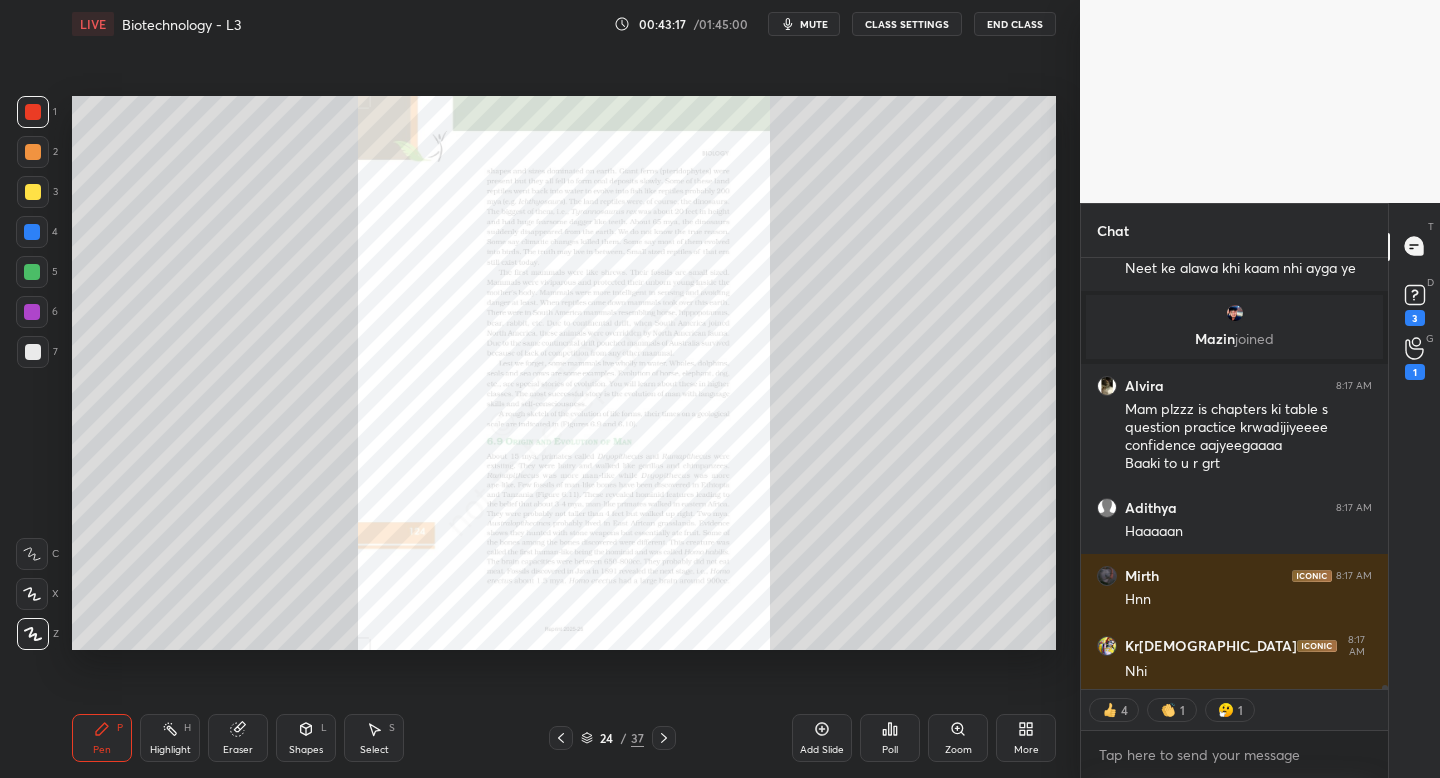 click 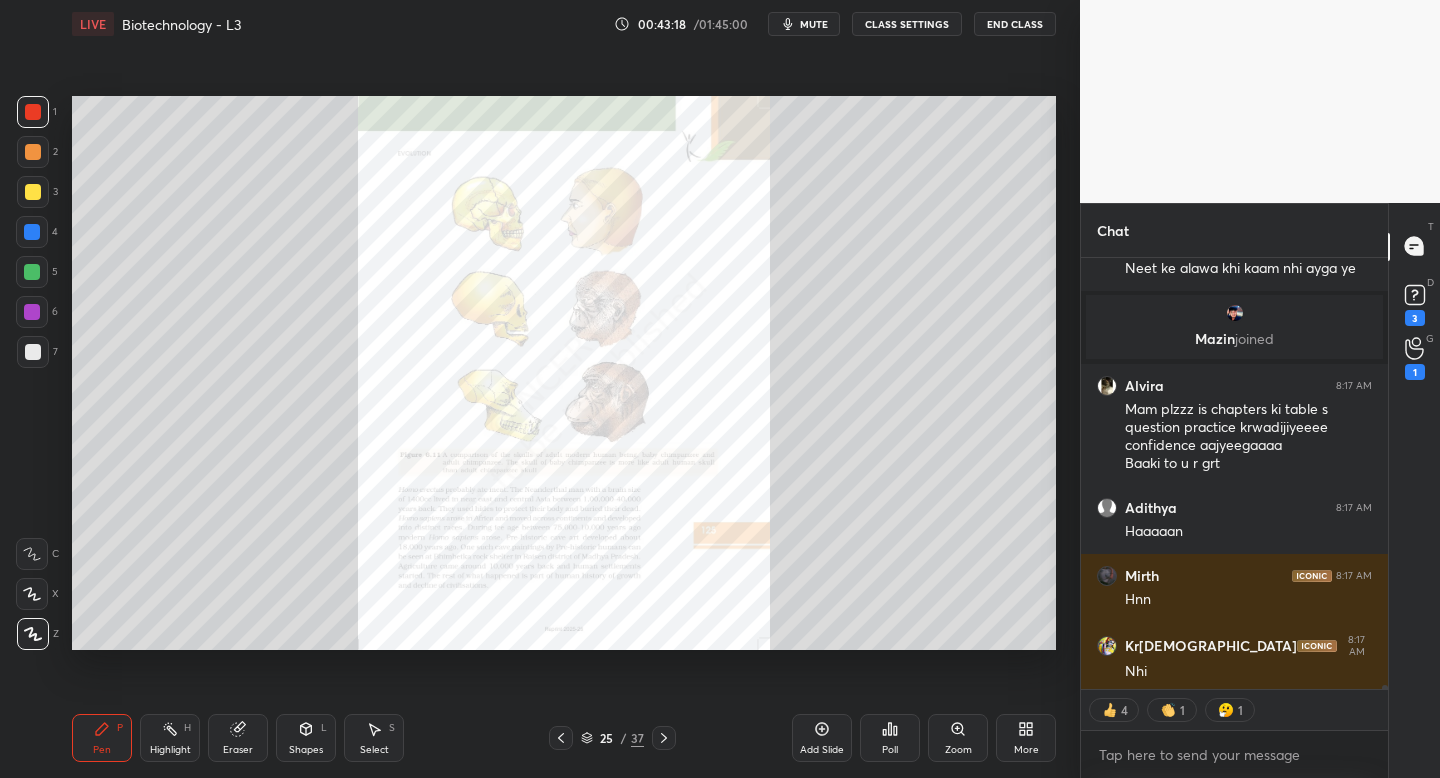 scroll, scrollTop: 49028, scrollLeft: 0, axis: vertical 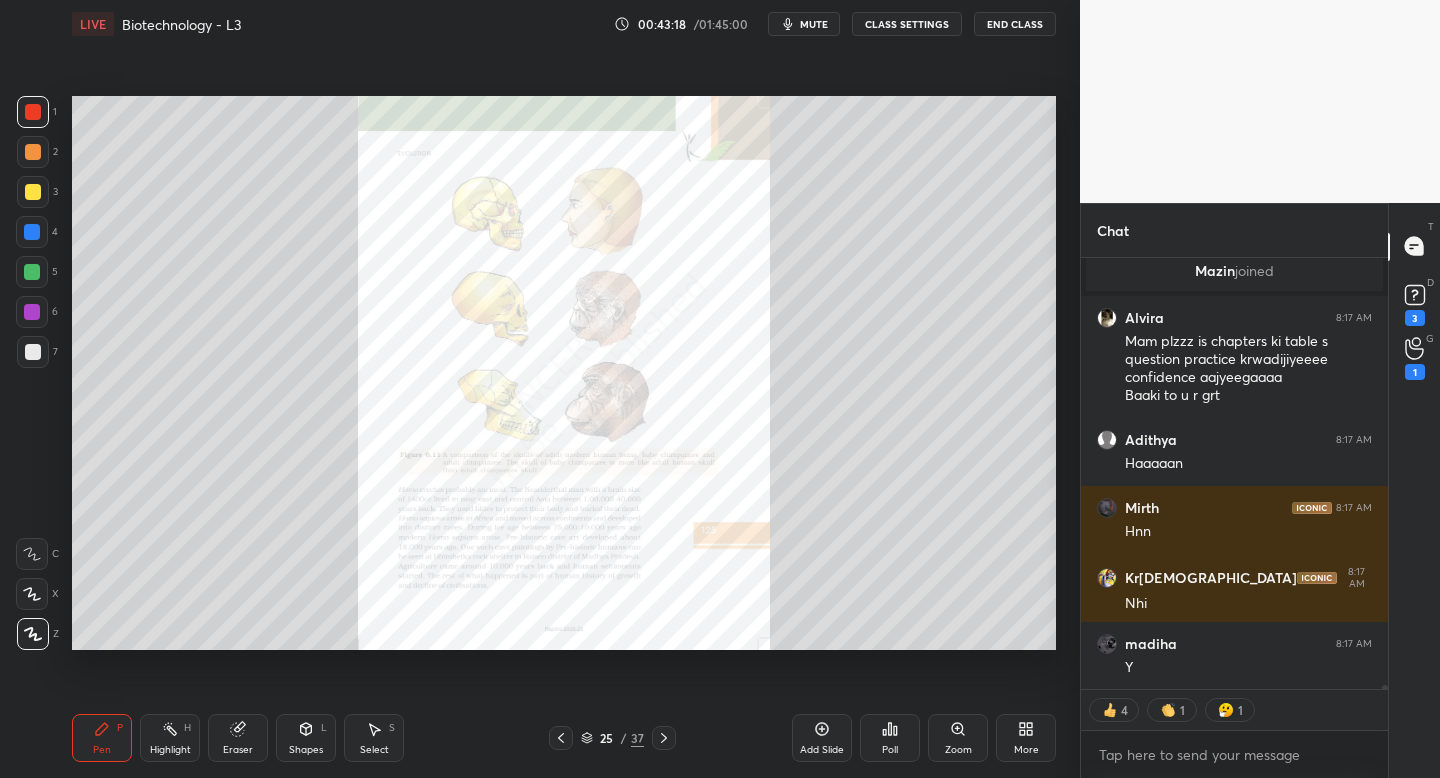 click 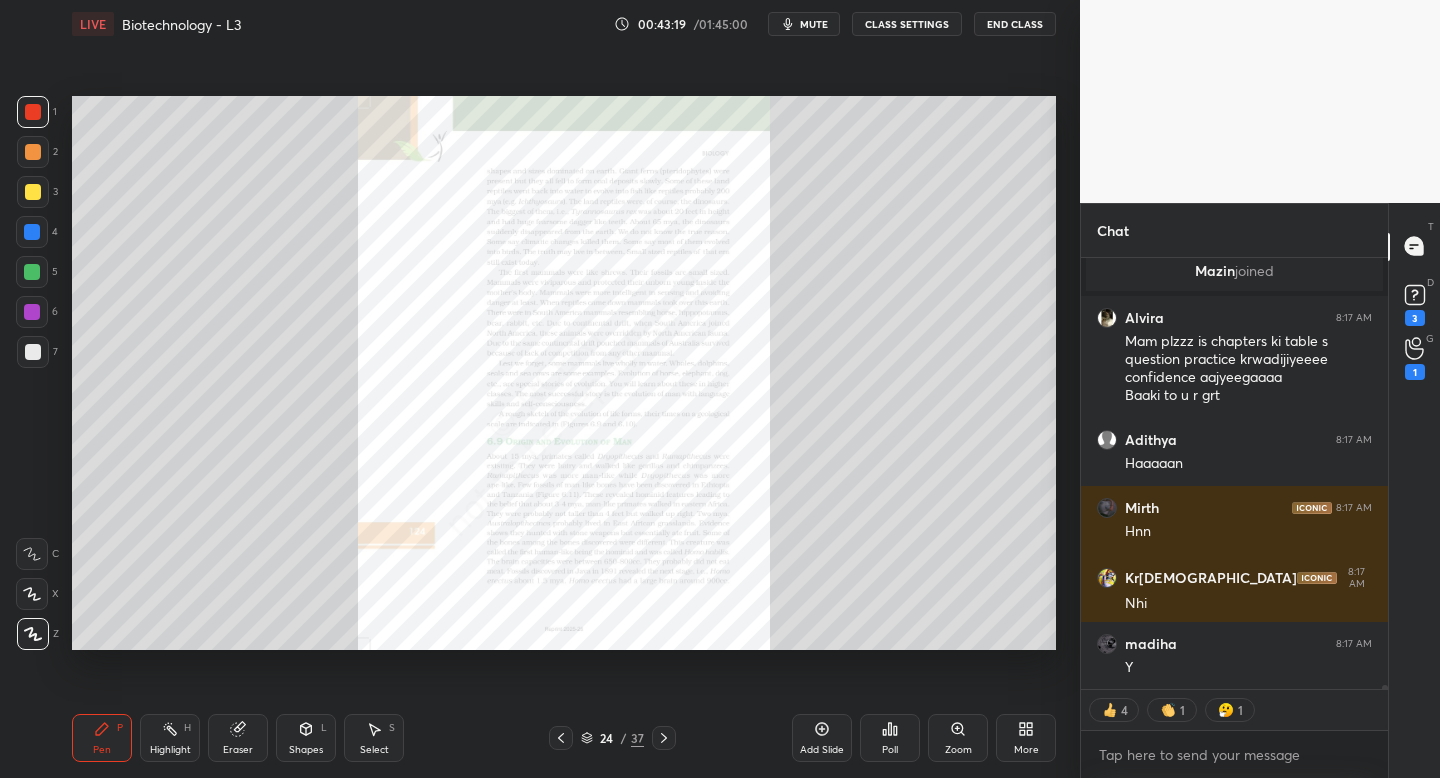 click 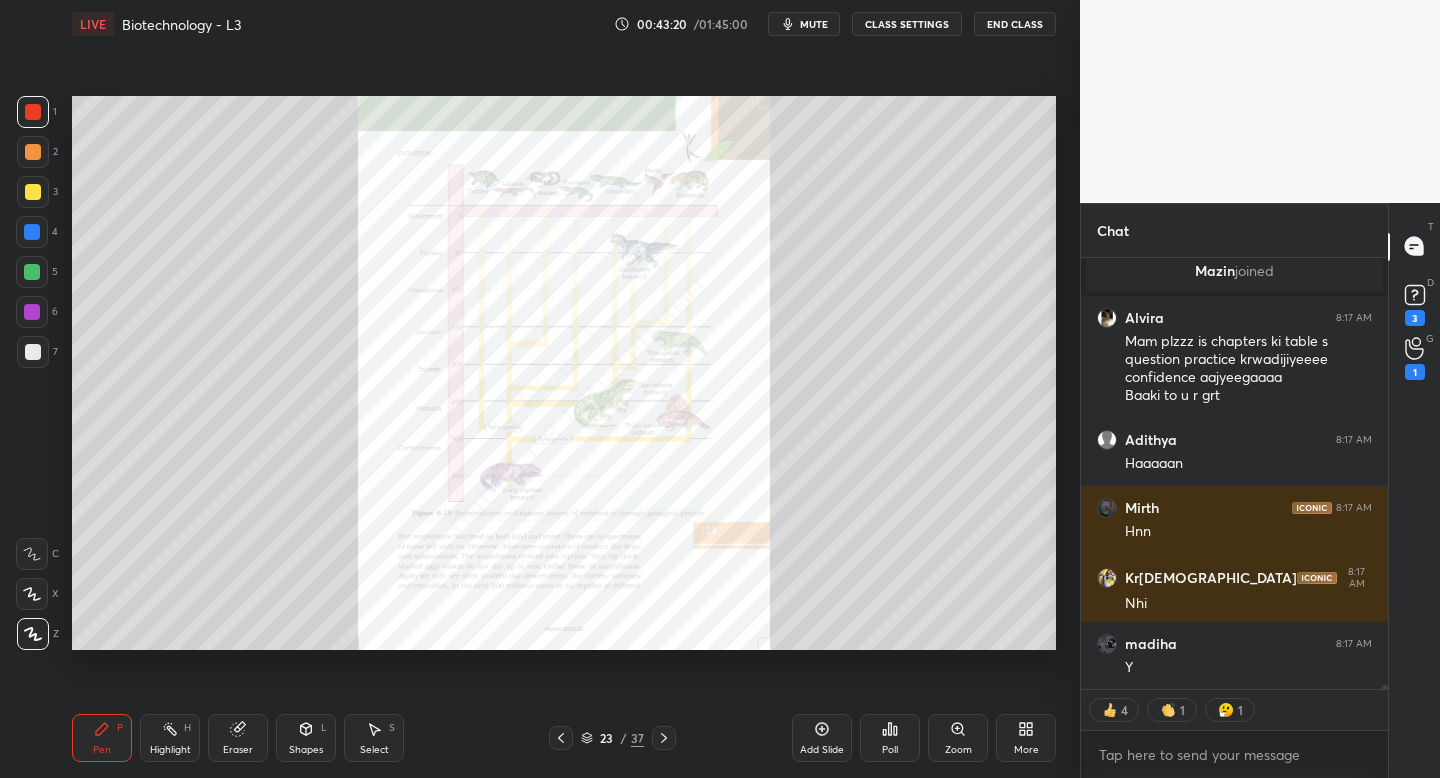 click on "Zoom" at bounding box center [958, 738] 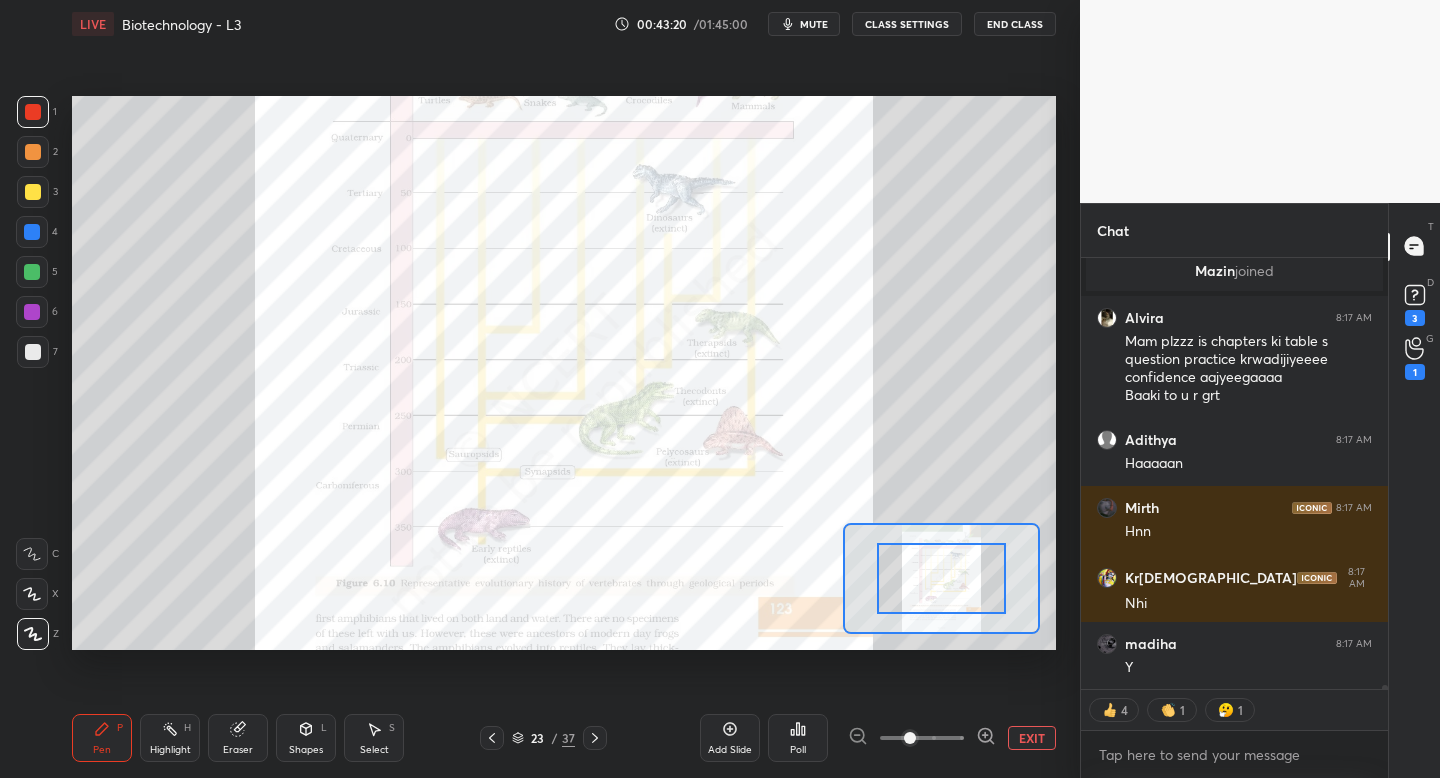 click at bounding box center [922, 738] 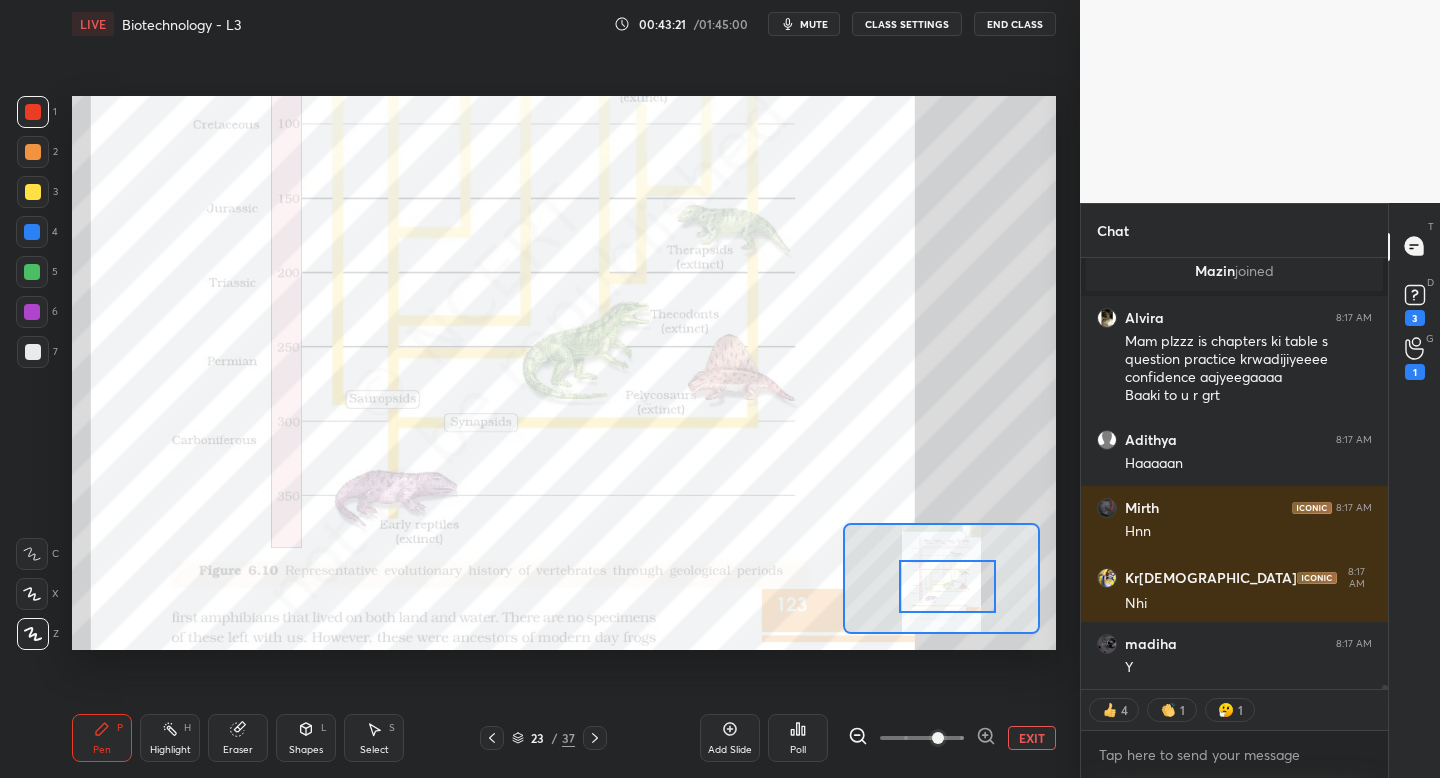 scroll, scrollTop: 49096, scrollLeft: 0, axis: vertical 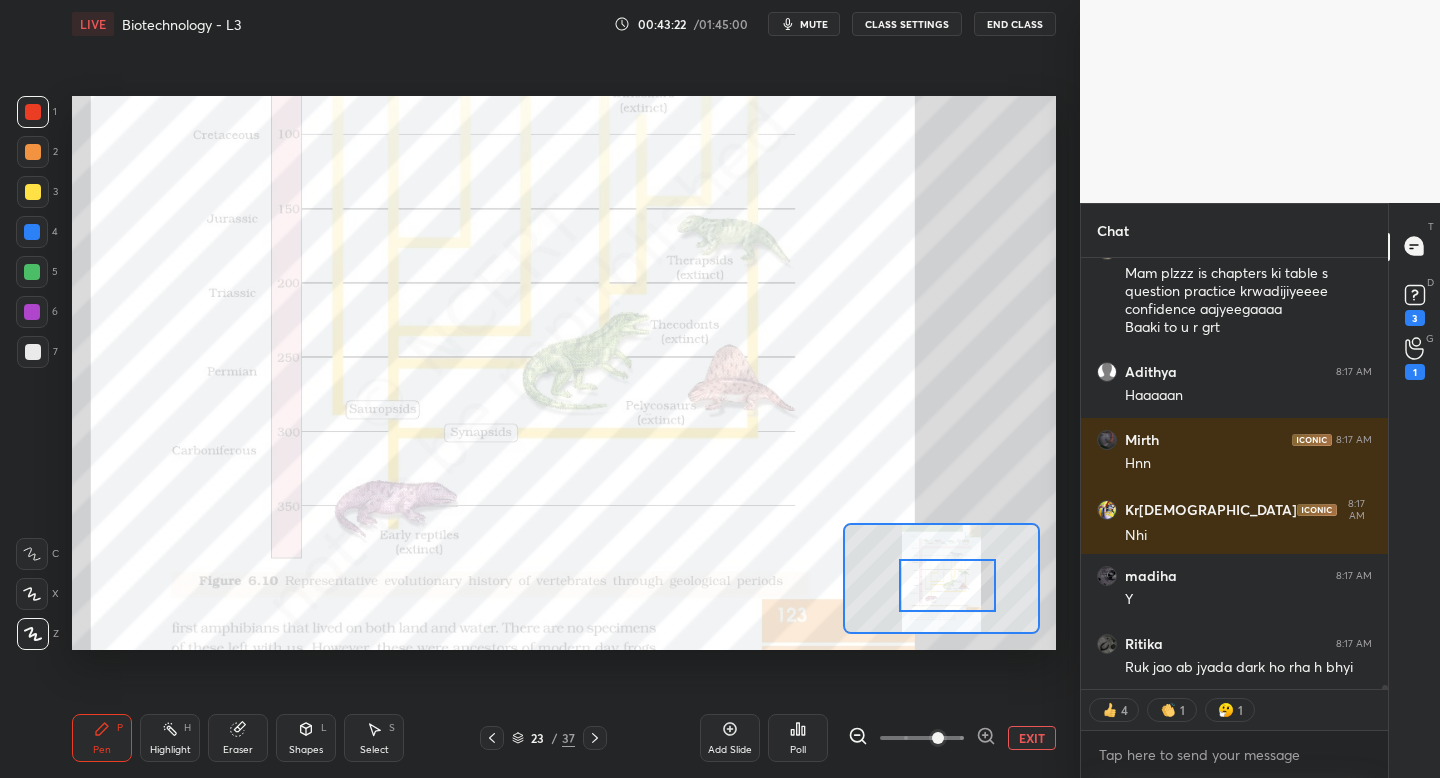 drag, startPoint x: 954, startPoint y: 574, endPoint x: 962, endPoint y: 581, distance: 10.630146 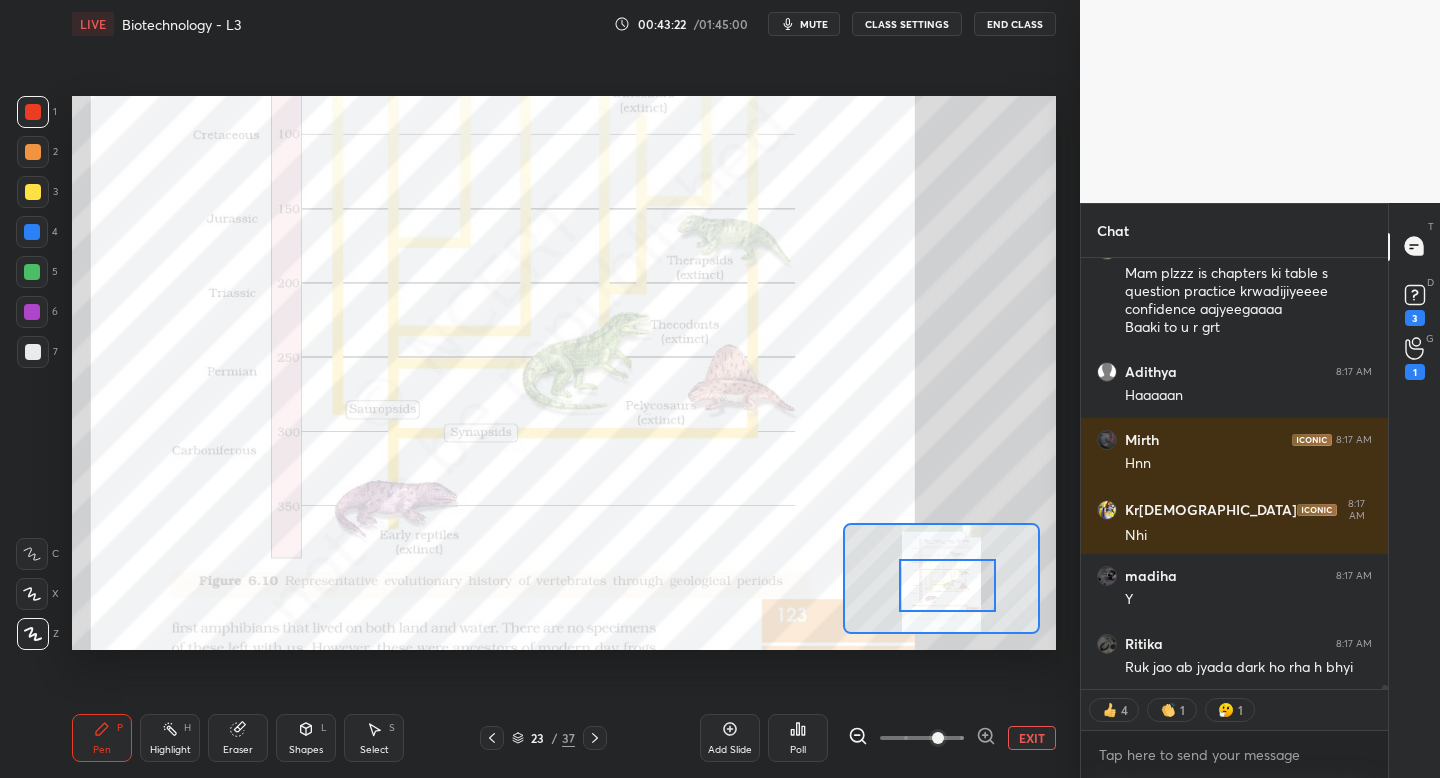 click at bounding box center (947, 585) 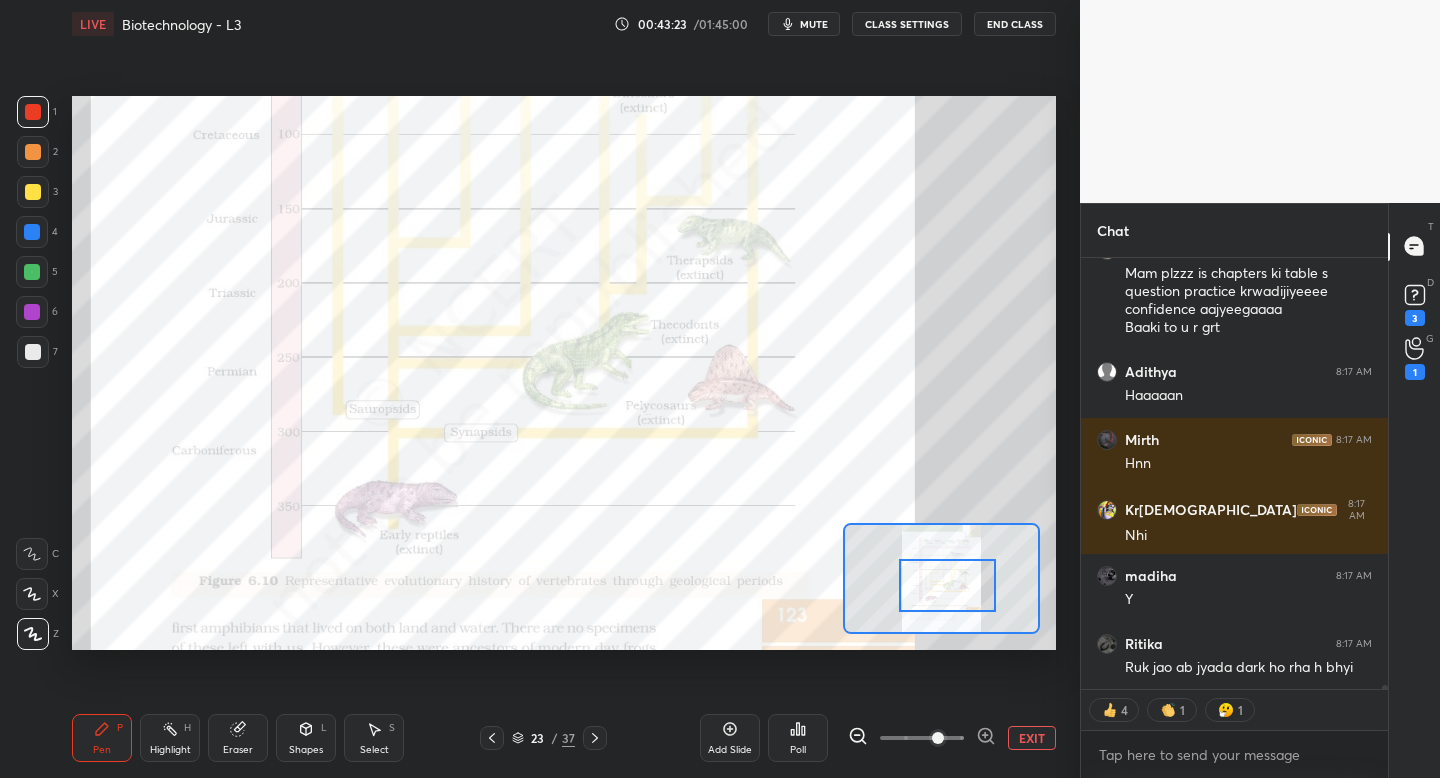 click on "Eraser" at bounding box center [238, 750] 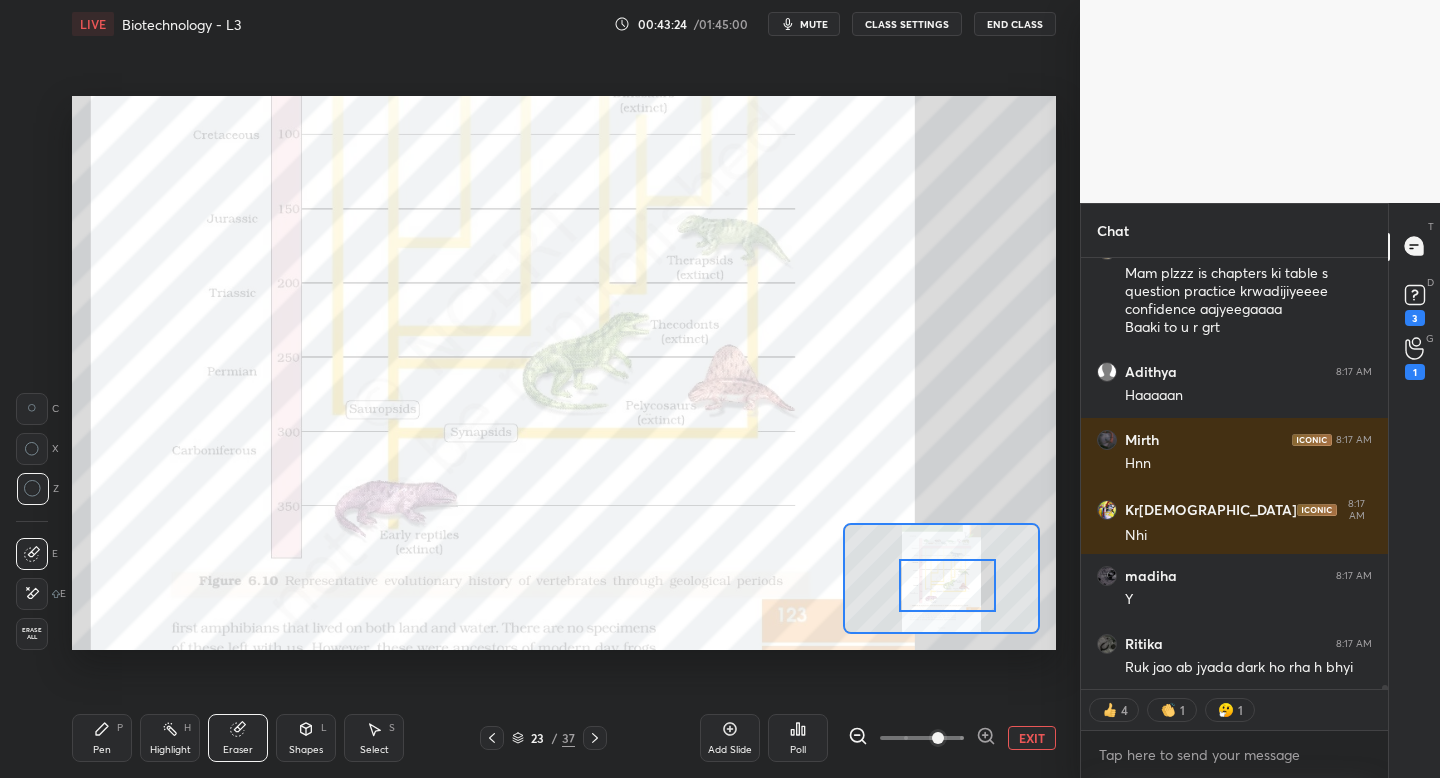 click on "Erase all" at bounding box center [32, 634] 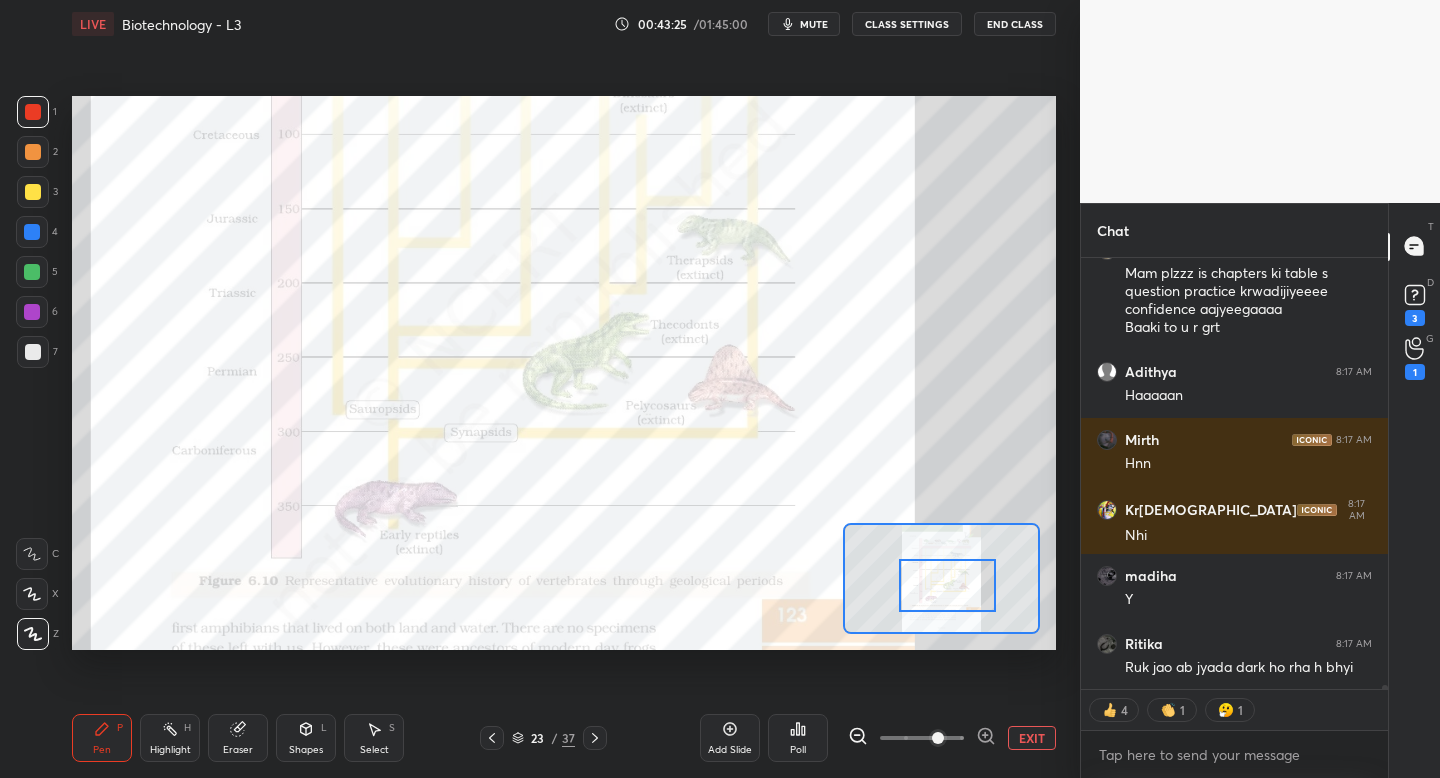 click on "Pen P" at bounding box center [102, 738] 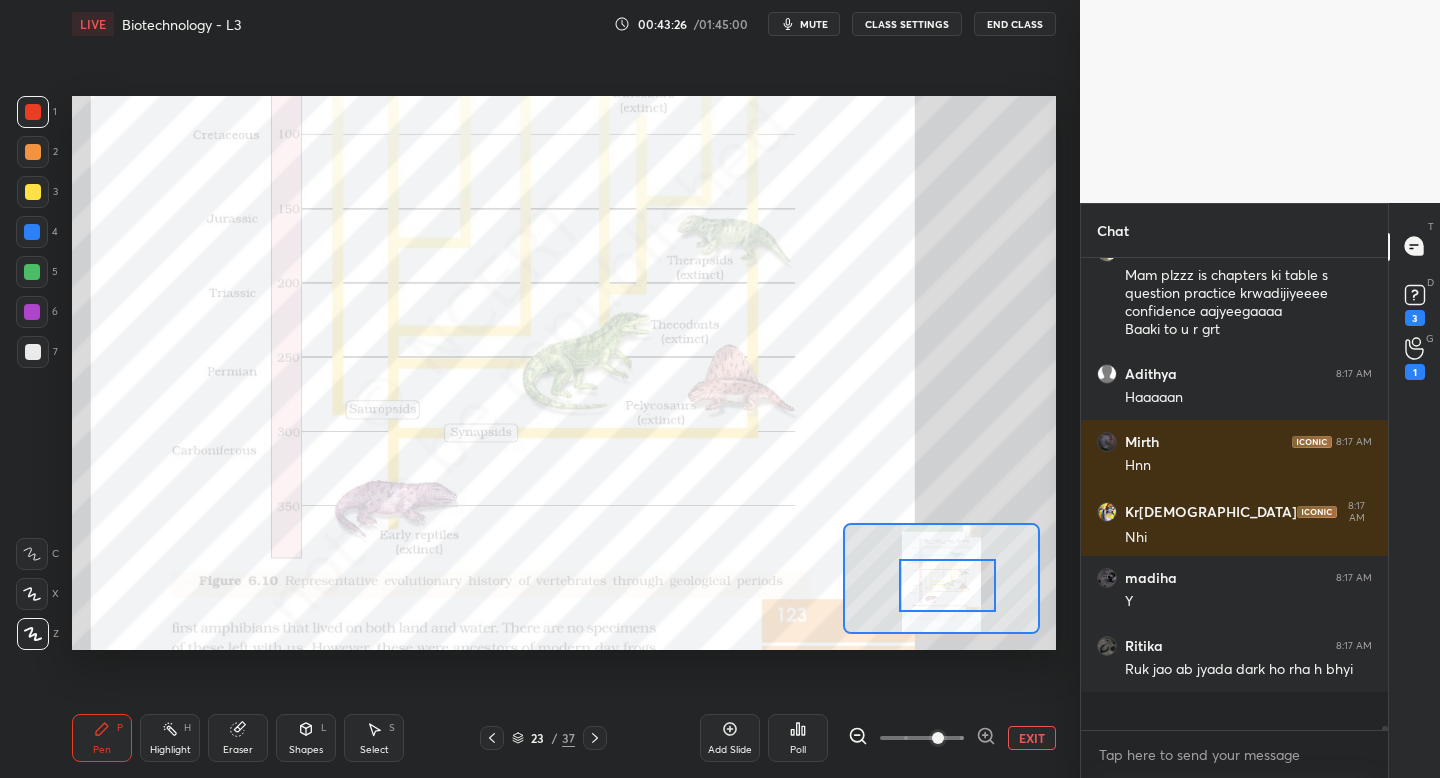 scroll, scrollTop: 7, scrollLeft: 7, axis: both 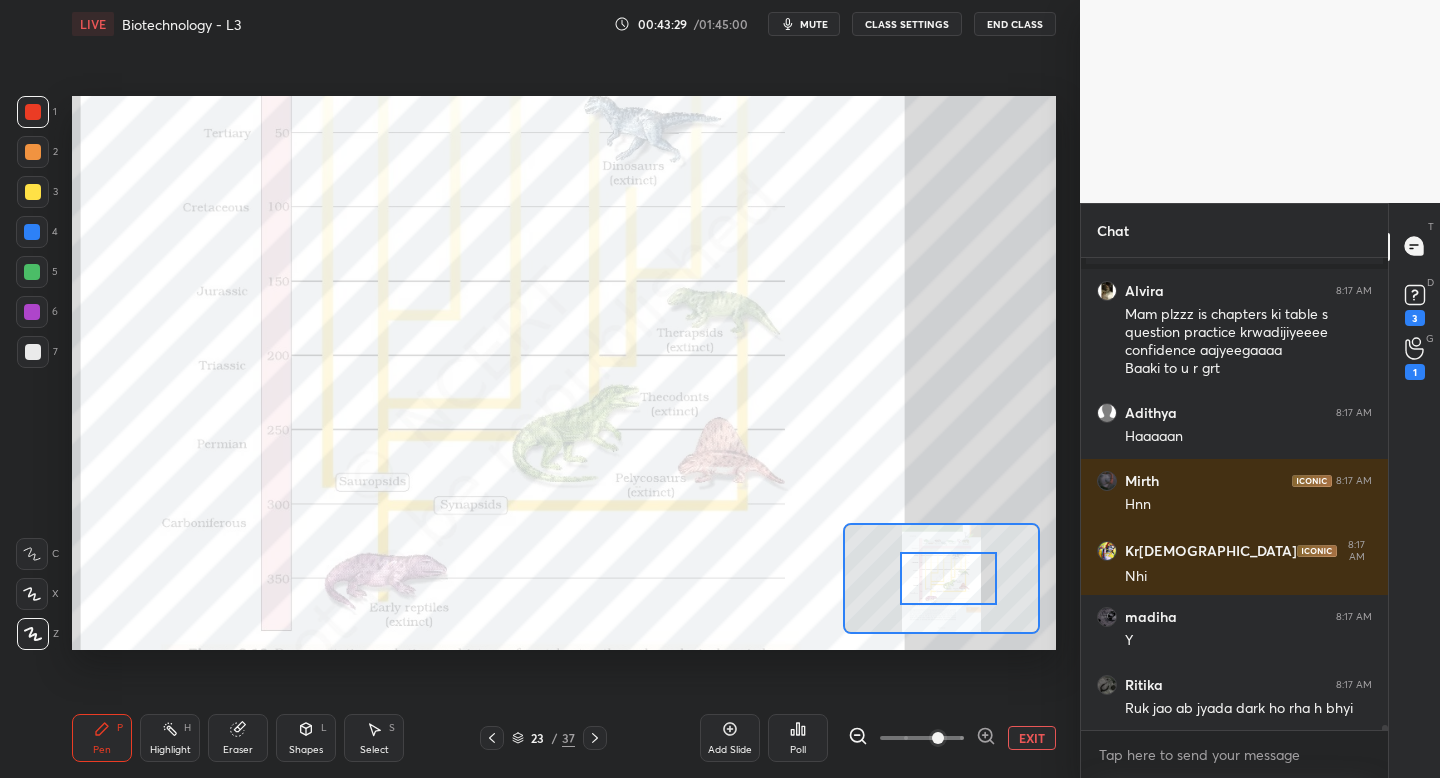 click at bounding box center (948, 578) 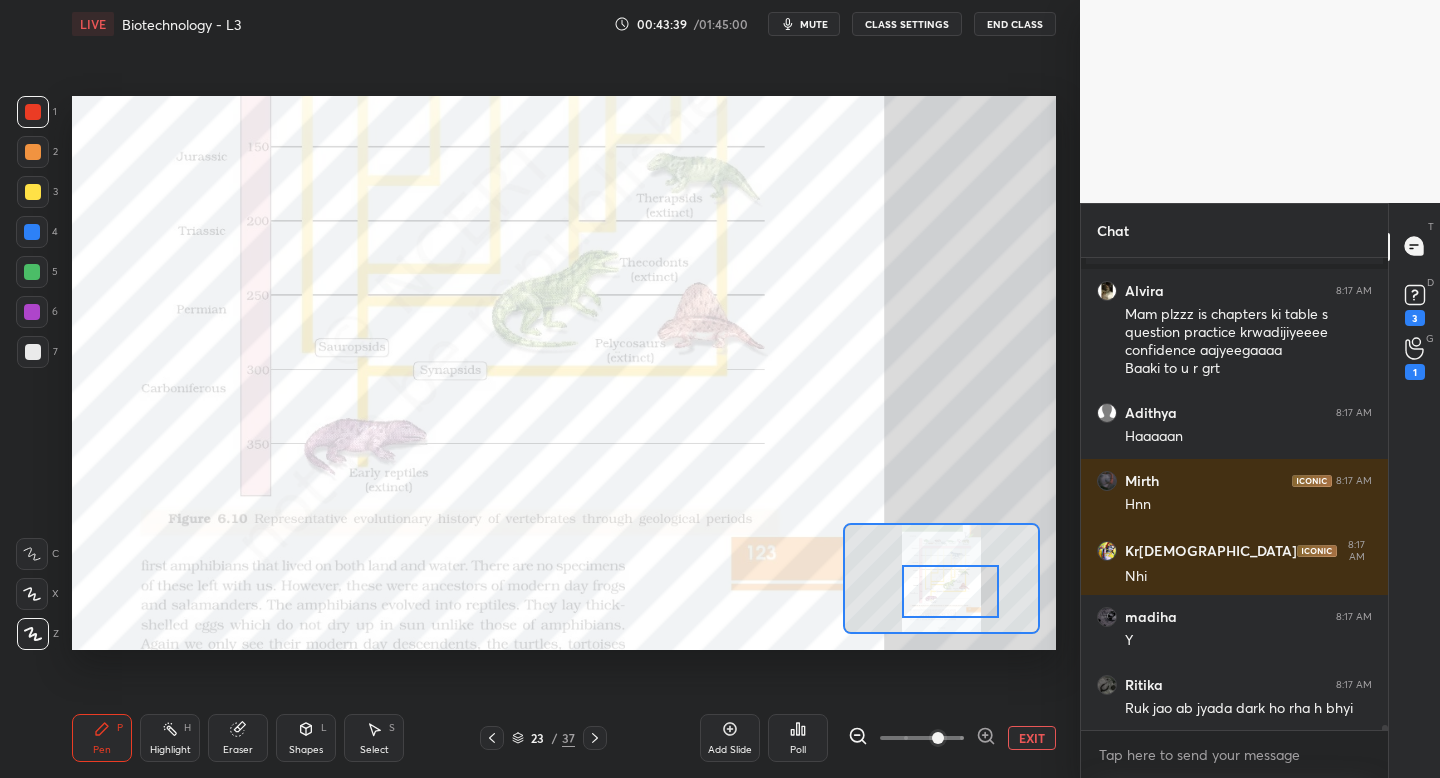 scroll, scrollTop: 49123, scrollLeft: 0, axis: vertical 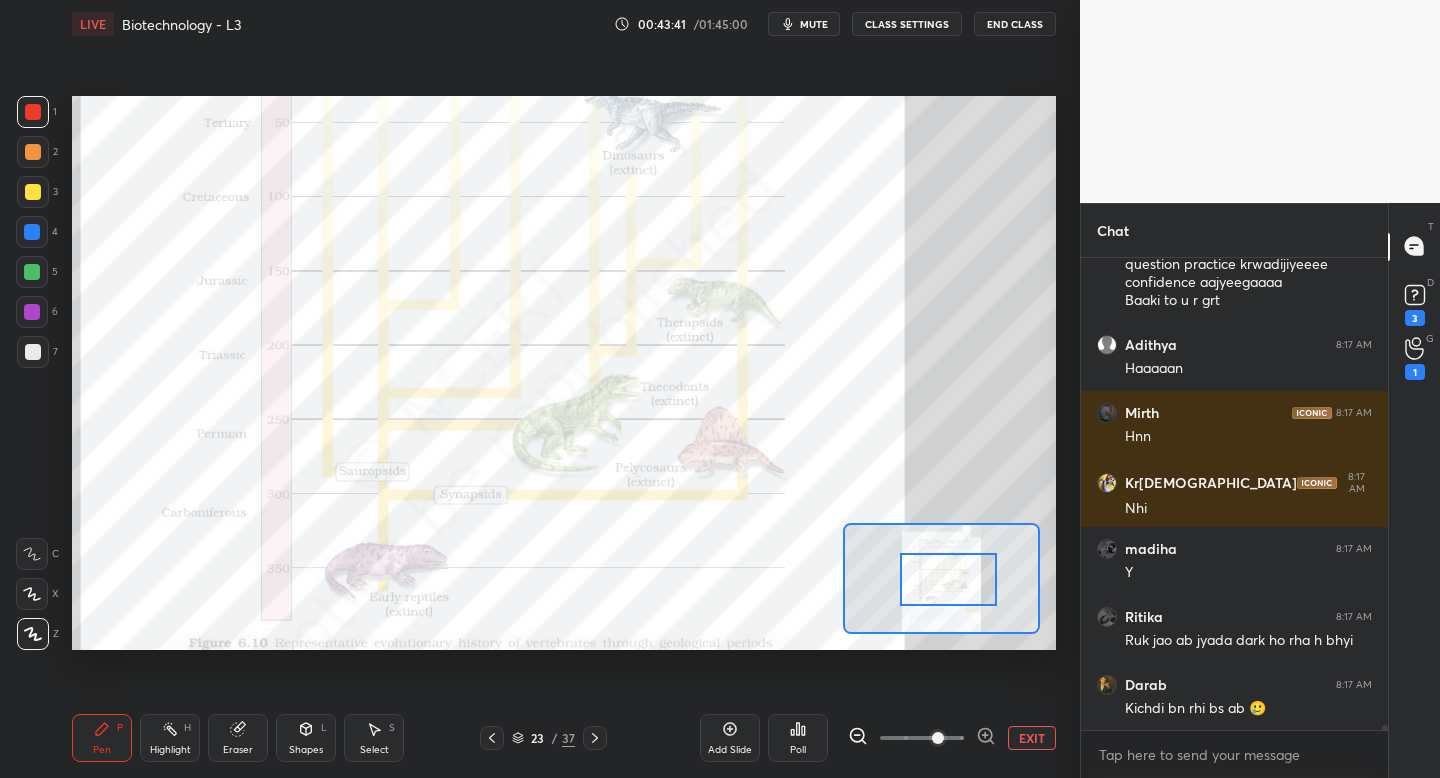 click at bounding box center [948, 579] 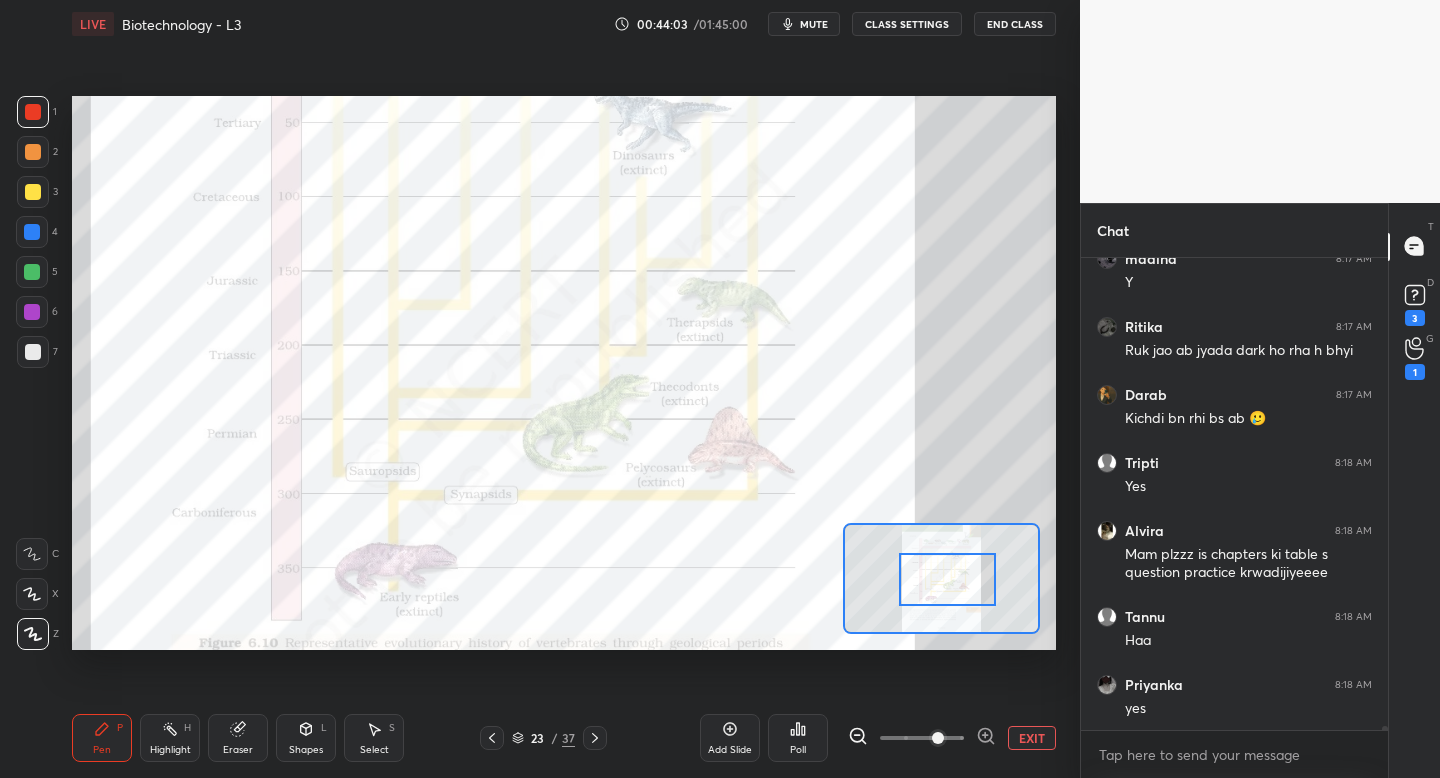 scroll, scrollTop: 49481, scrollLeft: 0, axis: vertical 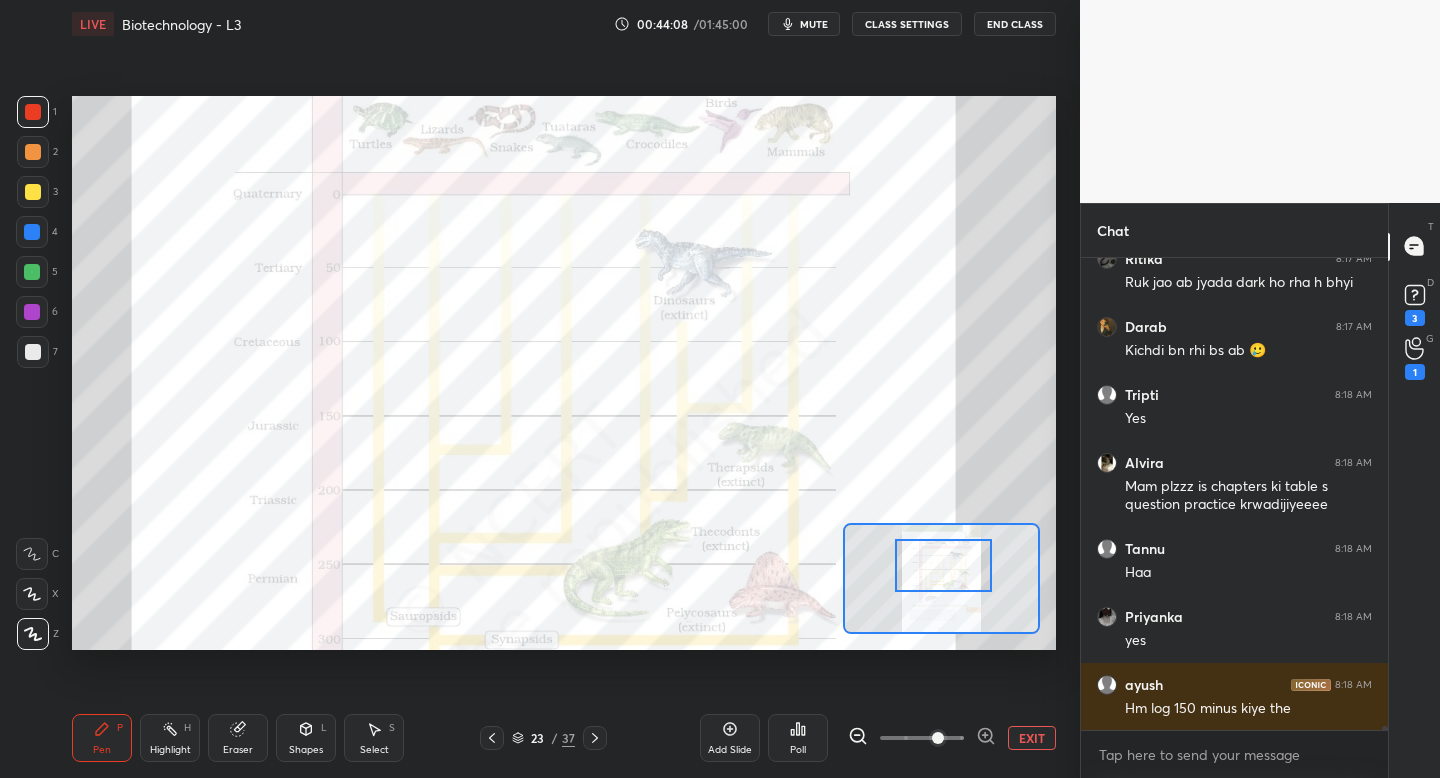 drag, startPoint x: 969, startPoint y: 582, endPoint x: 966, endPoint y: 566, distance: 16.27882 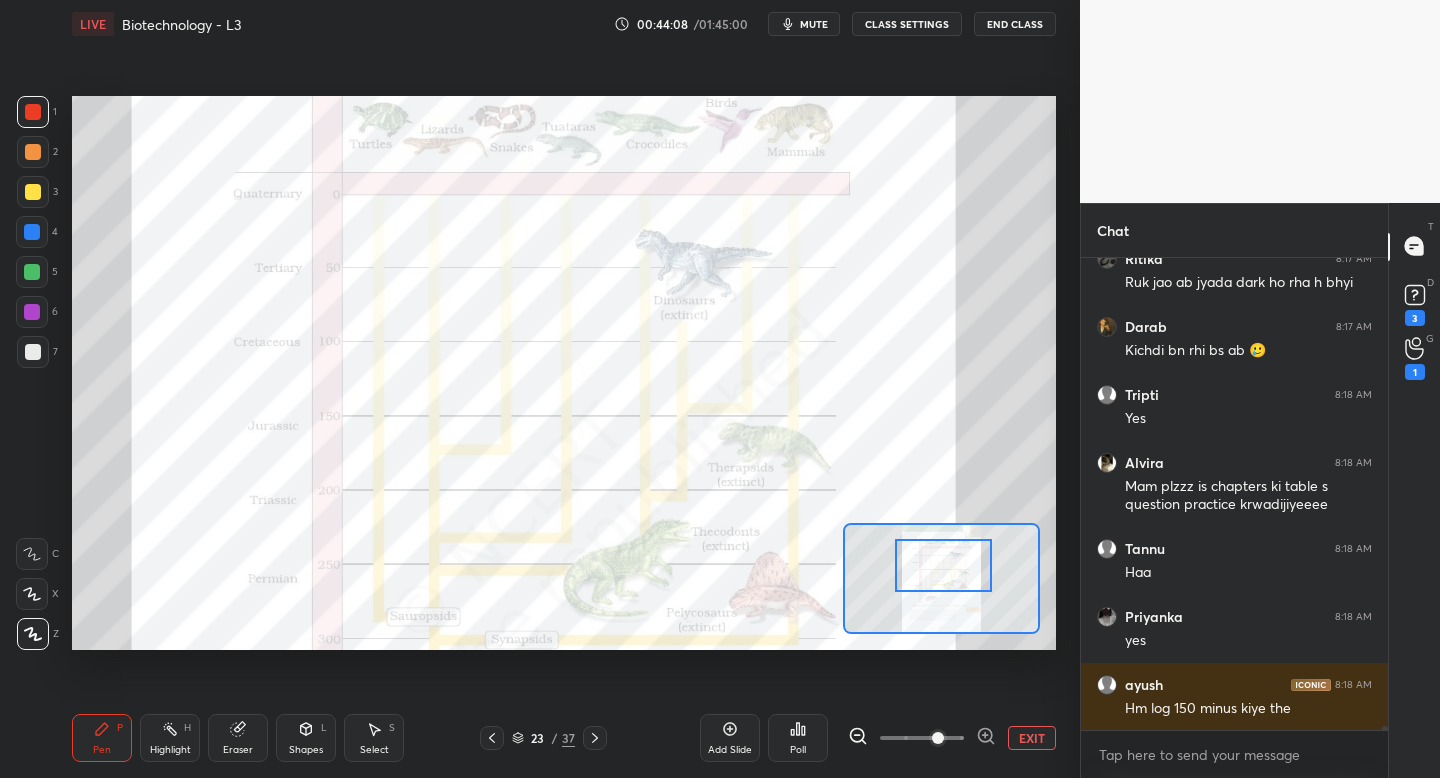 click at bounding box center (943, 565) 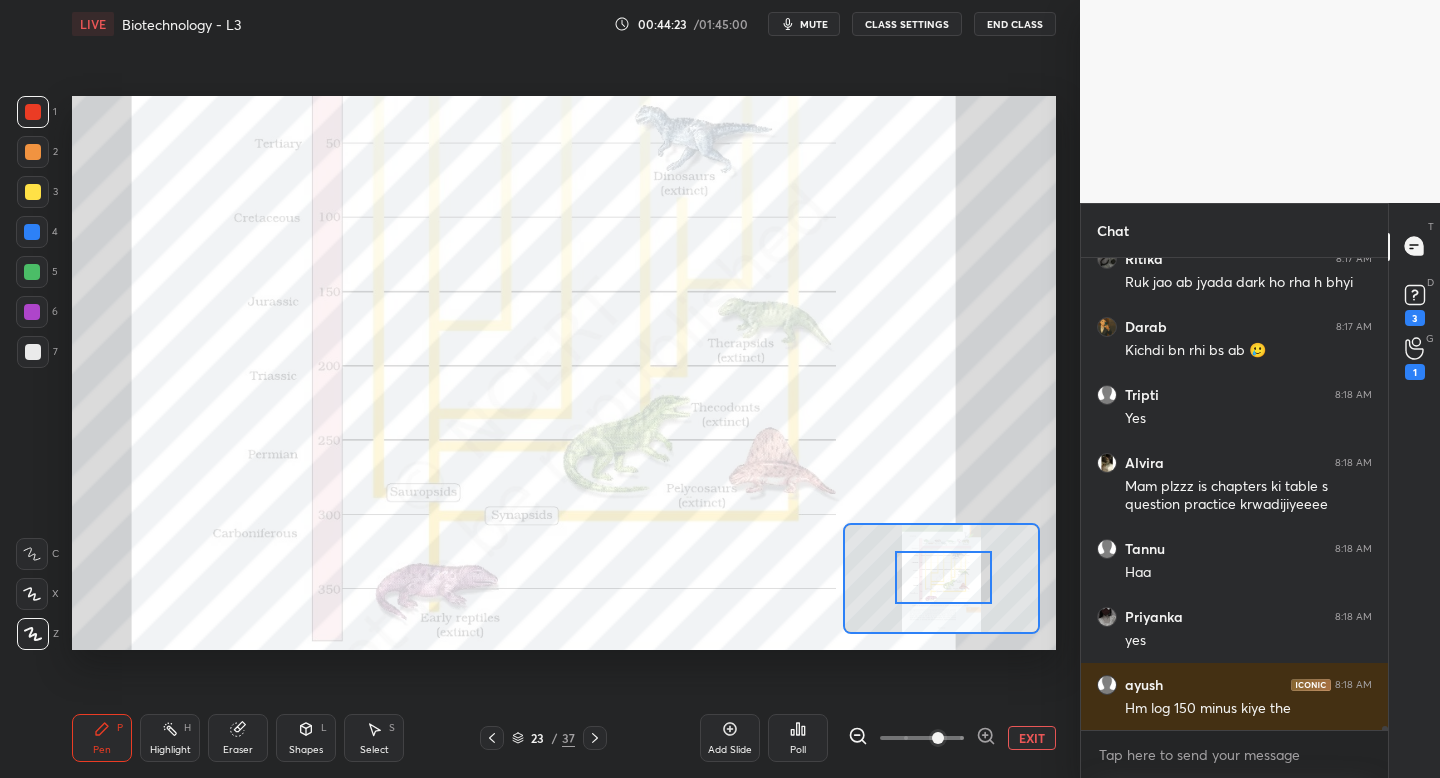 drag, startPoint x: 948, startPoint y: 580, endPoint x: 948, endPoint y: 593, distance: 13 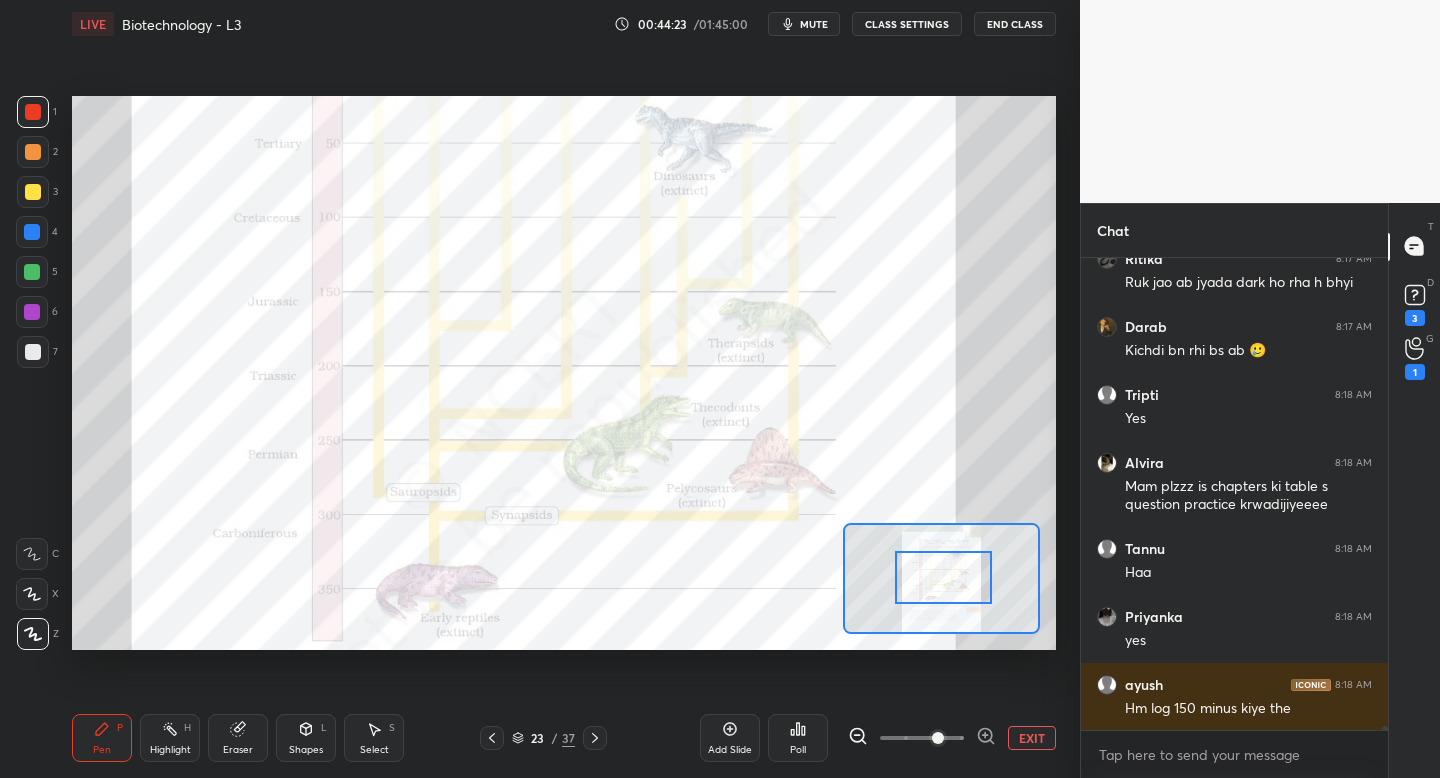 click at bounding box center [943, 577] 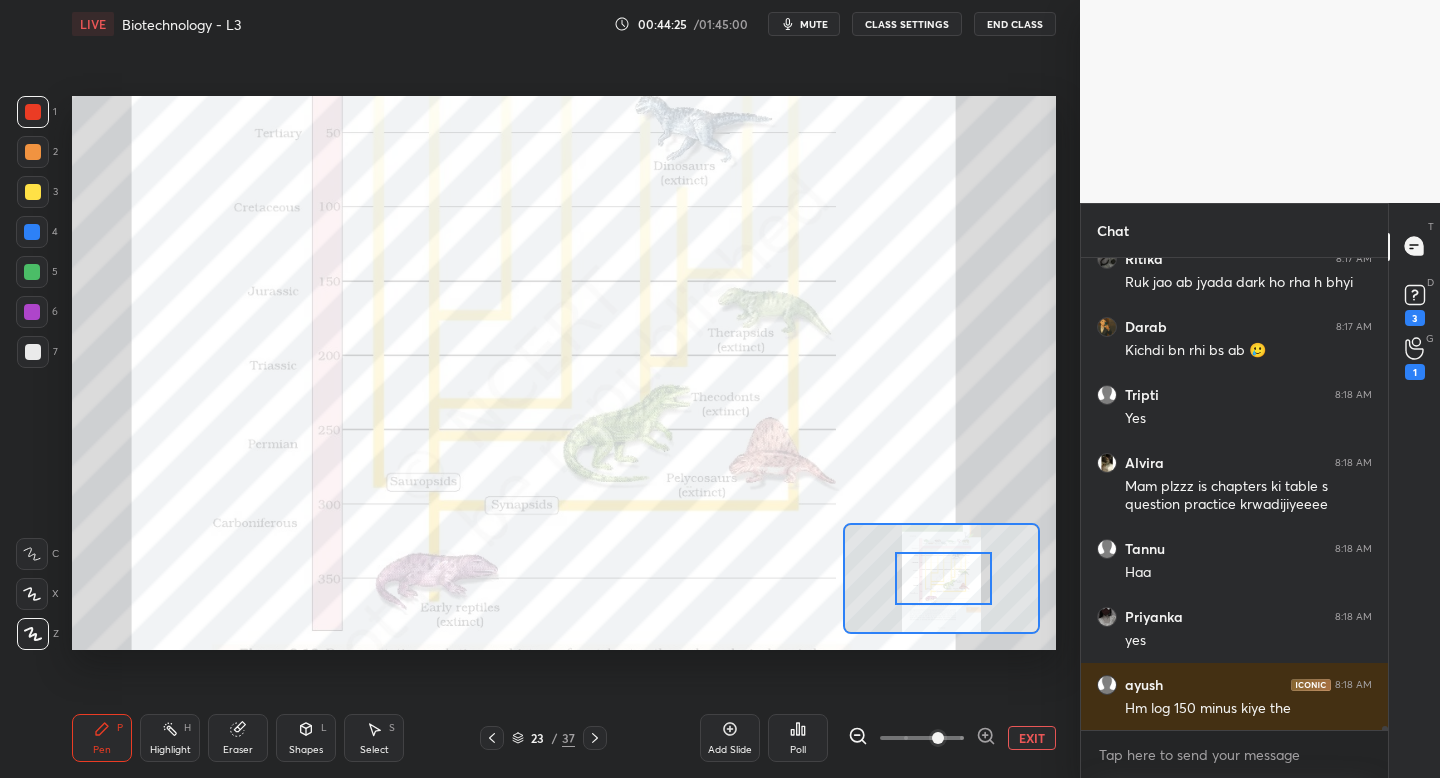 click on "Add Slide" at bounding box center (730, 738) 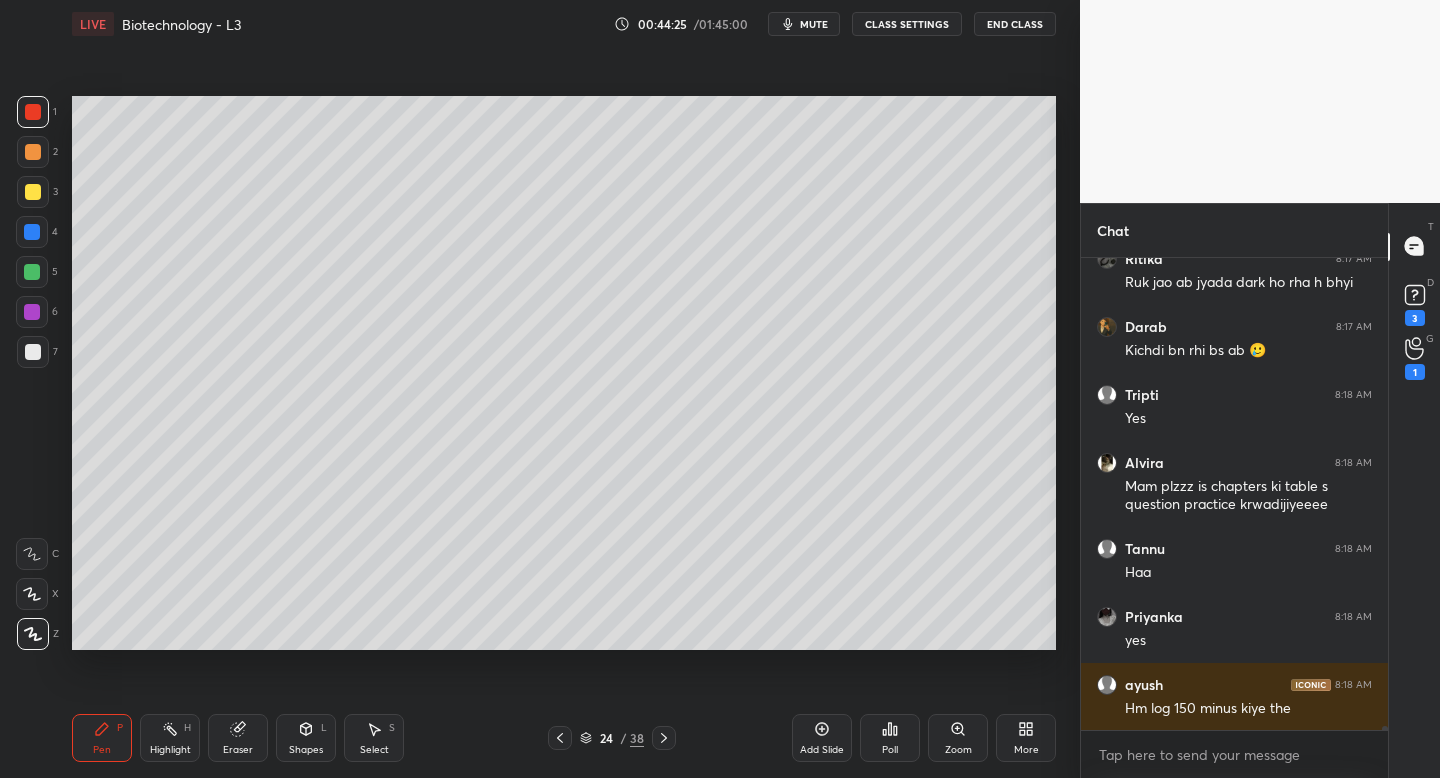 scroll, scrollTop: 49549, scrollLeft: 0, axis: vertical 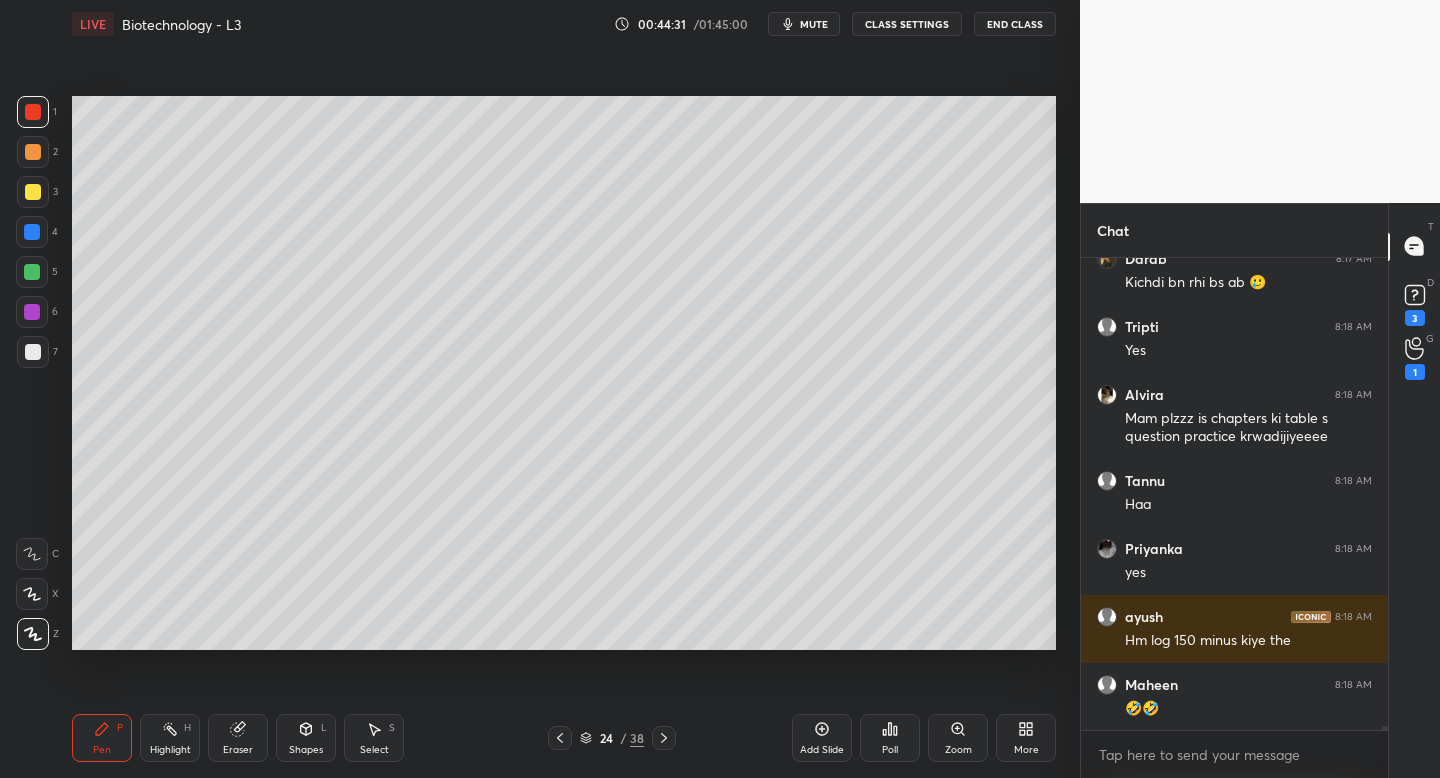 click 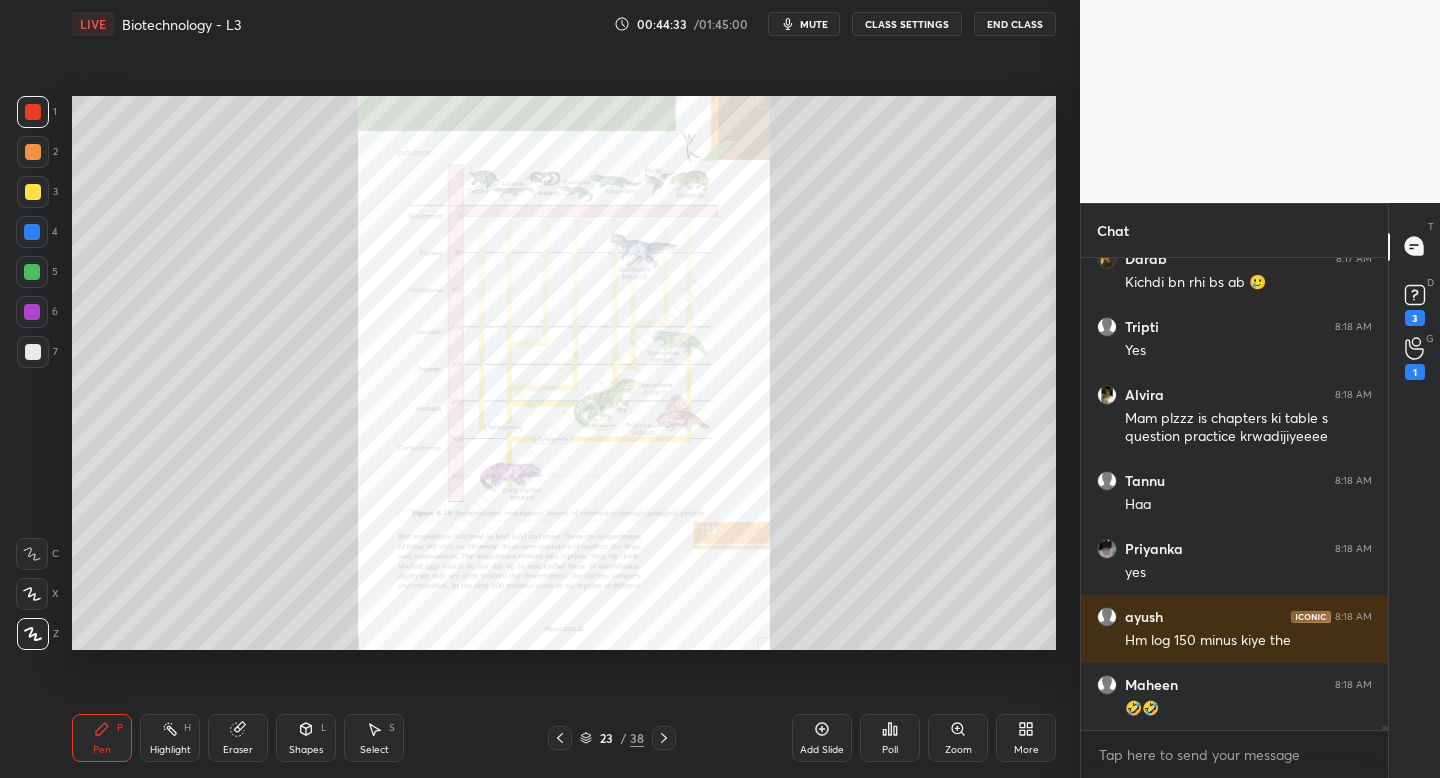 click 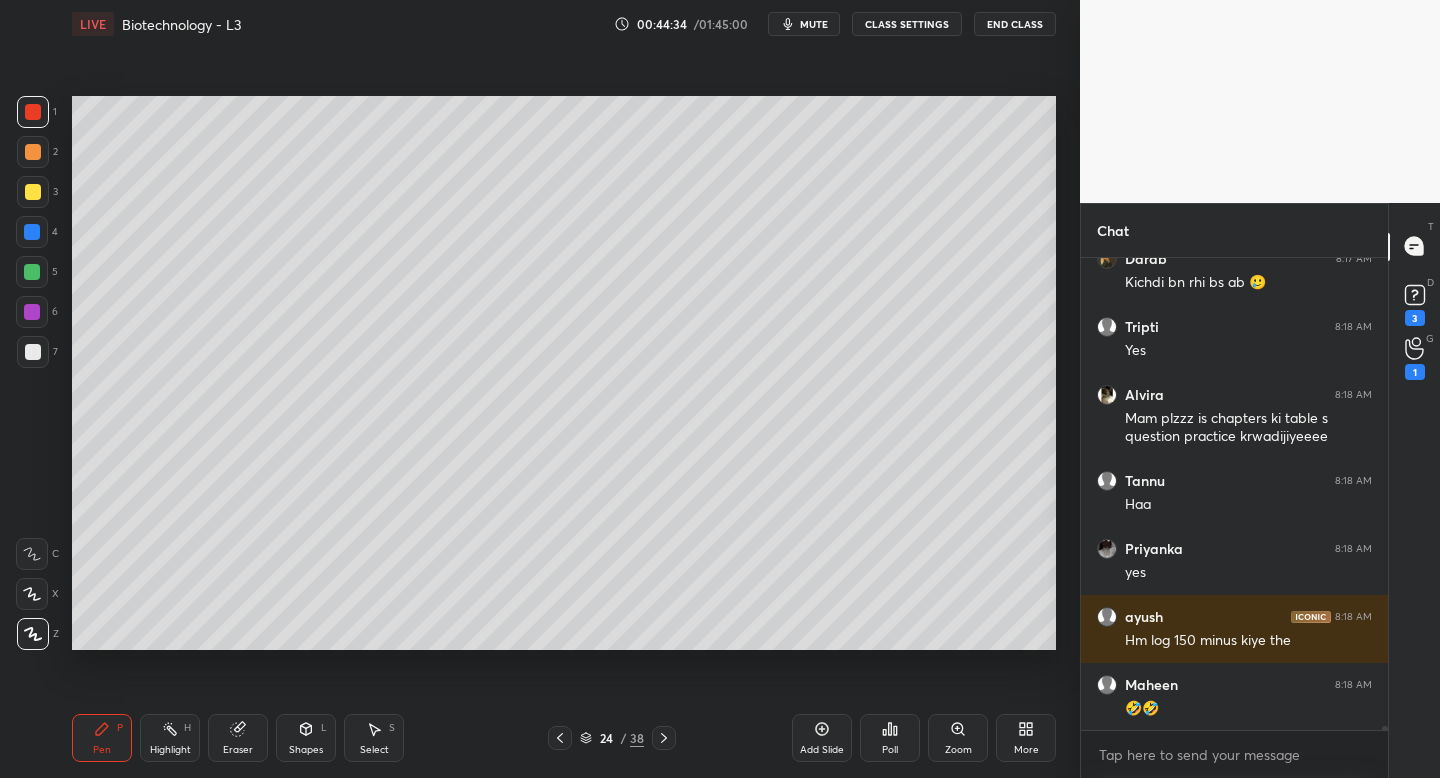 click at bounding box center [33, 192] 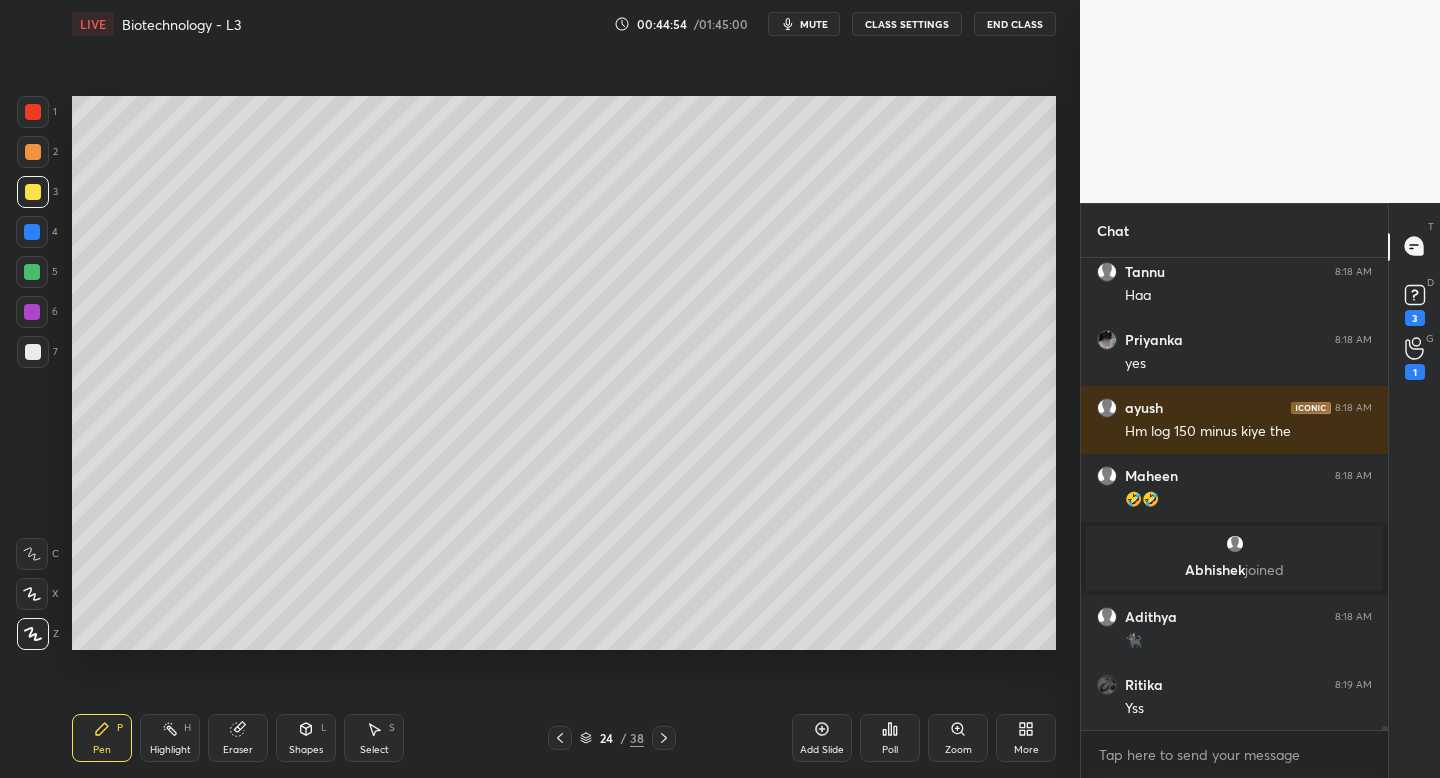 scroll, scrollTop: 49623, scrollLeft: 0, axis: vertical 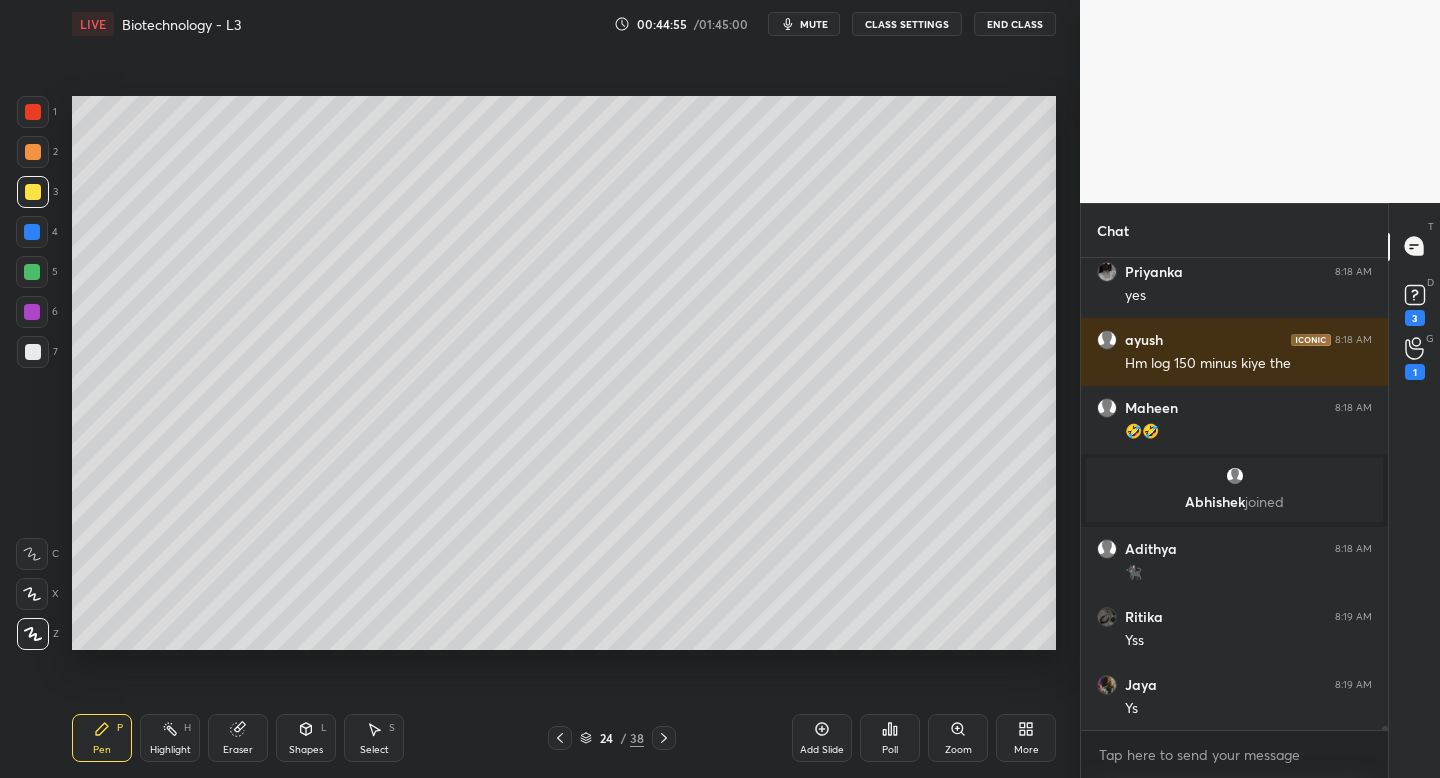 click 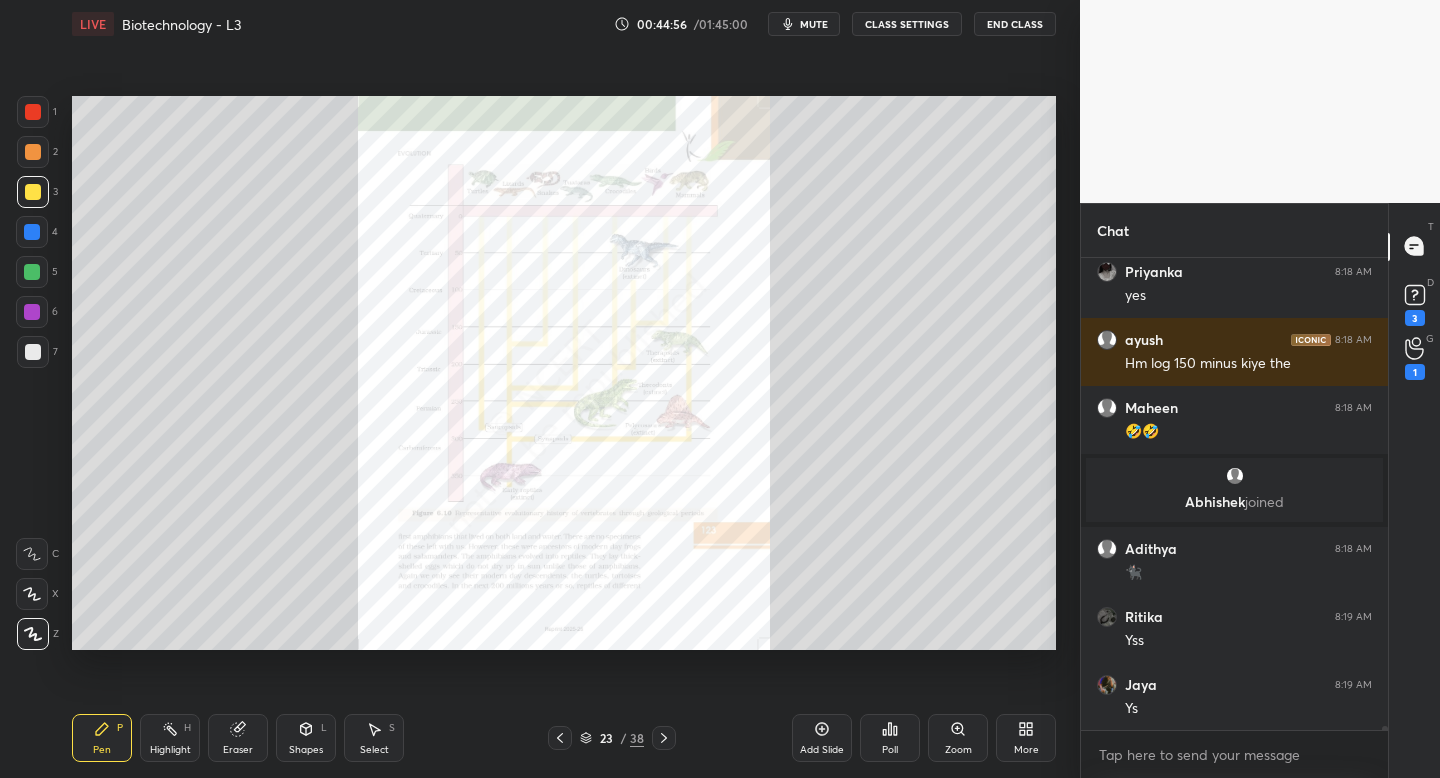 click on "Zoom" at bounding box center [958, 750] 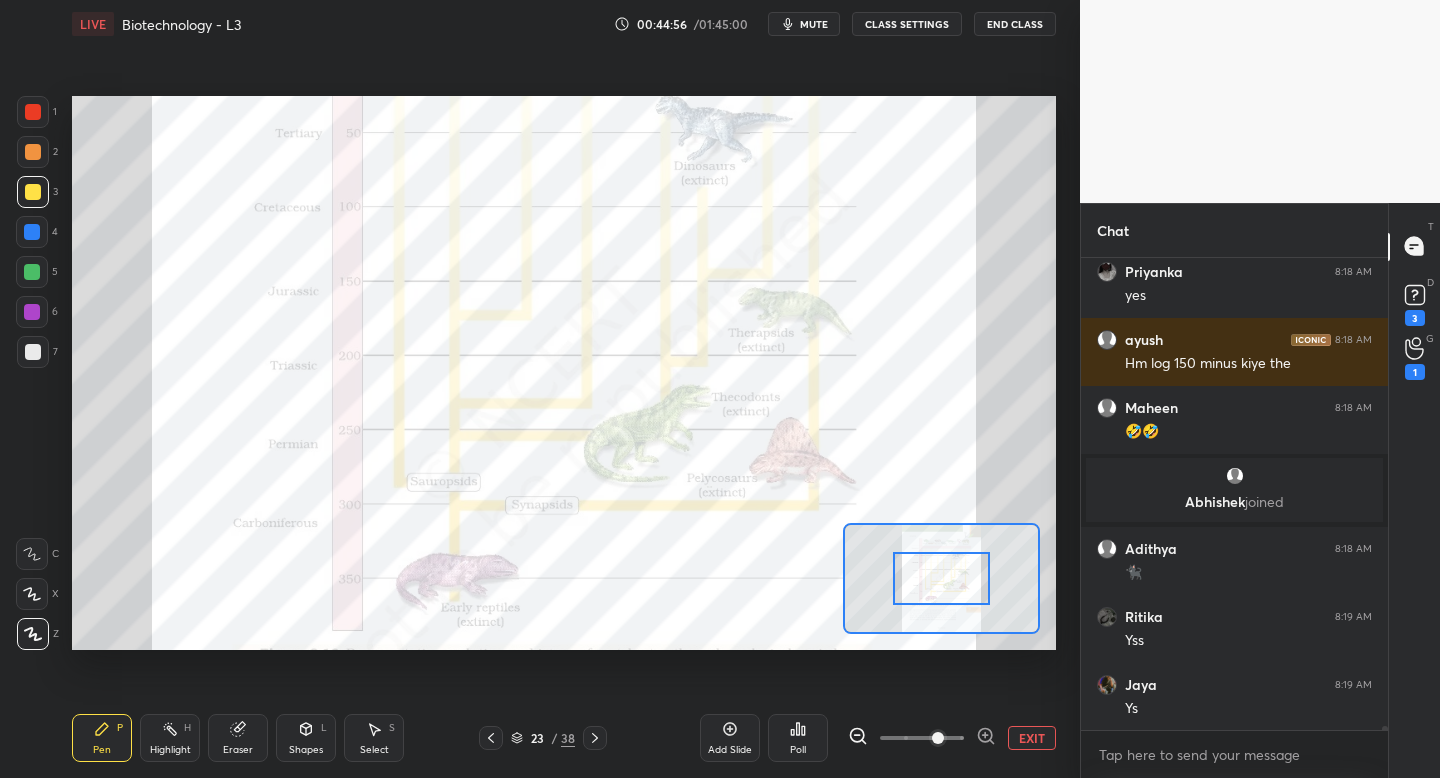 scroll, scrollTop: 49691, scrollLeft: 0, axis: vertical 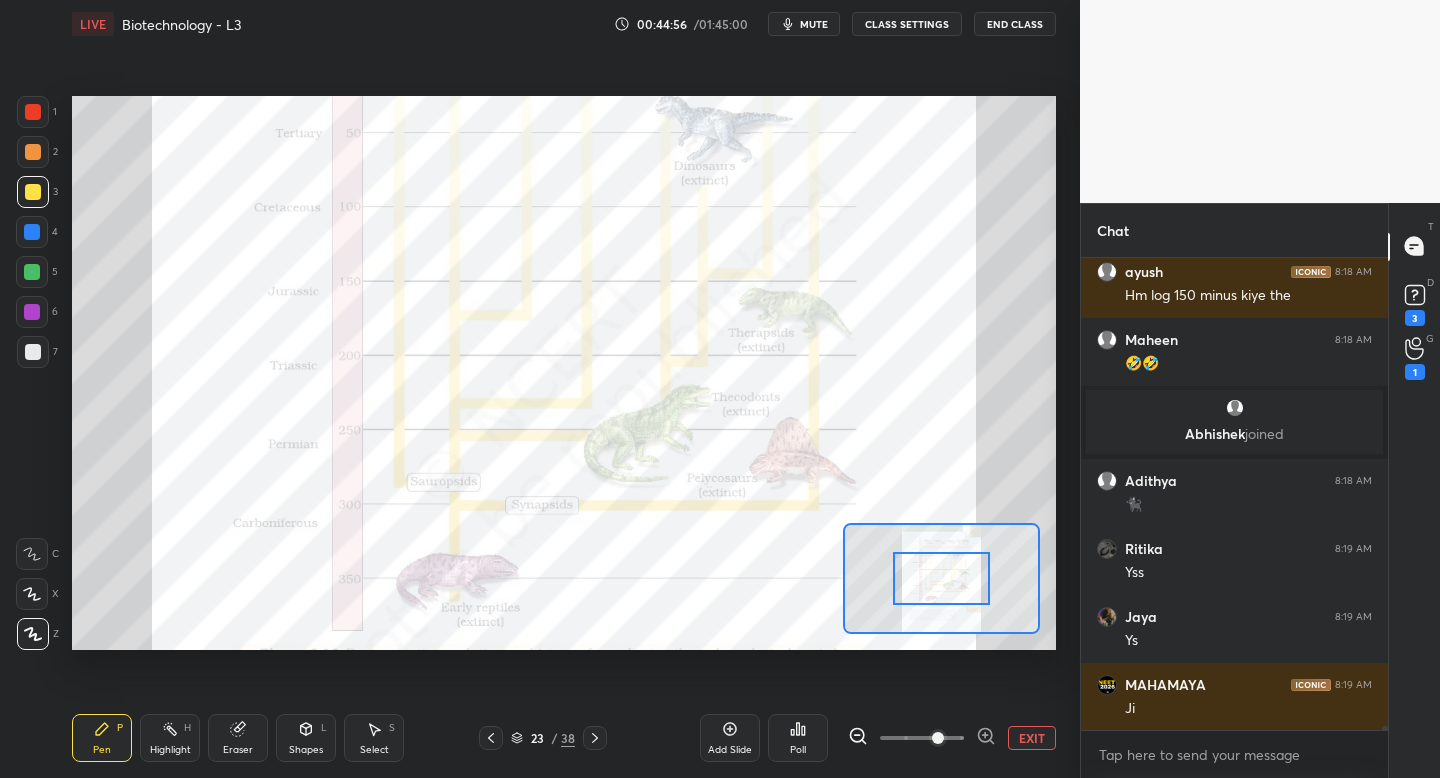 click at bounding box center (922, 738) 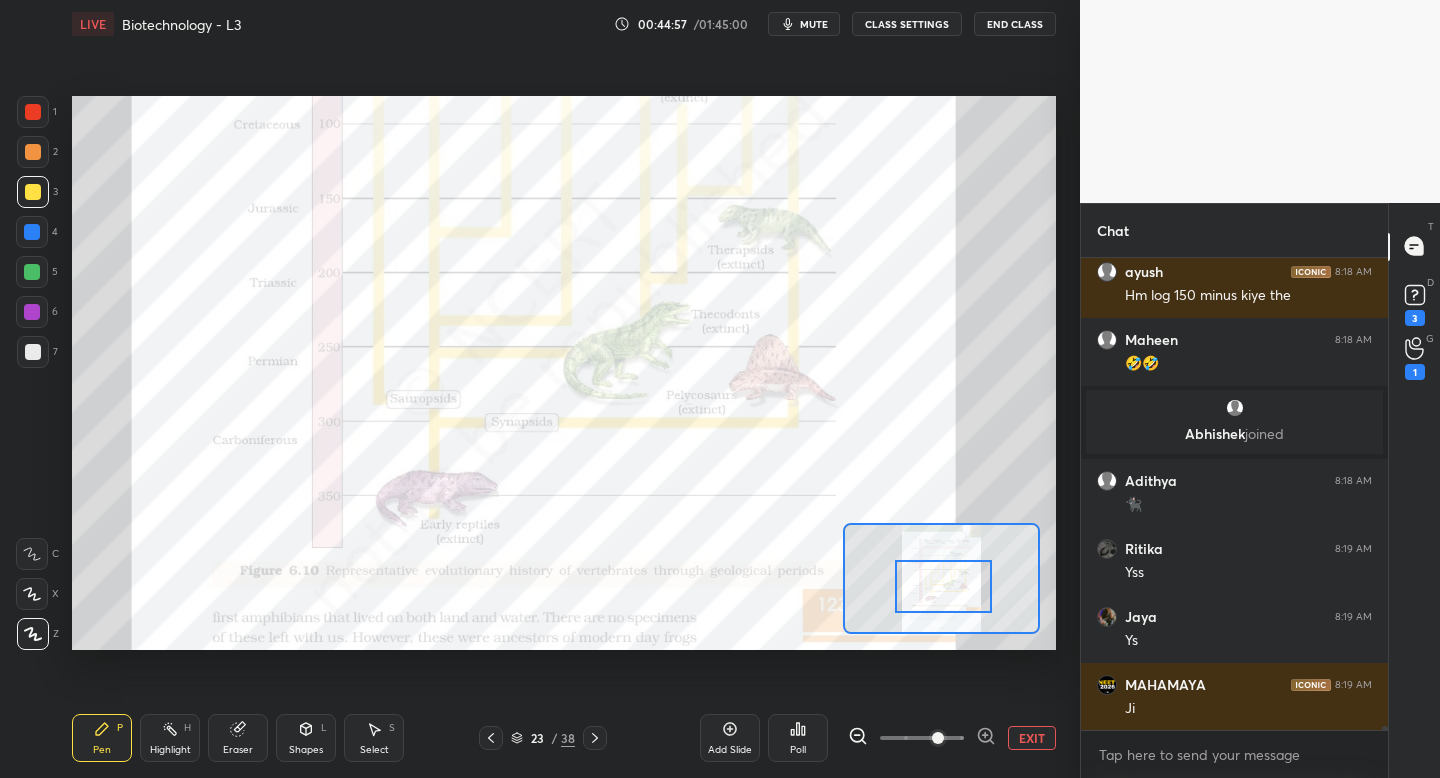 click at bounding box center (943, 586) 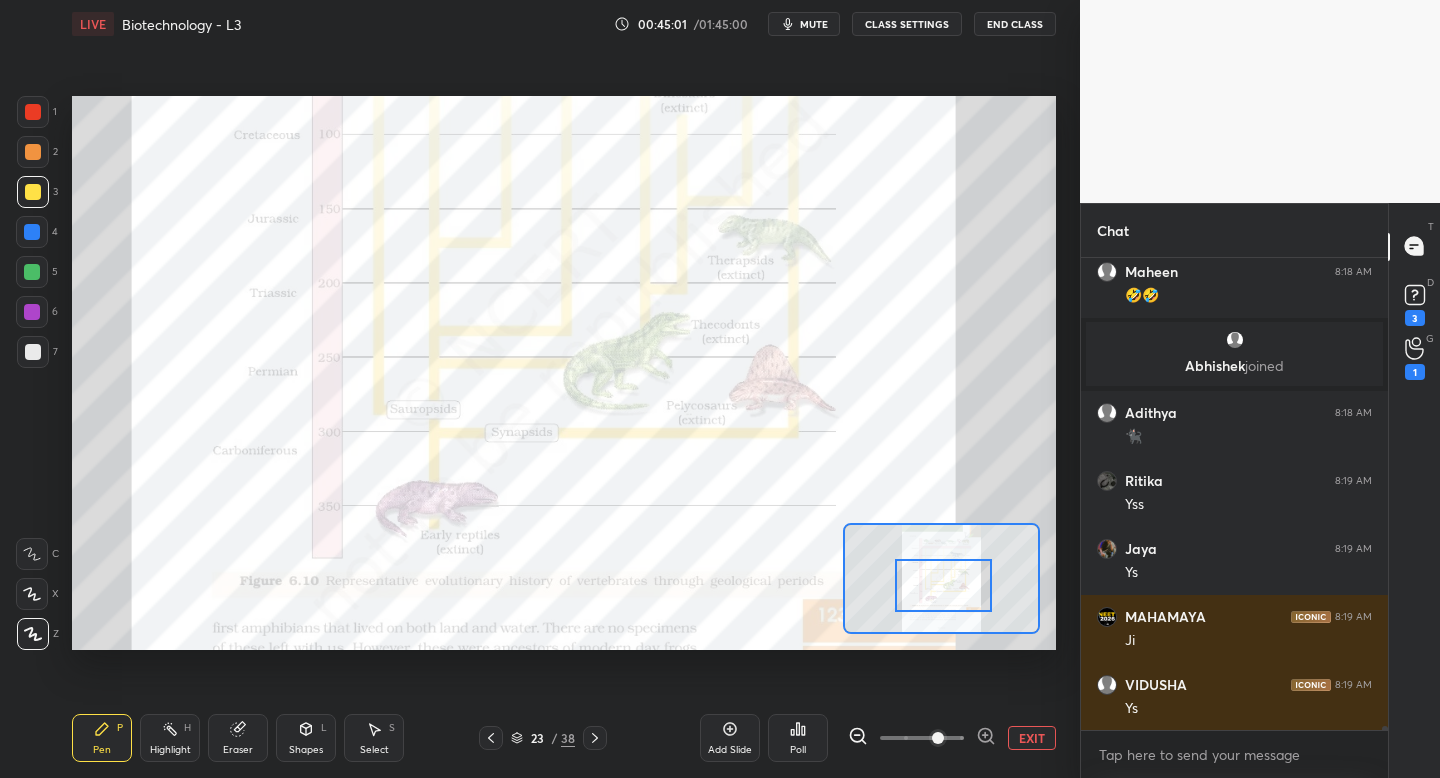 scroll, scrollTop: 49832, scrollLeft: 0, axis: vertical 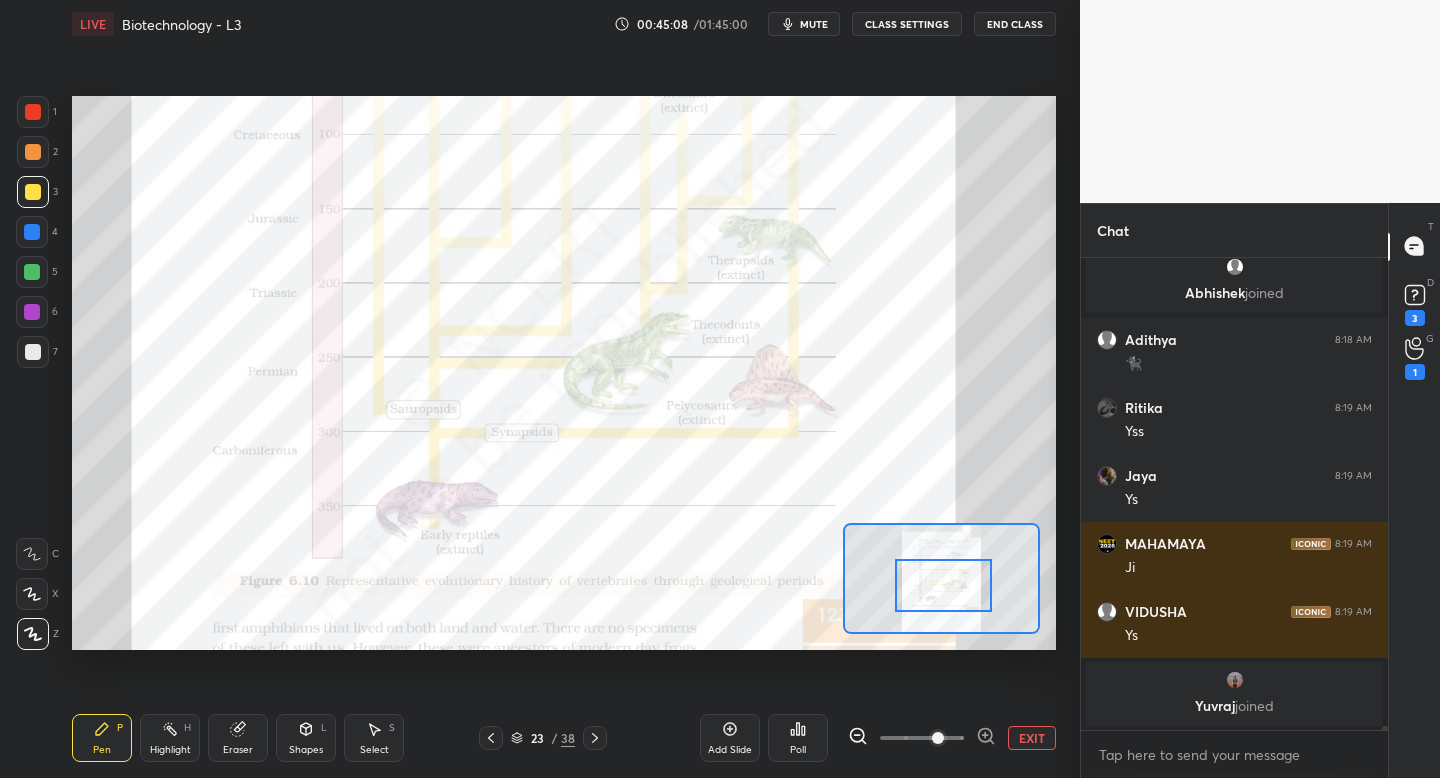 click at bounding box center (33, 112) 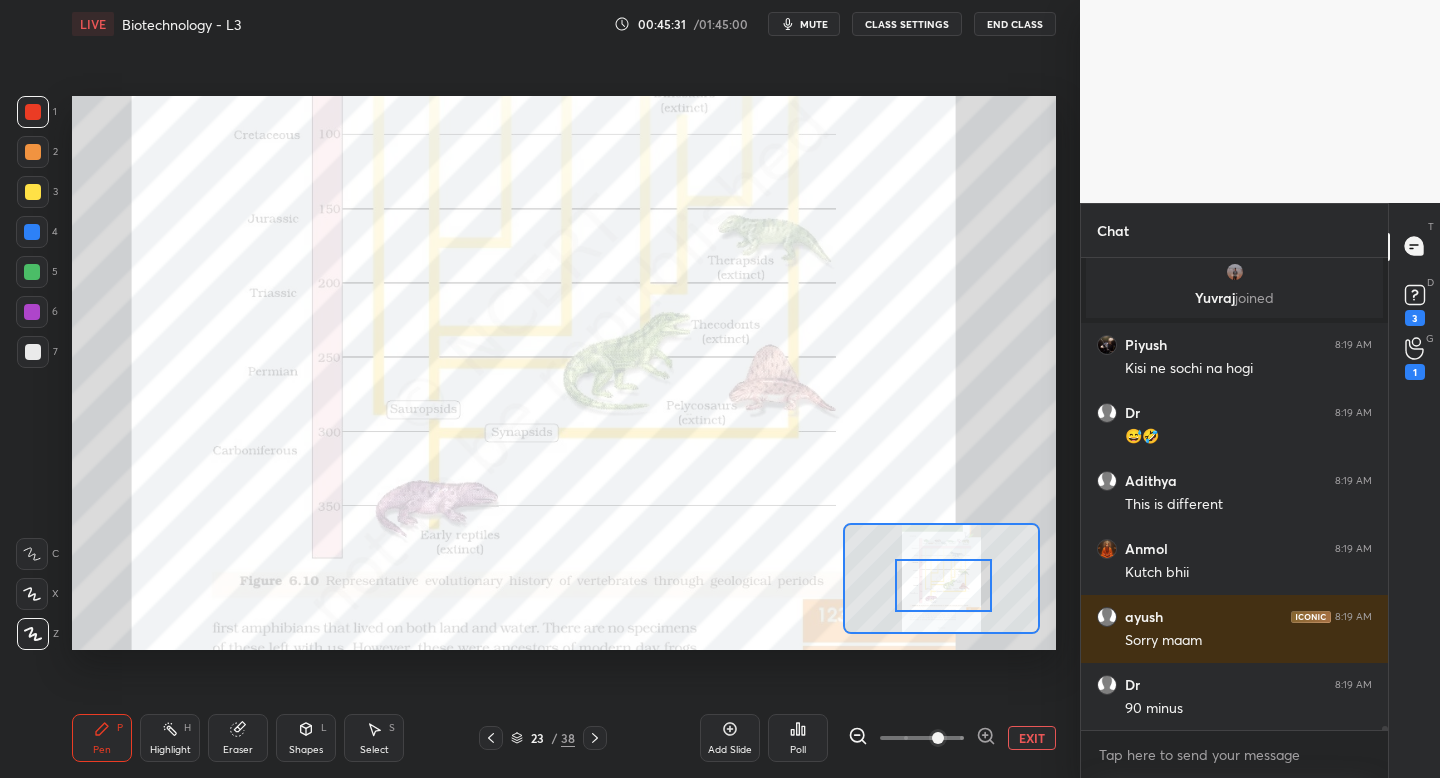 scroll, scrollTop: 50123, scrollLeft: 0, axis: vertical 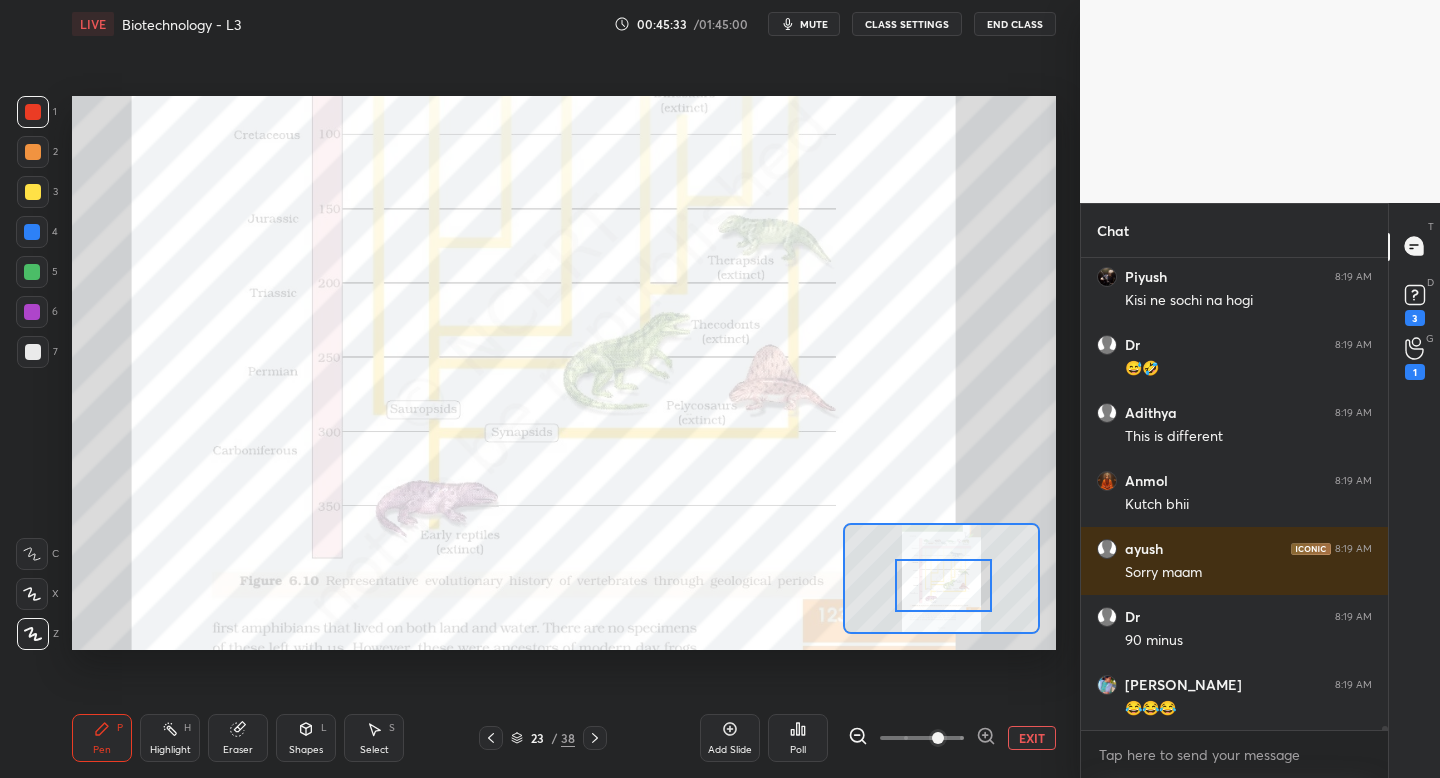 click on "Eraser" at bounding box center [238, 738] 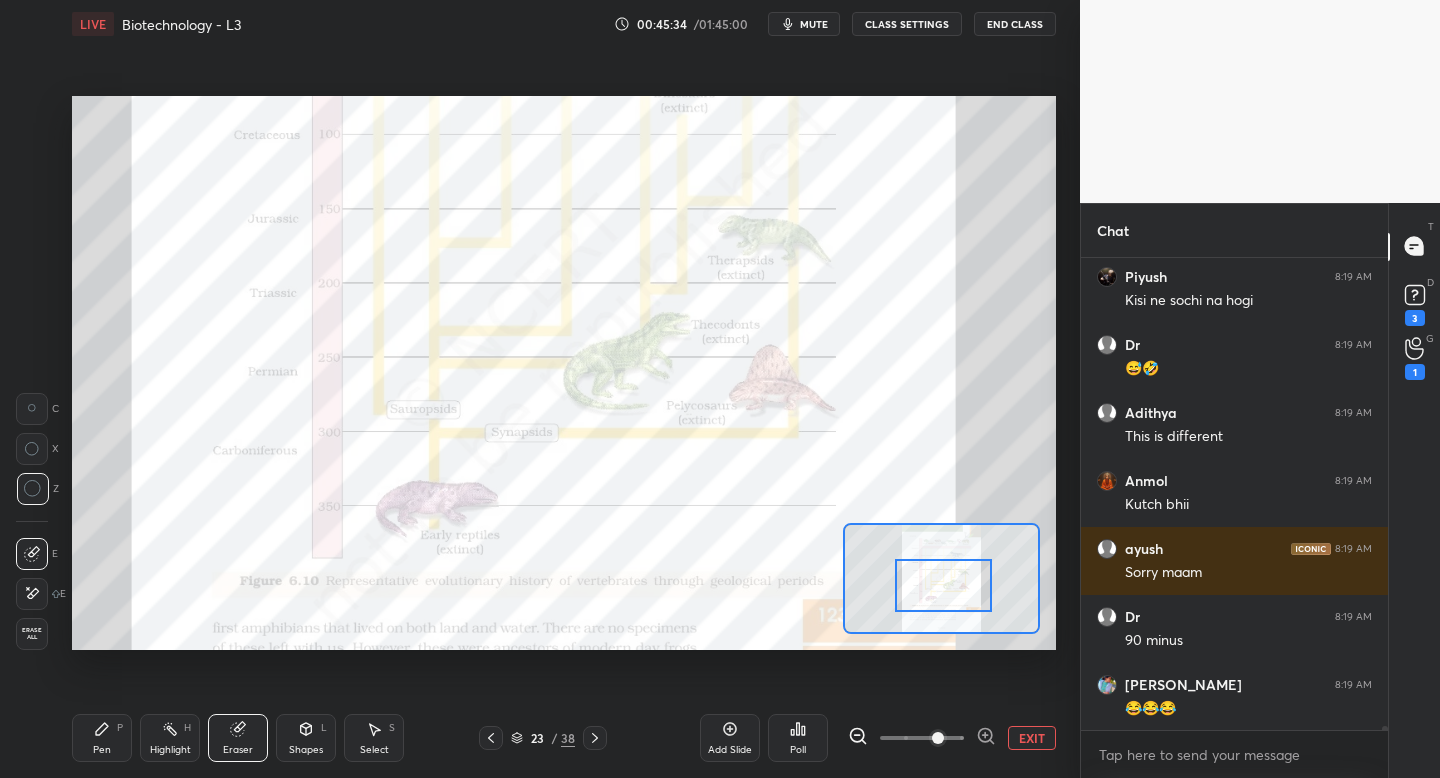 click on "Erase all" at bounding box center [32, 634] 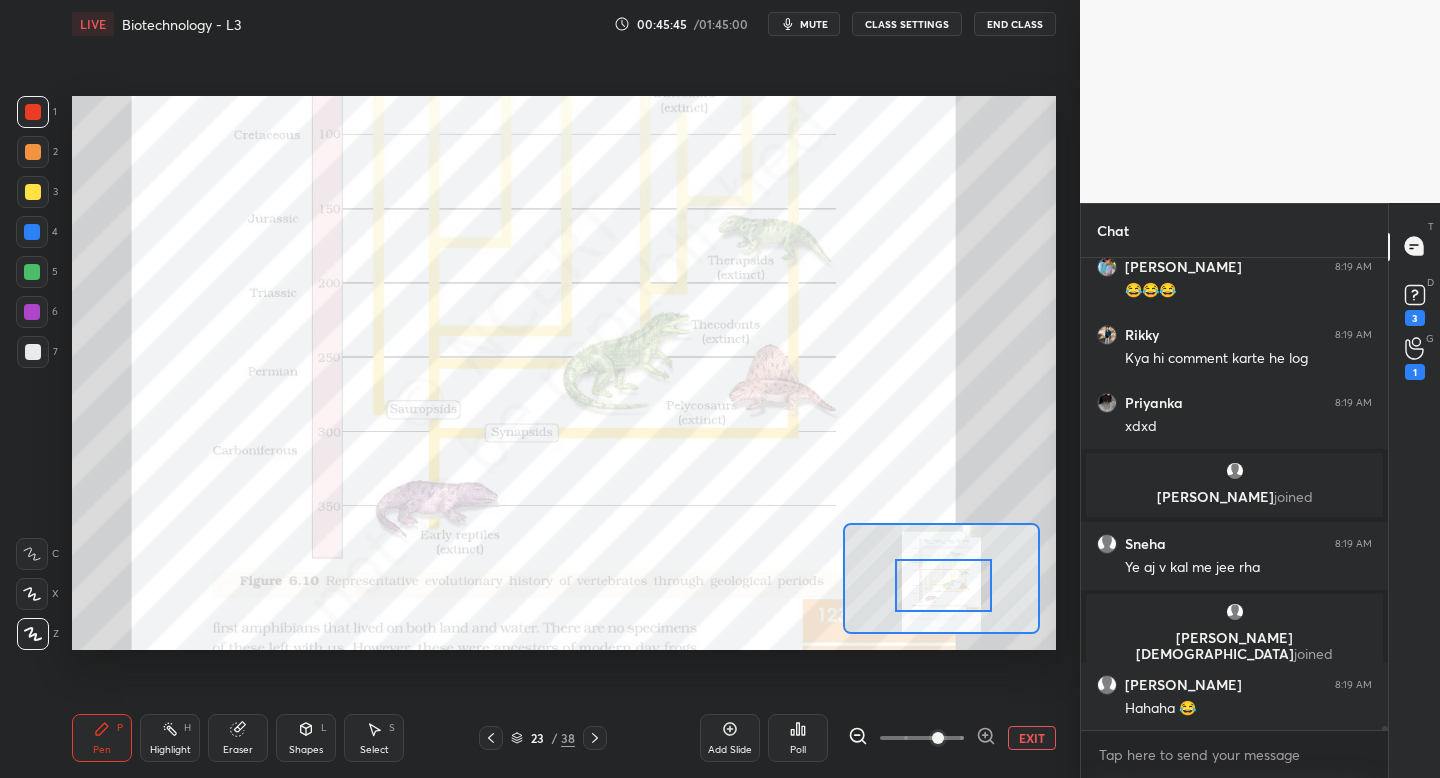 scroll, scrollTop: 50448, scrollLeft: 0, axis: vertical 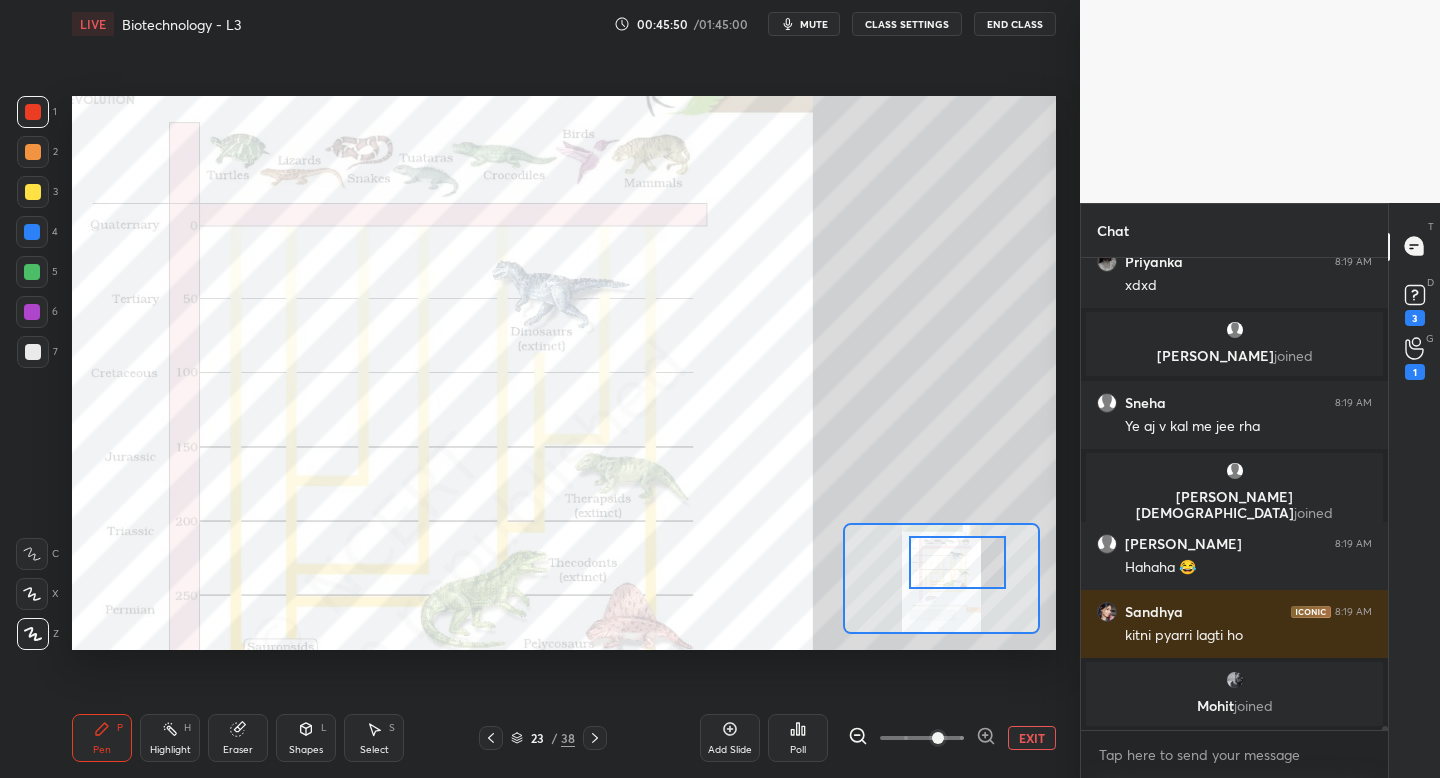 drag, startPoint x: 939, startPoint y: 584, endPoint x: 944, endPoint y: 569, distance: 15.811388 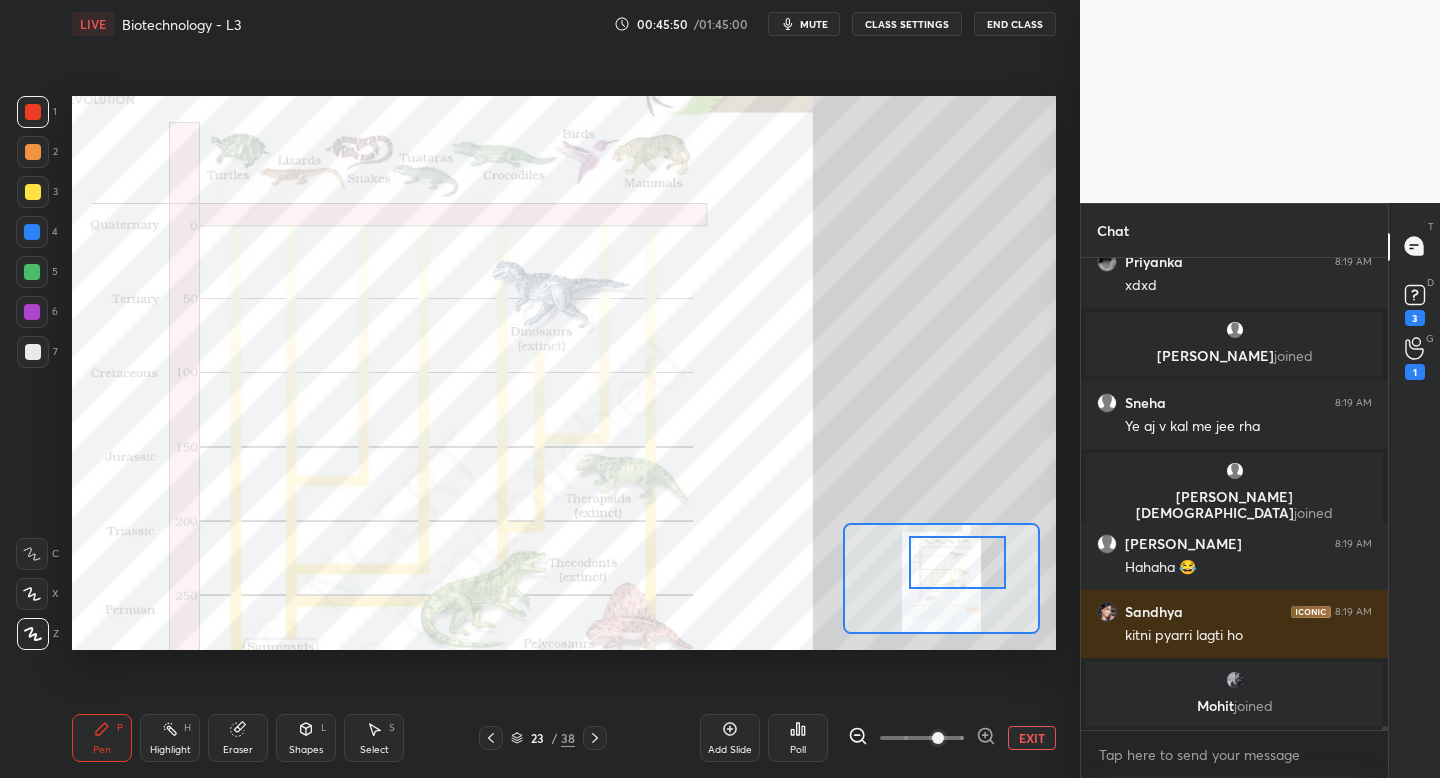 click at bounding box center (957, 562) 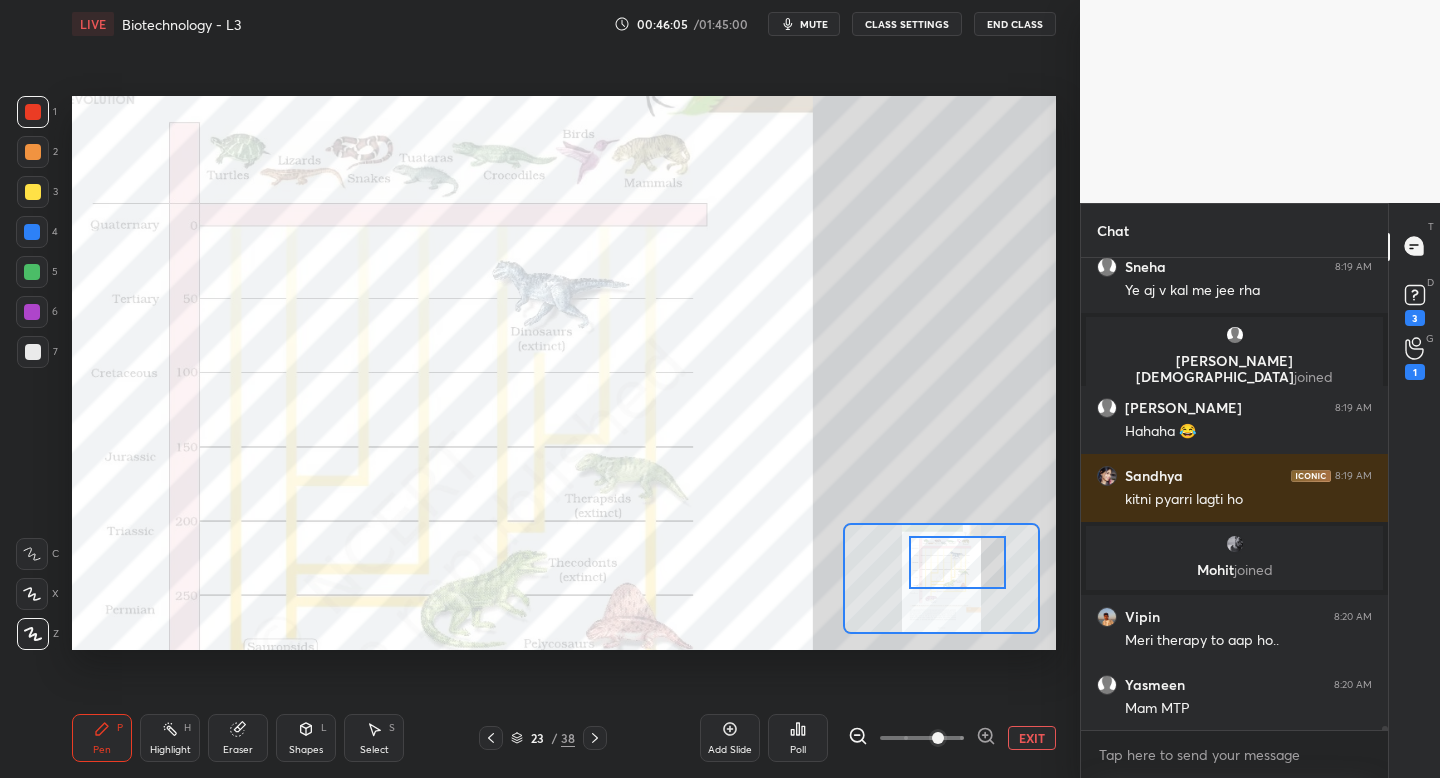 scroll, scrollTop: 50575, scrollLeft: 0, axis: vertical 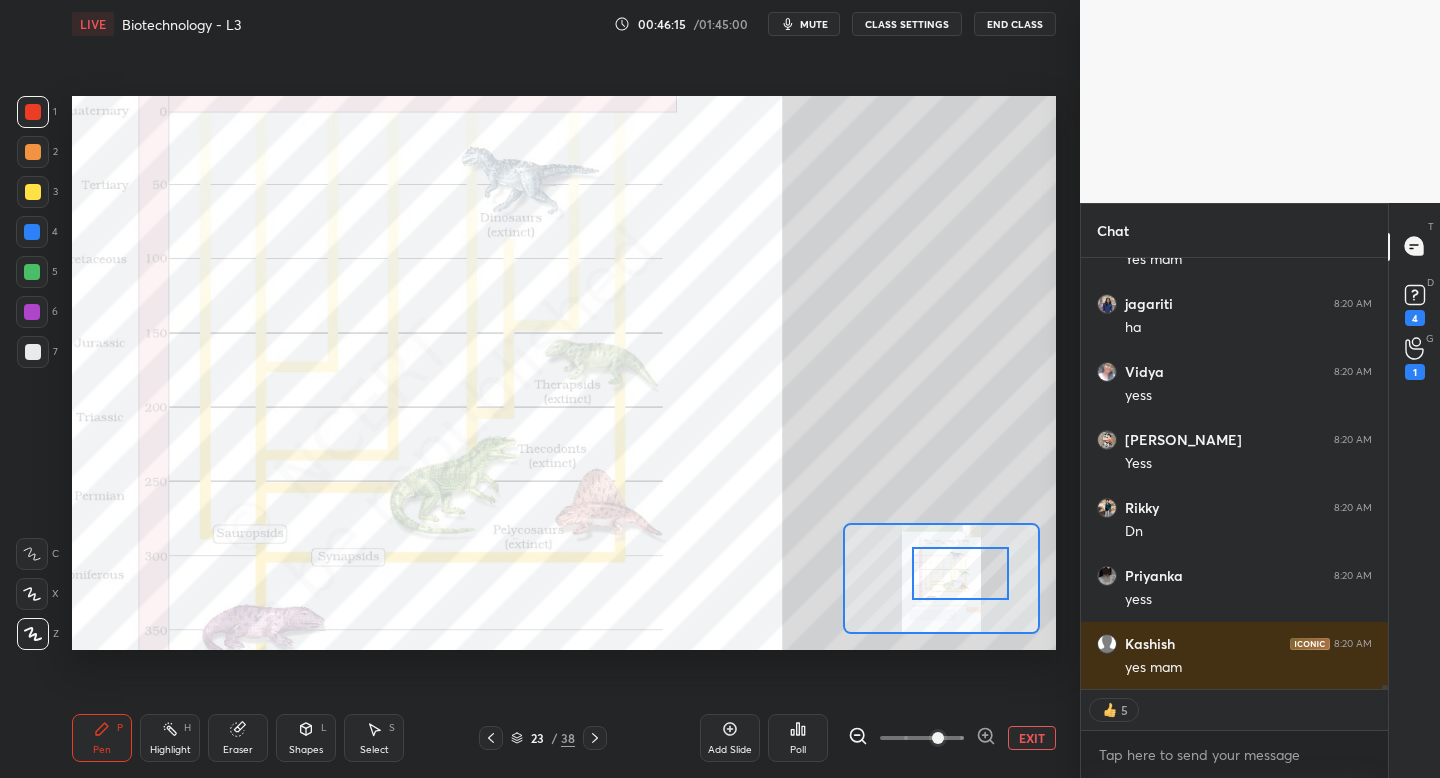 click at bounding box center (960, 573) 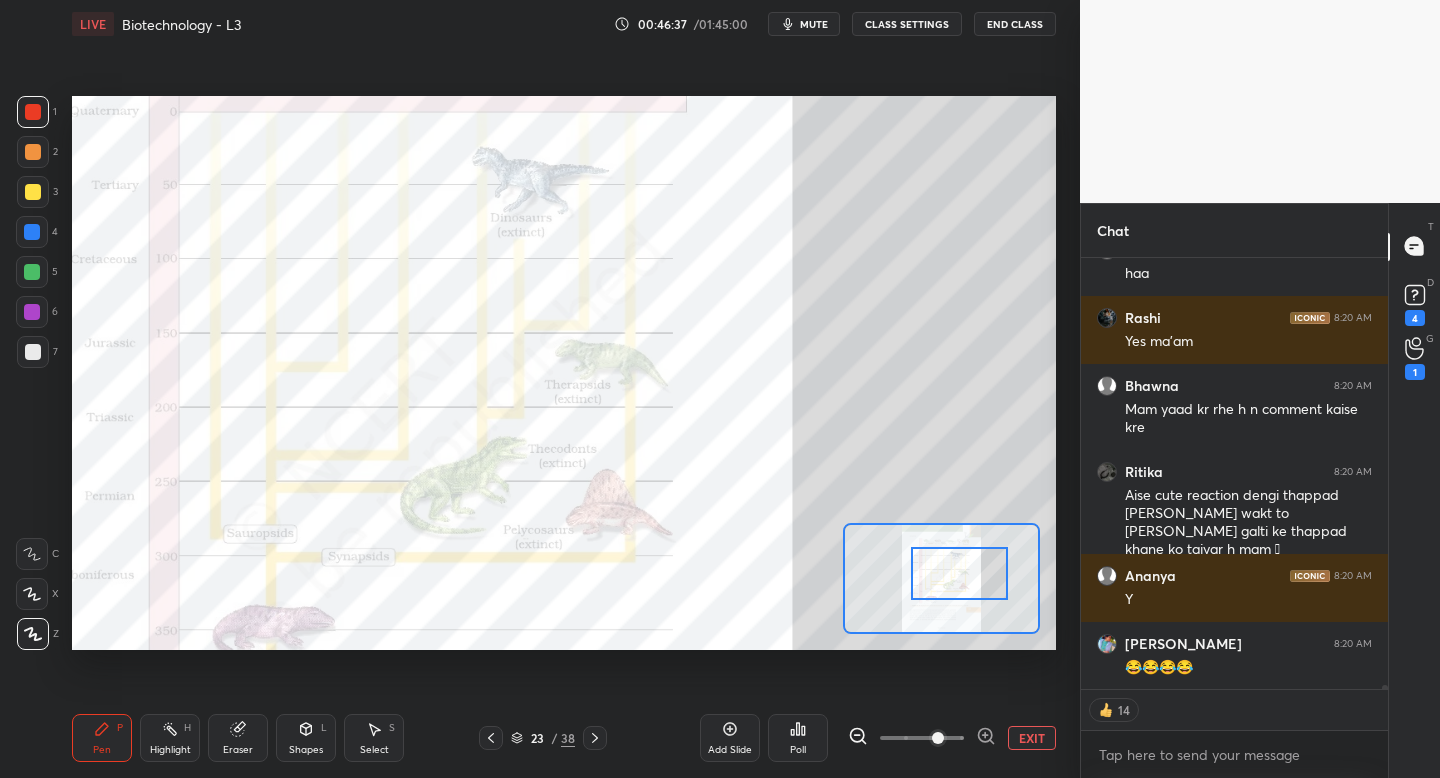 scroll, scrollTop: 52153, scrollLeft: 0, axis: vertical 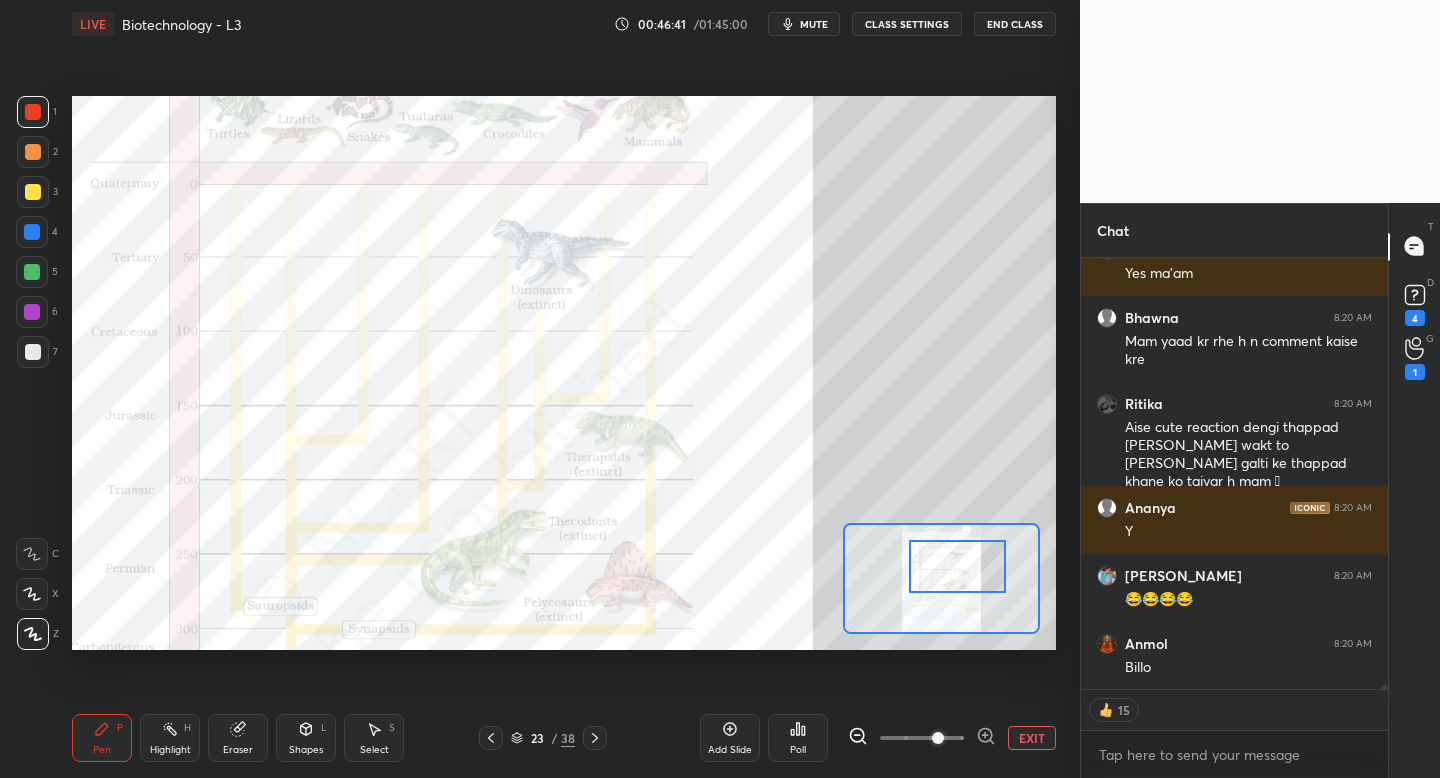 click at bounding box center [957, 566] 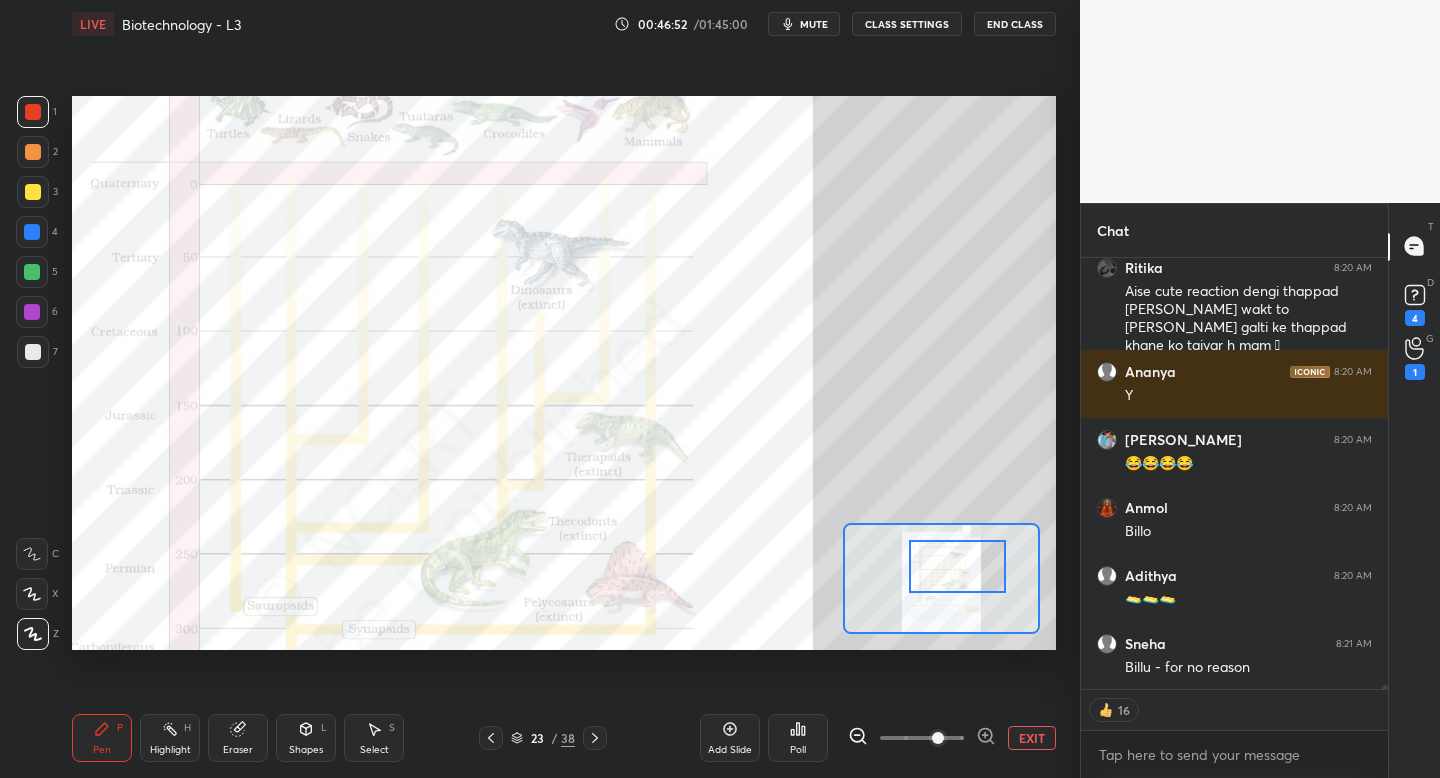 scroll, scrollTop: 52362, scrollLeft: 0, axis: vertical 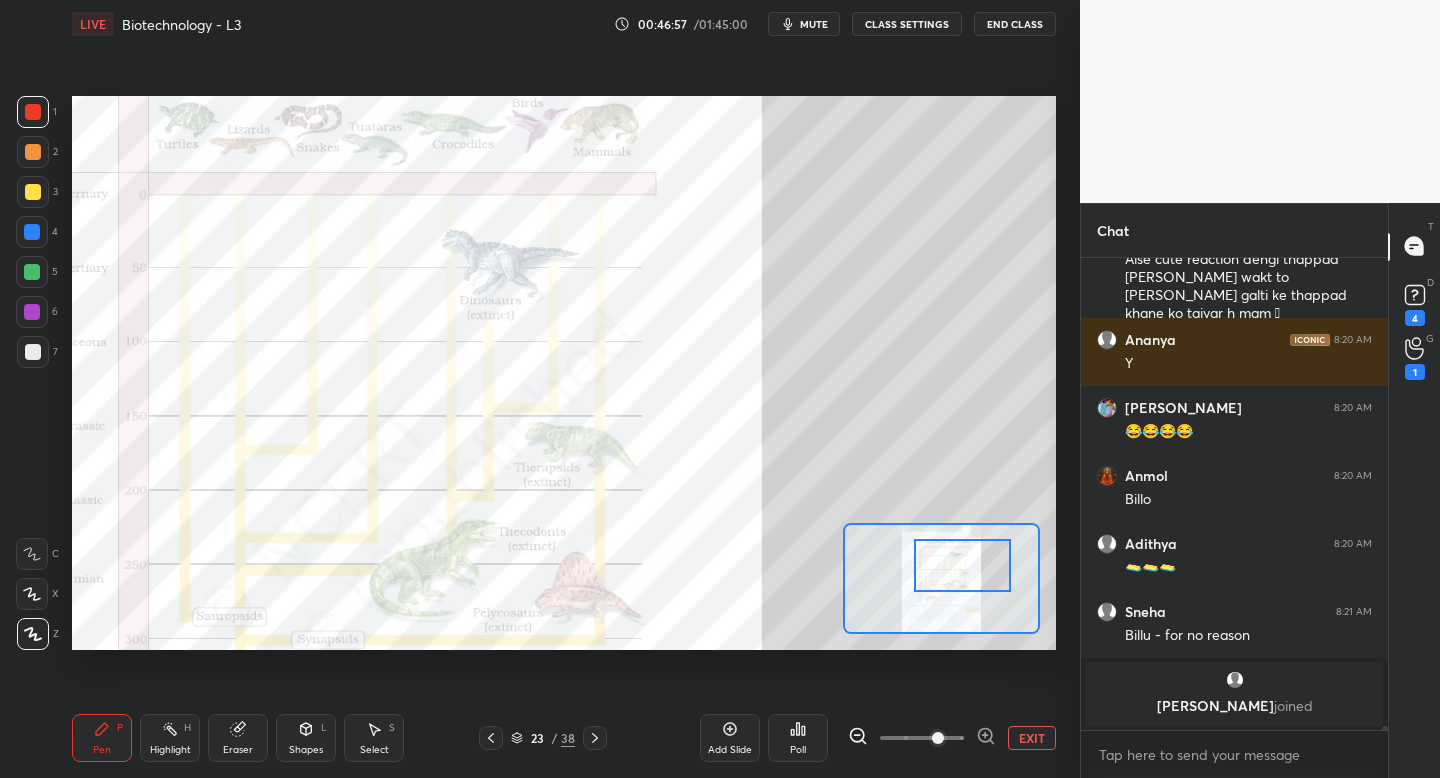 click at bounding box center (962, 565) 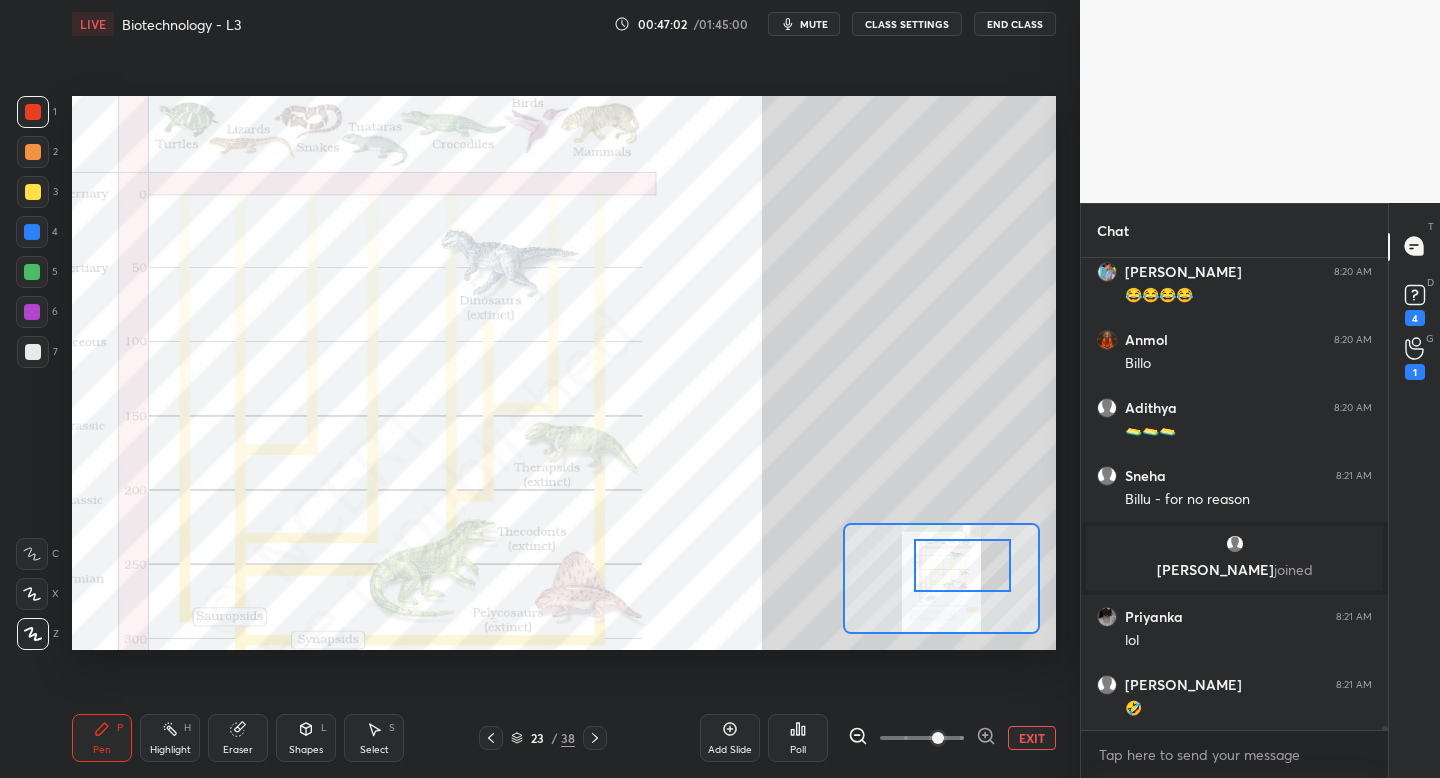 scroll, scrollTop: 52196, scrollLeft: 0, axis: vertical 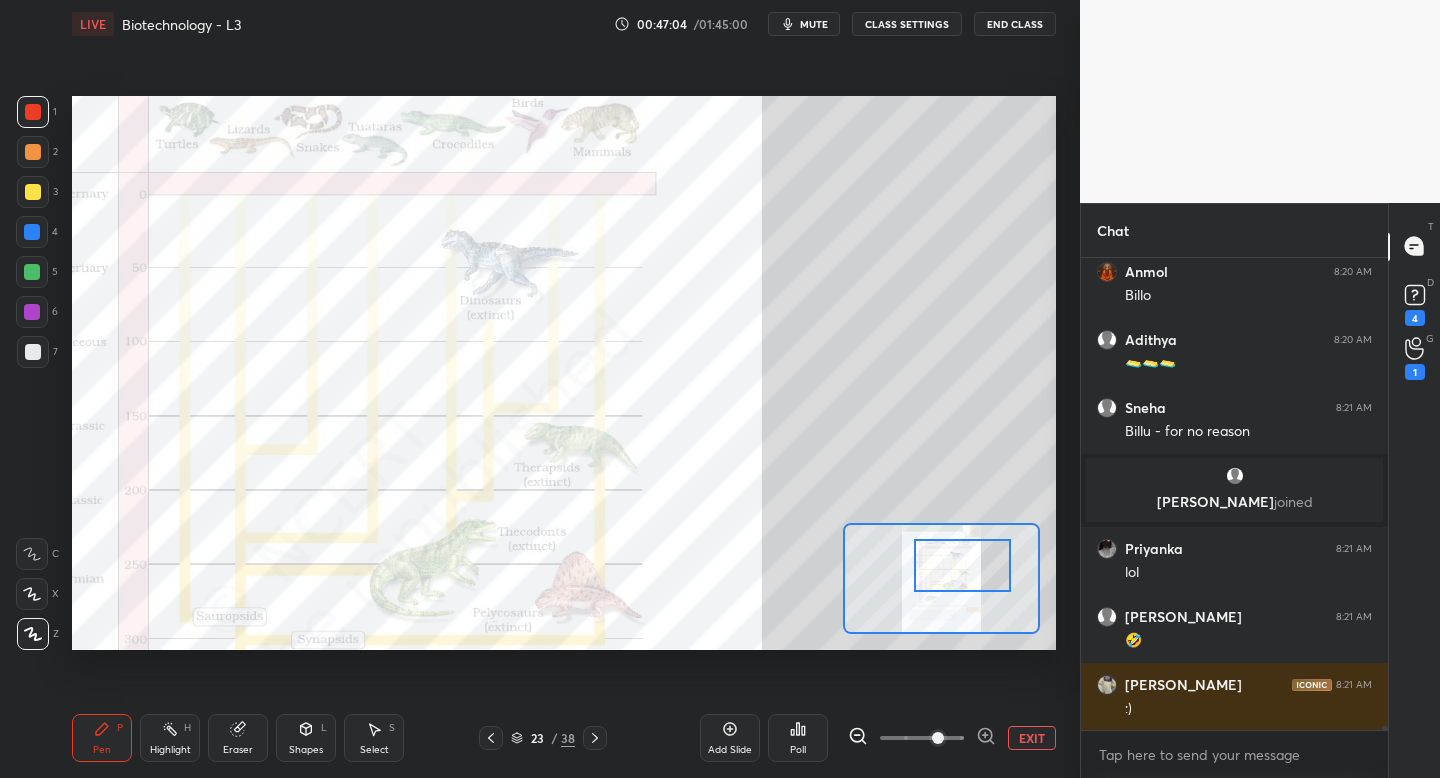 click on "Add Slide" at bounding box center [730, 738] 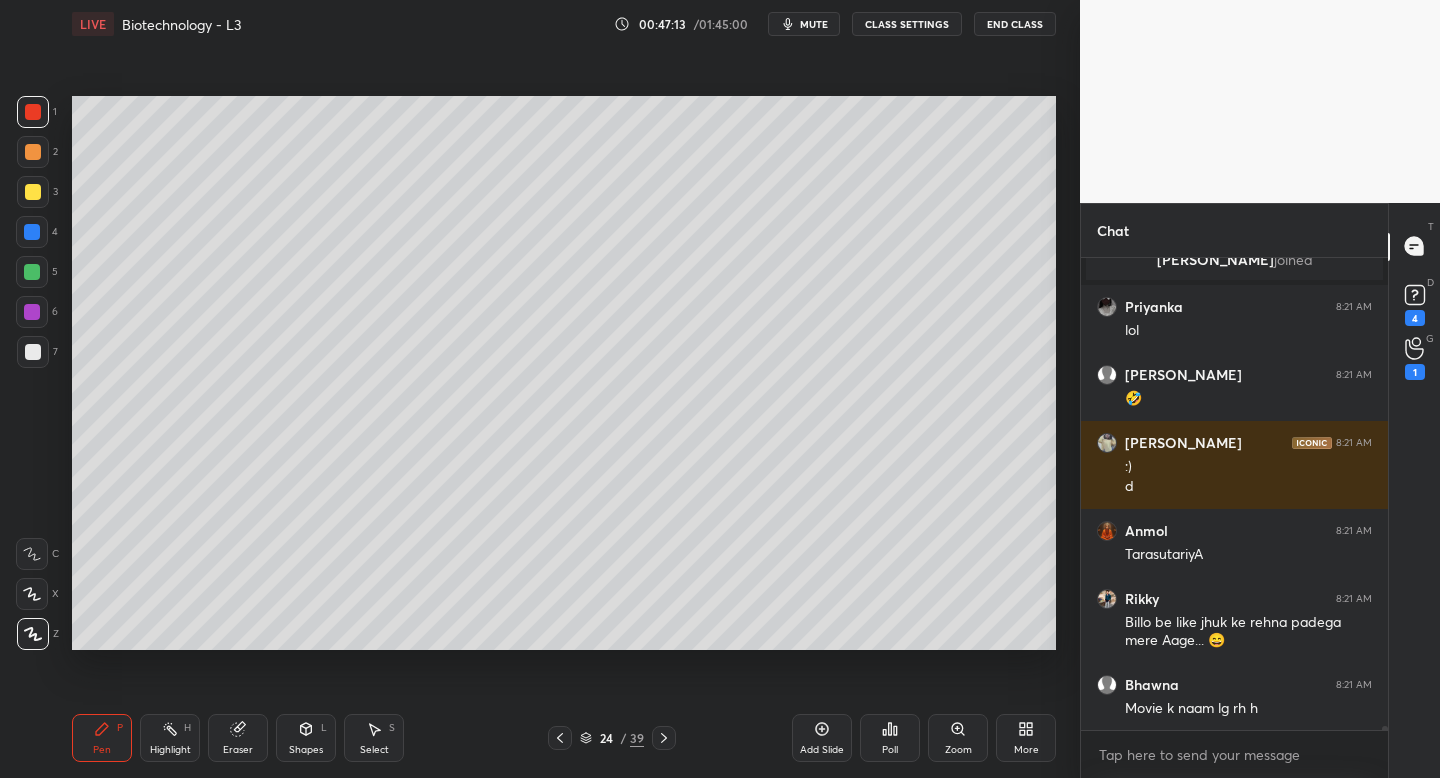 scroll, scrollTop: 52506, scrollLeft: 0, axis: vertical 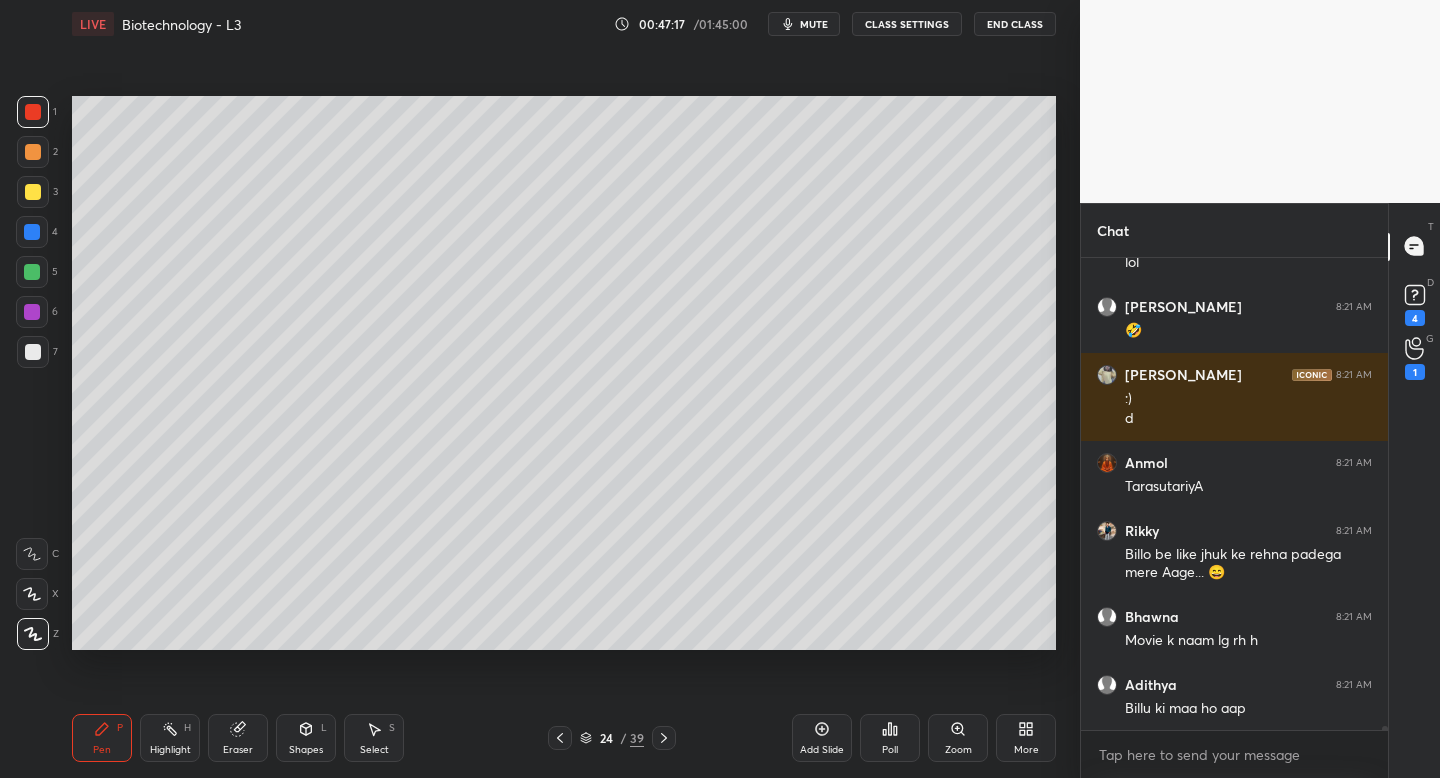 click 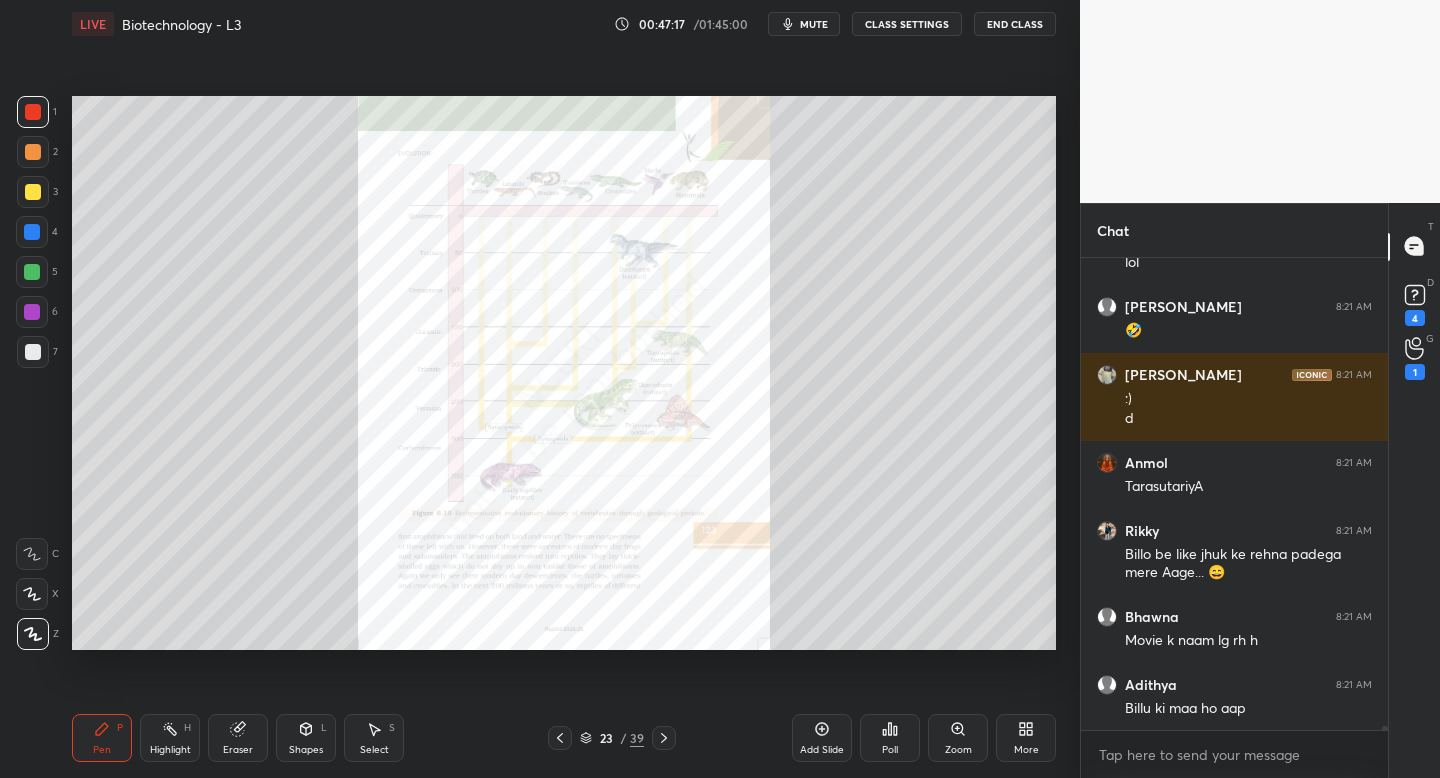 scroll, scrollTop: 52592, scrollLeft: 0, axis: vertical 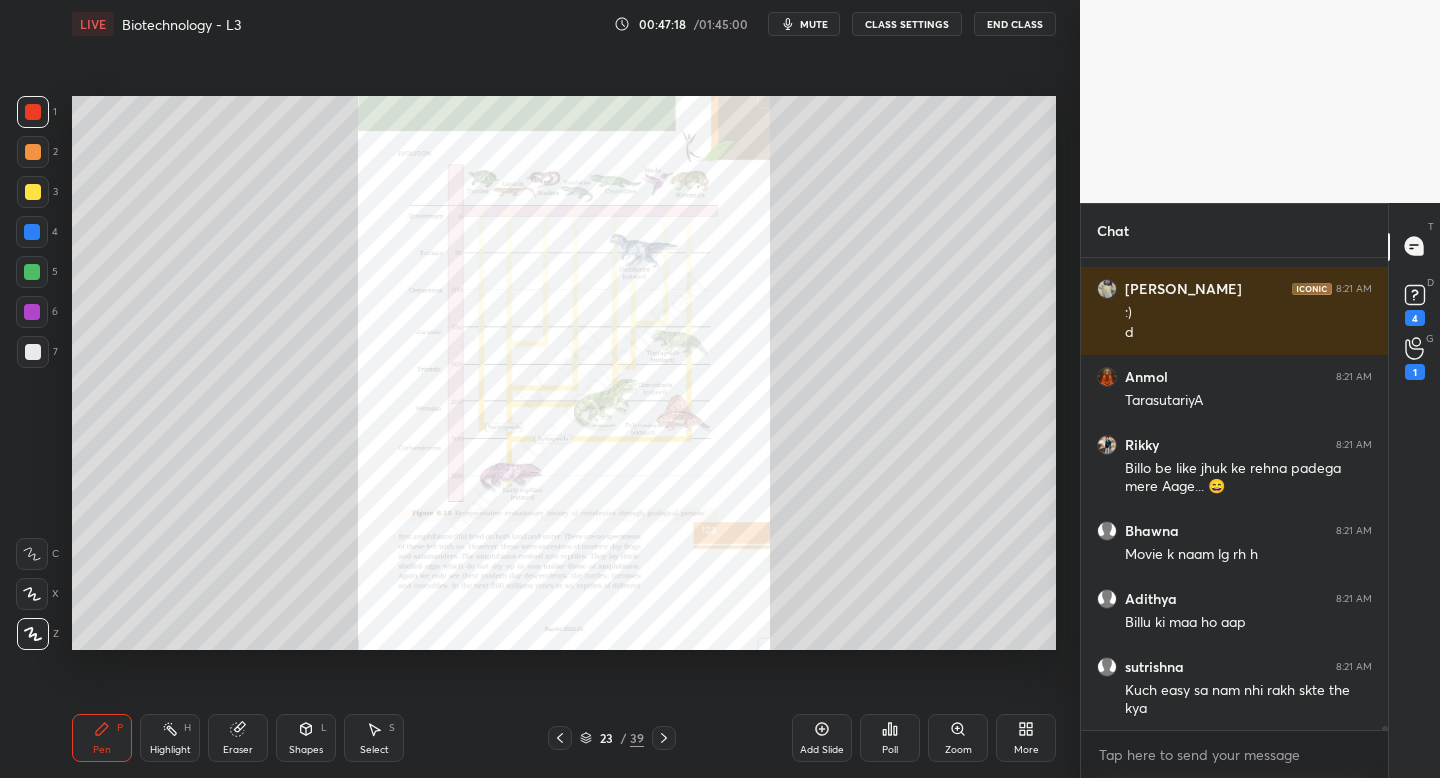 click 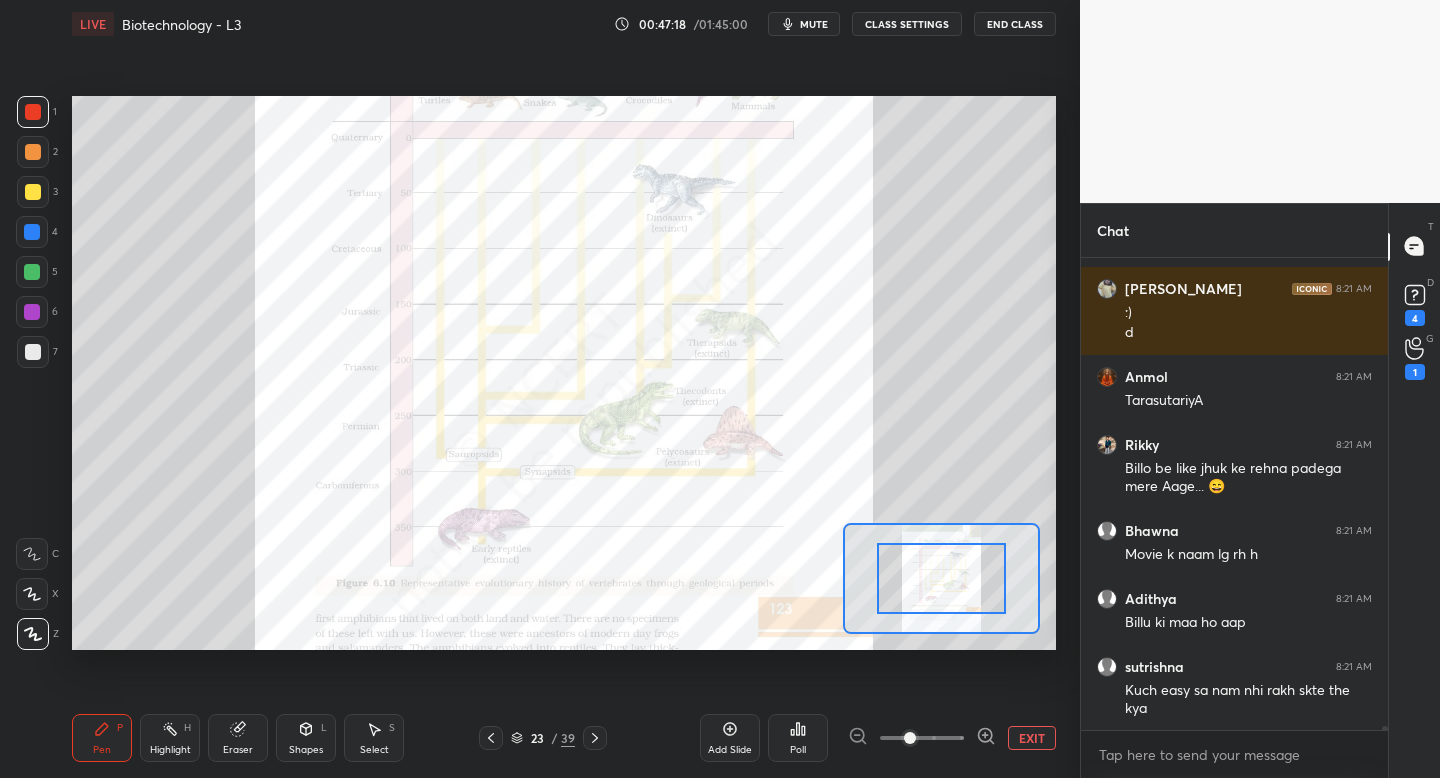 click at bounding box center [910, 738] 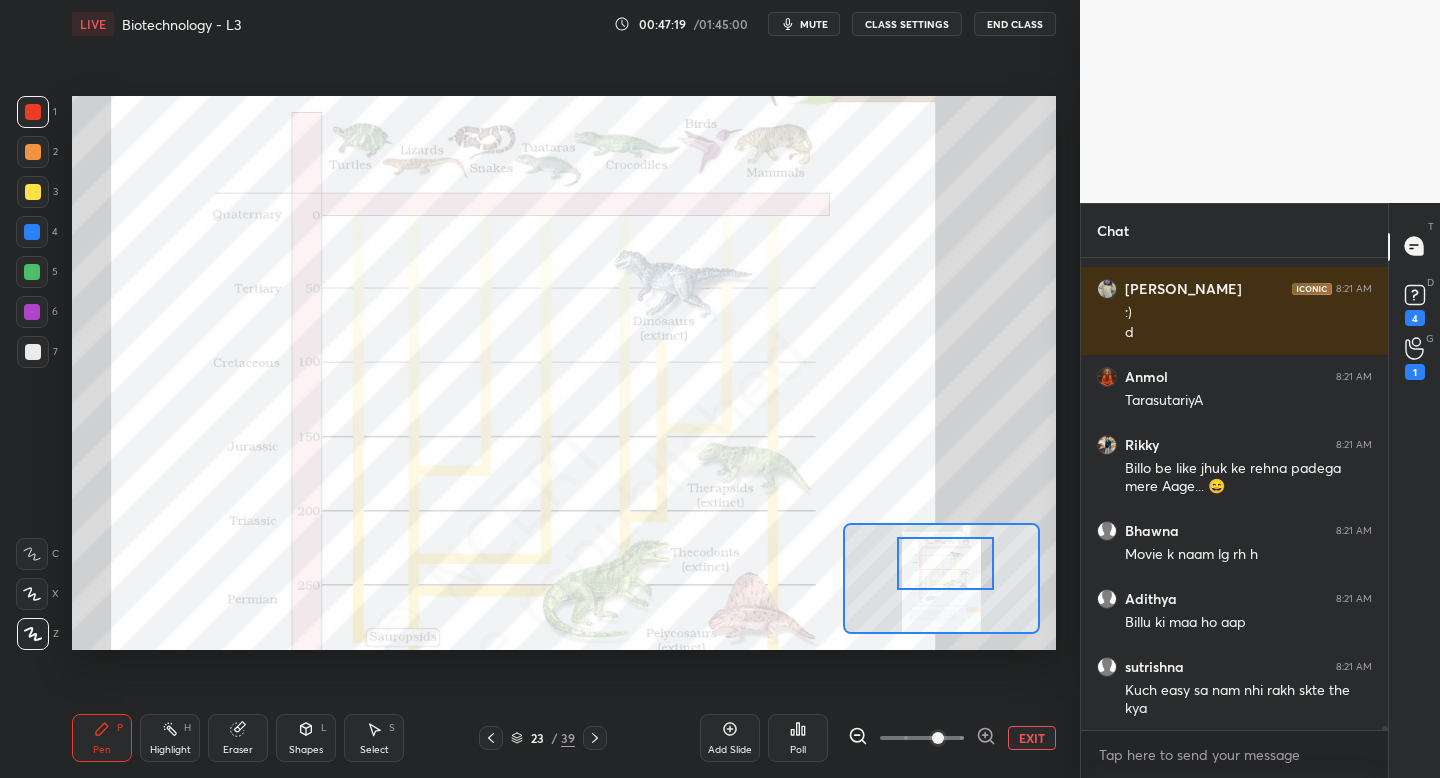 click at bounding box center [945, 563] 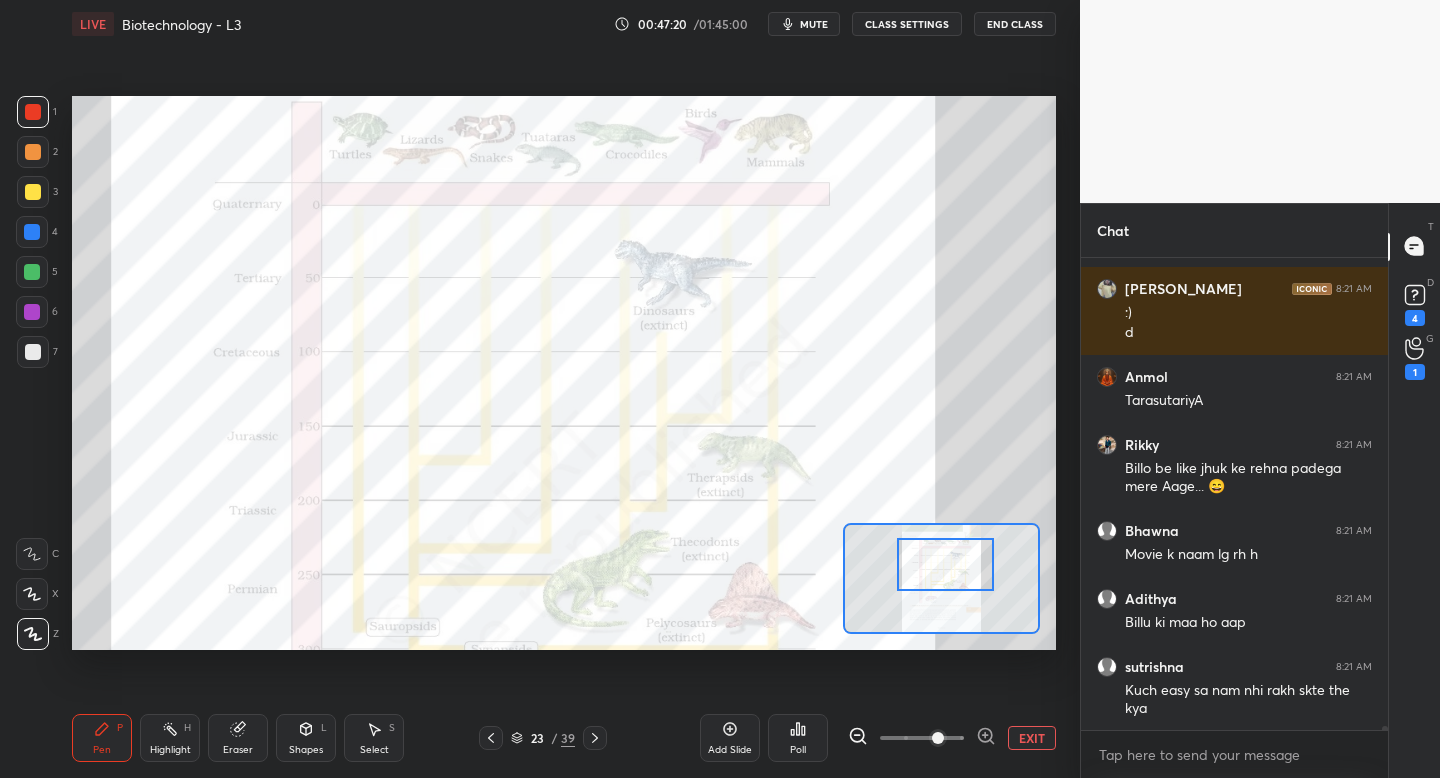 scroll, scrollTop: 52665, scrollLeft: 0, axis: vertical 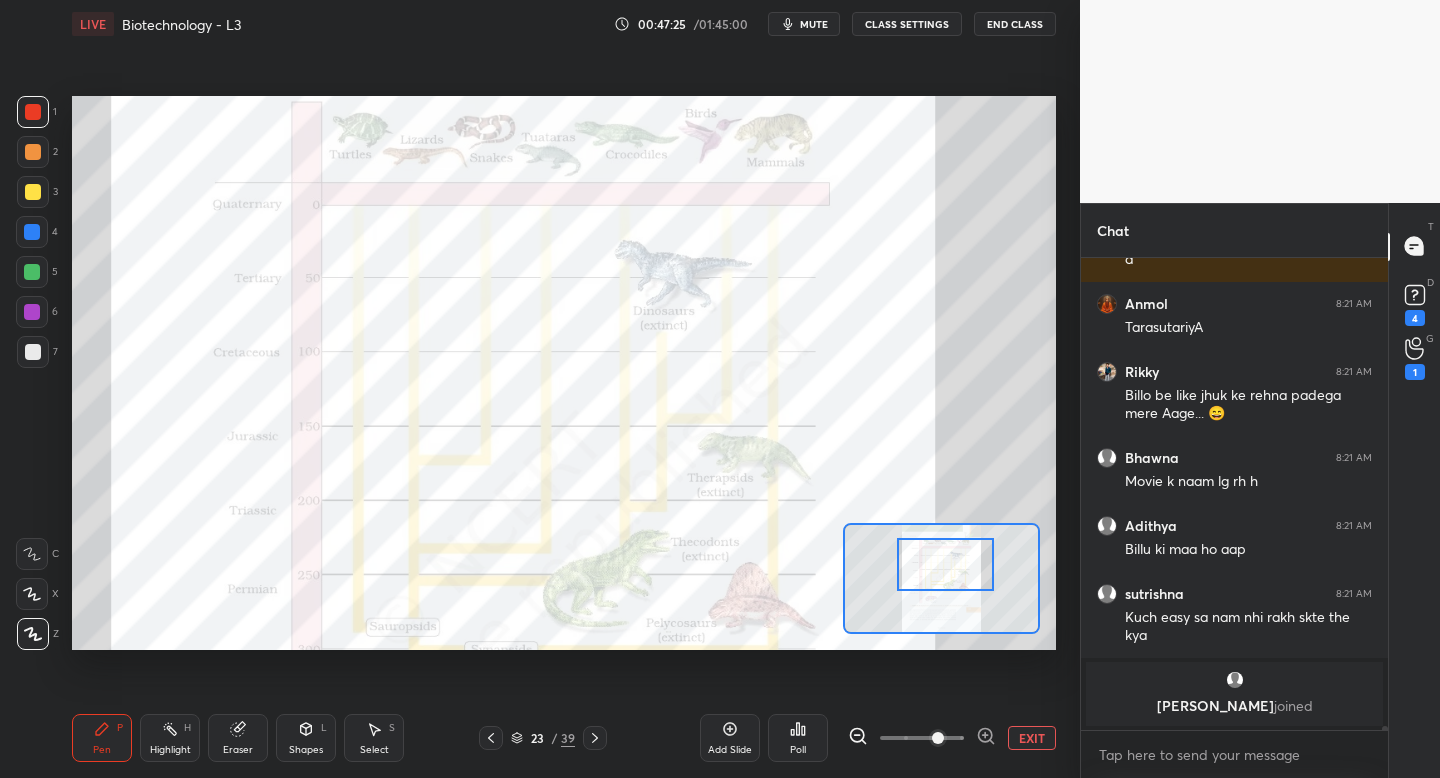 click 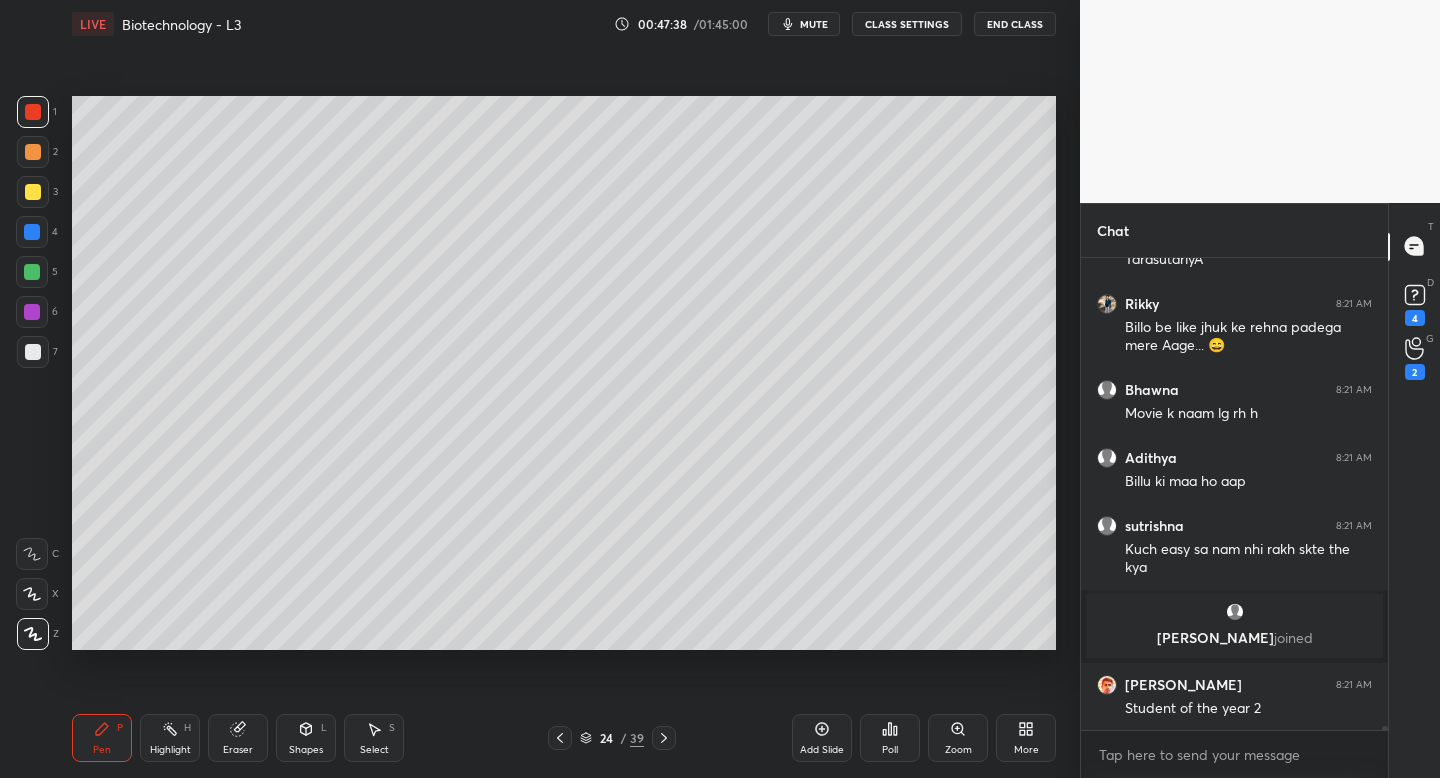 scroll, scrollTop: 52657, scrollLeft: 0, axis: vertical 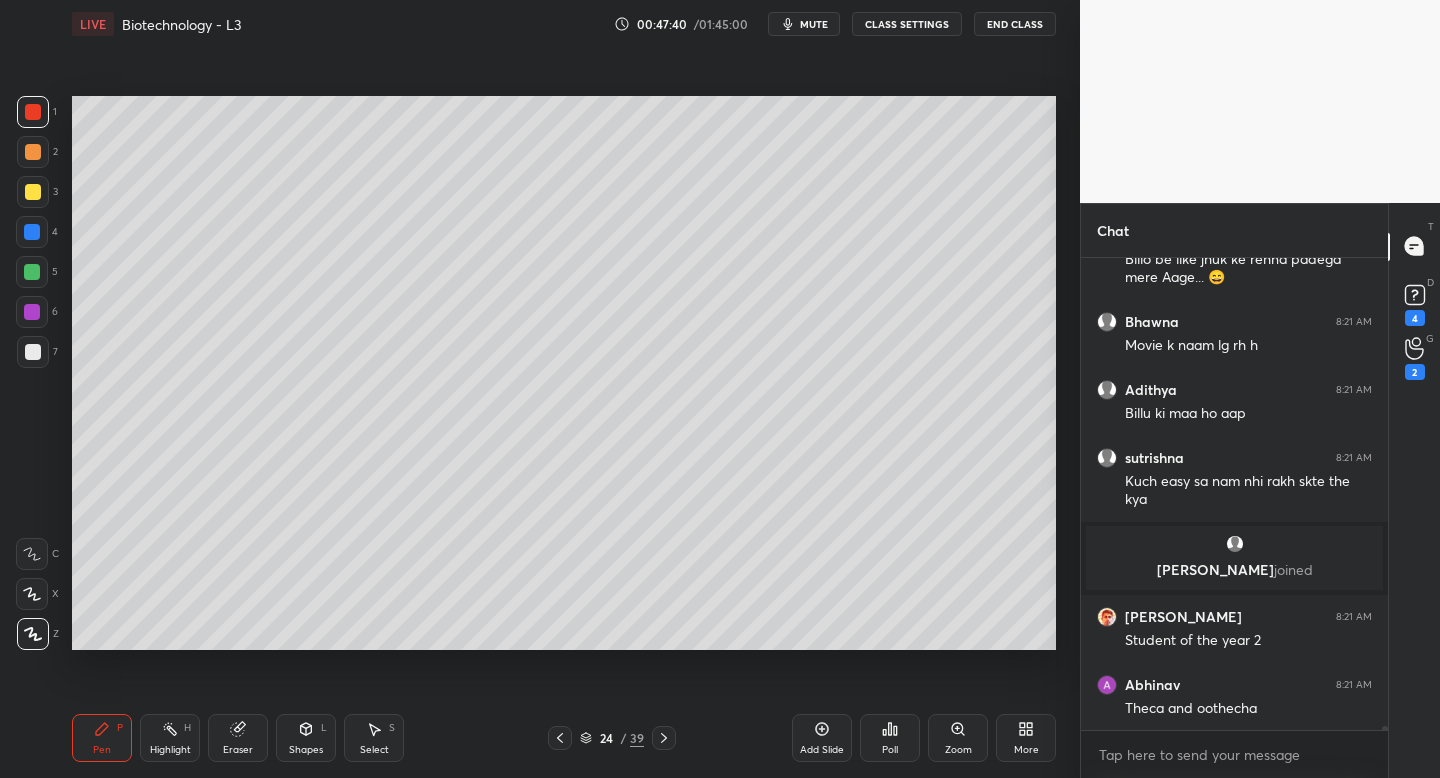 click on "3" at bounding box center [37, 192] 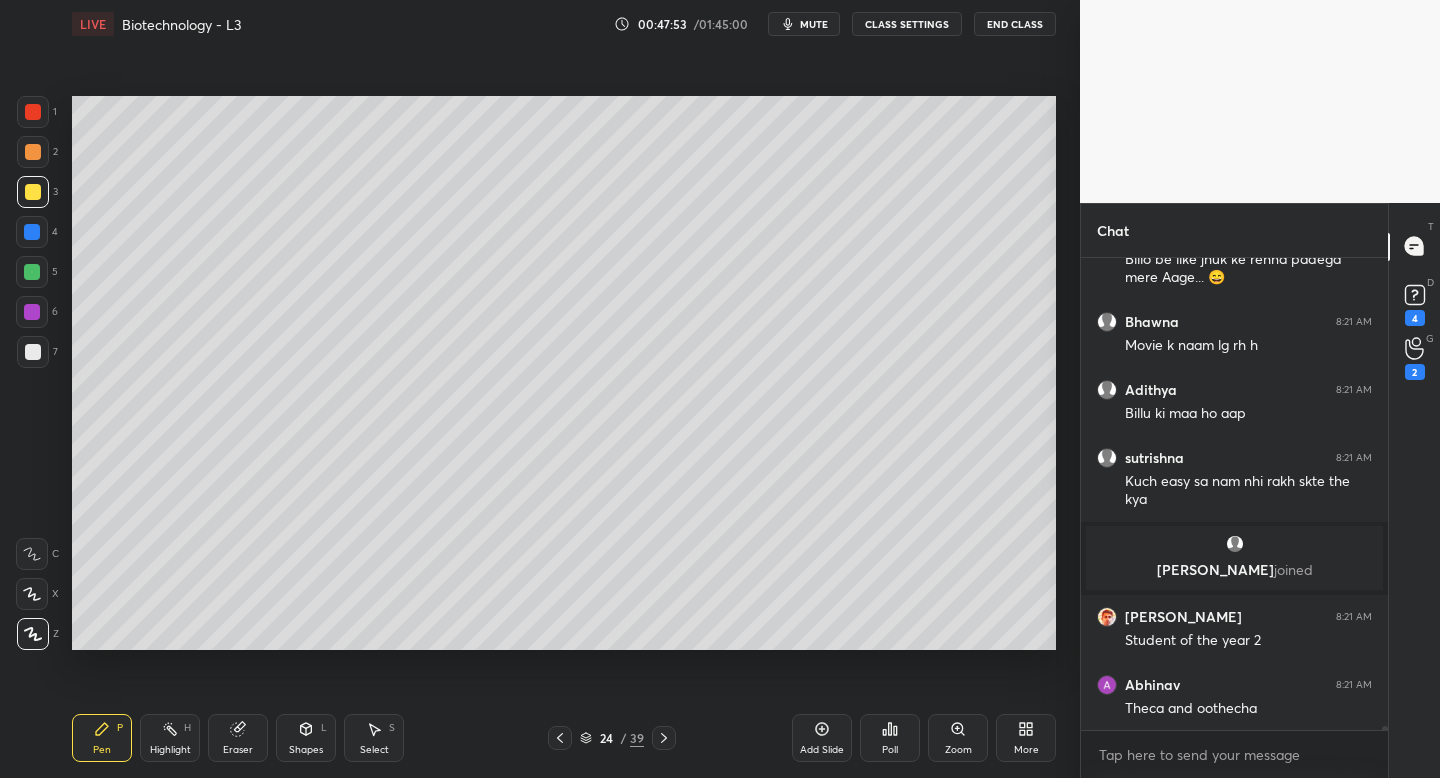 click 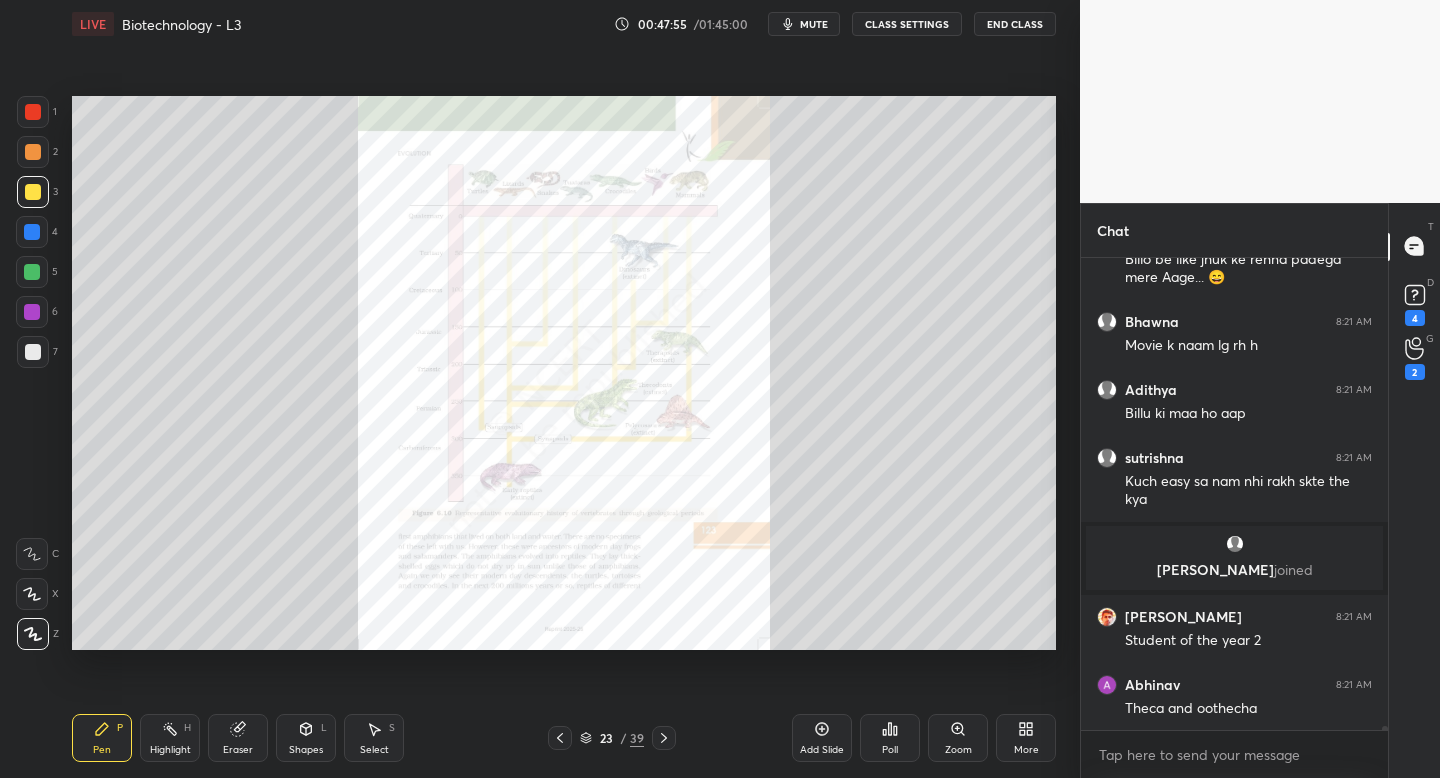 click on "Eraser" at bounding box center (238, 738) 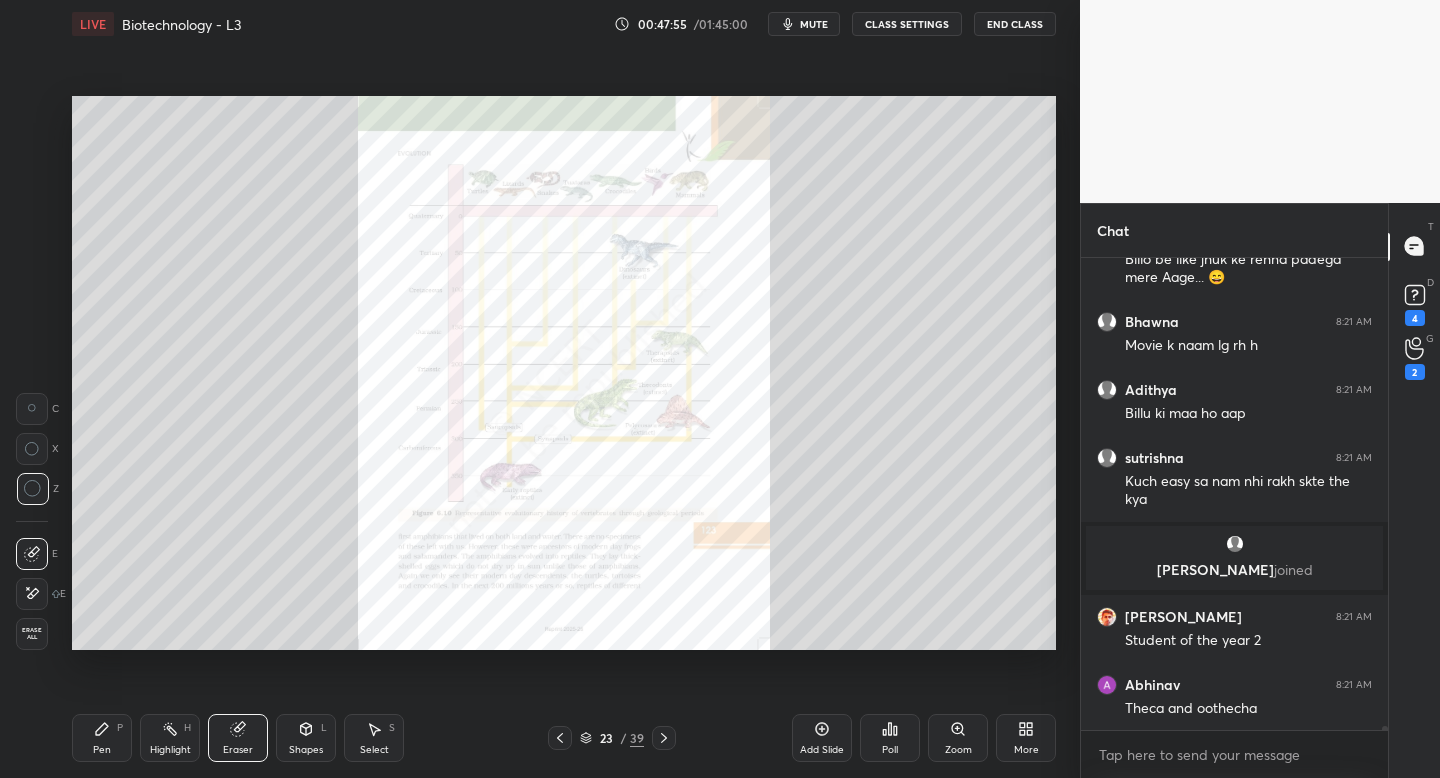 scroll, scrollTop: 52725, scrollLeft: 0, axis: vertical 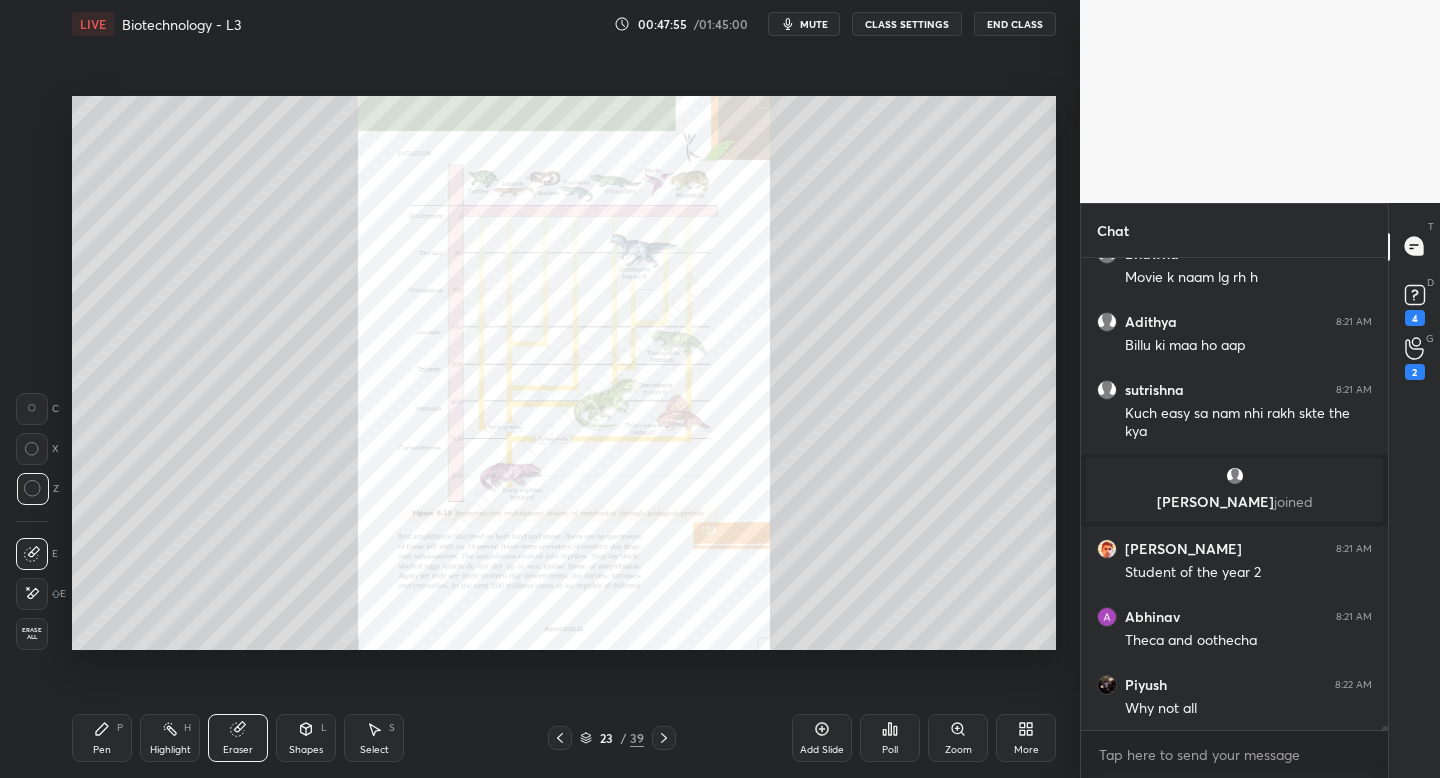 click on "Erase all" at bounding box center [34, 634] 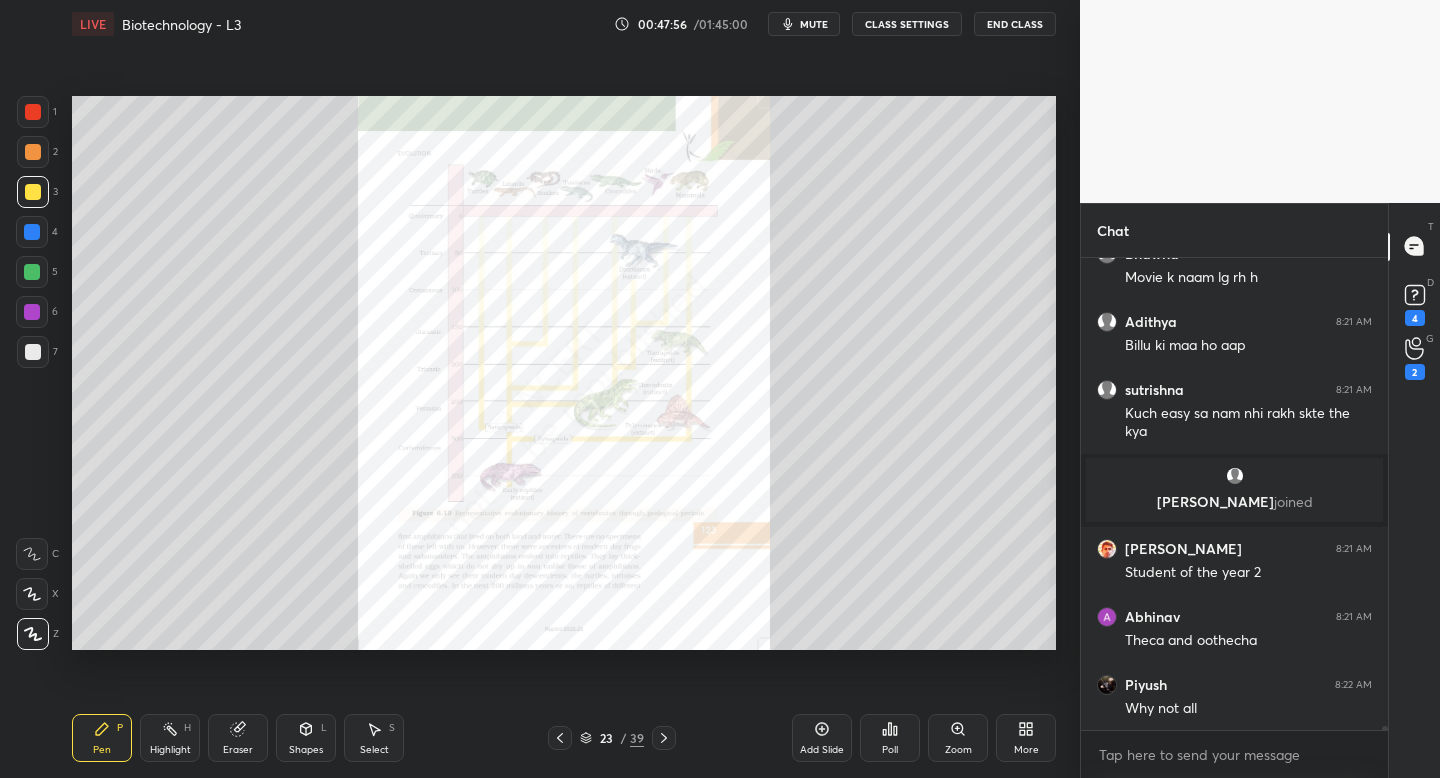 scroll, scrollTop: 52793, scrollLeft: 0, axis: vertical 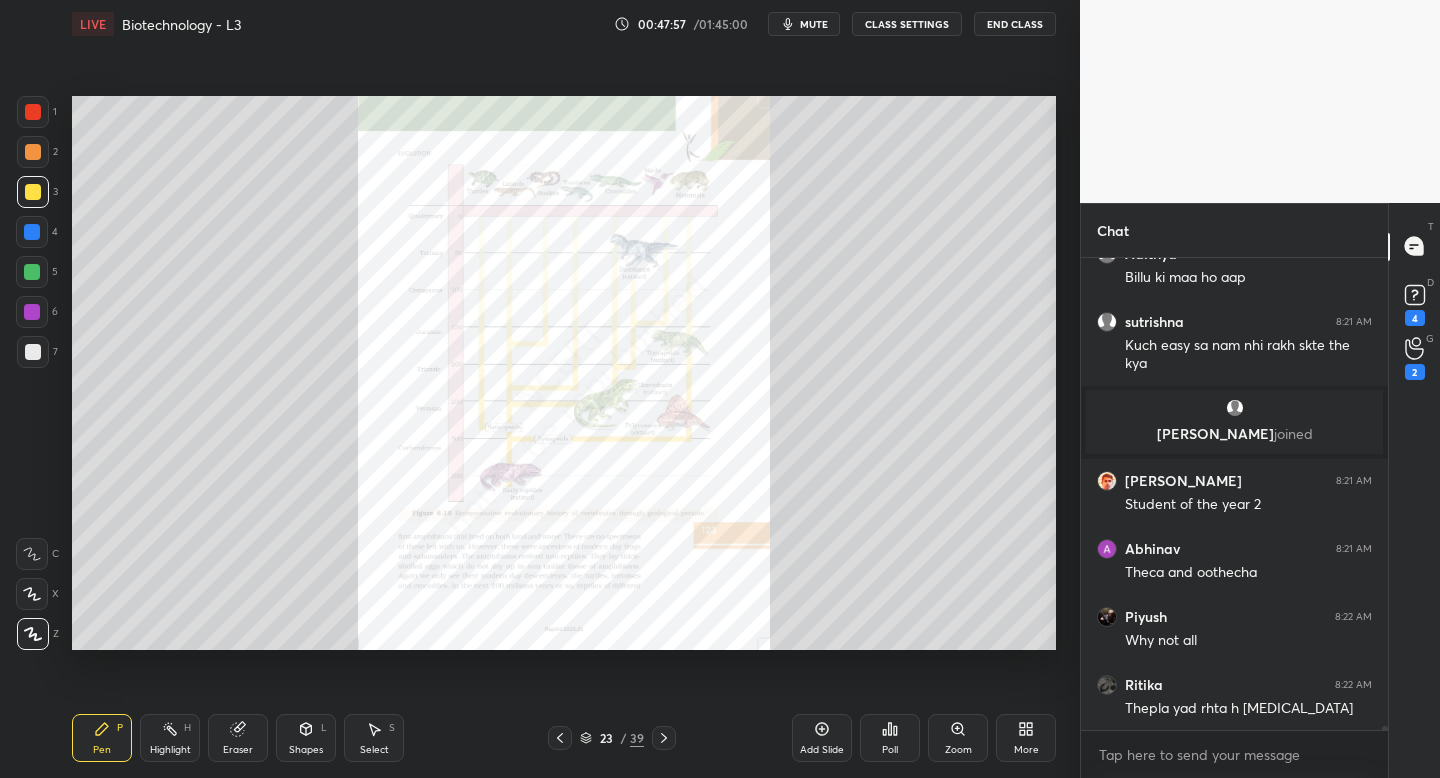 click on "Zoom" at bounding box center [958, 738] 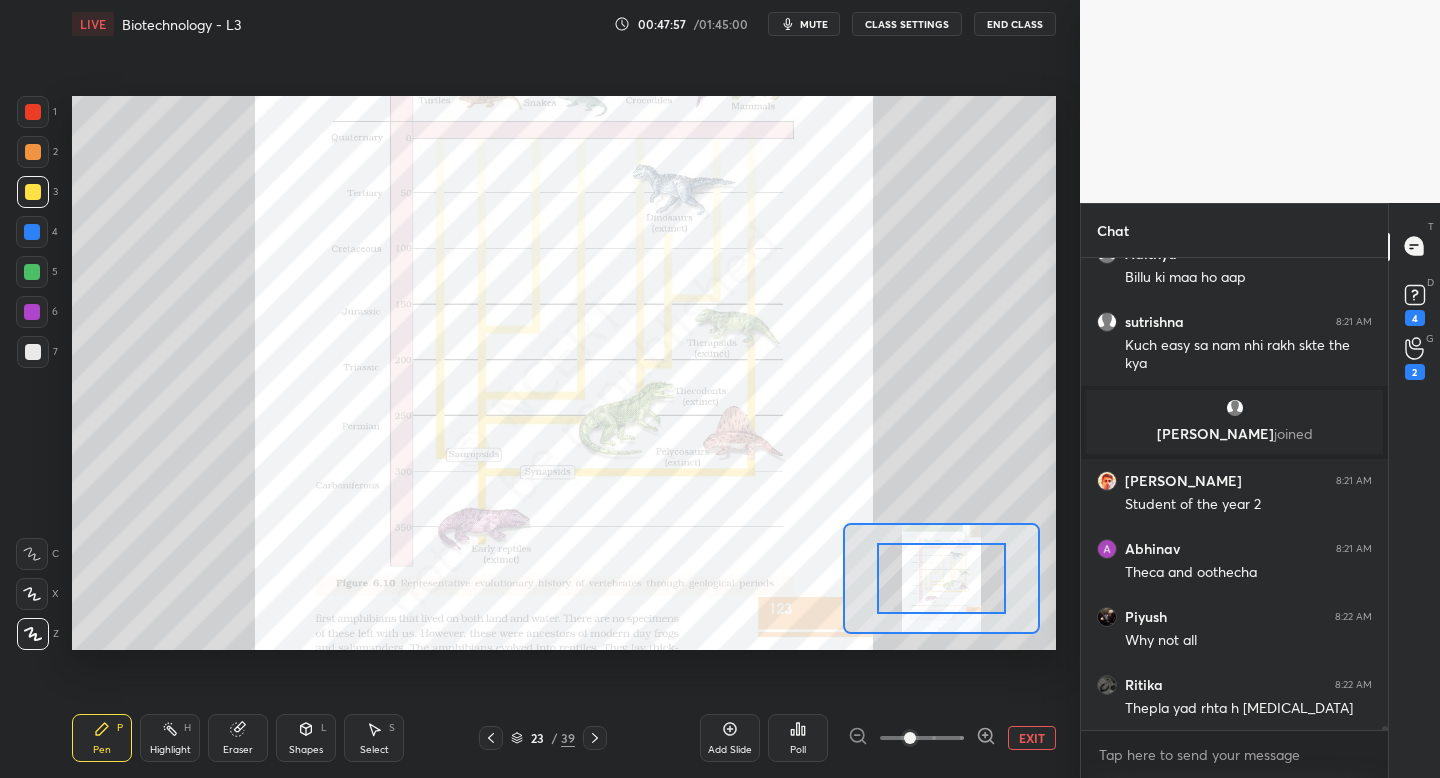 click at bounding box center (922, 738) 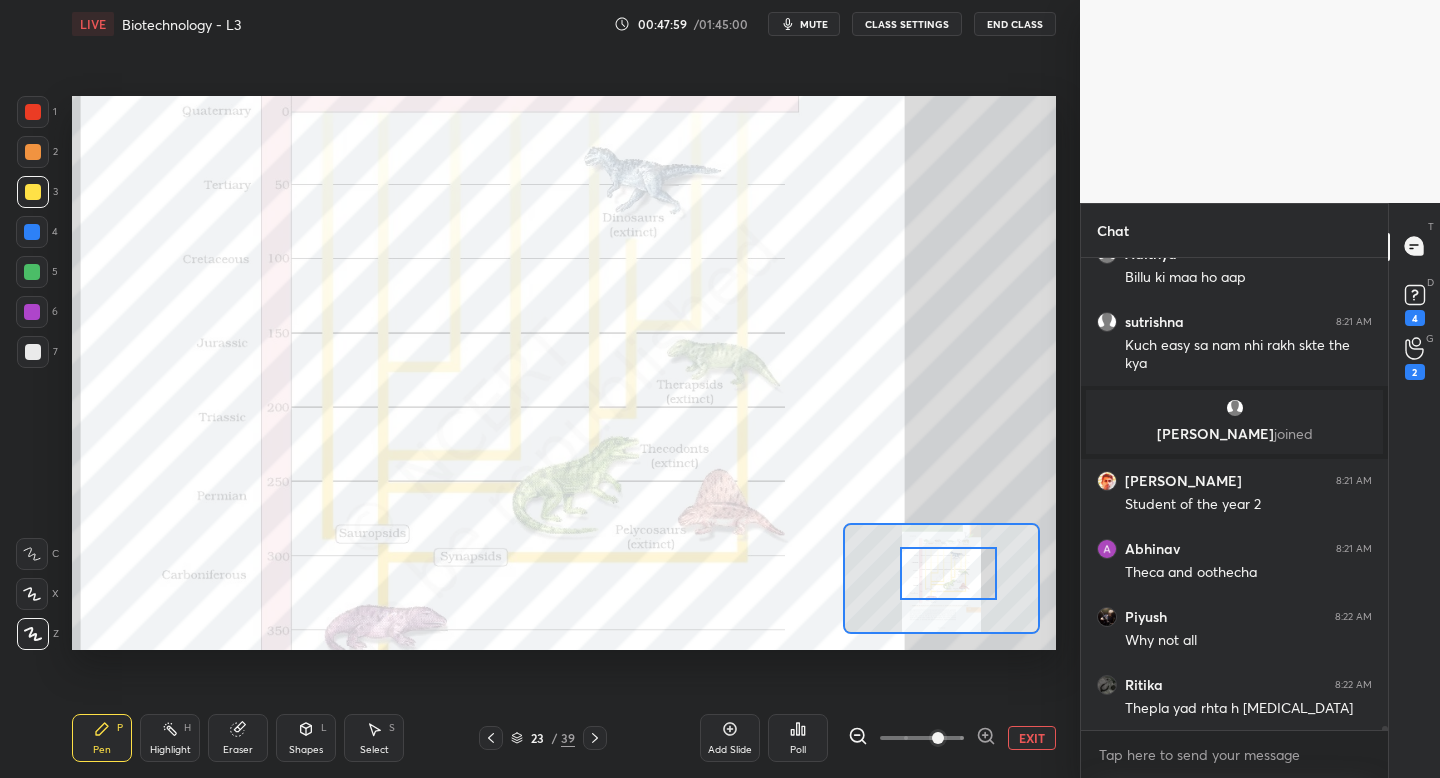 drag, startPoint x: 961, startPoint y: 594, endPoint x: 965, endPoint y: 579, distance: 15.524175 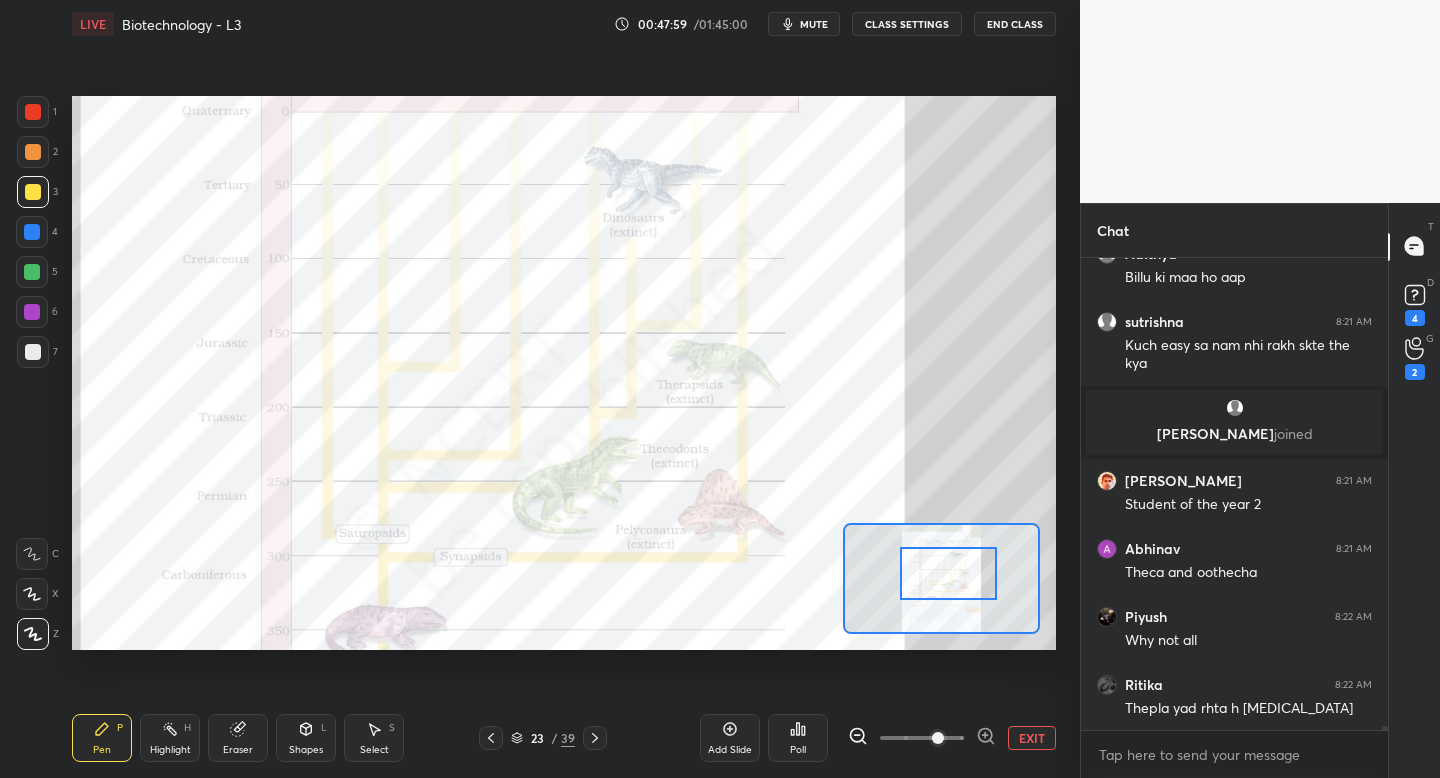 click at bounding box center (948, 573) 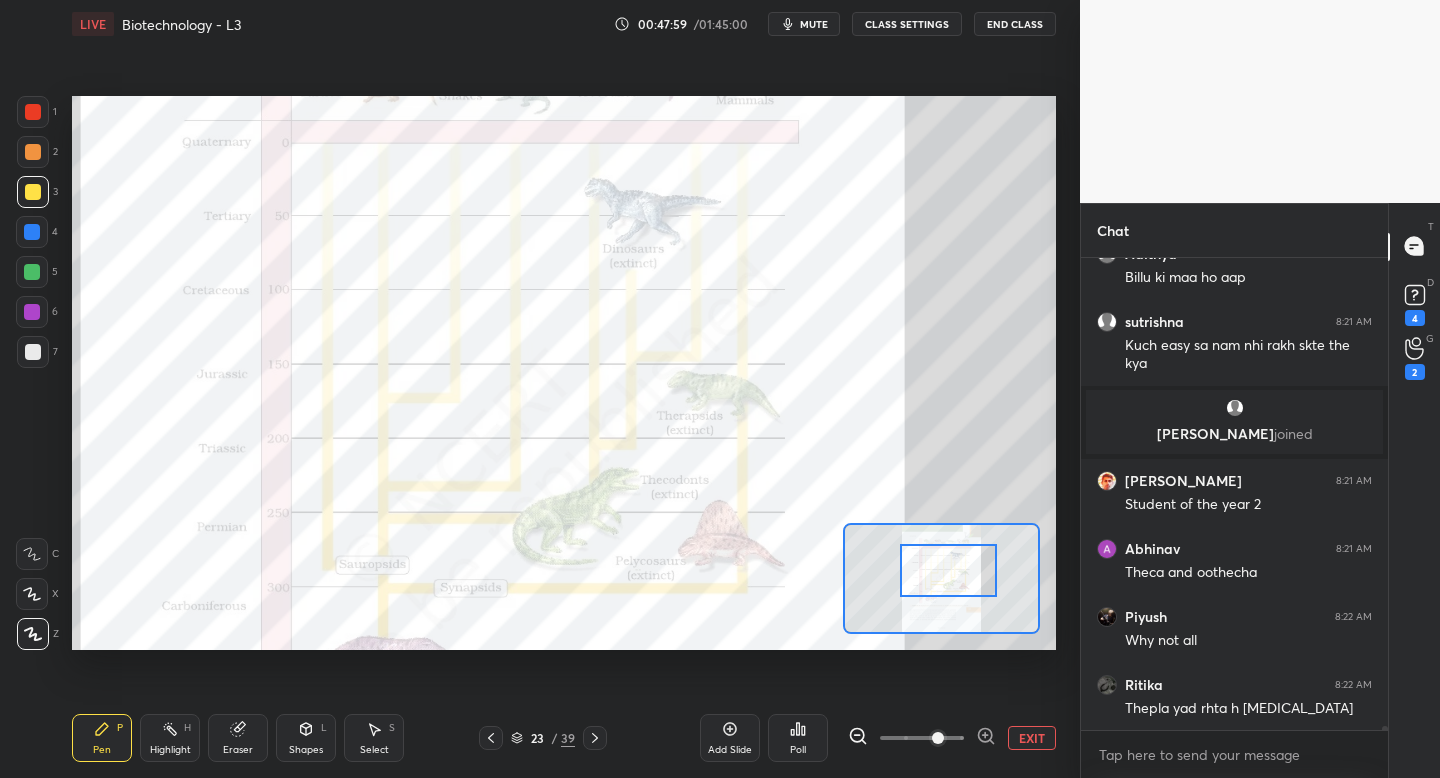 scroll, scrollTop: 426, scrollLeft: 301, axis: both 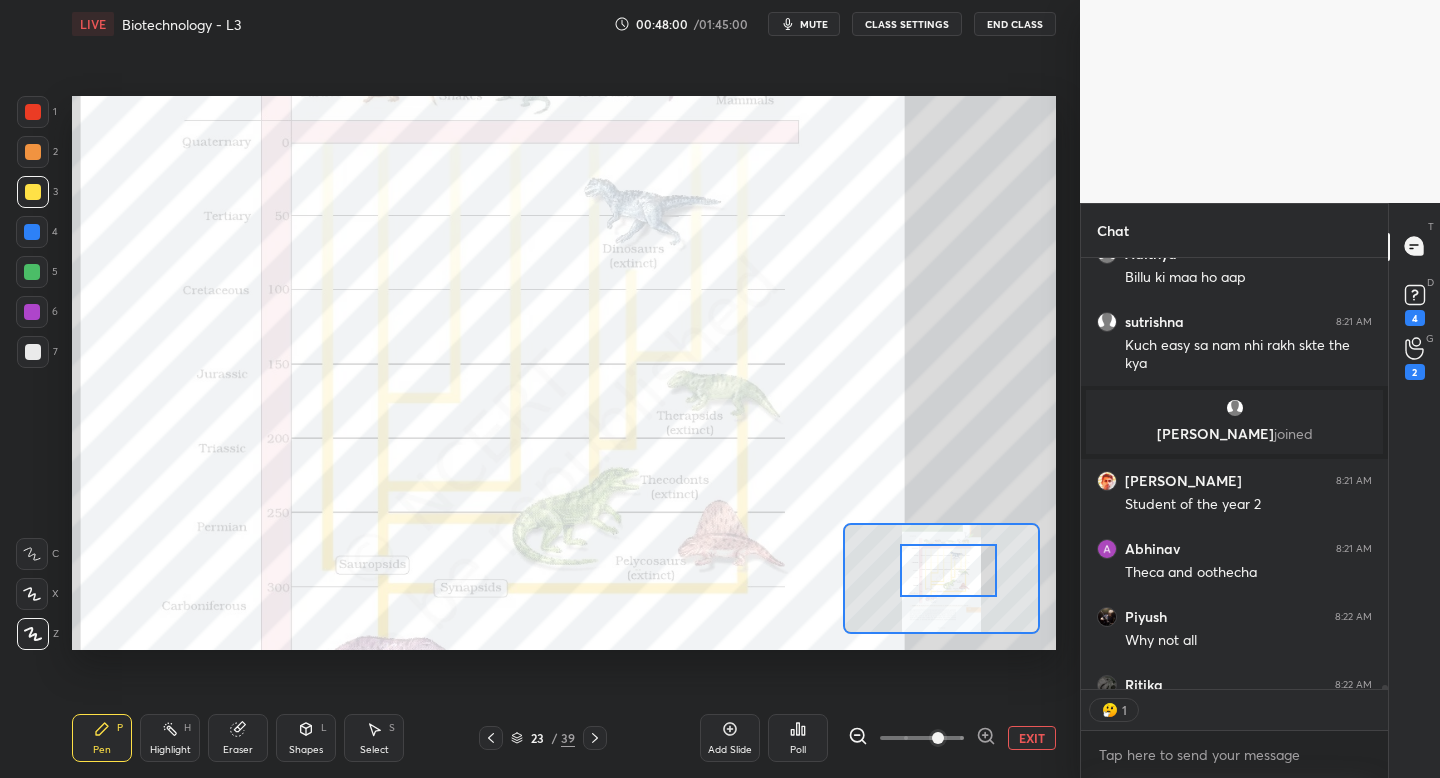 click at bounding box center [33, 112] 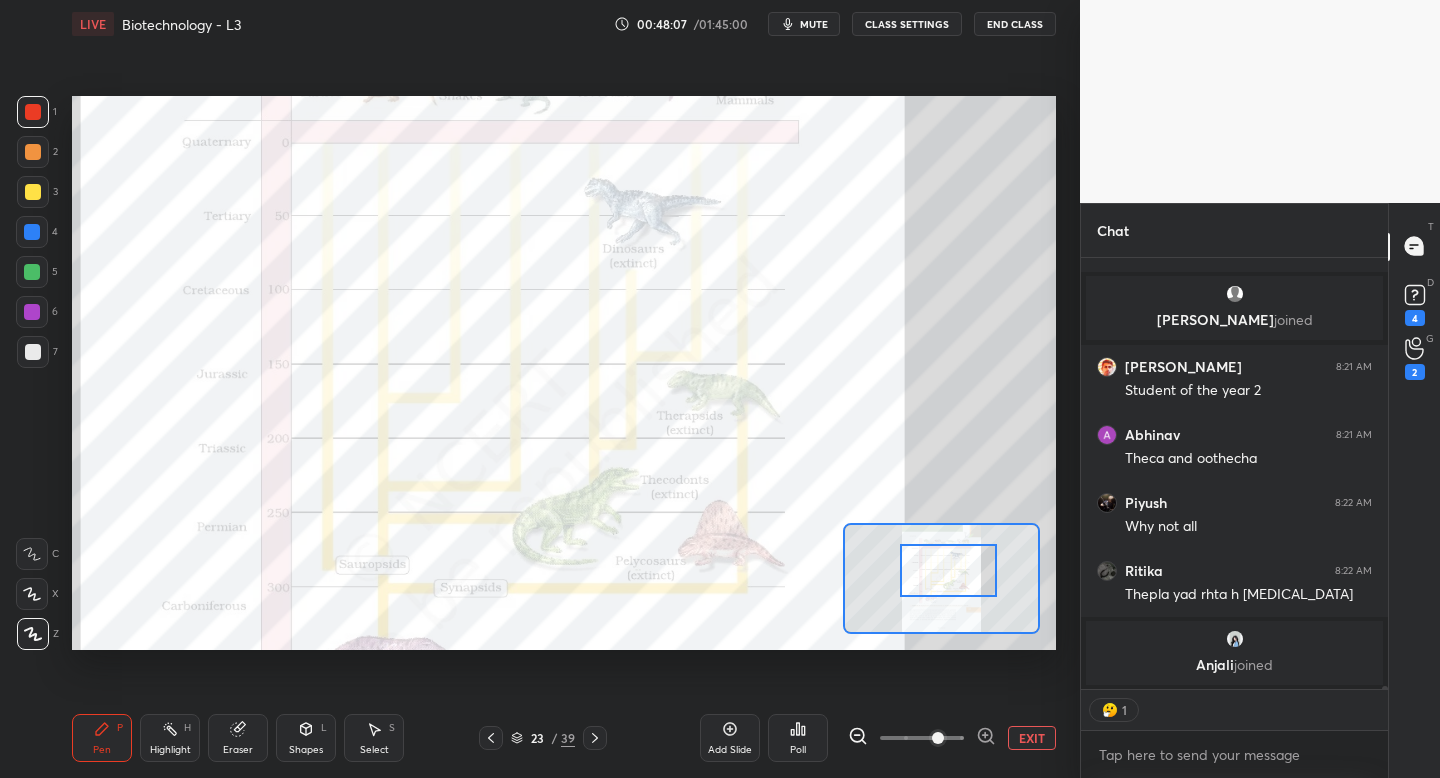 scroll, scrollTop: 52831, scrollLeft: 0, axis: vertical 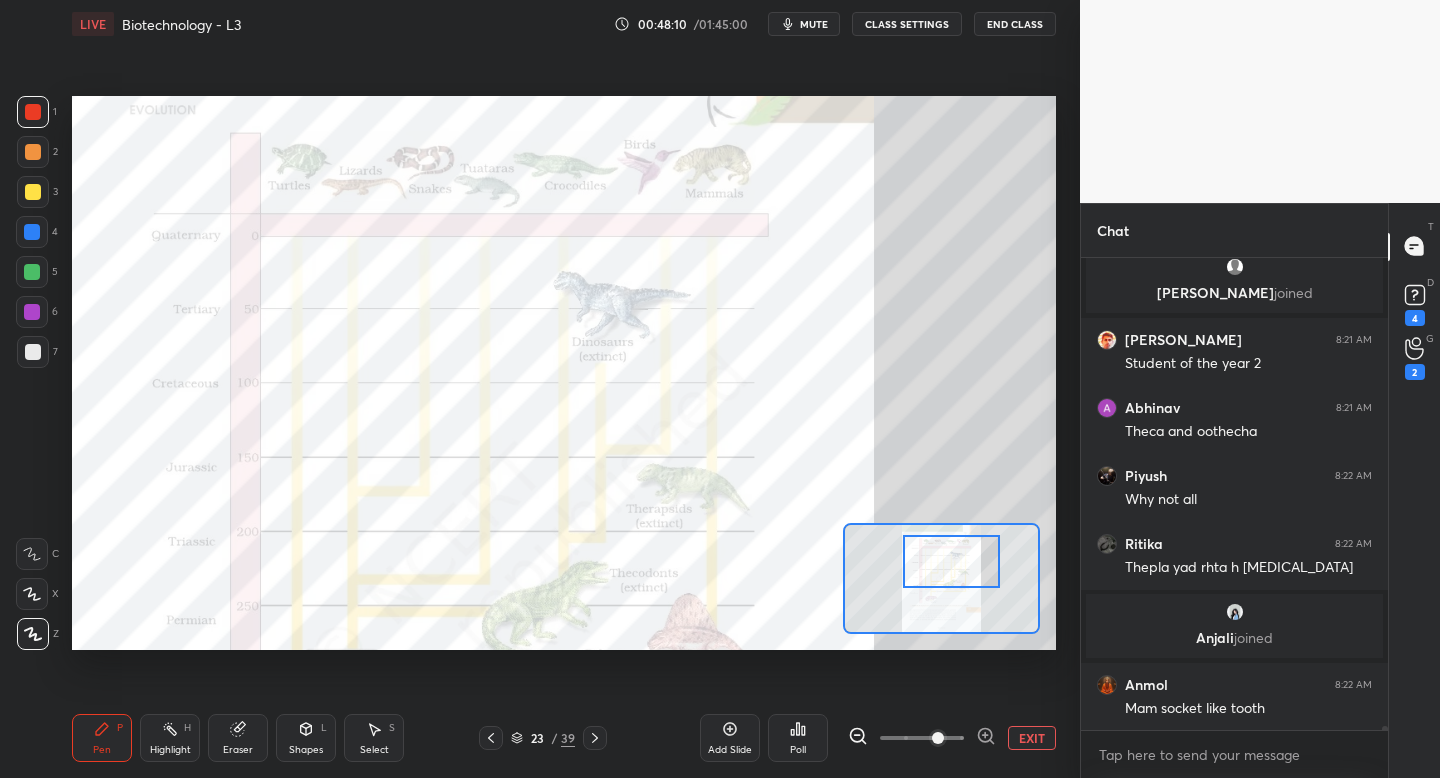 click at bounding box center [951, 561] 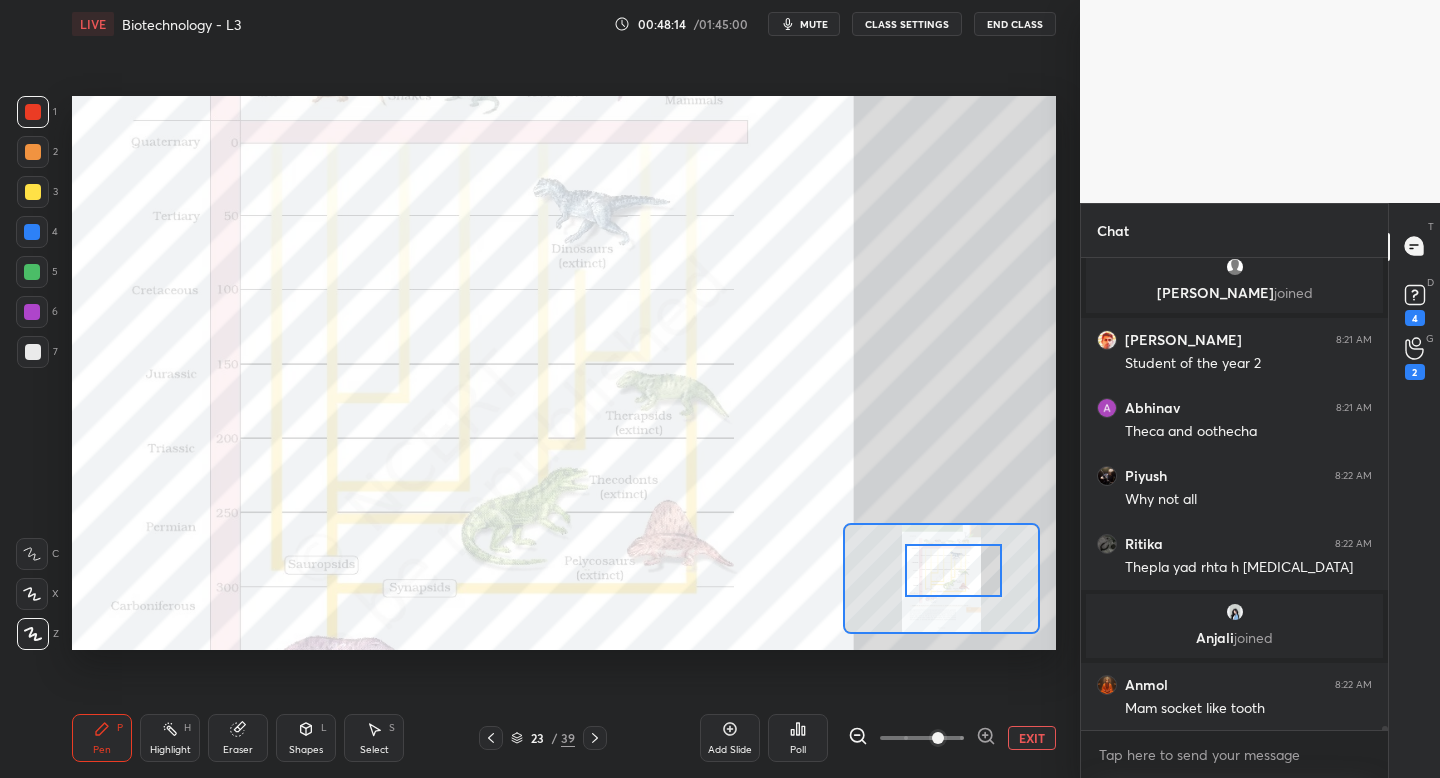 drag, startPoint x: 953, startPoint y: 561, endPoint x: 956, endPoint y: 577, distance: 16.27882 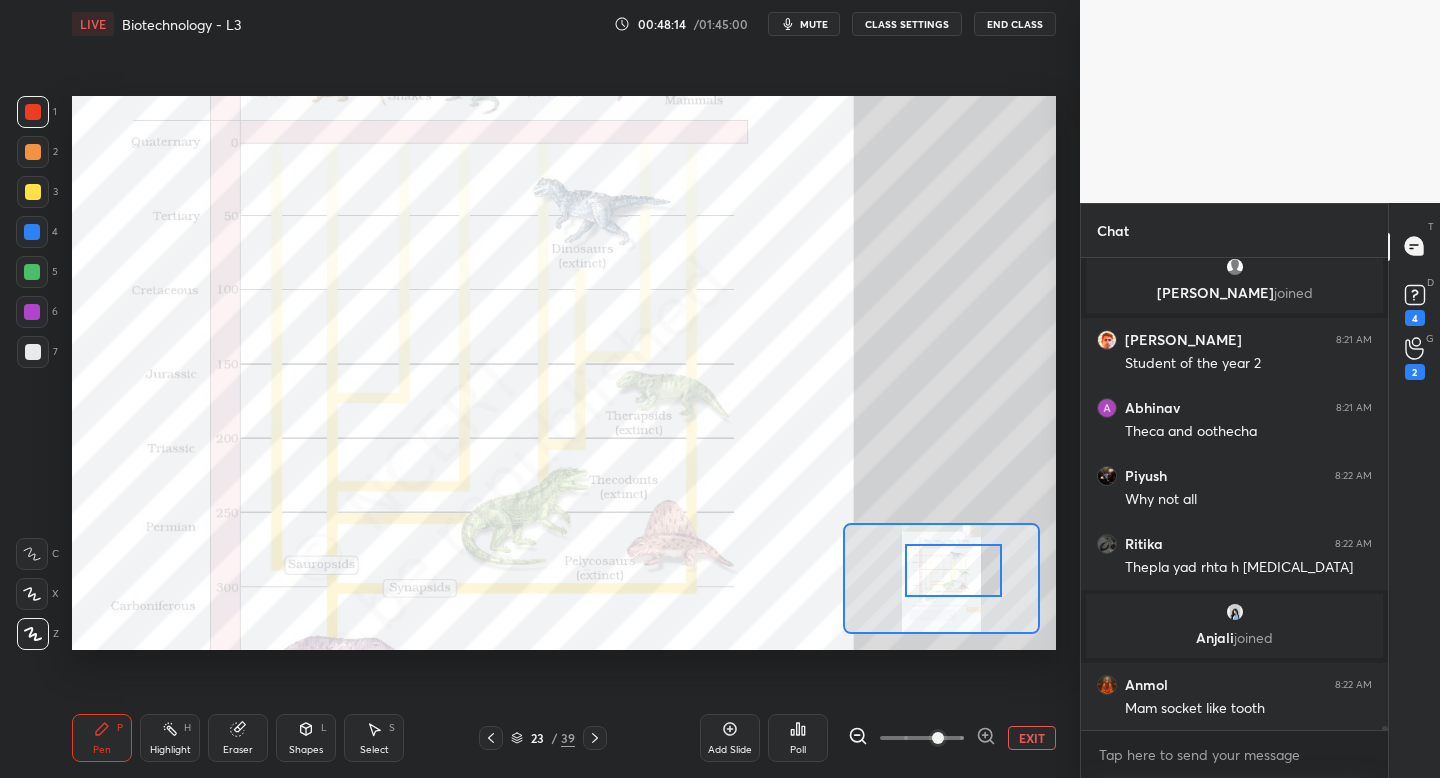 click at bounding box center (953, 570) 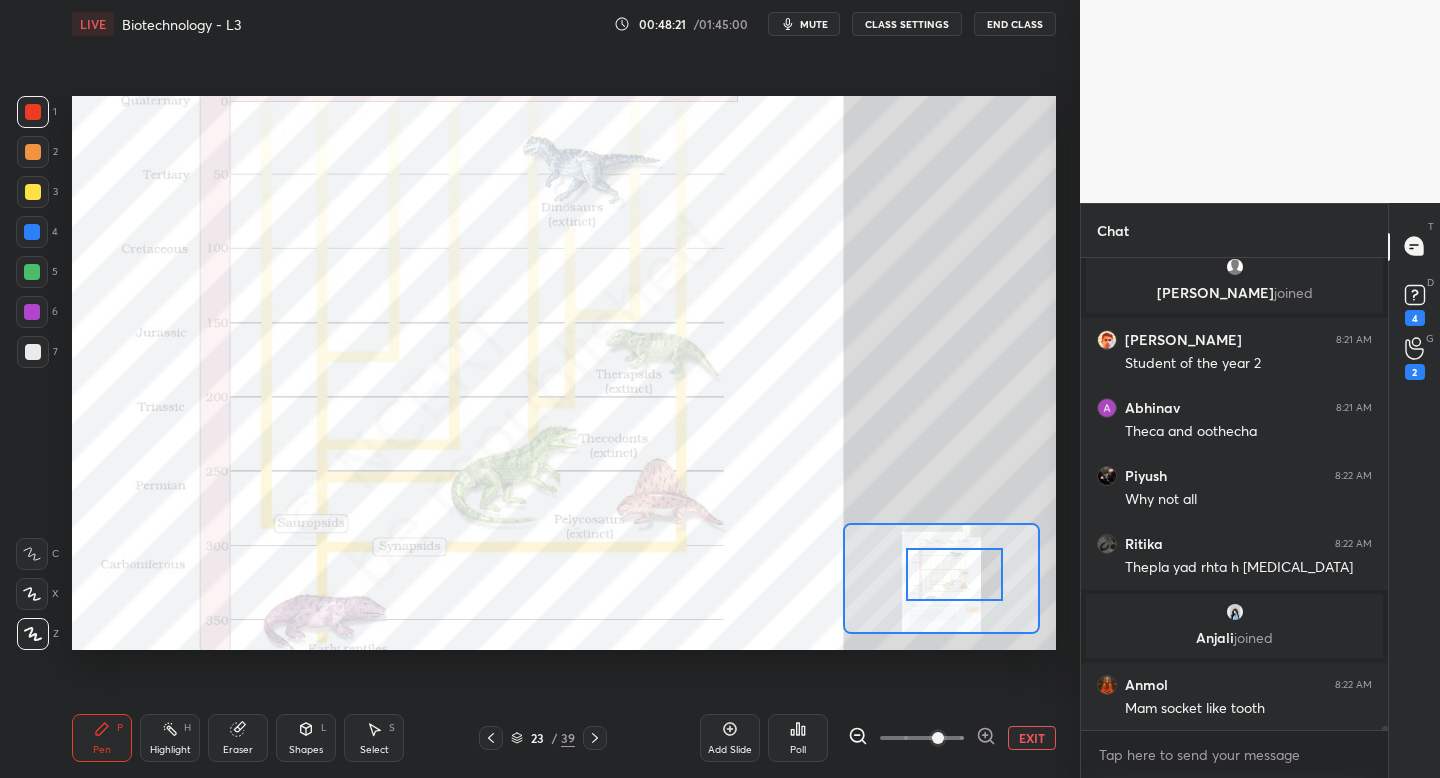 scroll, scrollTop: 52858, scrollLeft: 0, axis: vertical 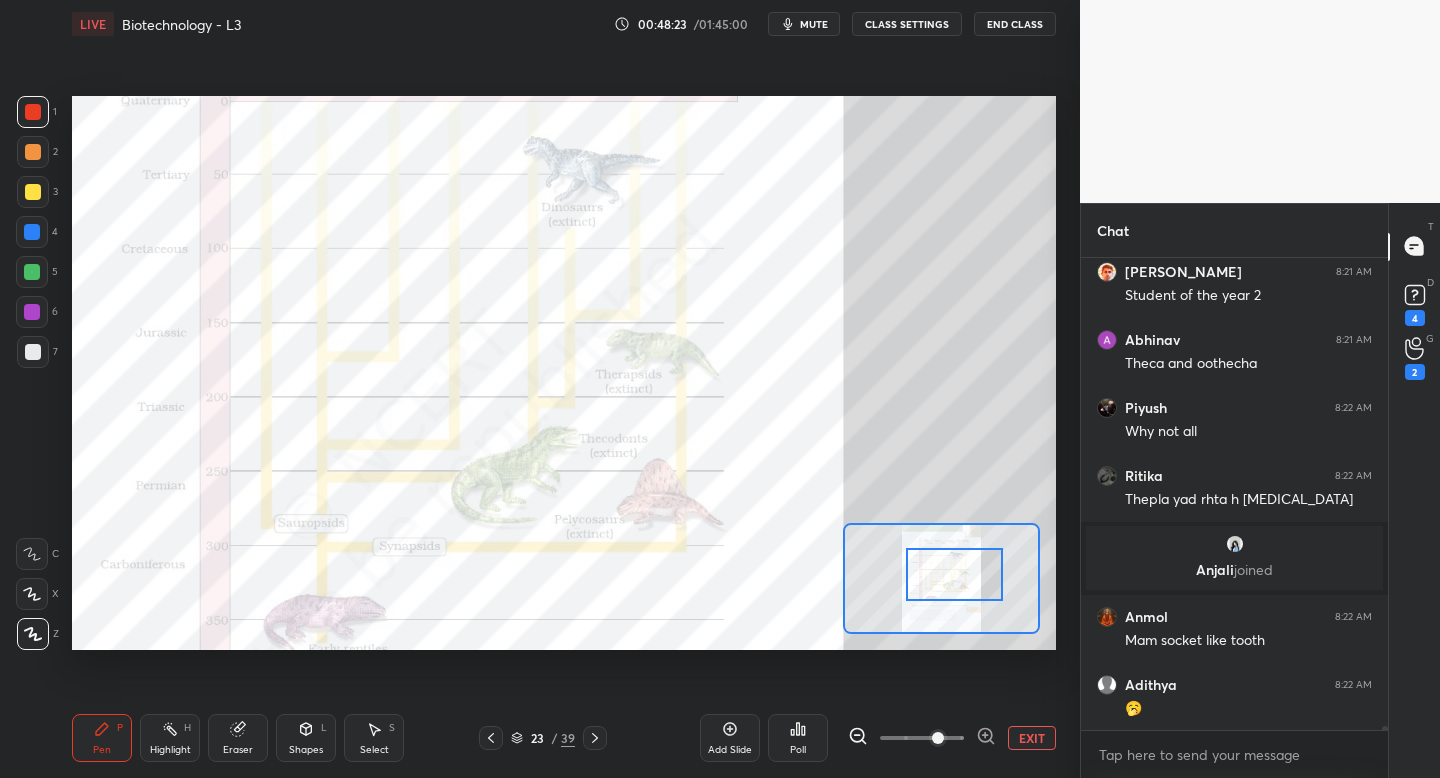 click on "EXIT" at bounding box center [1032, 738] 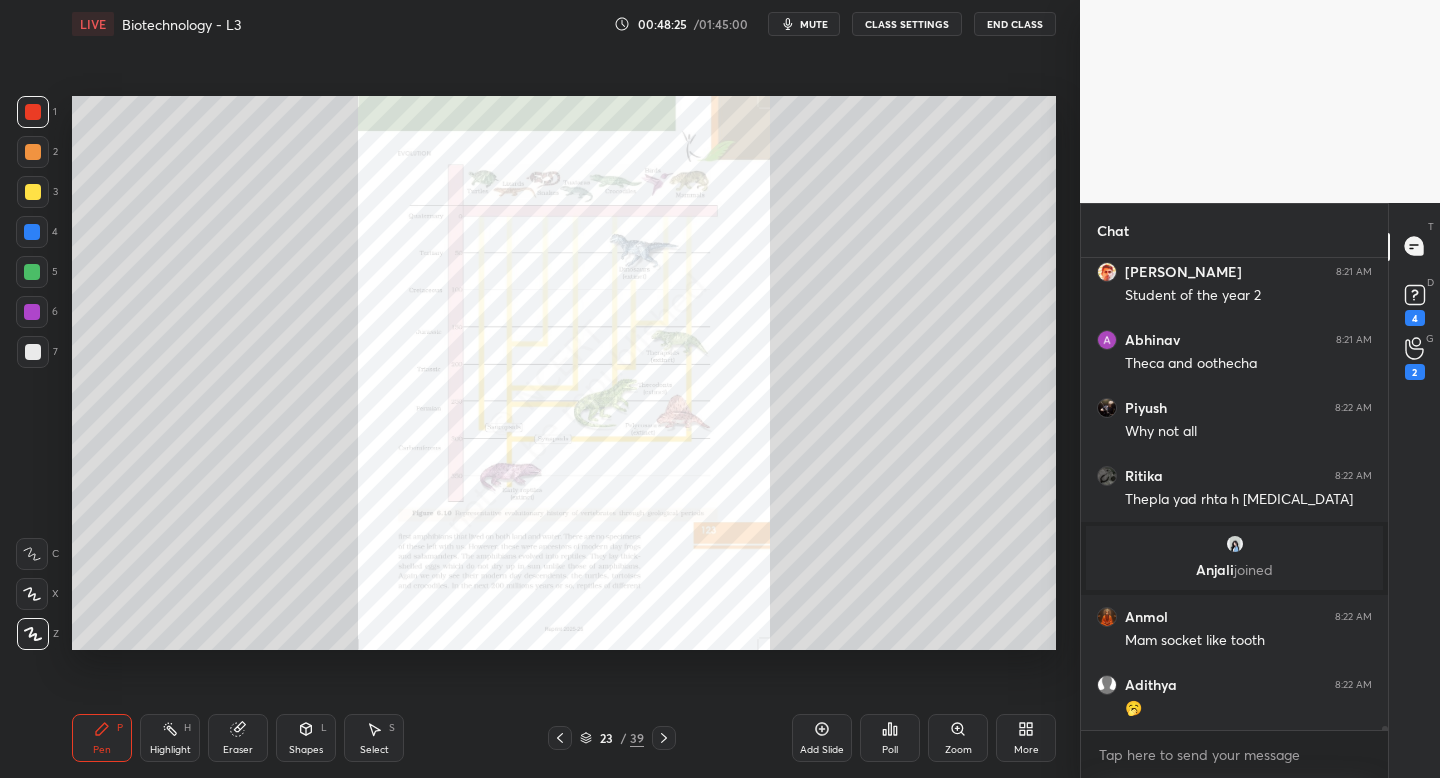 click 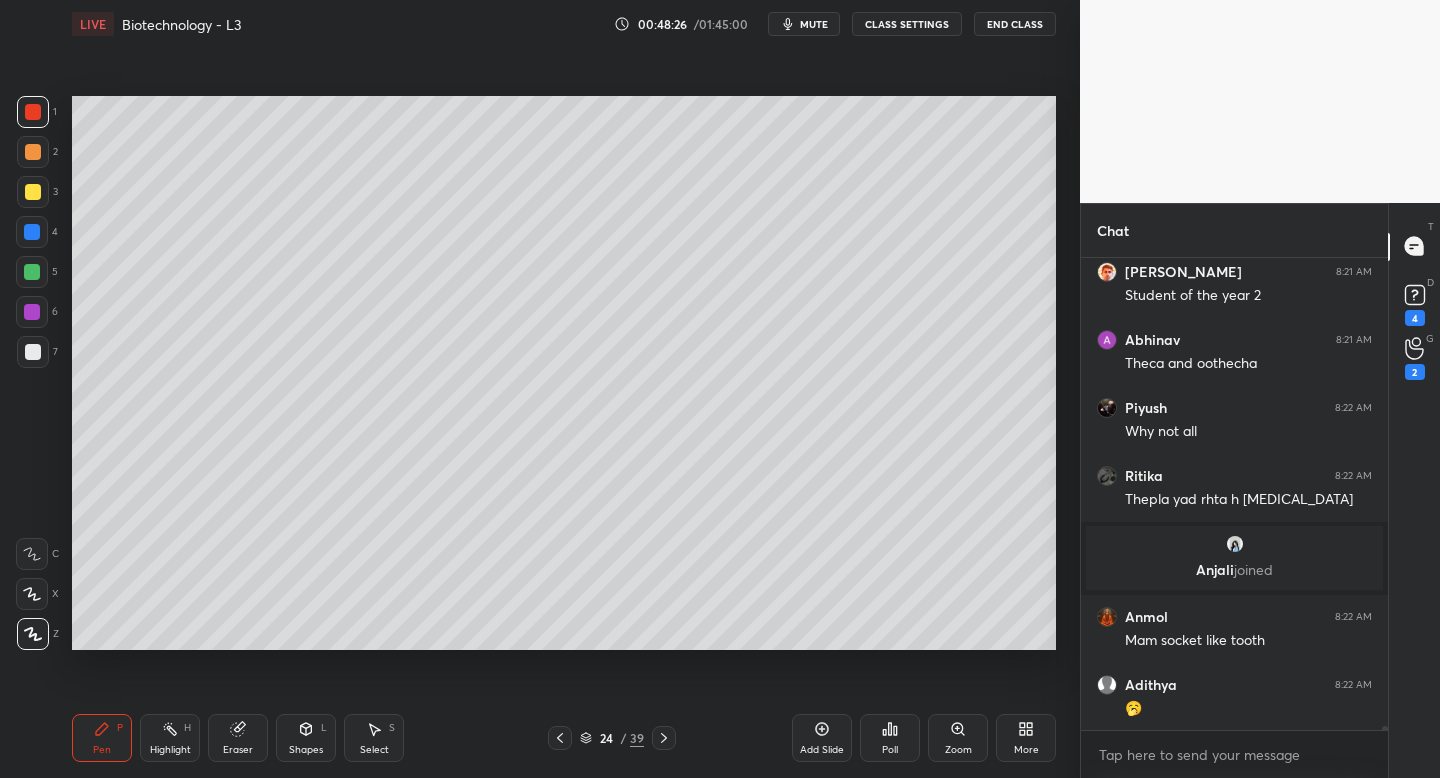 click 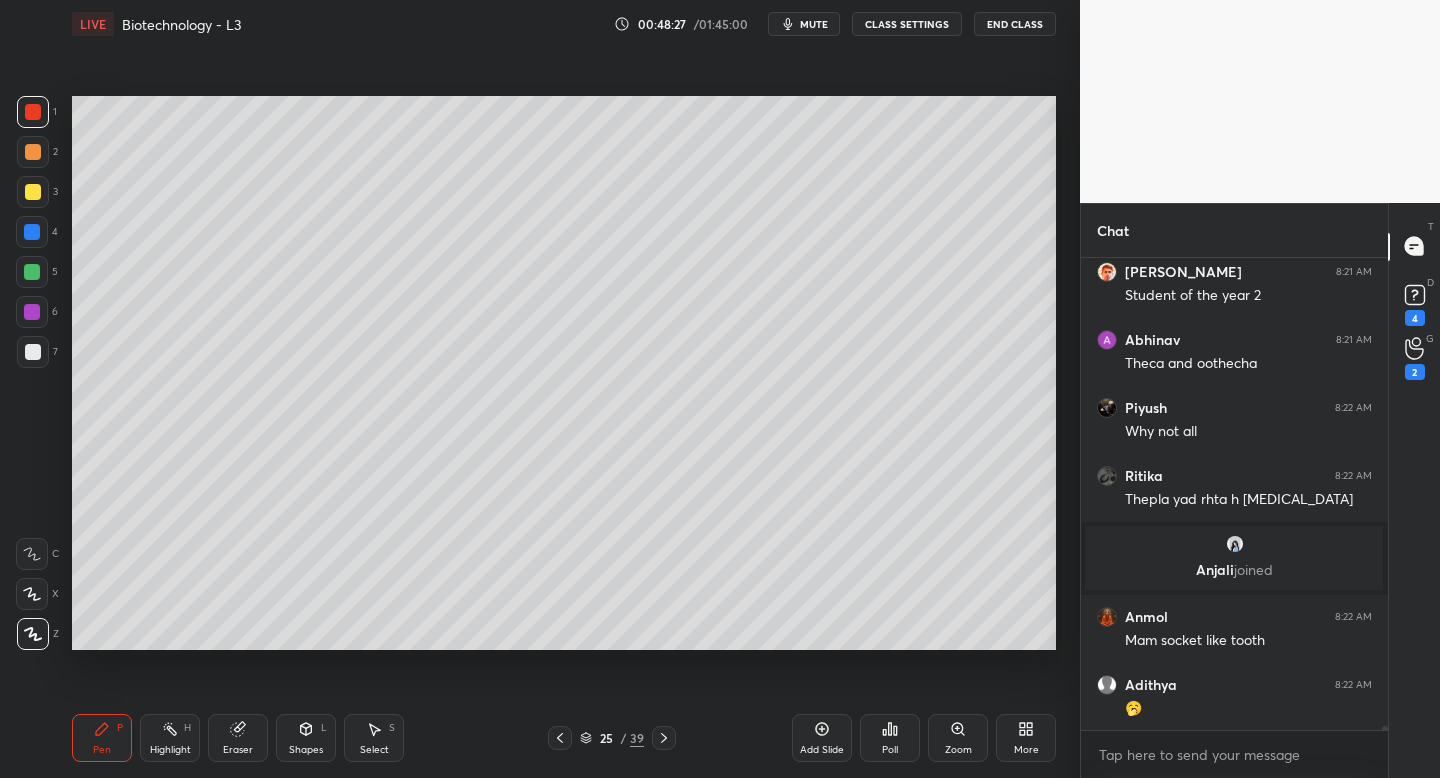 click 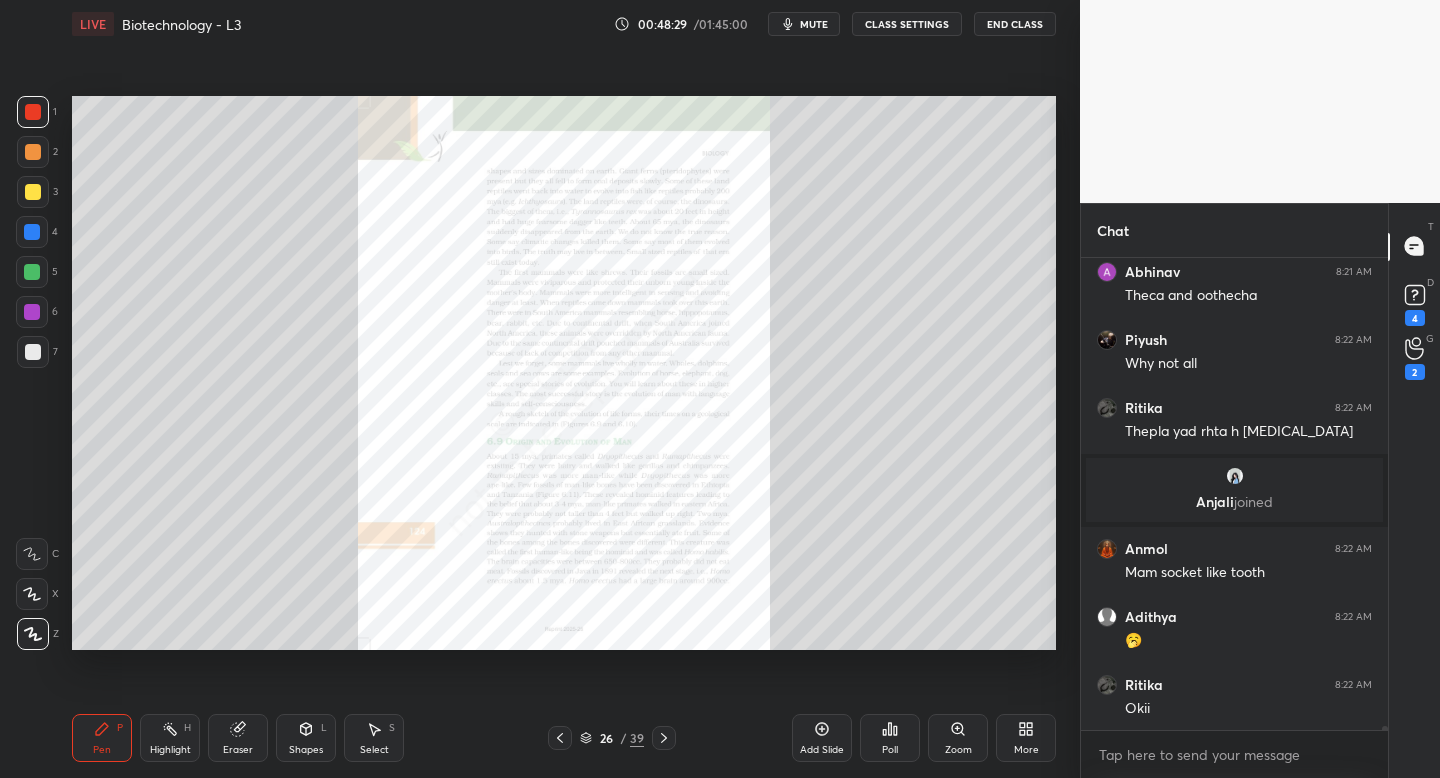 scroll, scrollTop: 52994, scrollLeft: 0, axis: vertical 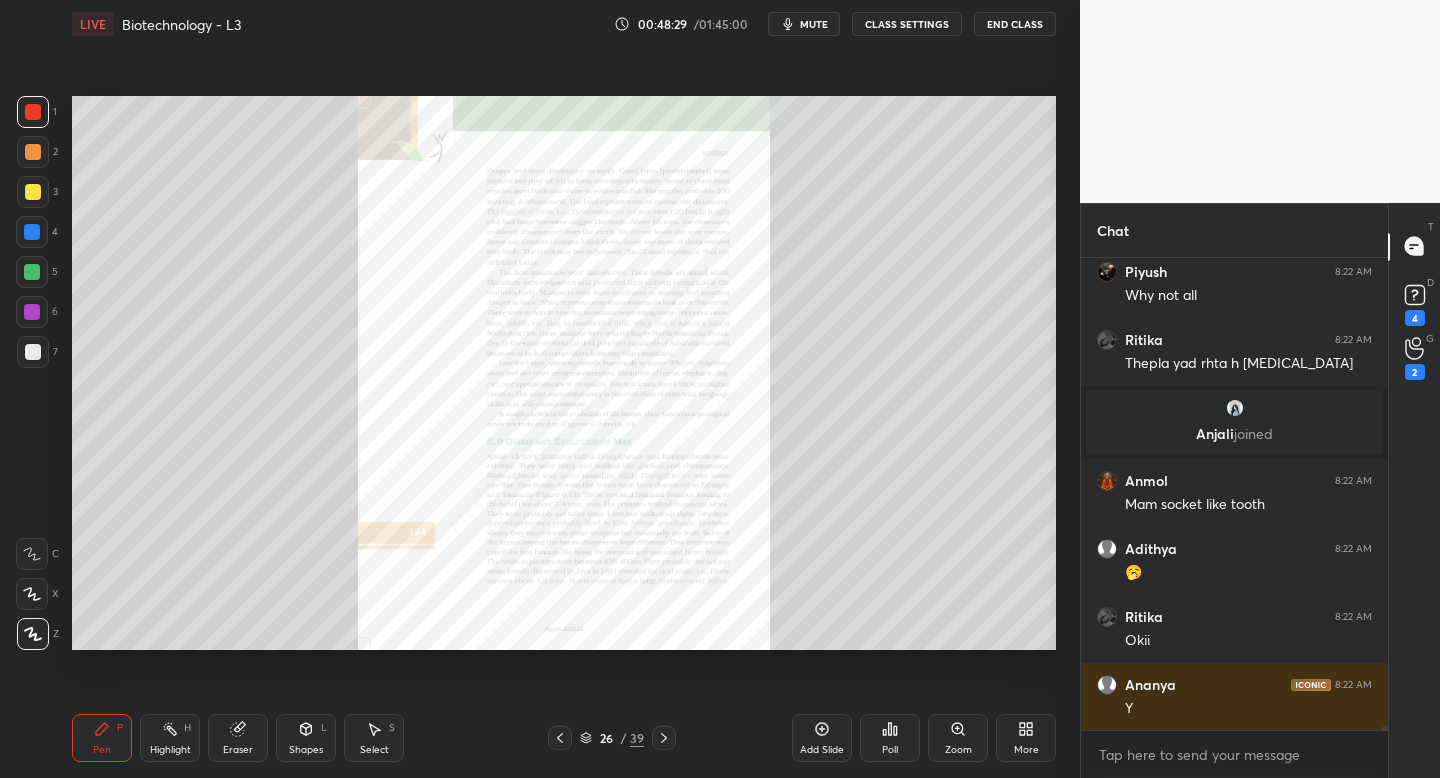 click 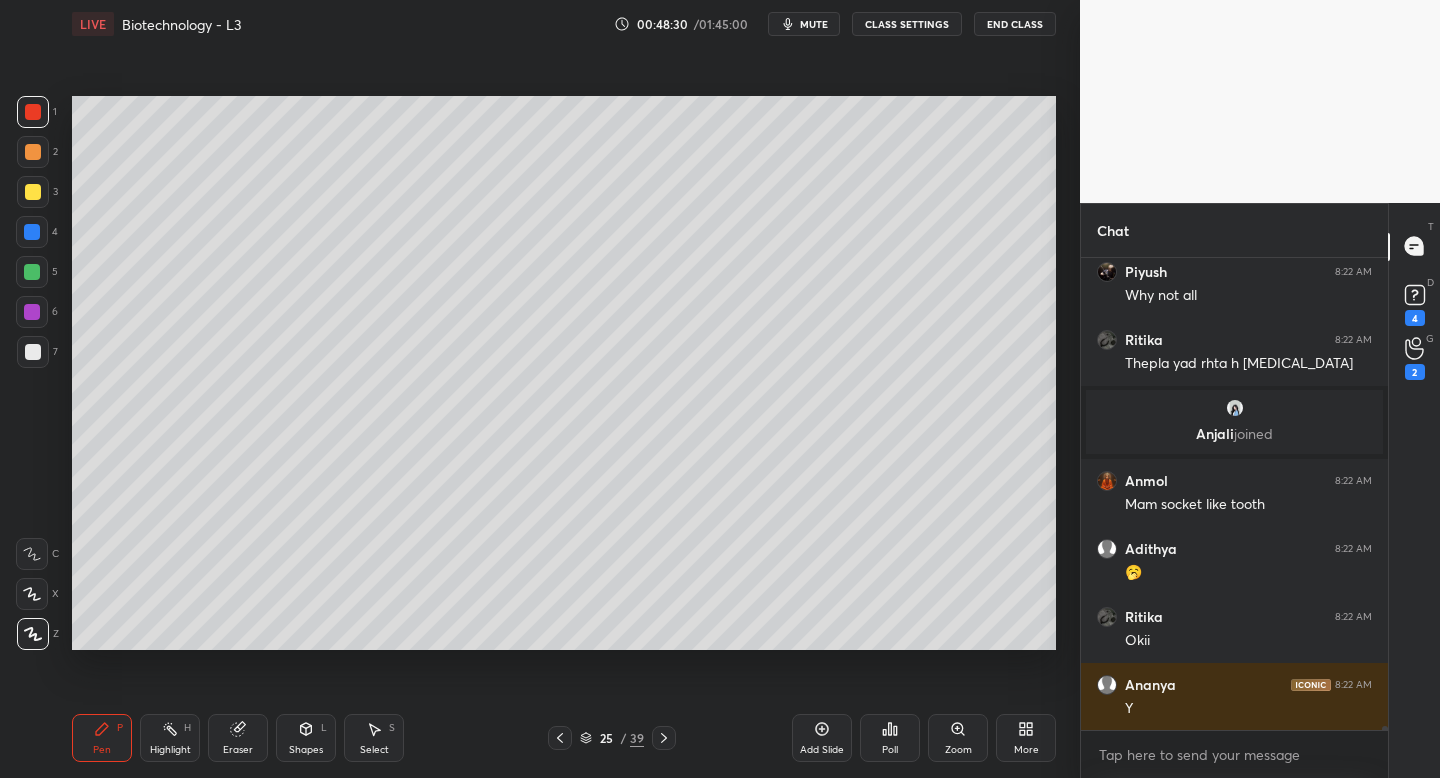 click 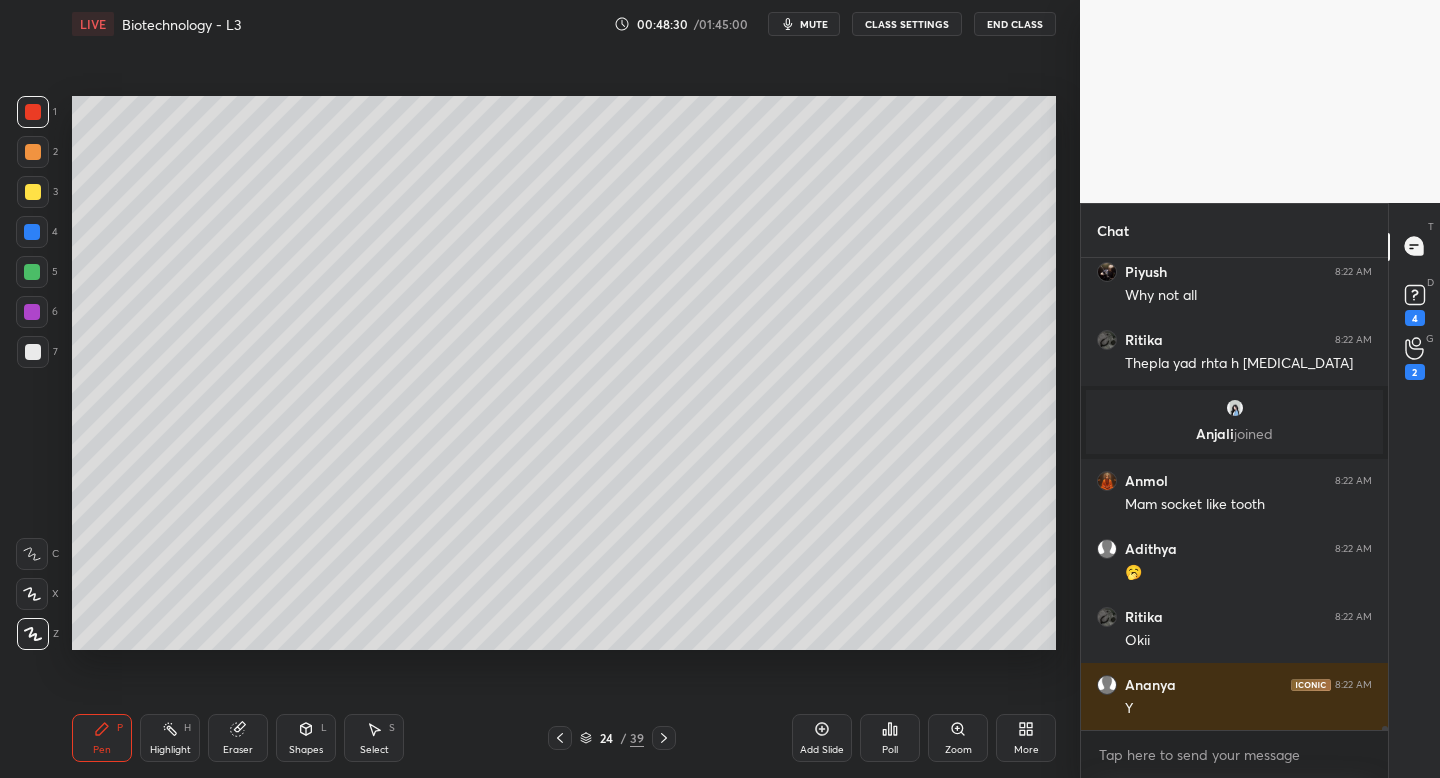 click 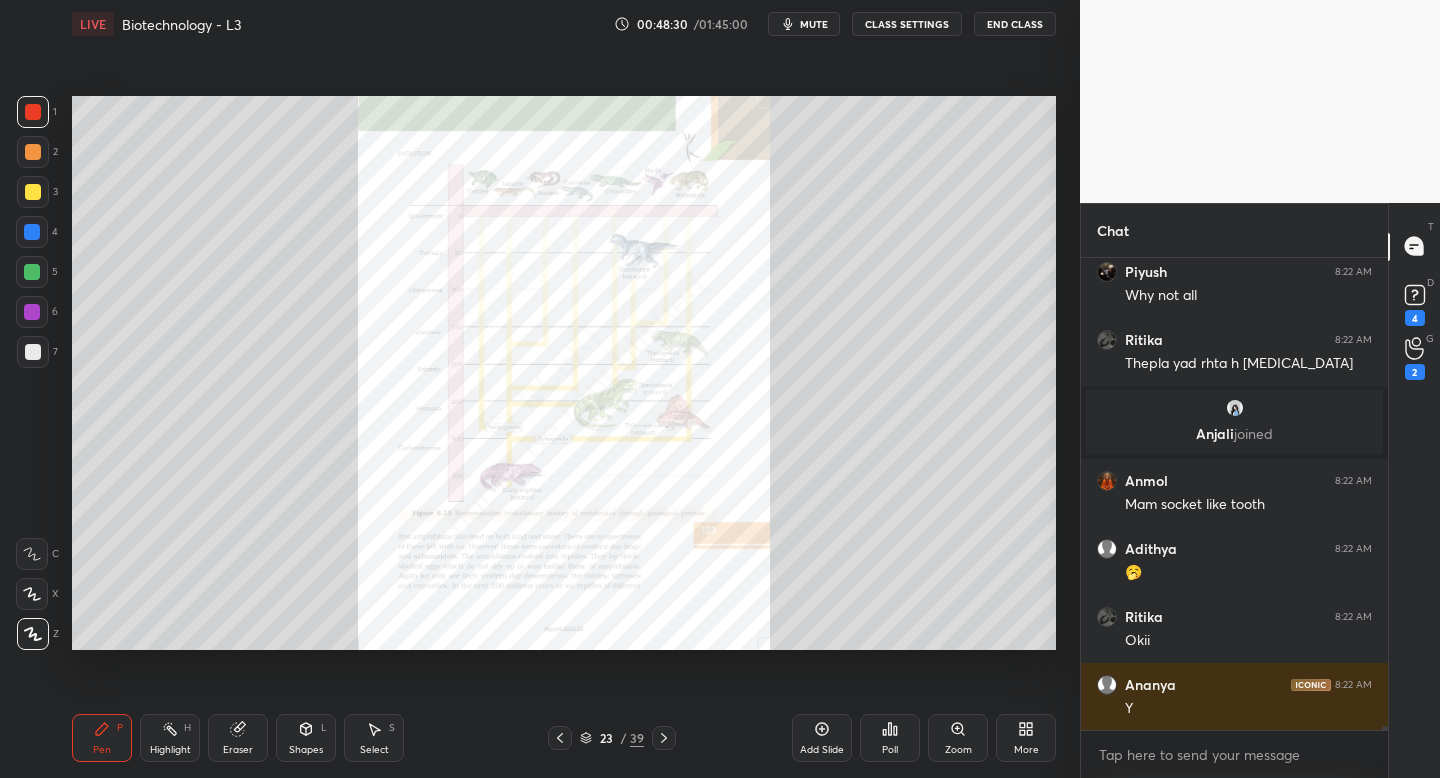 click 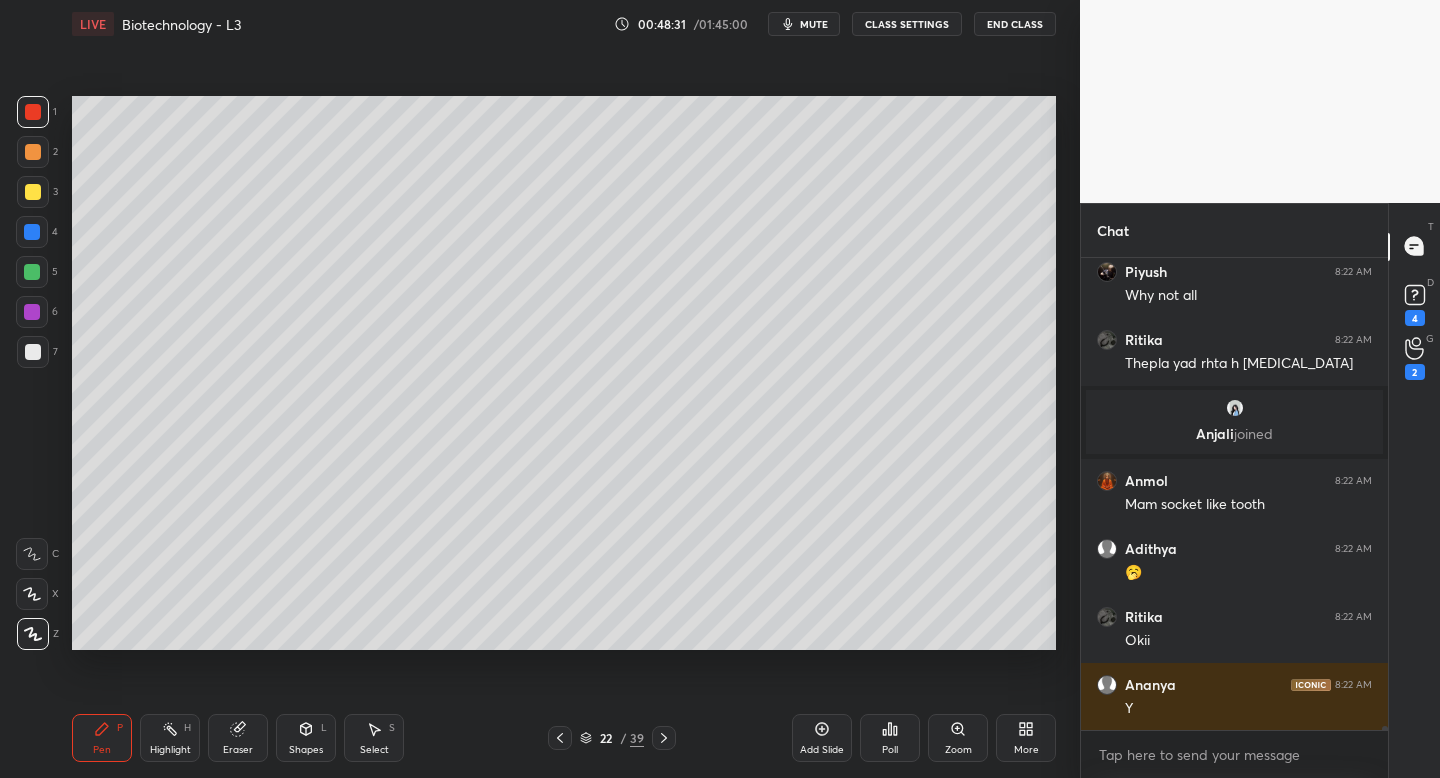 click at bounding box center [560, 738] 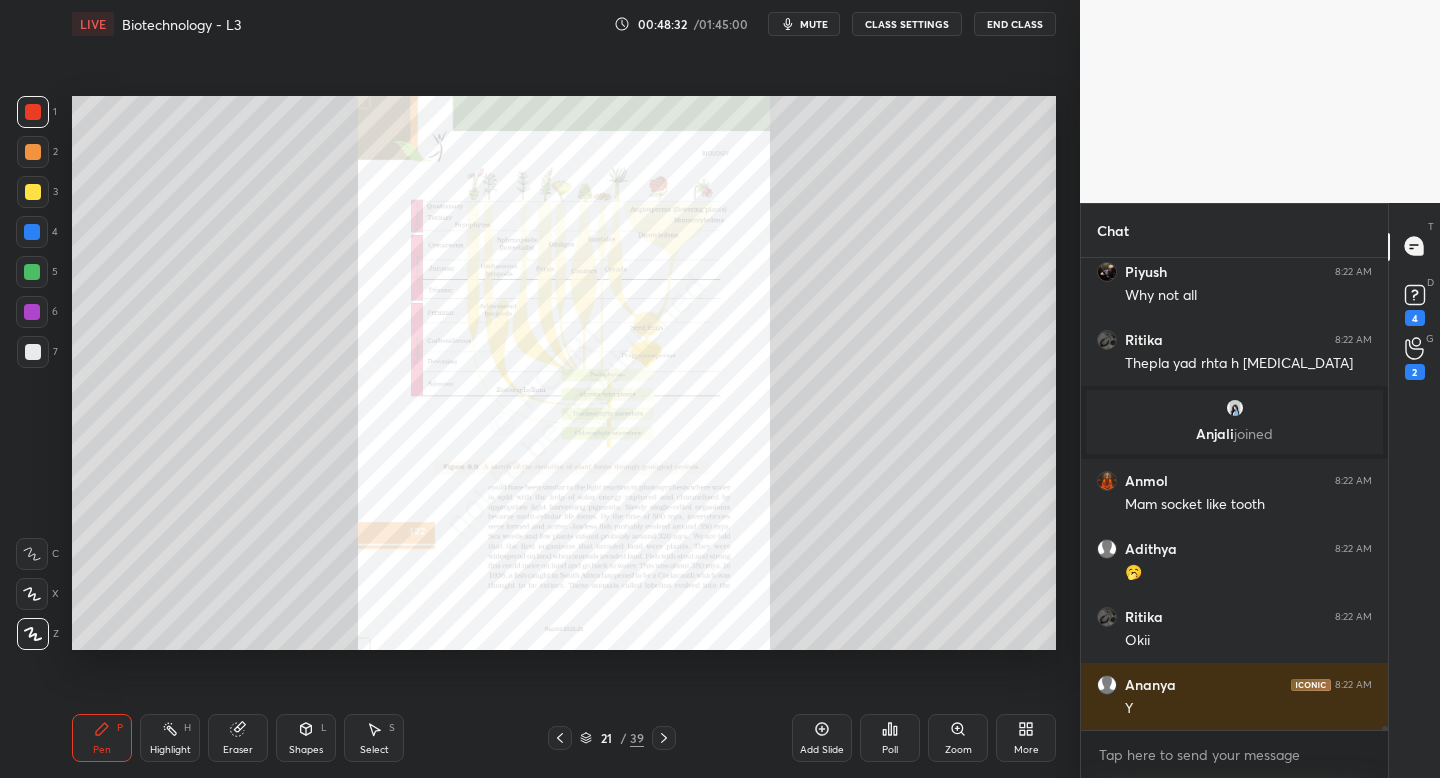 click at bounding box center (560, 738) 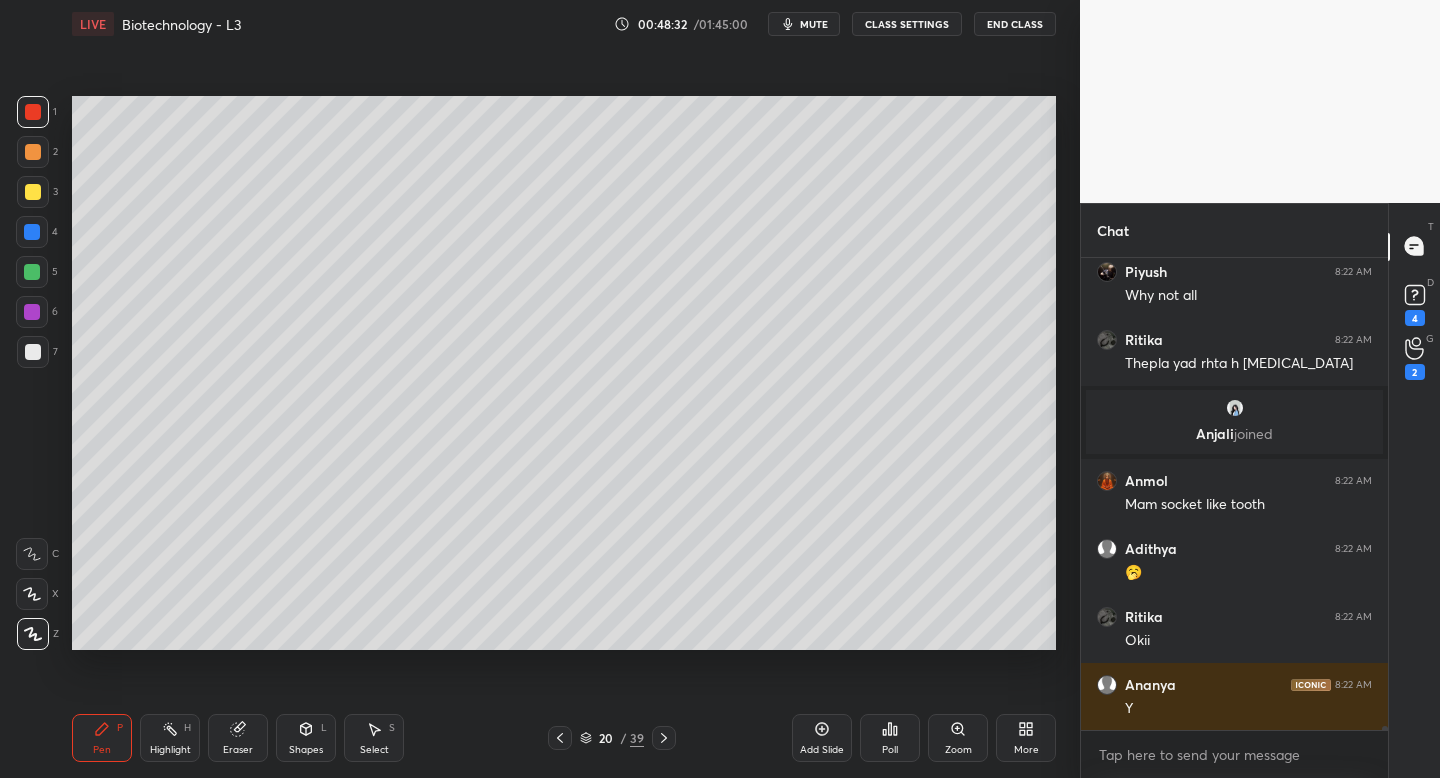 click 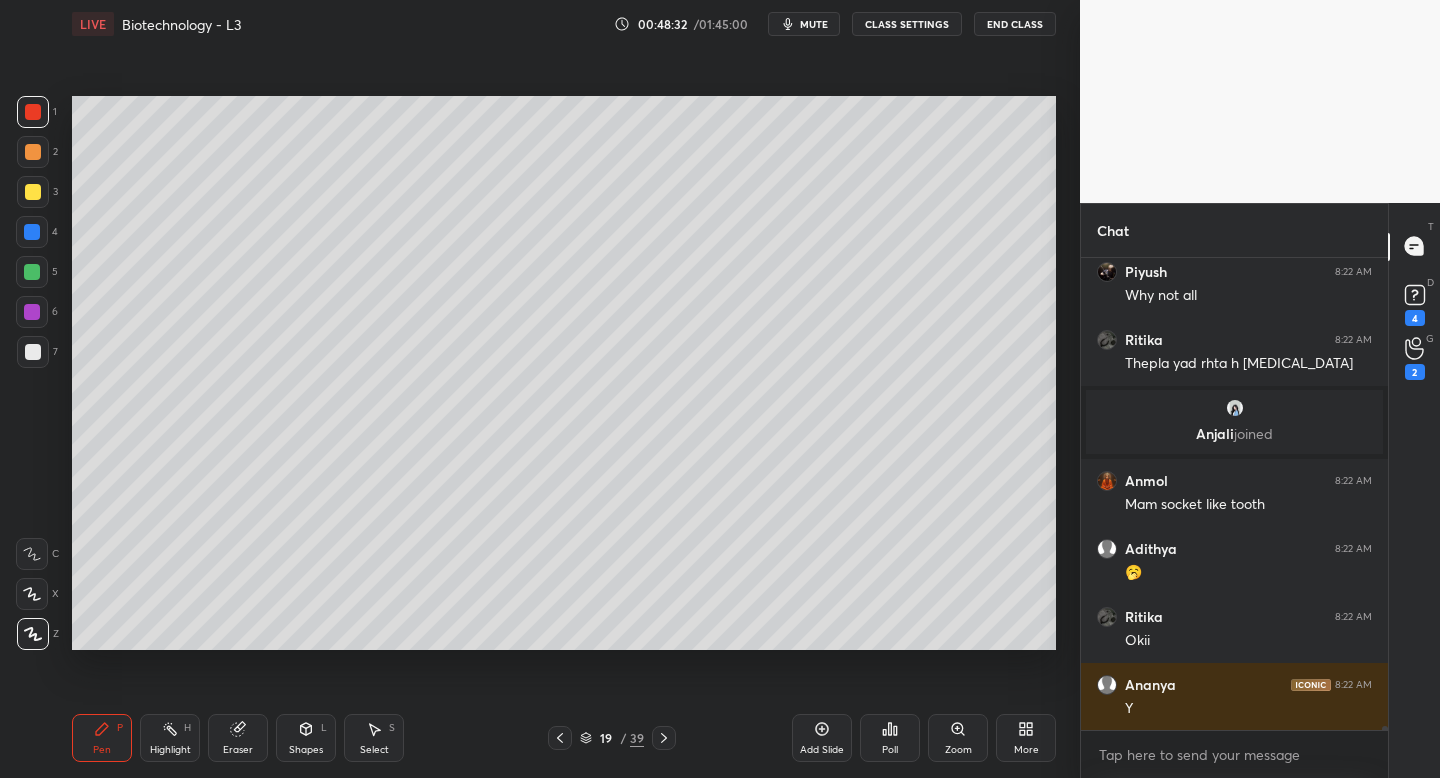 scroll, scrollTop: 53062, scrollLeft: 0, axis: vertical 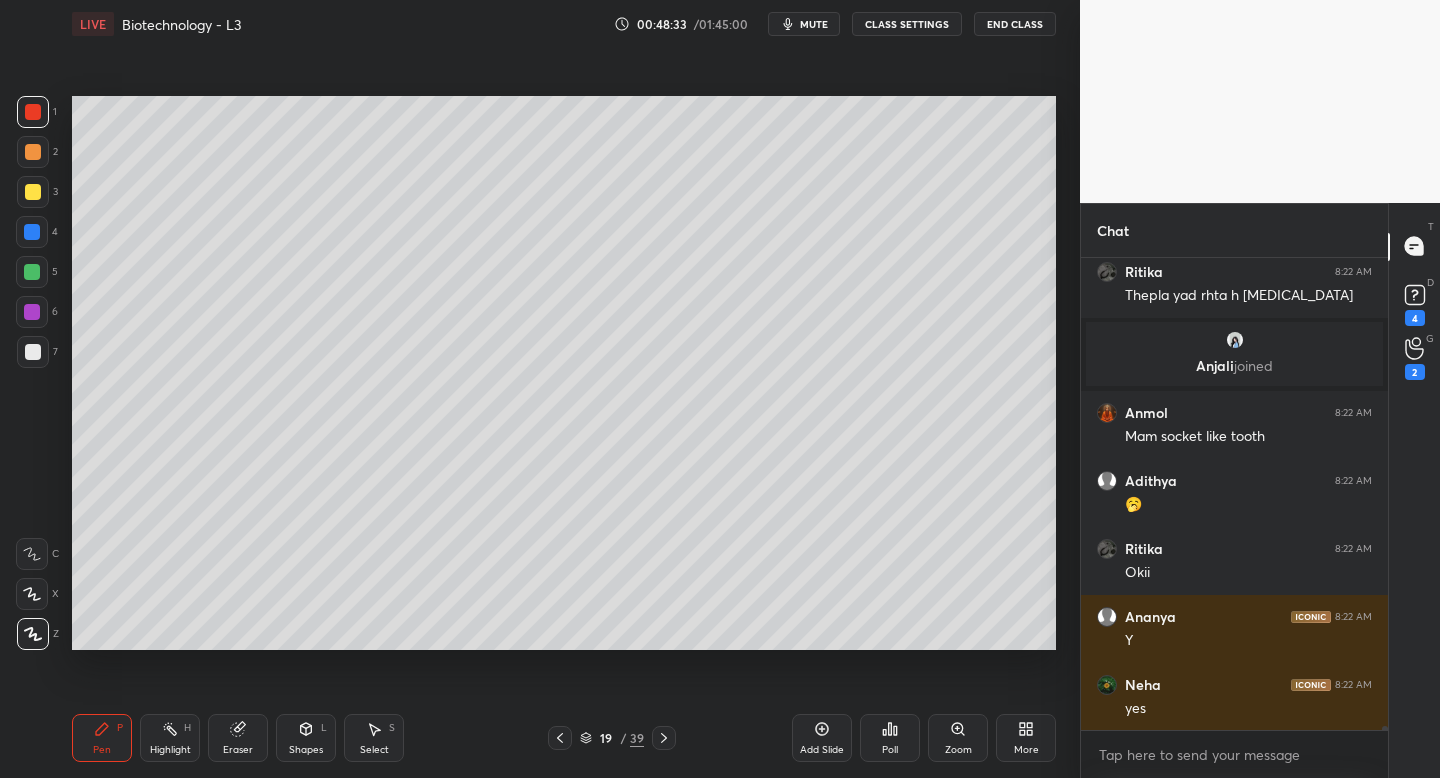 click 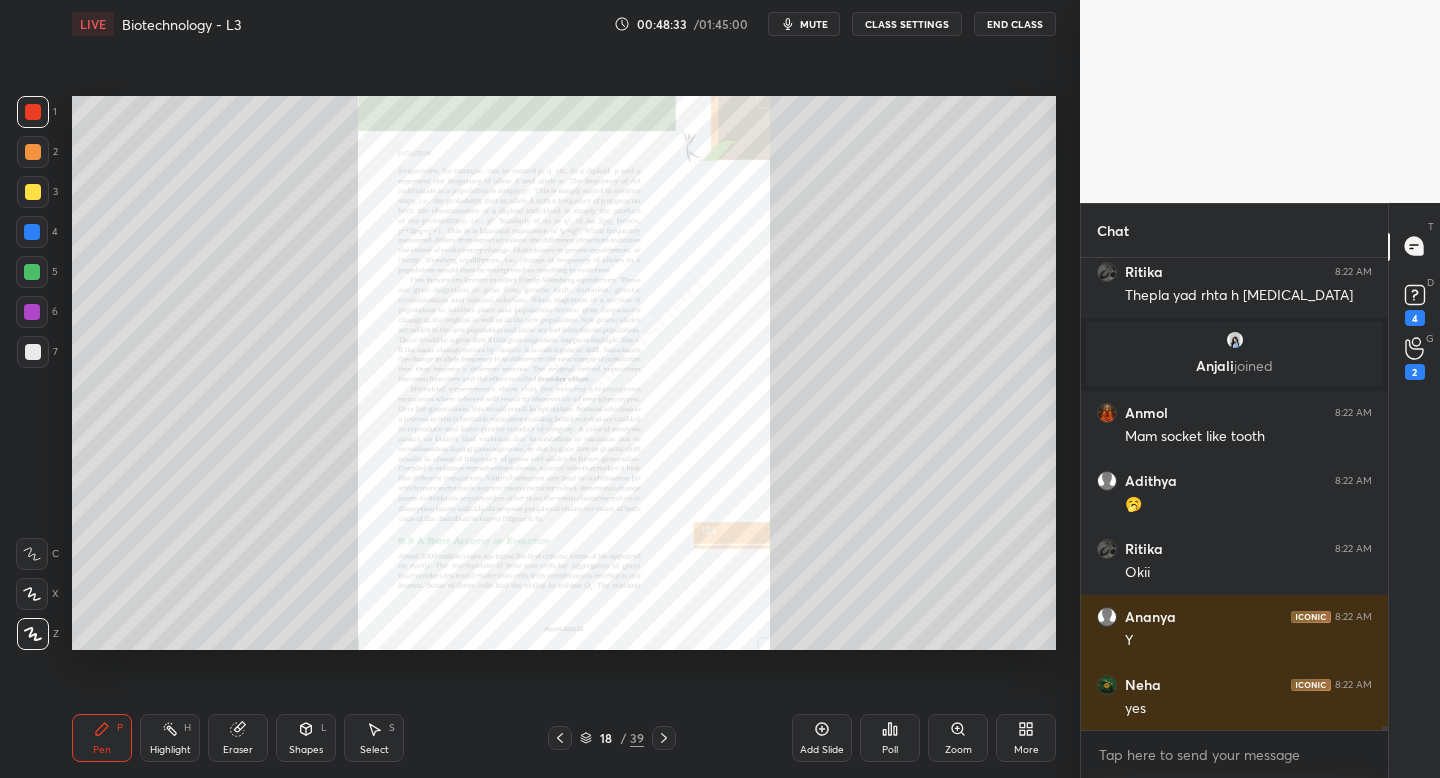 scroll, scrollTop: 53130, scrollLeft: 0, axis: vertical 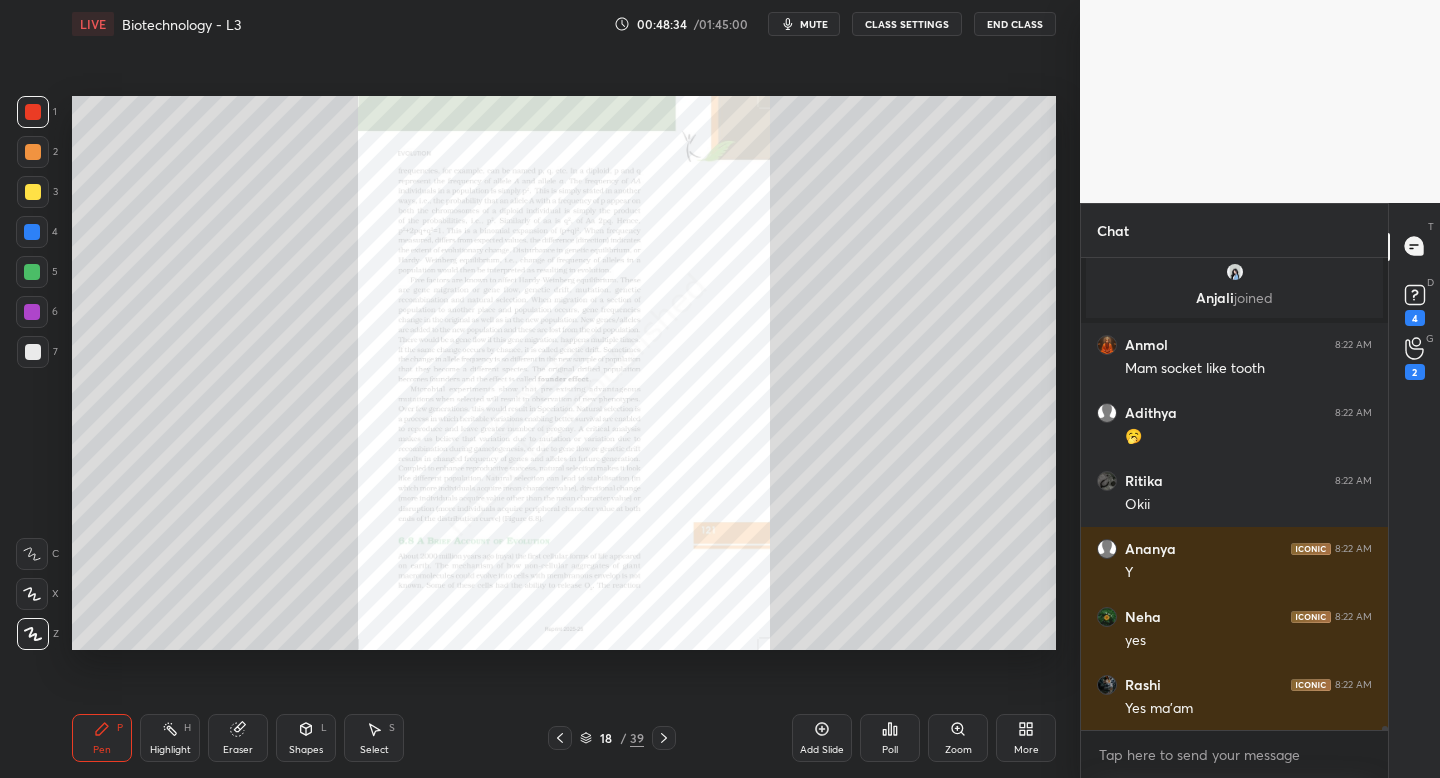 click 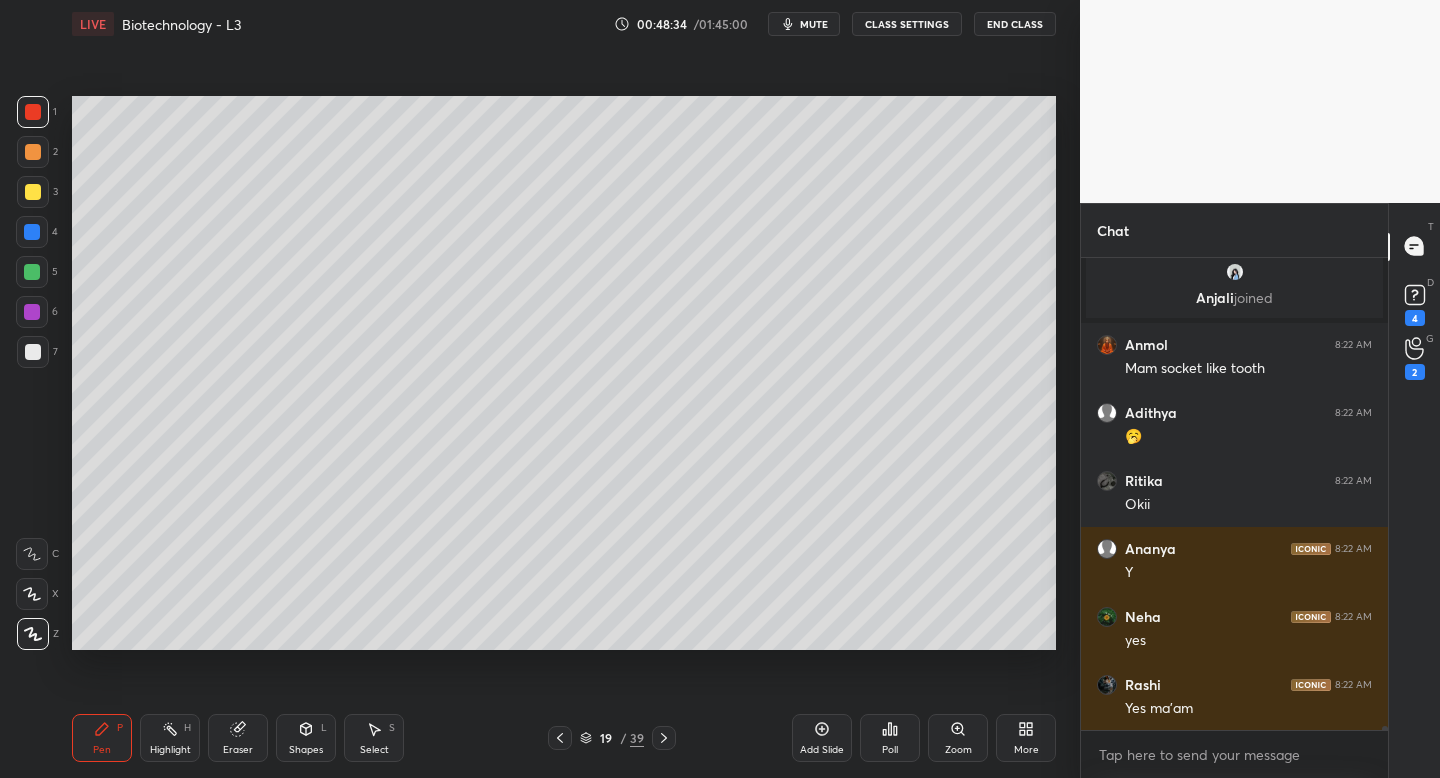 click 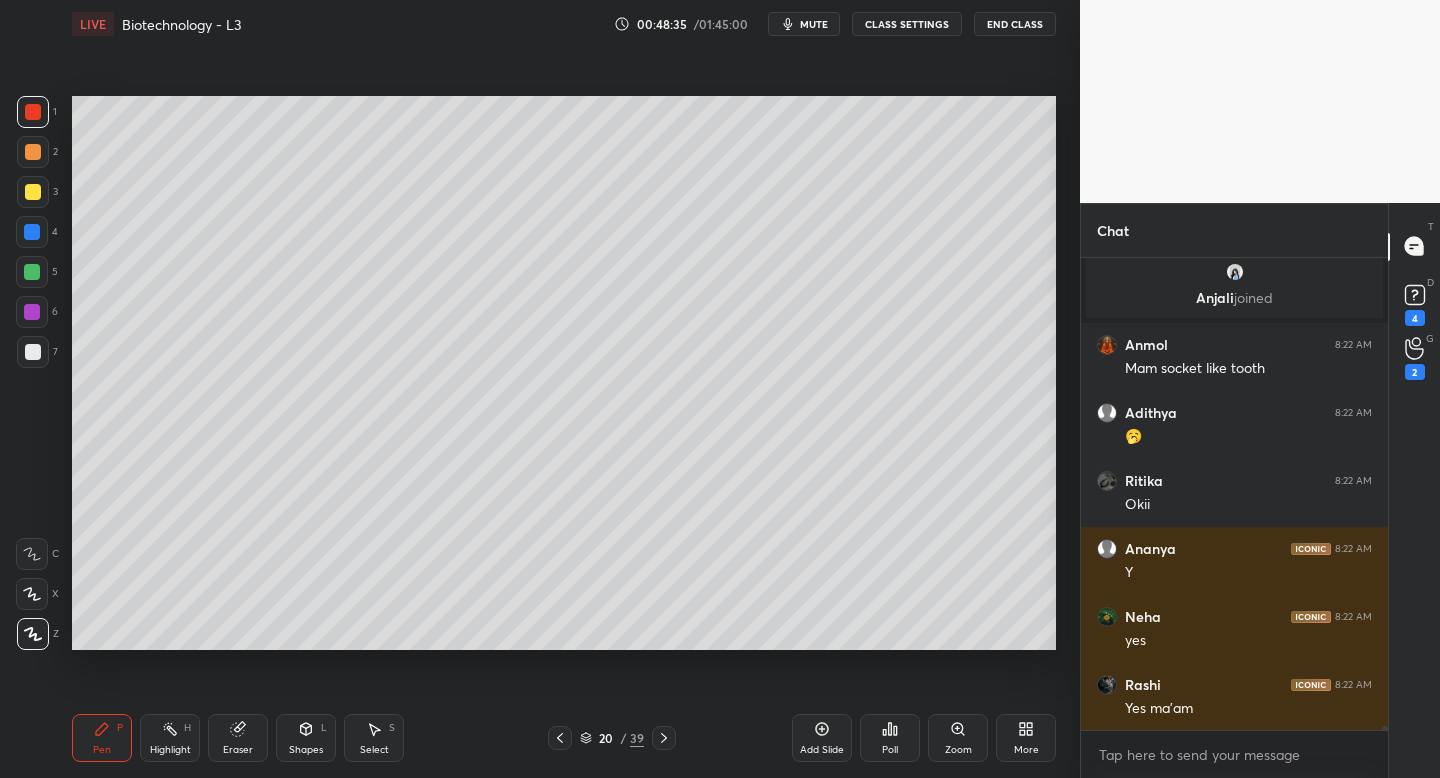 click 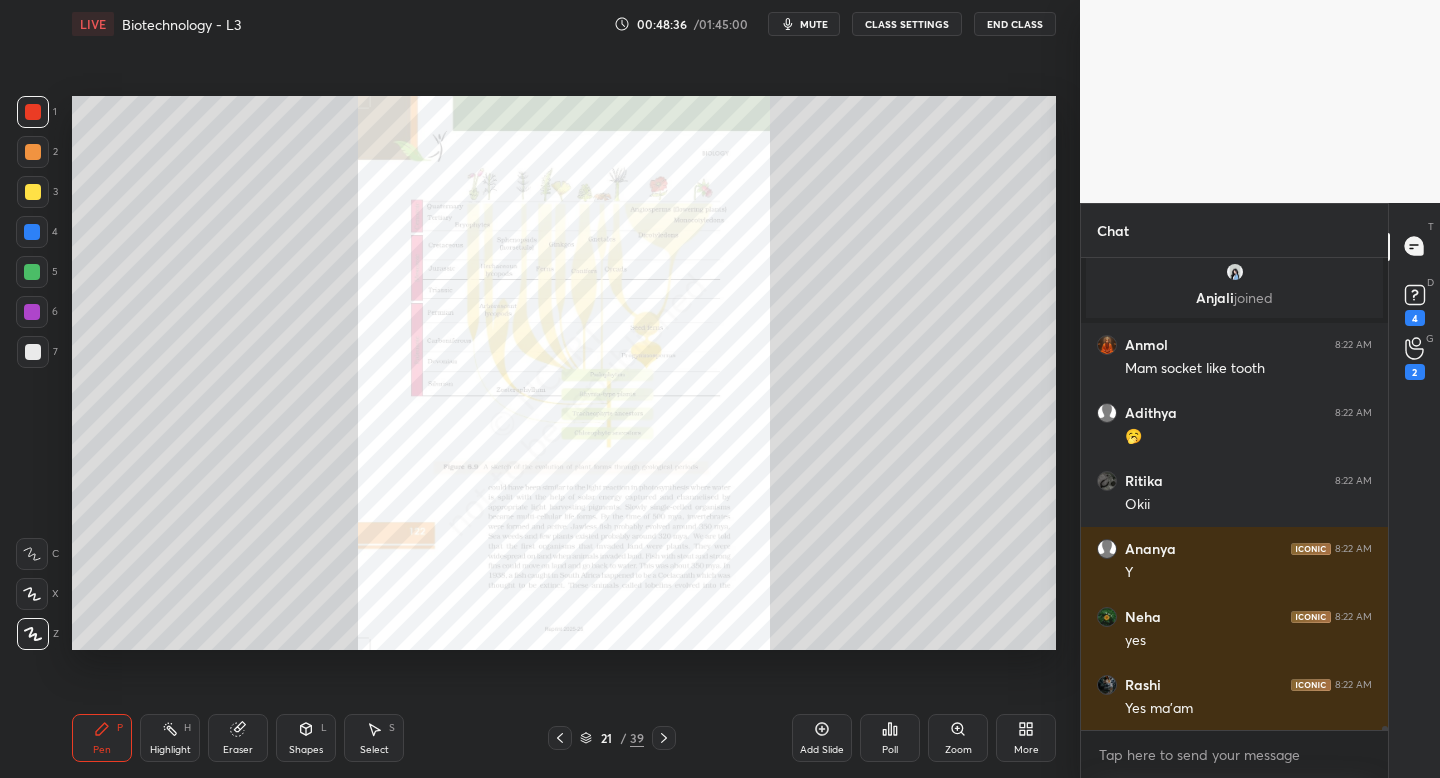 click 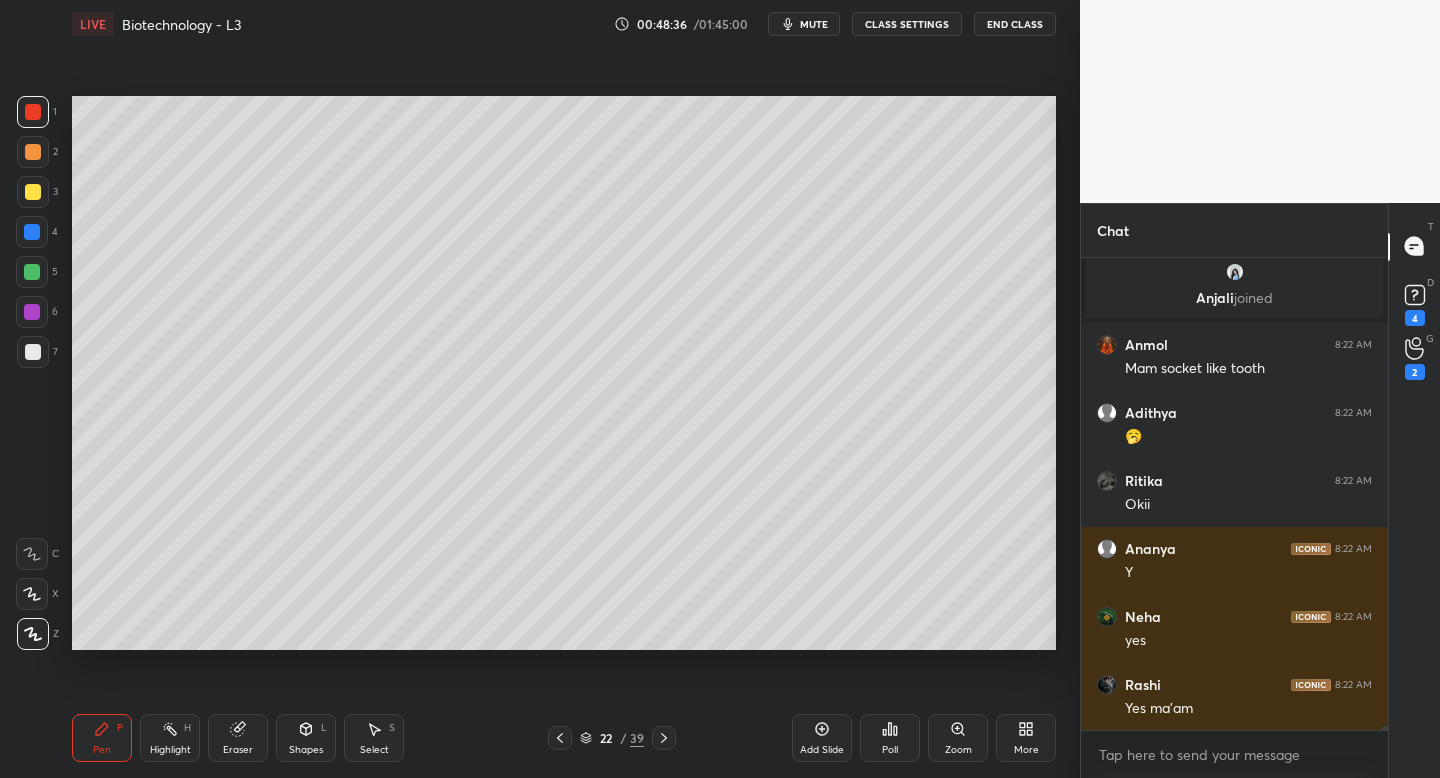 click 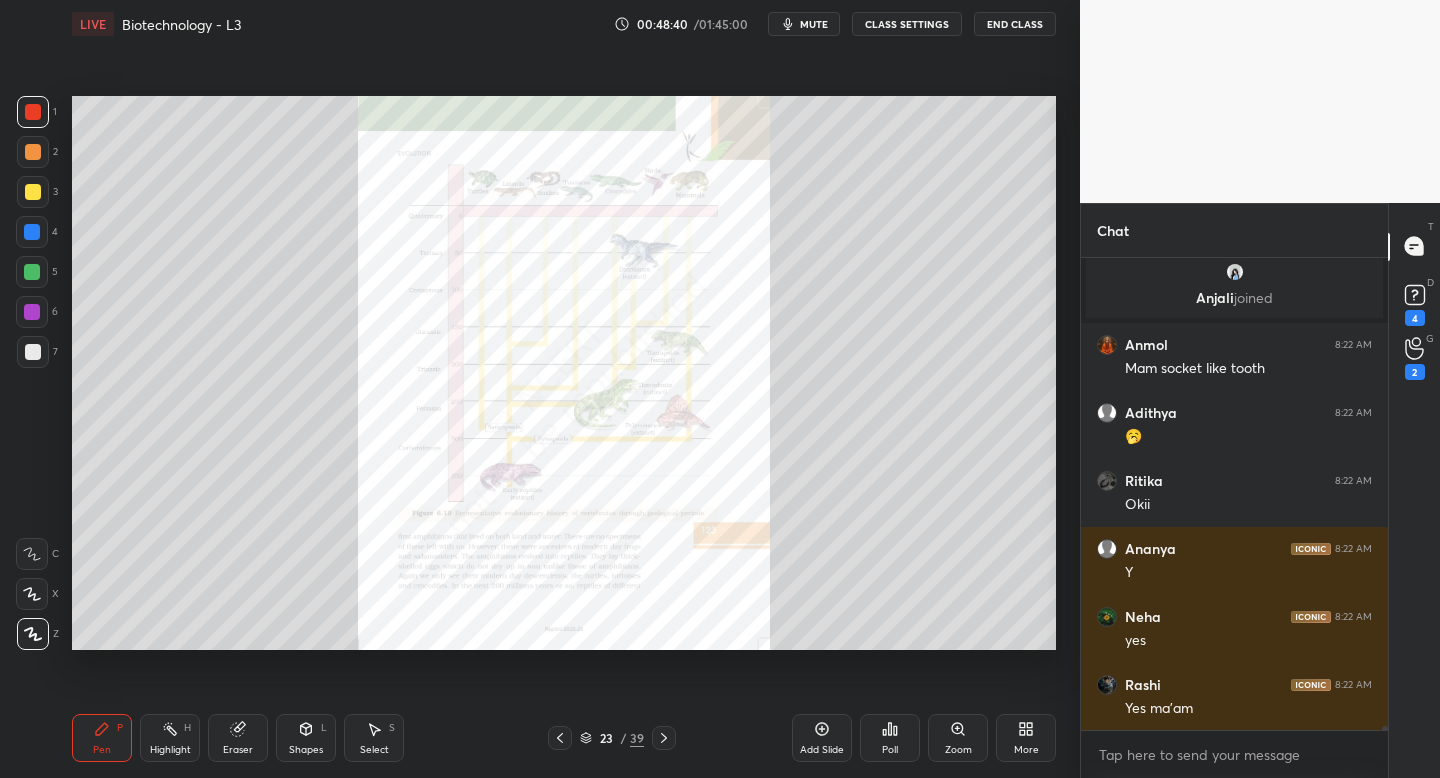 click 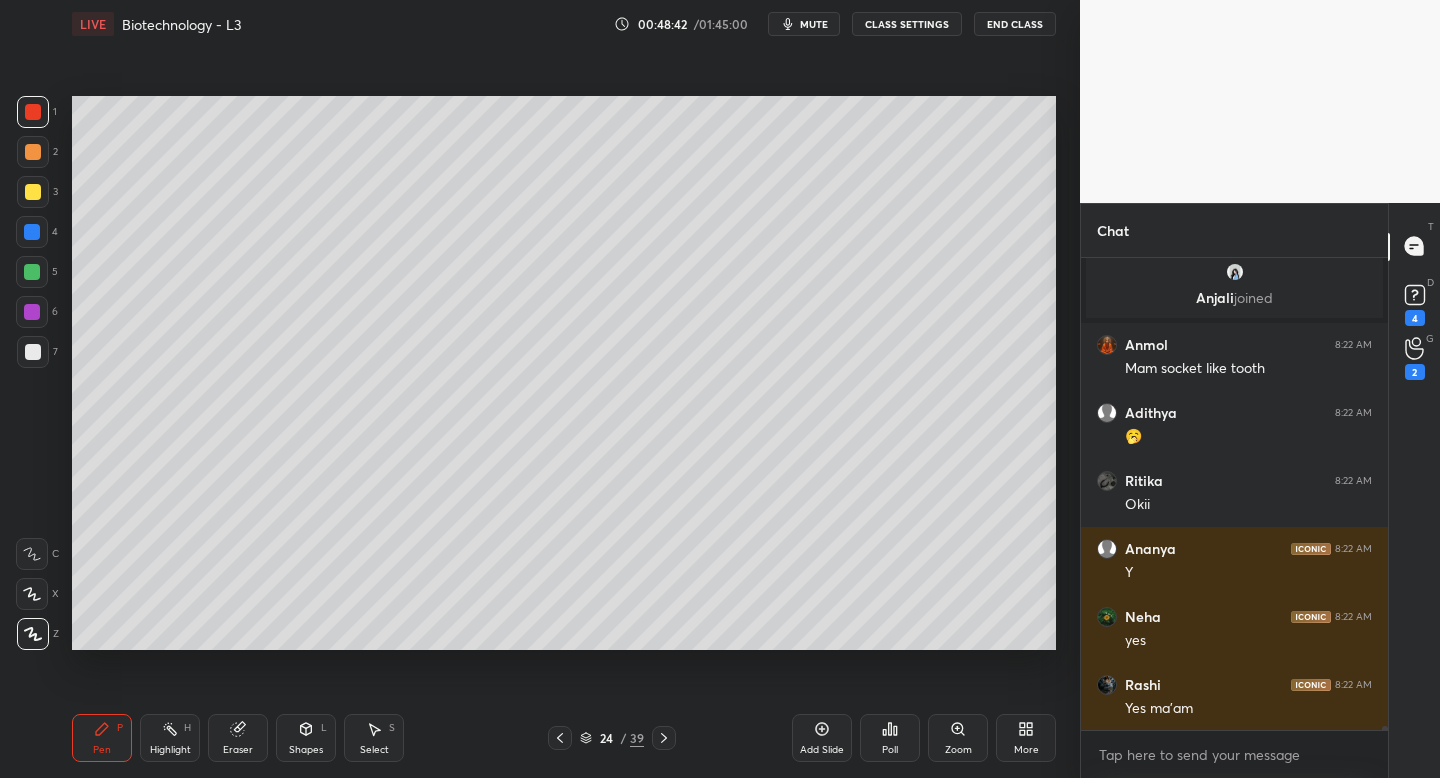 click 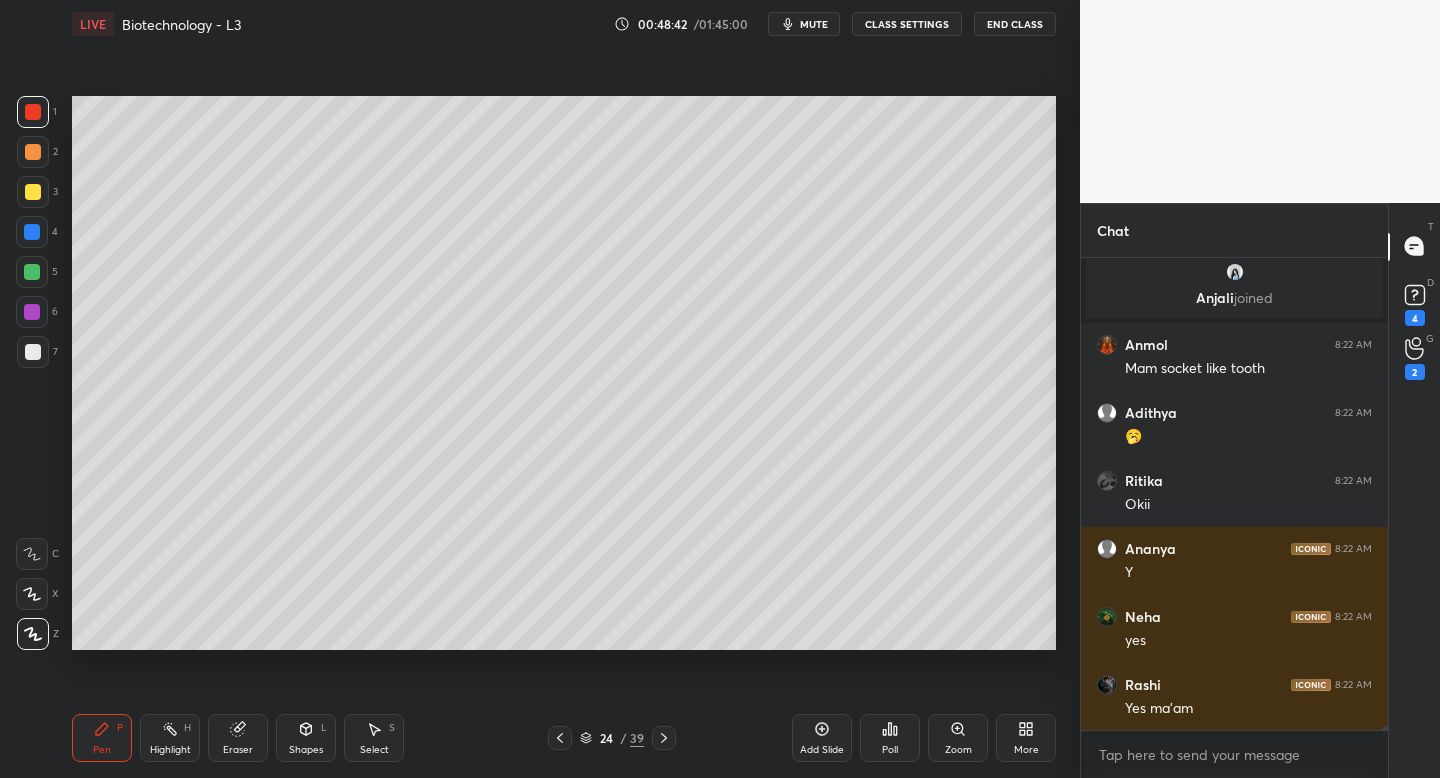 scroll, scrollTop: 53198, scrollLeft: 0, axis: vertical 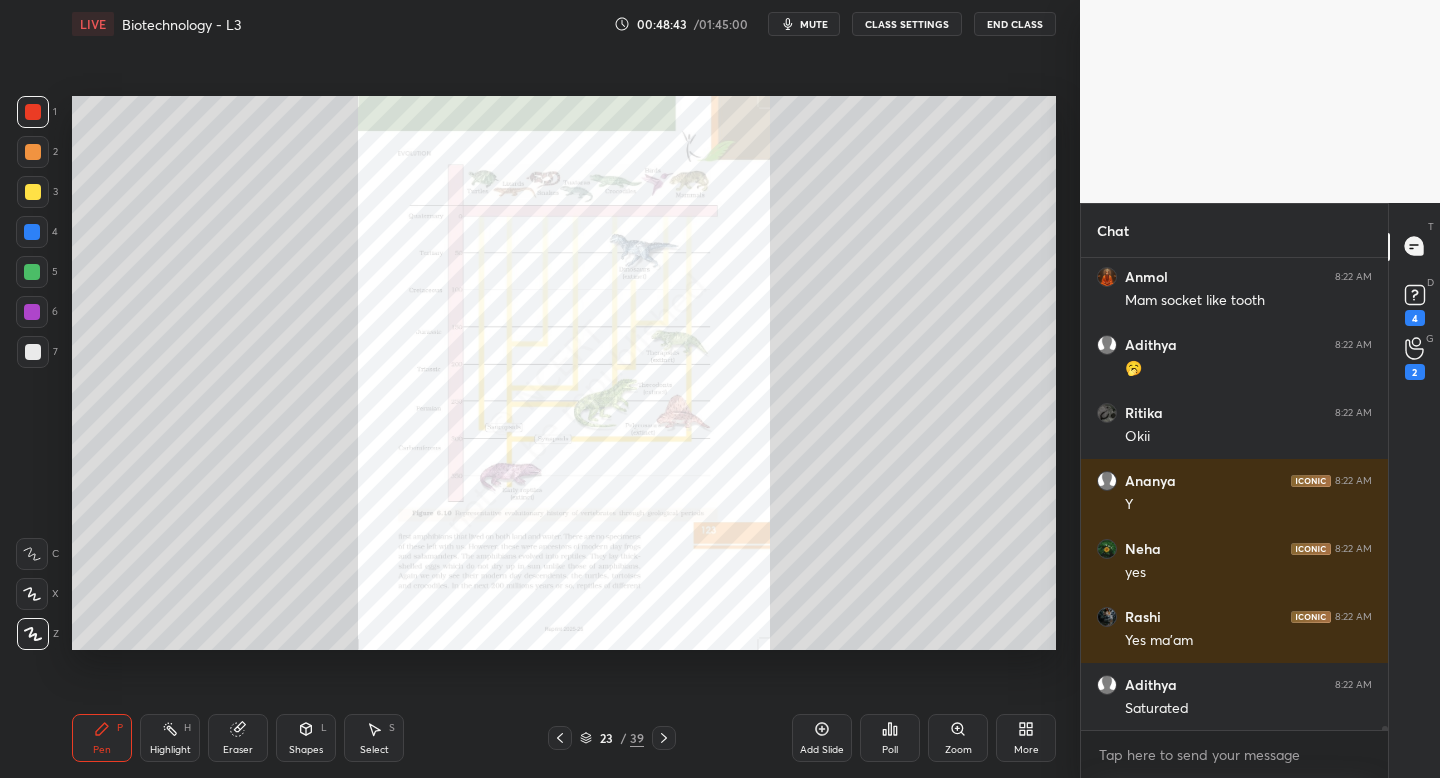 click 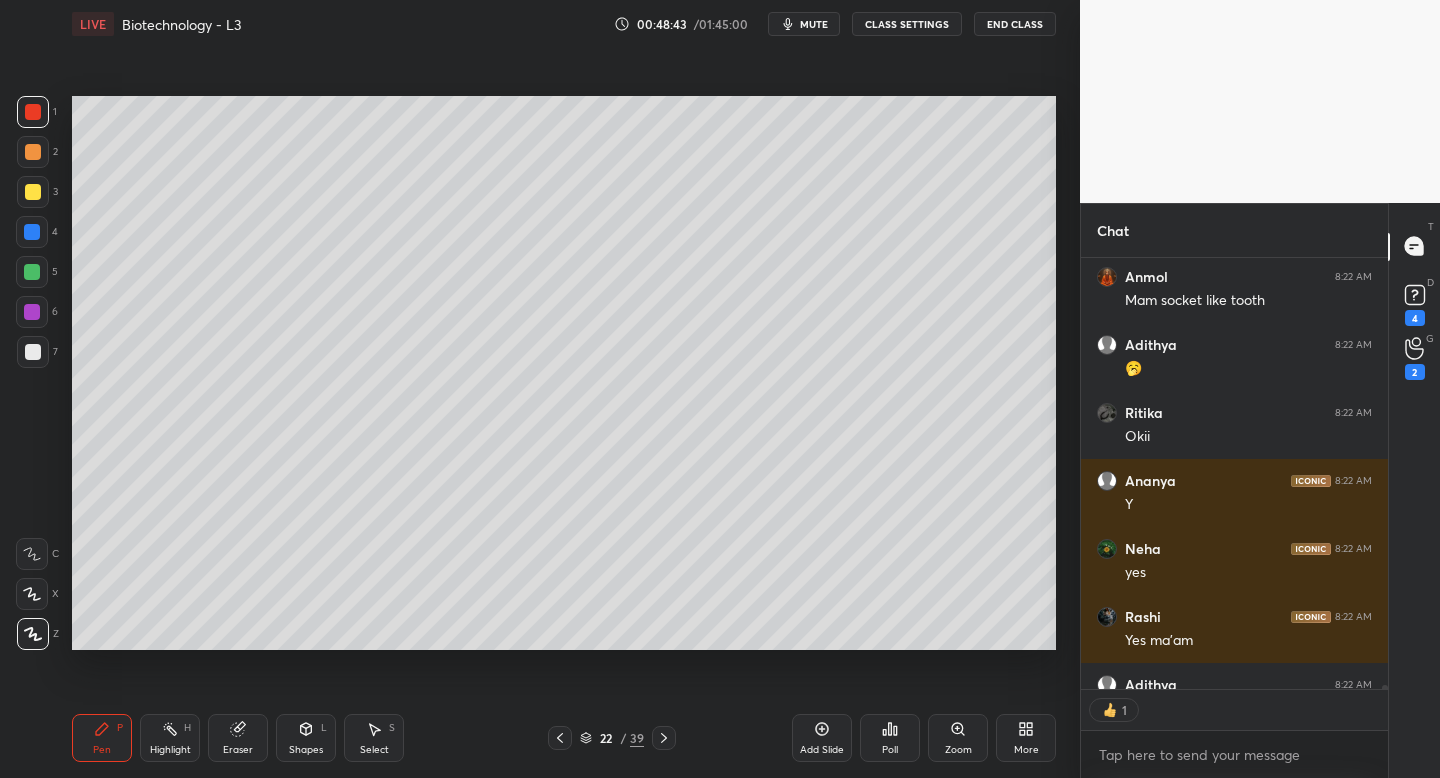 scroll, scrollTop: 425, scrollLeft: 301, axis: both 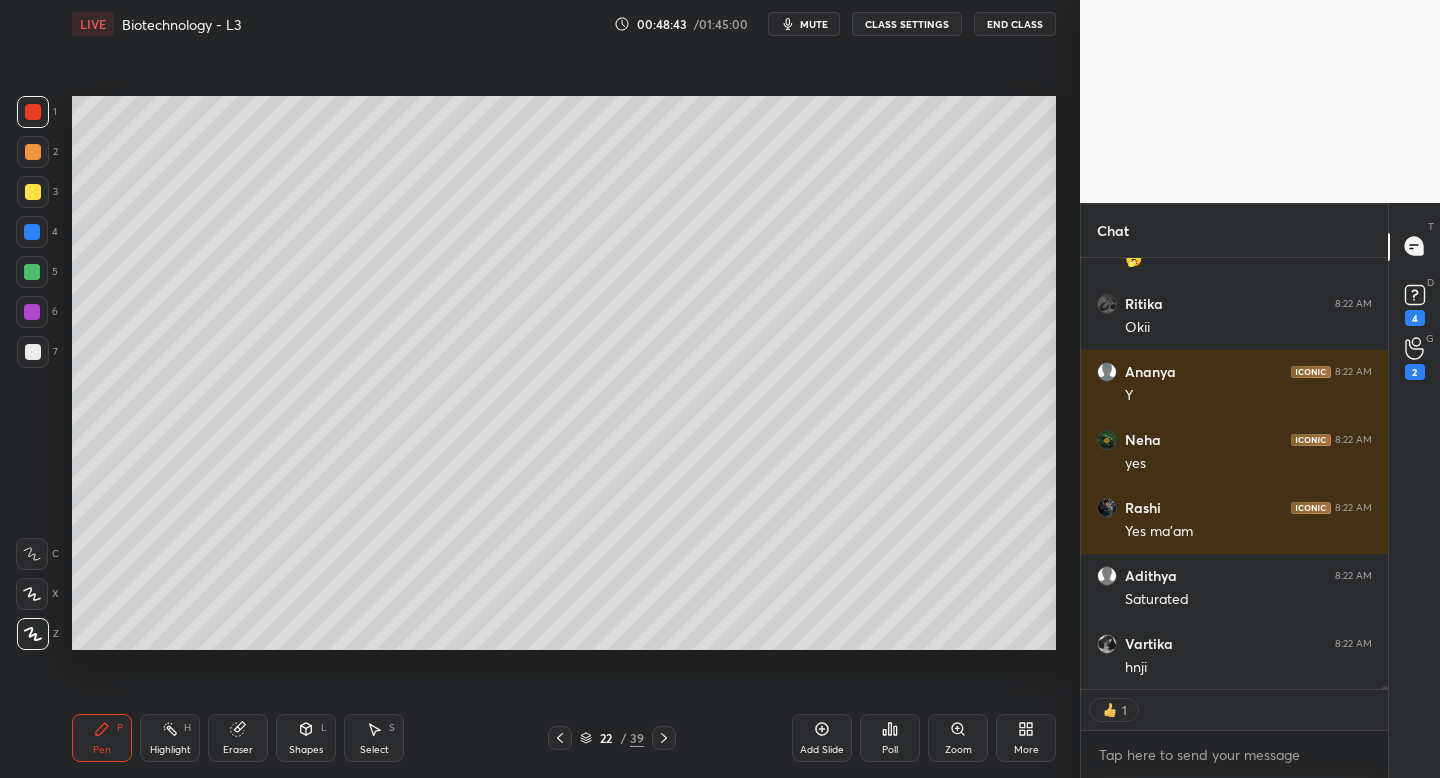 click 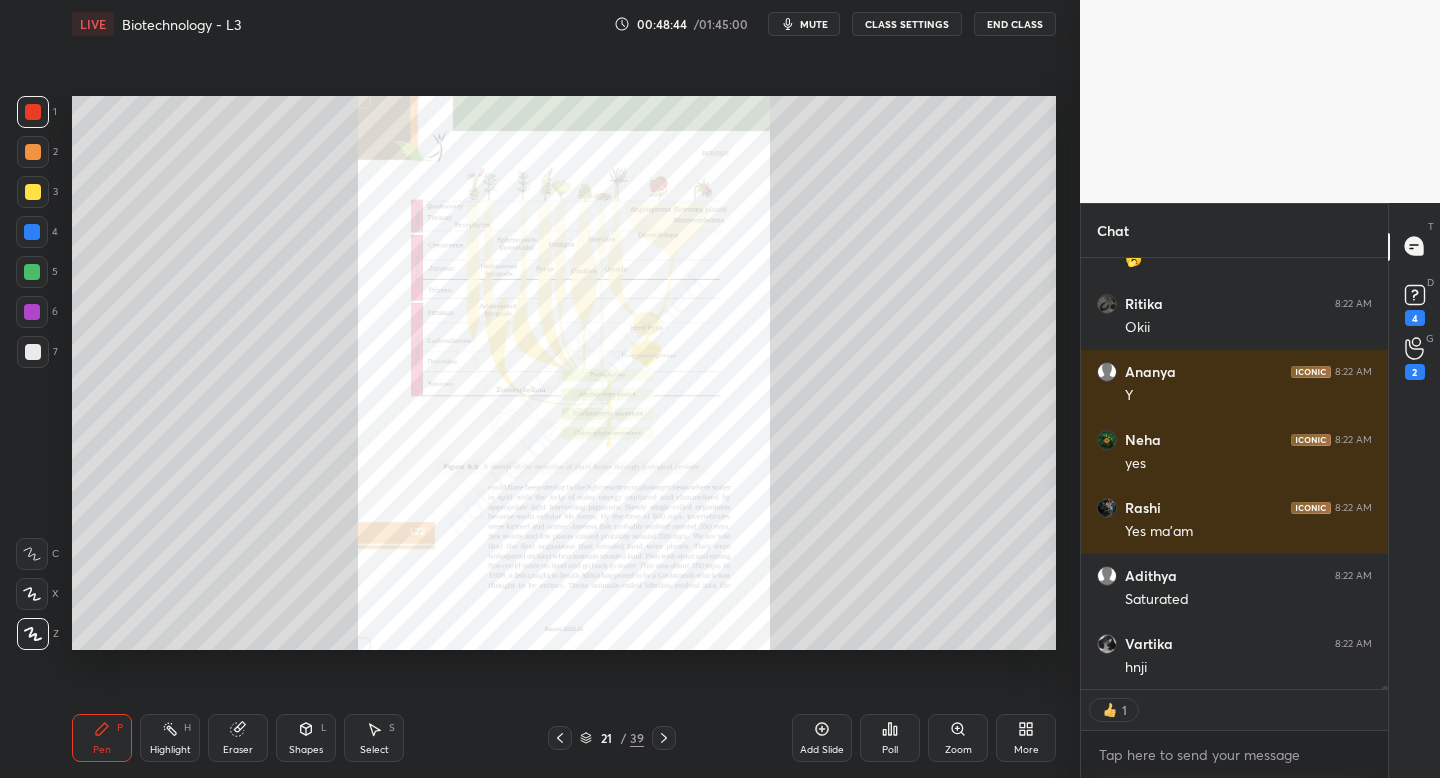 scroll, scrollTop: 53375, scrollLeft: 0, axis: vertical 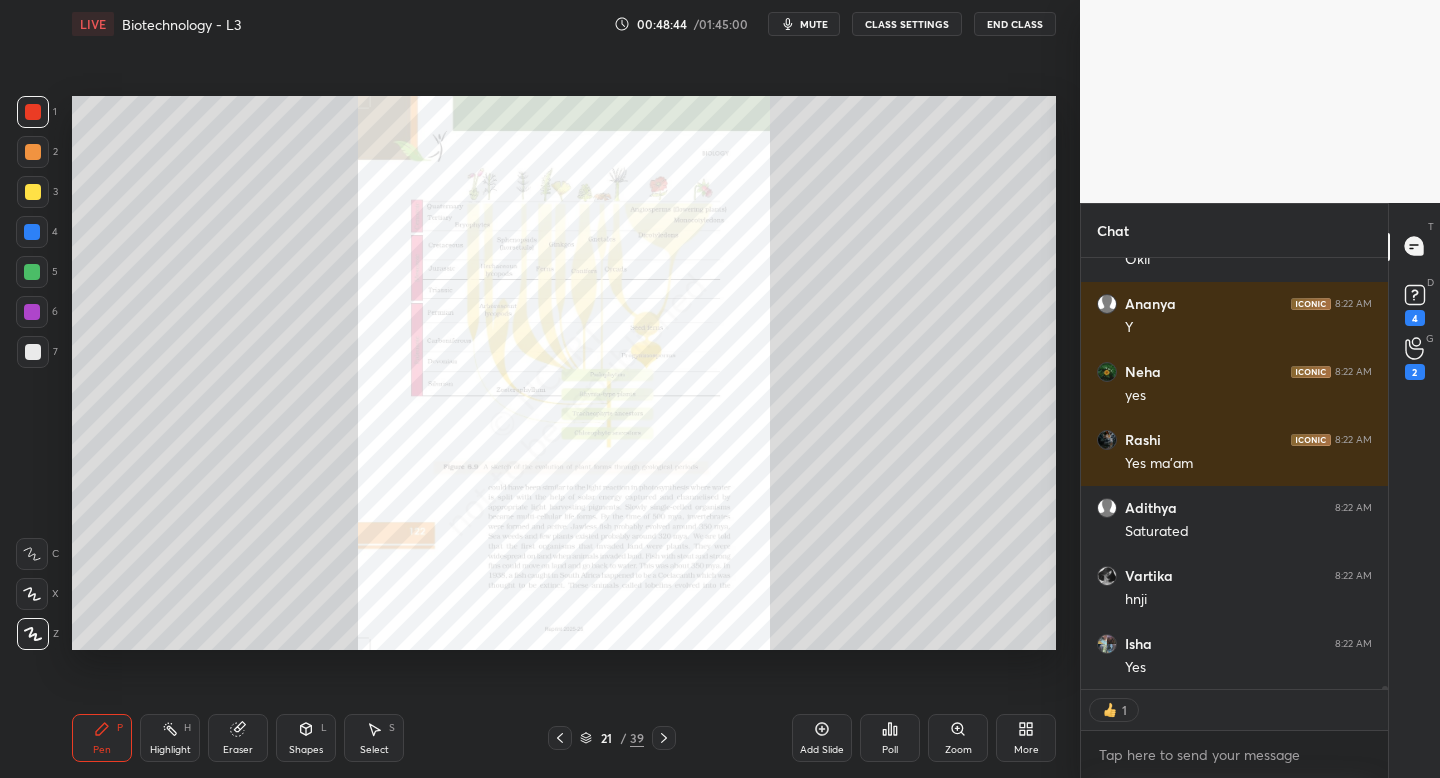 click at bounding box center (560, 738) 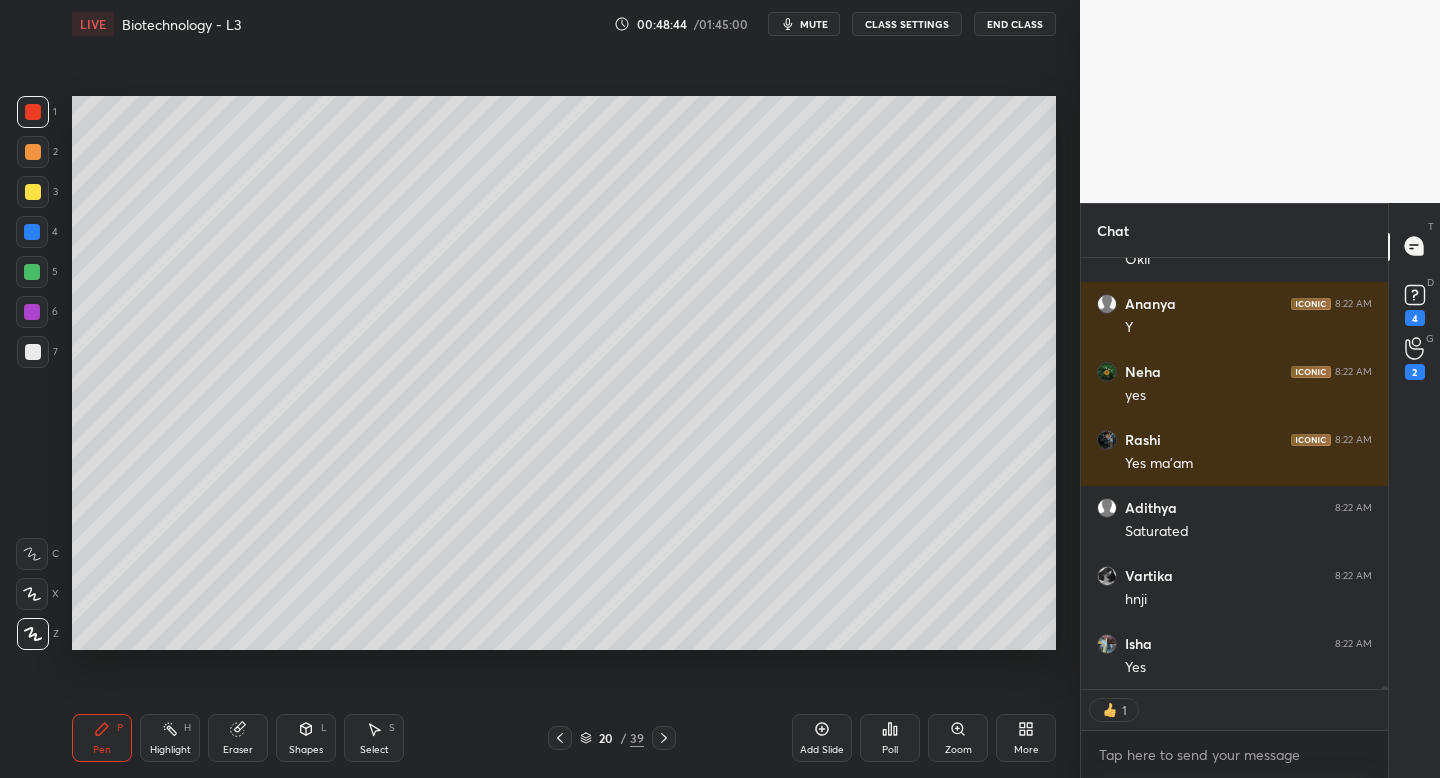 click at bounding box center (560, 738) 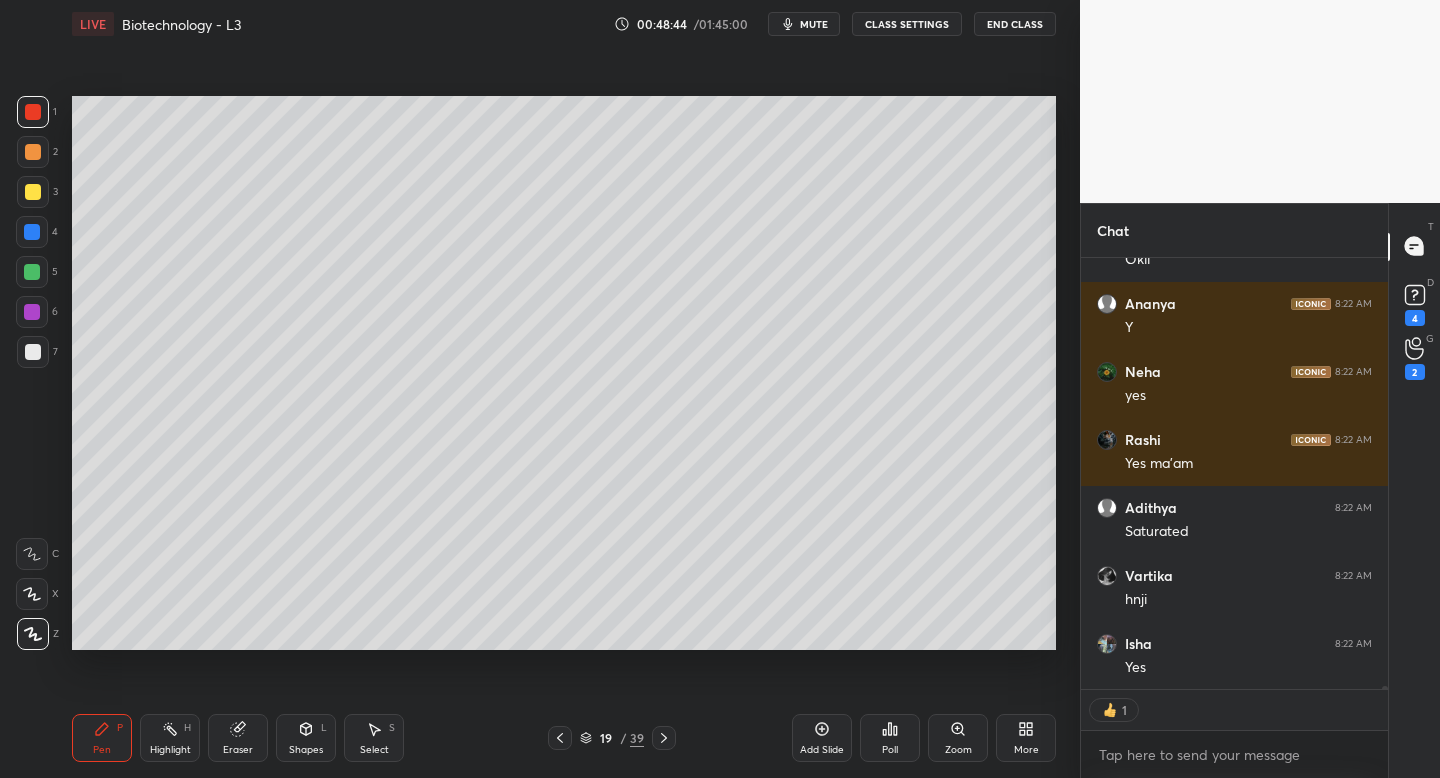 click at bounding box center (560, 738) 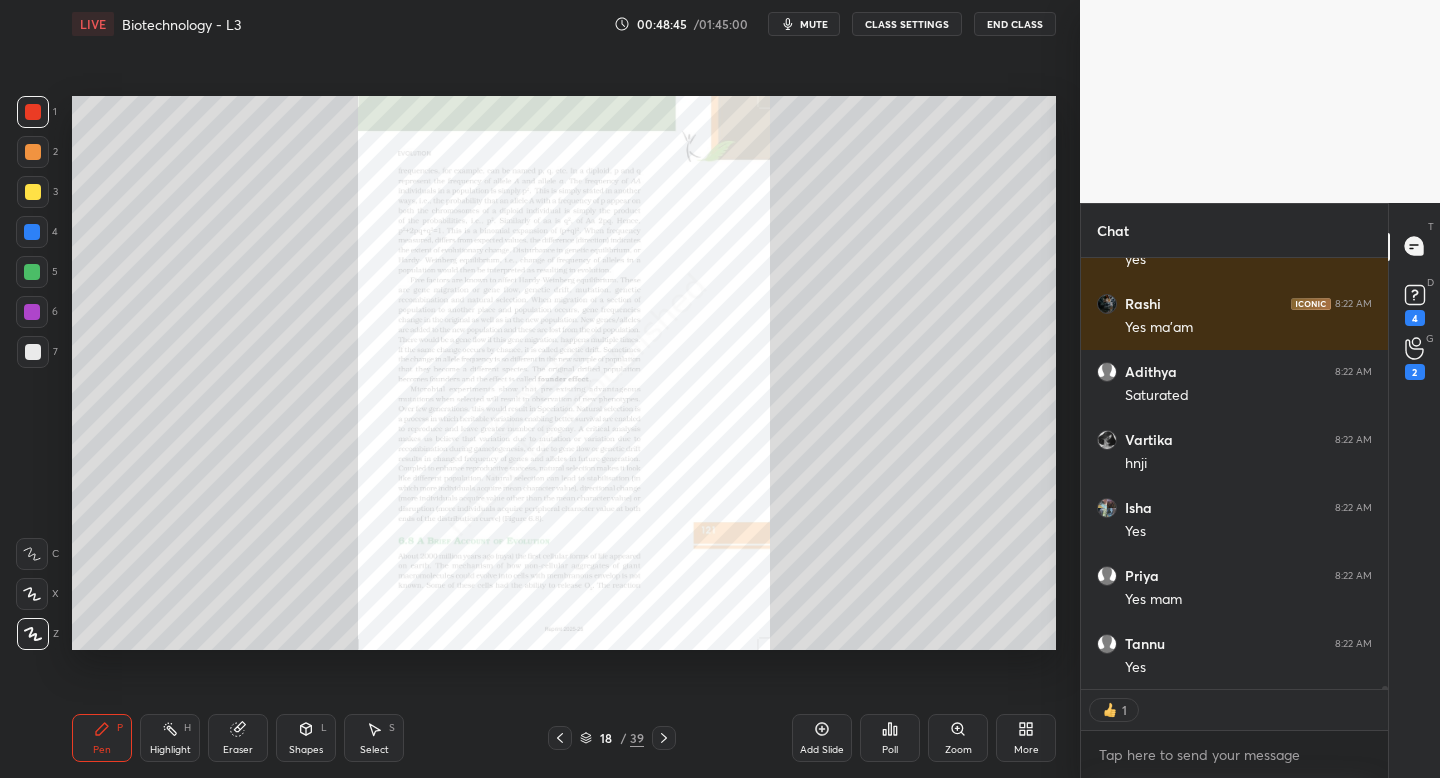 click 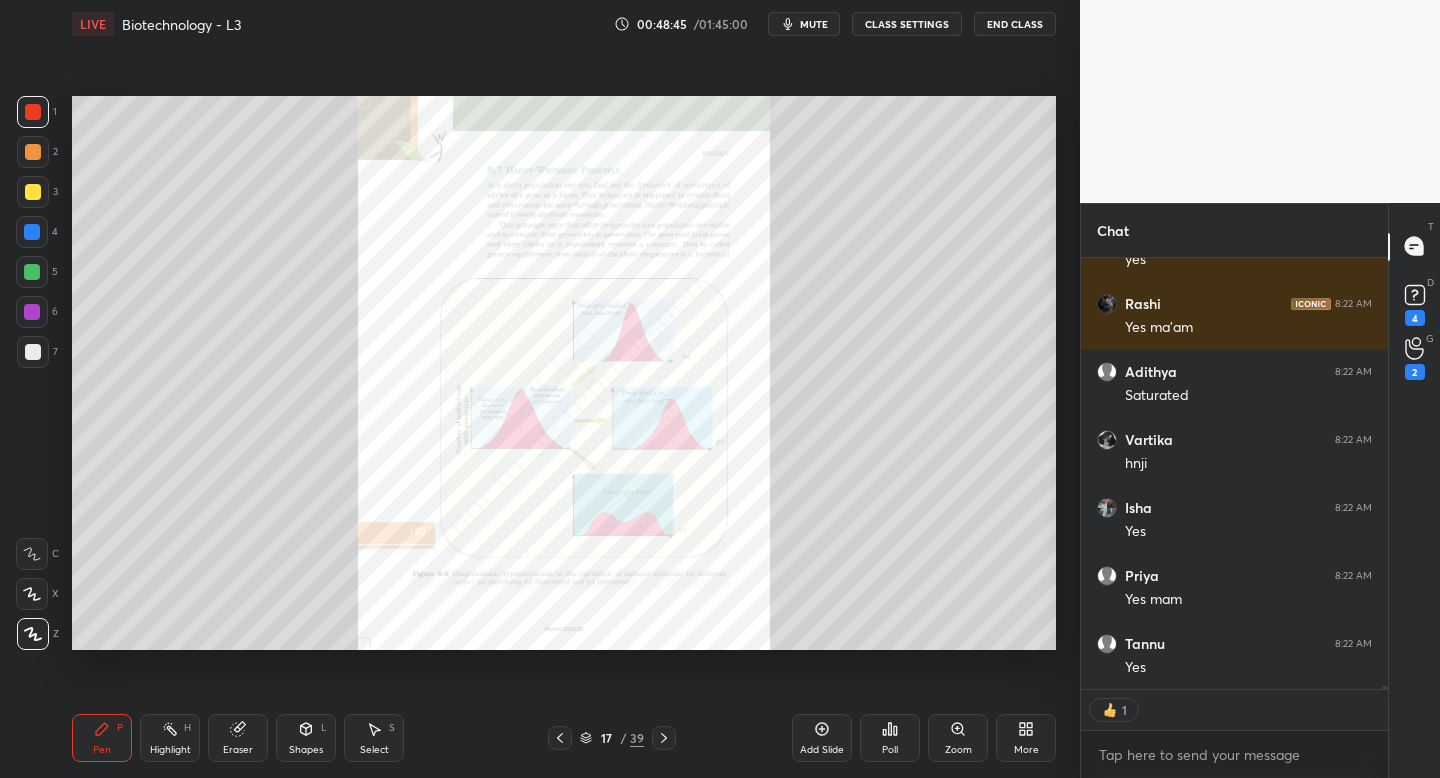 click 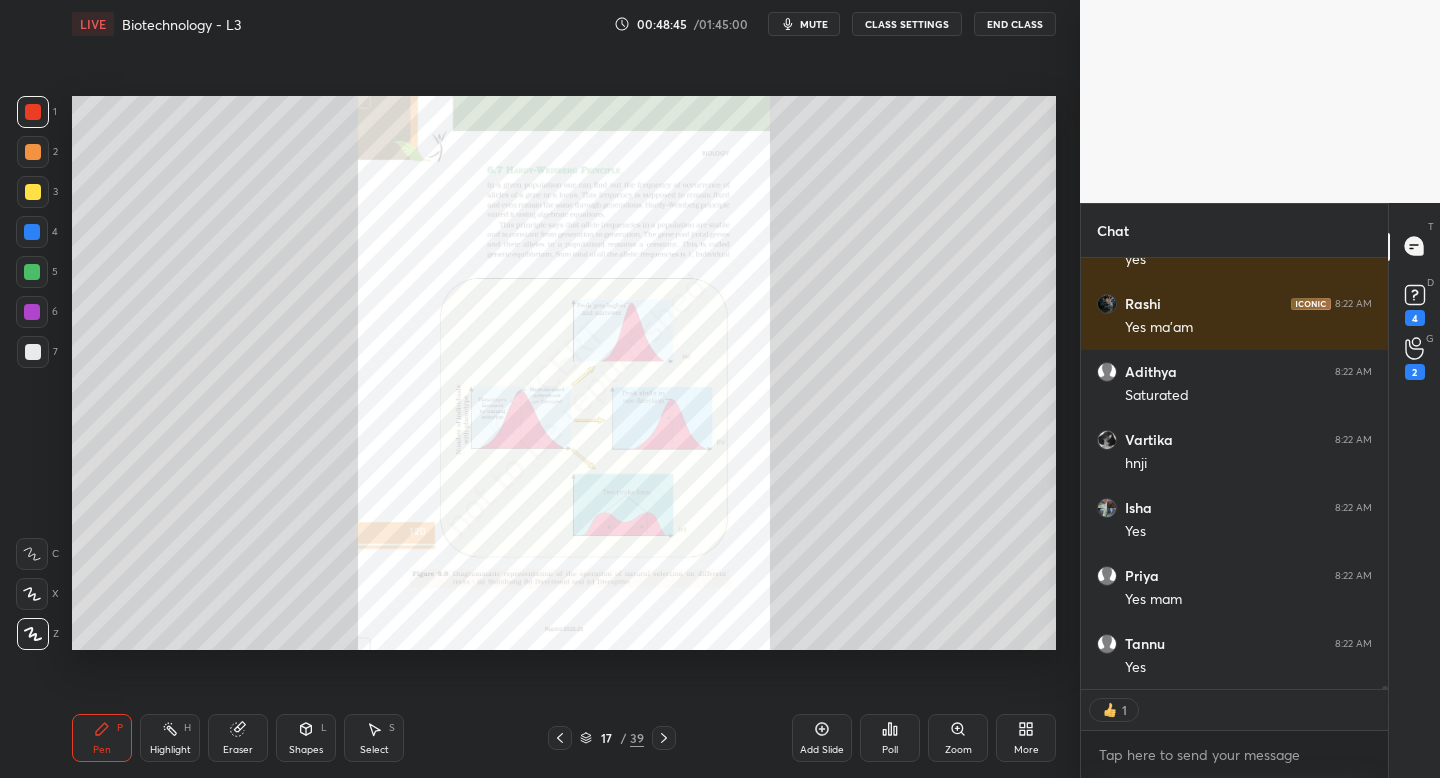scroll, scrollTop: 53579, scrollLeft: 0, axis: vertical 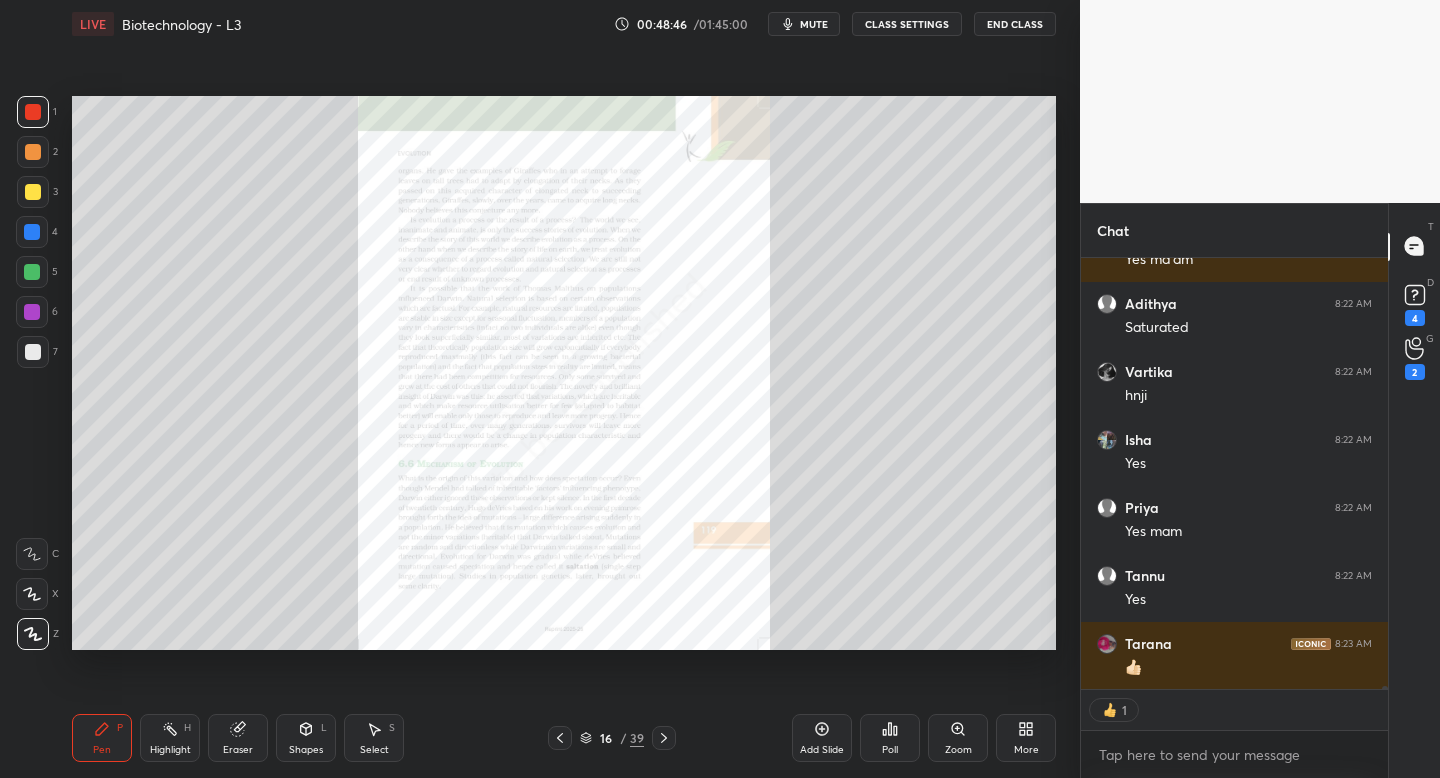 click 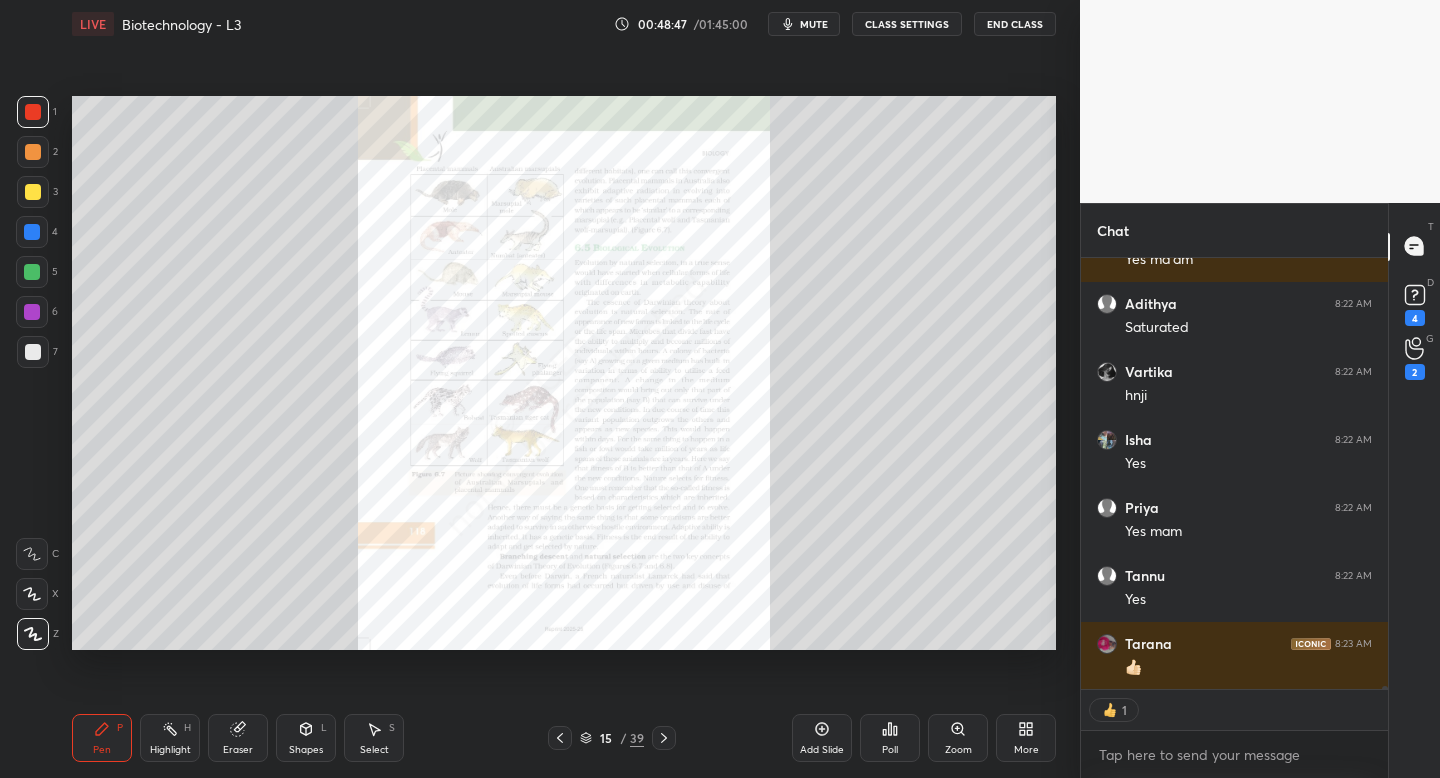 click at bounding box center (560, 738) 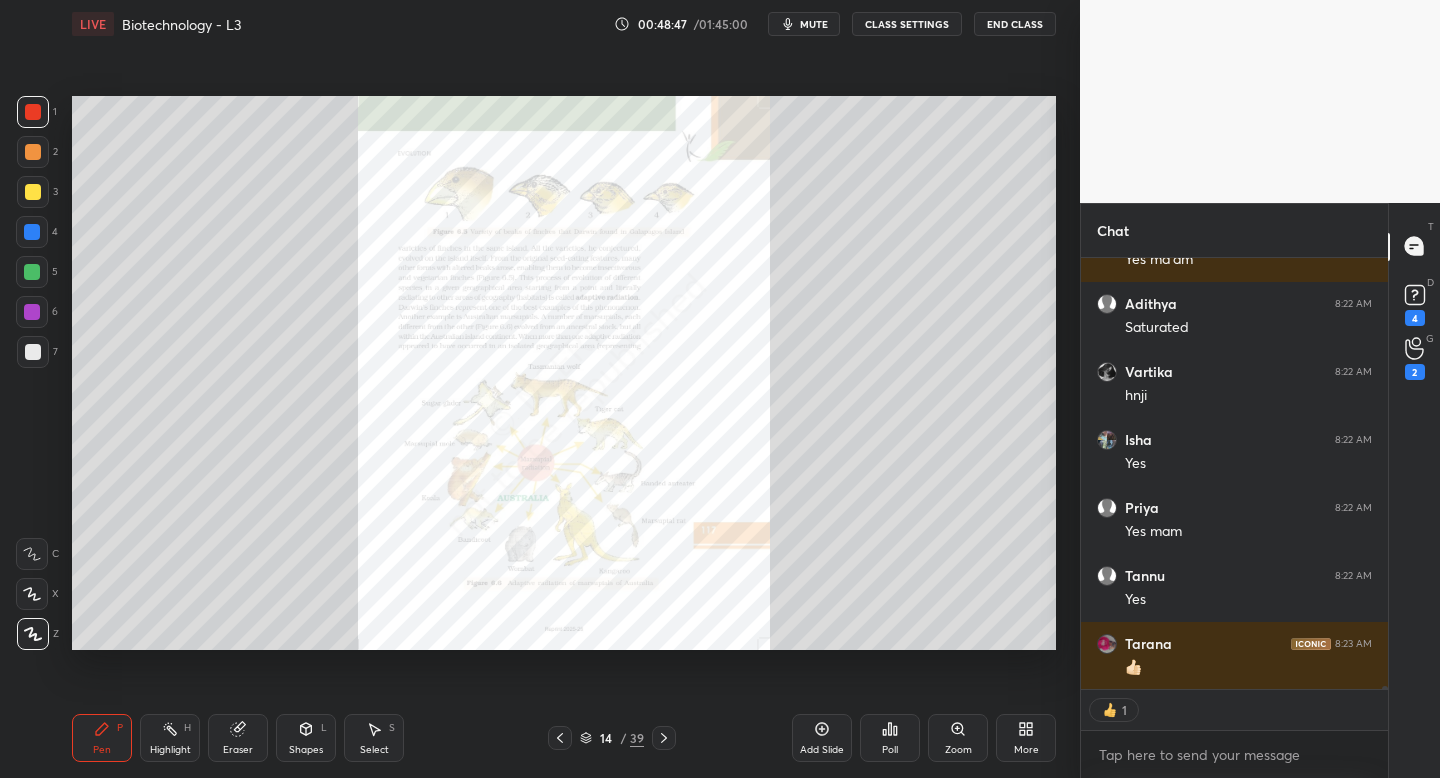 click 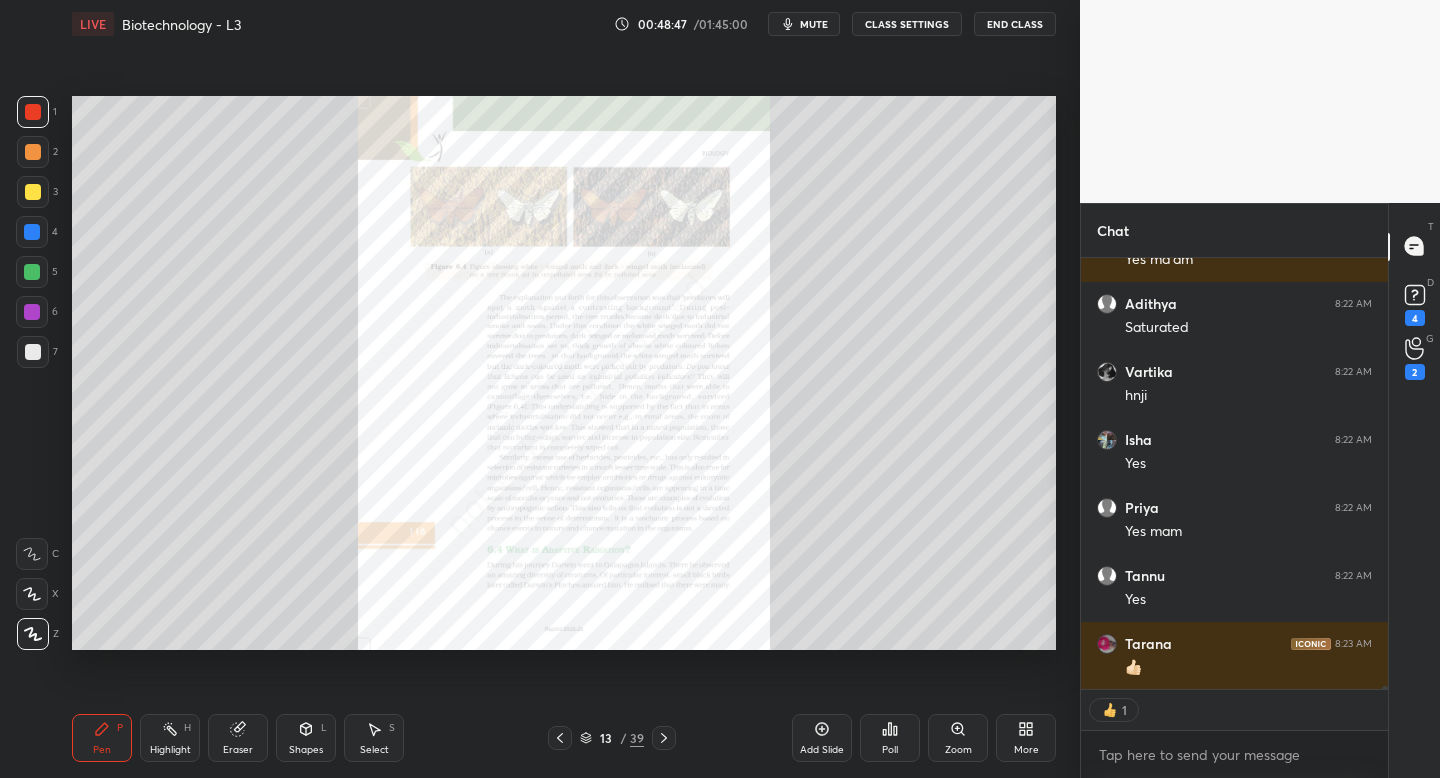 click at bounding box center (560, 738) 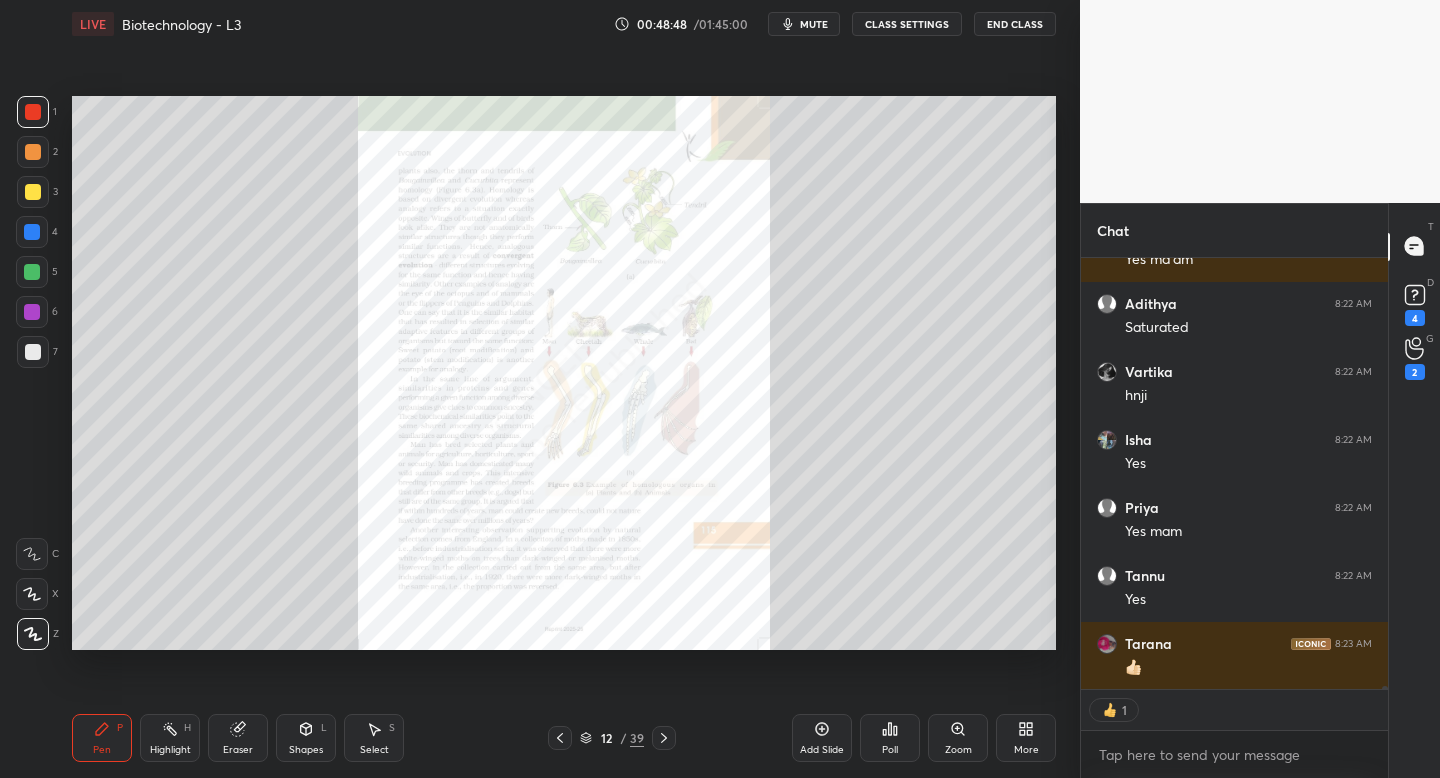 click 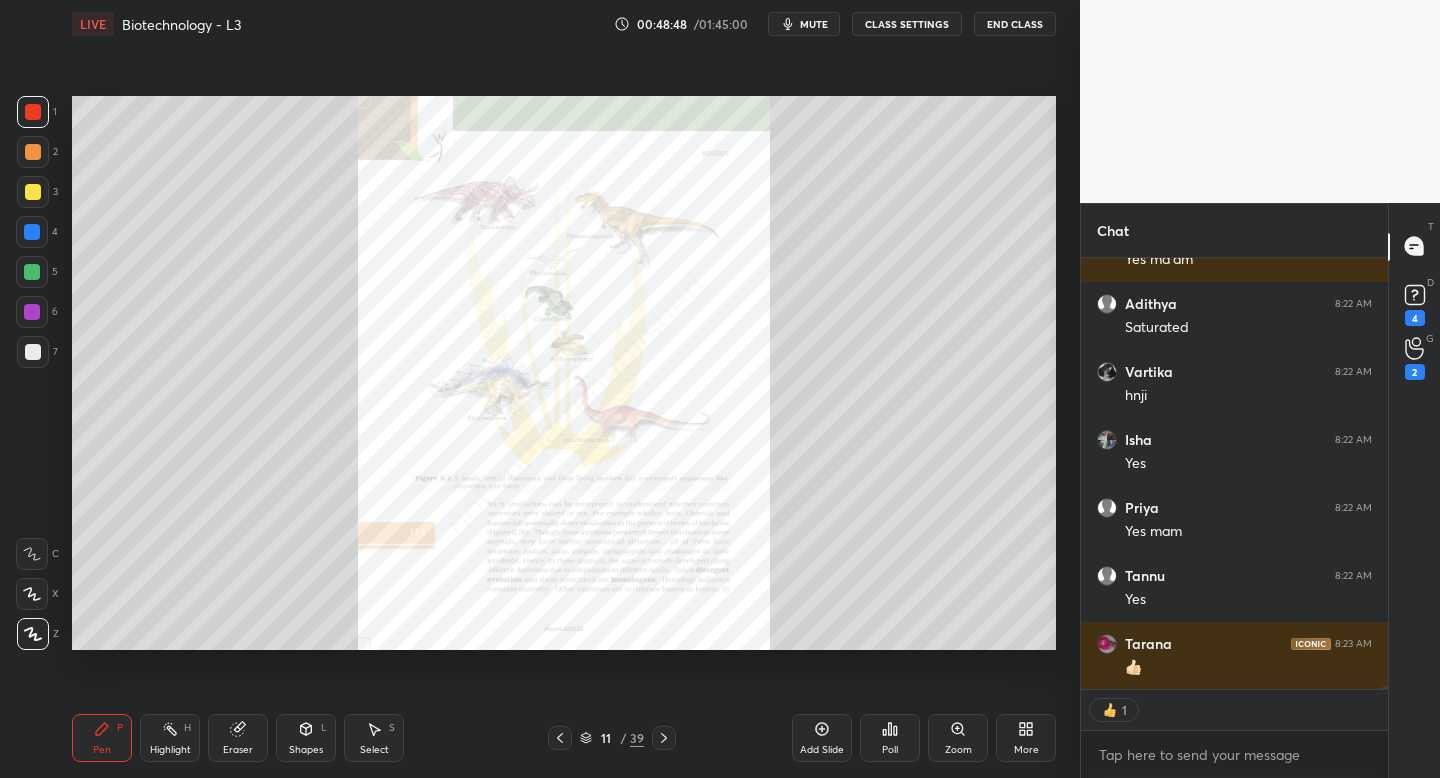 click at bounding box center [560, 738] 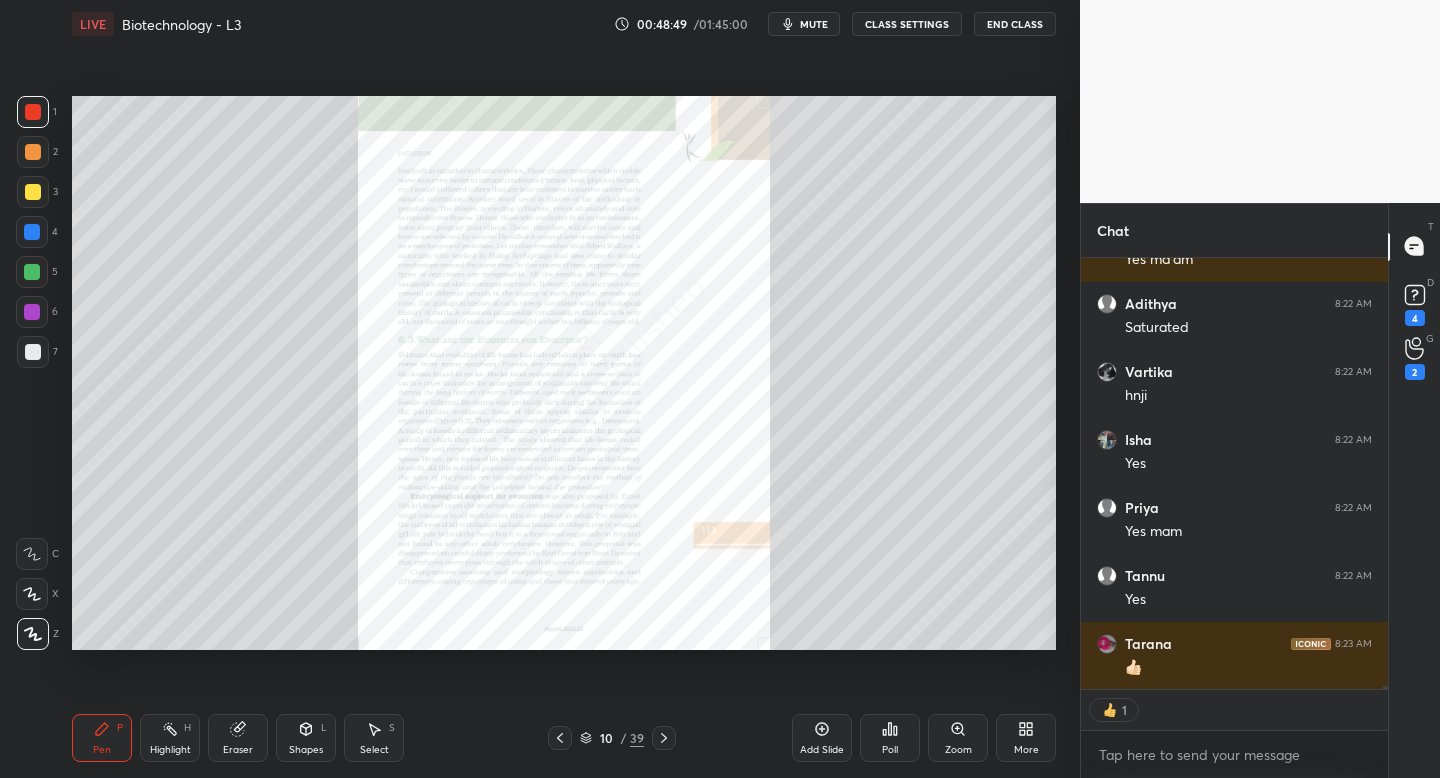 click 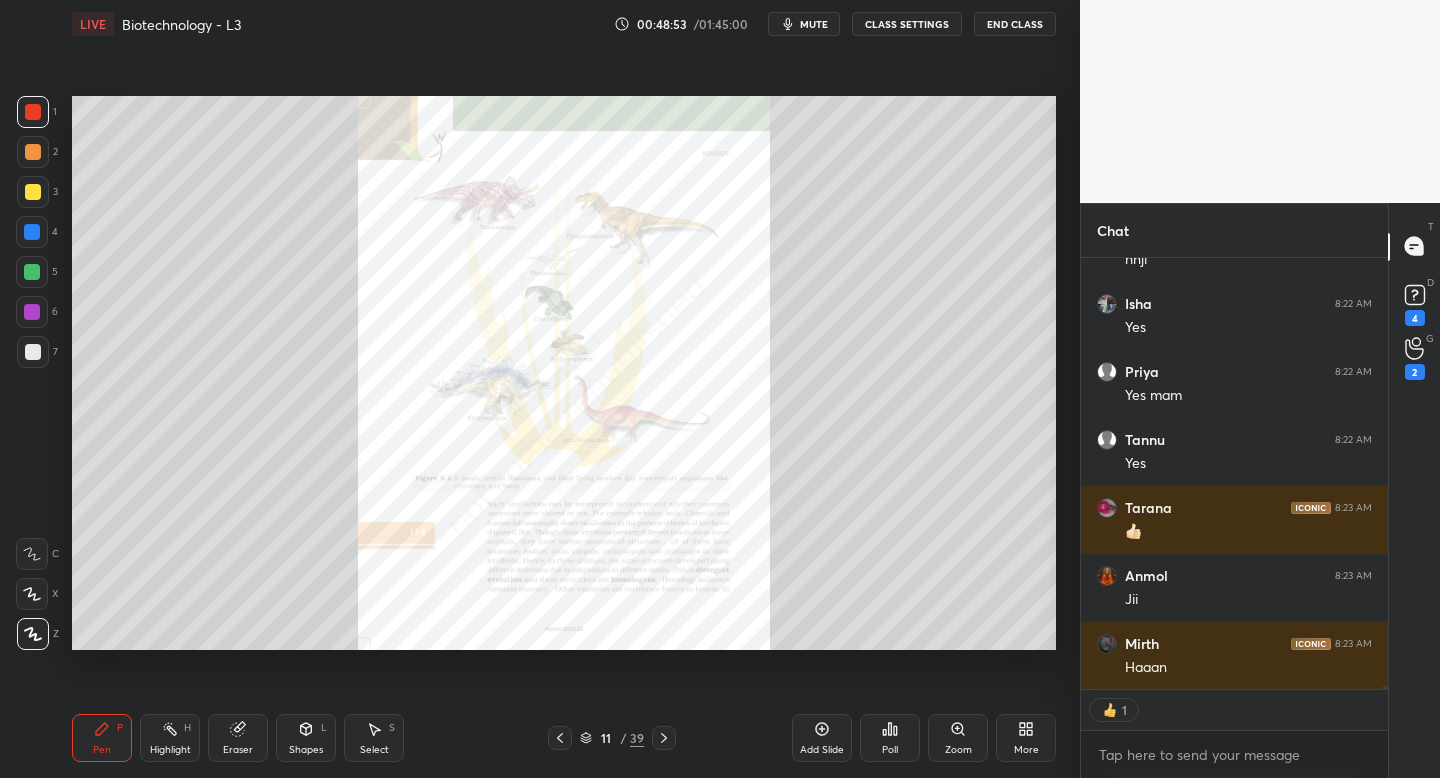 scroll, scrollTop: 53783, scrollLeft: 0, axis: vertical 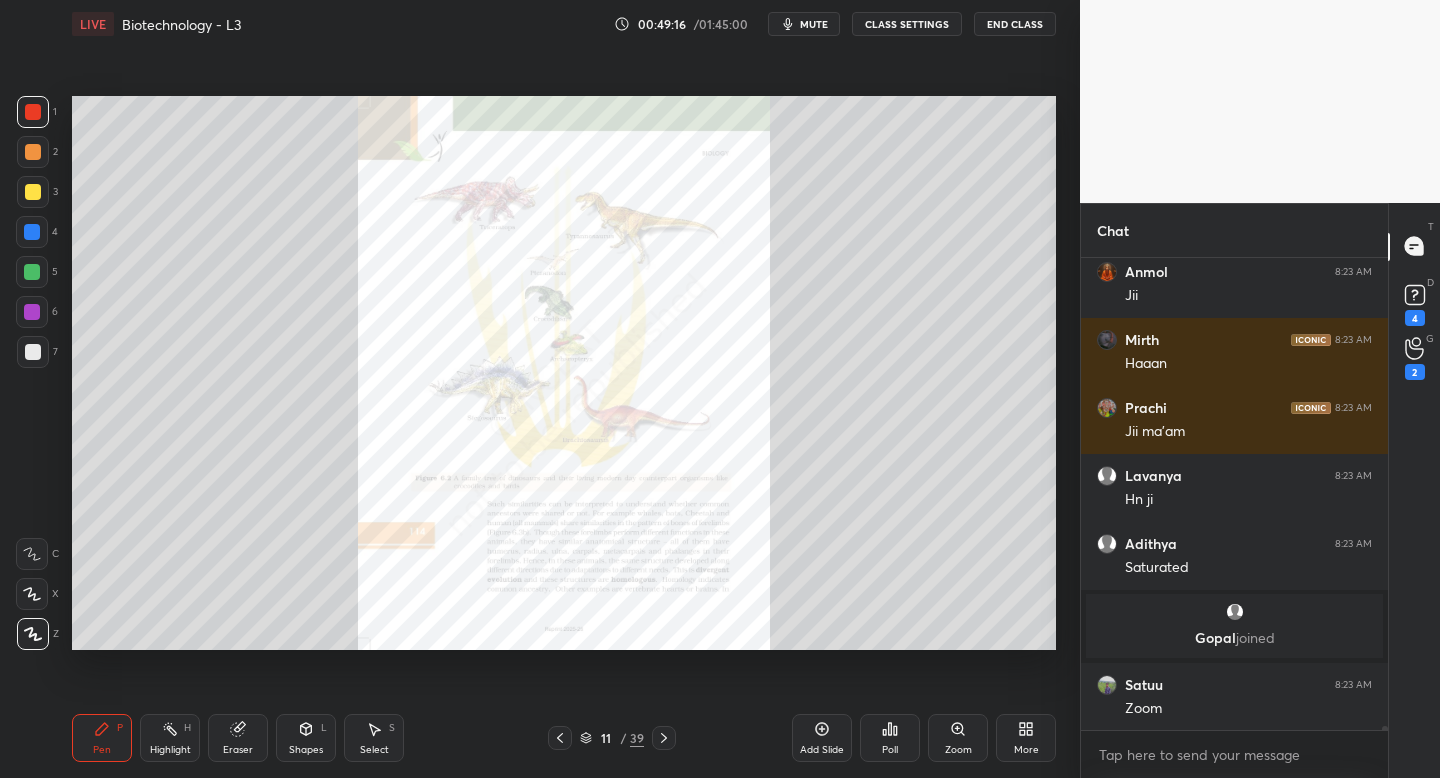 click on "mute" at bounding box center (814, 24) 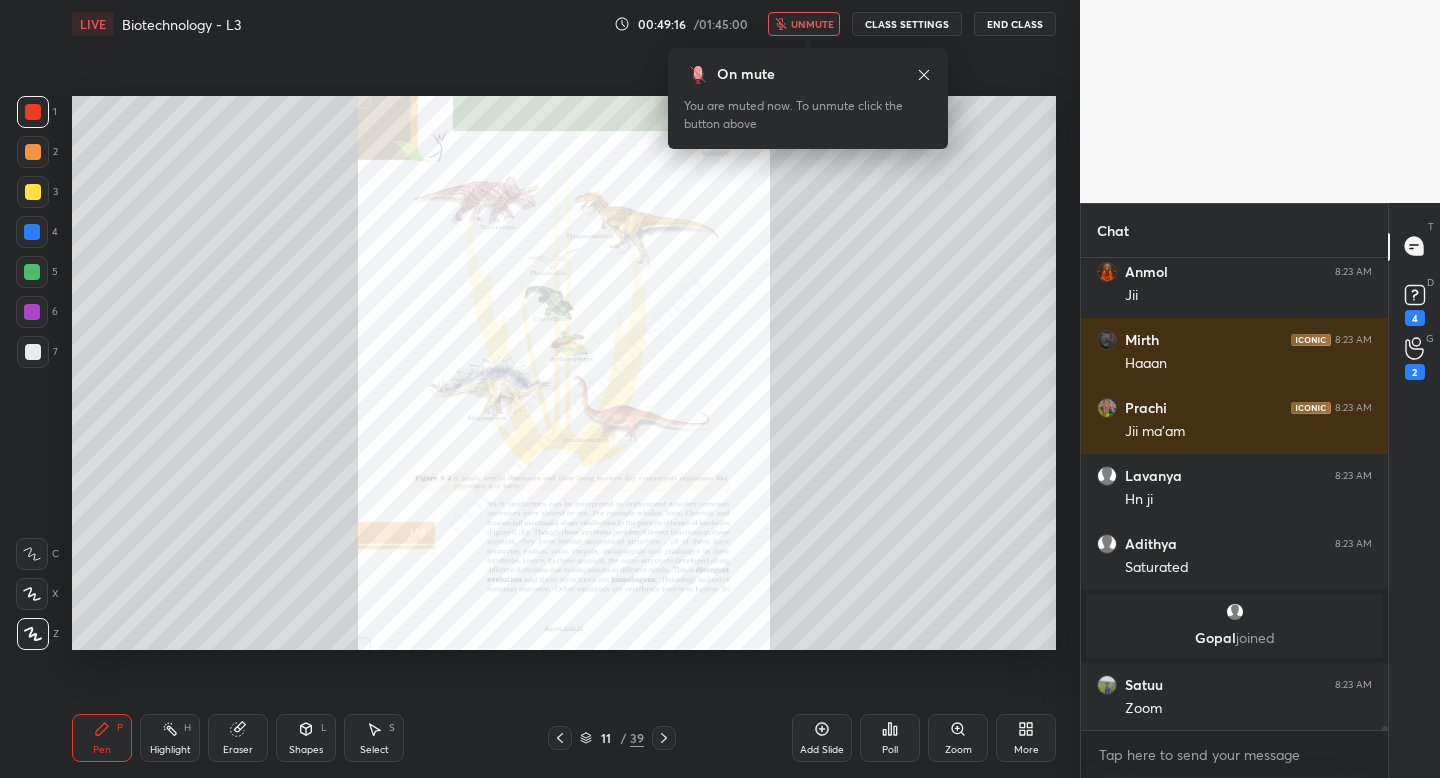 scroll, scrollTop: 425, scrollLeft: 301, axis: both 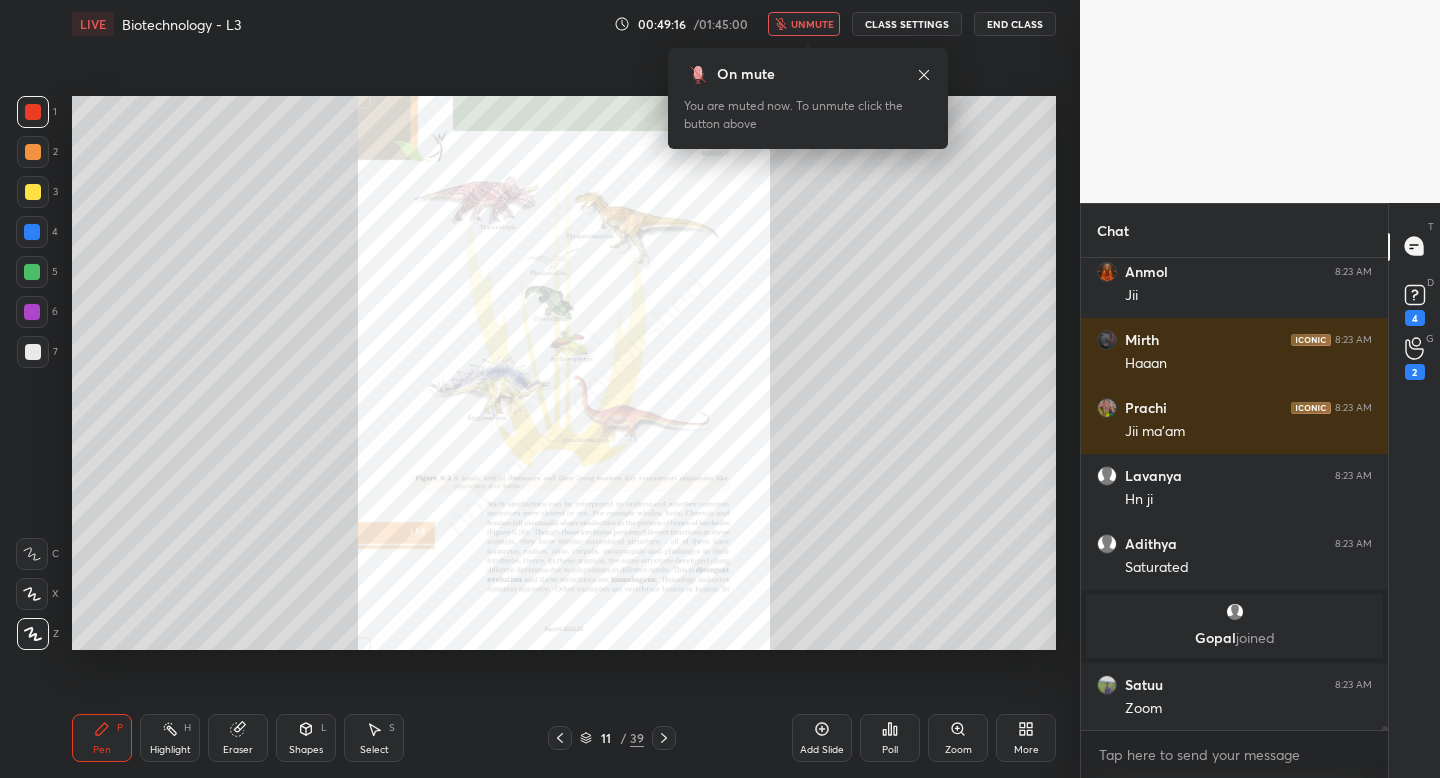 click on "unmute" at bounding box center (804, 24) 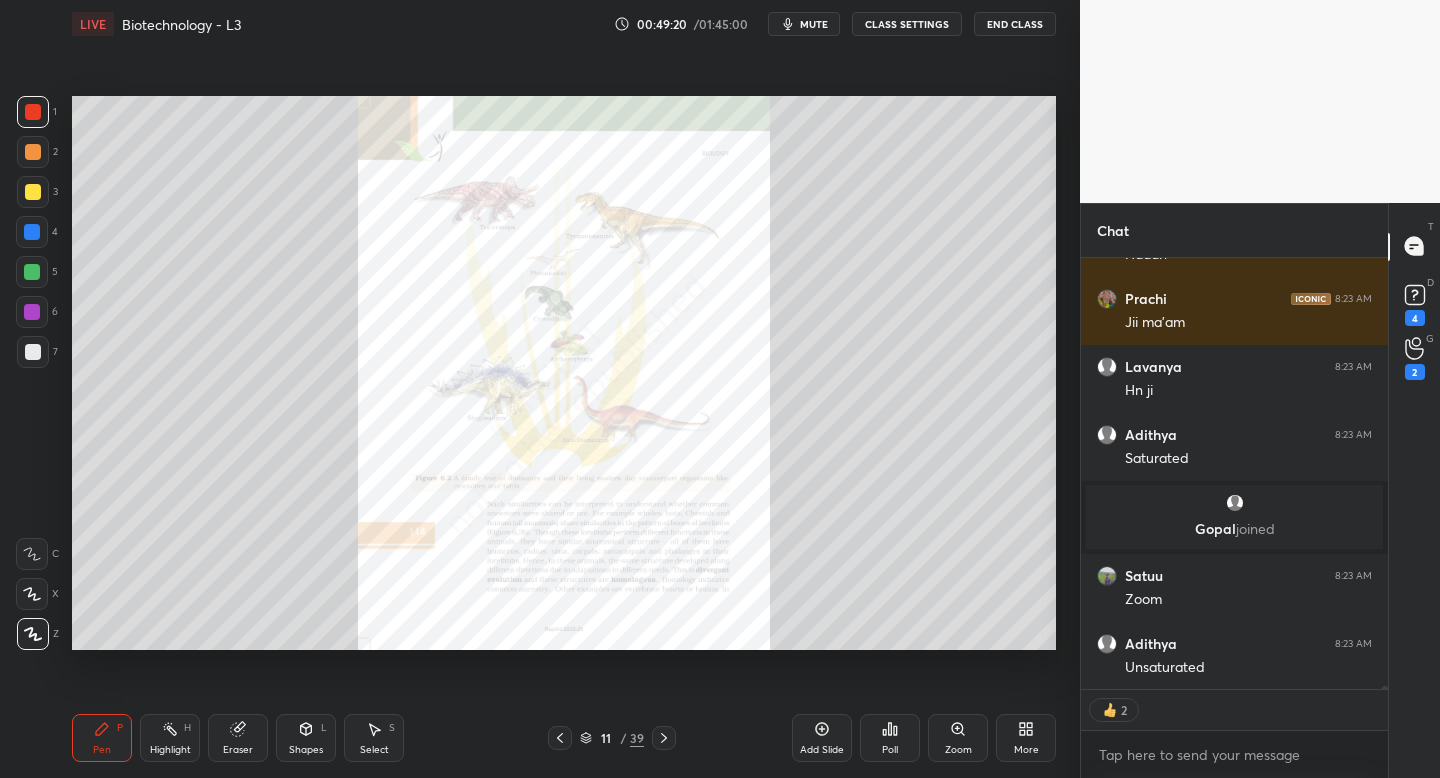 scroll, scrollTop: 53829, scrollLeft: 0, axis: vertical 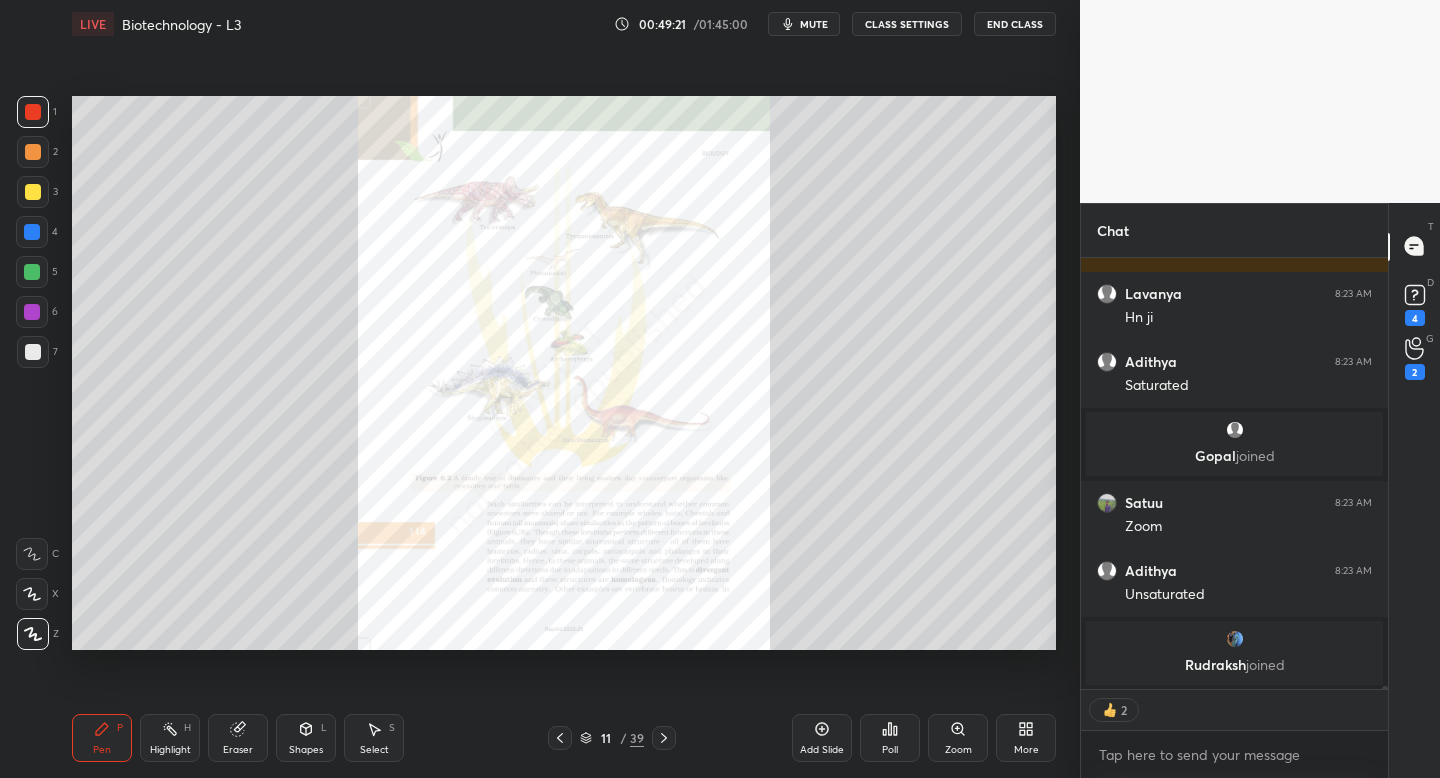 click on "mute" at bounding box center (804, 24) 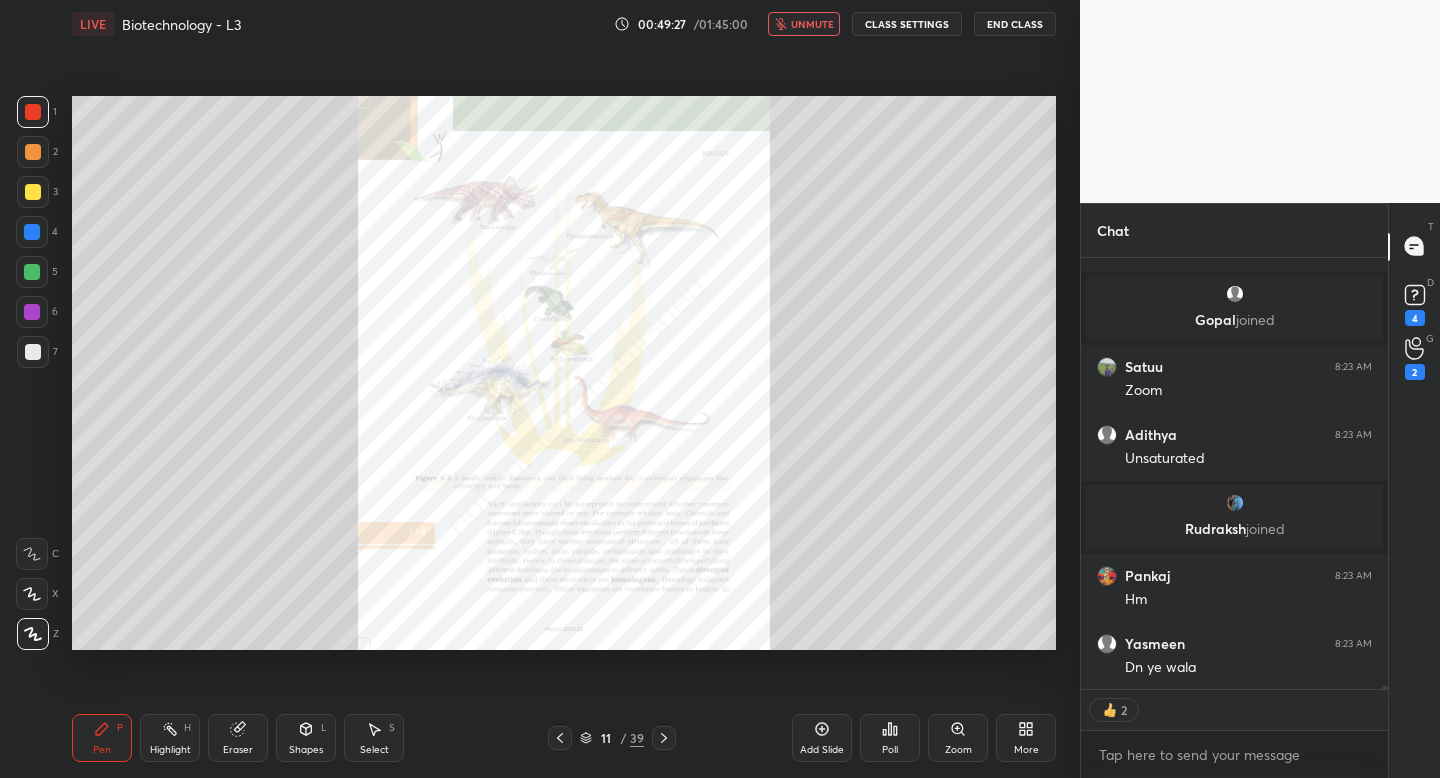 scroll, scrollTop: 53956, scrollLeft: 0, axis: vertical 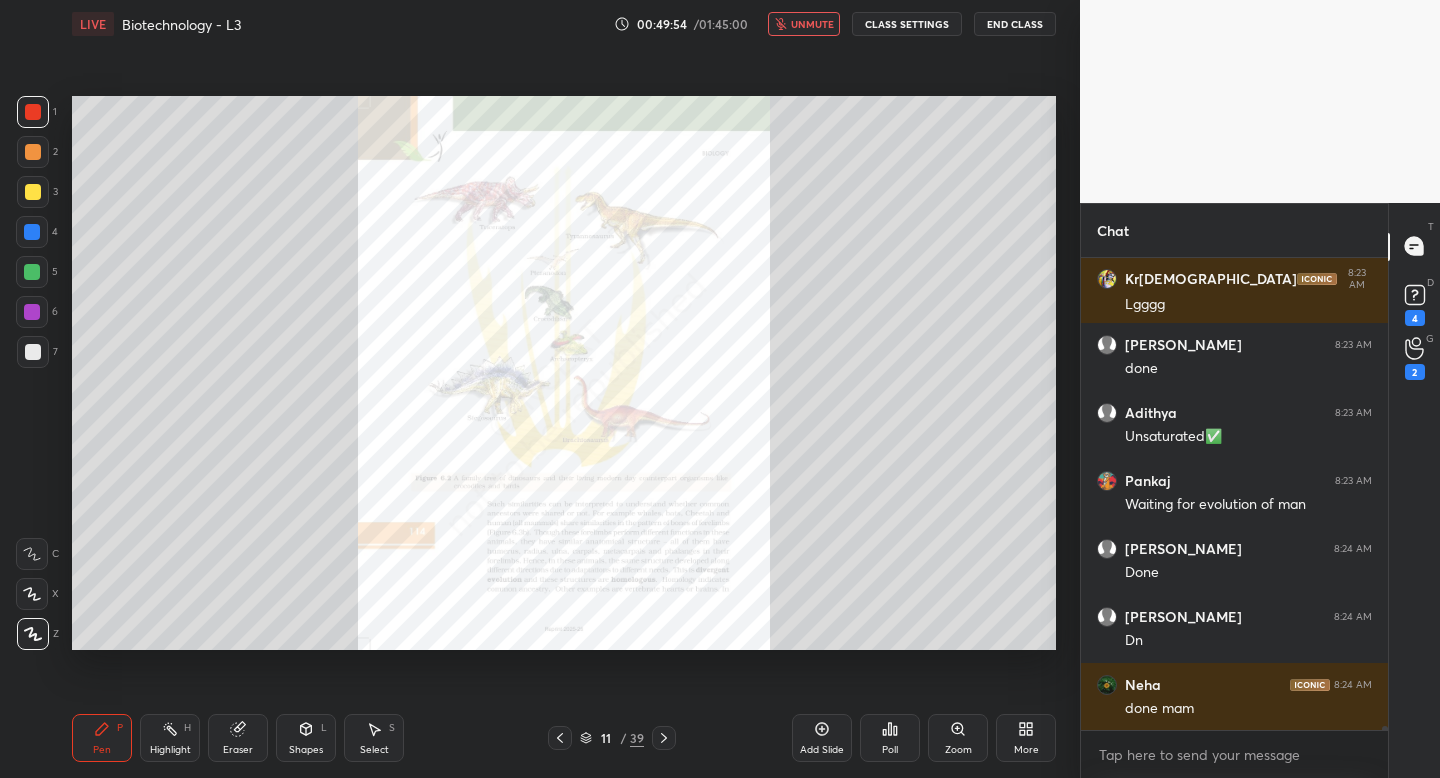 click on "unmute" at bounding box center (812, 24) 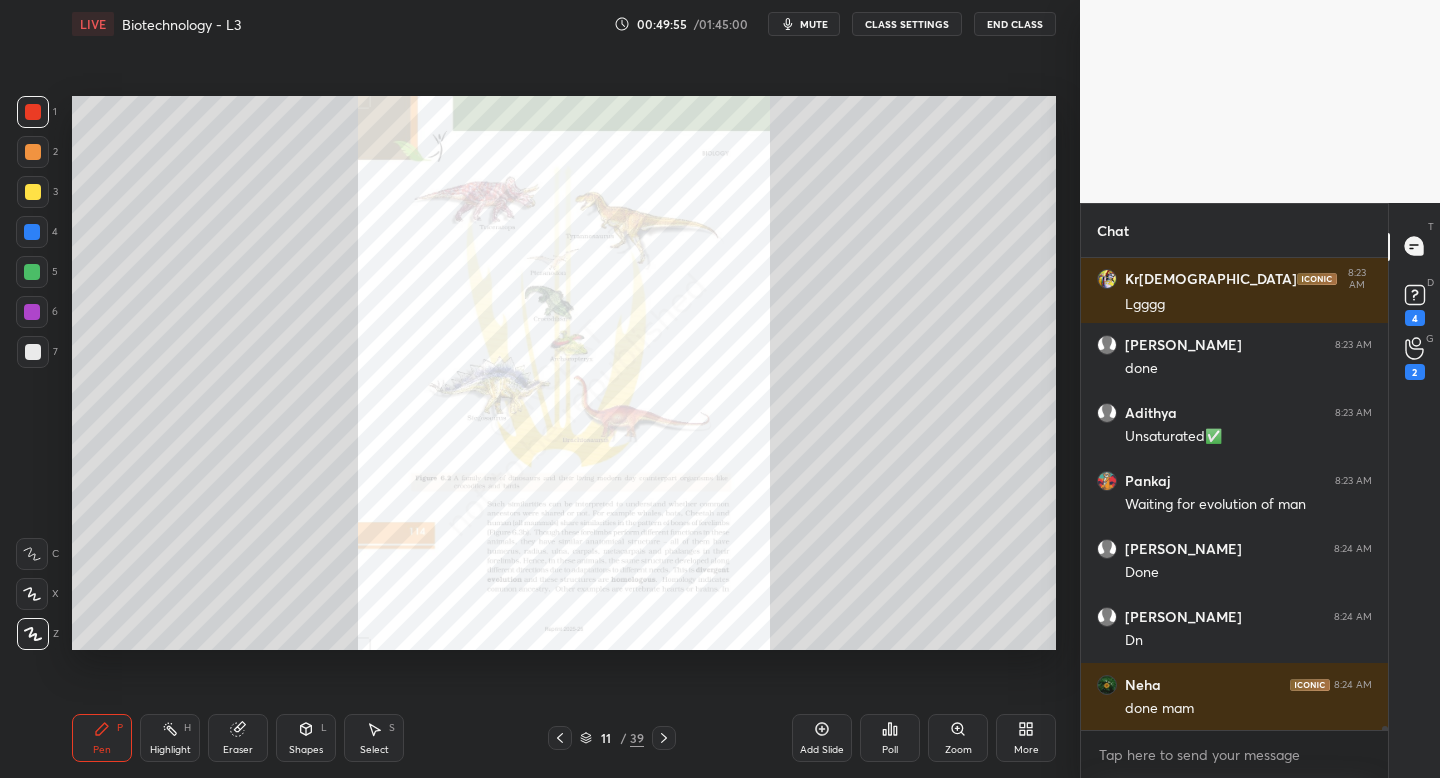 click 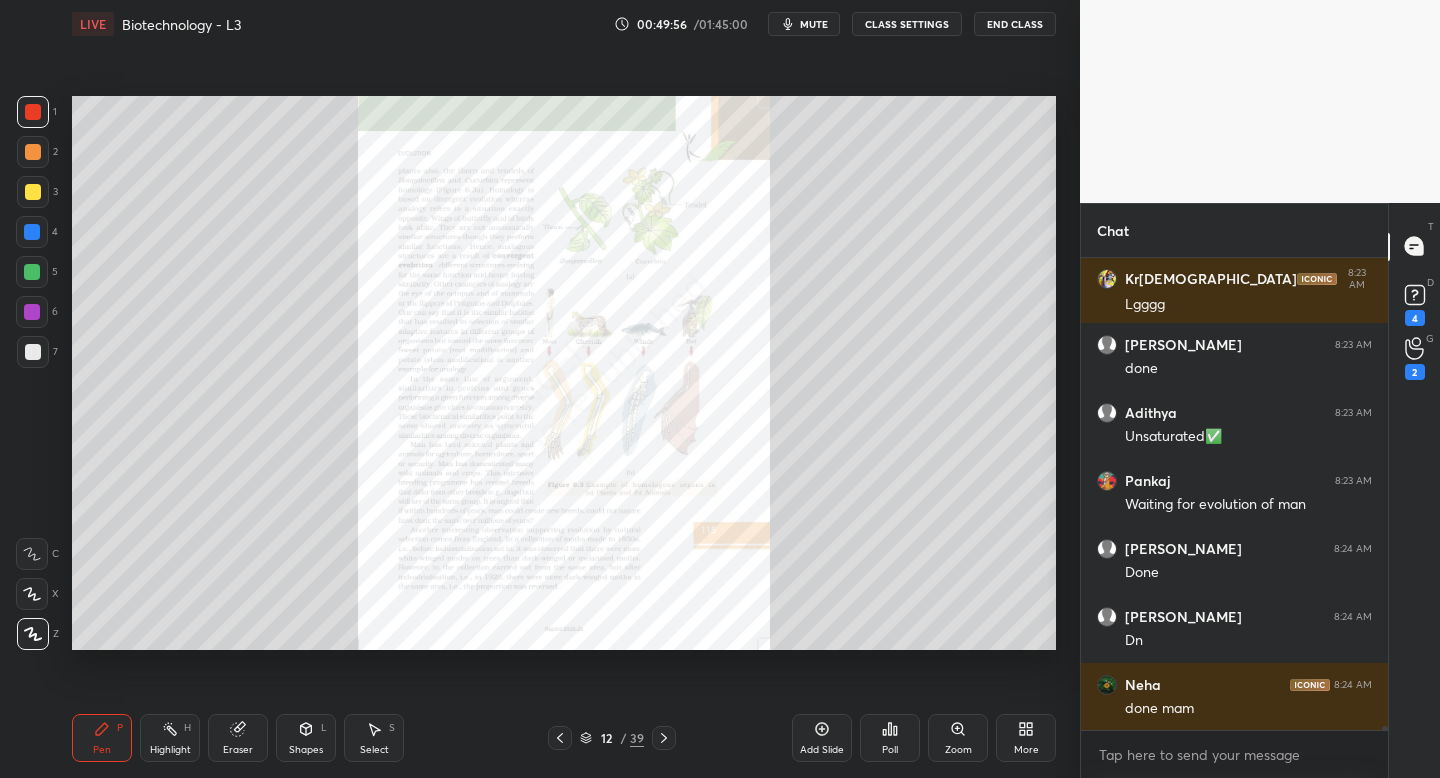 click 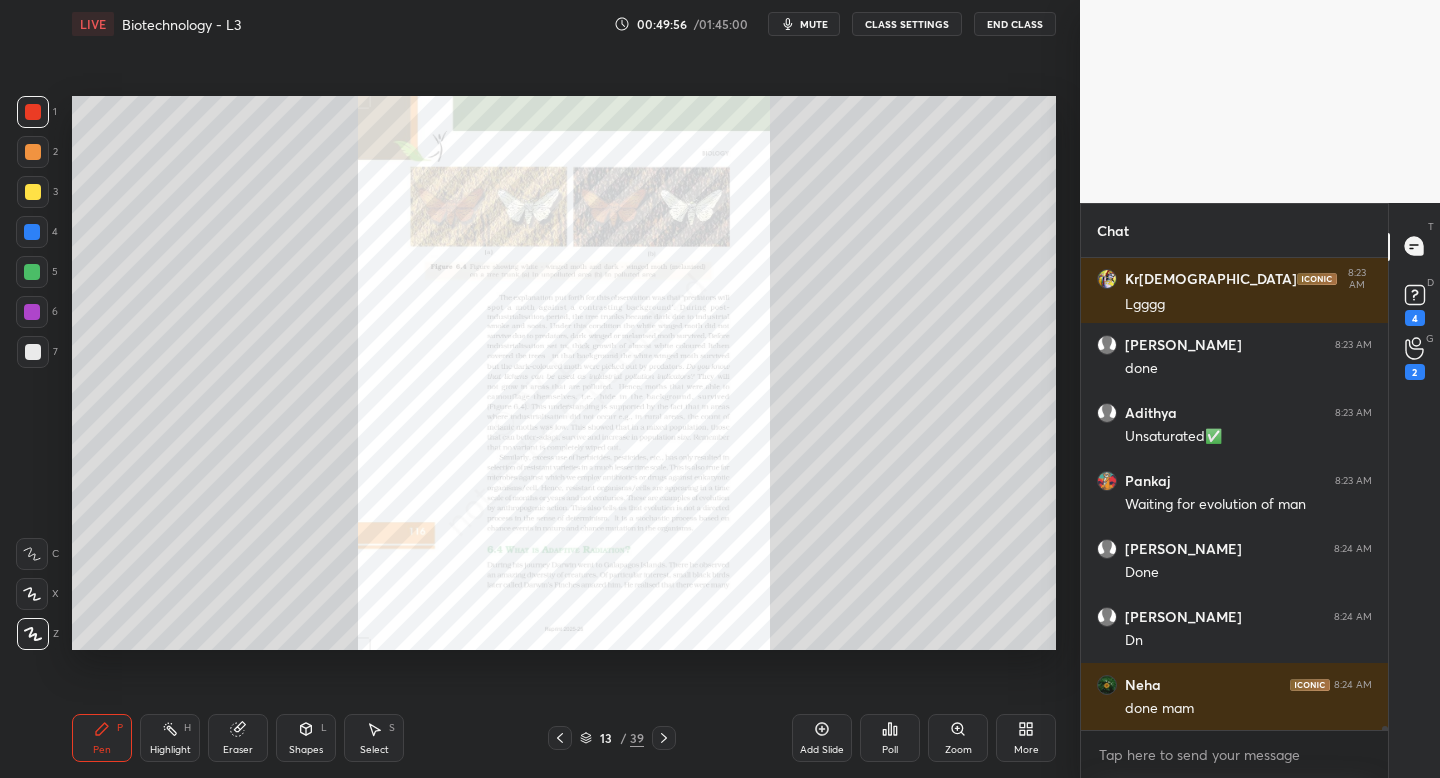 click 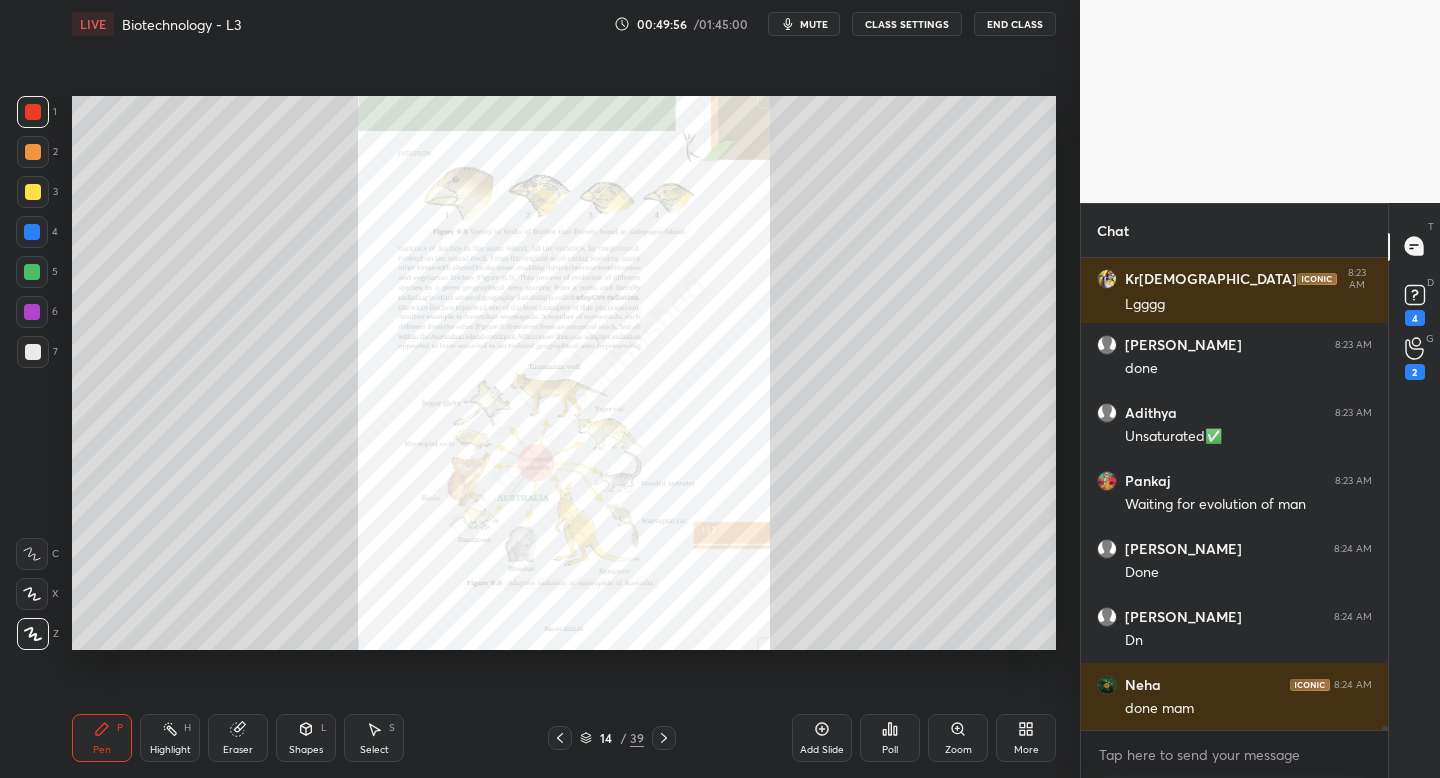 click 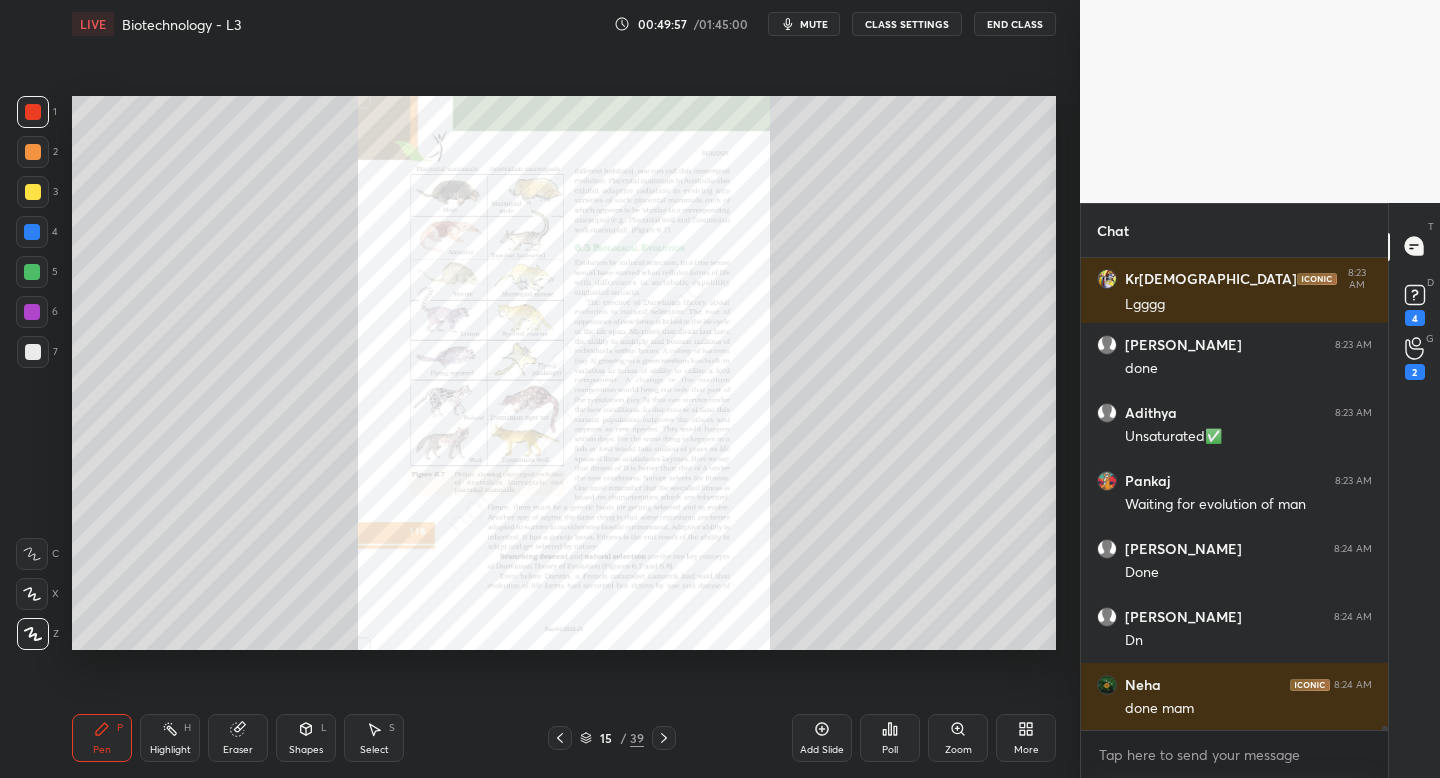 click 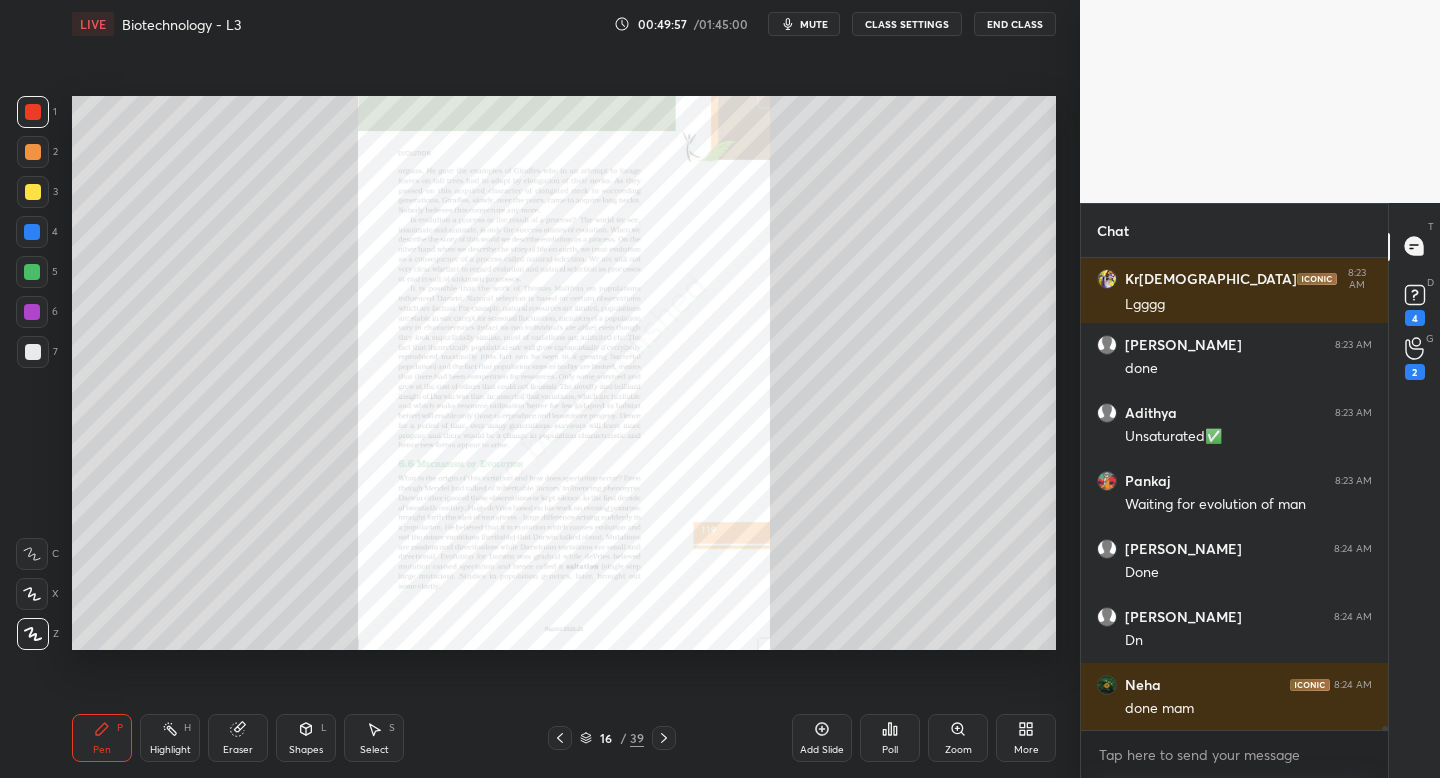 click 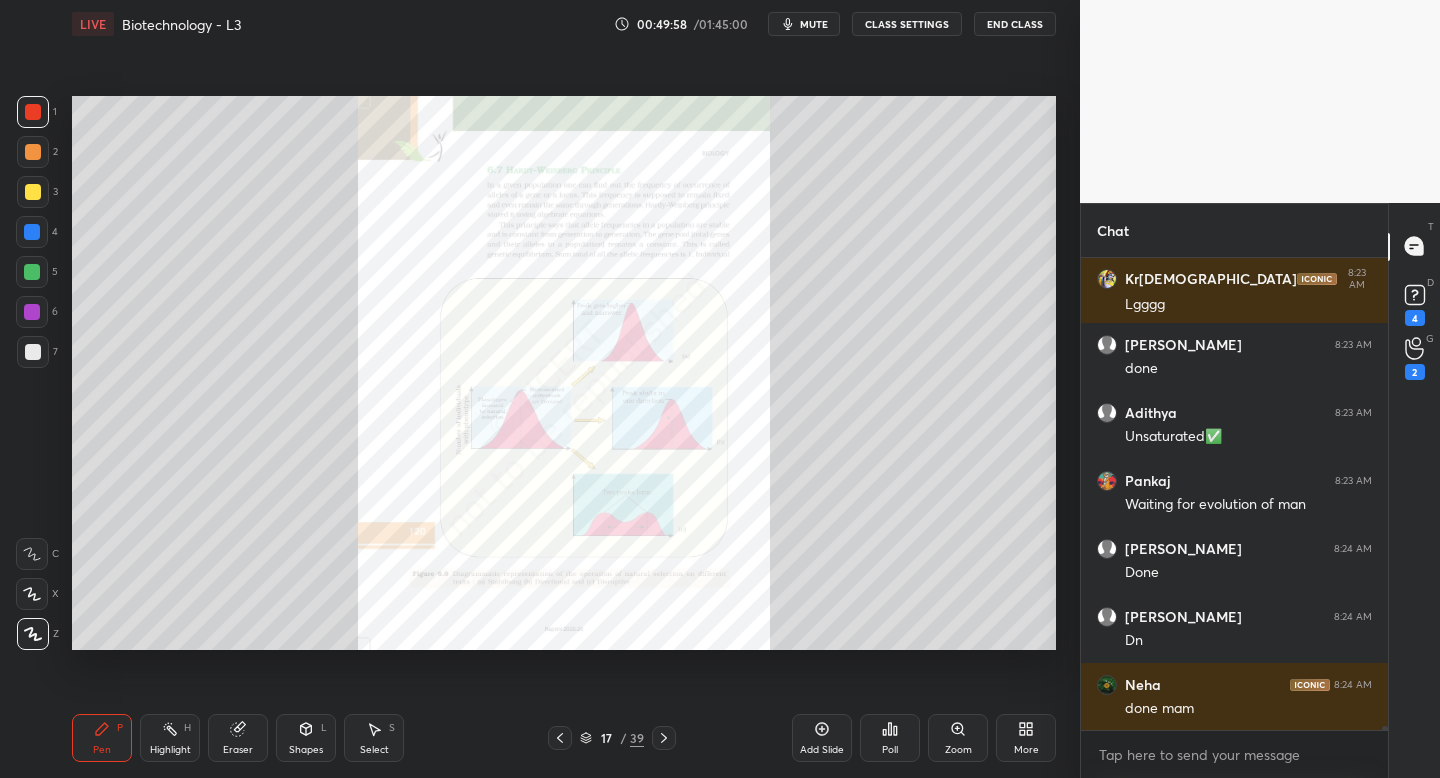 click 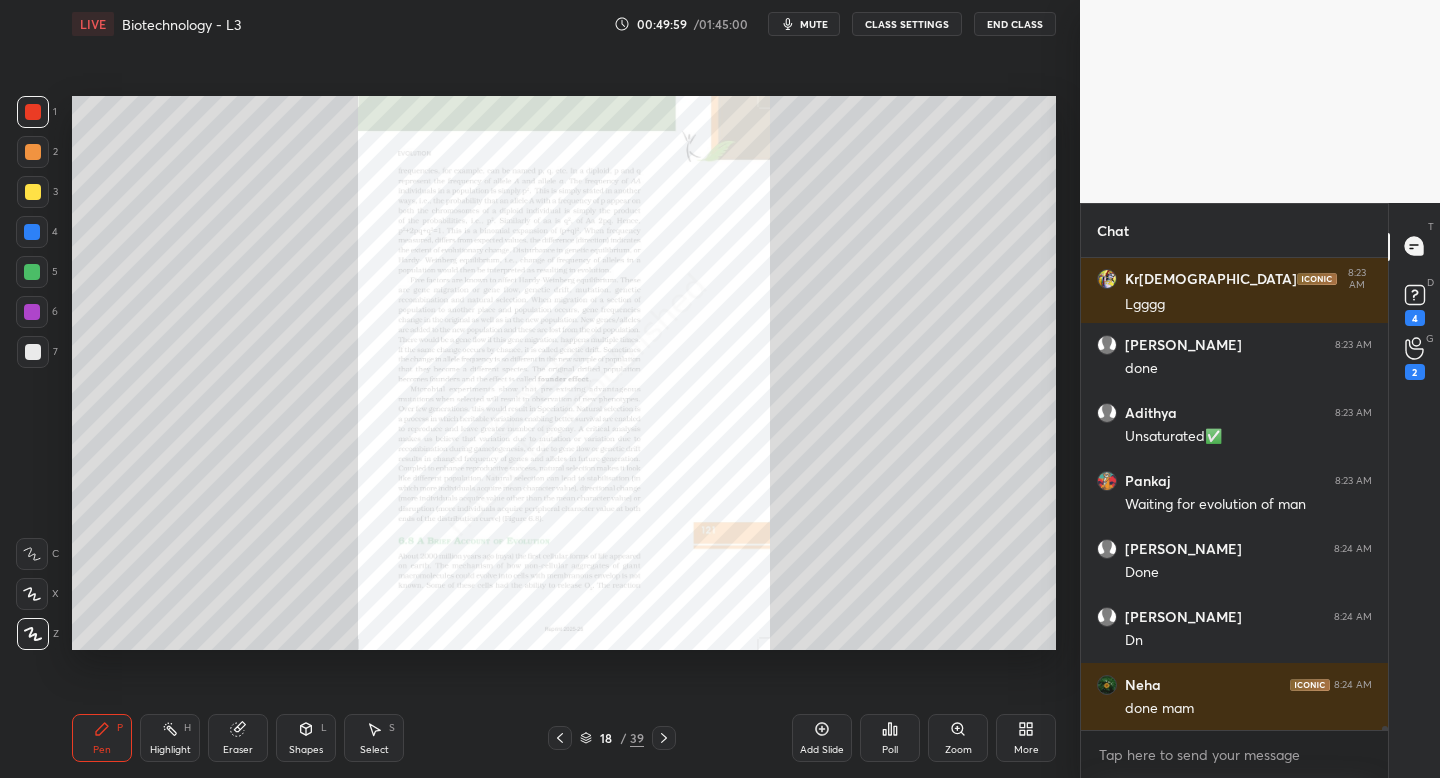 click 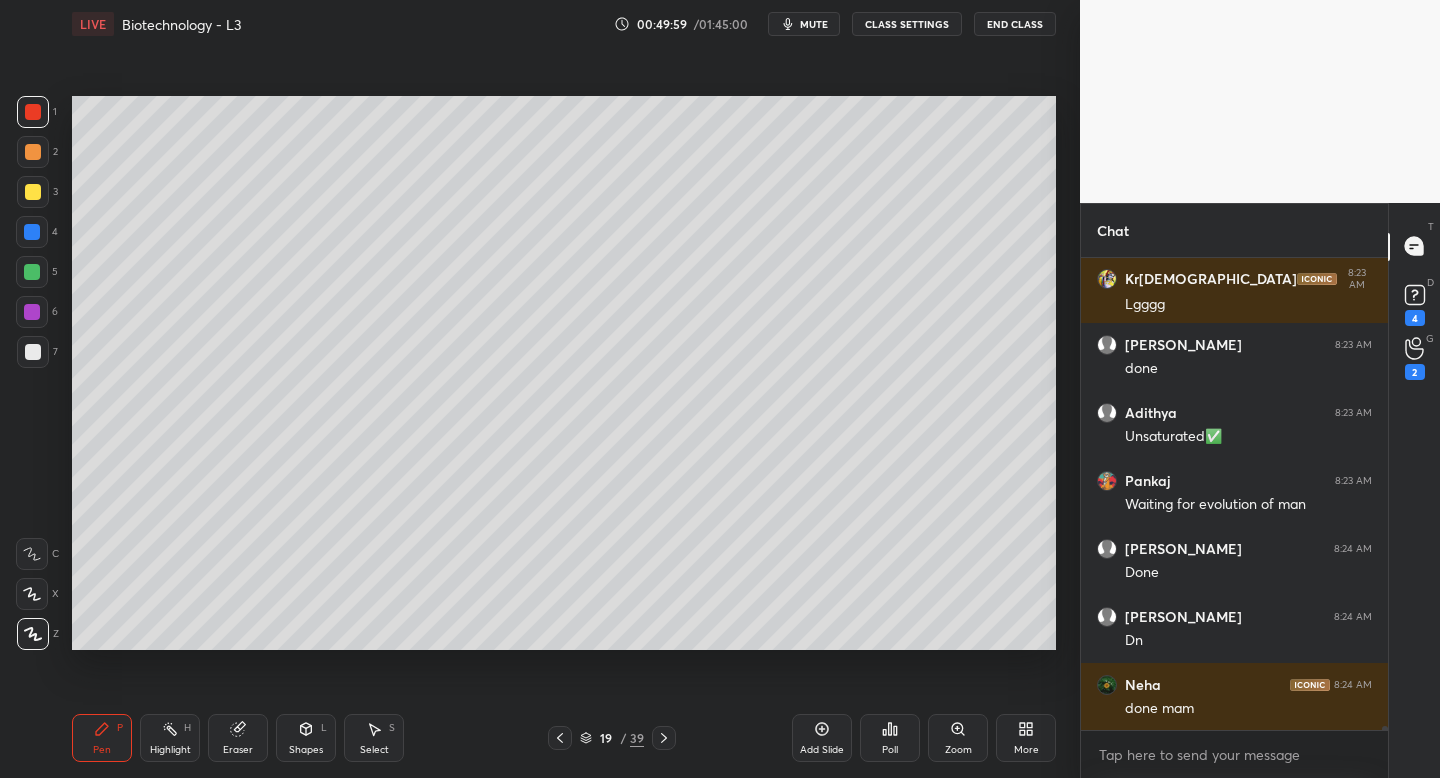 click 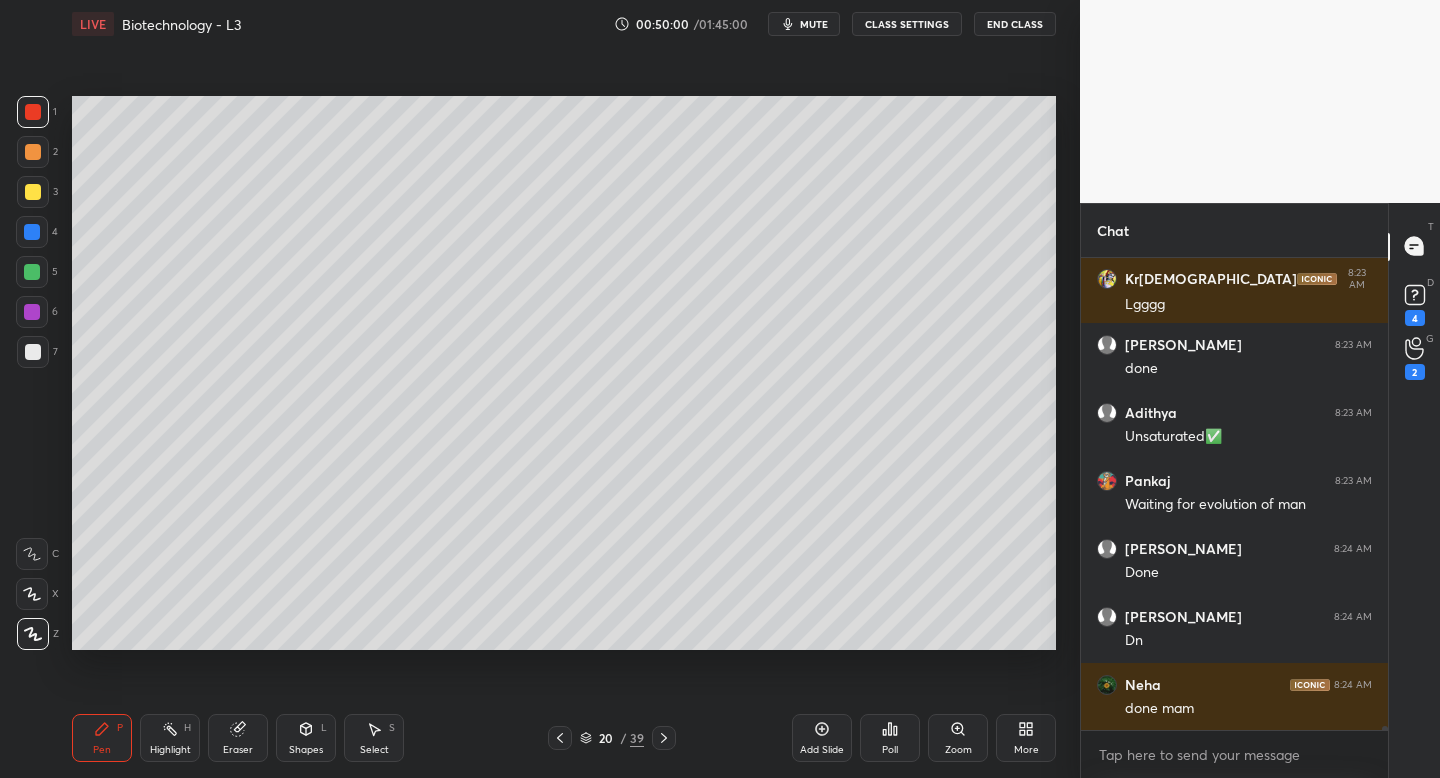 click 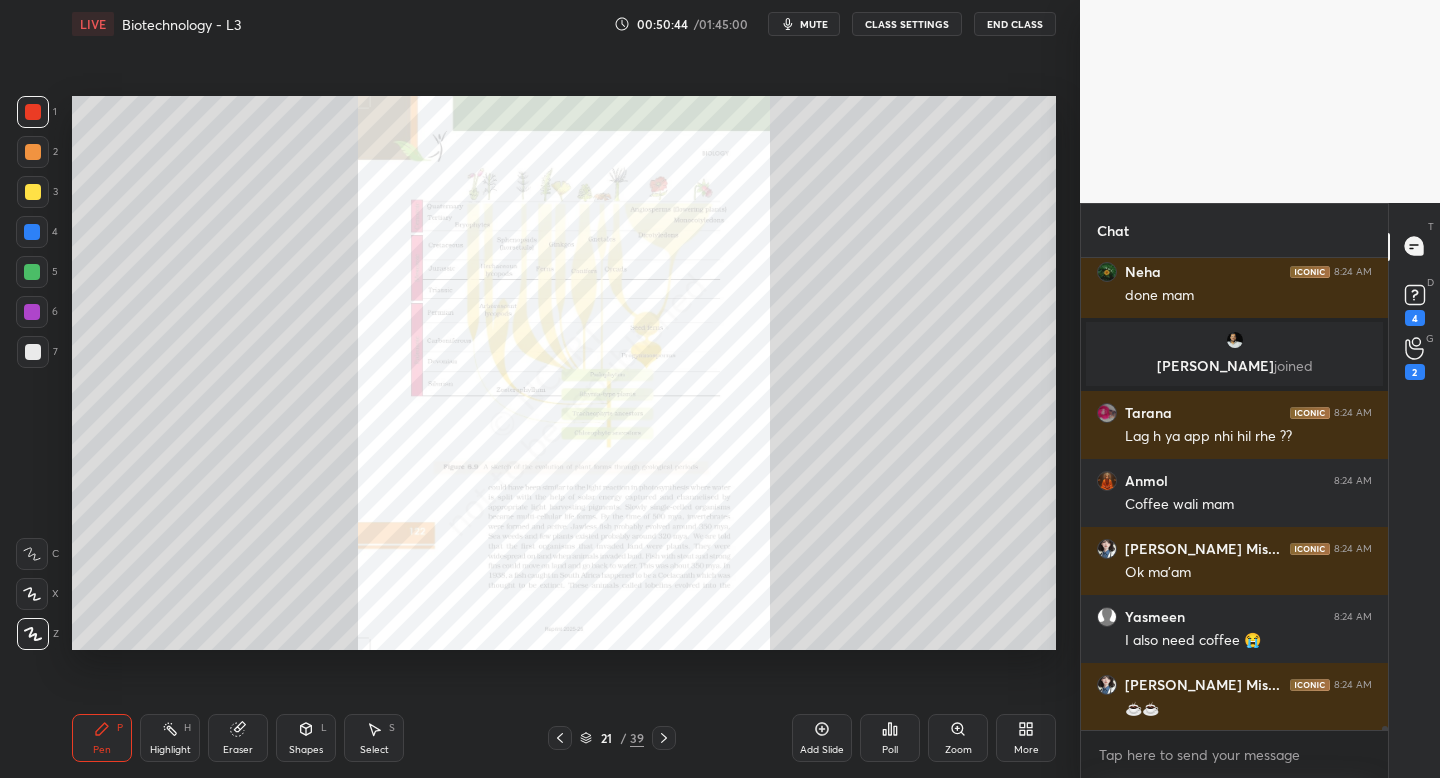 scroll, scrollTop: 54770, scrollLeft: 0, axis: vertical 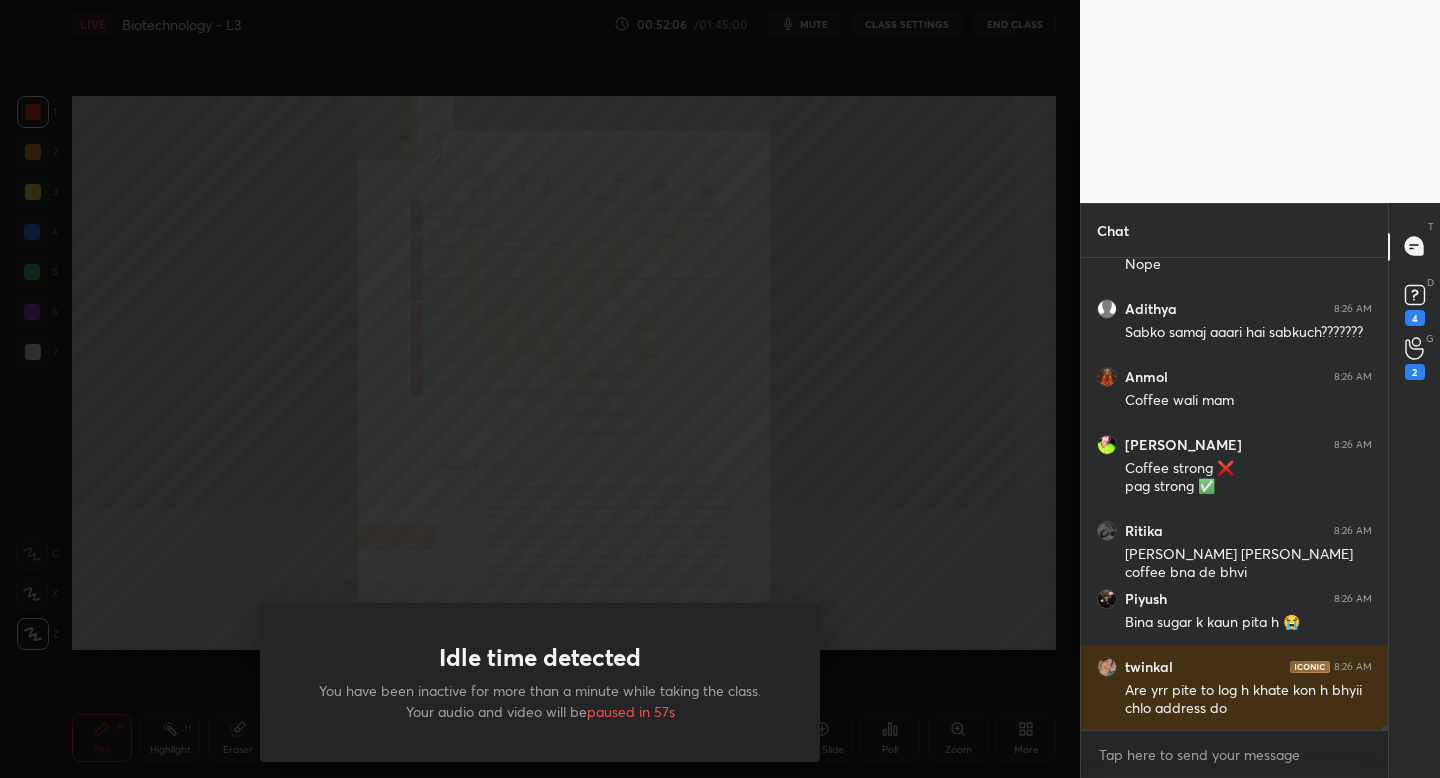 click on "Idle time detected You have been inactive for more than a minute while taking the class. Your audio and video will be  paused in 57s" at bounding box center (540, 389) 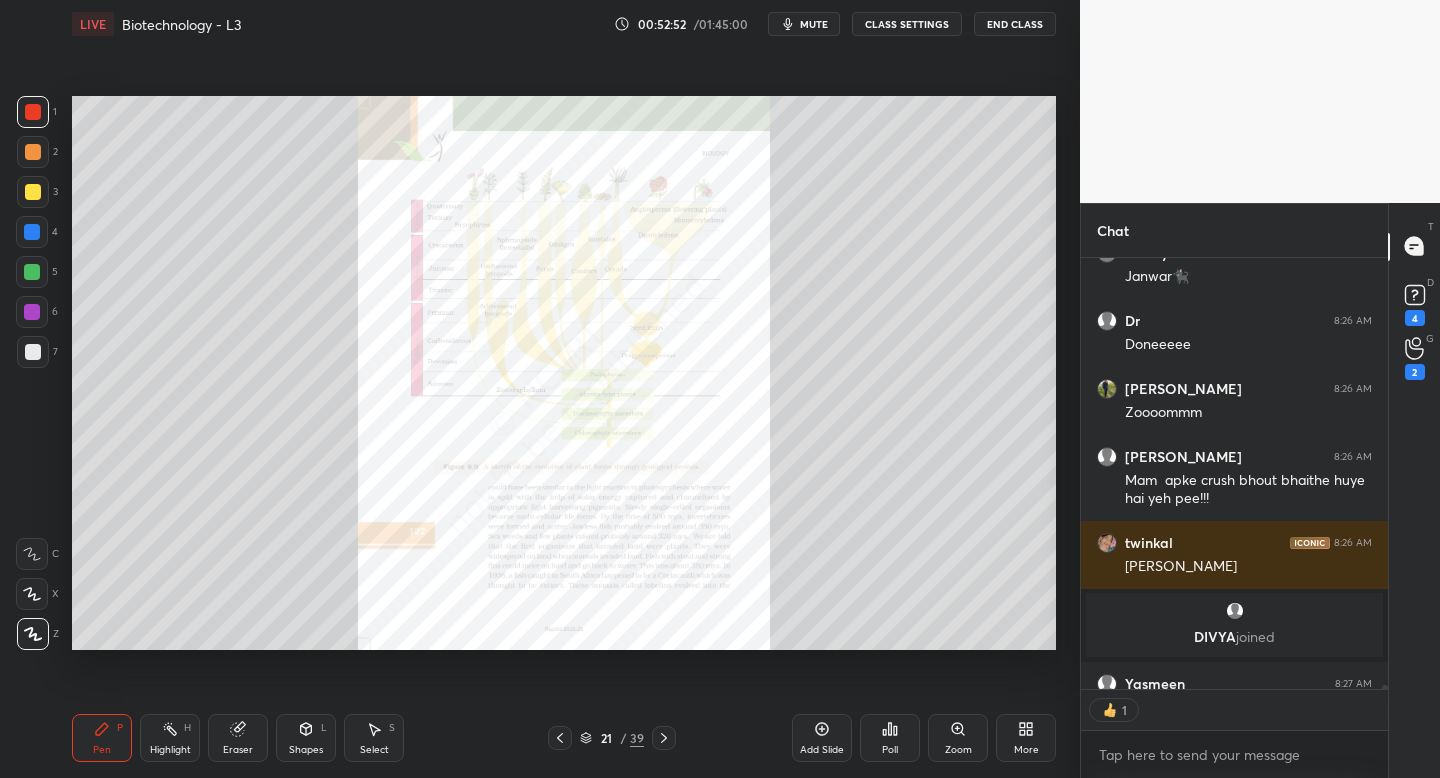 scroll, scrollTop: 56622, scrollLeft: 0, axis: vertical 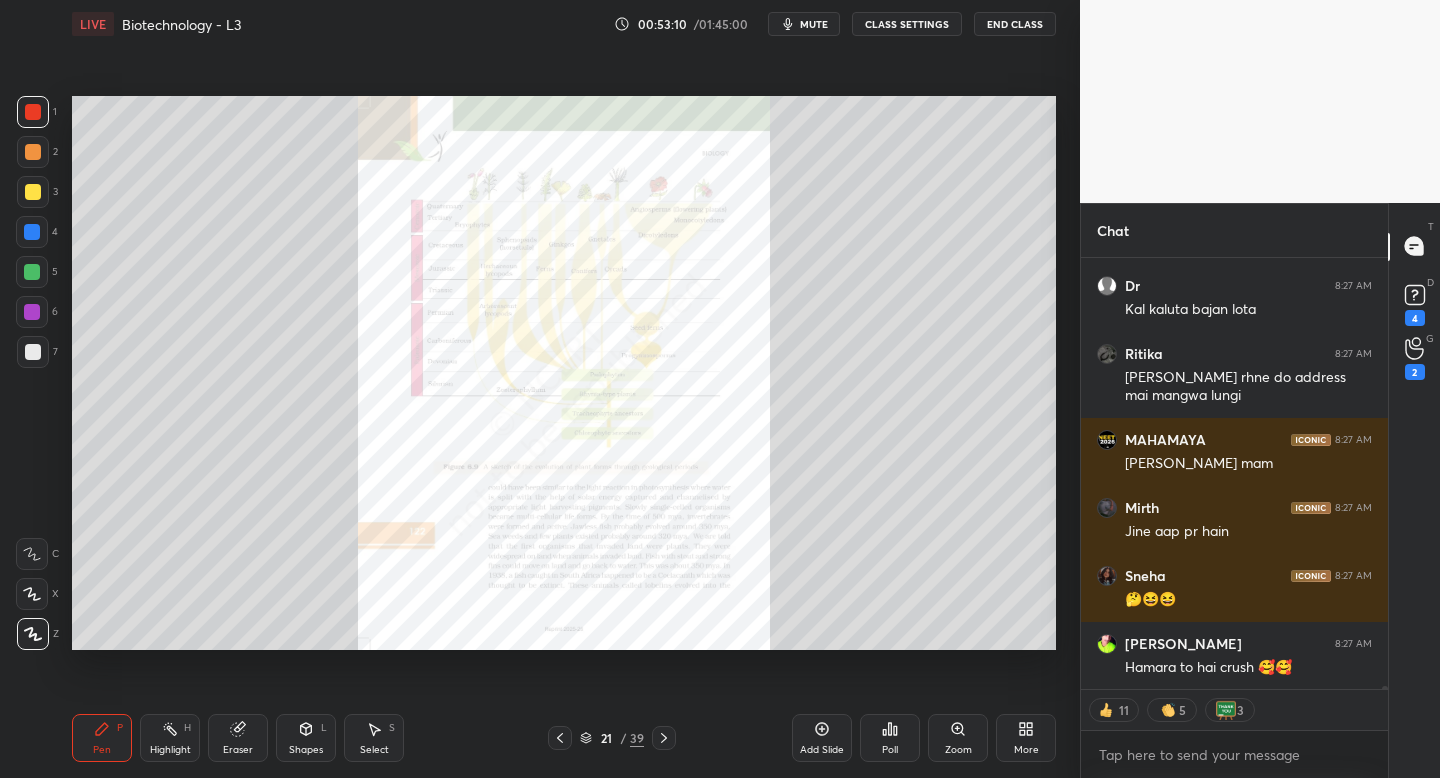 click 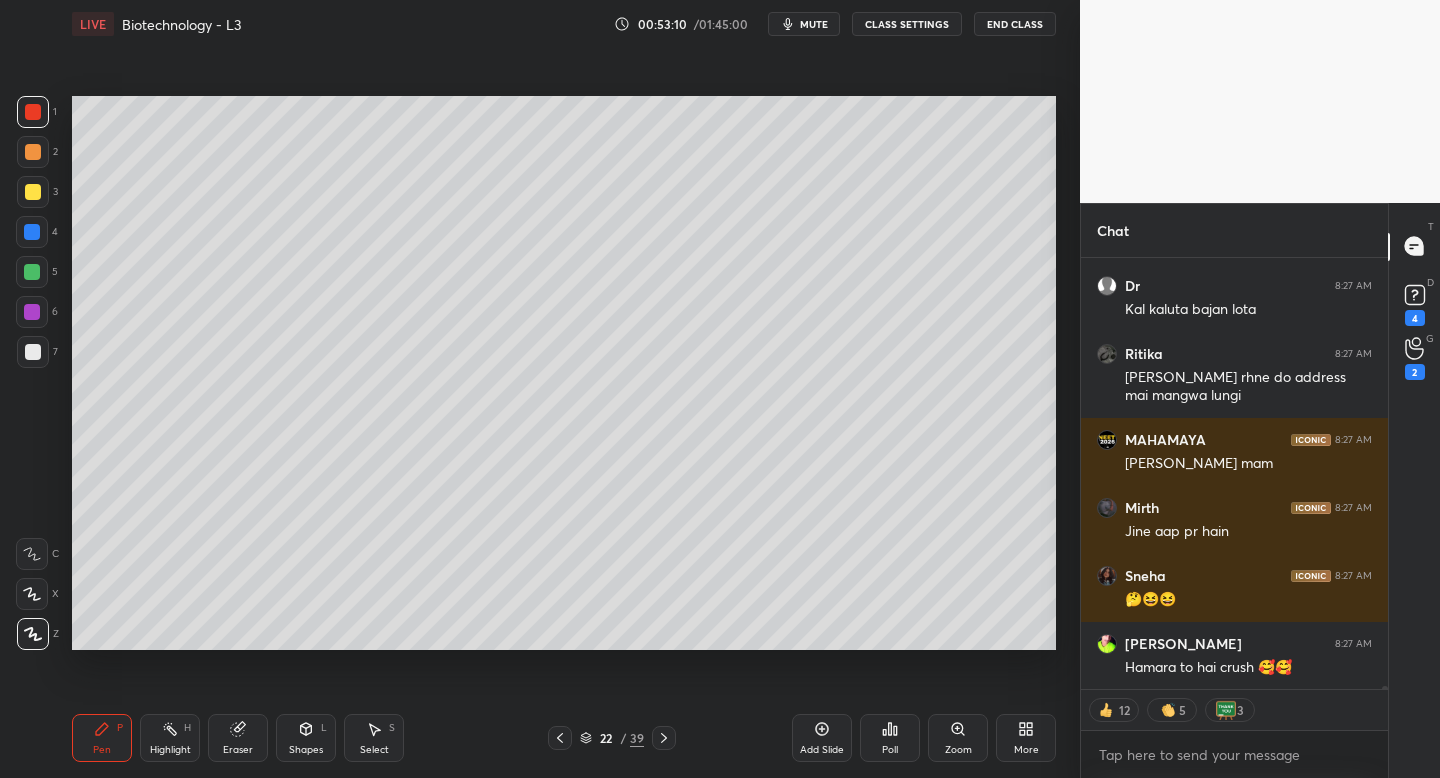 scroll, scrollTop: 57156, scrollLeft: 0, axis: vertical 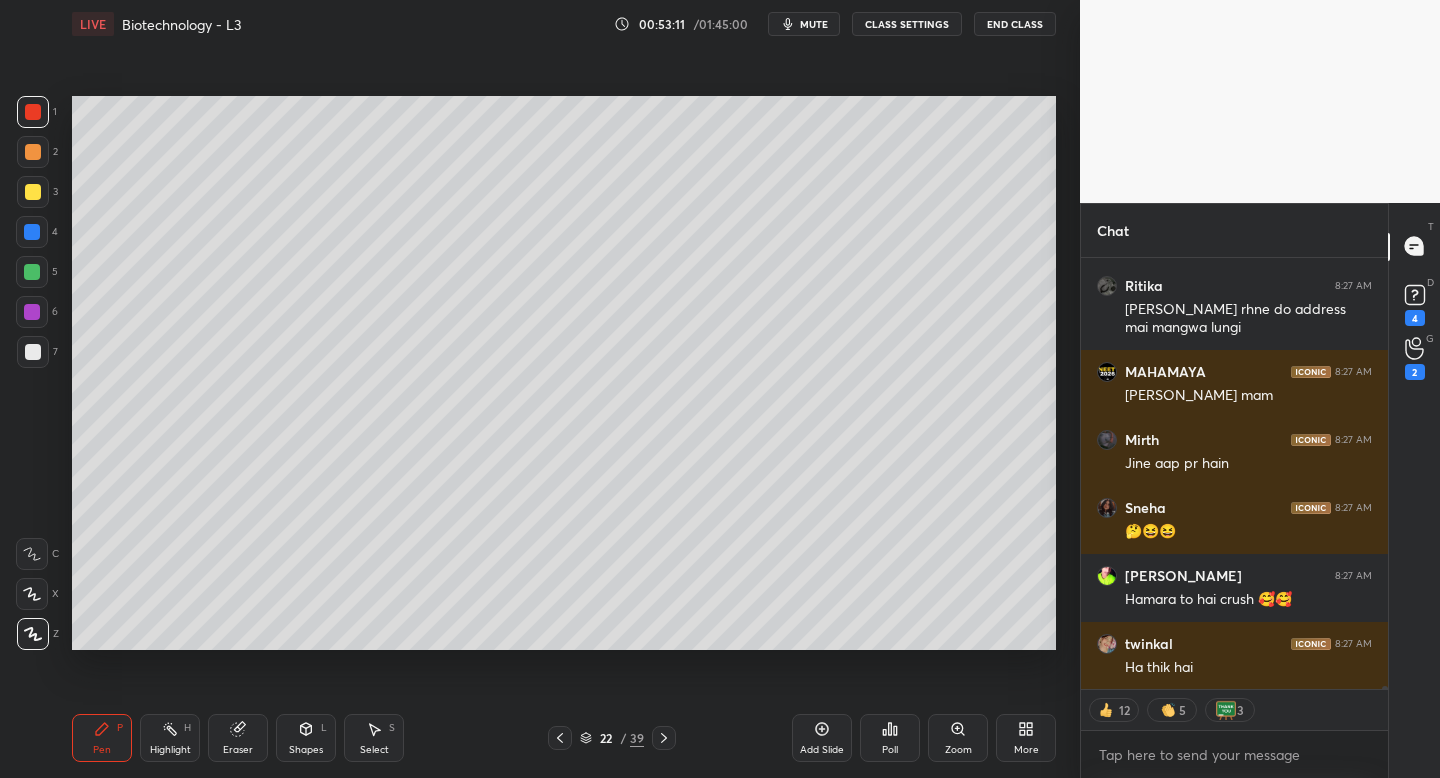 click 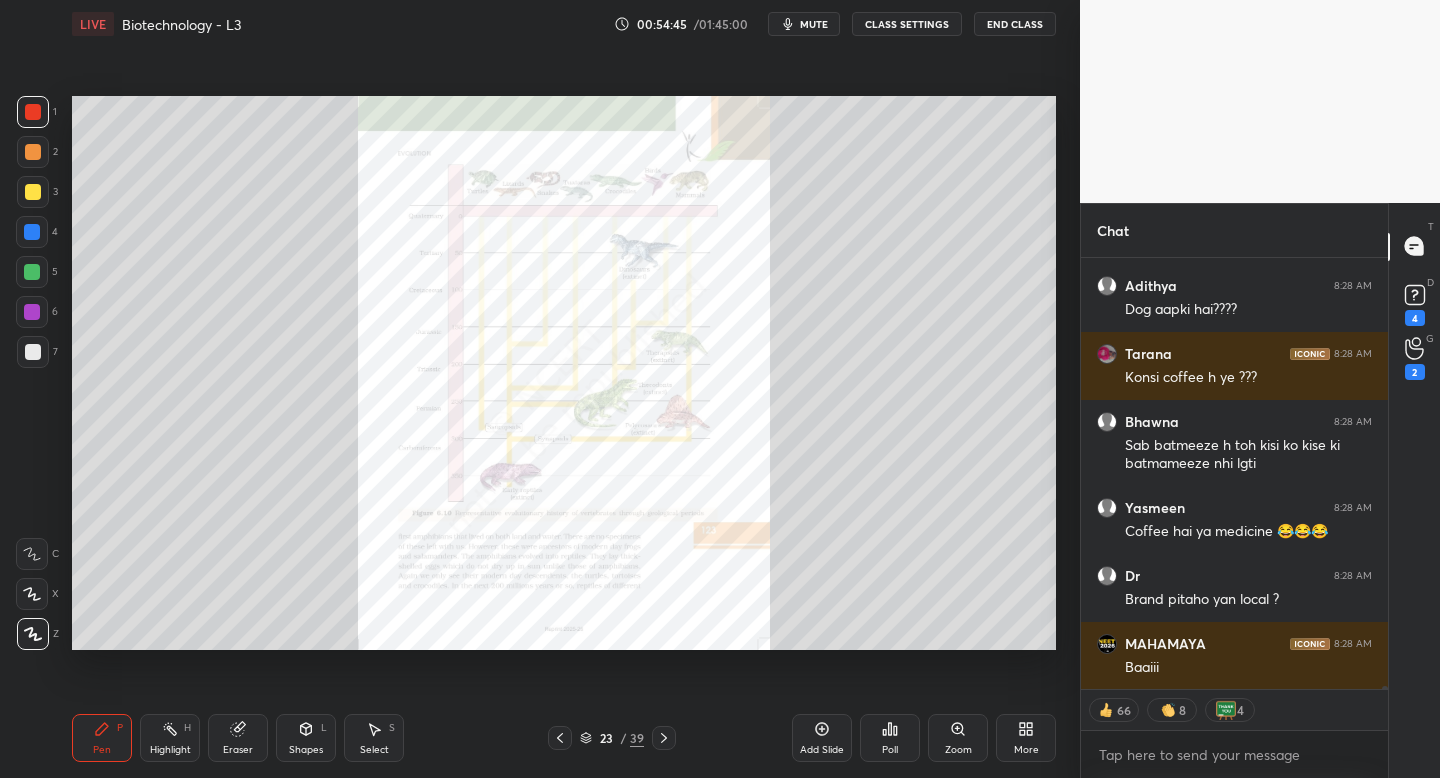 scroll, scrollTop: 59100, scrollLeft: 0, axis: vertical 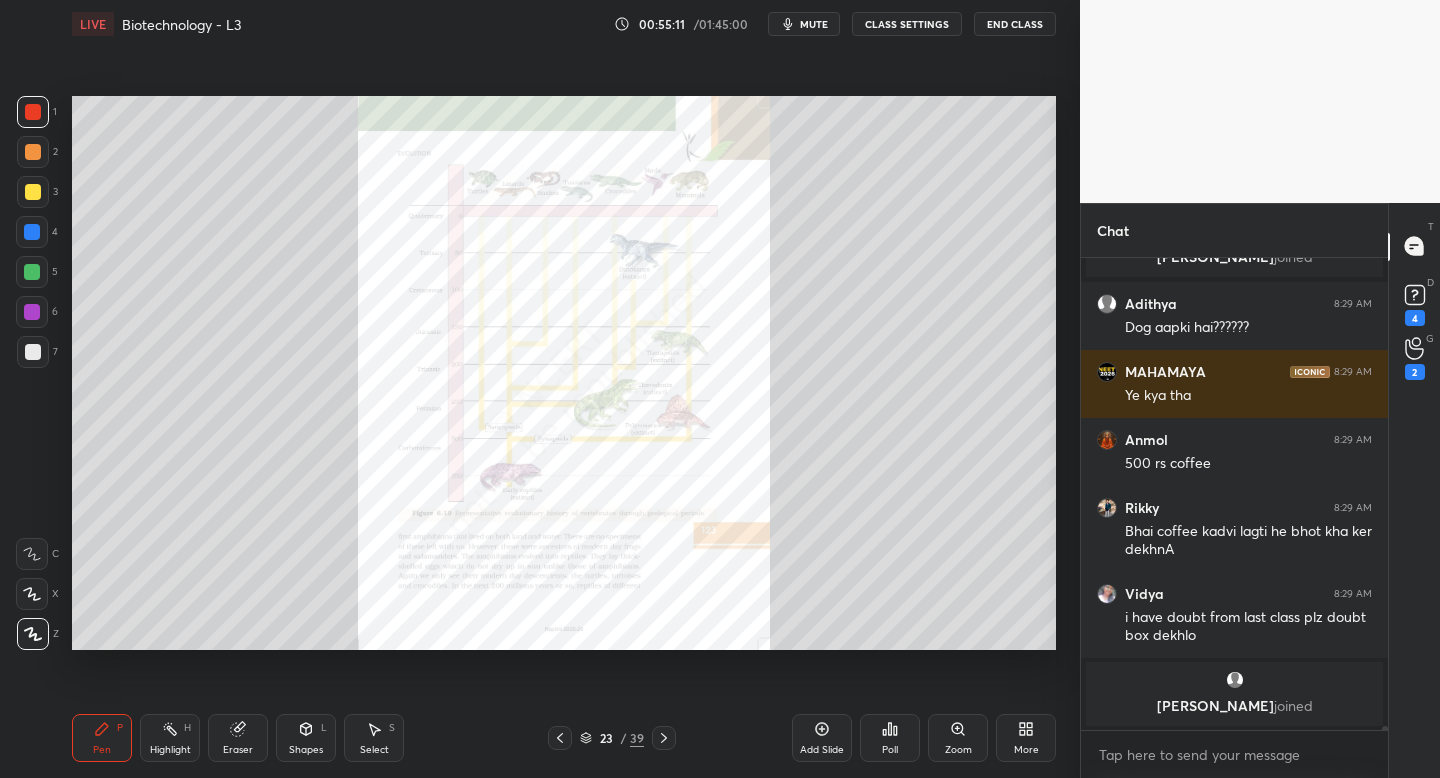 click on "2" at bounding box center (1415, 359) 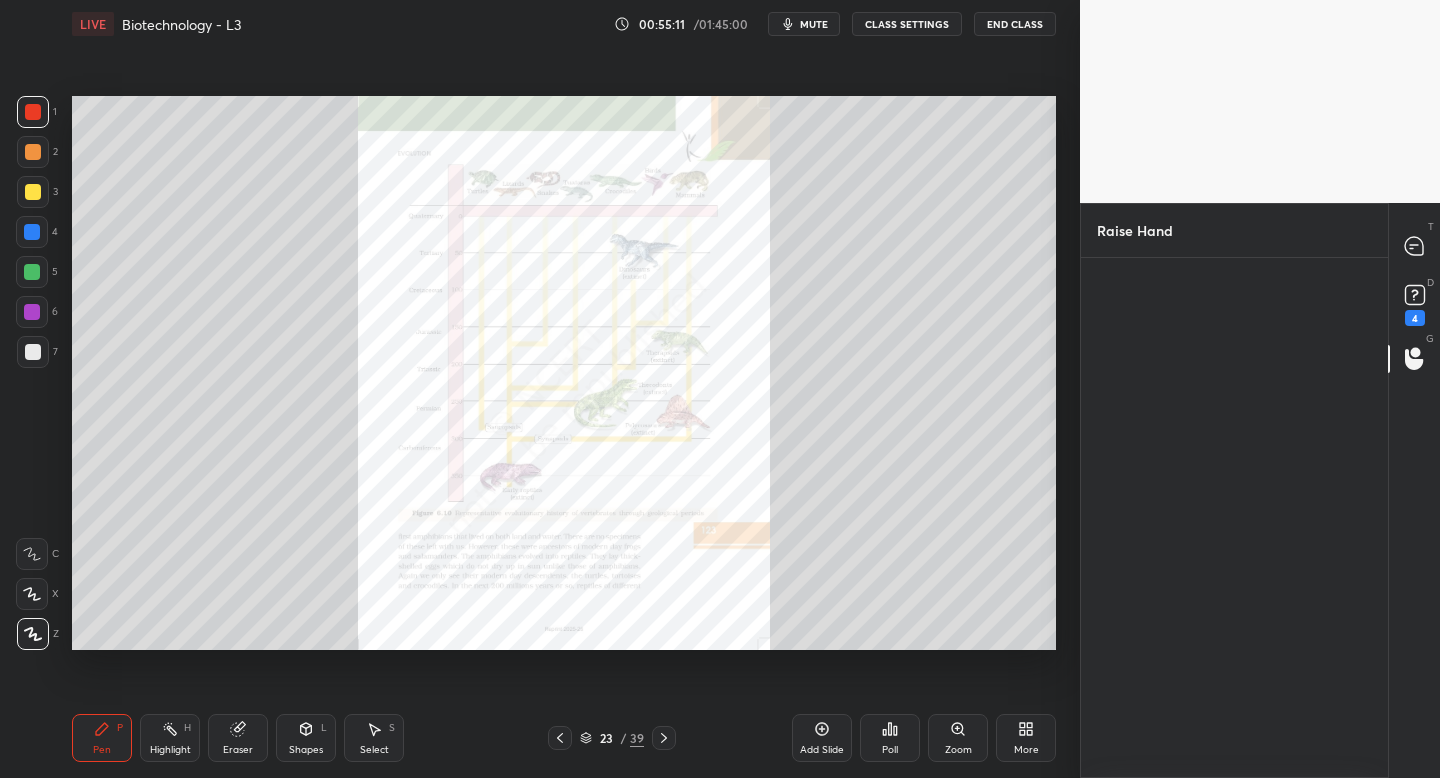 scroll, scrollTop: 514, scrollLeft: 301, axis: both 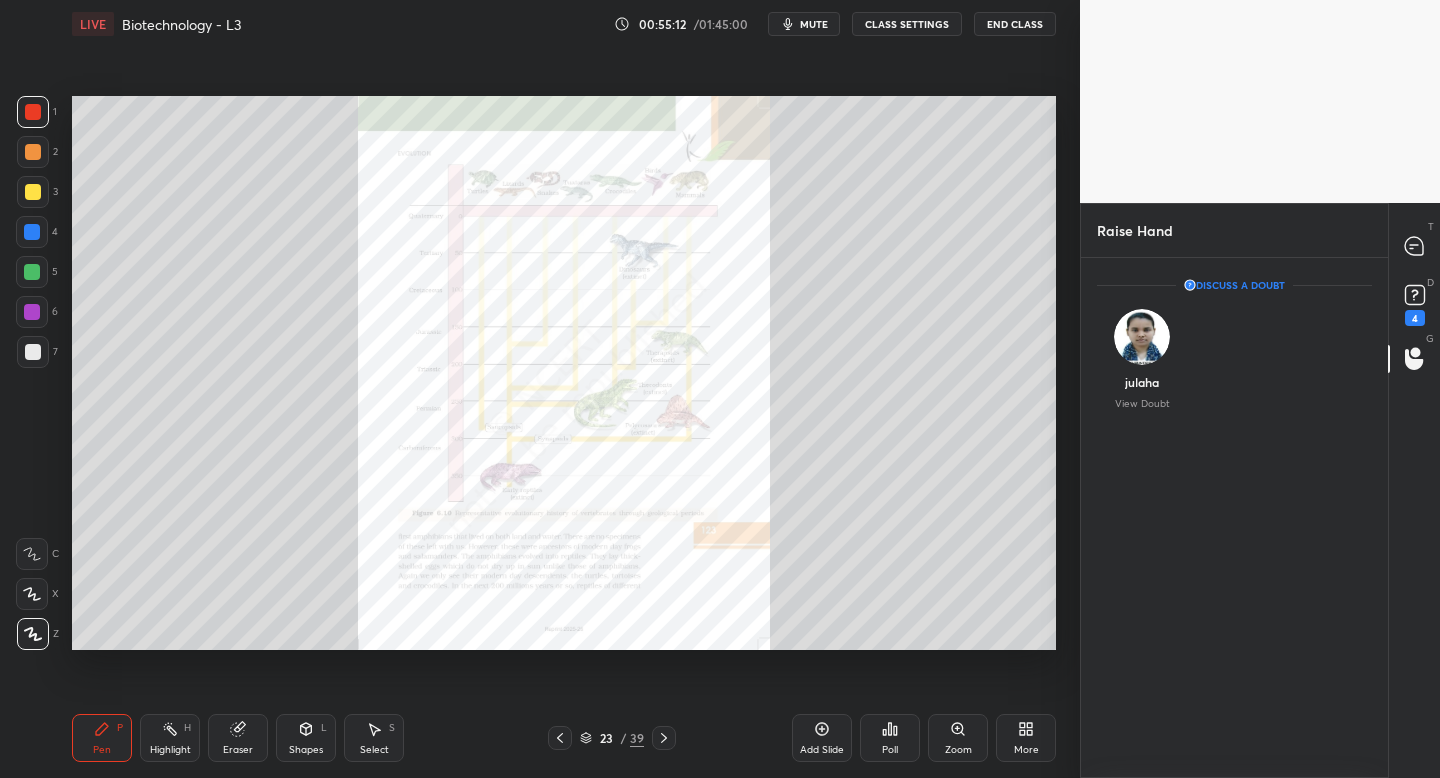 click 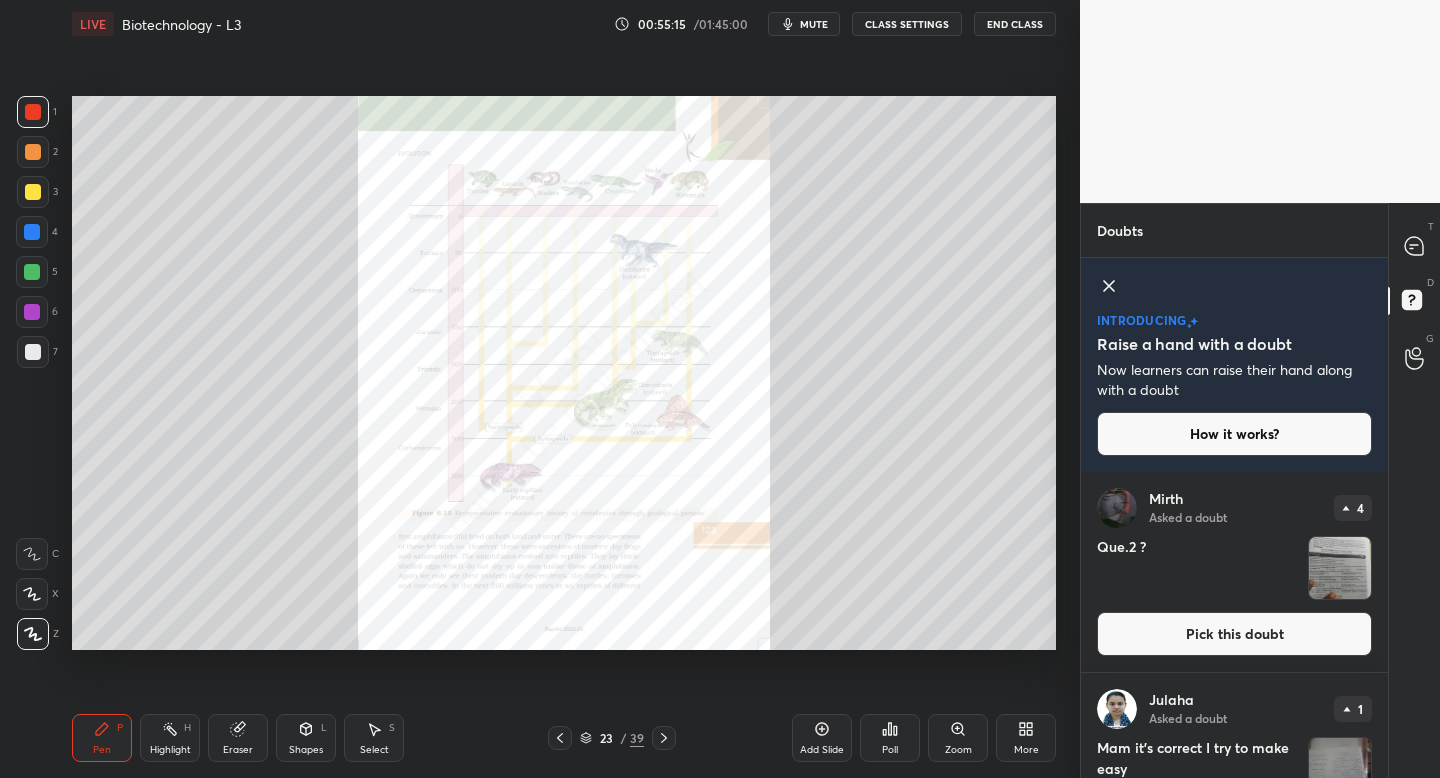 click 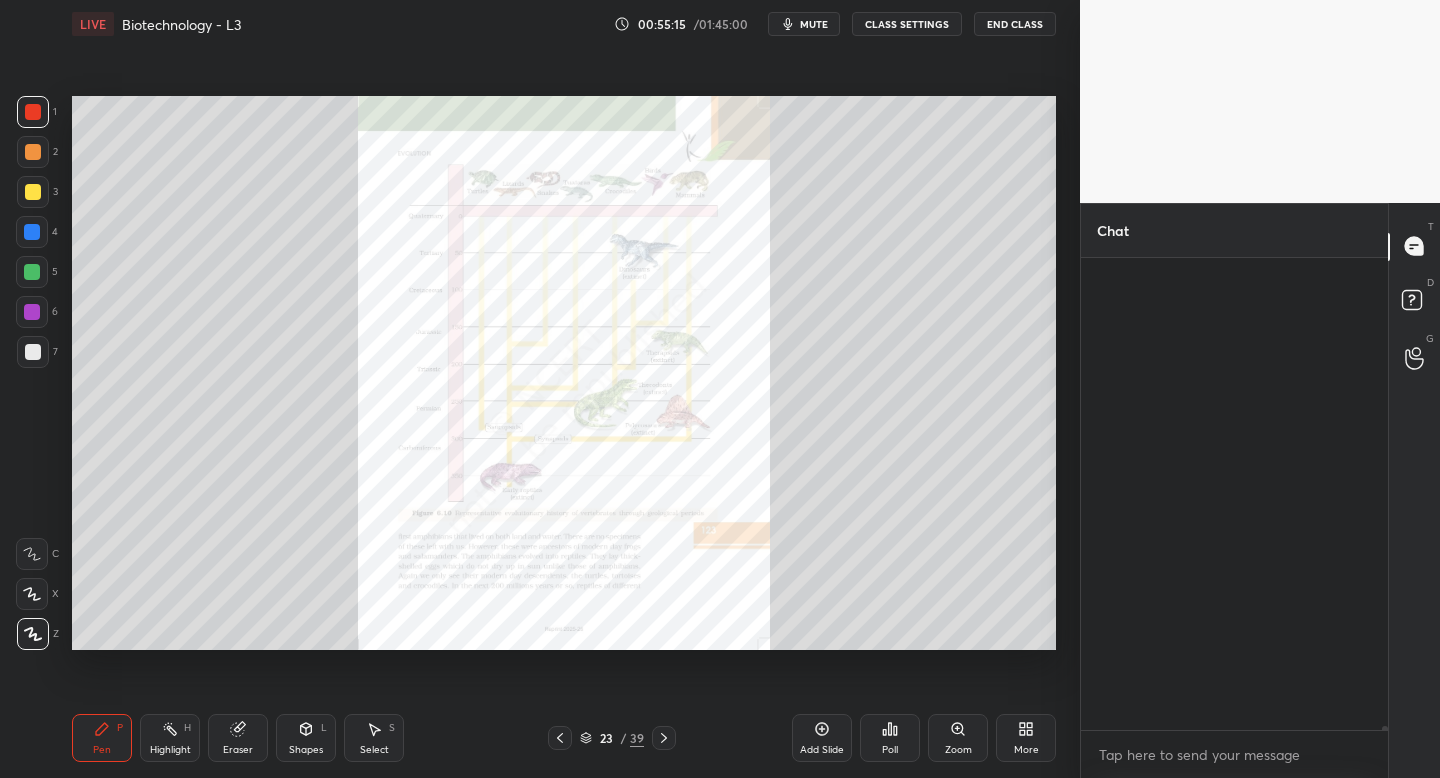 scroll, scrollTop: 58865, scrollLeft: 0, axis: vertical 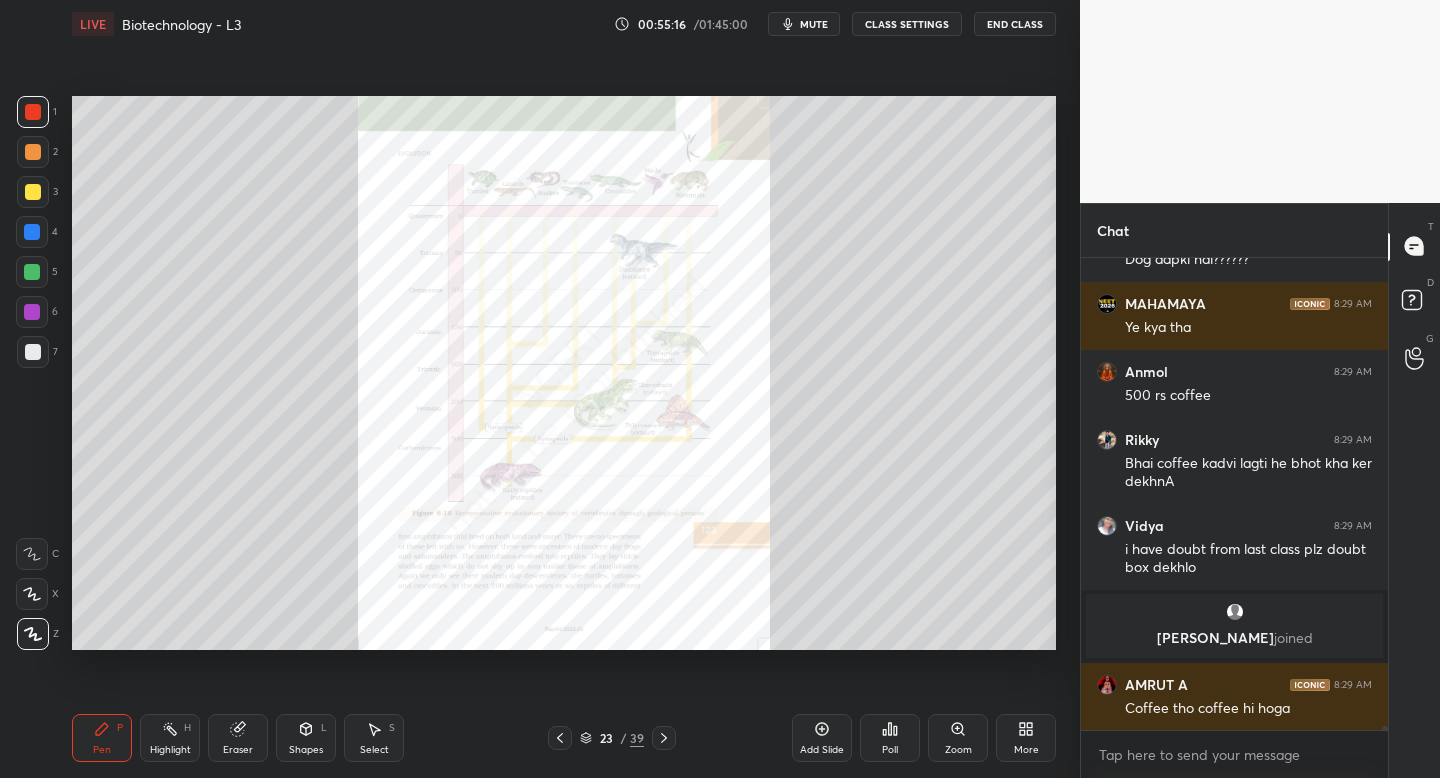 click 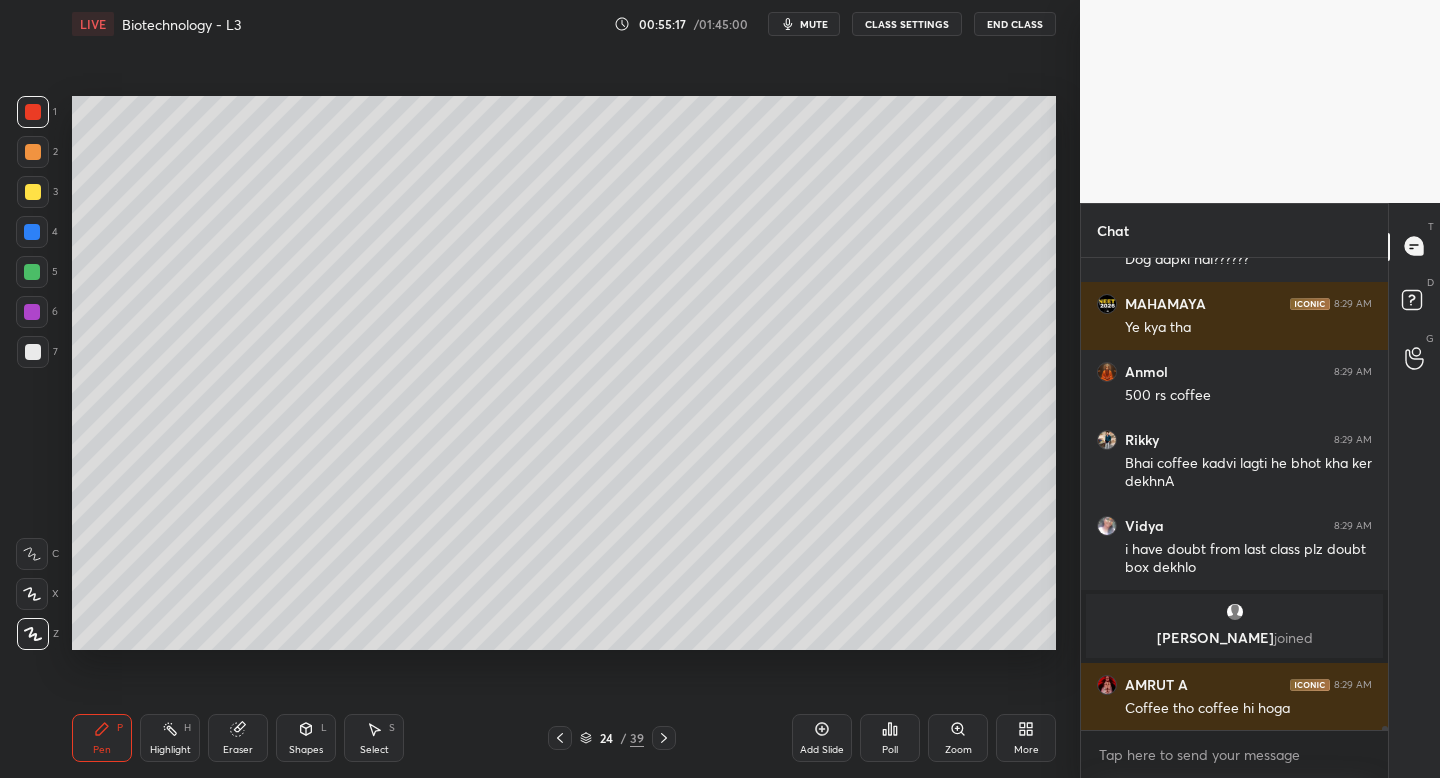 scroll, scrollTop: 59001, scrollLeft: 0, axis: vertical 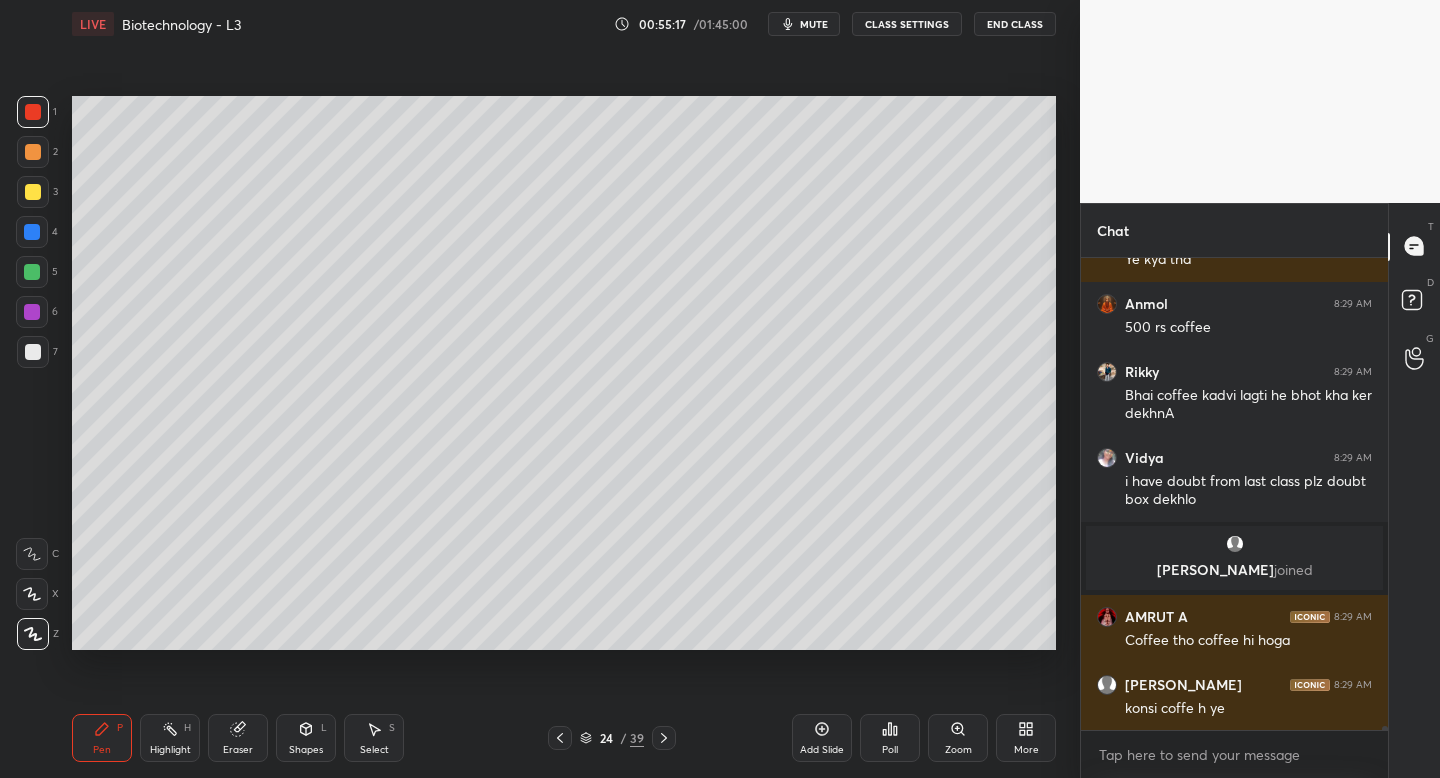 click 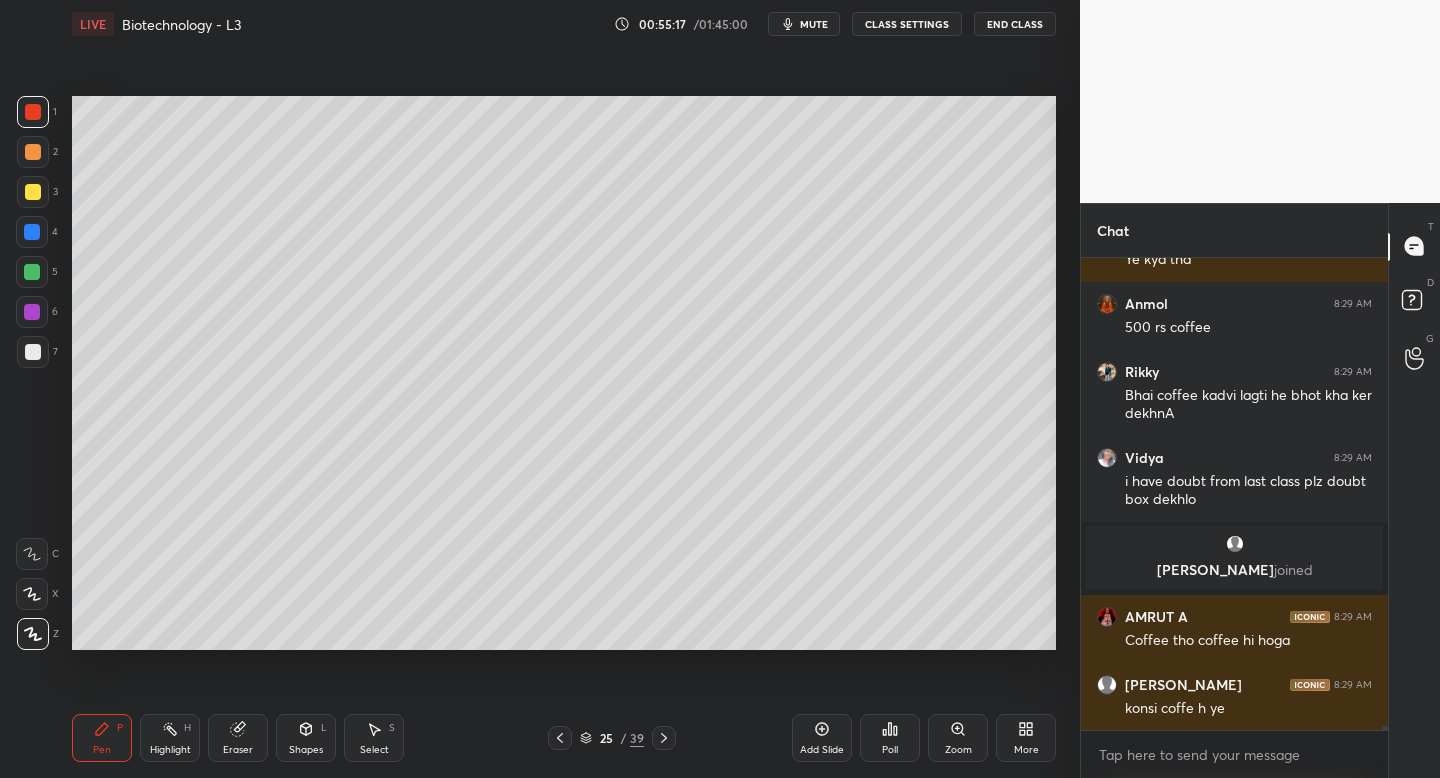 click 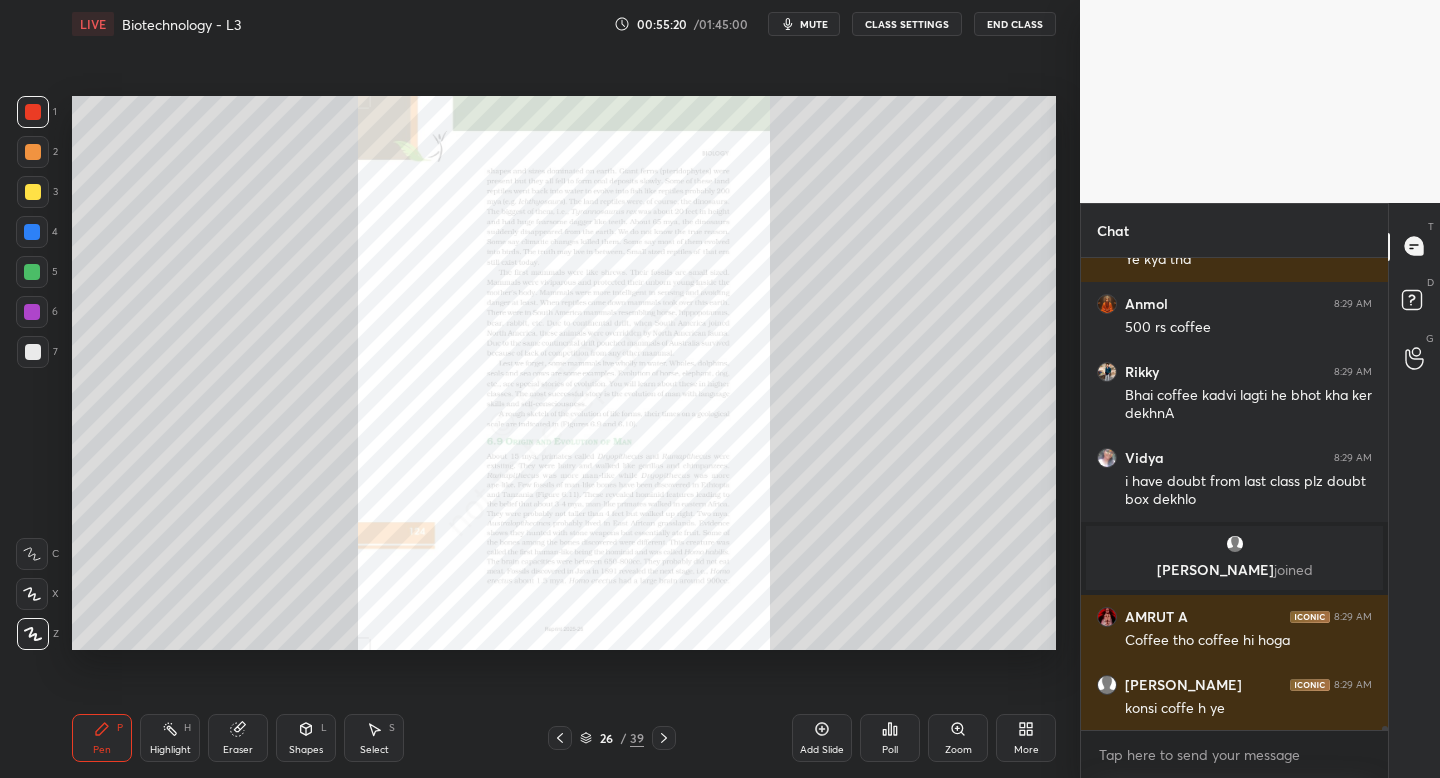 scroll, scrollTop: 59069, scrollLeft: 0, axis: vertical 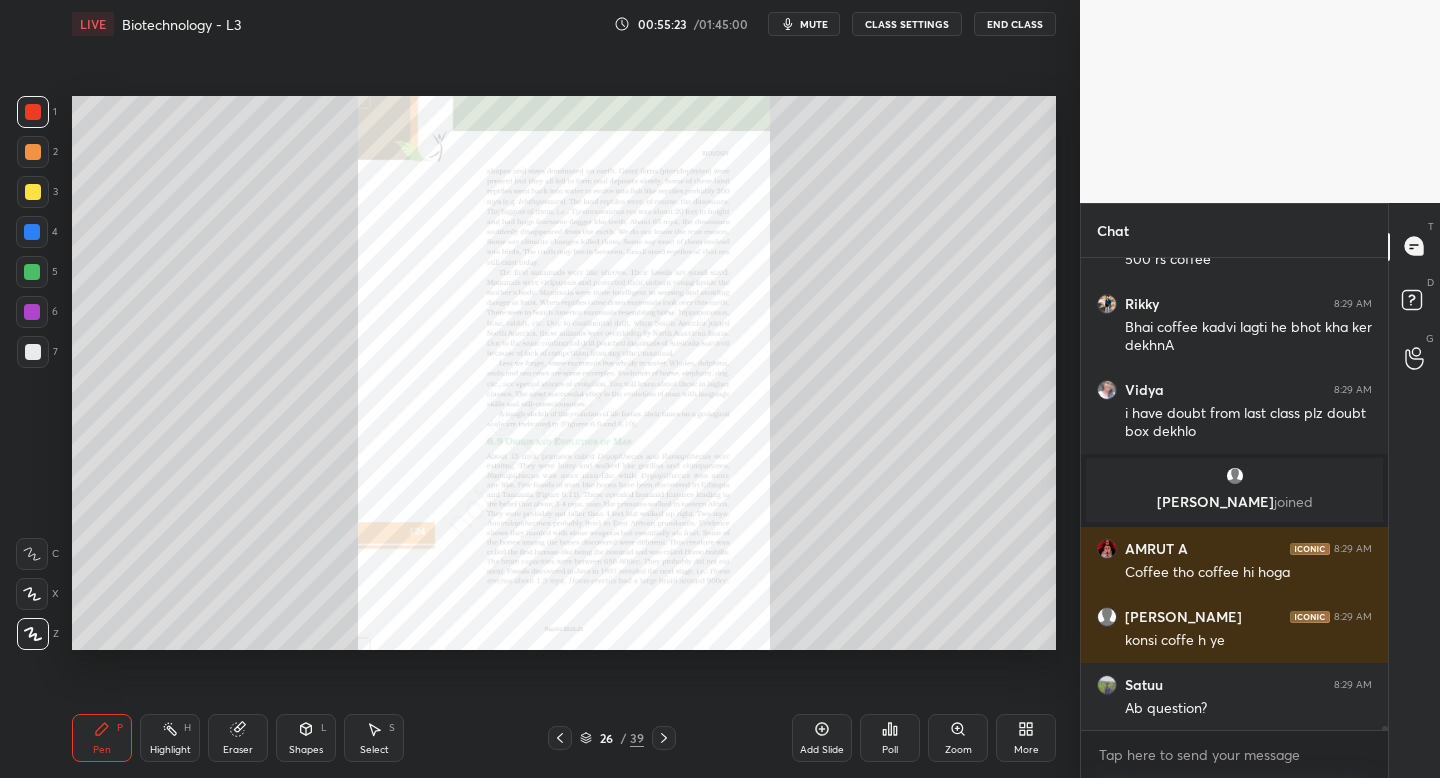 click 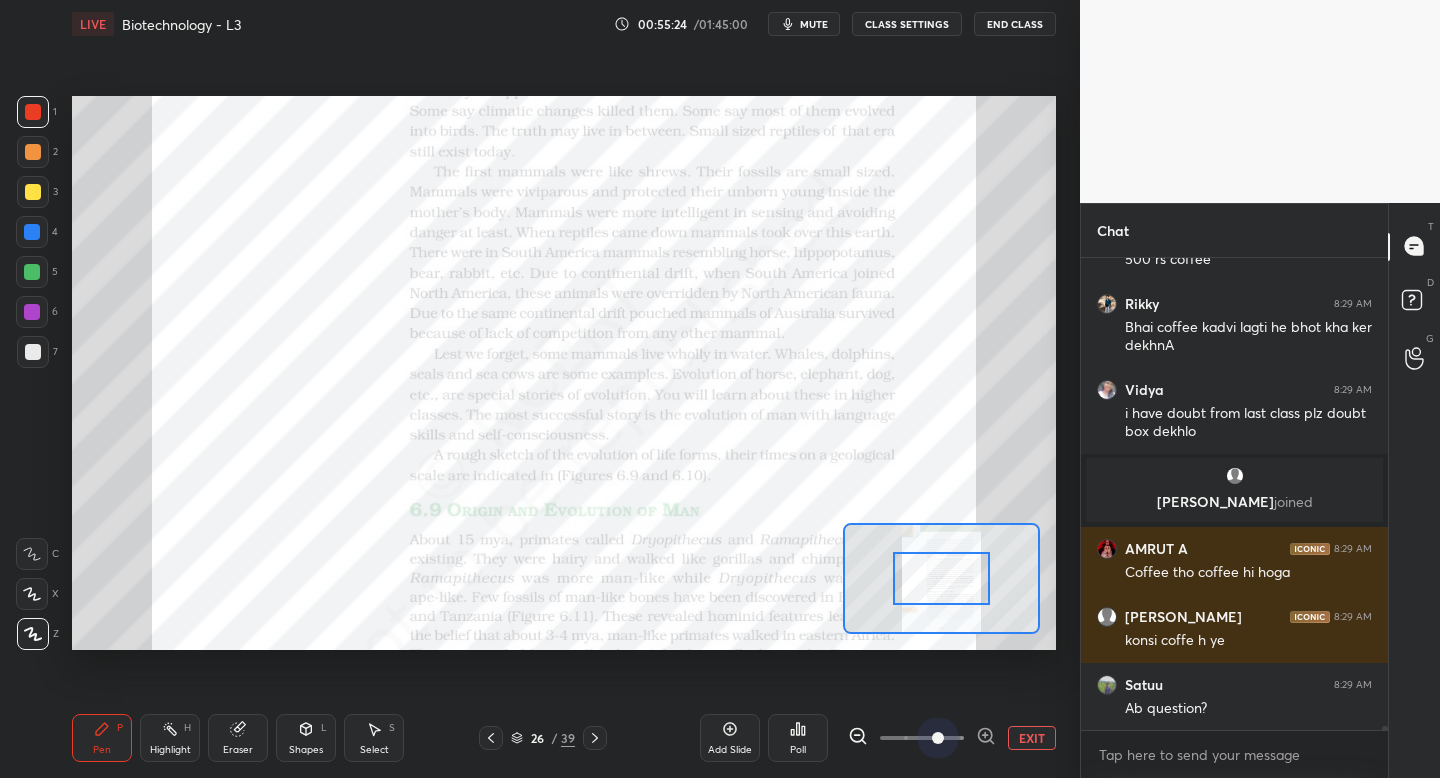 click at bounding box center (922, 738) 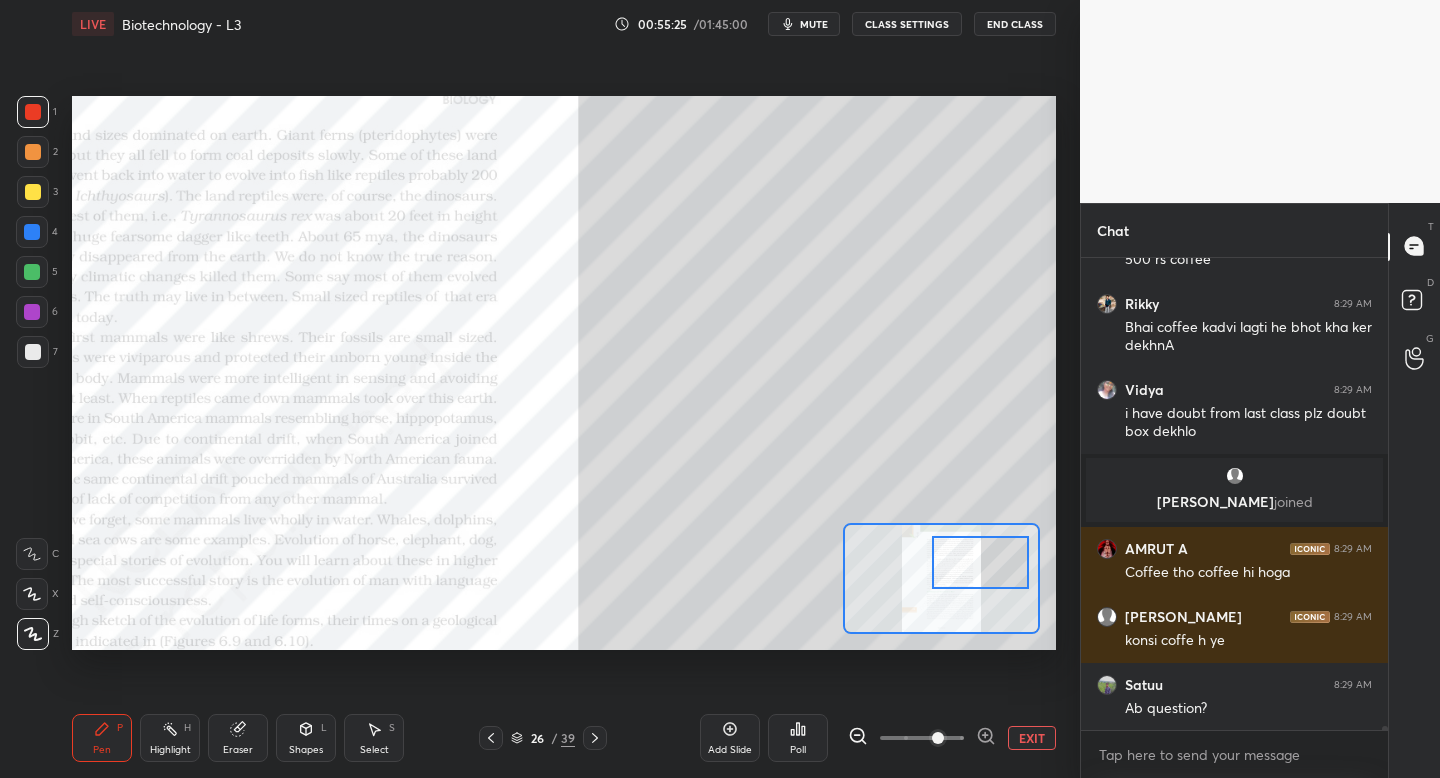 drag, startPoint x: 956, startPoint y: 581, endPoint x: 982, endPoint y: 574, distance: 26.925823 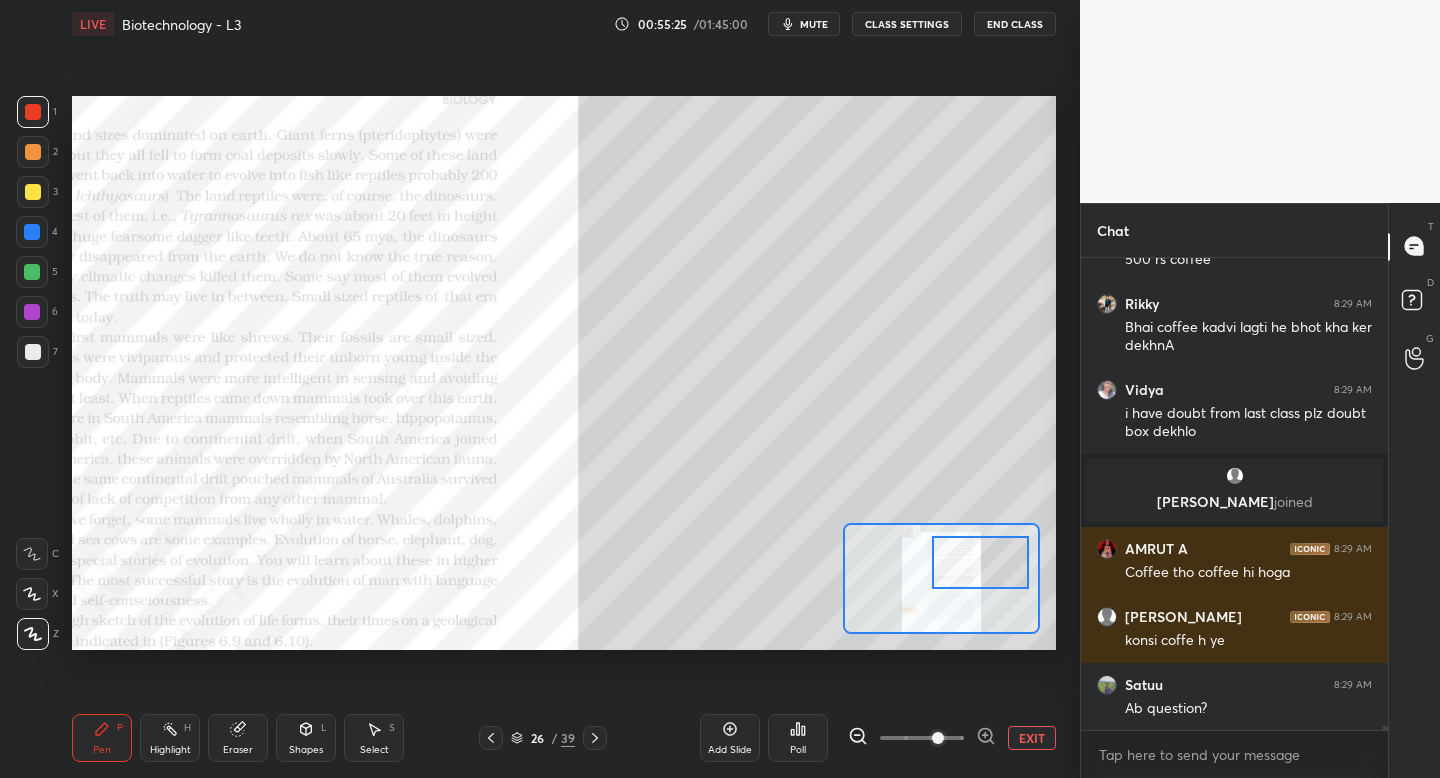 click at bounding box center [980, 562] 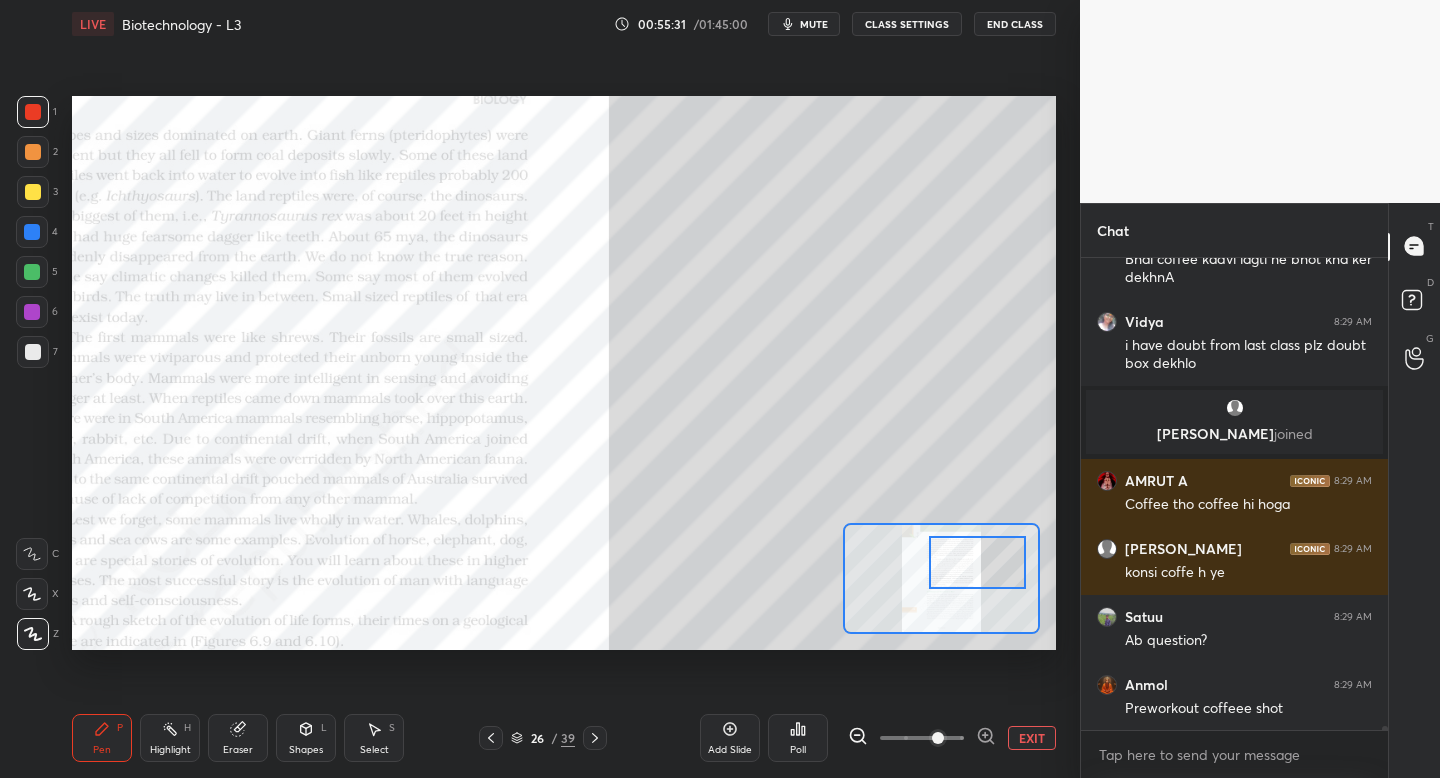 scroll, scrollTop: 59223, scrollLeft: 0, axis: vertical 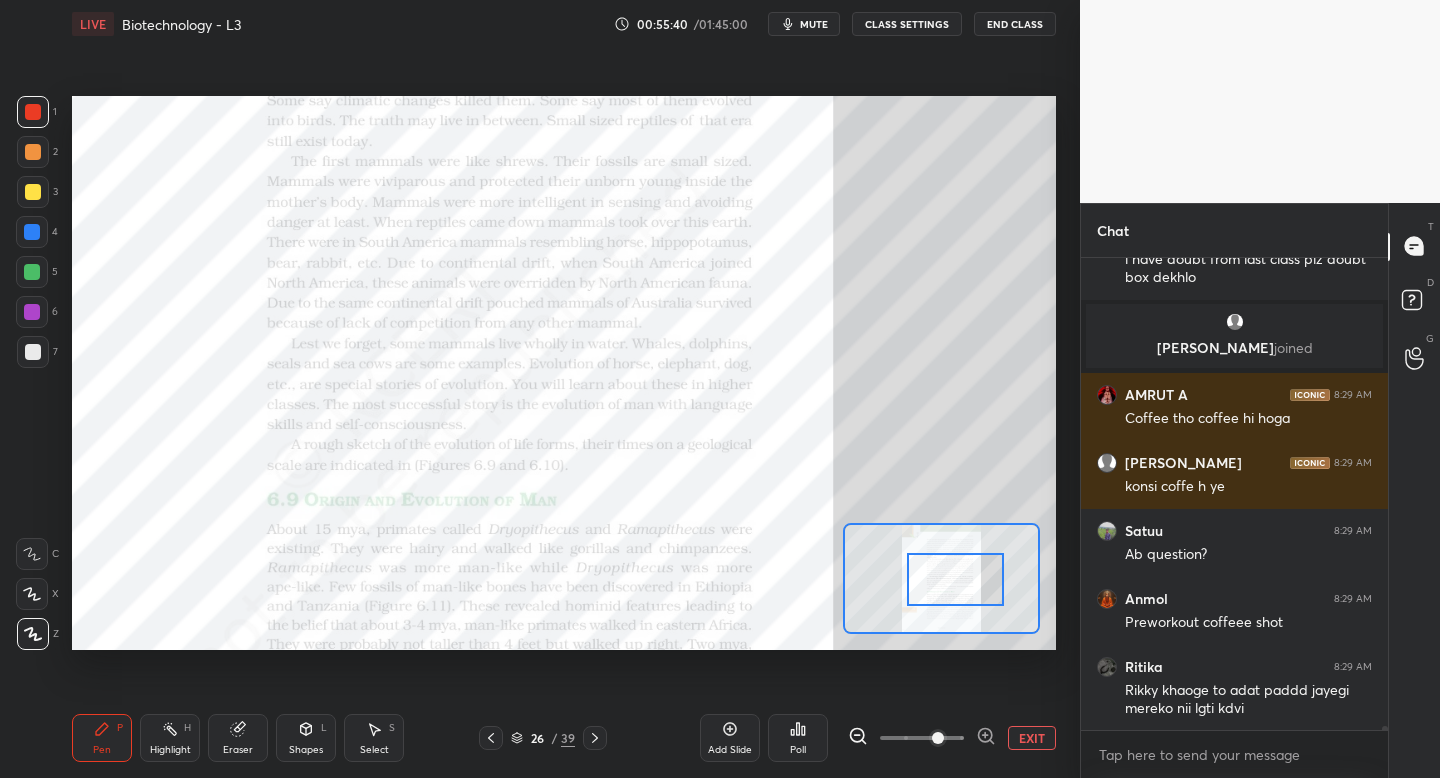 drag, startPoint x: 949, startPoint y: 585, endPoint x: 938, endPoint y: 587, distance: 11.18034 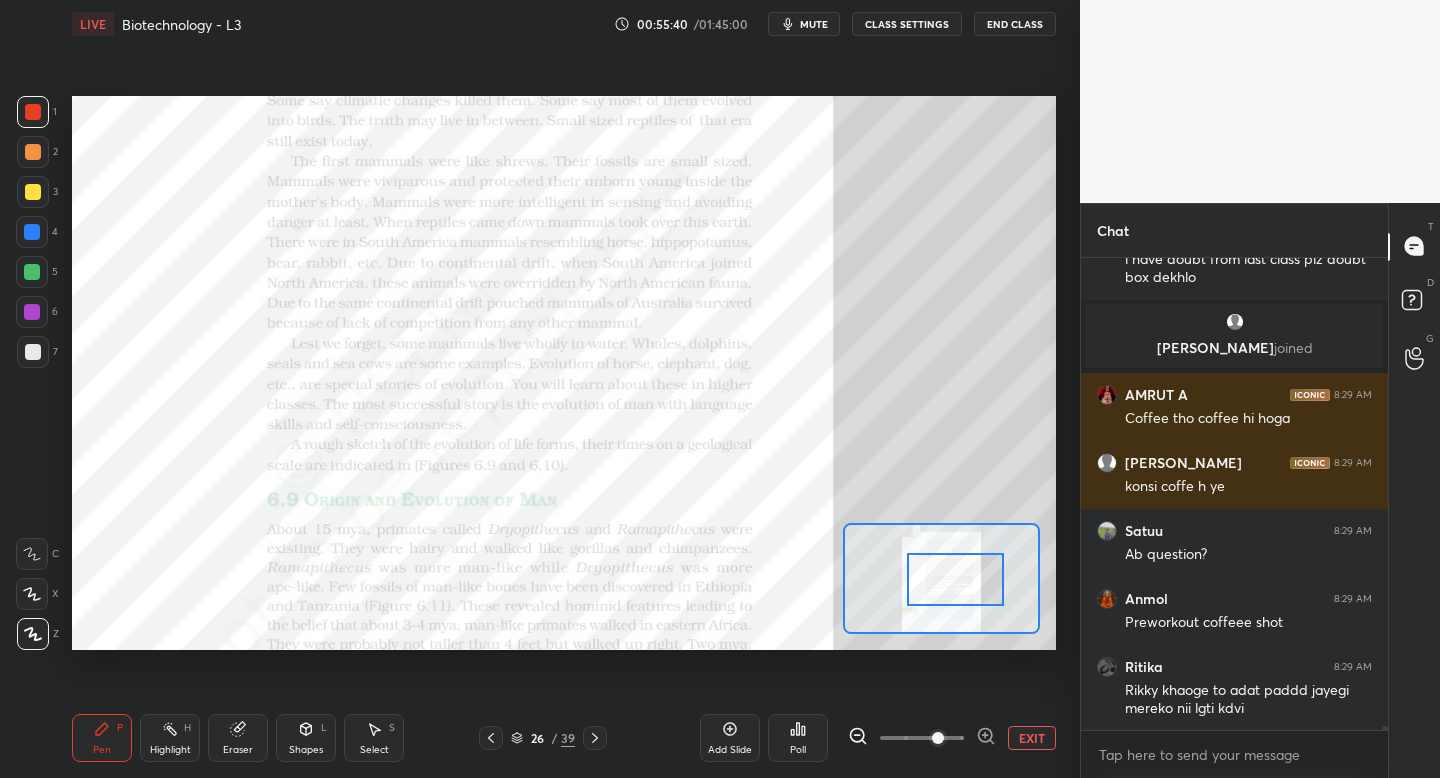 click at bounding box center [955, 579] 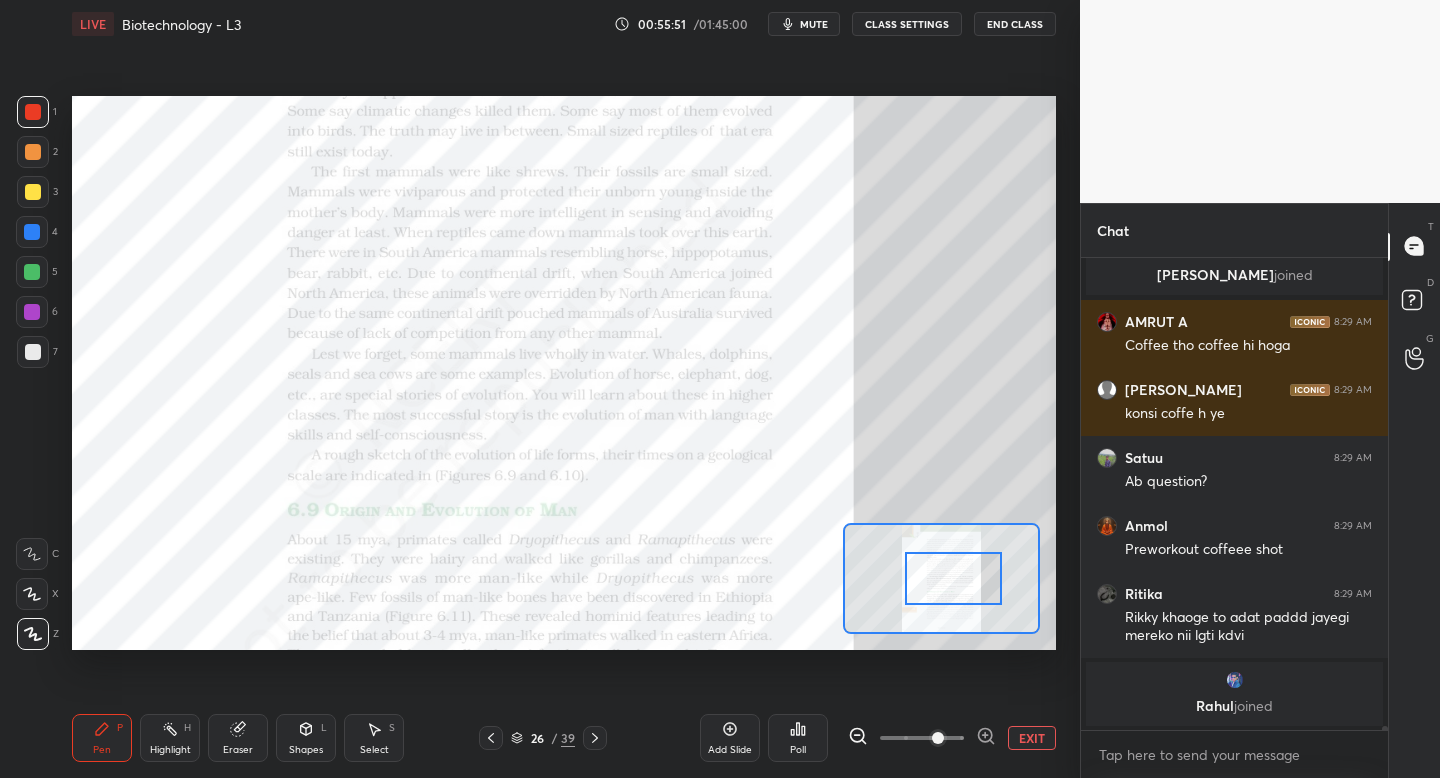 scroll, scrollTop: 59006, scrollLeft: 0, axis: vertical 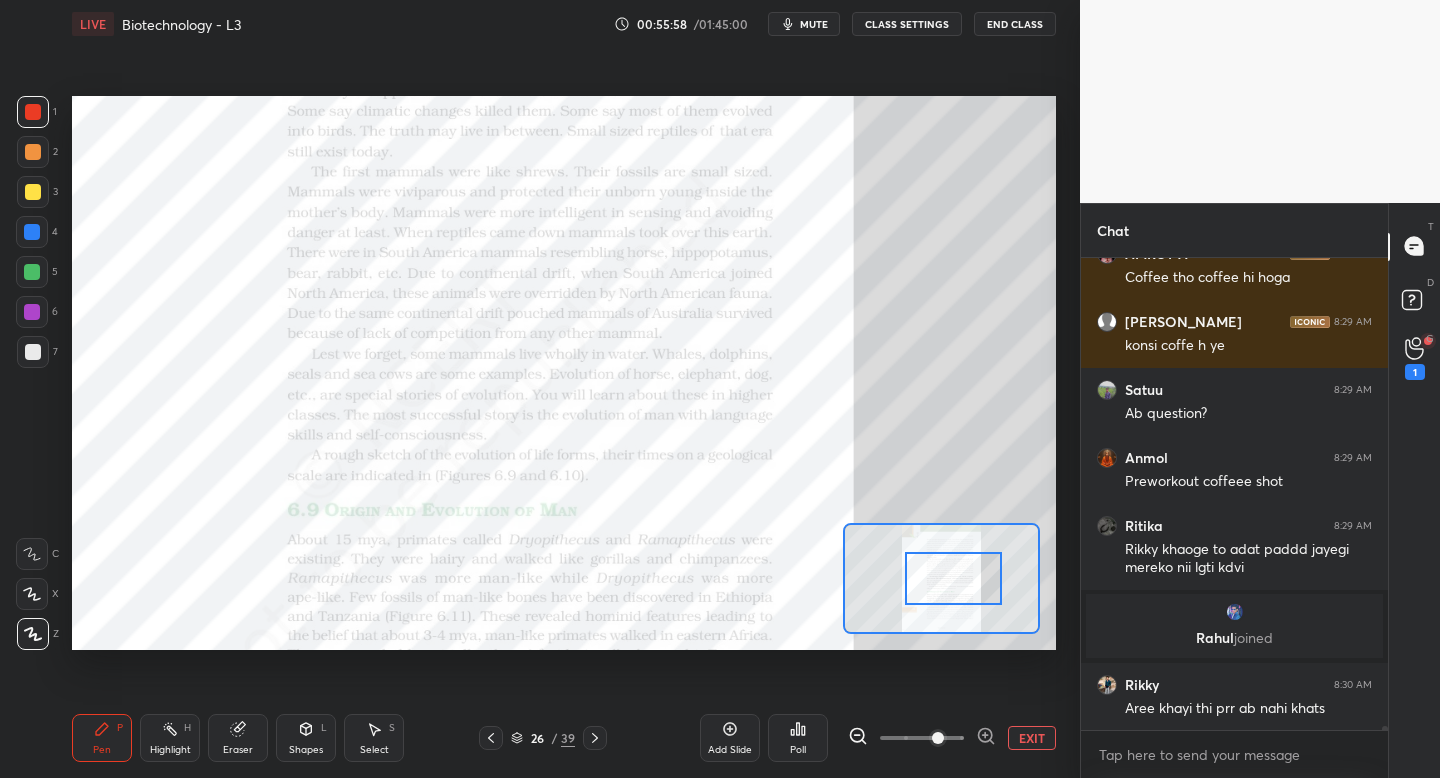 click on "Add Slide" at bounding box center (730, 750) 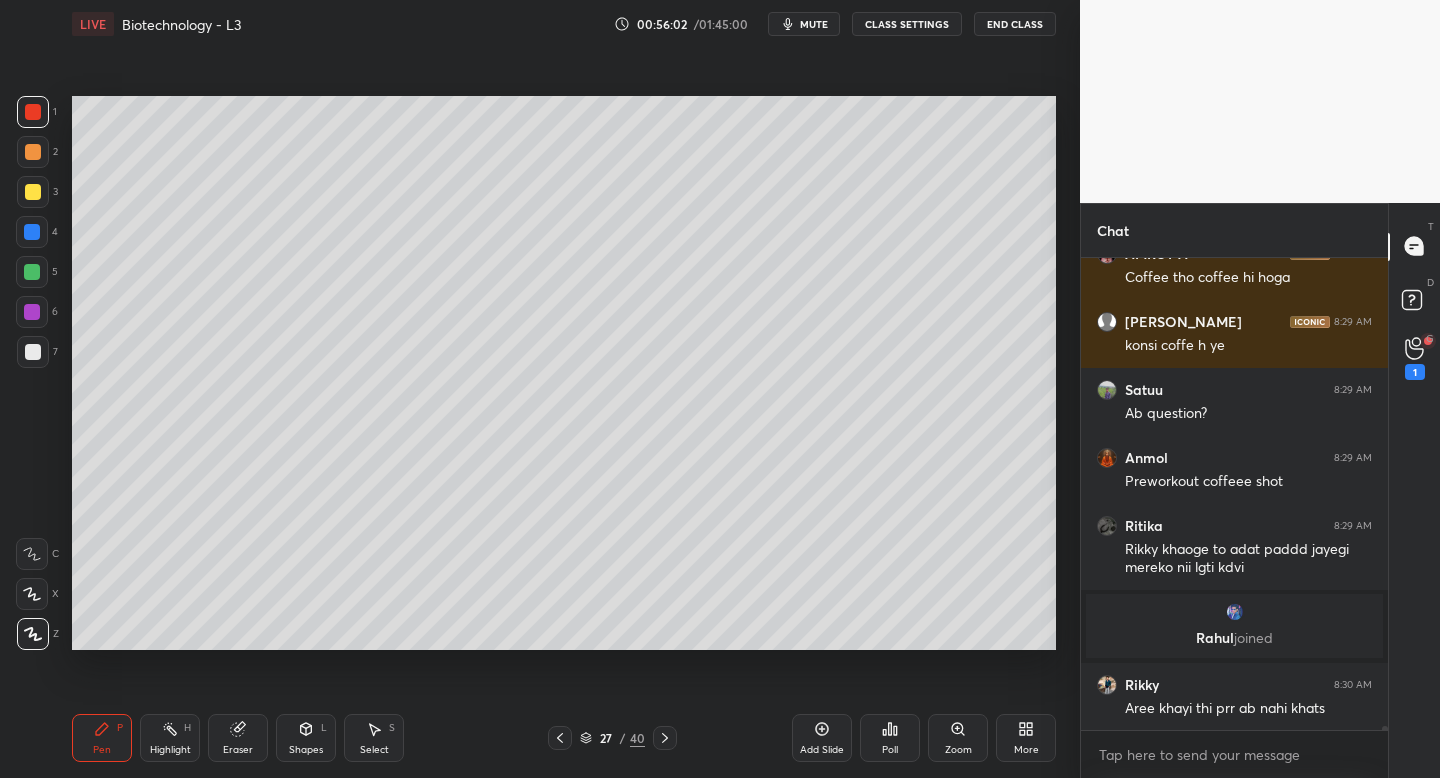 scroll, scrollTop: 59074, scrollLeft: 0, axis: vertical 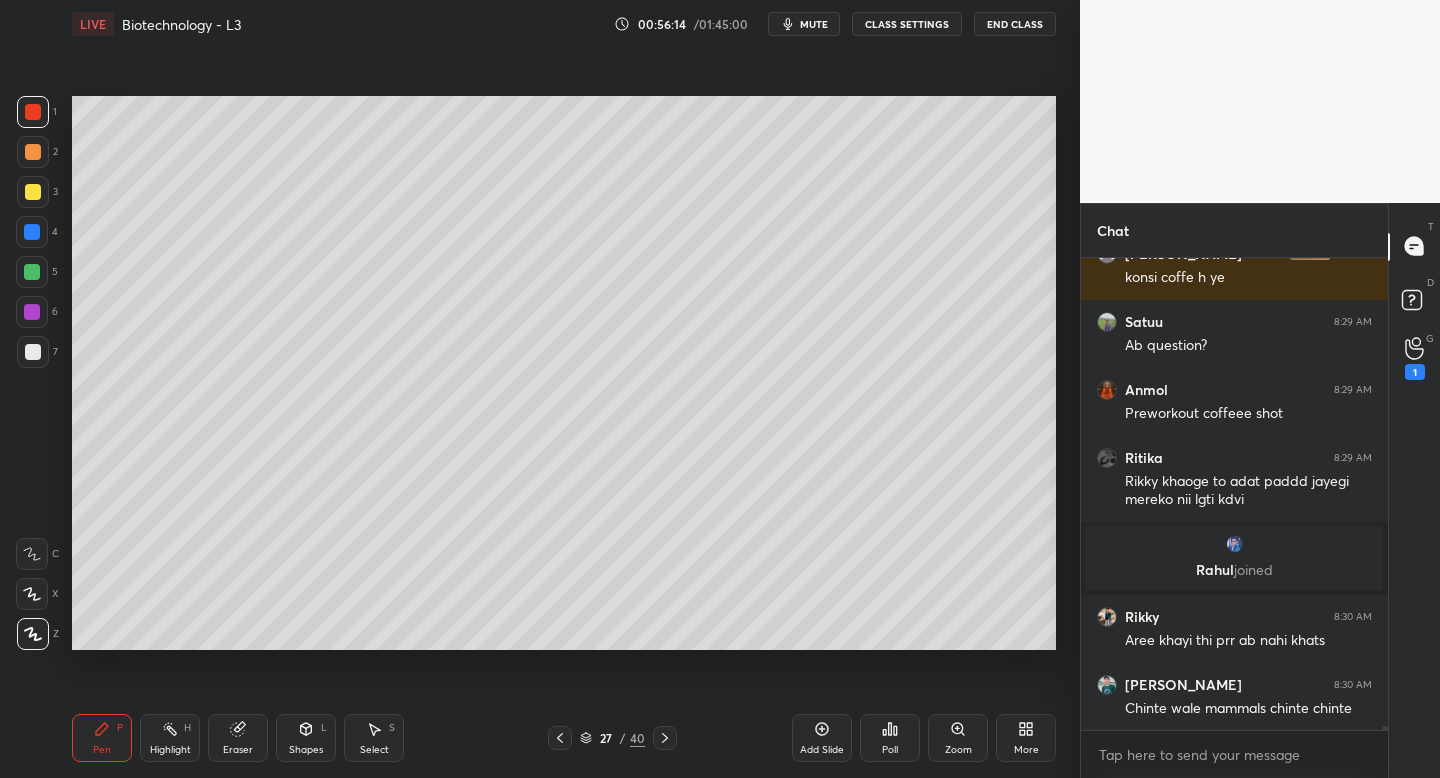 click on "3" at bounding box center (37, 192) 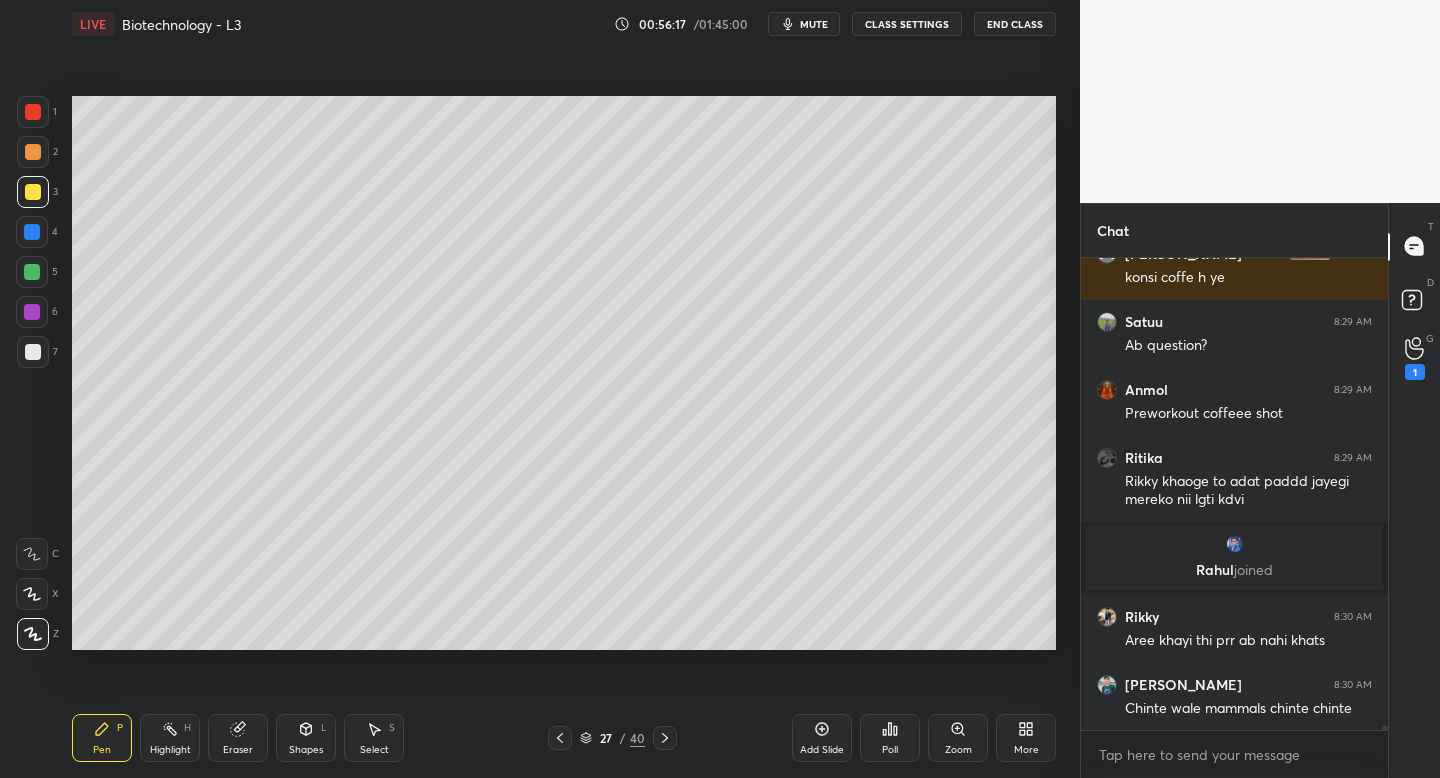 click 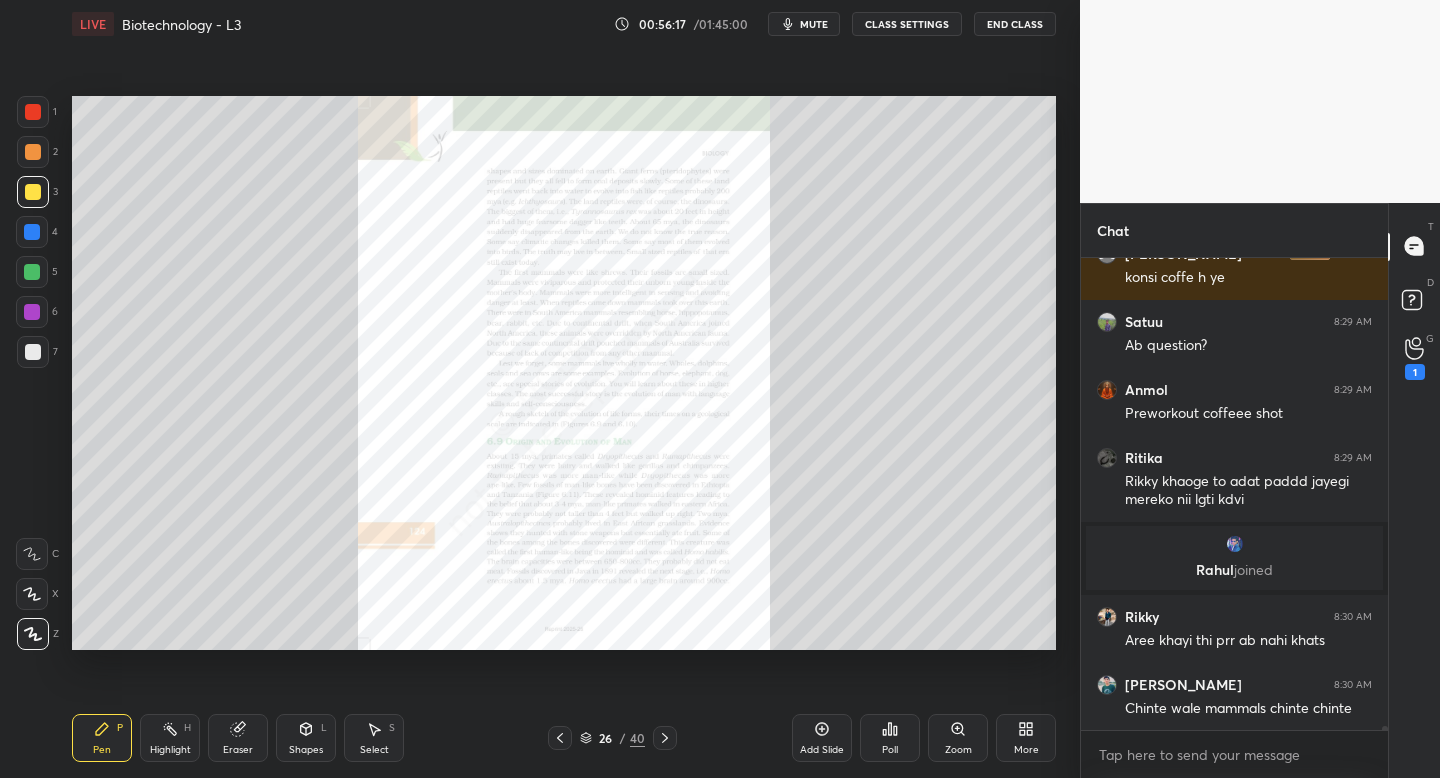 click on "Zoom" at bounding box center (958, 738) 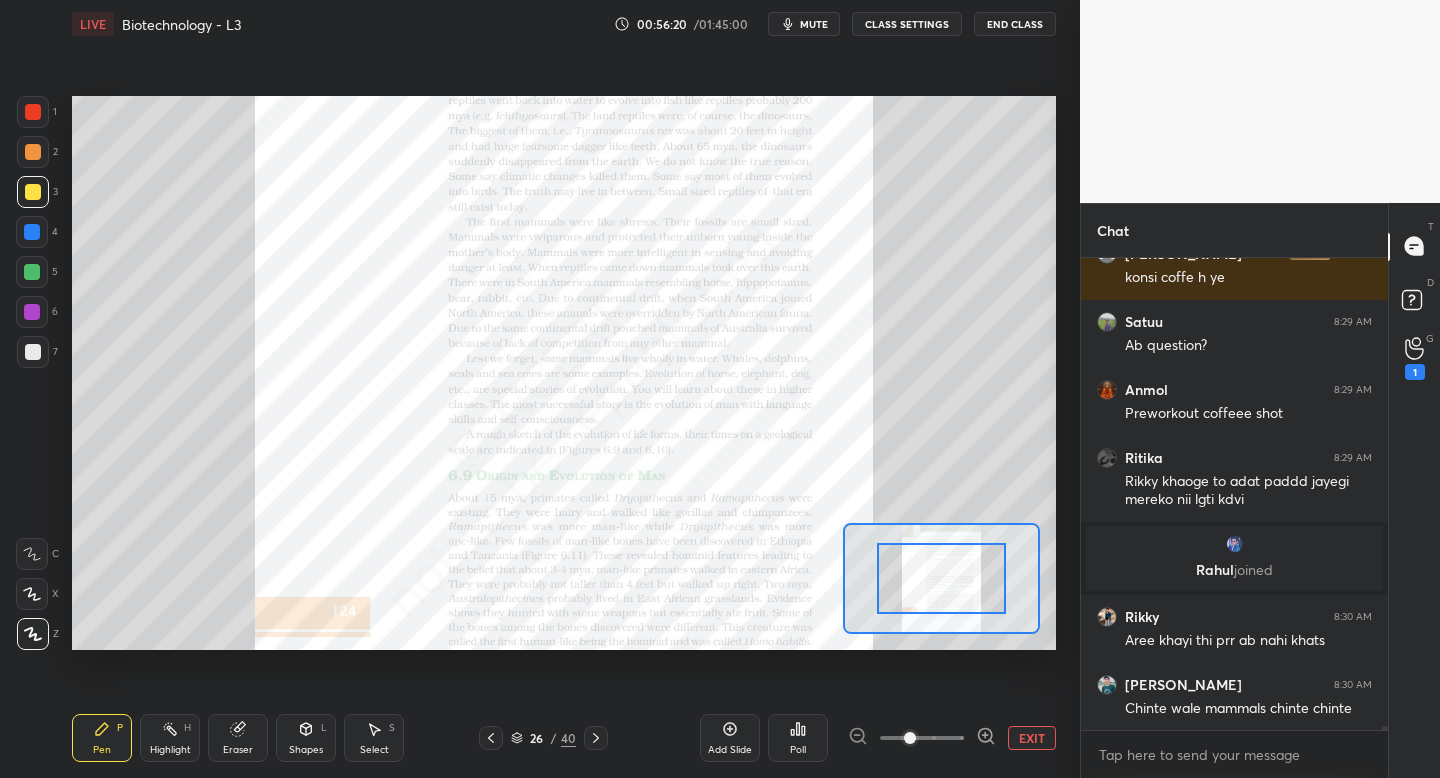 scroll, scrollTop: 59142, scrollLeft: 0, axis: vertical 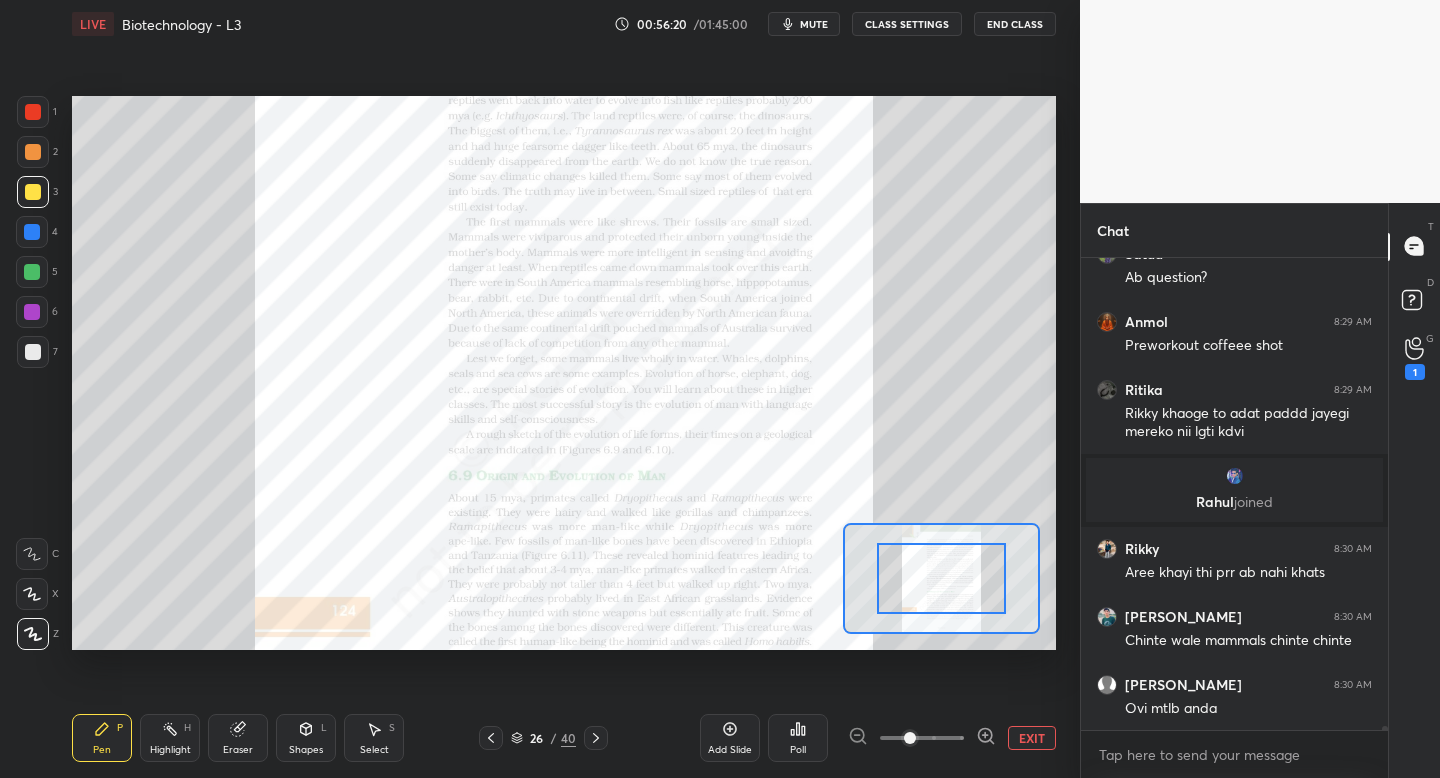 click at bounding box center (33, 112) 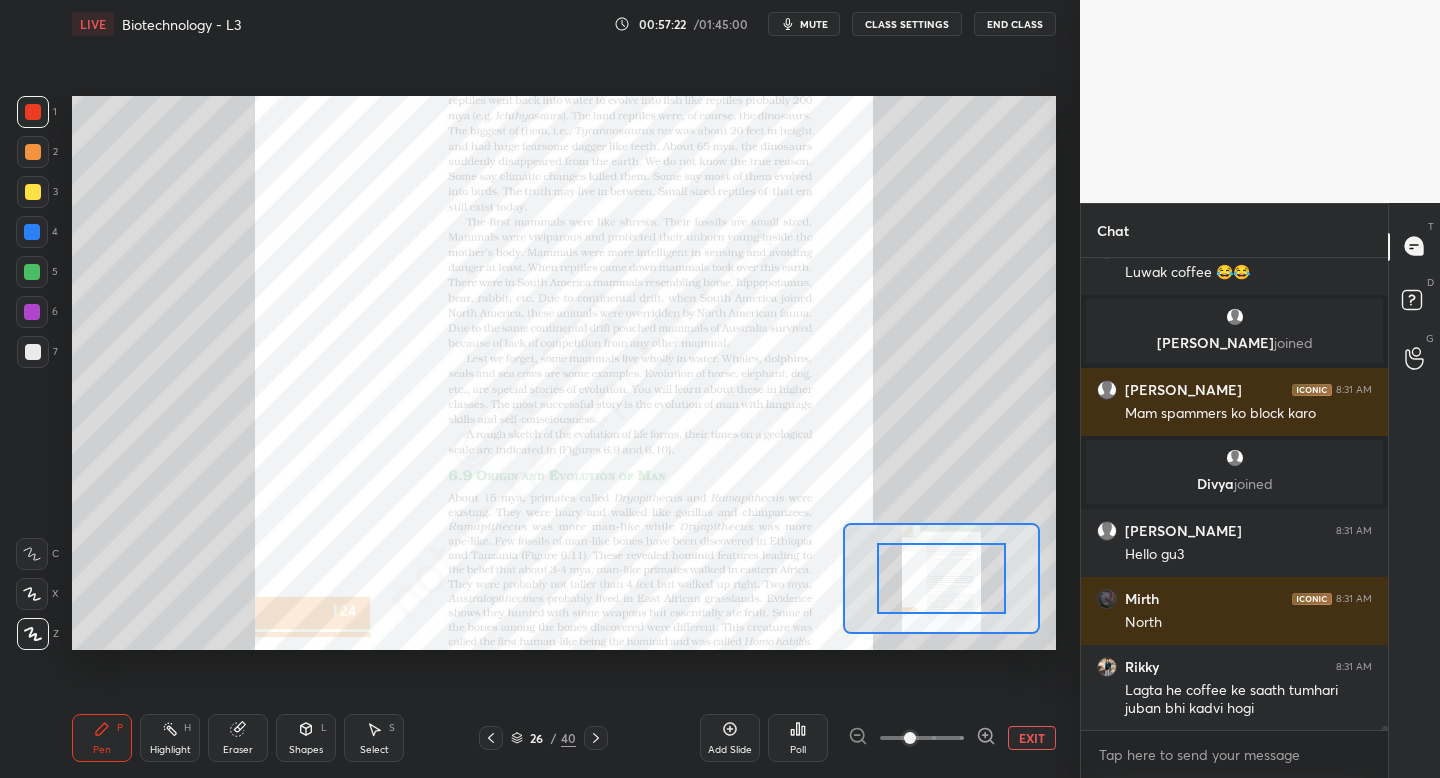 scroll, scrollTop: 59774, scrollLeft: 0, axis: vertical 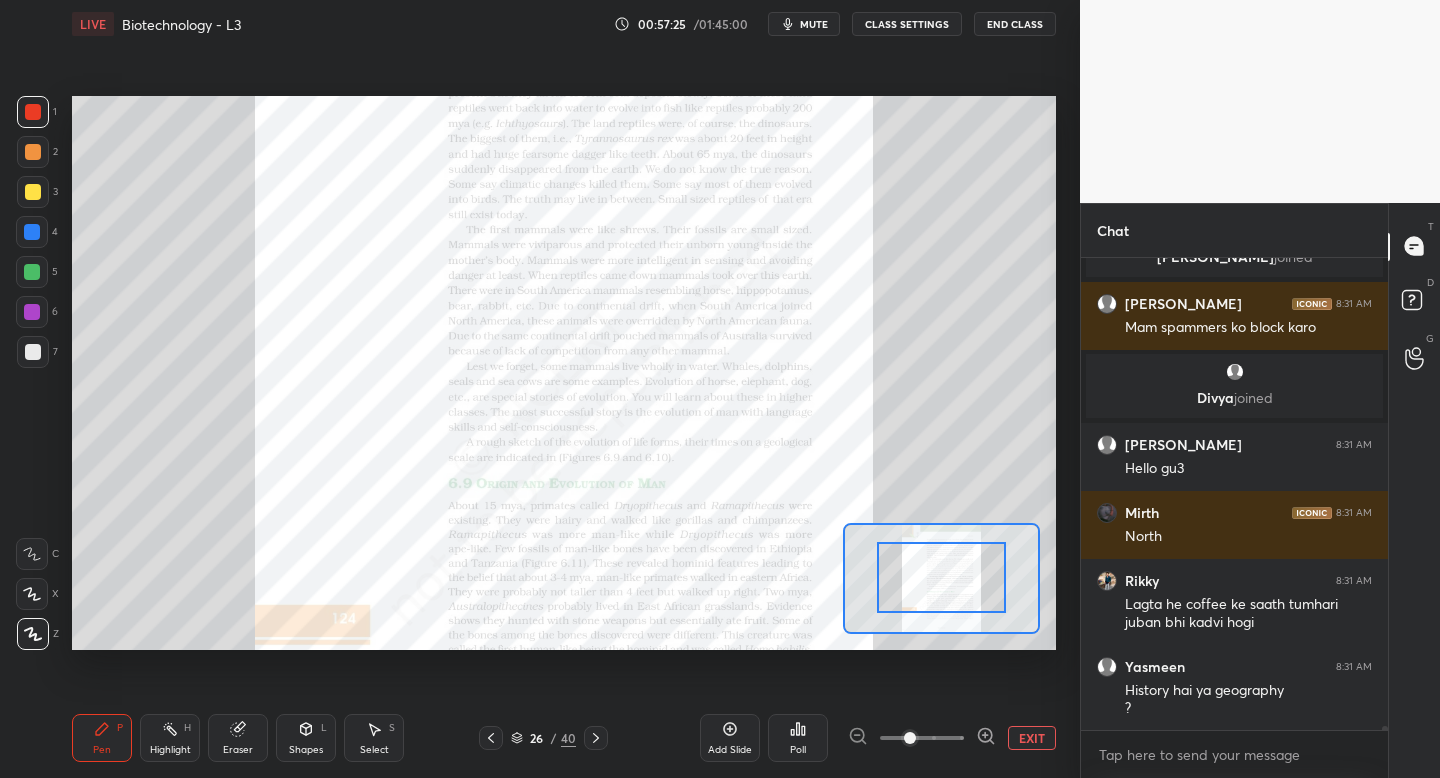 drag, startPoint x: 942, startPoint y: 569, endPoint x: 946, endPoint y: 589, distance: 20.396078 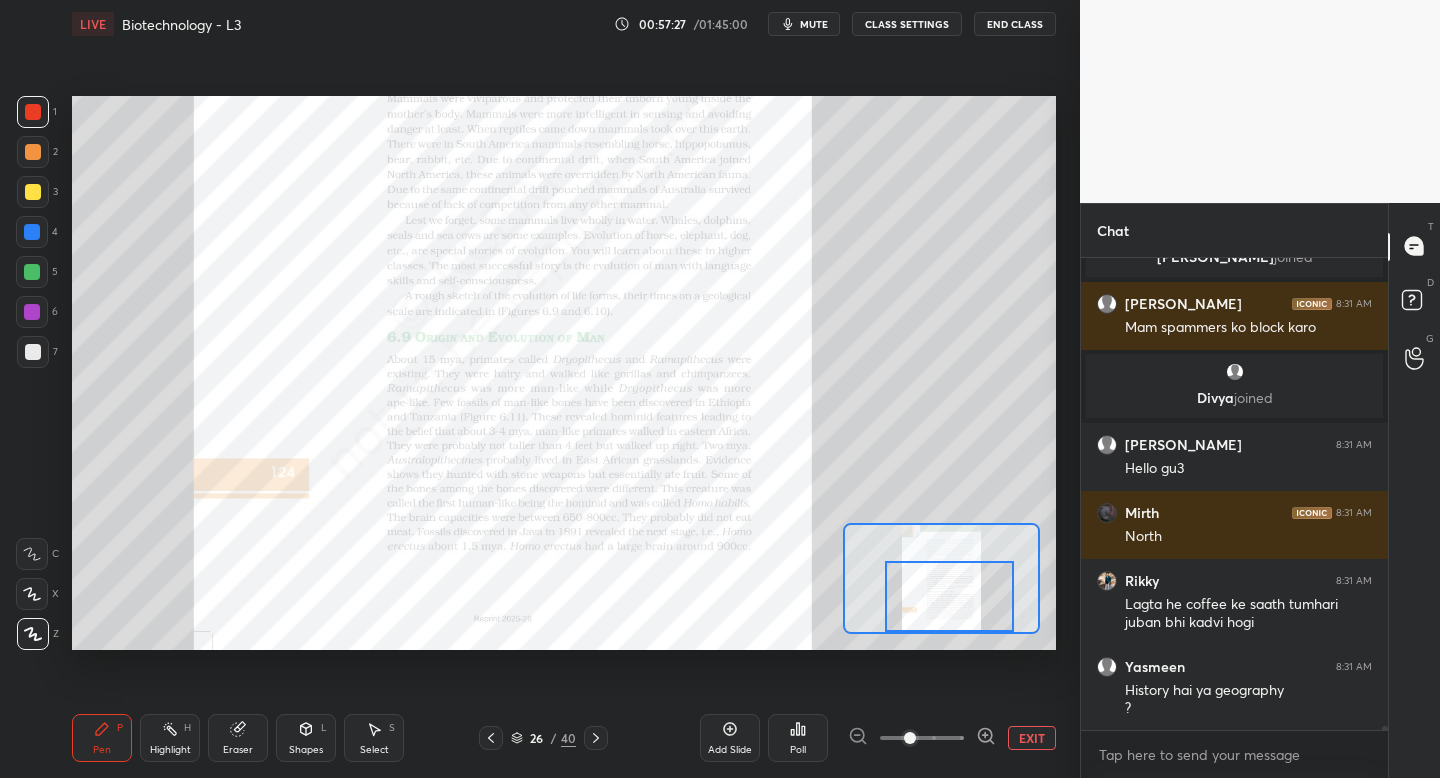 drag, startPoint x: 937, startPoint y: 573, endPoint x: 945, endPoint y: 593, distance: 21.540659 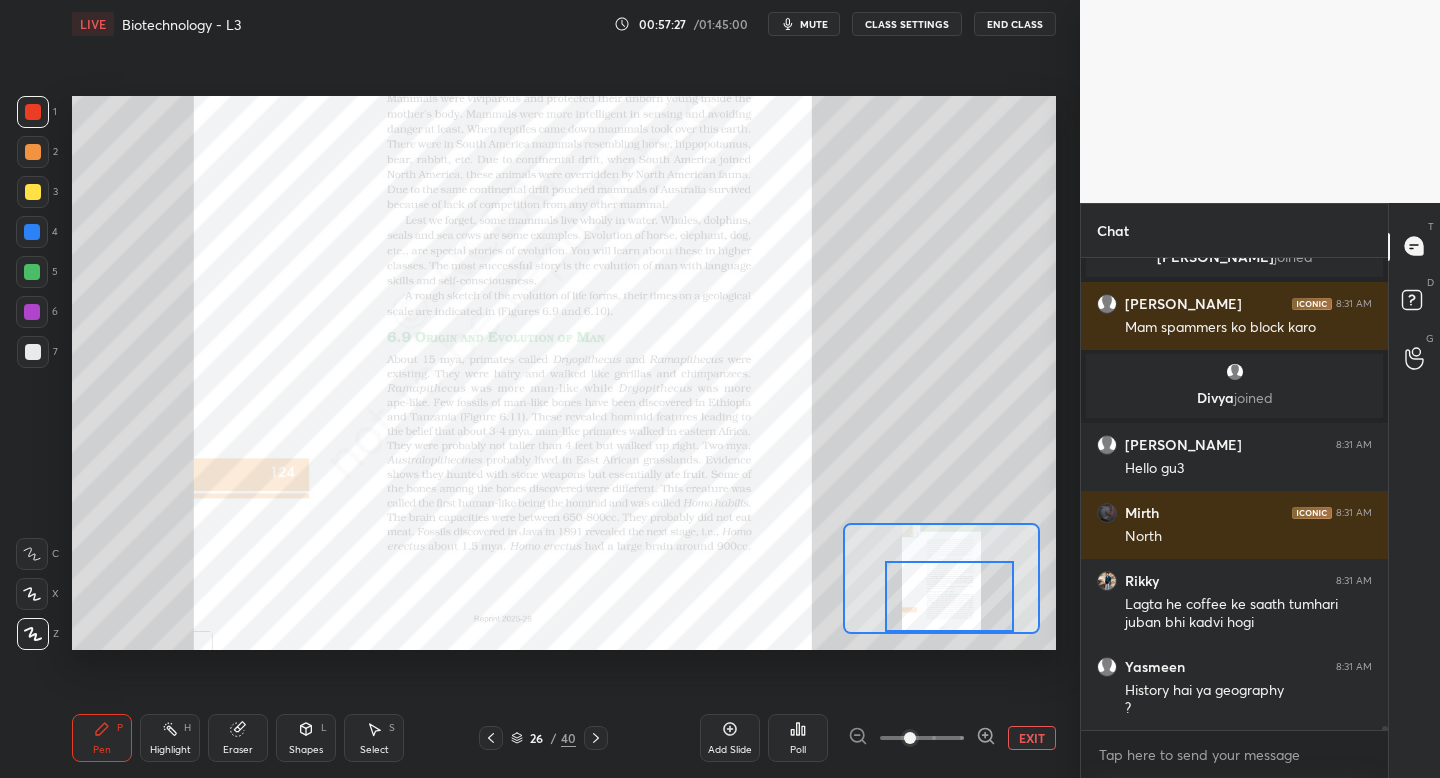 click at bounding box center (949, 596) 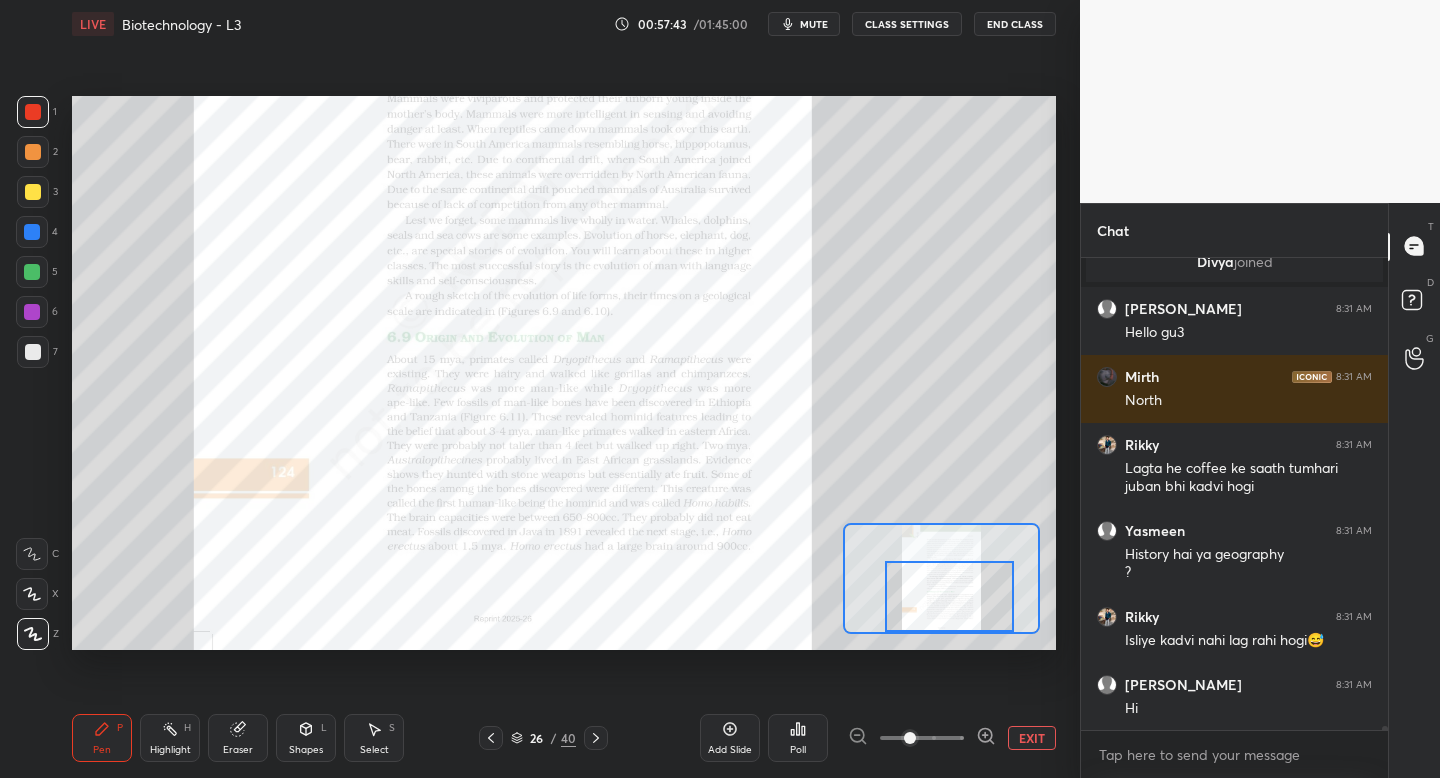 scroll, scrollTop: 59978, scrollLeft: 0, axis: vertical 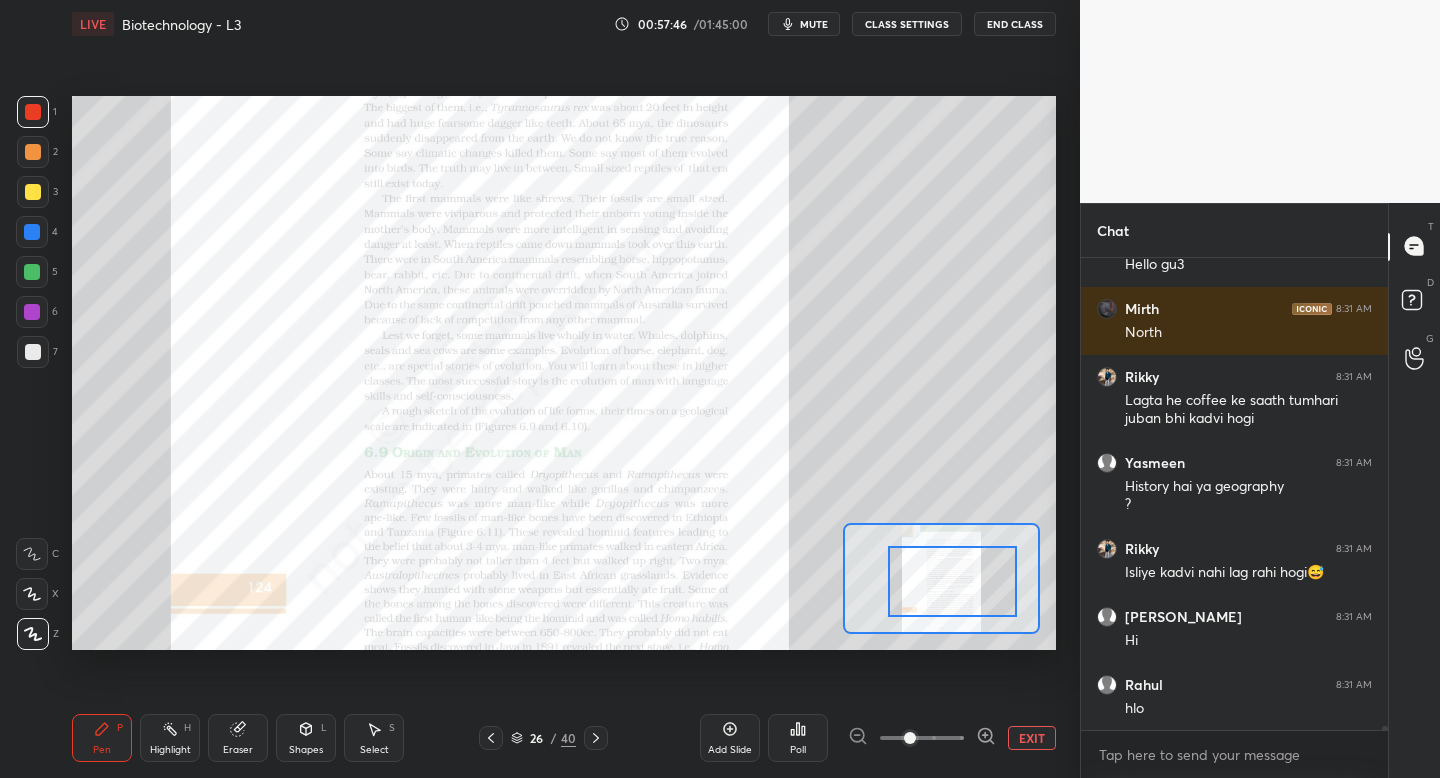 click at bounding box center [952, 581] 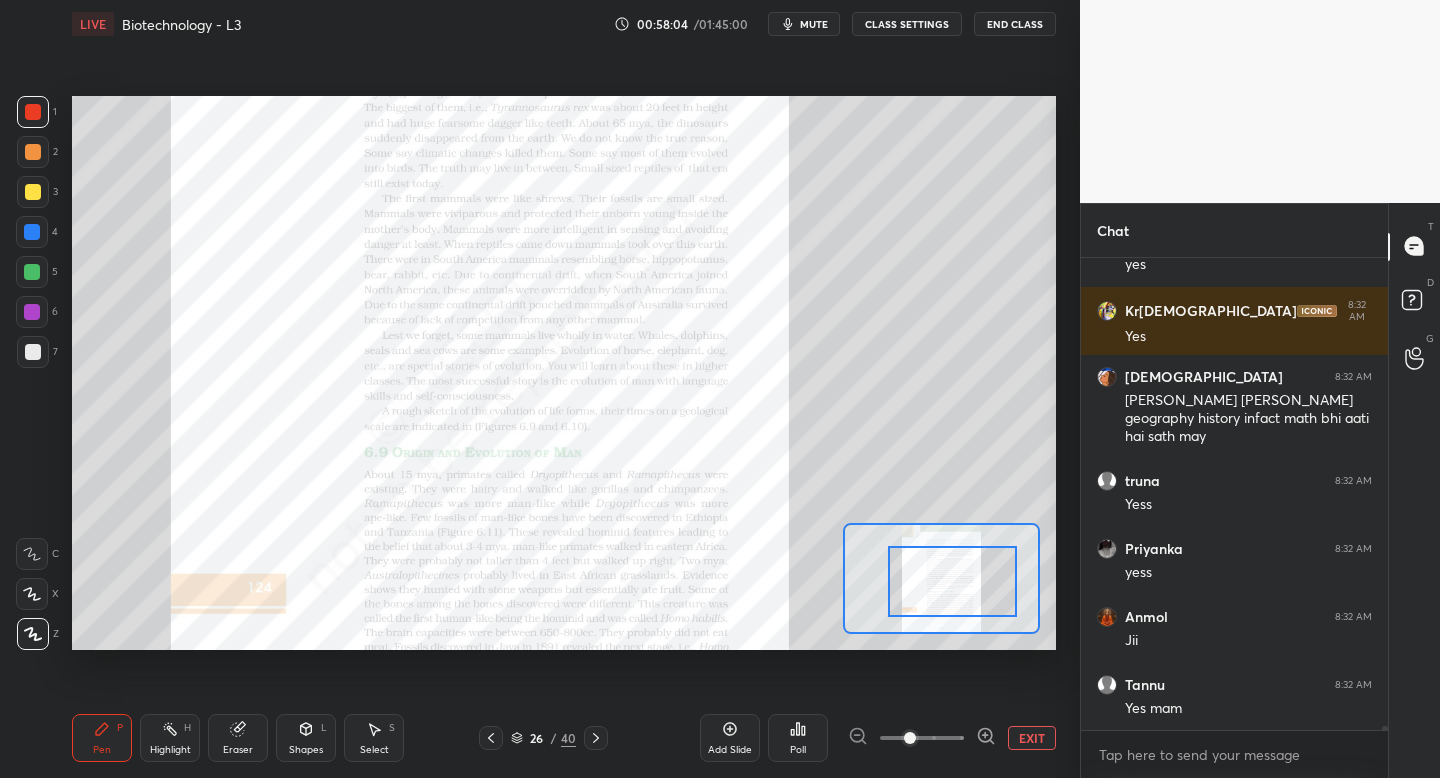 scroll, scrollTop: 60916, scrollLeft: 0, axis: vertical 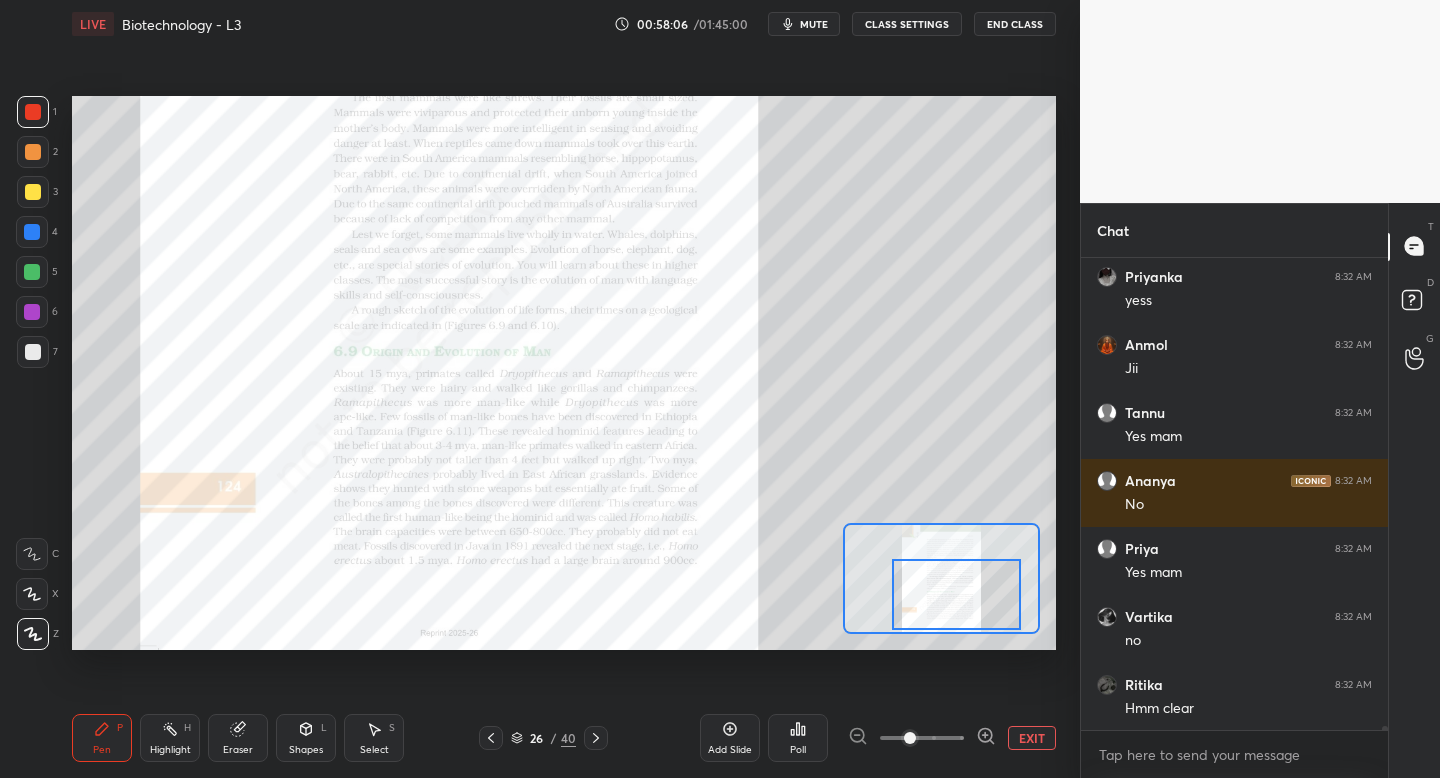 drag, startPoint x: 953, startPoint y: 583, endPoint x: 957, endPoint y: 597, distance: 14.56022 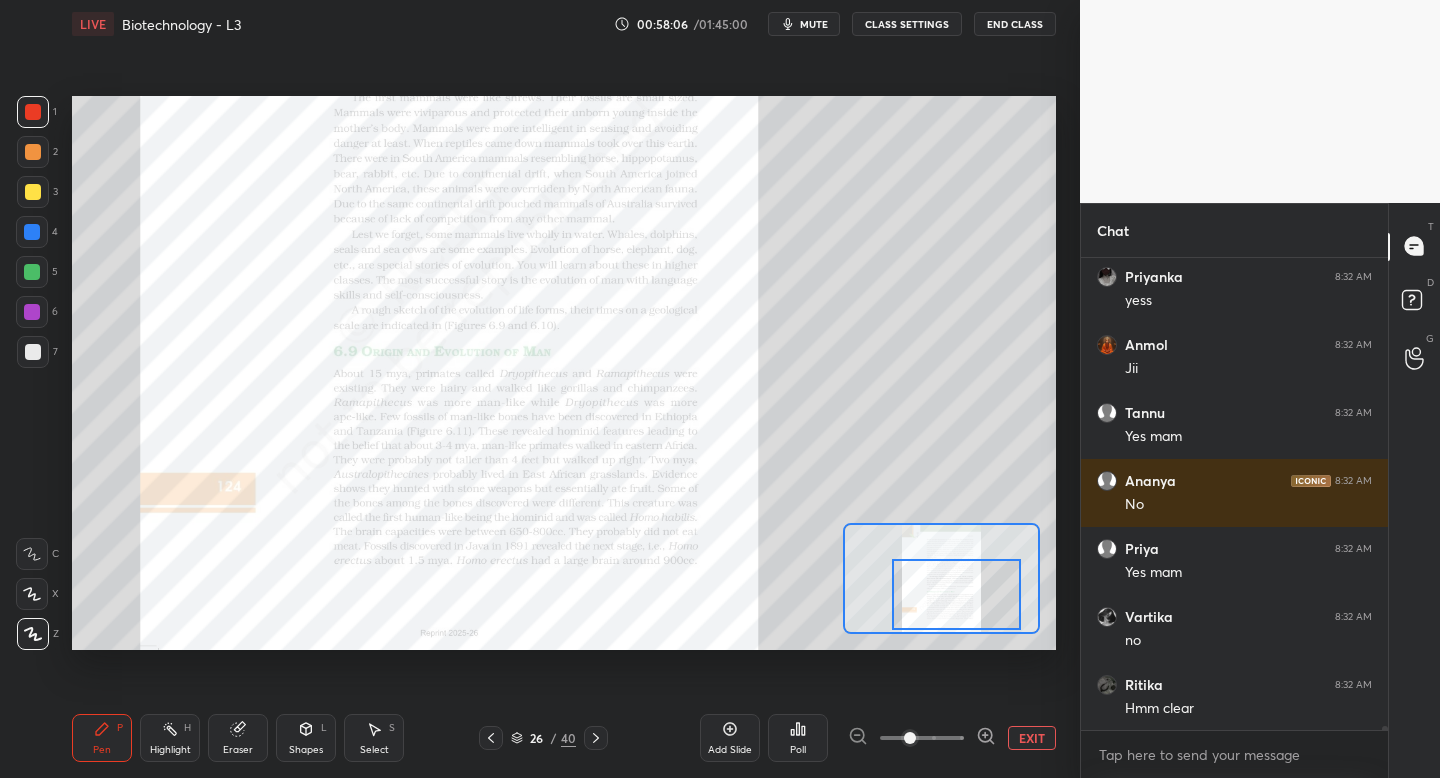 click at bounding box center [956, 594] 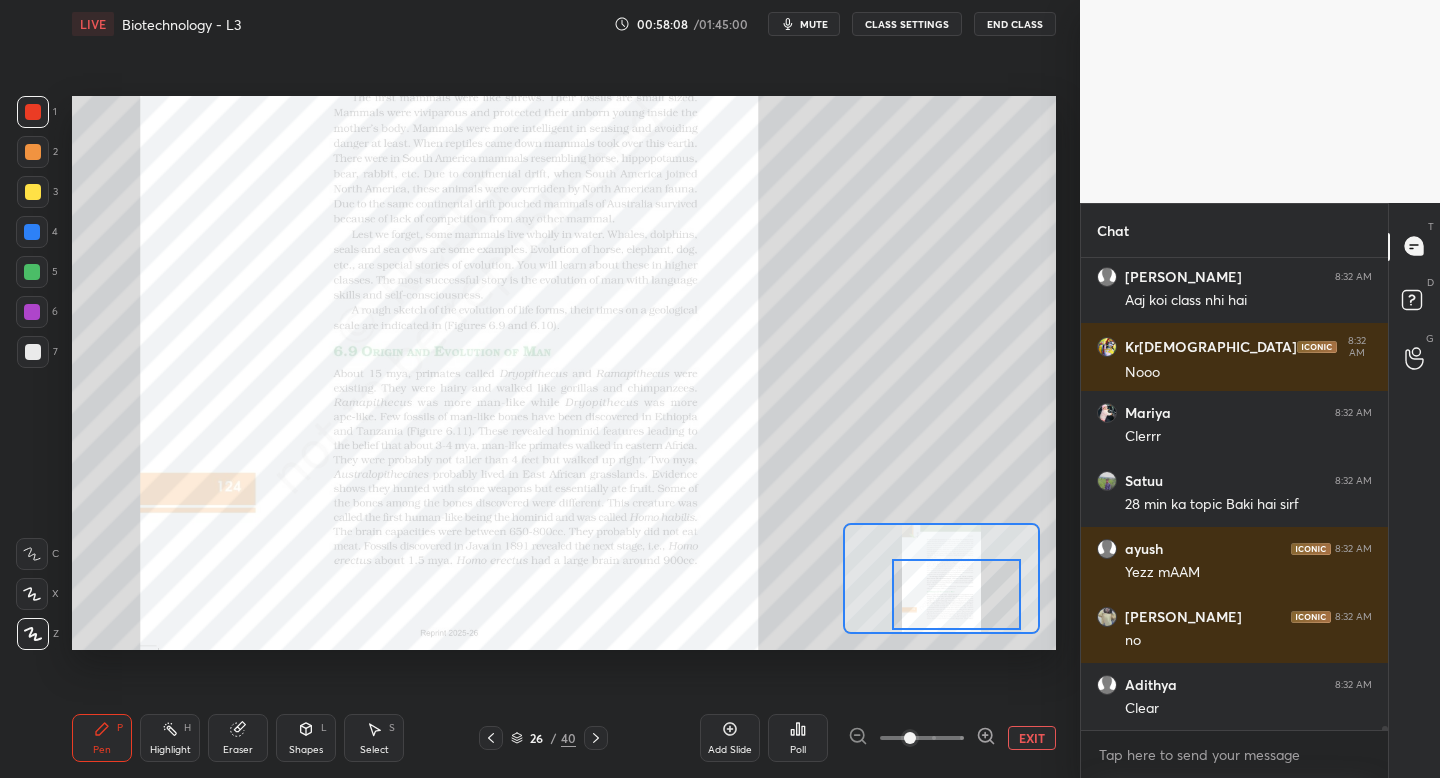 scroll, scrollTop: 61750, scrollLeft: 0, axis: vertical 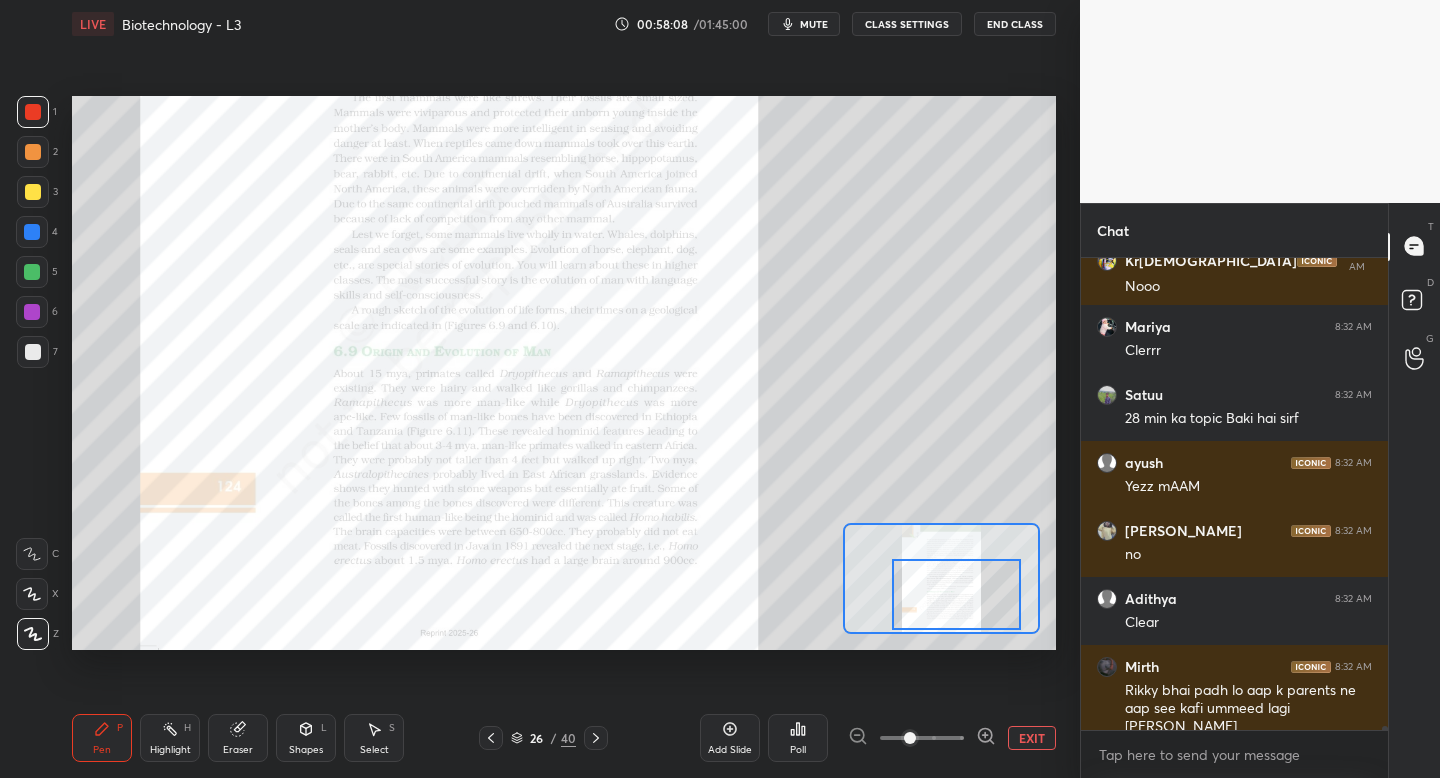 click 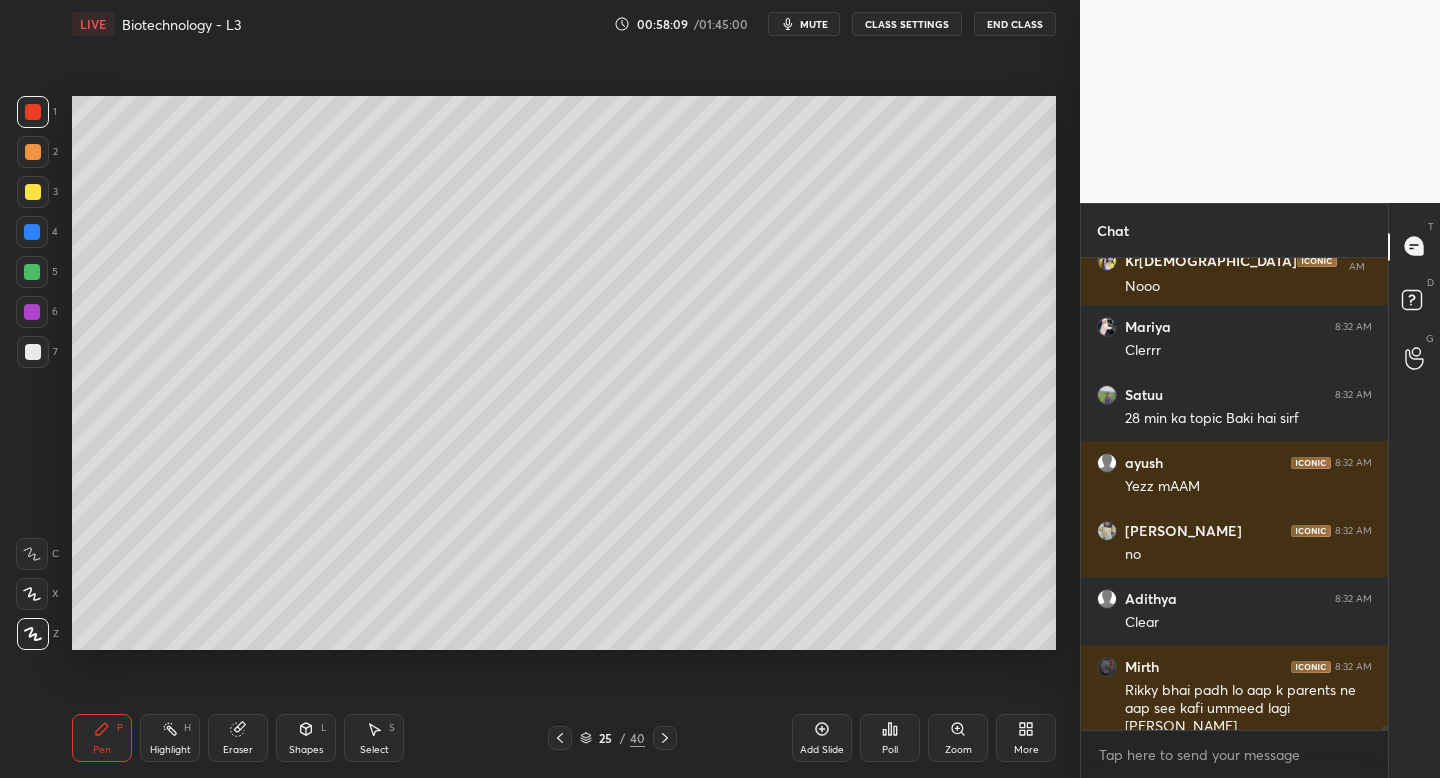 click on "25 / 40" at bounding box center (612, 738) 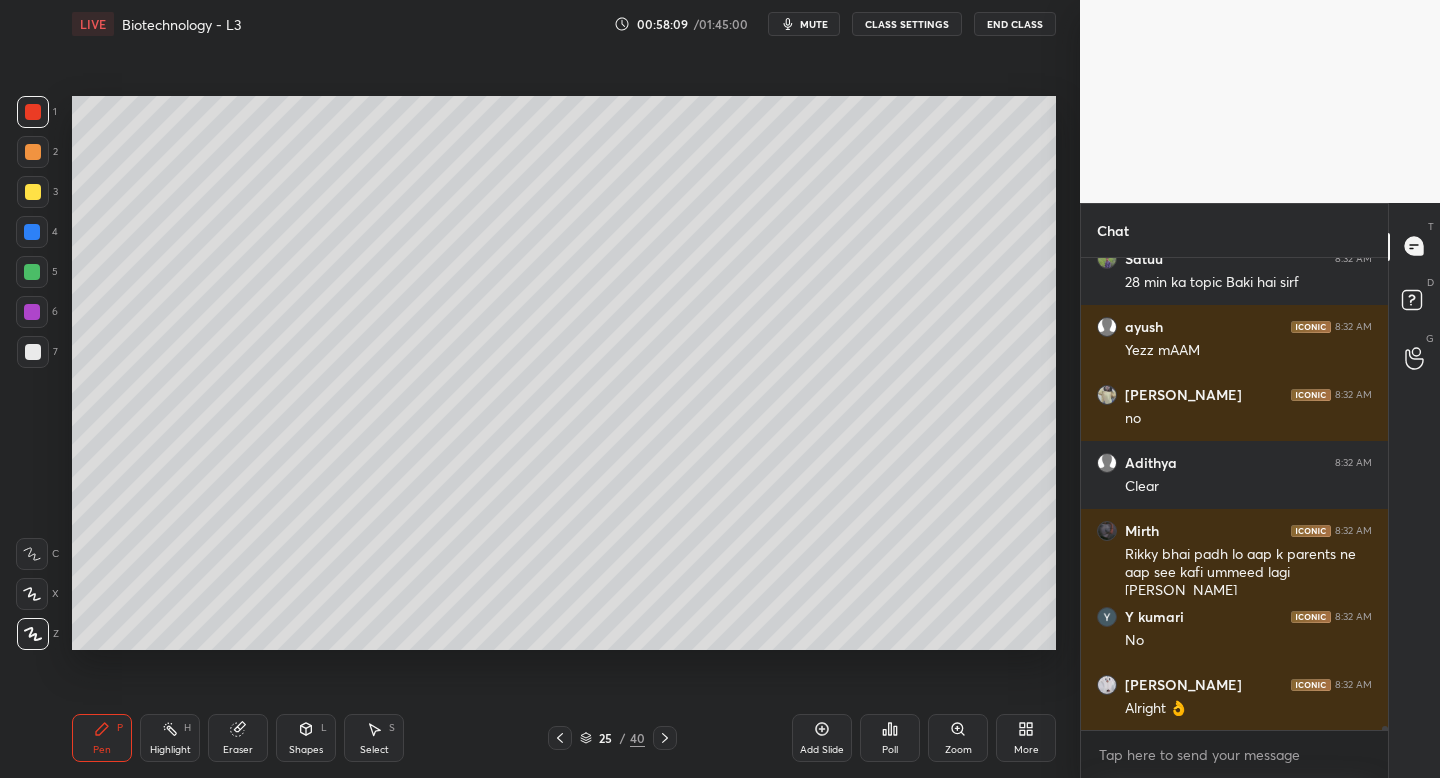 click 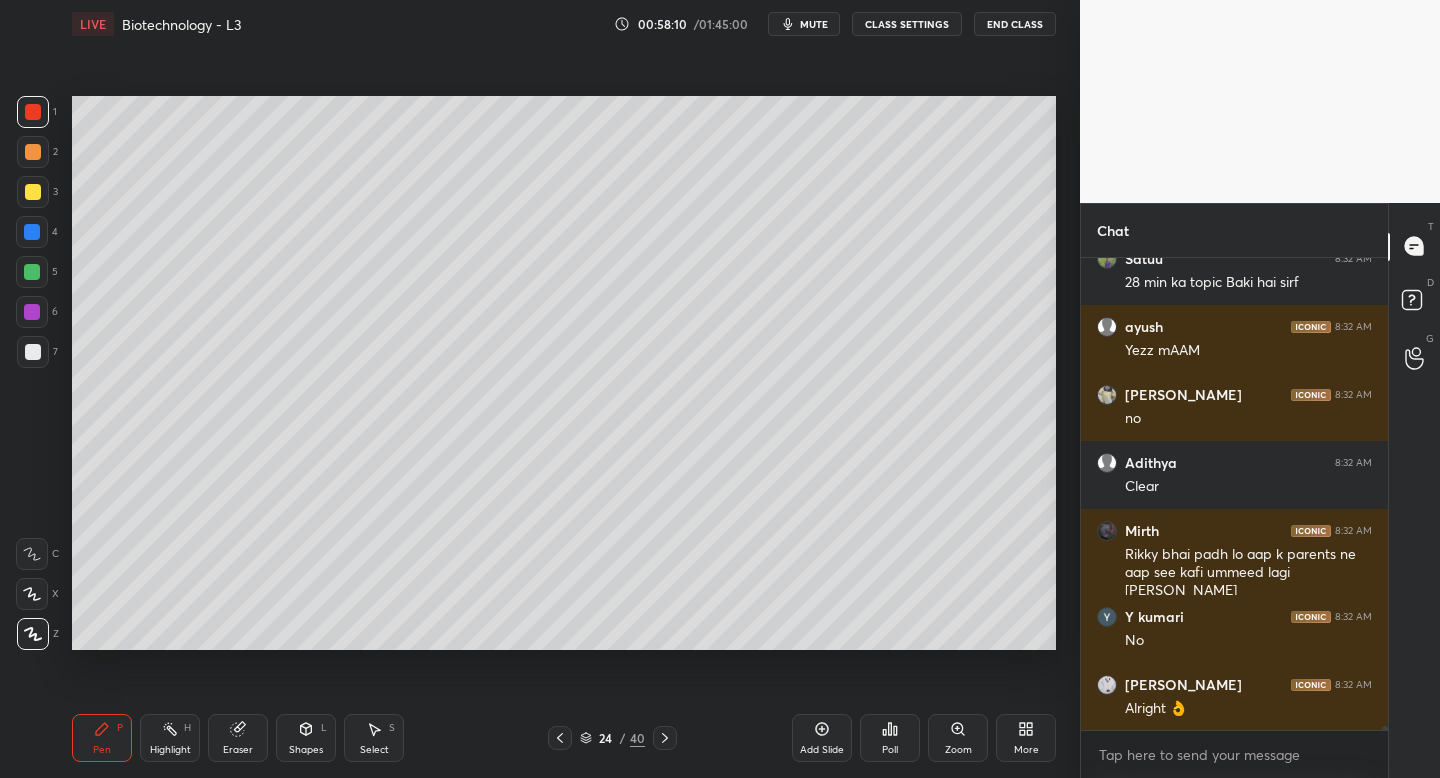 click 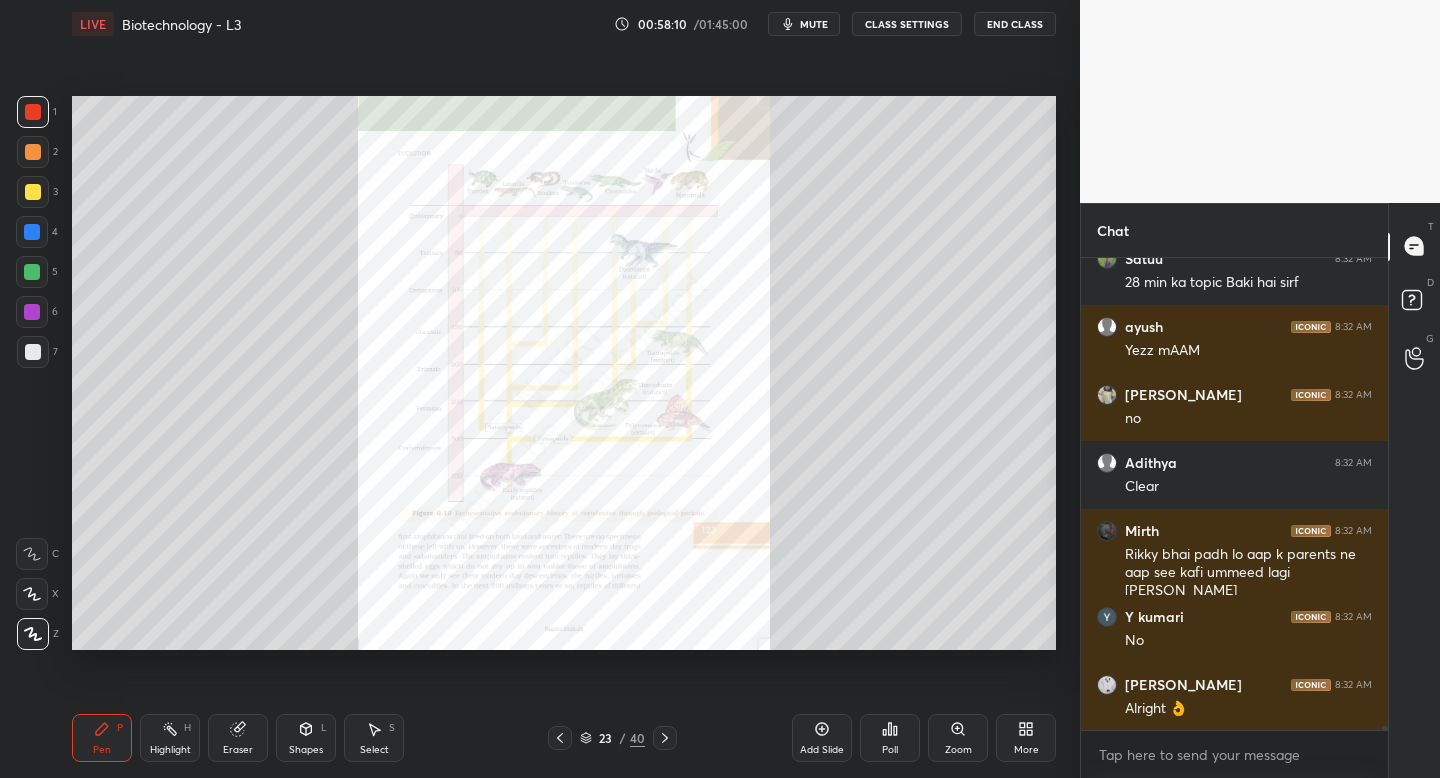 click 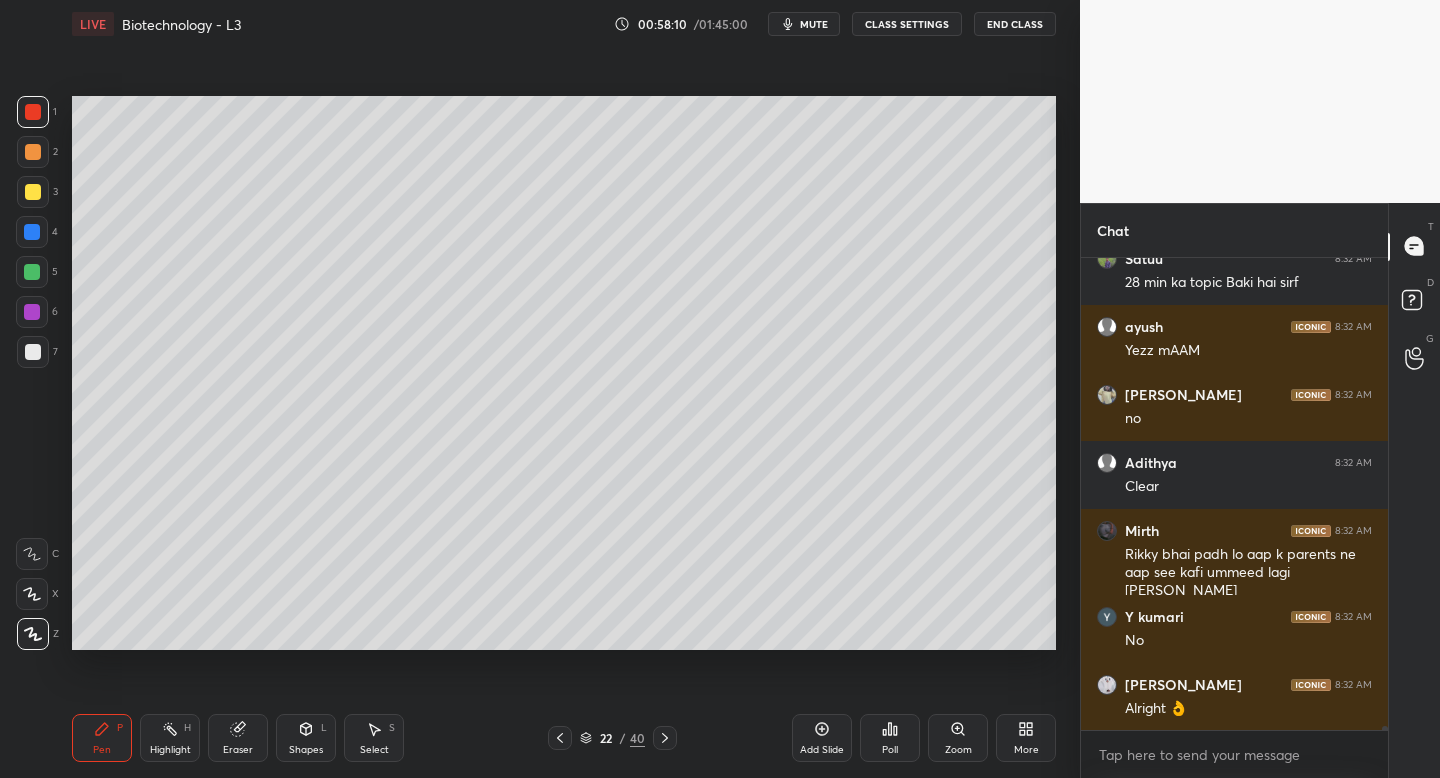 click 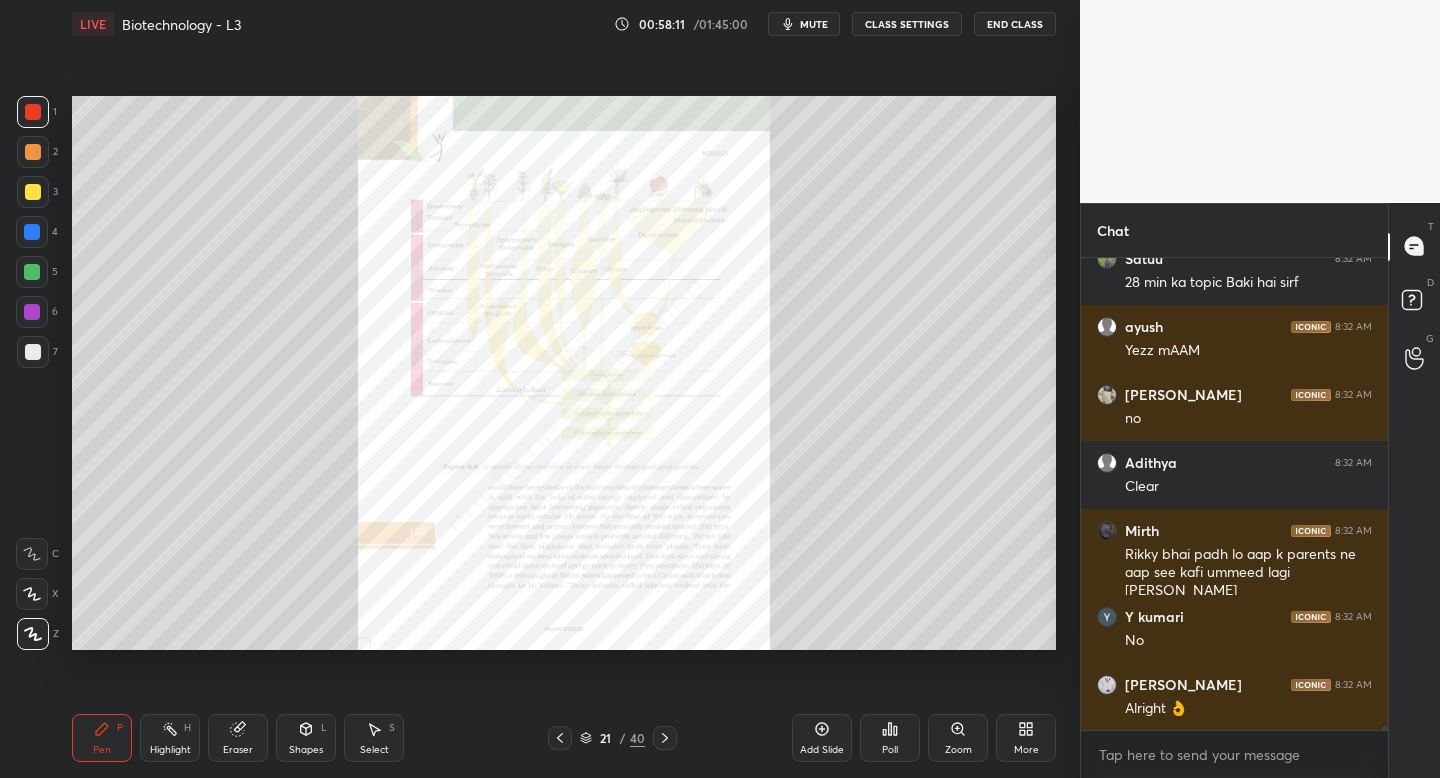 click 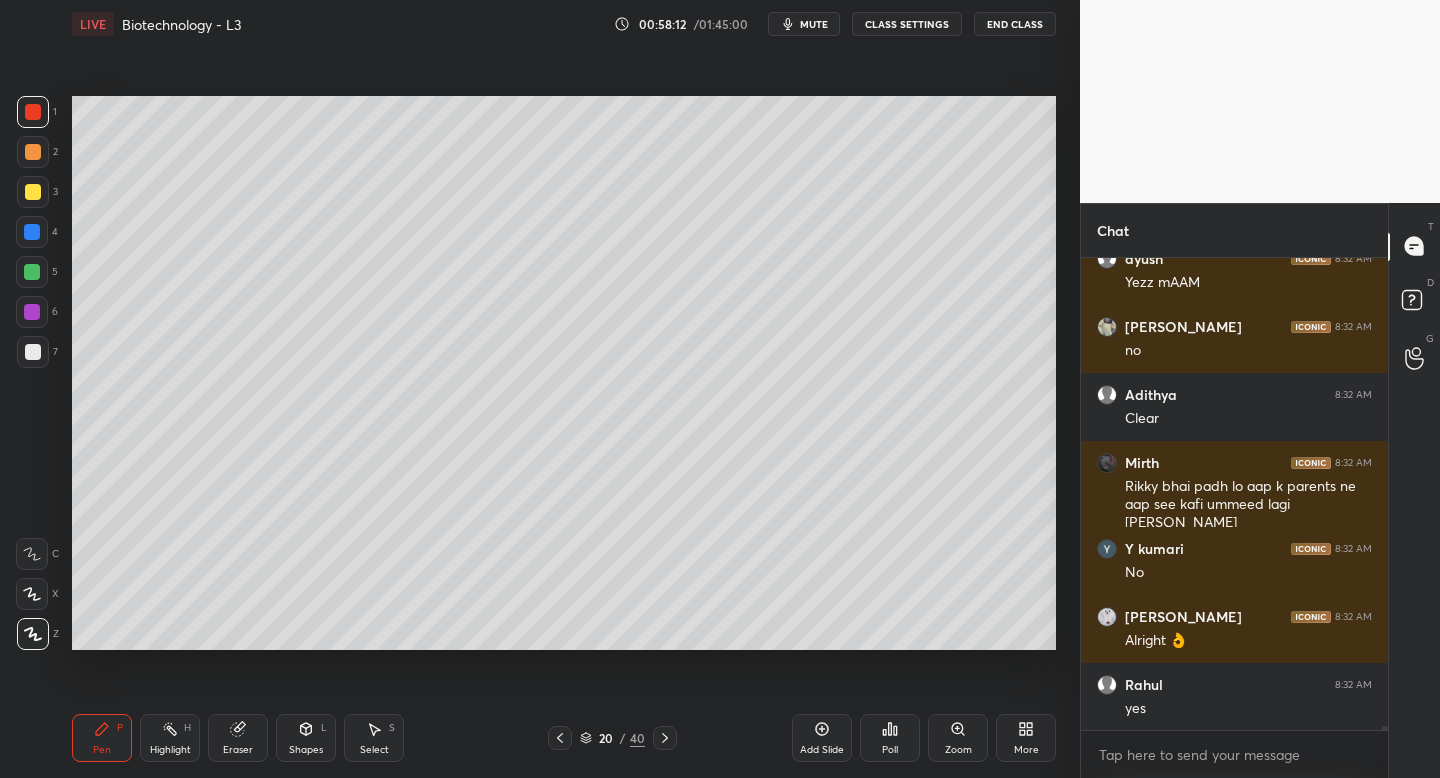 click 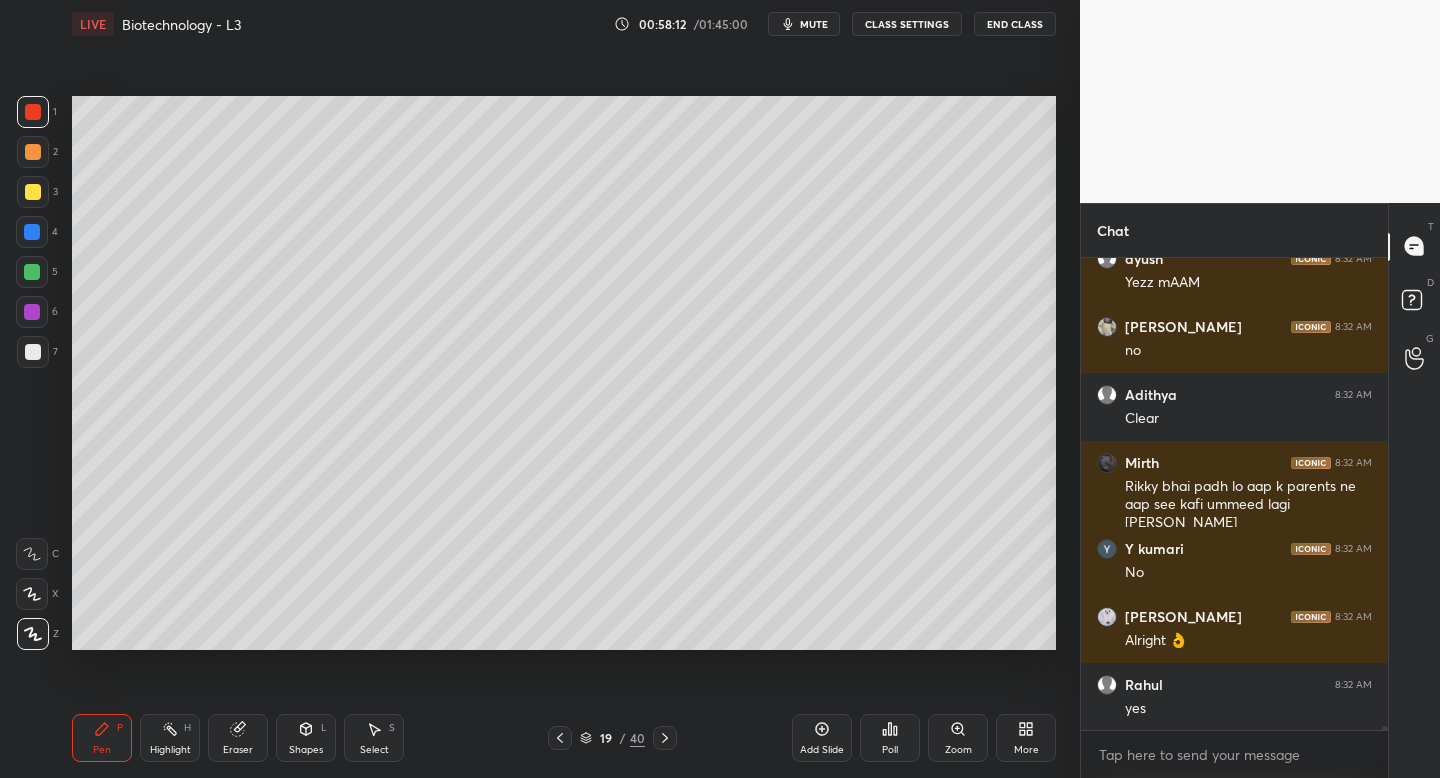 scroll, scrollTop: 62090, scrollLeft: 0, axis: vertical 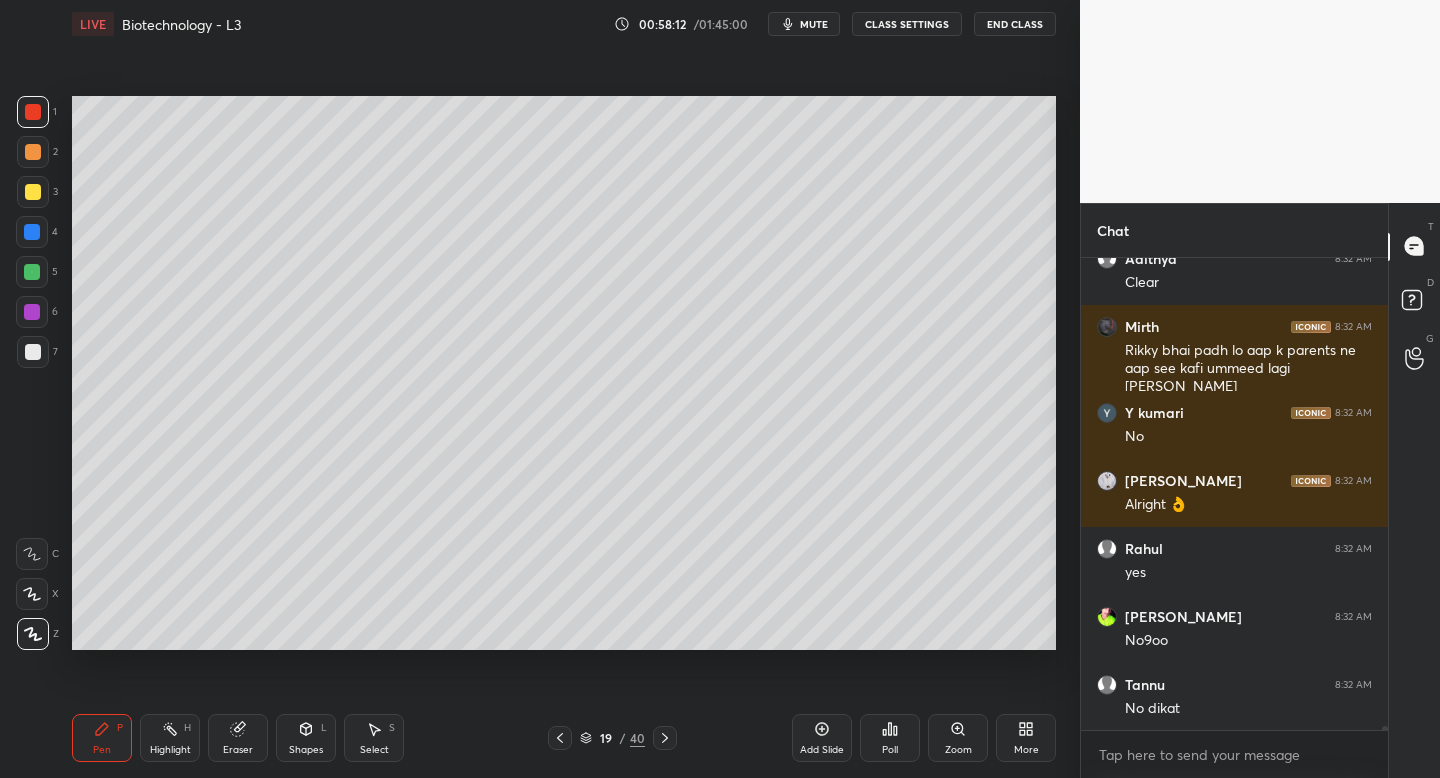 click at bounding box center [560, 738] 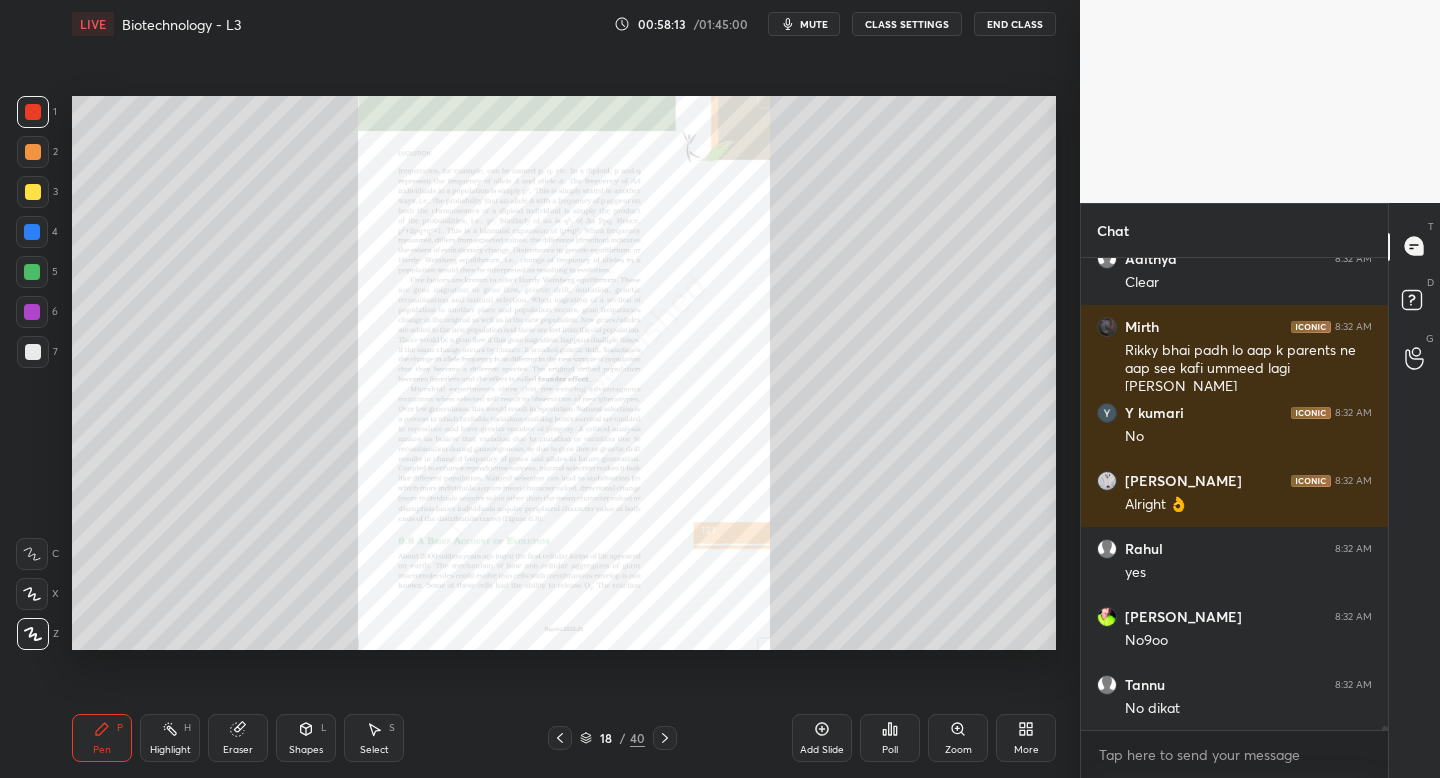 click 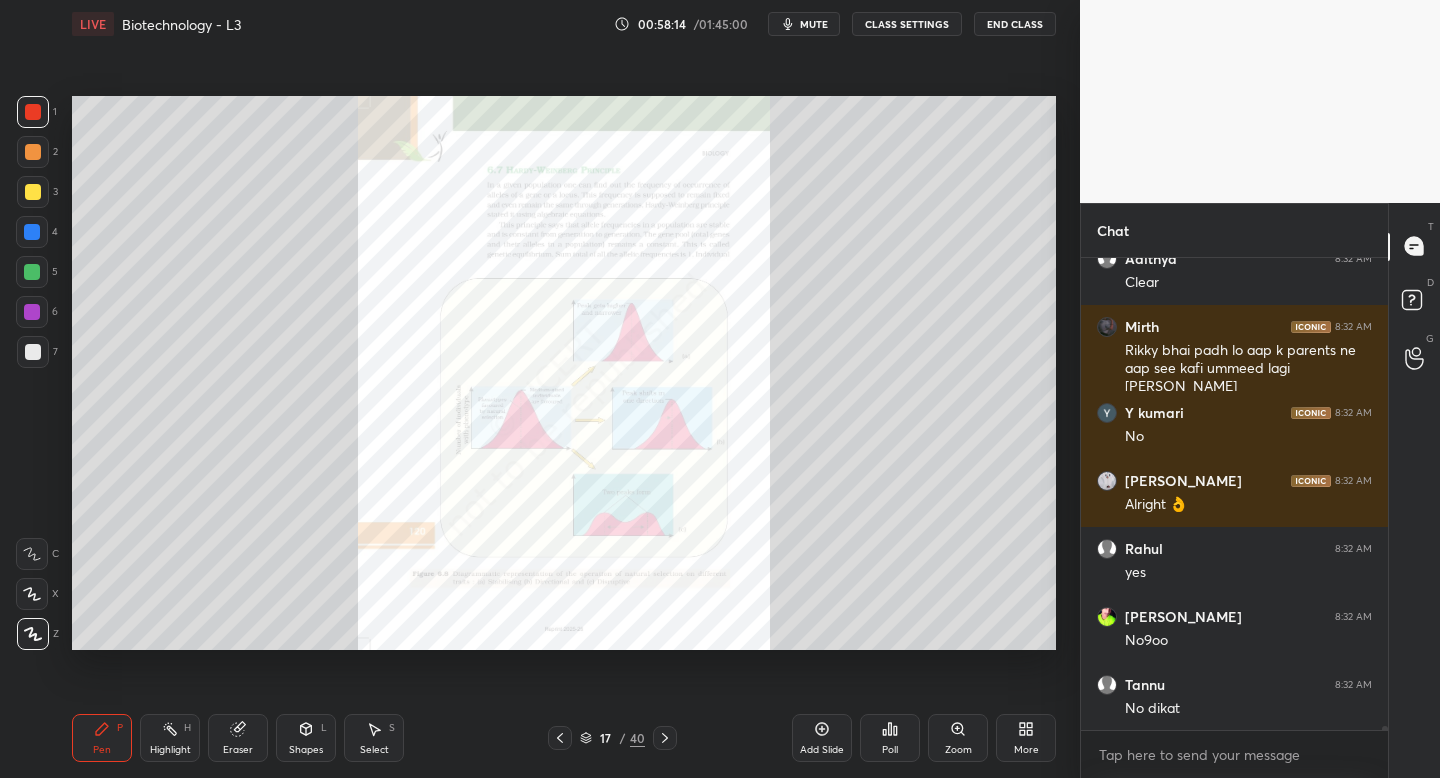 scroll, scrollTop: 62158, scrollLeft: 0, axis: vertical 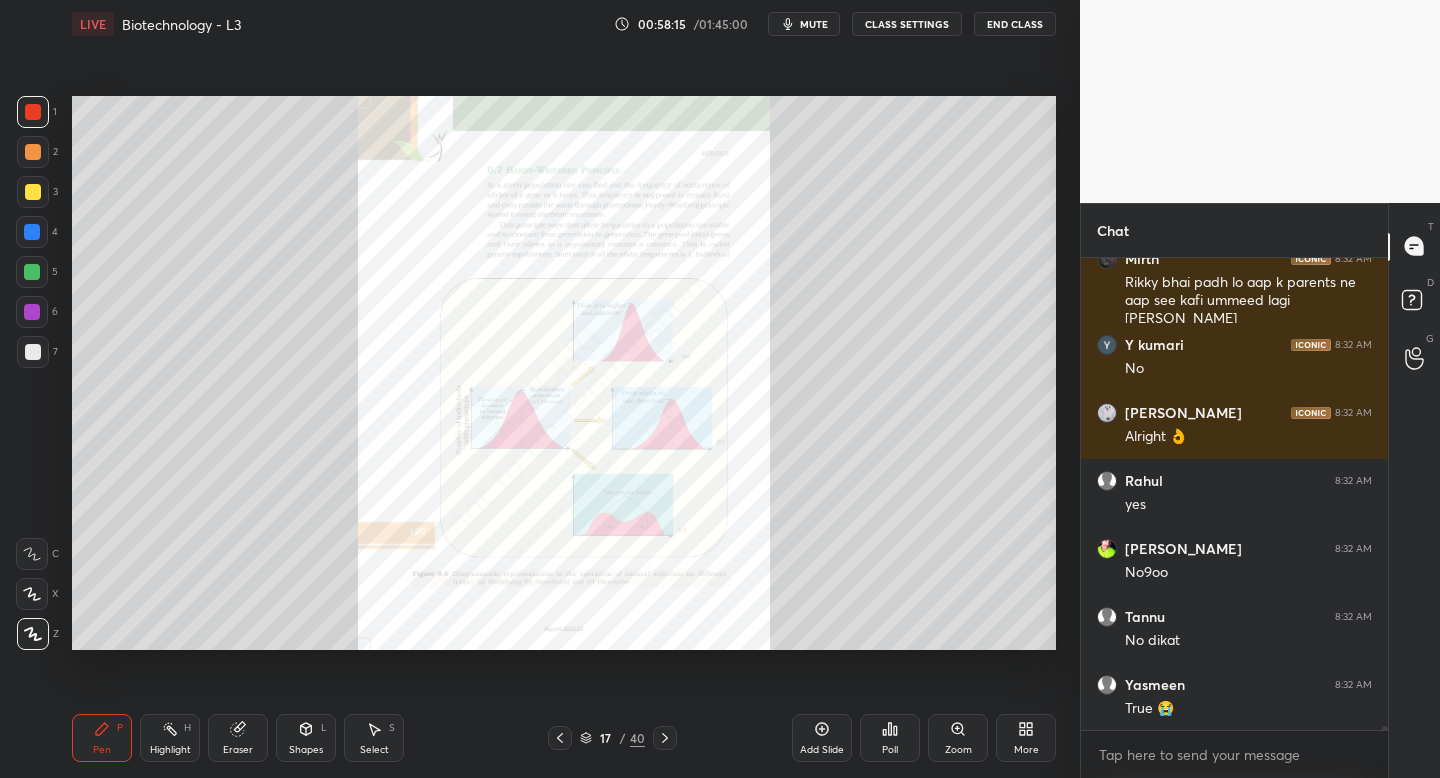 click on "Zoom" at bounding box center (958, 738) 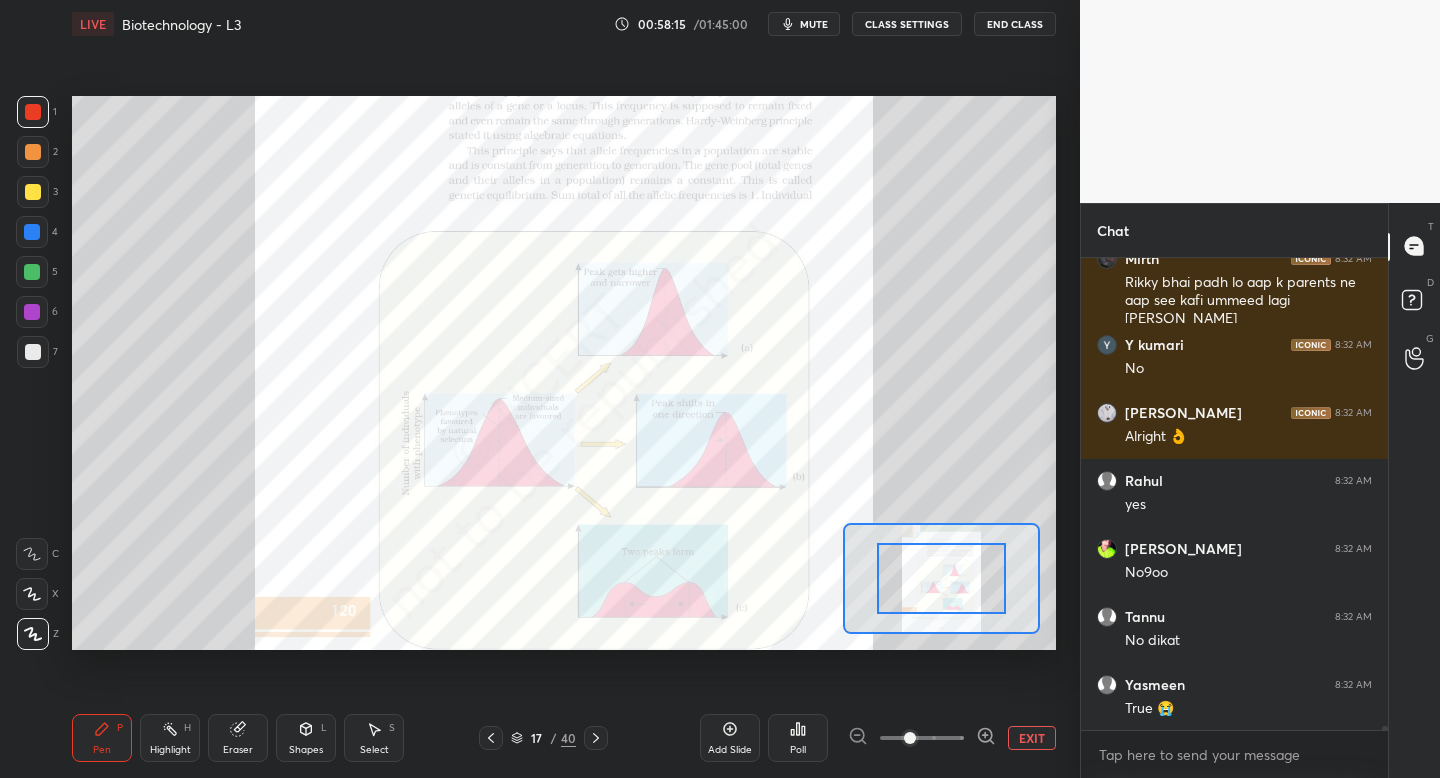 click at bounding box center (922, 738) 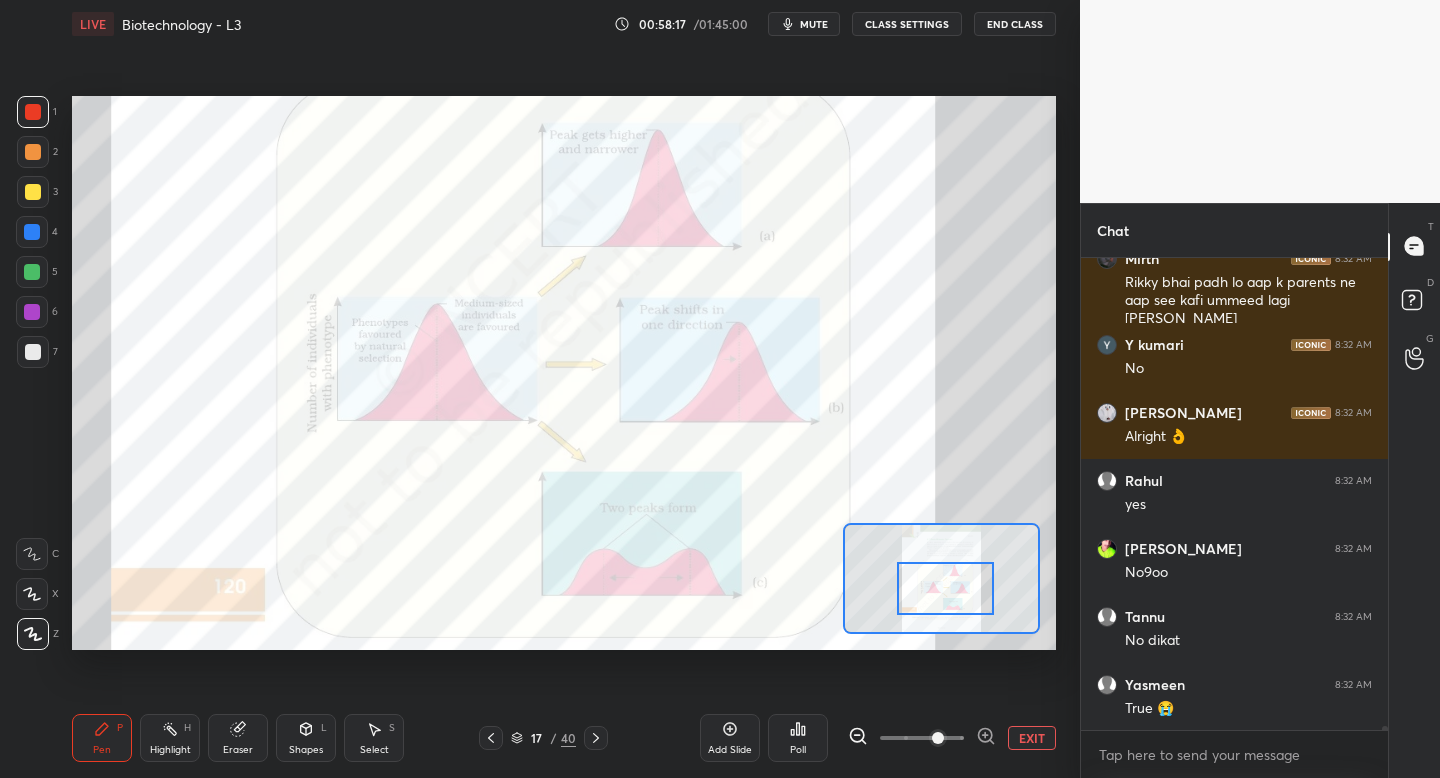 drag, startPoint x: 951, startPoint y: 587, endPoint x: 953, endPoint y: 597, distance: 10.198039 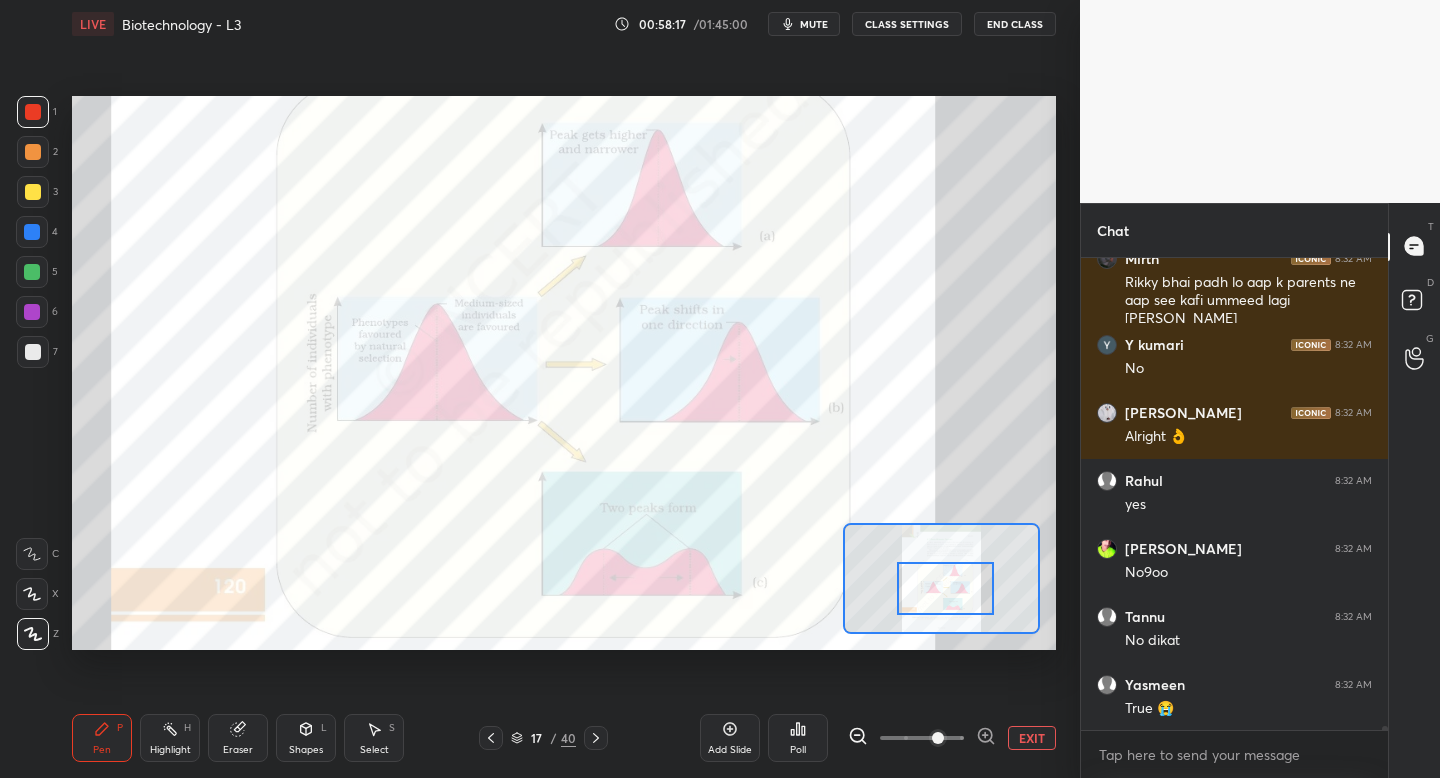 click at bounding box center (945, 588) 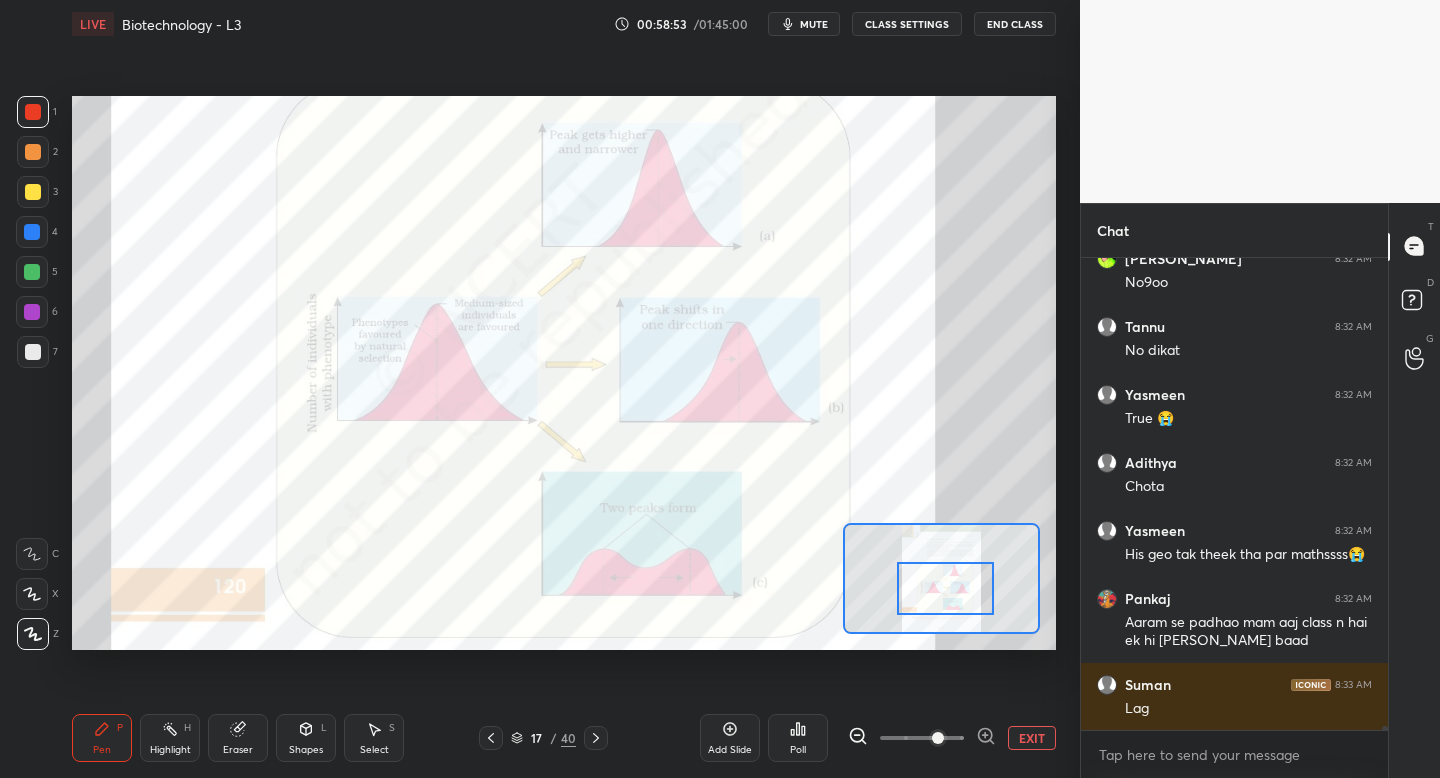 scroll, scrollTop: 62516, scrollLeft: 0, axis: vertical 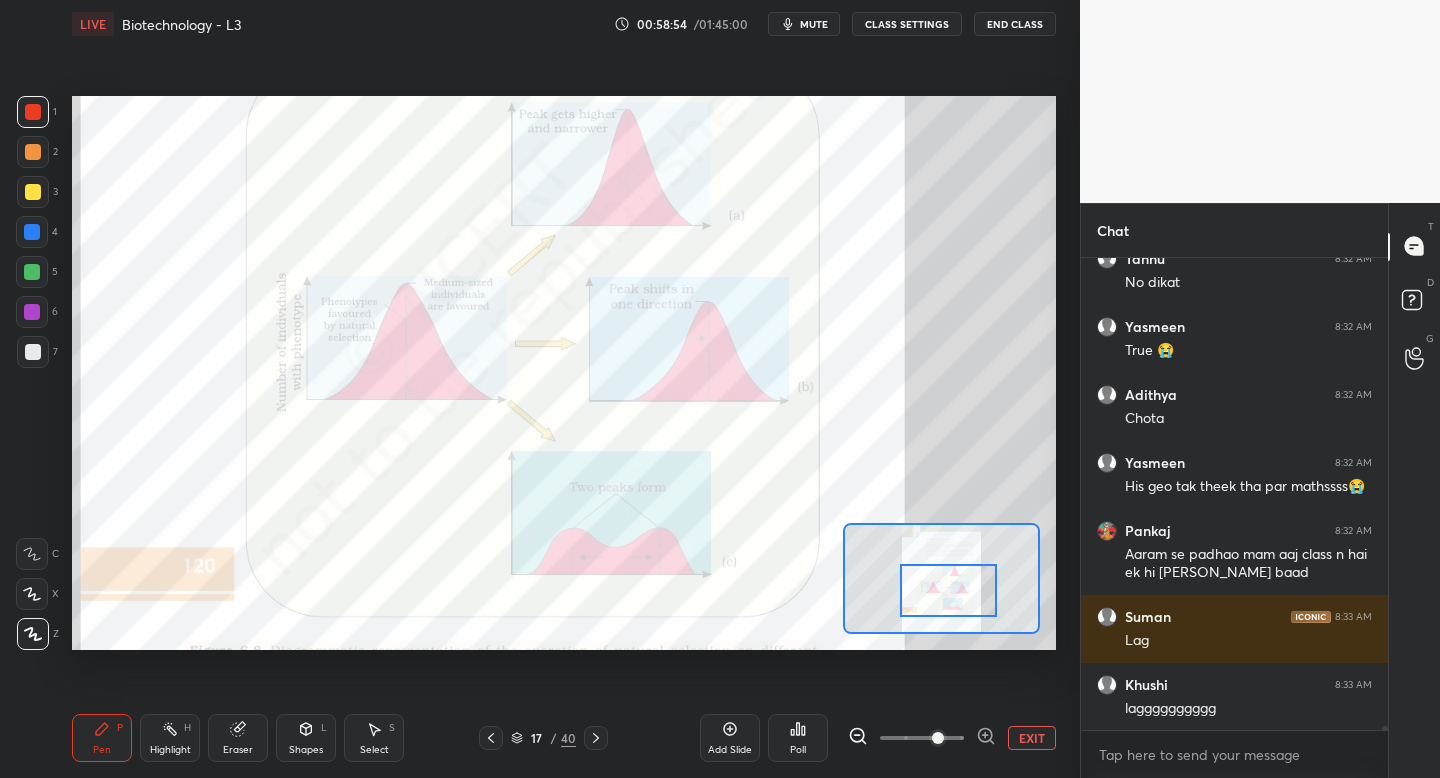 drag, startPoint x: 949, startPoint y: 593, endPoint x: 946, endPoint y: 606, distance: 13.341664 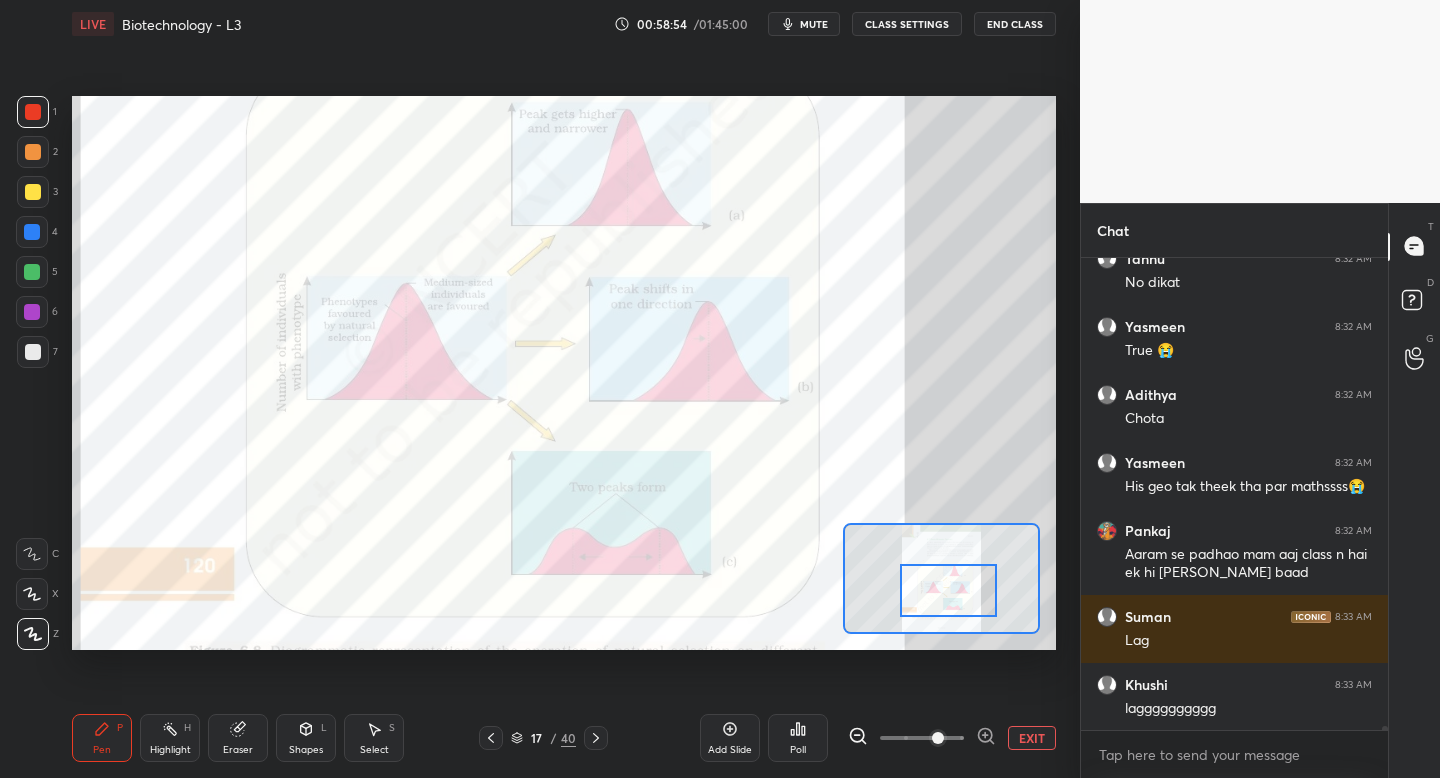 click at bounding box center (948, 590) 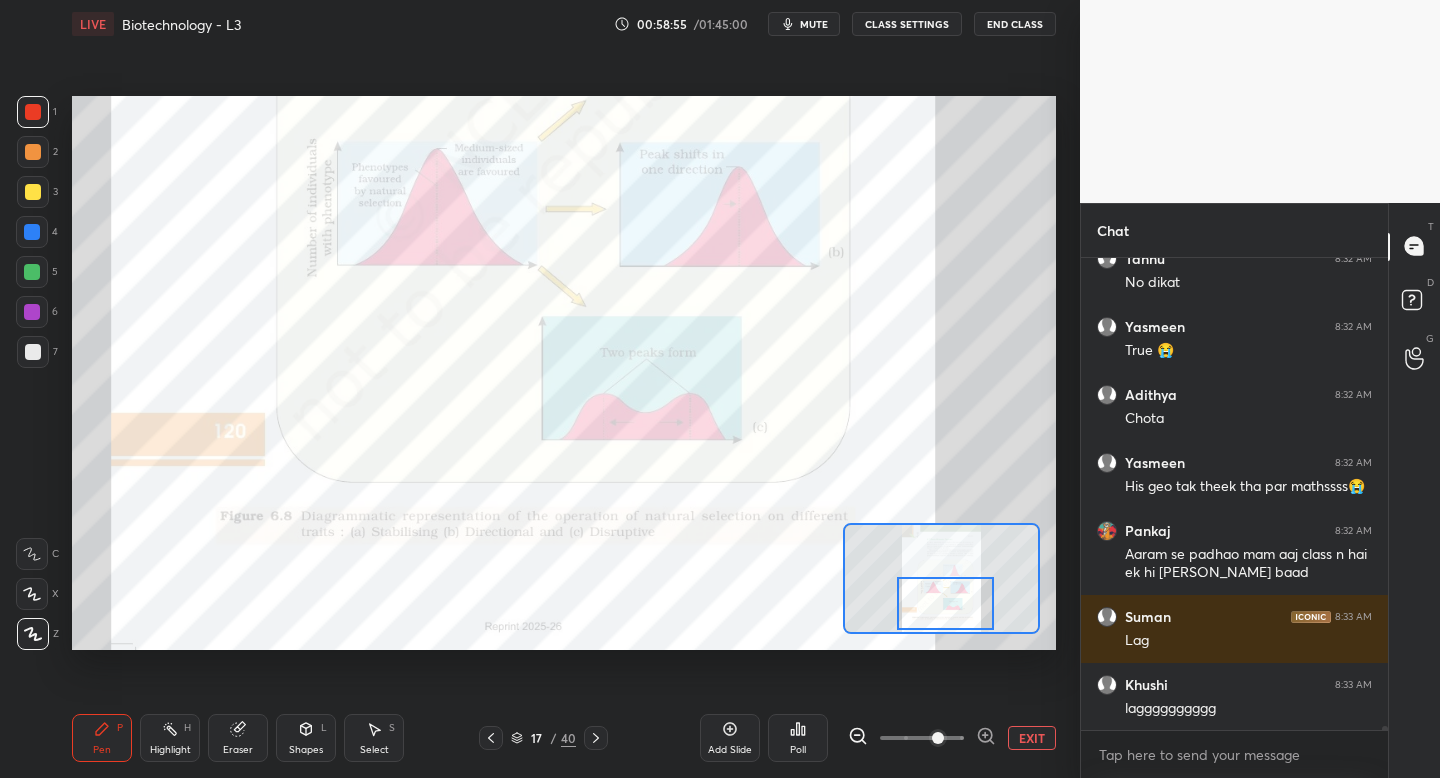 scroll, scrollTop: 62584, scrollLeft: 0, axis: vertical 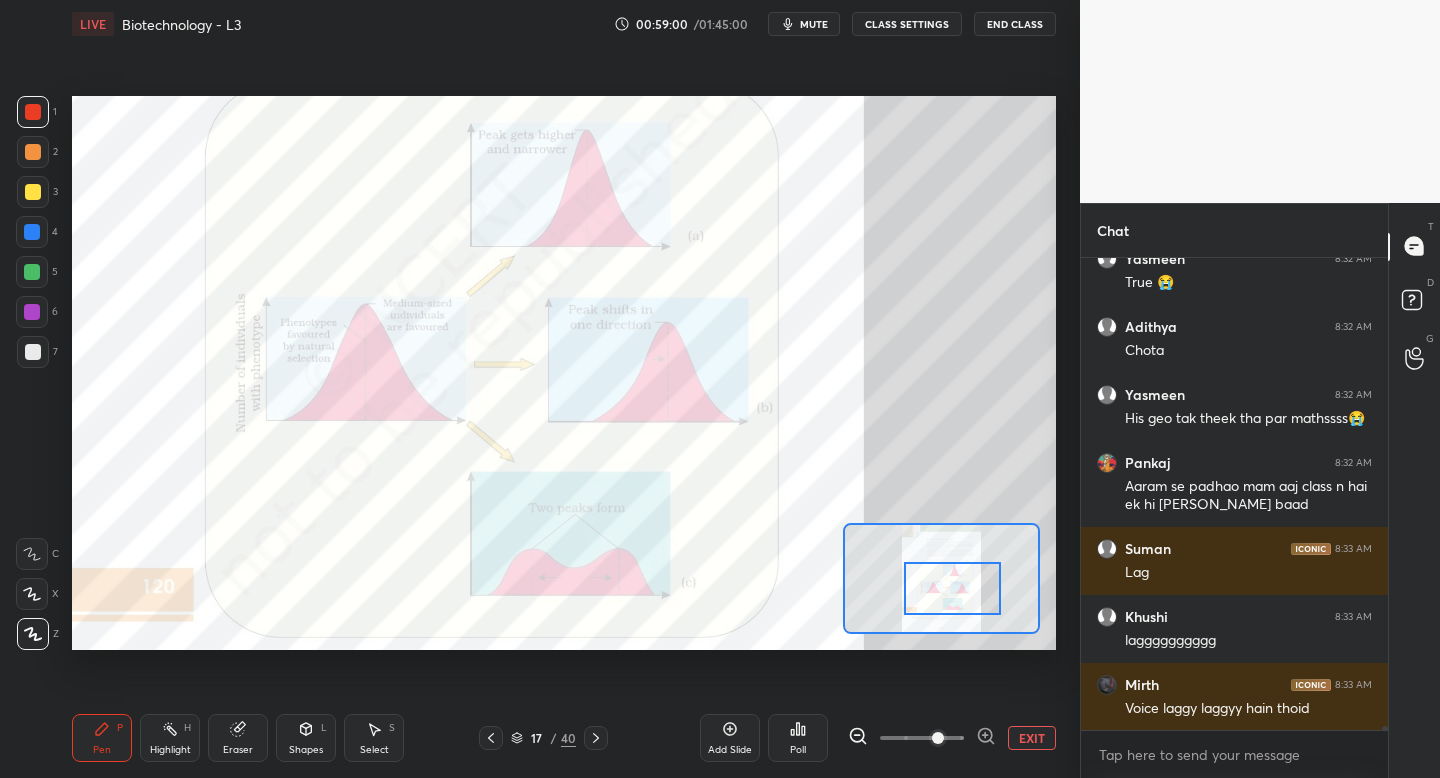 drag, startPoint x: 955, startPoint y: 603, endPoint x: 962, endPoint y: 588, distance: 16.552946 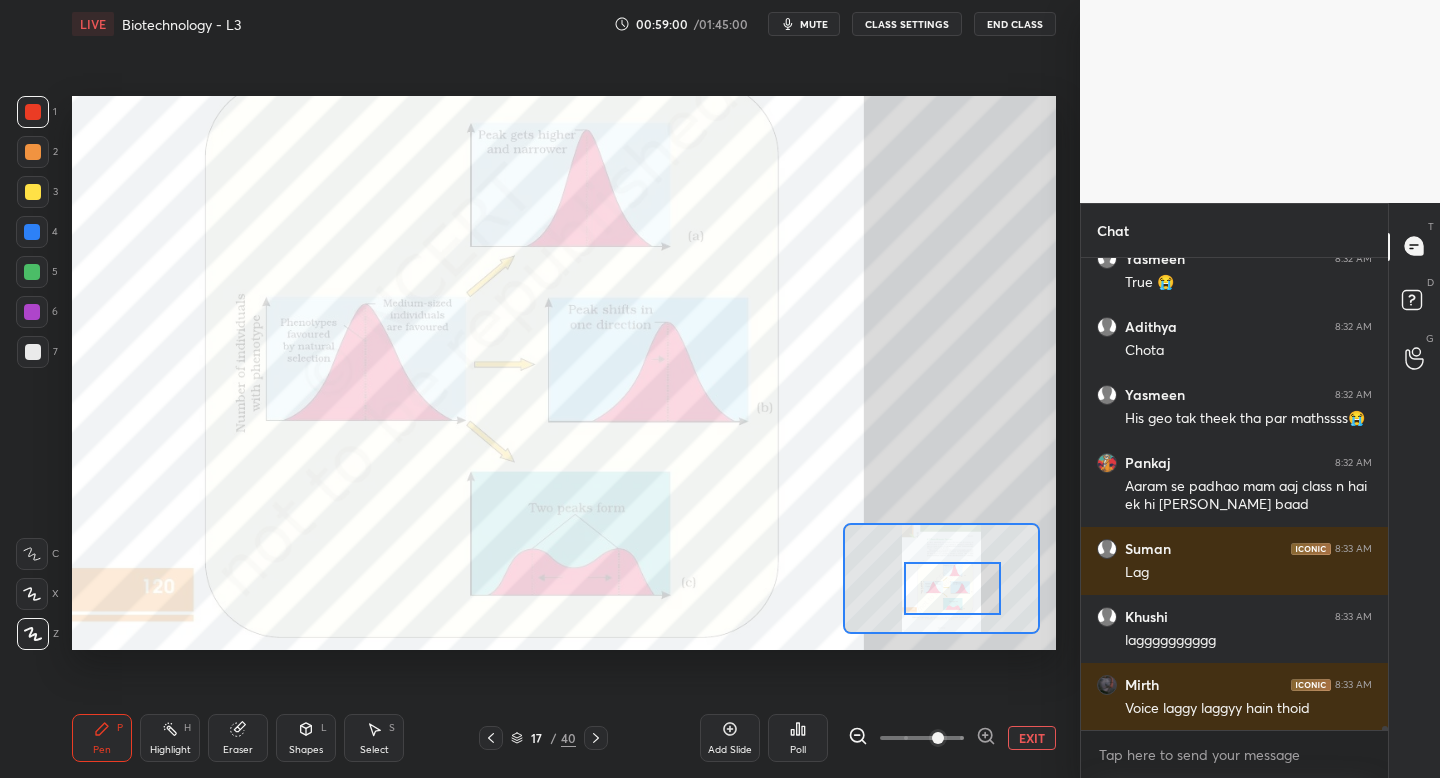 click at bounding box center [952, 588] 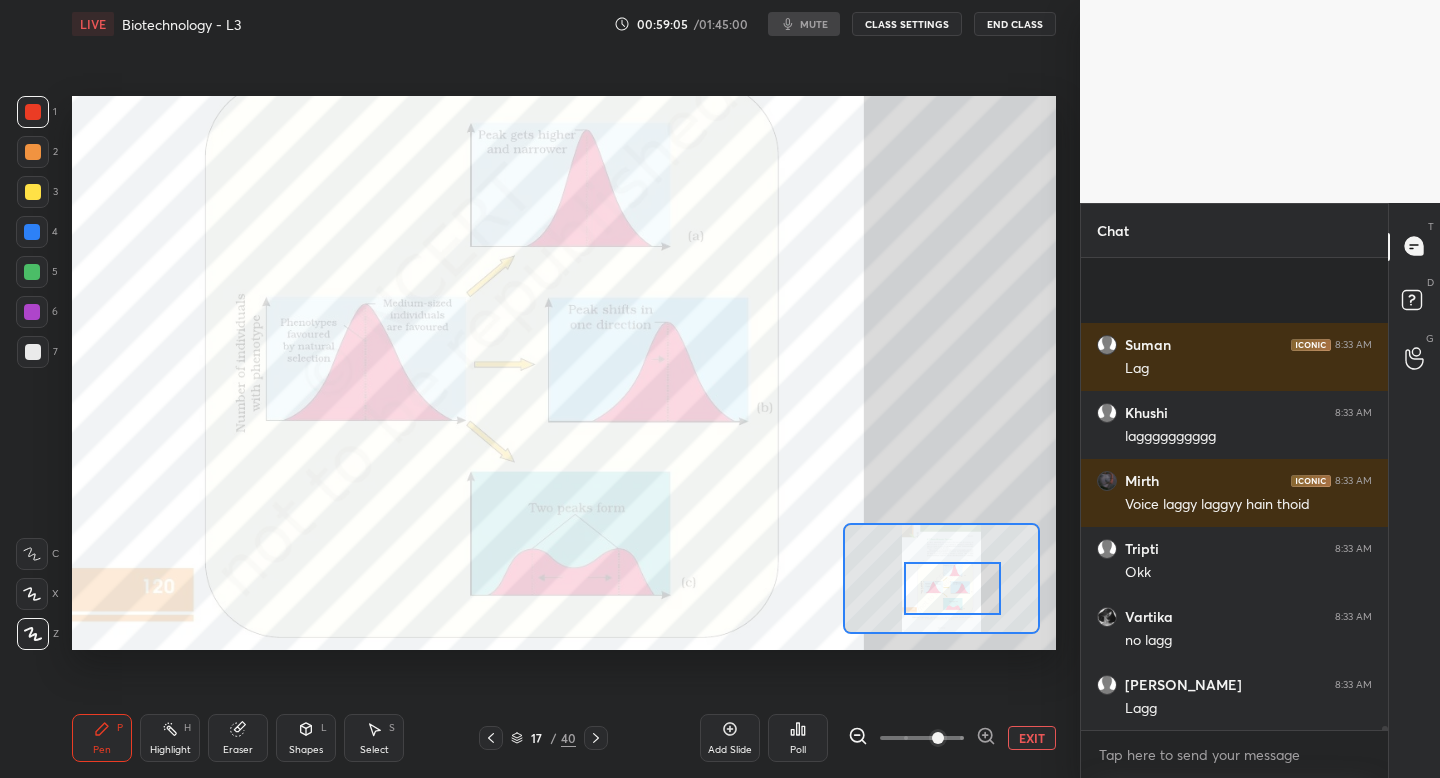scroll, scrollTop: 62924, scrollLeft: 0, axis: vertical 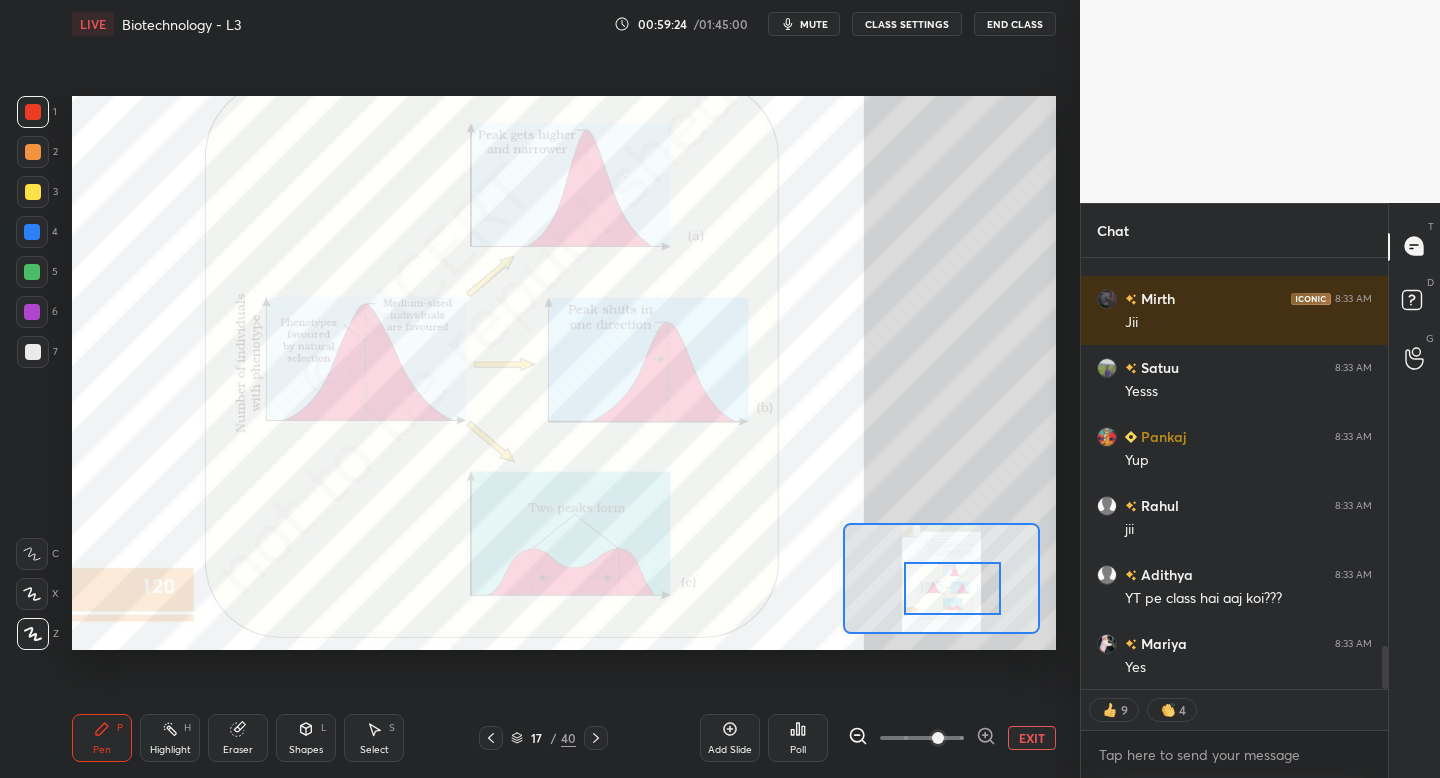 click 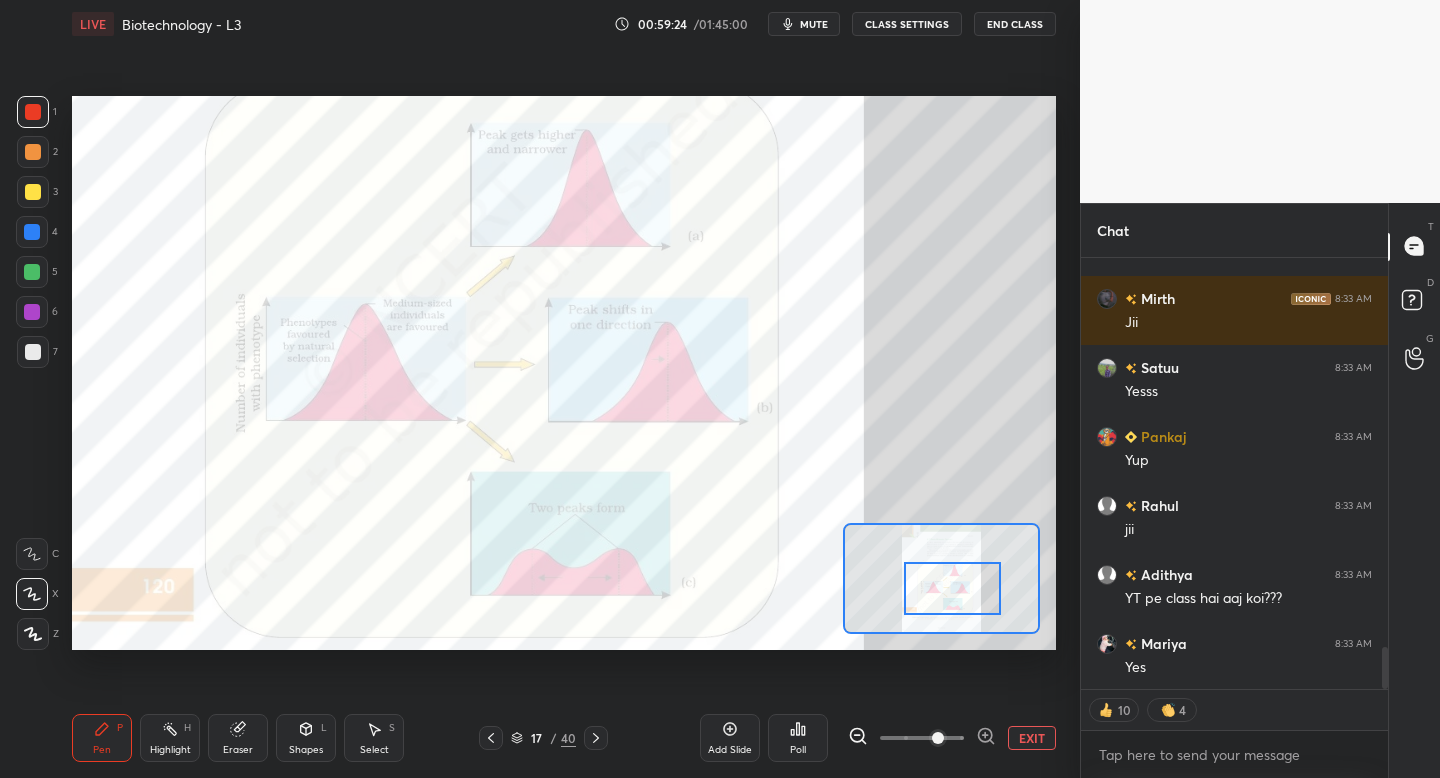 scroll, scrollTop: 3978, scrollLeft: 0, axis: vertical 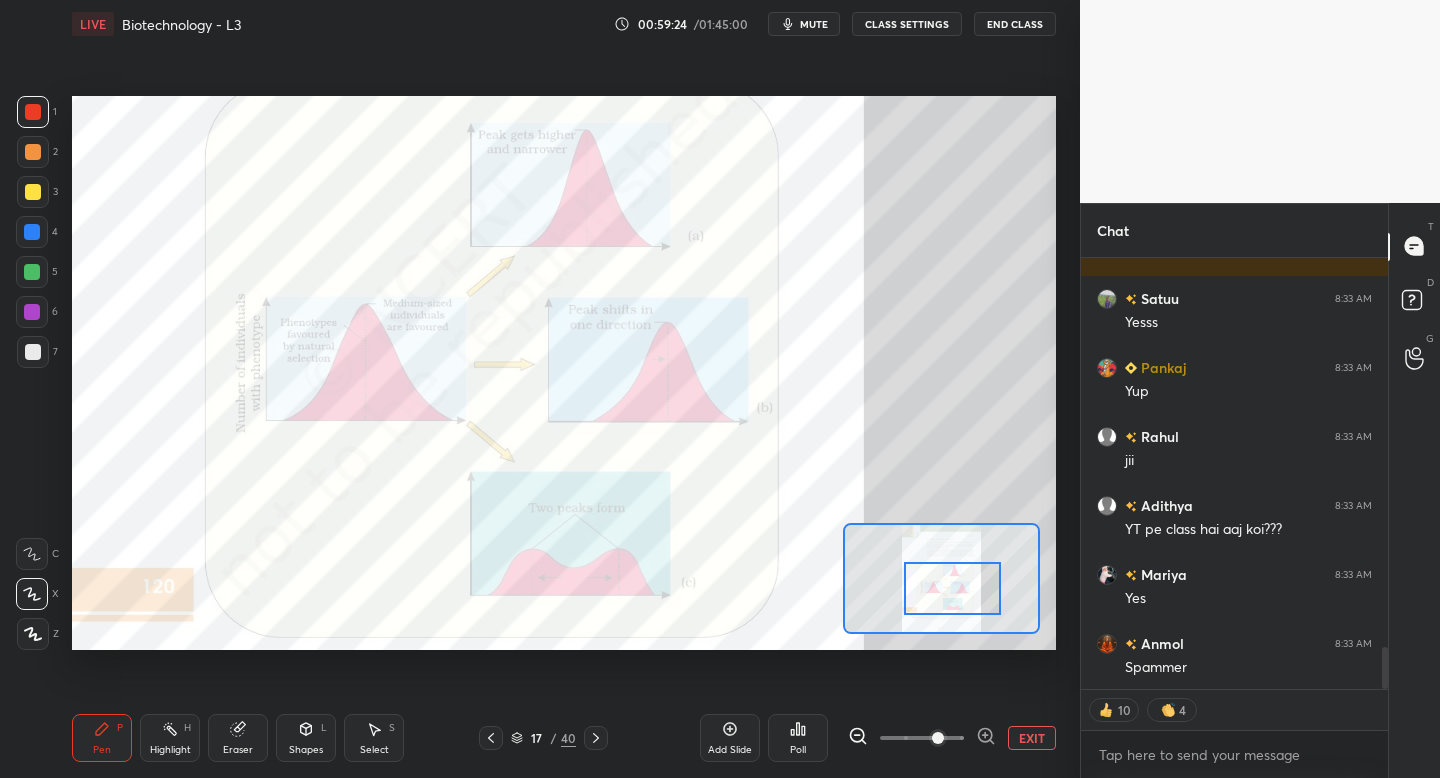 click at bounding box center (33, 192) 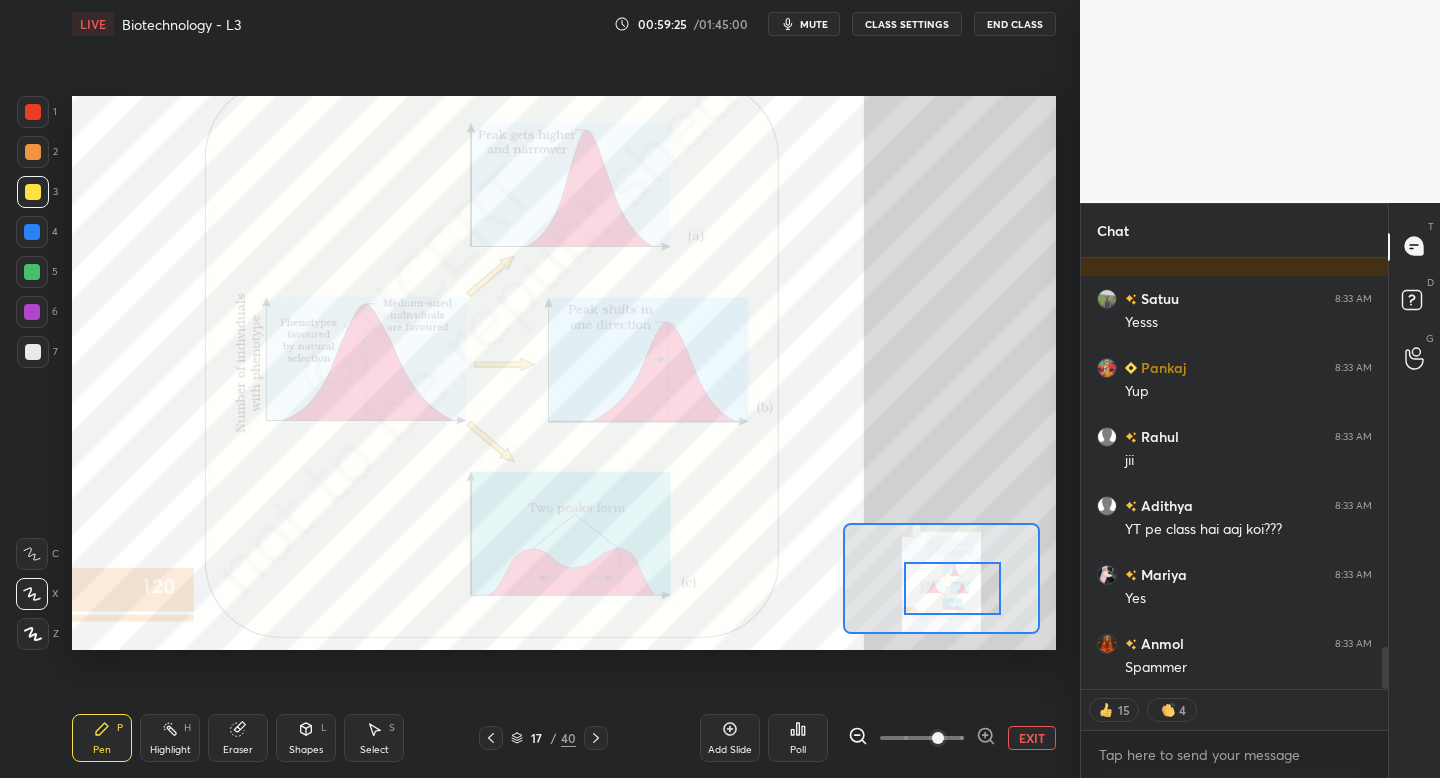 scroll 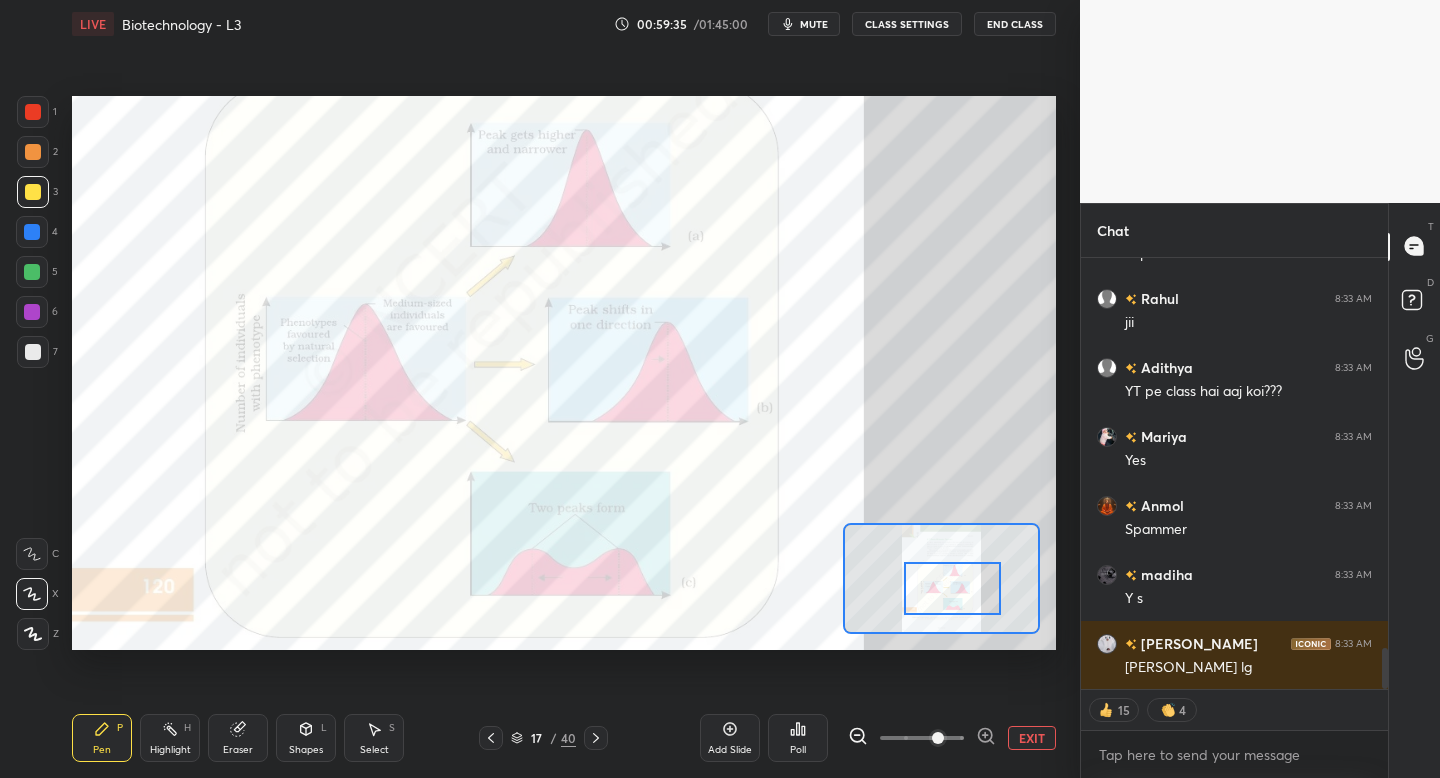 click at bounding box center (33, 634) 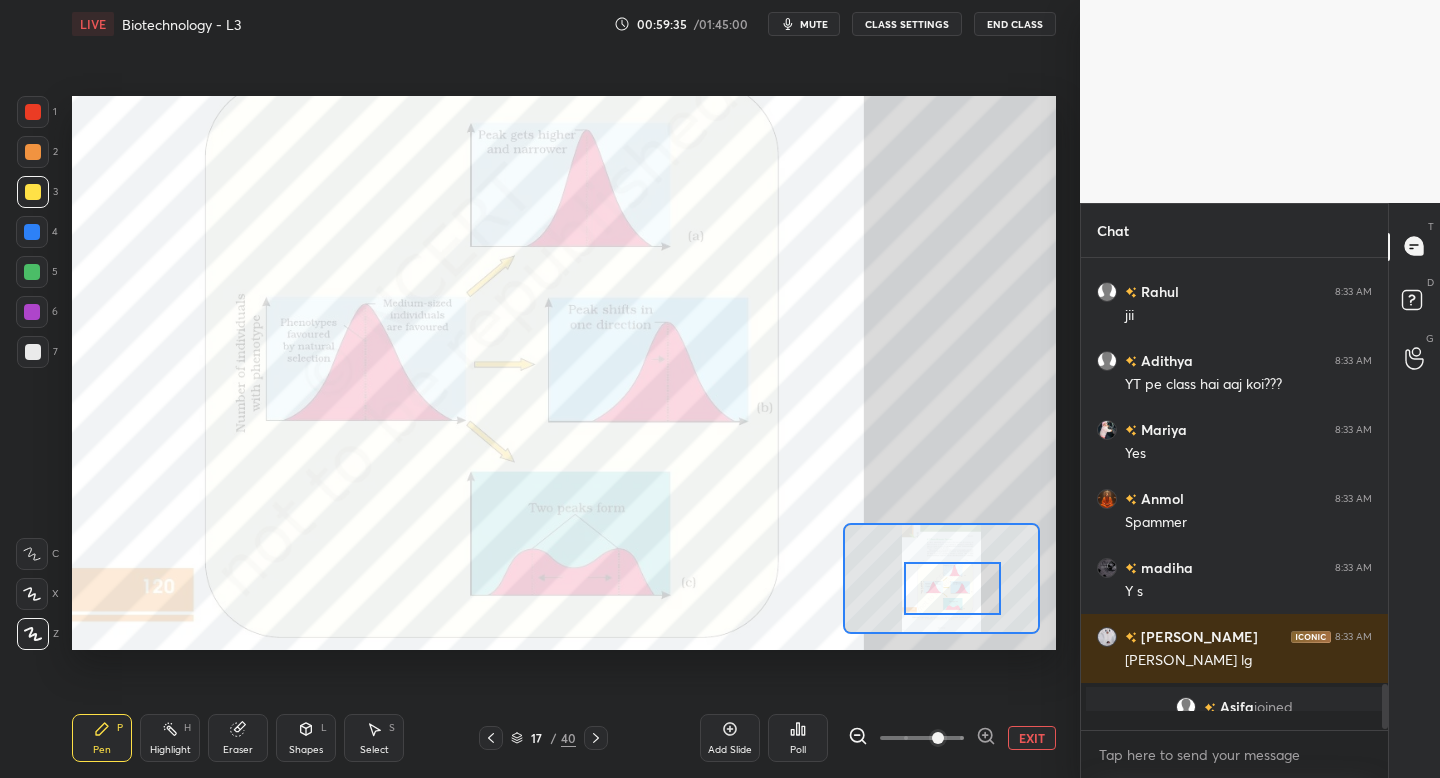 click at bounding box center [32, 312] 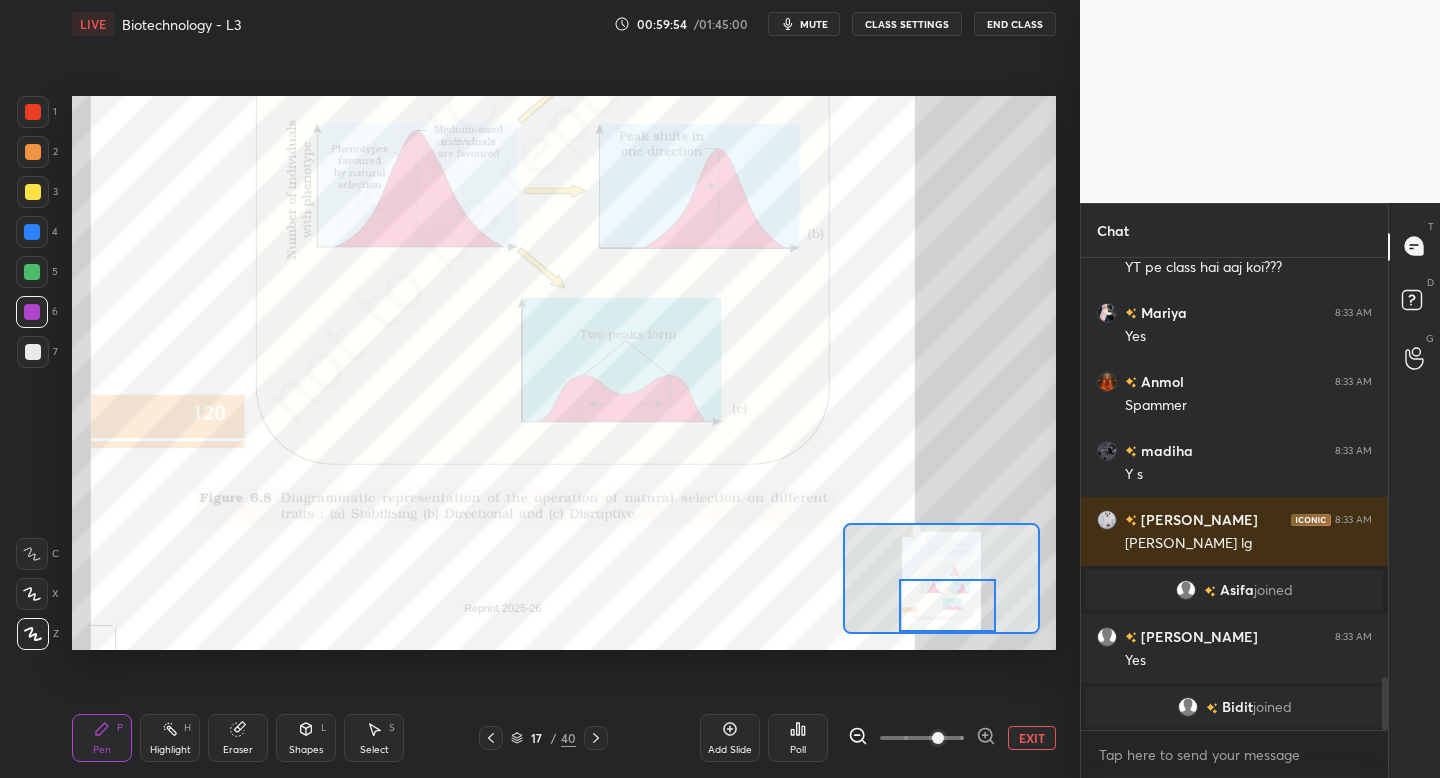 drag, startPoint x: 962, startPoint y: 591, endPoint x: 957, endPoint y: 609, distance: 18.681541 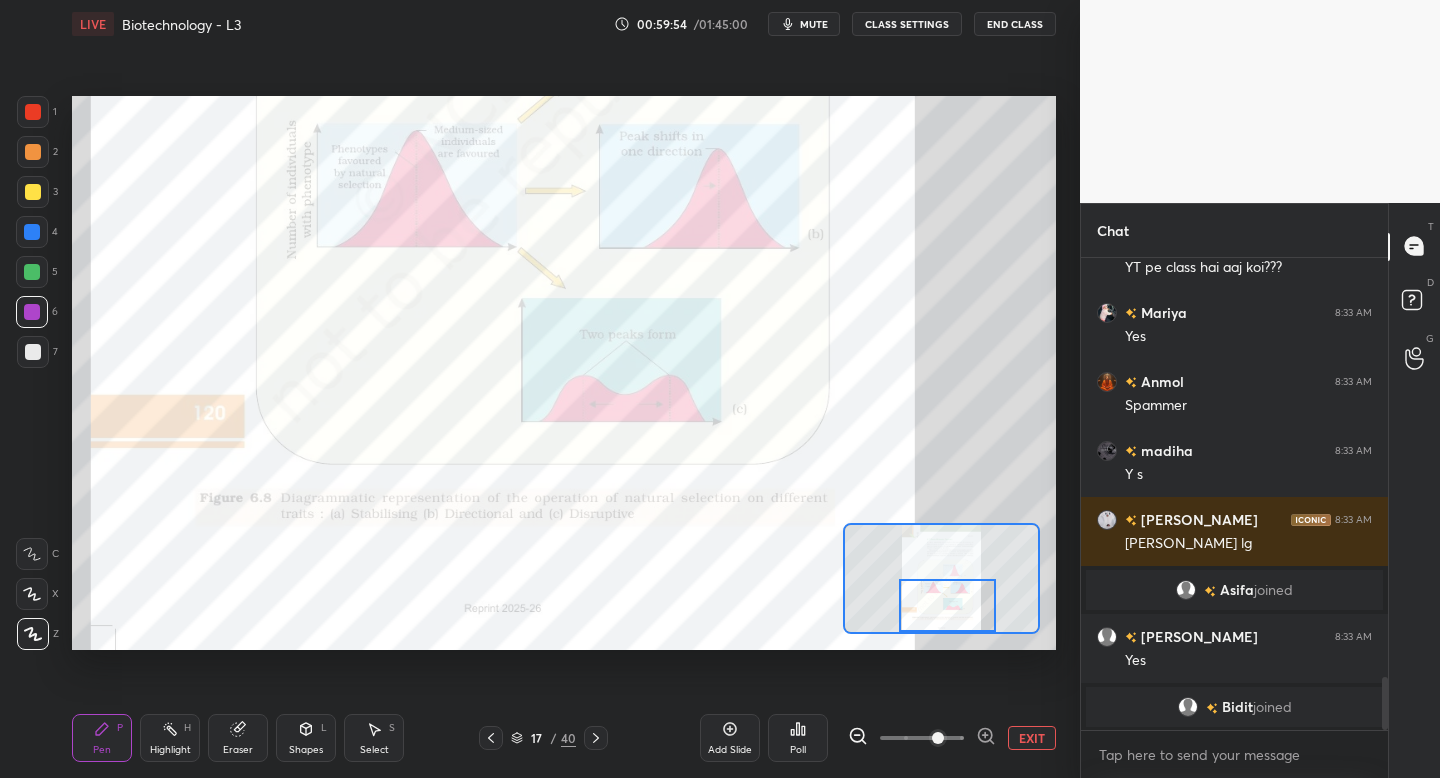 click at bounding box center (947, 605) 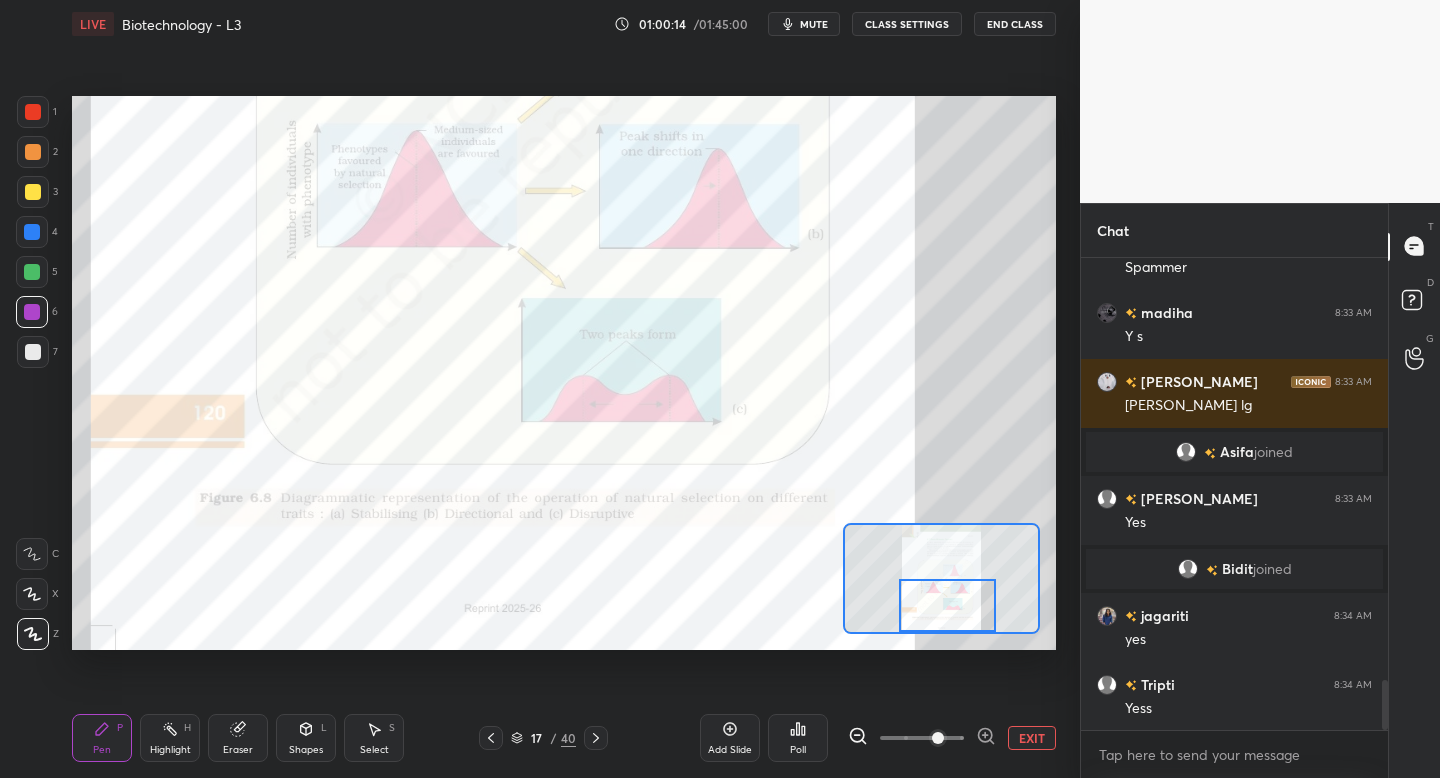scroll, scrollTop: 3953, scrollLeft: 0, axis: vertical 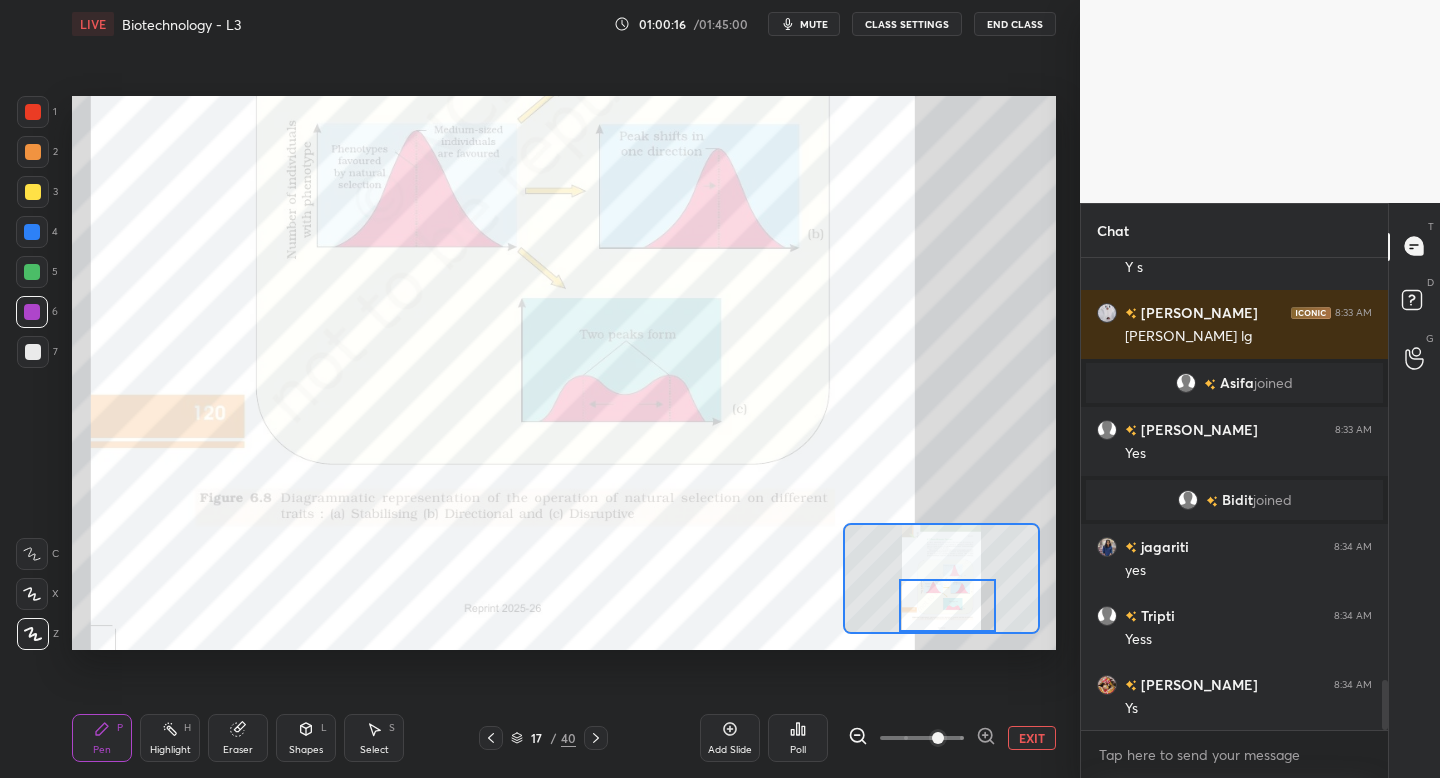 click at bounding box center [596, 738] 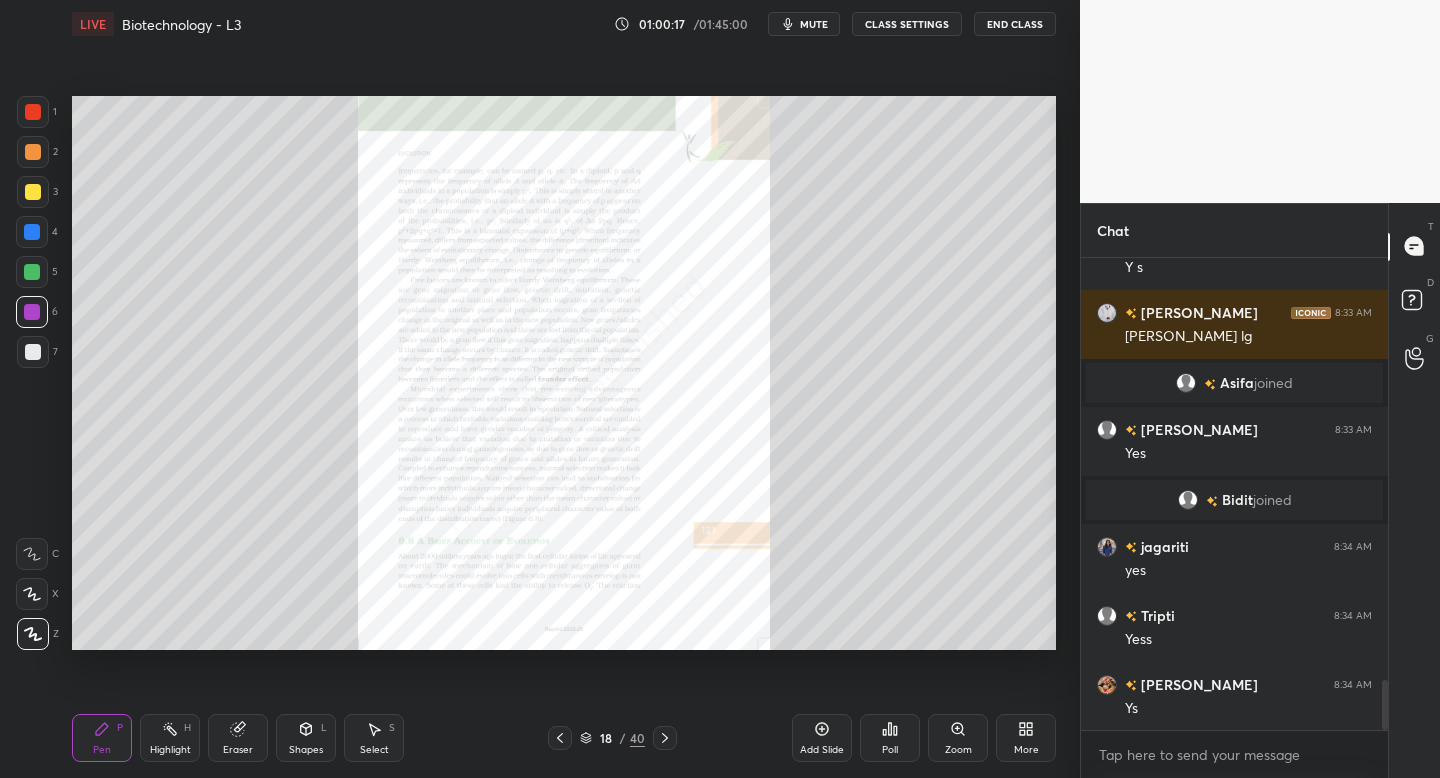 click at bounding box center (665, 738) 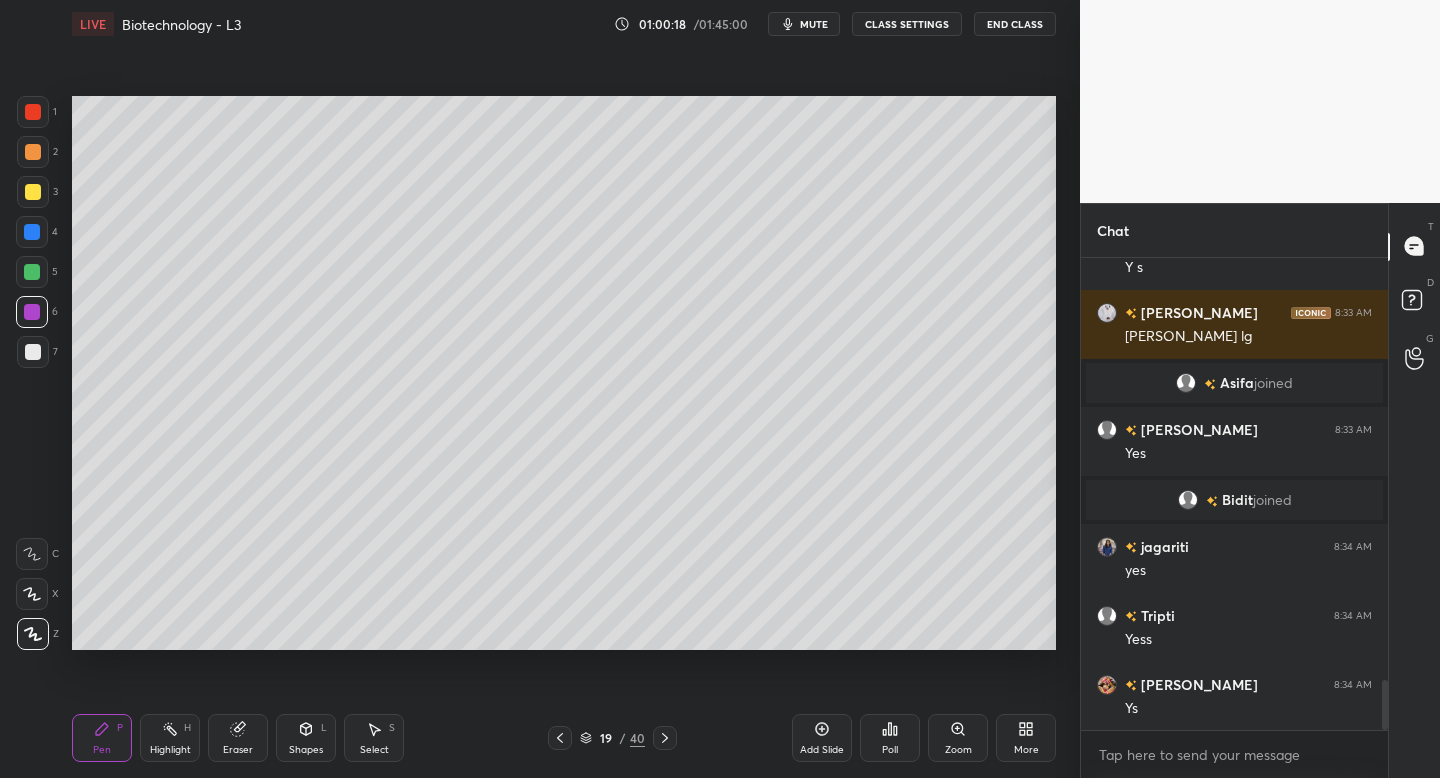 click 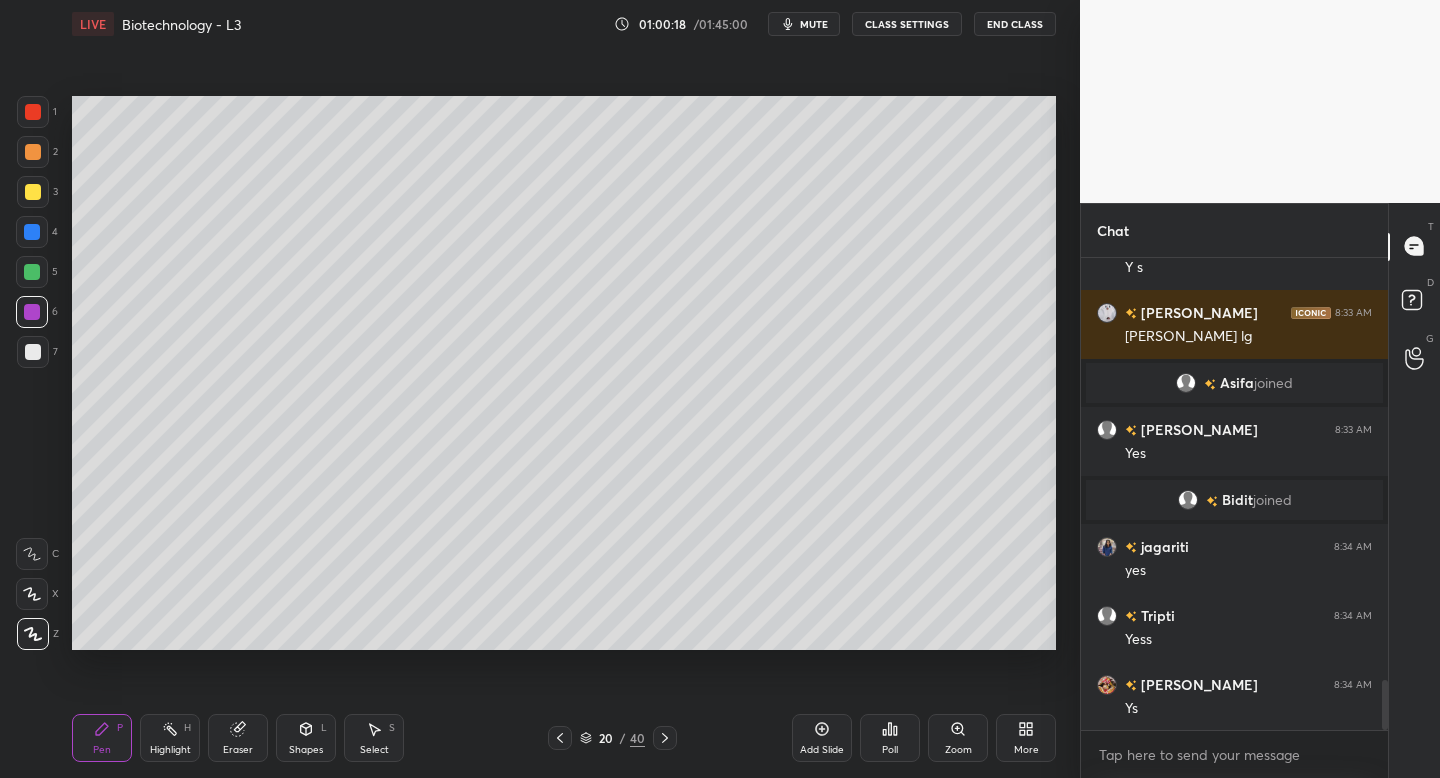 click 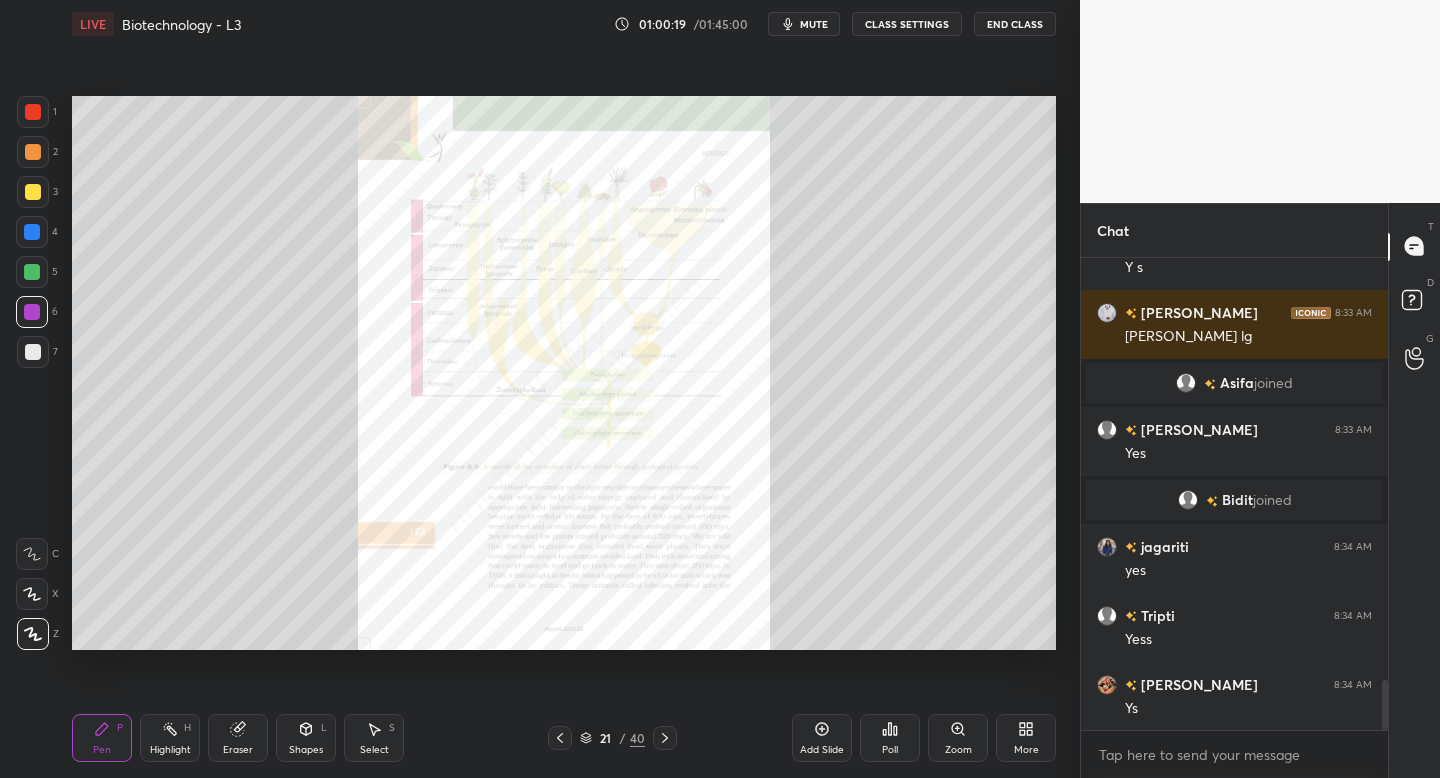 scroll, scrollTop: 4001, scrollLeft: 0, axis: vertical 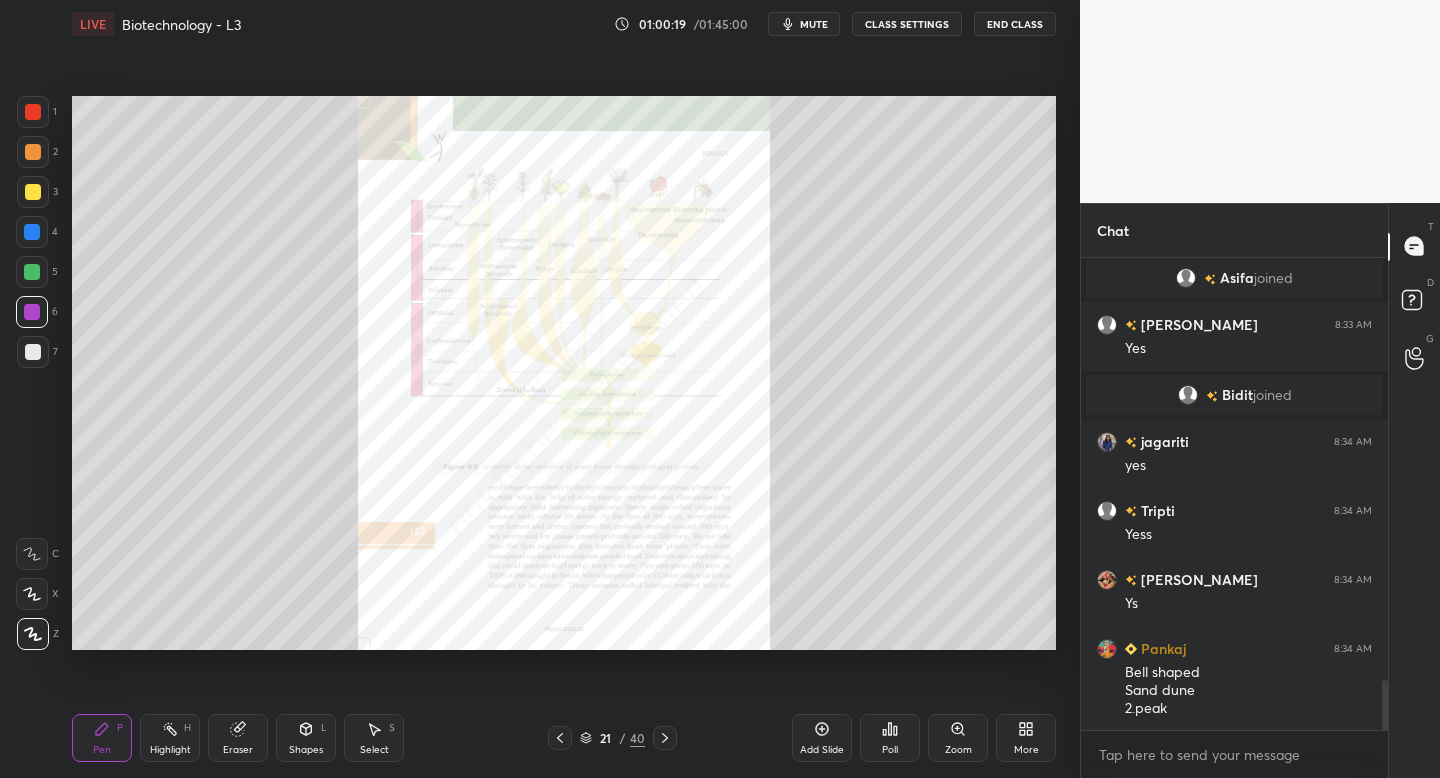 click 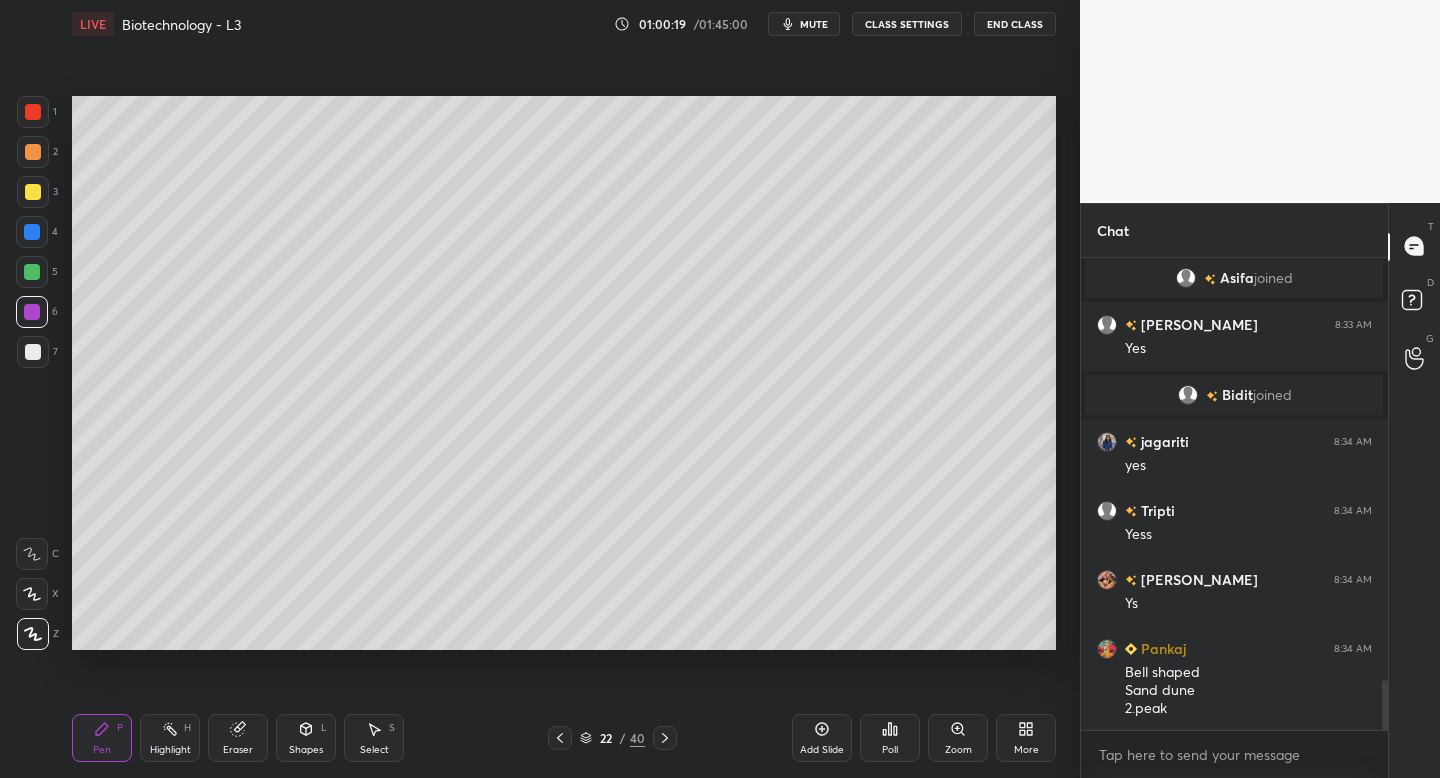 click 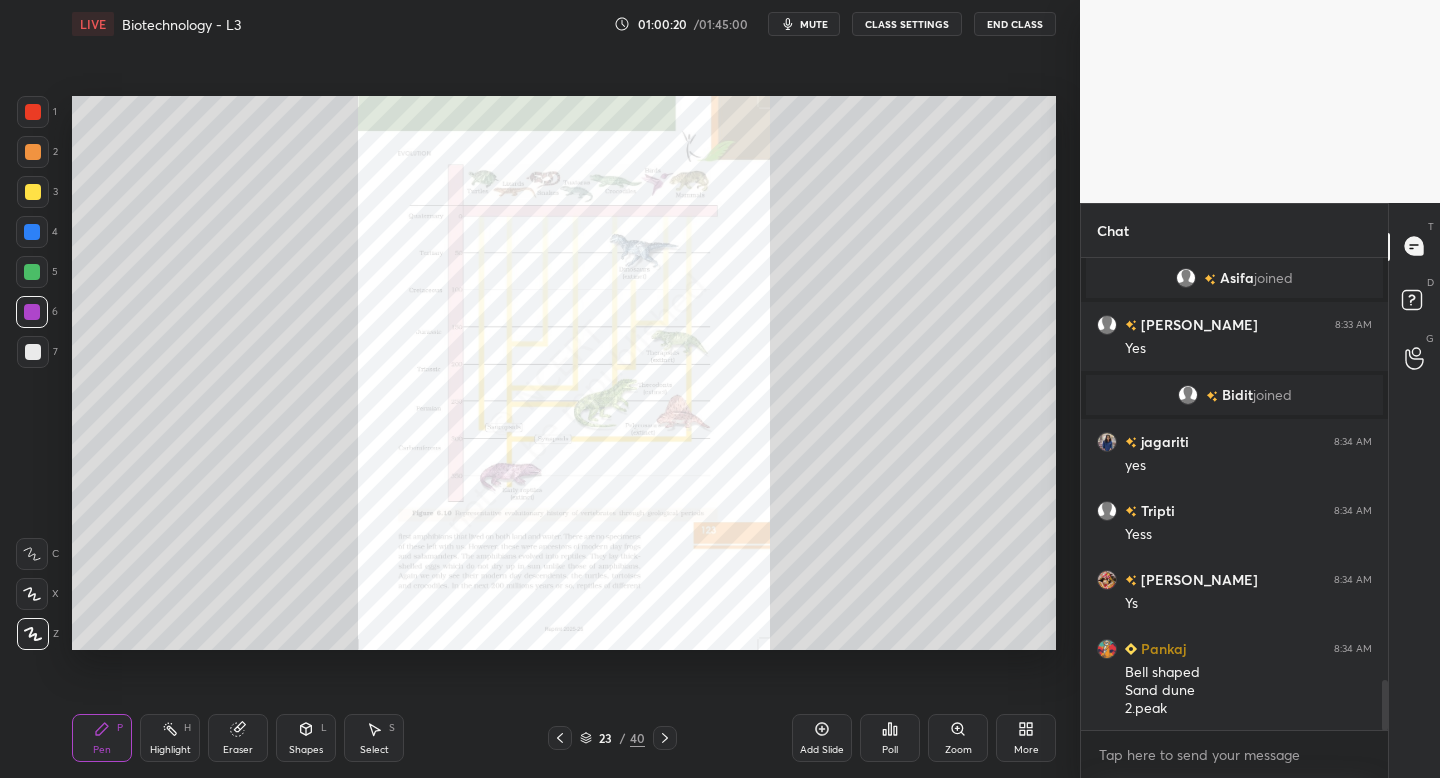 click 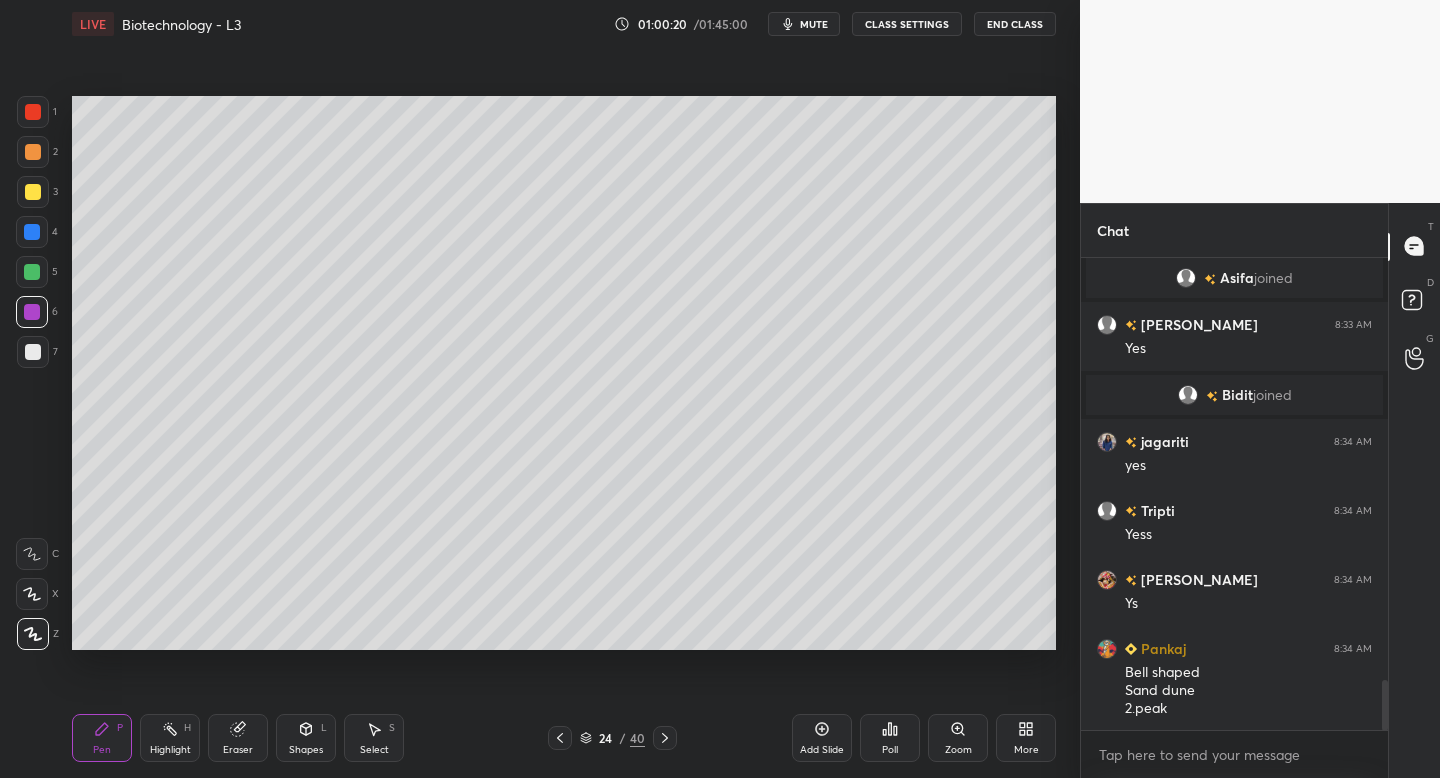 click 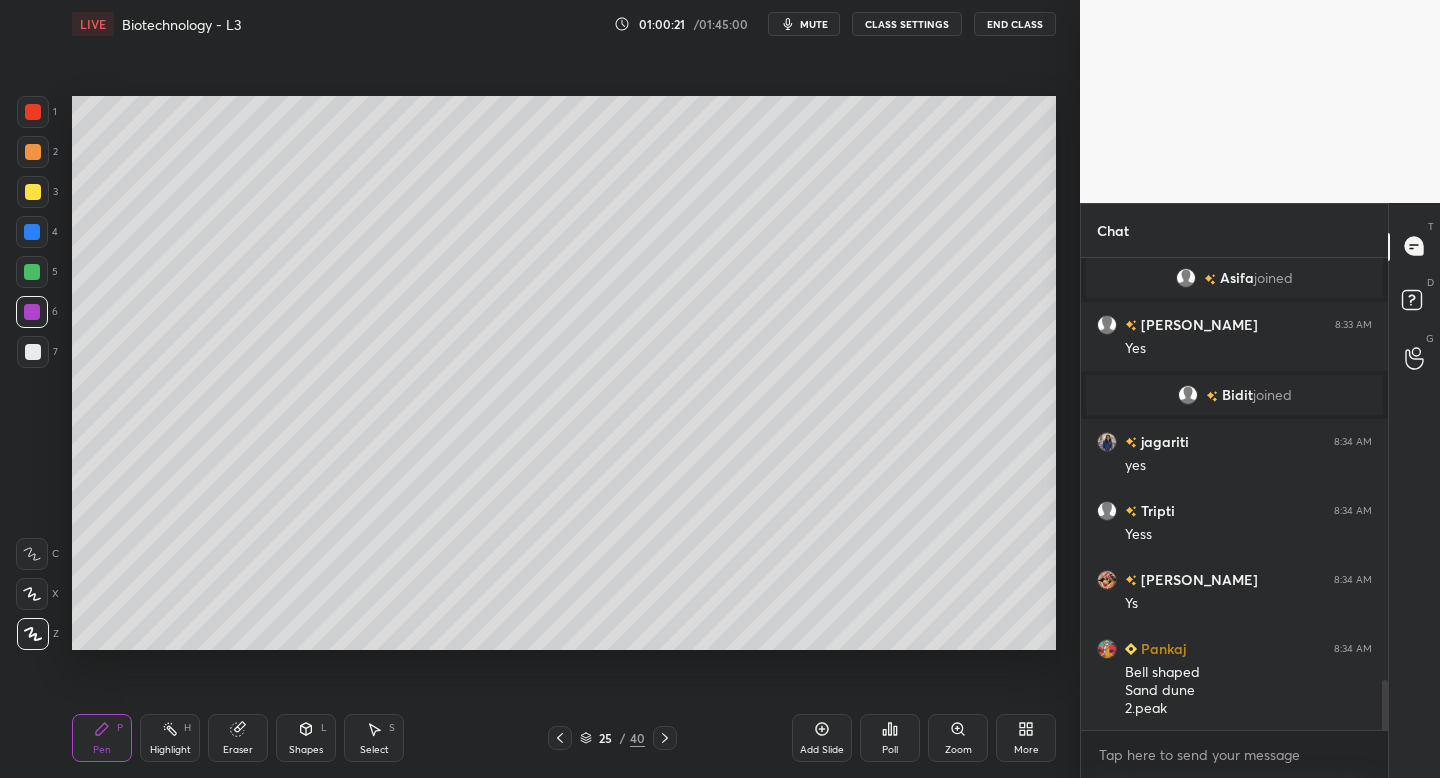 click 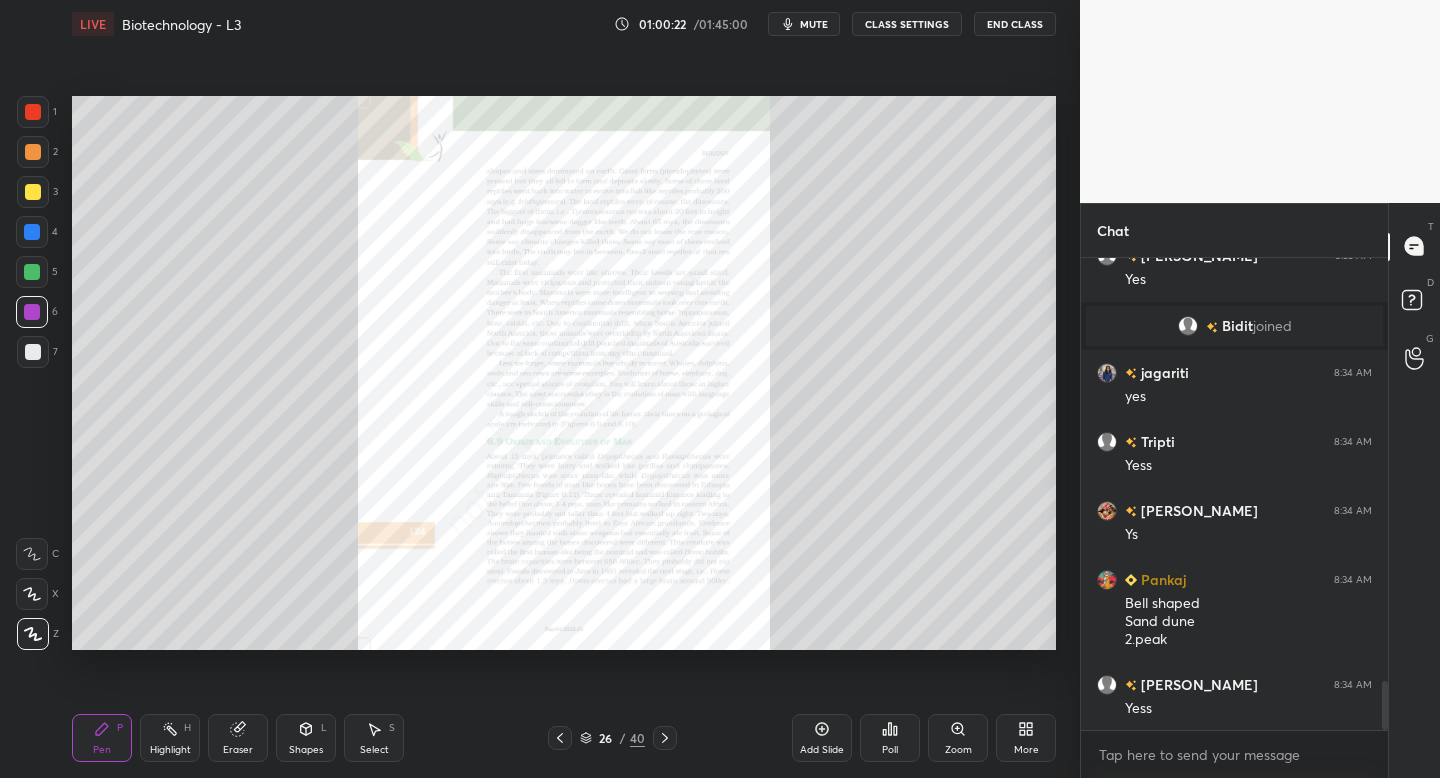 scroll, scrollTop: 4139, scrollLeft: 0, axis: vertical 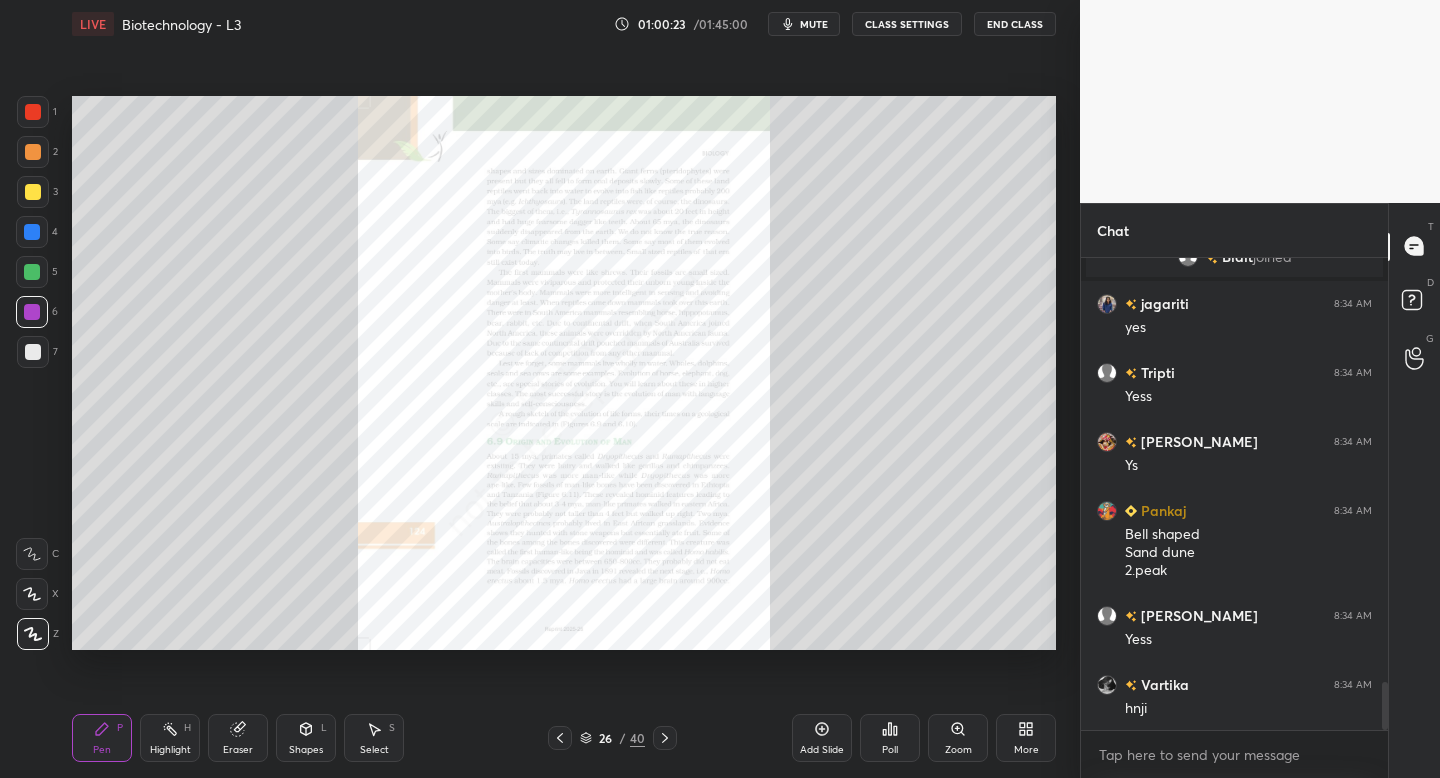 click on "Zoom" at bounding box center (958, 738) 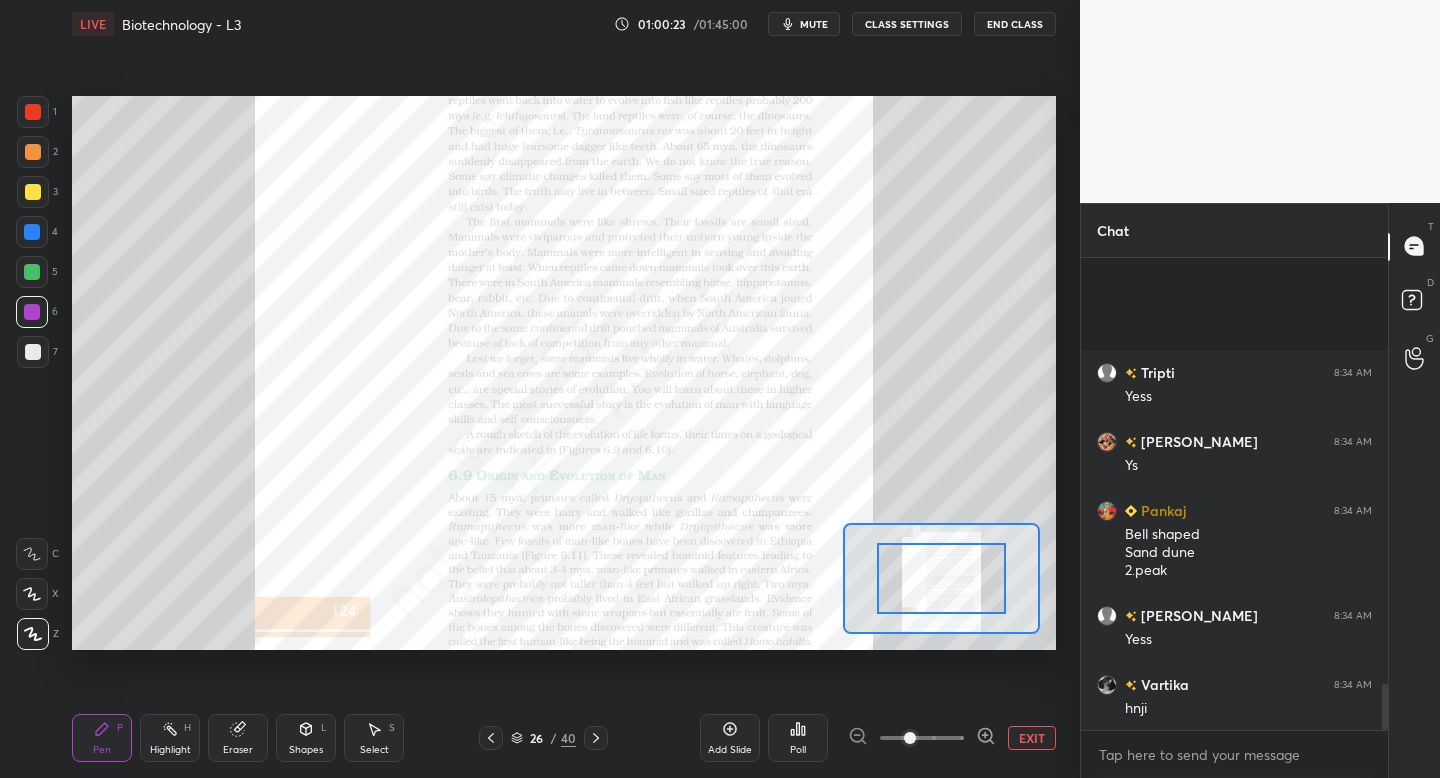 scroll, scrollTop: 4346, scrollLeft: 0, axis: vertical 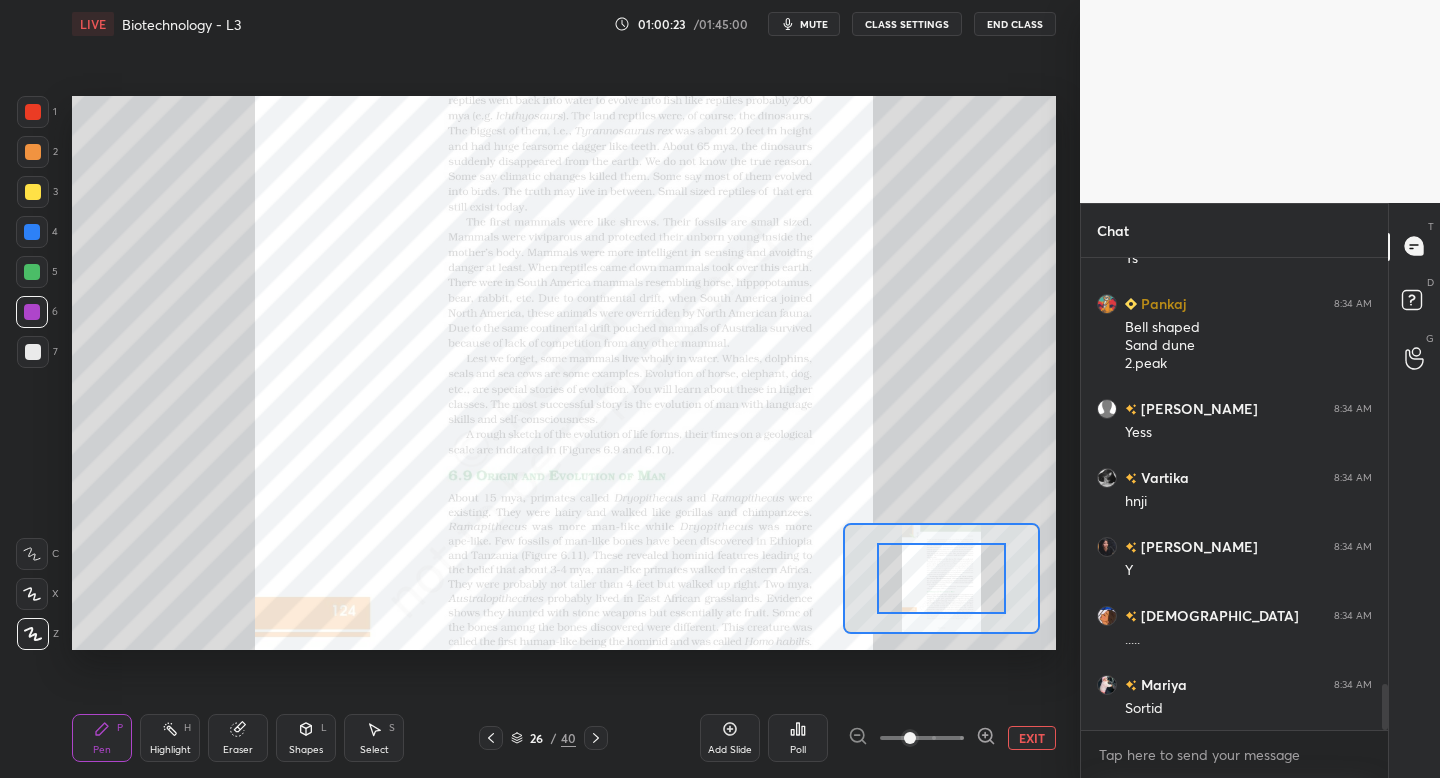 click at bounding box center (922, 738) 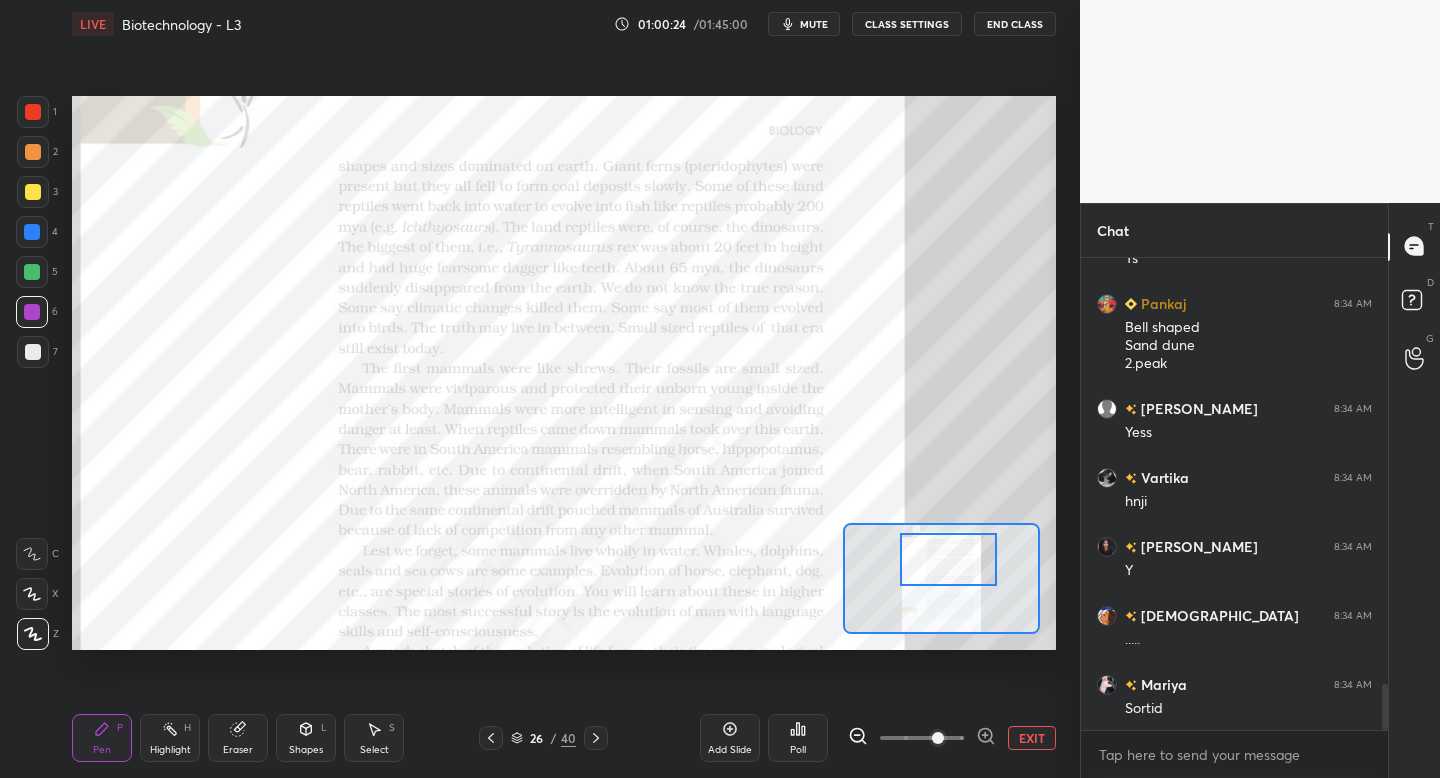 click at bounding box center (948, 559) 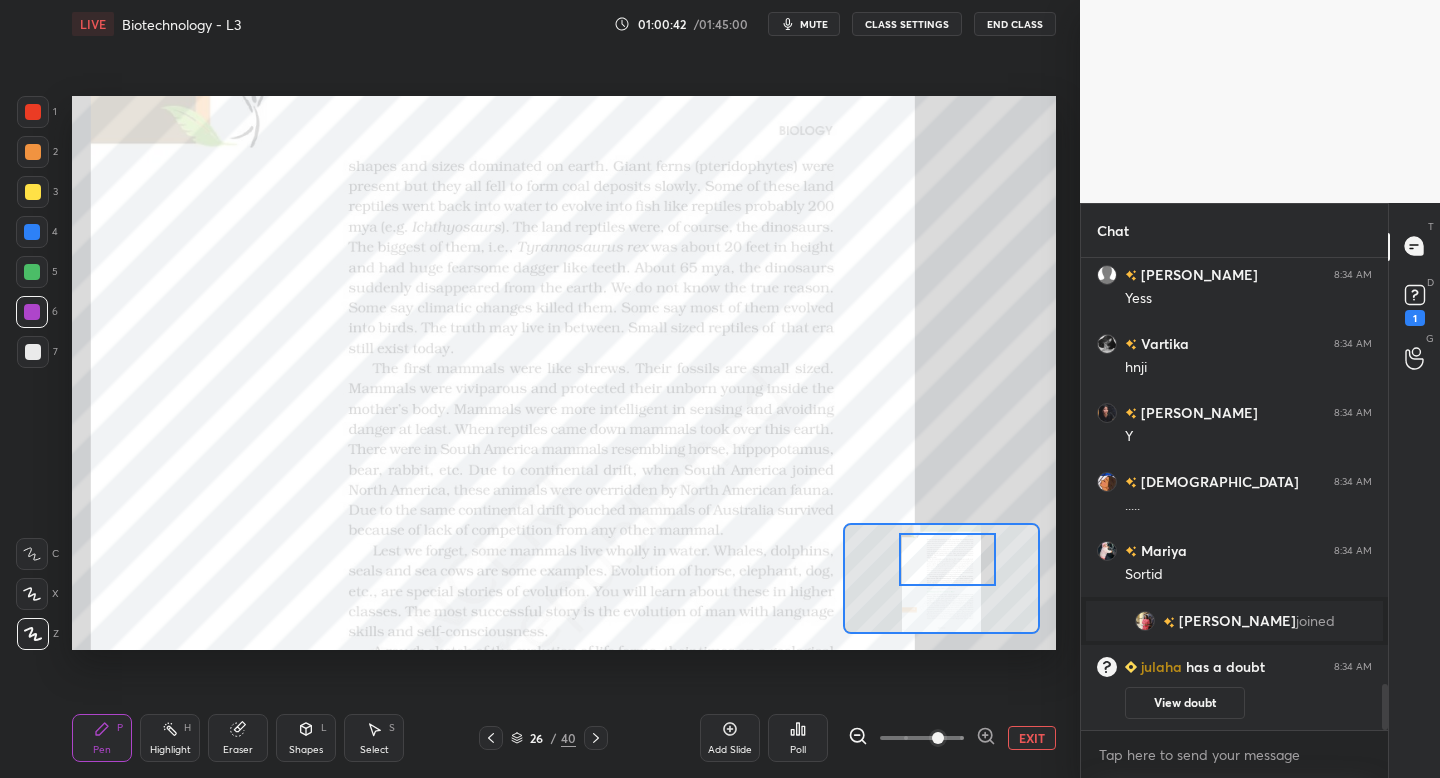 scroll, scrollTop: 4378, scrollLeft: 0, axis: vertical 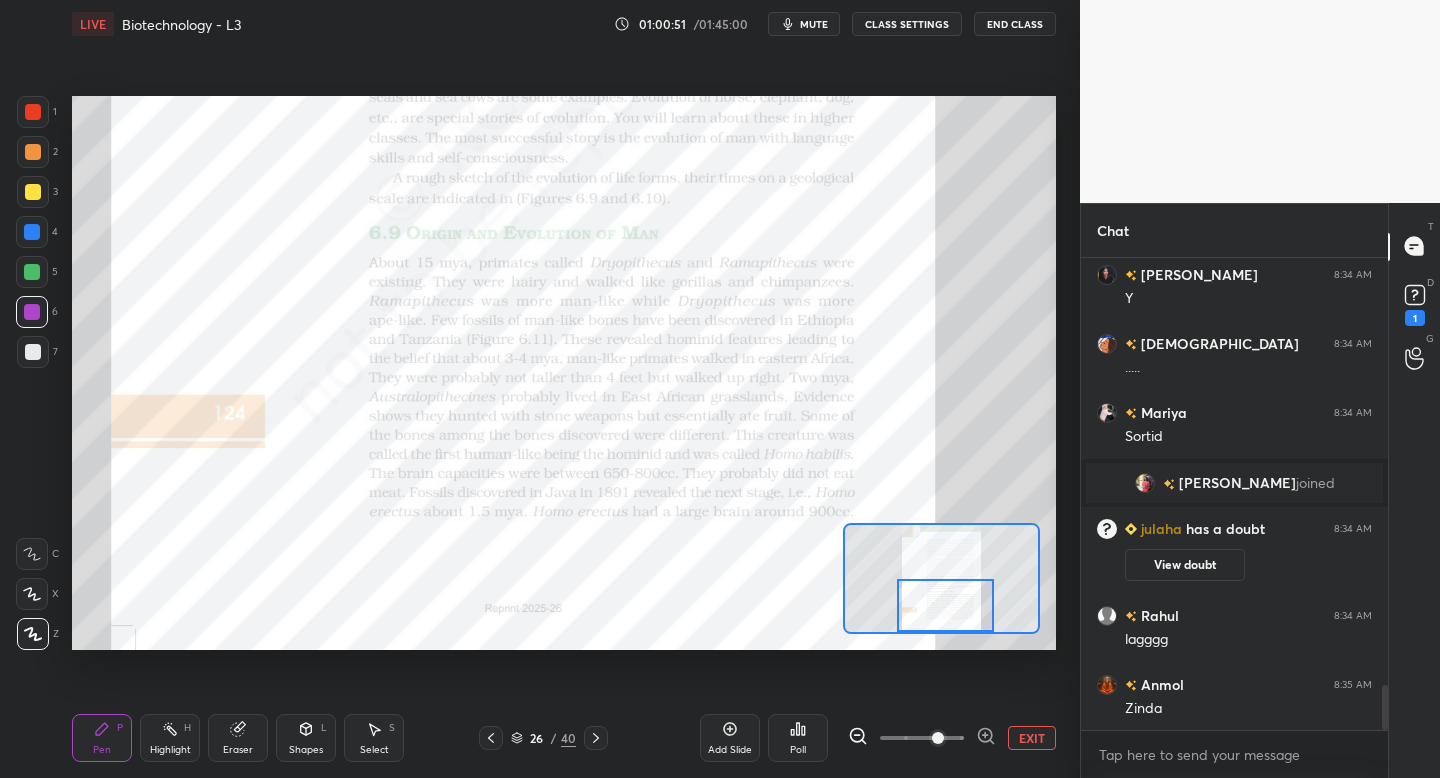 drag, startPoint x: 966, startPoint y: 568, endPoint x: 961, endPoint y: 616, distance: 48.259712 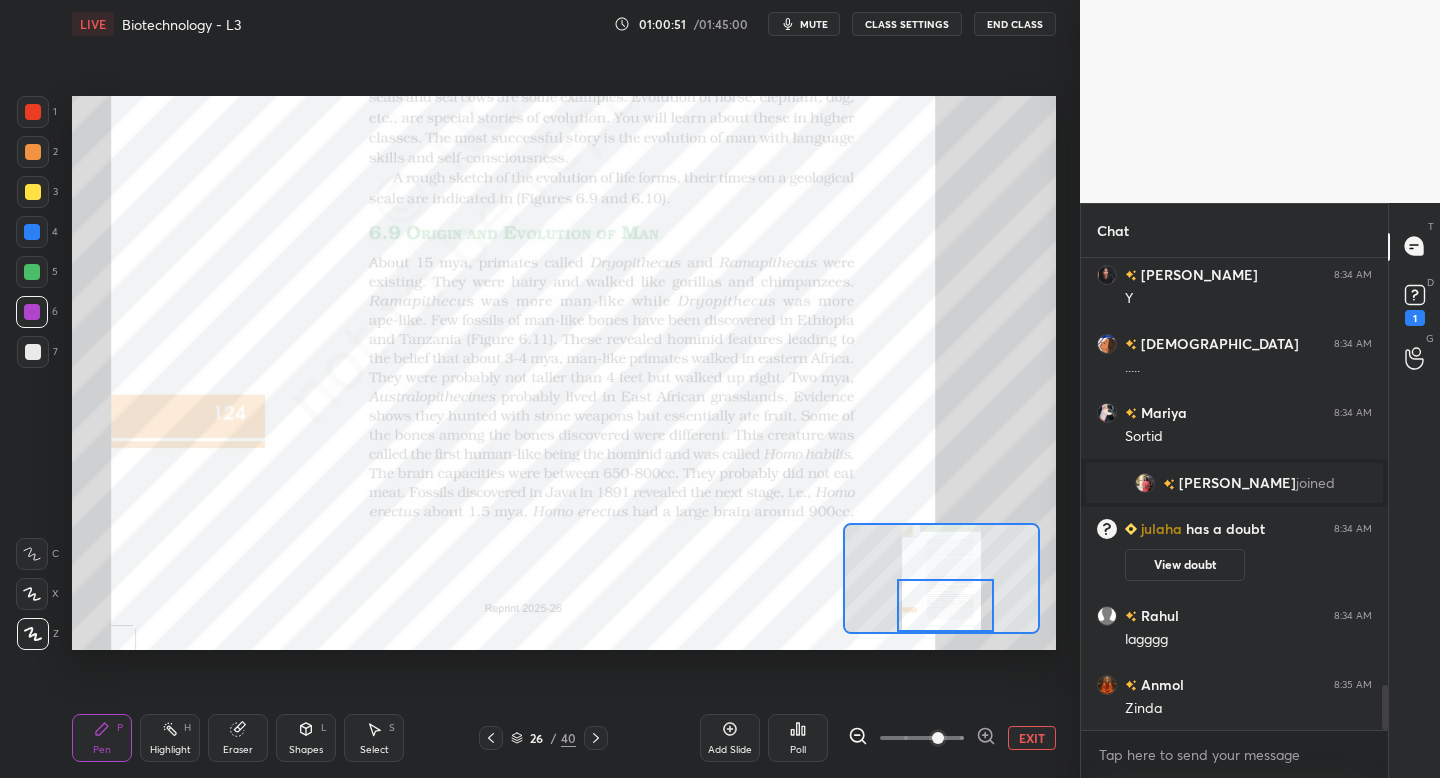 click at bounding box center (945, 605) 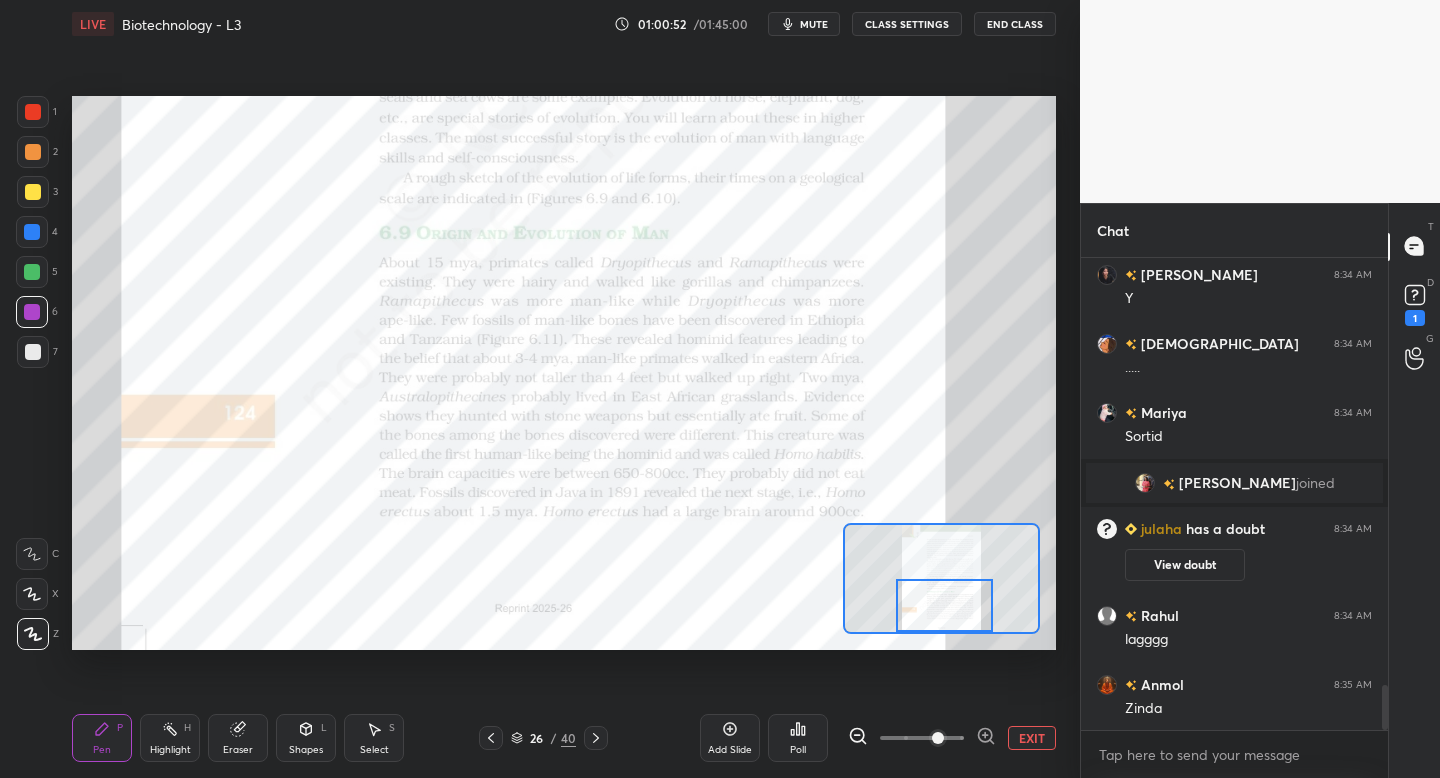 scroll, scrollTop: 4516, scrollLeft: 0, axis: vertical 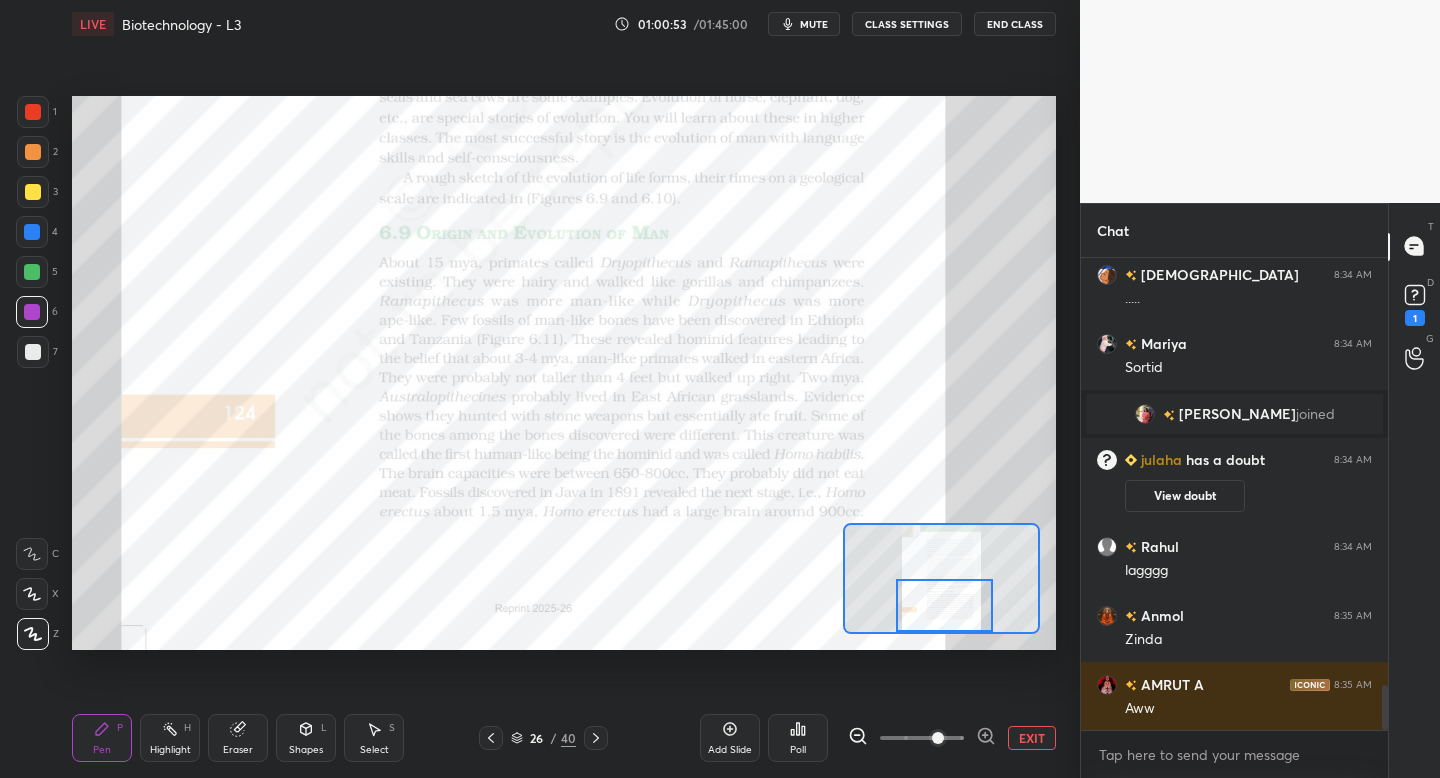 click 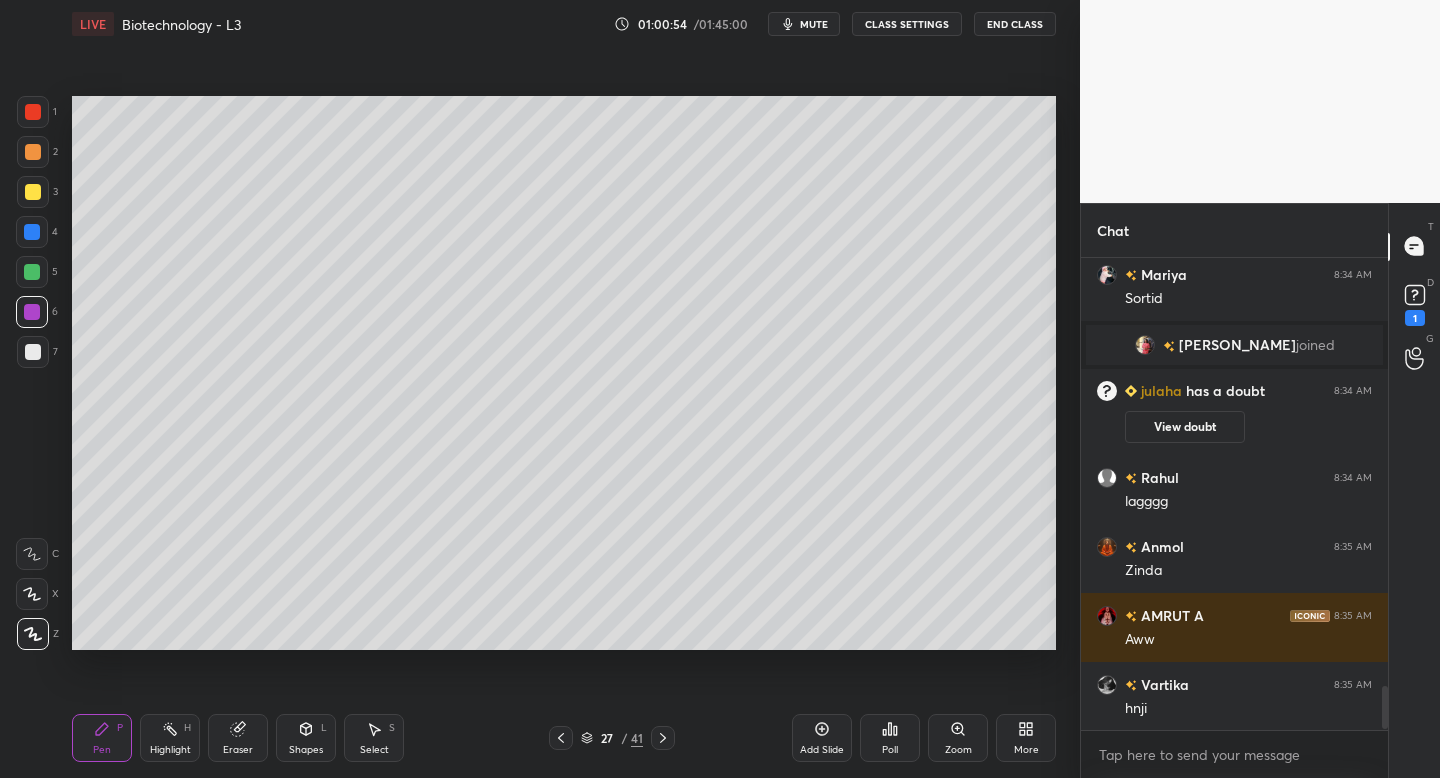 scroll, scrollTop: 4654, scrollLeft: 0, axis: vertical 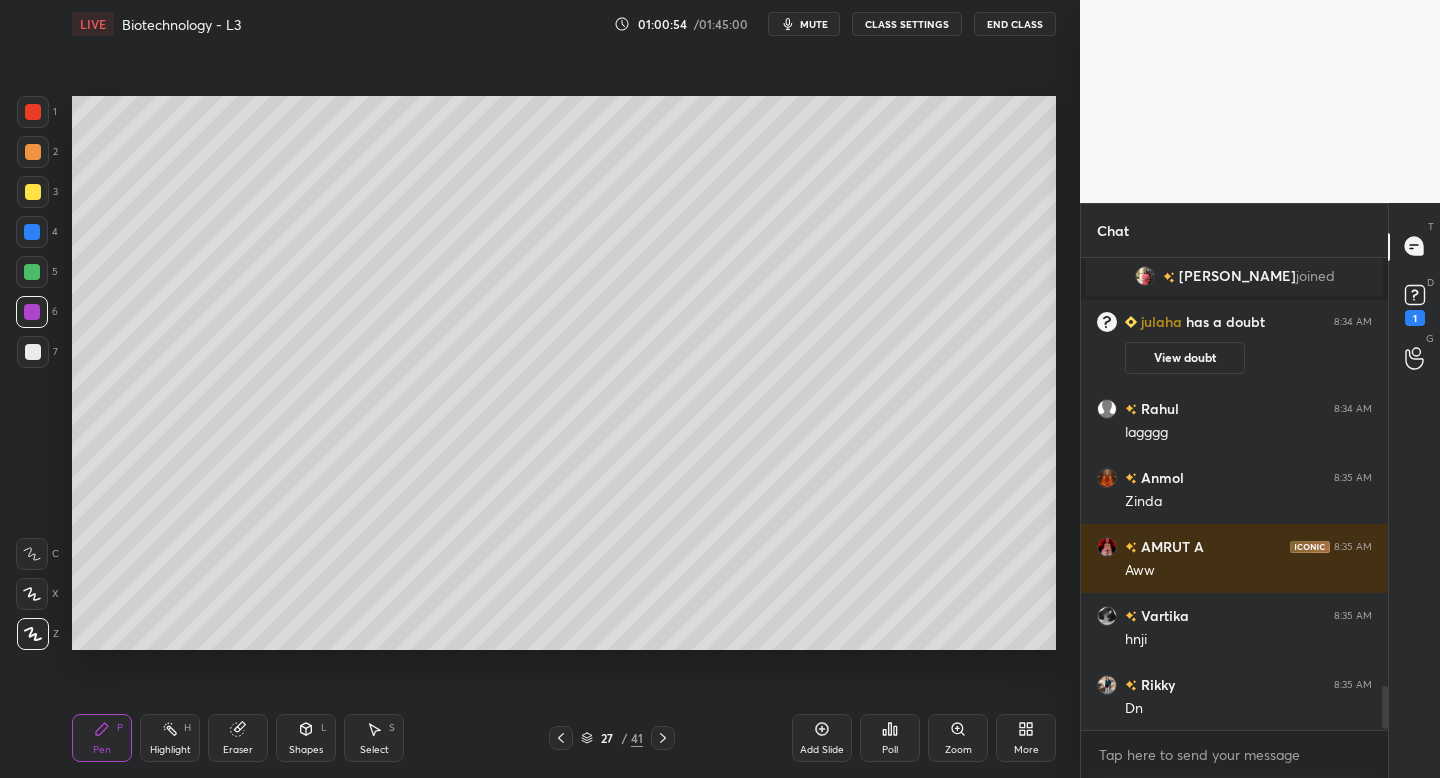 click at bounding box center (33, 192) 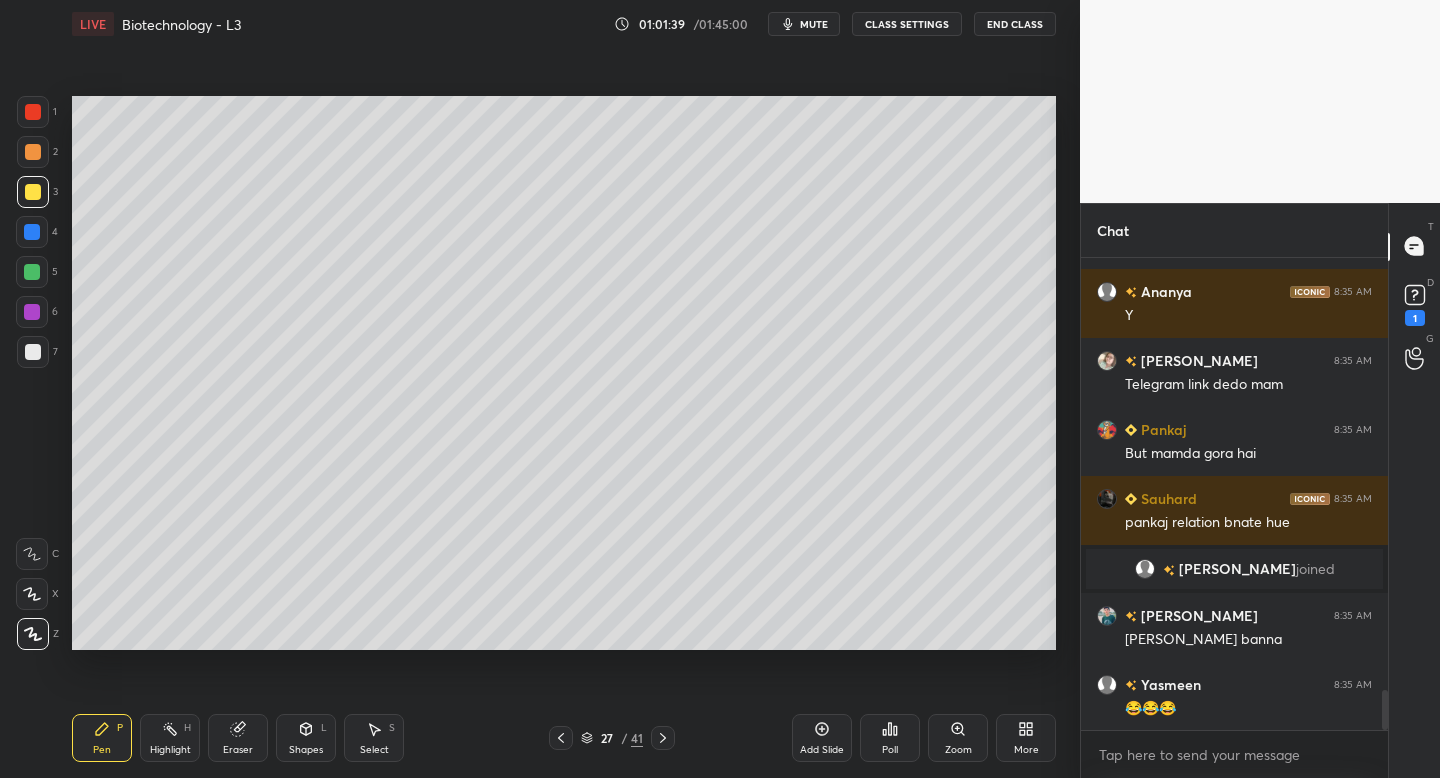 scroll, scrollTop: 5240, scrollLeft: 0, axis: vertical 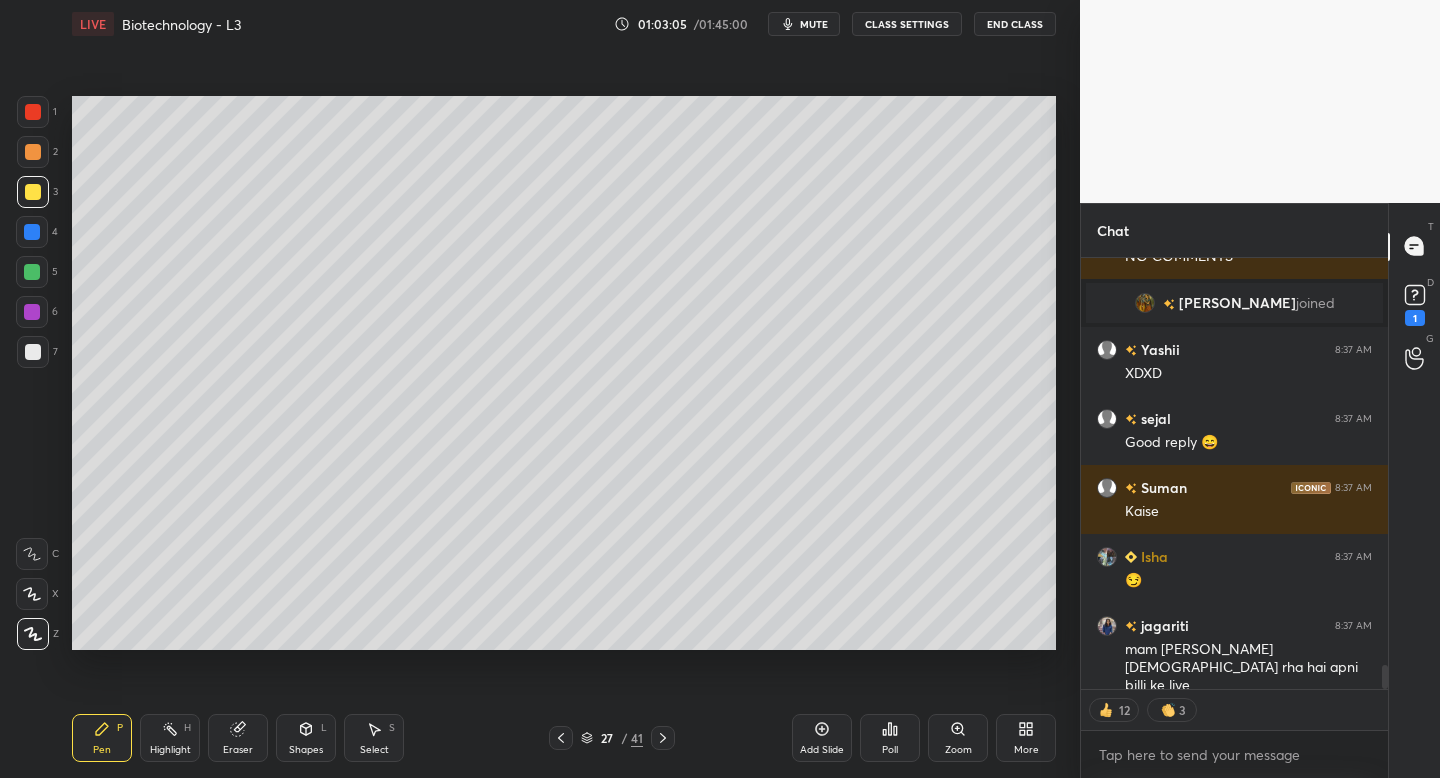 click at bounding box center [33, 352] 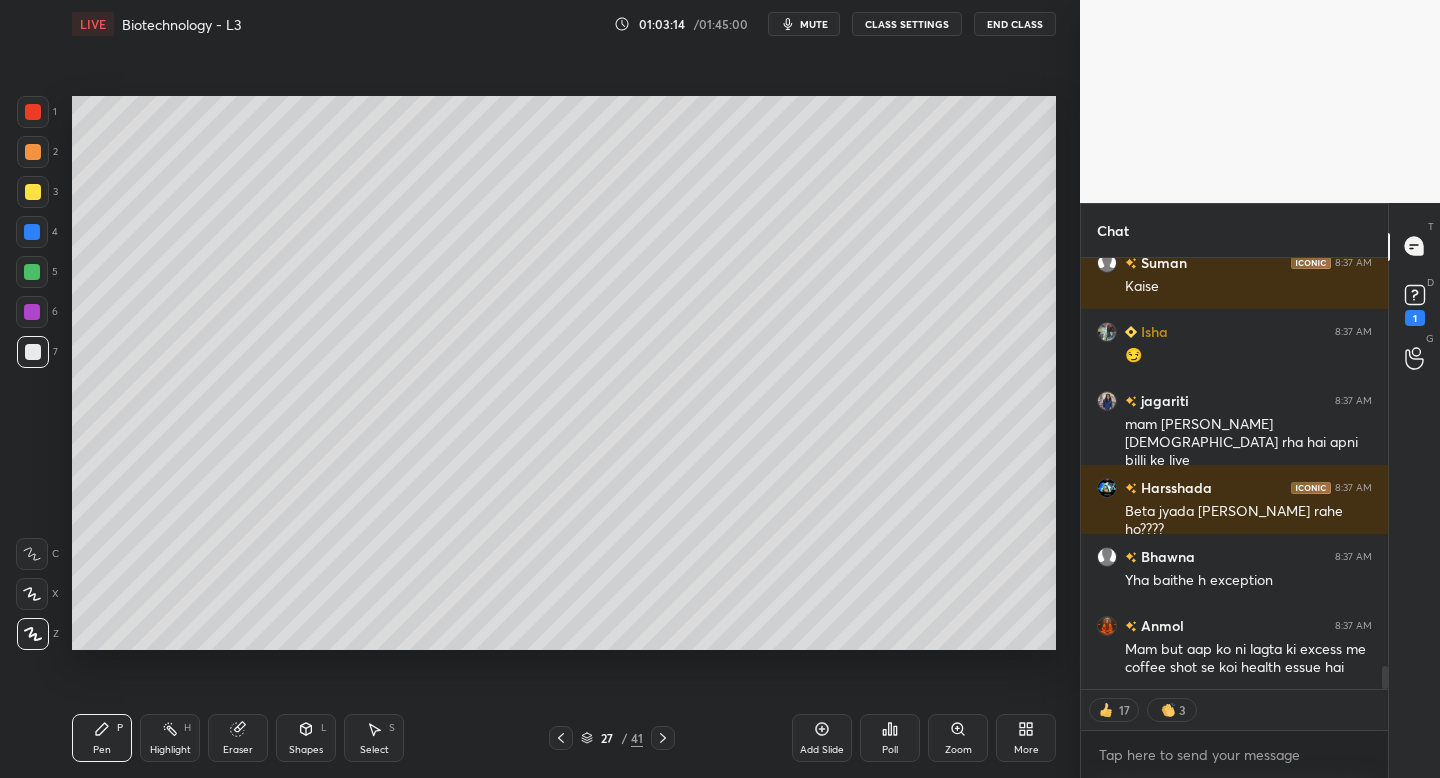 scroll, scrollTop: 7752, scrollLeft: 0, axis: vertical 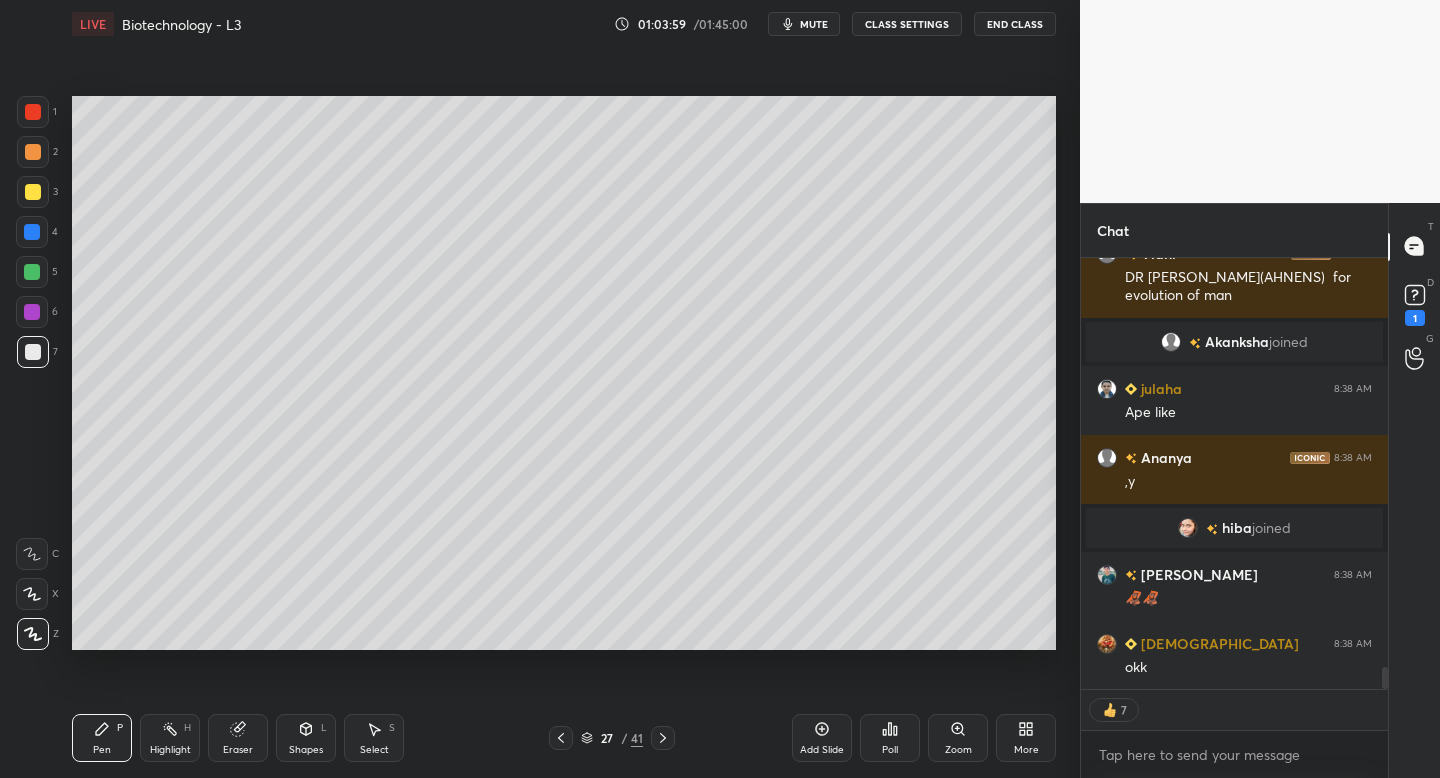 click at bounding box center (33, 192) 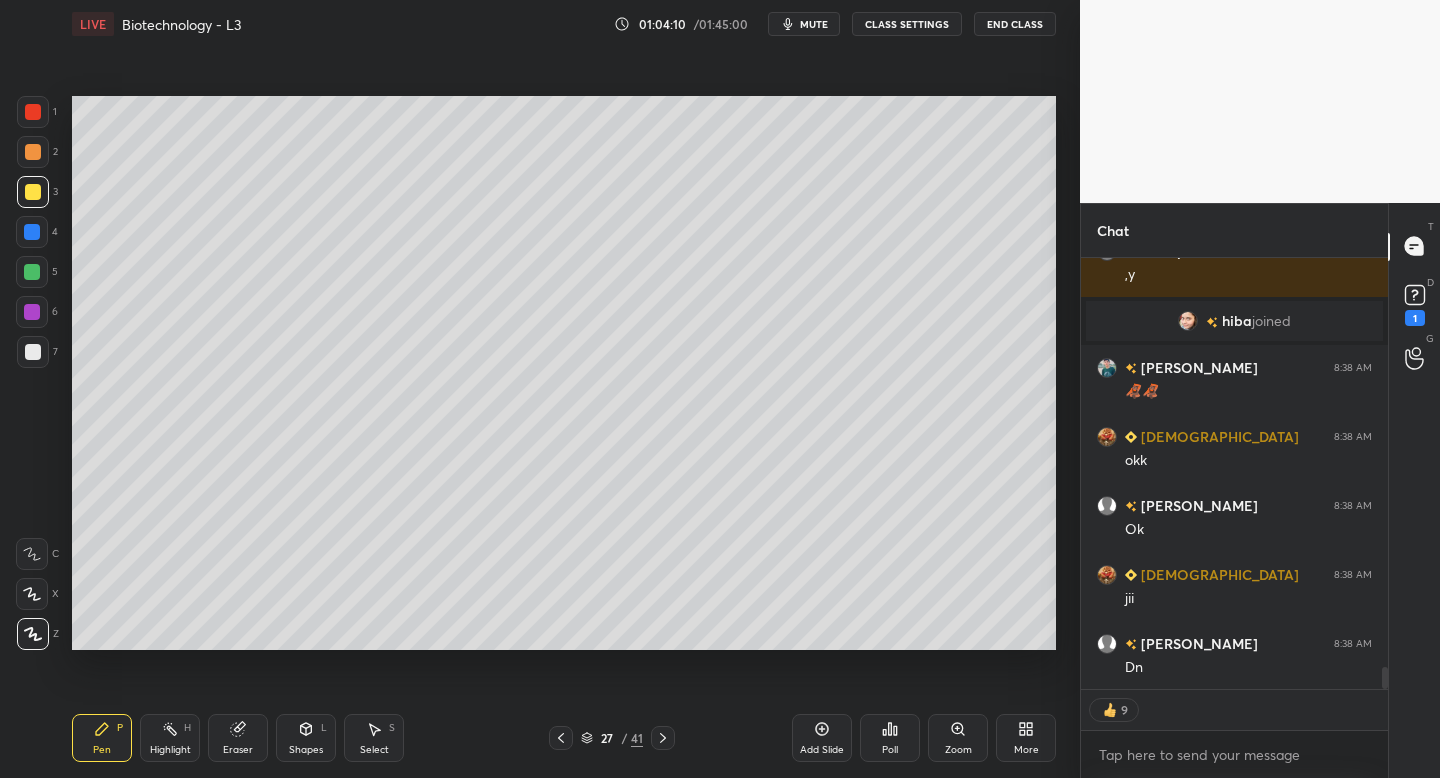 scroll, scrollTop: 8134, scrollLeft: 0, axis: vertical 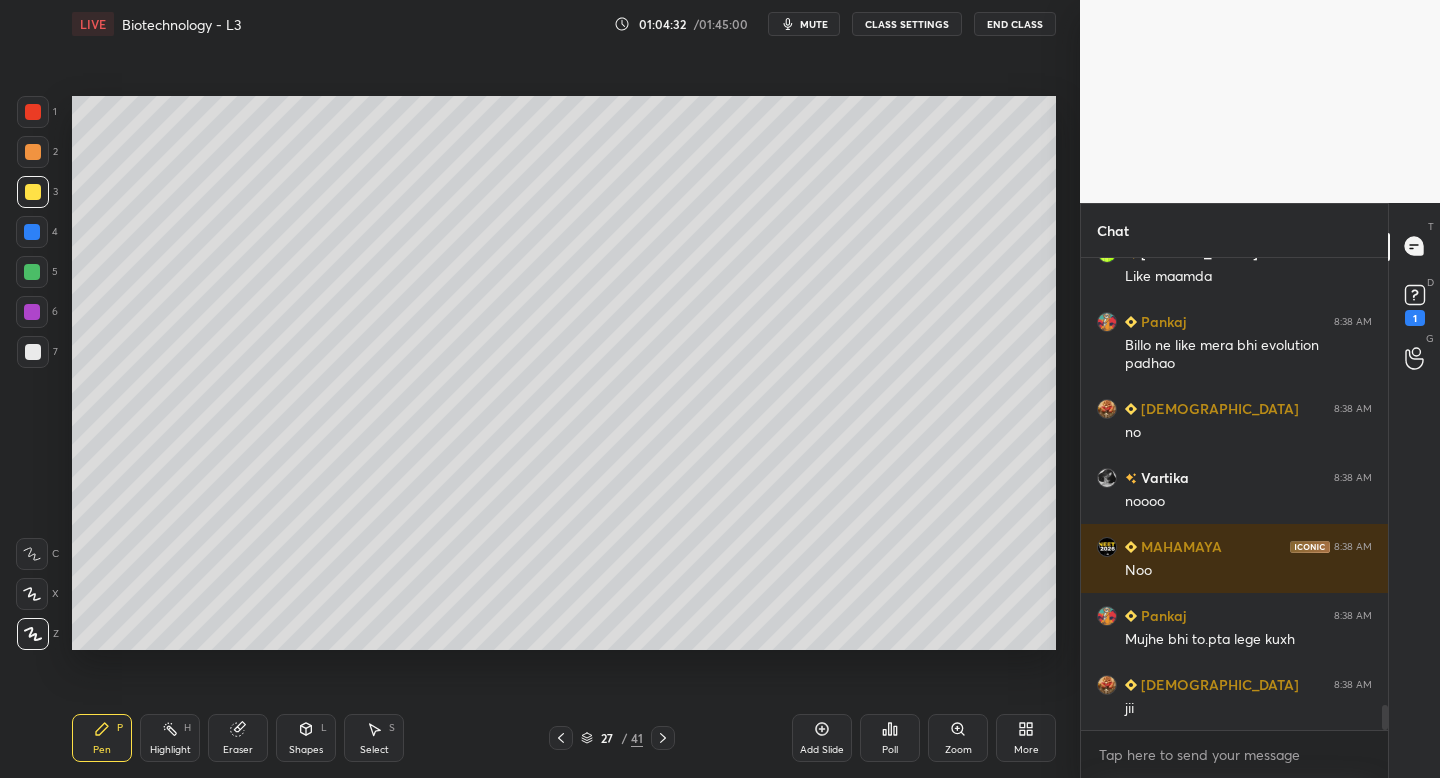click 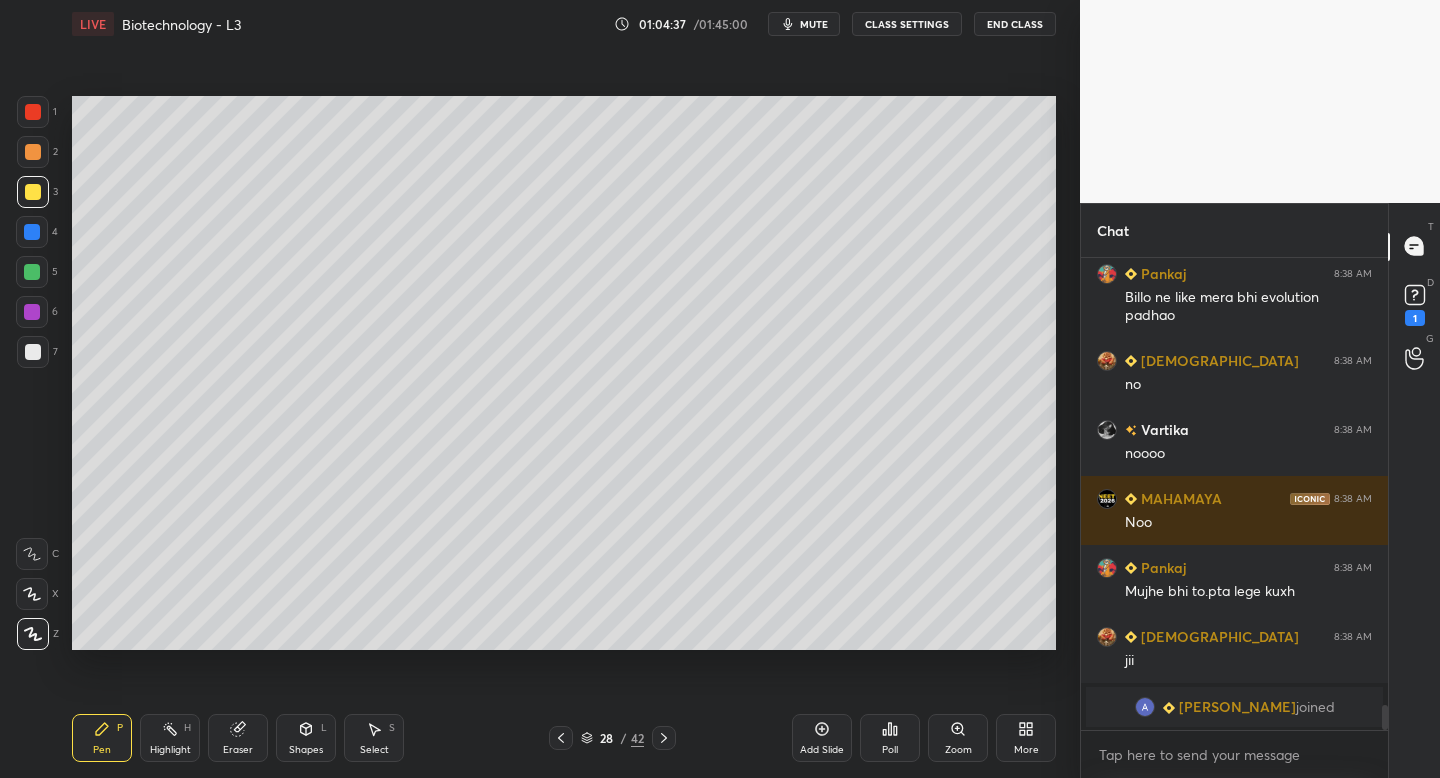 scroll, scrollTop: 8380, scrollLeft: 0, axis: vertical 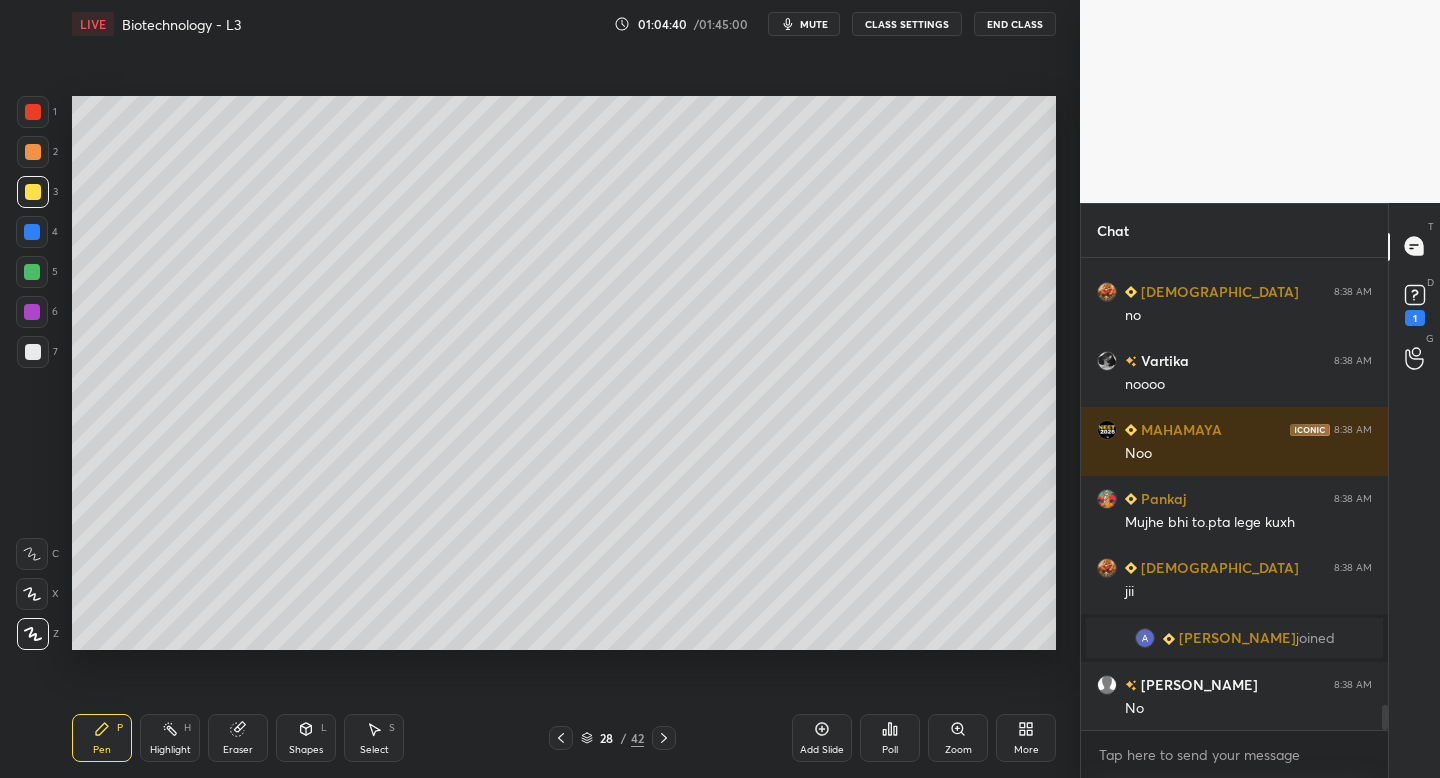 click at bounding box center [32, 232] 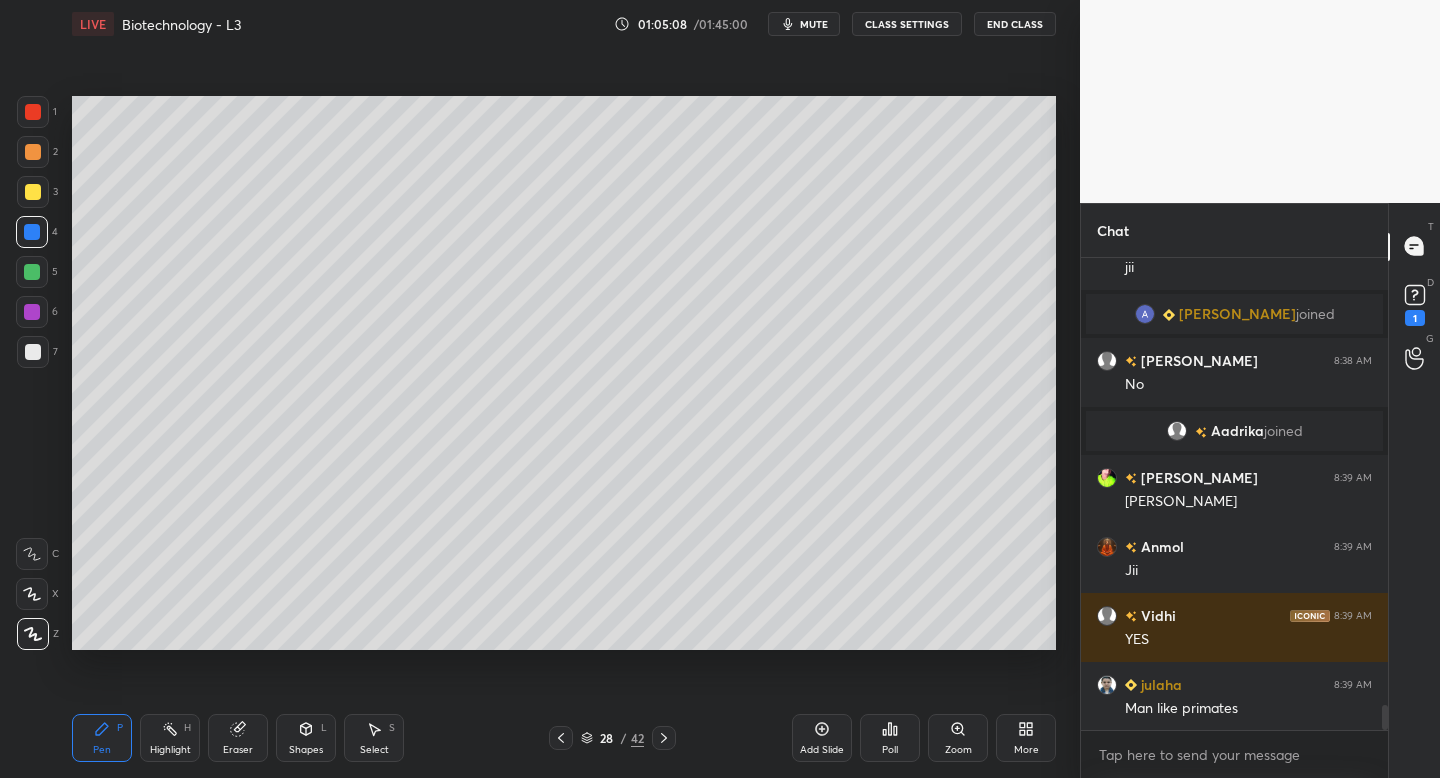 scroll, scrollTop: 8717, scrollLeft: 0, axis: vertical 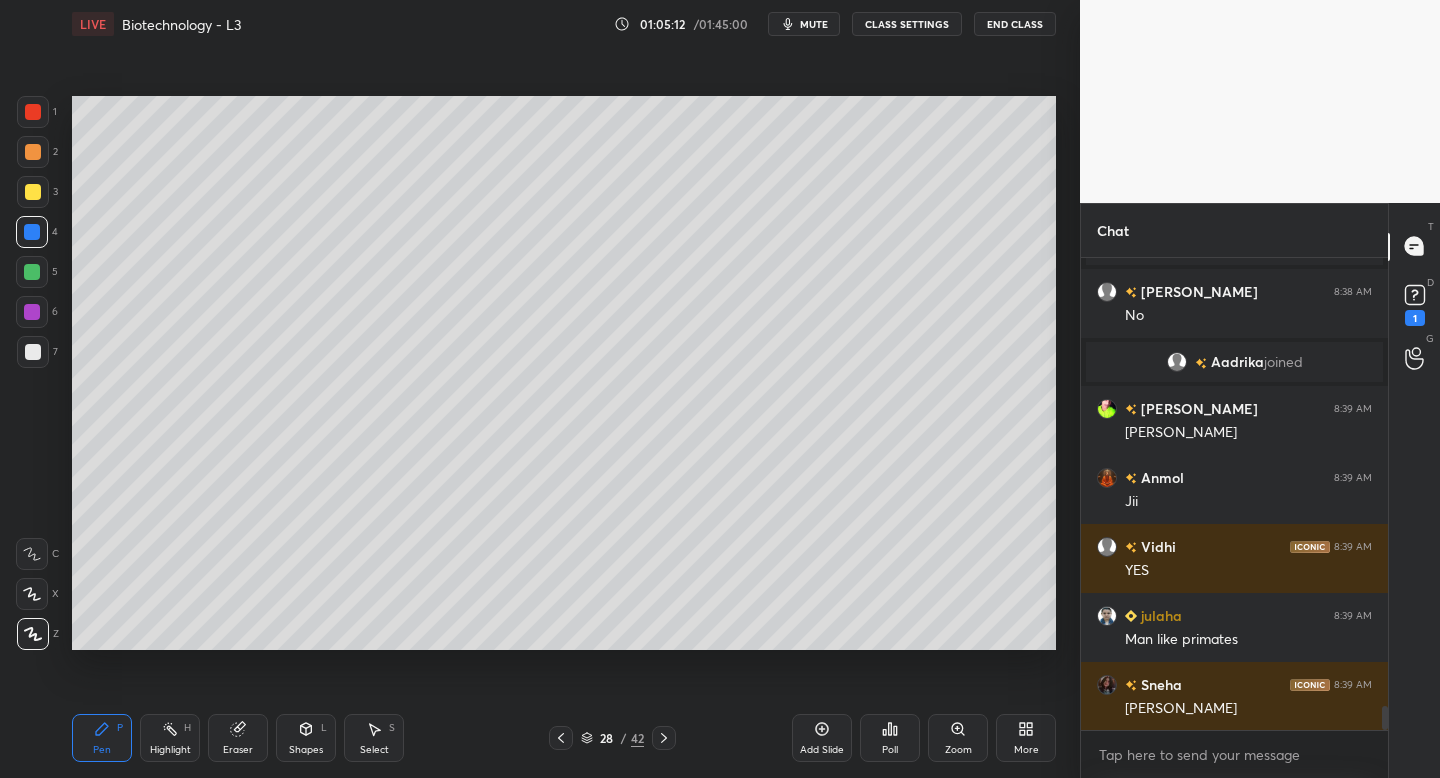 click at bounding box center [33, 352] 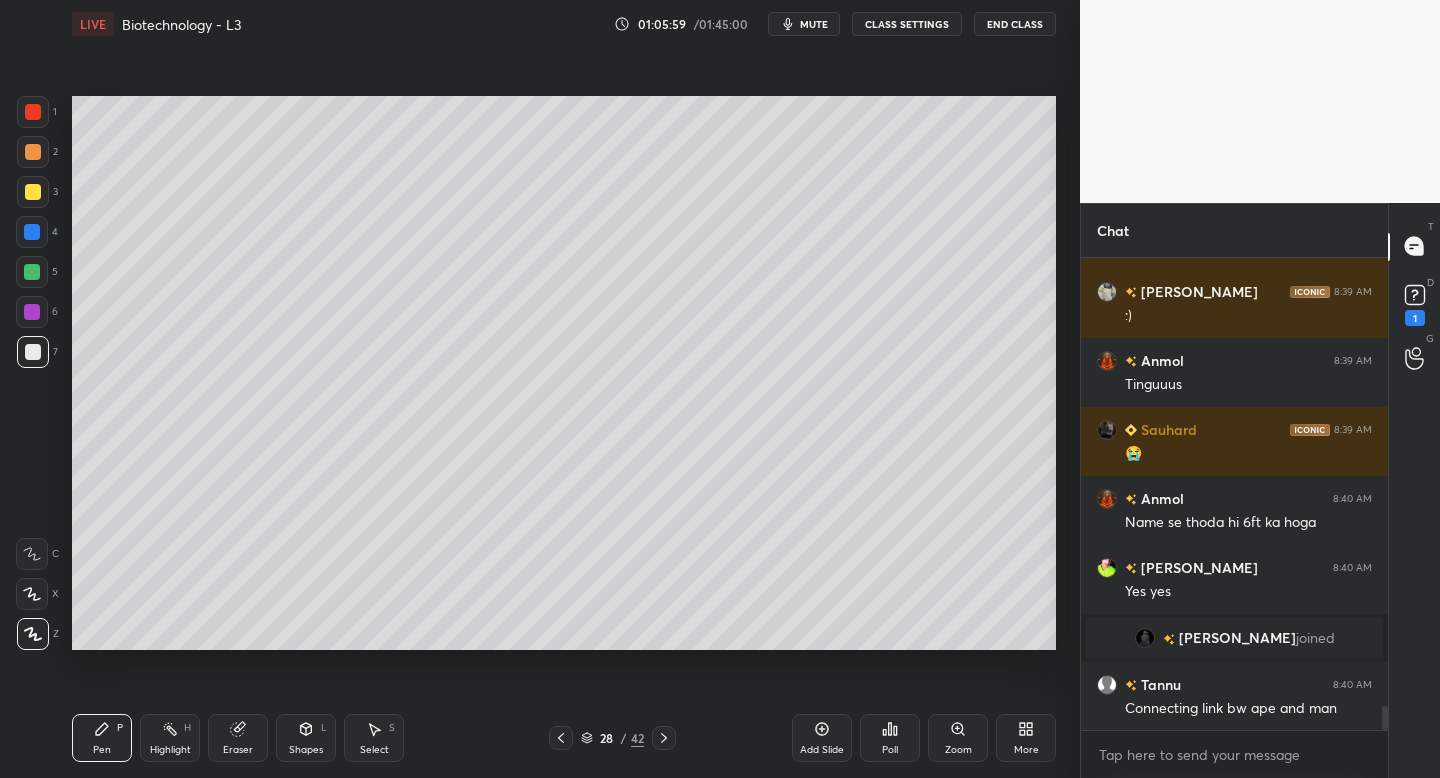 scroll, scrollTop: 8994, scrollLeft: 0, axis: vertical 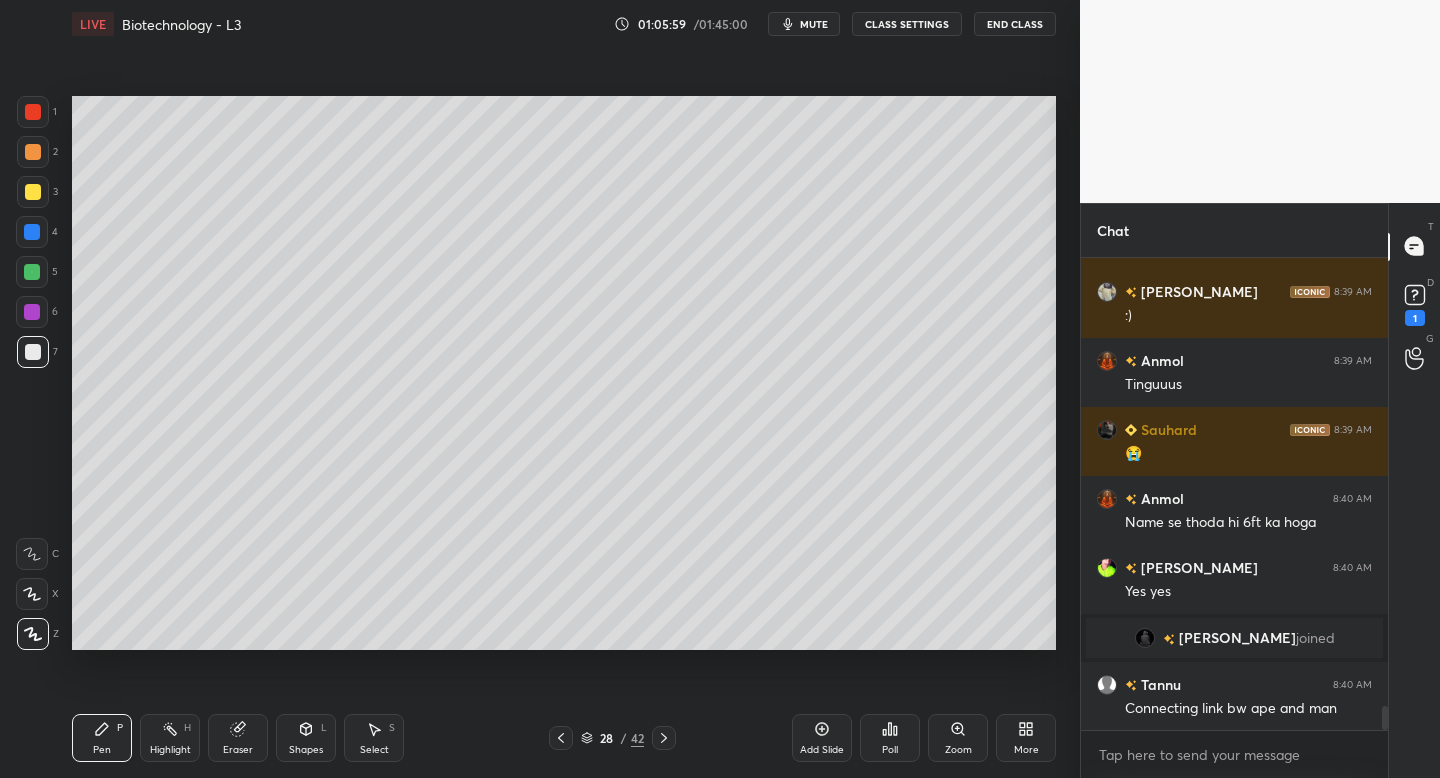click on "1" at bounding box center (37, 112) 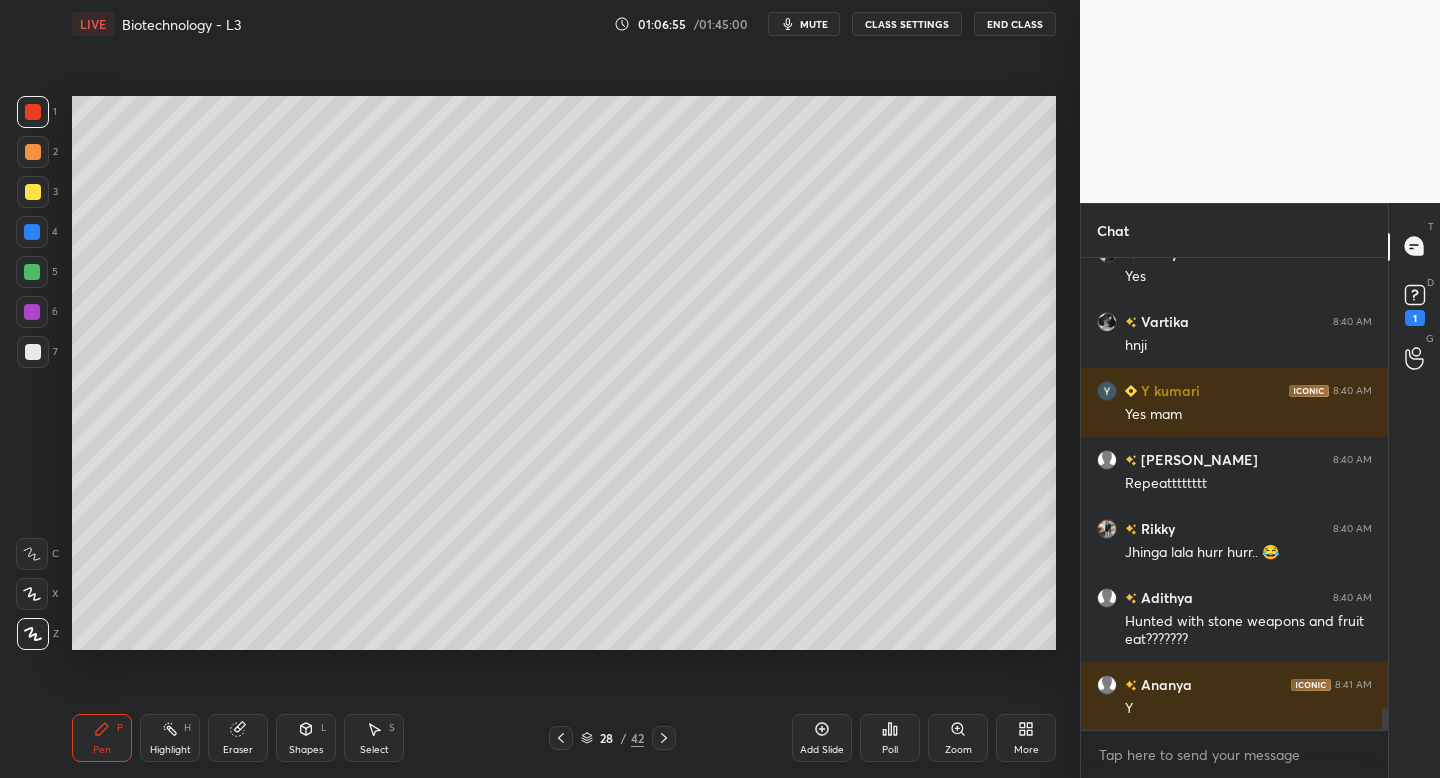 scroll, scrollTop: 9771, scrollLeft: 0, axis: vertical 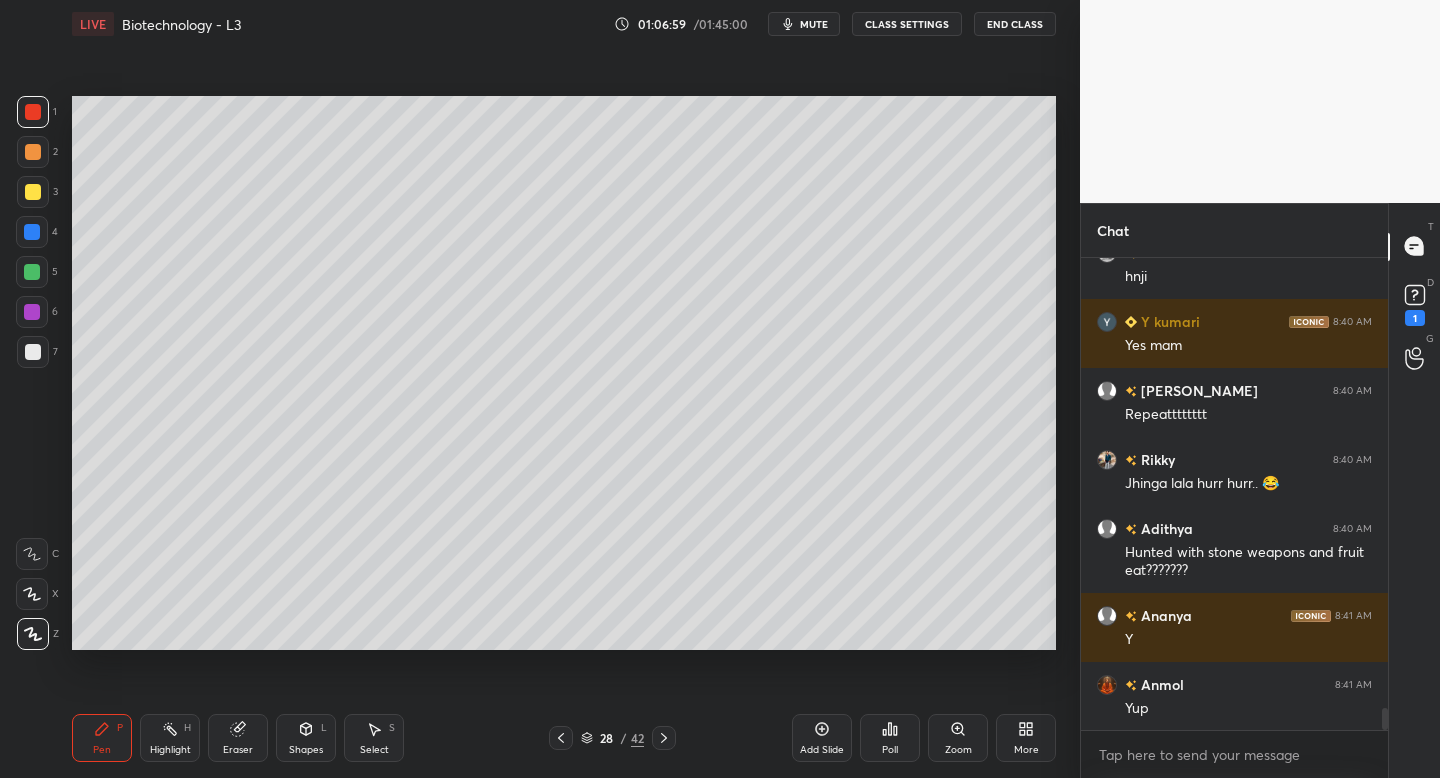 click on "mute" at bounding box center [814, 24] 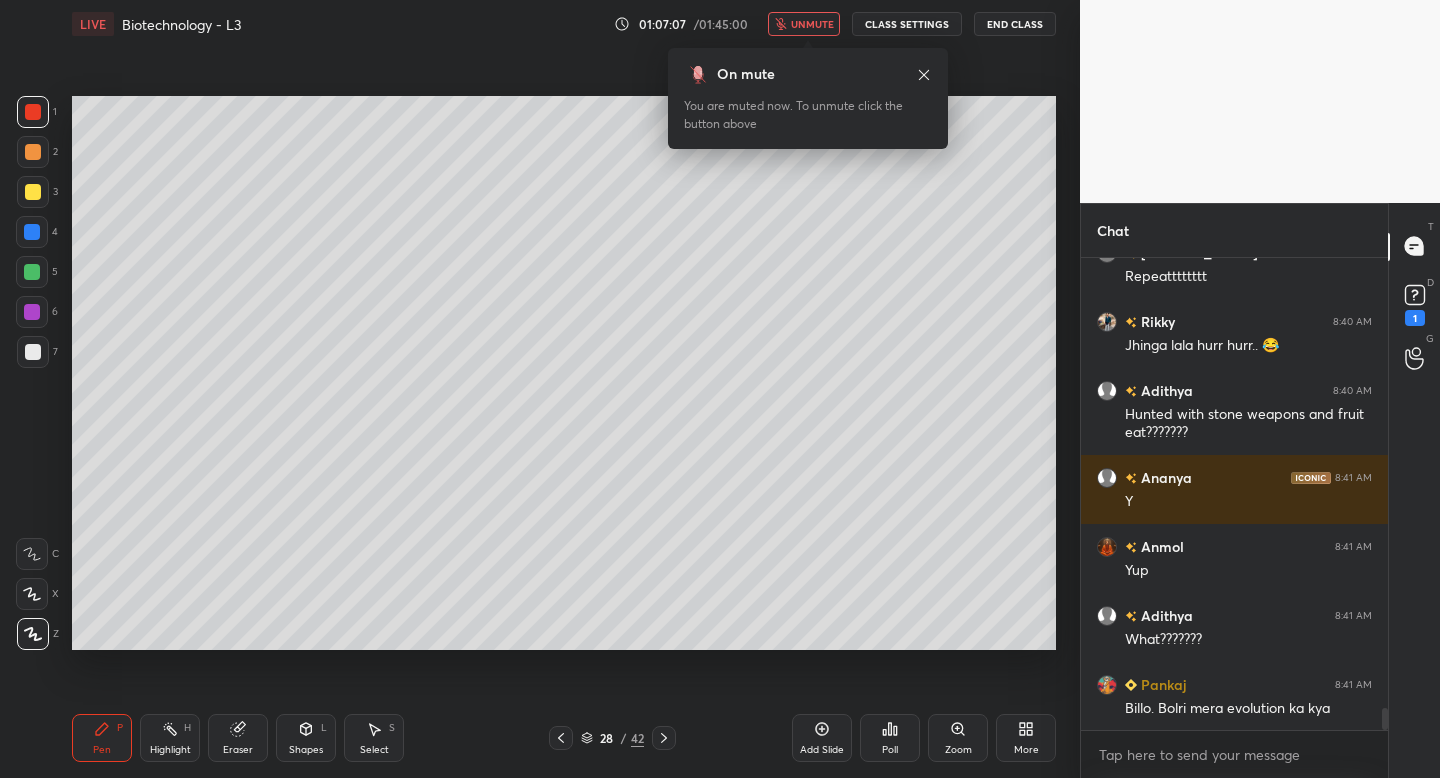 scroll, scrollTop: 9978, scrollLeft: 0, axis: vertical 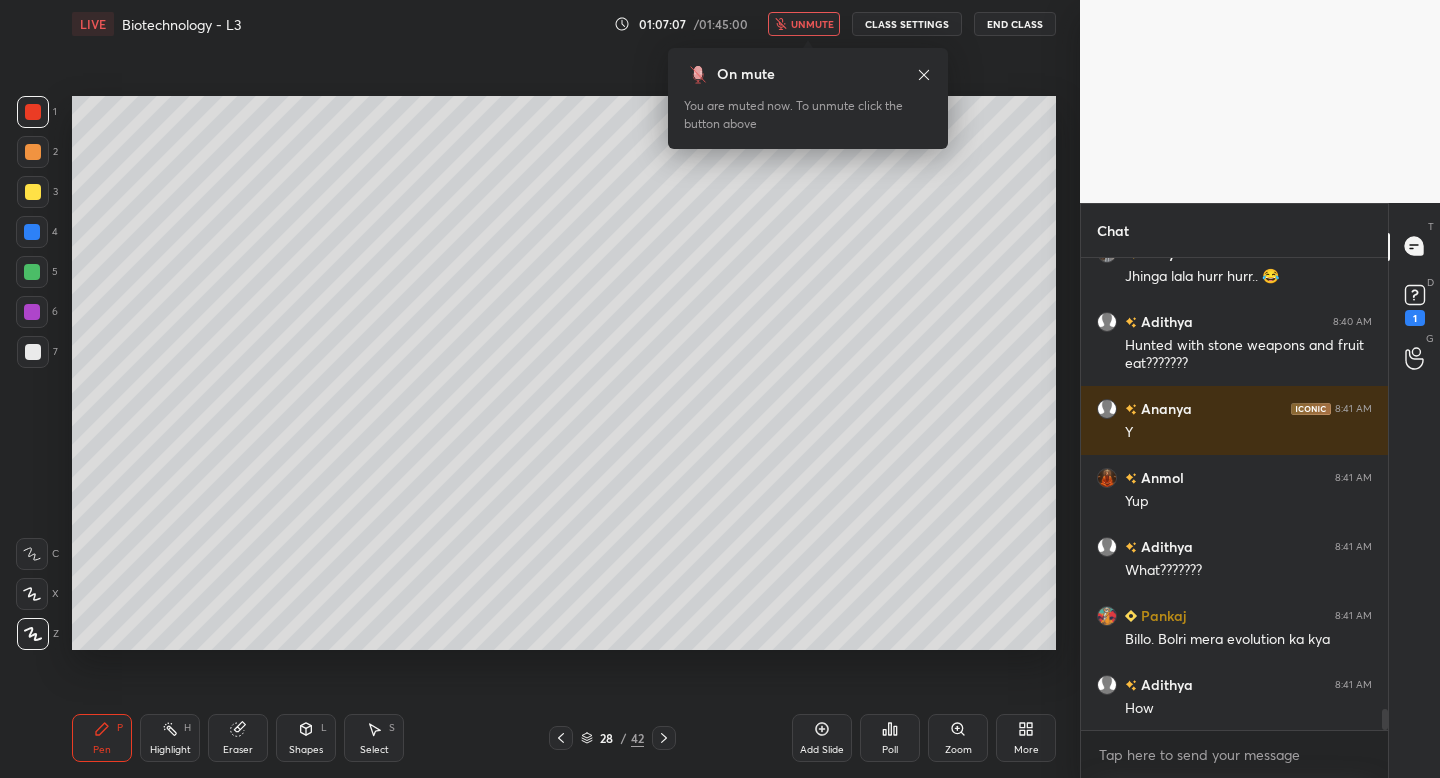 click on "unmute" at bounding box center (812, 24) 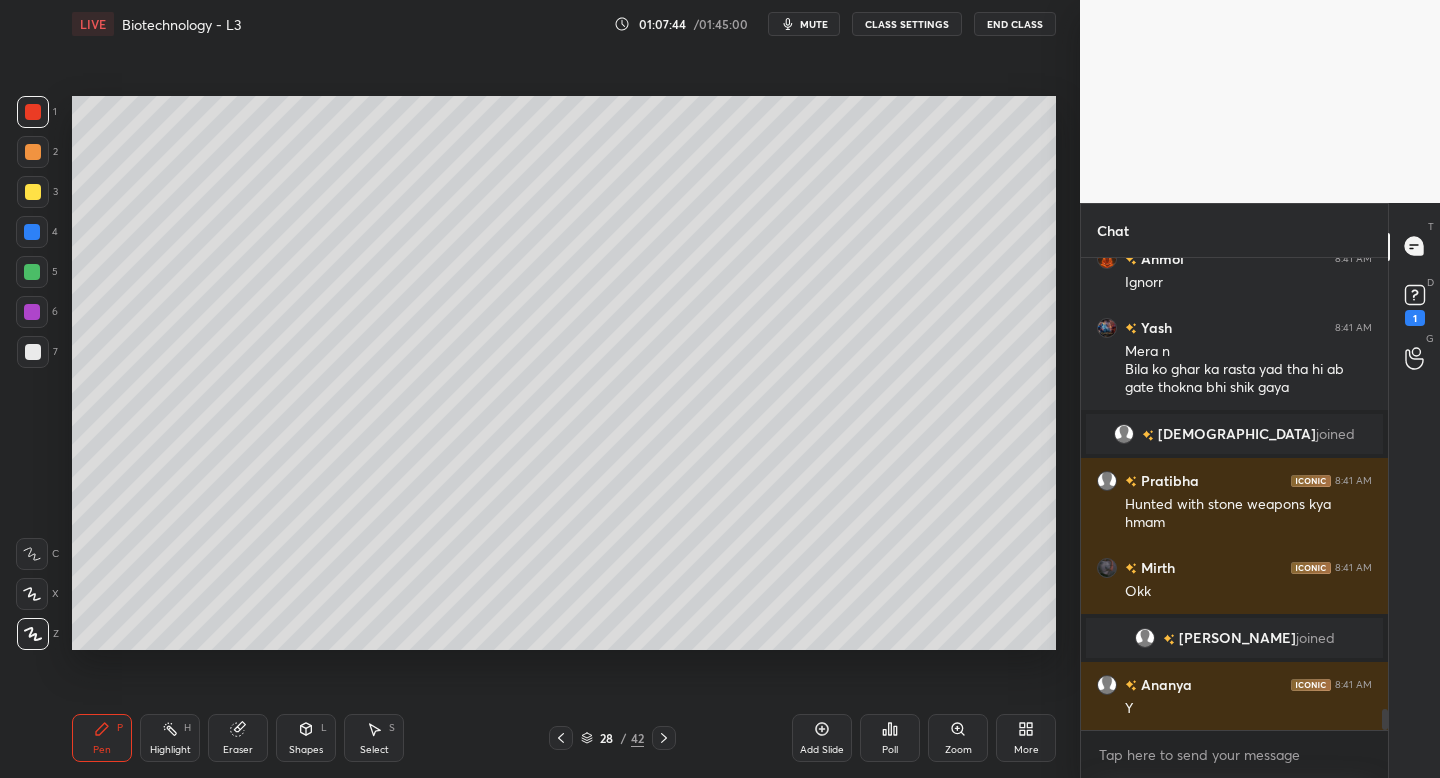 scroll, scrollTop: 10324, scrollLeft: 0, axis: vertical 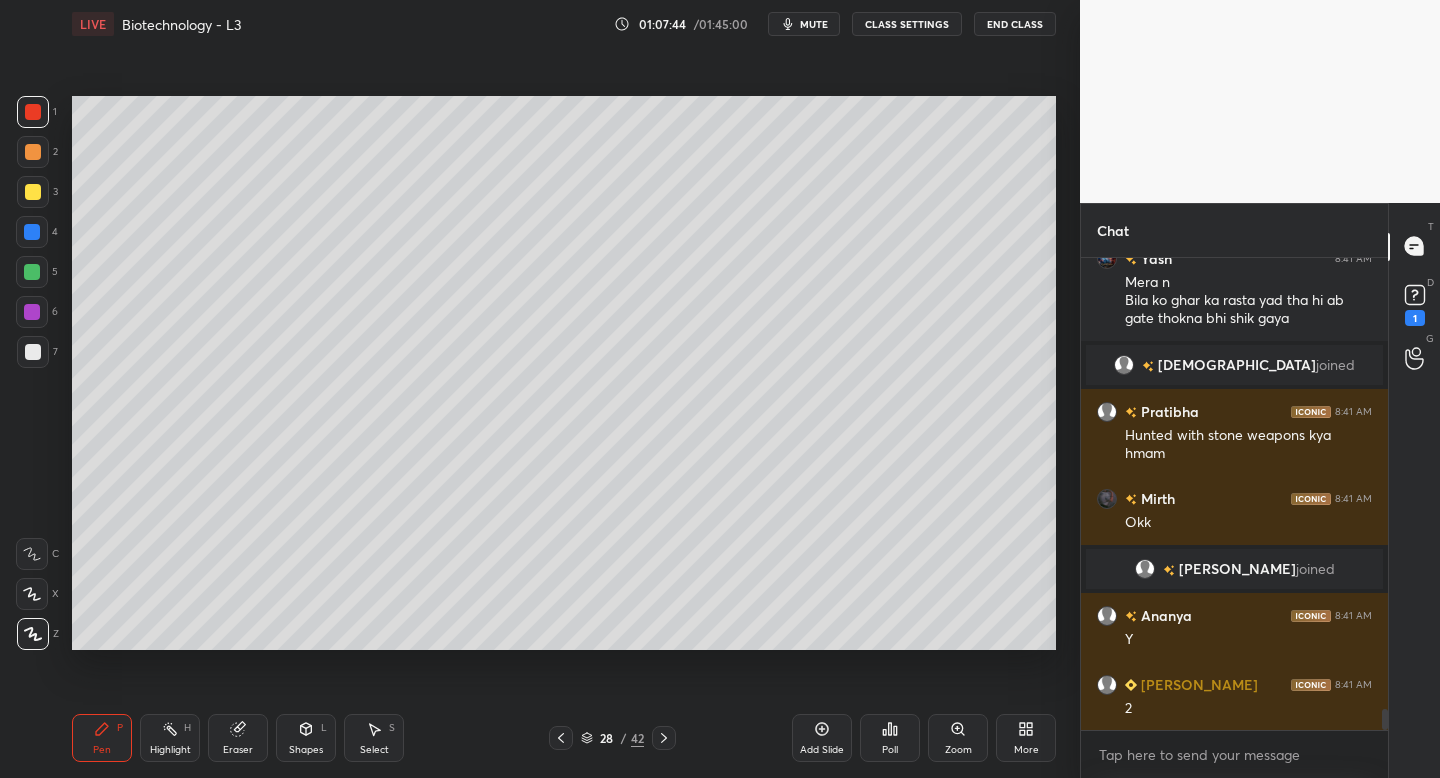 click on "mute" at bounding box center [804, 24] 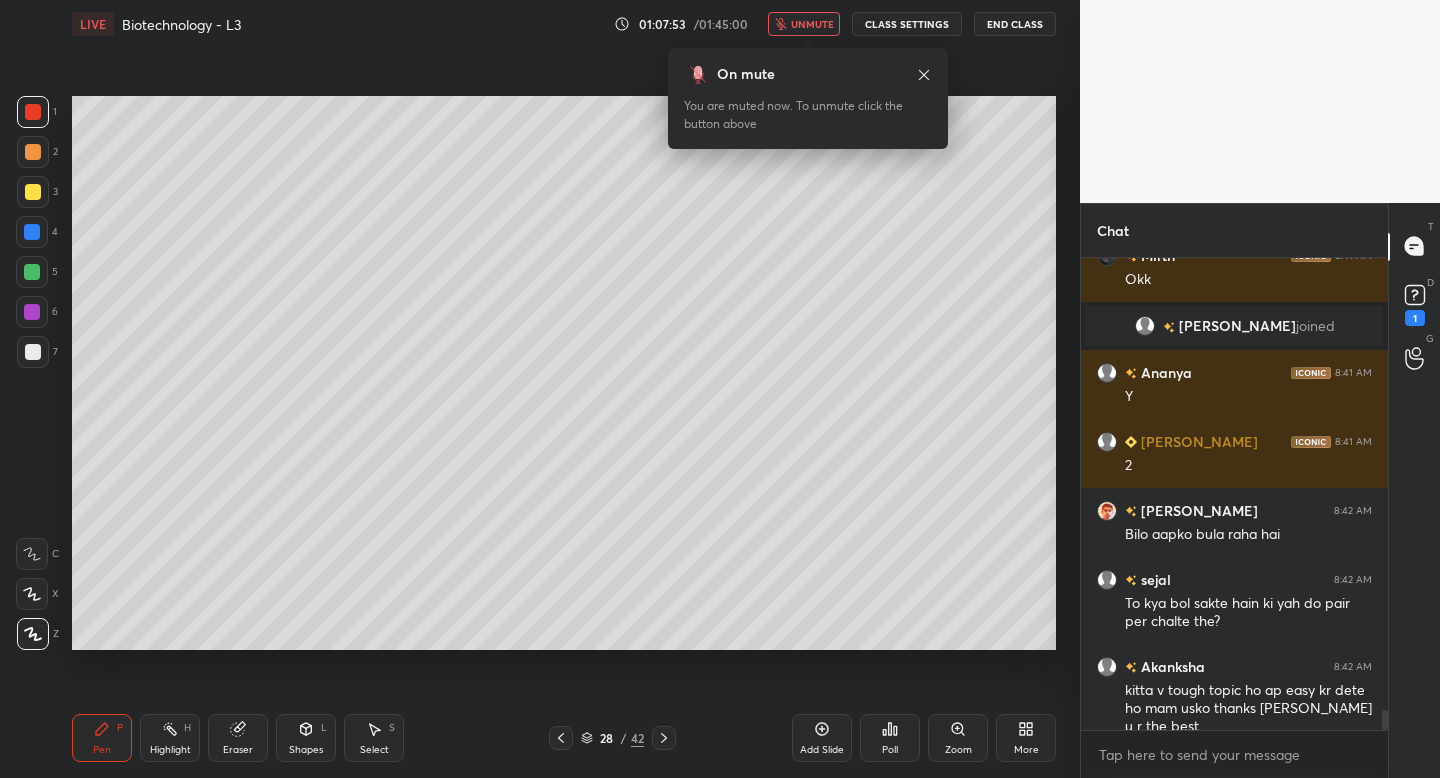 scroll, scrollTop: 10636, scrollLeft: 0, axis: vertical 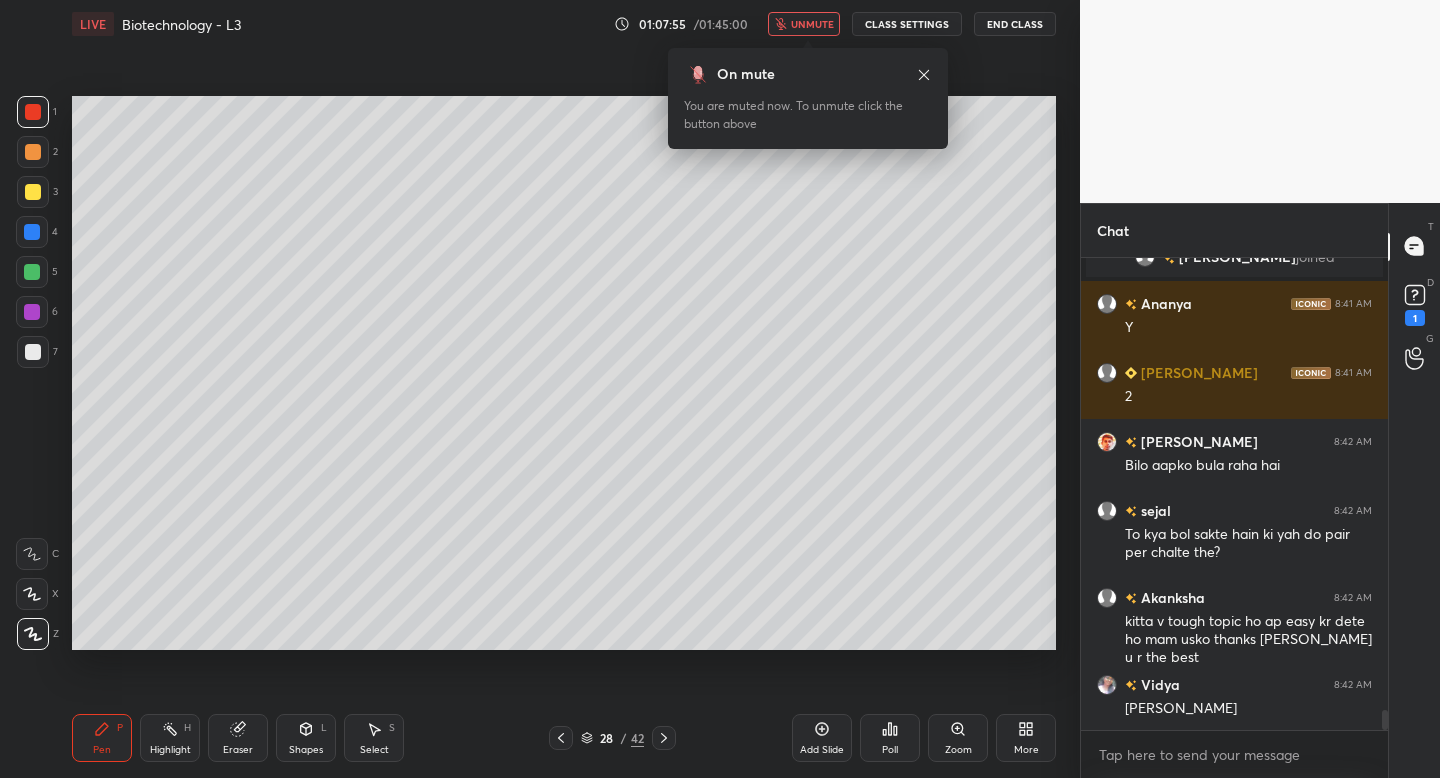 click on "unmute" at bounding box center [812, 24] 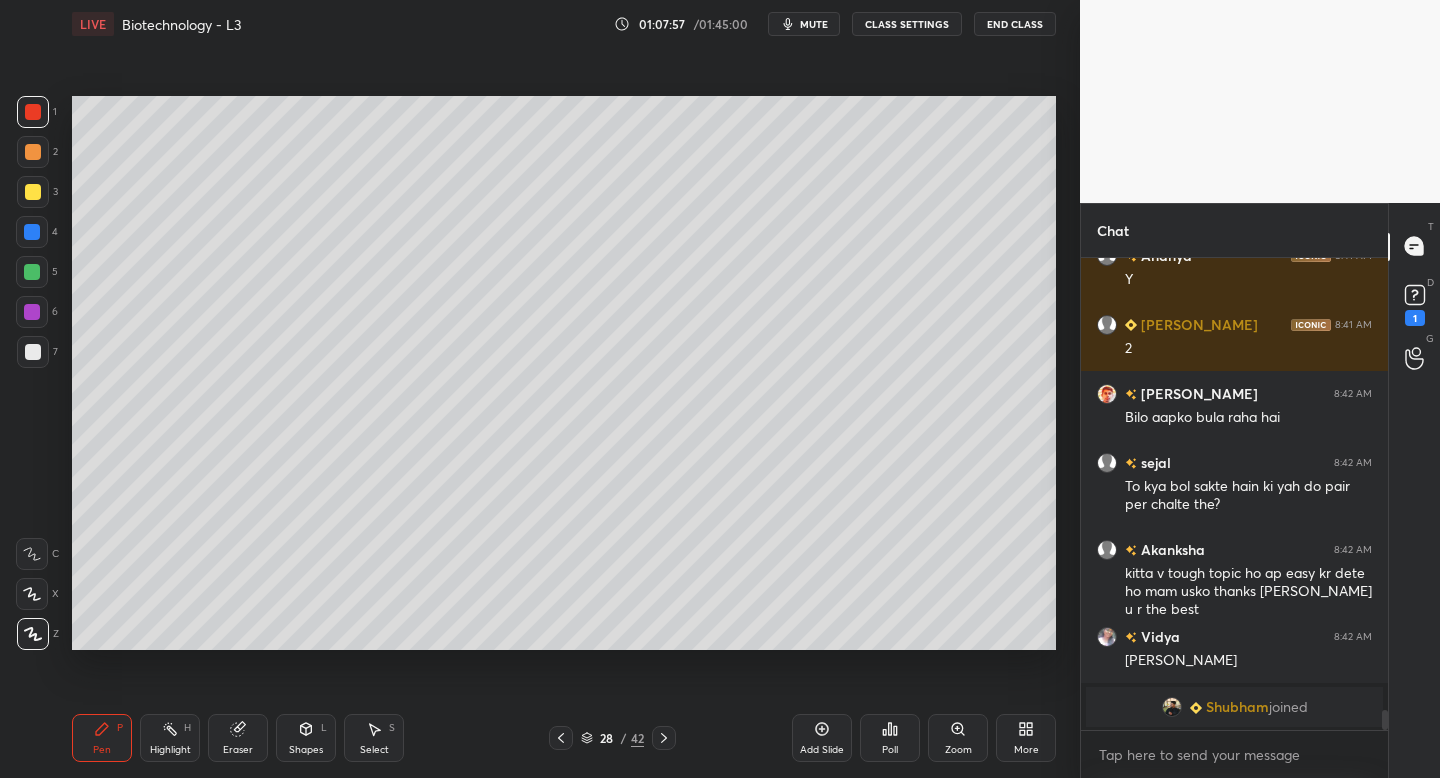 scroll, scrollTop: 10621, scrollLeft: 0, axis: vertical 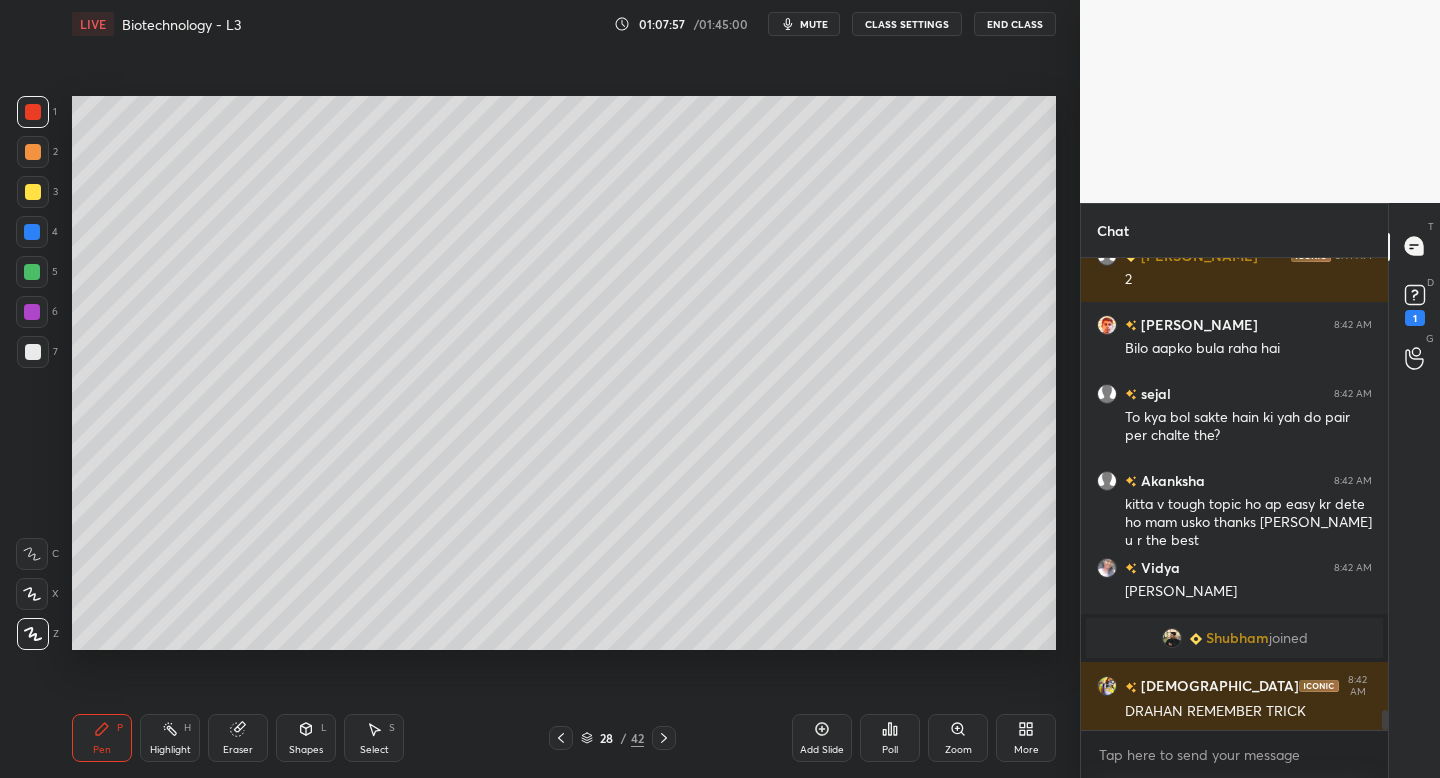 click 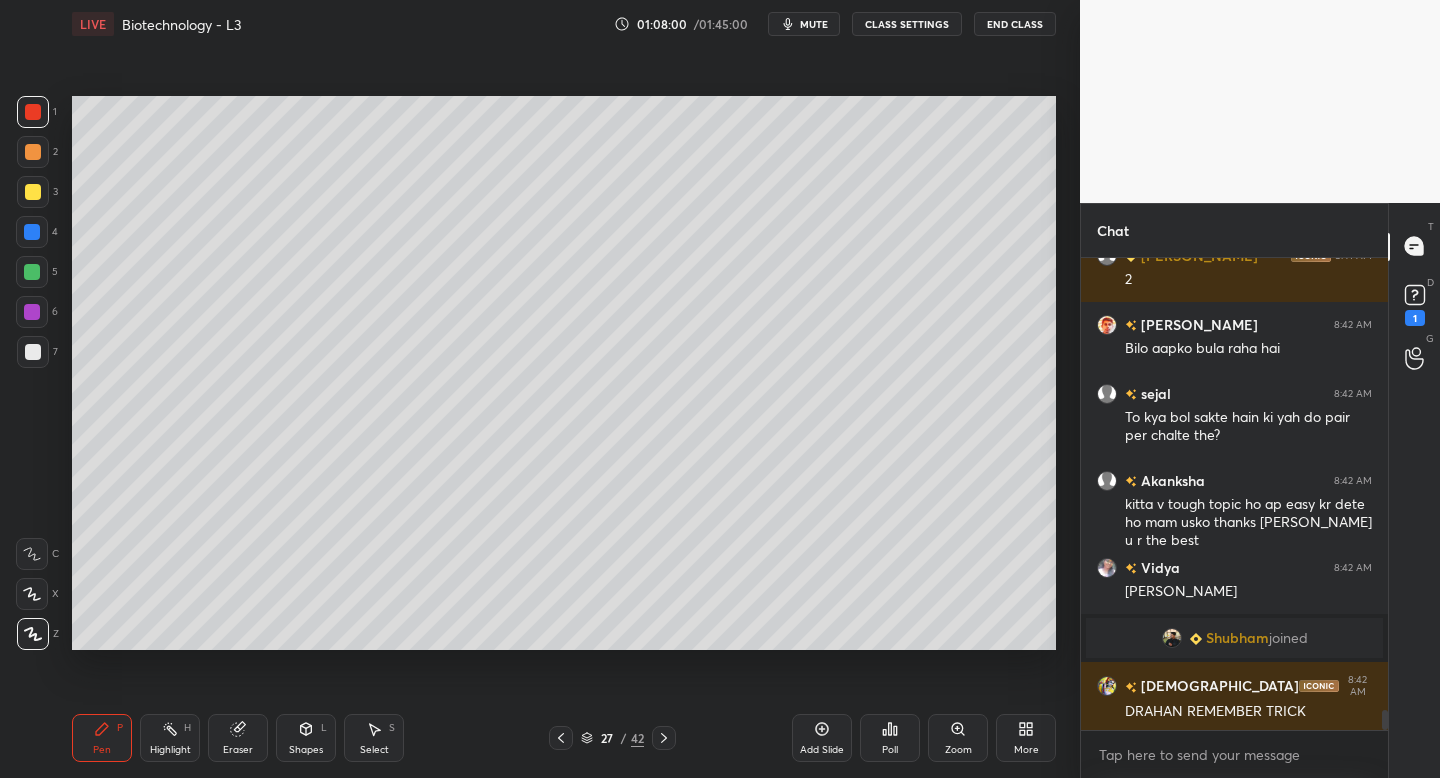 scroll, scrollTop: 10690, scrollLeft: 0, axis: vertical 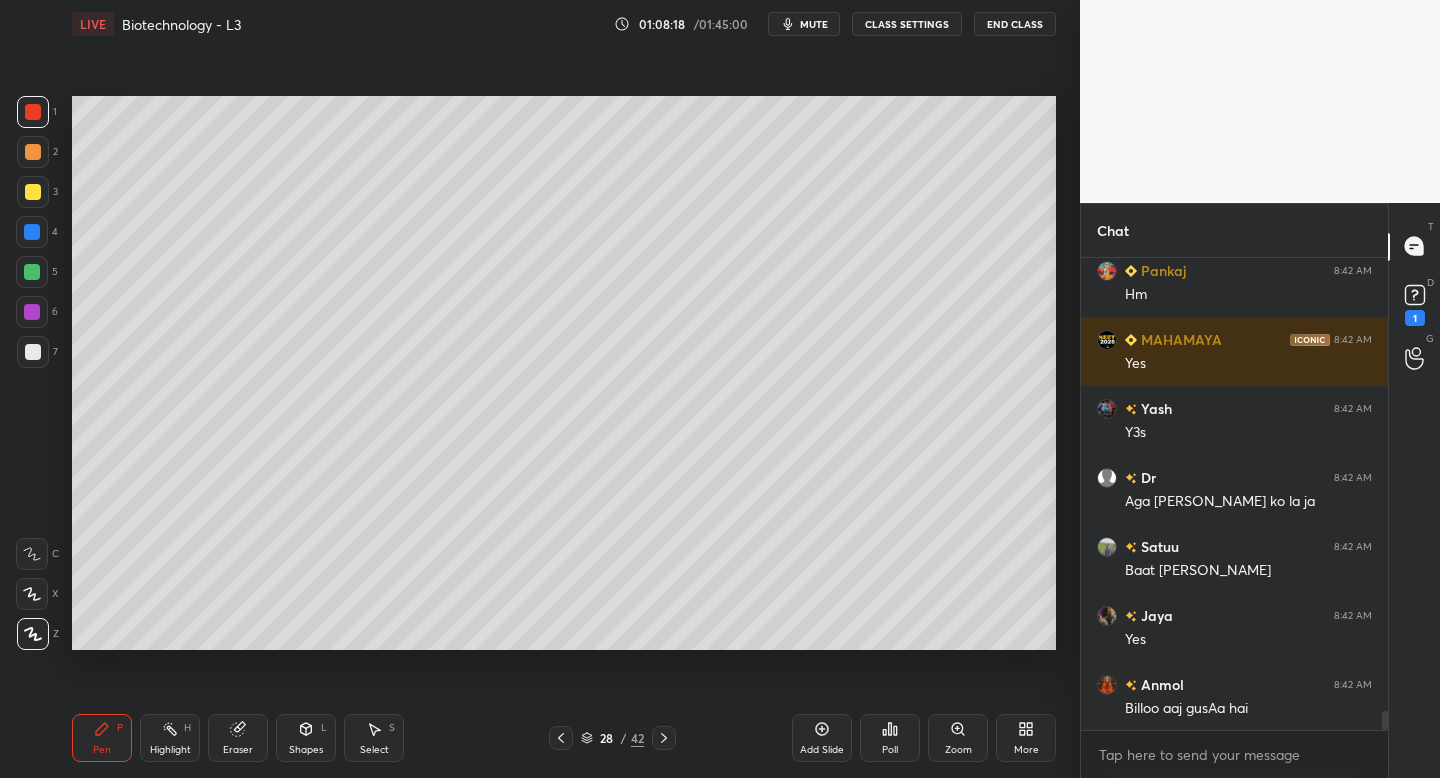 click at bounding box center [664, 738] 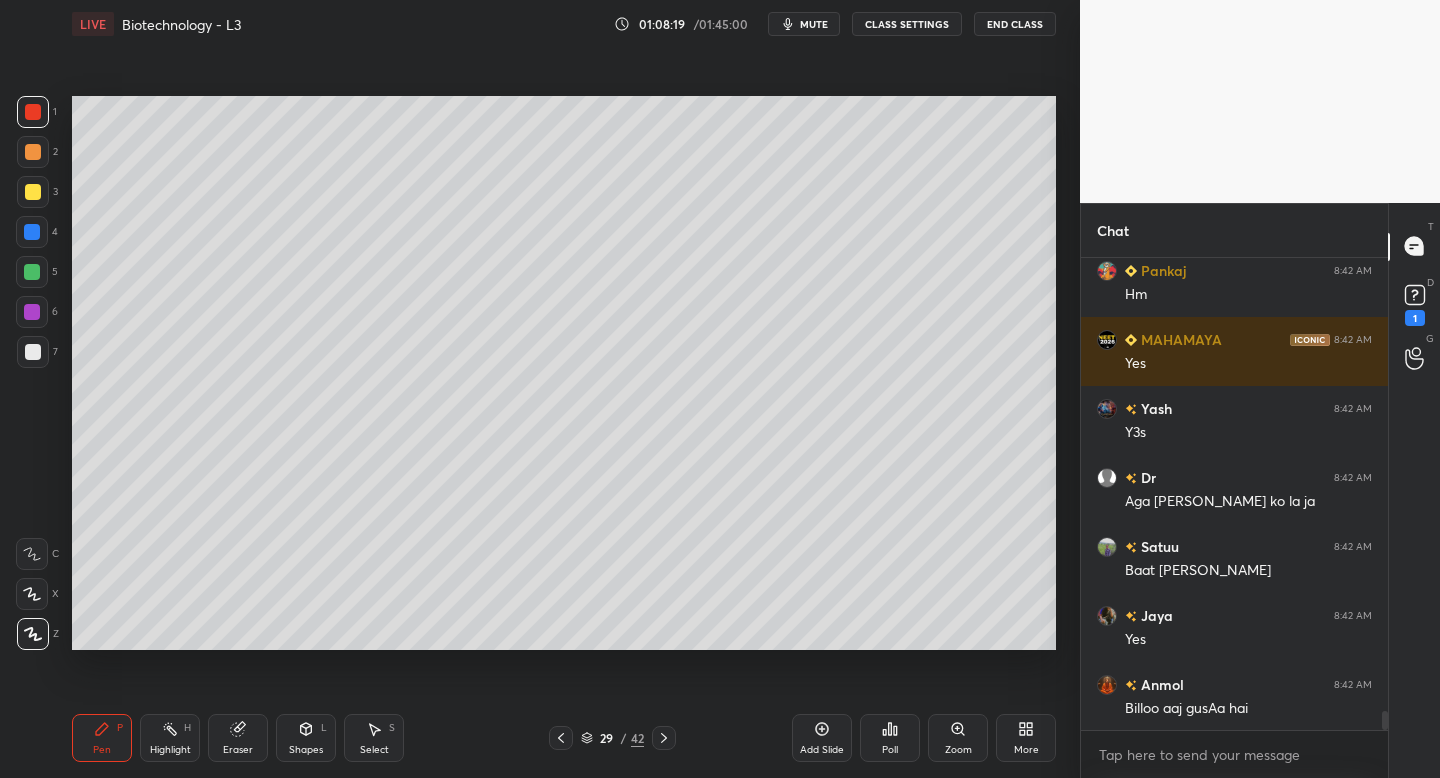click on "Add Slide" at bounding box center [822, 738] 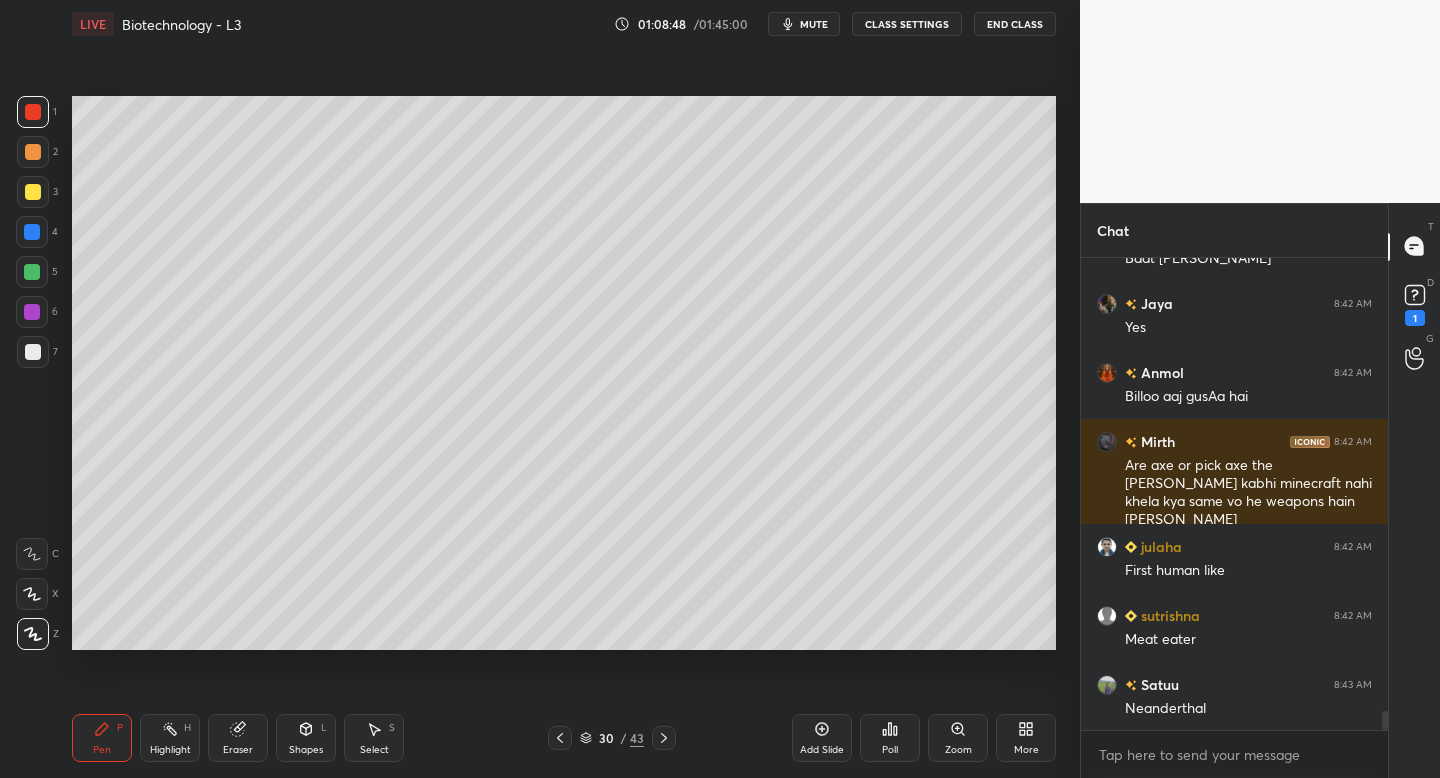 scroll, scrollTop: 11485, scrollLeft: 0, axis: vertical 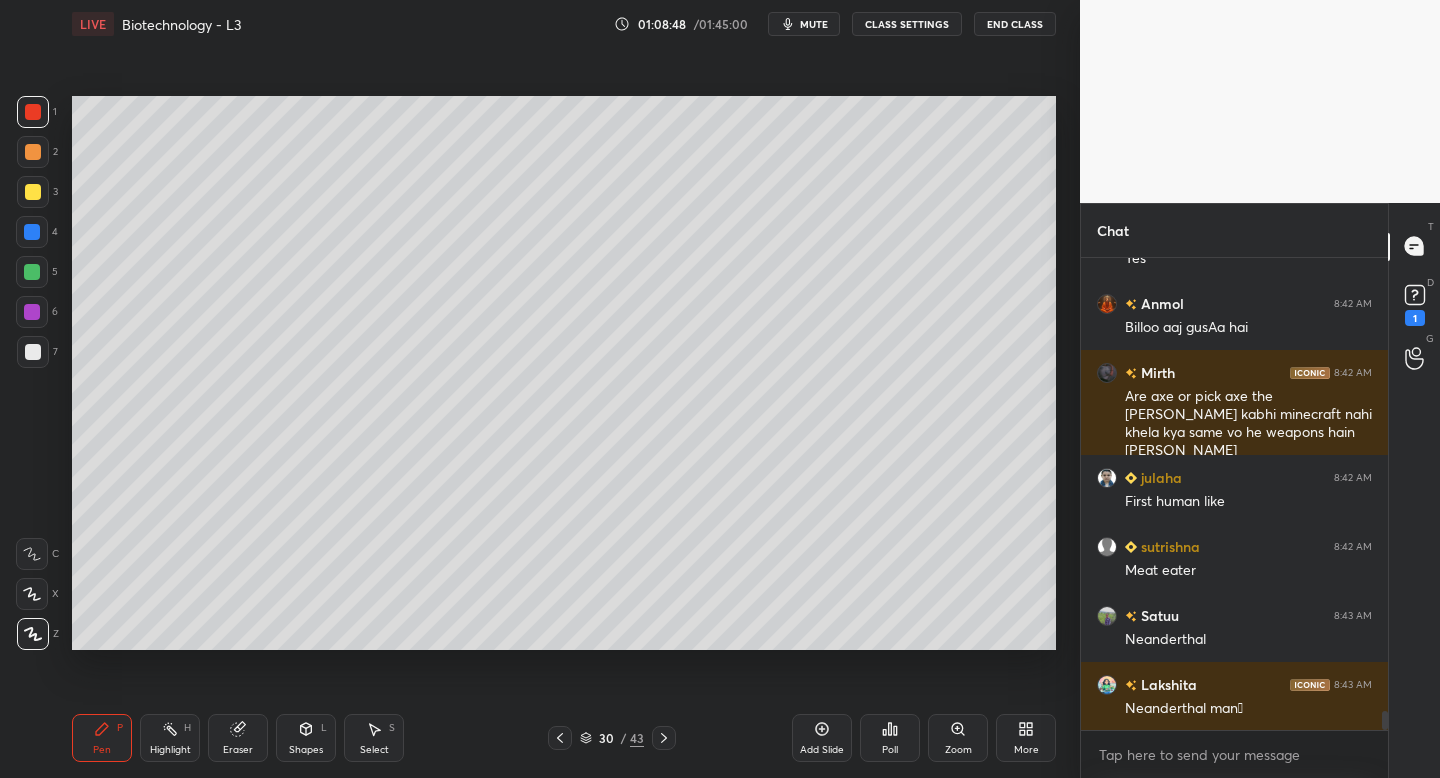 click 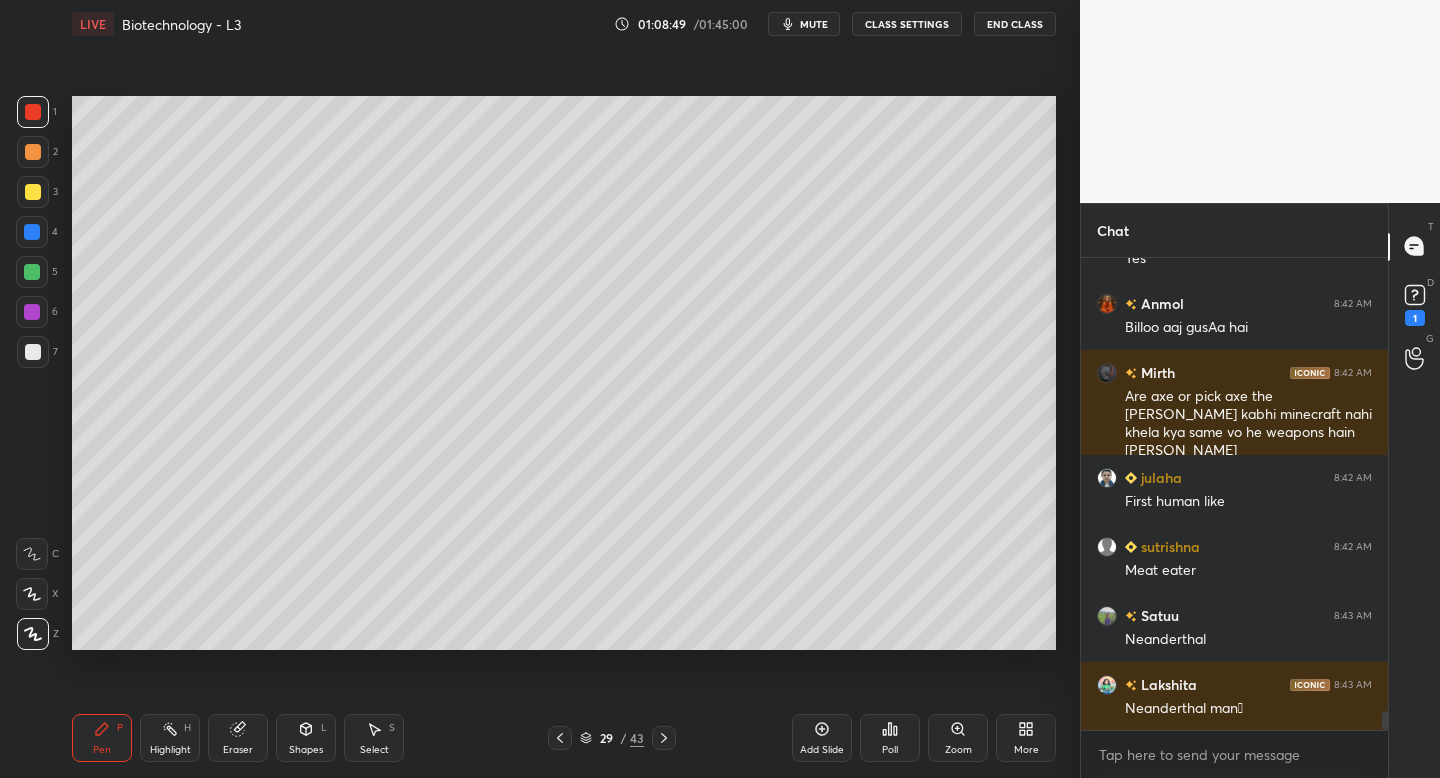 click 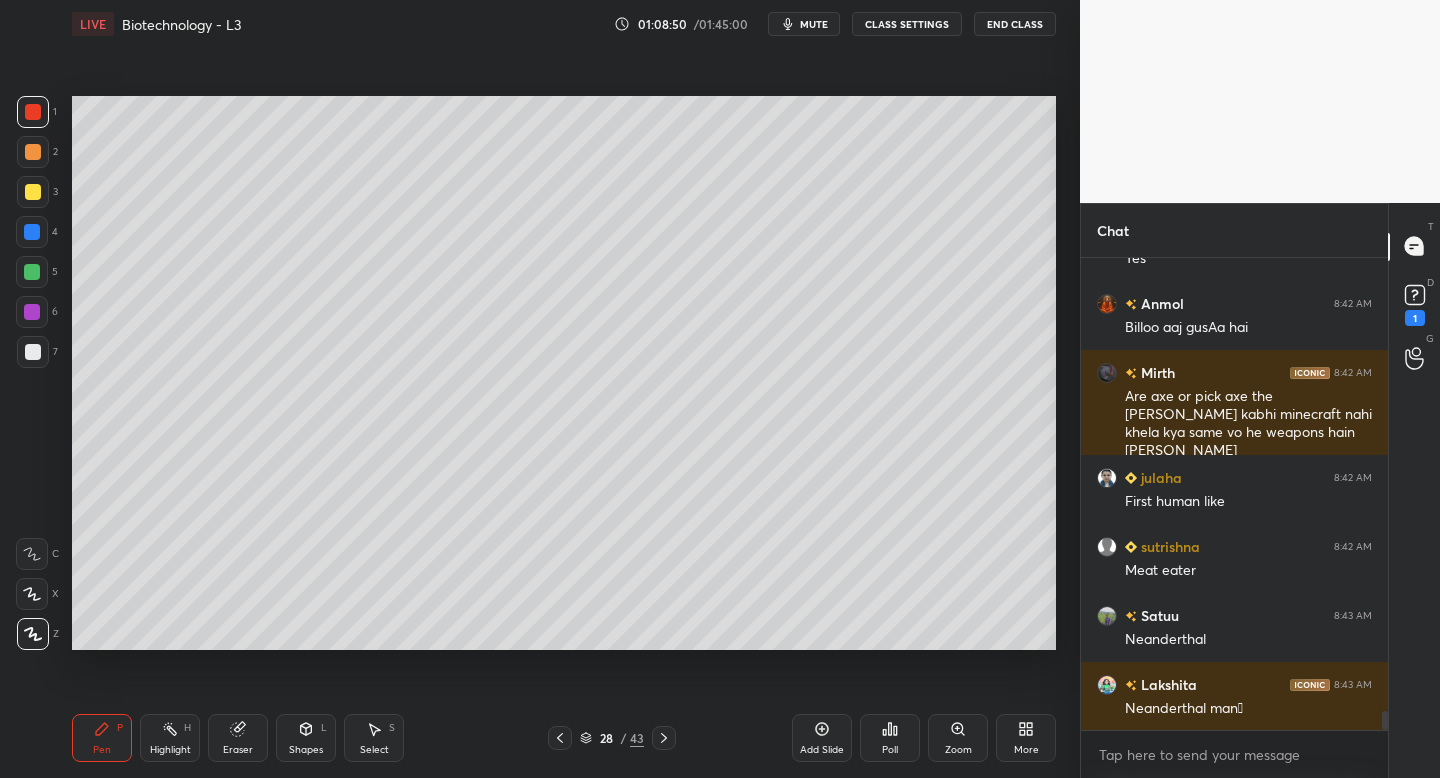 scroll, scrollTop: 11554, scrollLeft: 0, axis: vertical 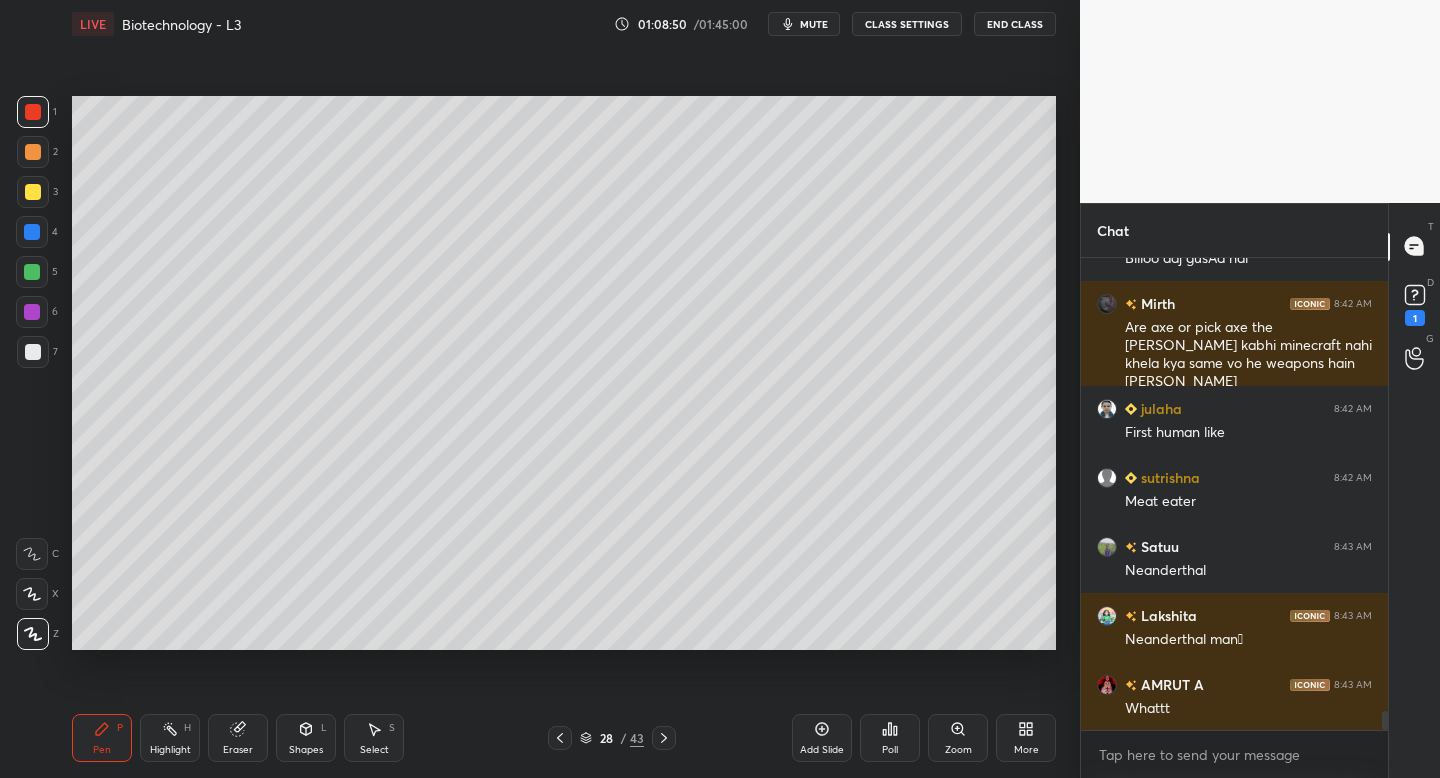 click at bounding box center (560, 738) 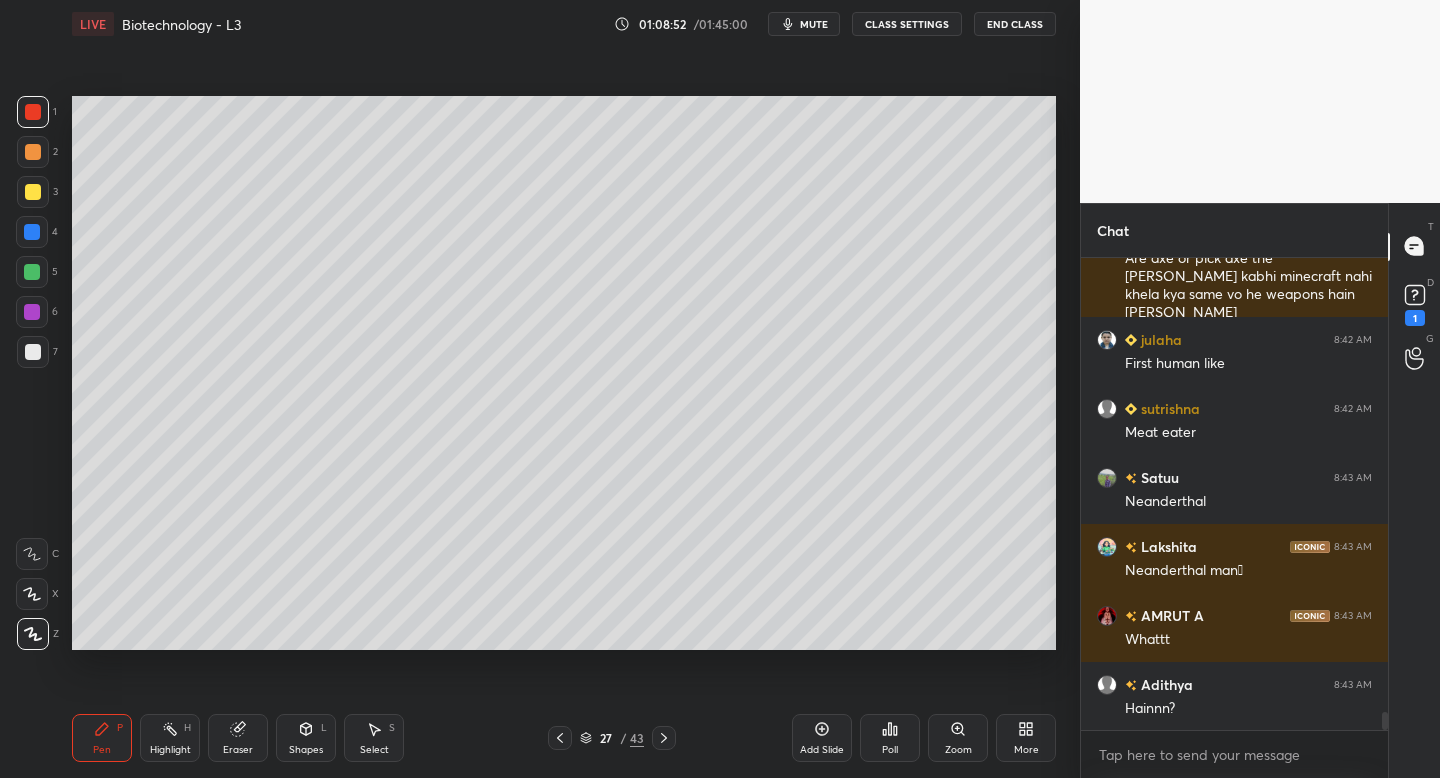 scroll, scrollTop: 11692, scrollLeft: 0, axis: vertical 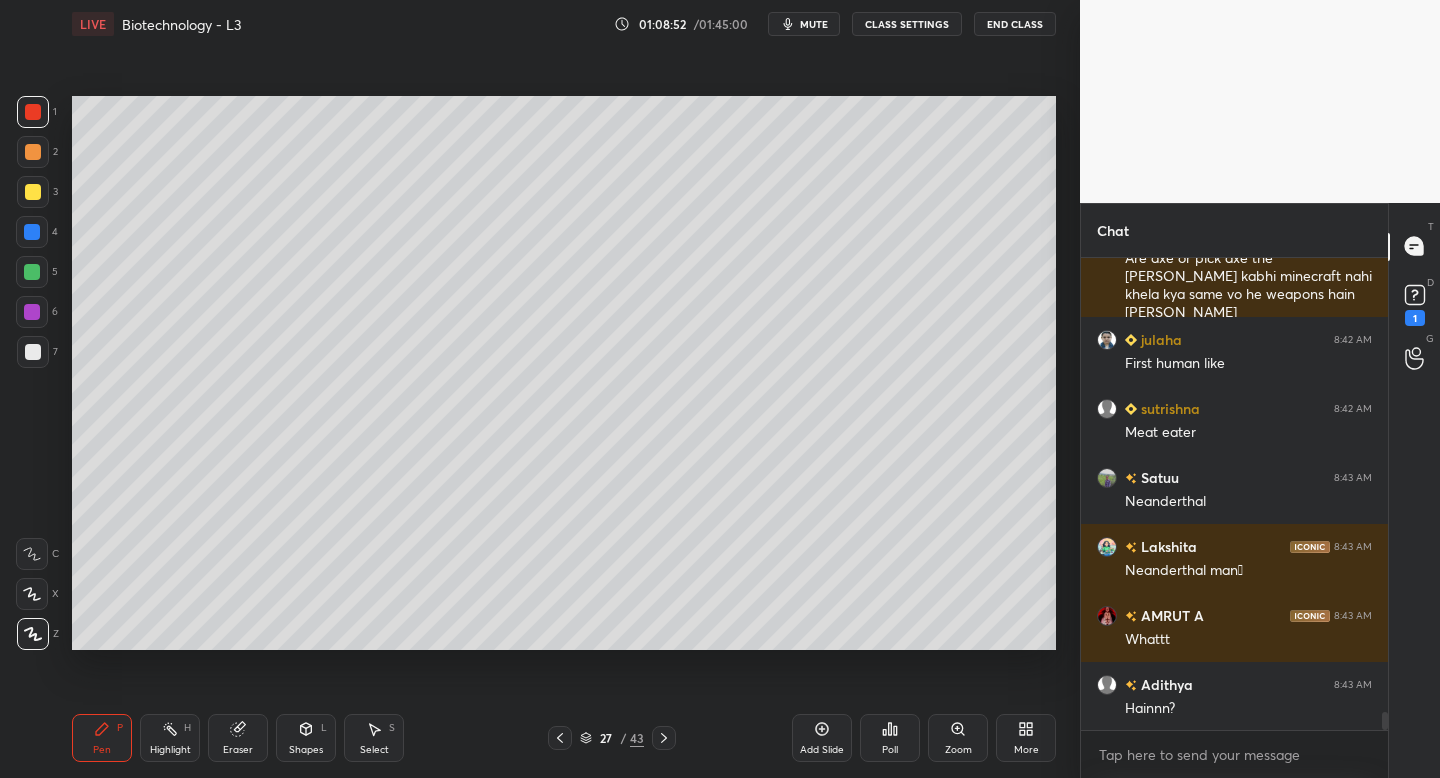 click 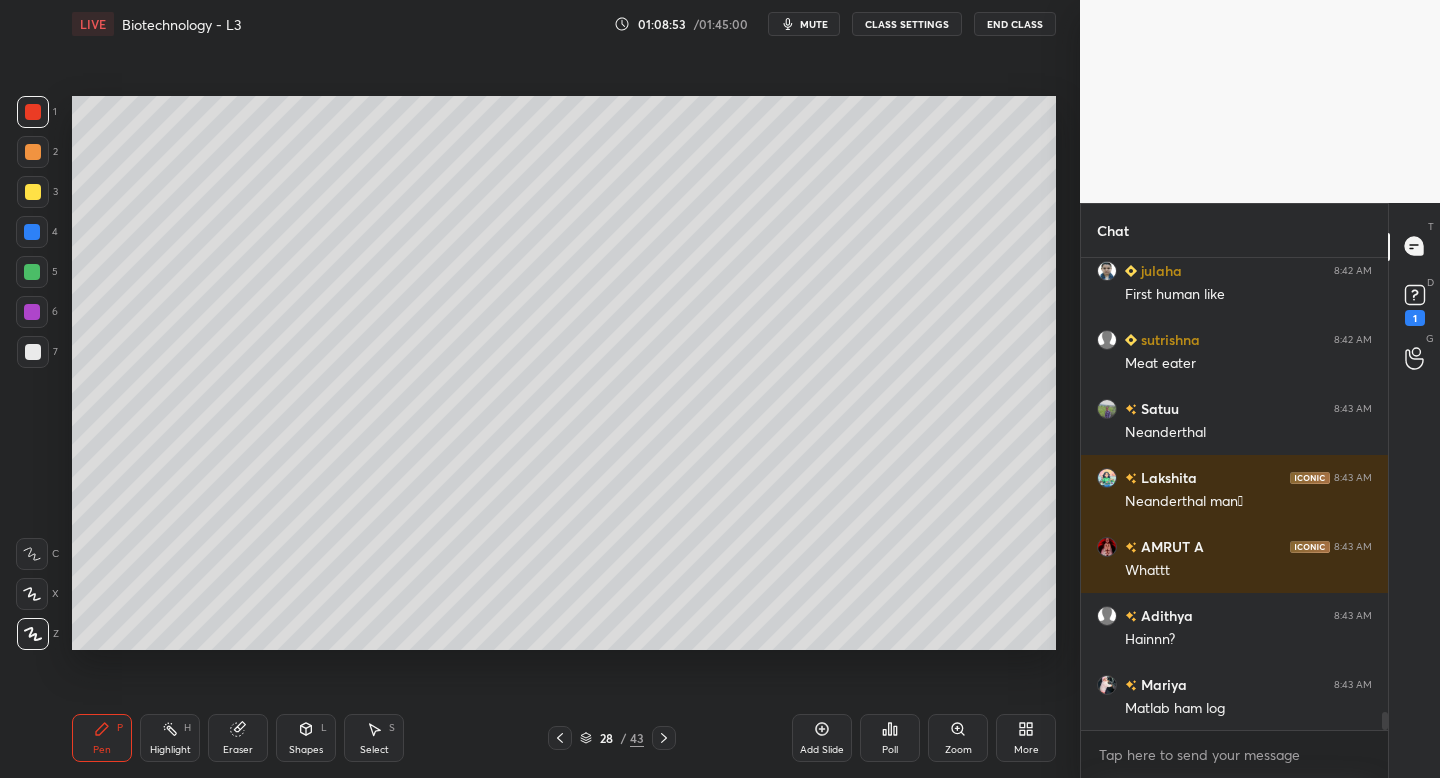 click 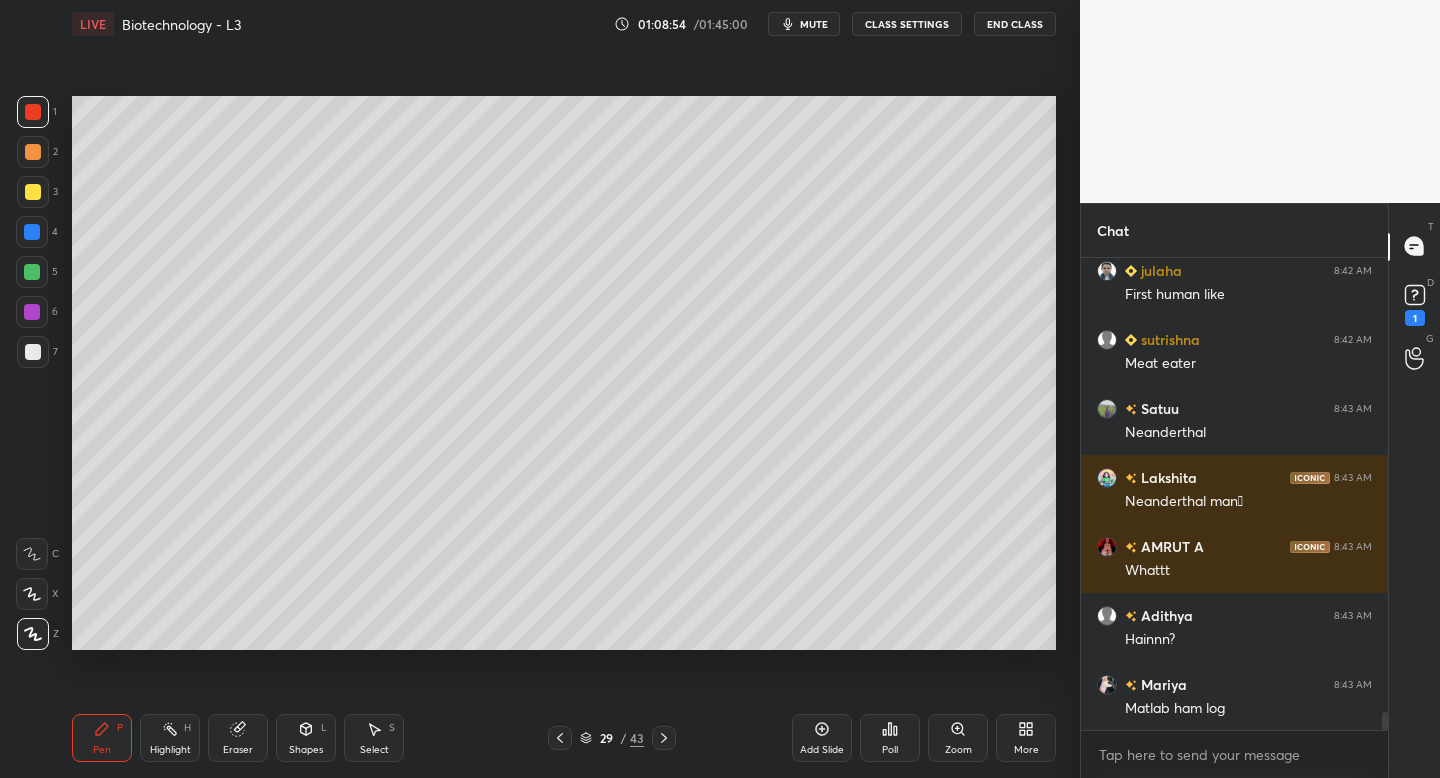 click on "29 / 43" at bounding box center (612, 738) 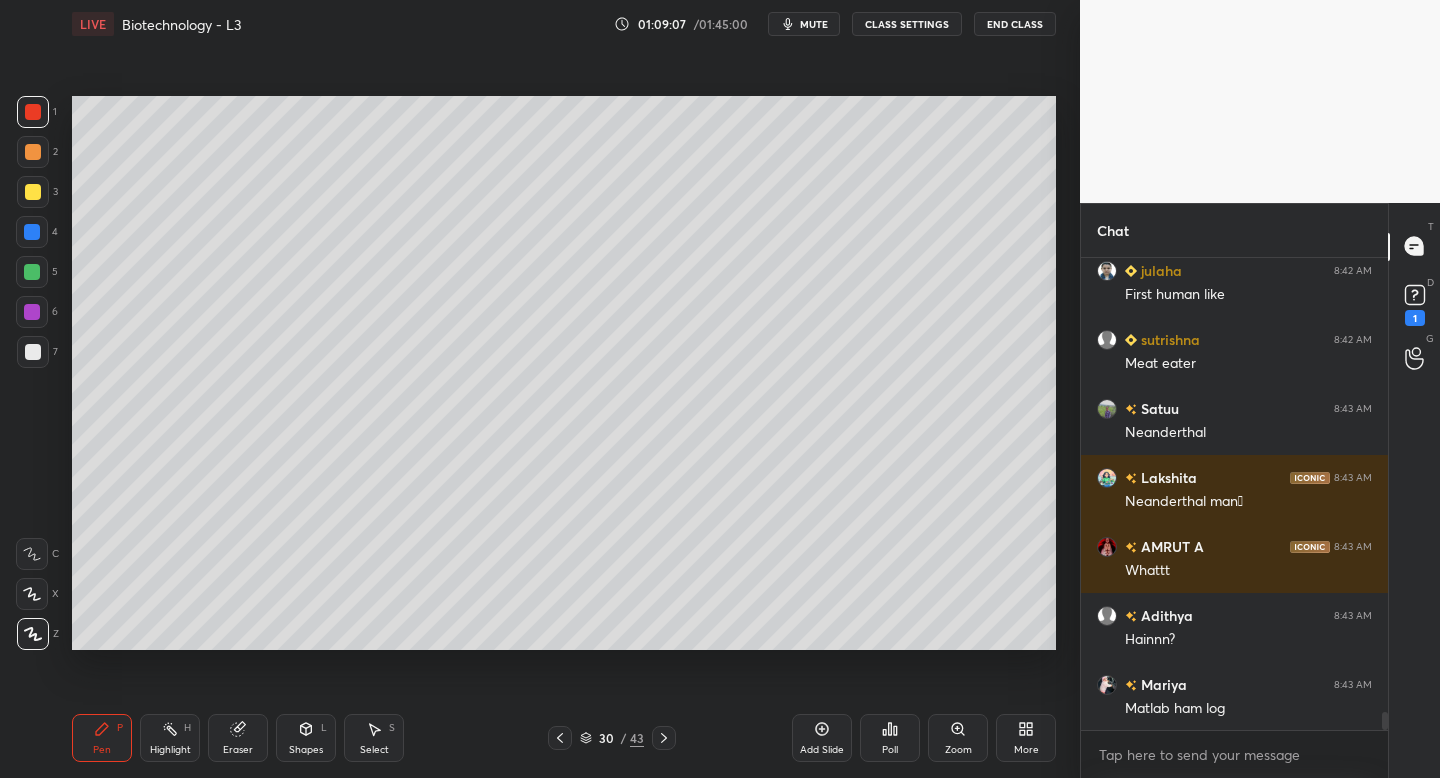 scroll, scrollTop: 11761, scrollLeft: 0, axis: vertical 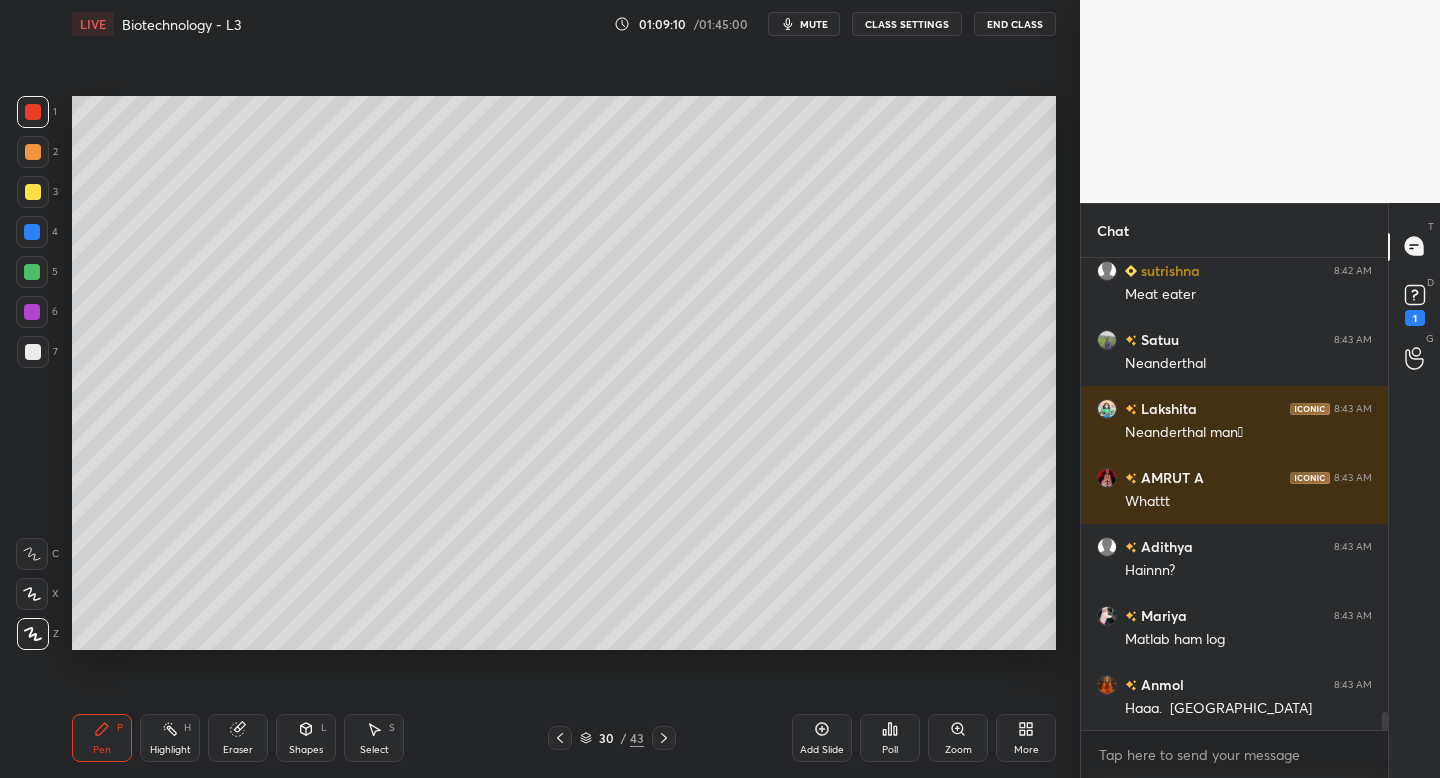 click at bounding box center (33, 192) 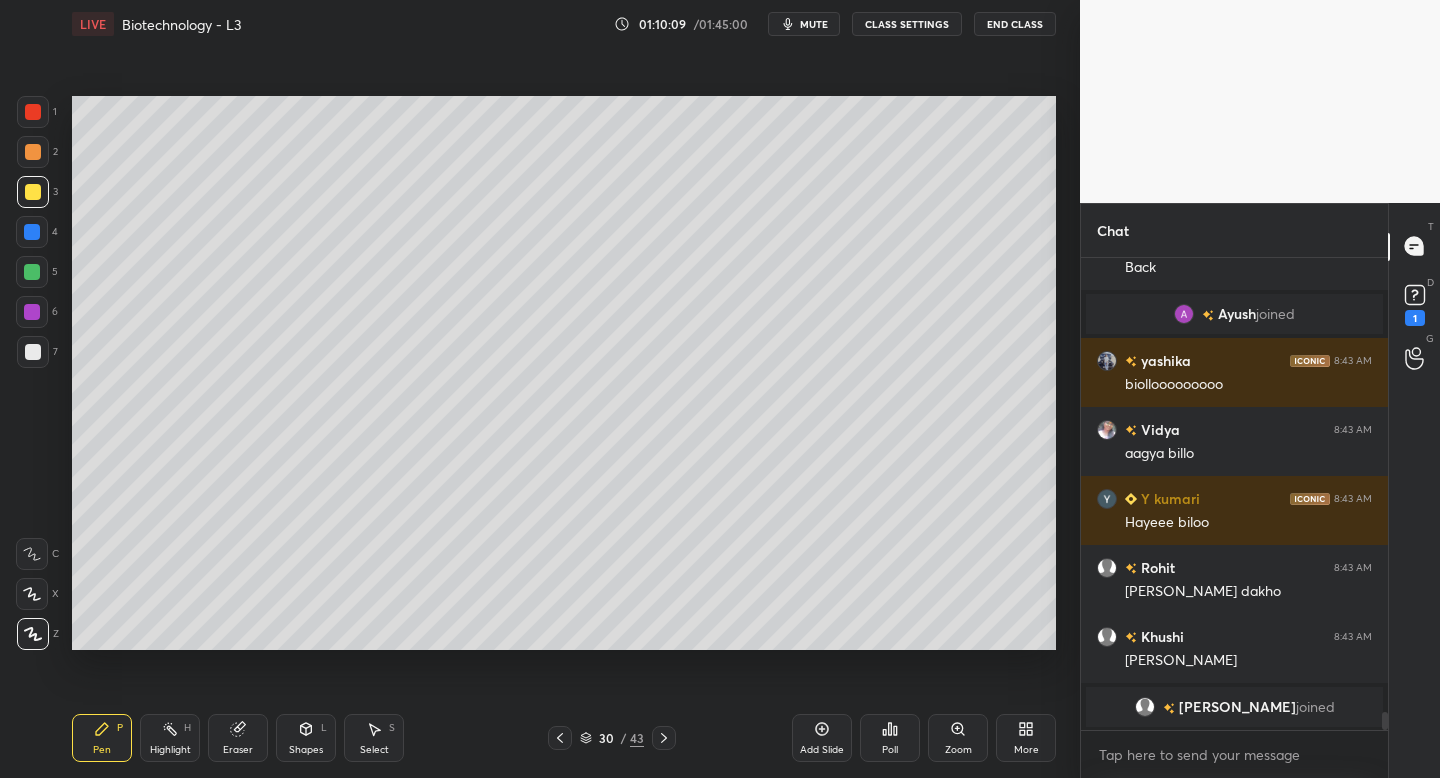 scroll, scrollTop: 12288, scrollLeft: 0, axis: vertical 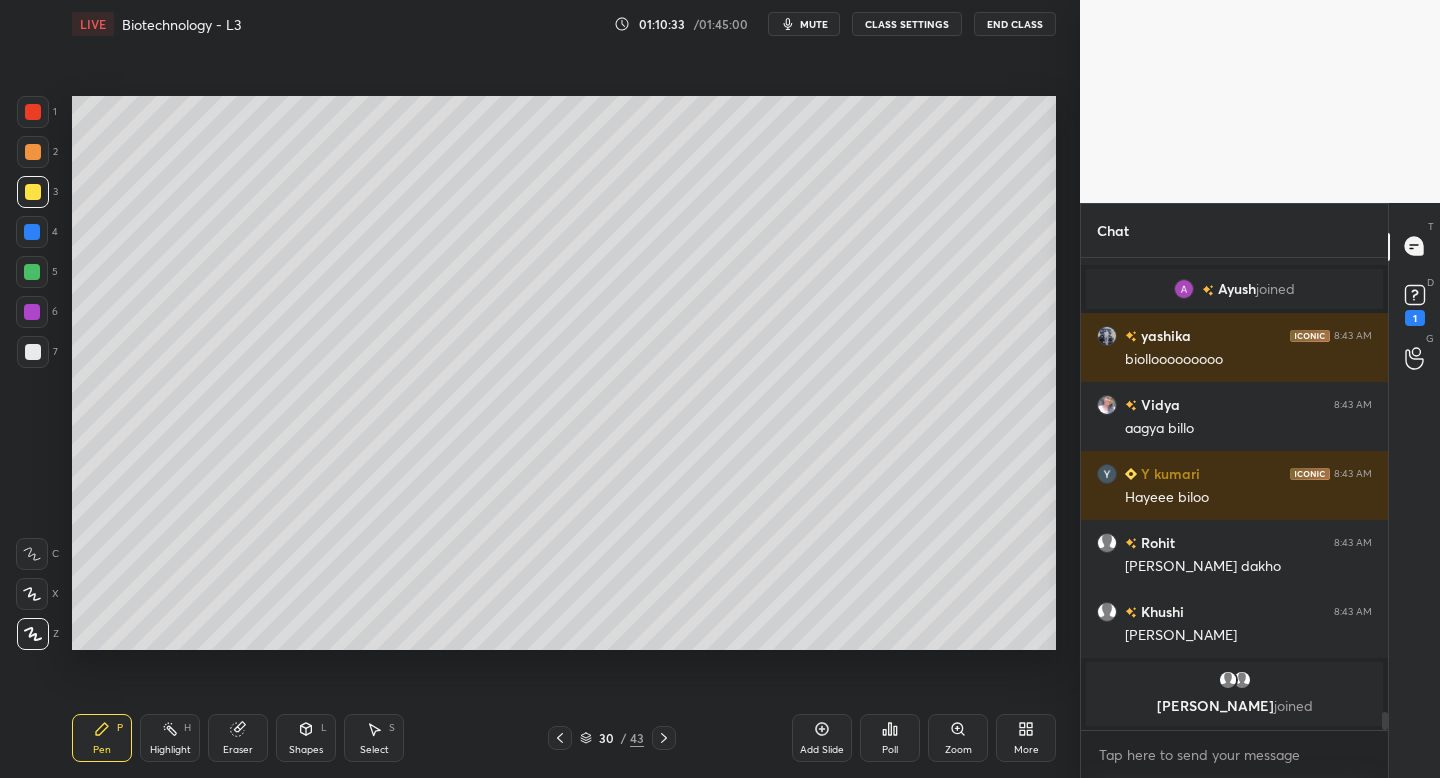 click at bounding box center (32, 272) 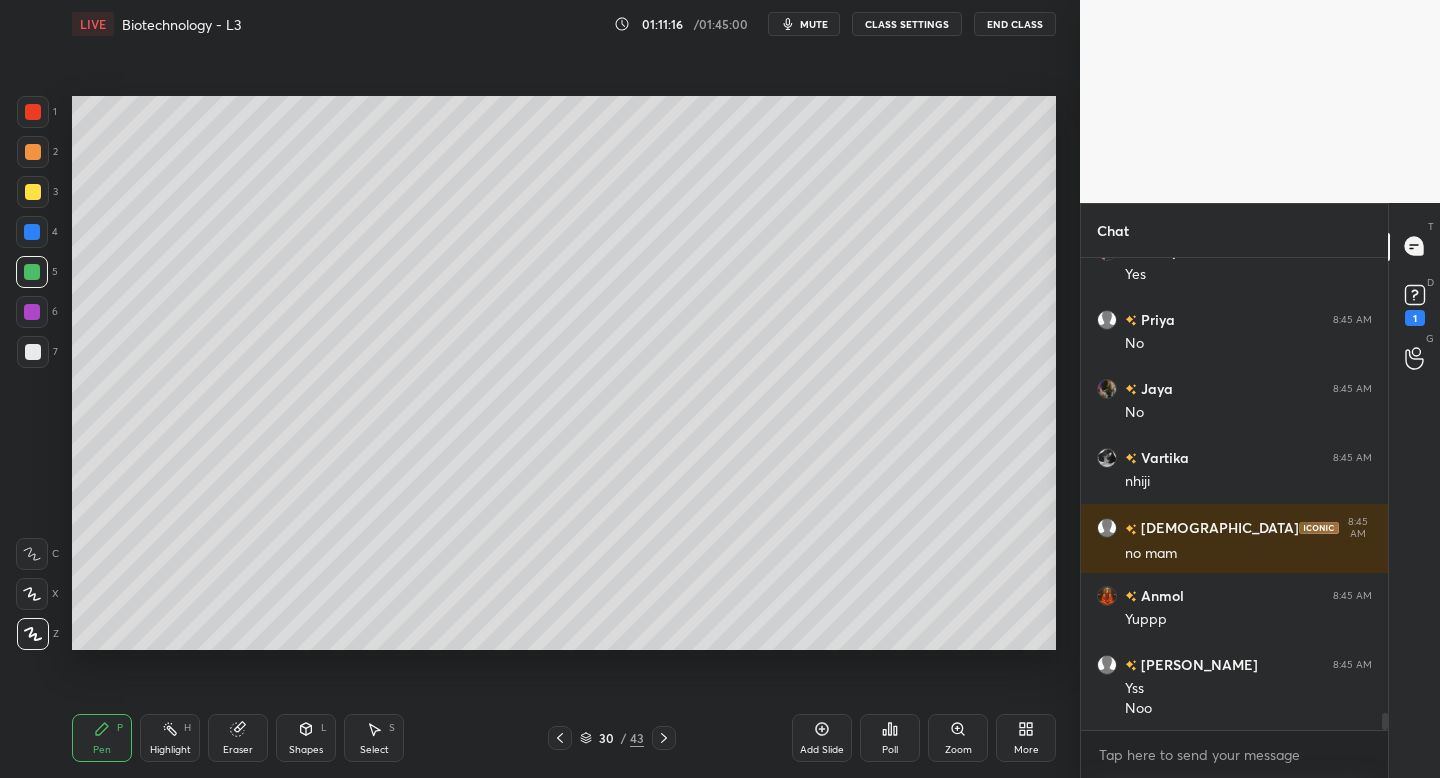 scroll, scrollTop: 12879, scrollLeft: 0, axis: vertical 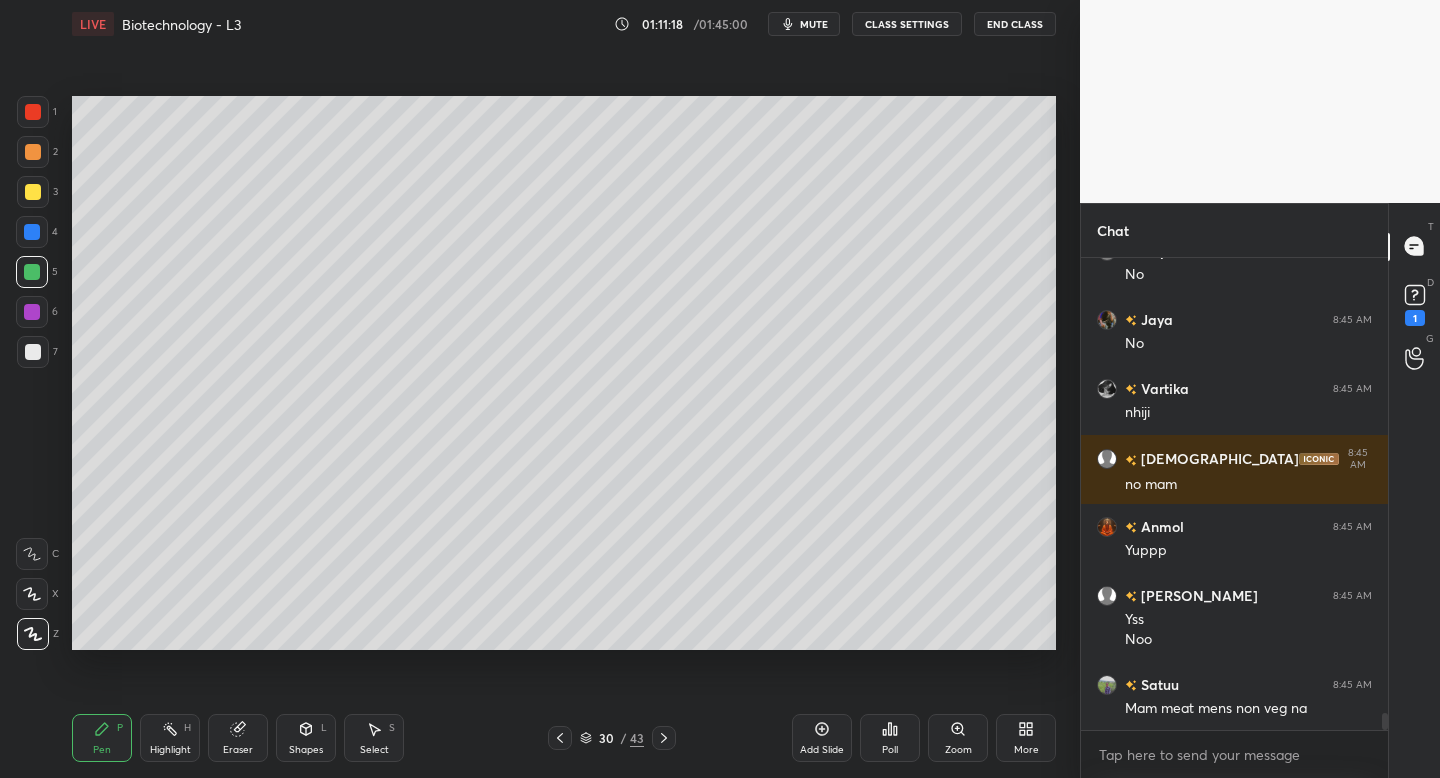 click at bounding box center [33, 352] 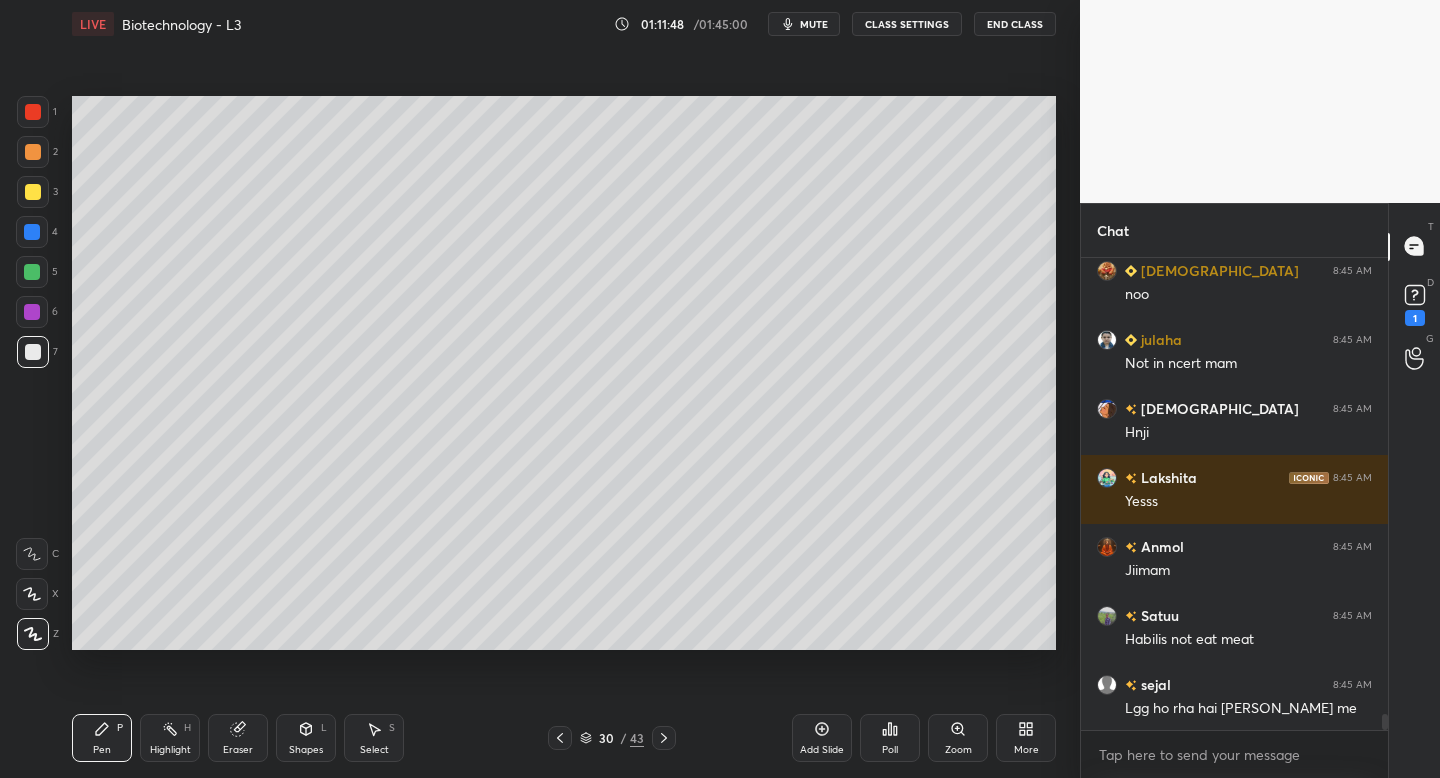 scroll, scrollTop: 13432, scrollLeft: 0, axis: vertical 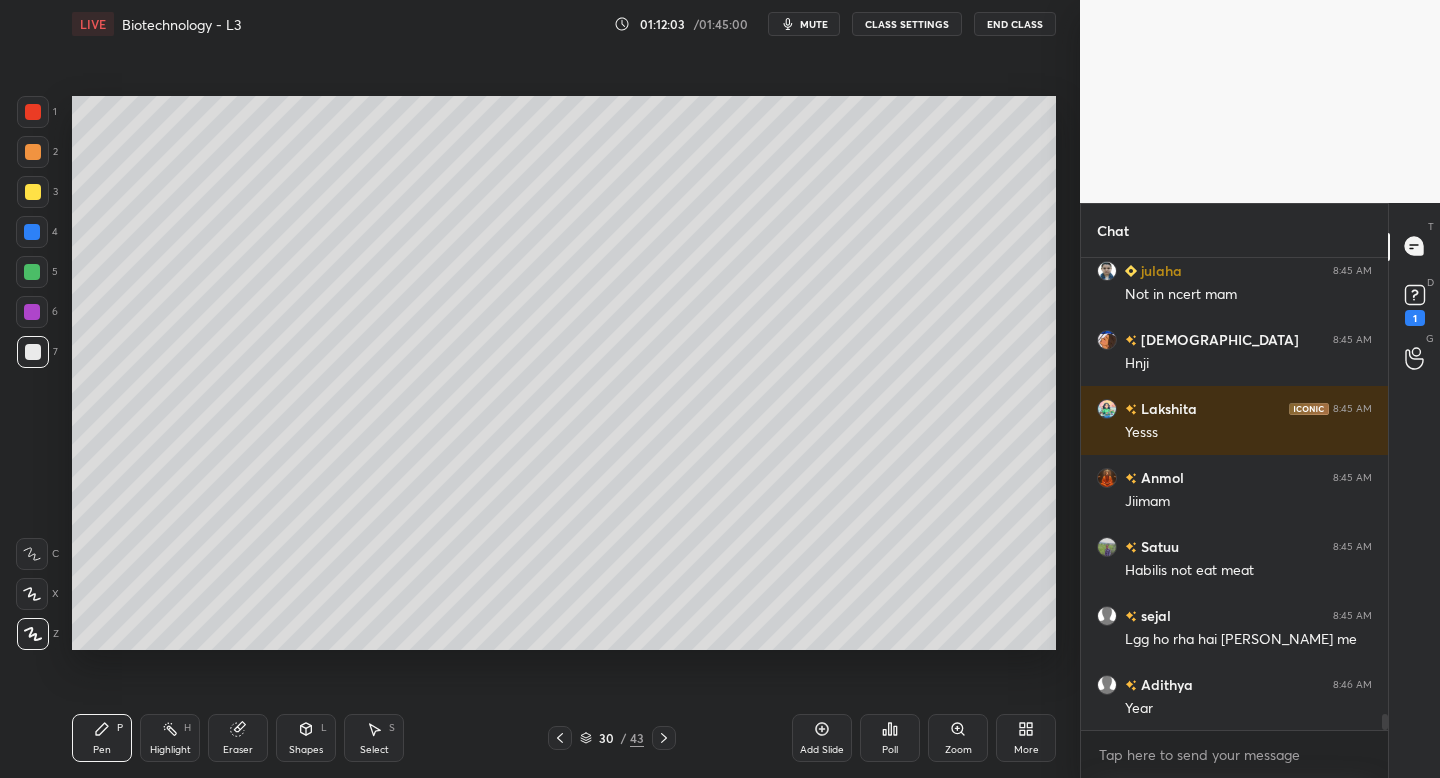 click 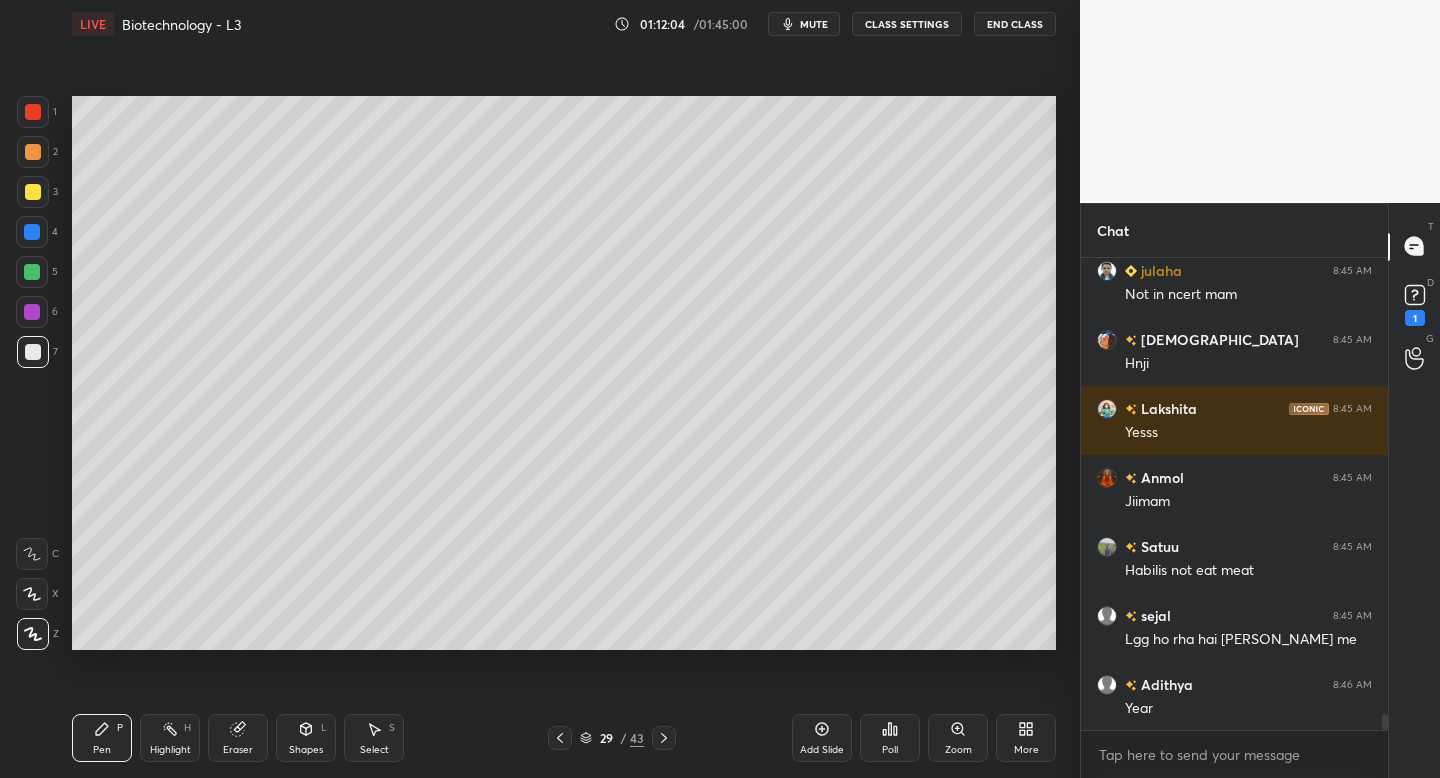 click on "29 / 43" at bounding box center [612, 738] 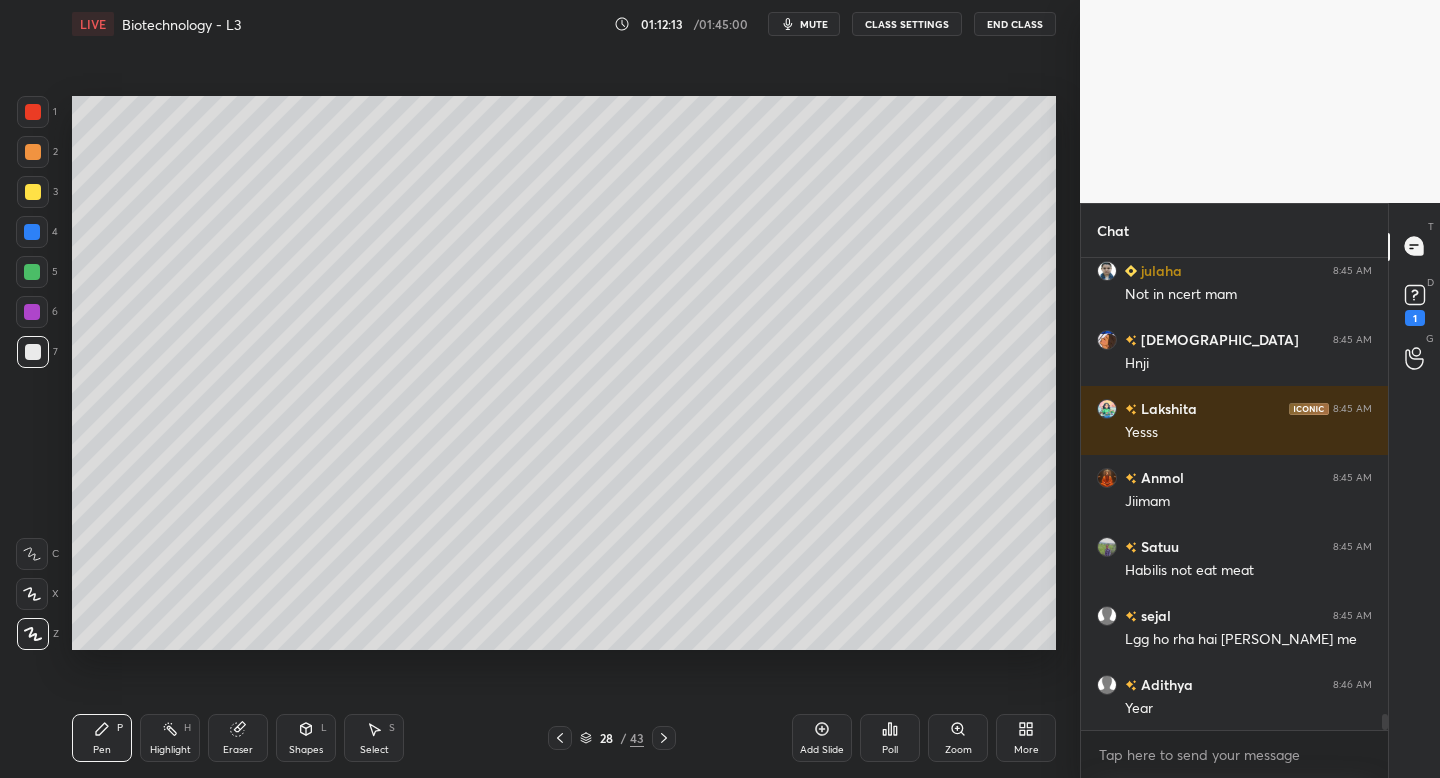 click 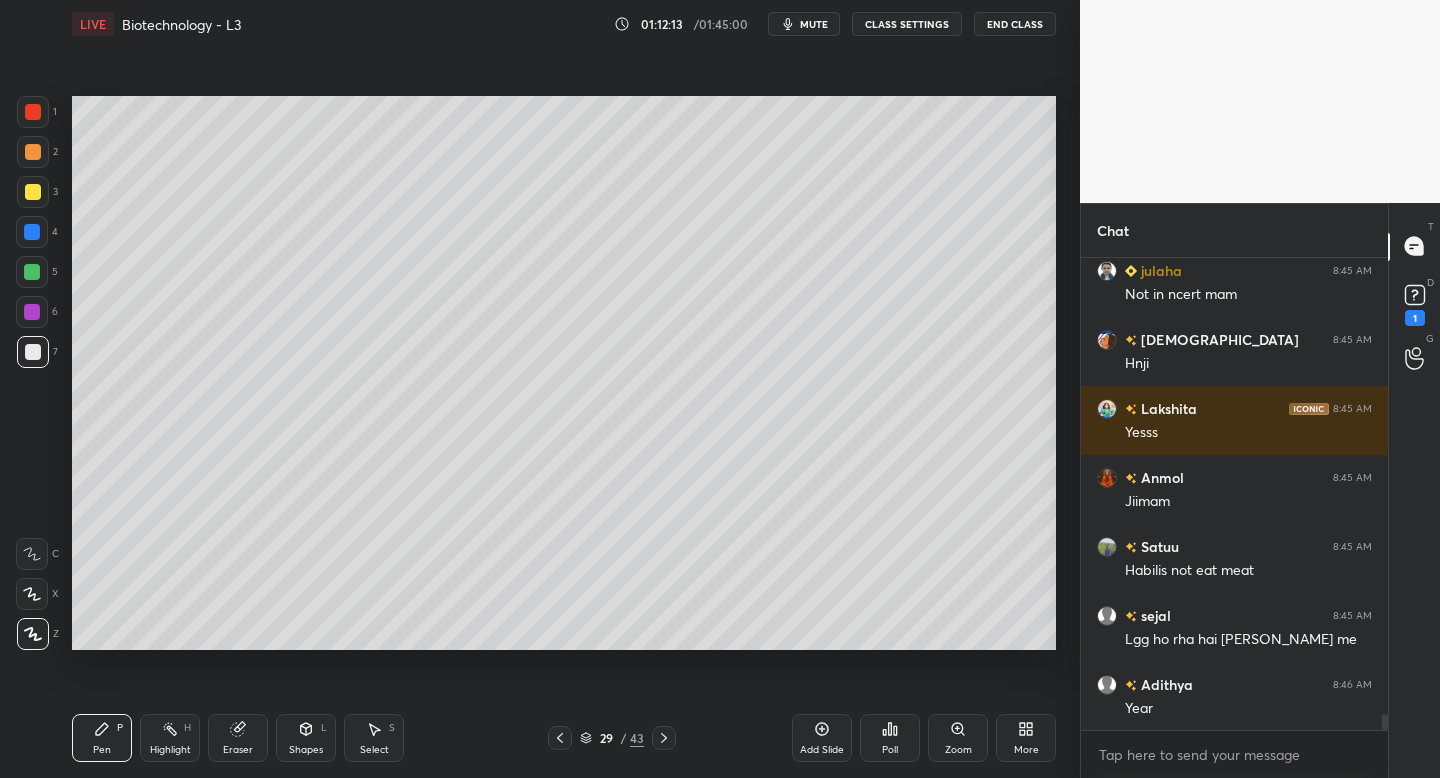 click 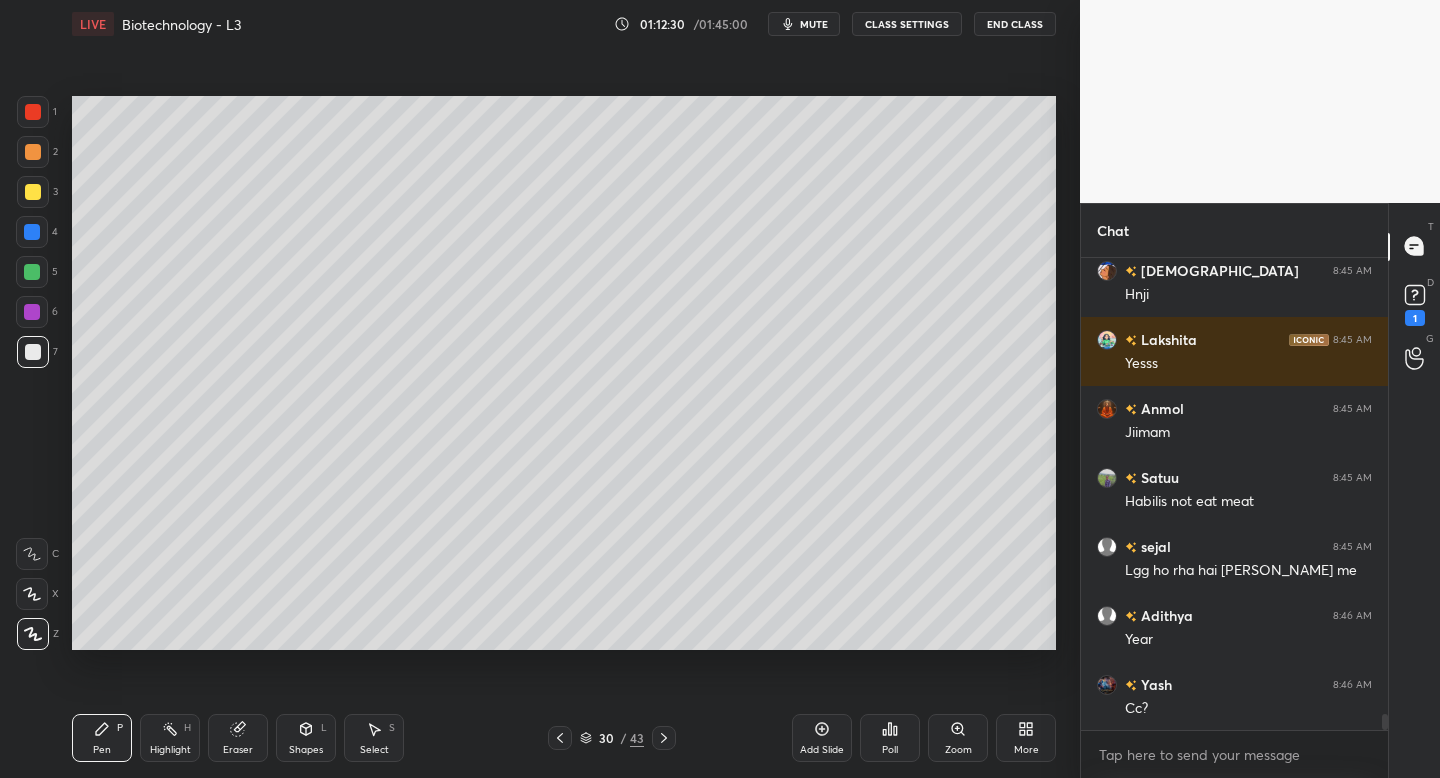 scroll, scrollTop: 13570, scrollLeft: 0, axis: vertical 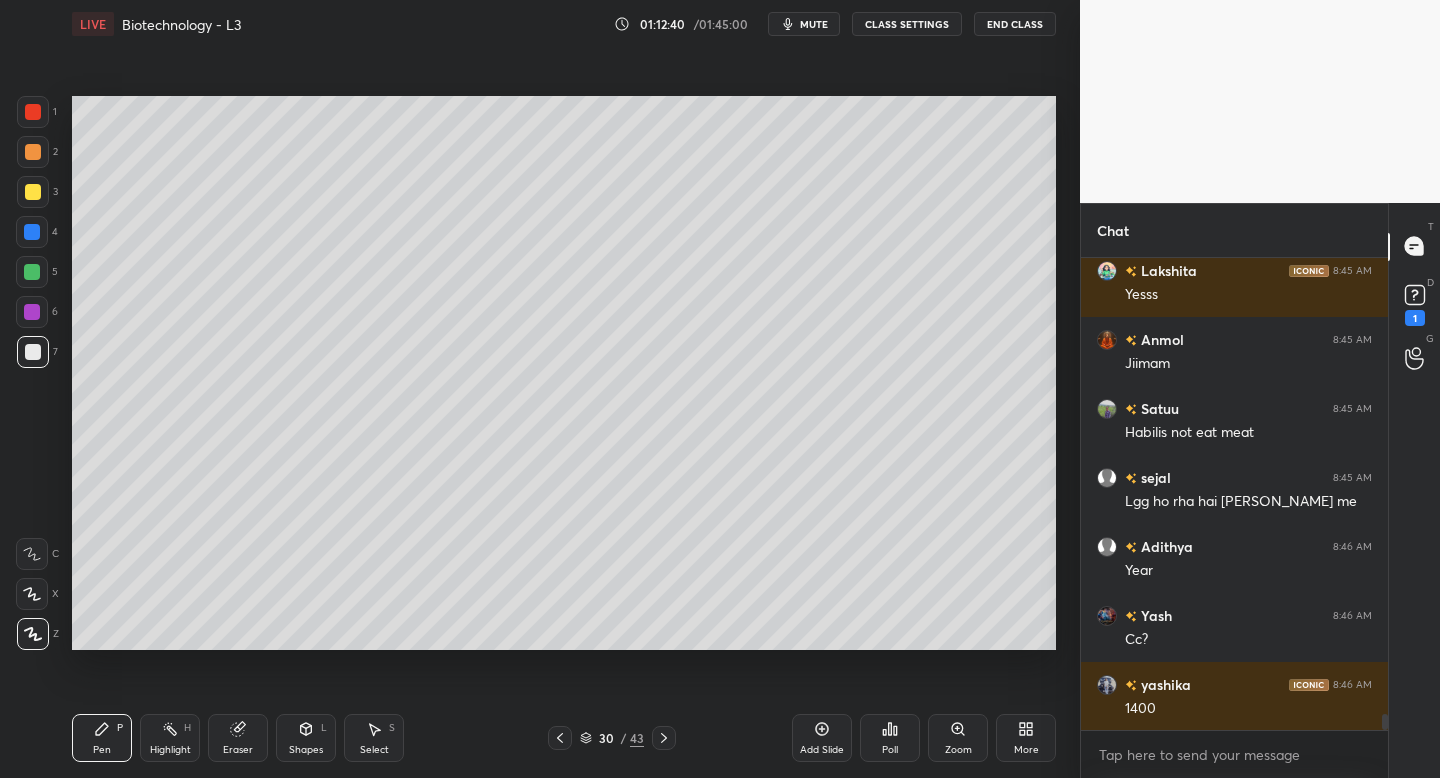 drag, startPoint x: 1056, startPoint y: 339, endPoint x: 1062, endPoint y: 355, distance: 17.088007 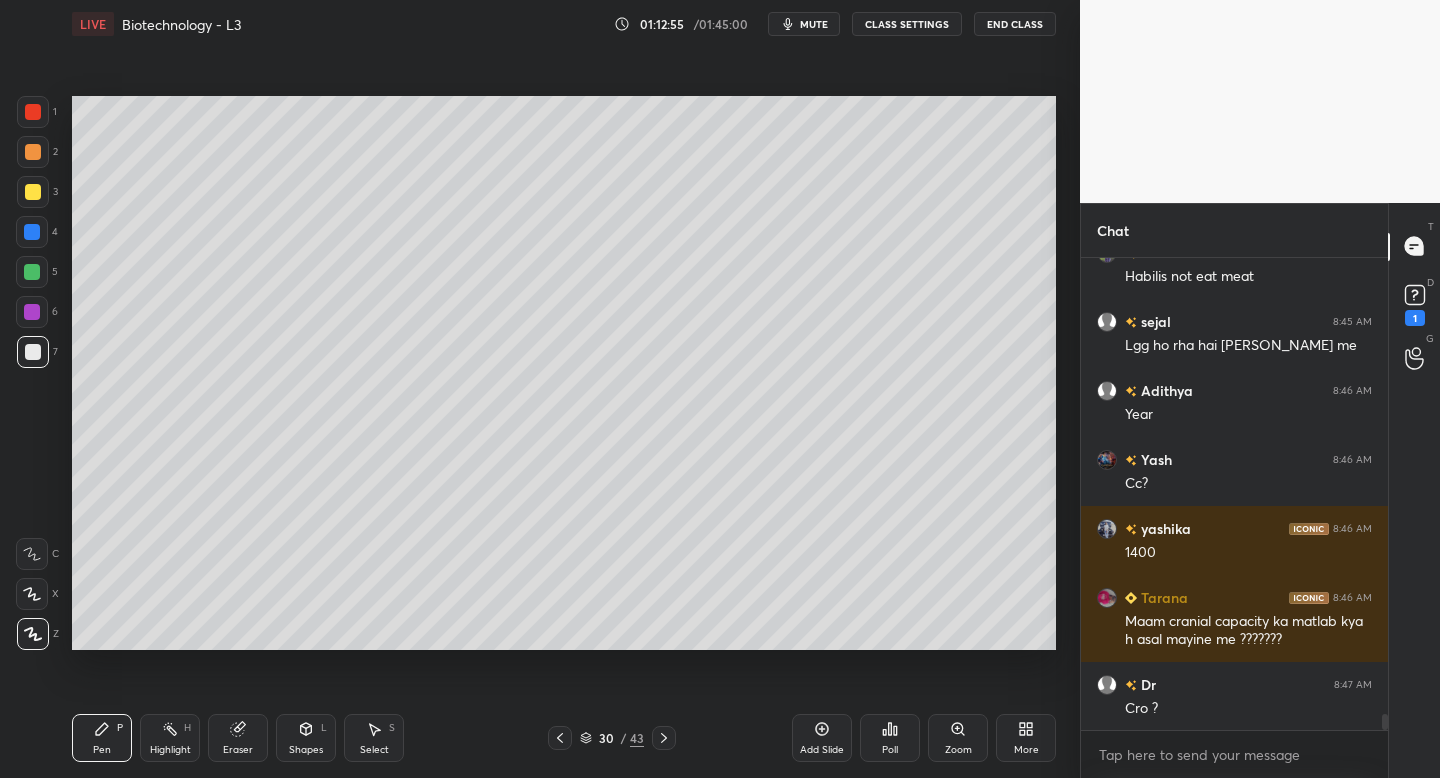 scroll, scrollTop: 13795, scrollLeft: 0, axis: vertical 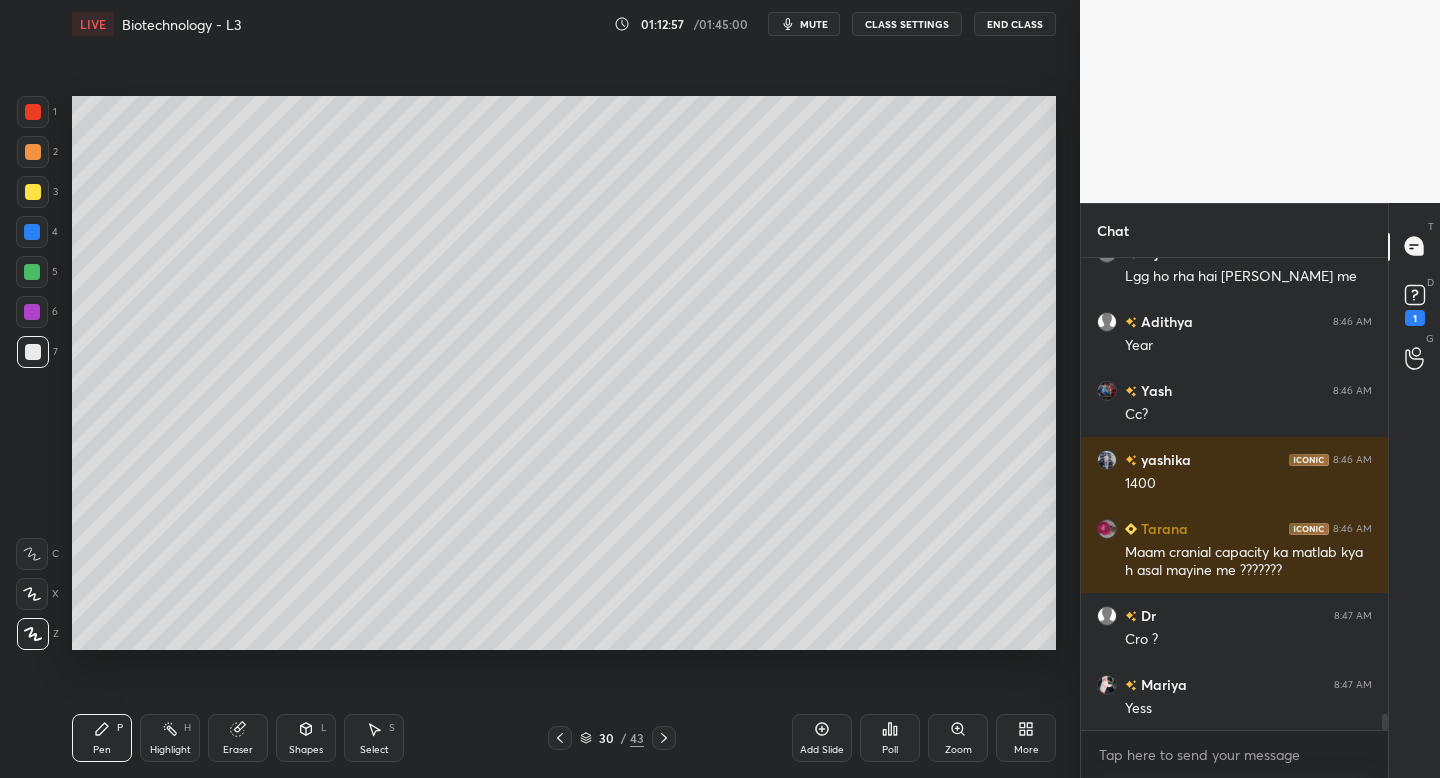 click 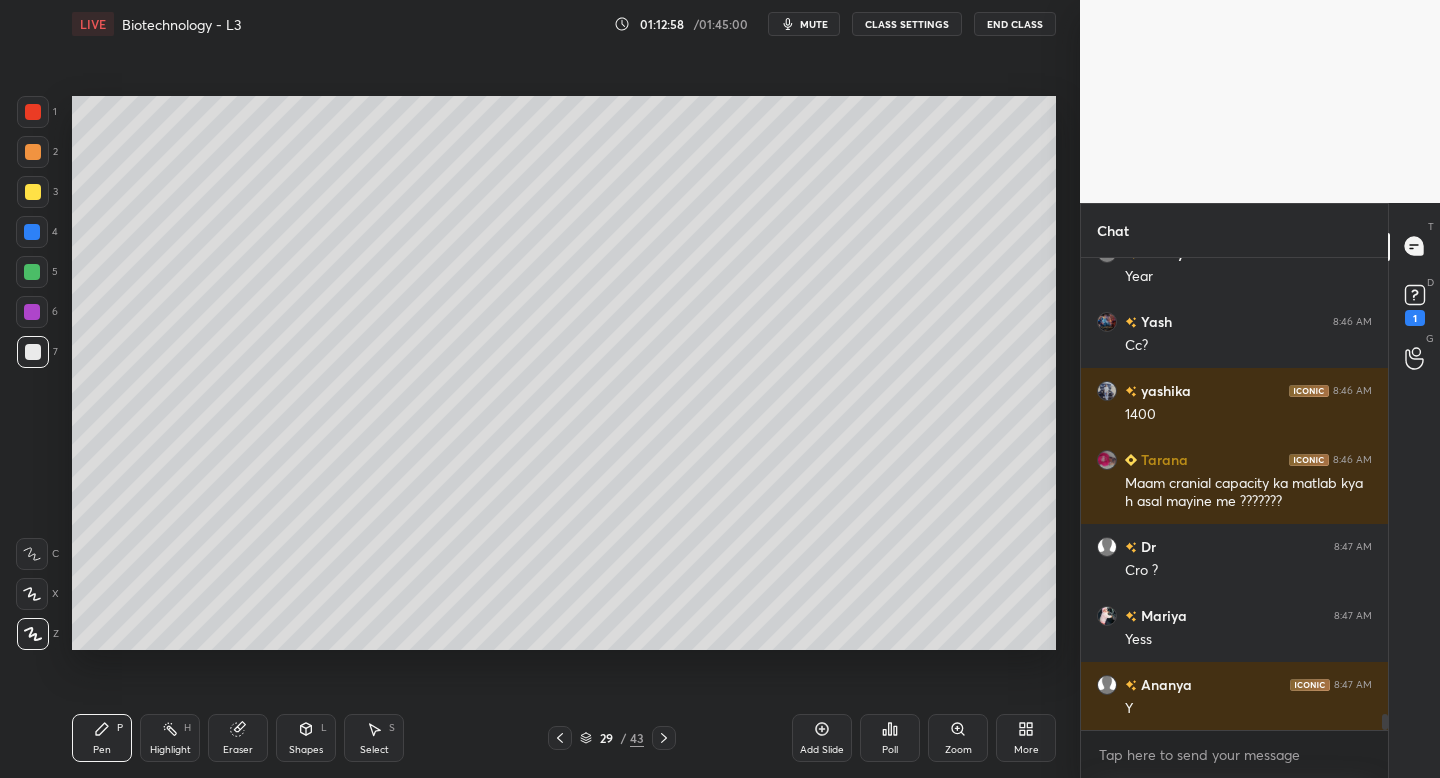click at bounding box center [560, 738] 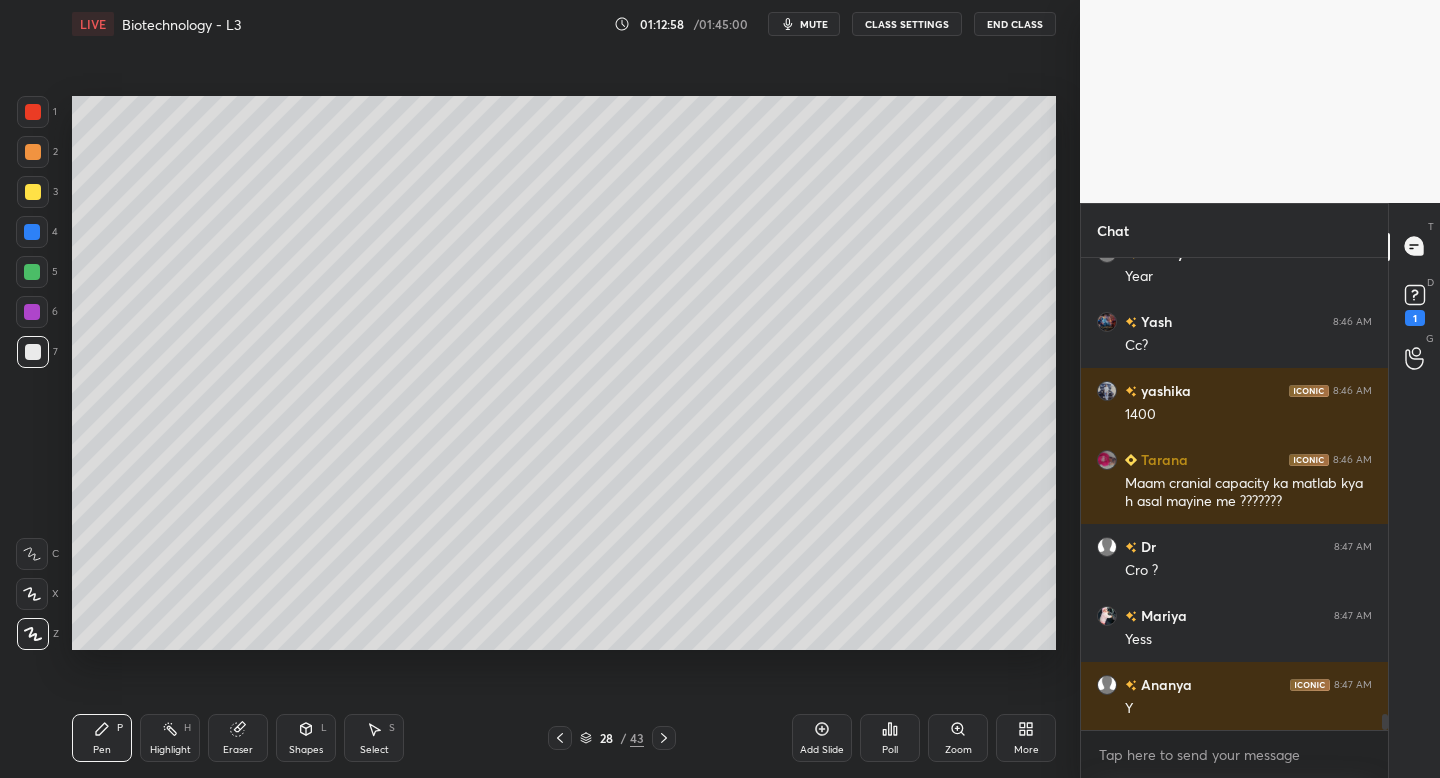scroll, scrollTop: 13933, scrollLeft: 0, axis: vertical 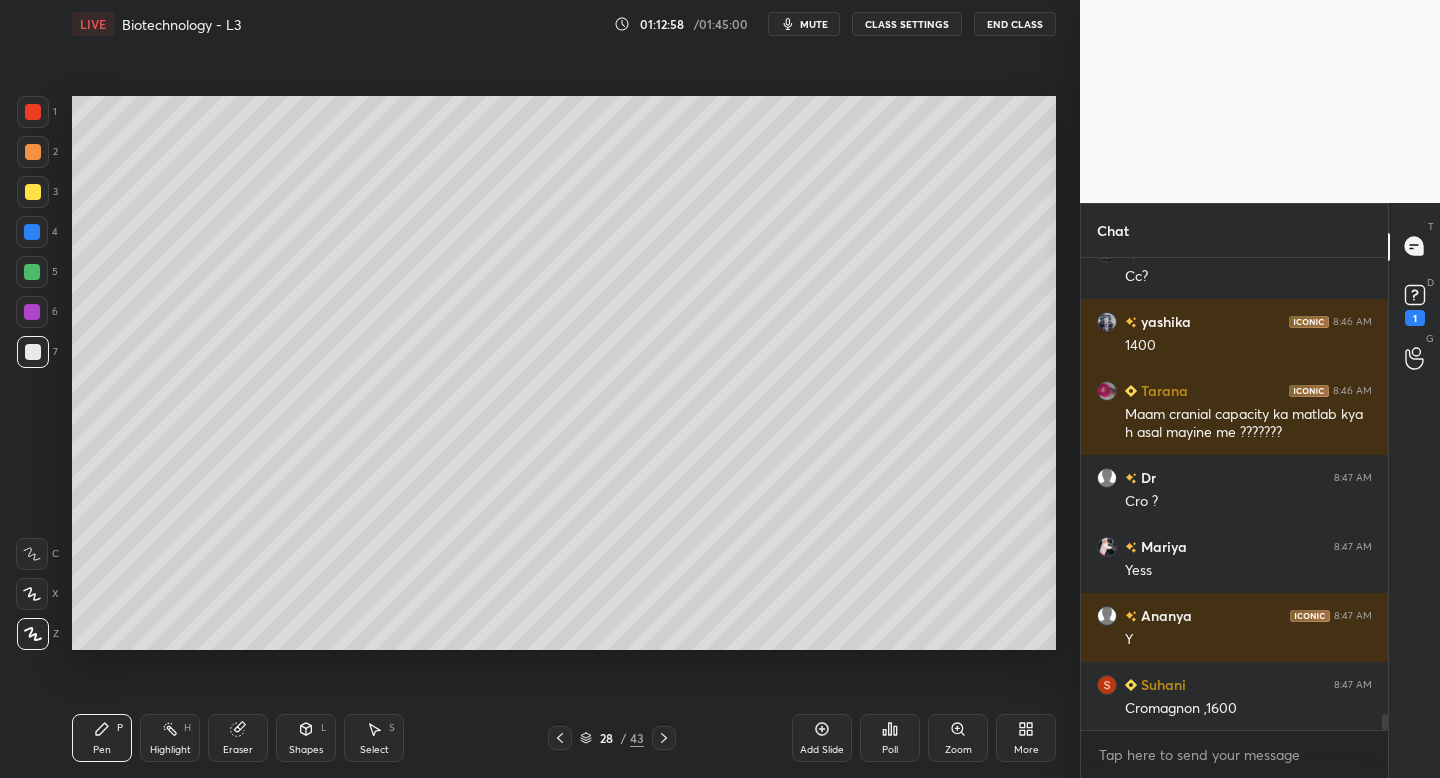 click 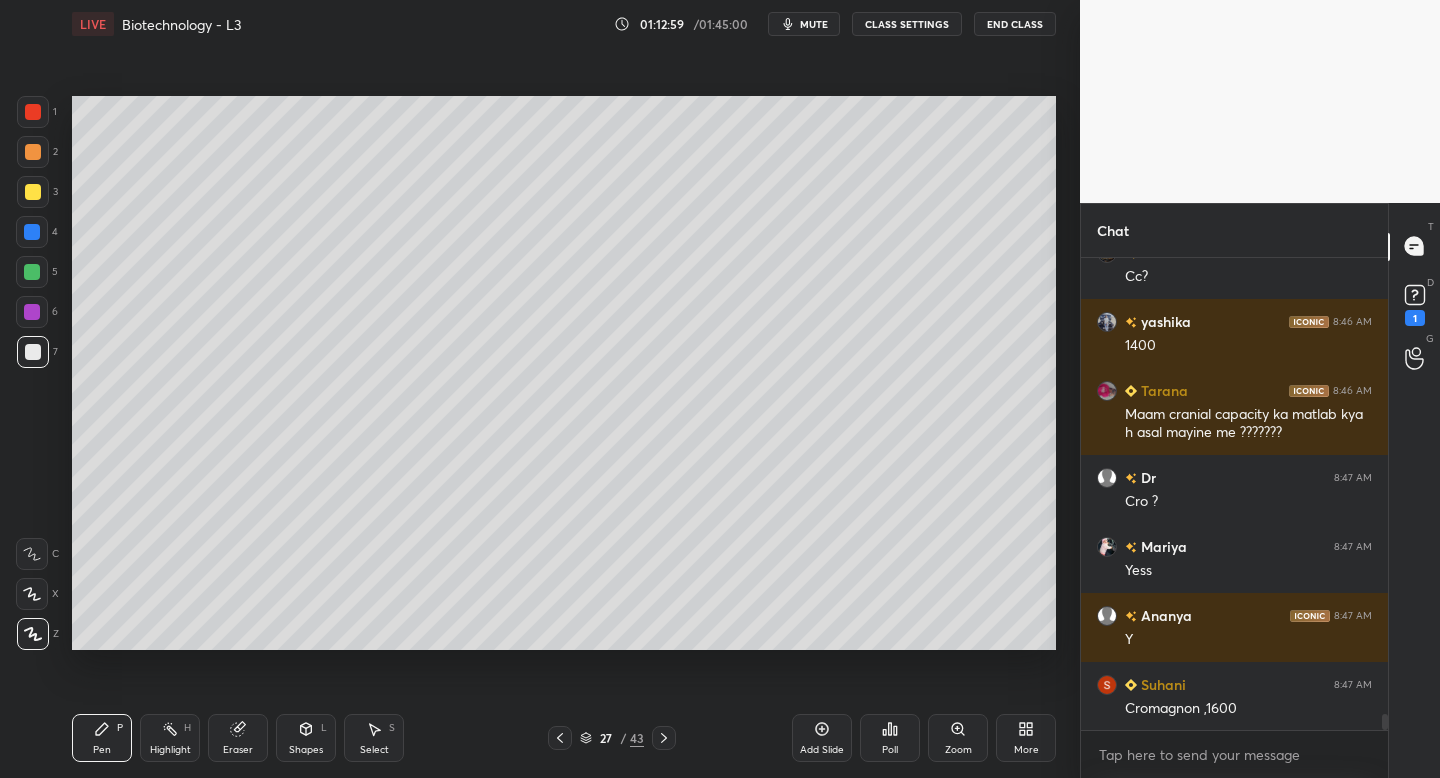 click 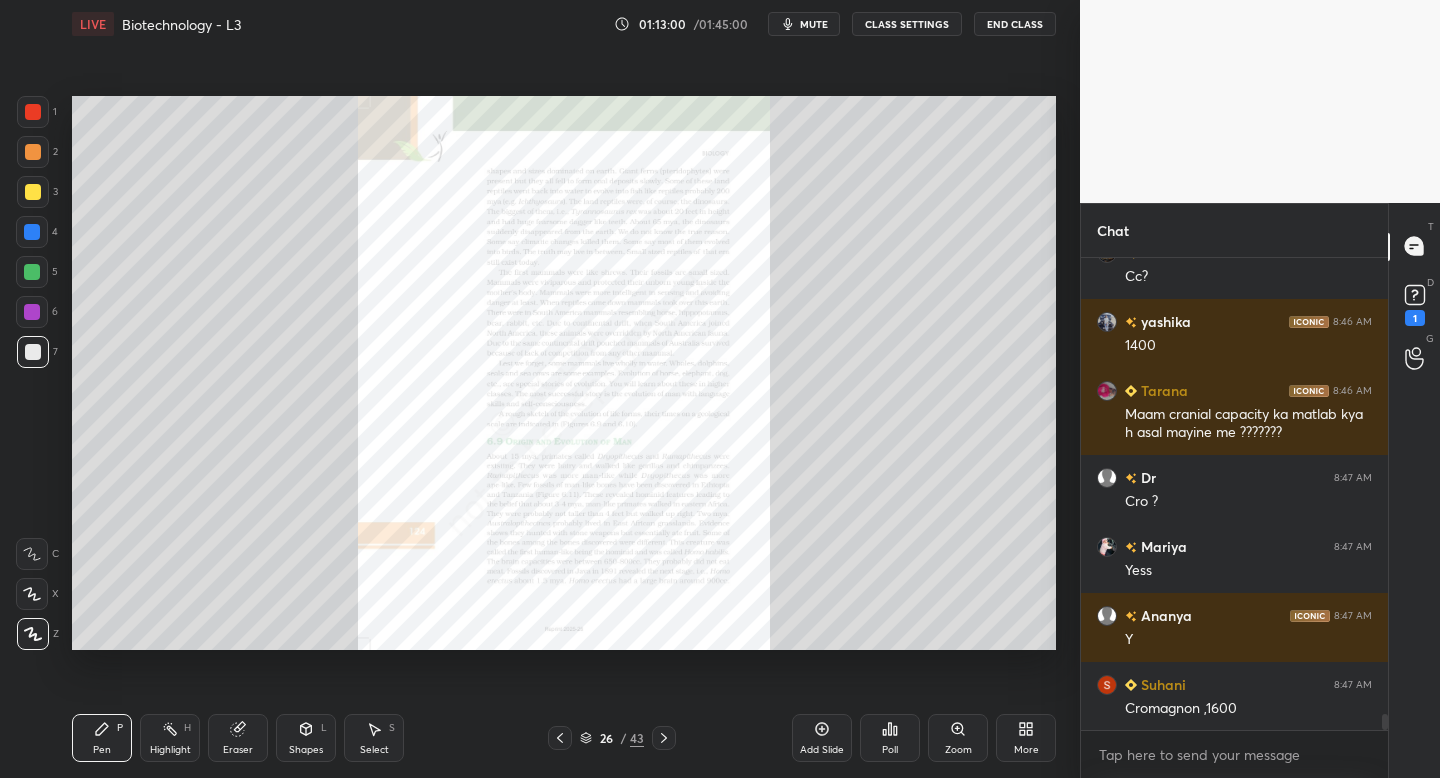 click 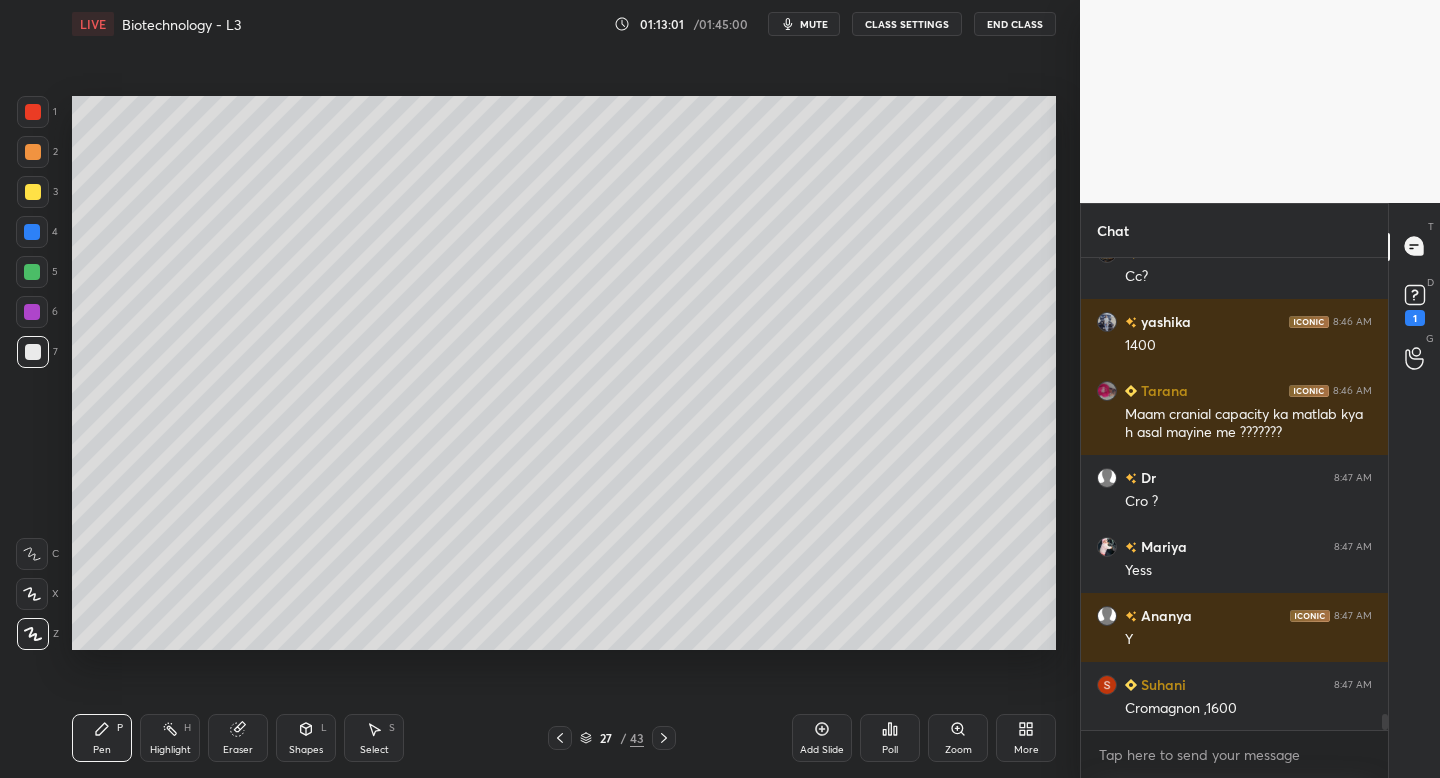 click 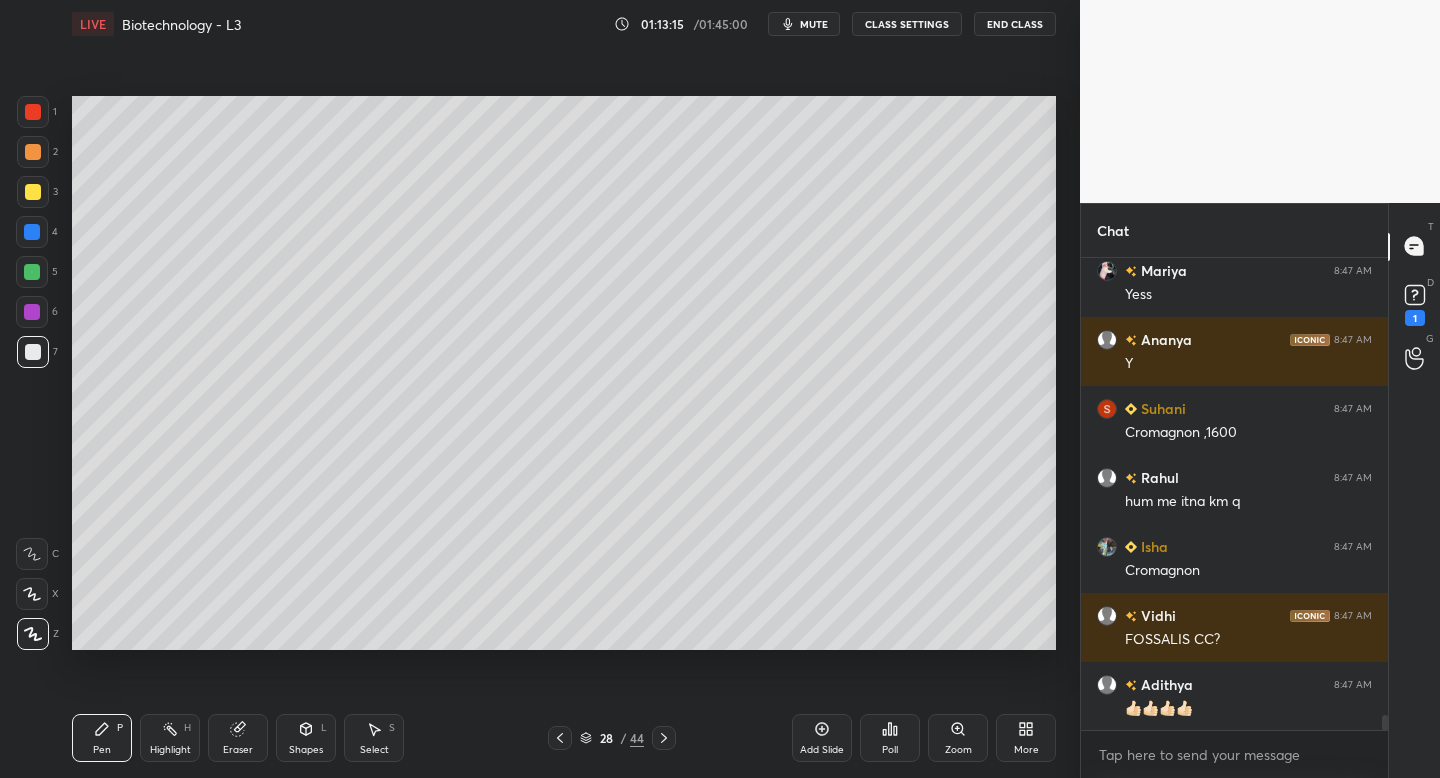 scroll, scrollTop: 14278, scrollLeft: 0, axis: vertical 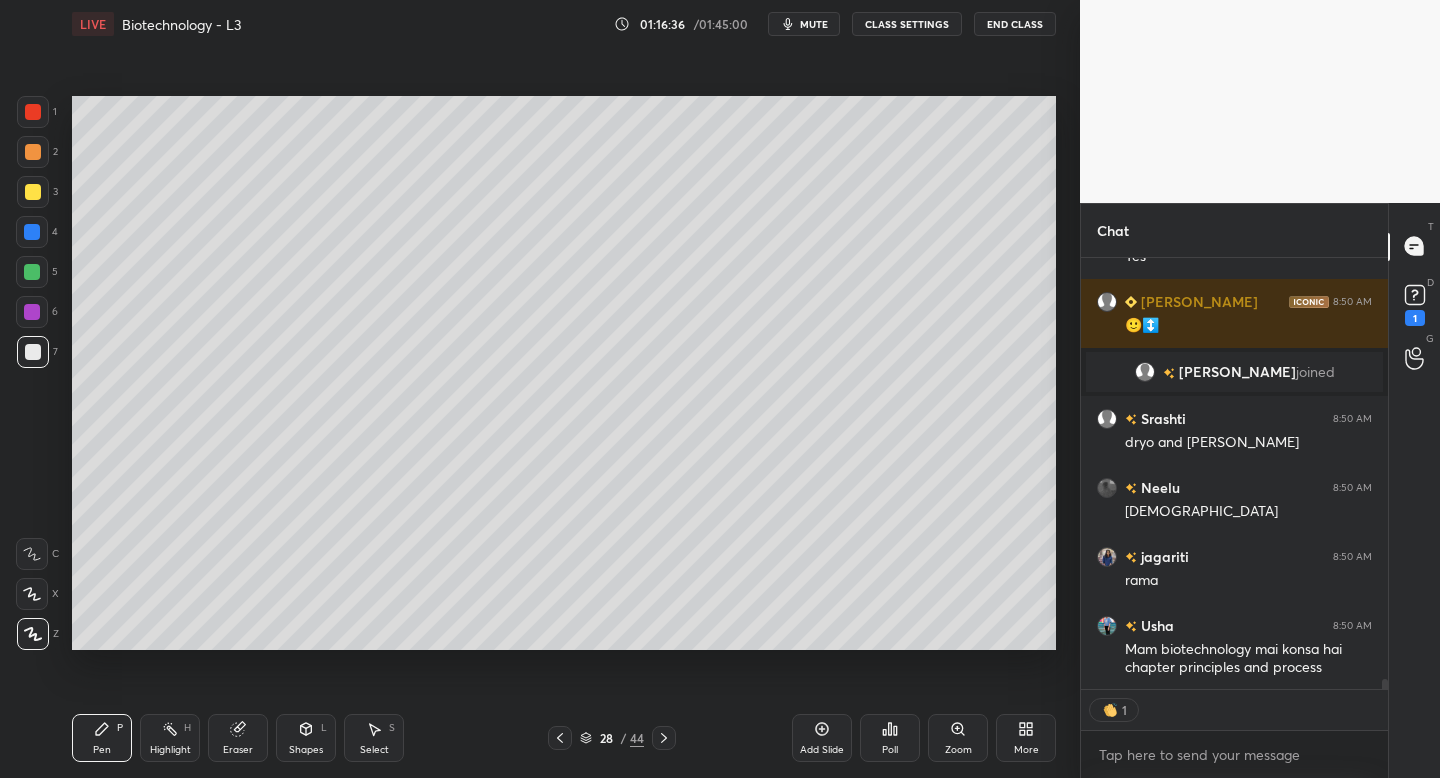 click at bounding box center [33, 192] 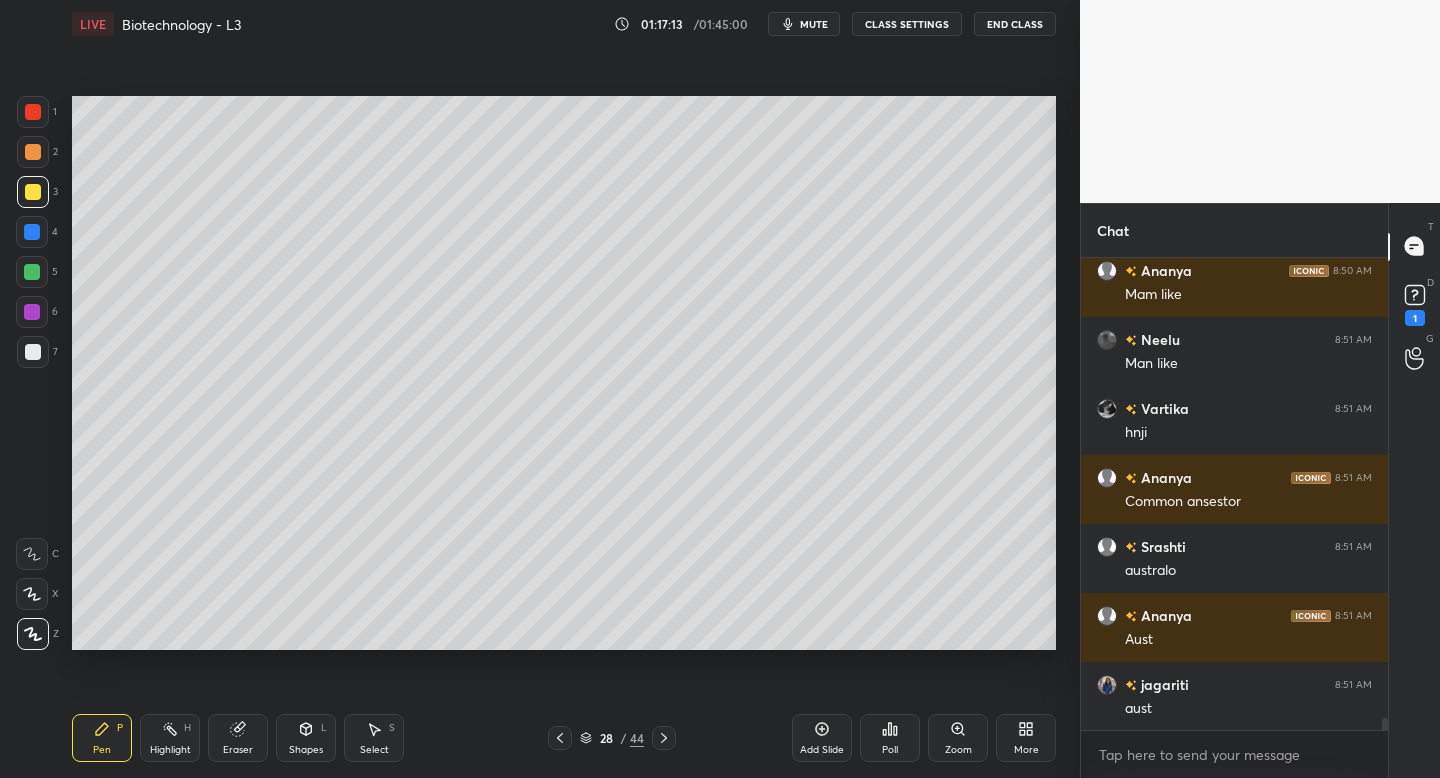 scroll, scrollTop: 18357, scrollLeft: 0, axis: vertical 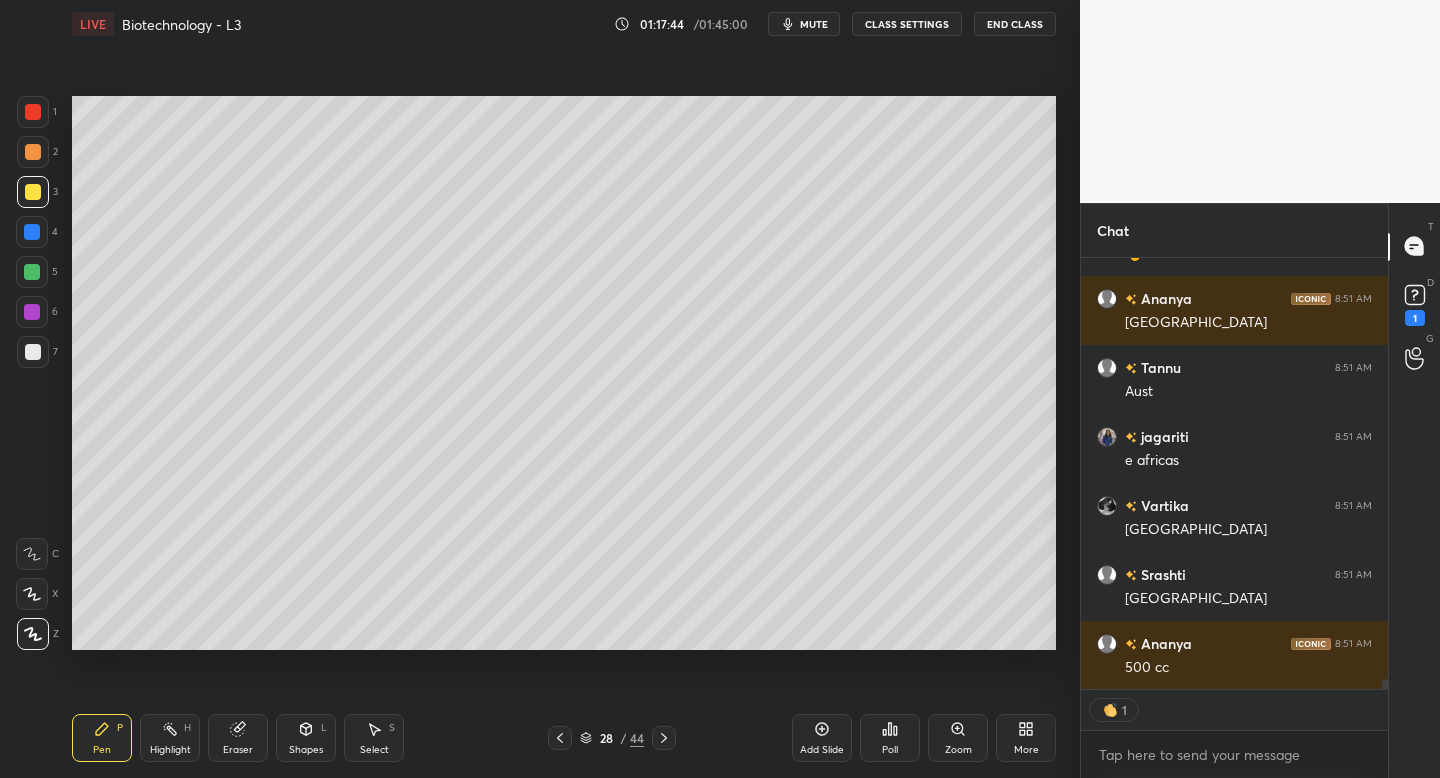 click at bounding box center (32, 272) 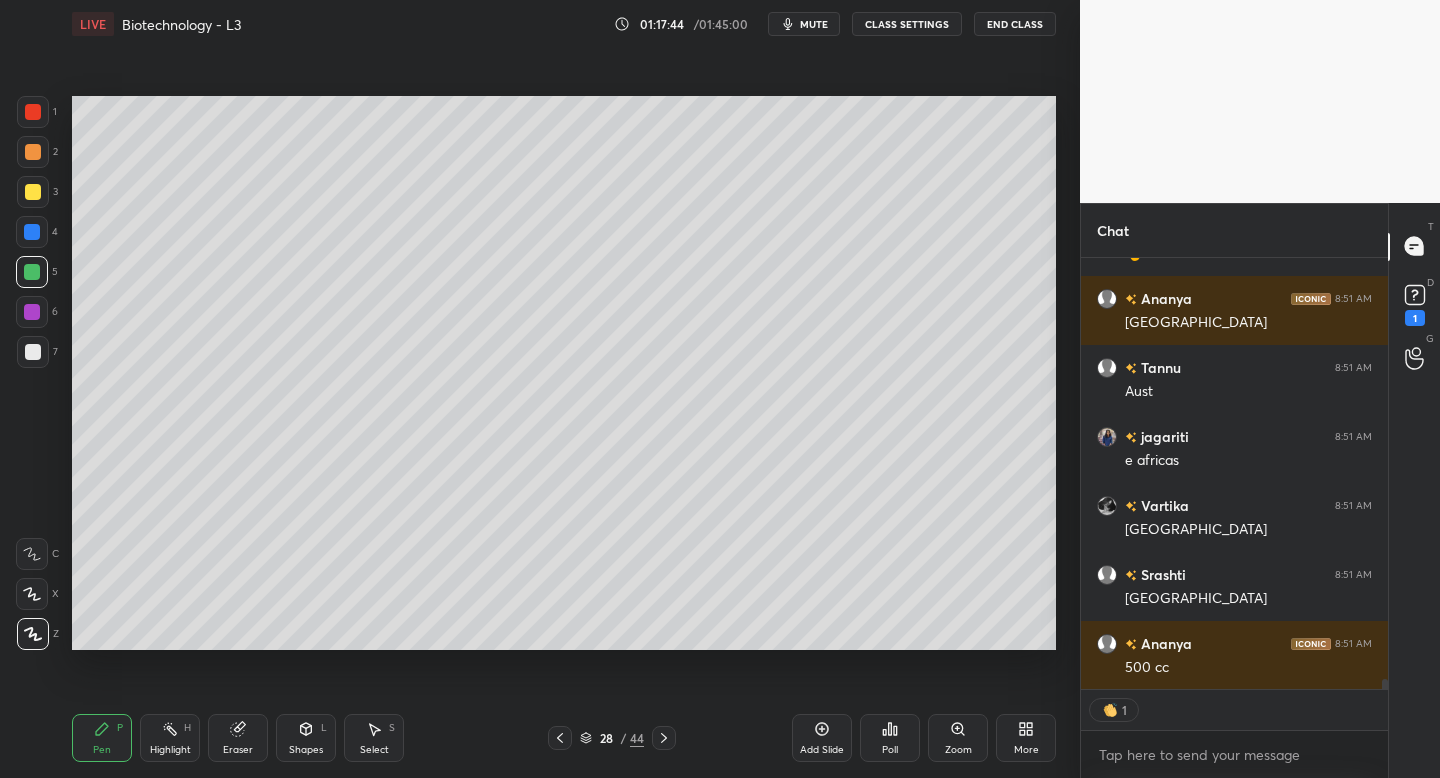scroll, scrollTop: 7, scrollLeft: 7, axis: both 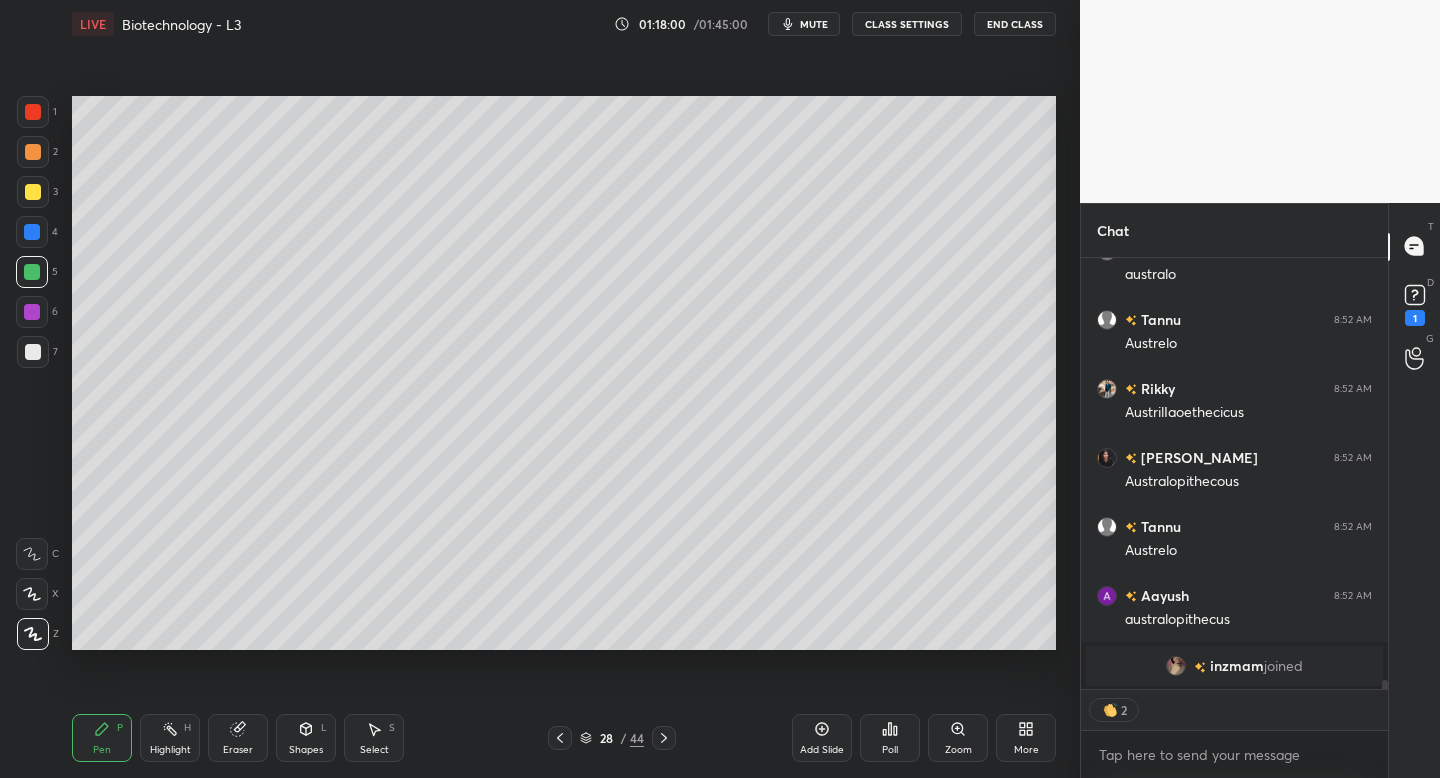 click 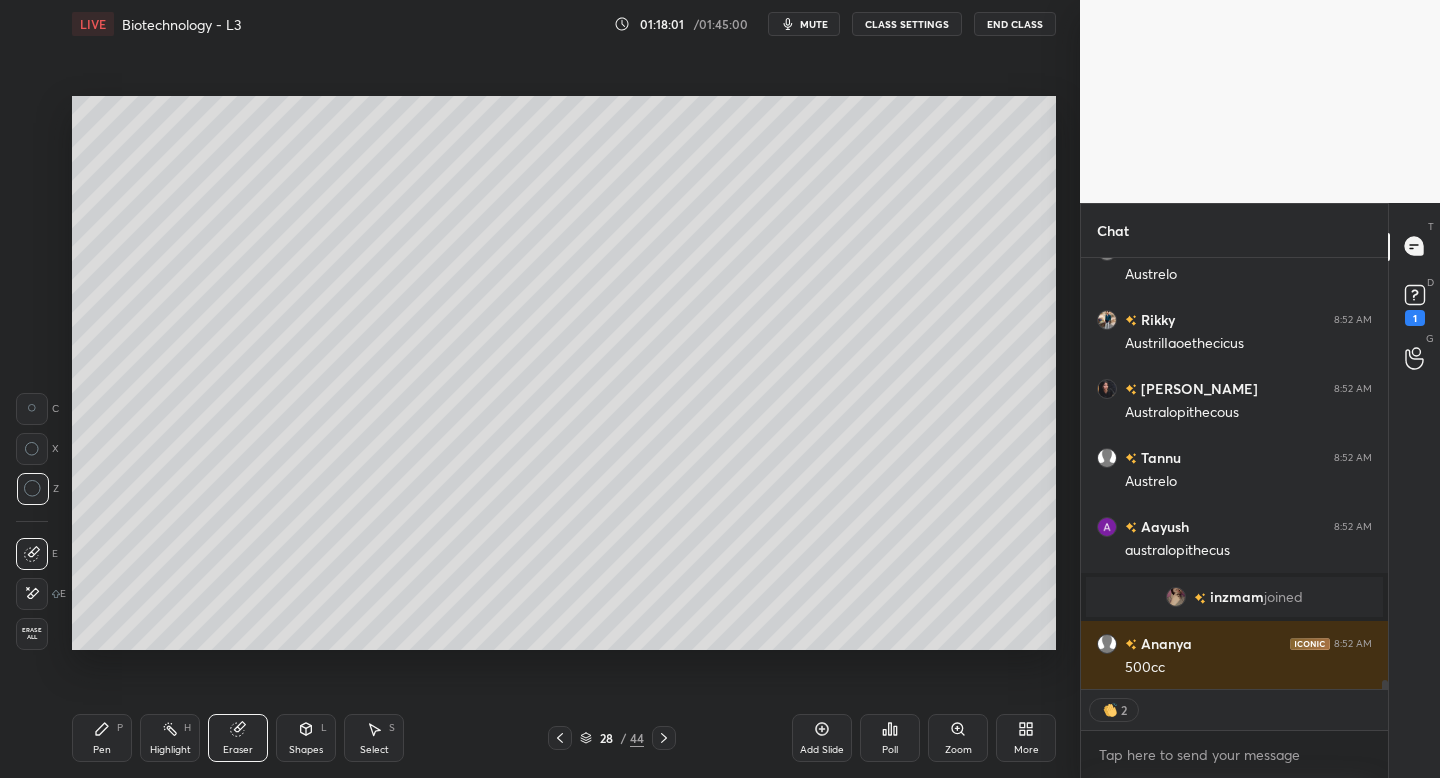click on "Pen P" at bounding box center [102, 738] 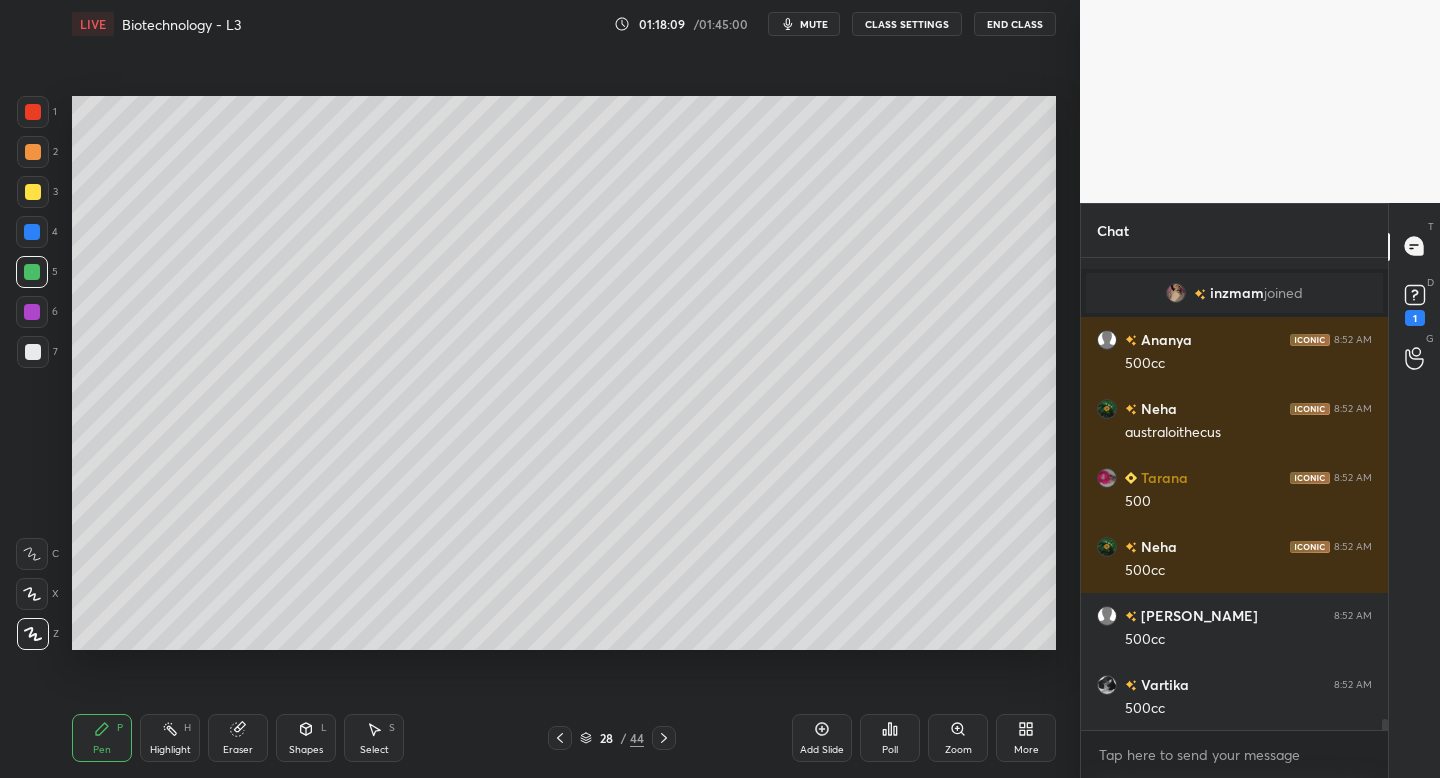 click at bounding box center (33, 192) 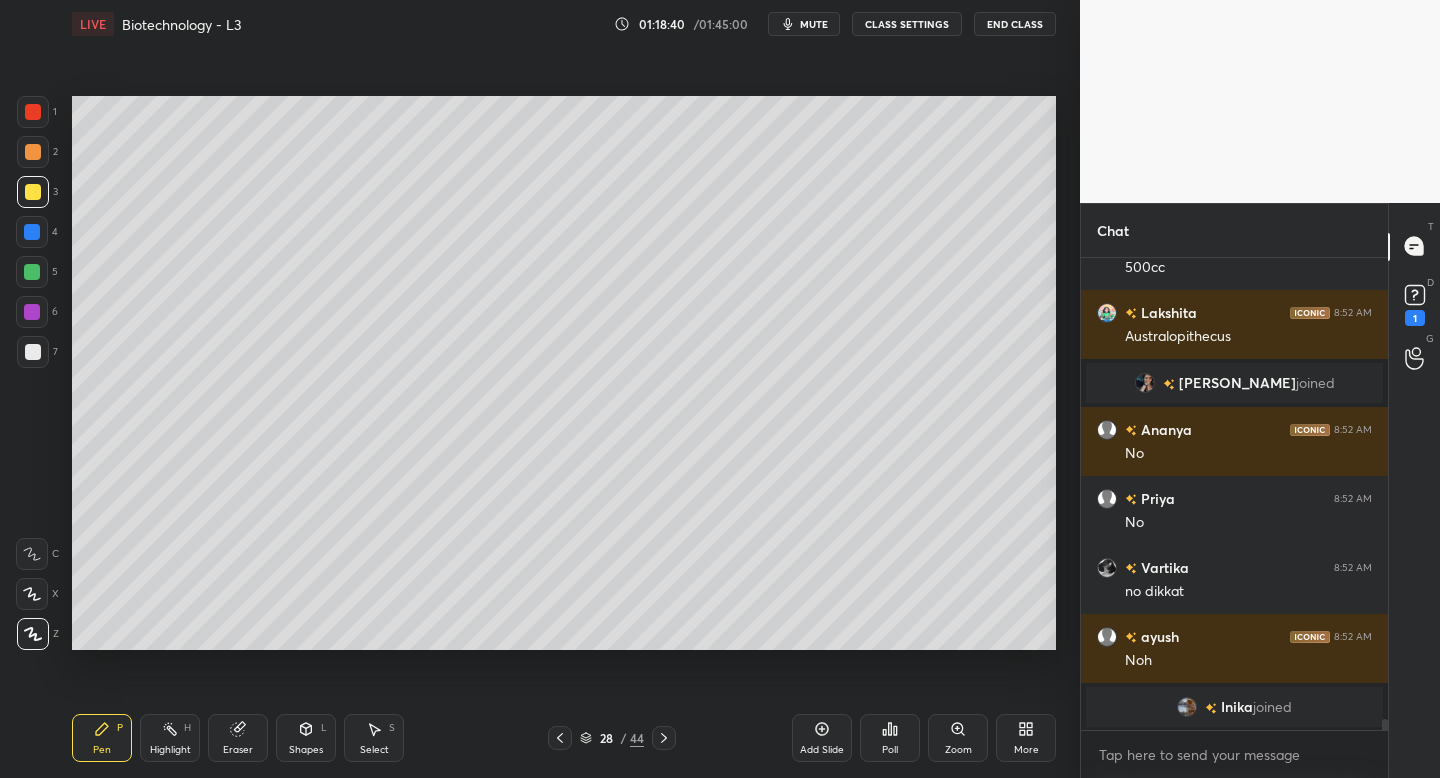 click 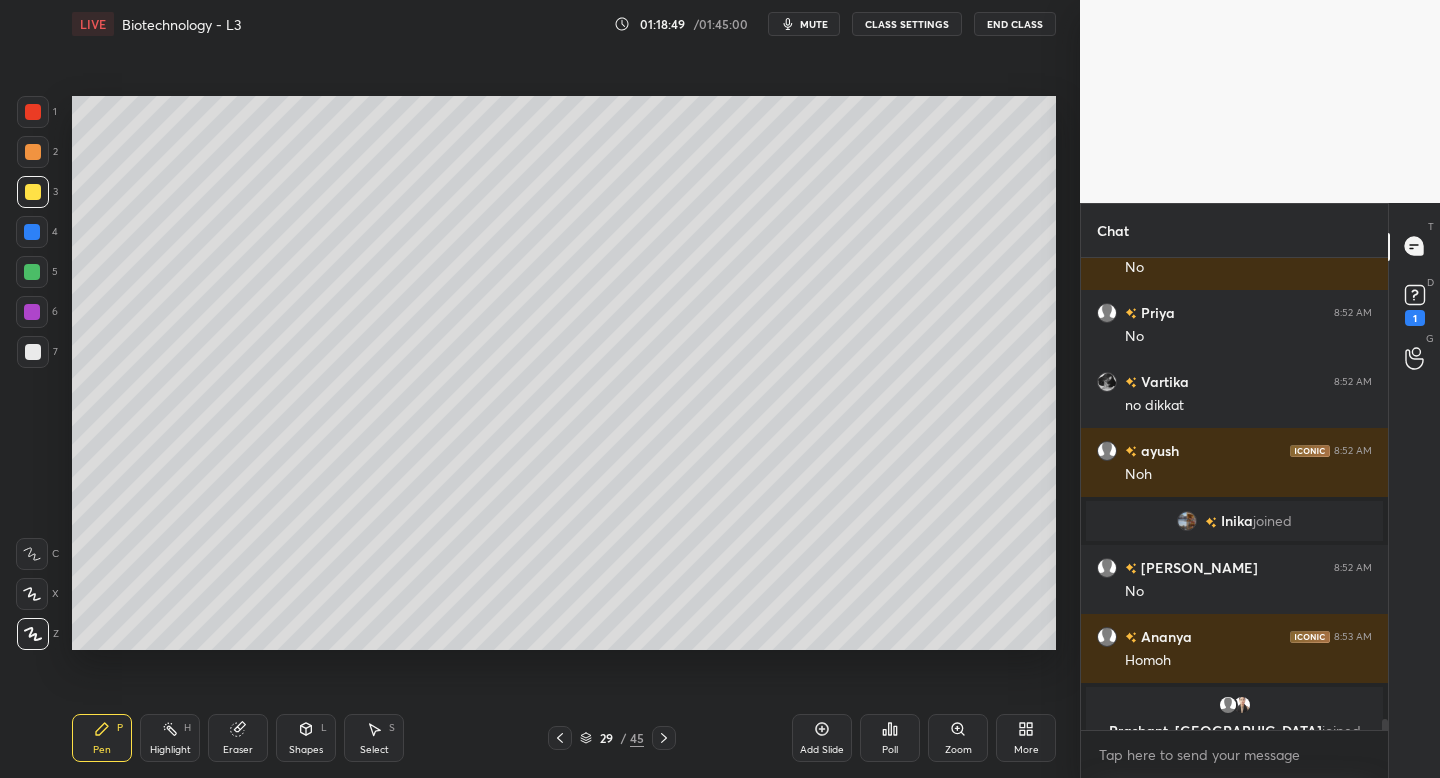 scroll, scrollTop: 19986, scrollLeft: 0, axis: vertical 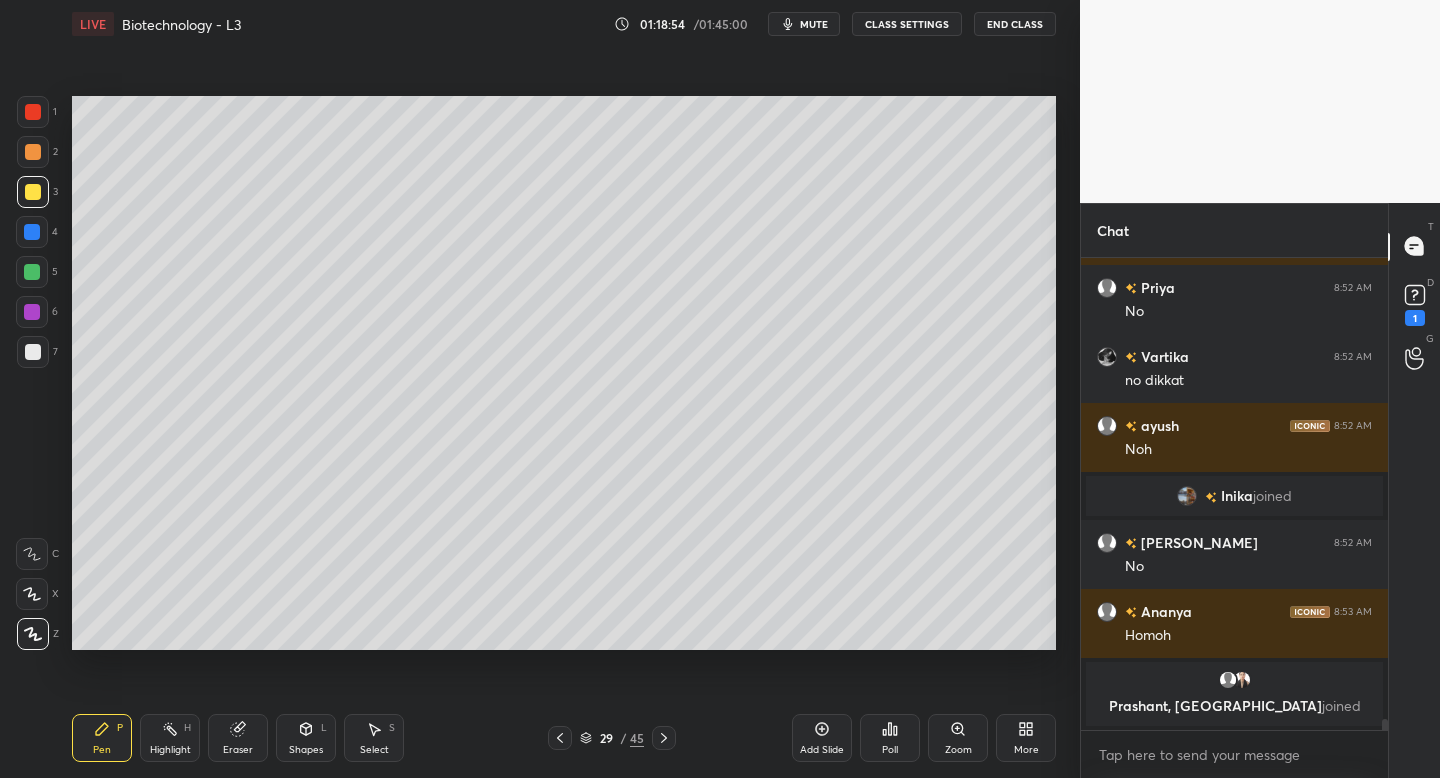 click on "7" at bounding box center [37, 356] 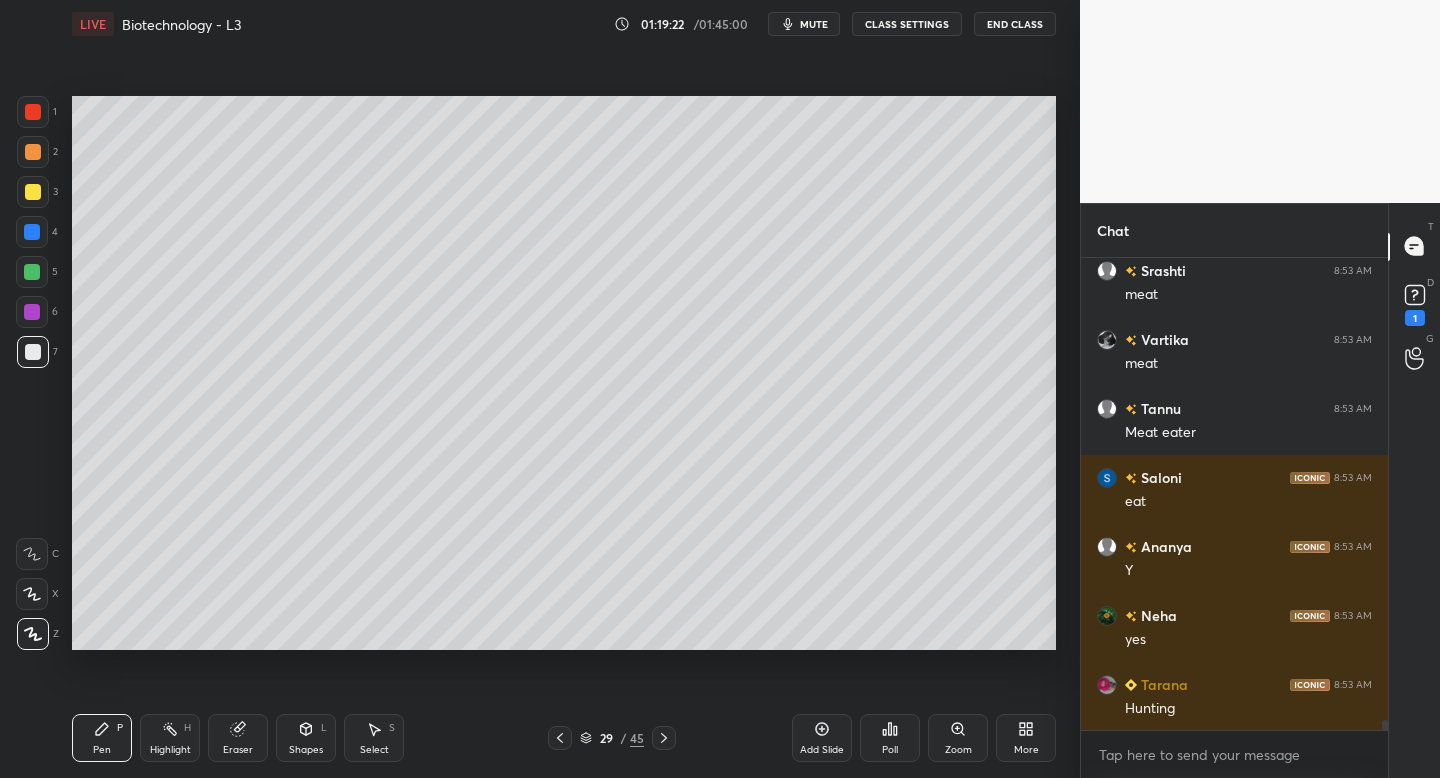 scroll, scrollTop: 20915, scrollLeft: 0, axis: vertical 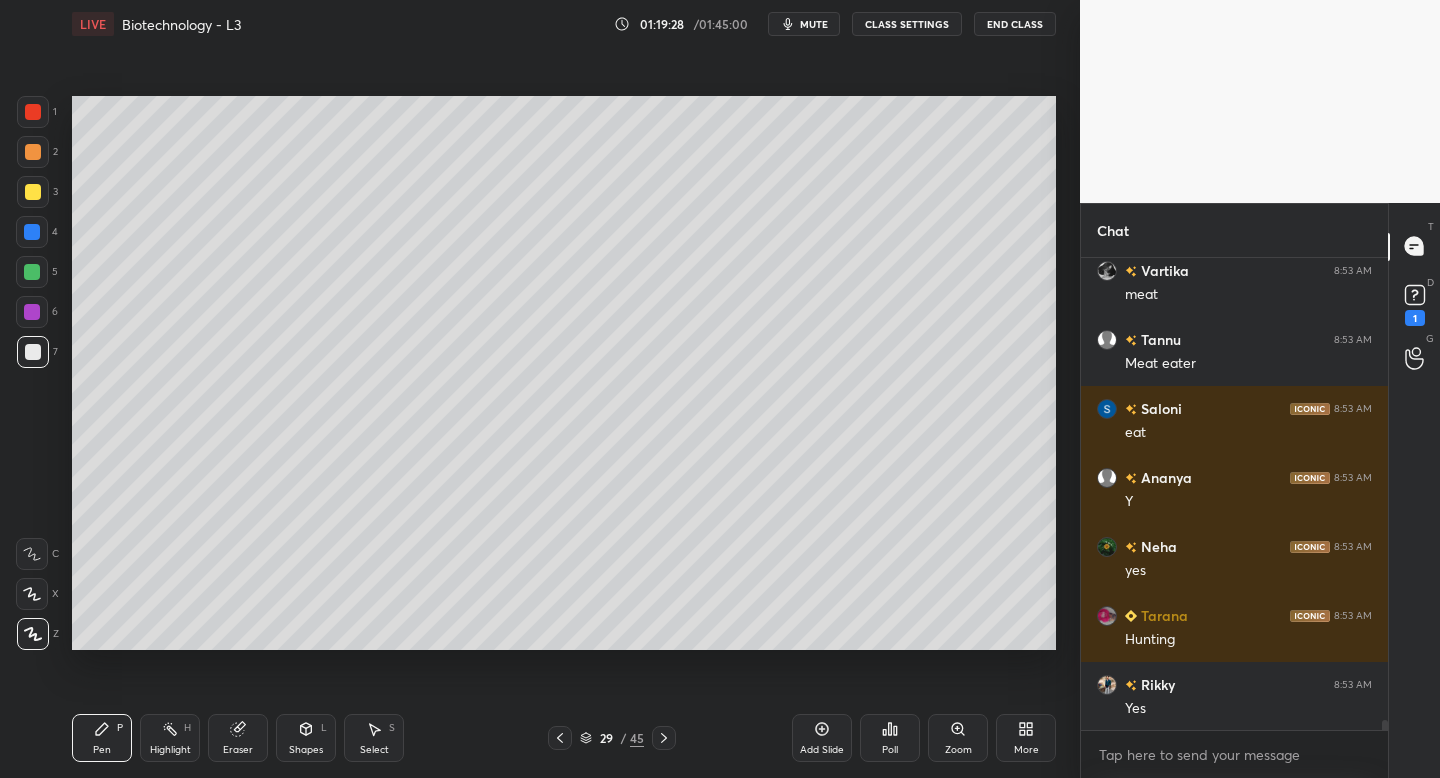 click at bounding box center (33, 192) 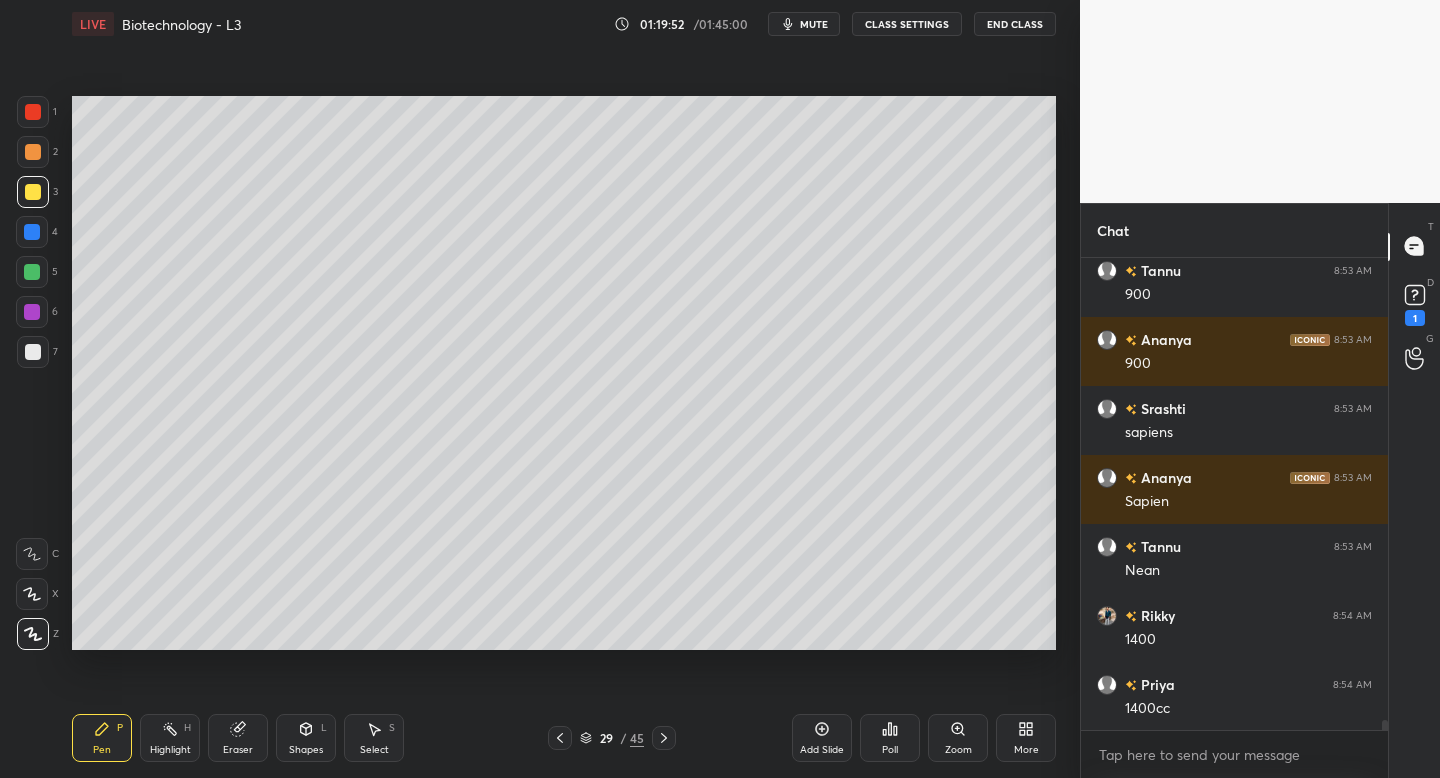 scroll, scrollTop: 21467, scrollLeft: 0, axis: vertical 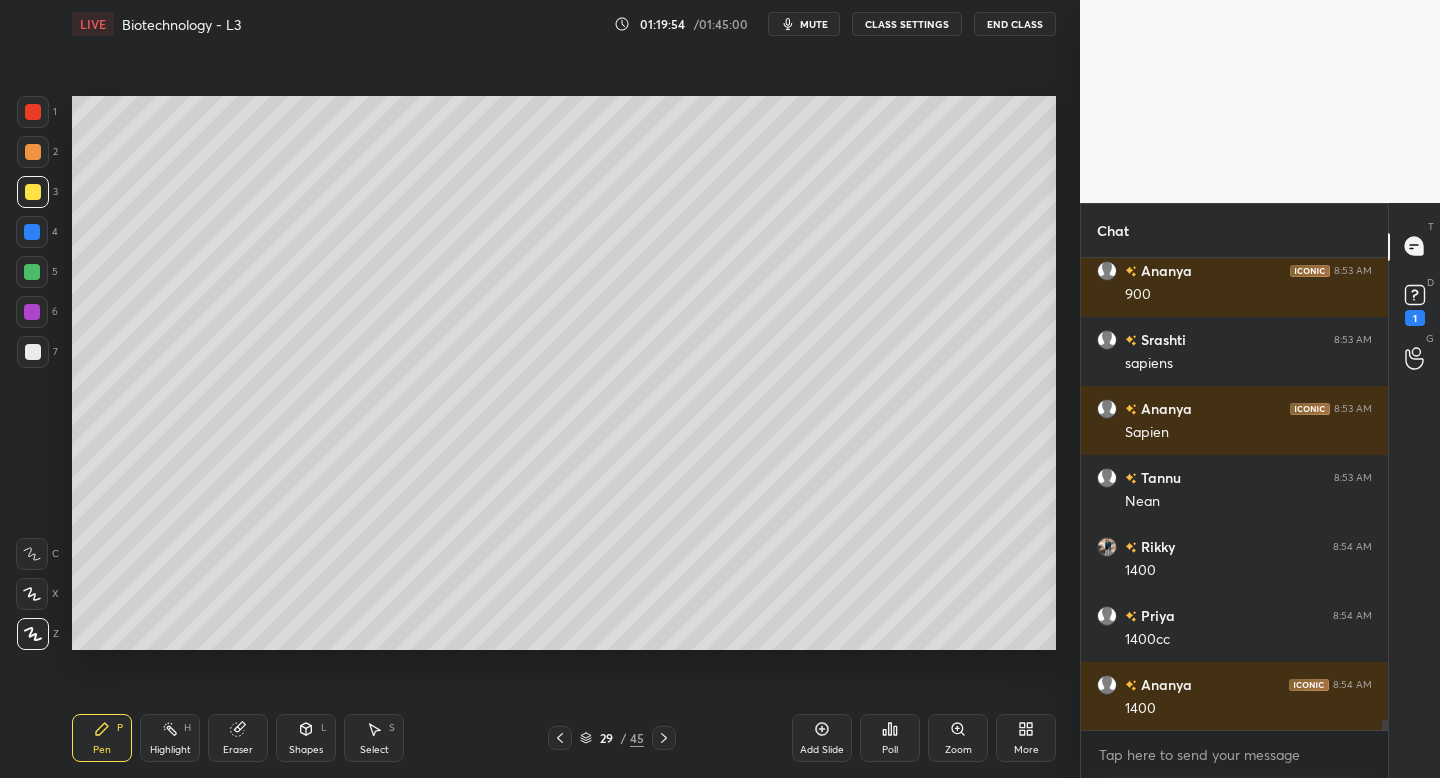 click at bounding box center [33, 352] 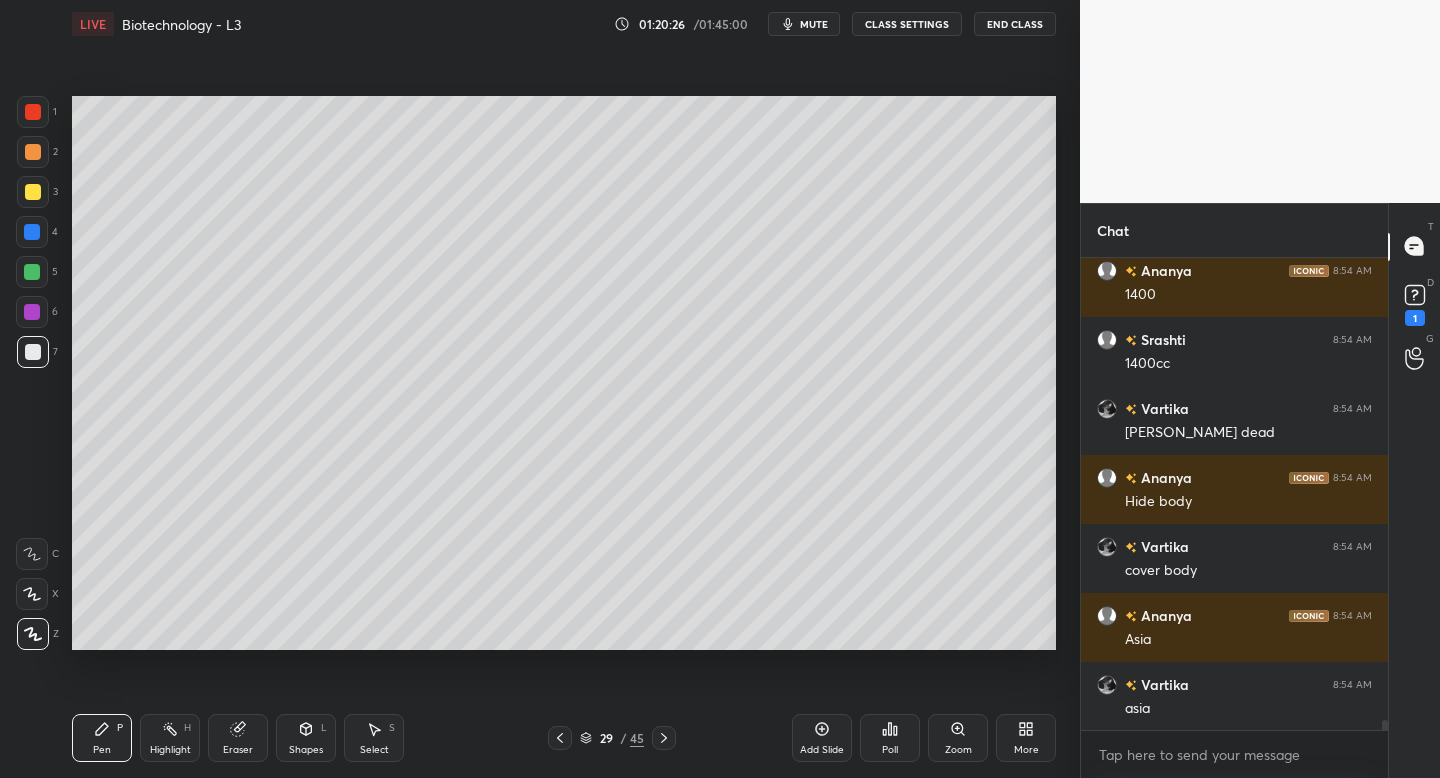 scroll, scrollTop: 21950, scrollLeft: 0, axis: vertical 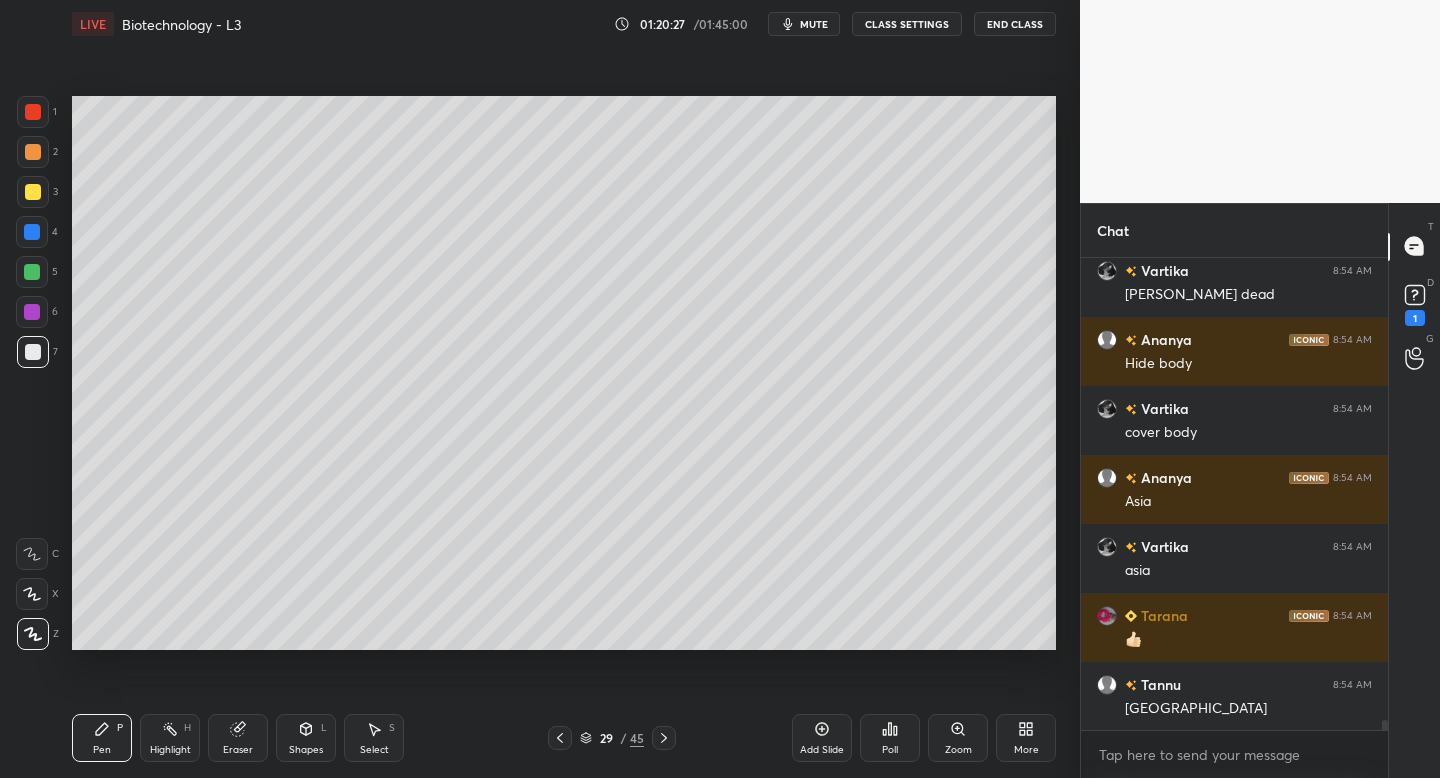 click on "Add Slide" at bounding box center (822, 738) 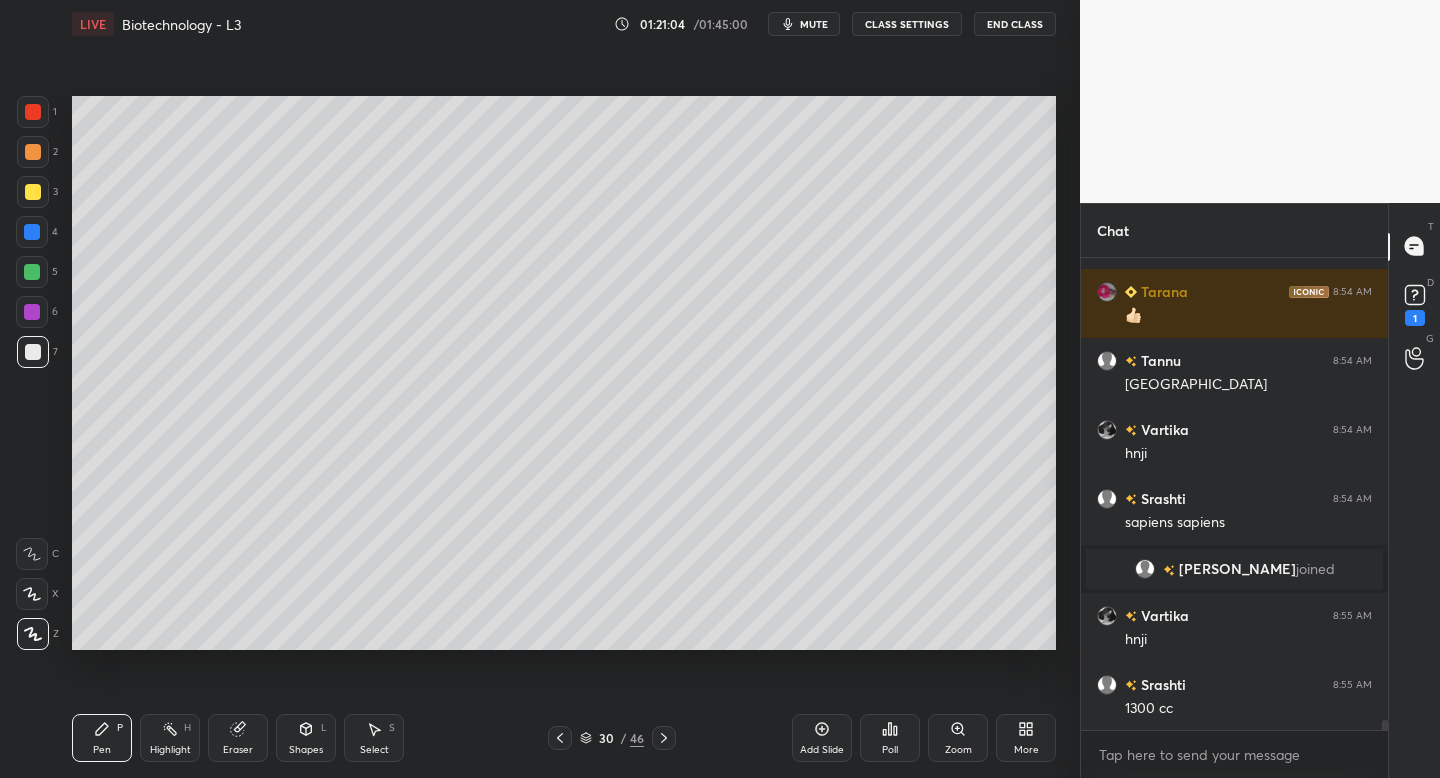 scroll, scrollTop: 21824, scrollLeft: 0, axis: vertical 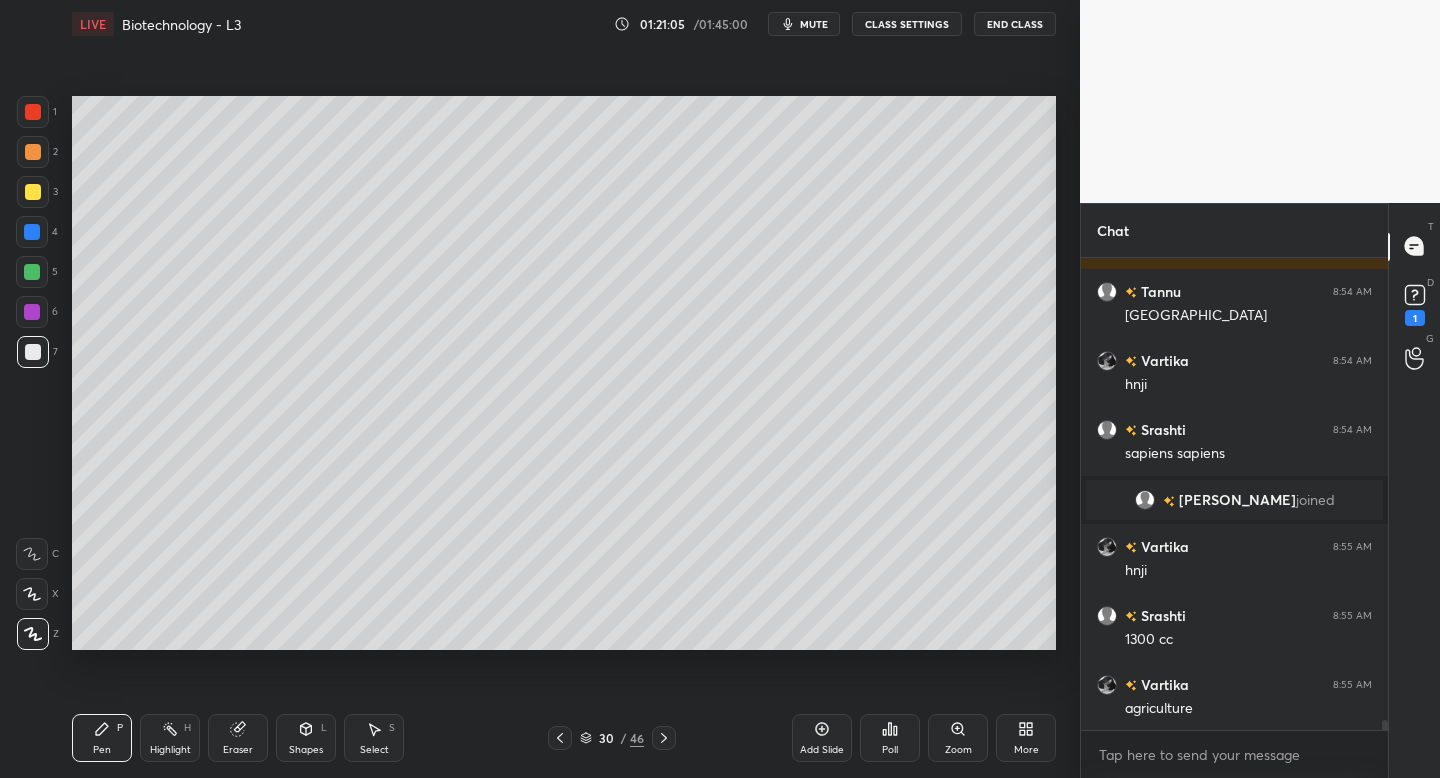 click 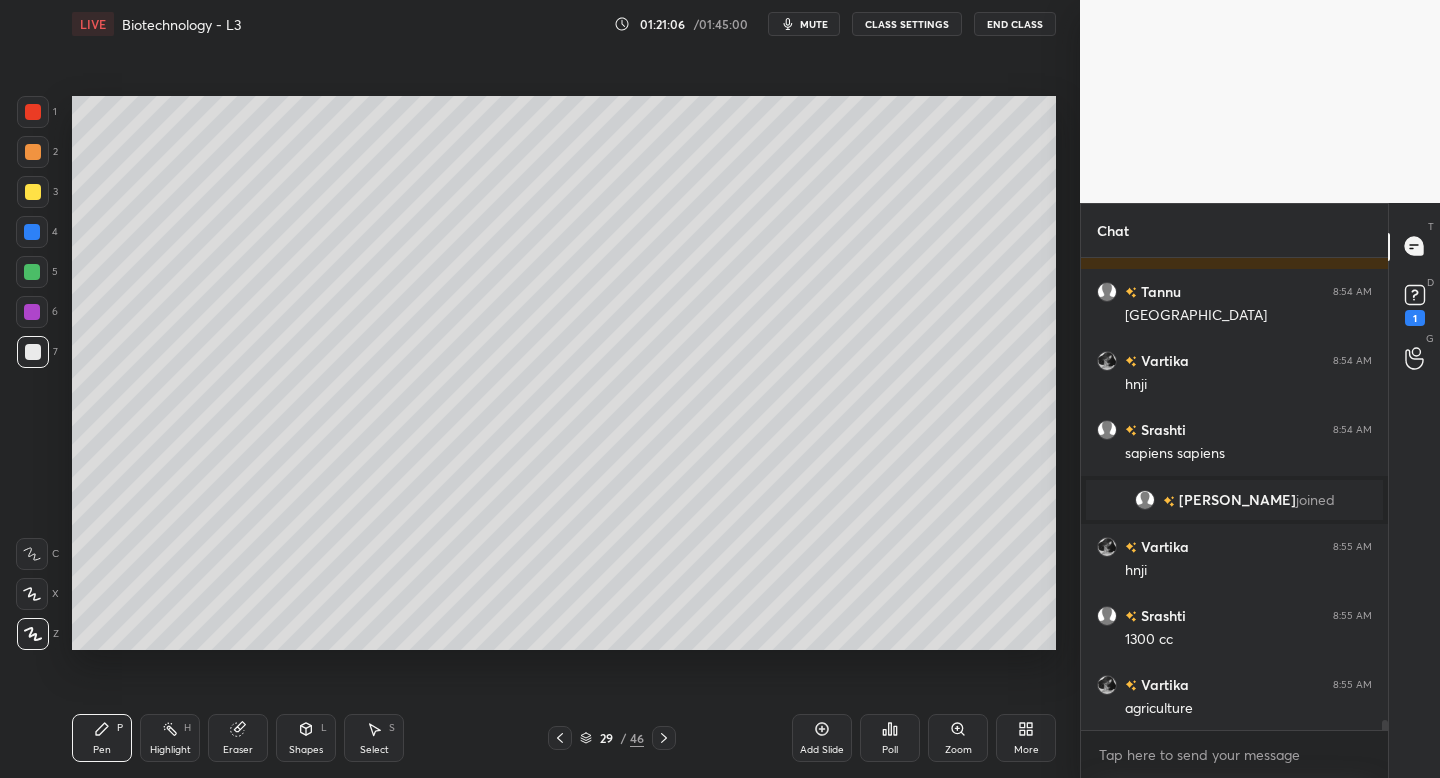 scroll, scrollTop: 21893, scrollLeft: 0, axis: vertical 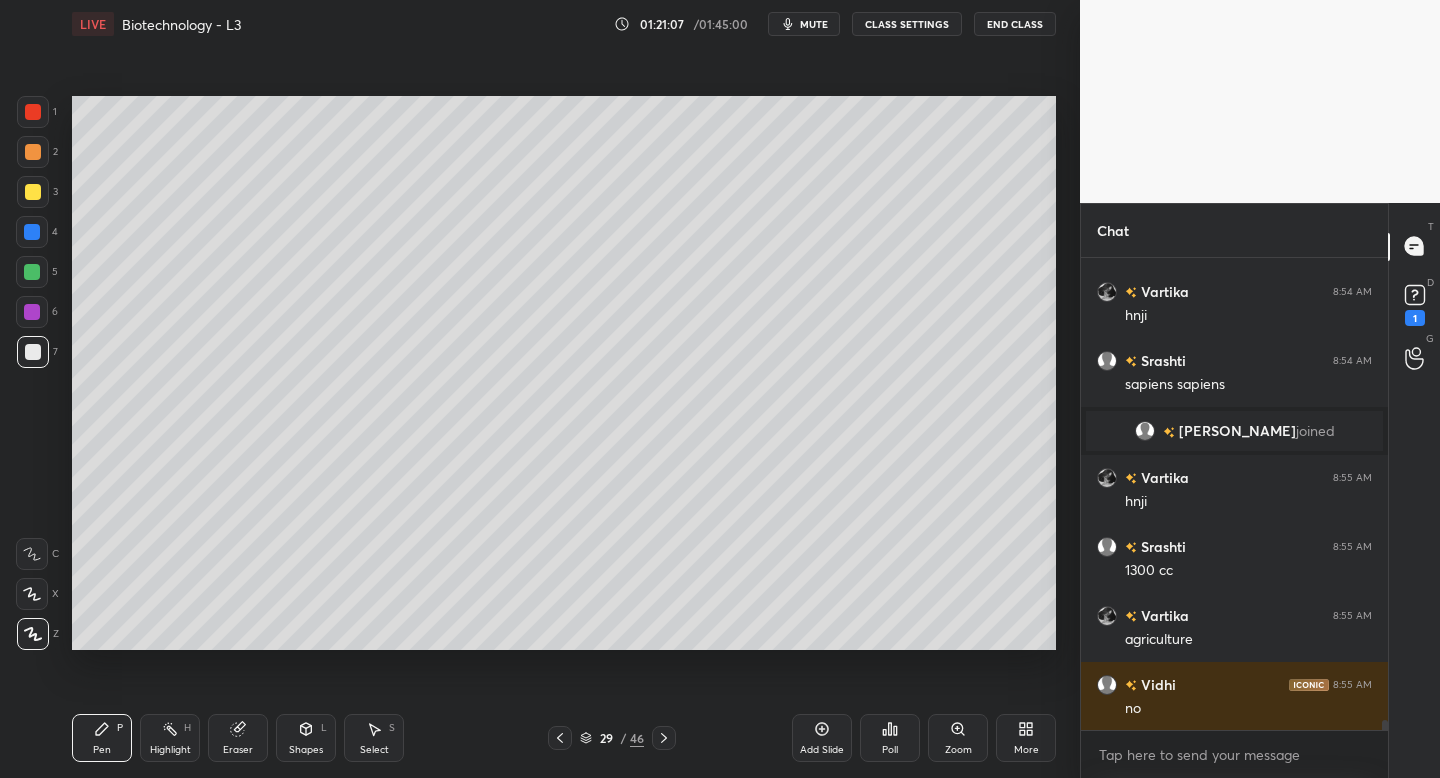 click at bounding box center [560, 738] 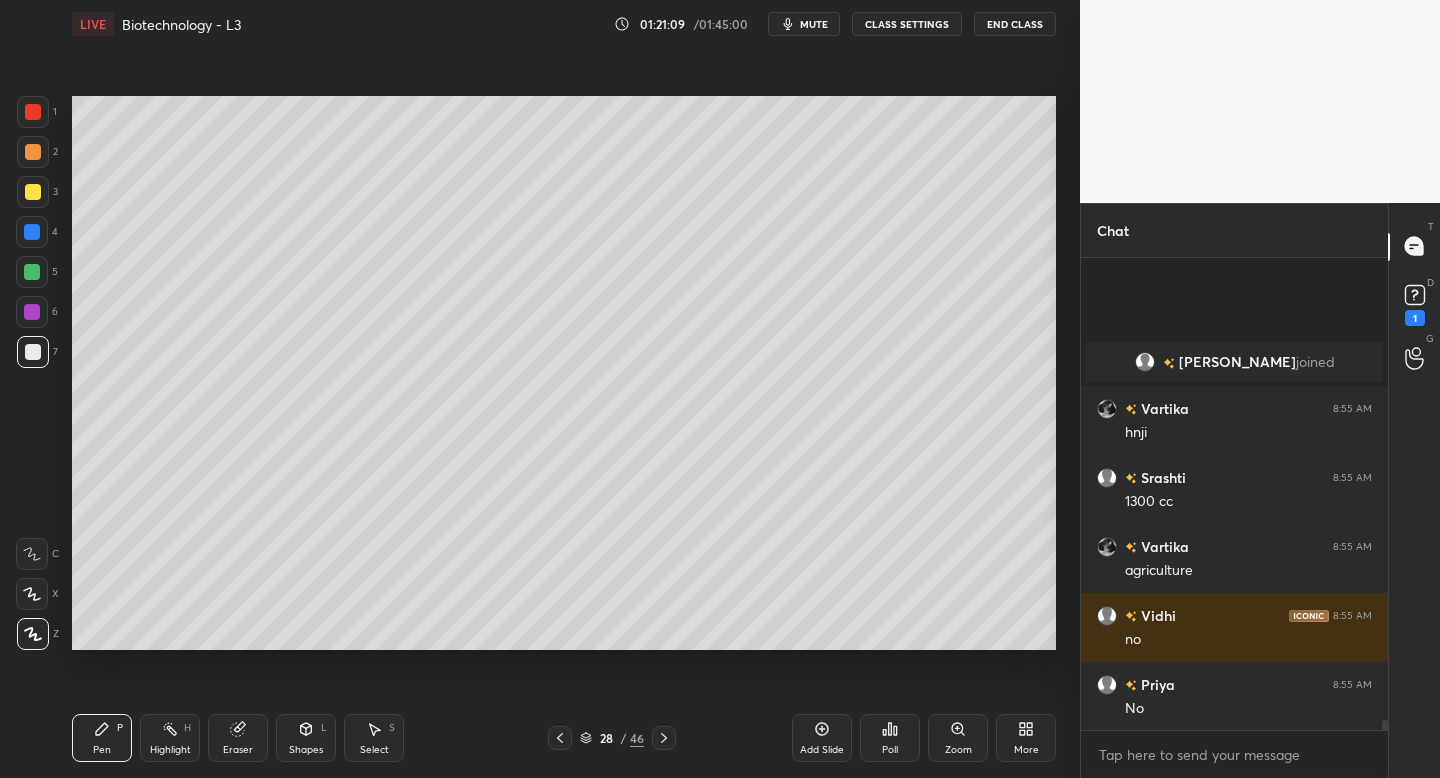 scroll, scrollTop: 22100, scrollLeft: 0, axis: vertical 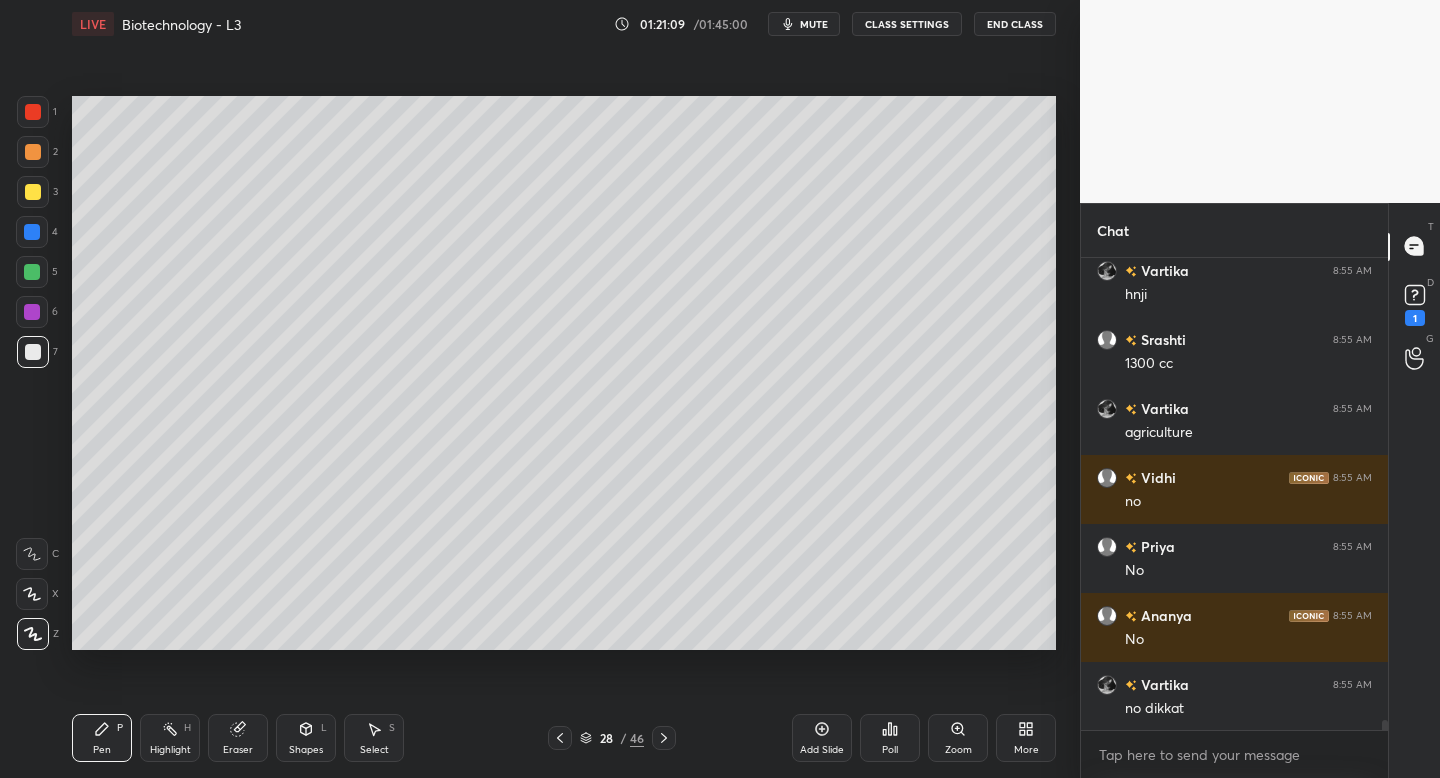 click at bounding box center [664, 738] 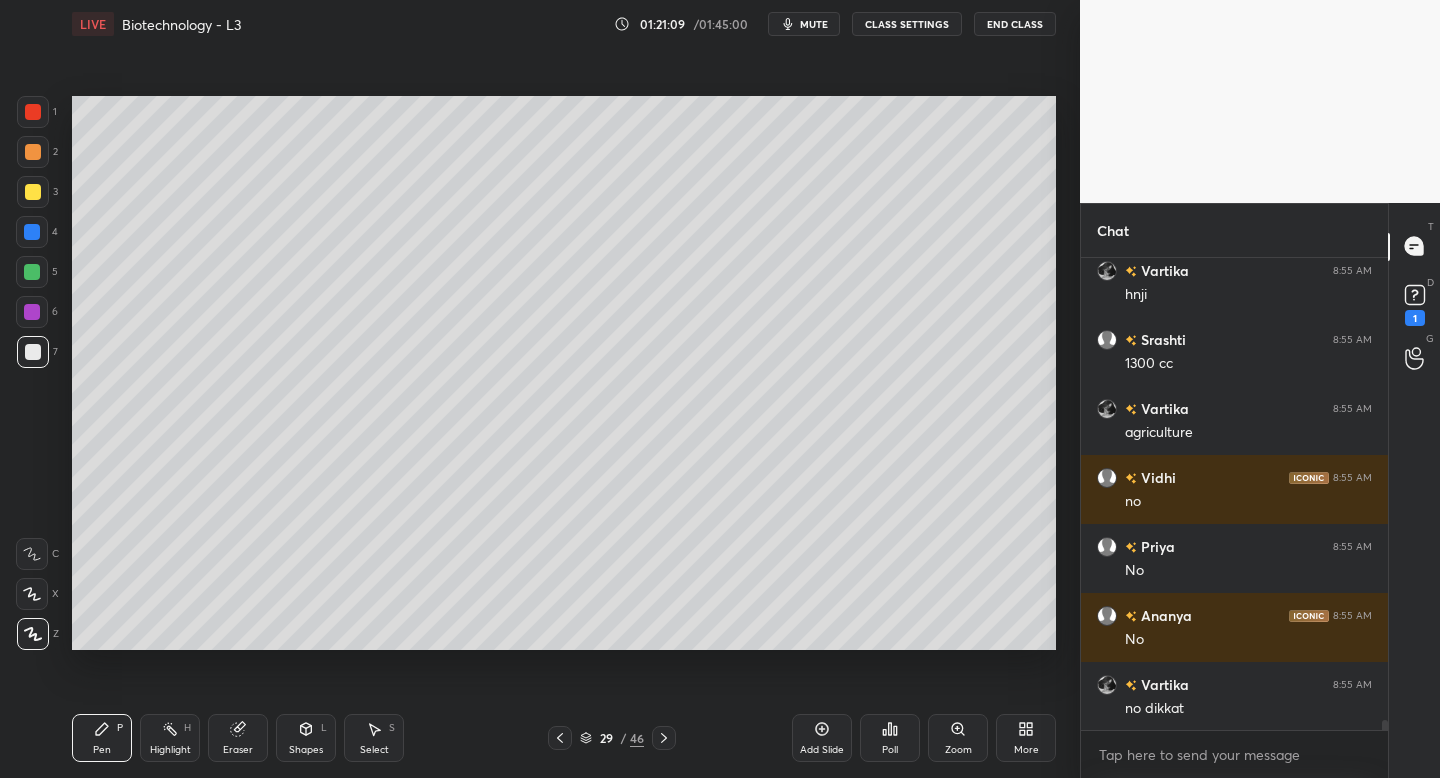 click 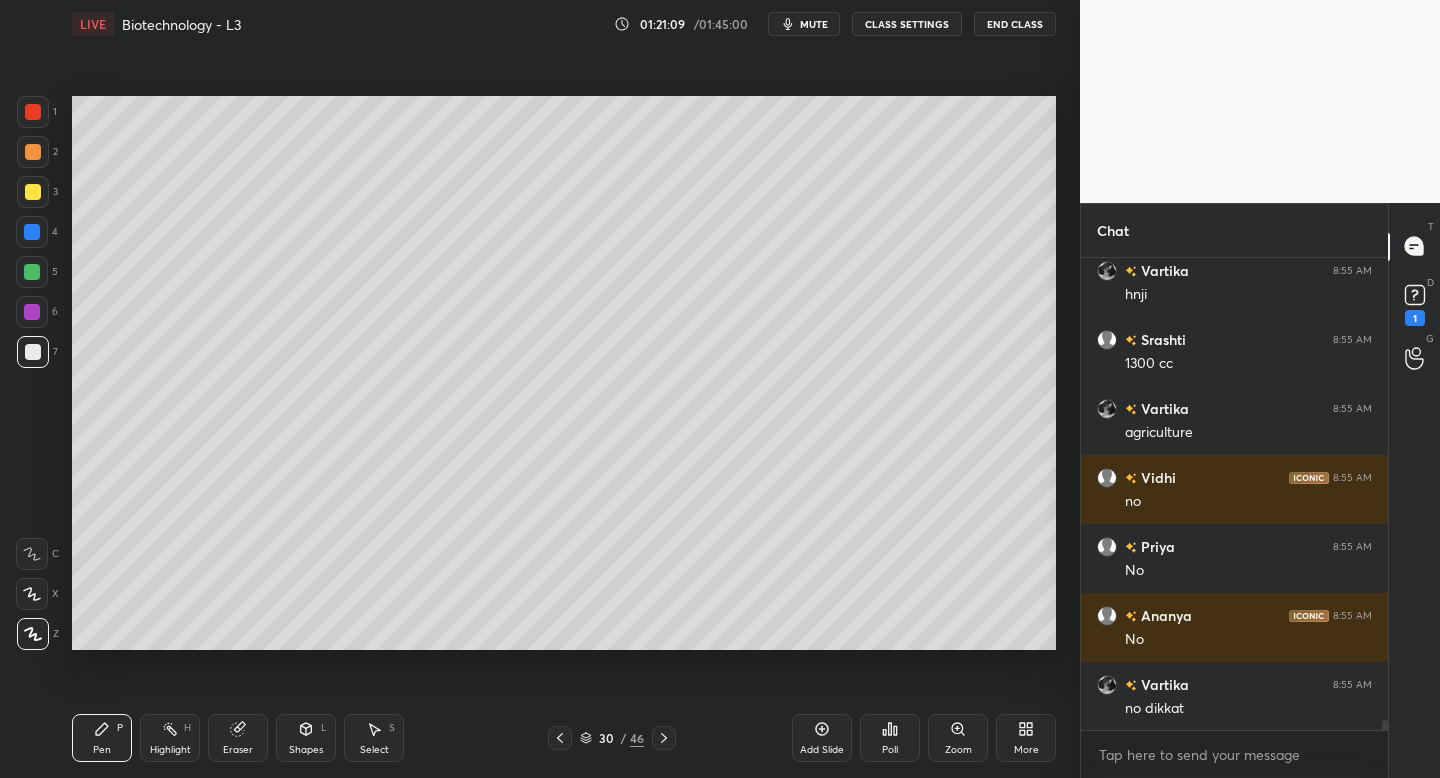 click 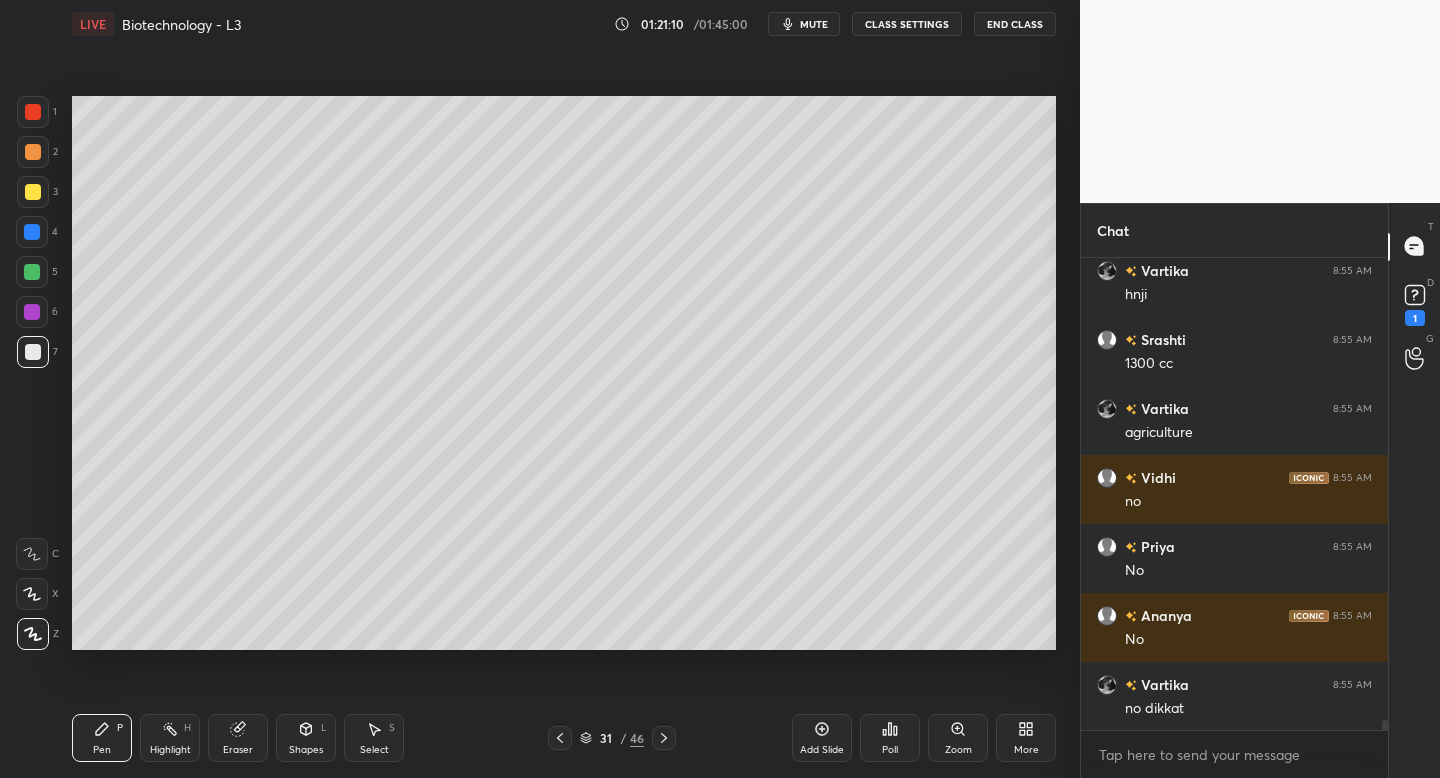 click 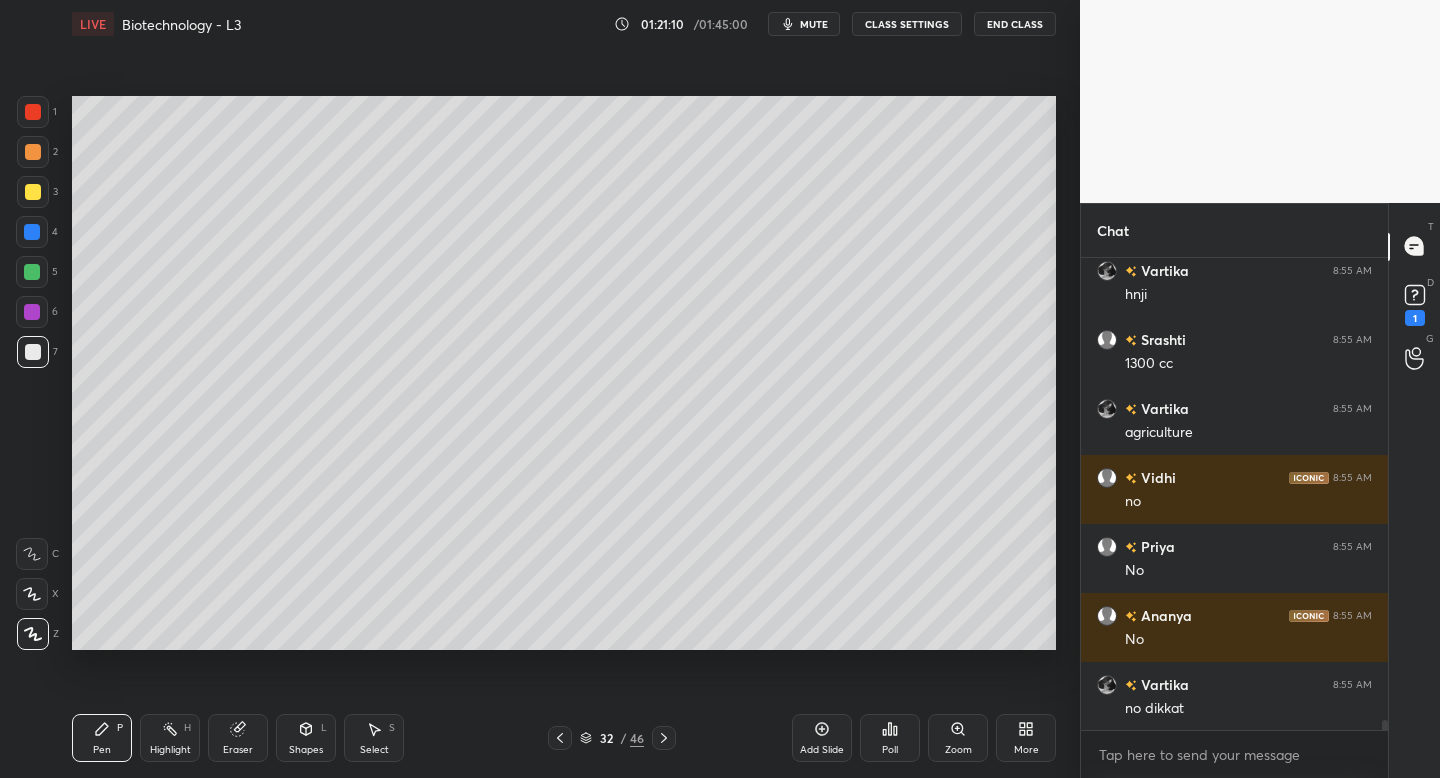 click 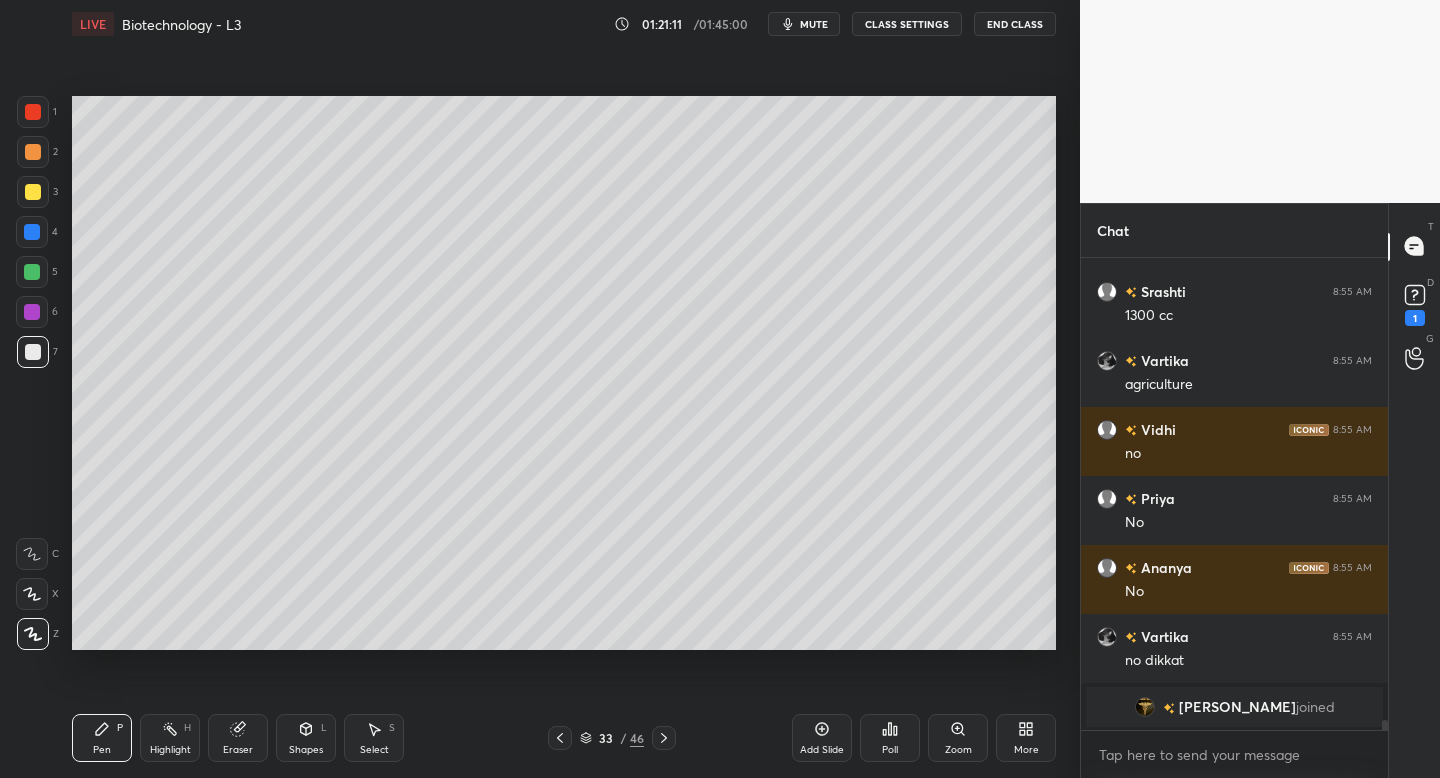 click 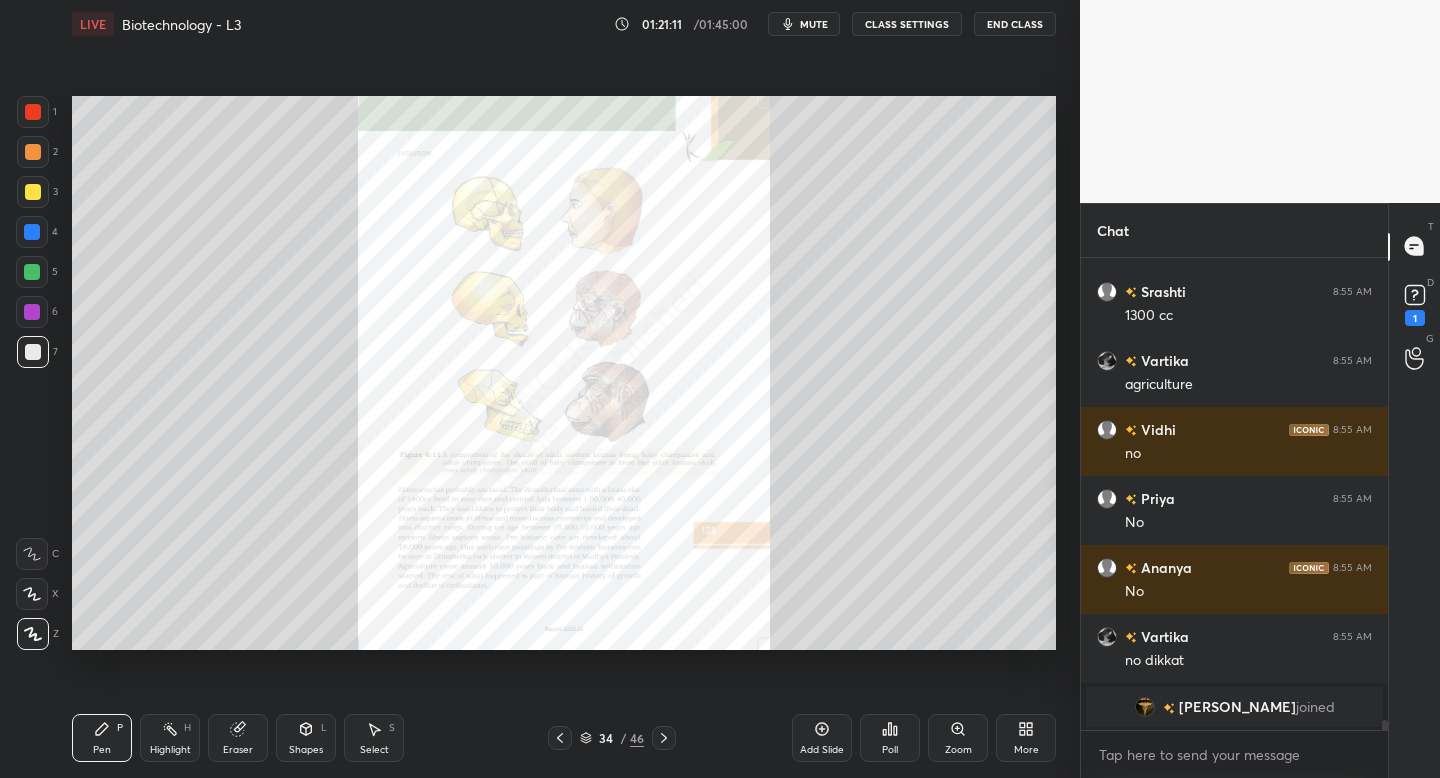 click 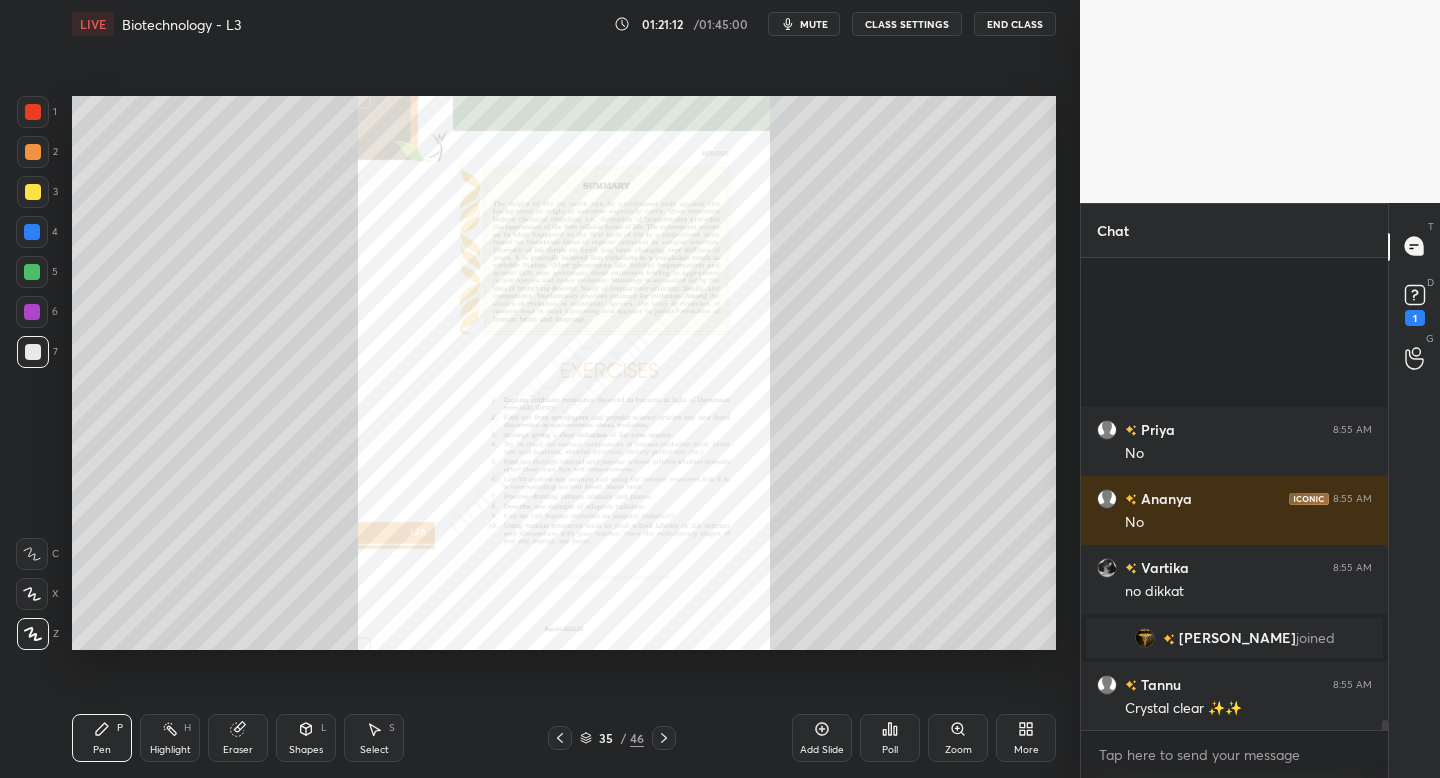 scroll, scrollTop: 22084, scrollLeft: 0, axis: vertical 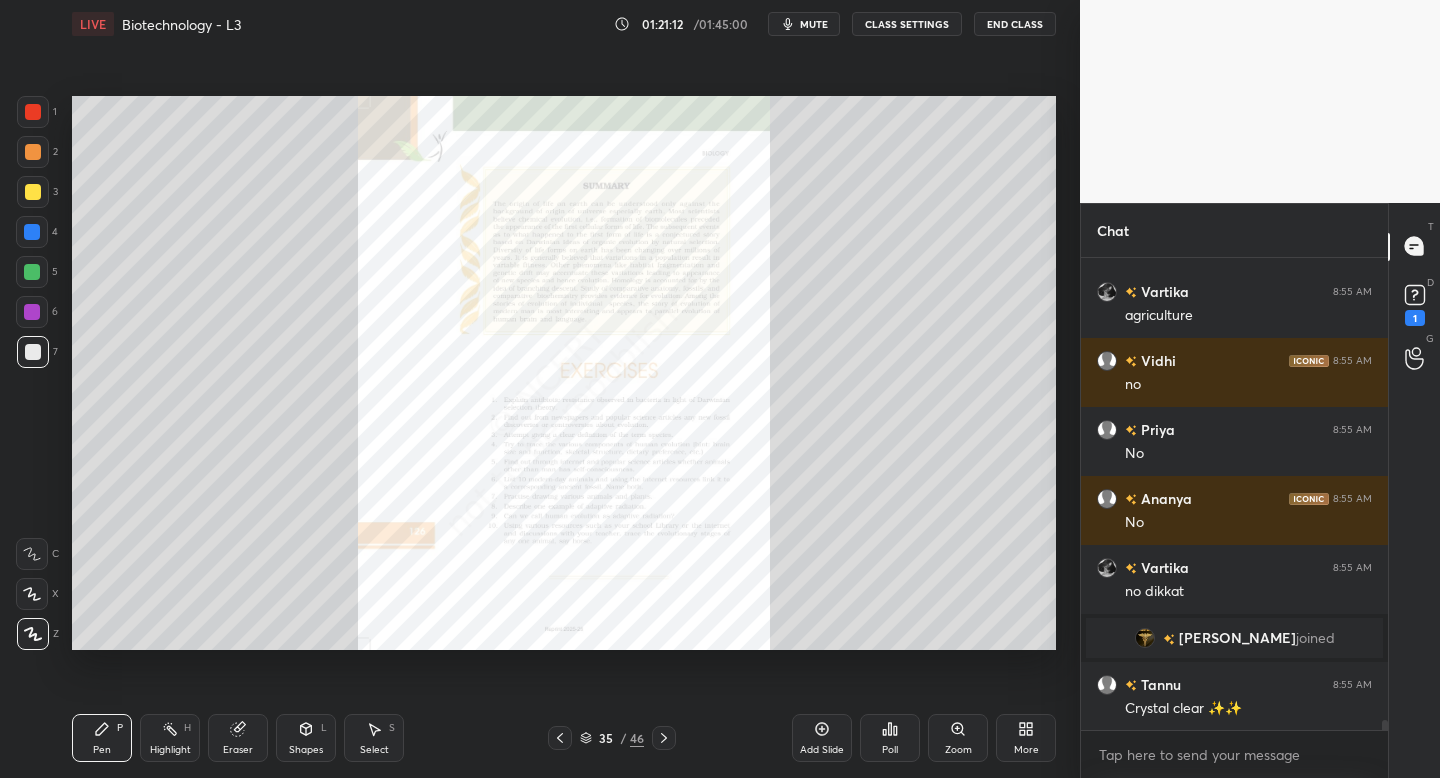 click 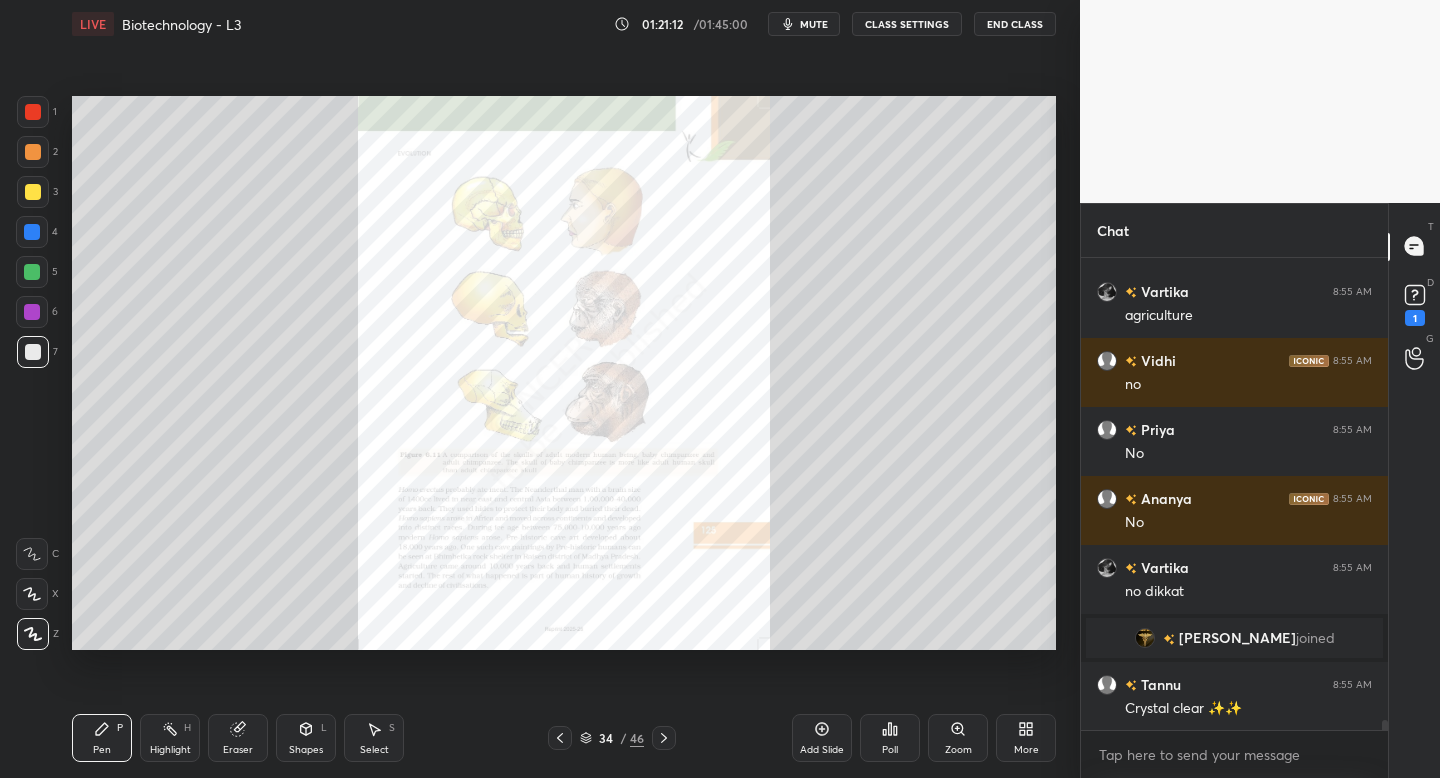 click 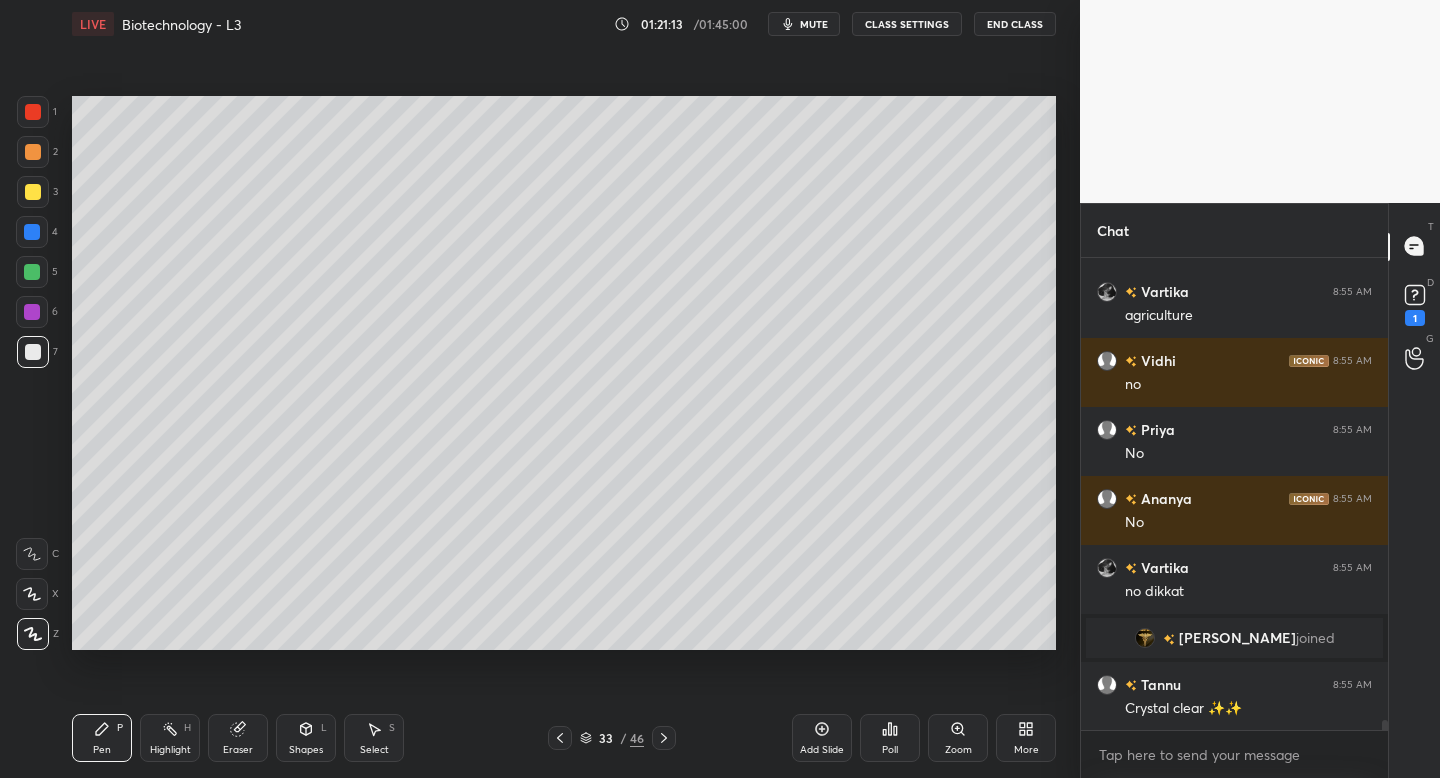 click 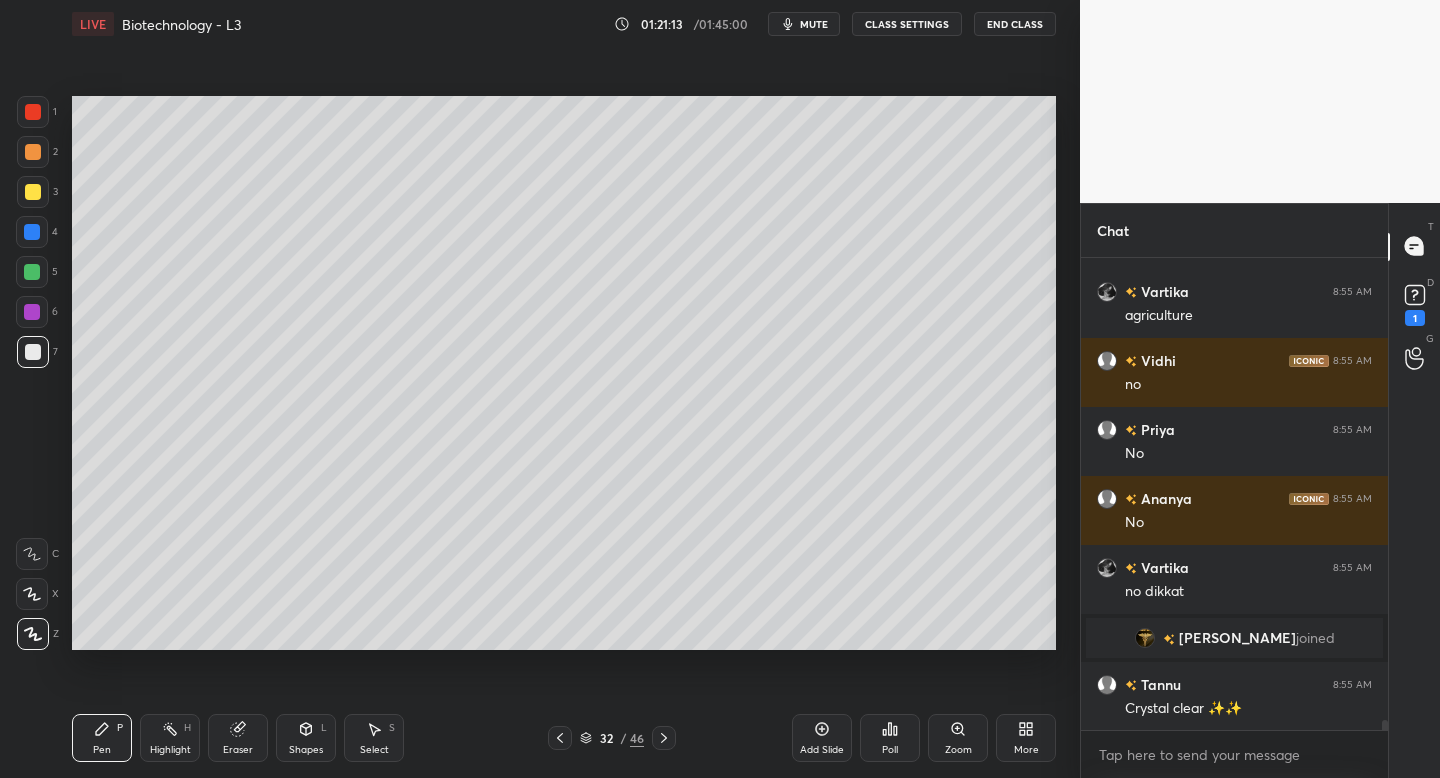 click 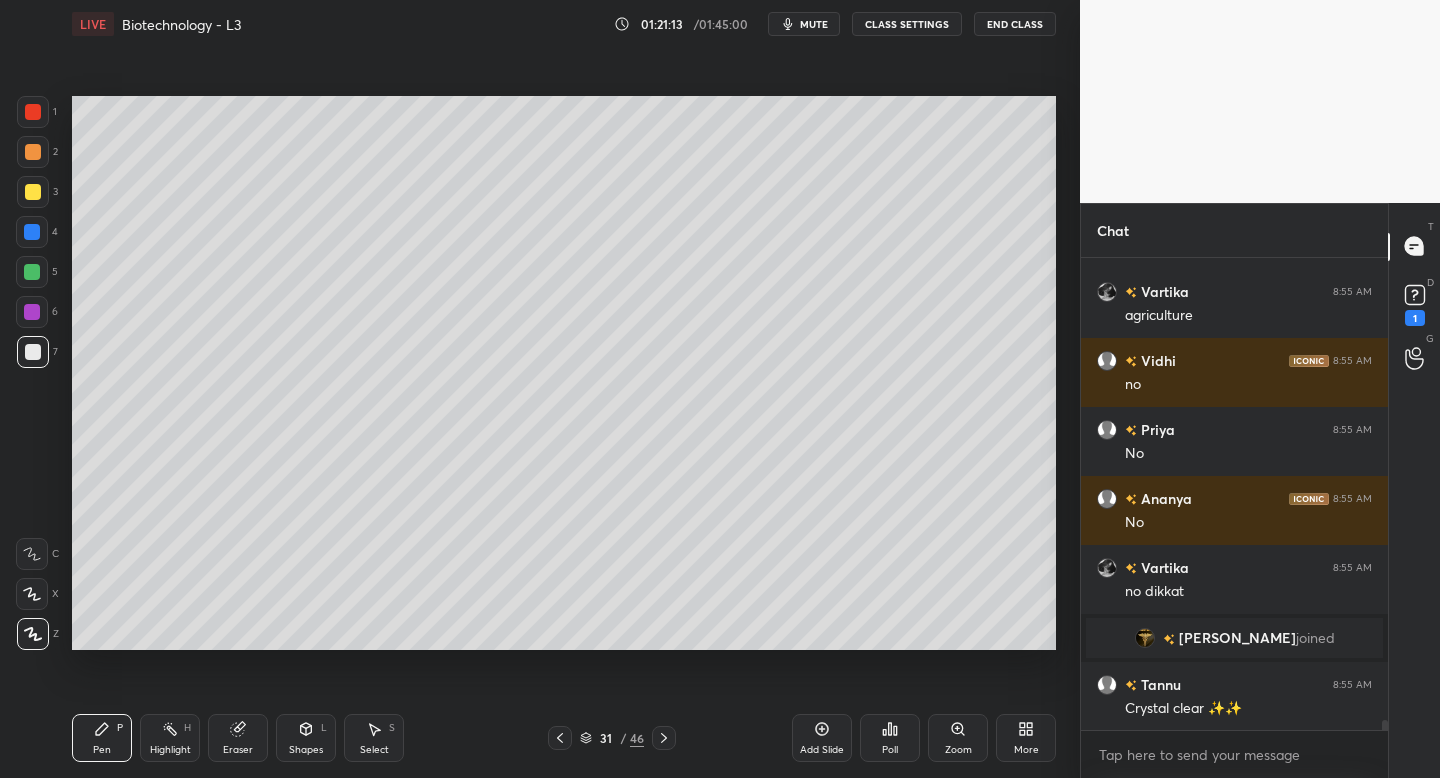click 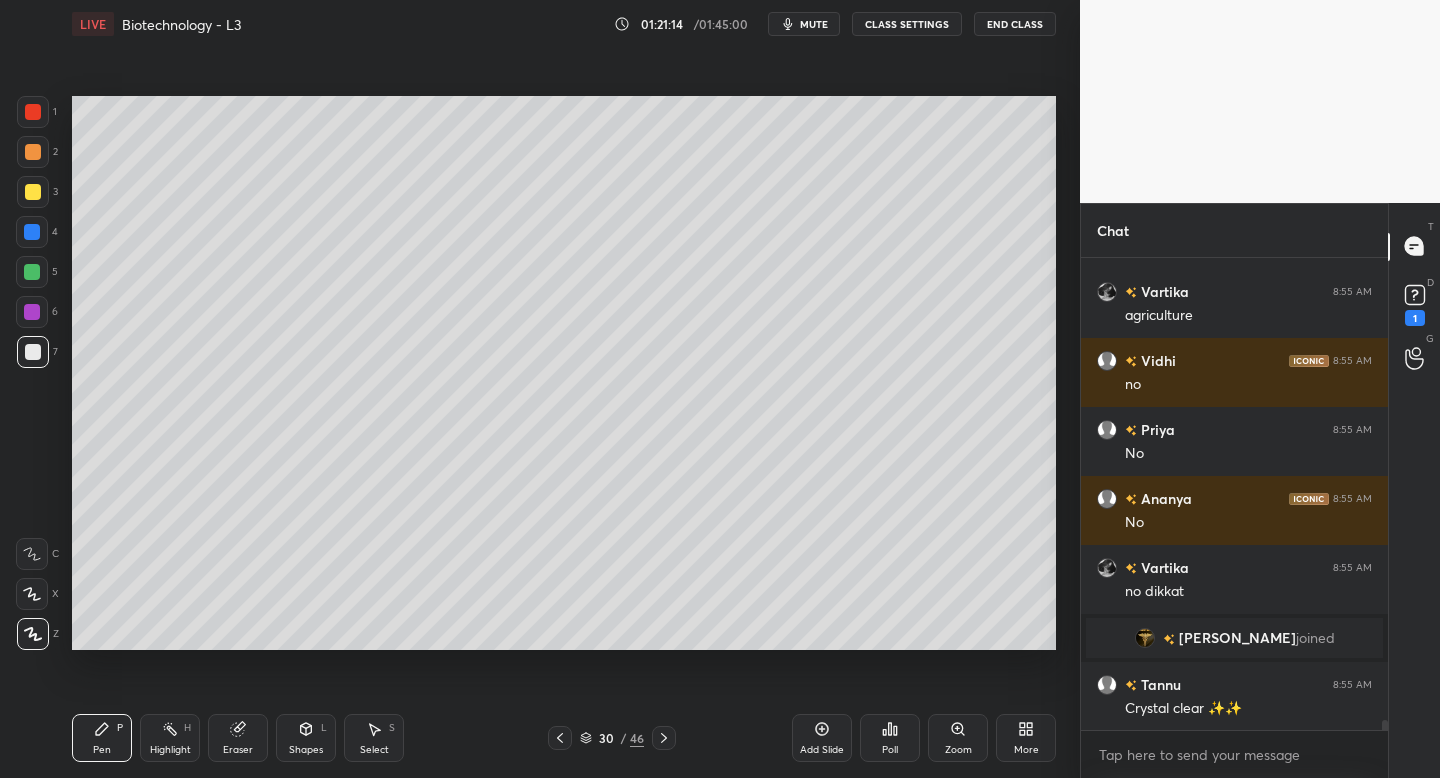 click 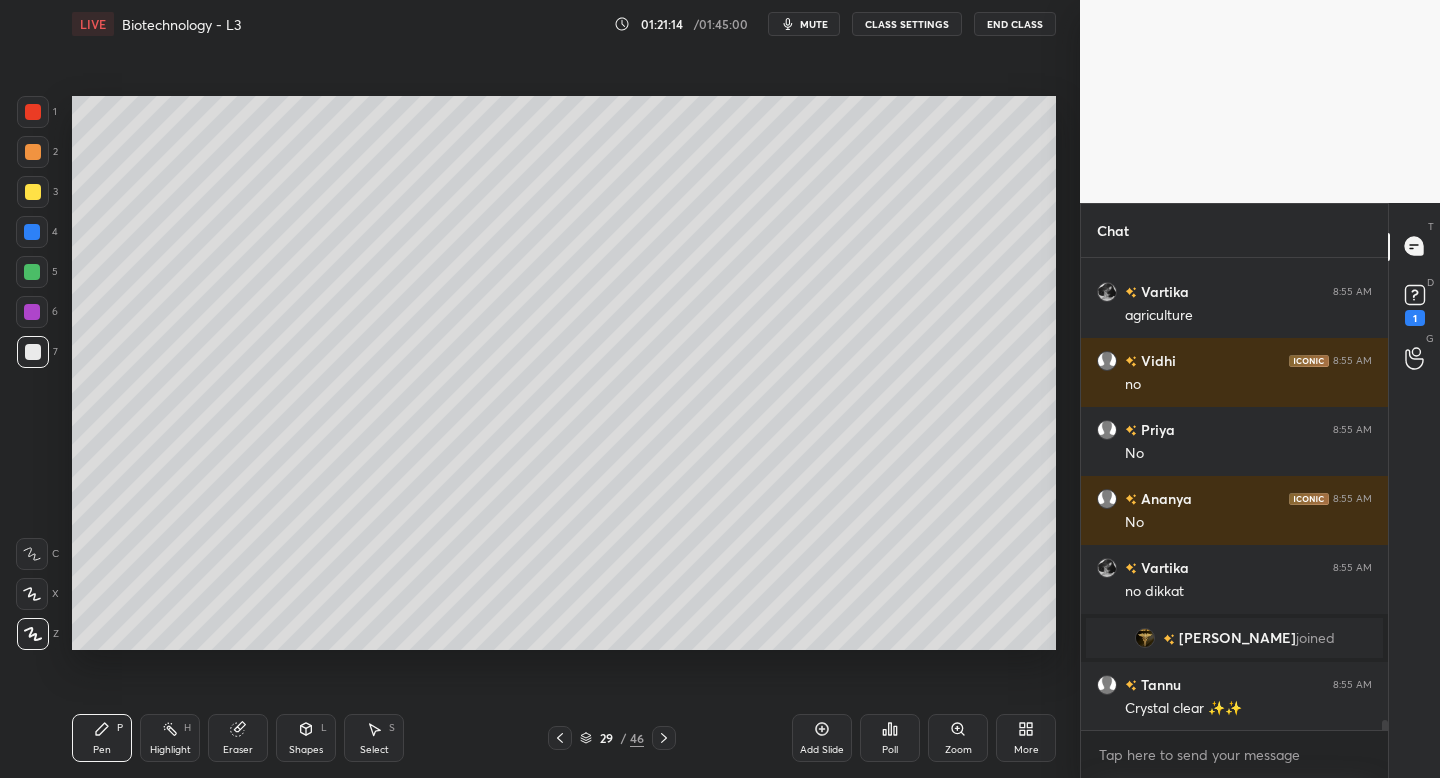 click 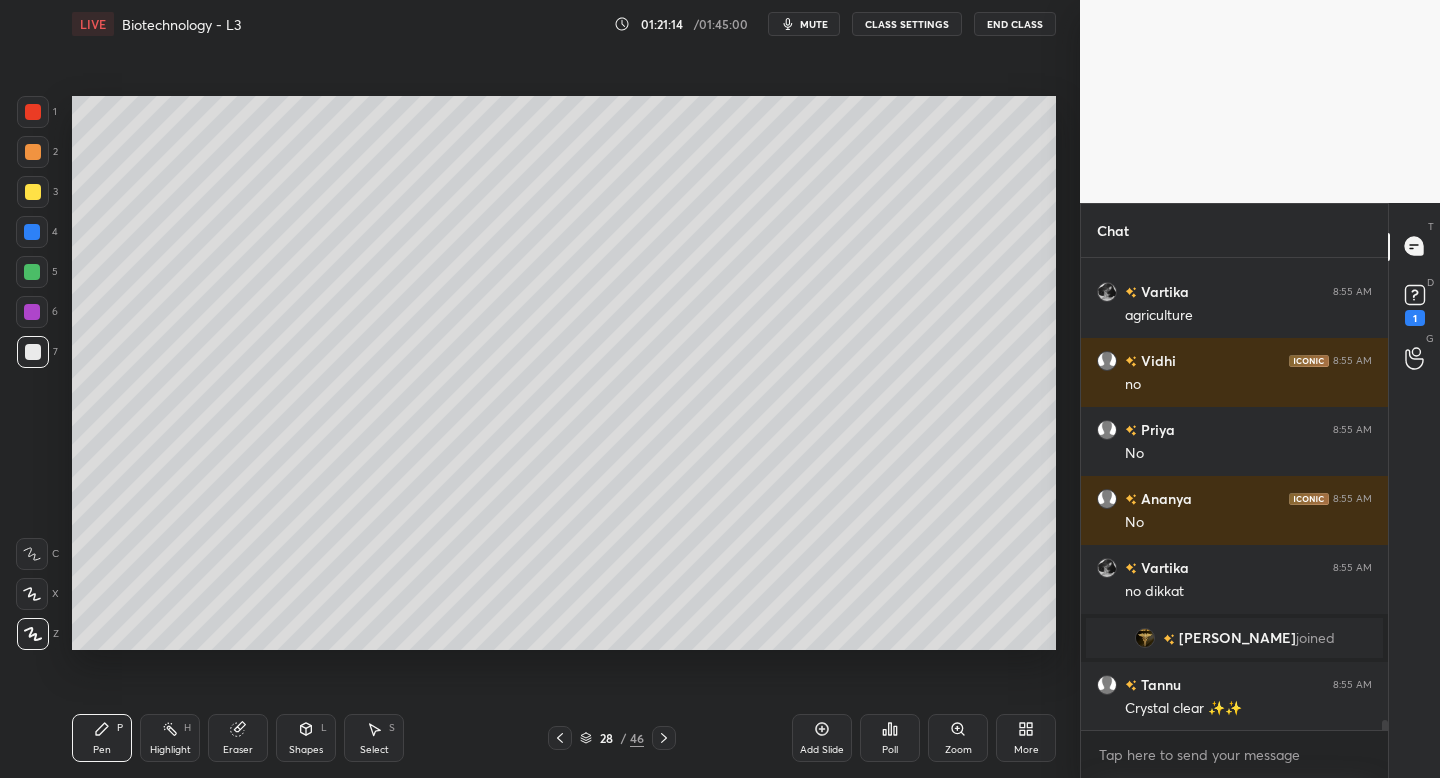 click 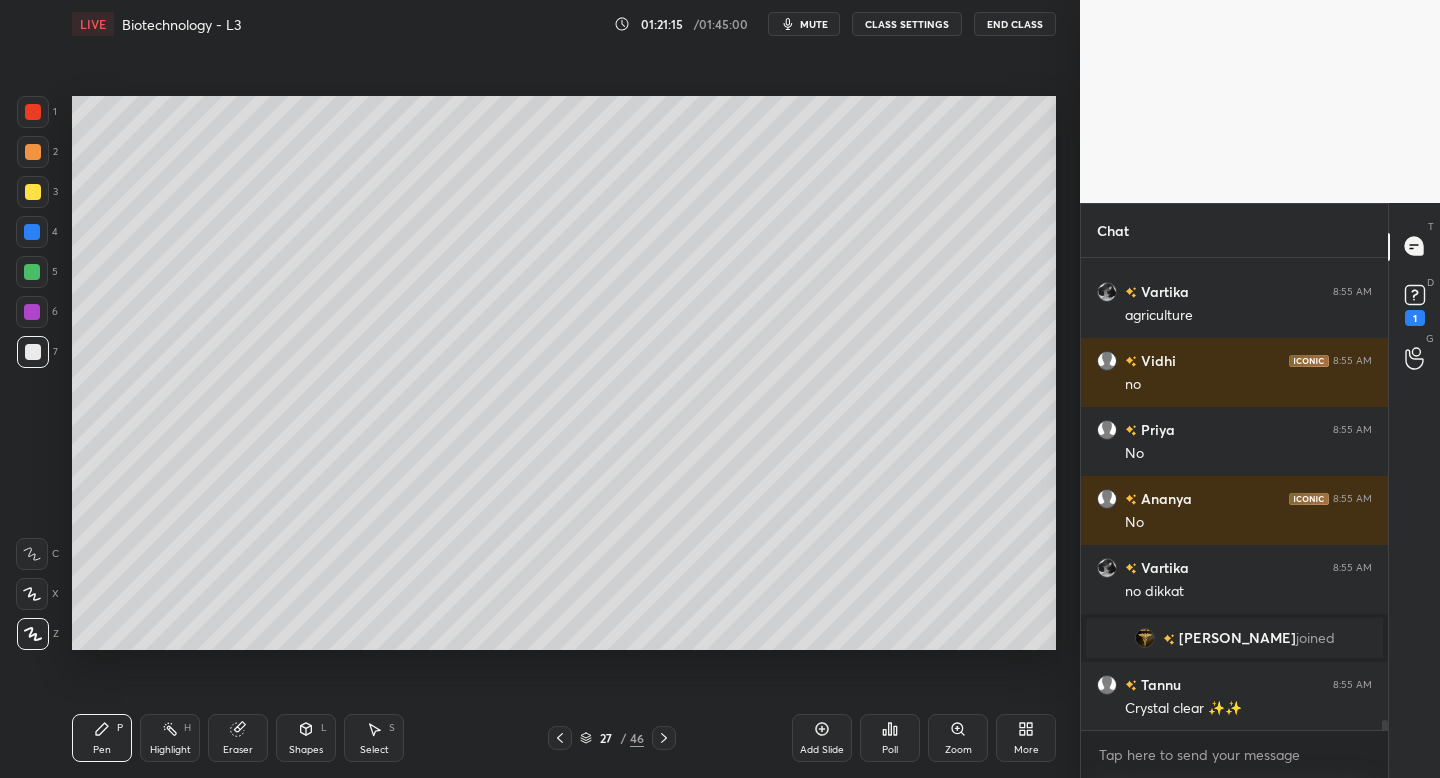 click 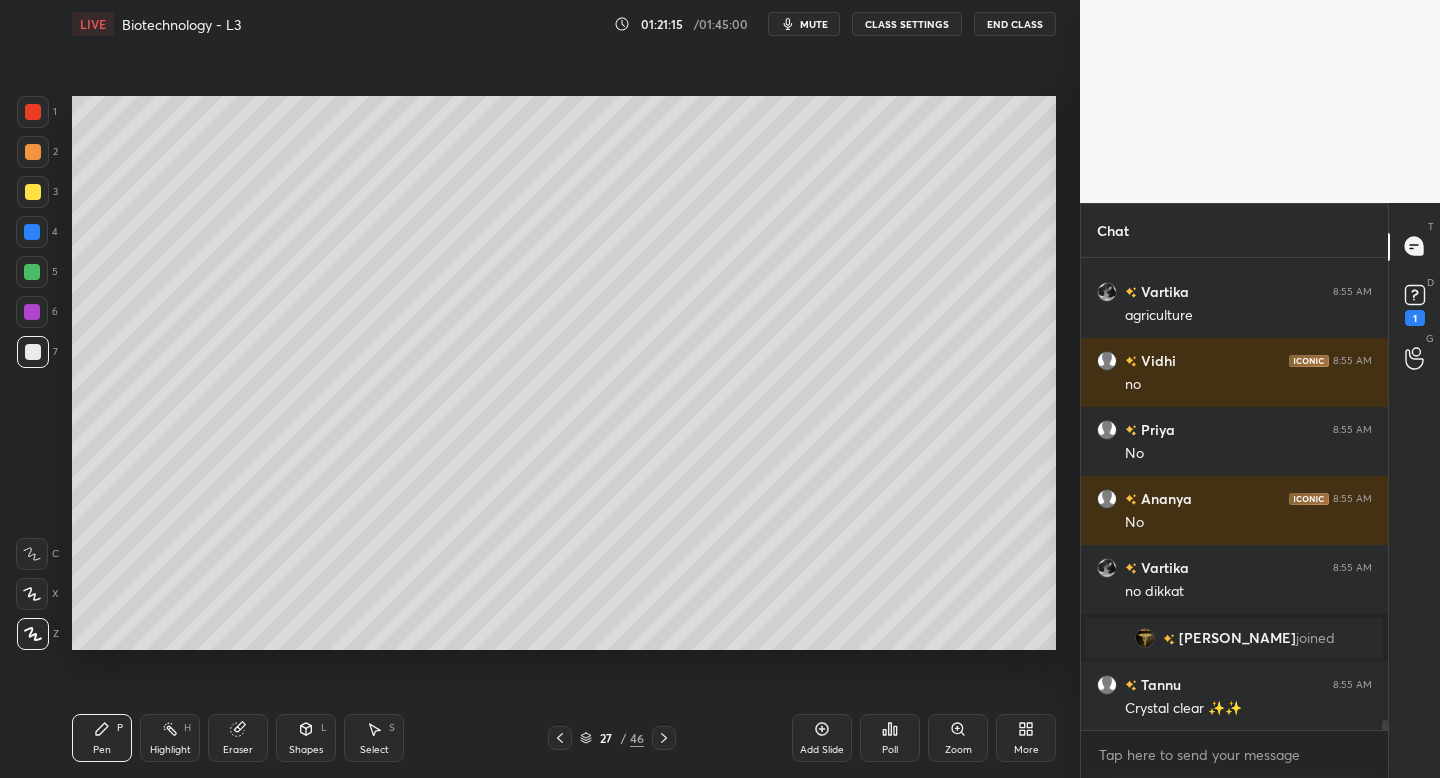 scroll, scrollTop: 22153, scrollLeft: 0, axis: vertical 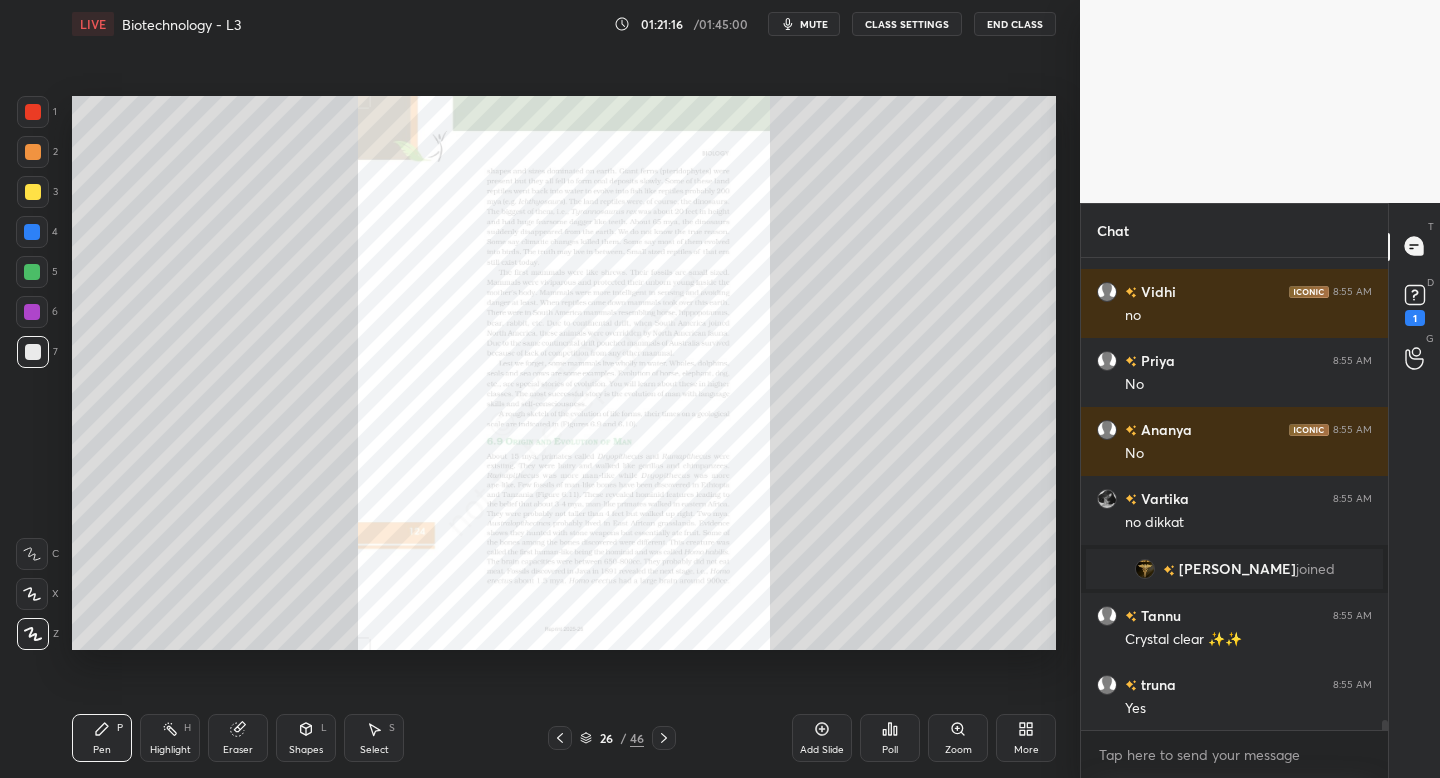 click on "Zoom" at bounding box center [958, 738] 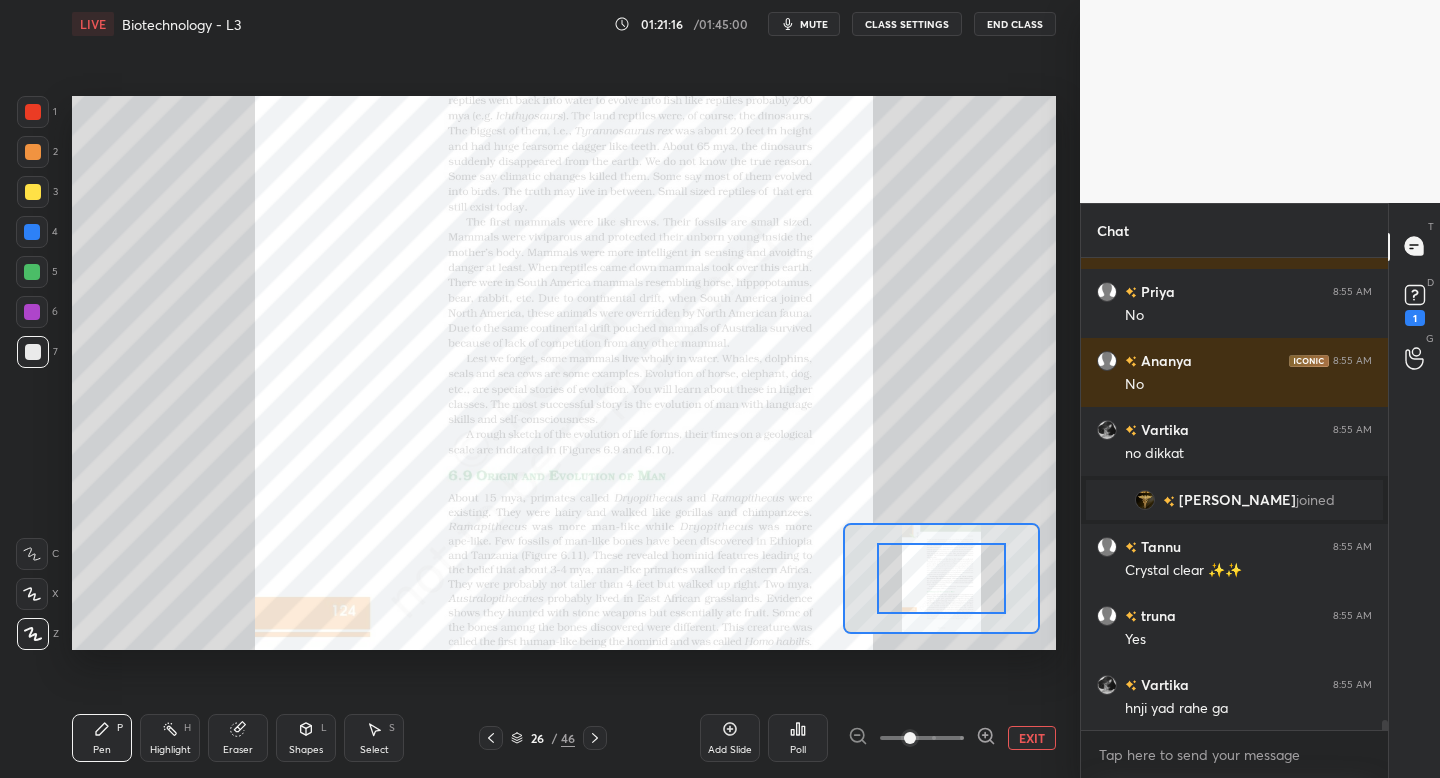 click at bounding box center [922, 738] 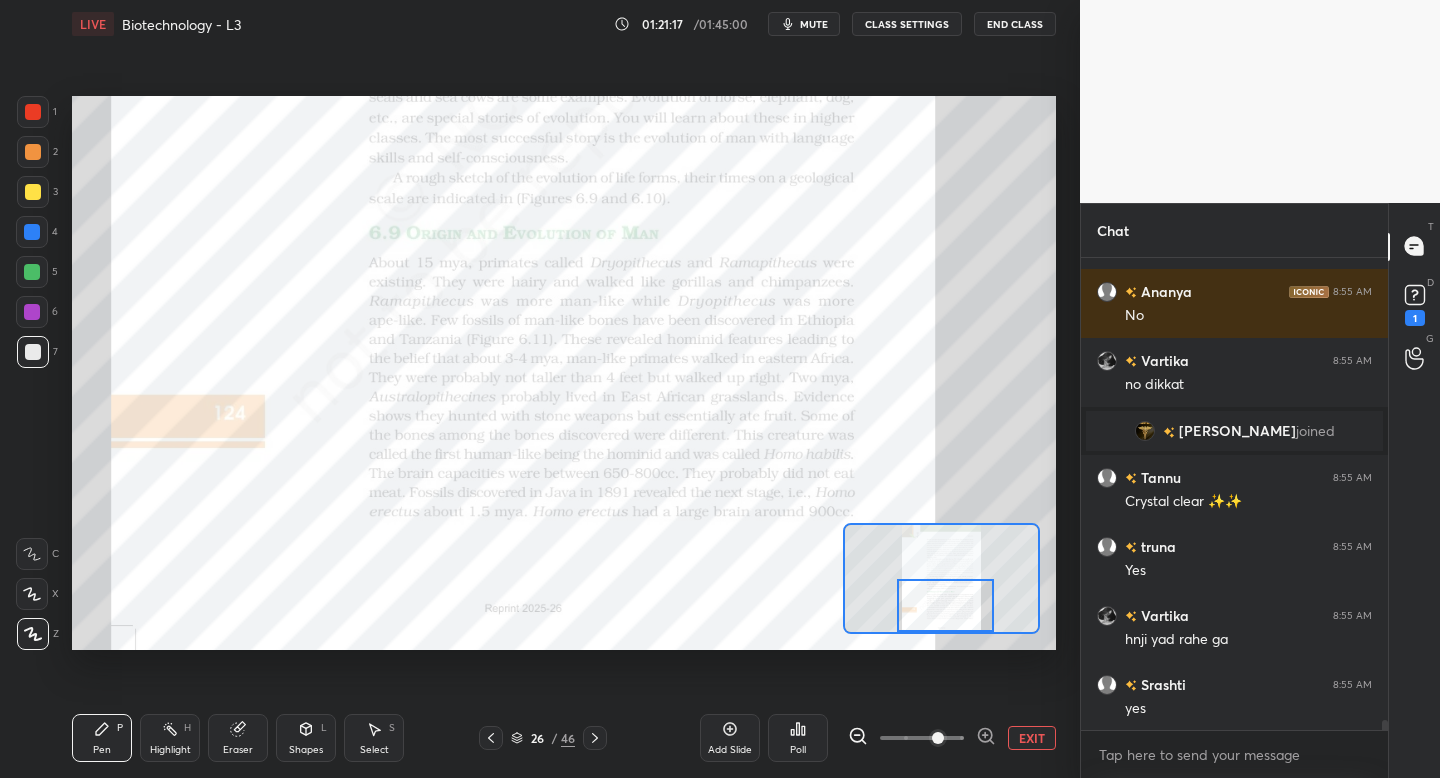 scroll, scrollTop: 22396, scrollLeft: 0, axis: vertical 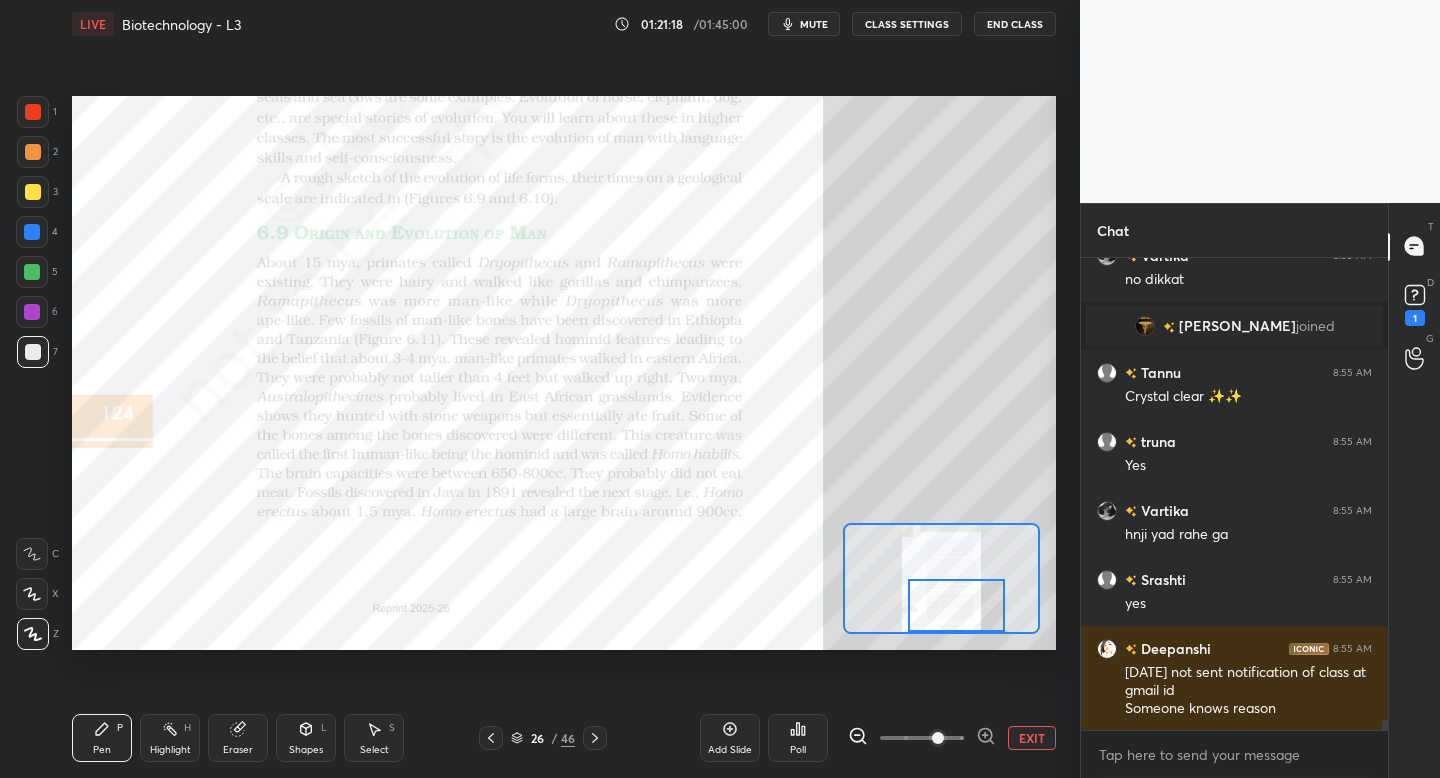 click on "Setting up your live class Poll for   secs No correct answer Start poll" at bounding box center (564, 373) 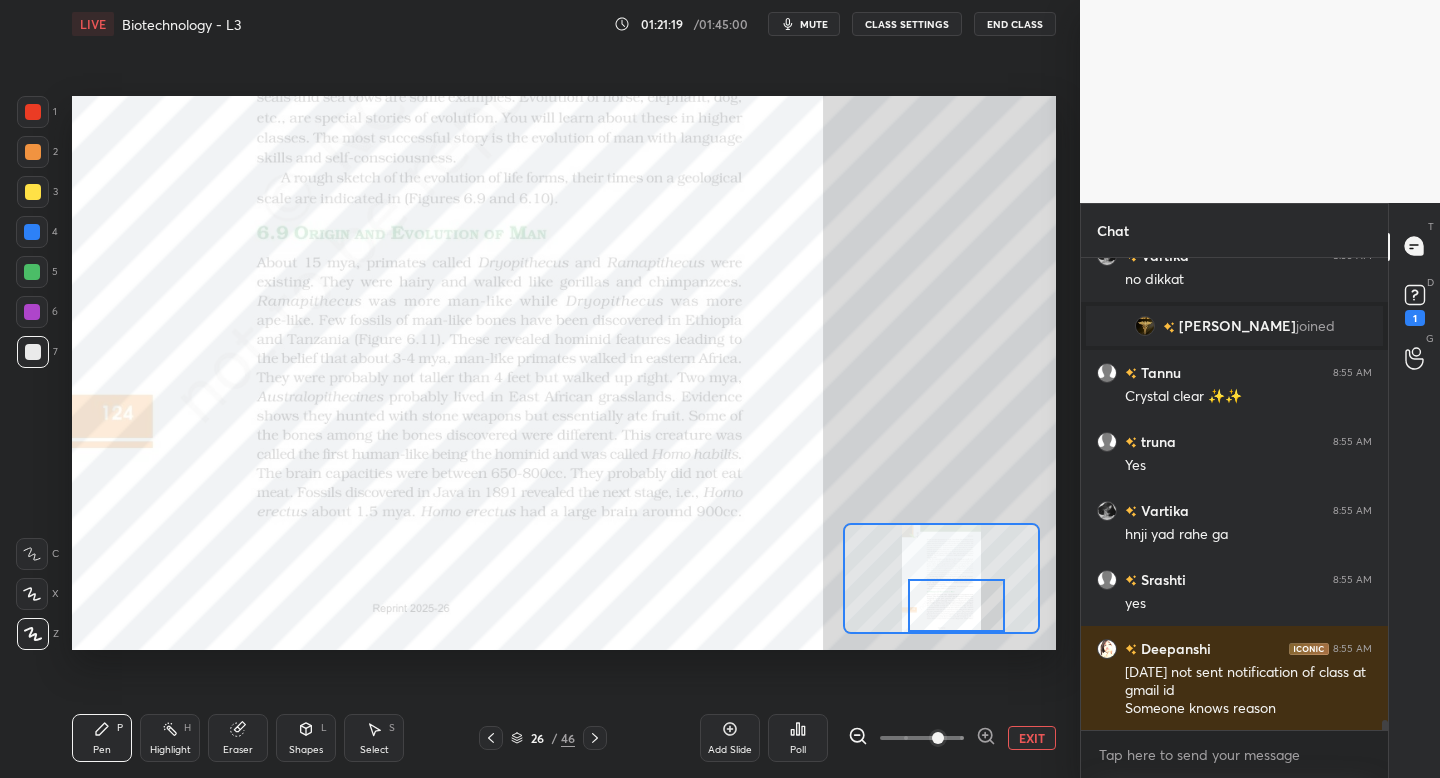 click at bounding box center [33, 112] 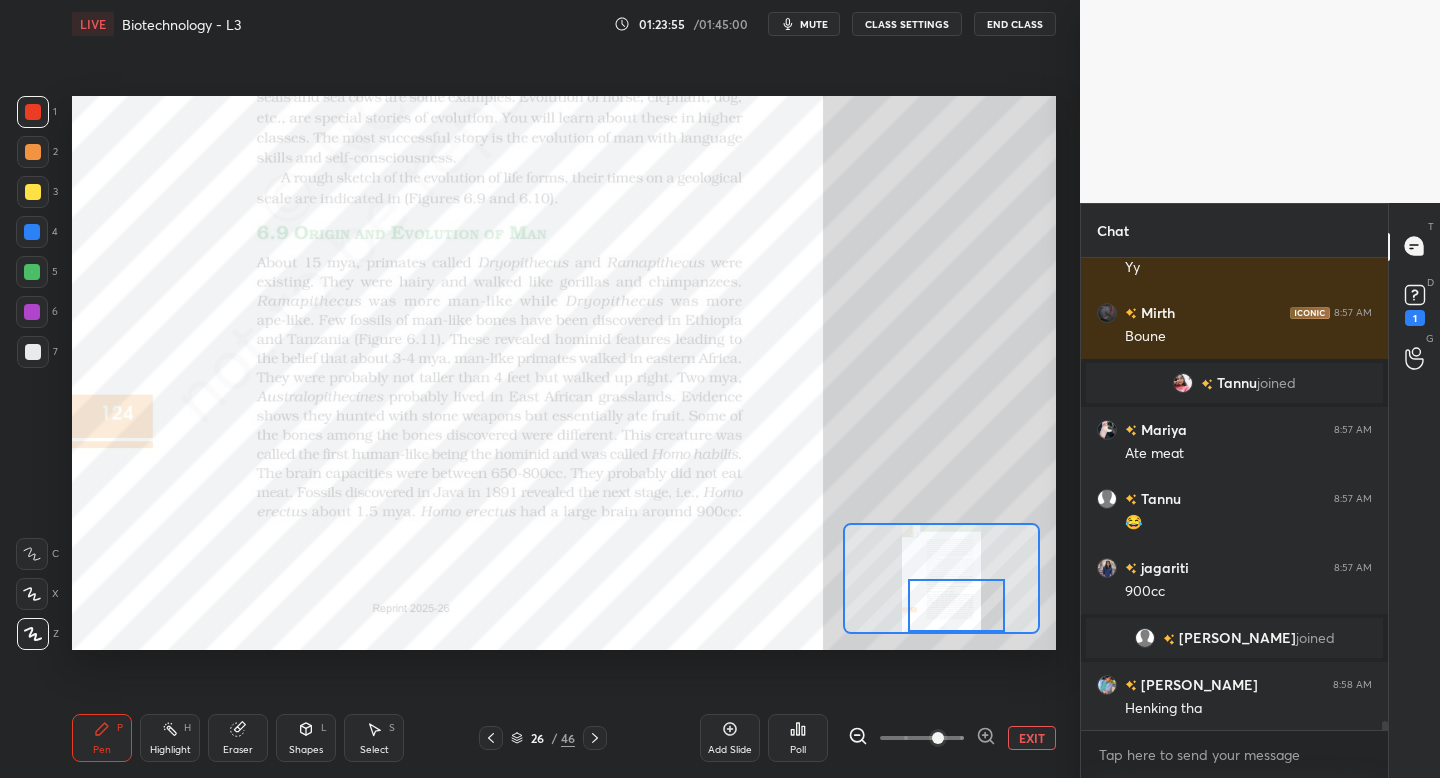 scroll, scrollTop: 23287, scrollLeft: 0, axis: vertical 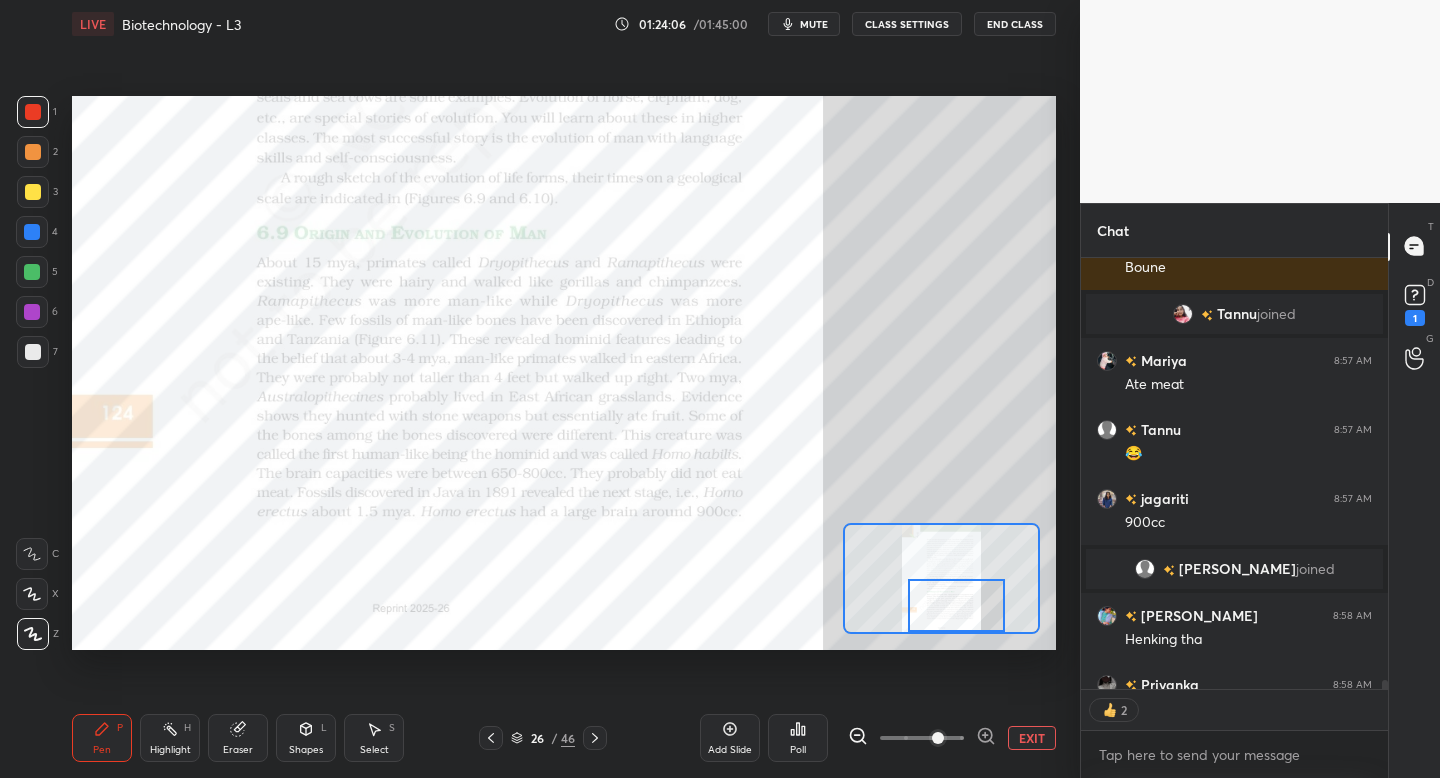 click on "Add Slide" at bounding box center [730, 738] 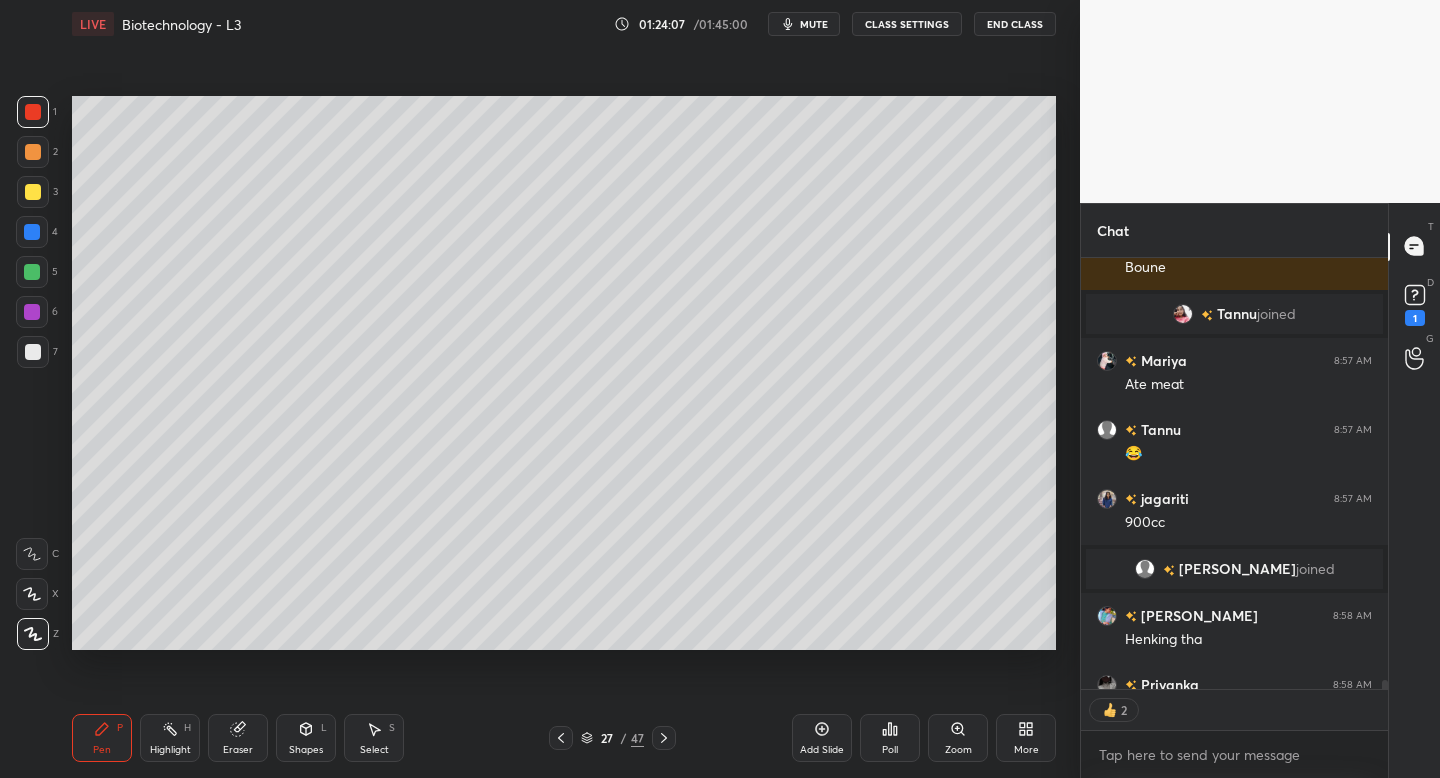 click 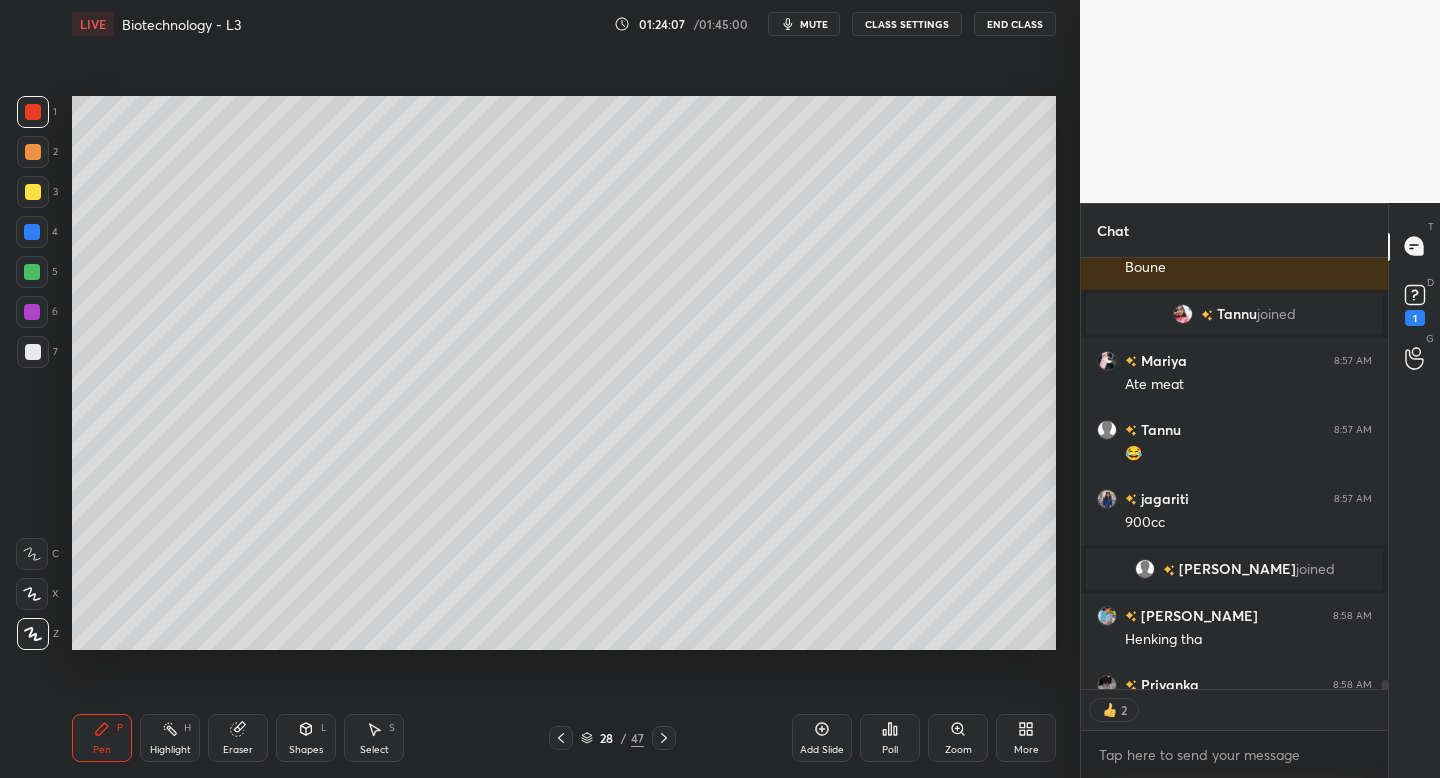 click 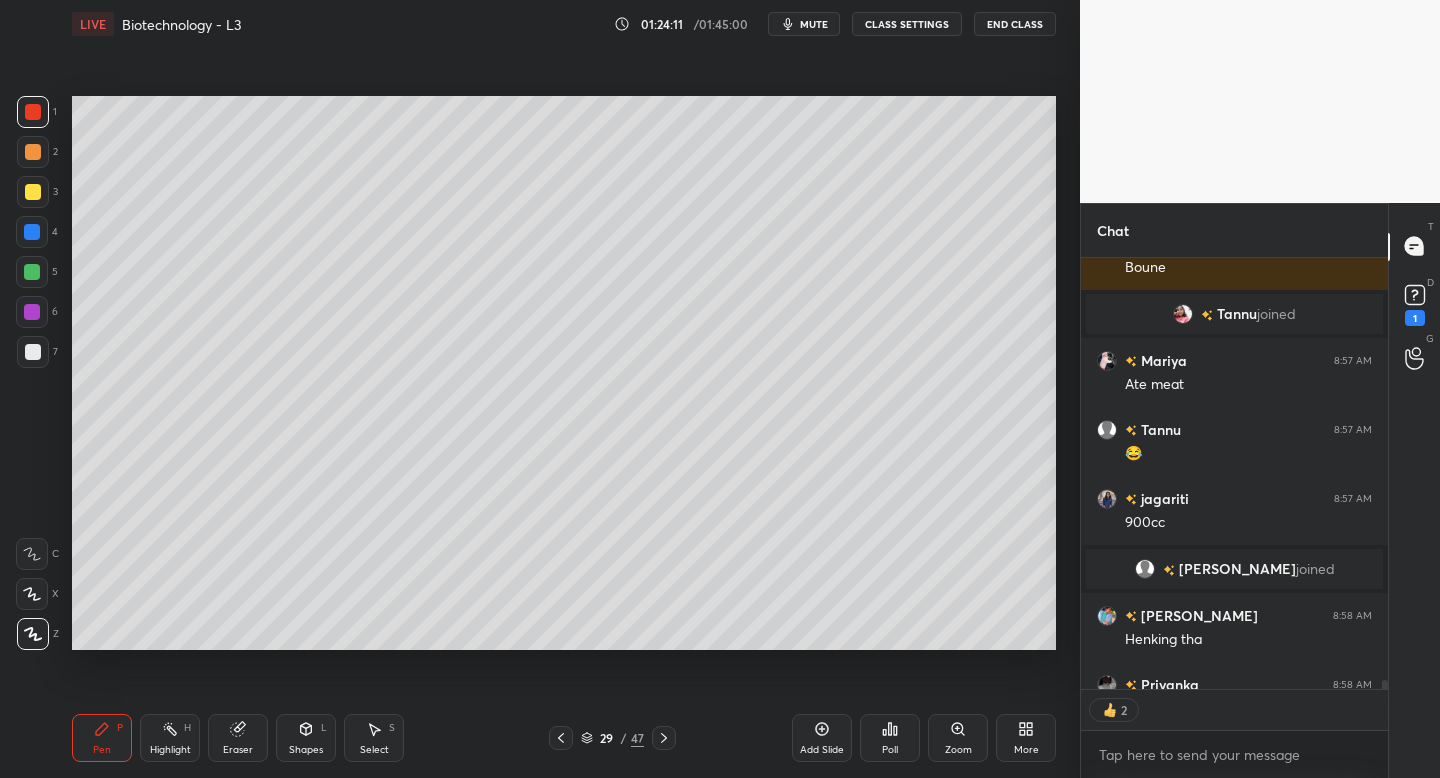 click at bounding box center [33, 192] 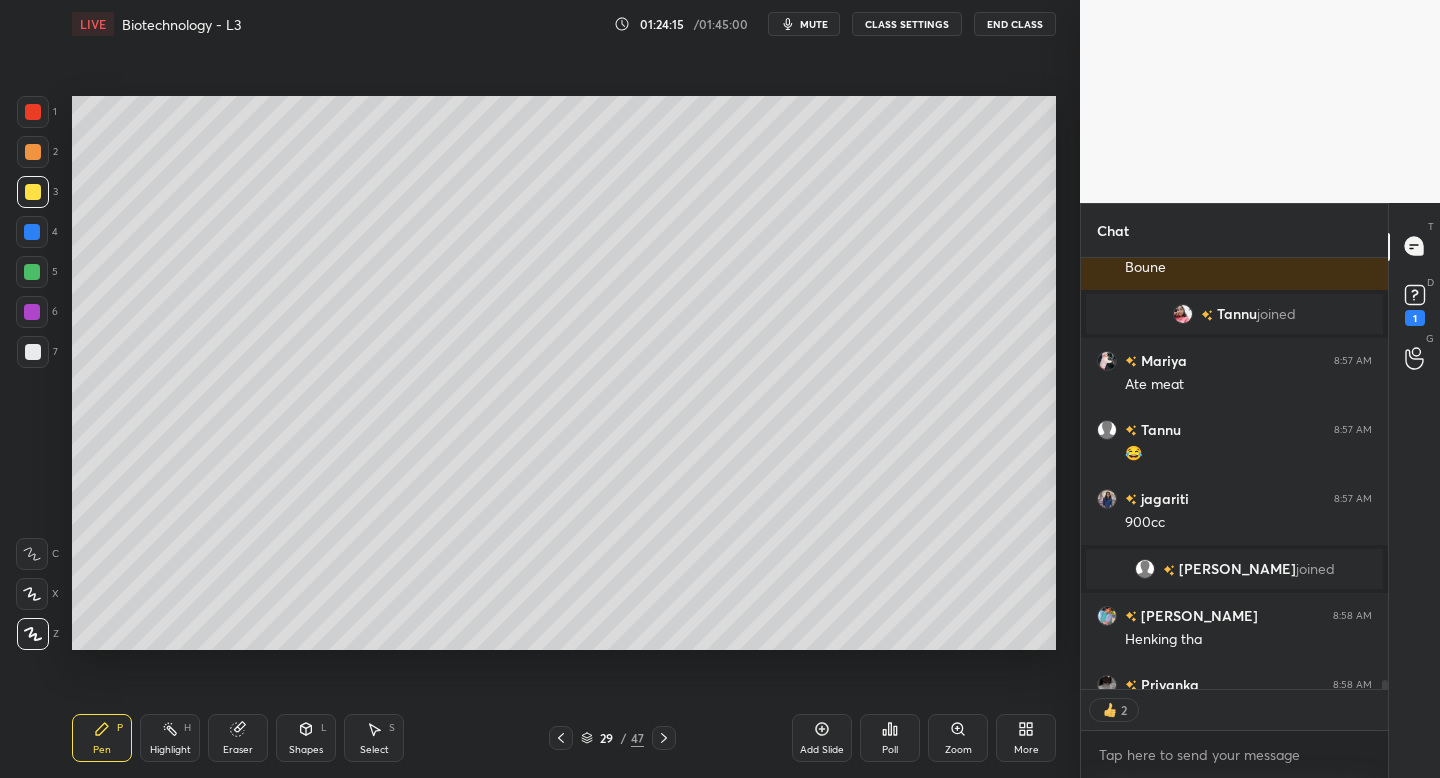 scroll, scrollTop: 7, scrollLeft: 7, axis: both 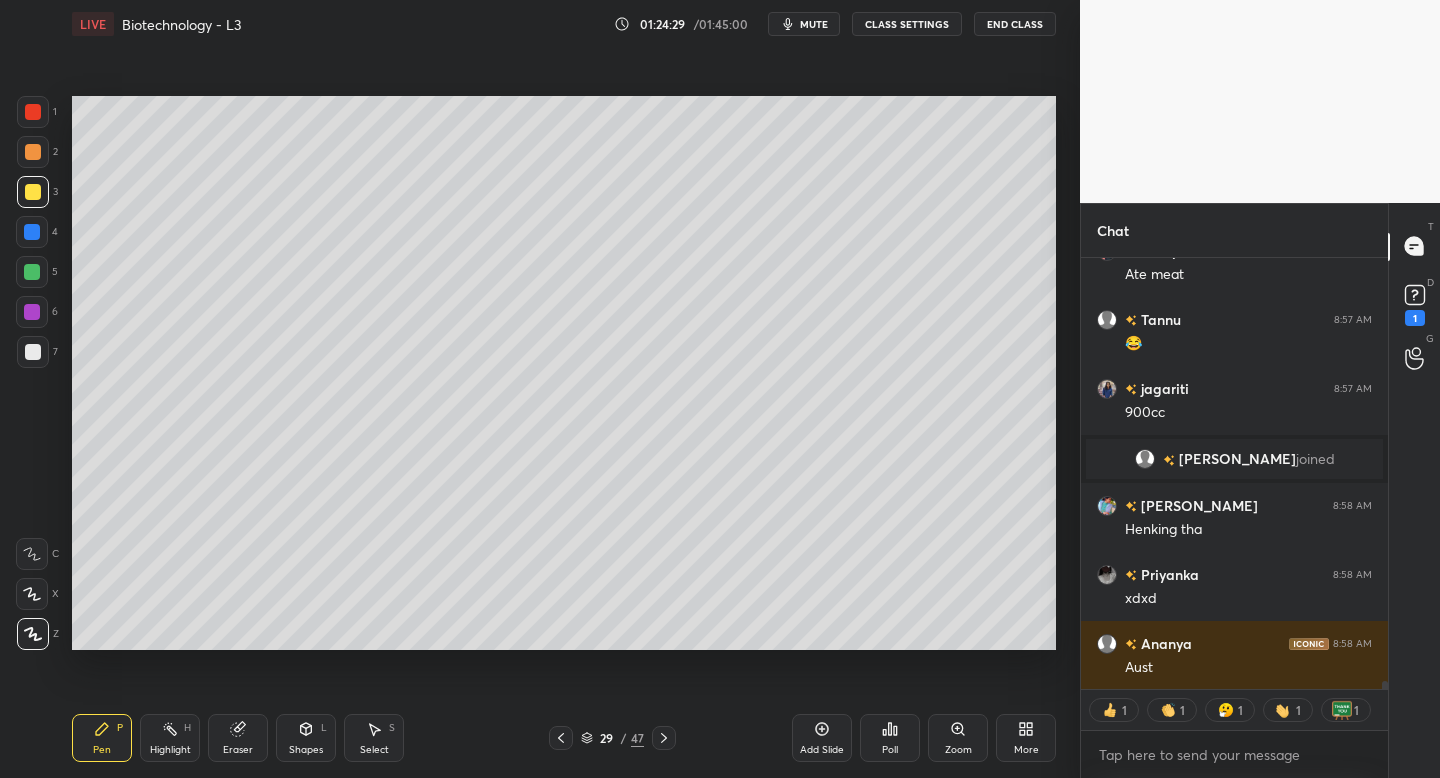 click 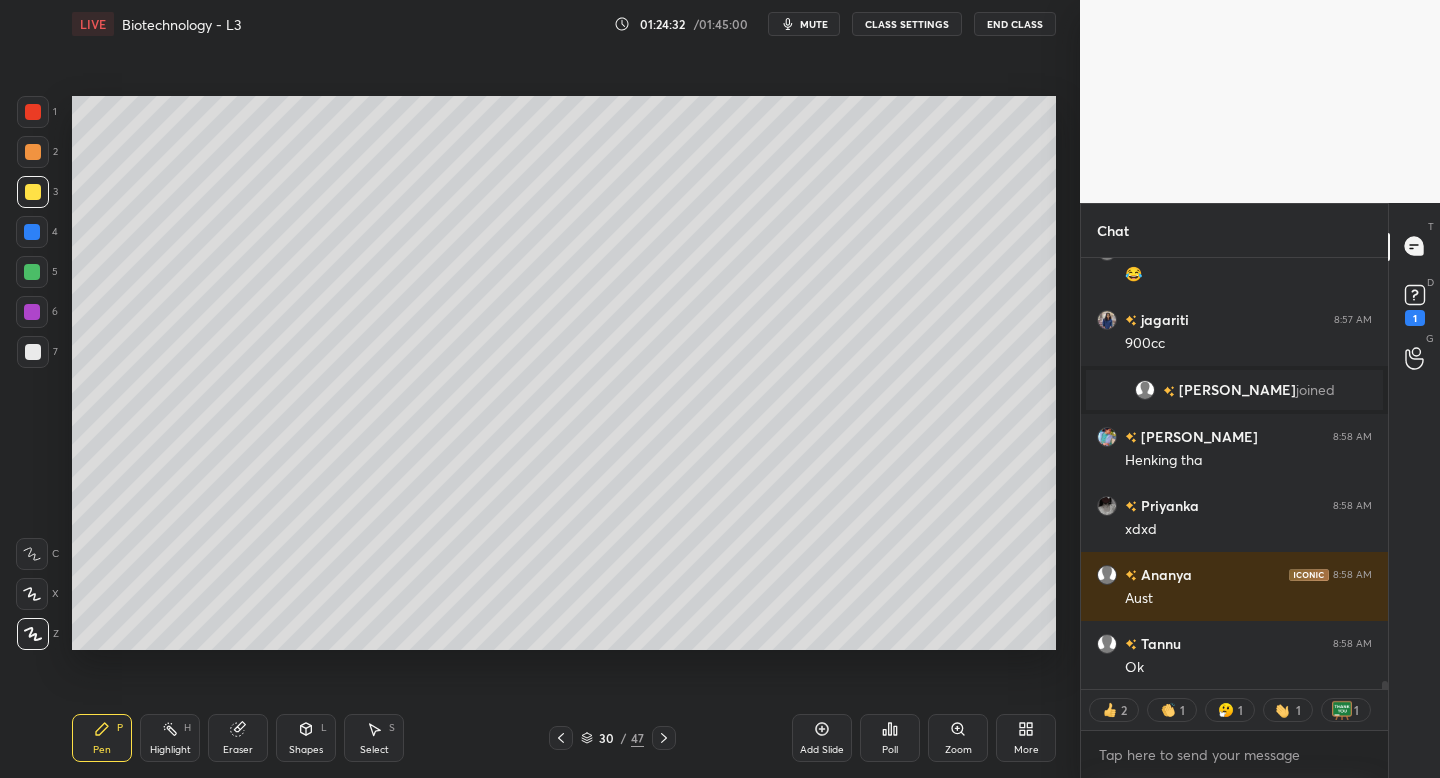 scroll, scrollTop: 23535, scrollLeft: 0, axis: vertical 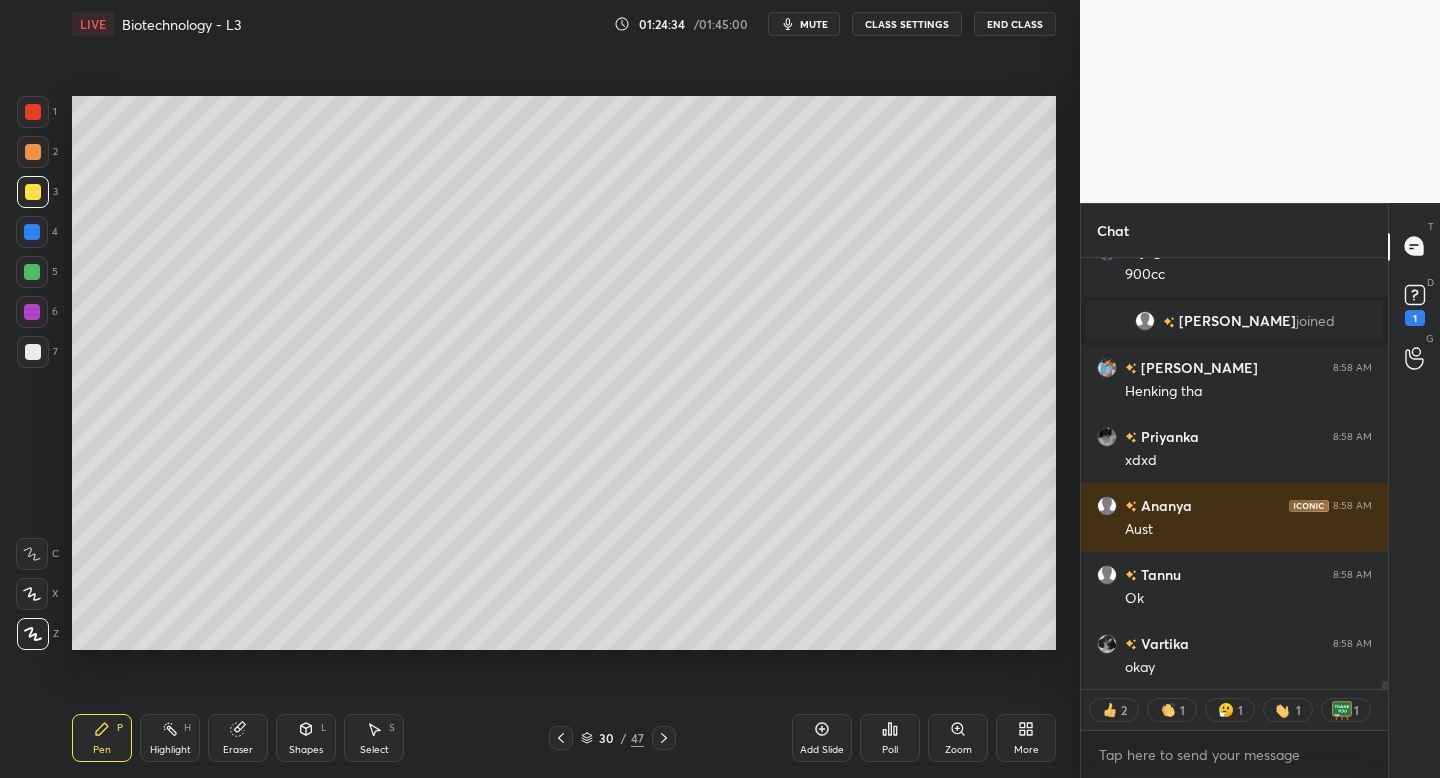 click at bounding box center (561, 738) 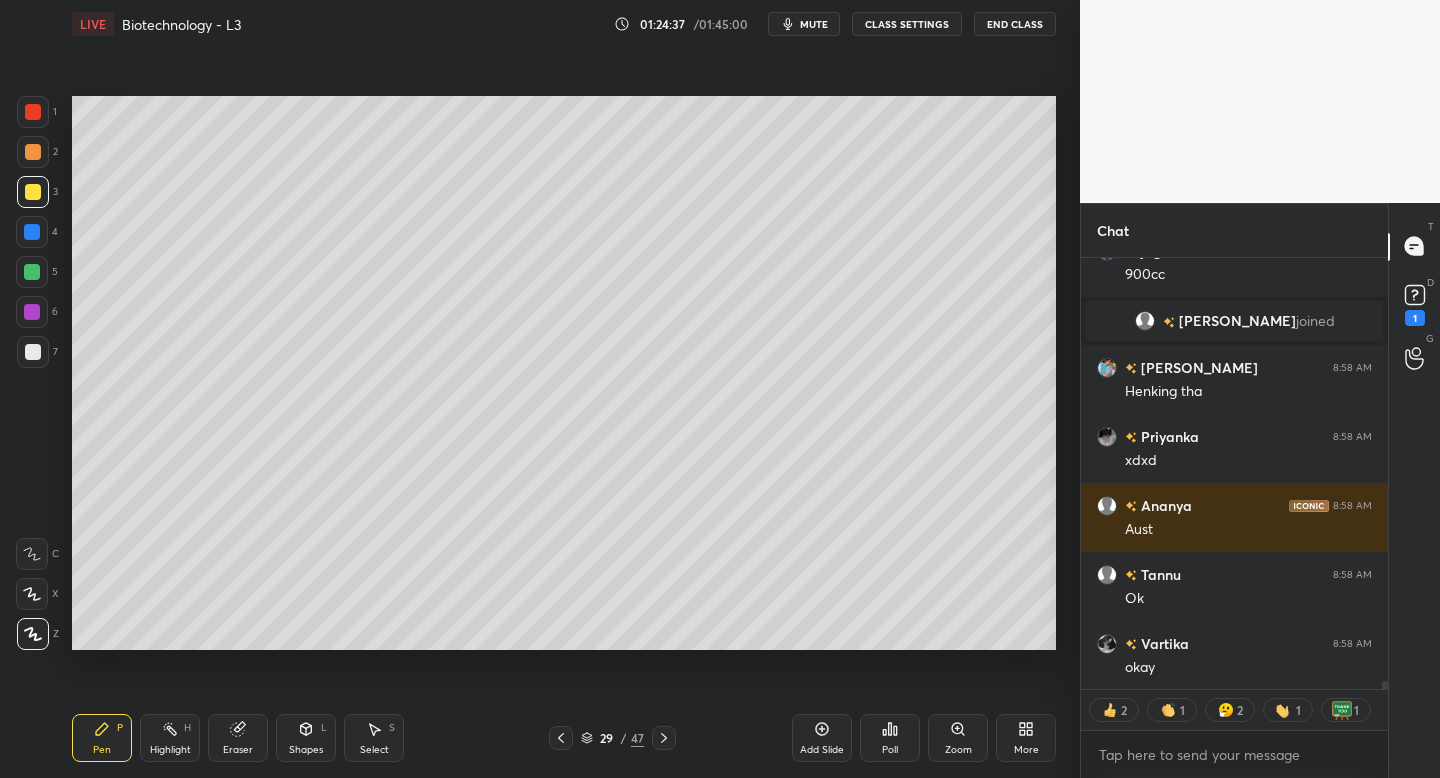 scroll, scrollTop: 23604, scrollLeft: 0, axis: vertical 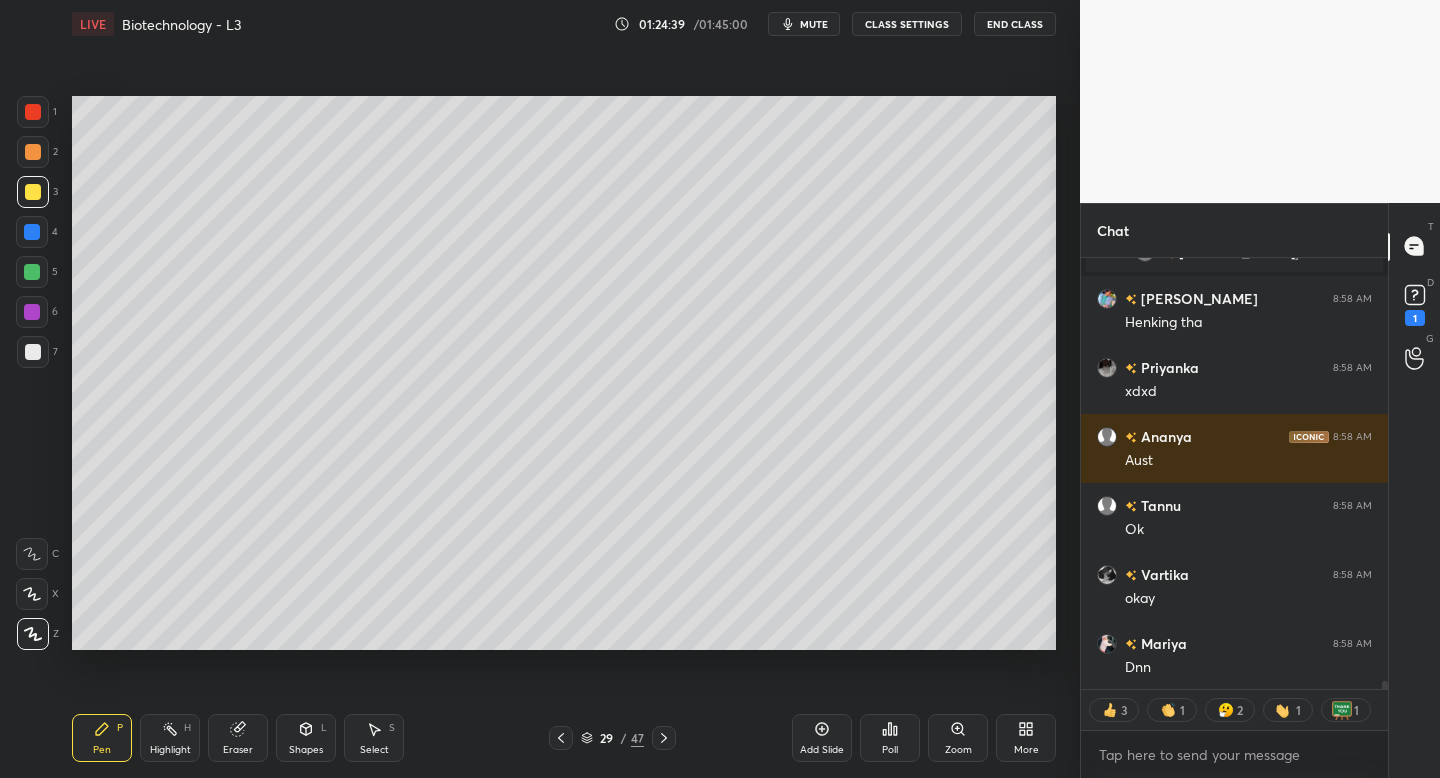 click at bounding box center (664, 738) 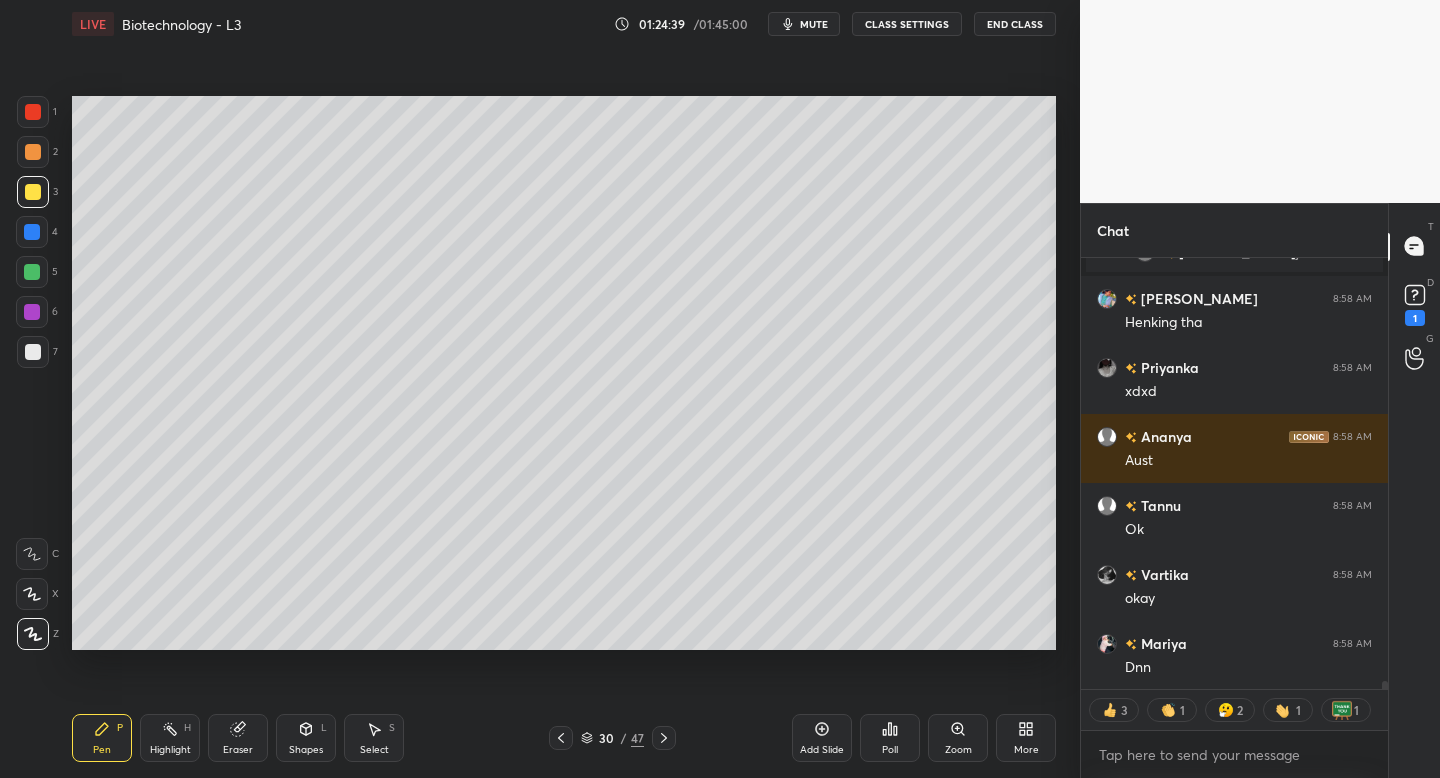 scroll, scrollTop: 23673, scrollLeft: 0, axis: vertical 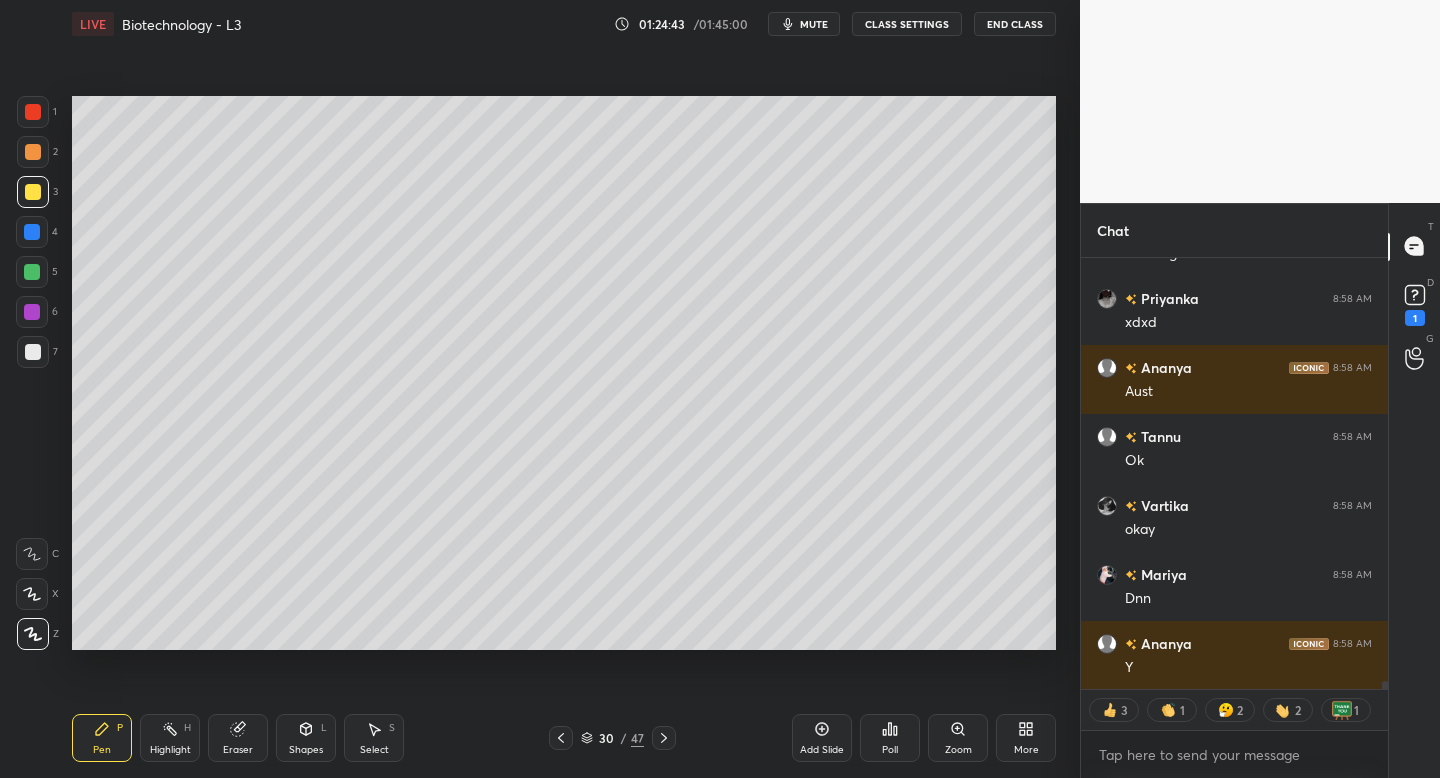 click 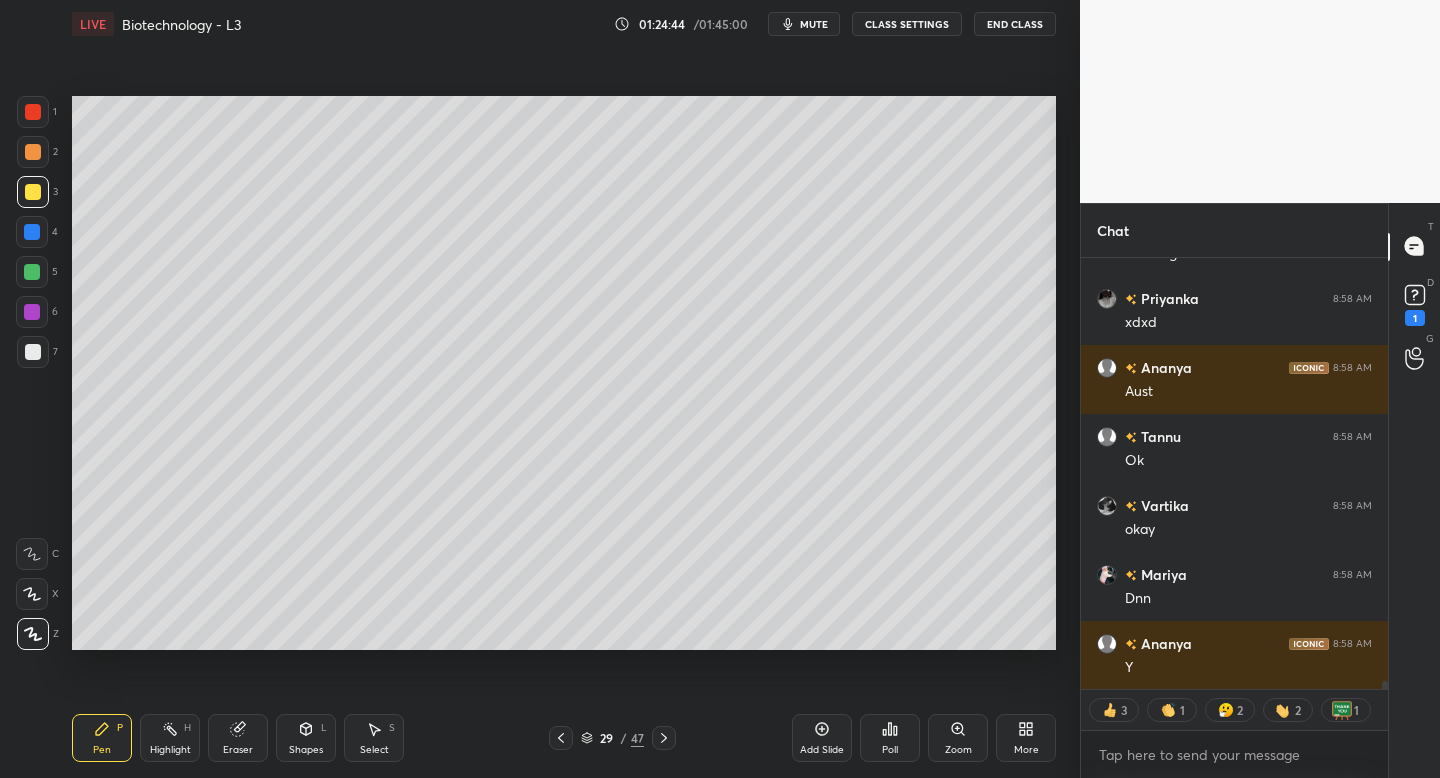 click 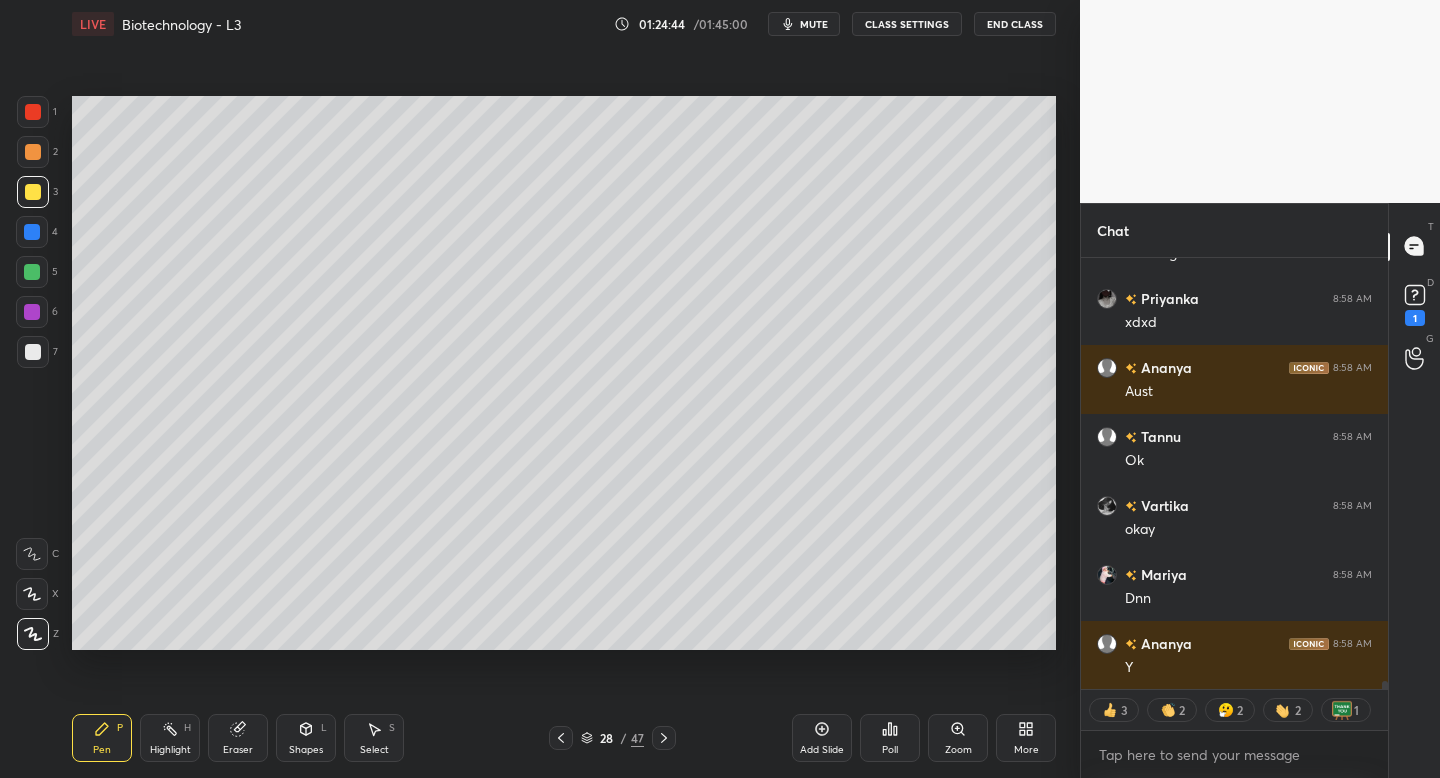 click 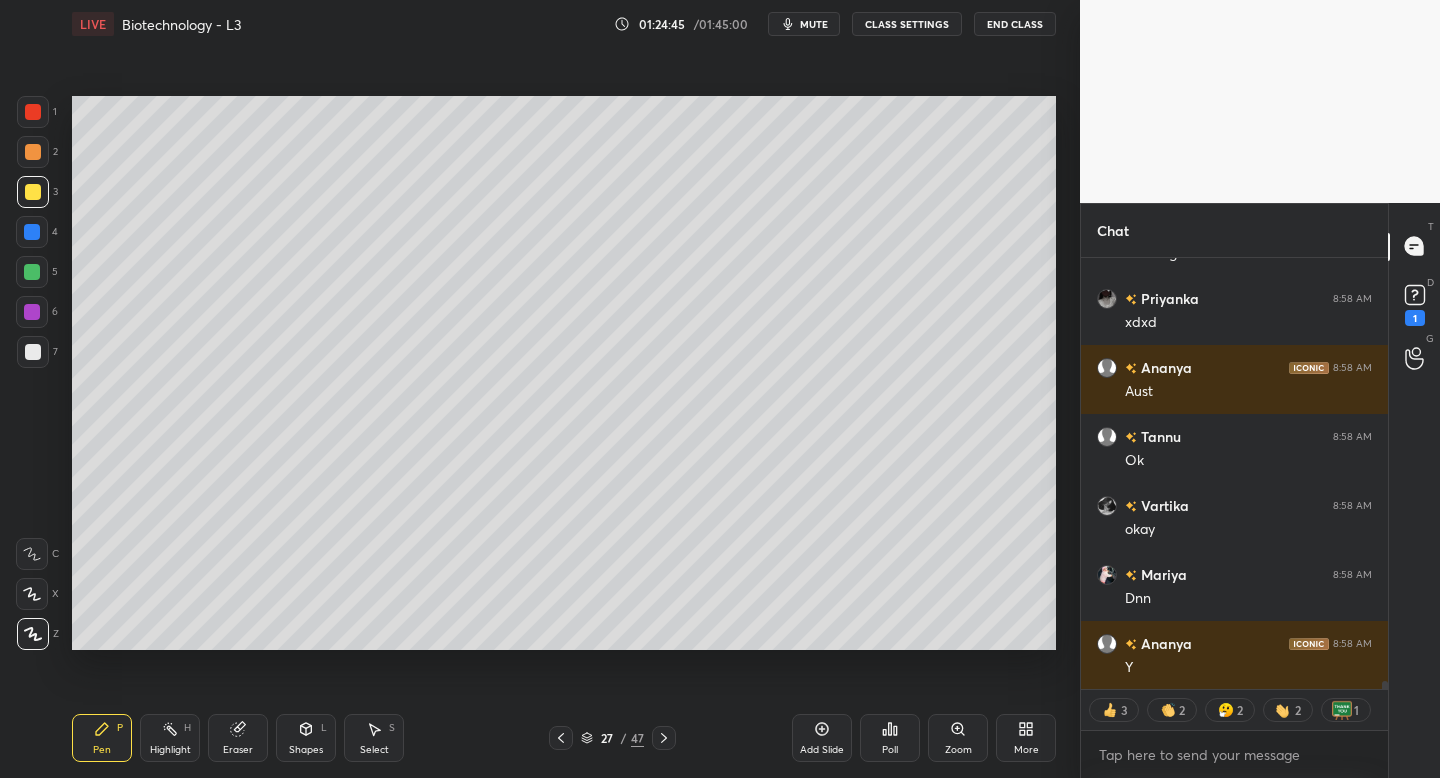 click at bounding box center [561, 738] 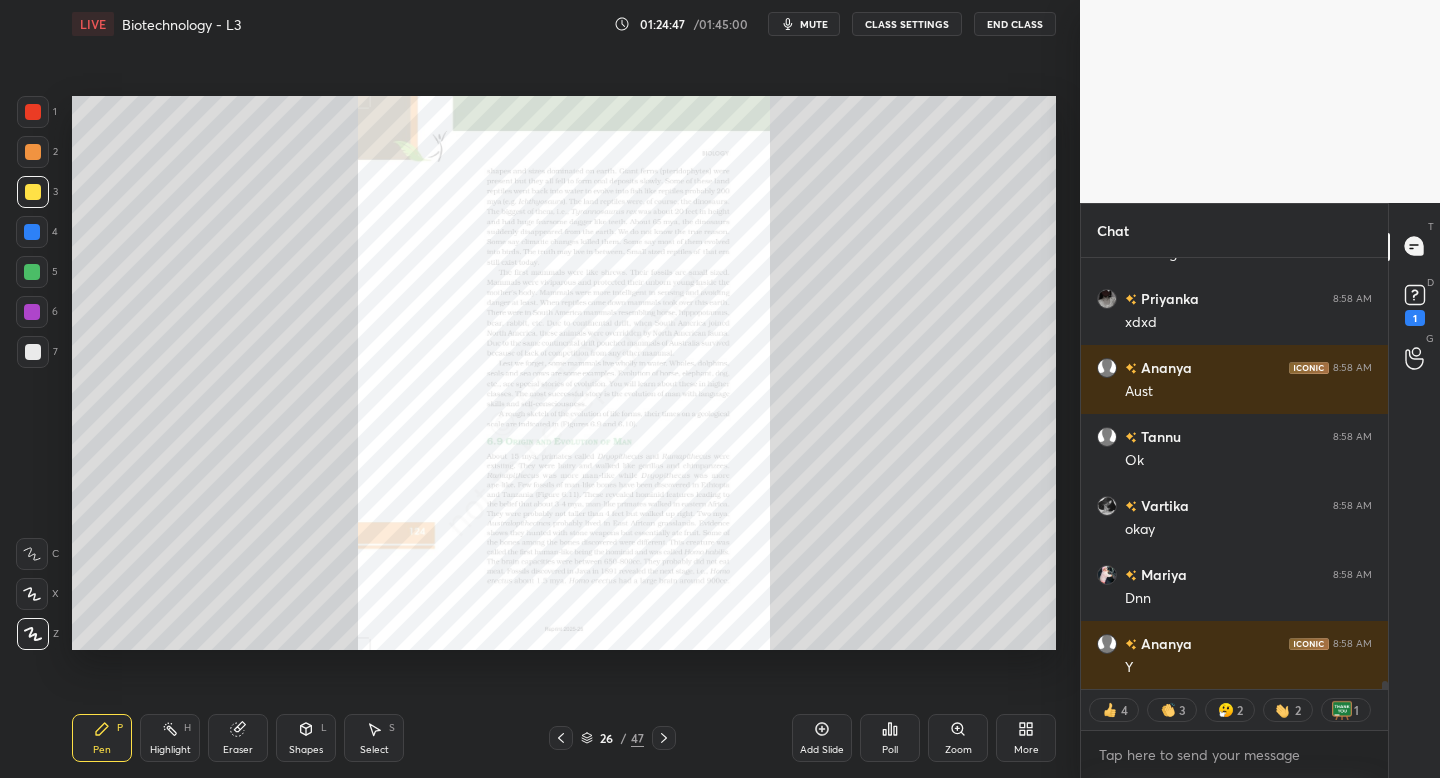 scroll, scrollTop: 23742, scrollLeft: 0, axis: vertical 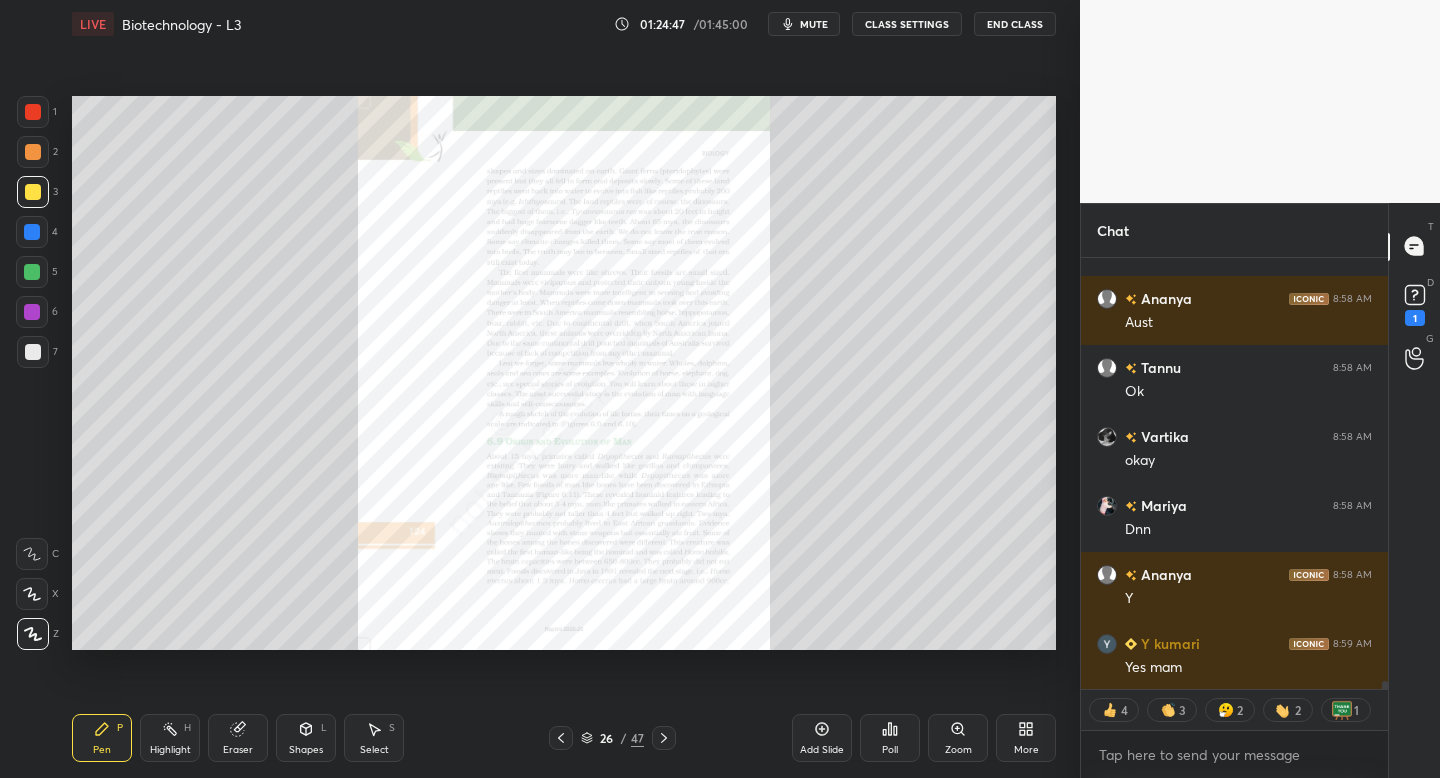 click 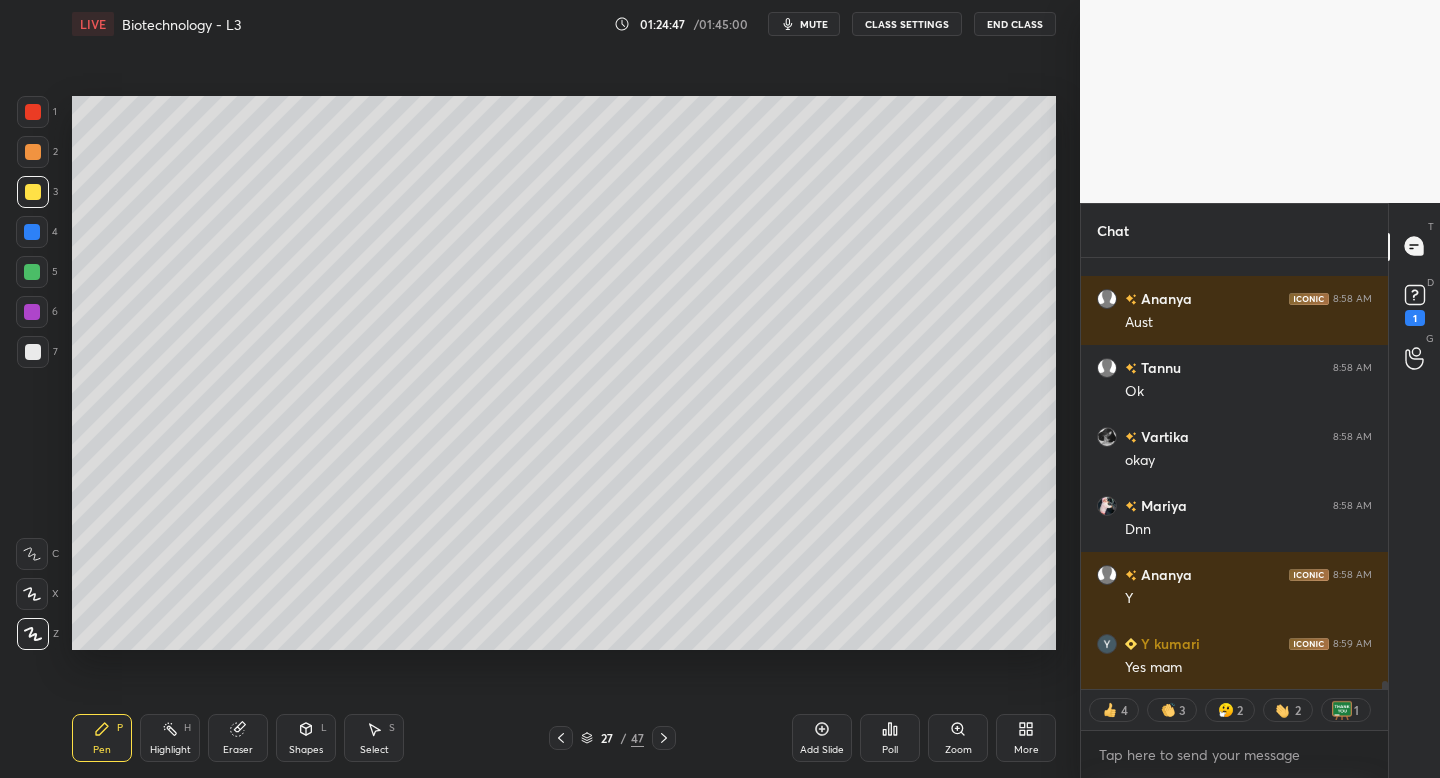 click 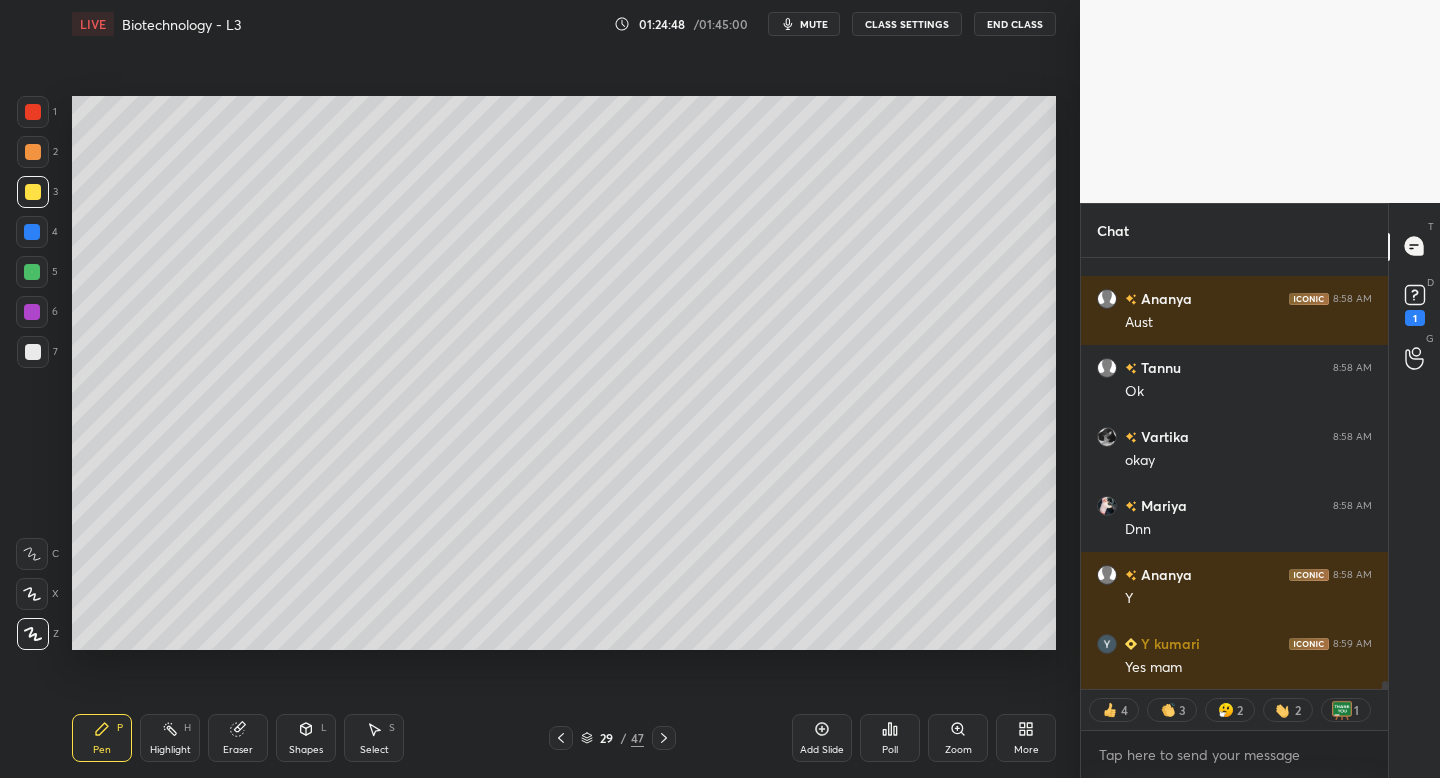 click 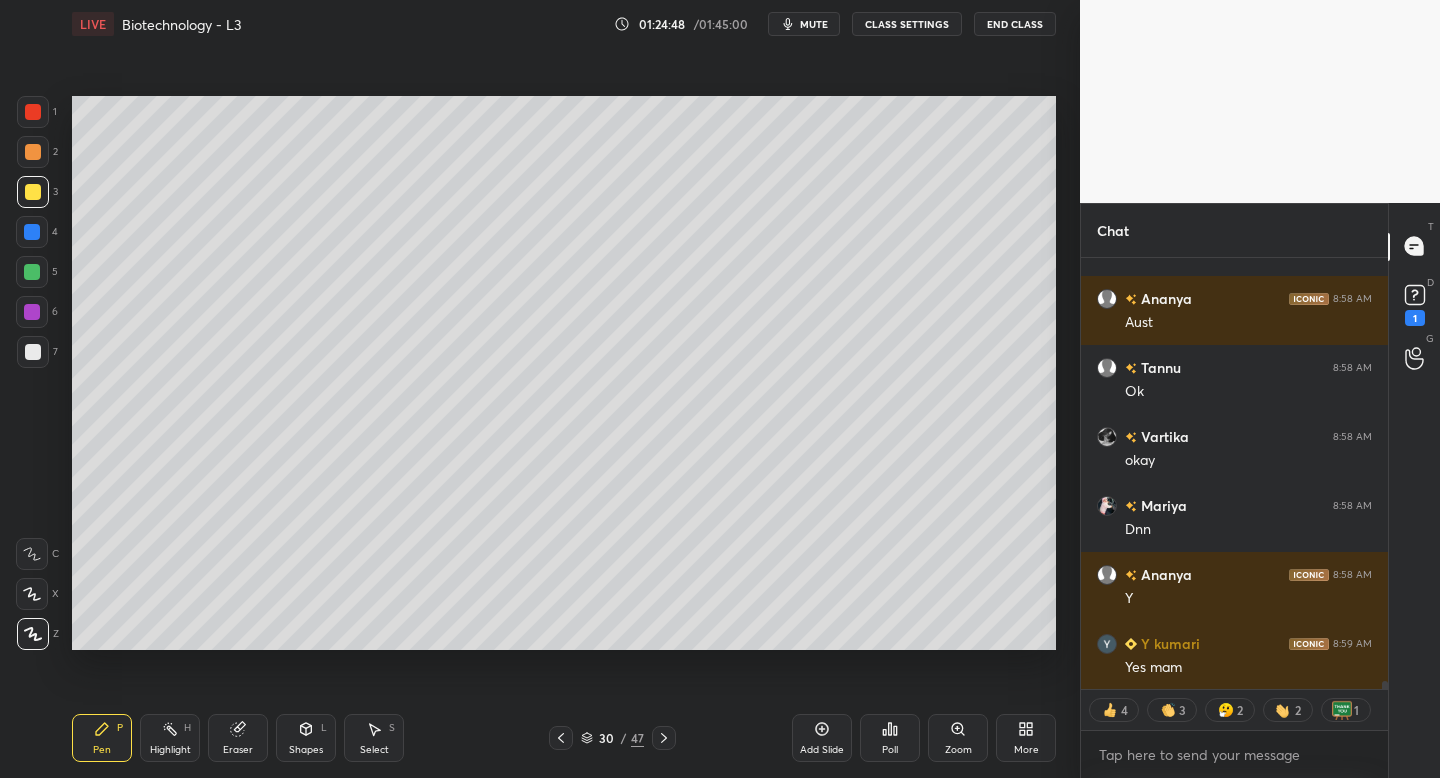 scroll, scrollTop: 23811, scrollLeft: 0, axis: vertical 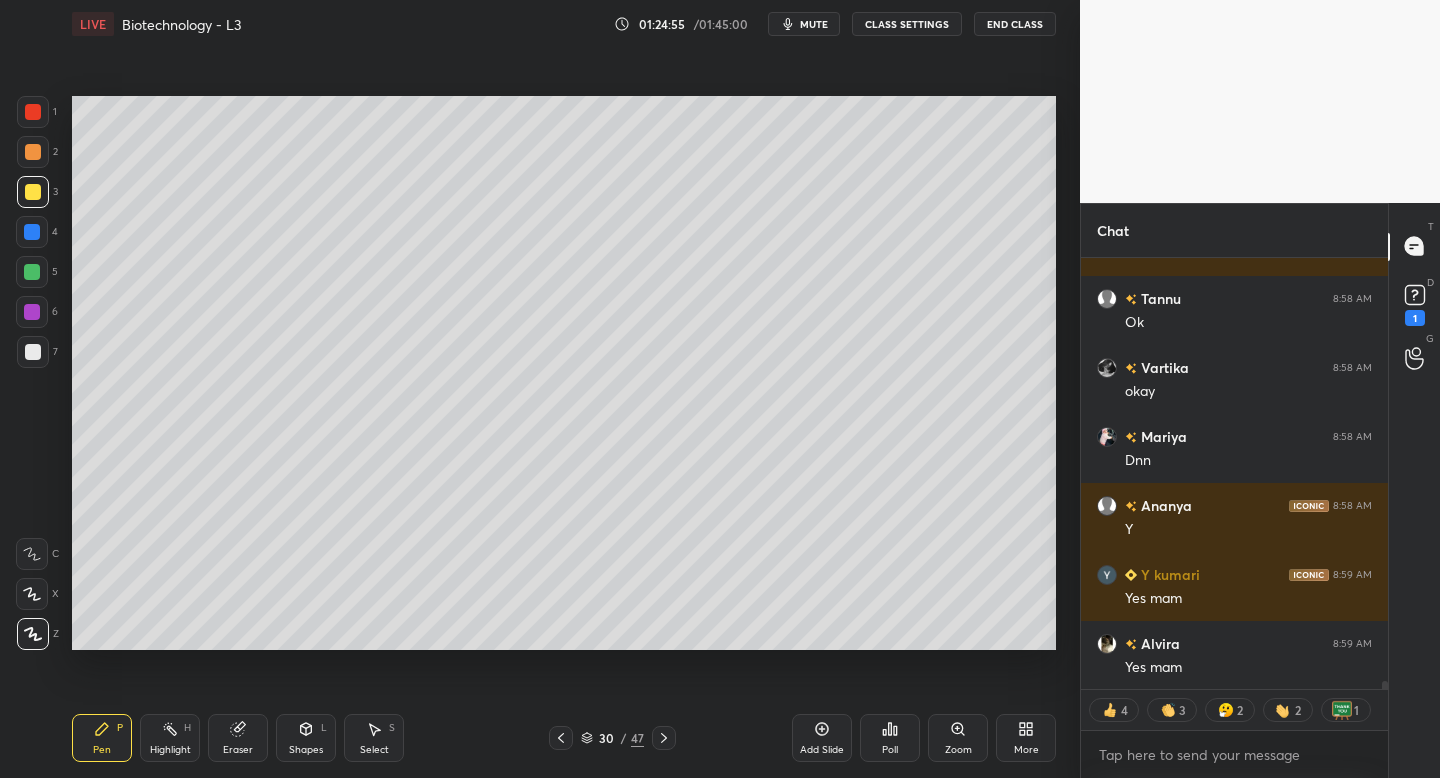 click 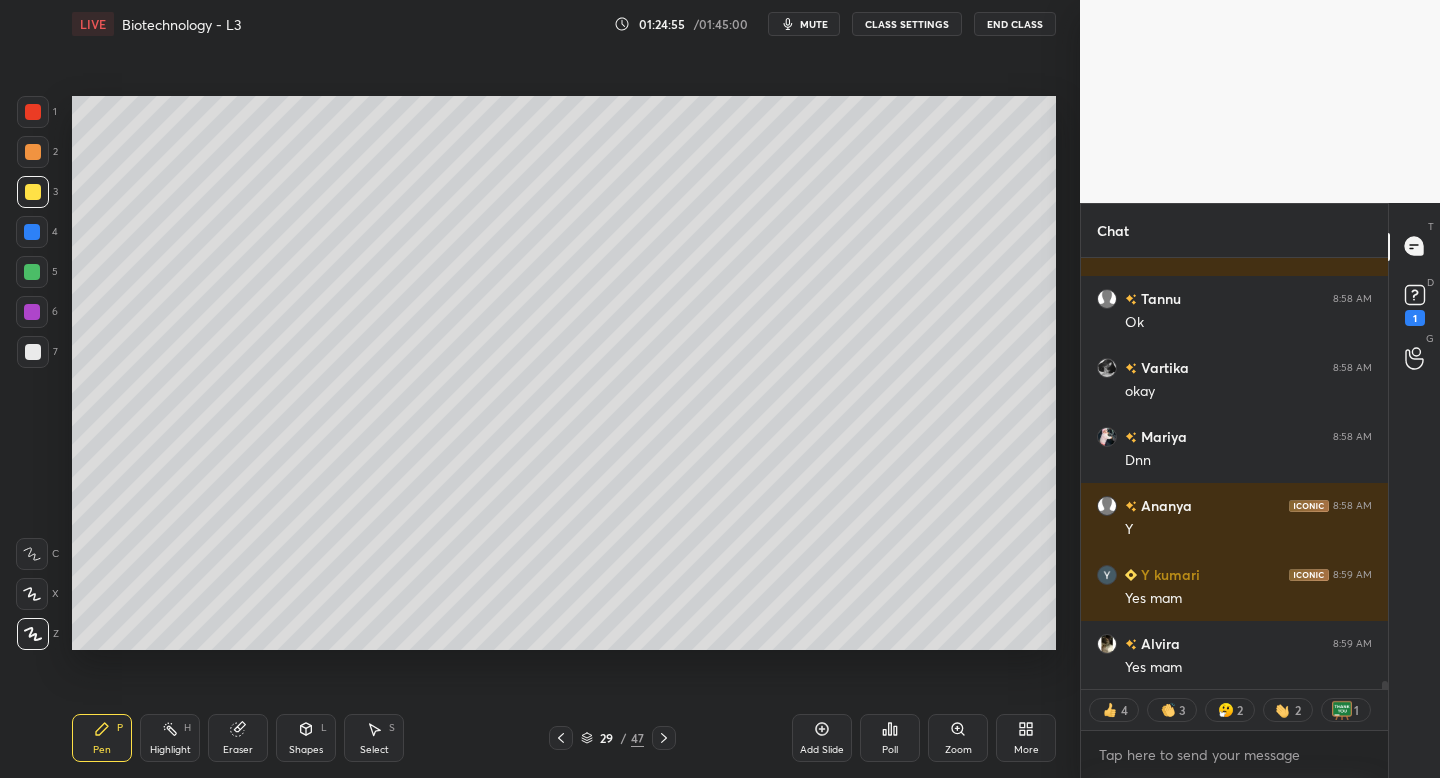 click 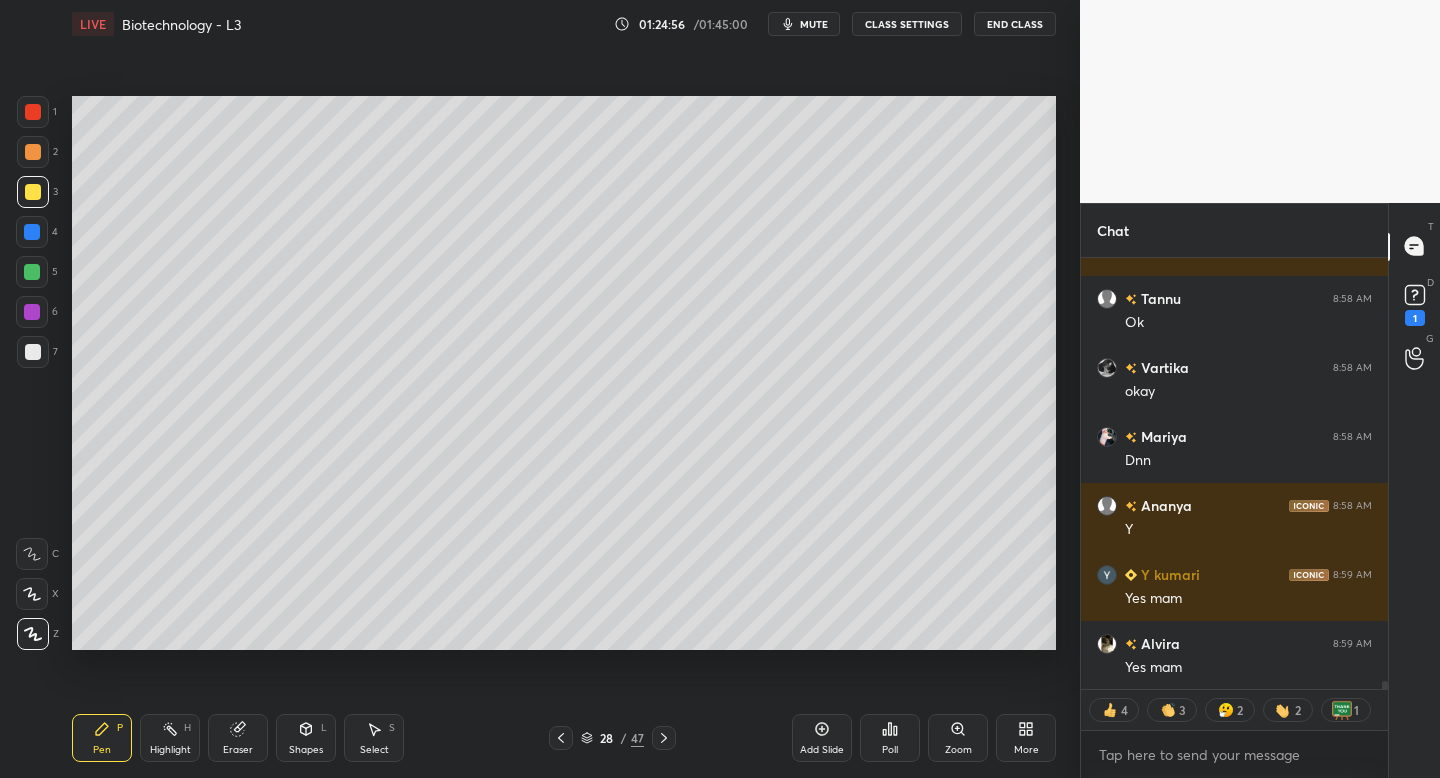 click on "28 / 47" at bounding box center (612, 738) 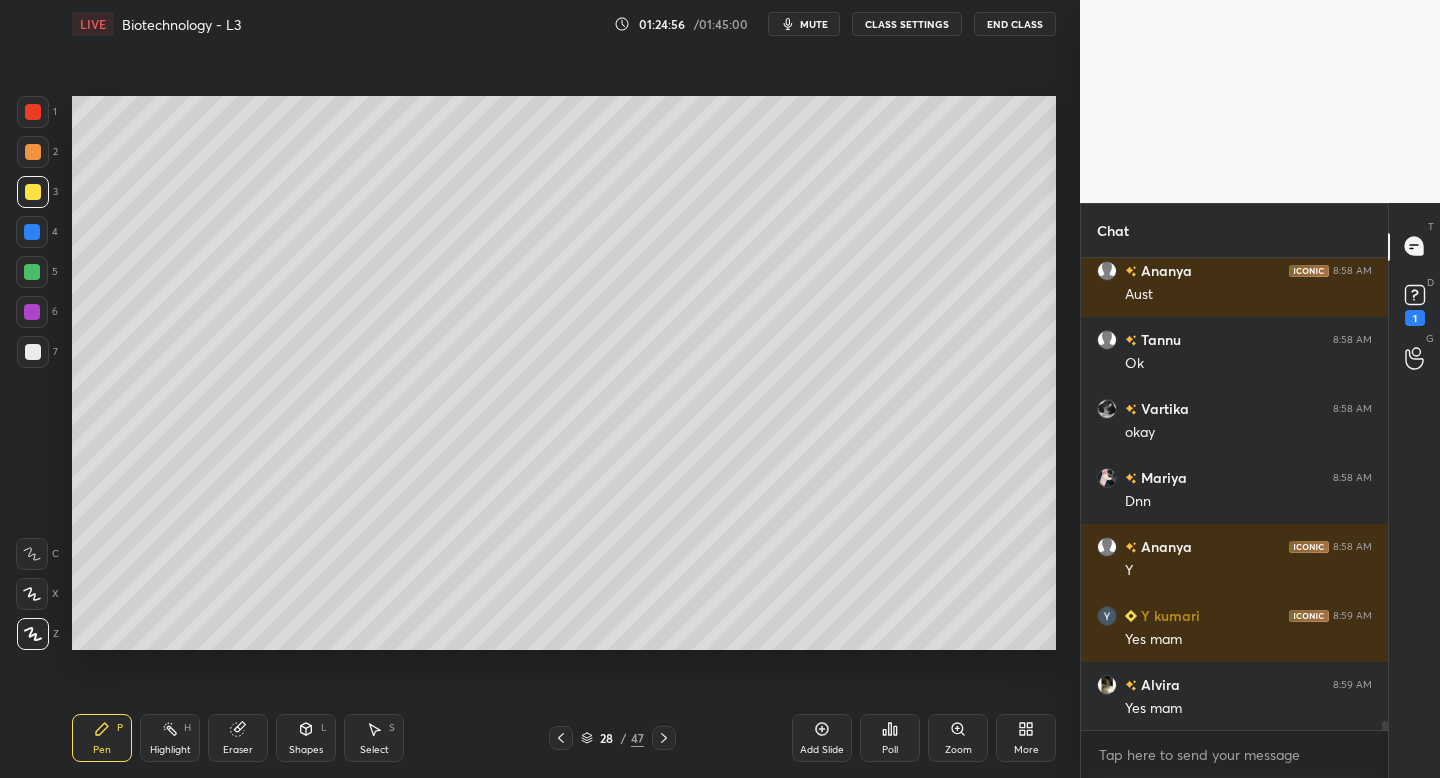 scroll, scrollTop: 466, scrollLeft: 301, axis: both 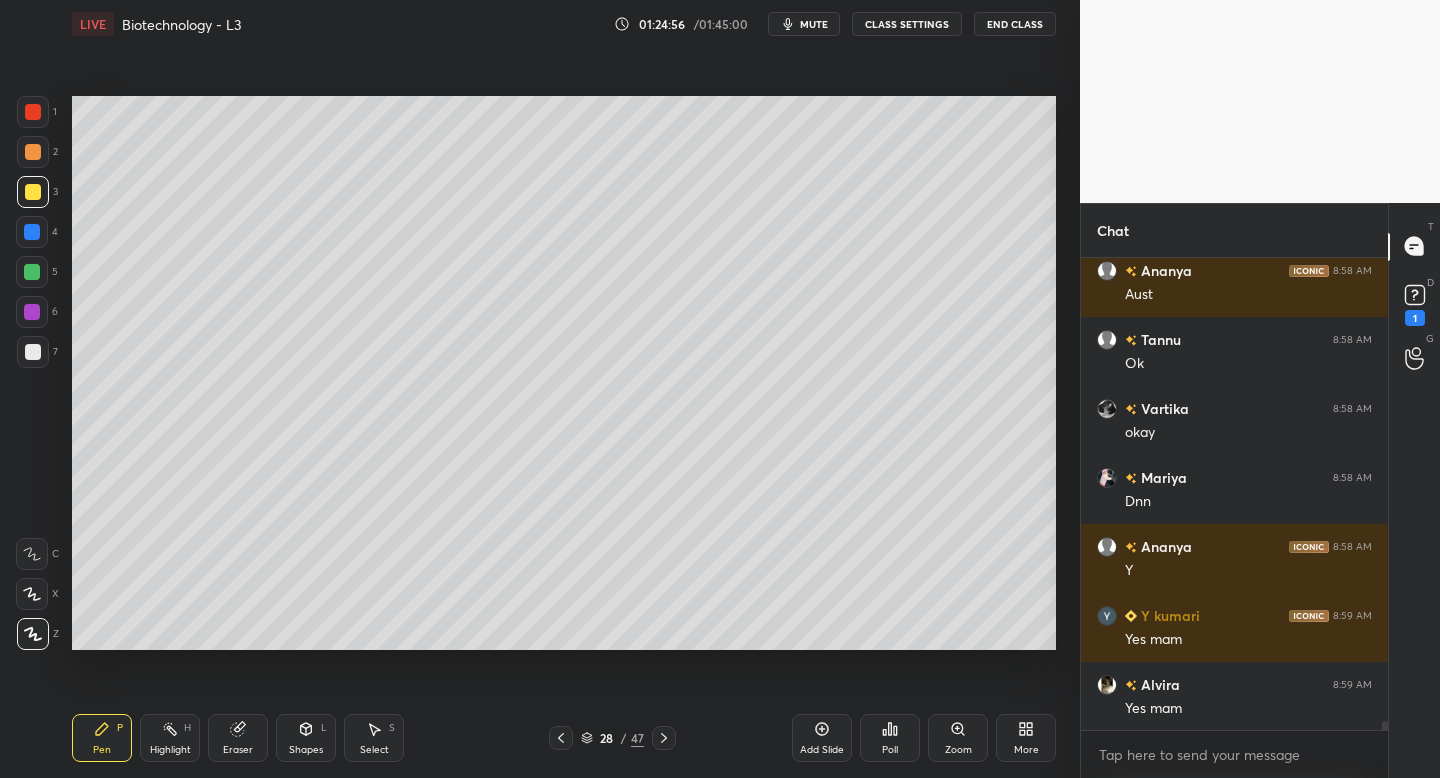 click 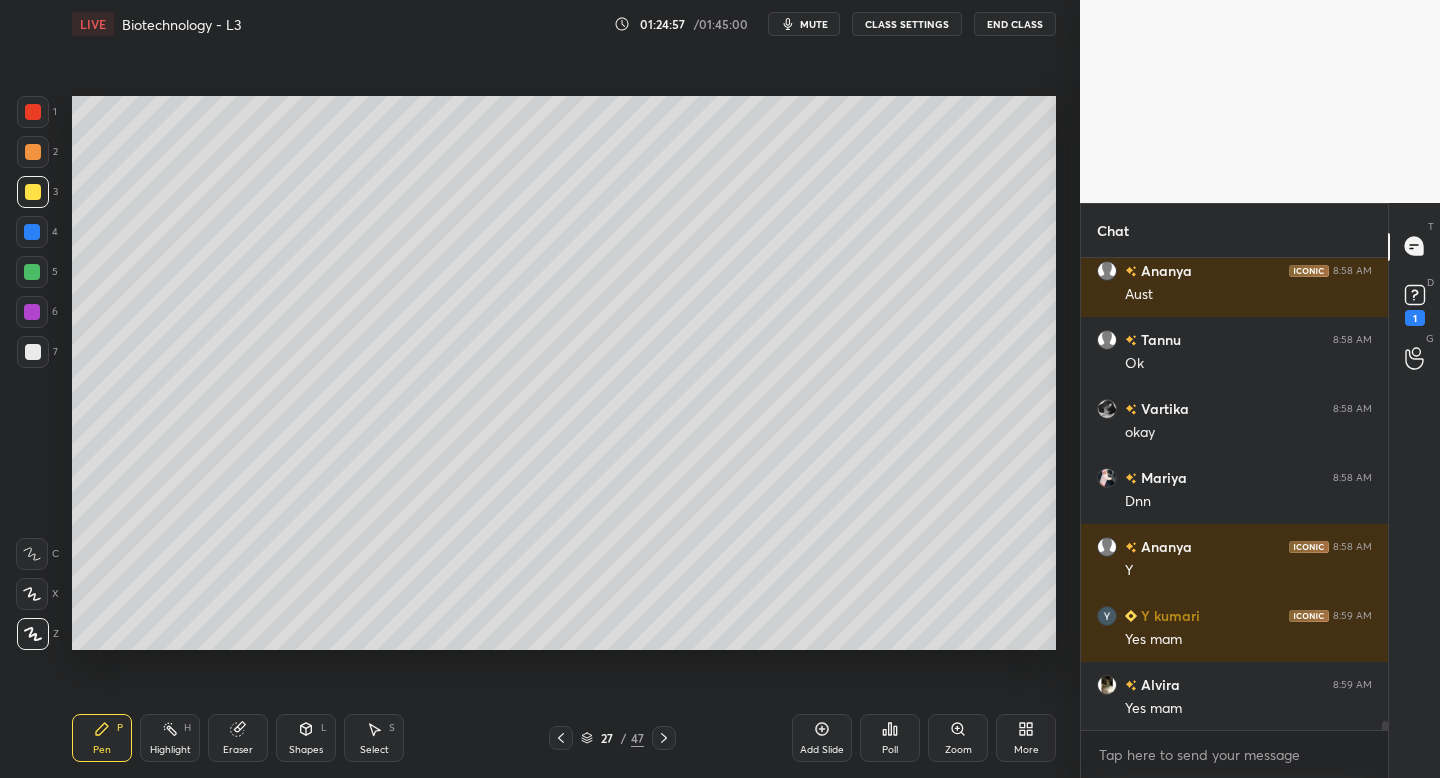 click 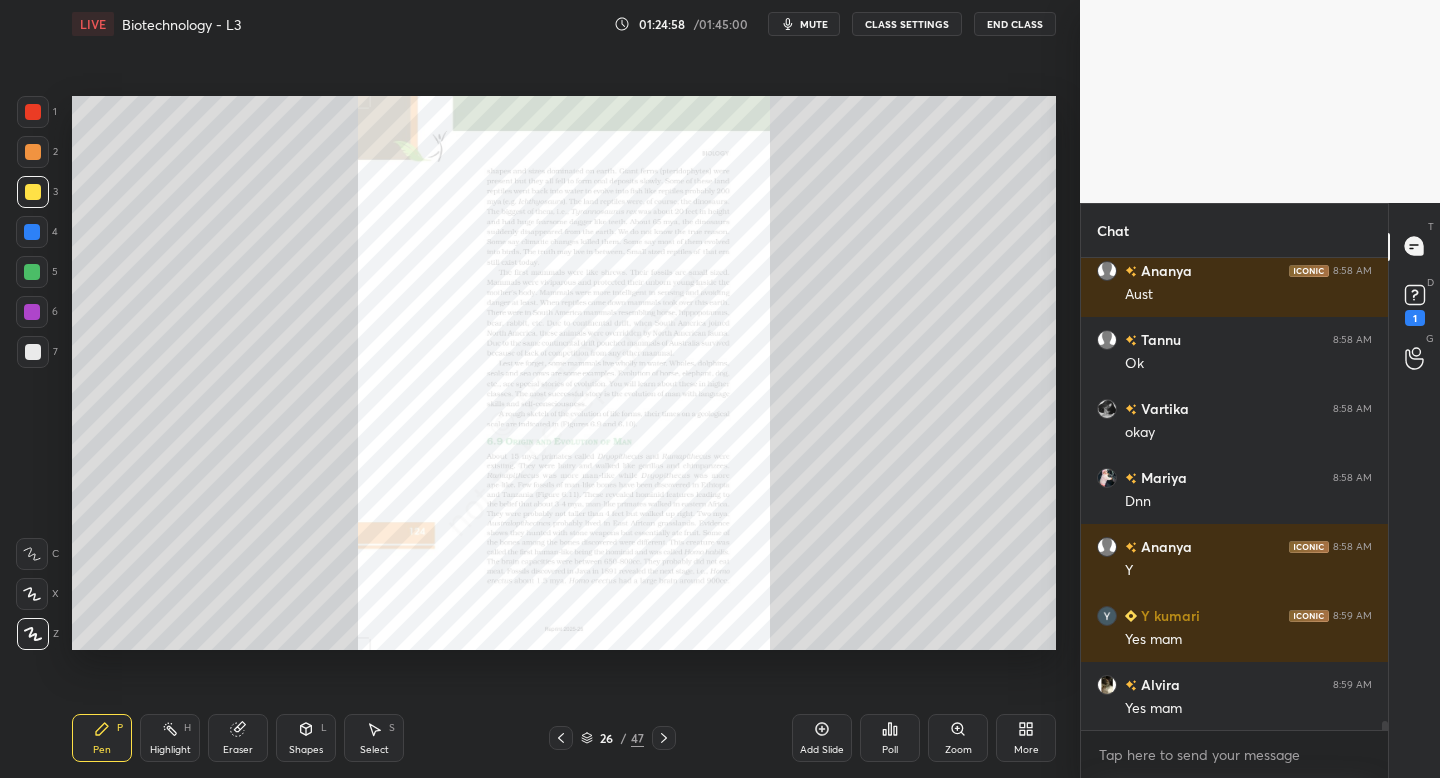 scroll, scrollTop: 23839, scrollLeft: 0, axis: vertical 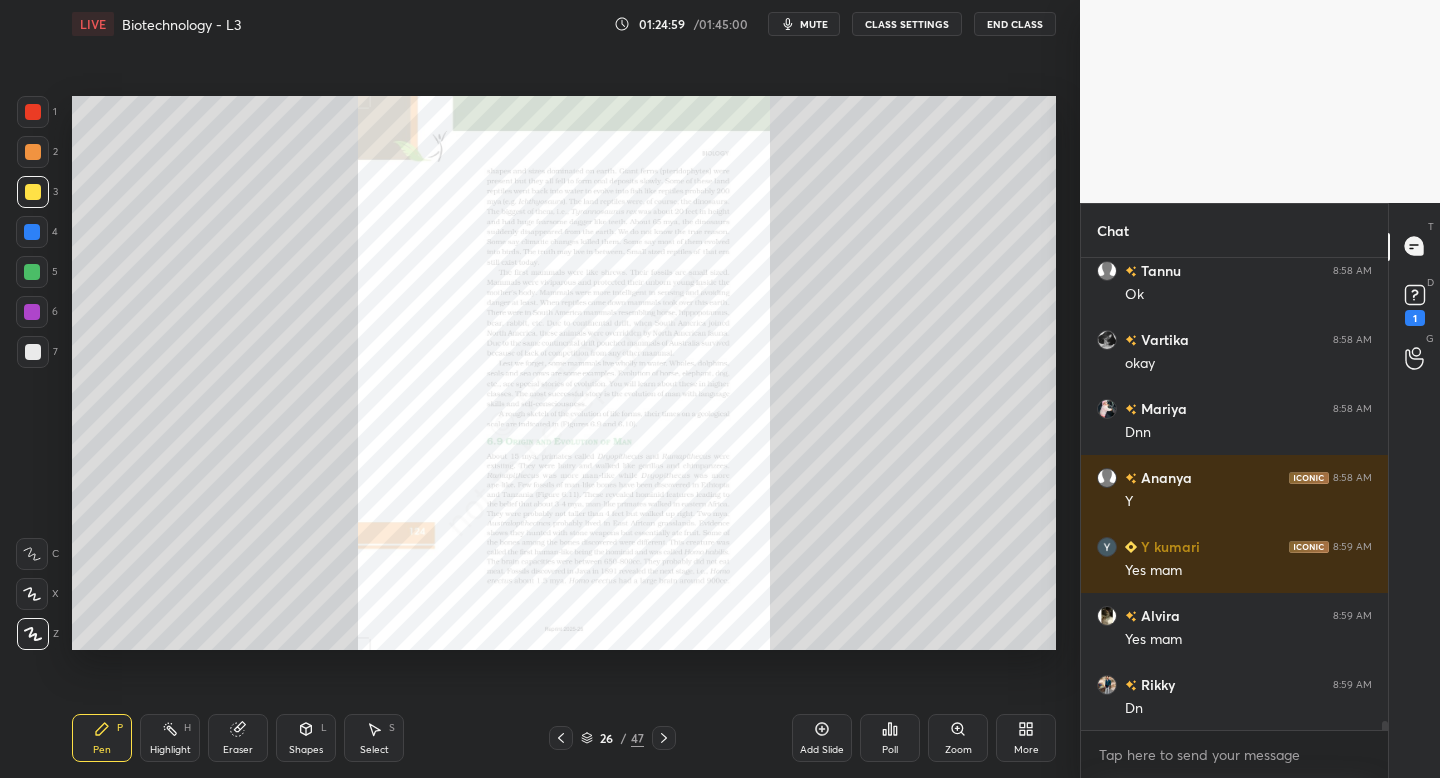 click 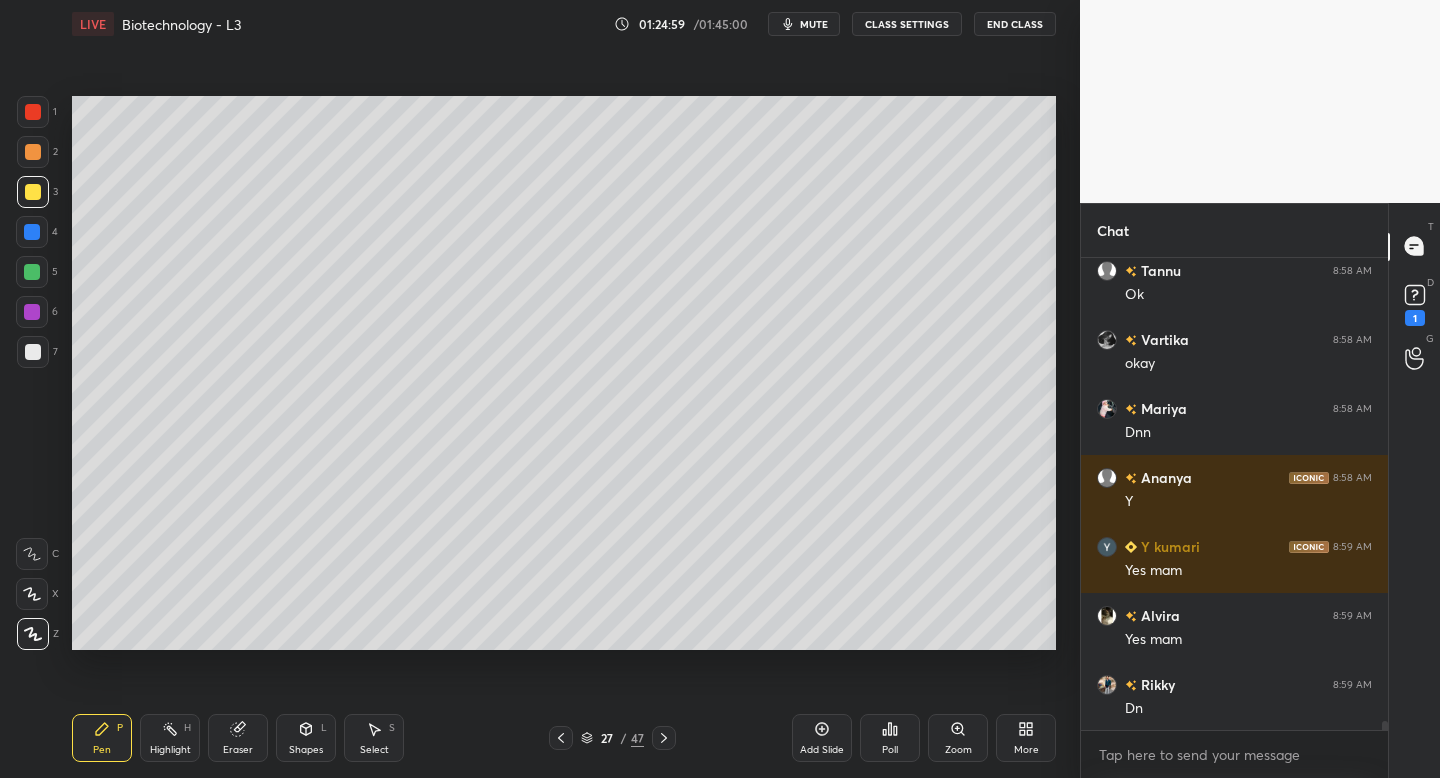 click 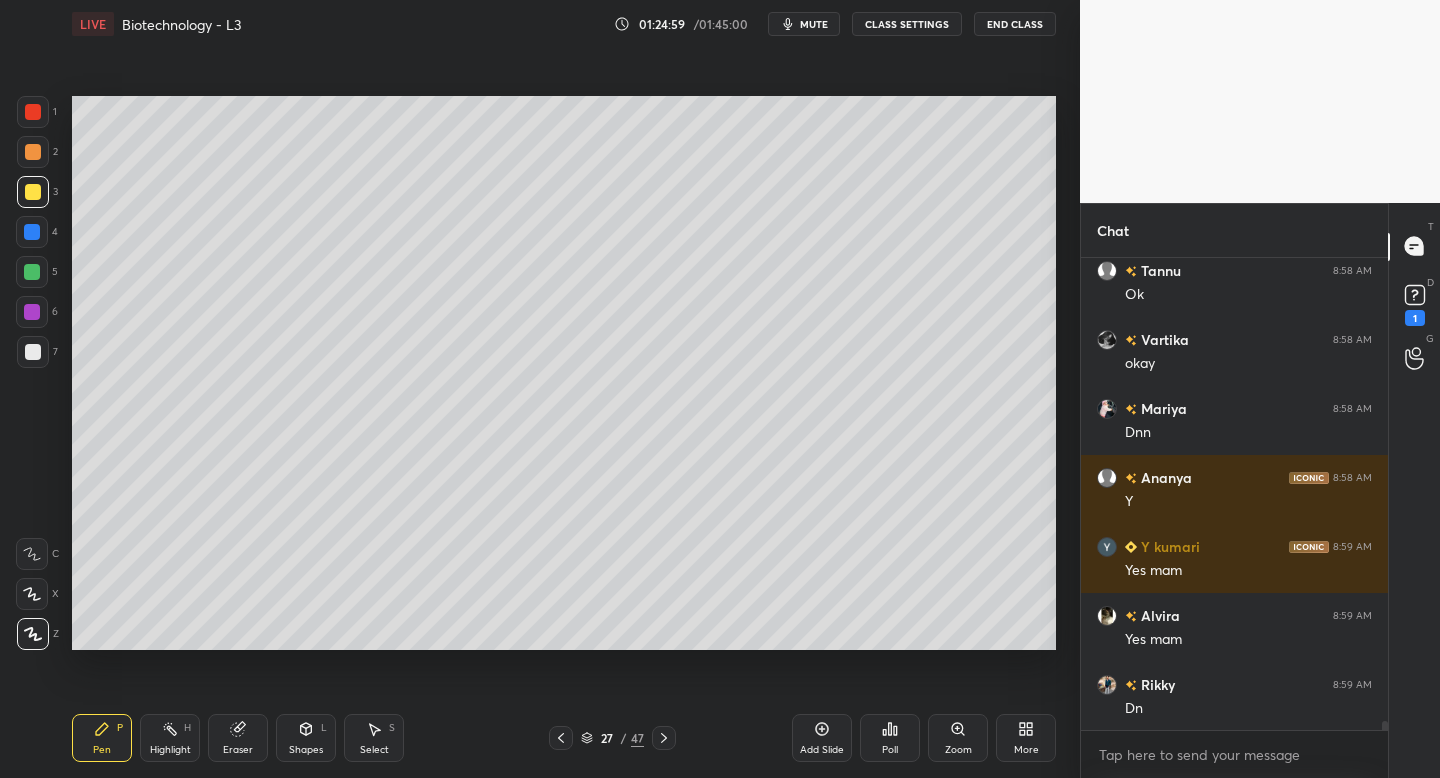 click 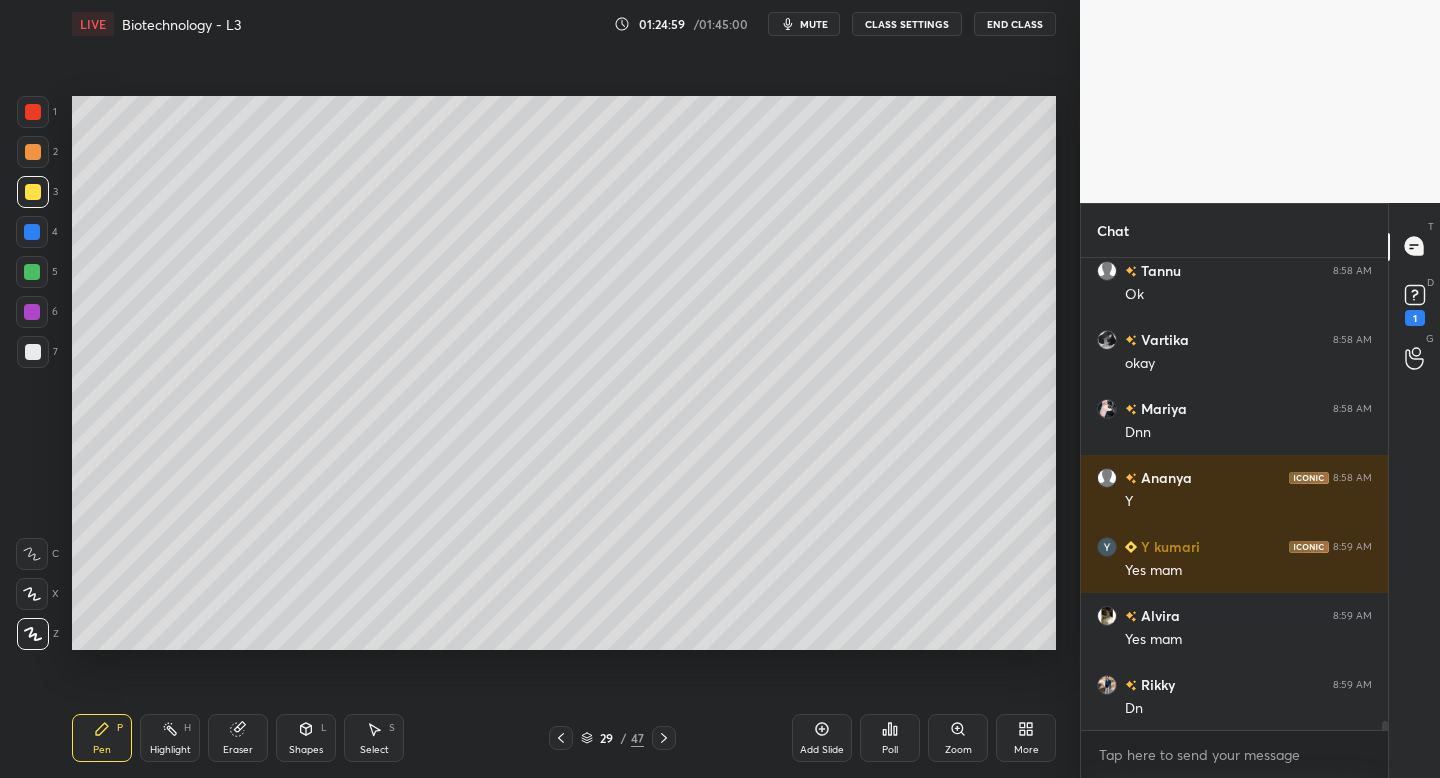 click 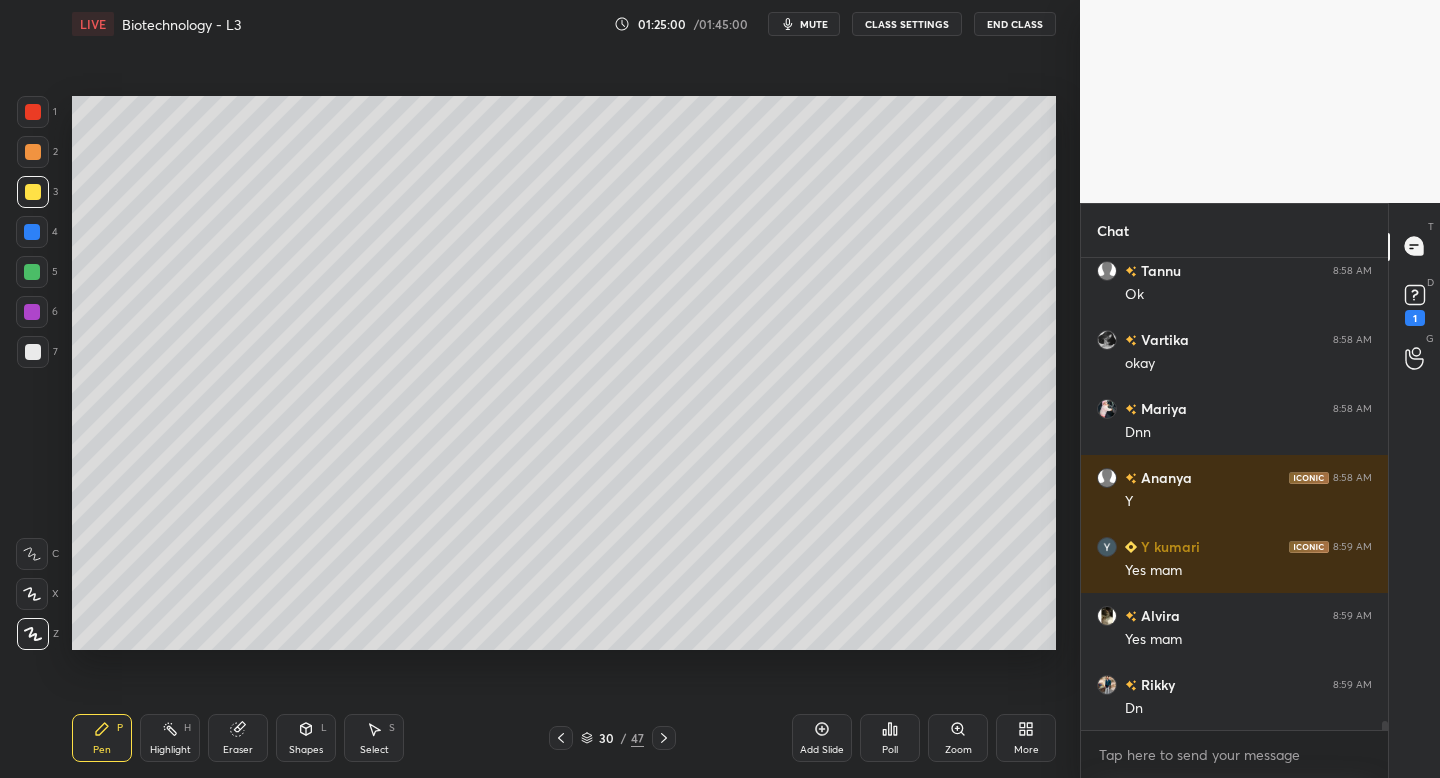 click 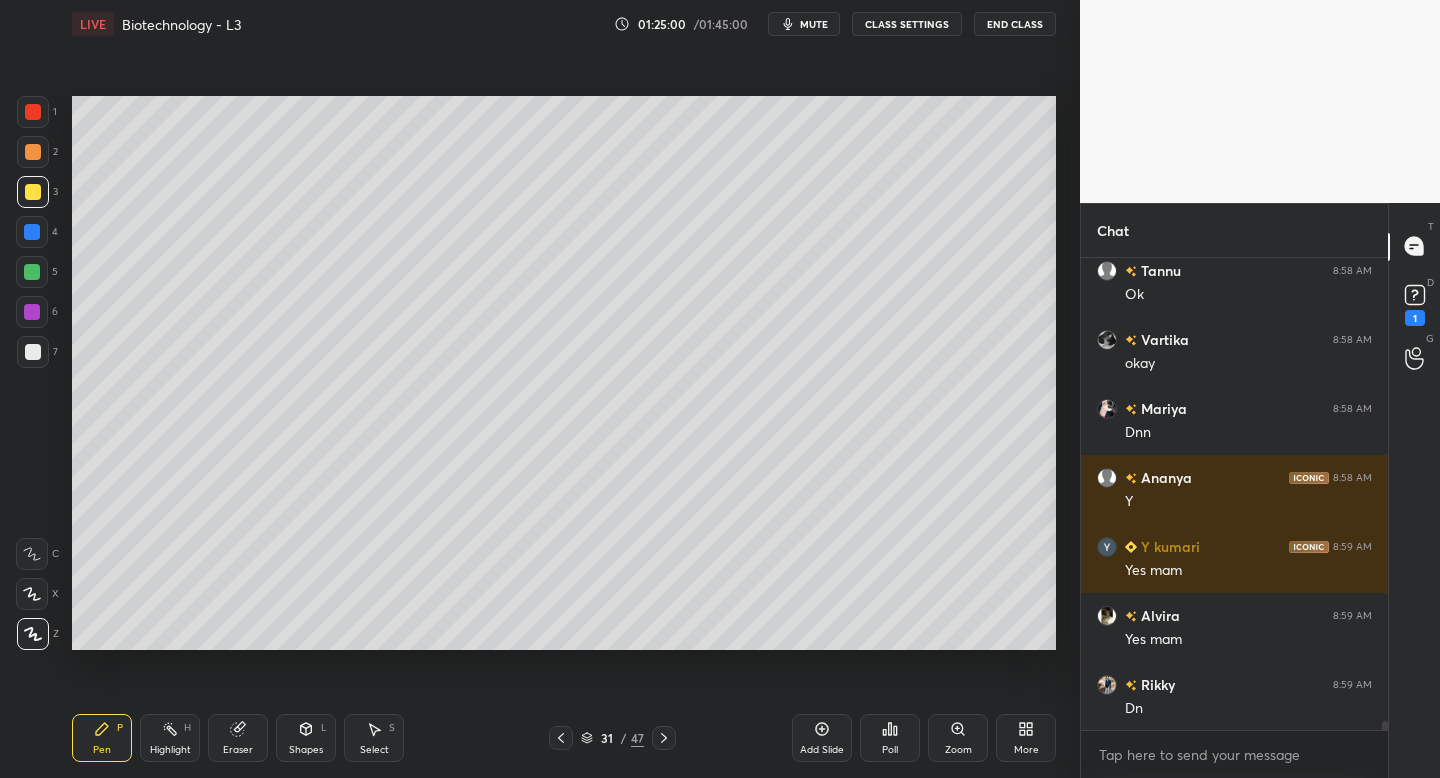 click 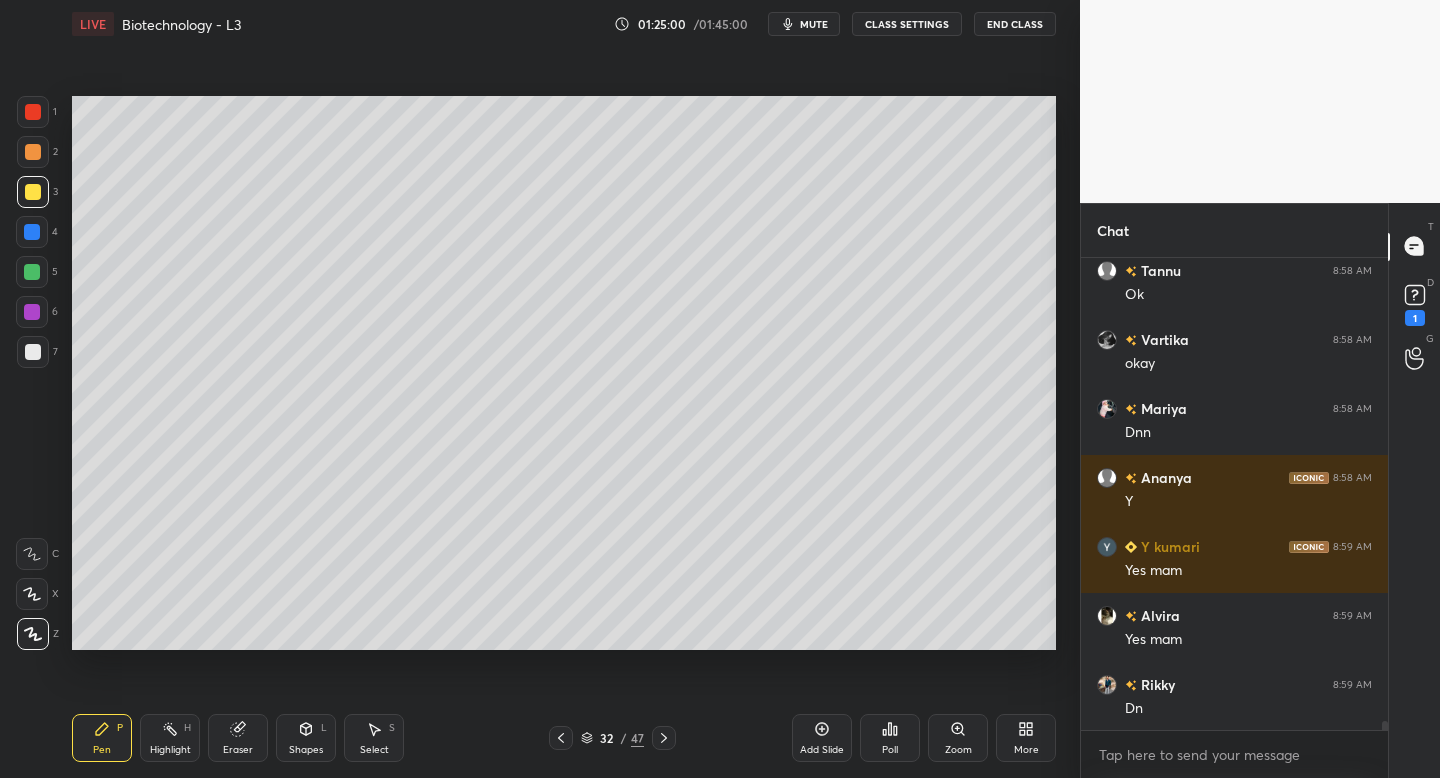 click 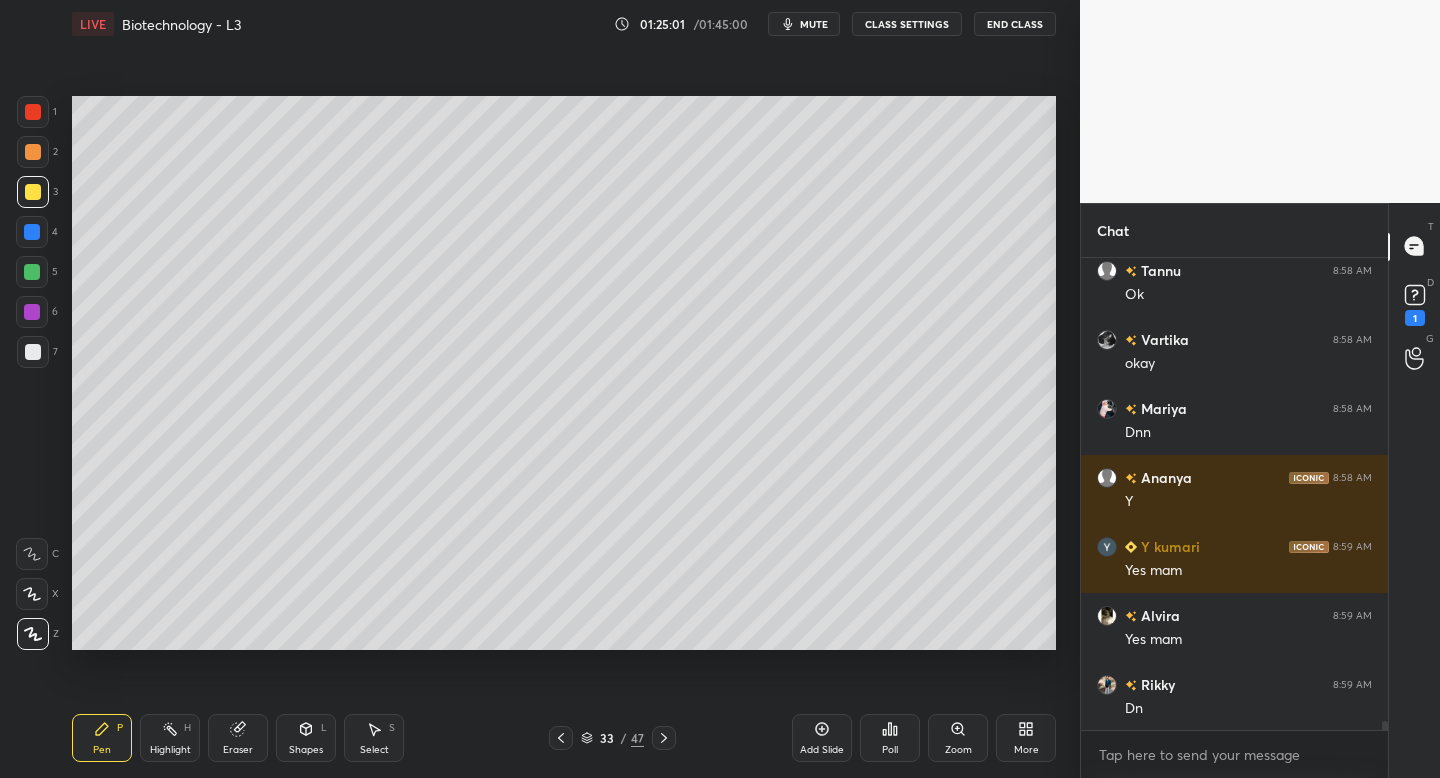 click 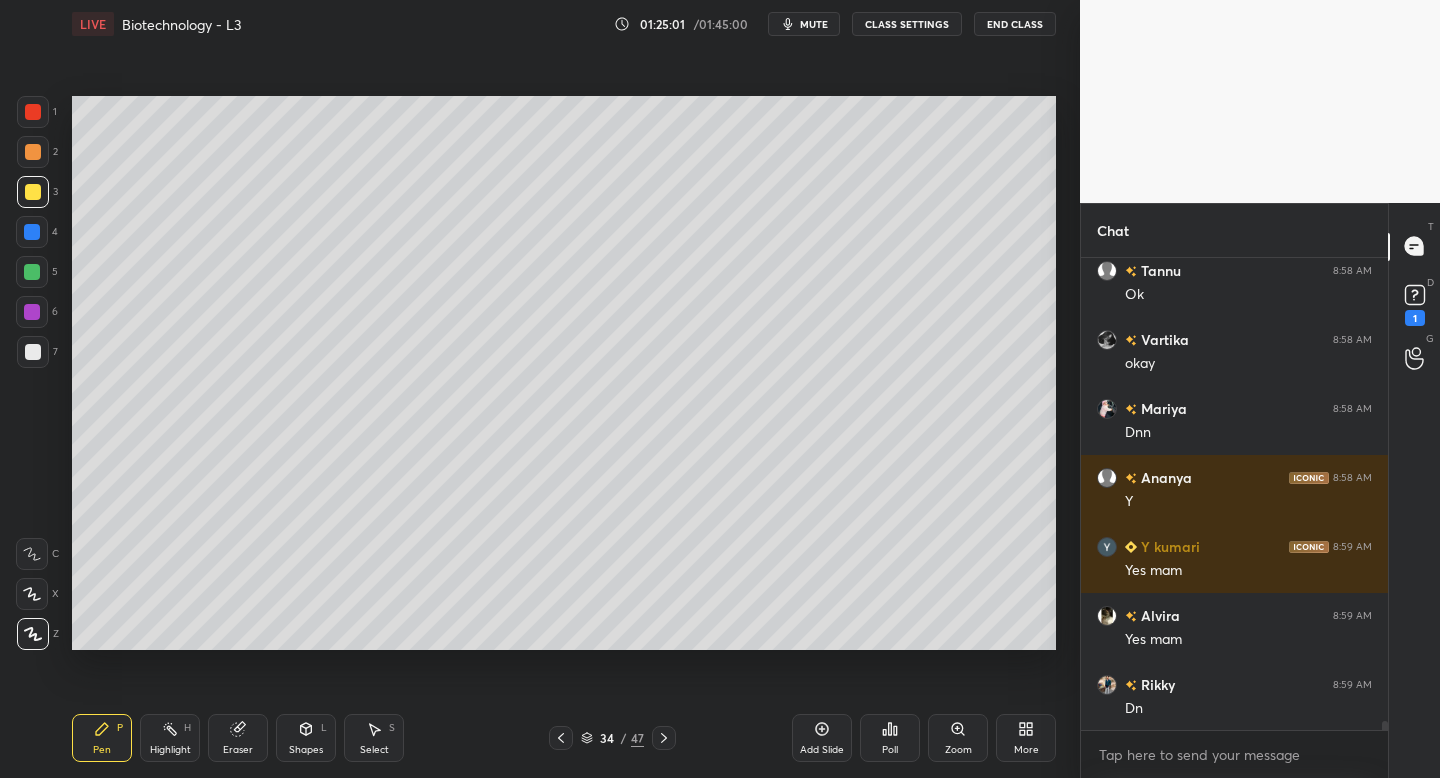 click 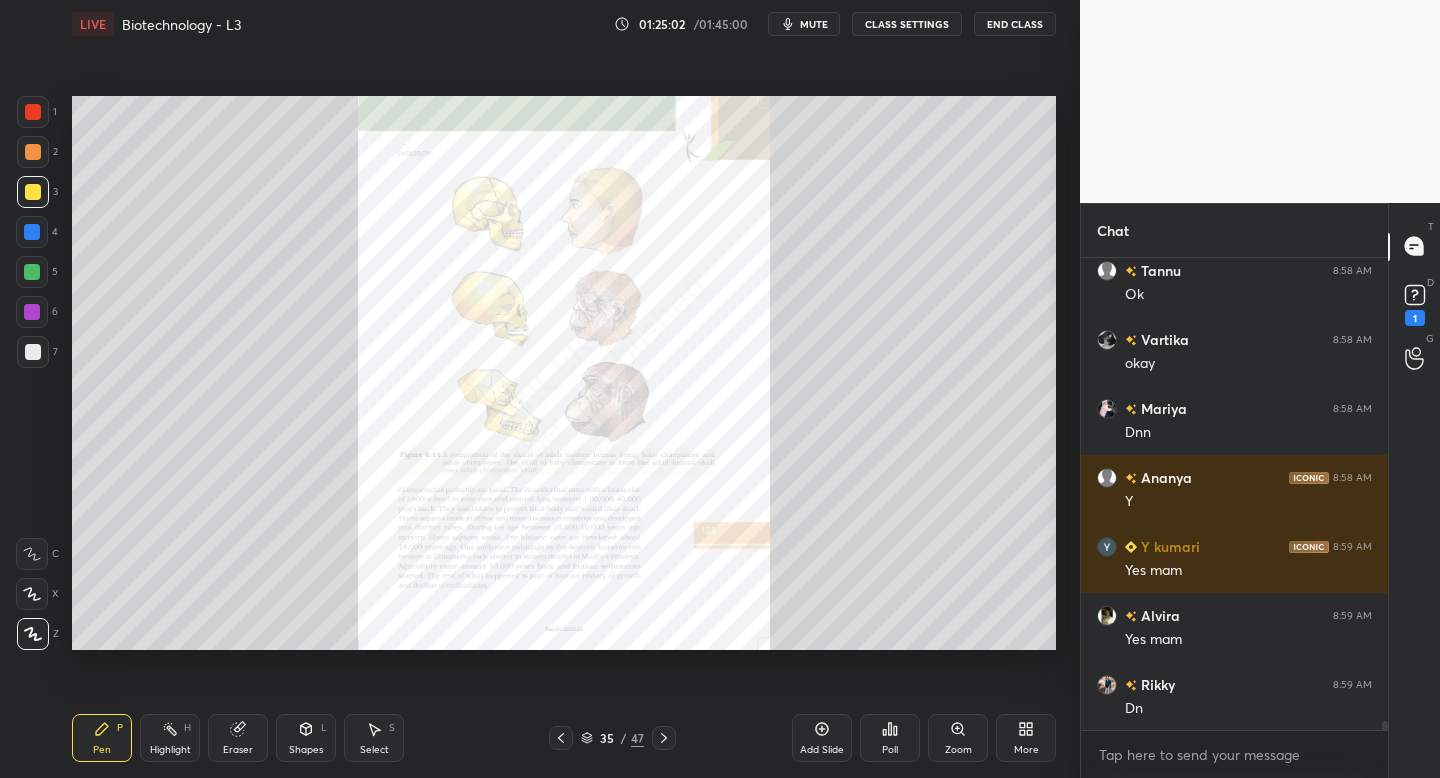 click on "Zoom" at bounding box center (958, 738) 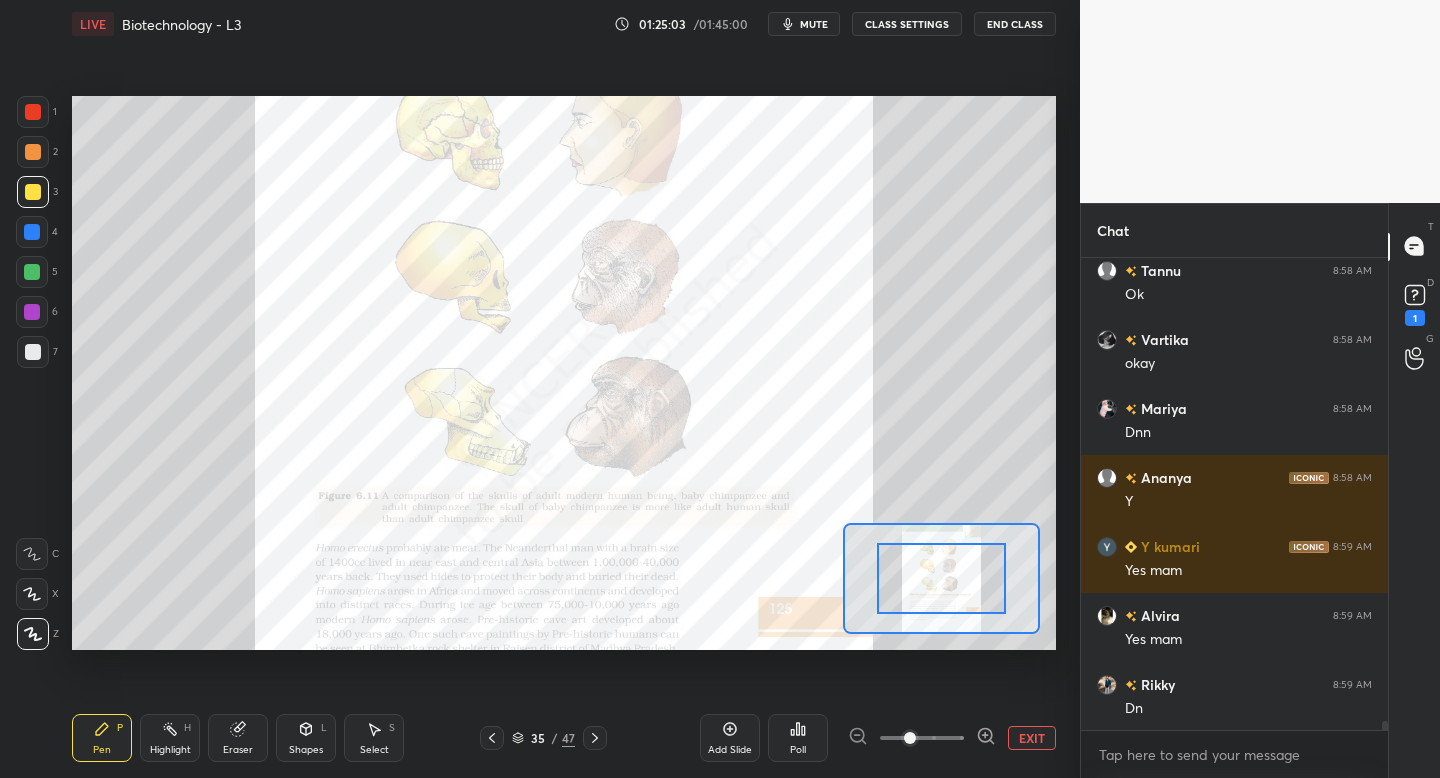 click at bounding box center (922, 738) 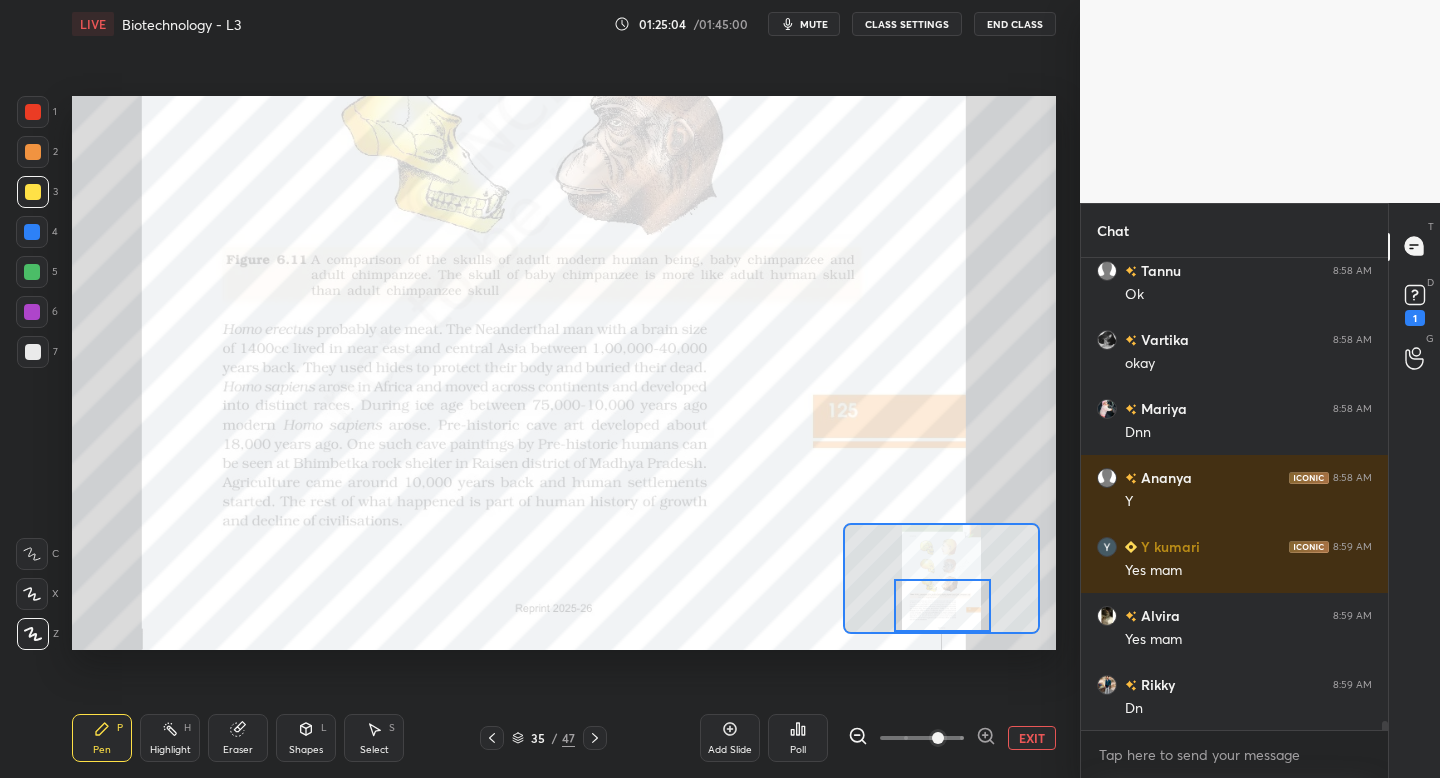 click on "Setting up your live class Poll for   secs No correct answer Start poll" at bounding box center [564, 373] 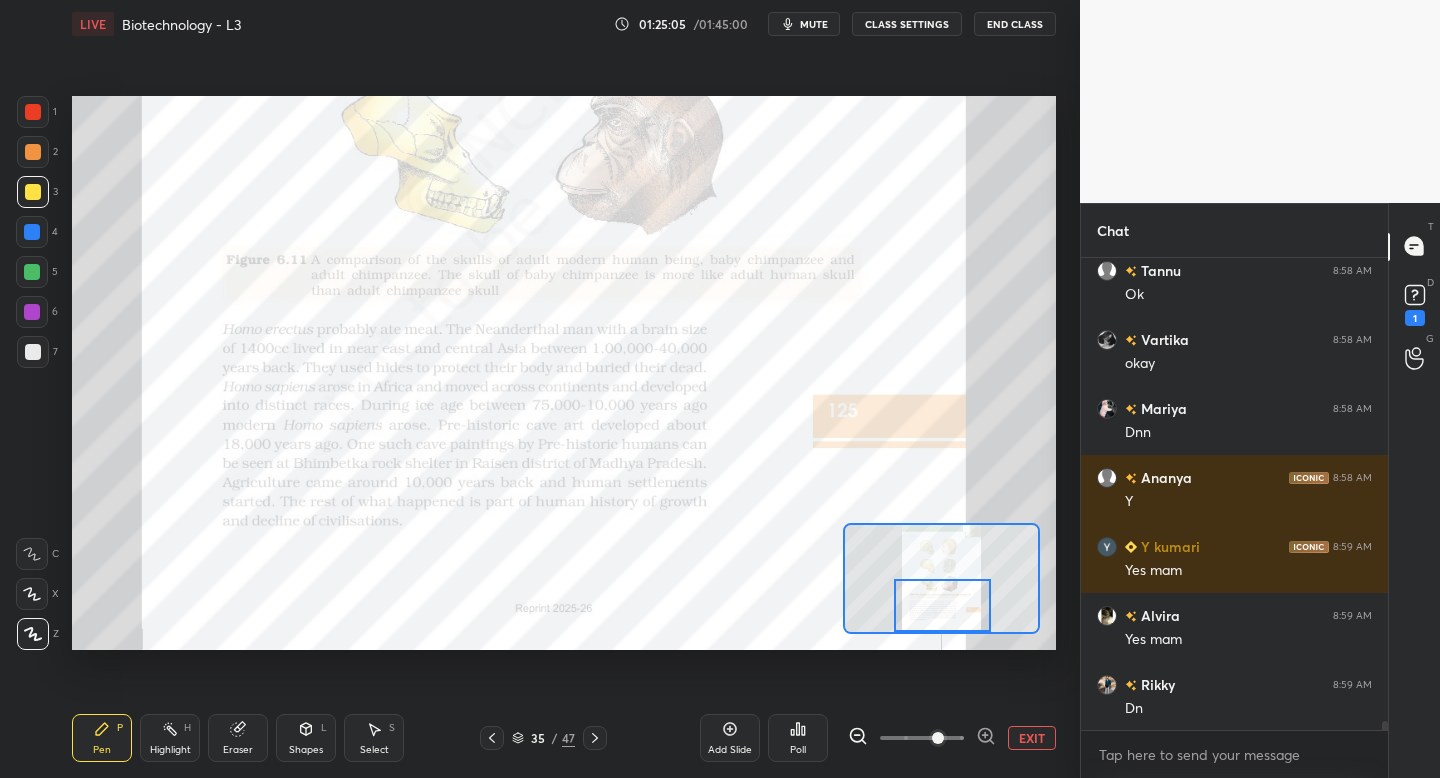 click on "1" at bounding box center [37, 112] 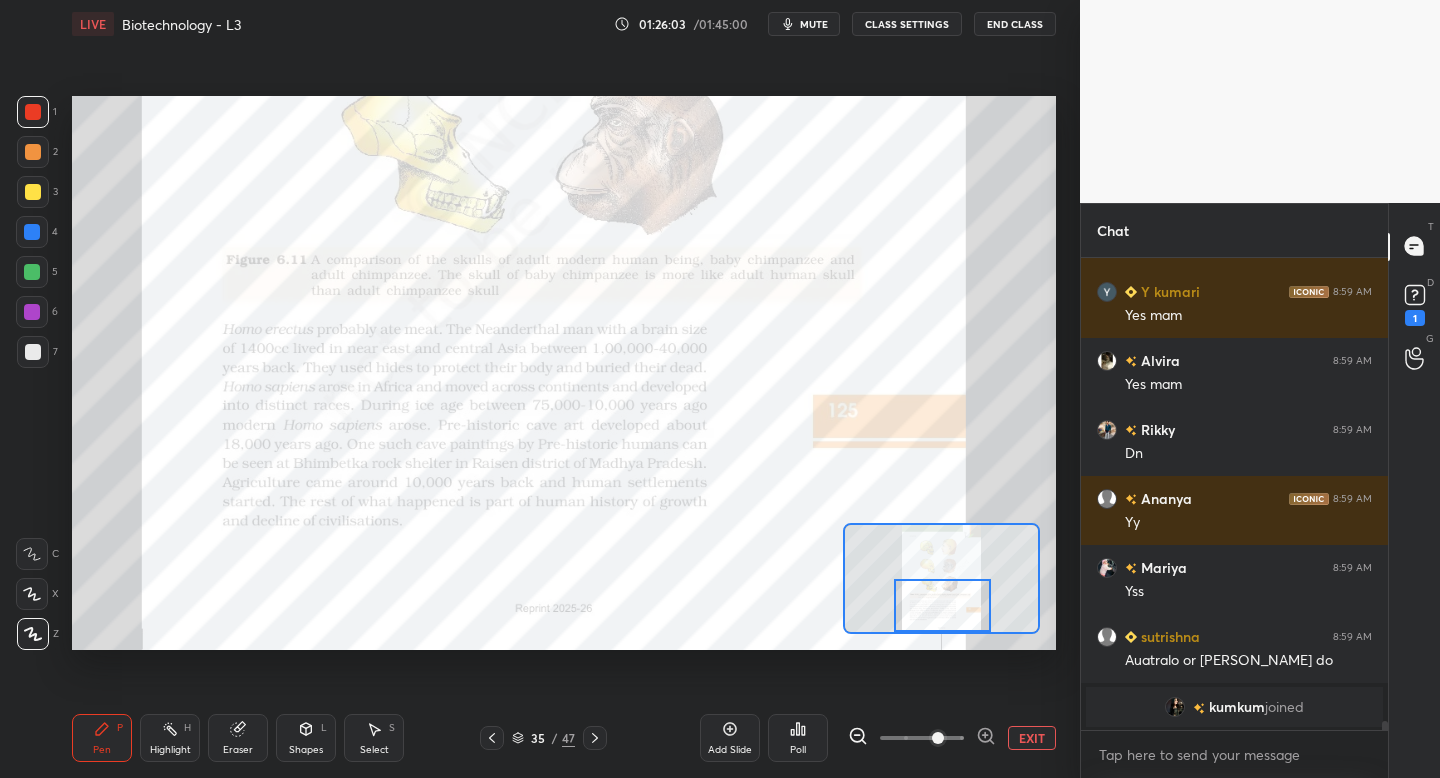 scroll, scrollTop: 23844, scrollLeft: 0, axis: vertical 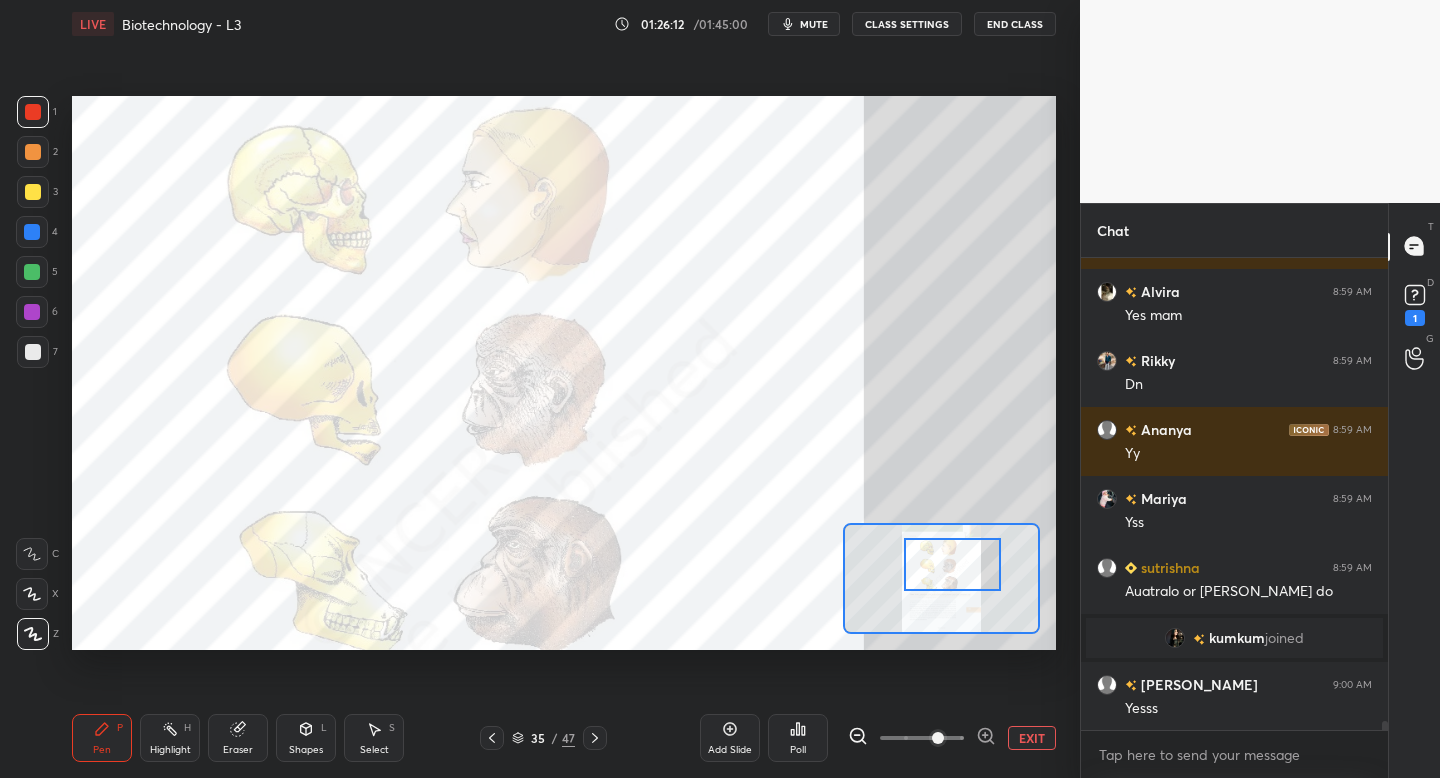 drag, startPoint x: 954, startPoint y: 581, endPoint x: 957, endPoint y: 559, distance: 22.203604 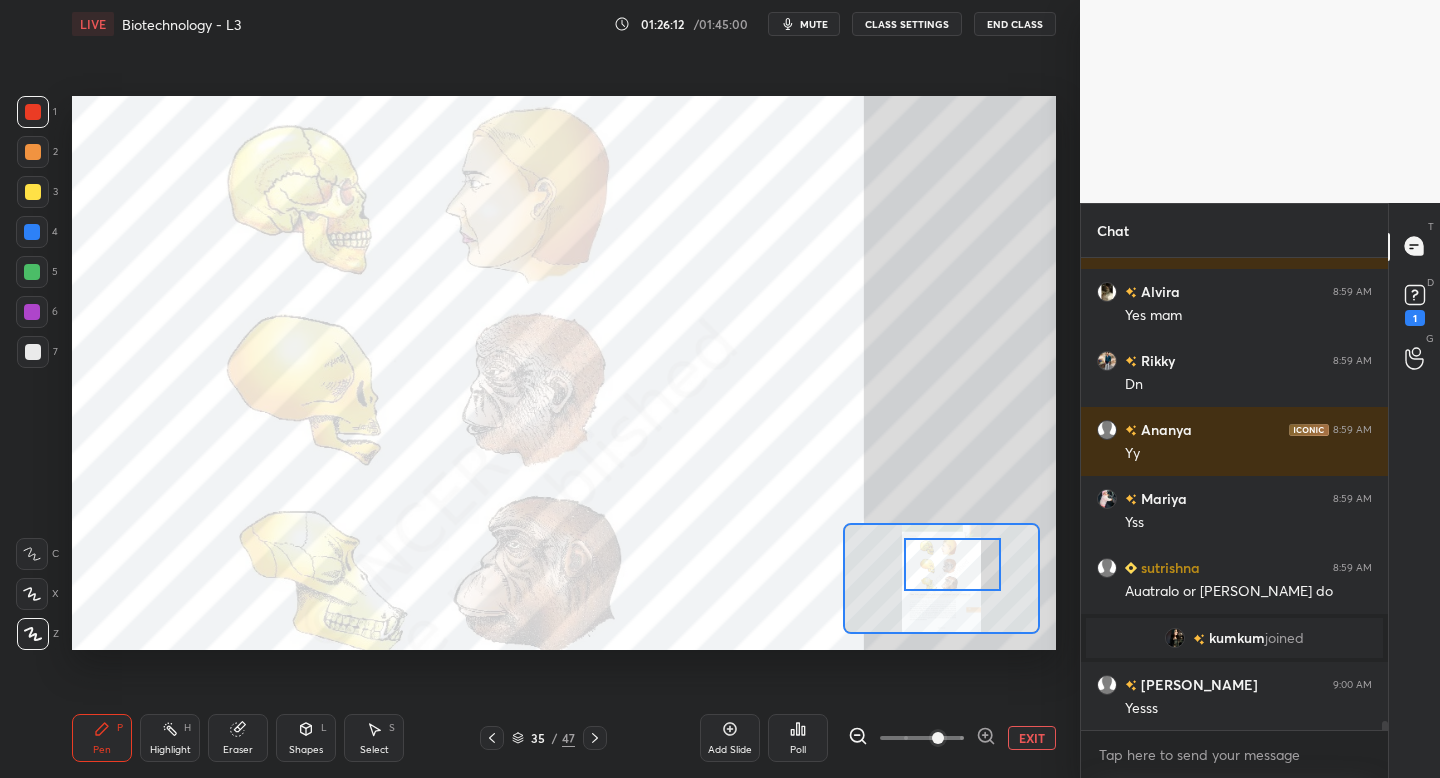 click at bounding box center [952, 564] 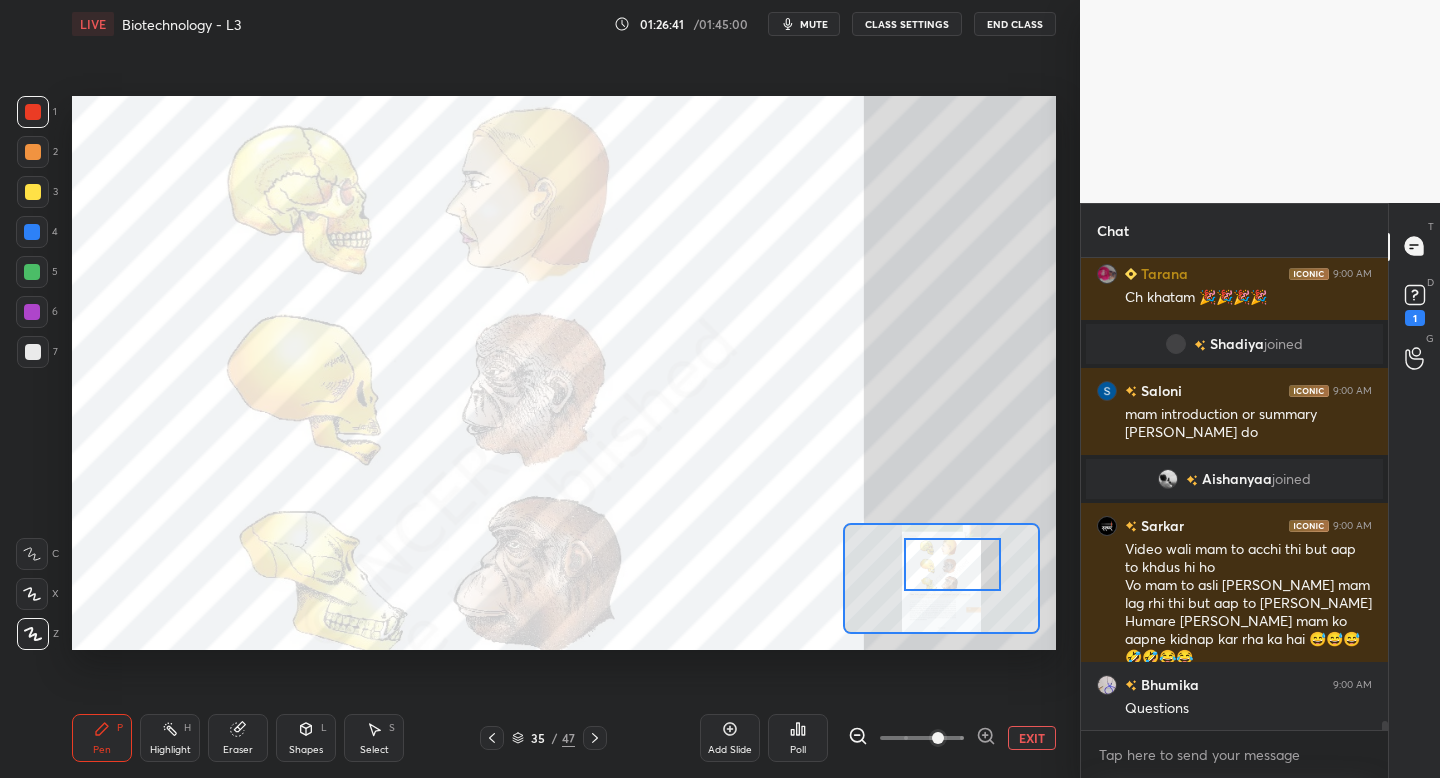 scroll, scrollTop: 24485, scrollLeft: 0, axis: vertical 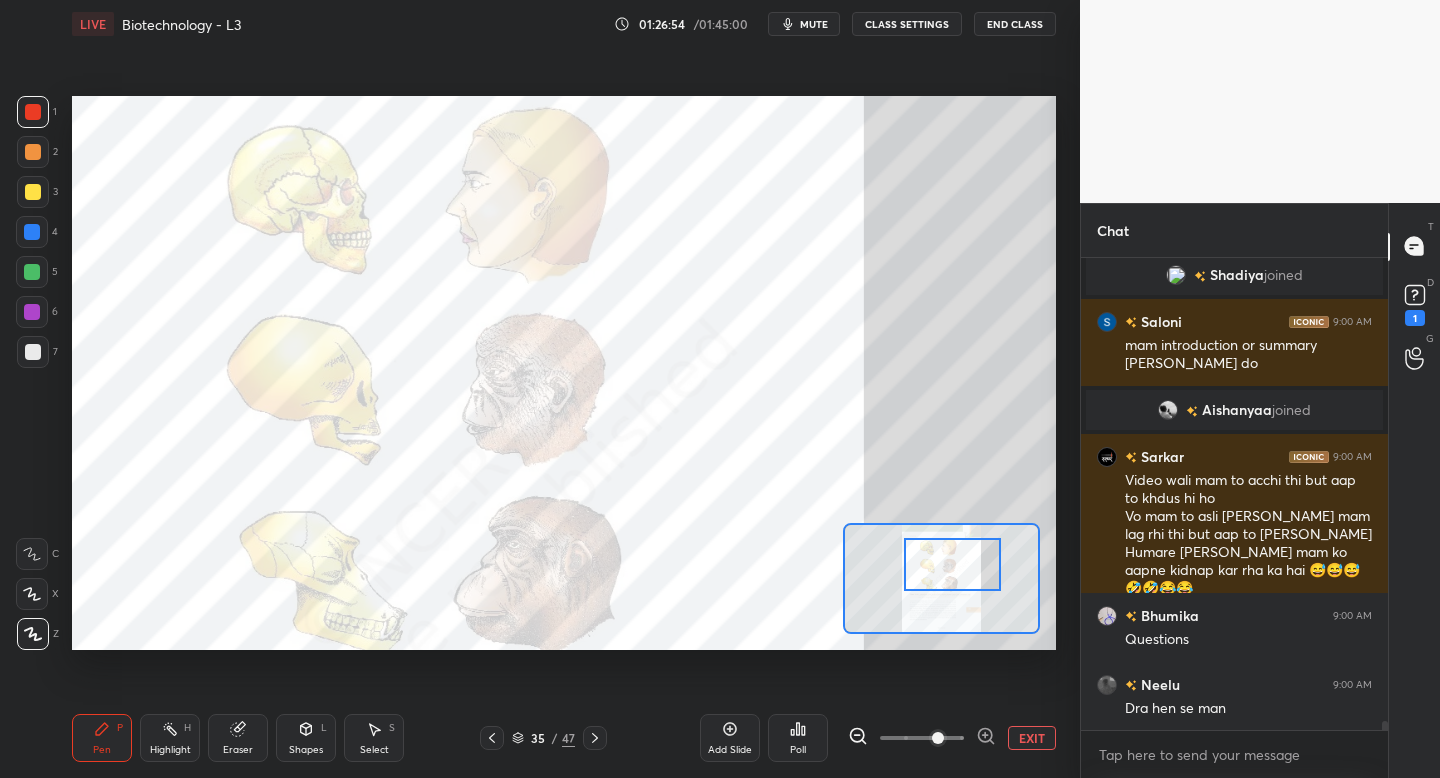 click on "EXIT" at bounding box center (1032, 738) 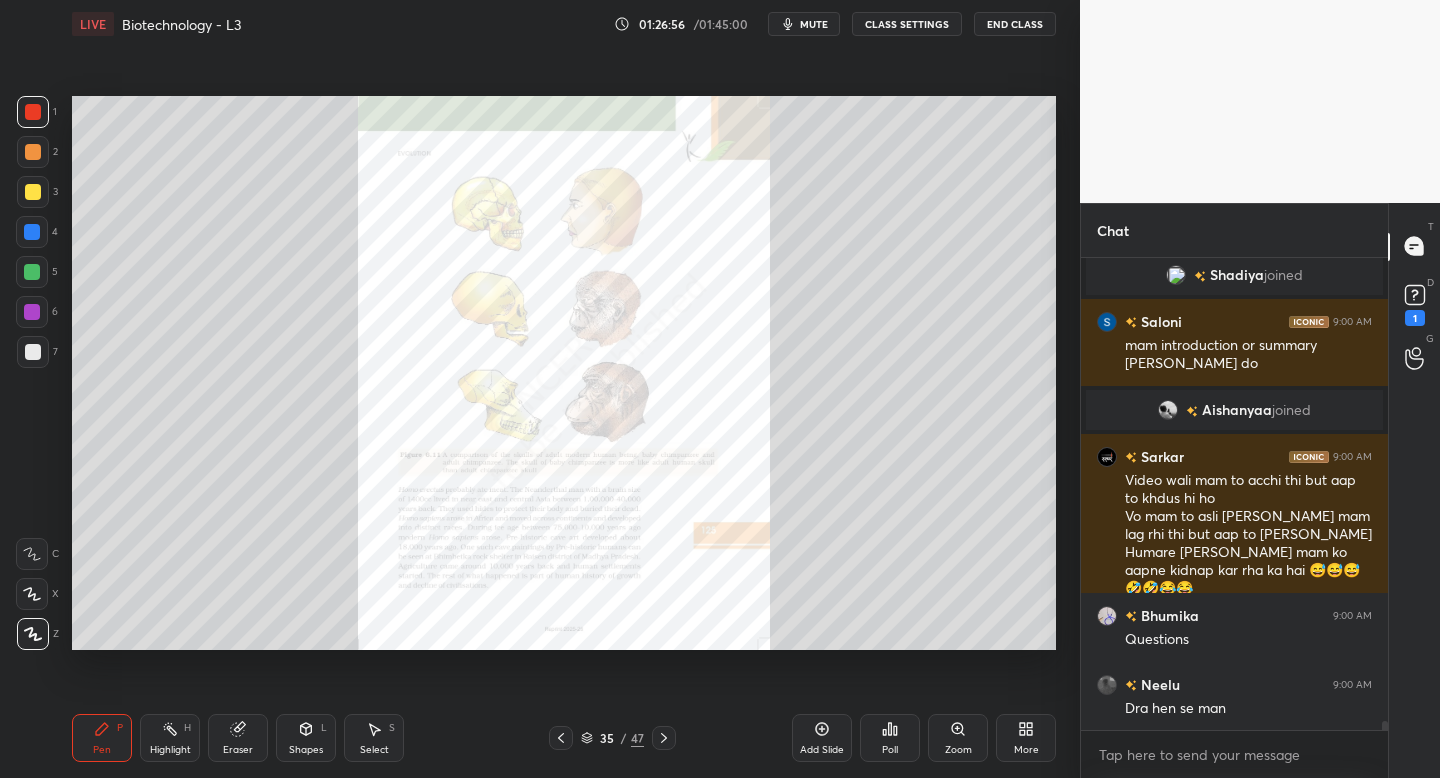 click 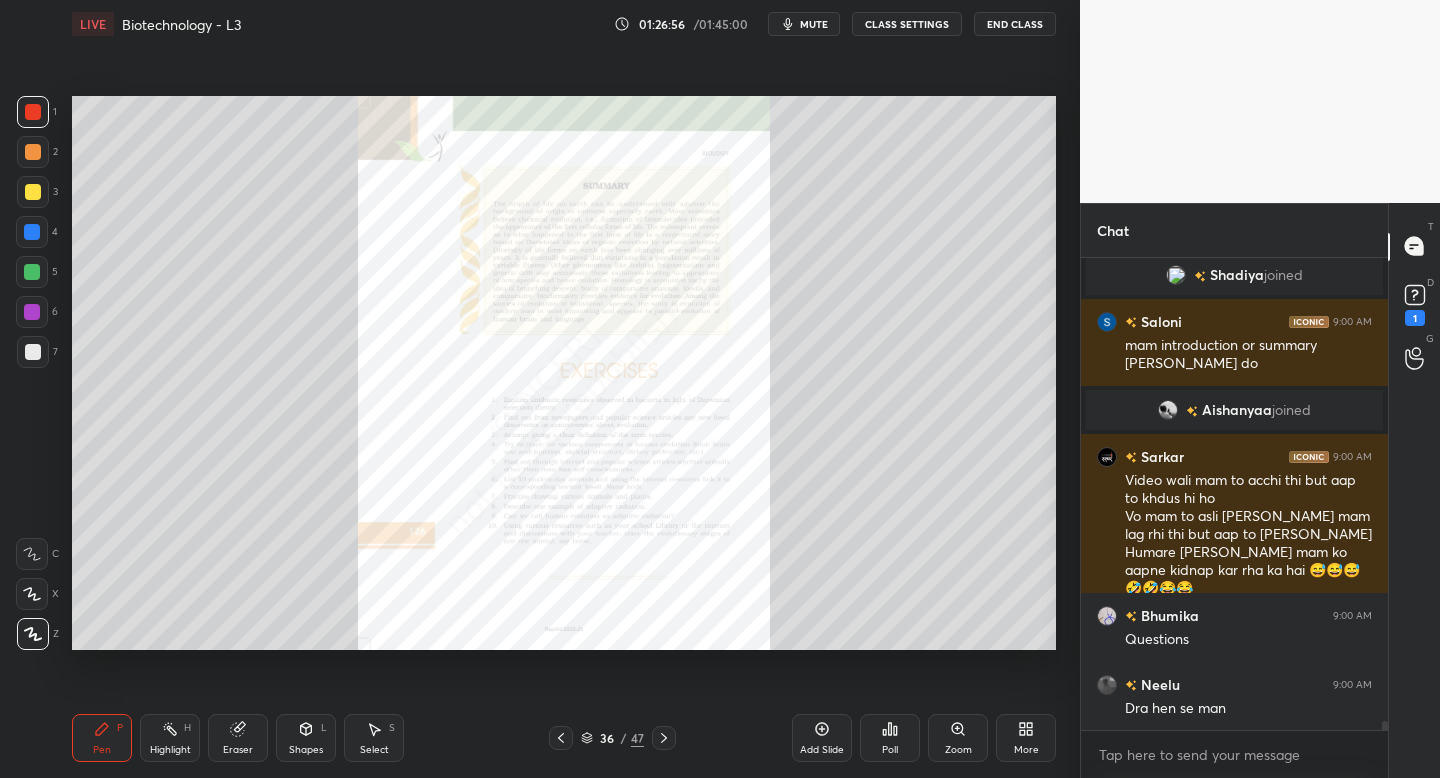 scroll, scrollTop: 24554, scrollLeft: 0, axis: vertical 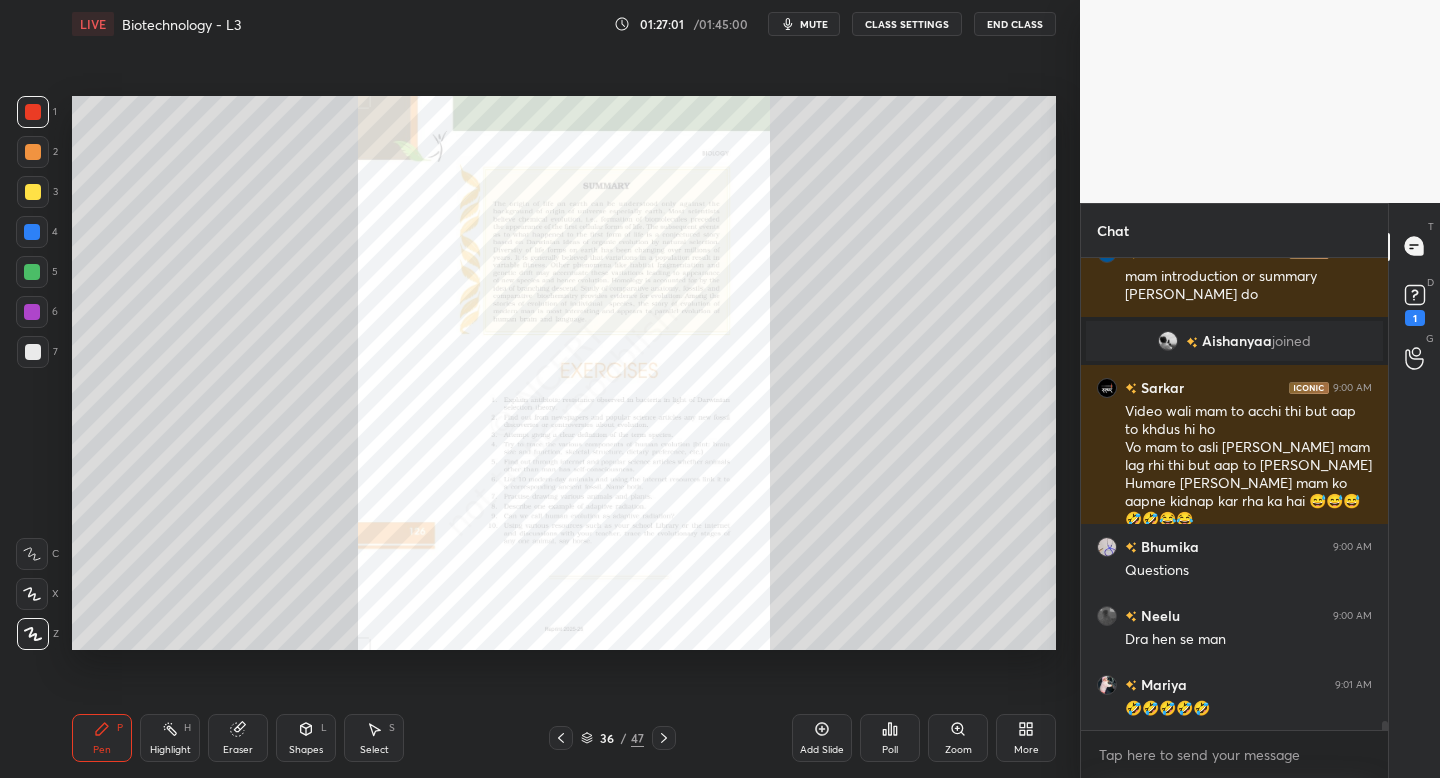 click on "Zoom" at bounding box center [958, 738] 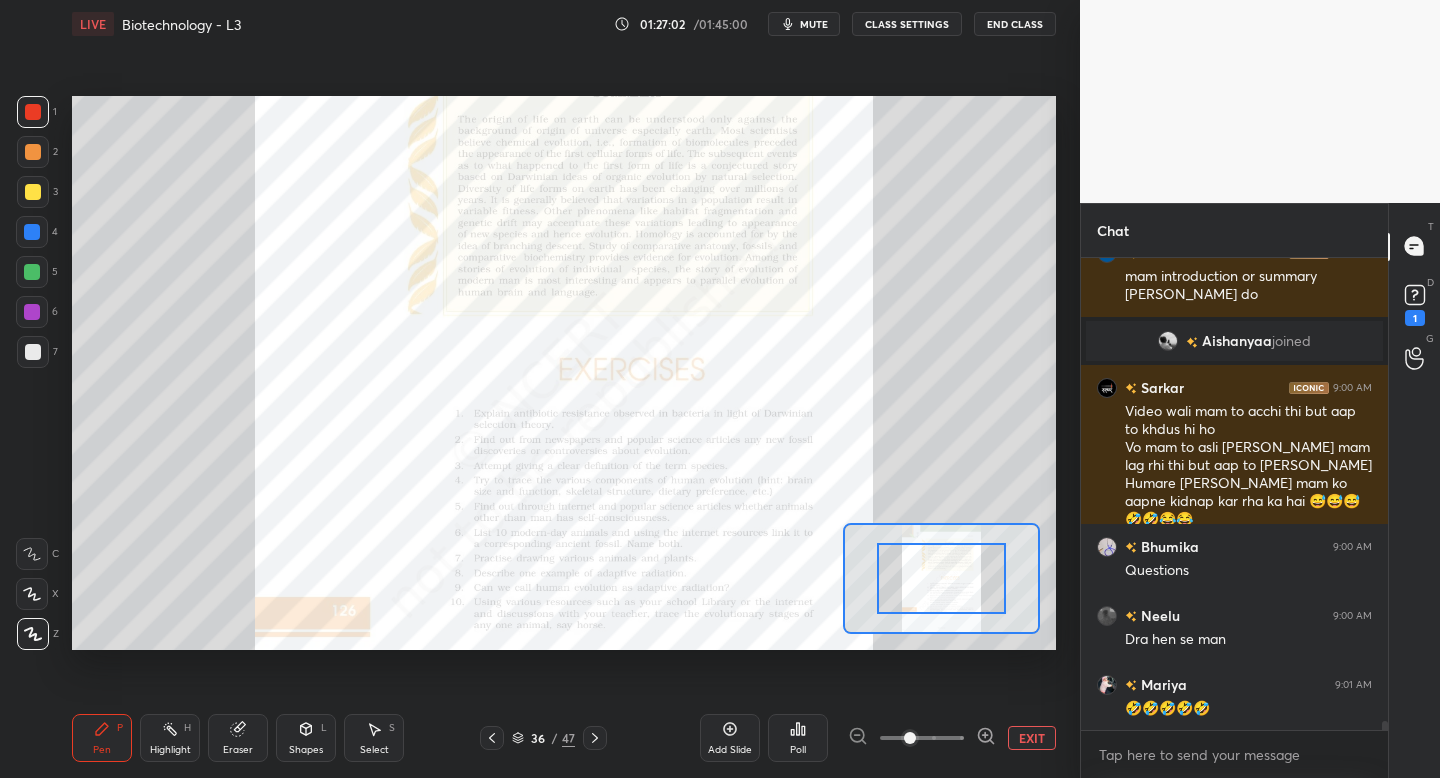 click at bounding box center (922, 738) 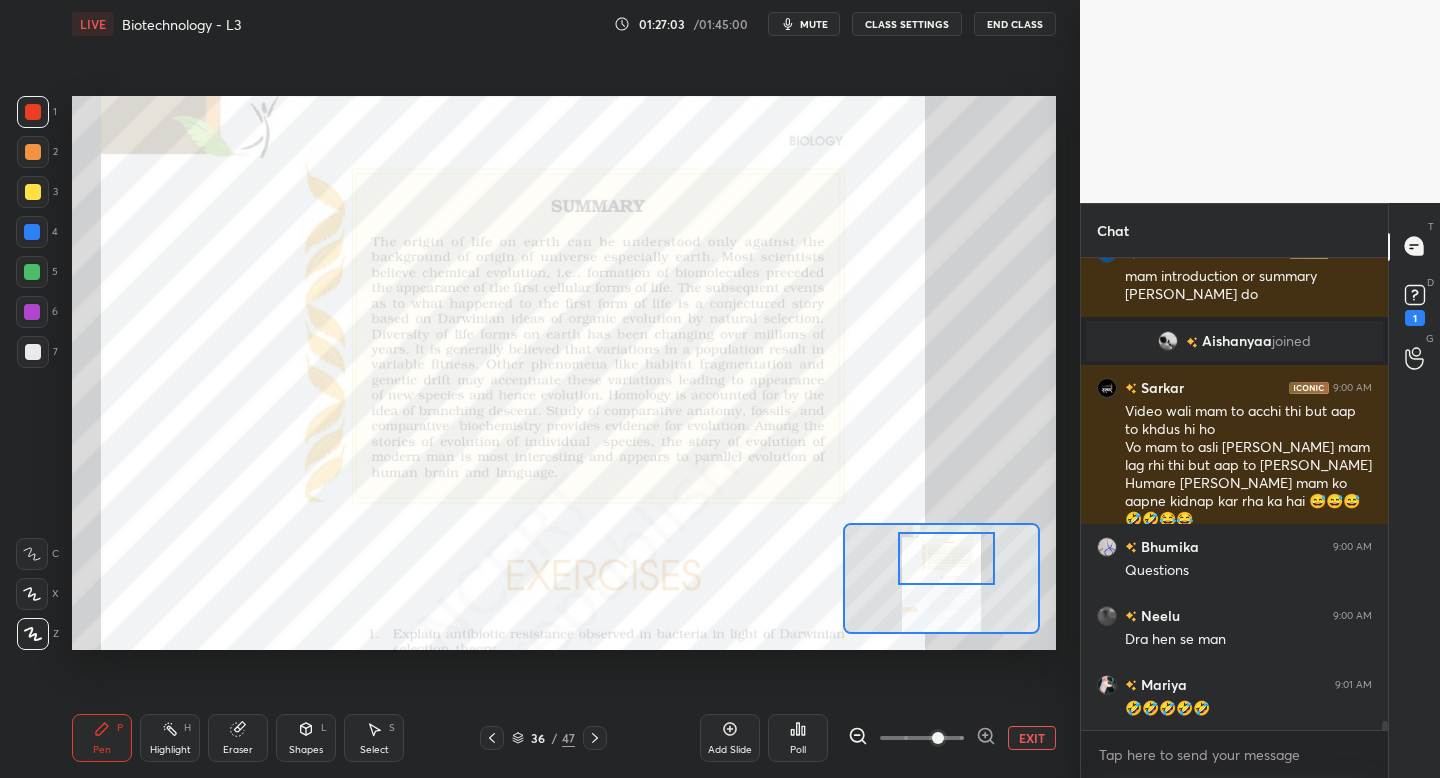 scroll, scrollTop: 24641, scrollLeft: 0, axis: vertical 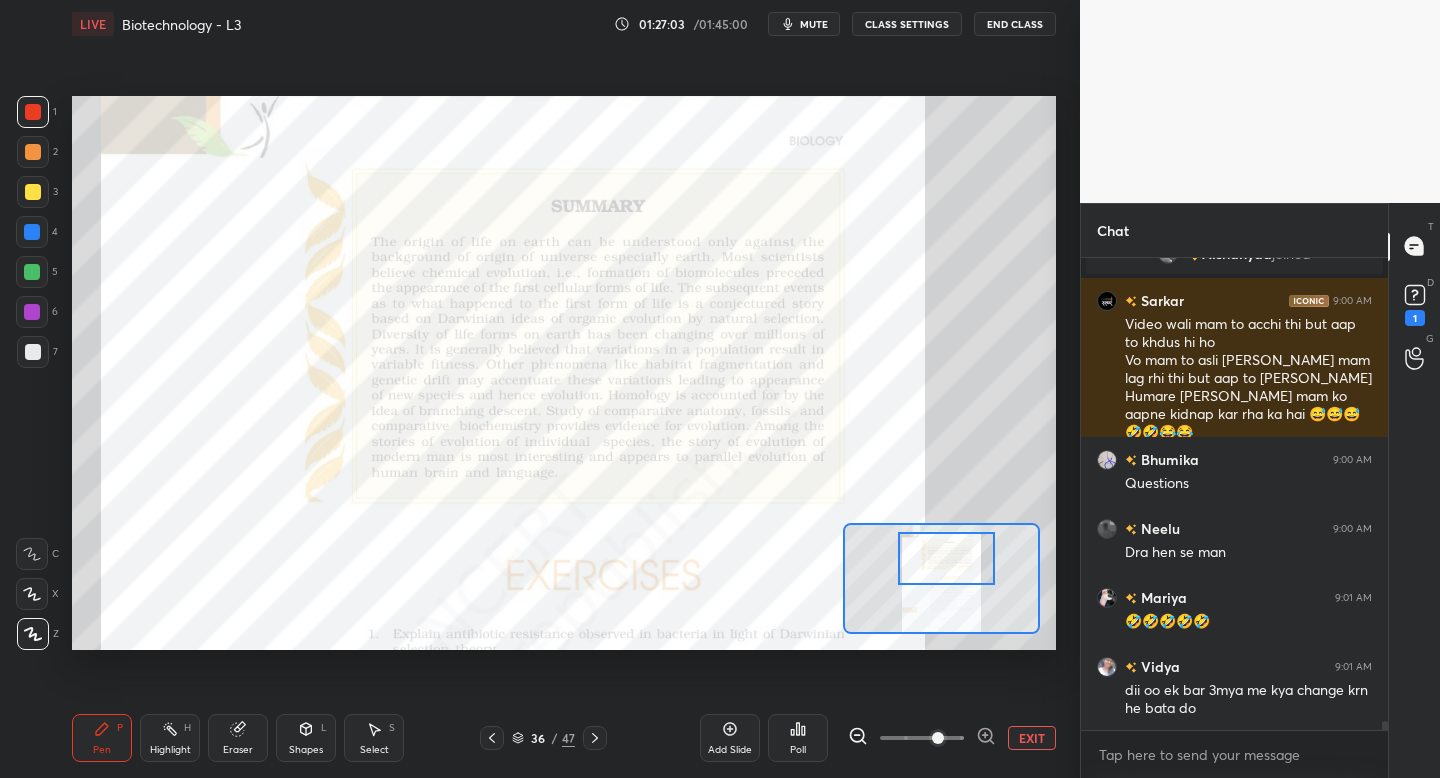 drag, startPoint x: 956, startPoint y: 601, endPoint x: 962, endPoint y: 582, distance: 19.924858 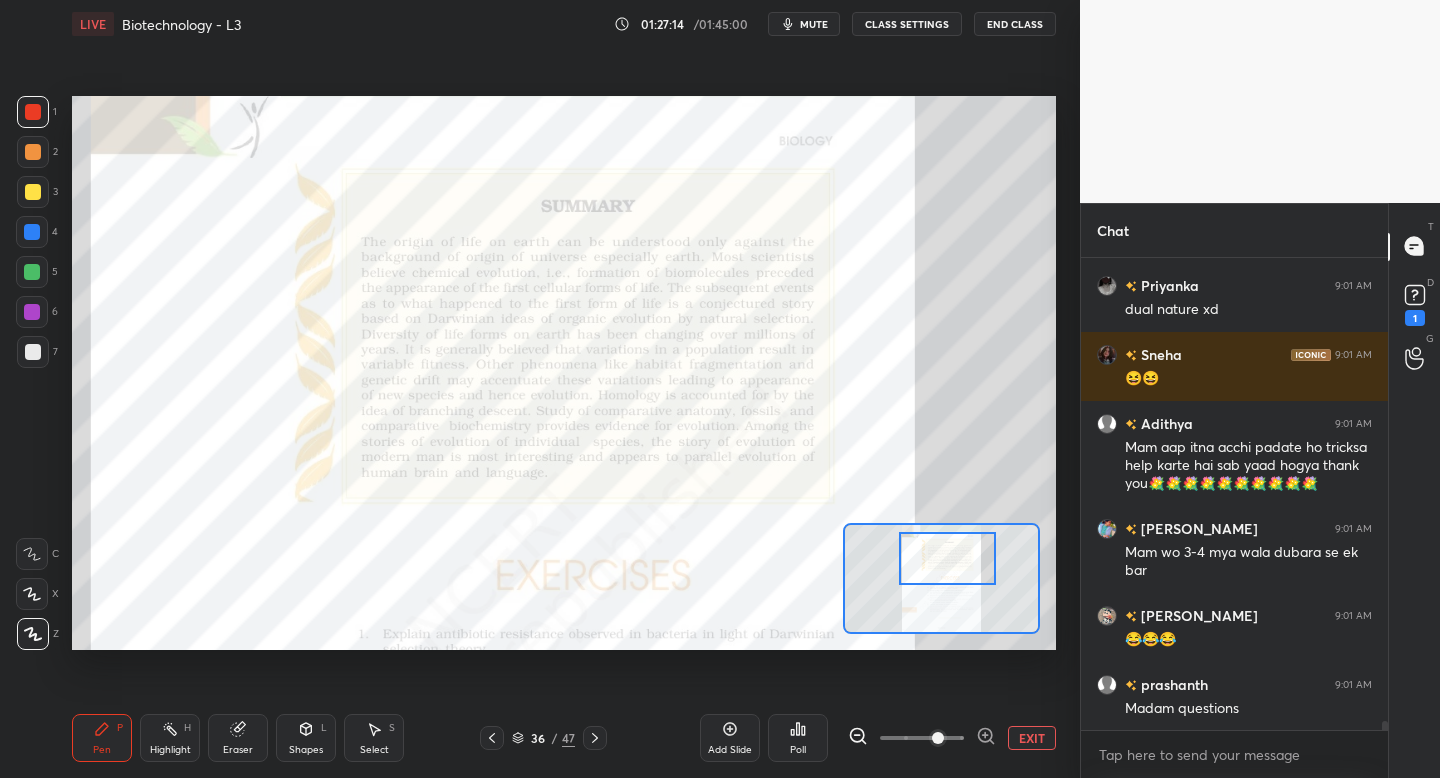 scroll, scrollTop: 25178, scrollLeft: 0, axis: vertical 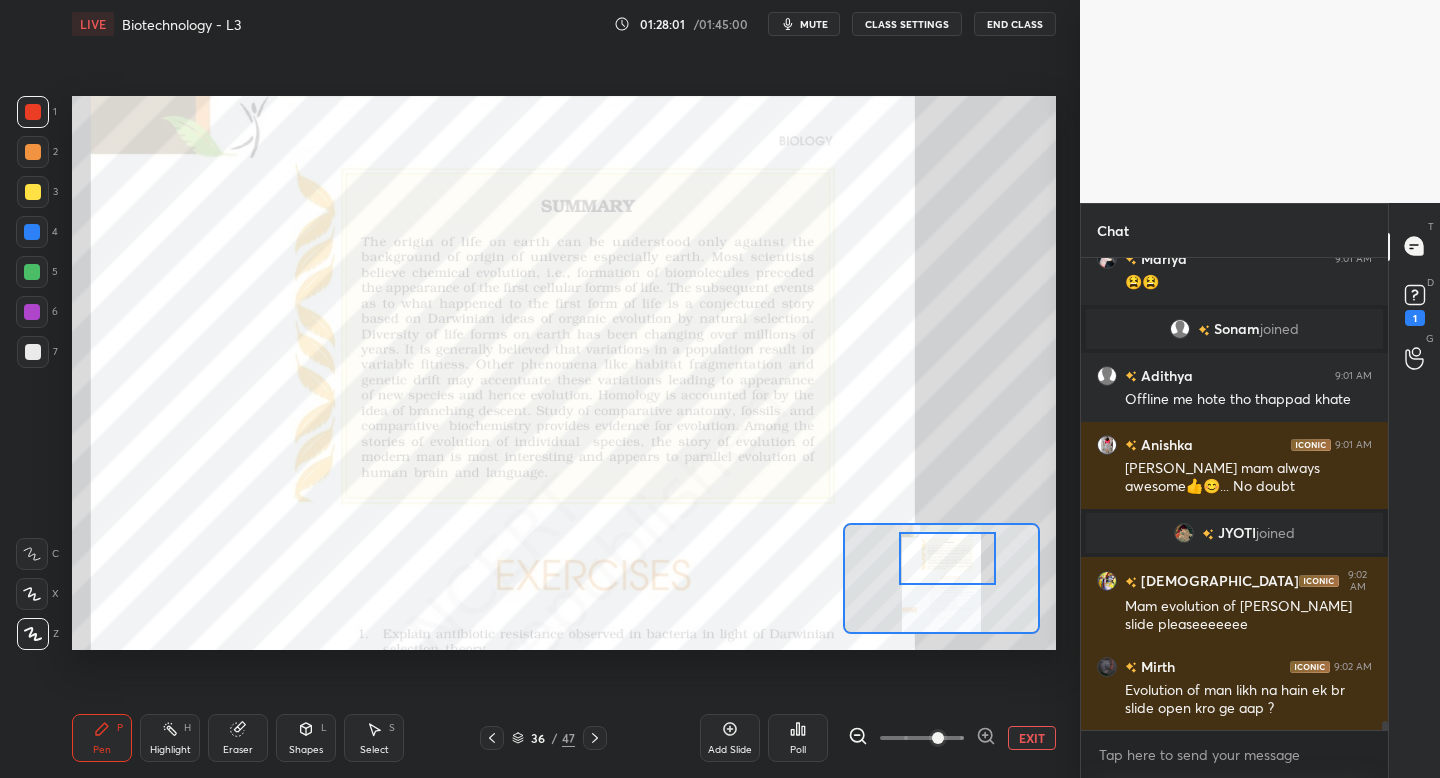 click on "EXIT" at bounding box center [1032, 738] 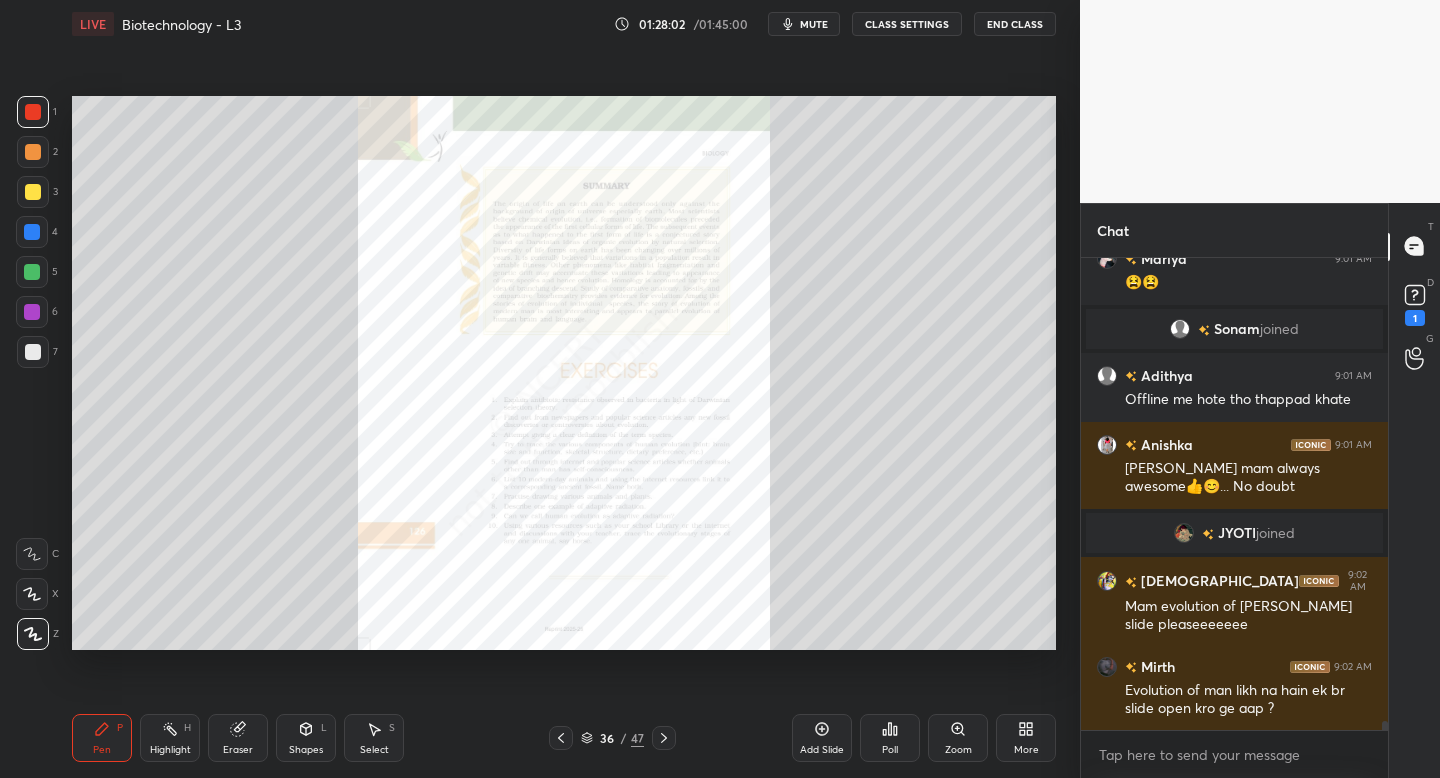 click at bounding box center [561, 738] 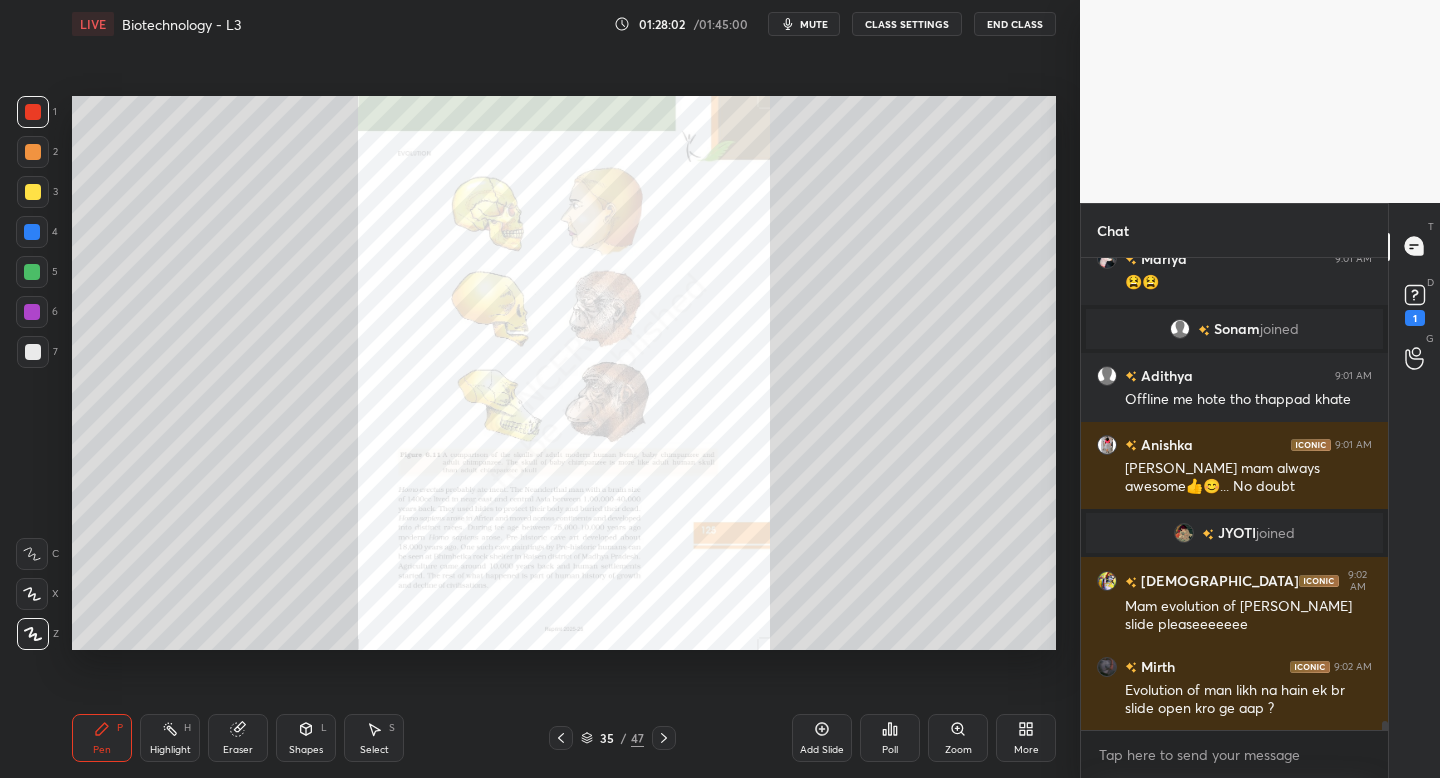 click 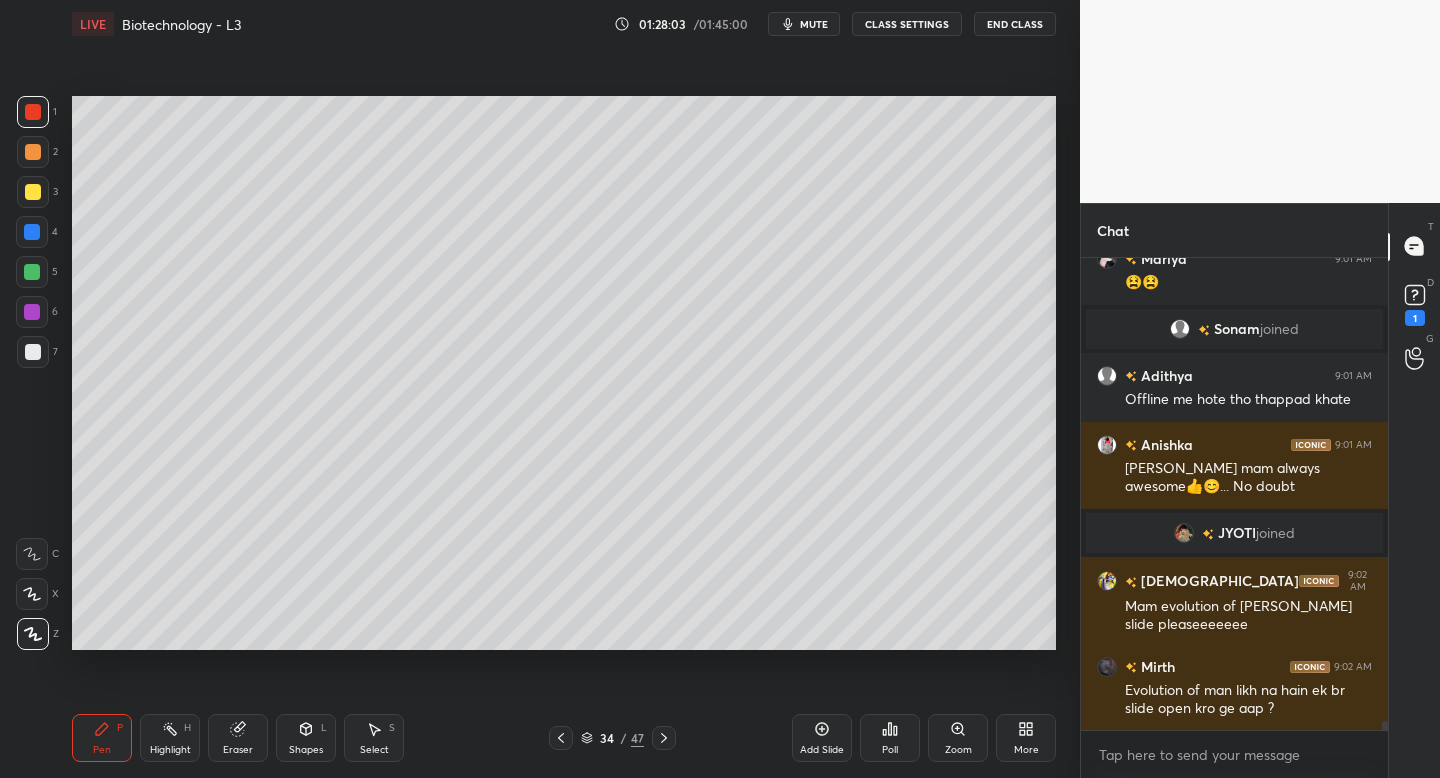 click 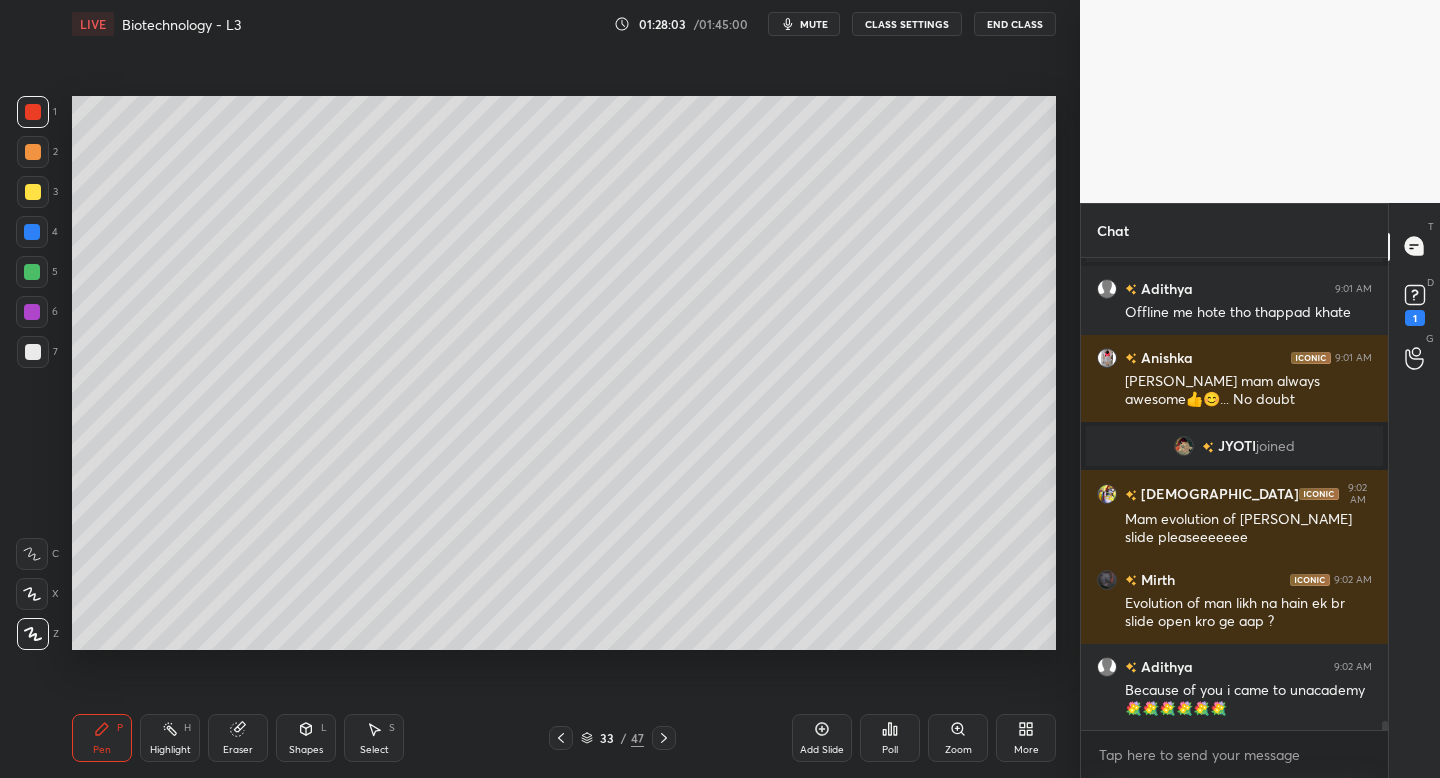 click 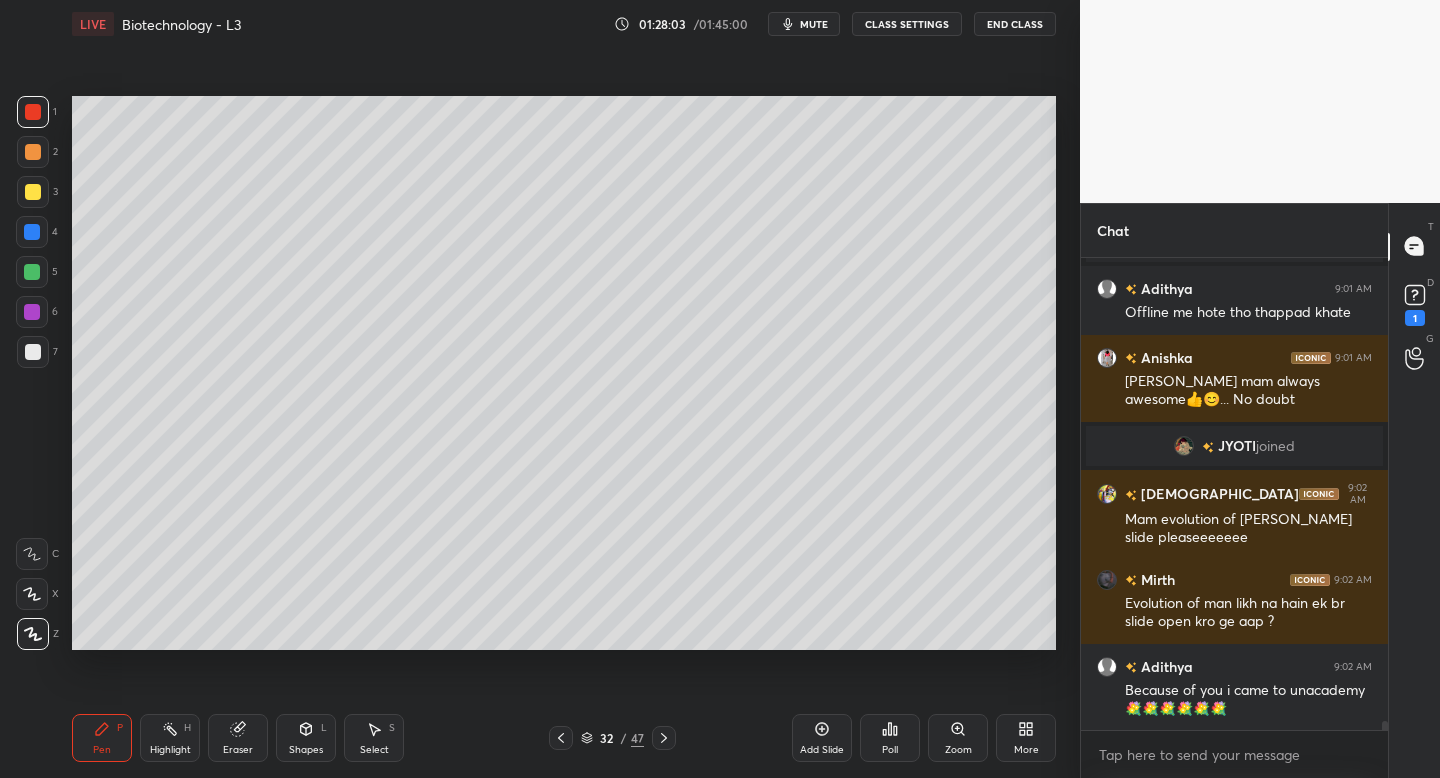 click 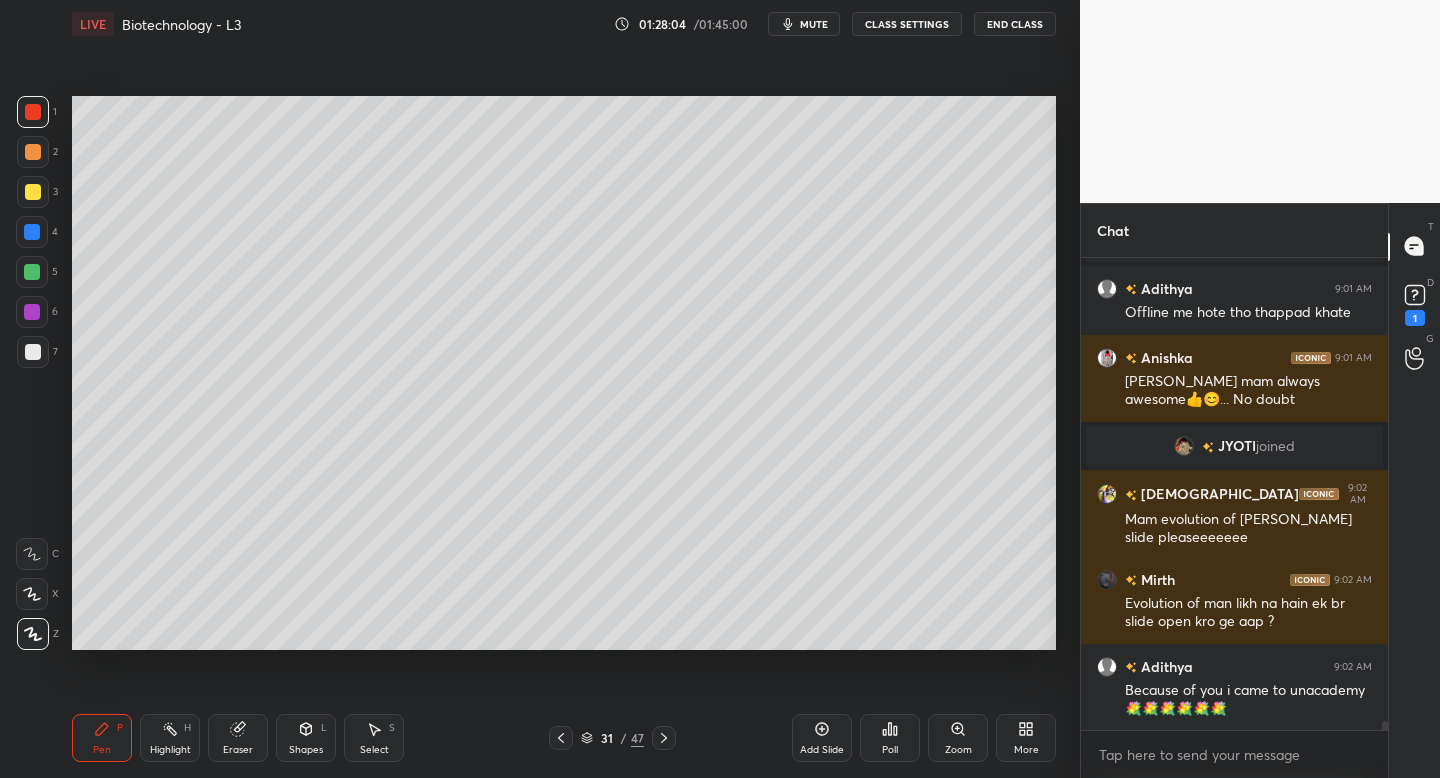 scroll, scrollTop: 25739, scrollLeft: 0, axis: vertical 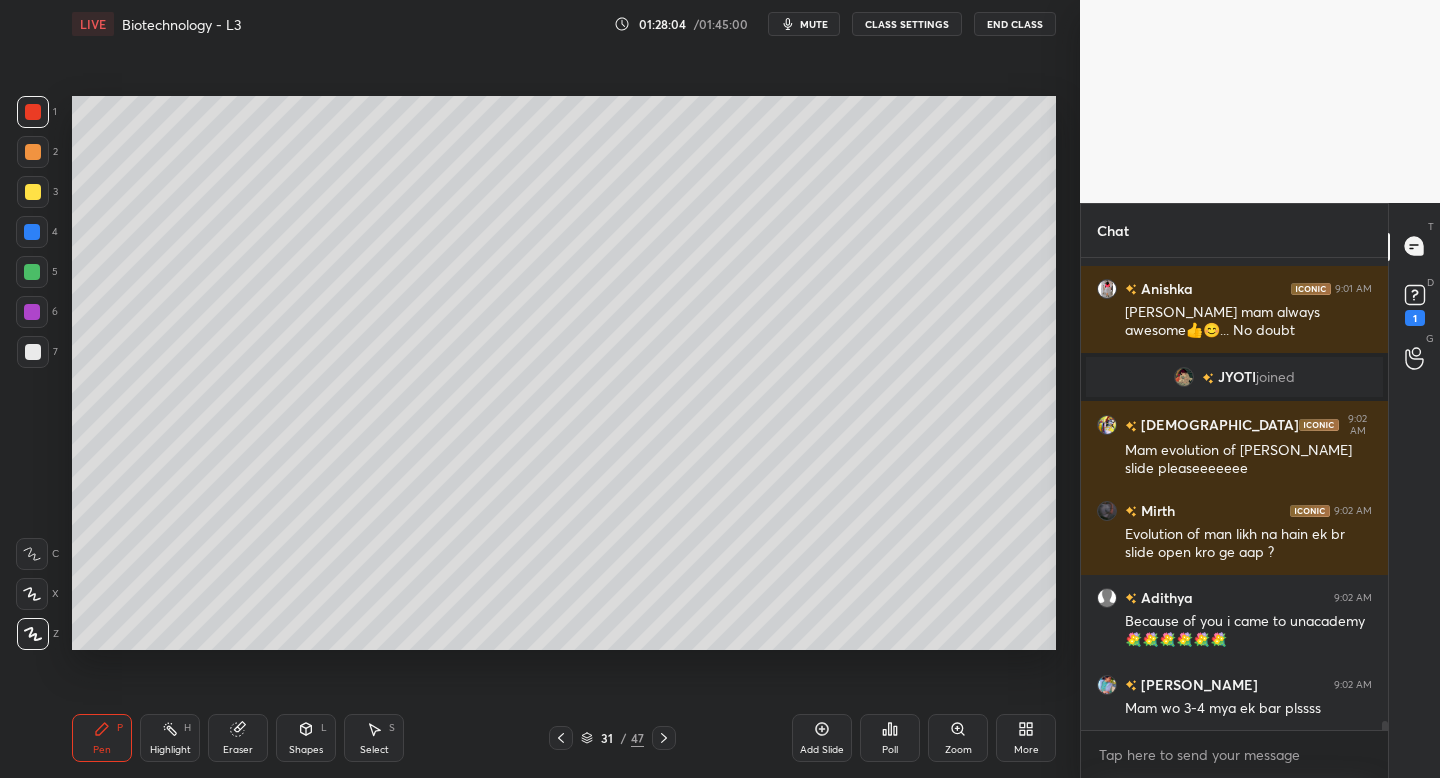 click 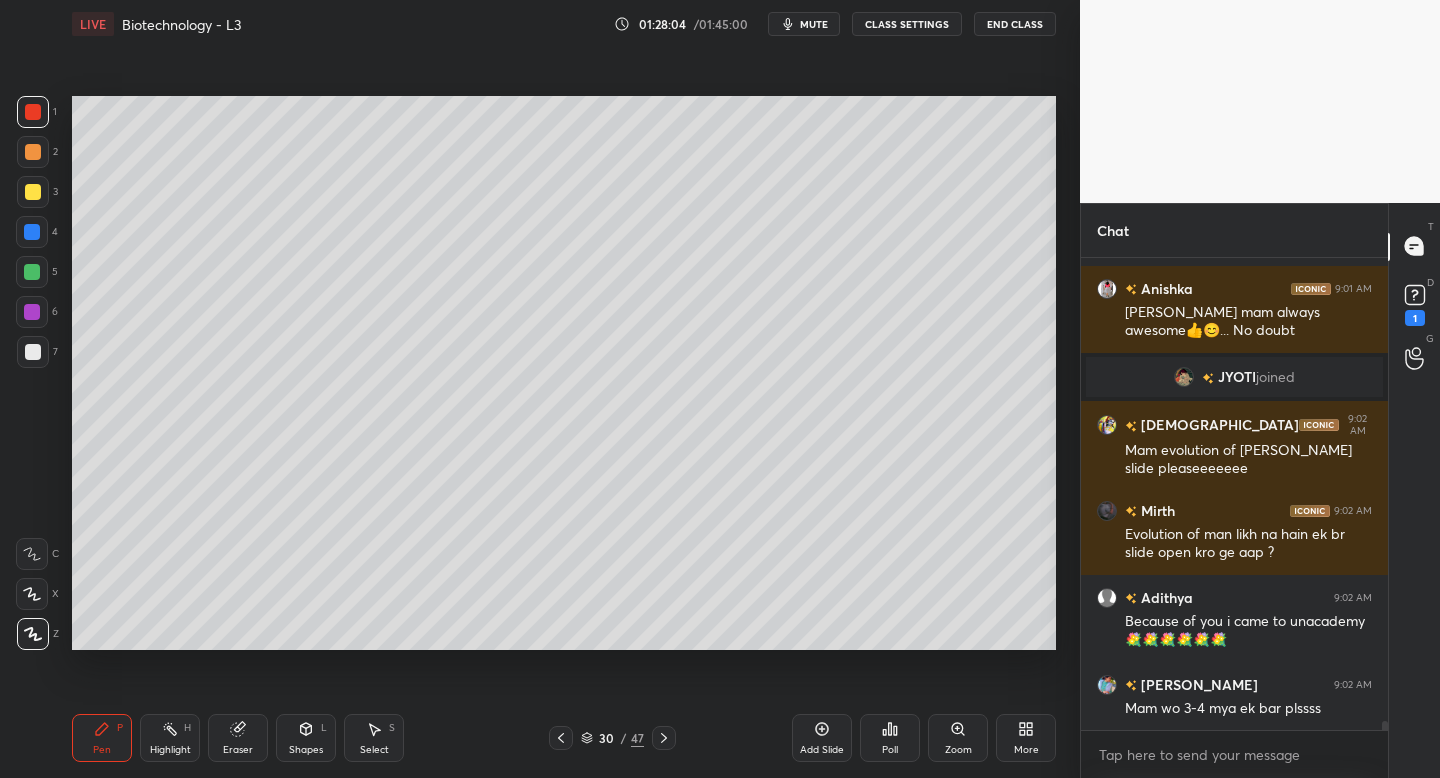 click 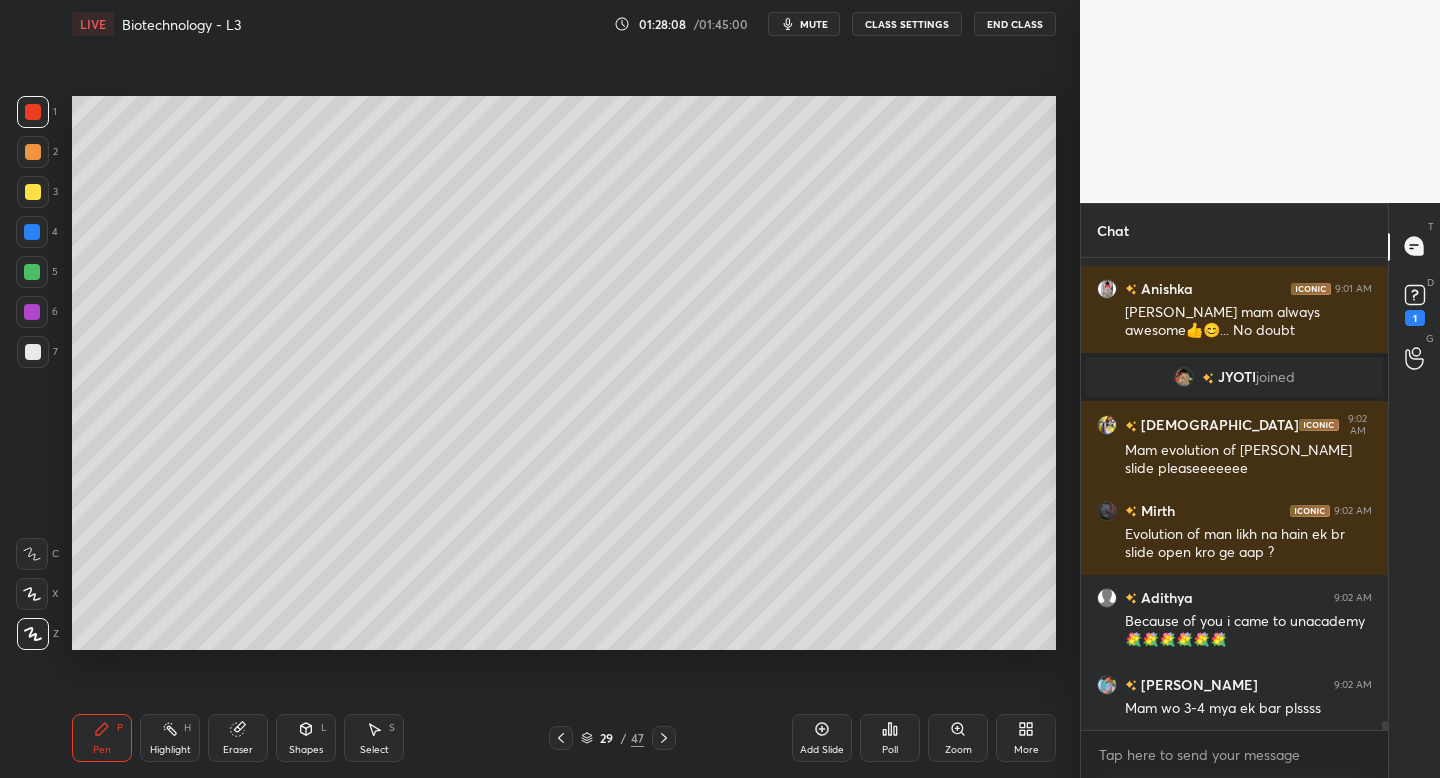 scroll, scrollTop: 25808, scrollLeft: 0, axis: vertical 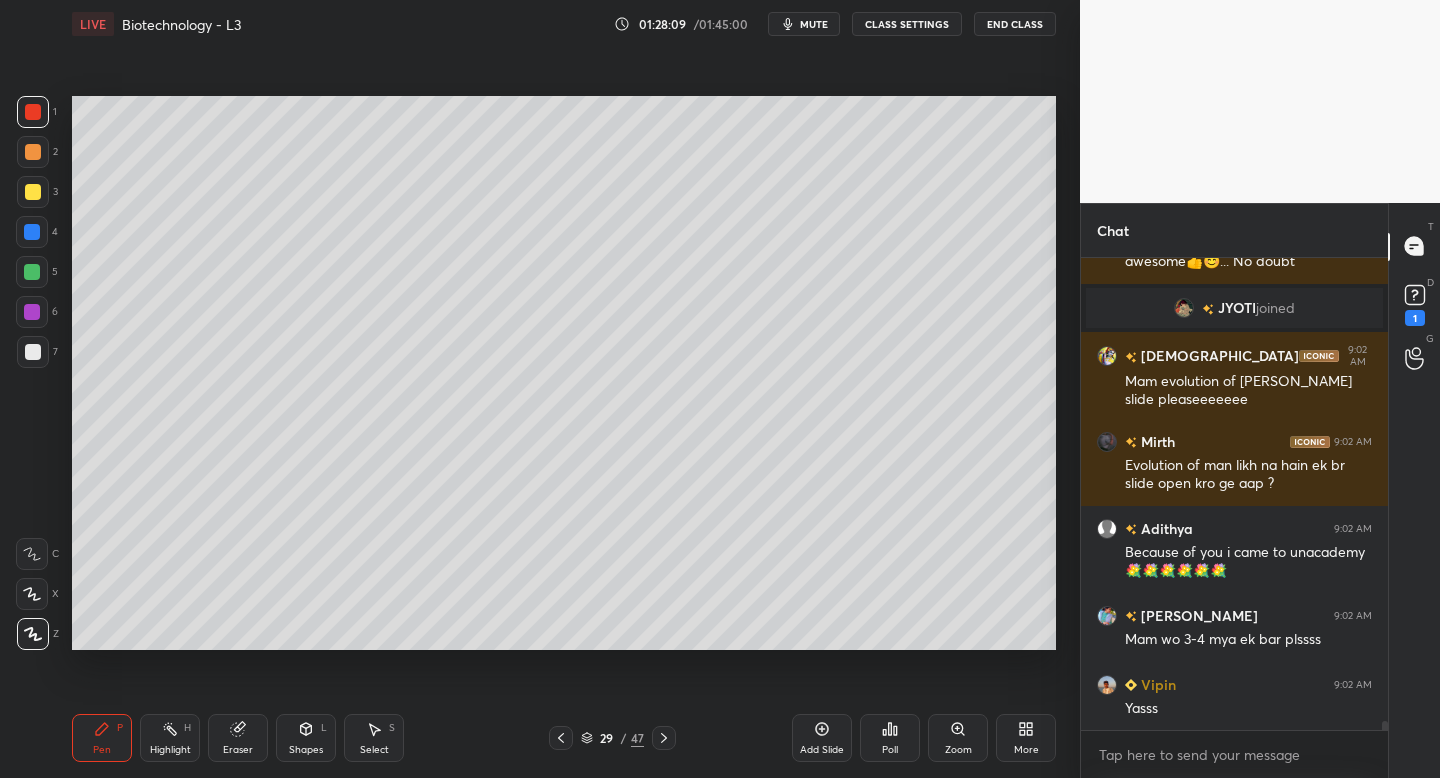 click 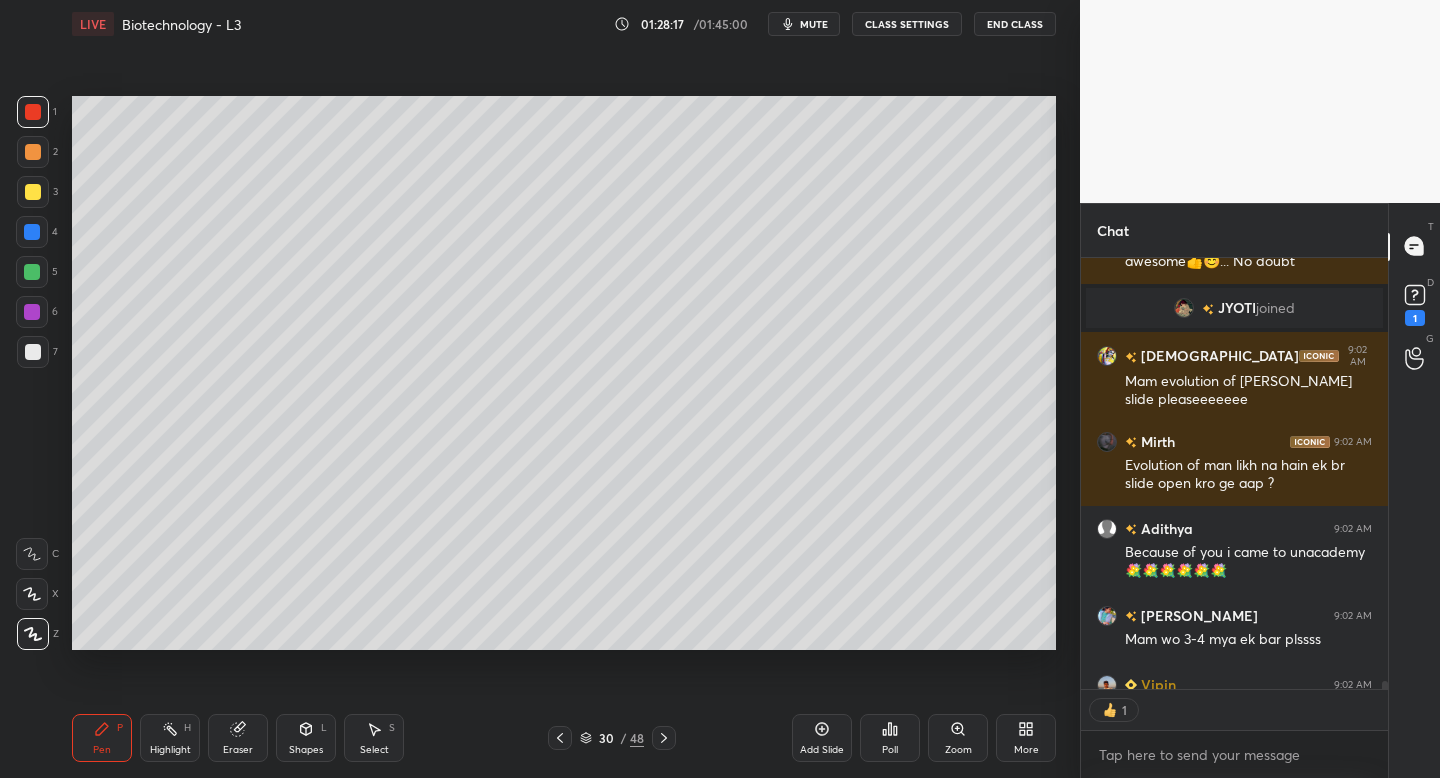 scroll, scrollTop: 425, scrollLeft: 301, axis: both 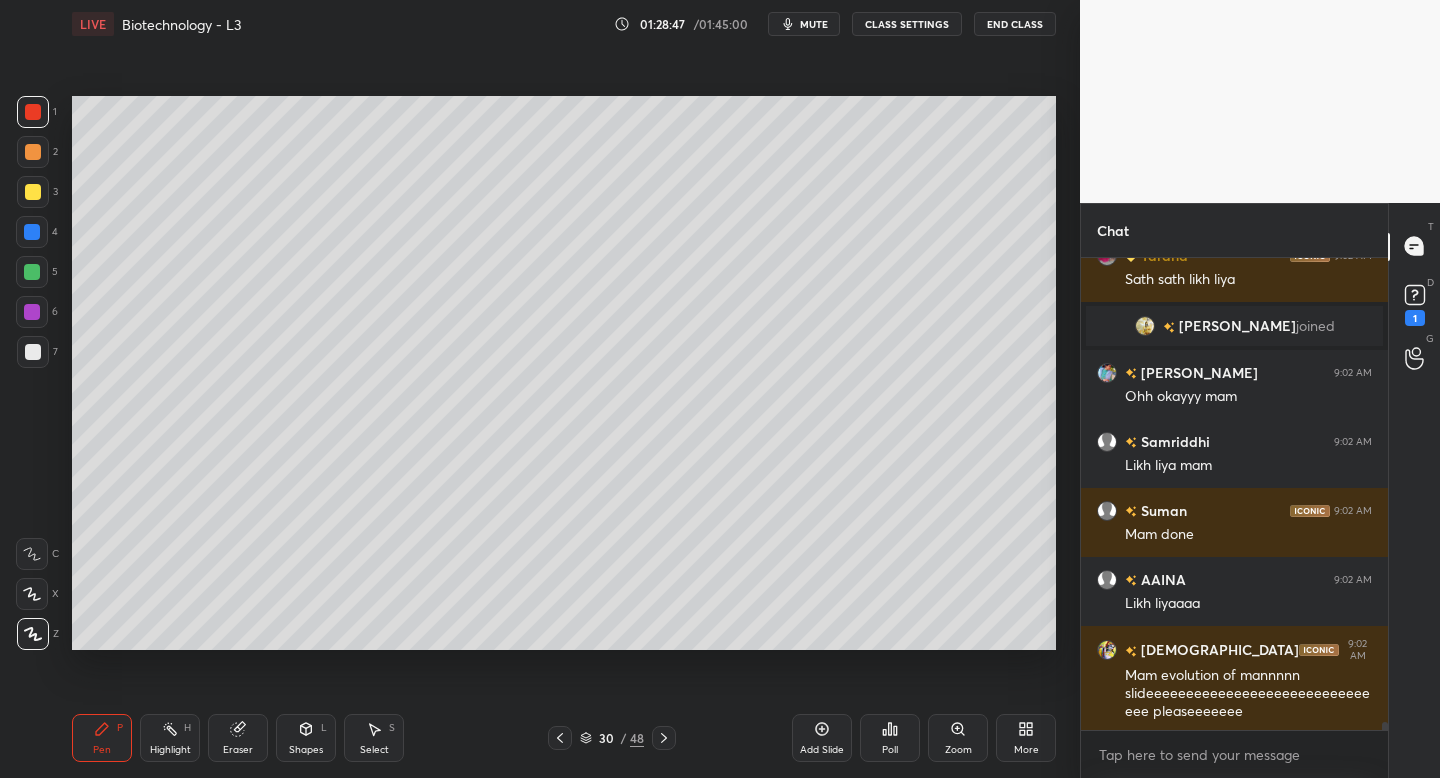 click 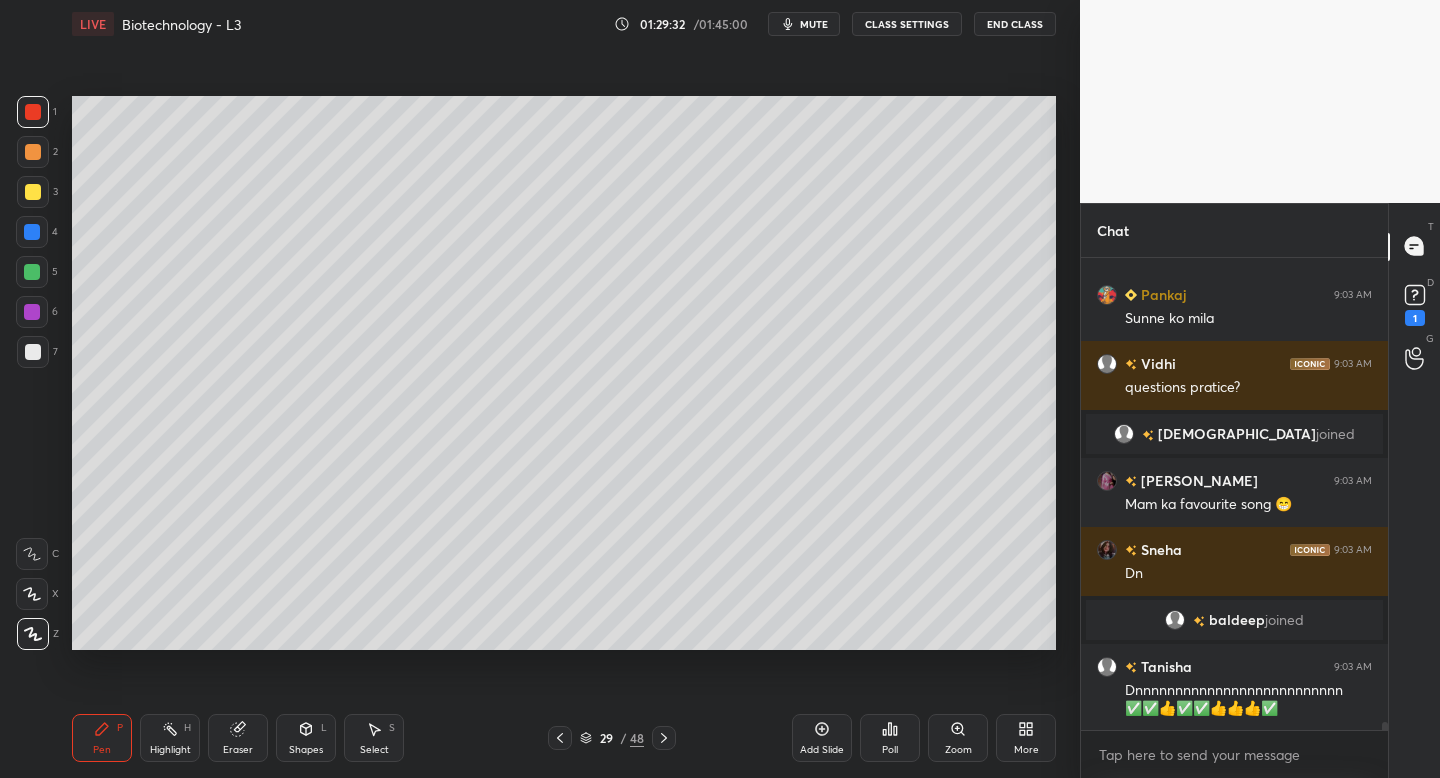 scroll, scrollTop: 27588, scrollLeft: 0, axis: vertical 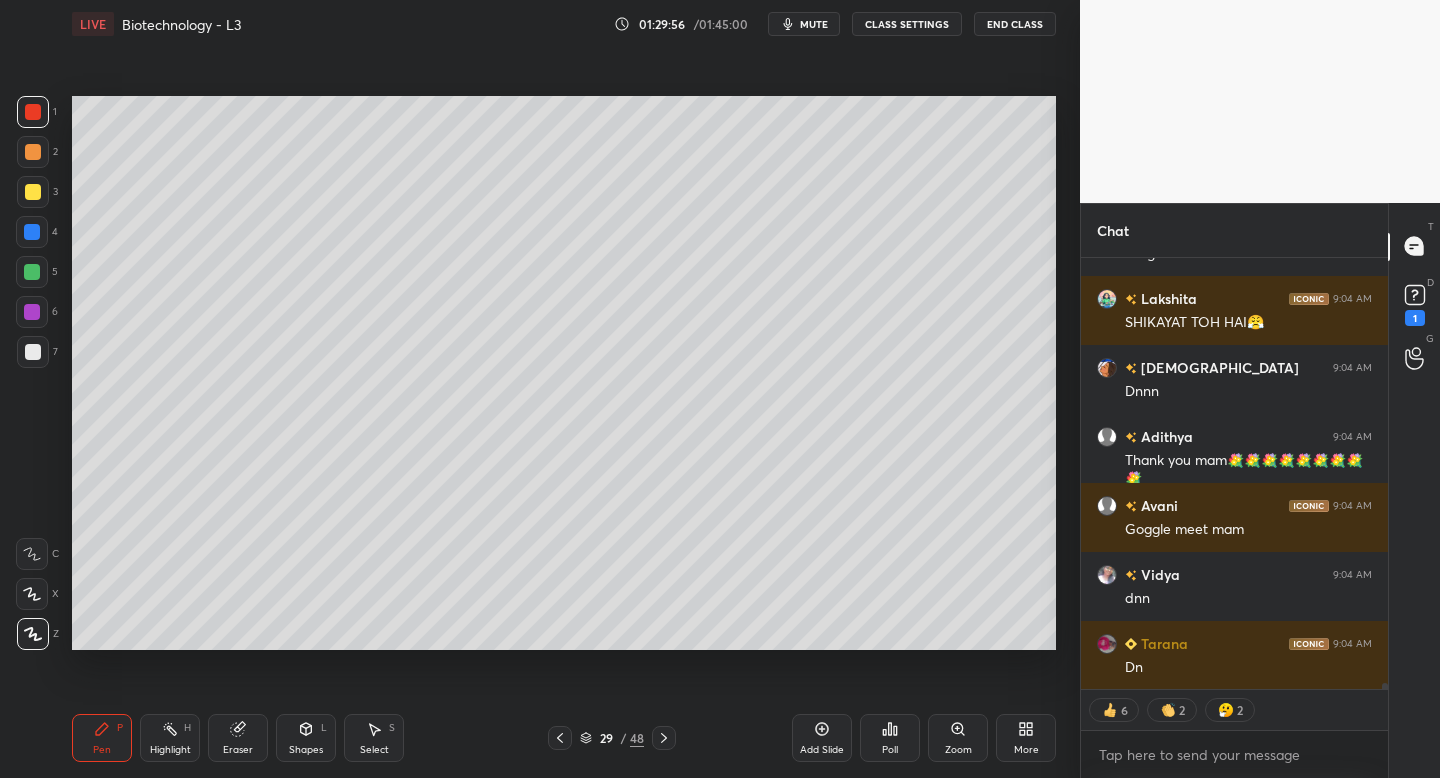 click 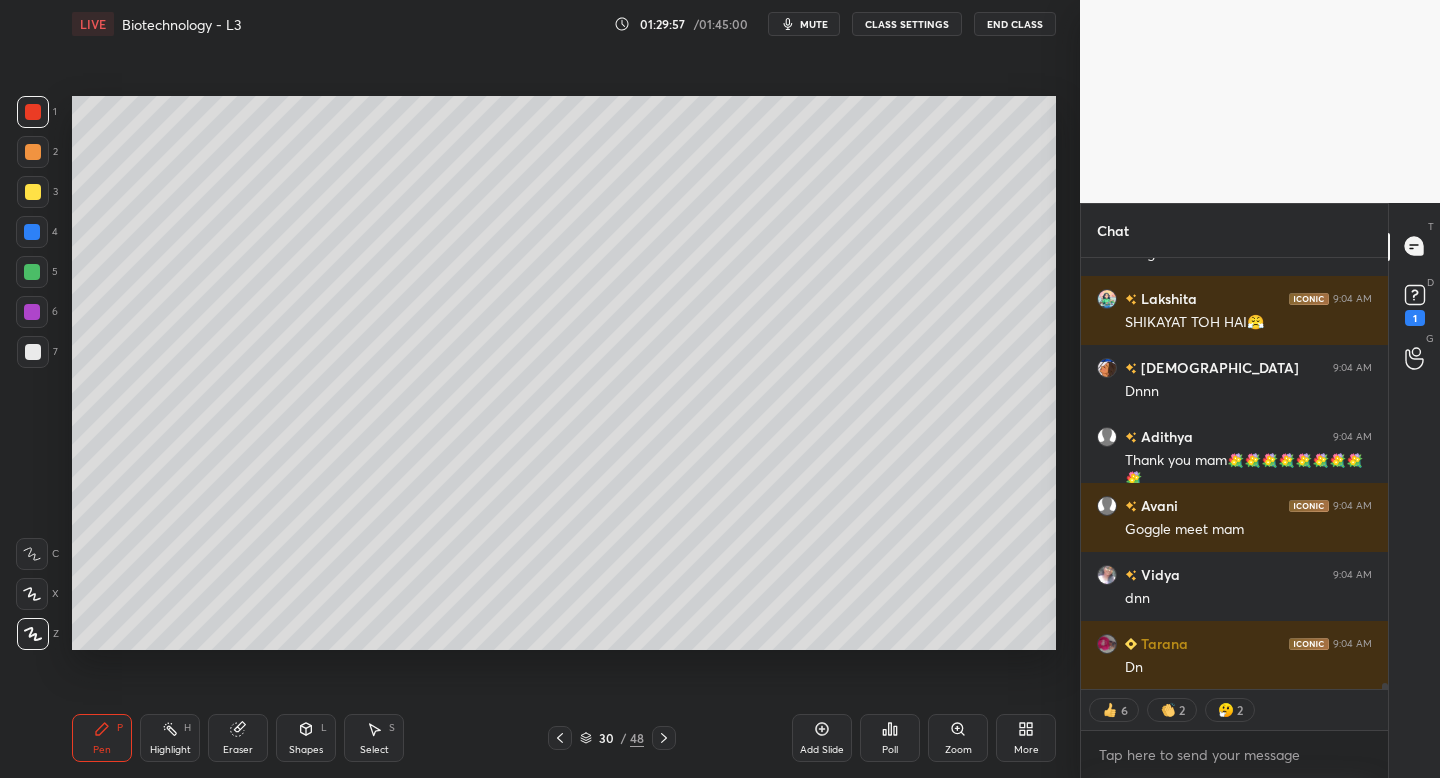 click 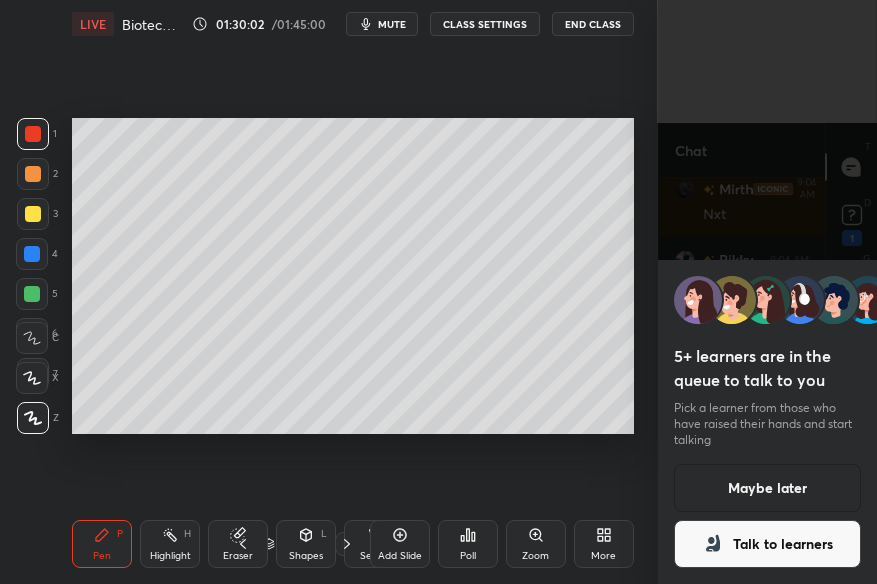 click on "Maybe later" at bounding box center [767, 488] 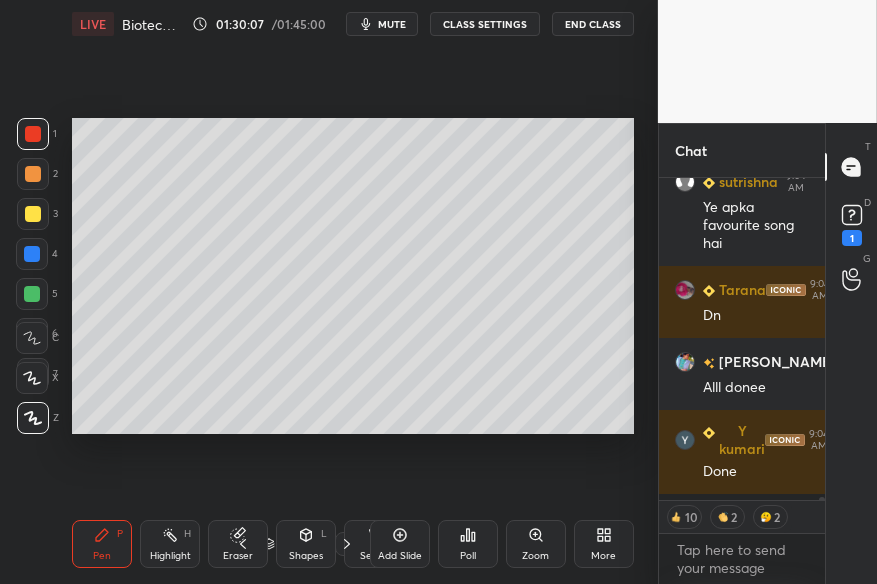 click on "More" at bounding box center (604, 544) 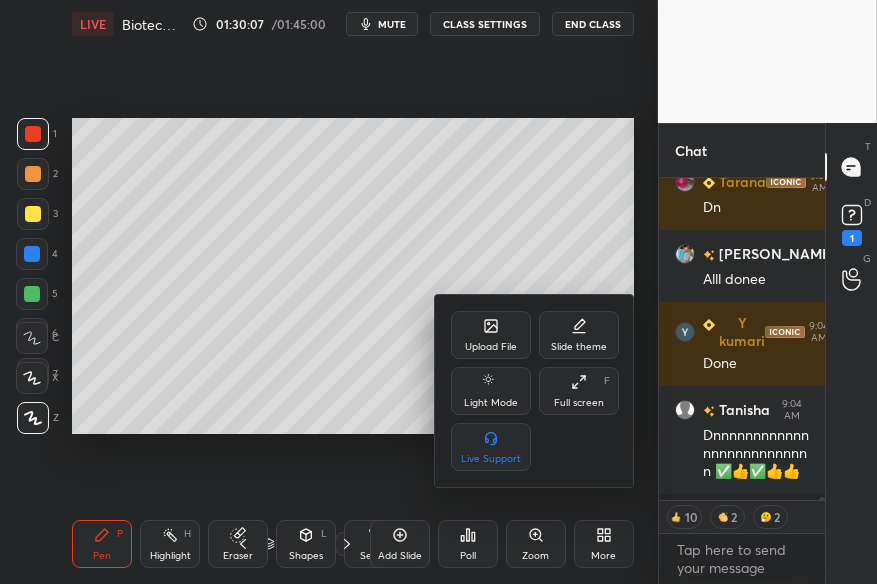 click on "Upload File" at bounding box center [491, 347] 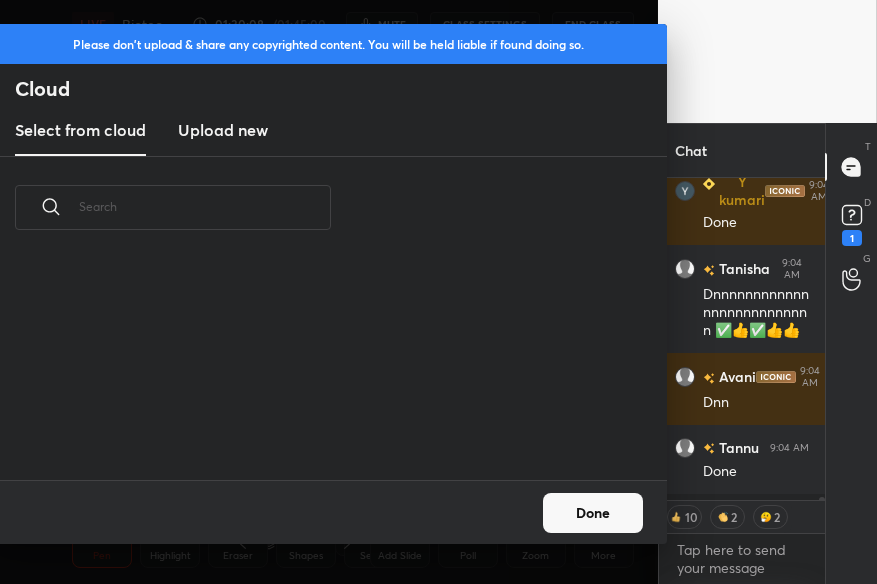 click on "Upload new" at bounding box center (223, 130) 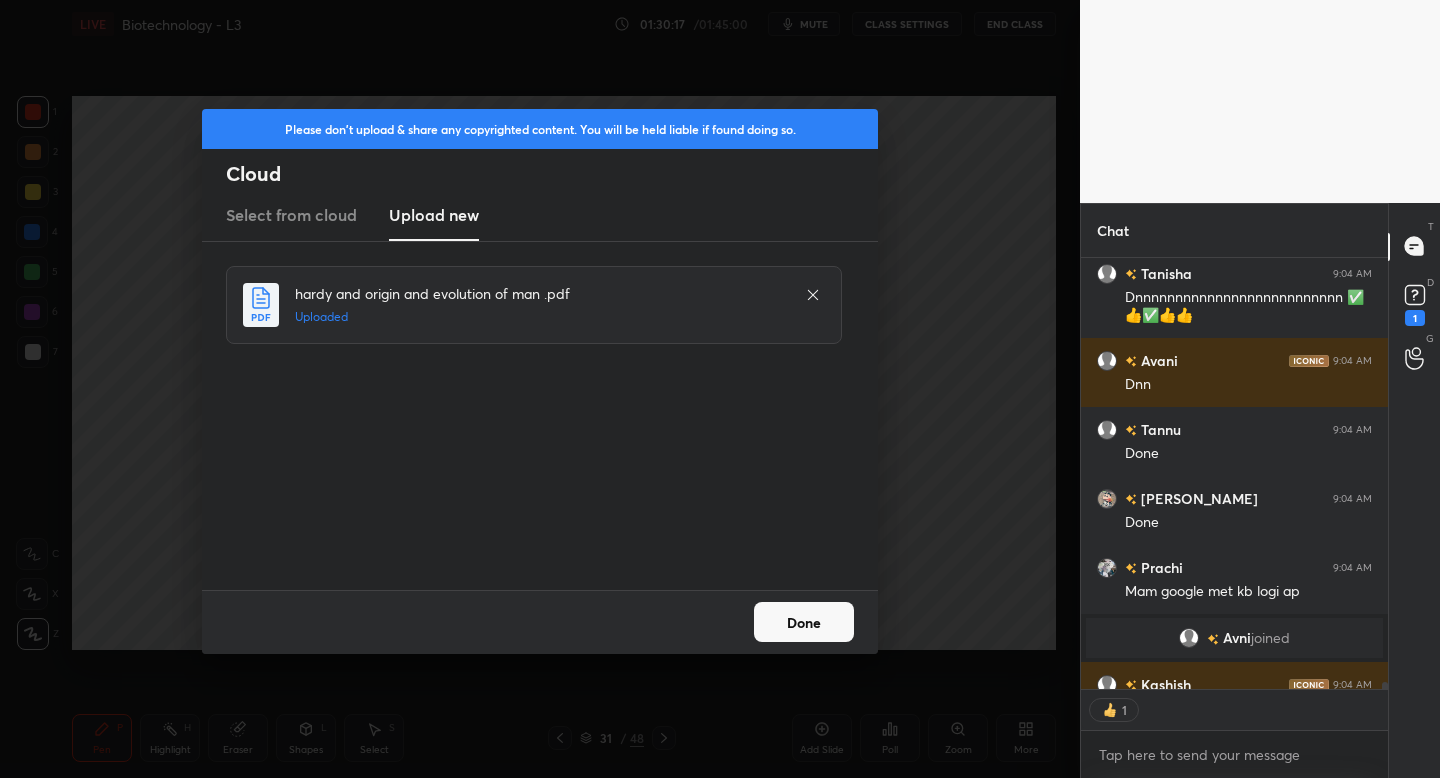 click on "Done" at bounding box center (804, 622) 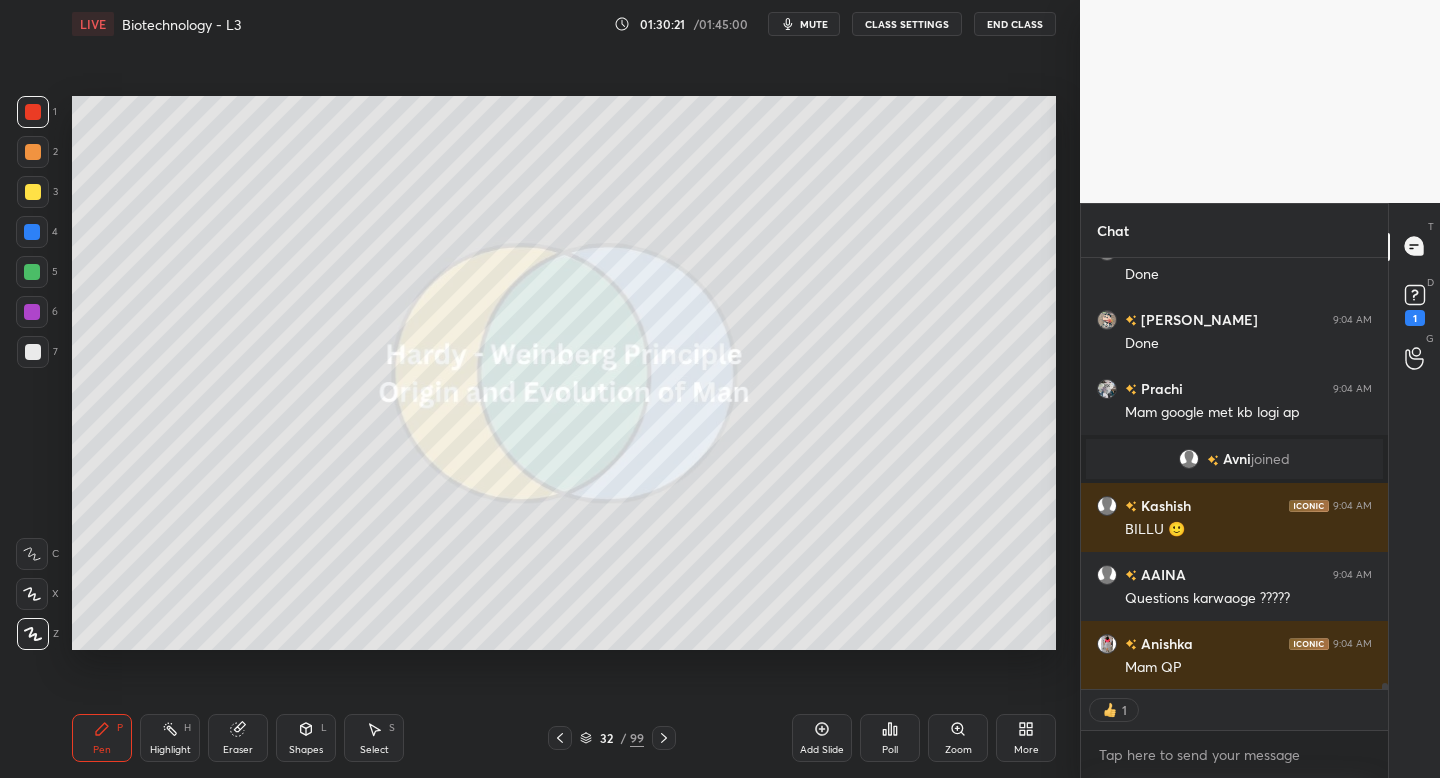 click 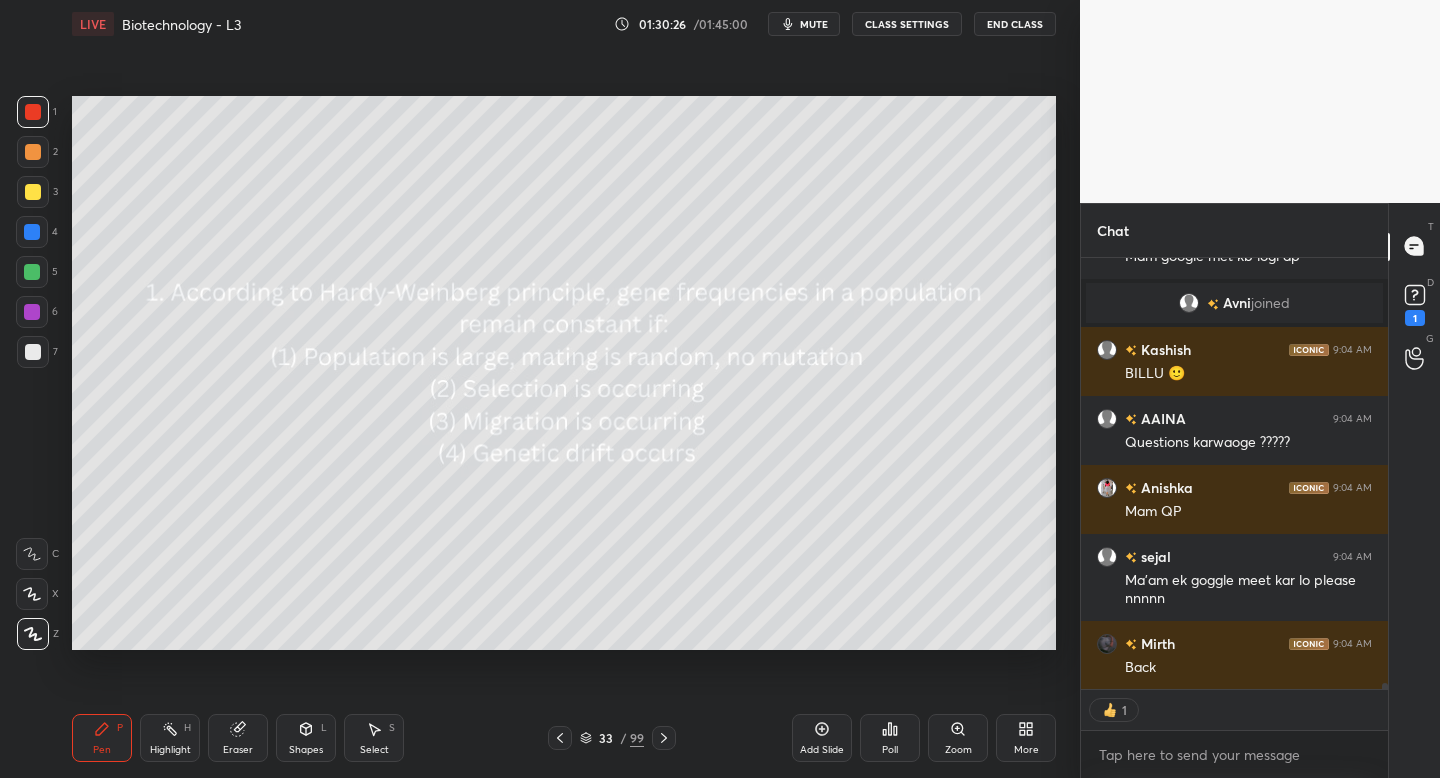 click 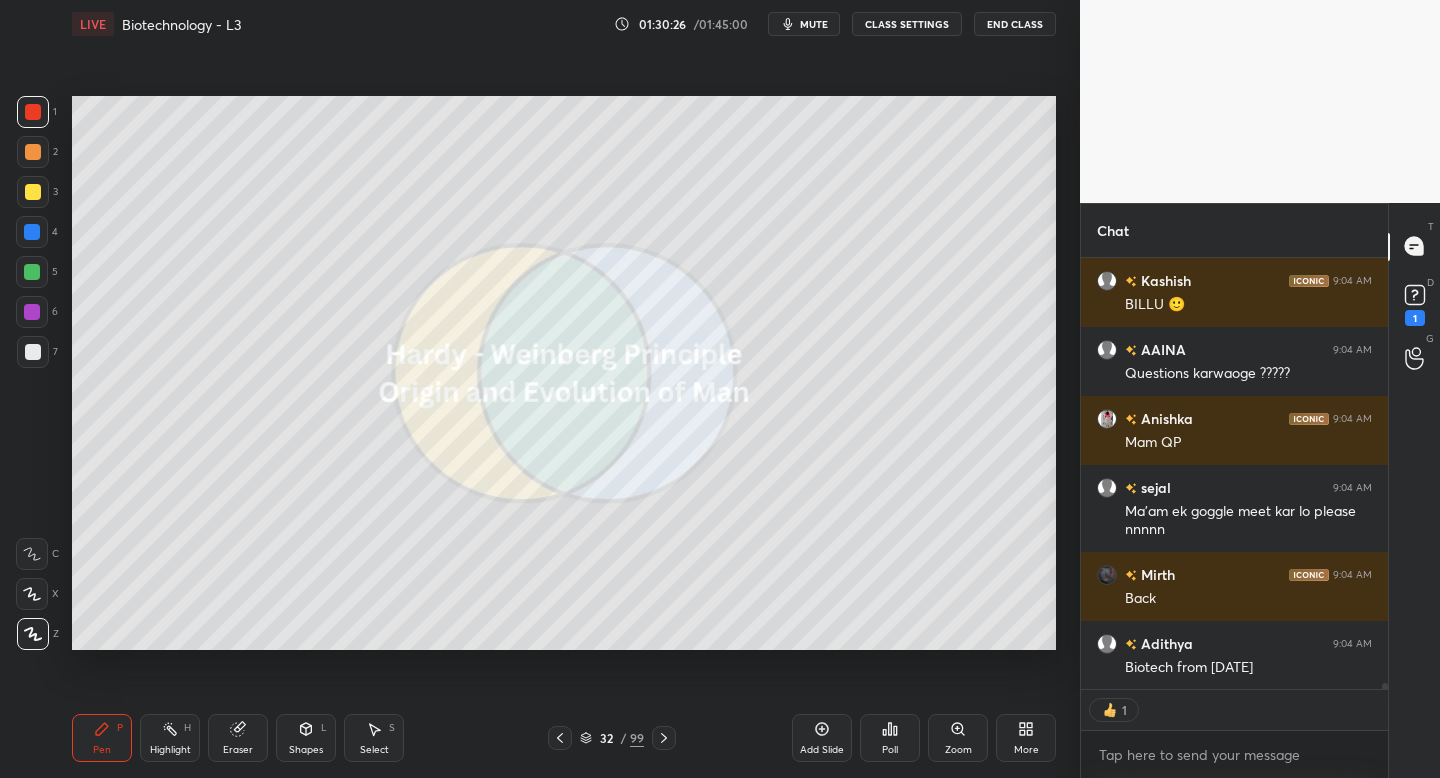 click 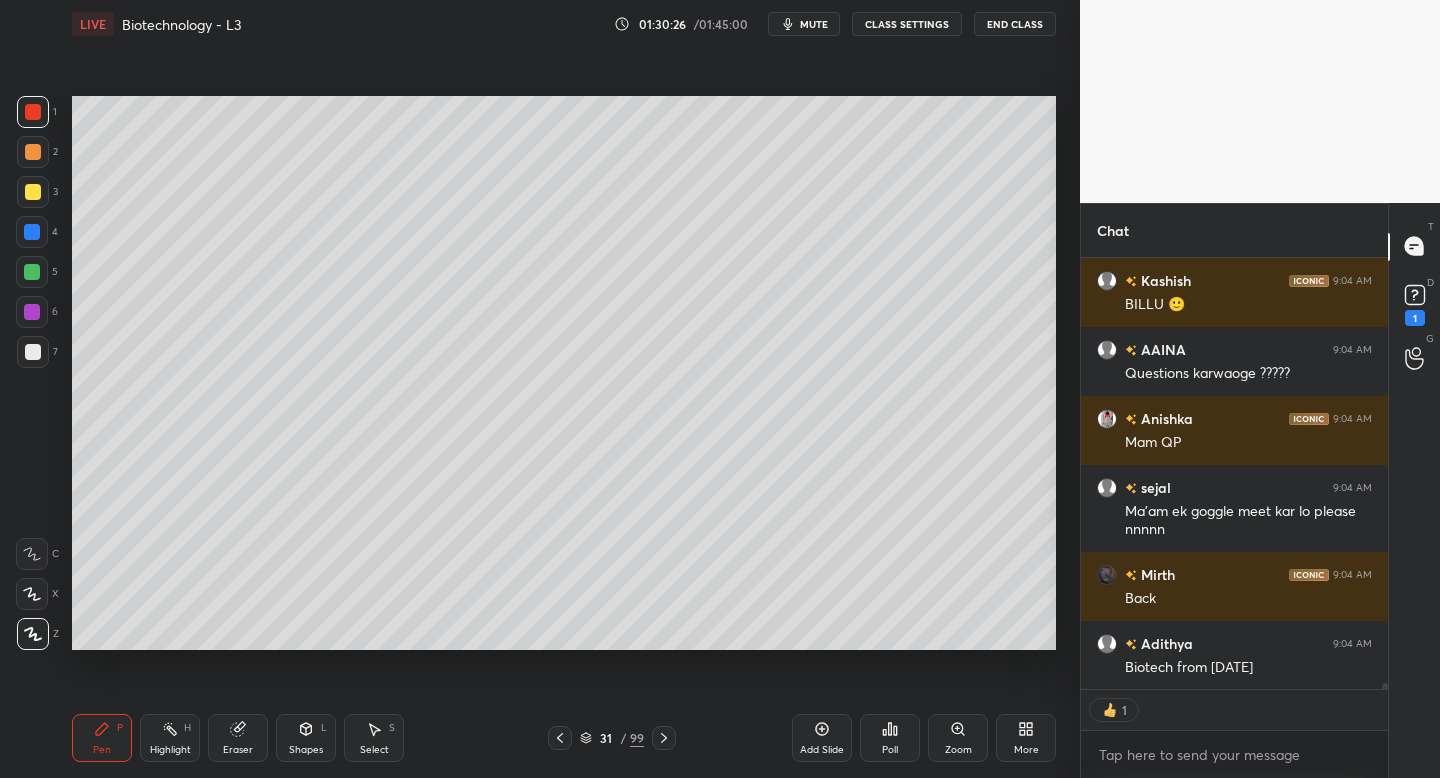 click 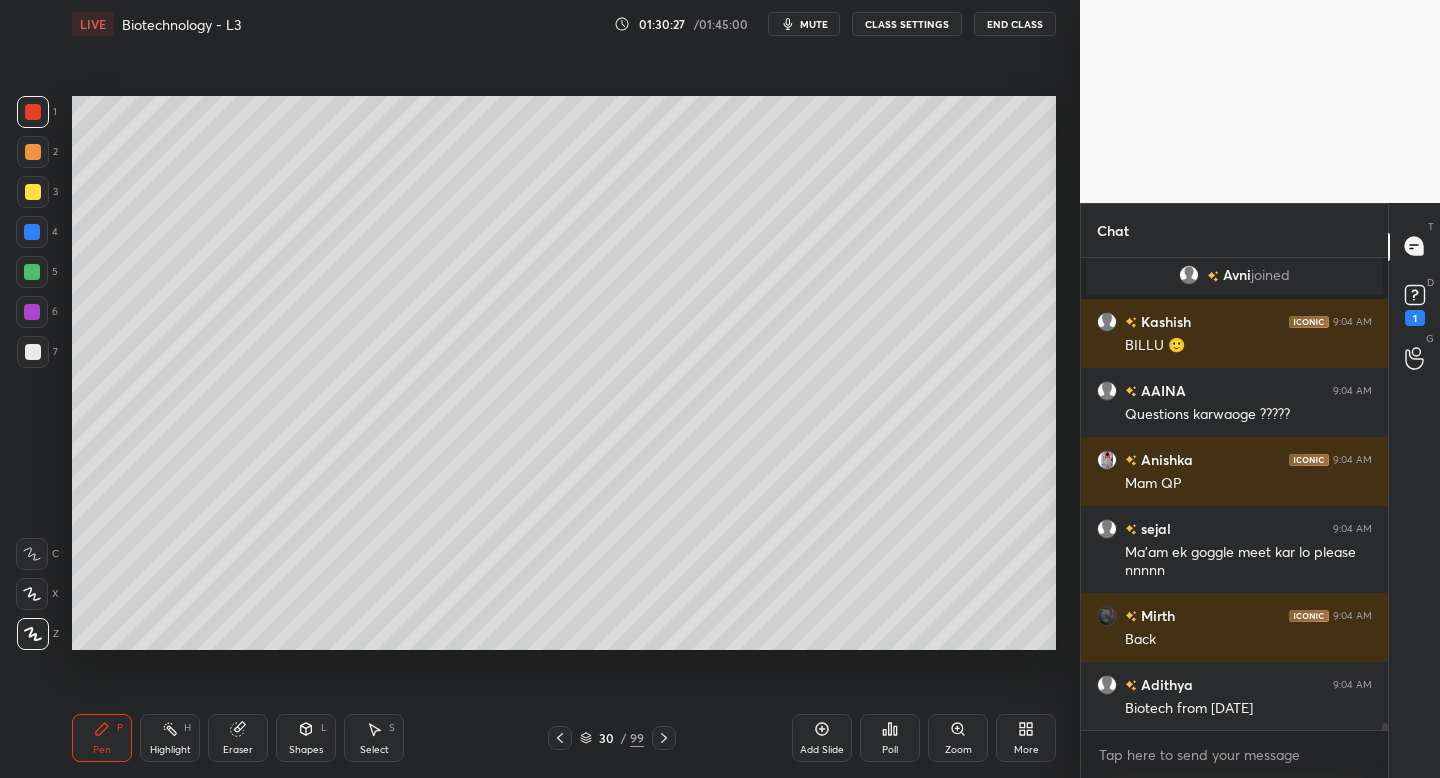 click at bounding box center (664, 738) 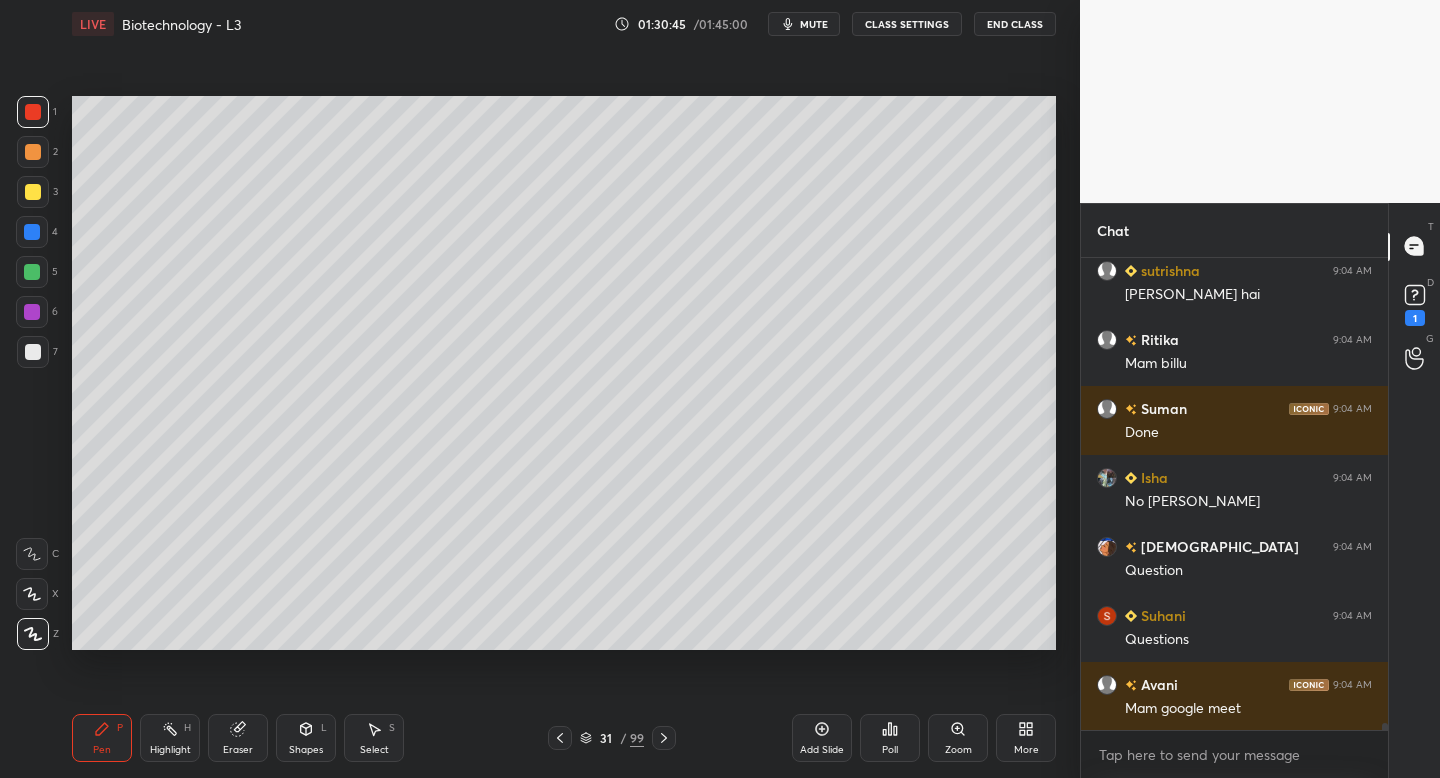 click at bounding box center (33, 192) 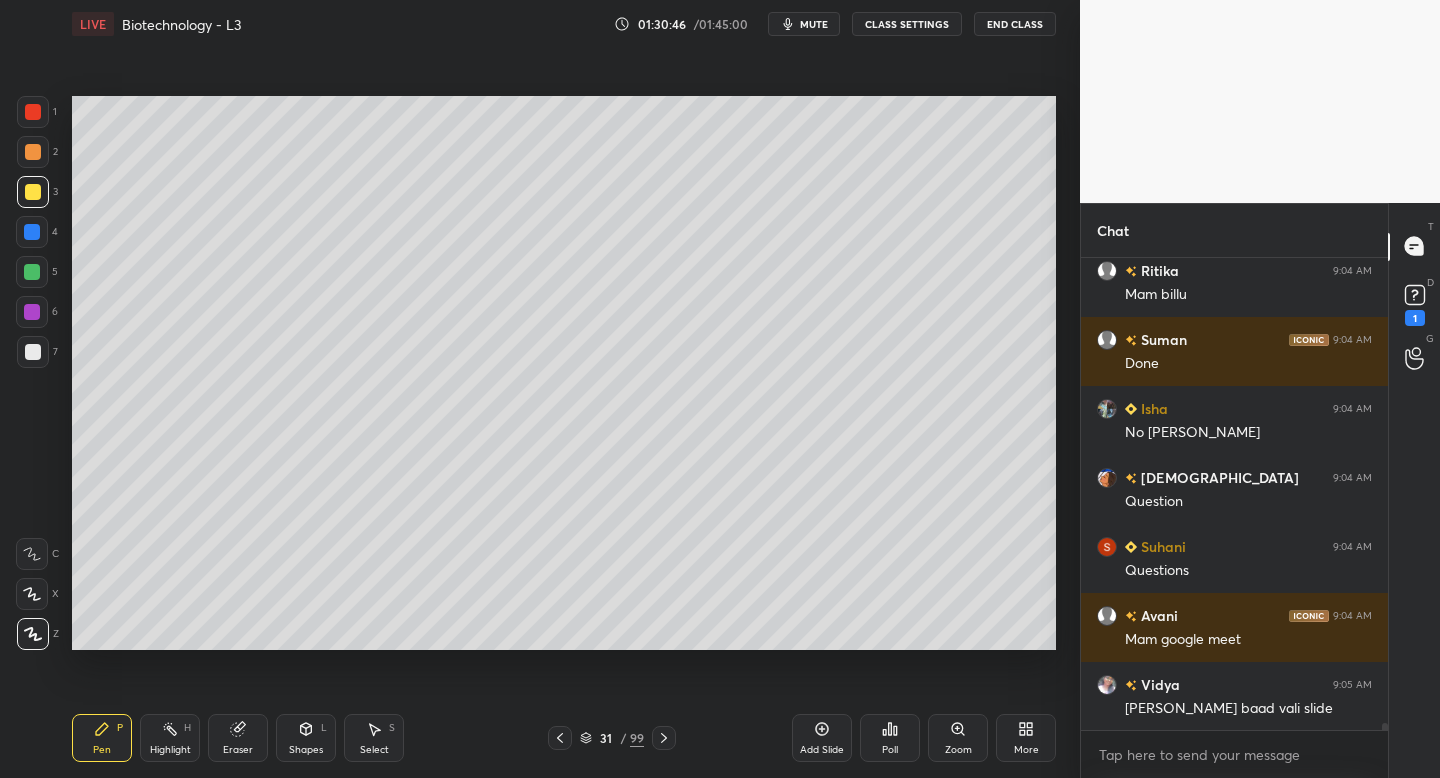 click 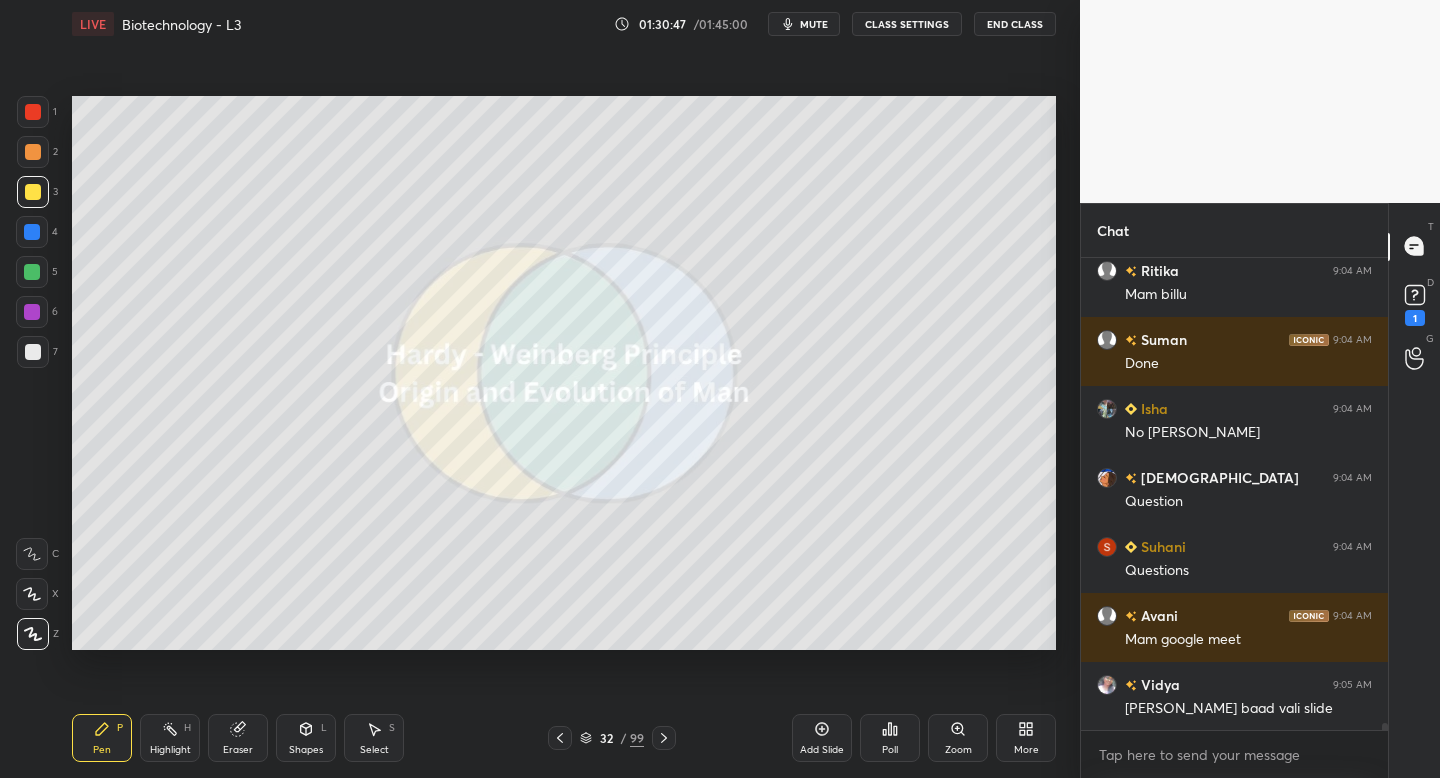 click at bounding box center (664, 738) 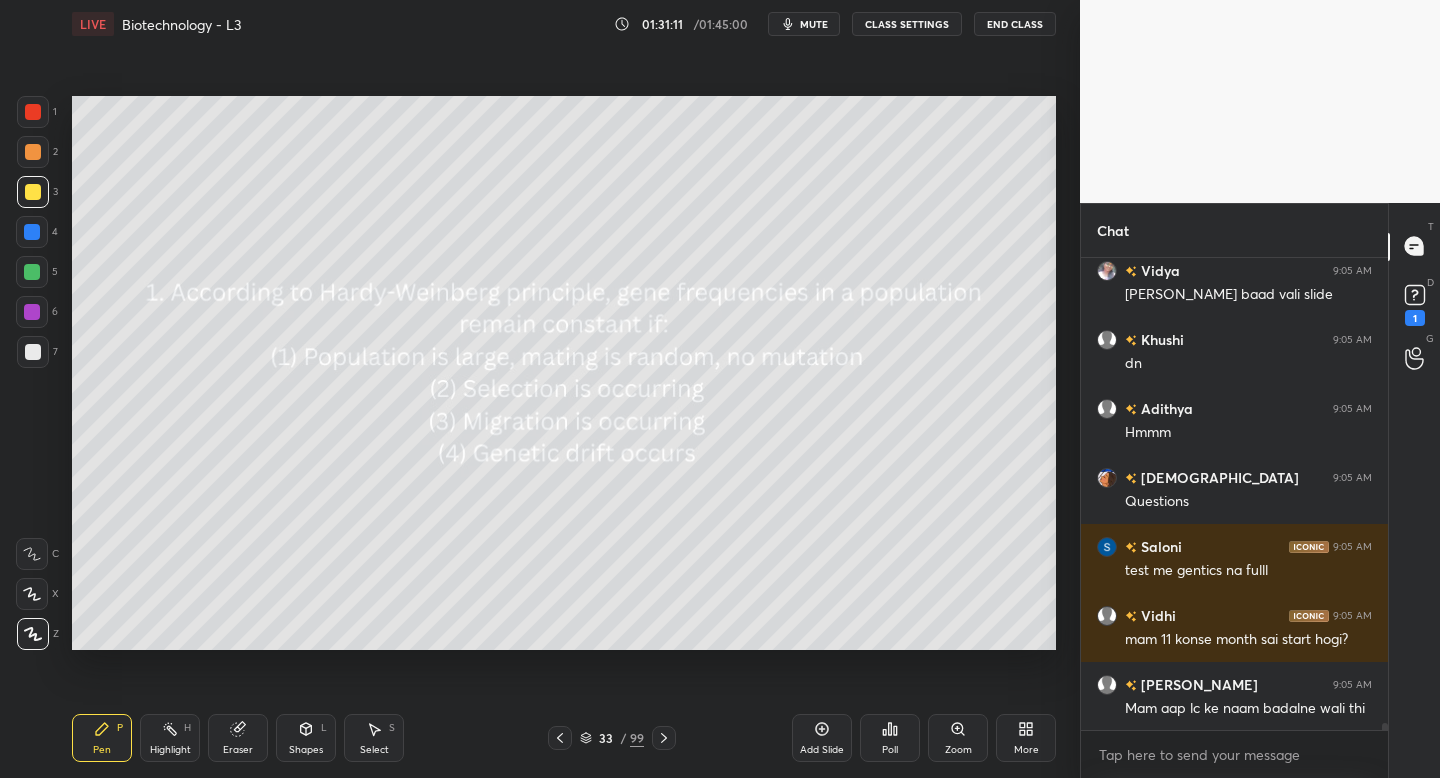 click on "Poll" at bounding box center [890, 738] 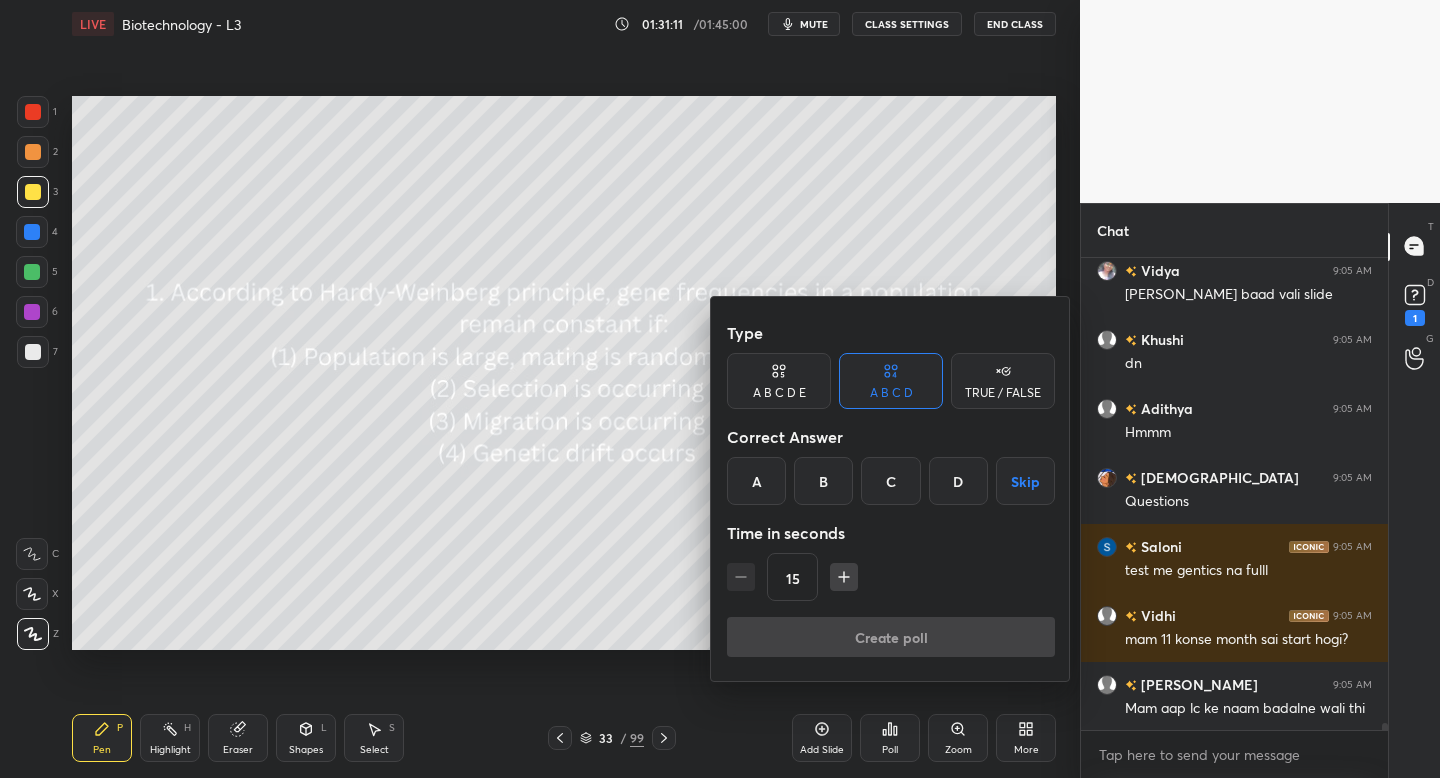 click on "A" at bounding box center (756, 481) 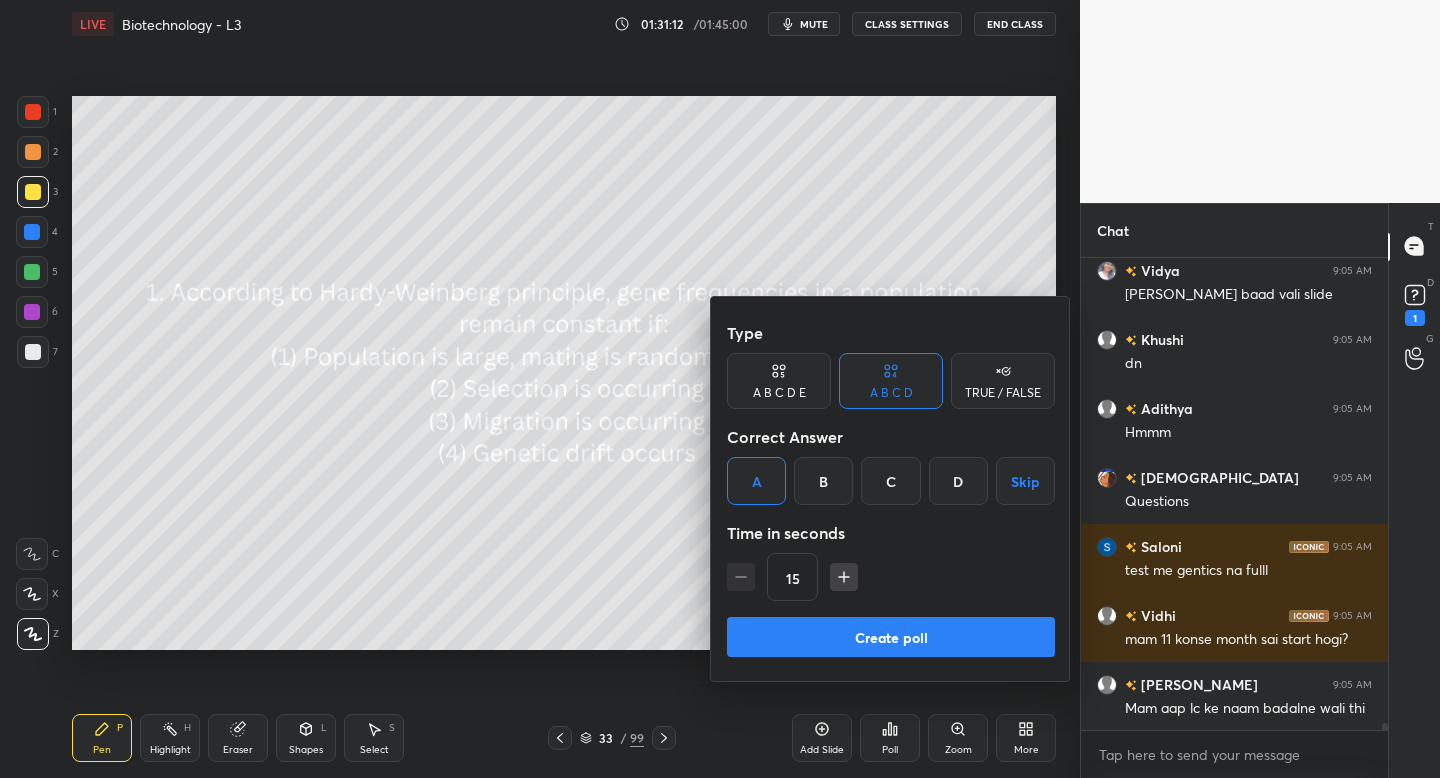 click on "Create poll" at bounding box center [891, 637] 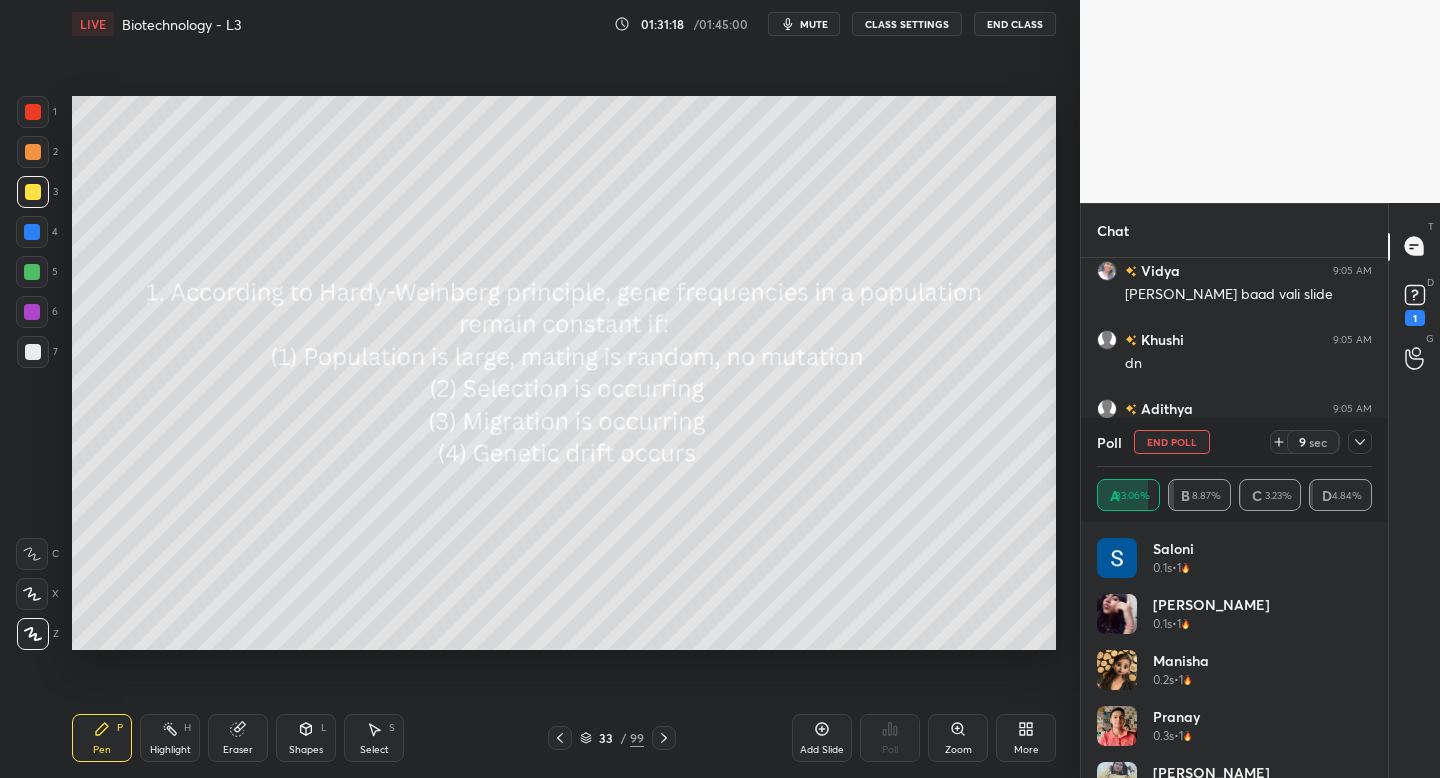 click 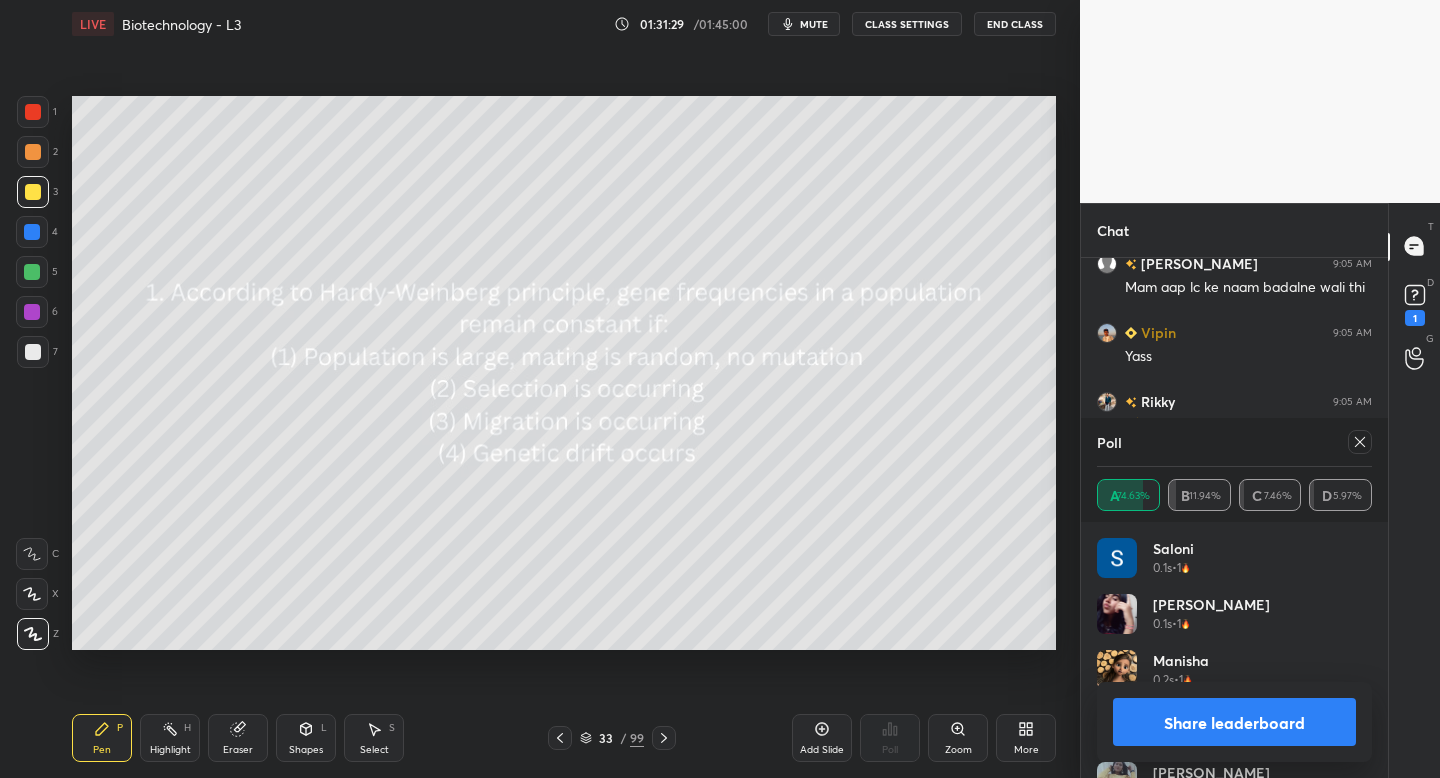 click 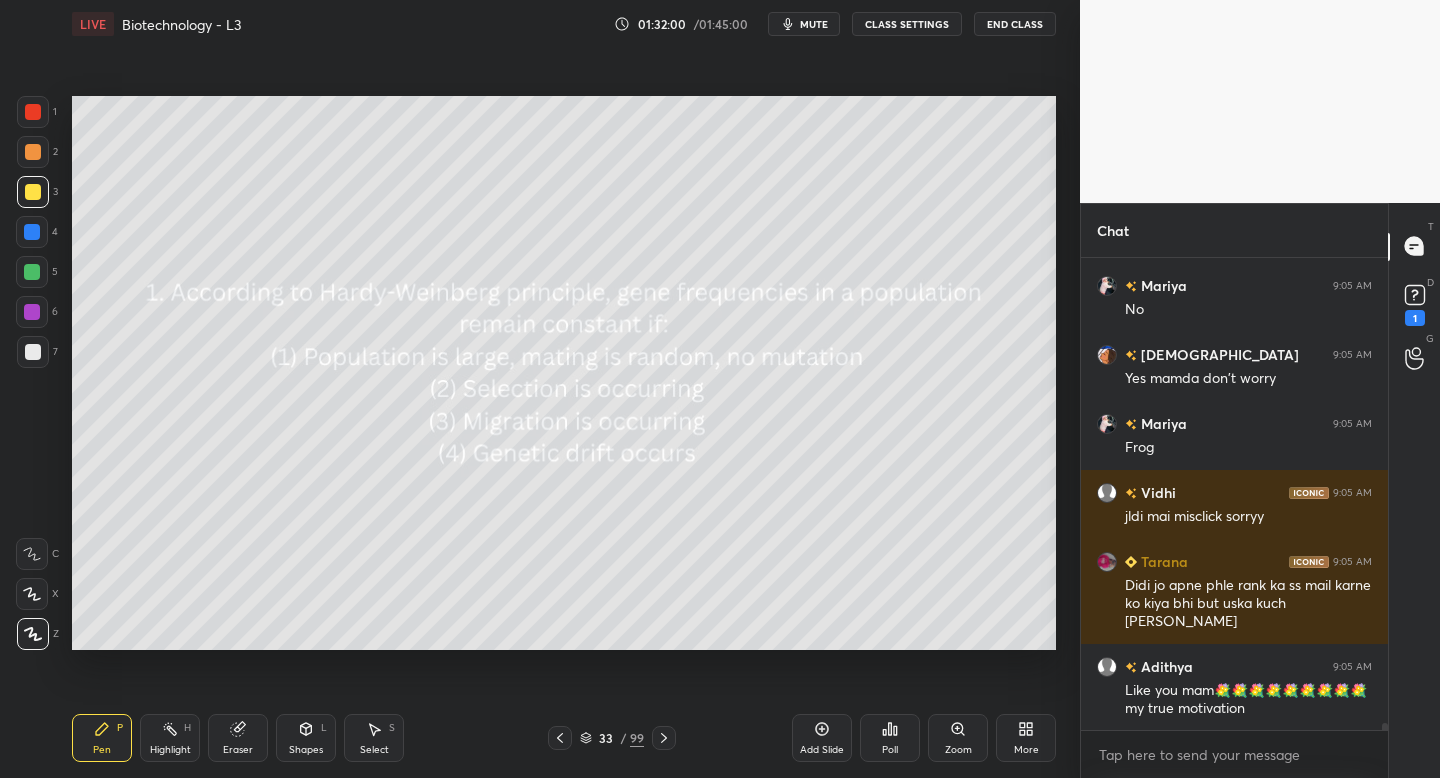 click at bounding box center [664, 738] 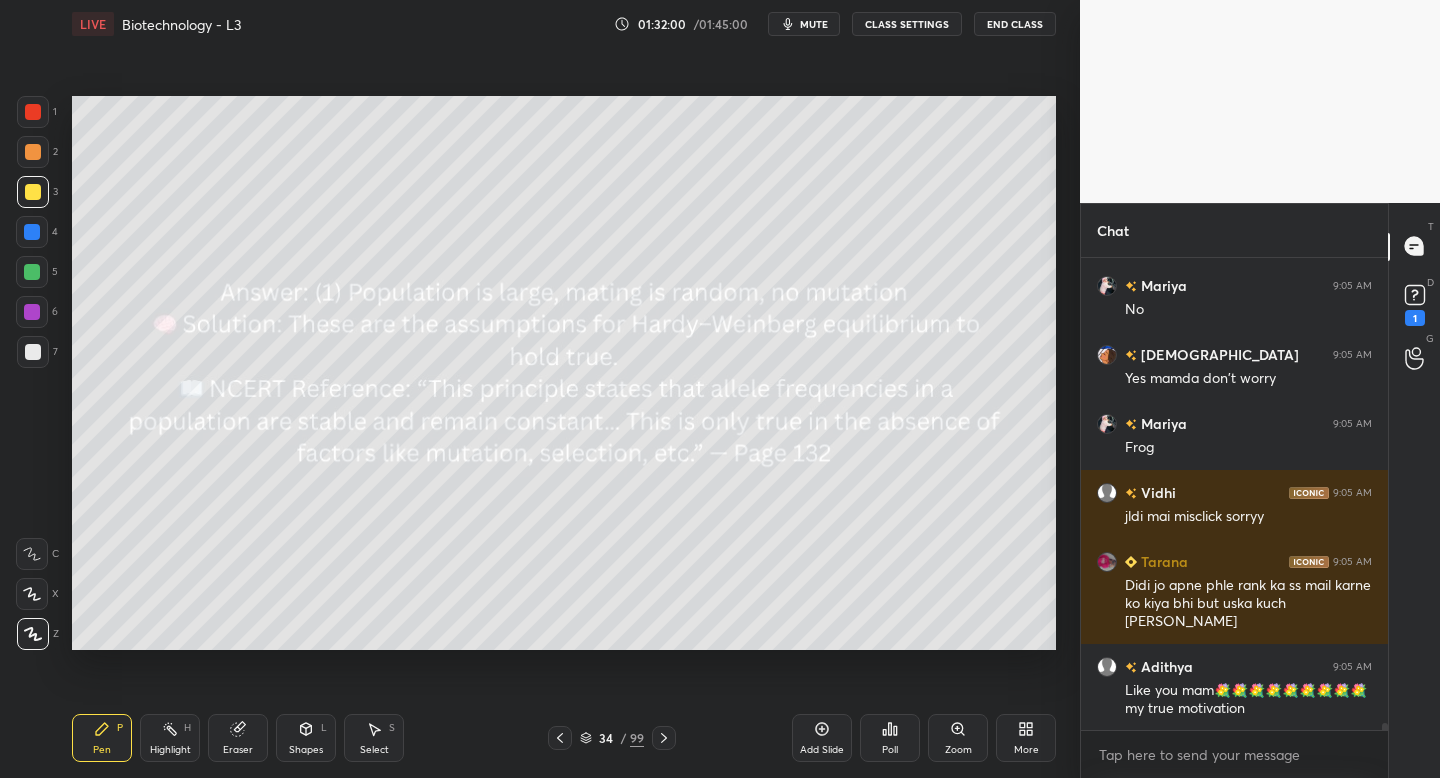 click 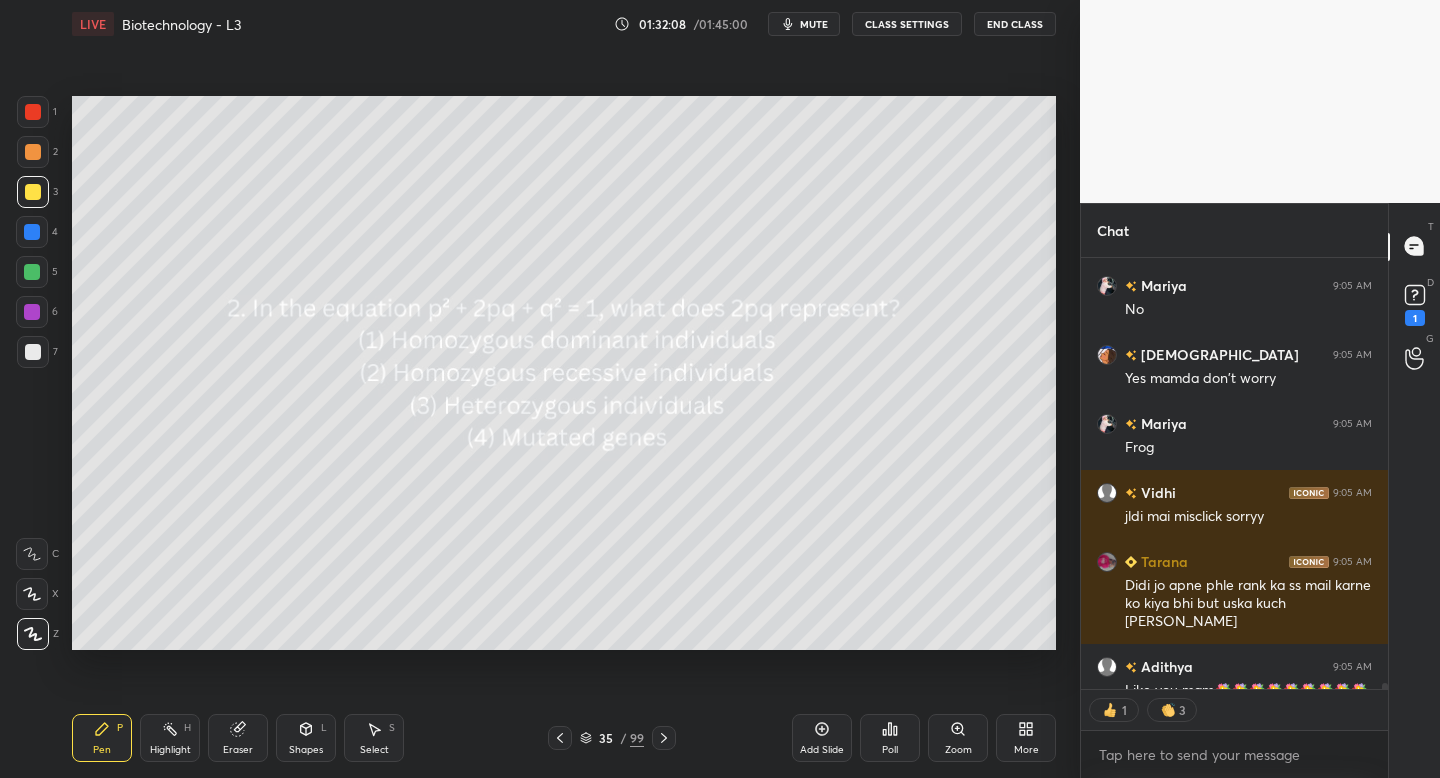 click on "Poll" at bounding box center (890, 738) 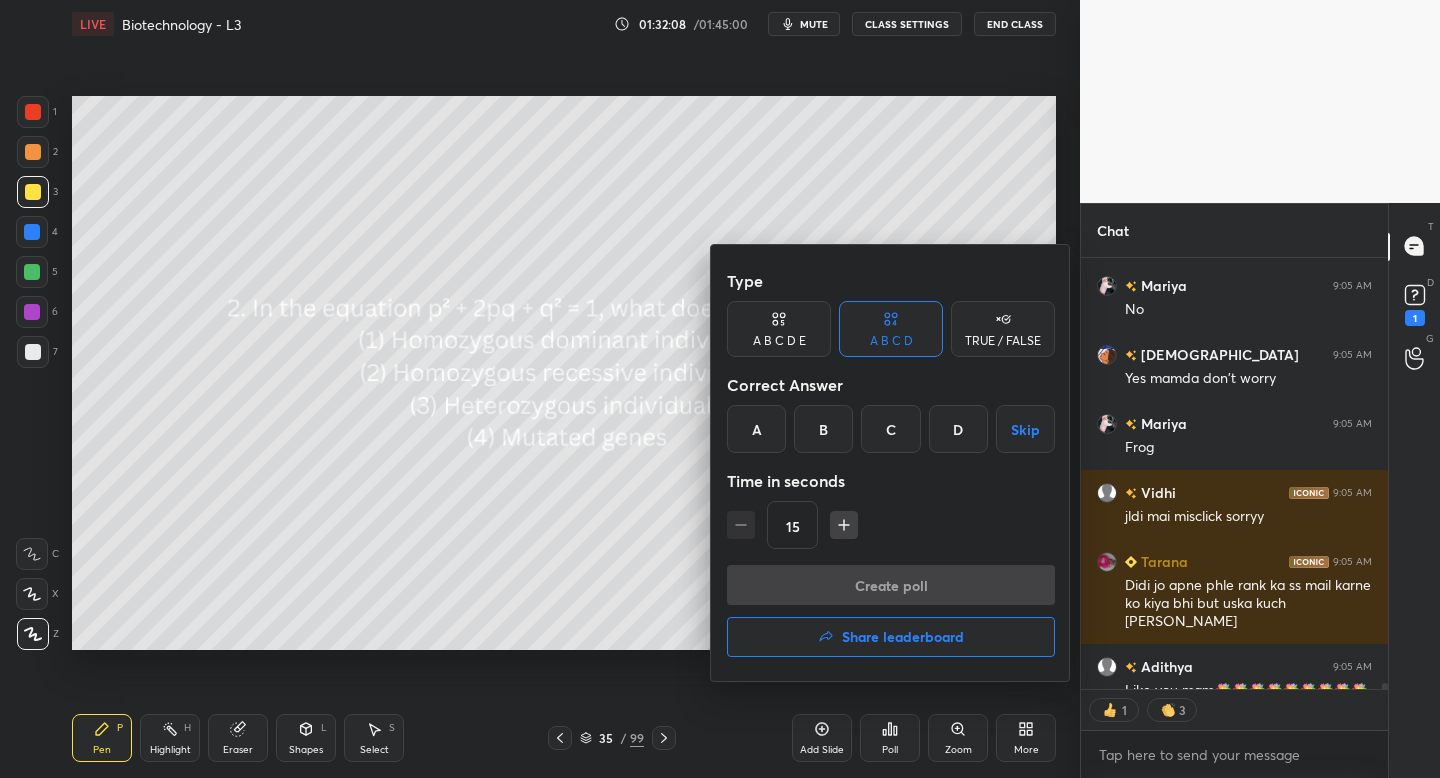 click on "C" at bounding box center [890, 429] 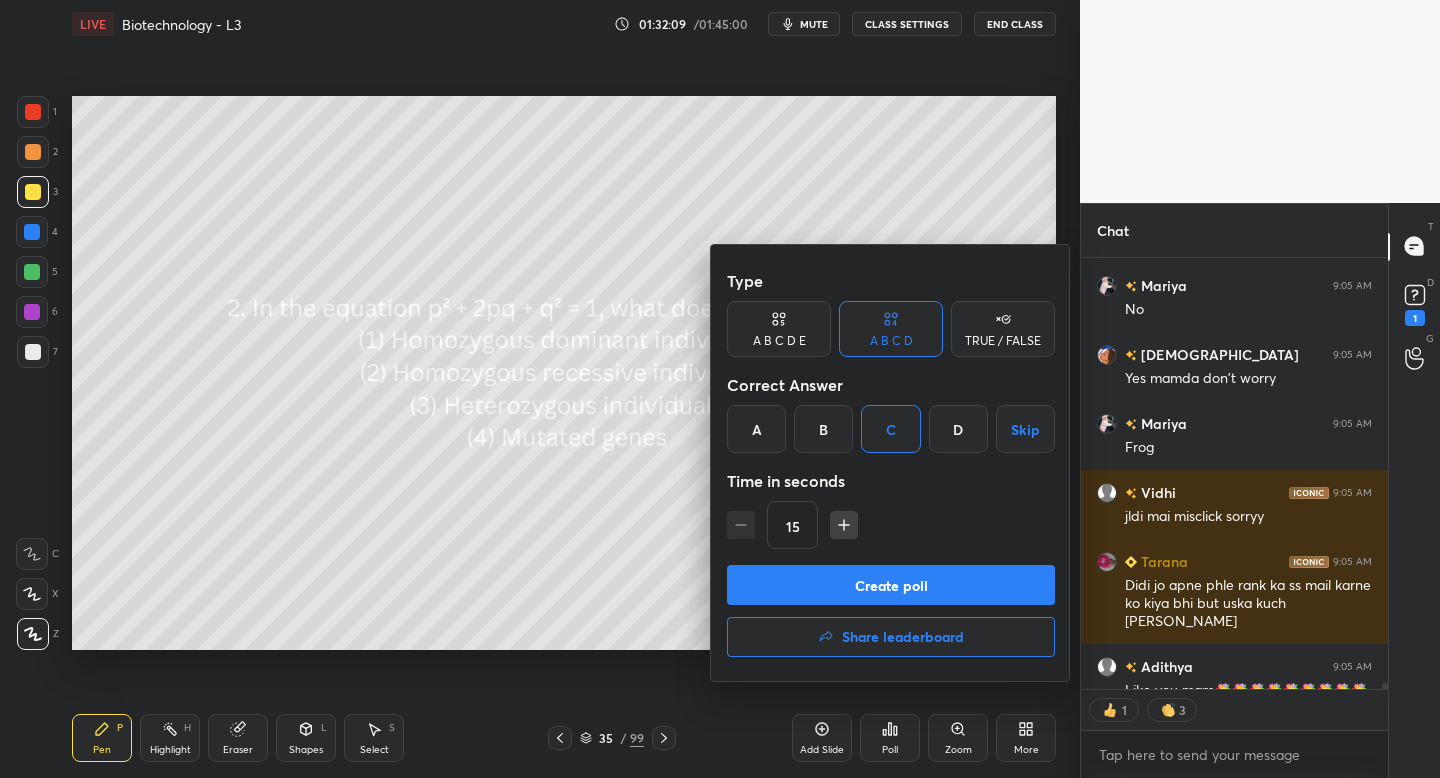click on "Create poll" at bounding box center [891, 585] 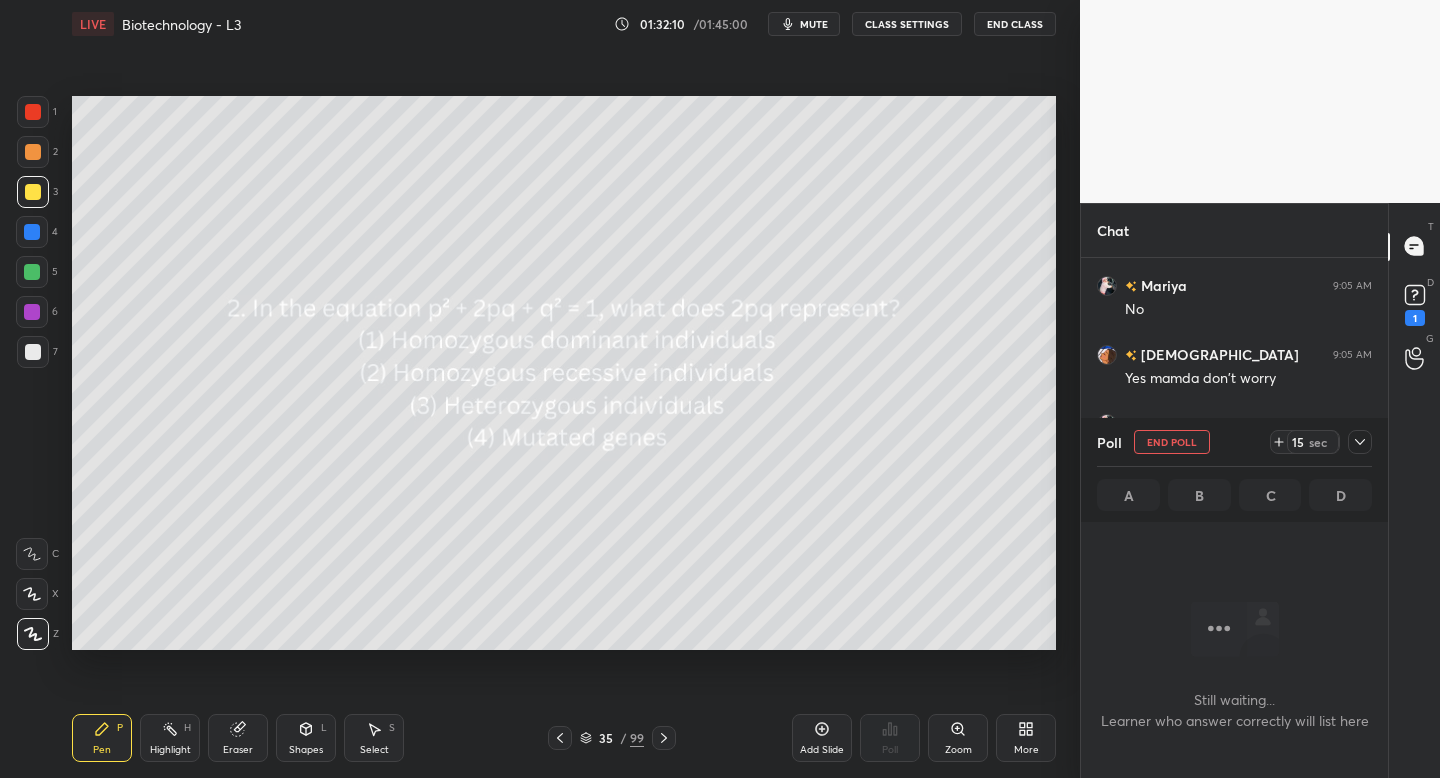 click 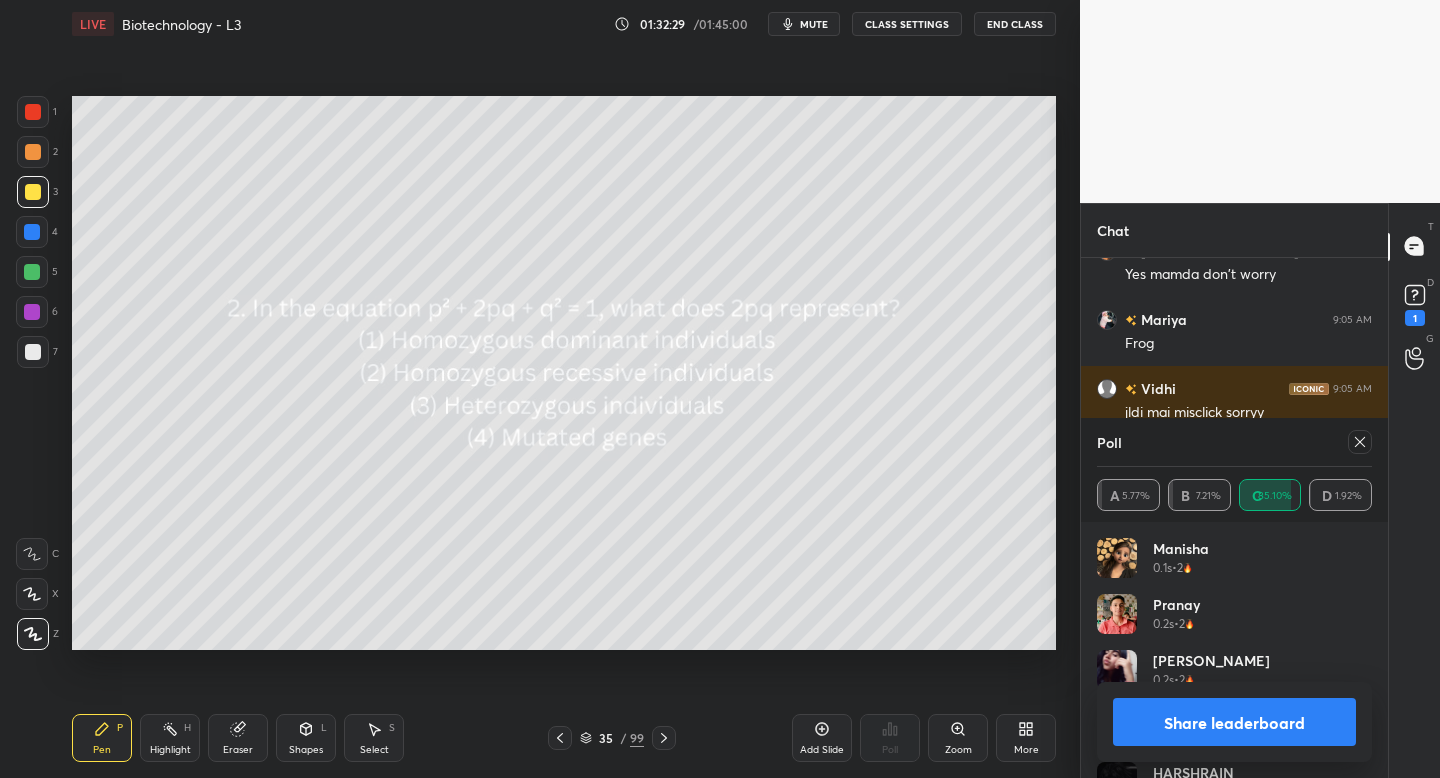 click at bounding box center (1360, 442) 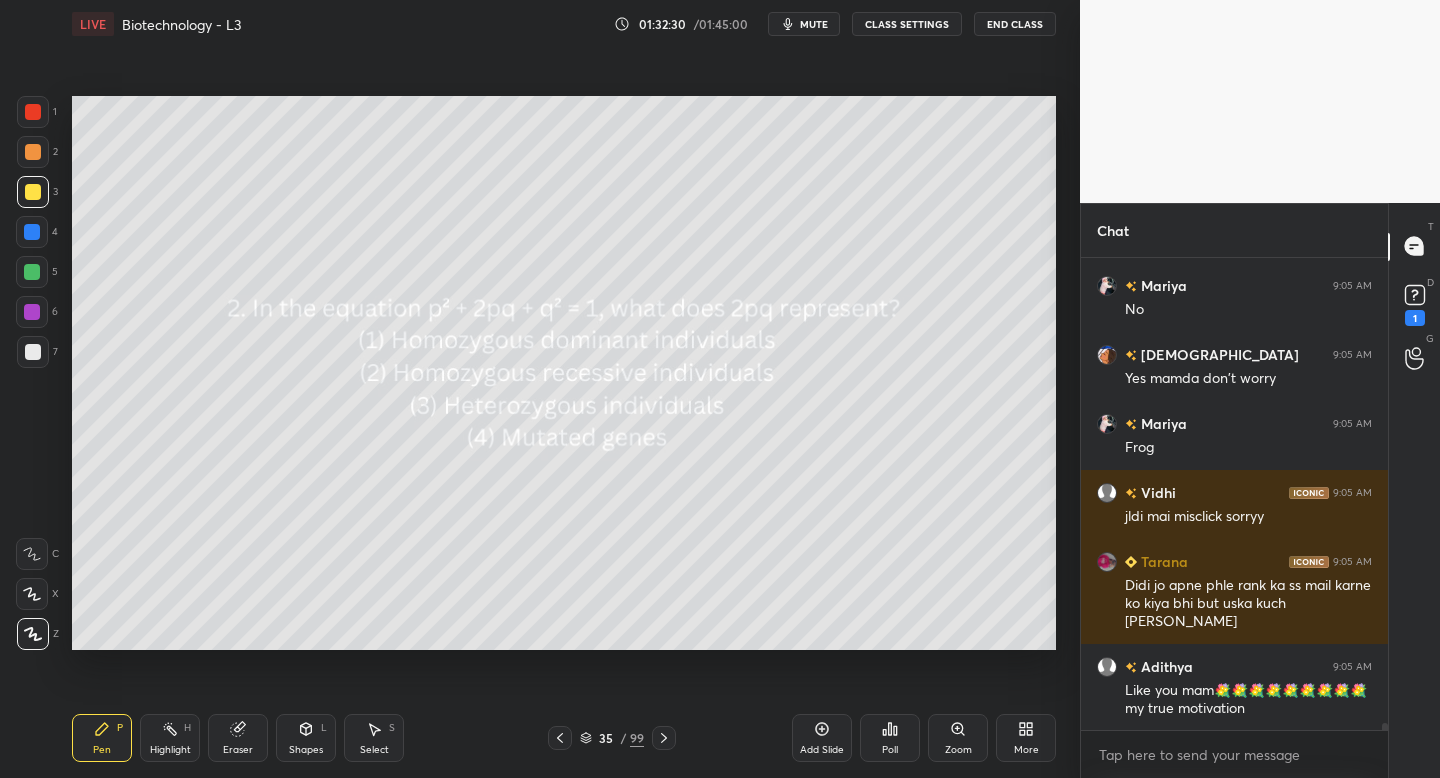 click 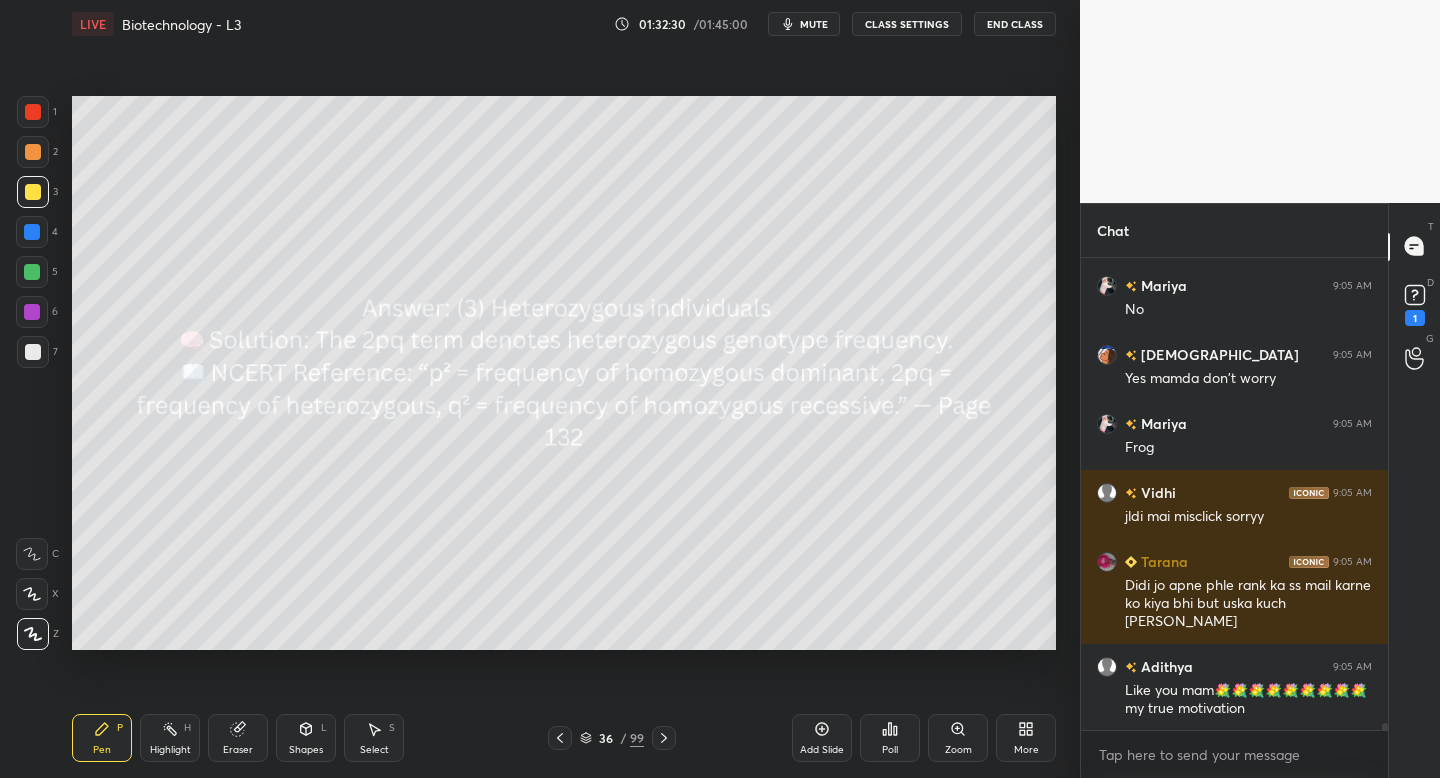 click 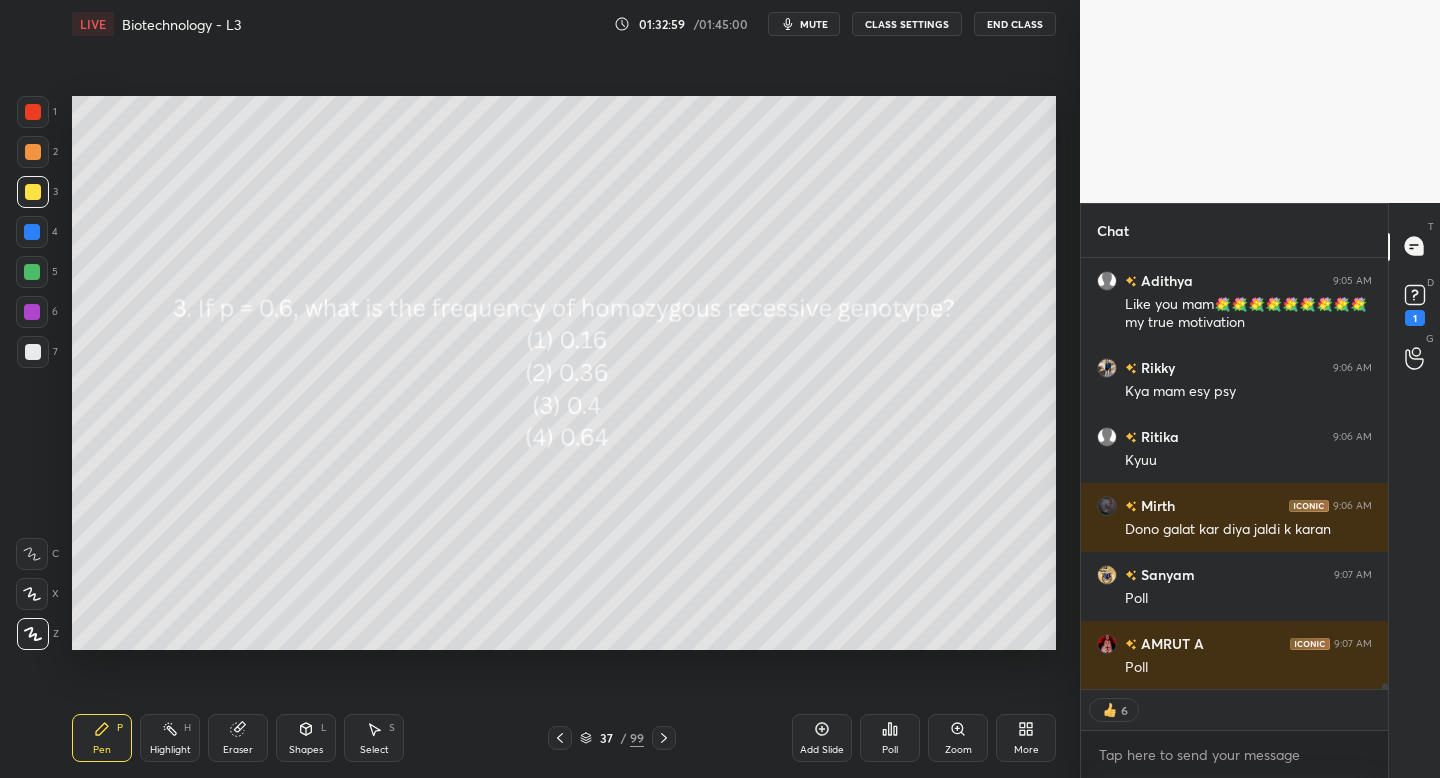 click on "Poll" at bounding box center (890, 738) 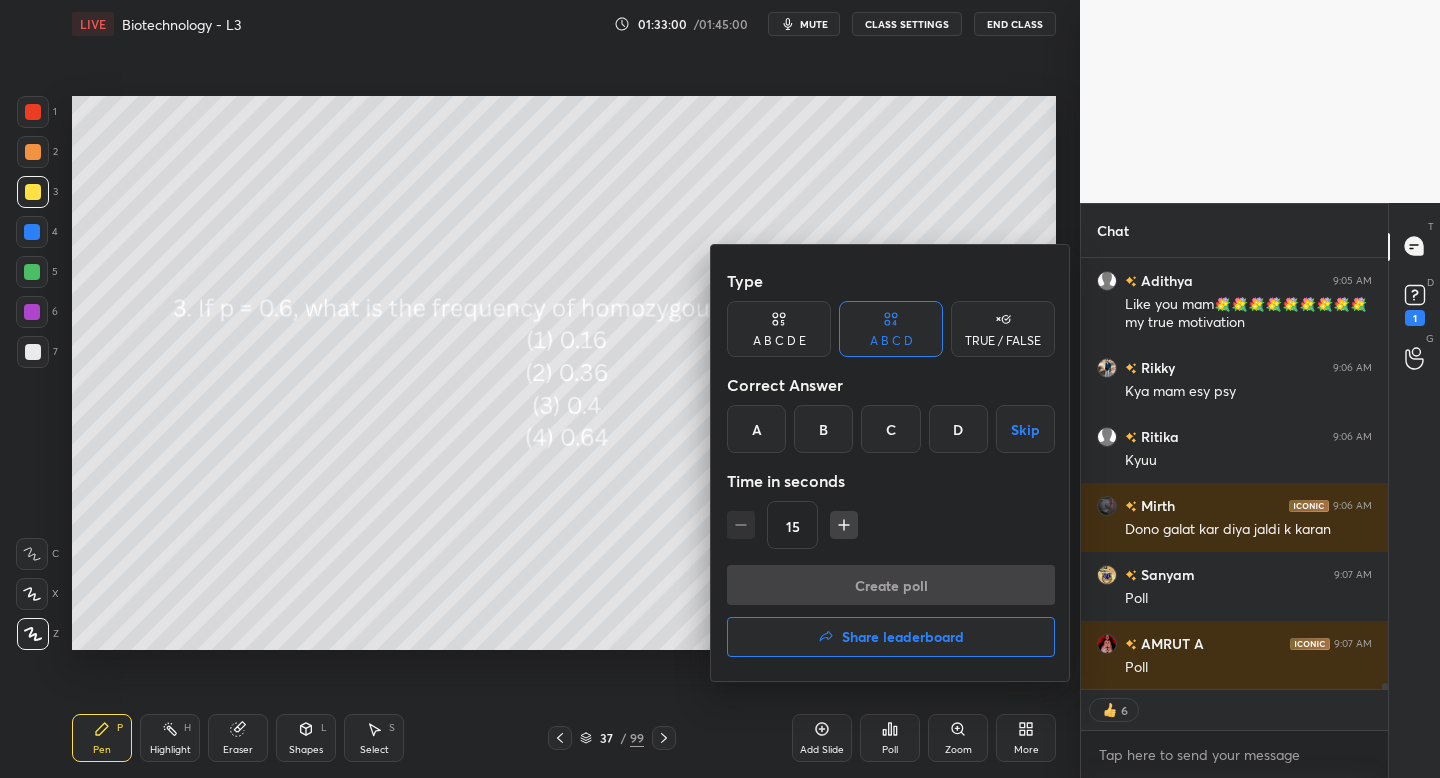 click on "A" at bounding box center [756, 429] 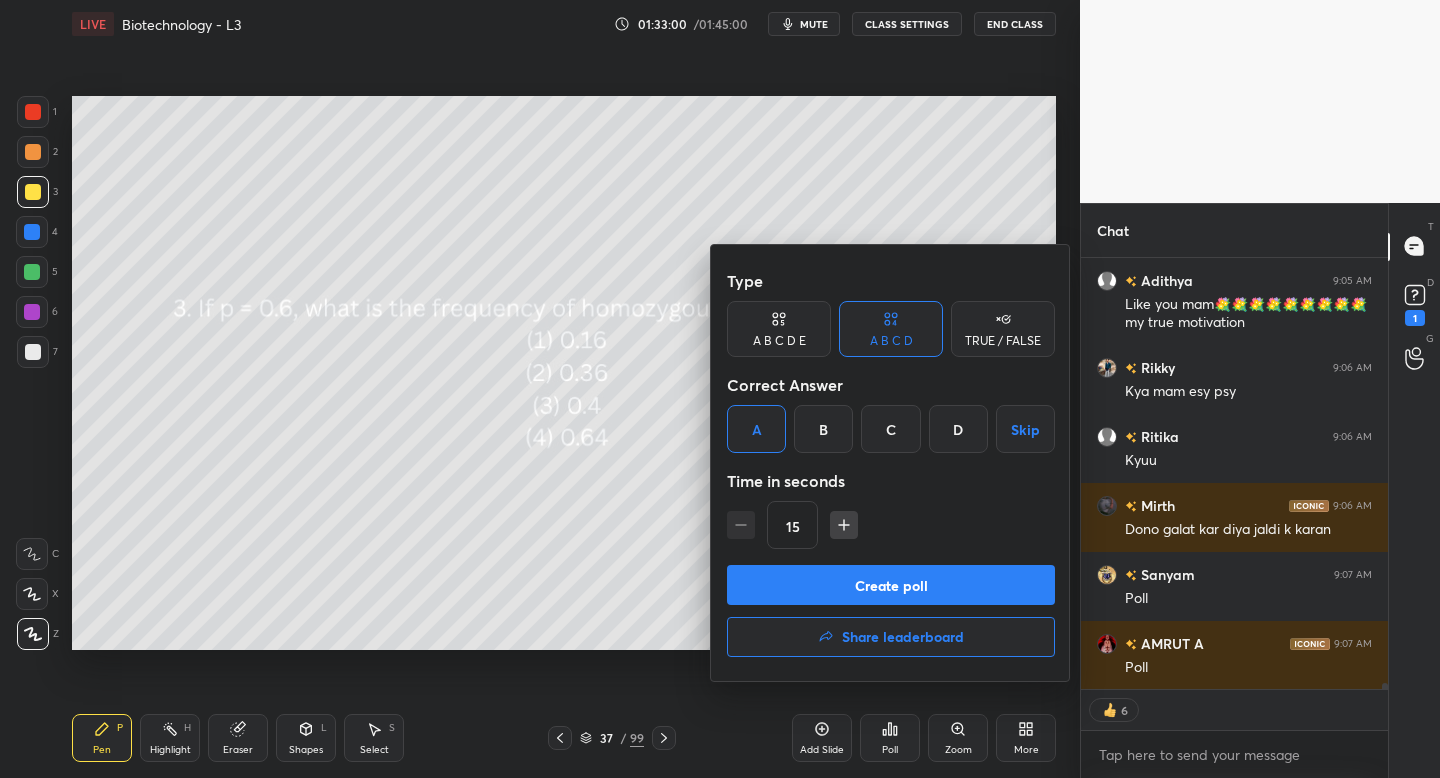 click on "Create poll" at bounding box center (891, 585) 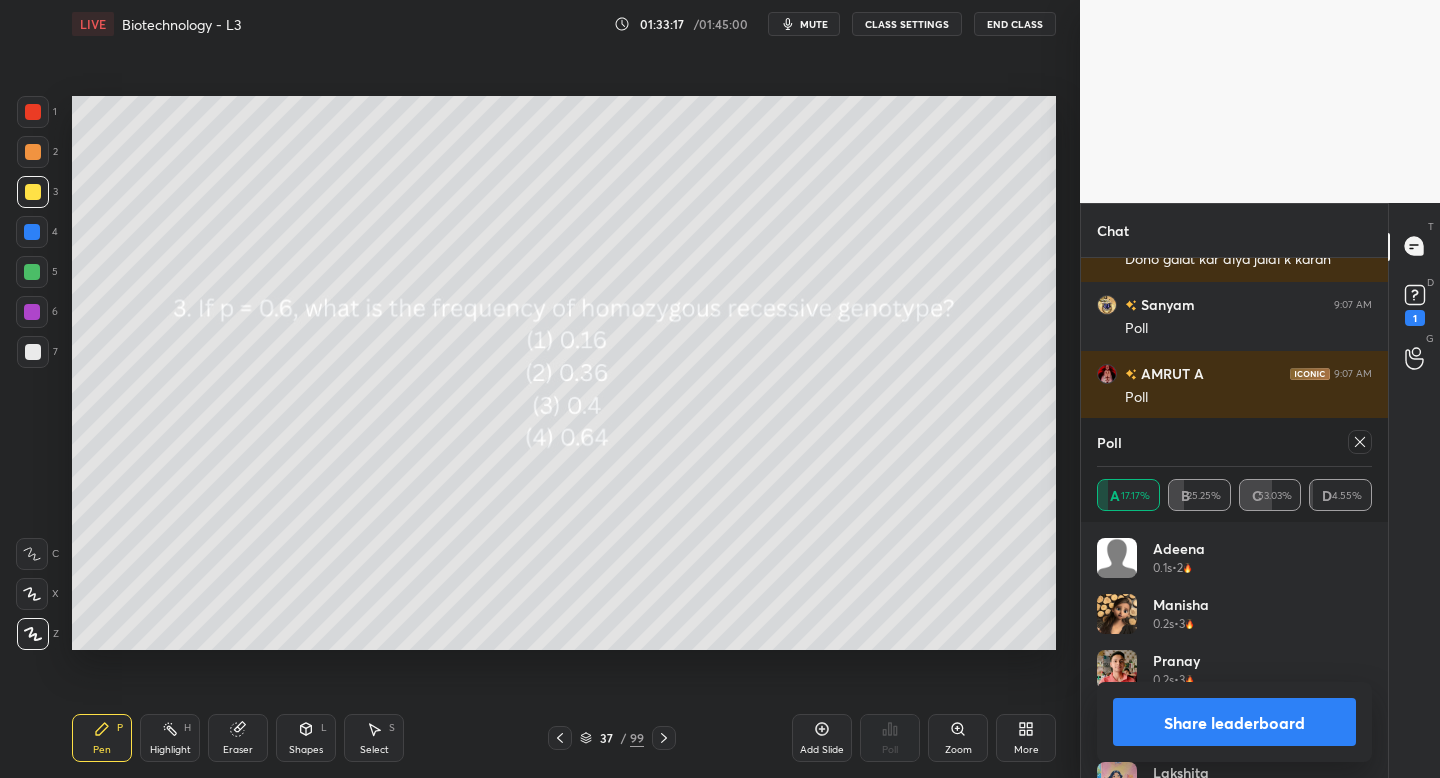 click 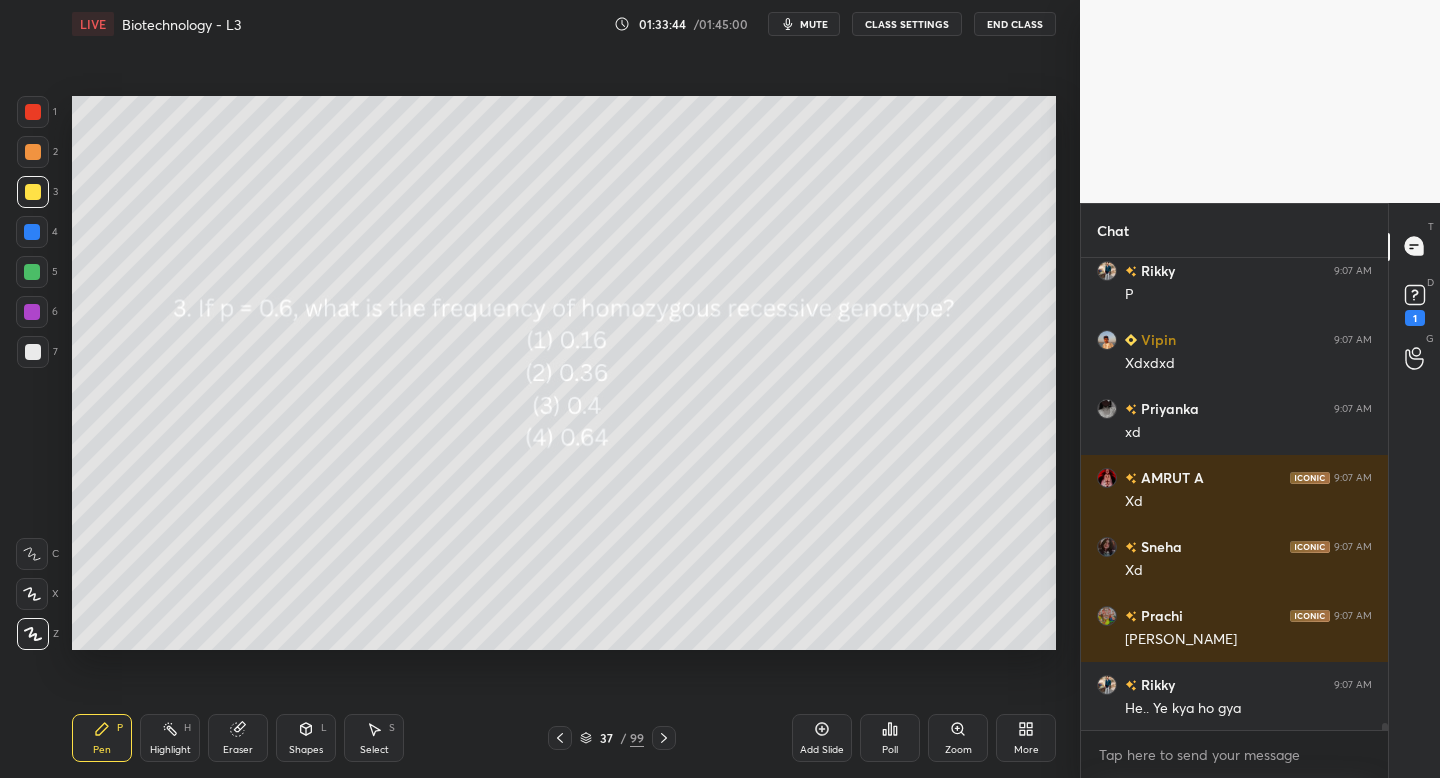 click 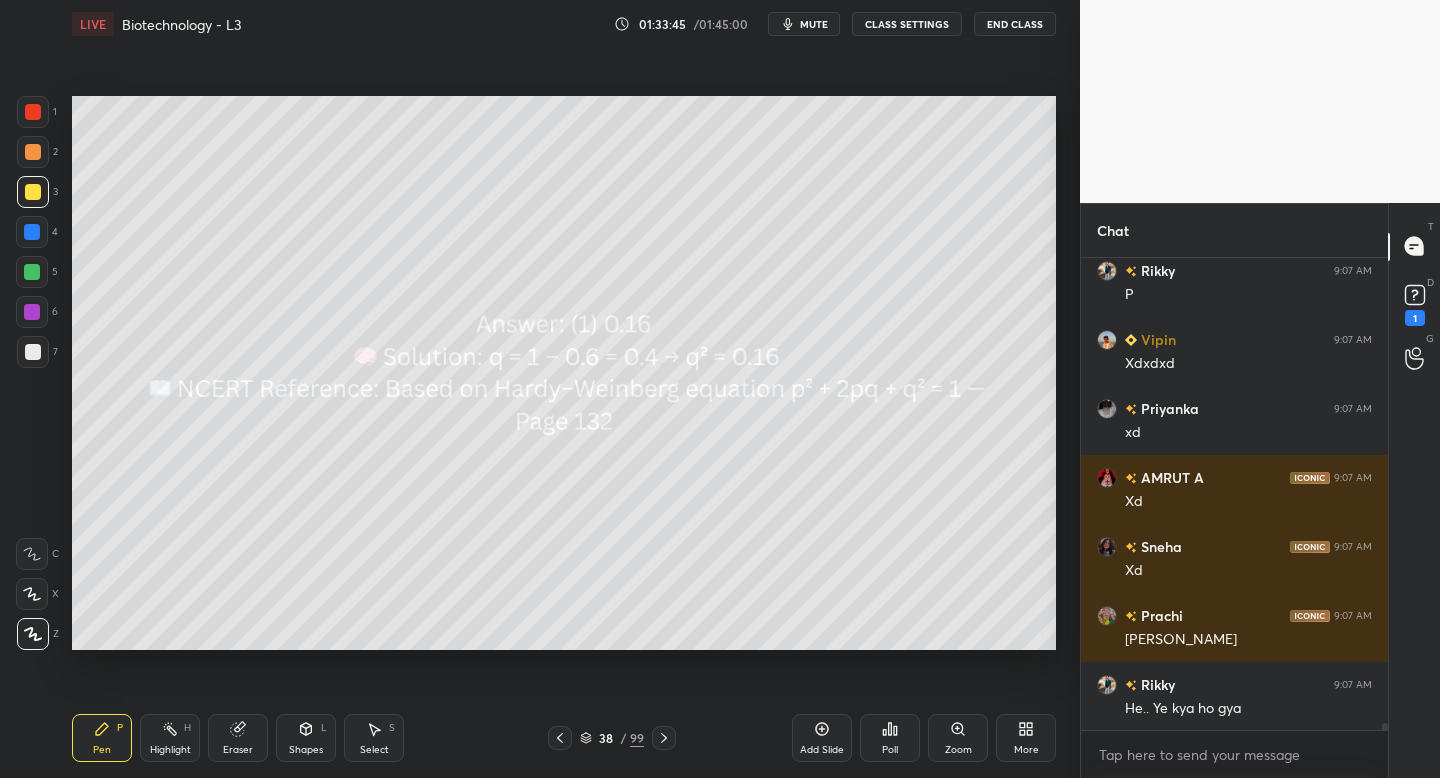 click 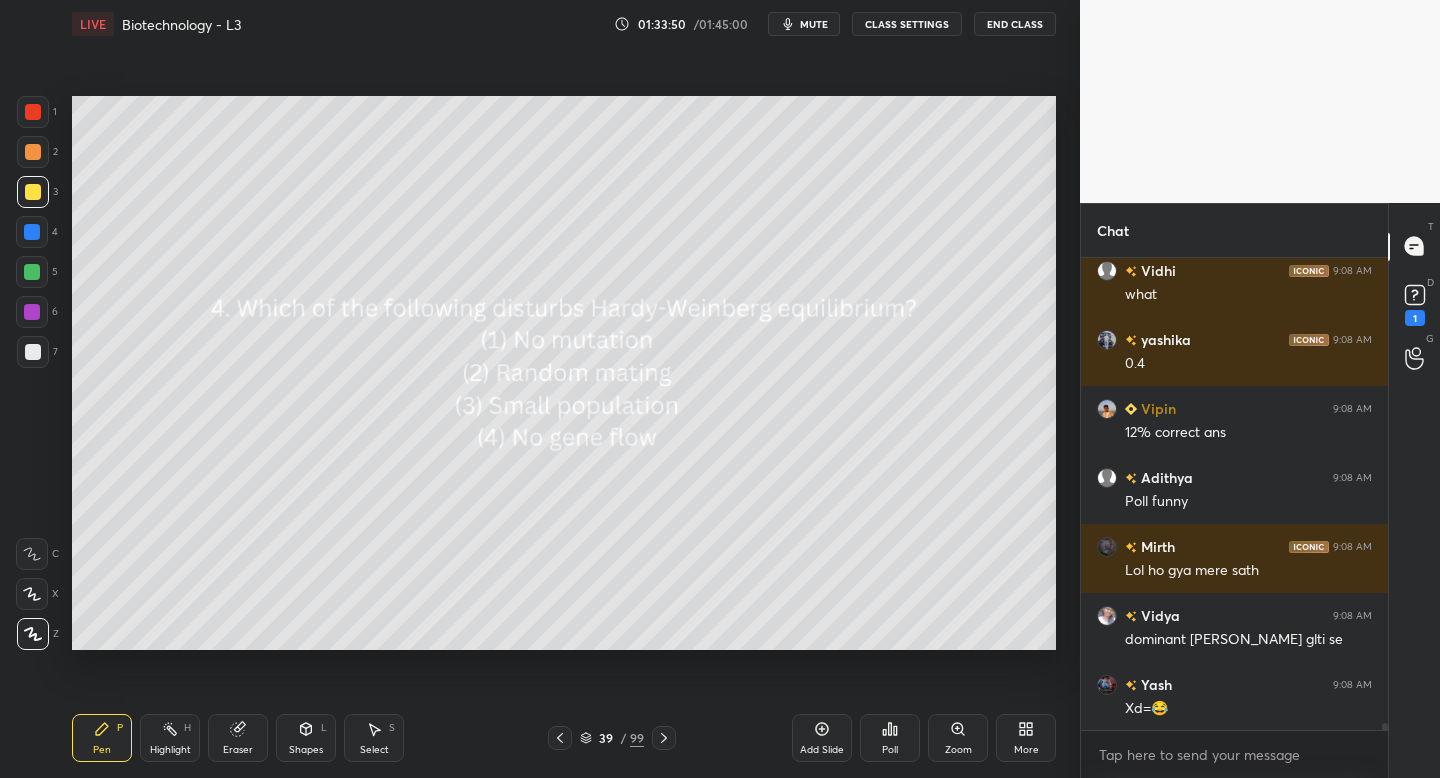 click on "Poll" at bounding box center [890, 738] 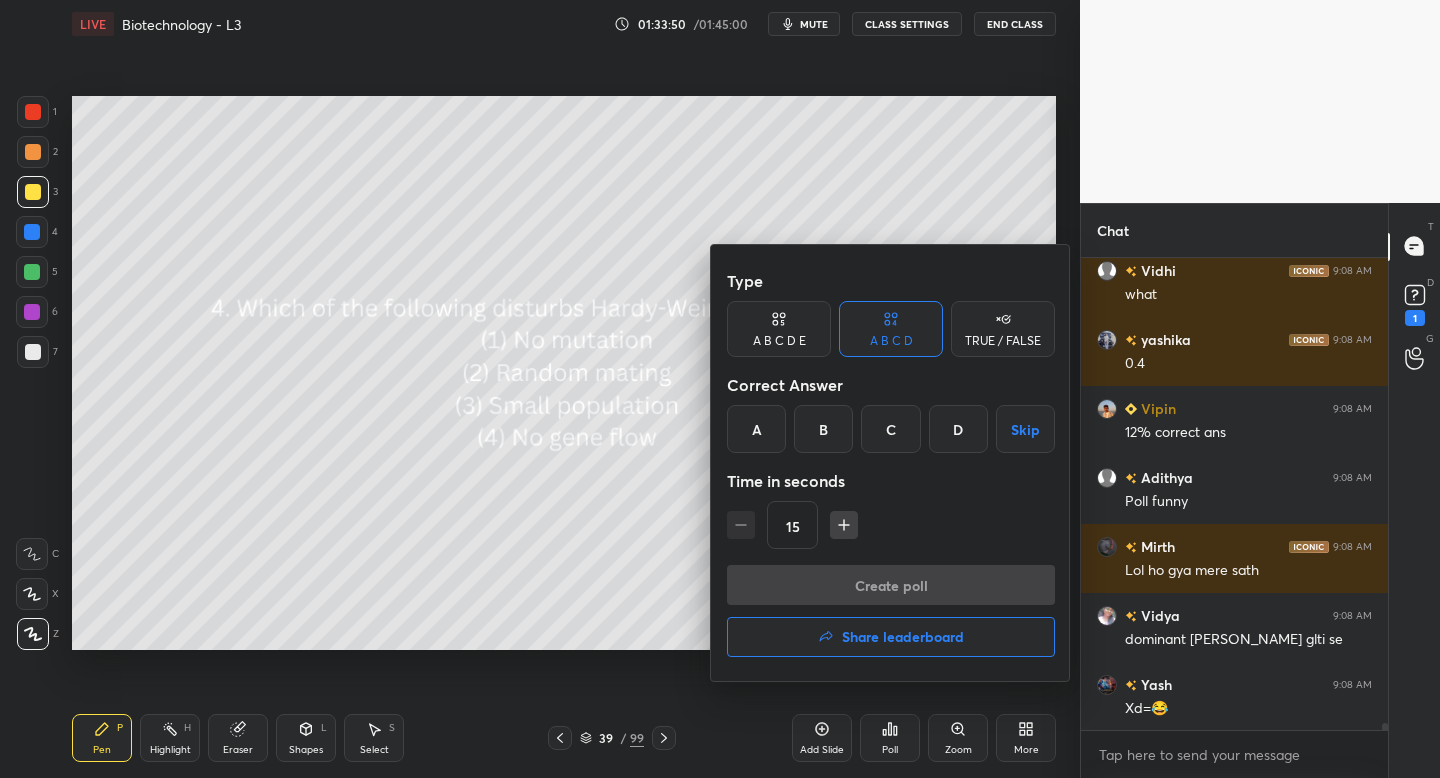 click on "C" at bounding box center (890, 429) 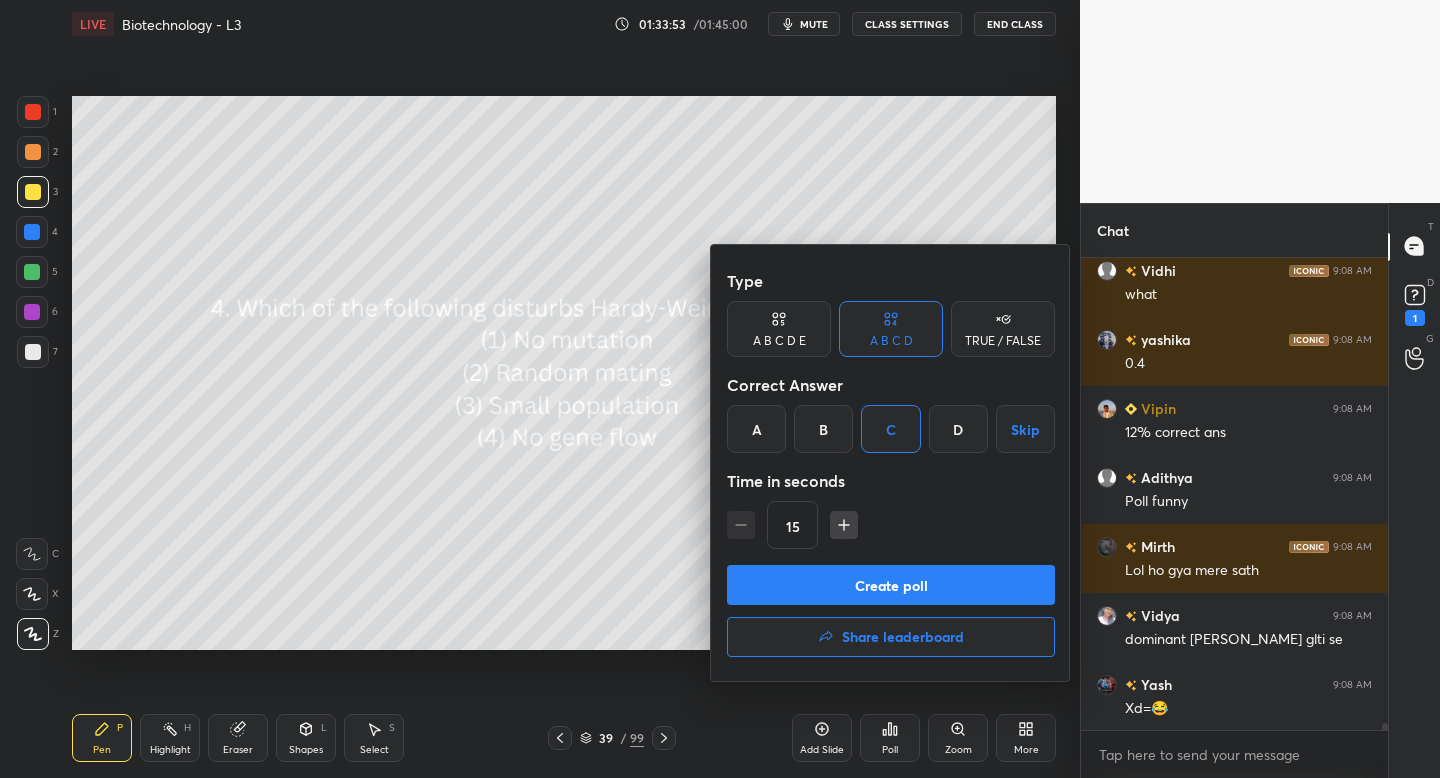 drag, startPoint x: 923, startPoint y: 588, endPoint x: 910, endPoint y: 587, distance: 13.038404 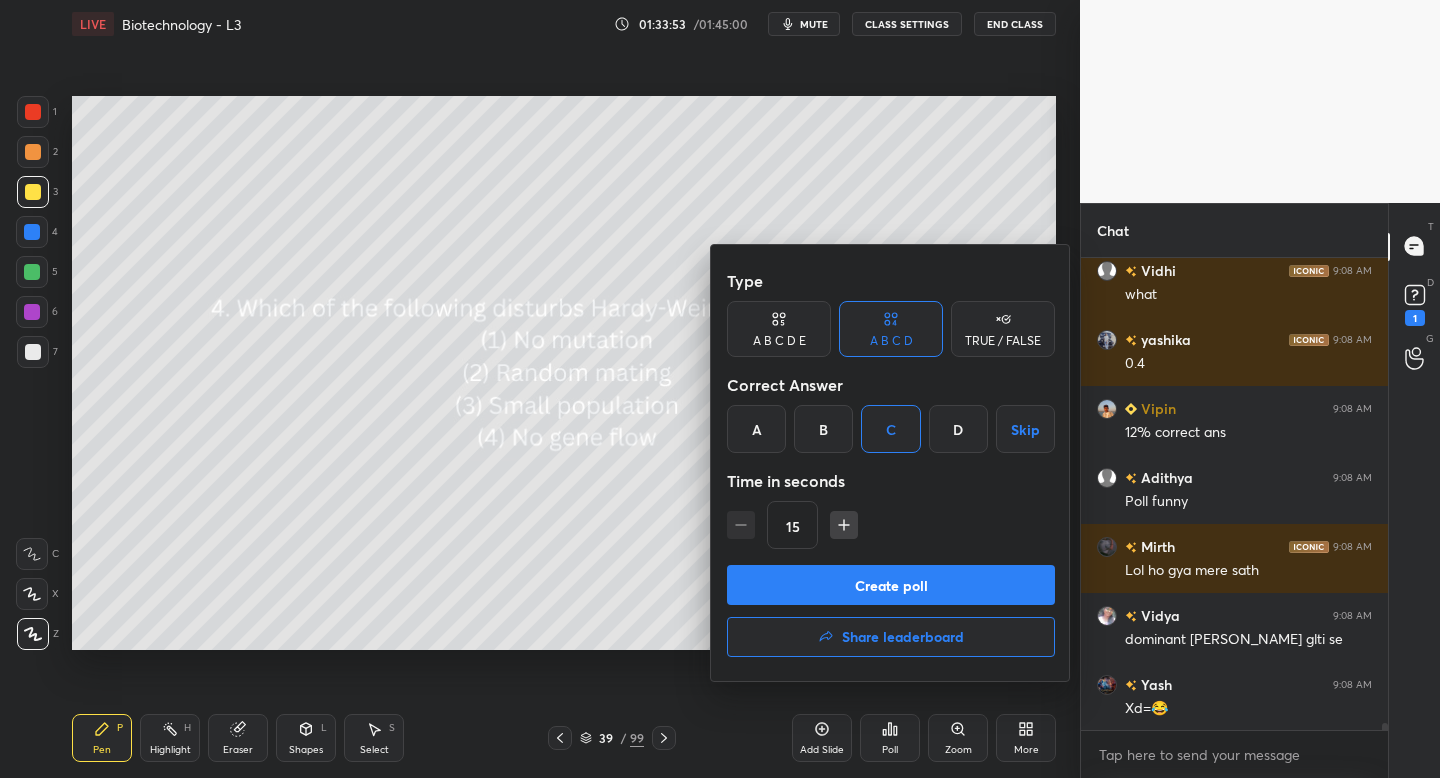 click on "Create poll" at bounding box center [891, 585] 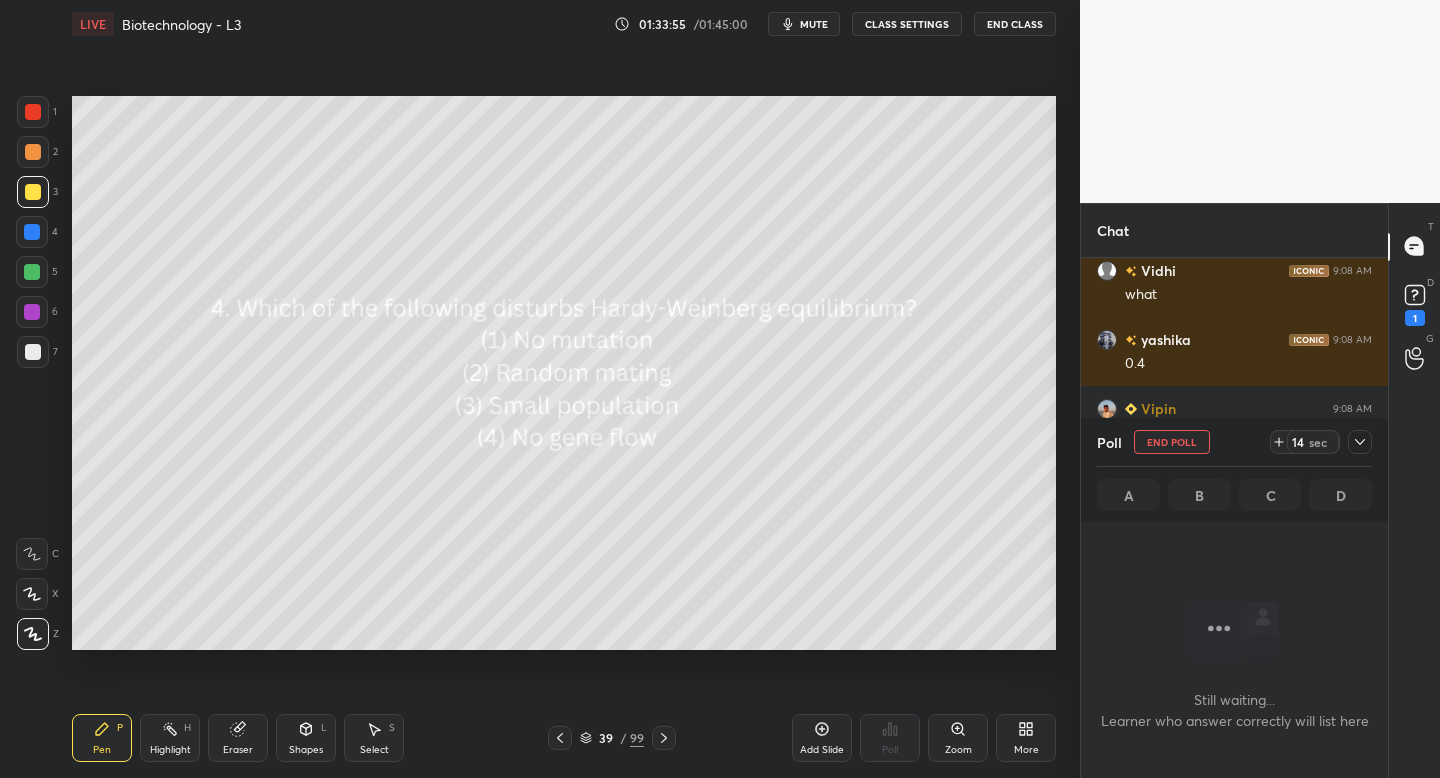 click 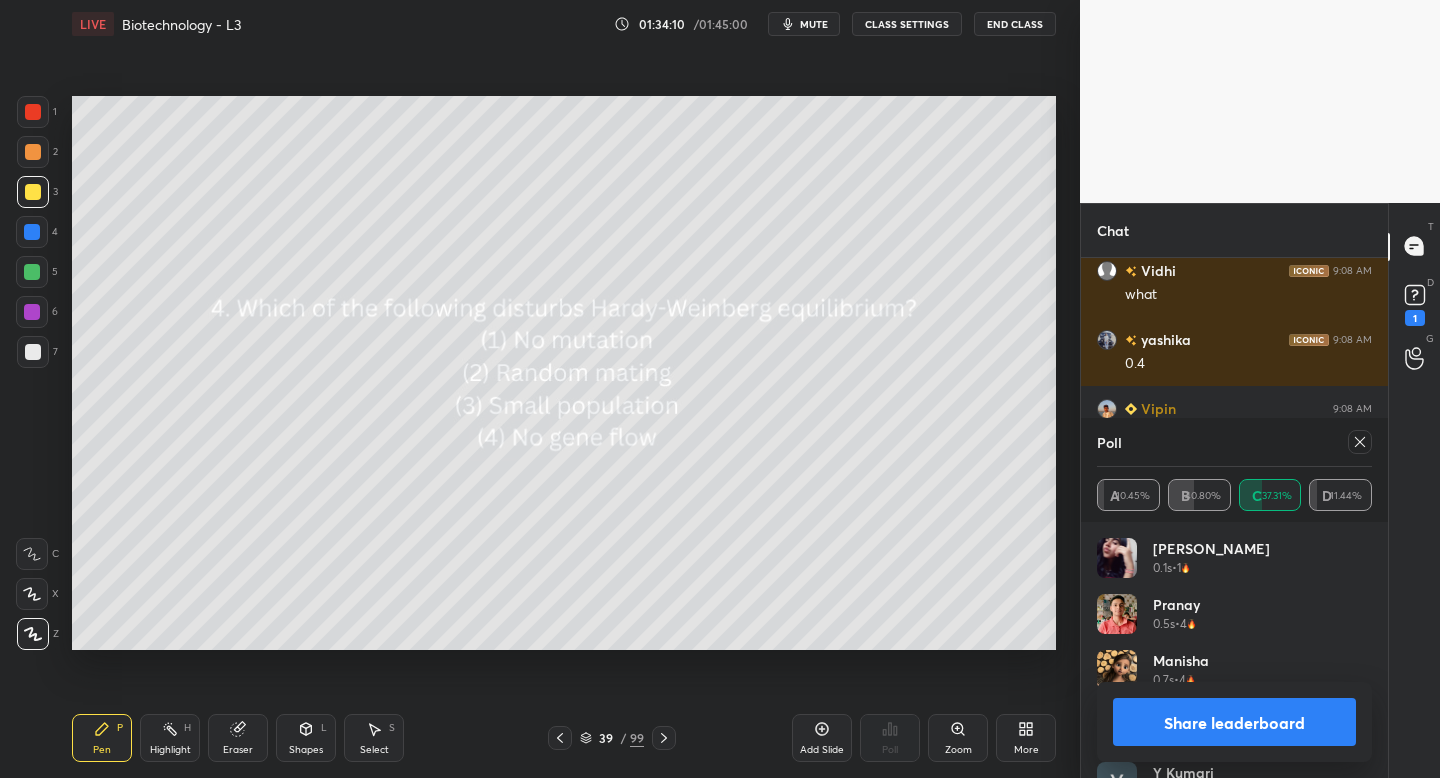 click 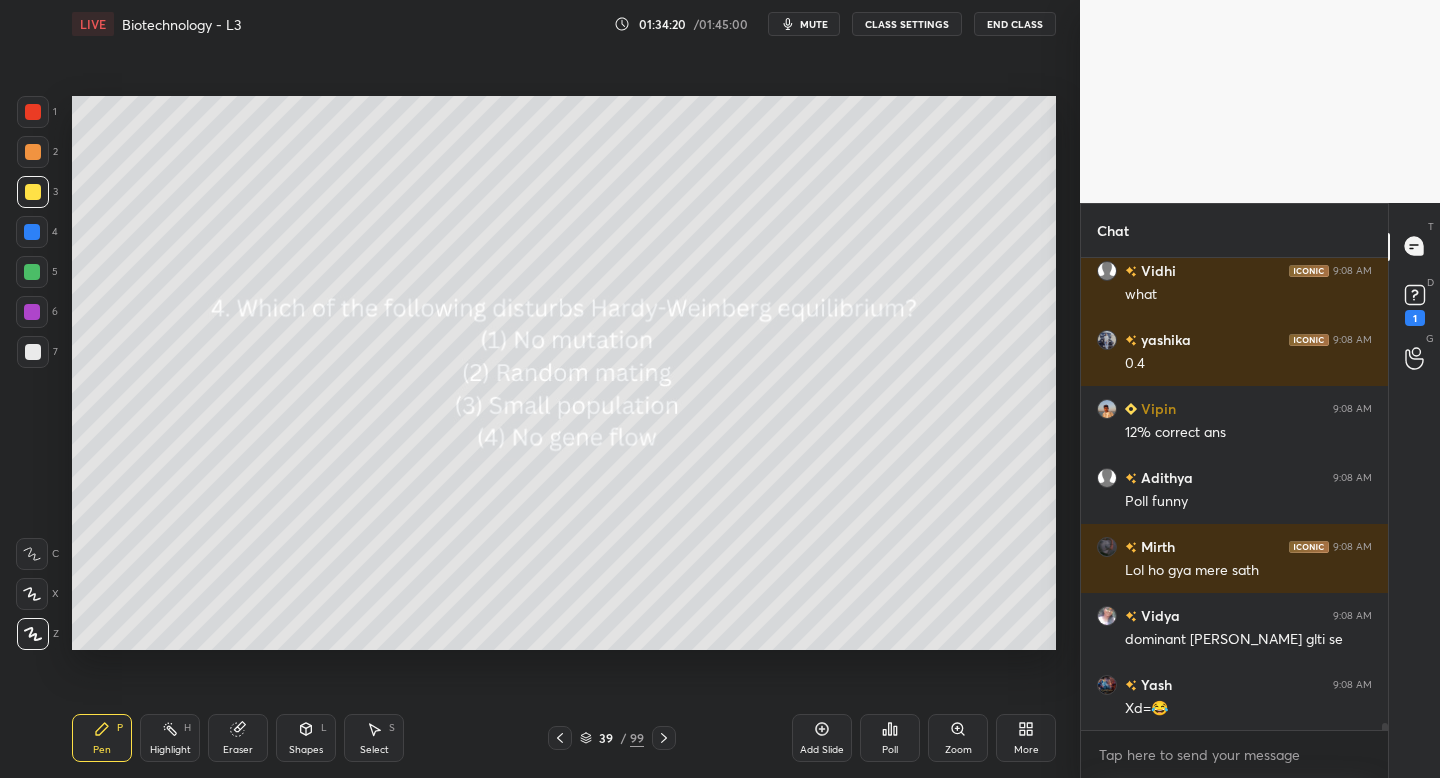 click 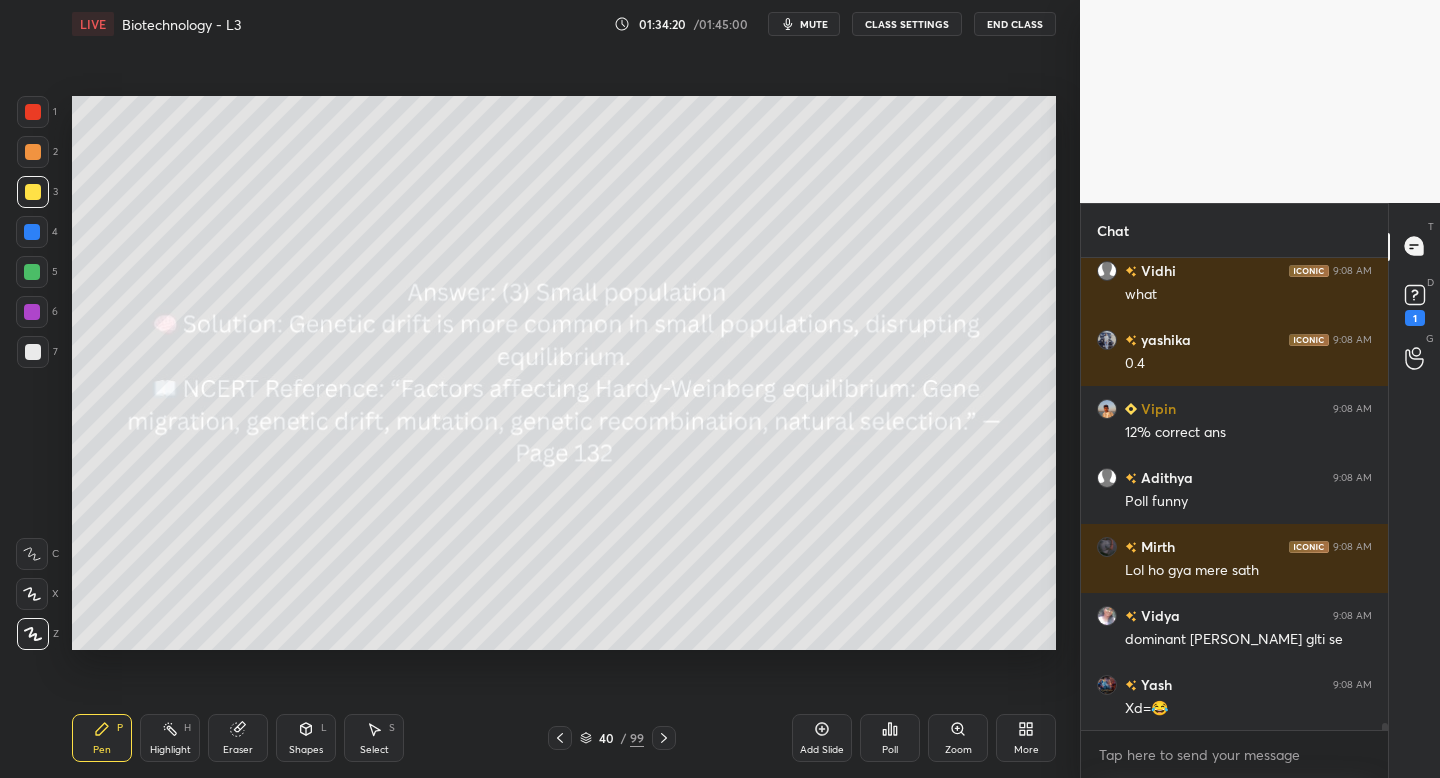 click 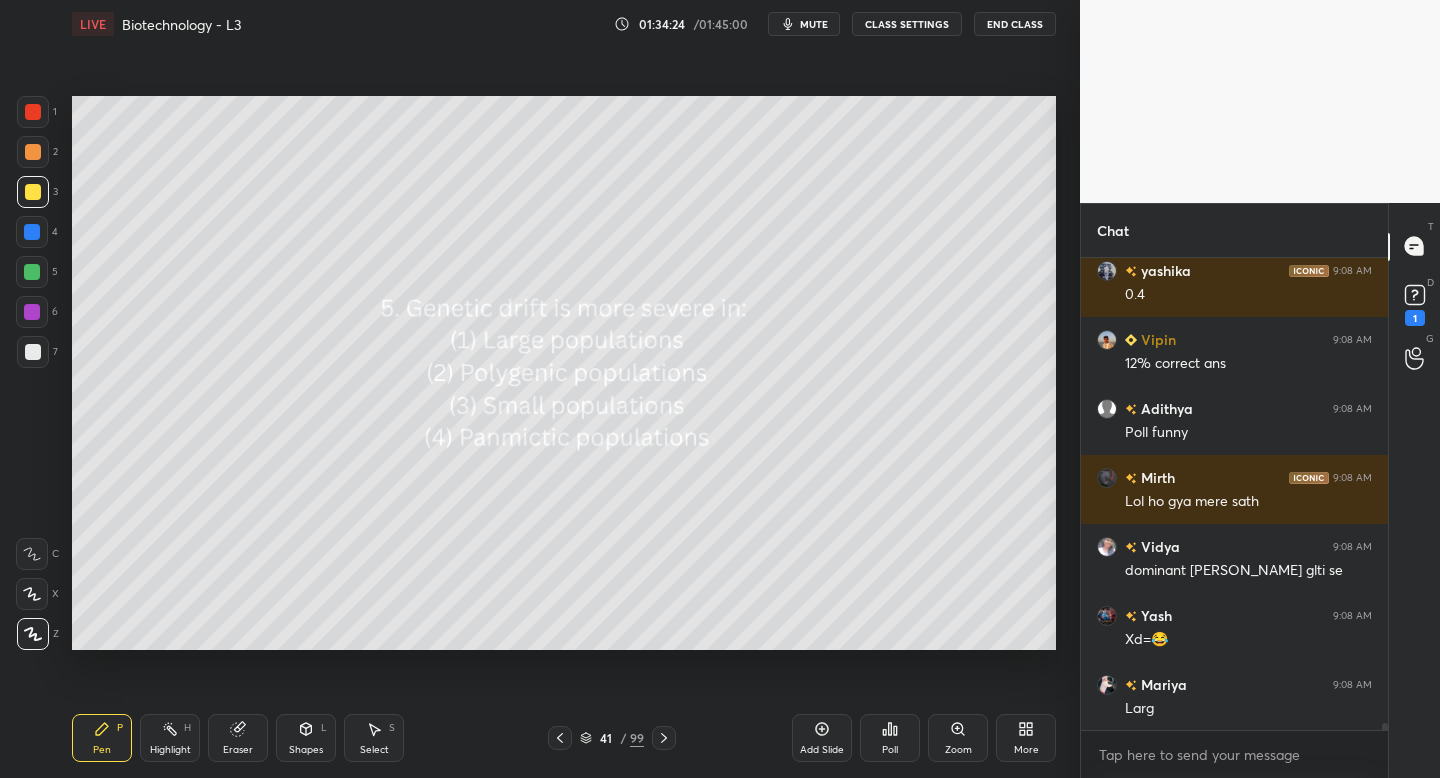 click on "Poll" at bounding box center [890, 738] 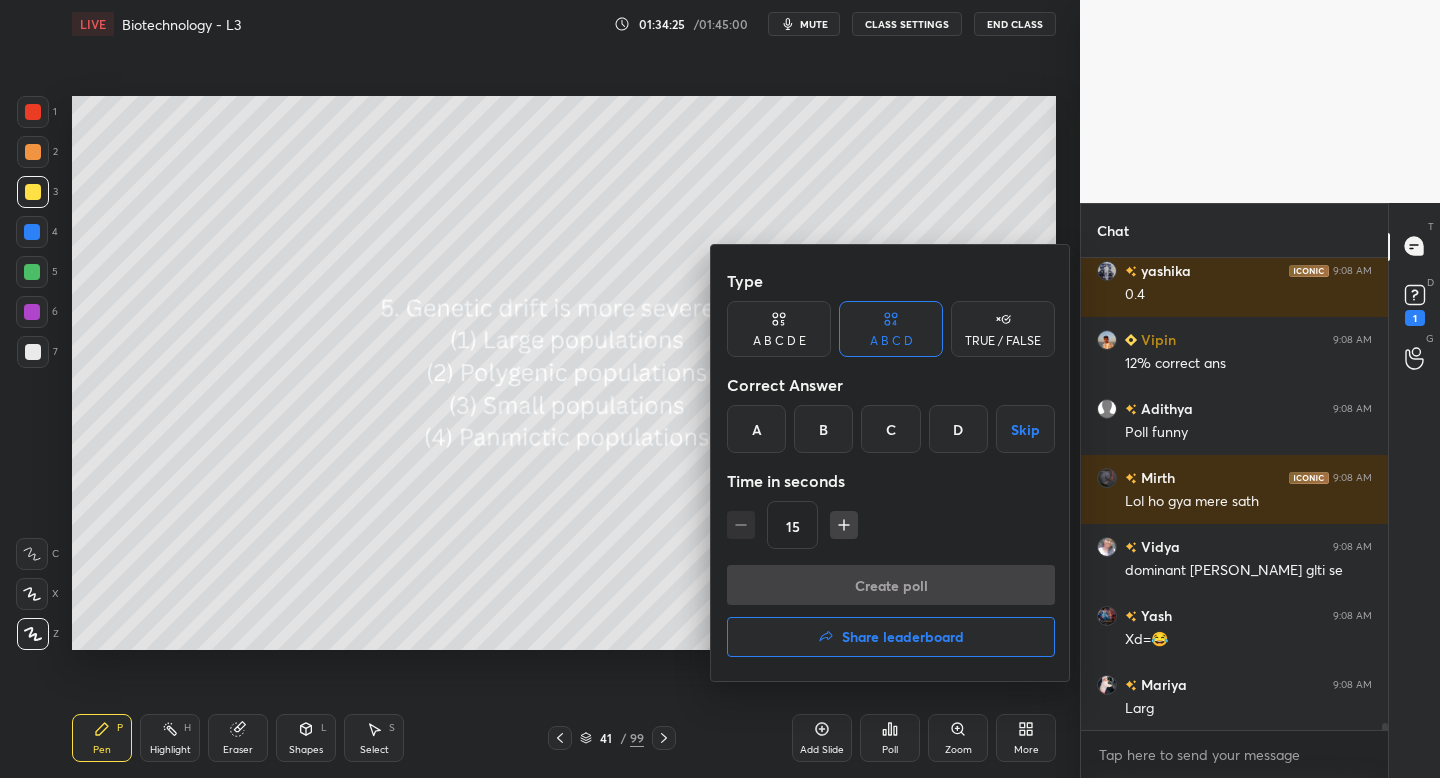 click on "C" at bounding box center [890, 429] 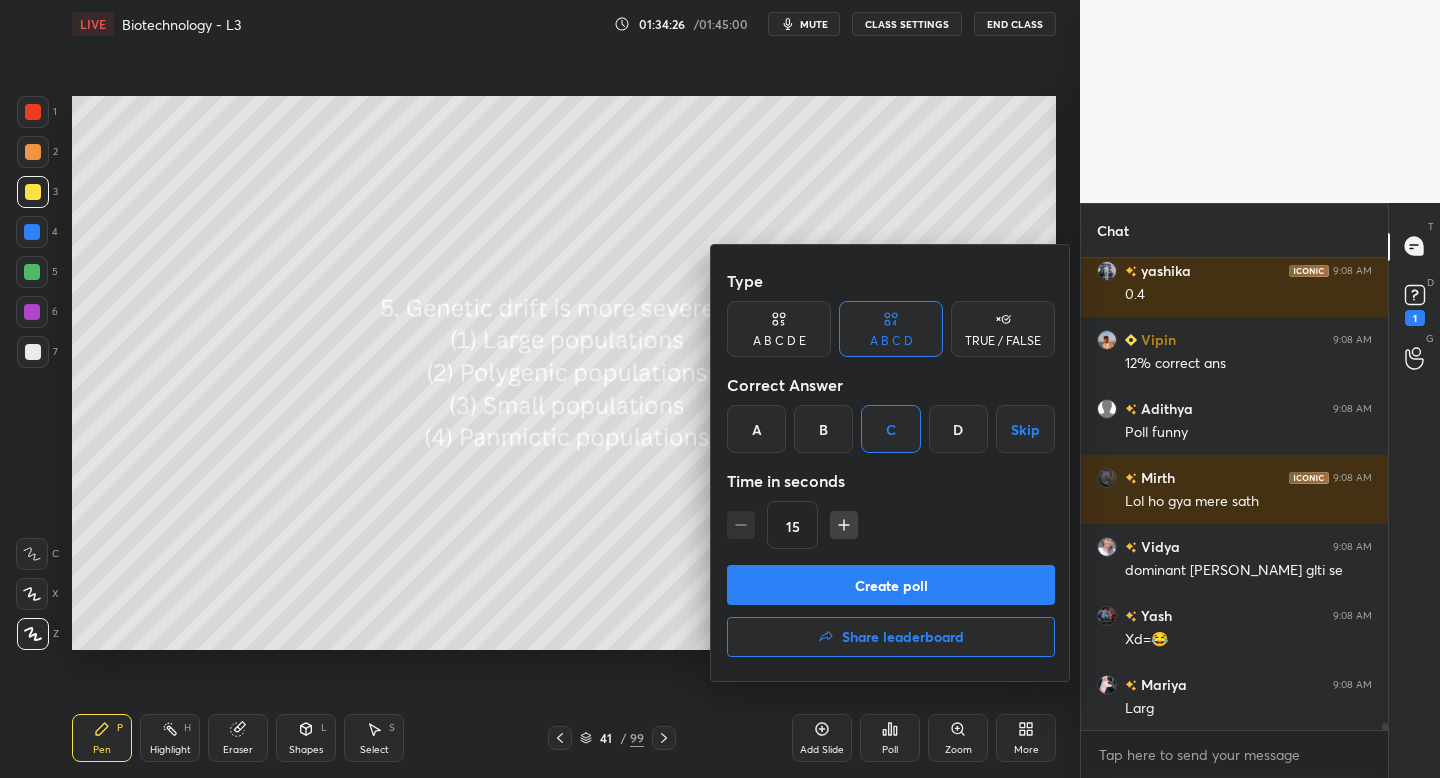 click on "Create poll" at bounding box center (891, 585) 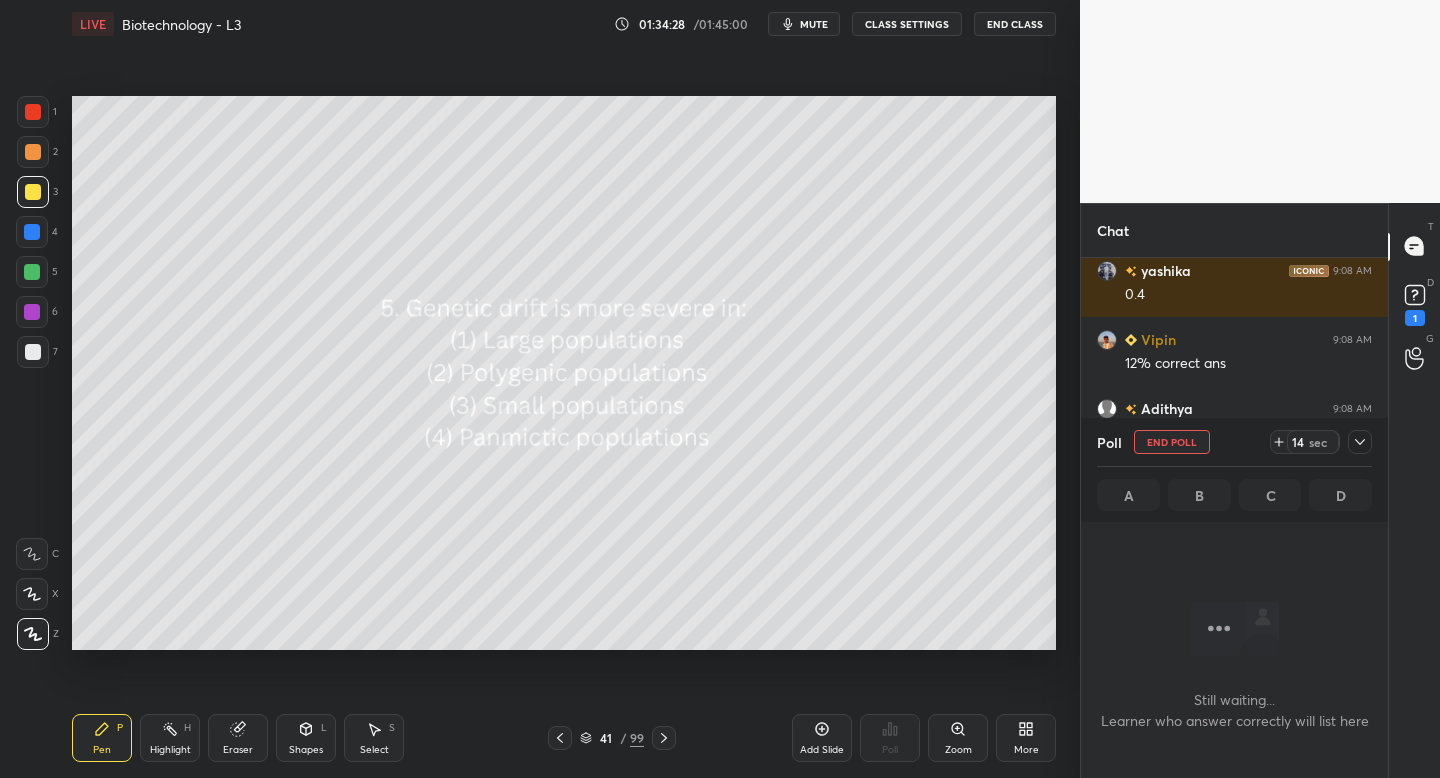 click 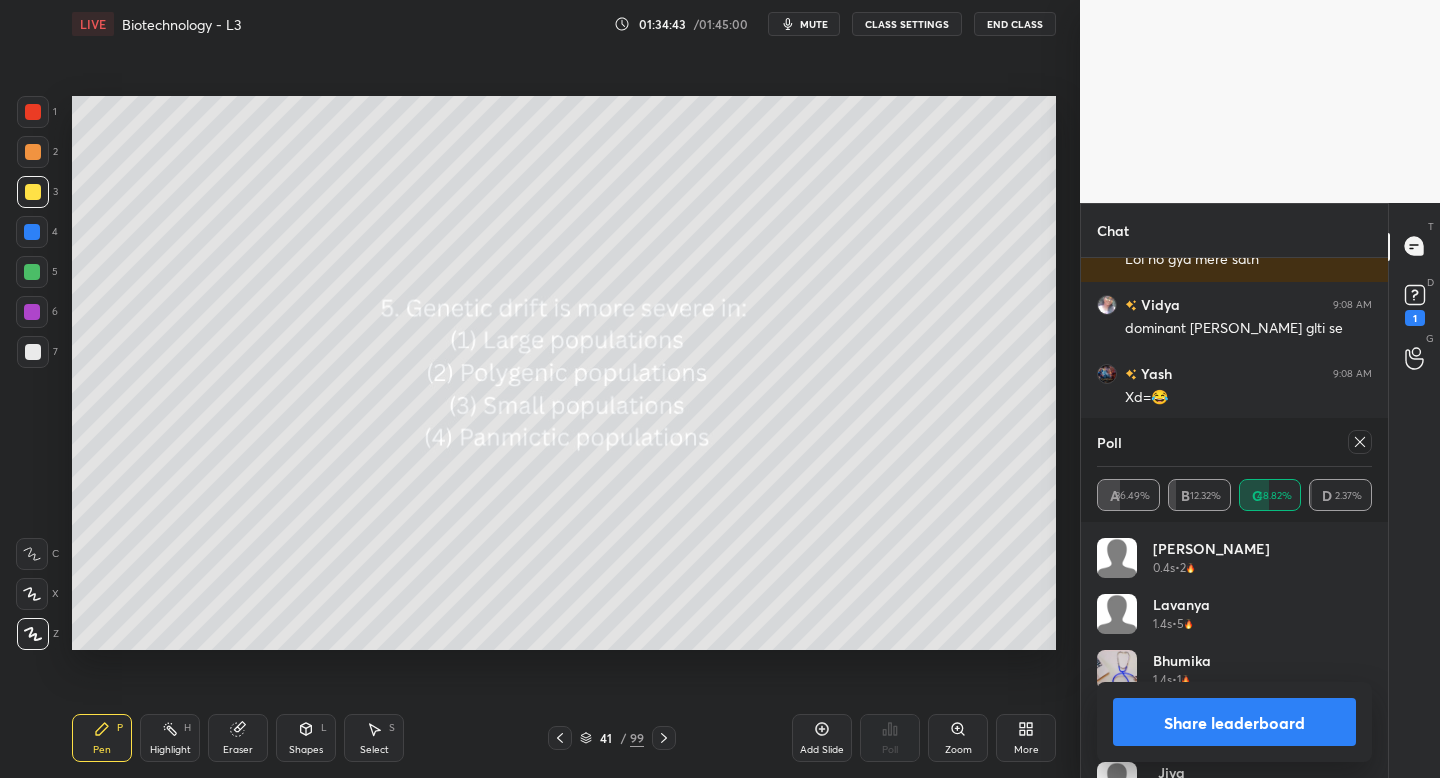 click 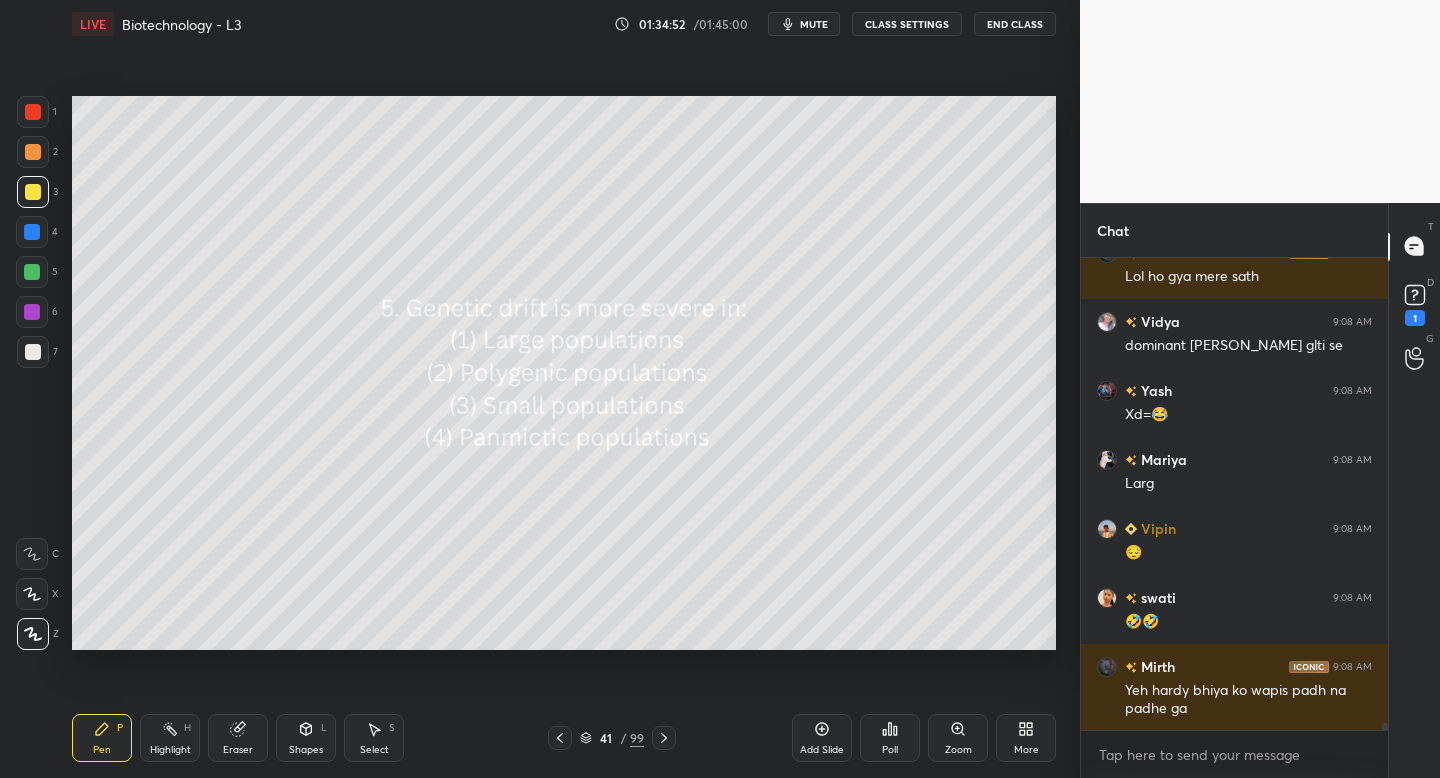 click 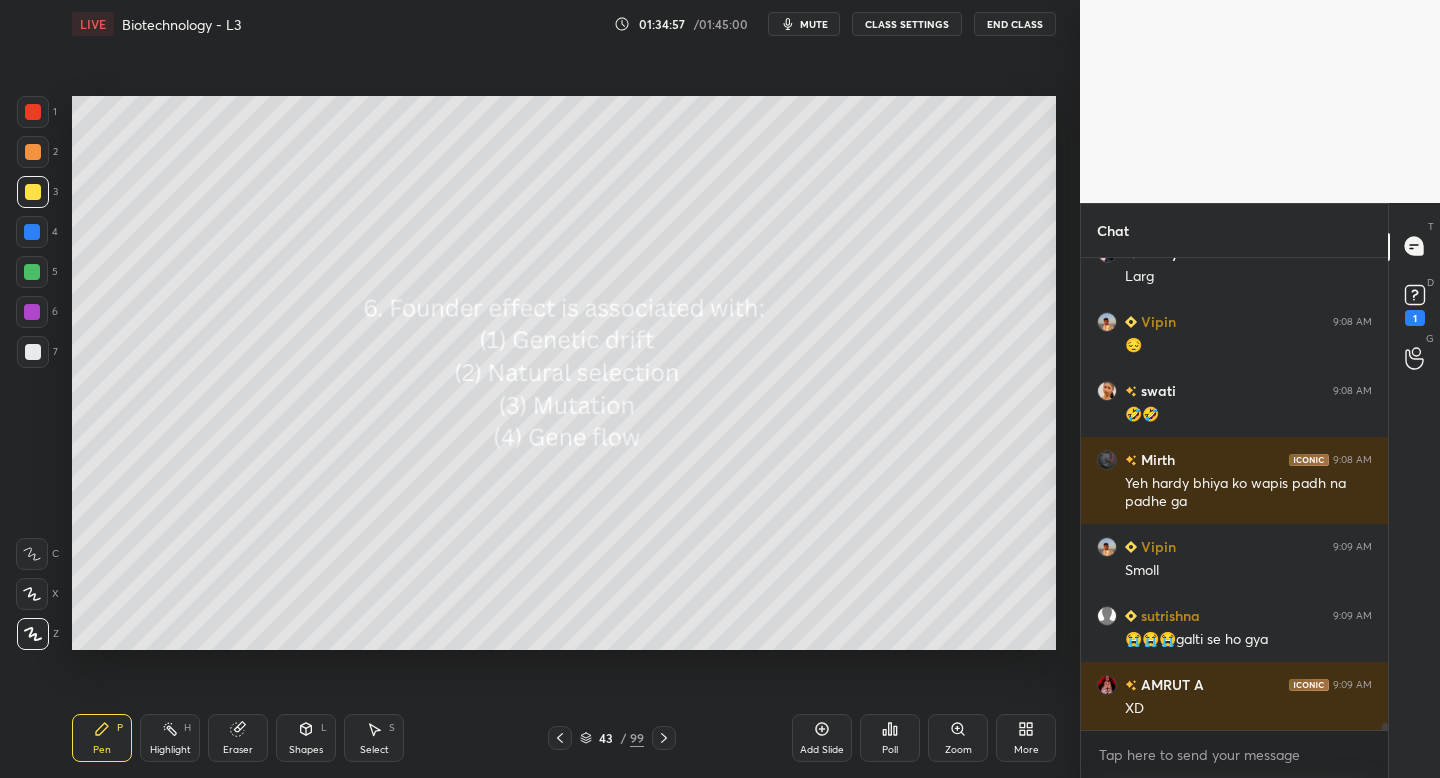 click on "Poll" at bounding box center [890, 738] 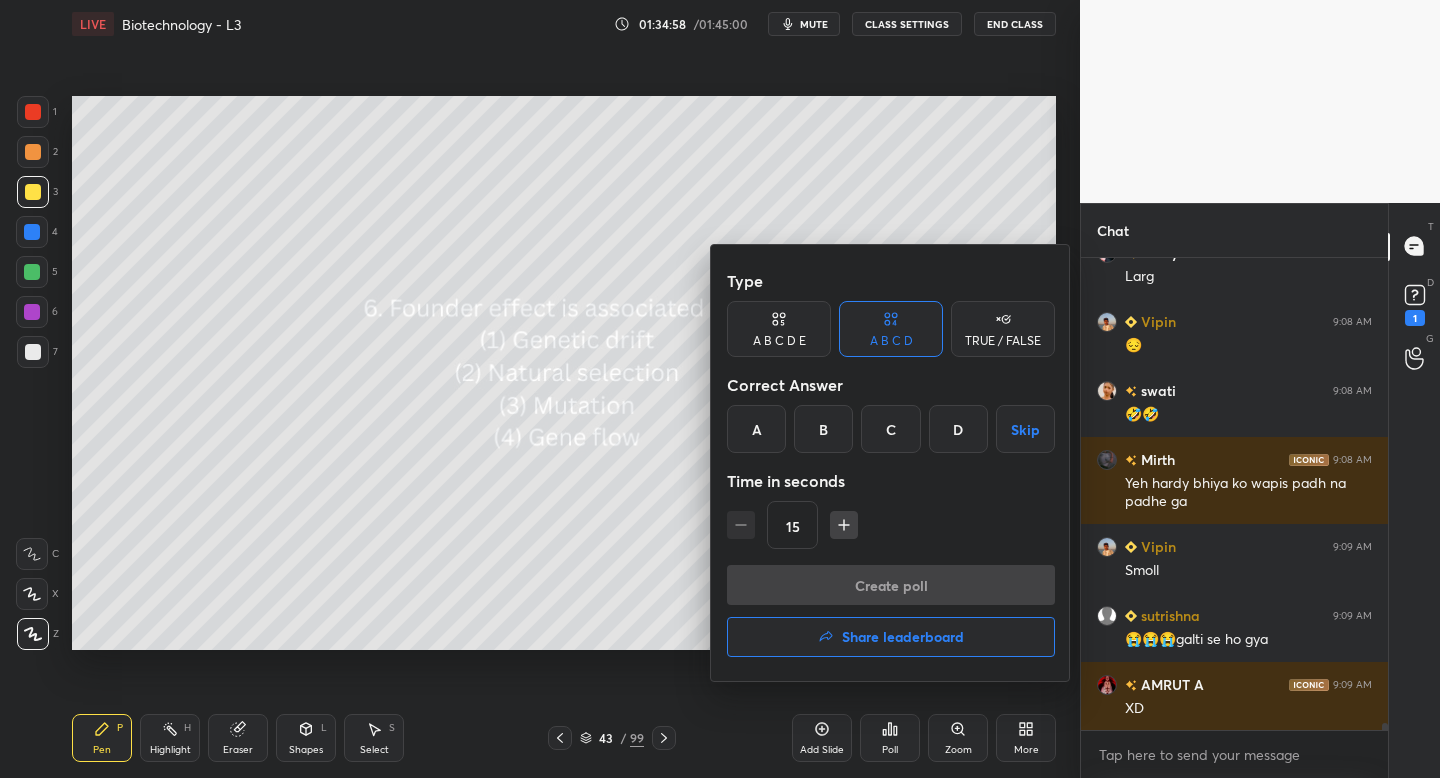 click on "A" at bounding box center (756, 429) 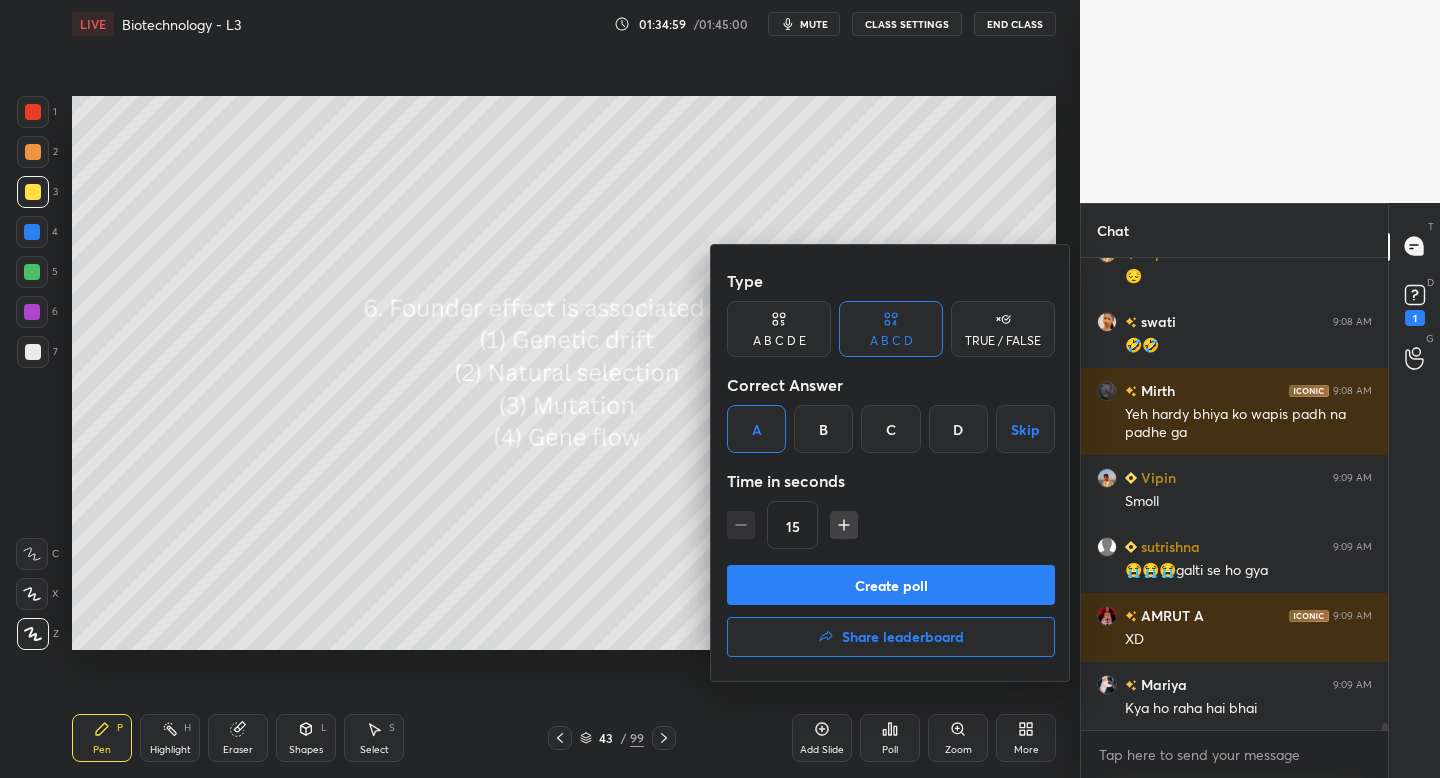 click on "Create poll" at bounding box center [891, 585] 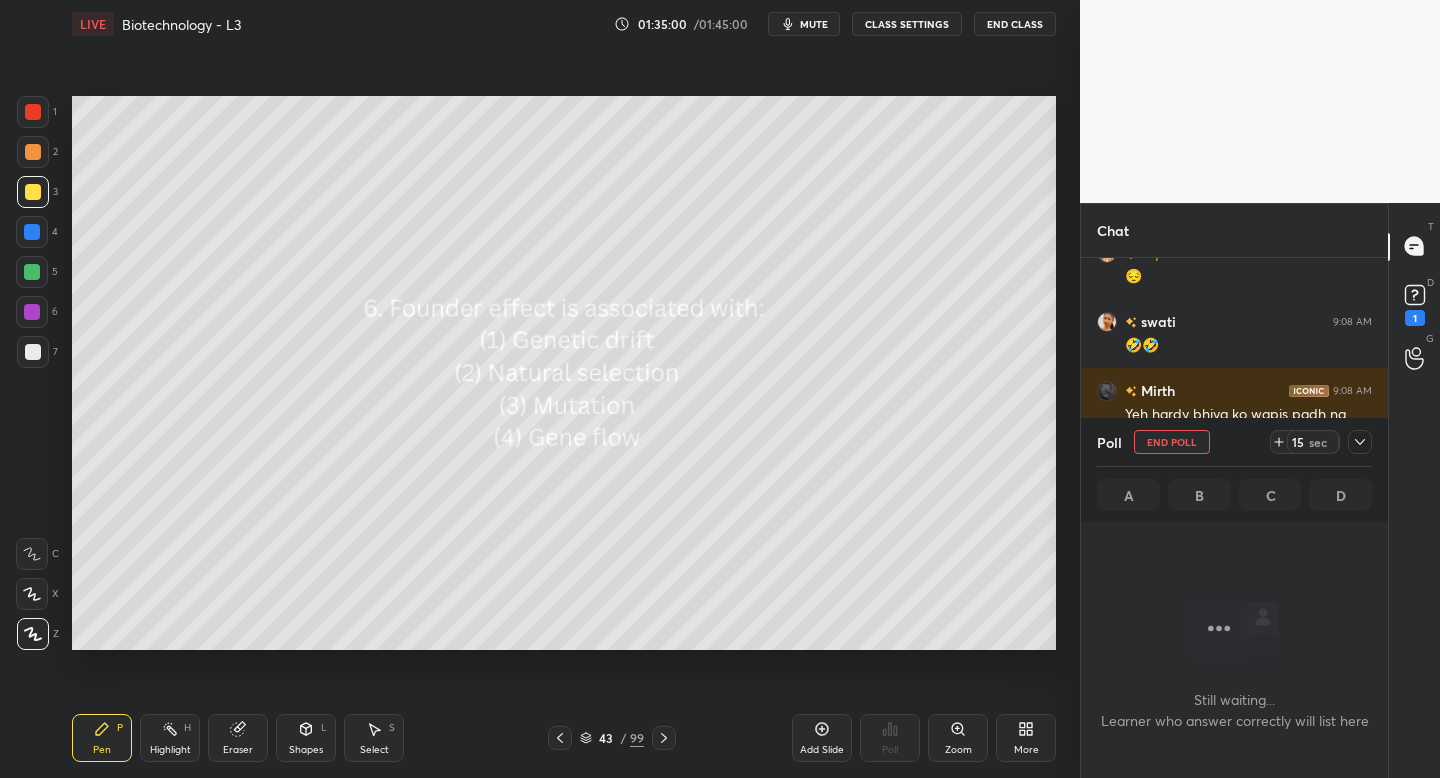 click 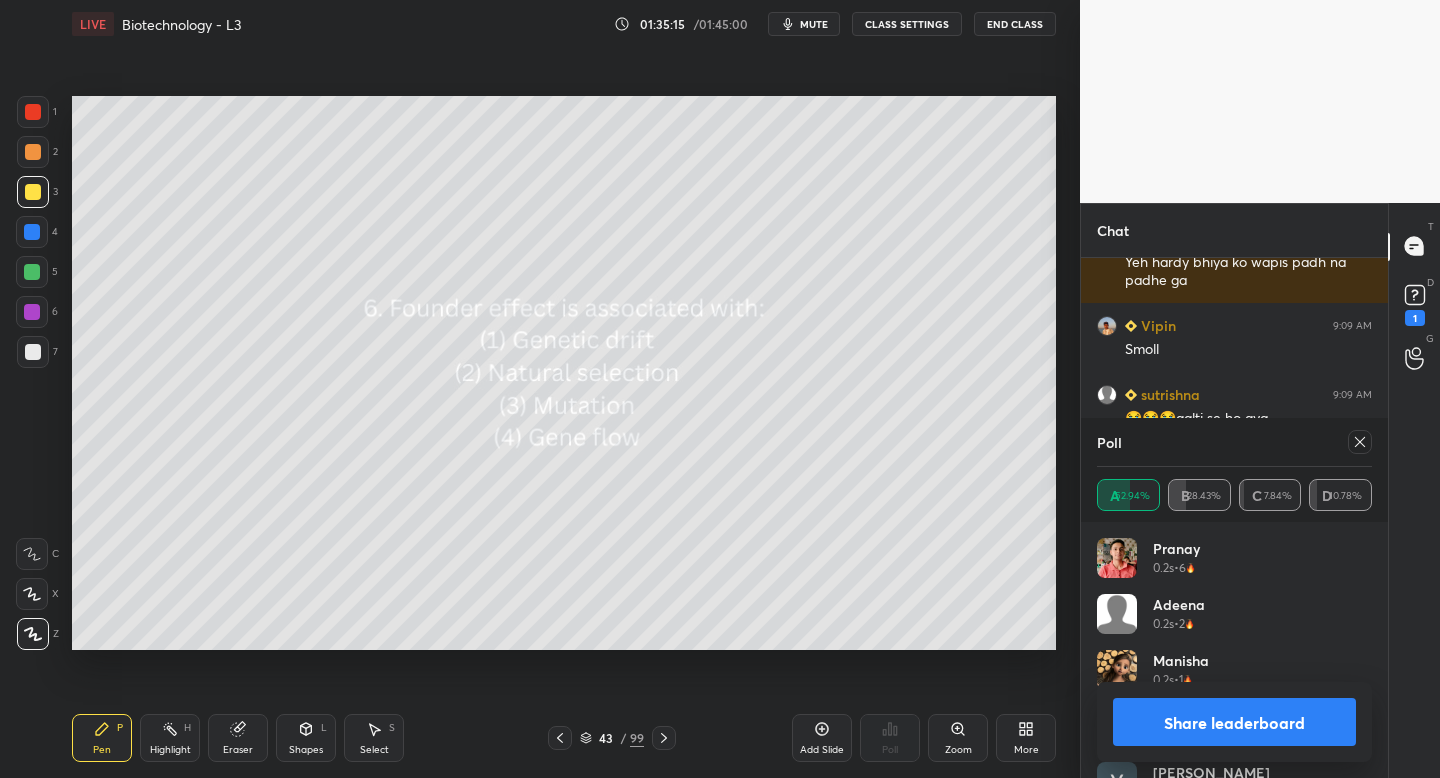 click 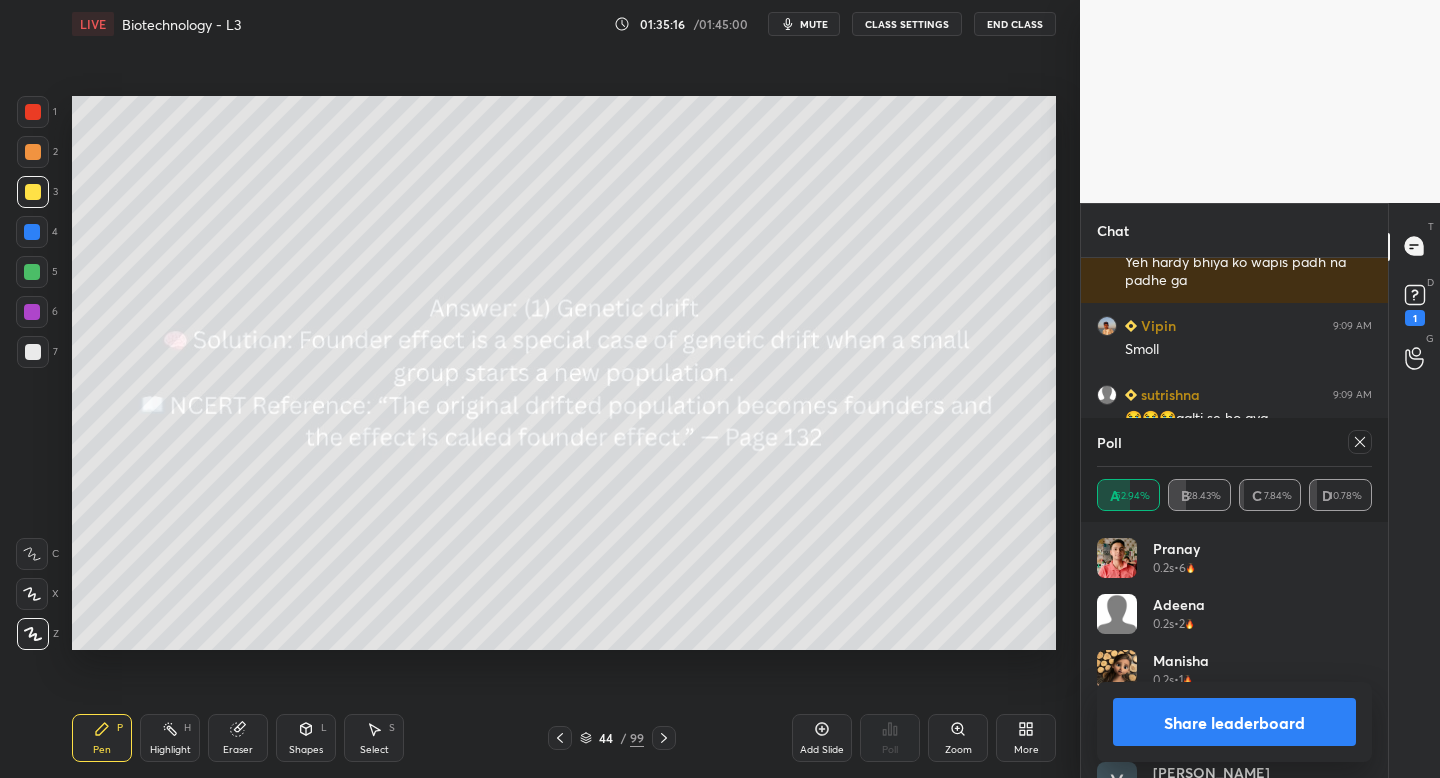 click 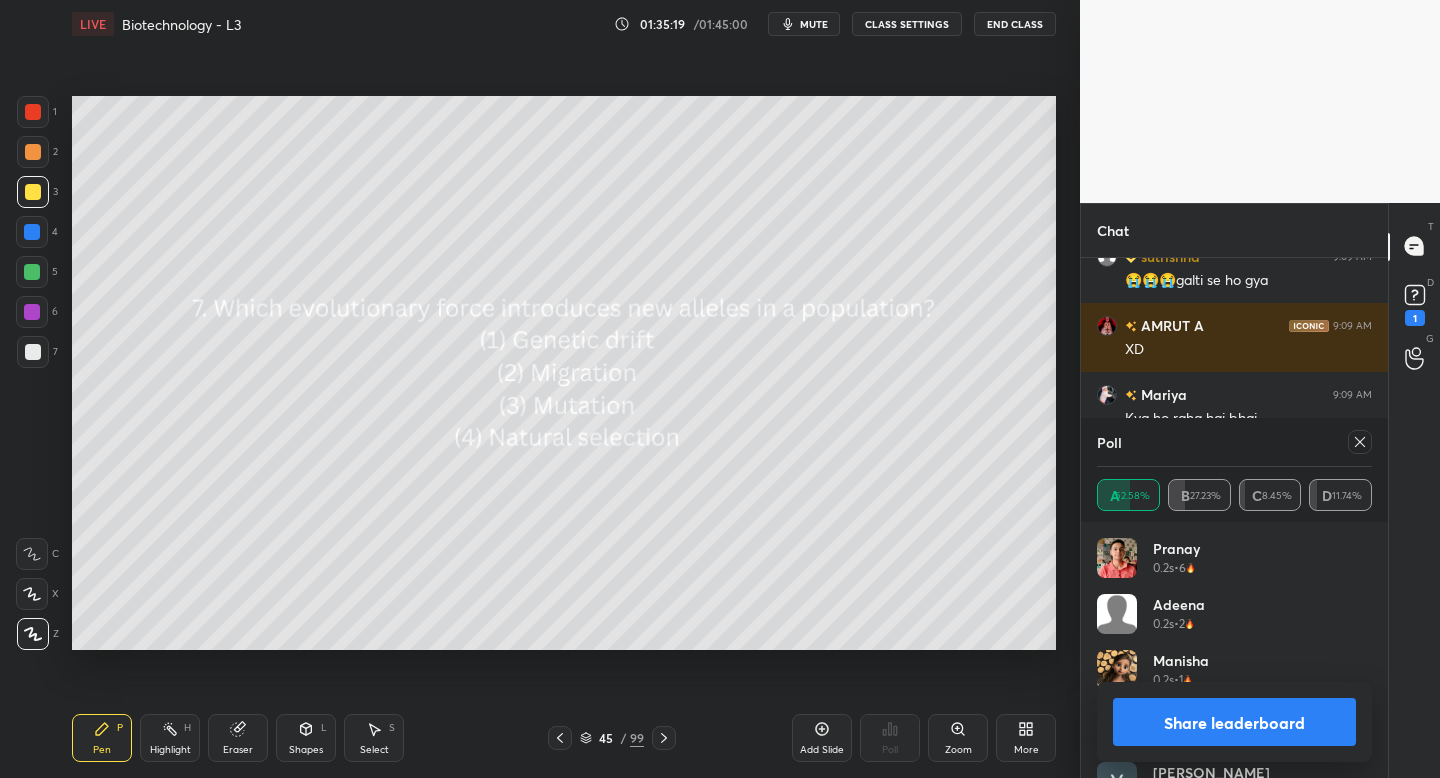 click 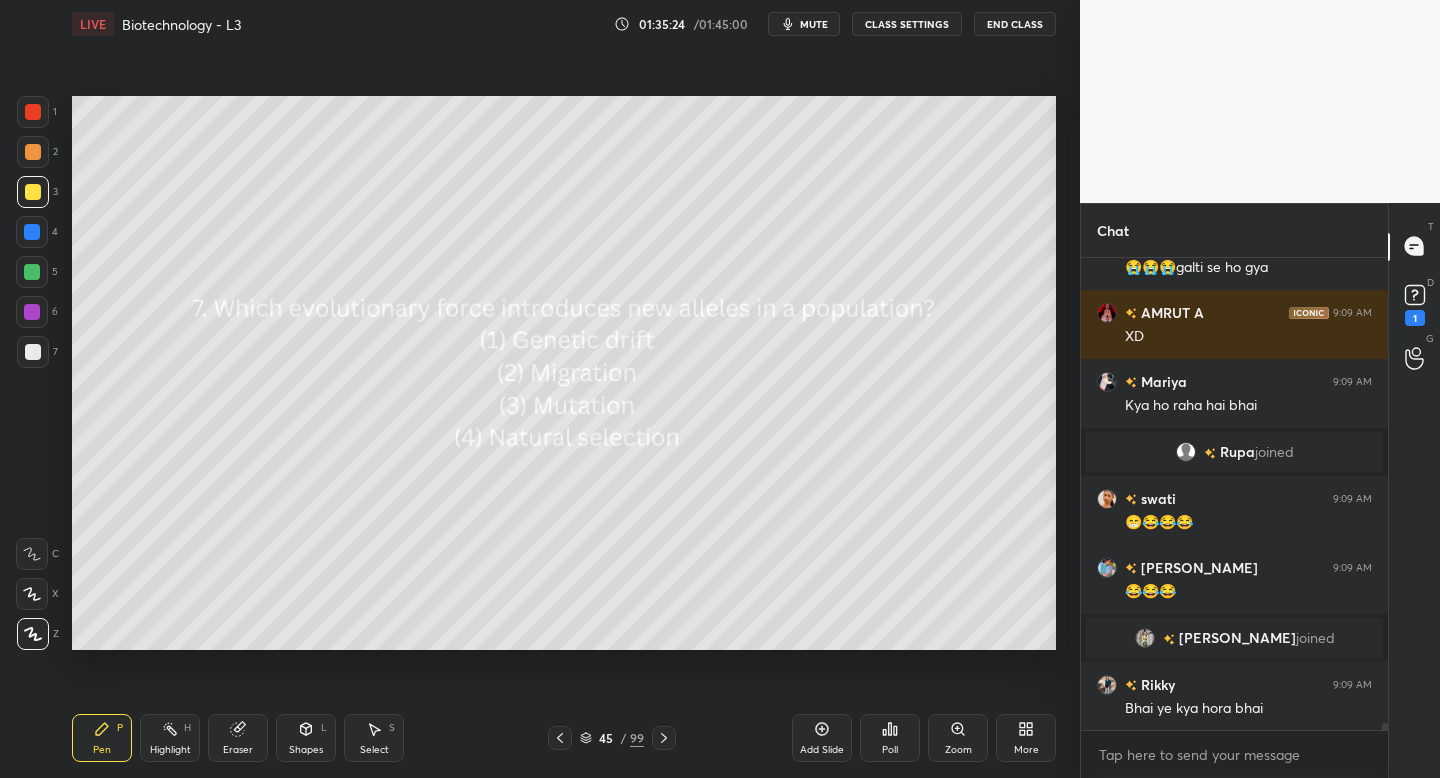 click on "Poll" at bounding box center (890, 738) 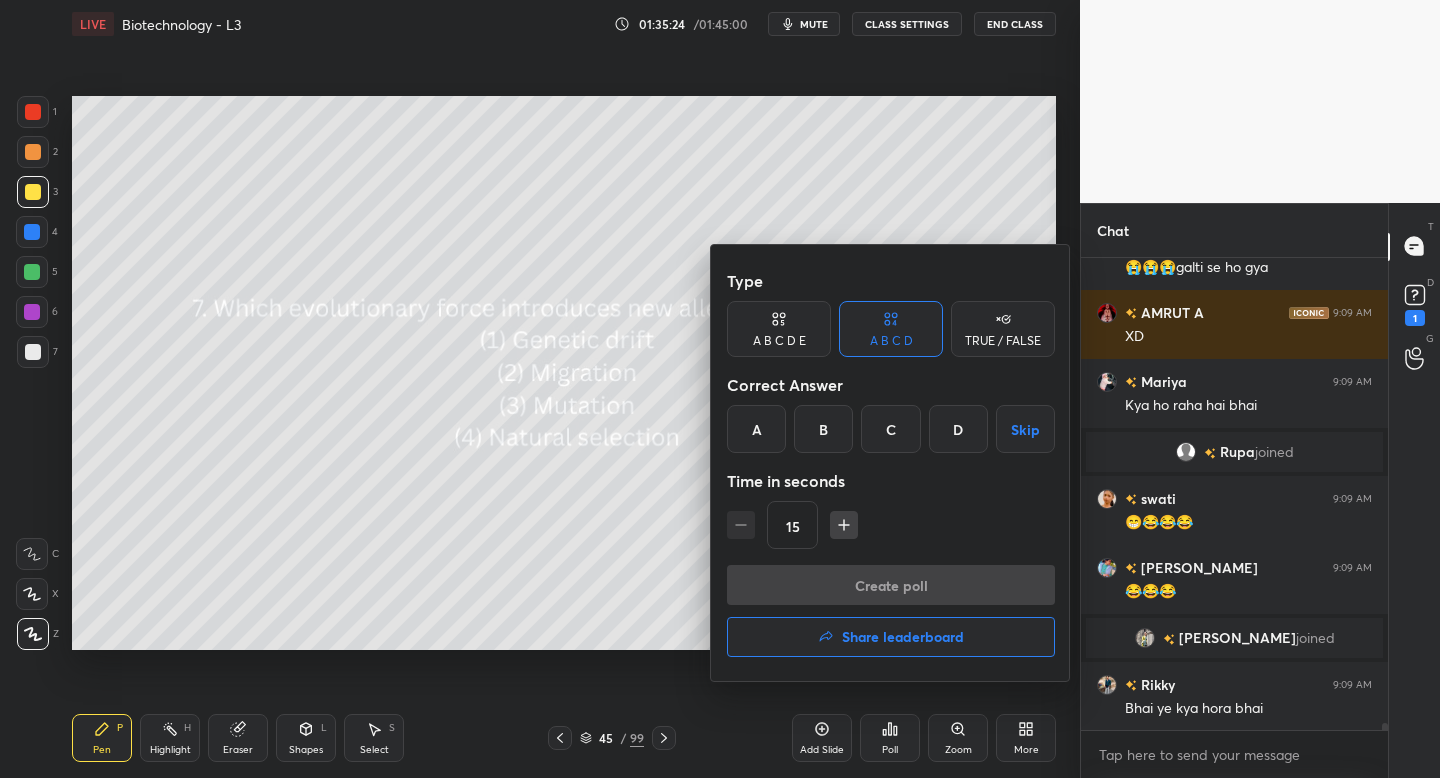 click on "C" at bounding box center (890, 429) 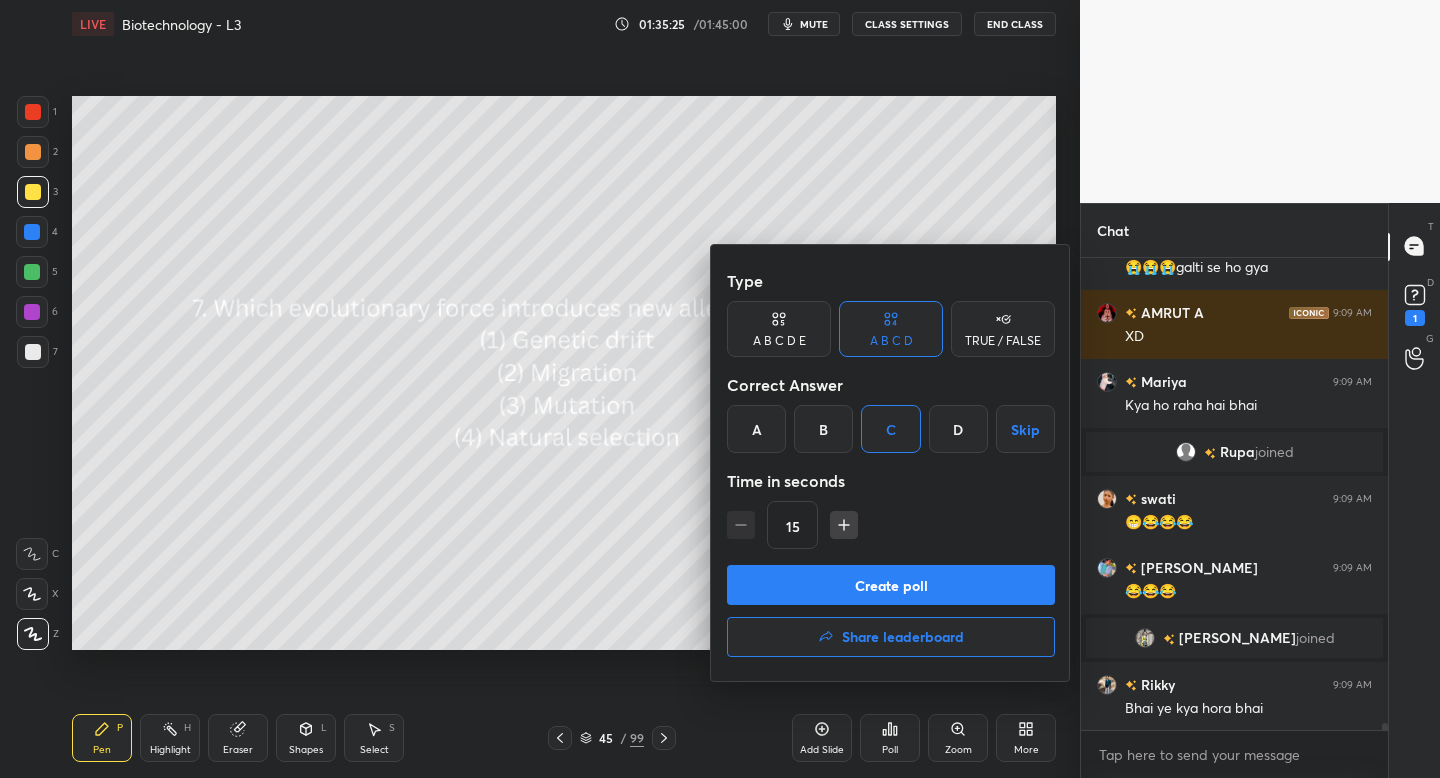 click on "Create poll" at bounding box center [891, 585] 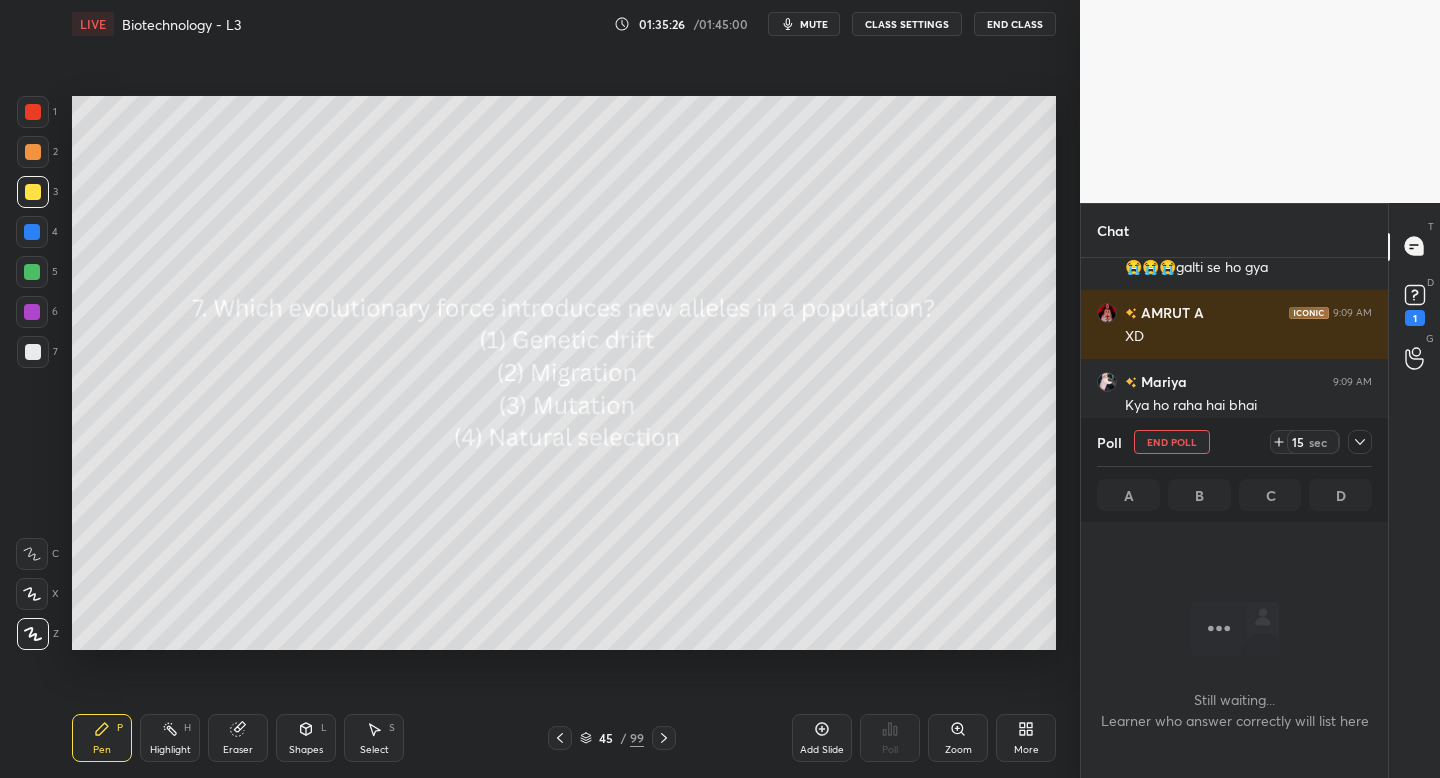 click 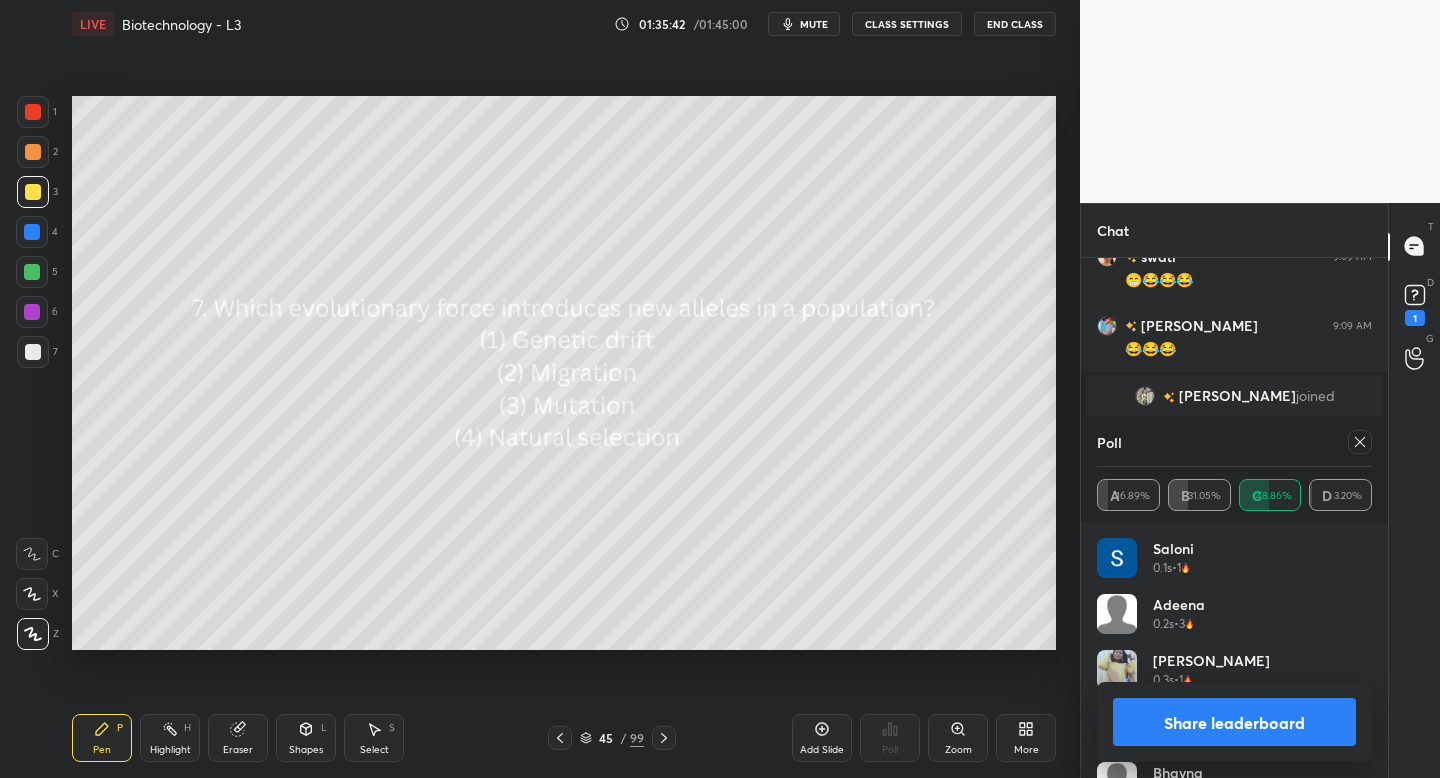 click 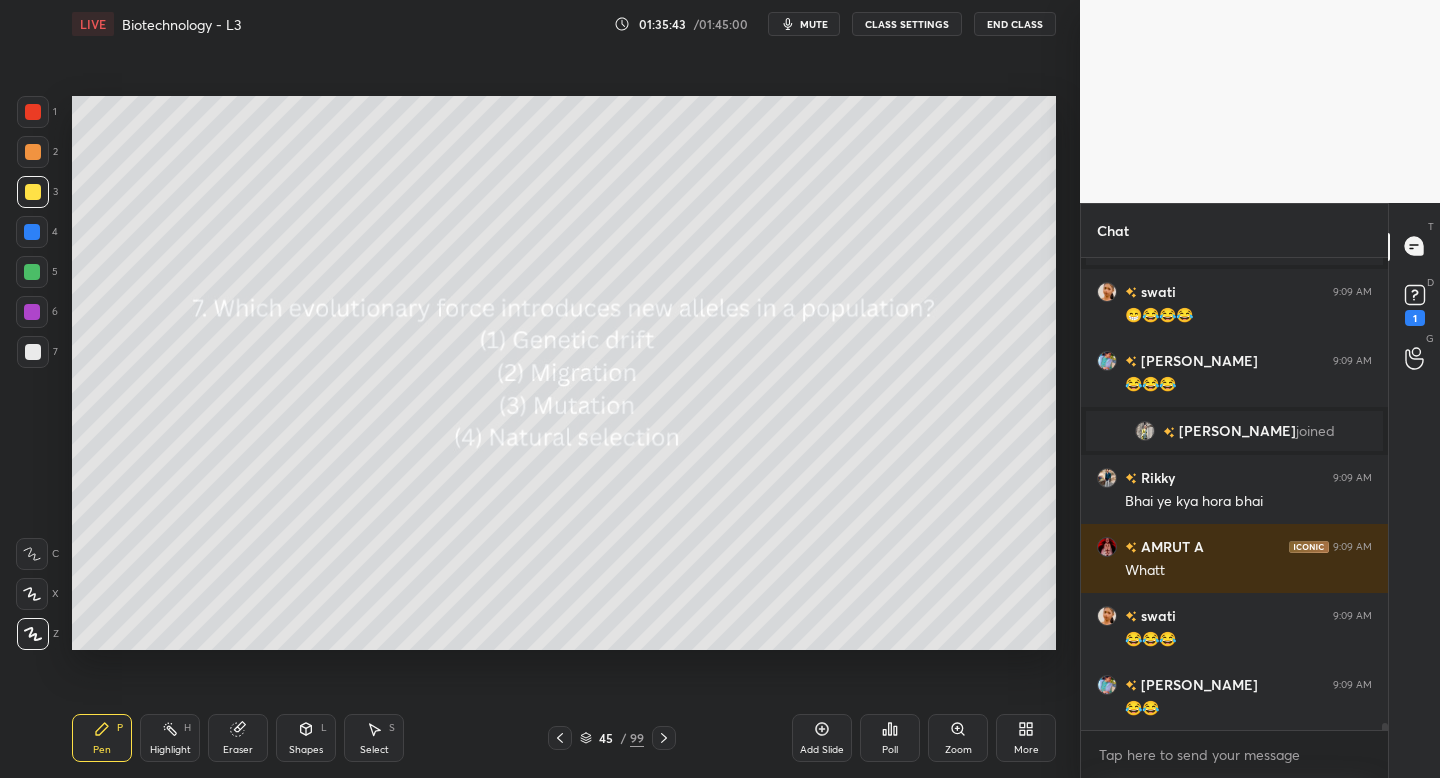 click 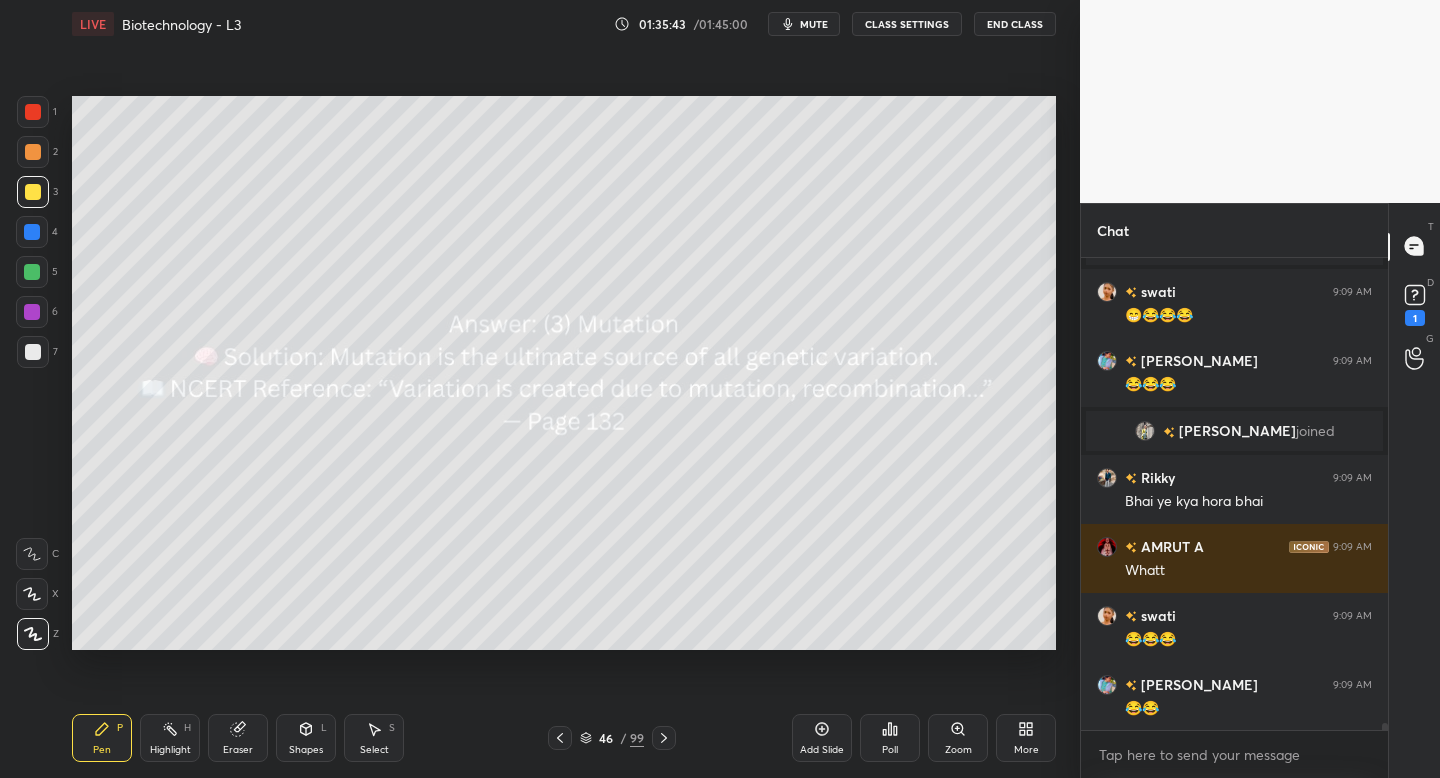 click 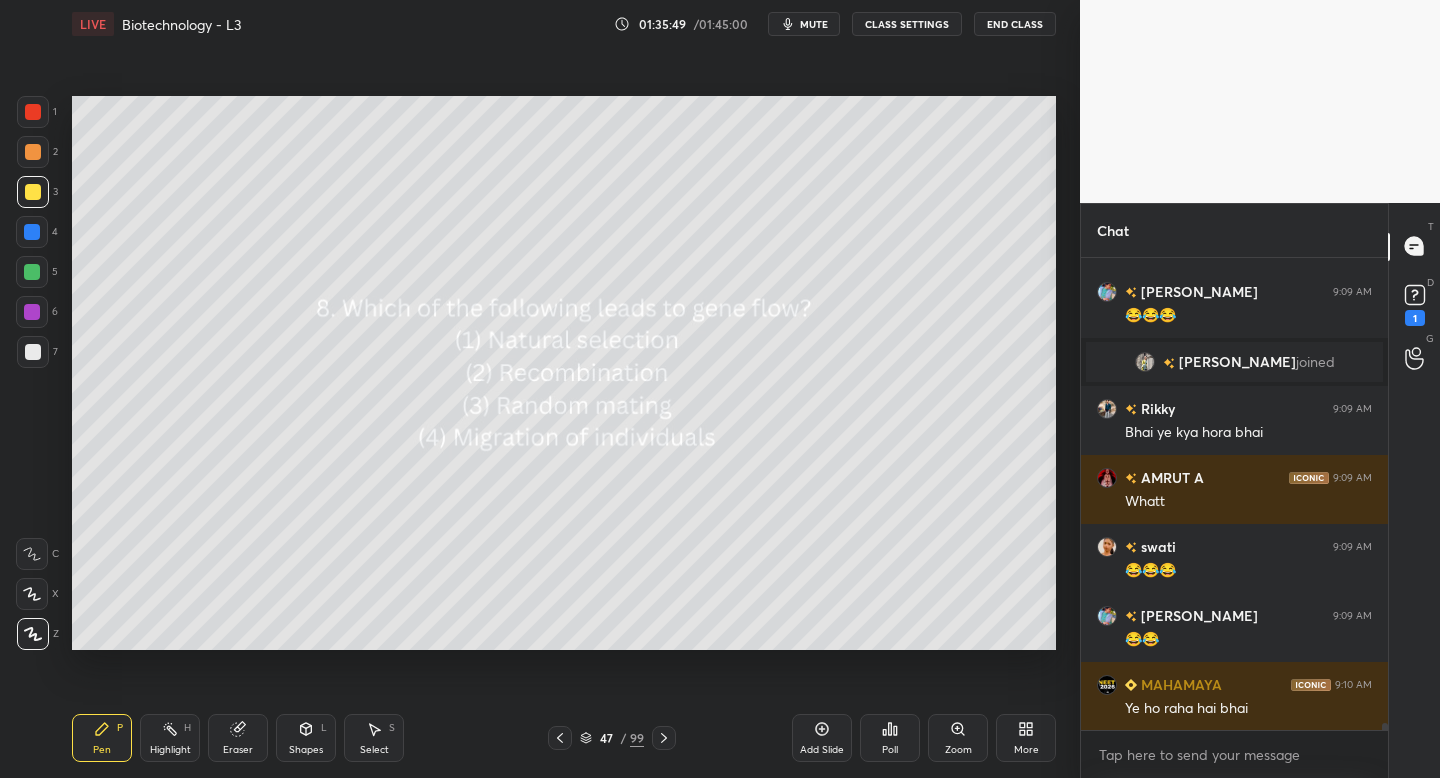 click on "Poll" at bounding box center (890, 738) 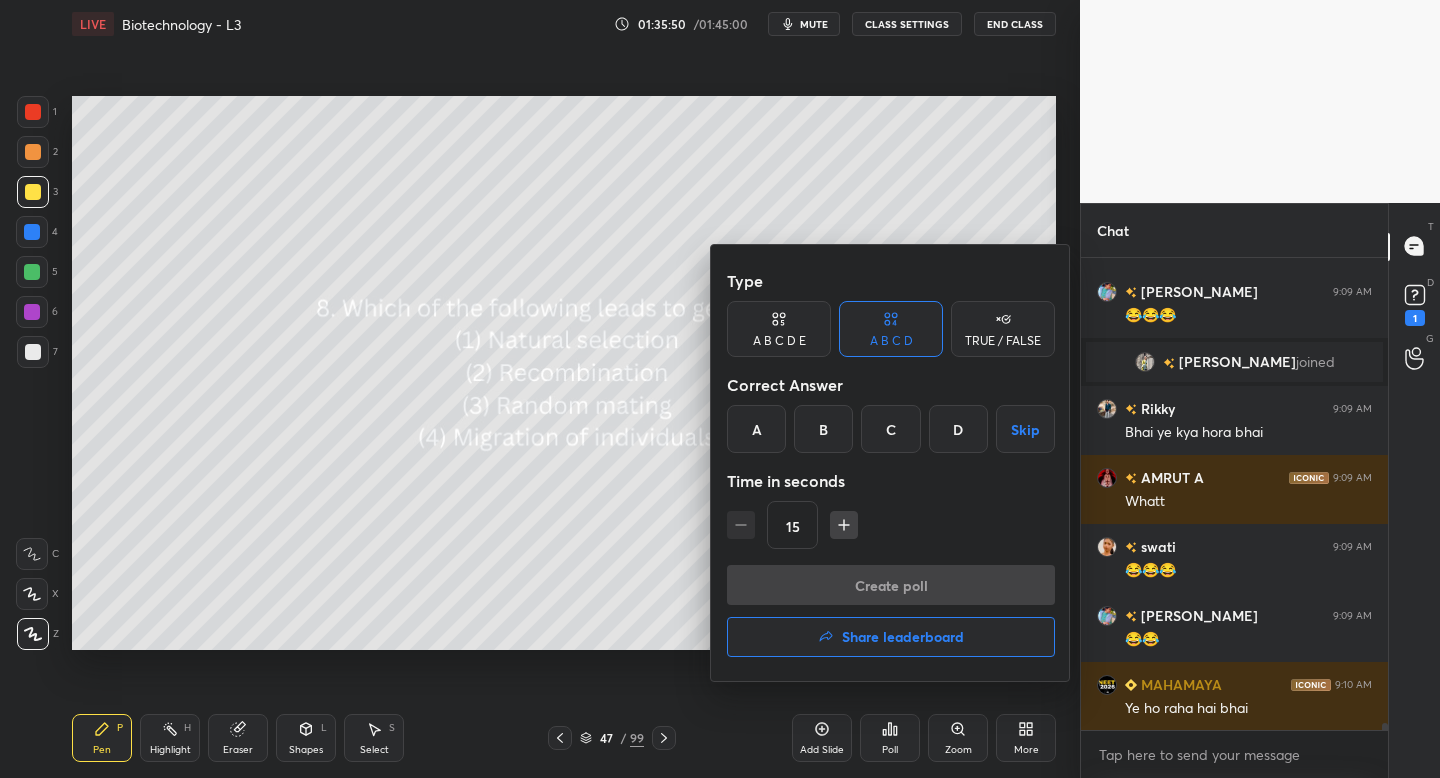 click on "D" at bounding box center (958, 429) 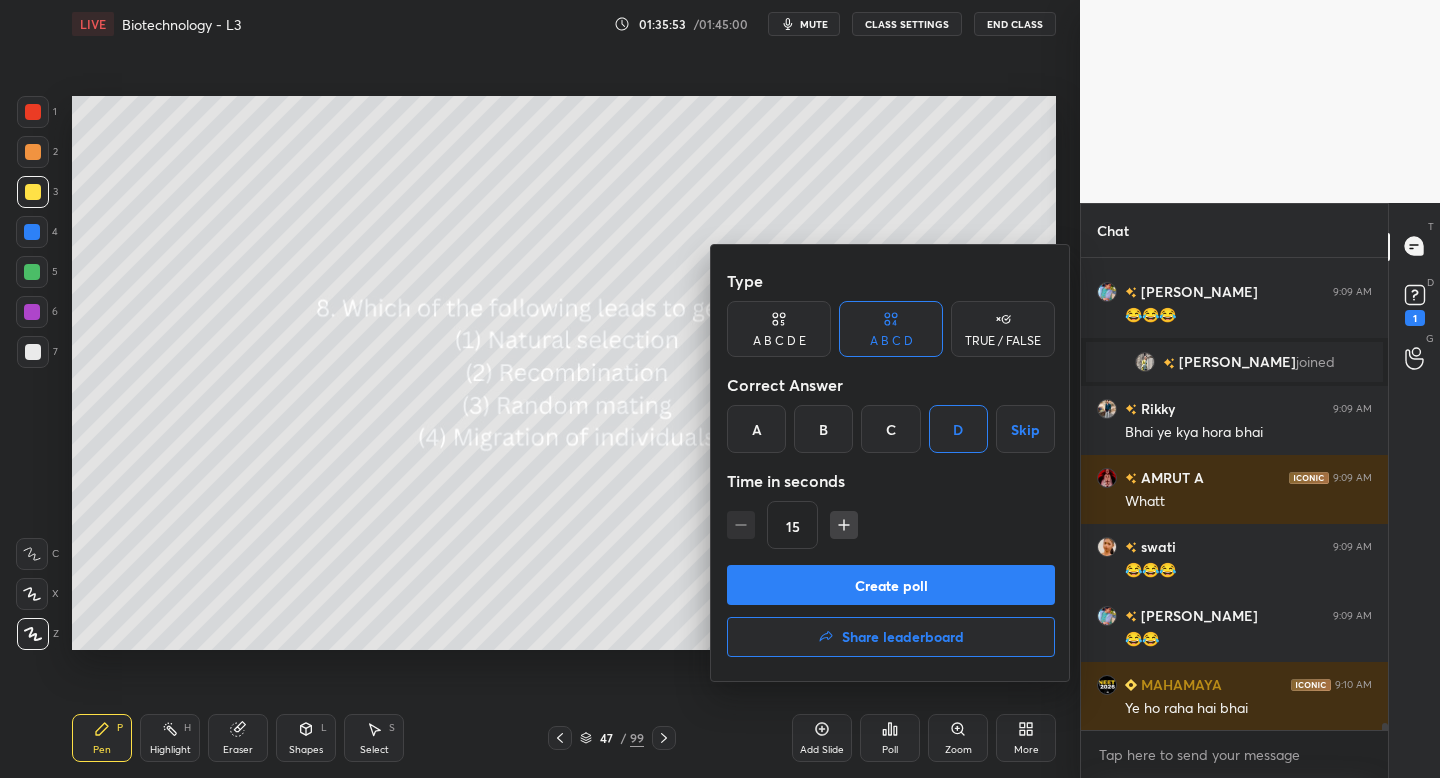 drag, startPoint x: 940, startPoint y: 582, endPoint x: 932, endPoint y: 571, distance: 13.601471 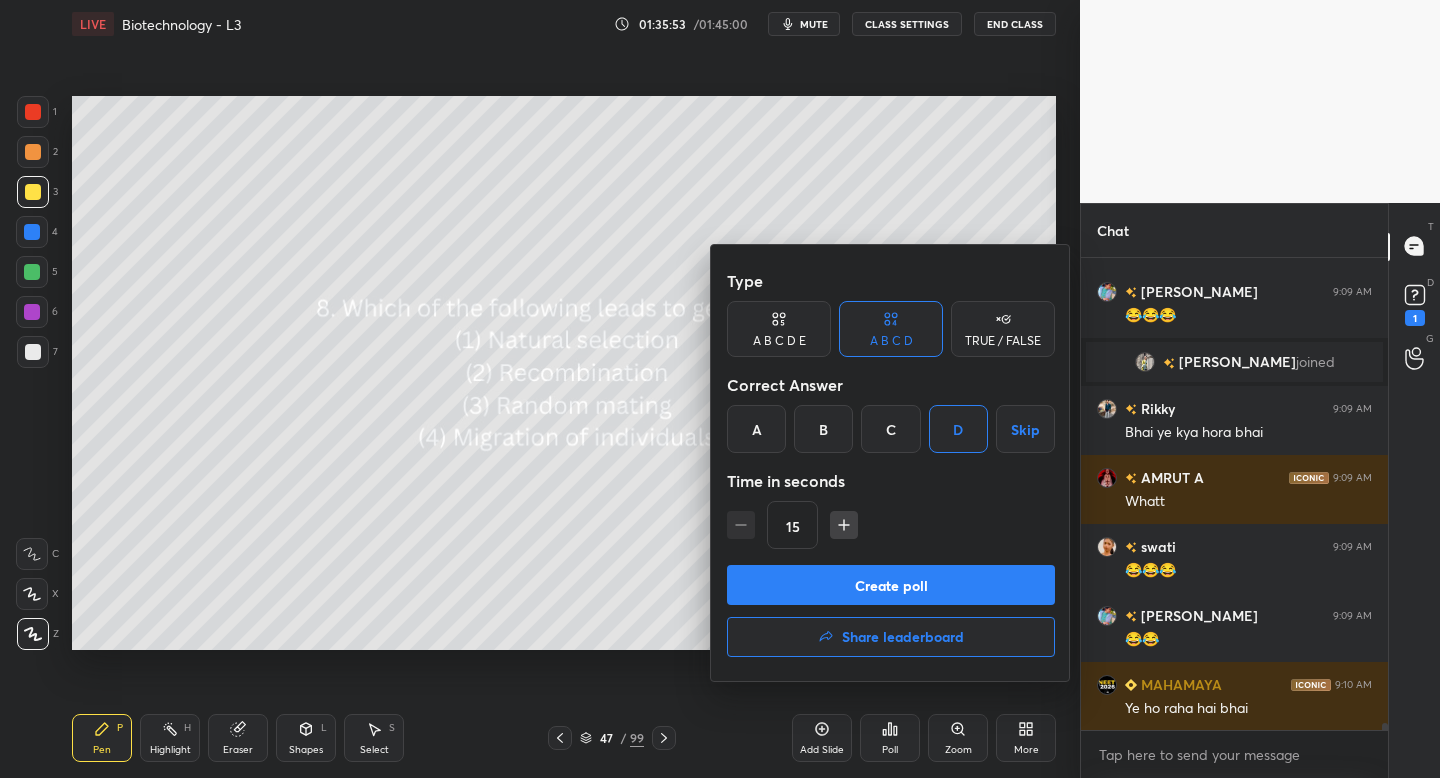 click on "Create poll" at bounding box center [891, 585] 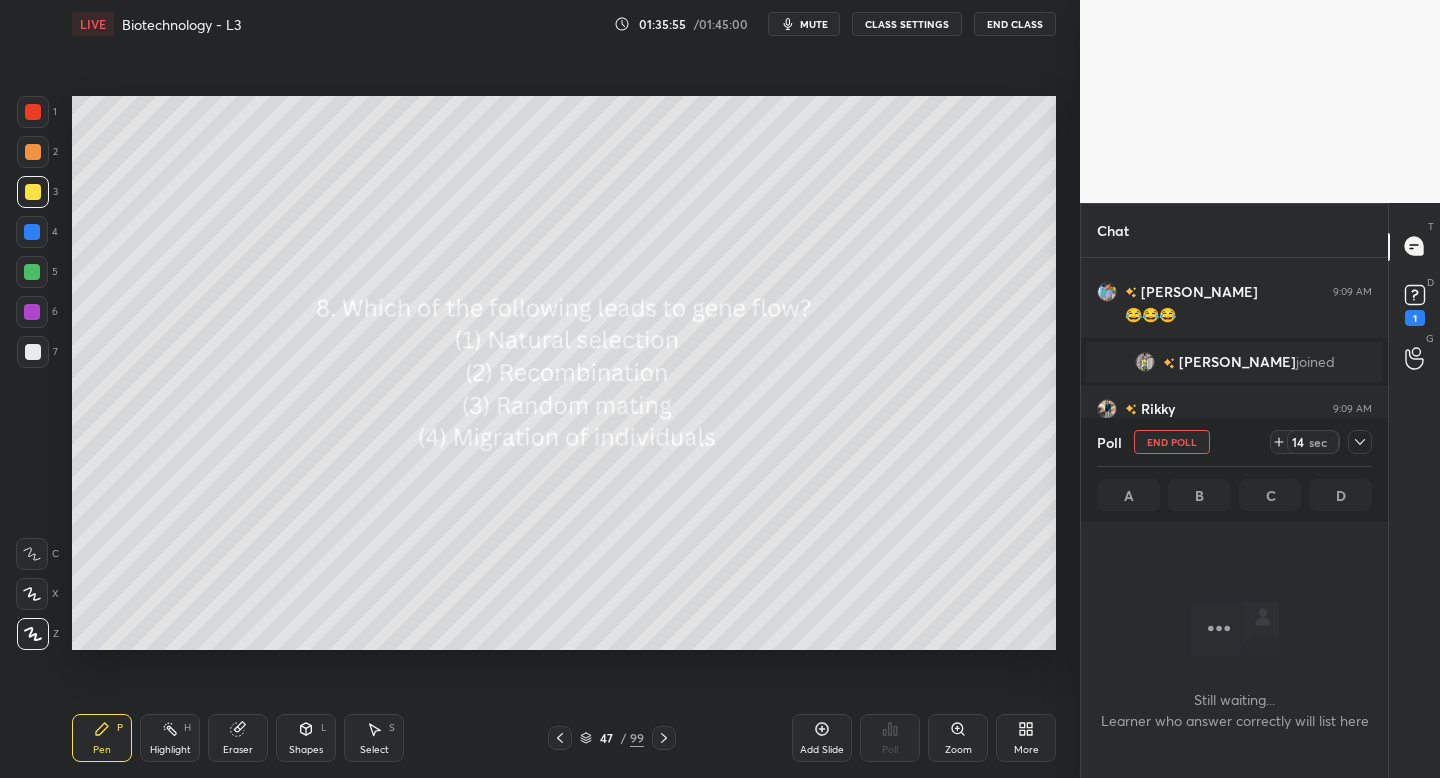 click 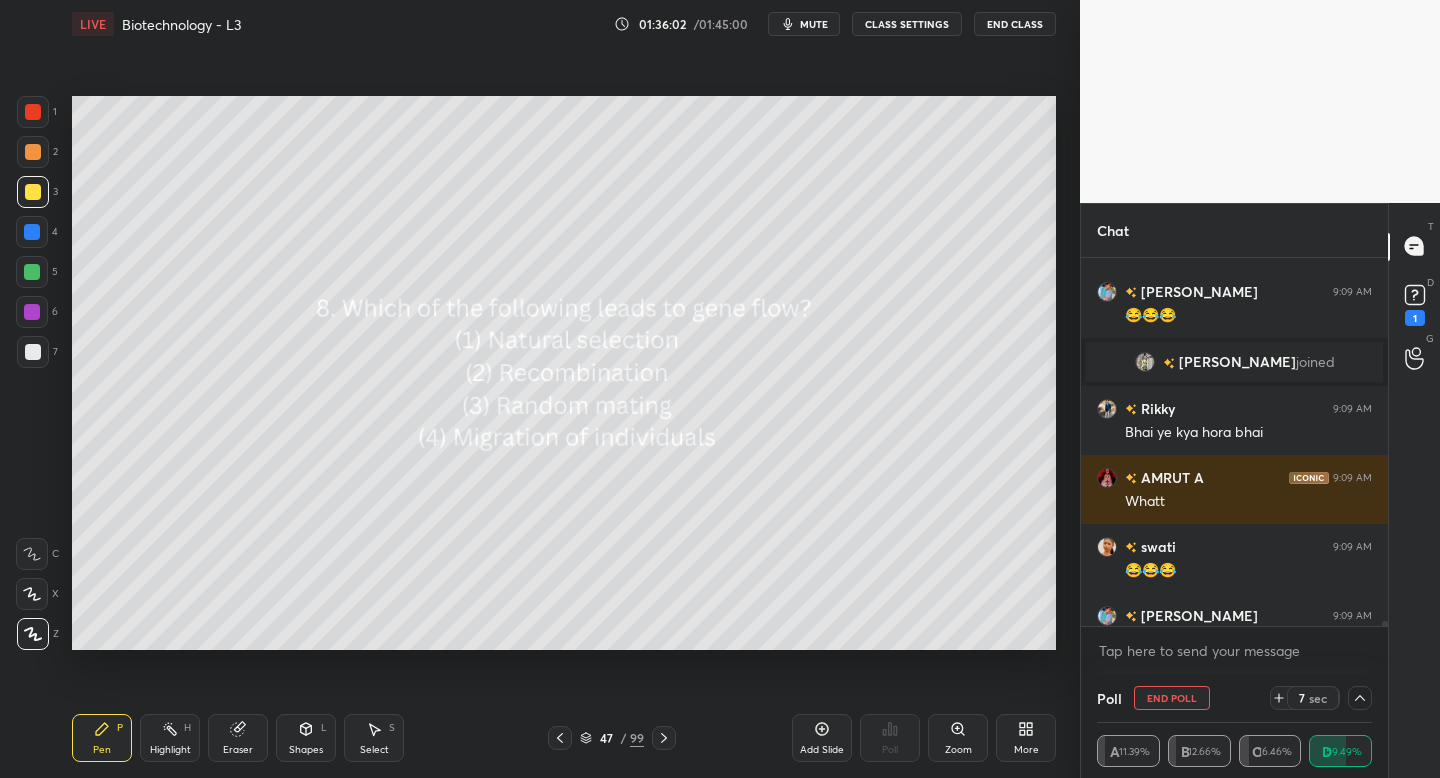 click at bounding box center [560, 738] 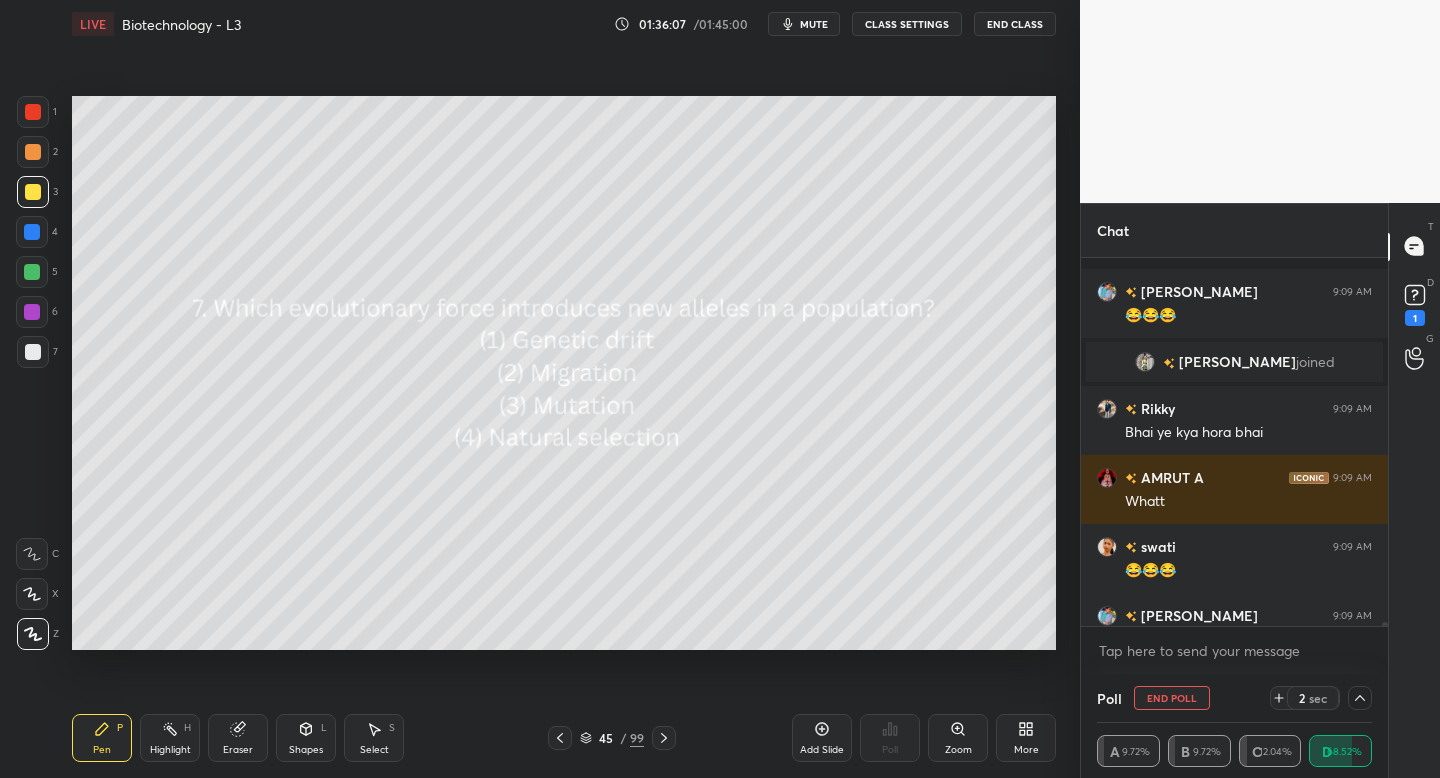 click at bounding box center (664, 738) 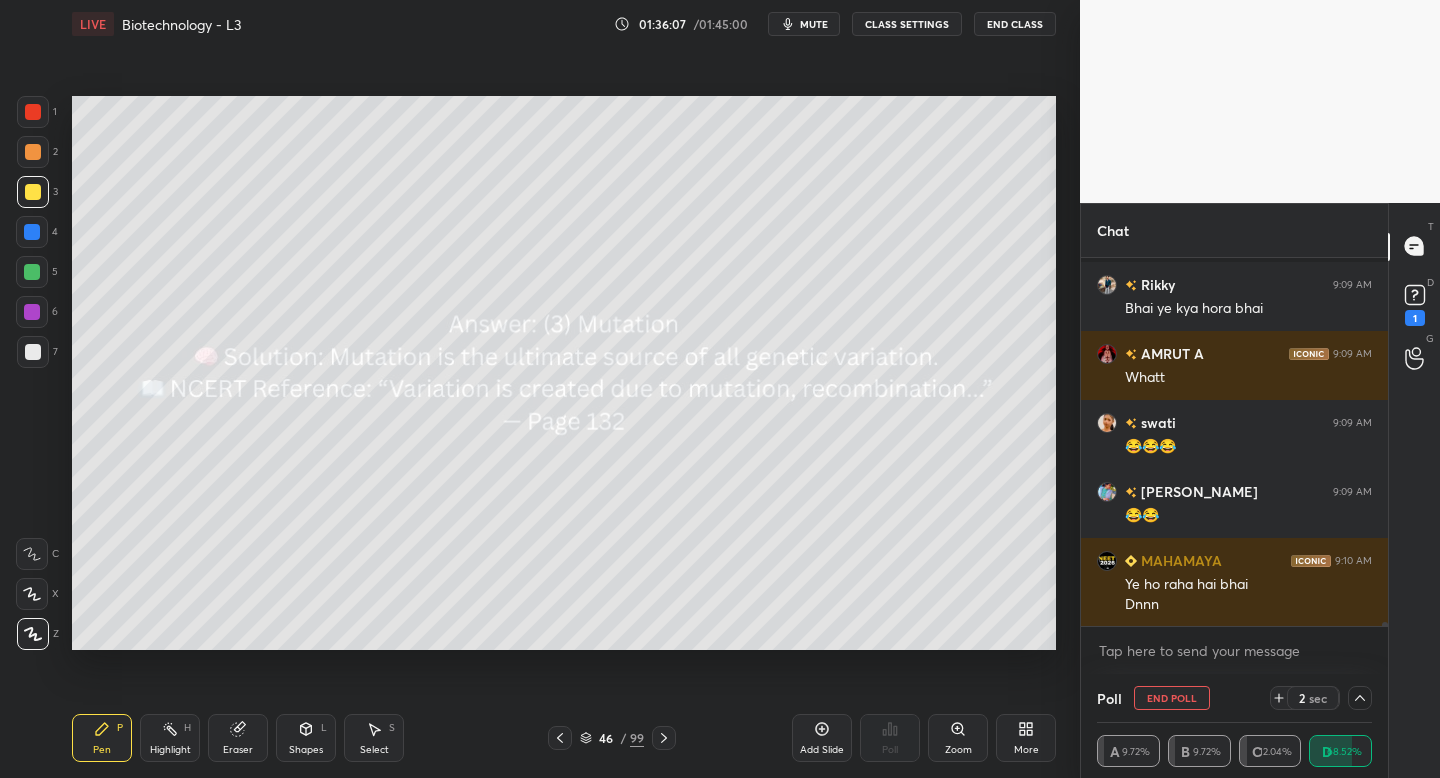 click 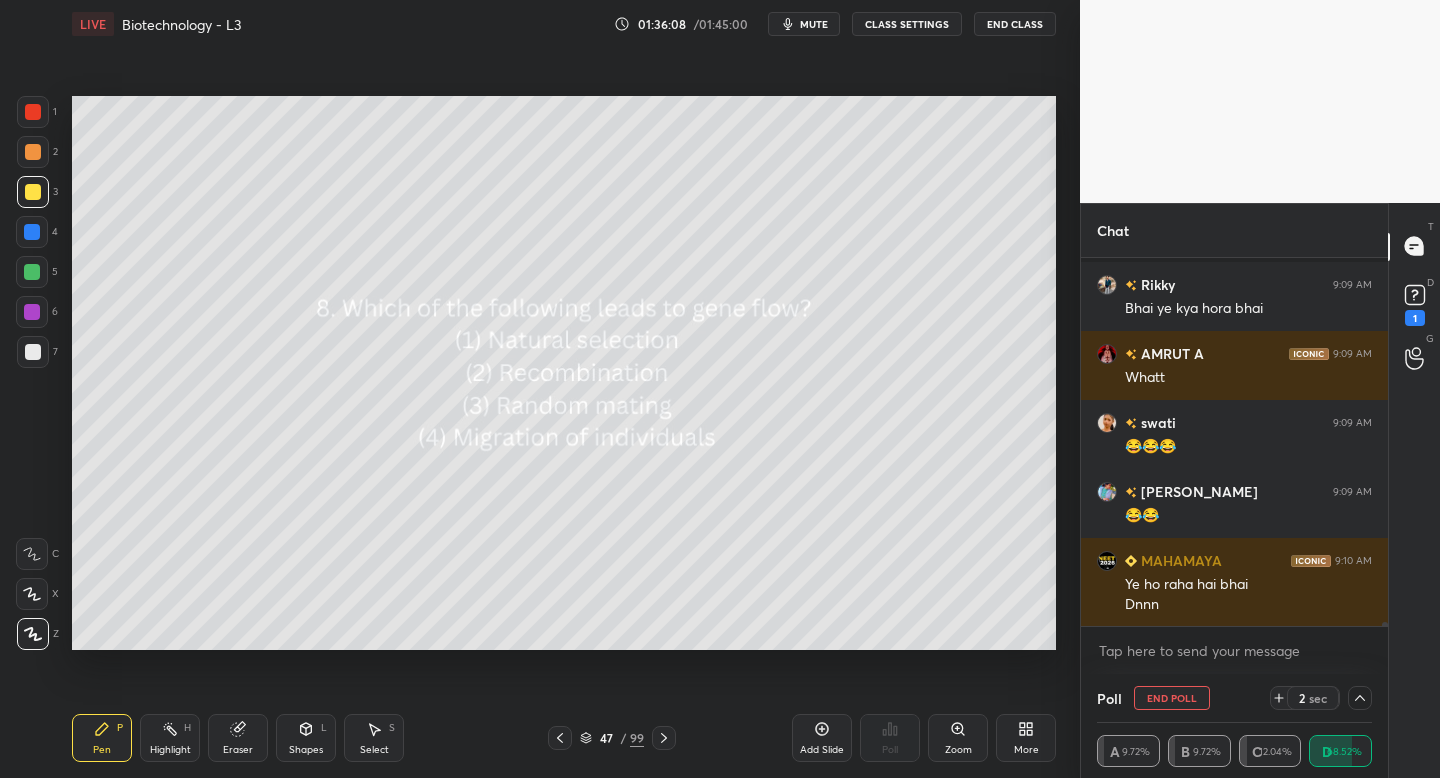 click 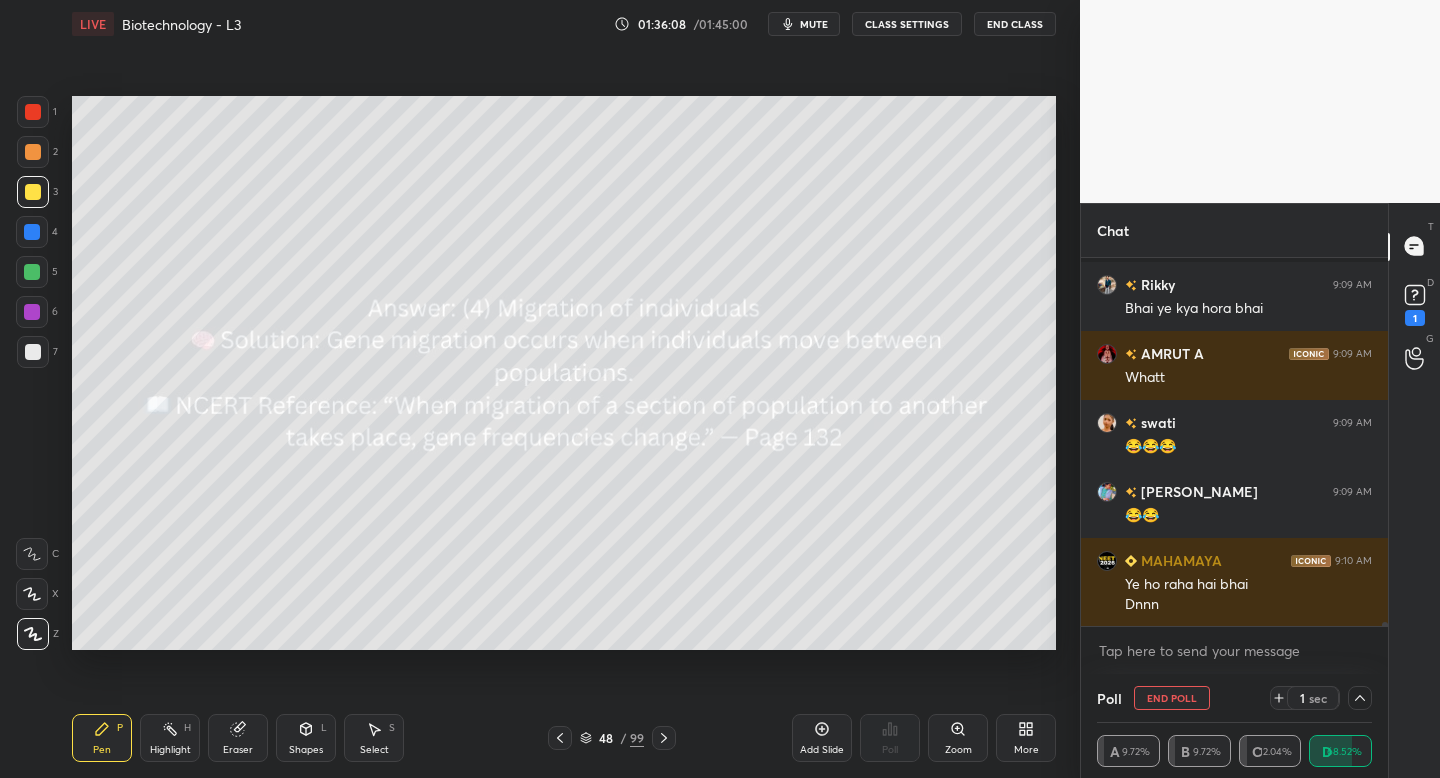 click 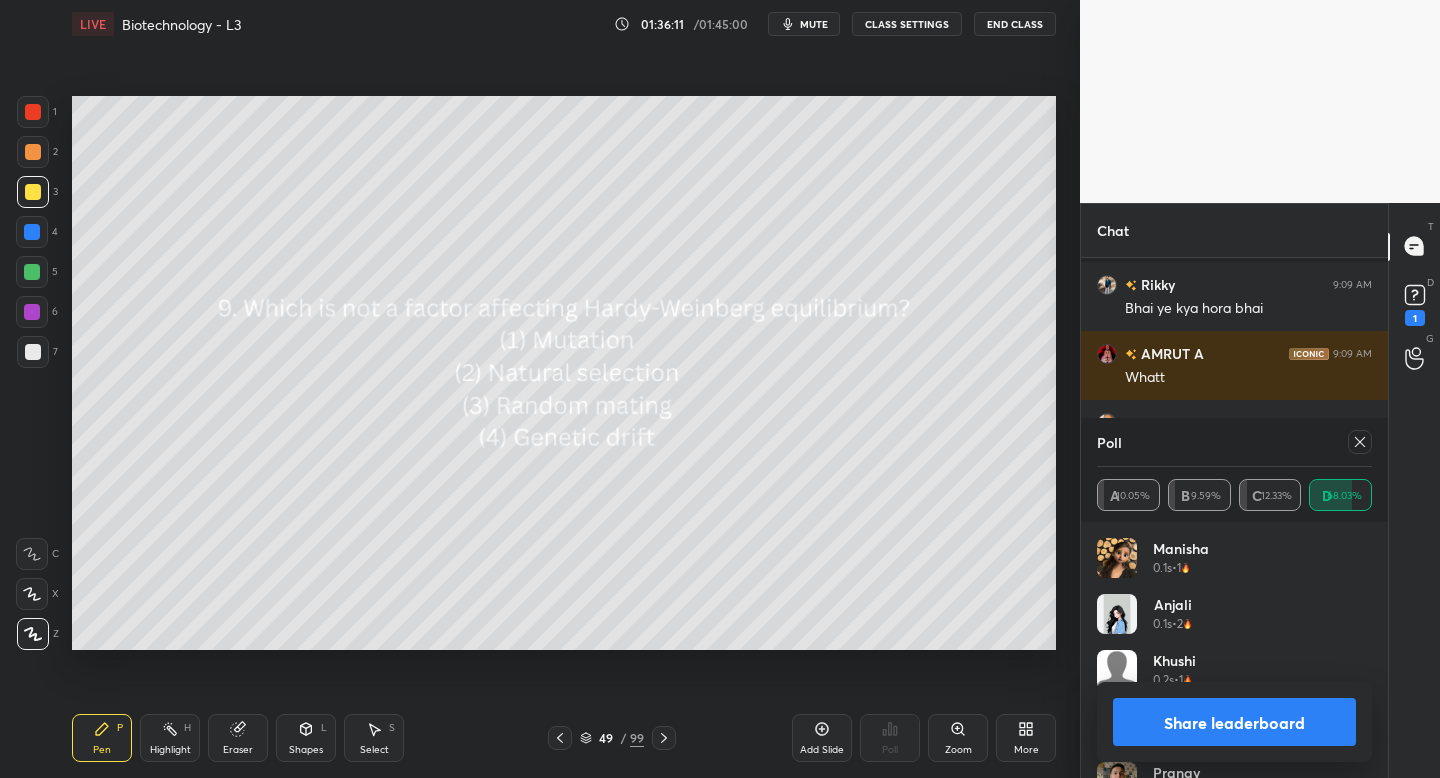 click at bounding box center (1360, 442) 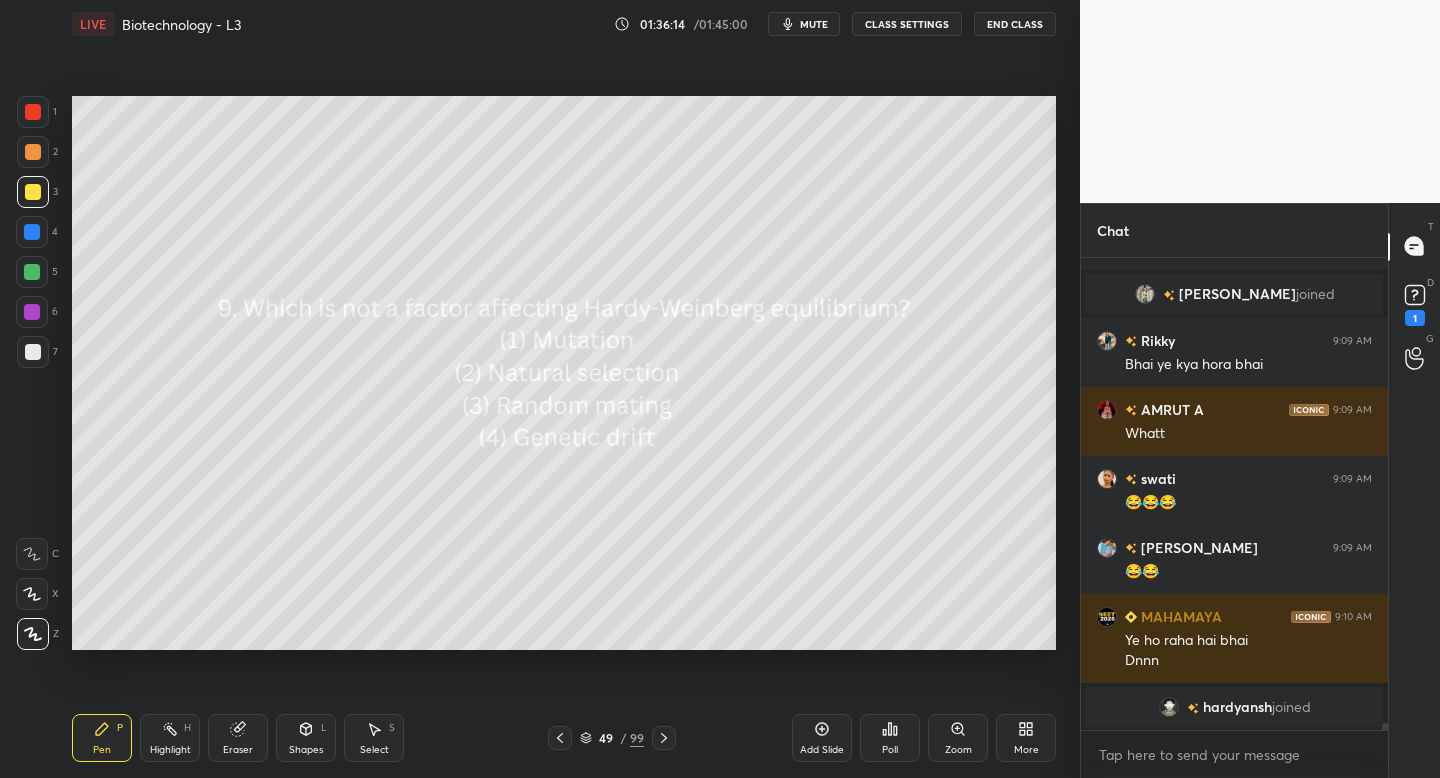 click on "Poll" at bounding box center [890, 738] 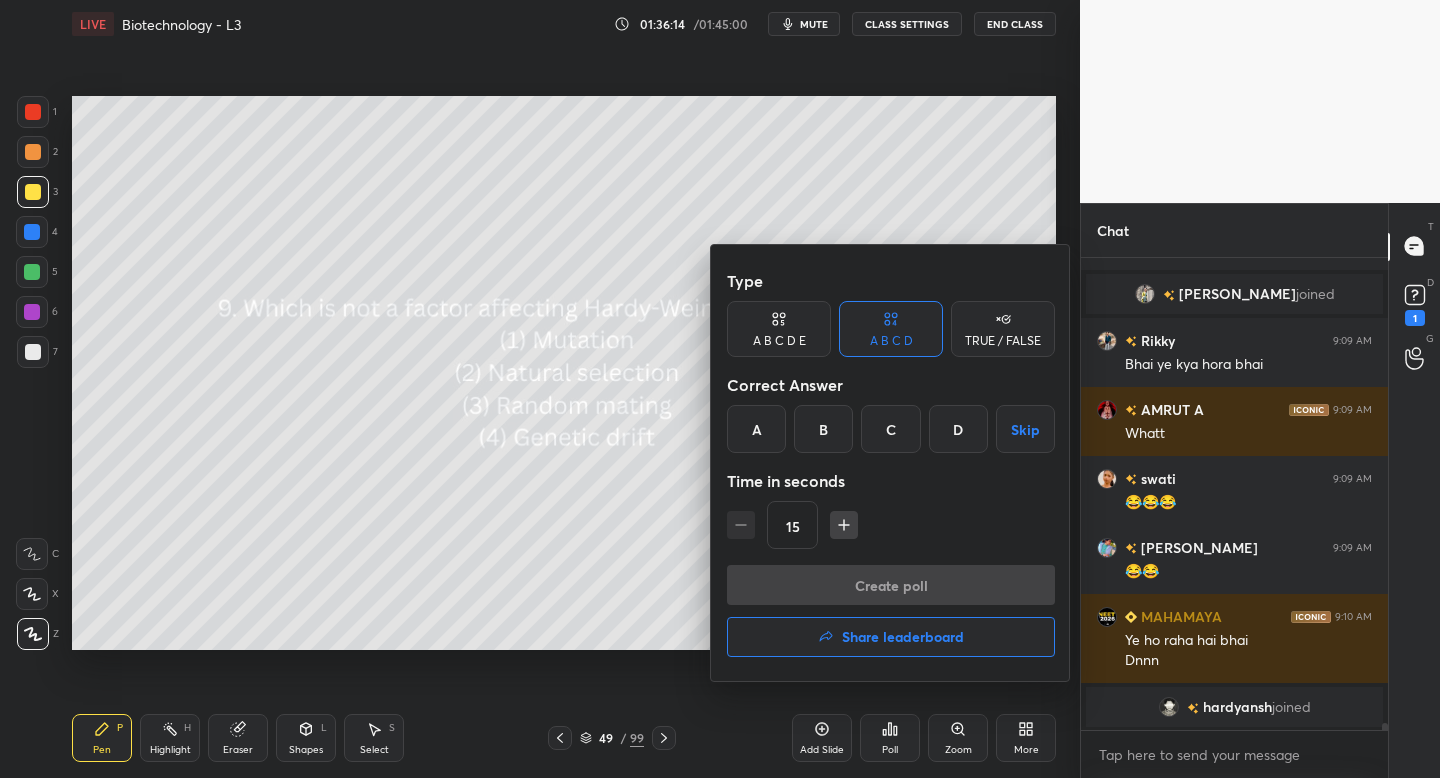 click on "C" at bounding box center [890, 429] 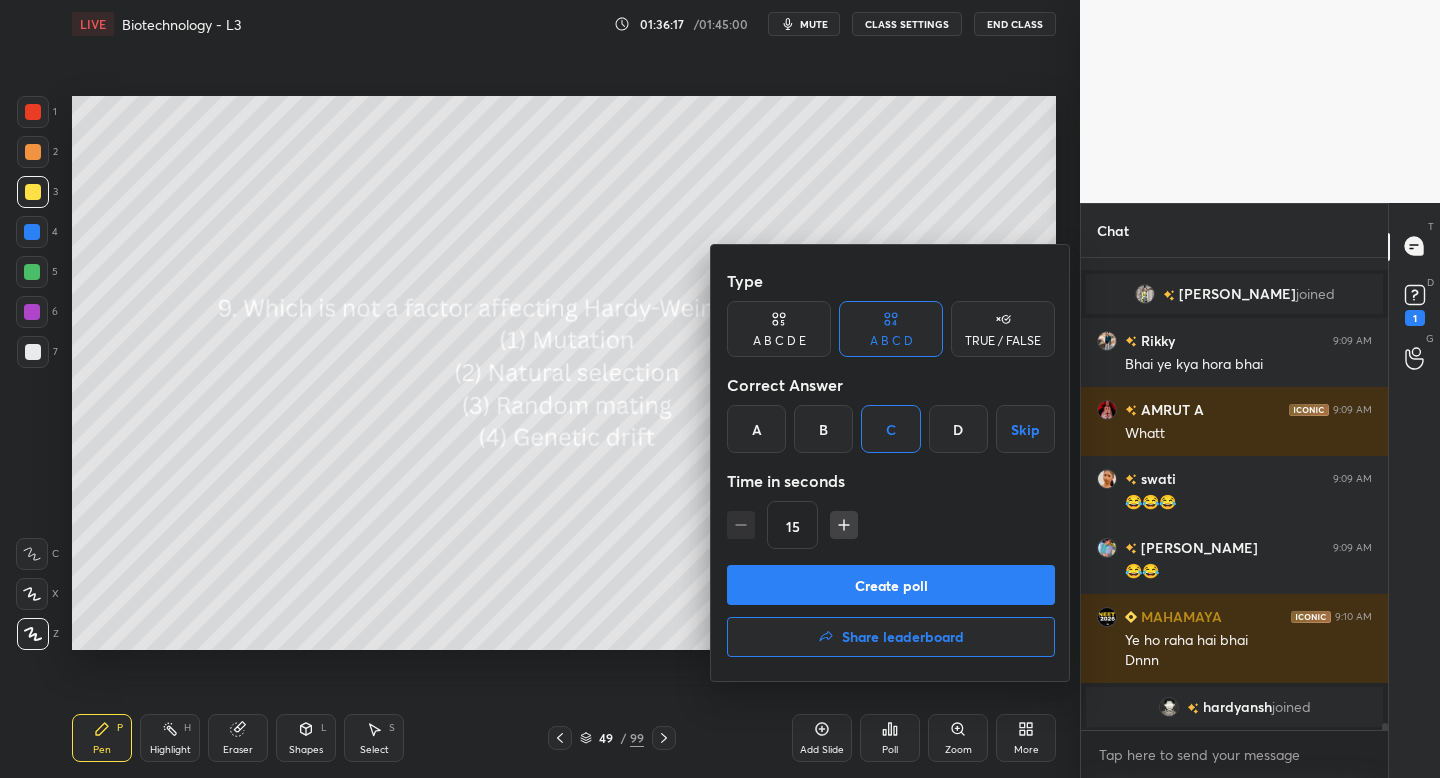 drag, startPoint x: 906, startPoint y: 576, endPoint x: 897, endPoint y: 566, distance: 13.453624 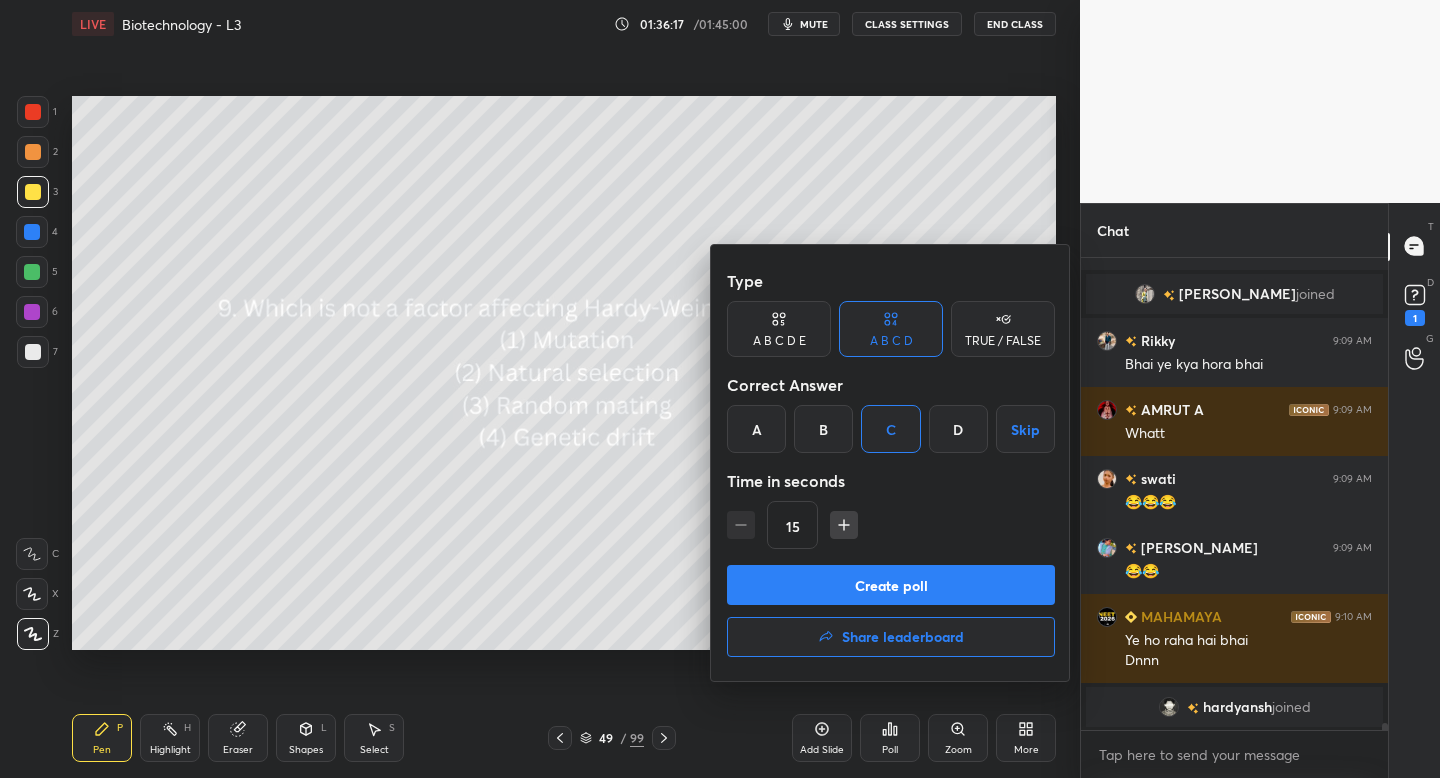 click on "Create poll" at bounding box center (891, 585) 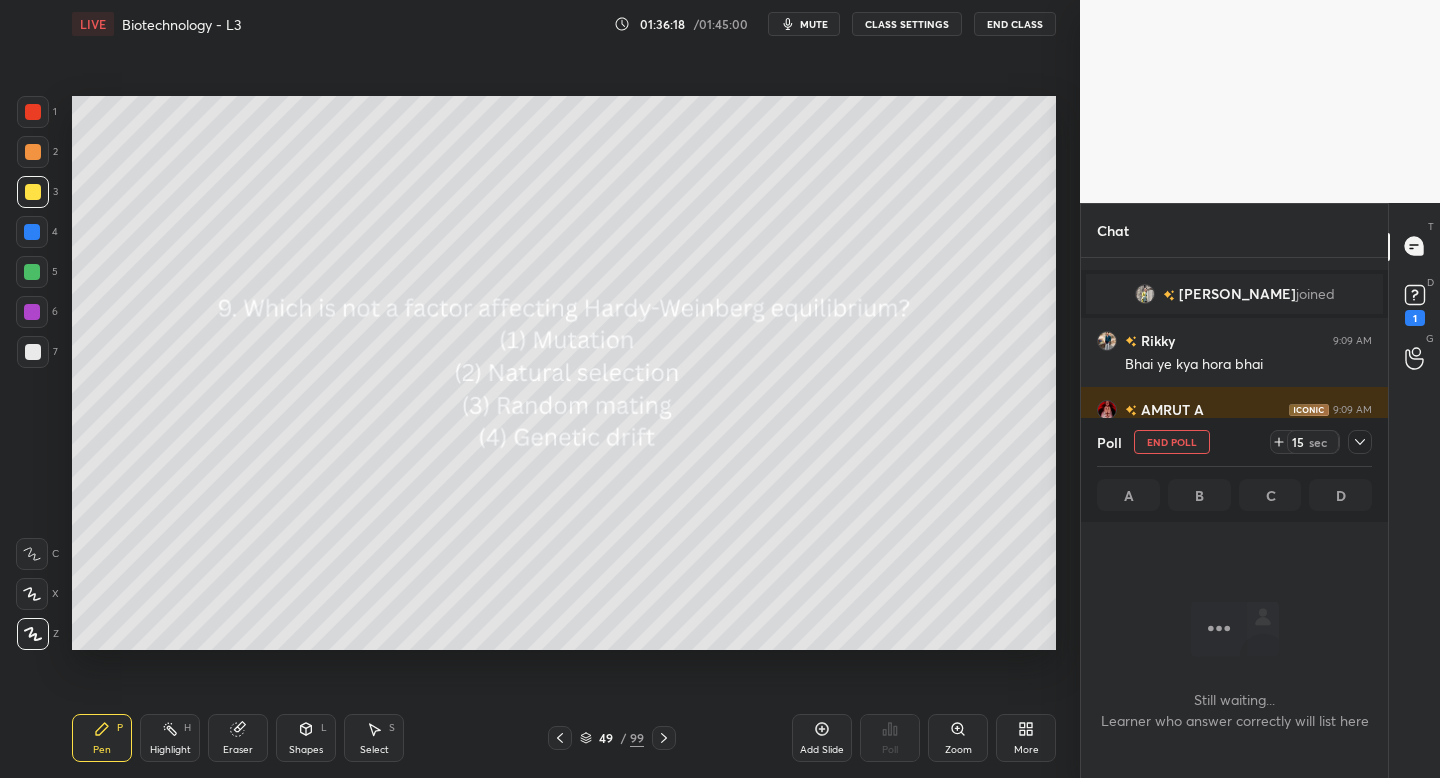 click 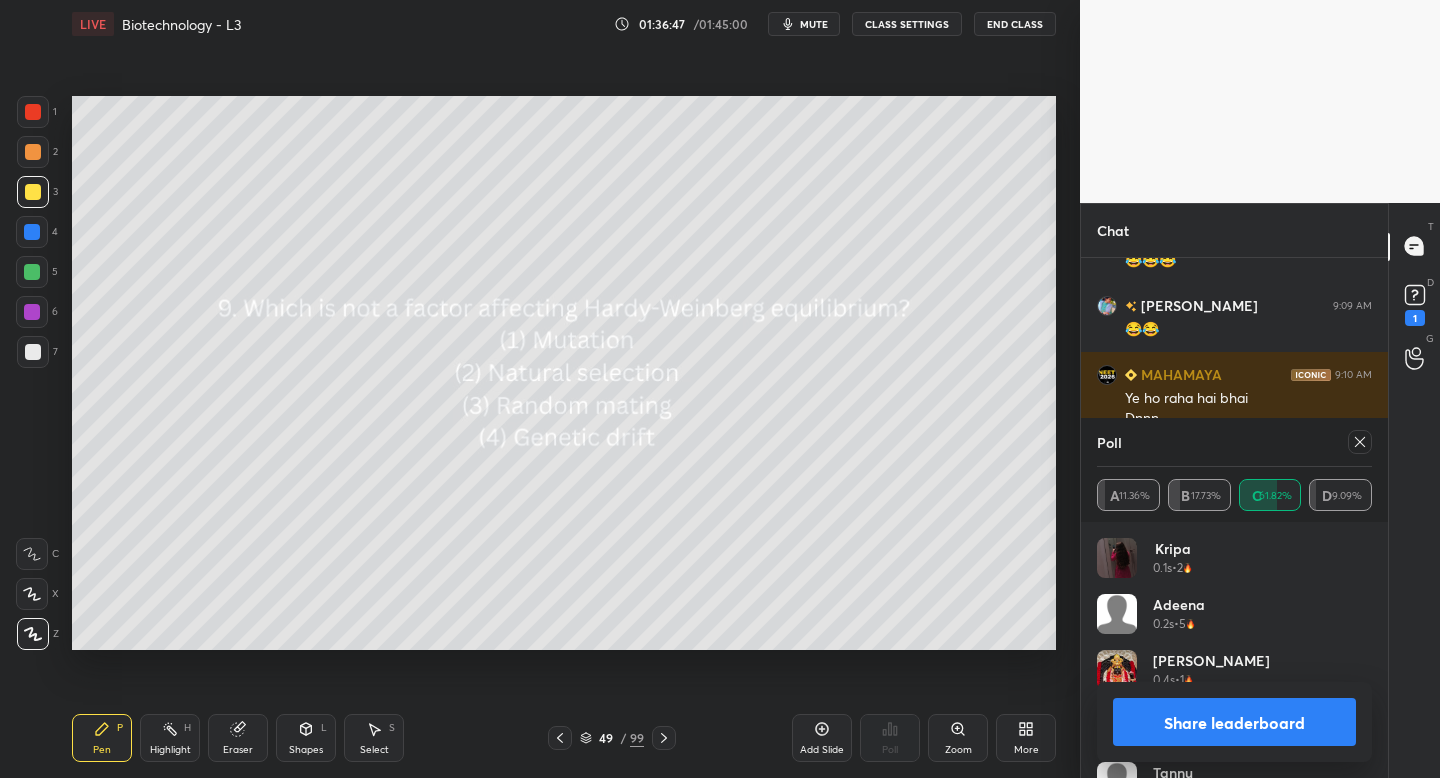 click 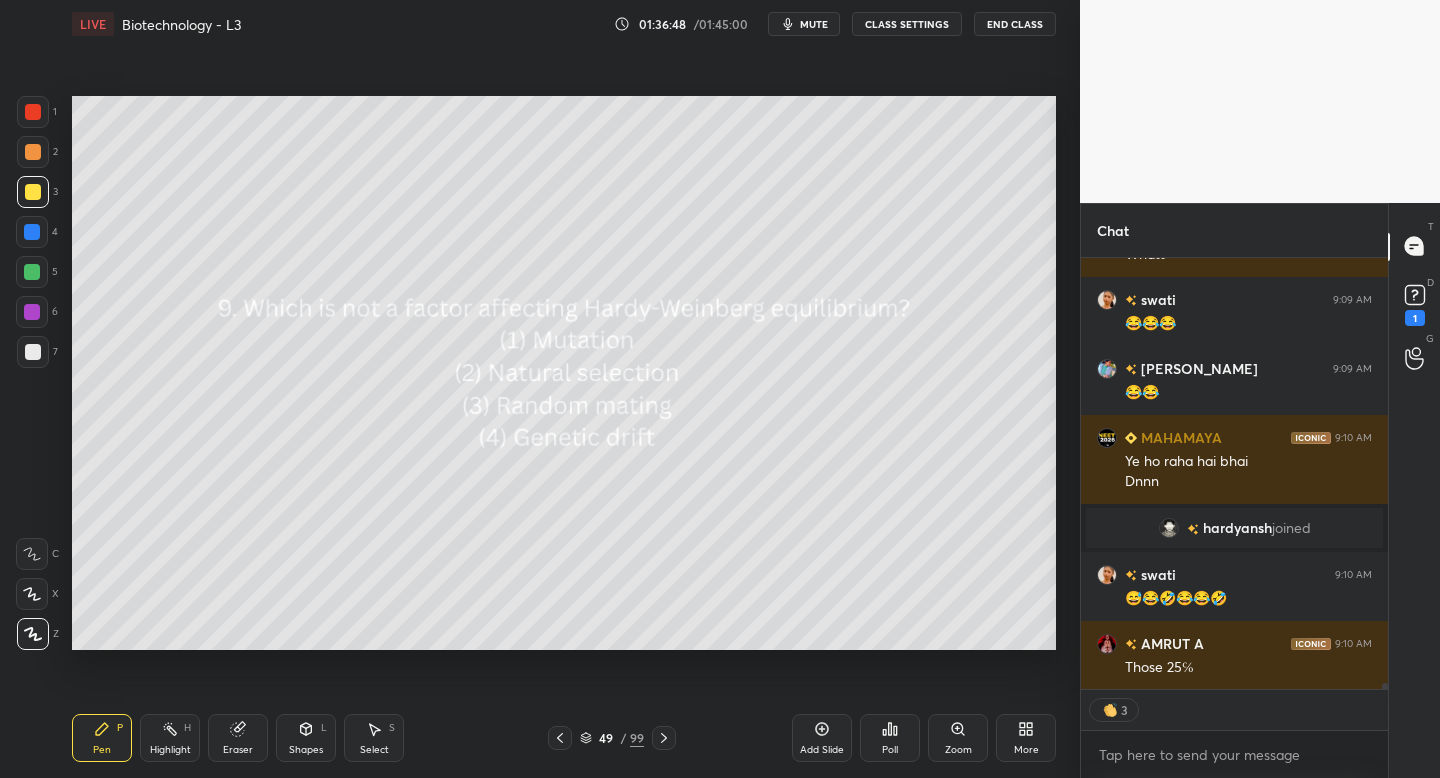 click 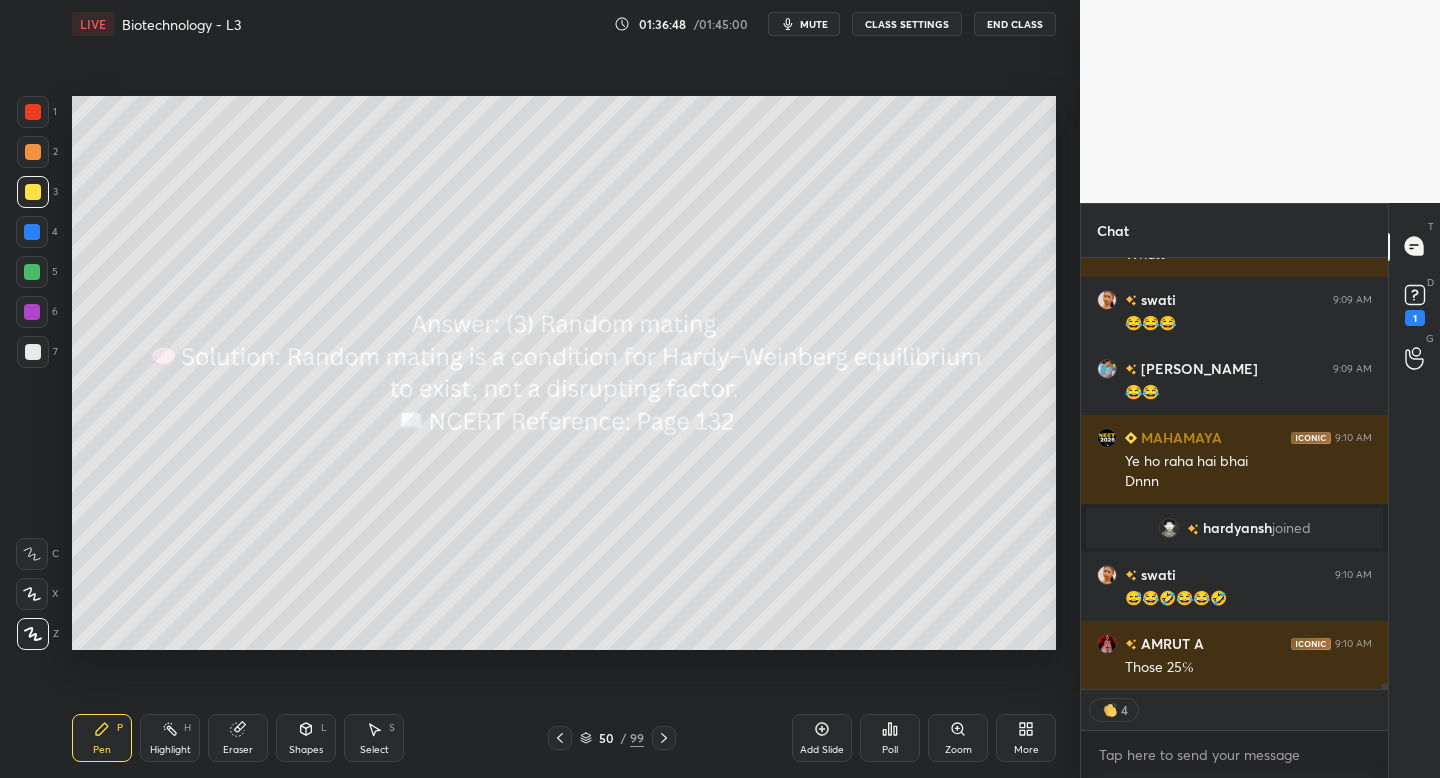 click 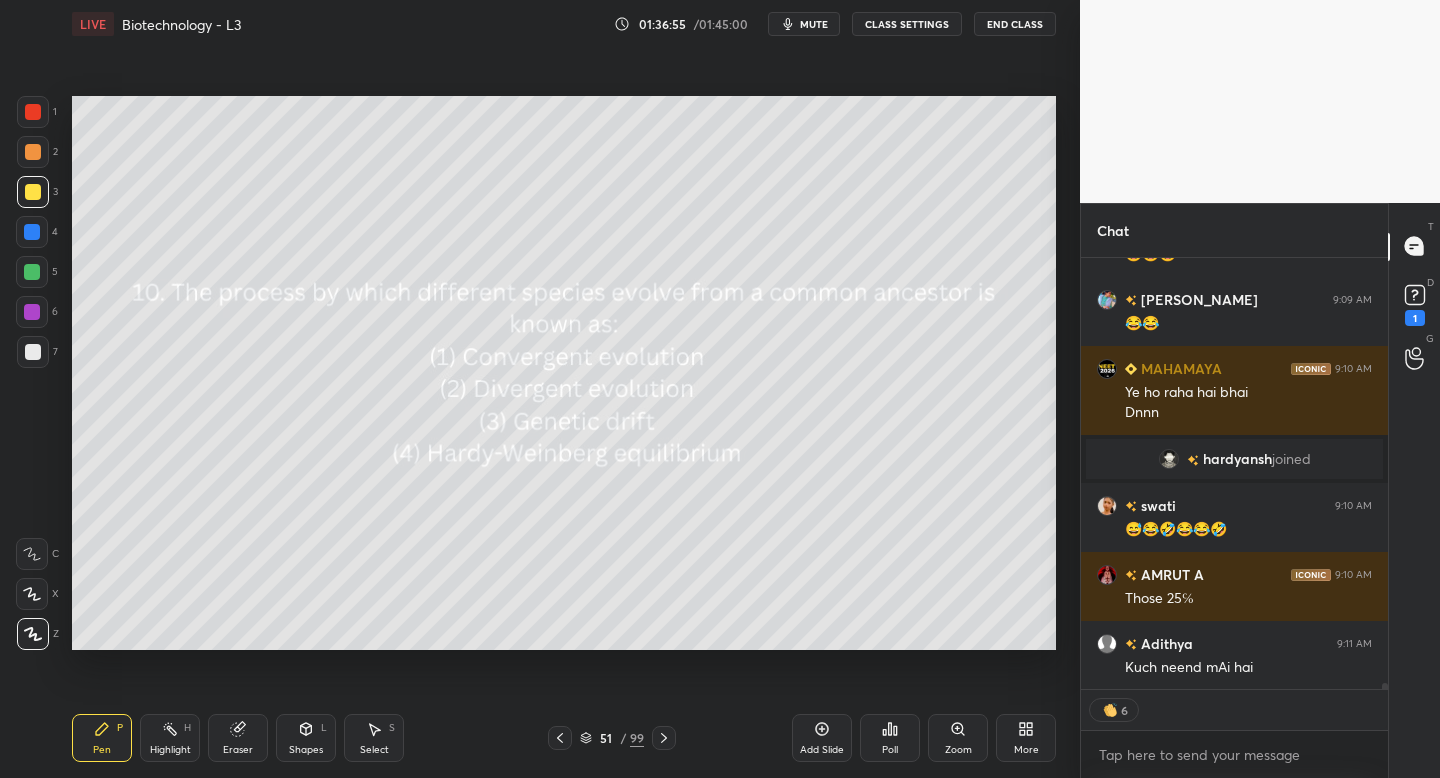 click on "Poll" at bounding box center (890, 738) 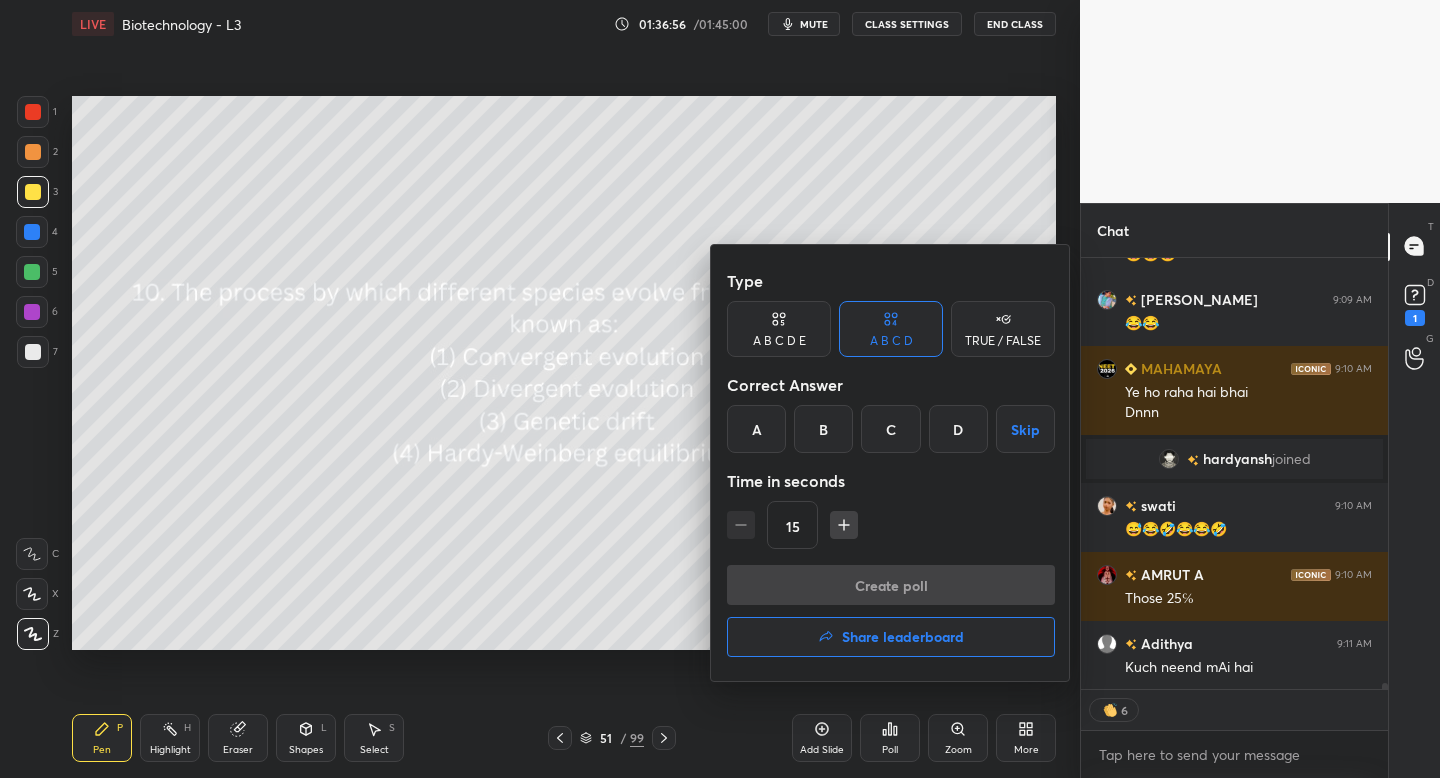 click on "B" at bounding box center [823, 429] 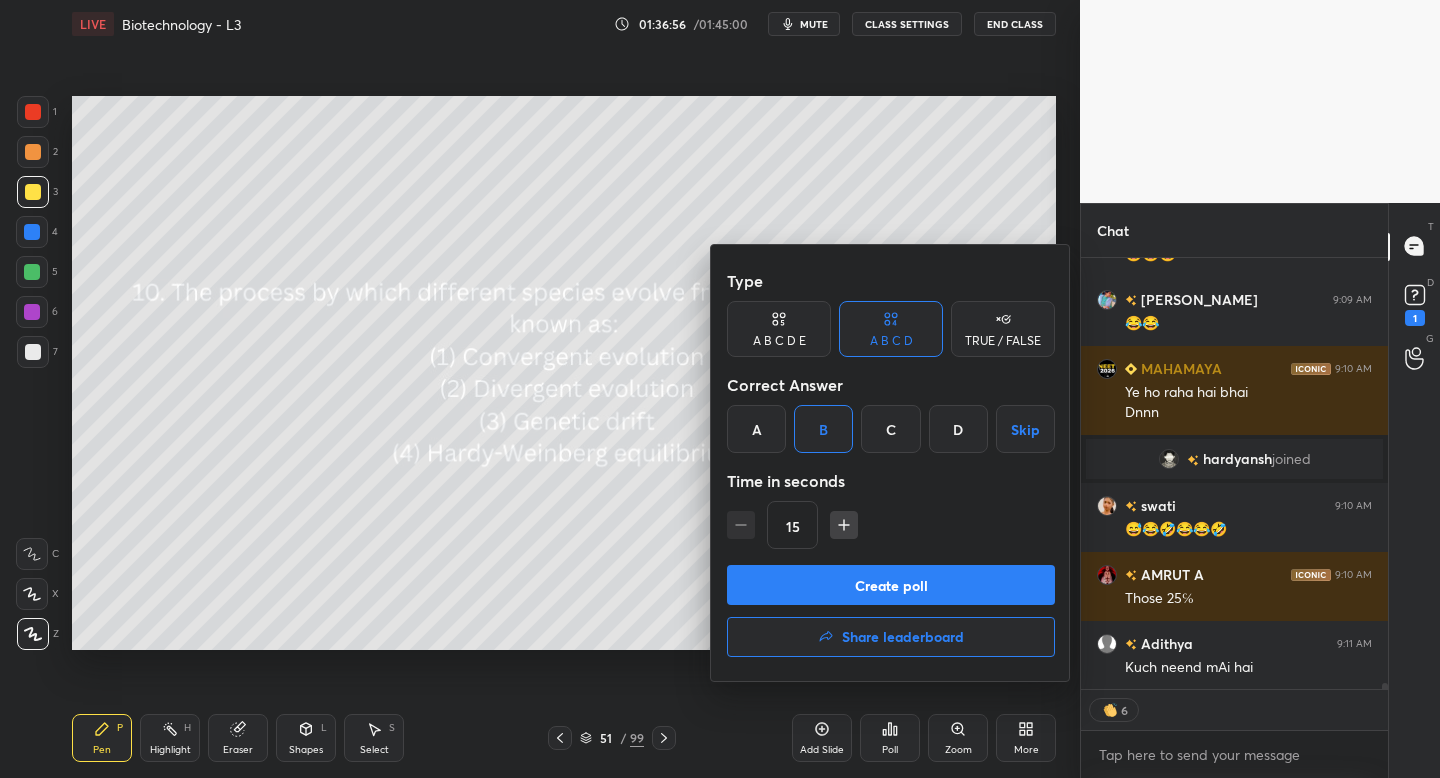 click on "Create poll" at bounding box center (891, 585) 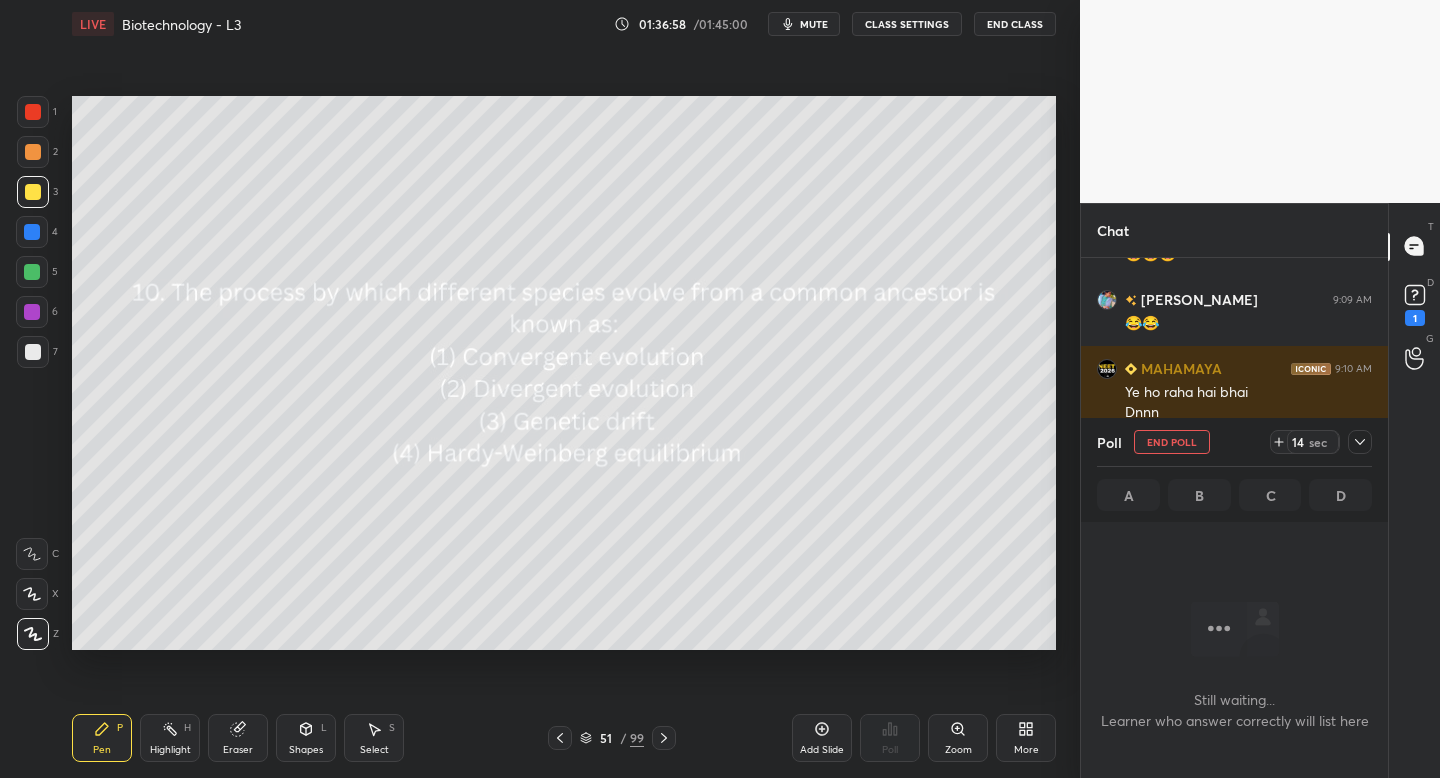 click 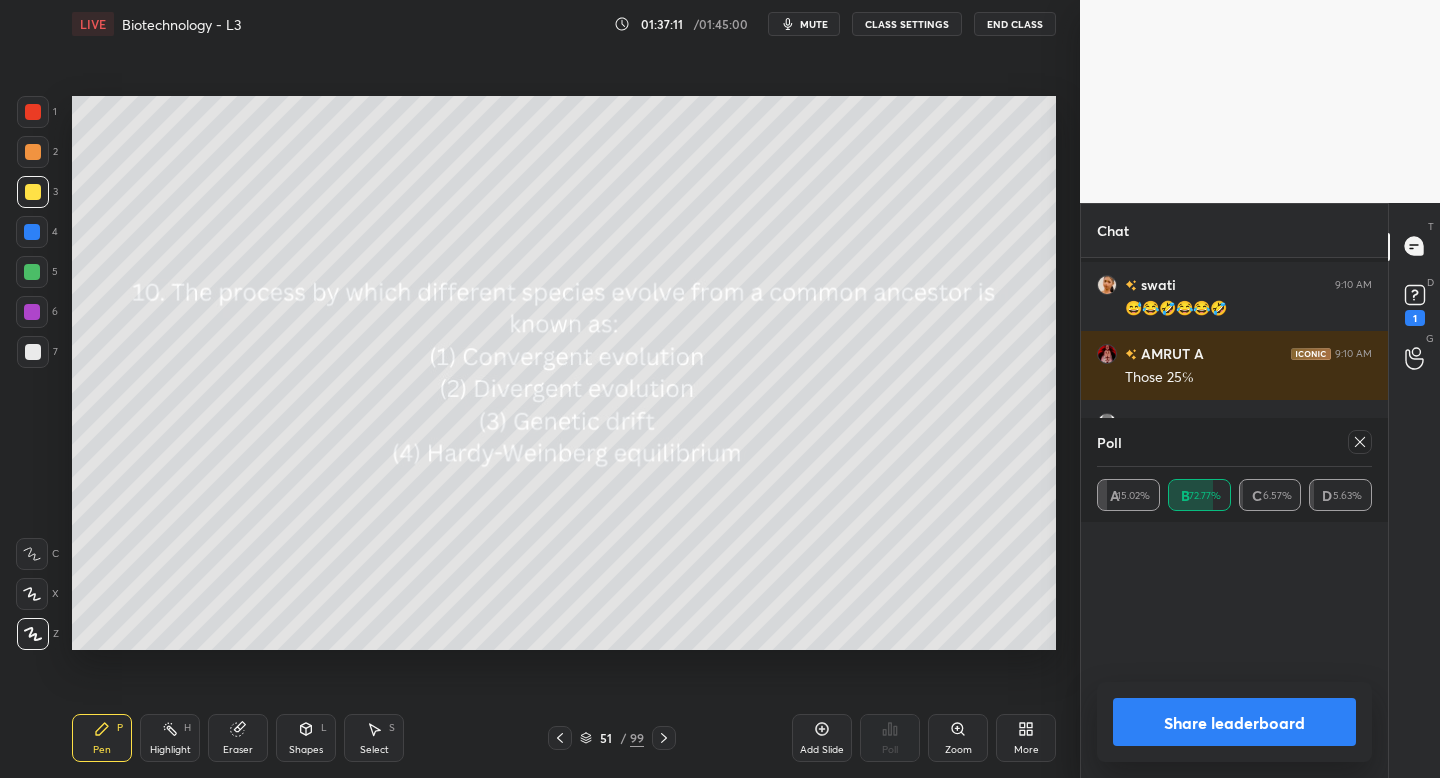 click 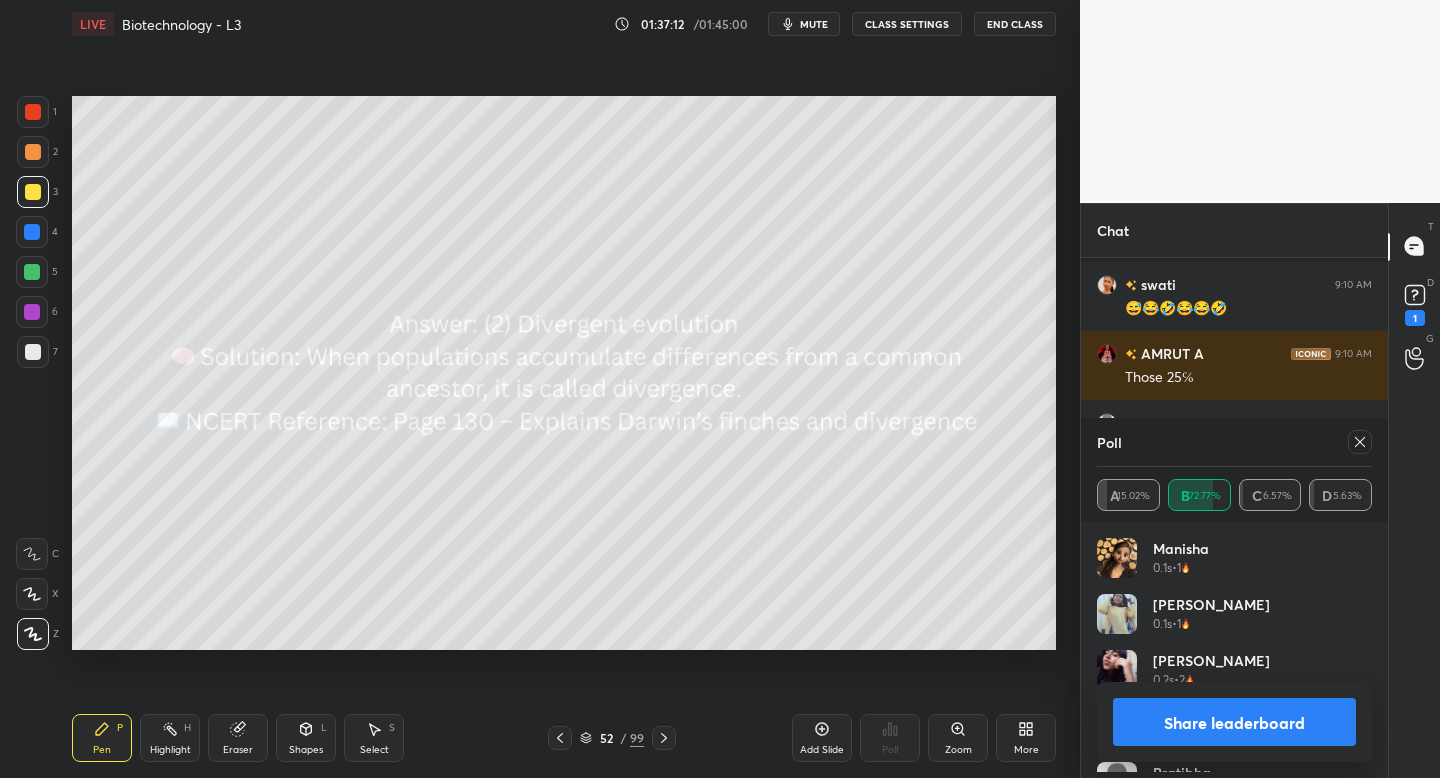click 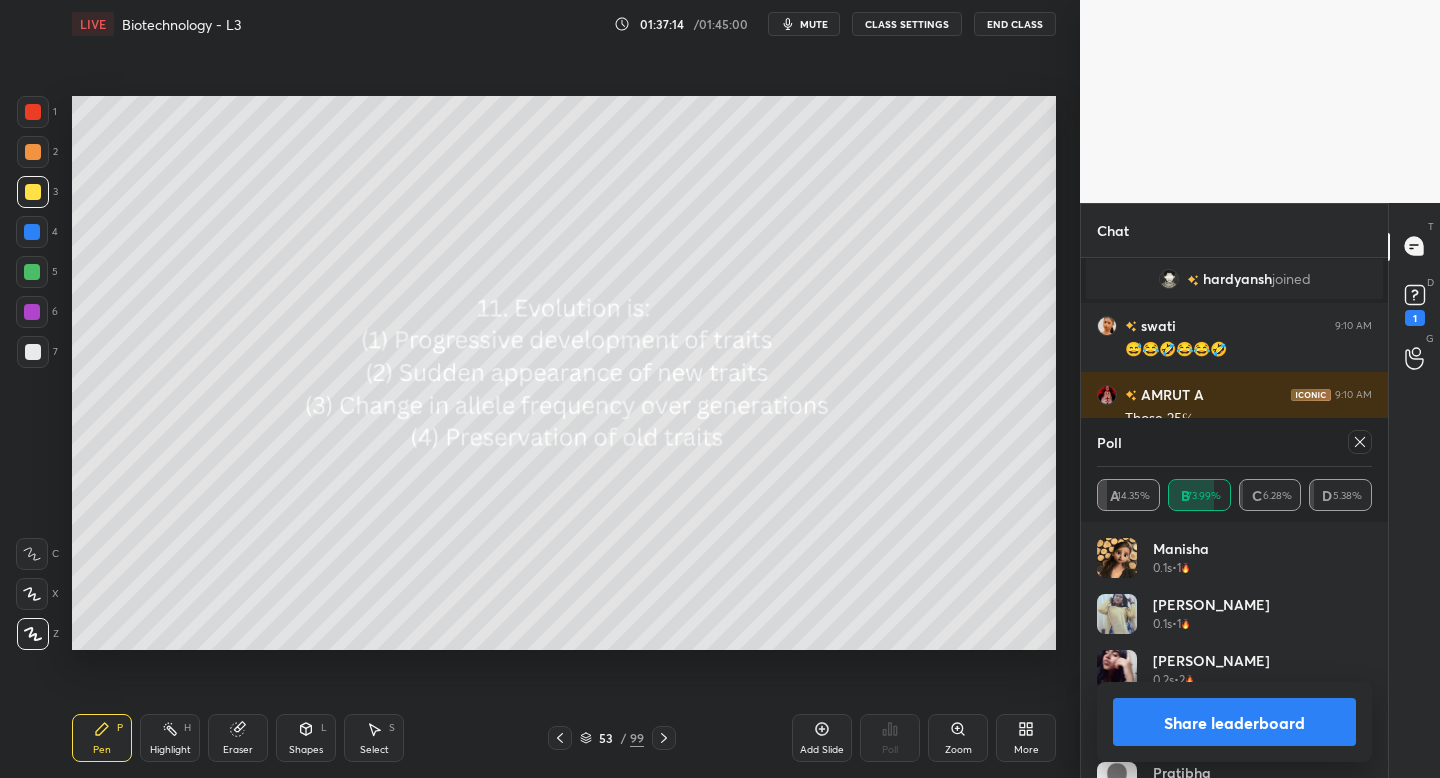click 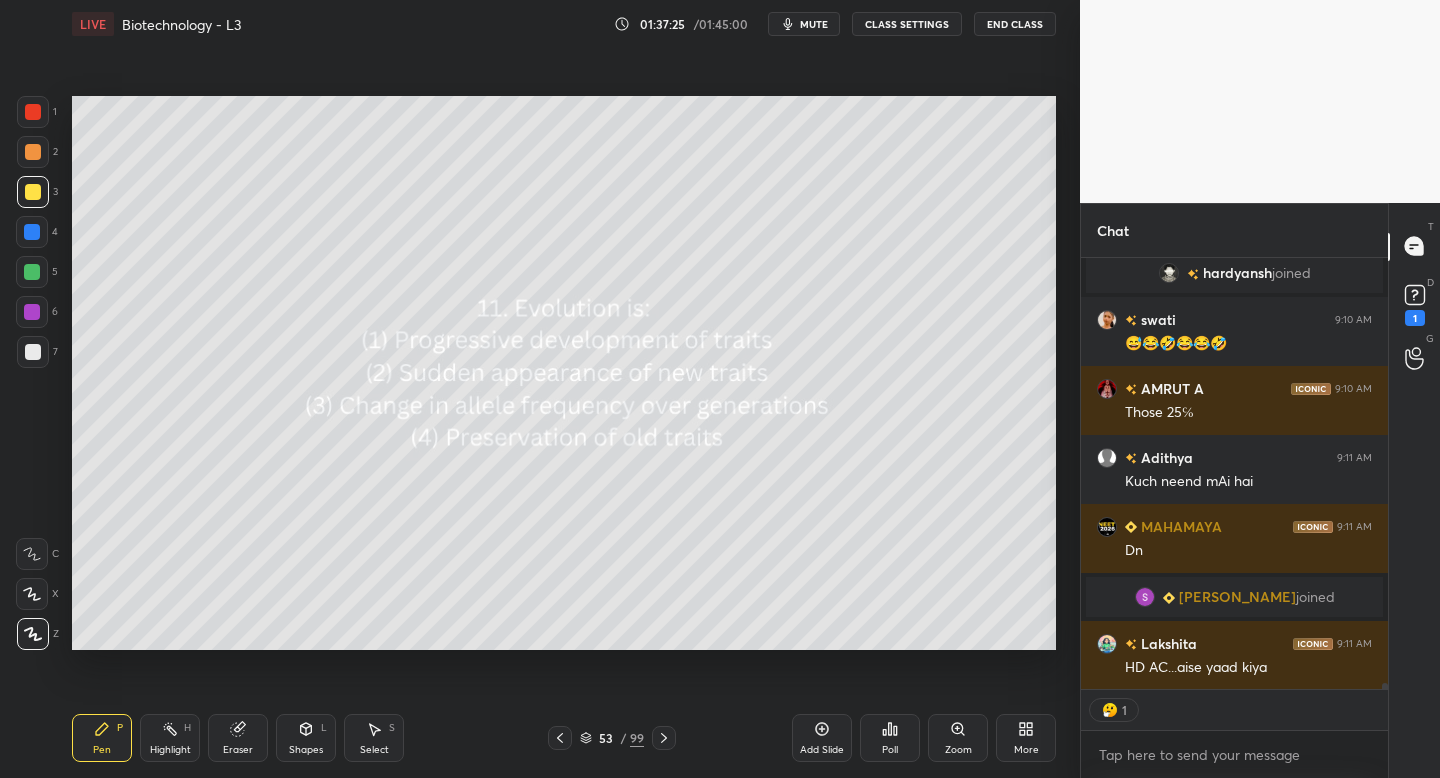 click 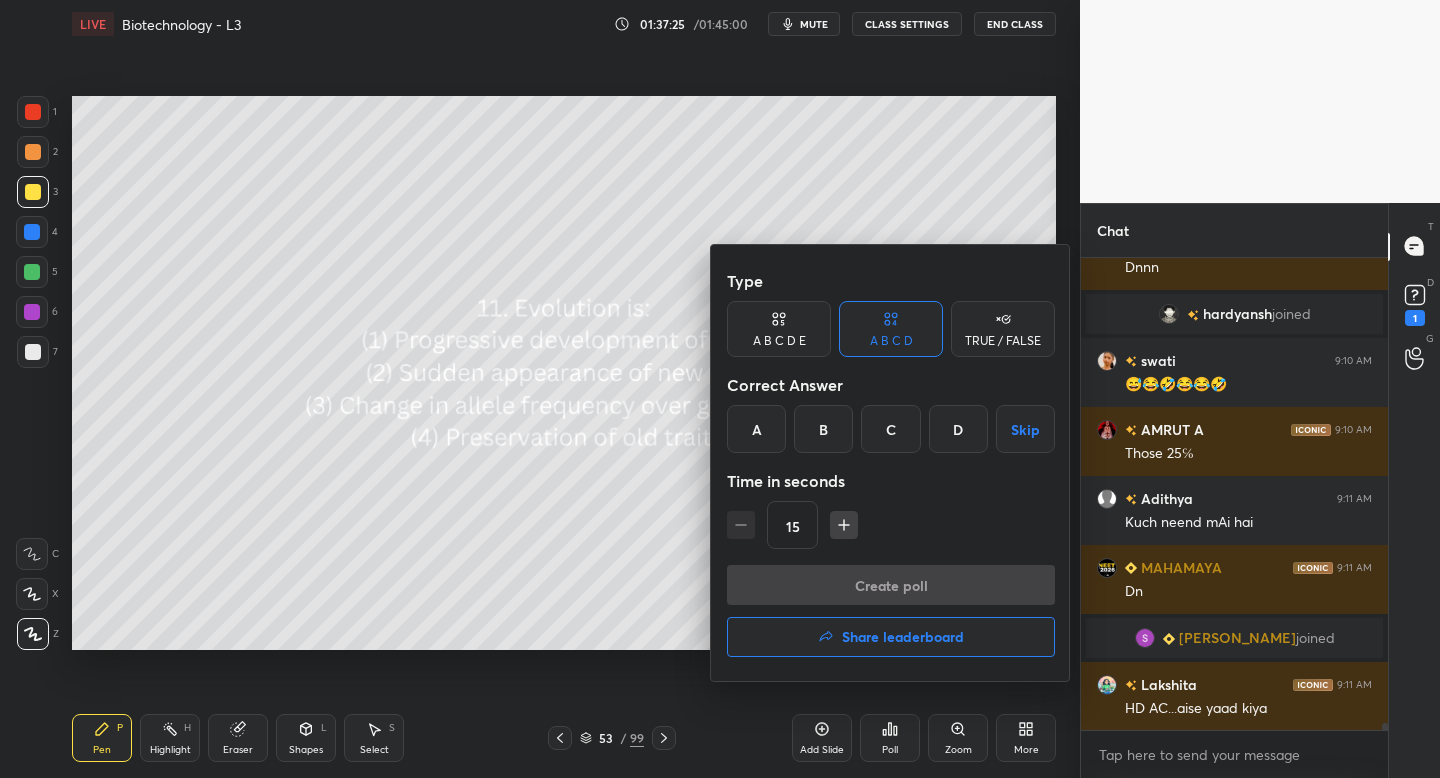 click on "C" at bounding box center [890, 429] 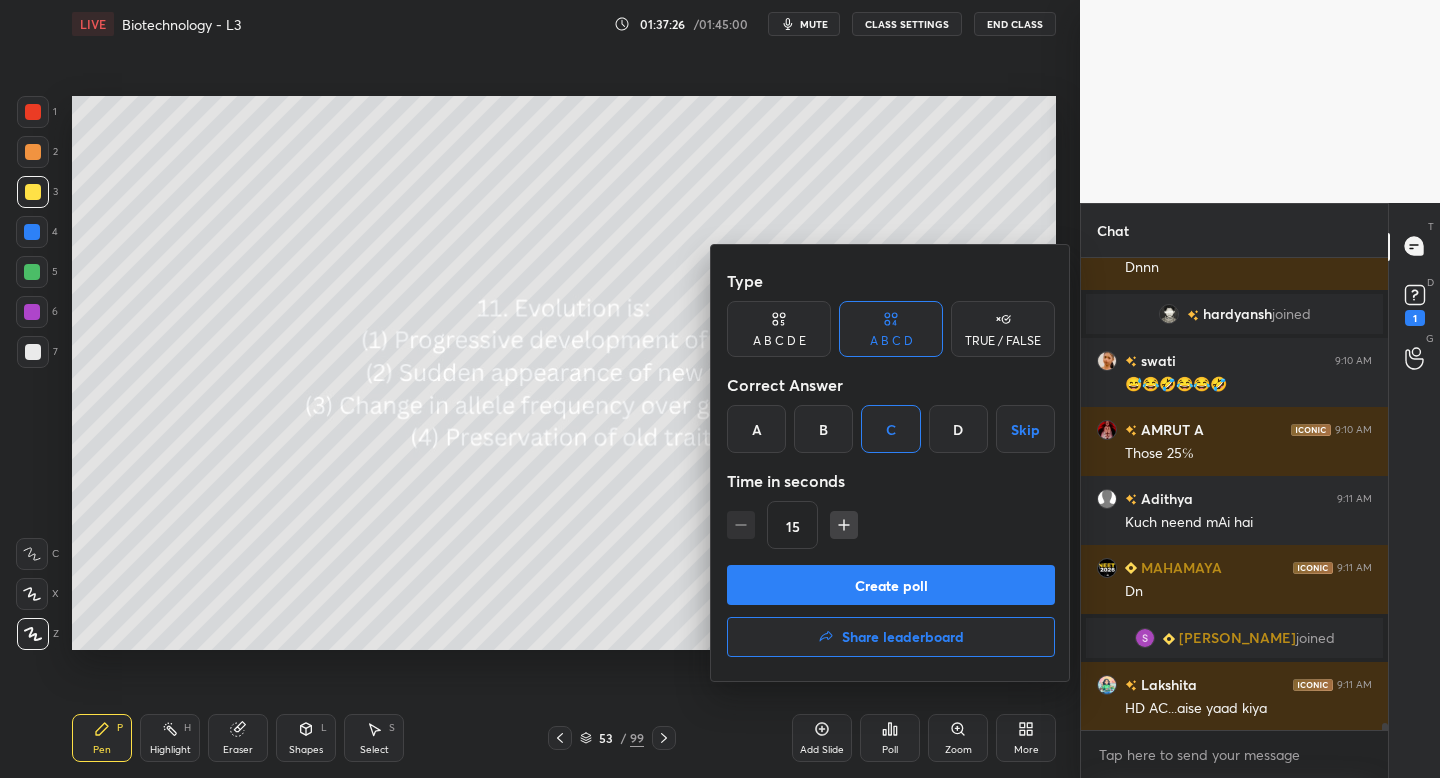 click on "Create poll" at bounding box center (891, 585) 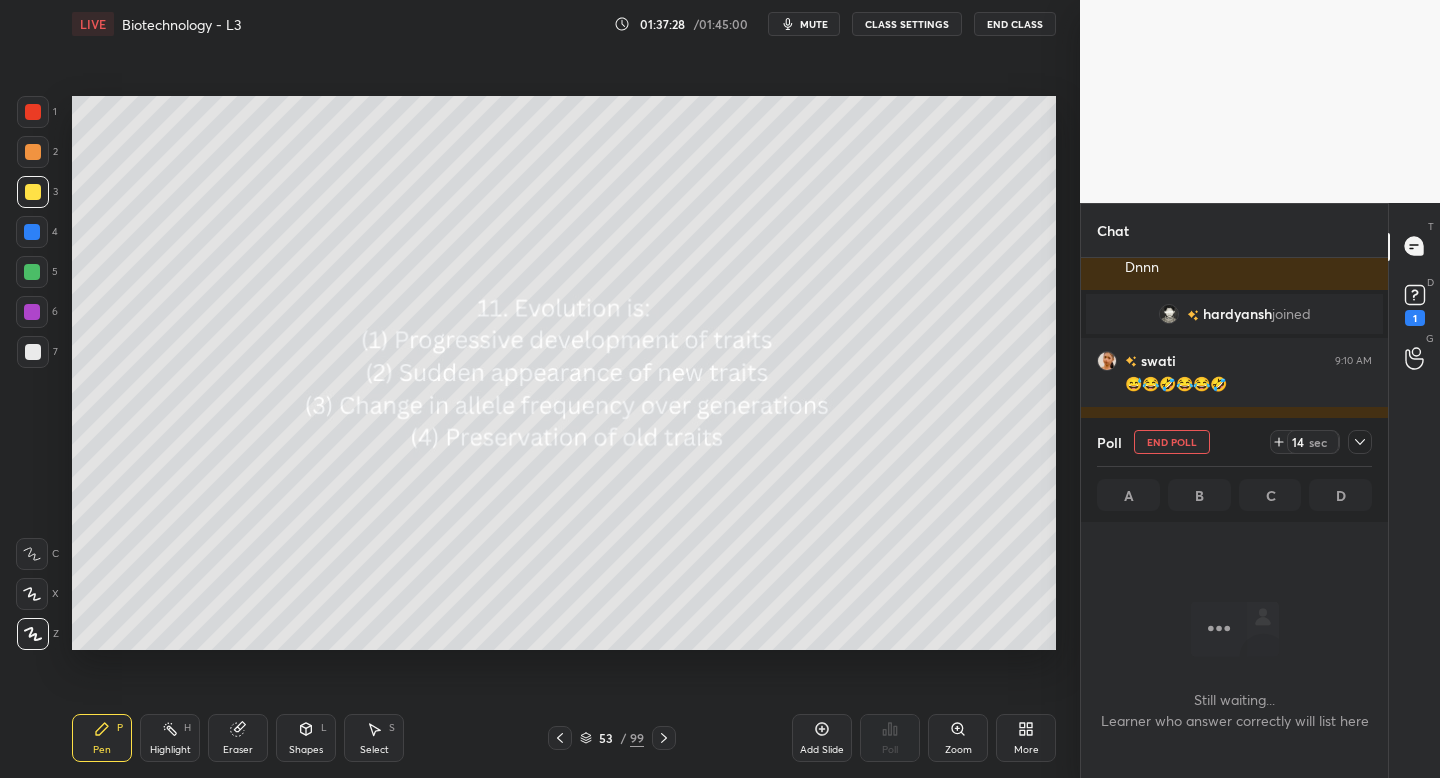click 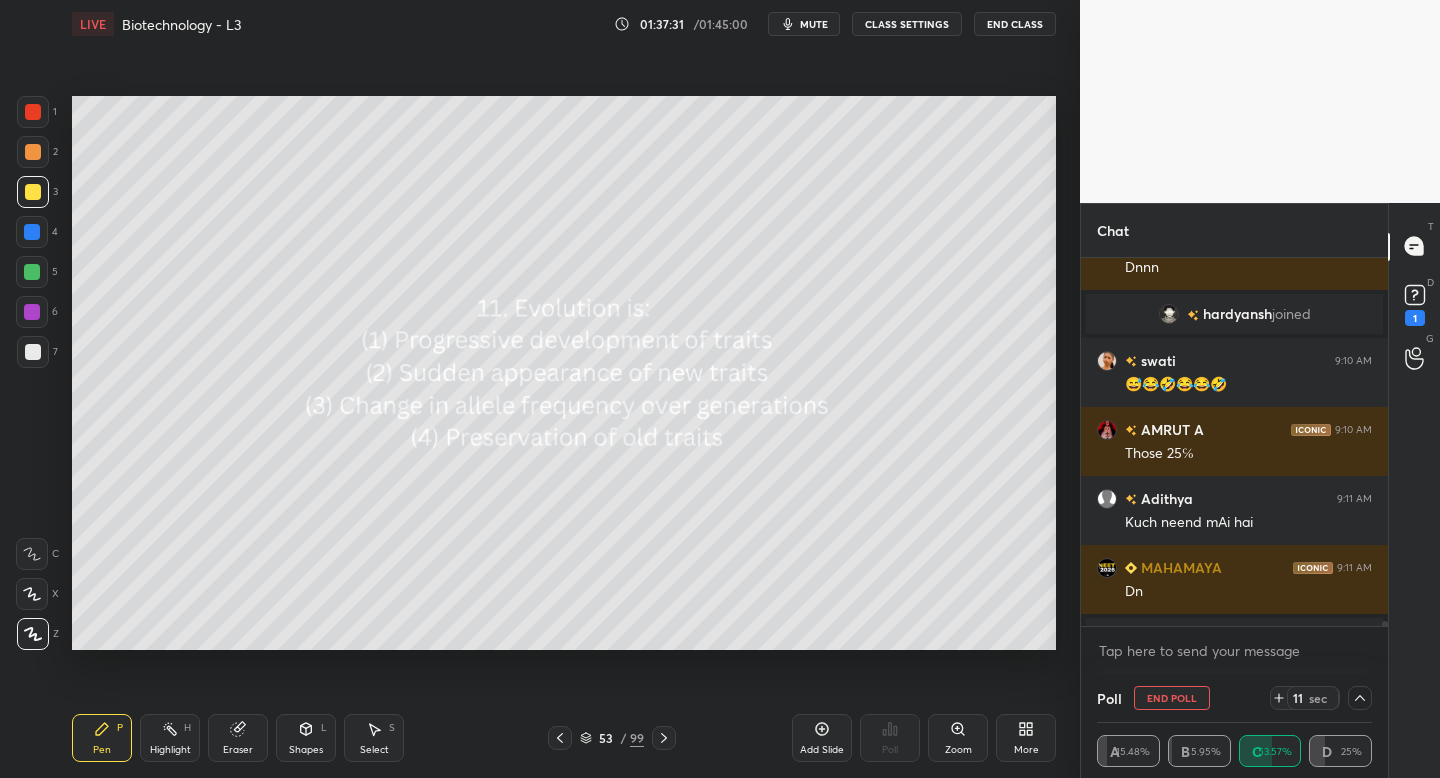 click 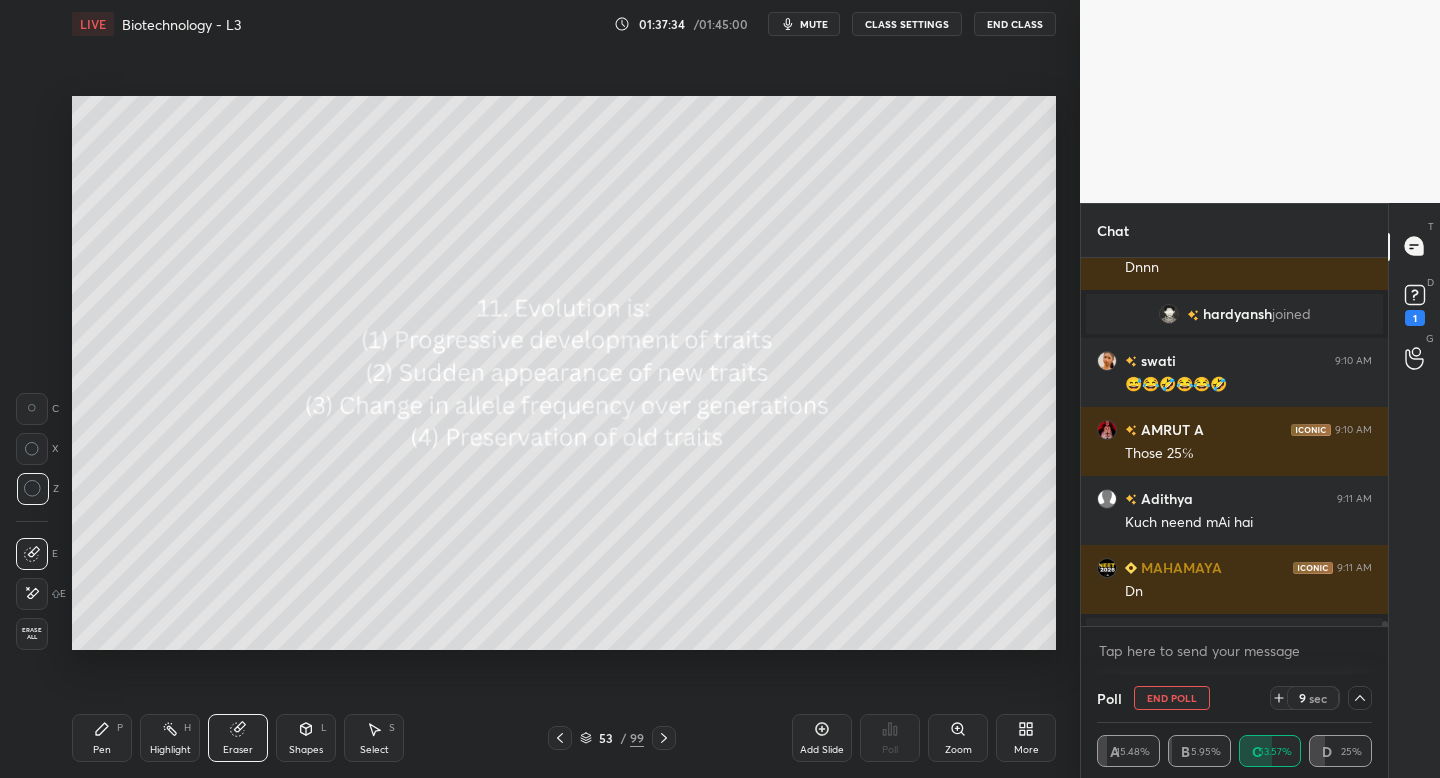 click on "Pen P" at bounding box center [102, 738] 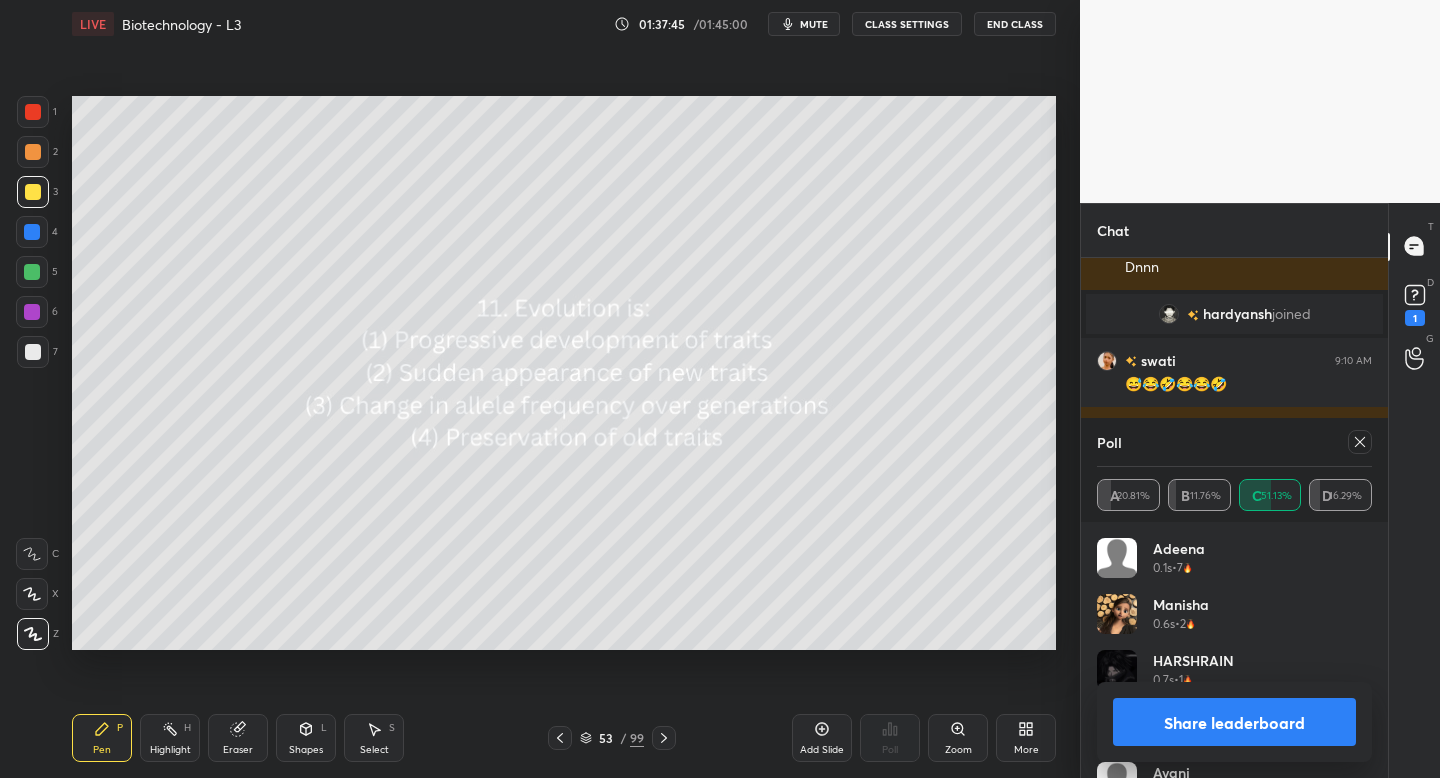 click 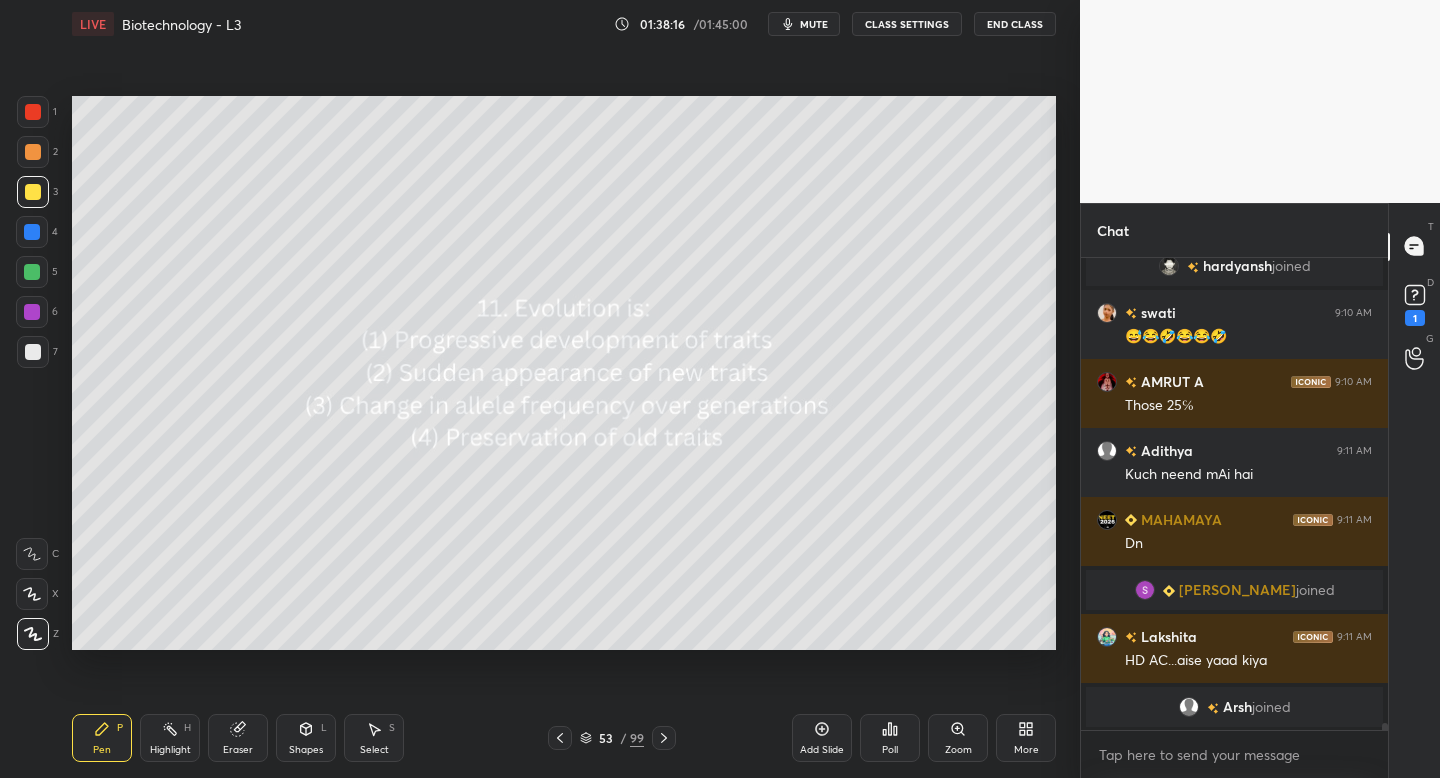 click 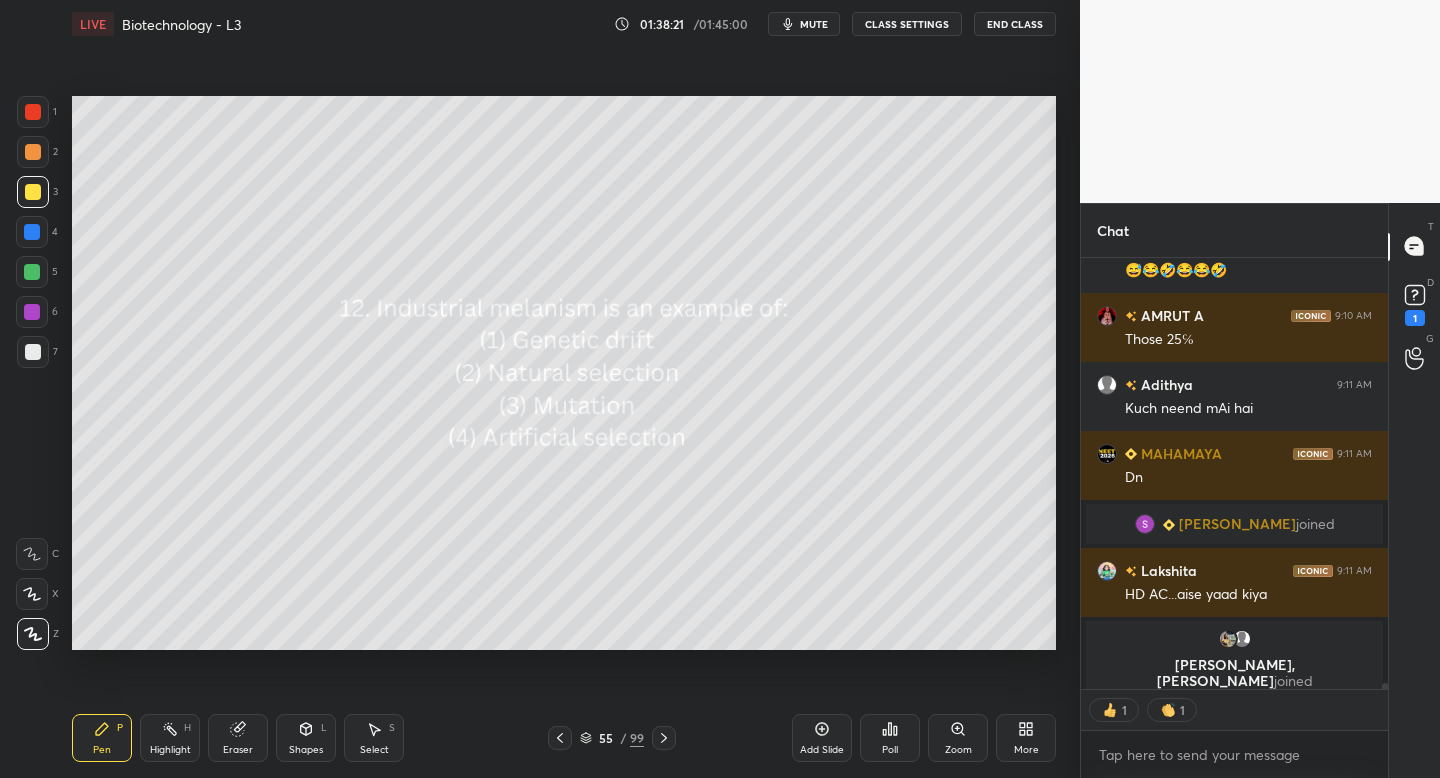 click on "Poll" at bounding box center [890, 750] 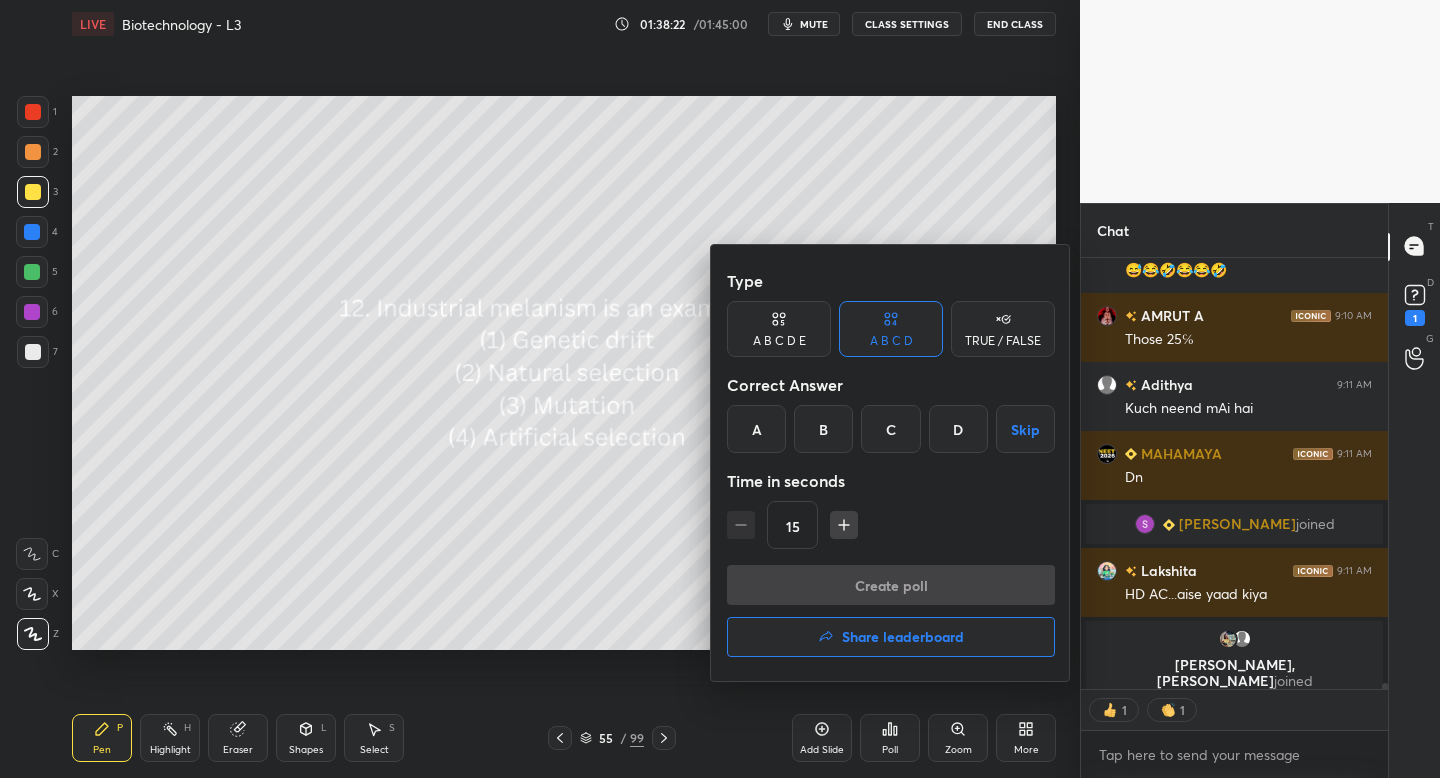 click on "B" at bounding box center (823, 429) 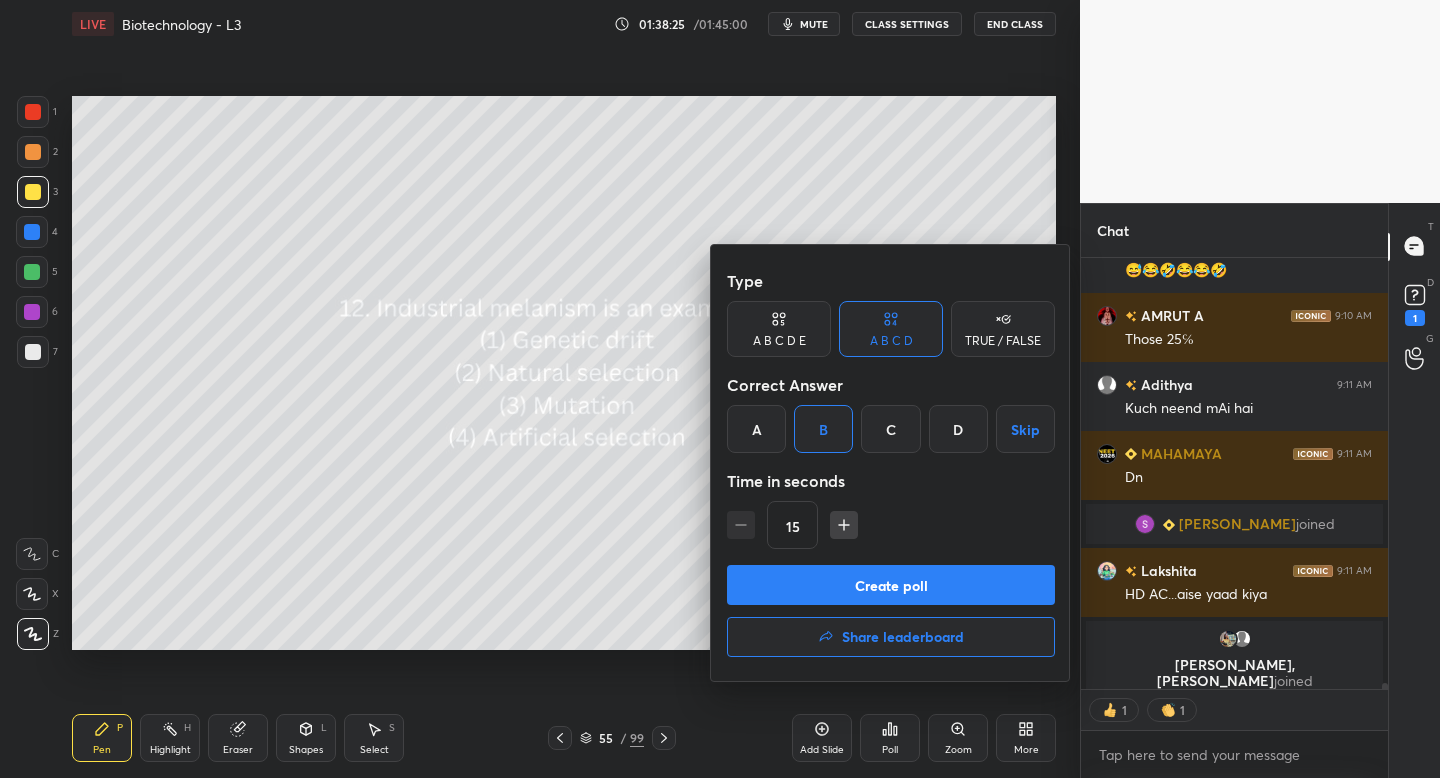 drag, startPoint x: 885, startPoint y: 582, endPoint x: 896, endPoint y: 583, distance: 11.045361 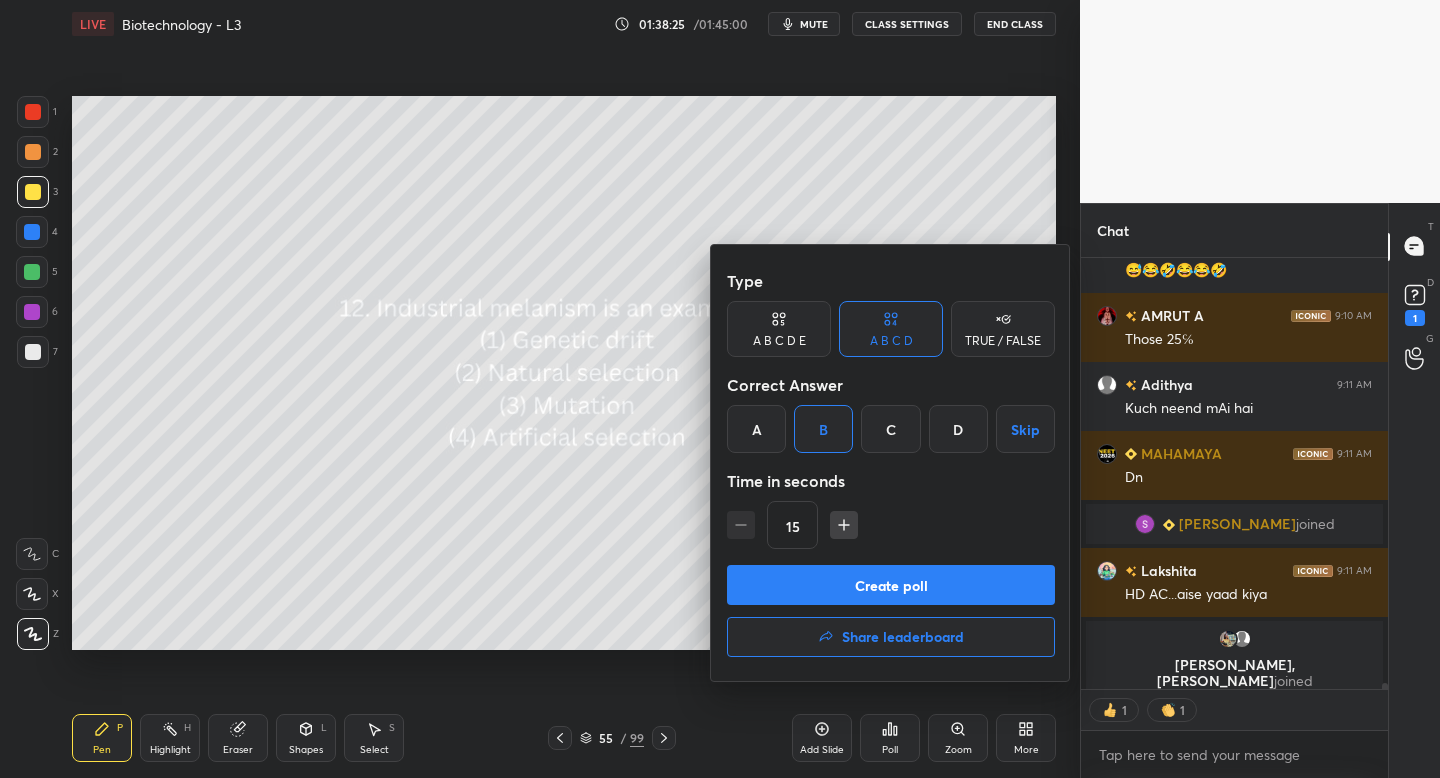 click on "Create poll" at bounding box center (891, 585) 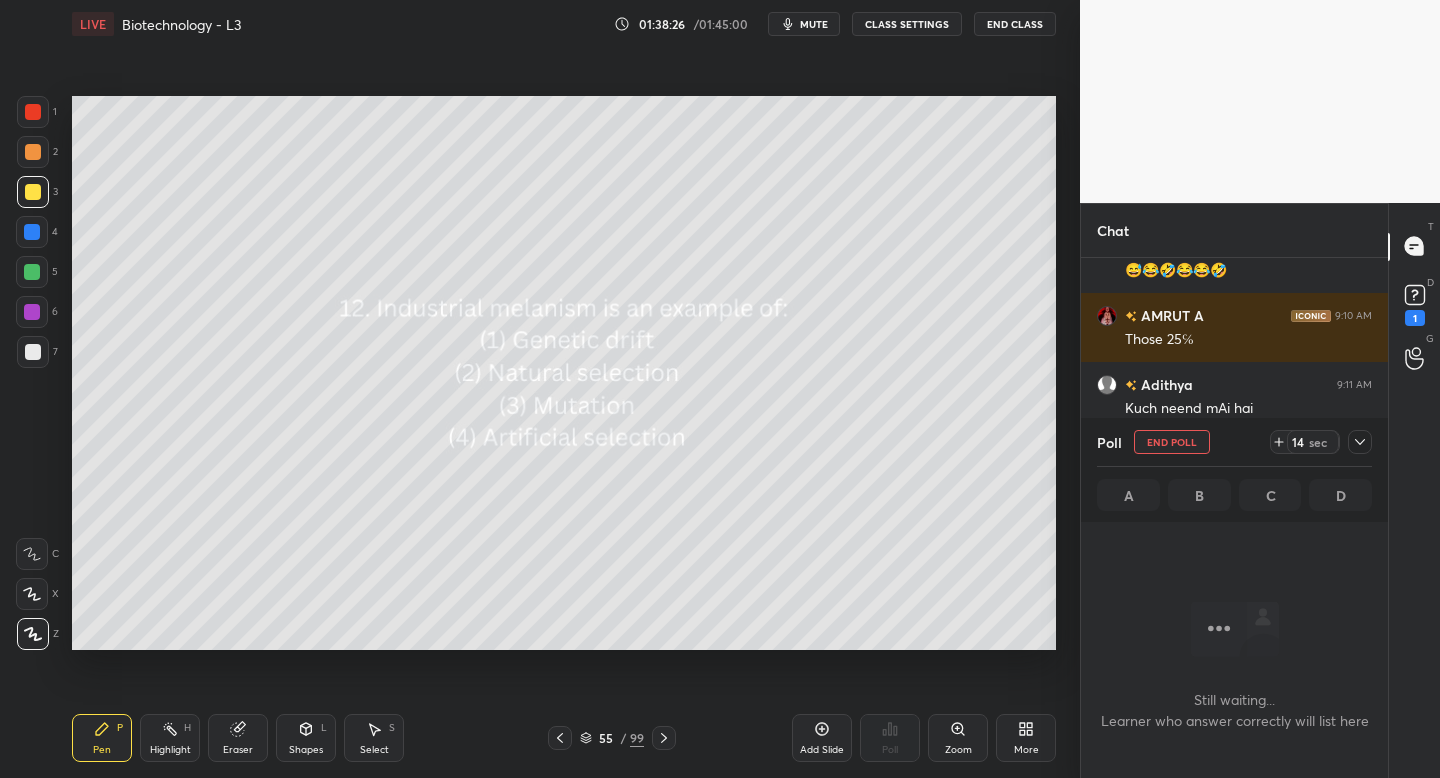 click 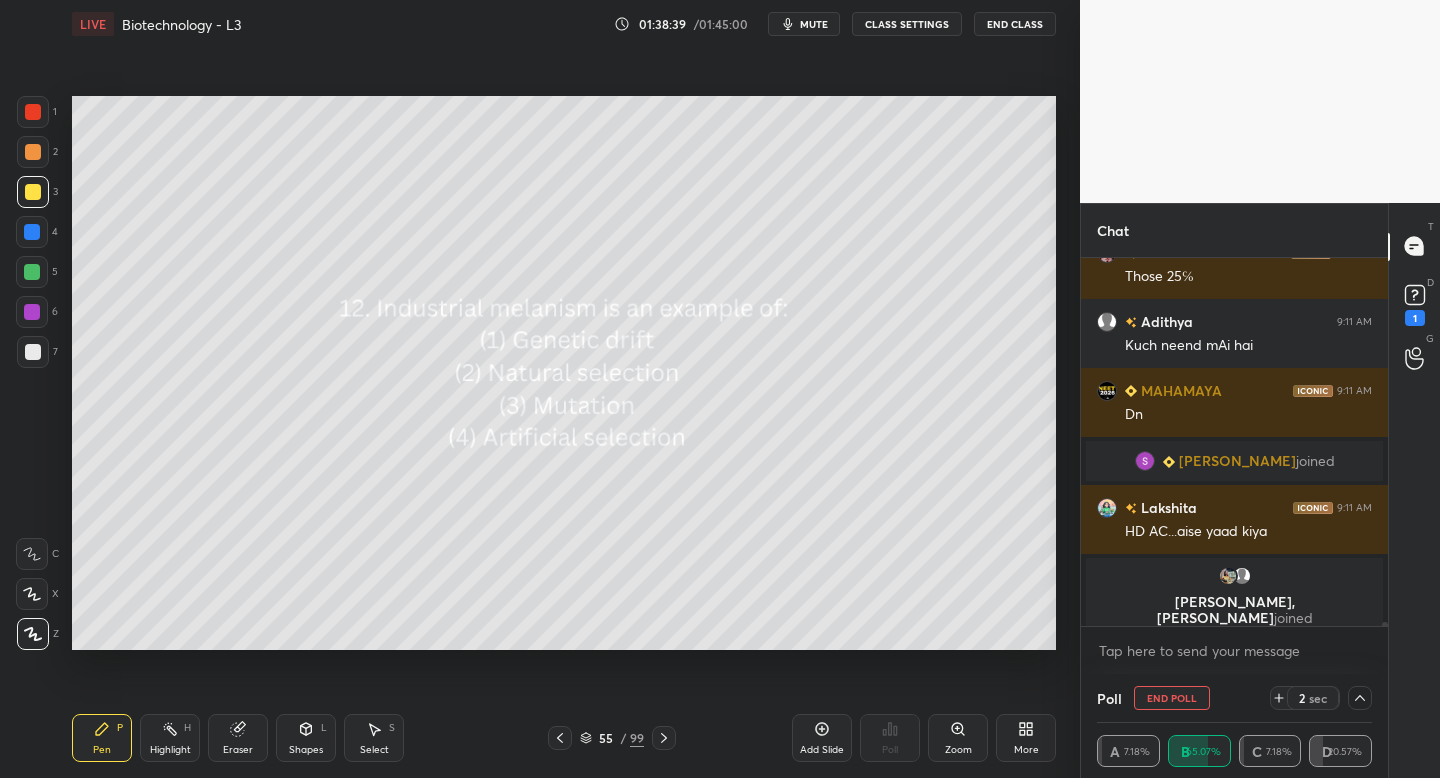 click 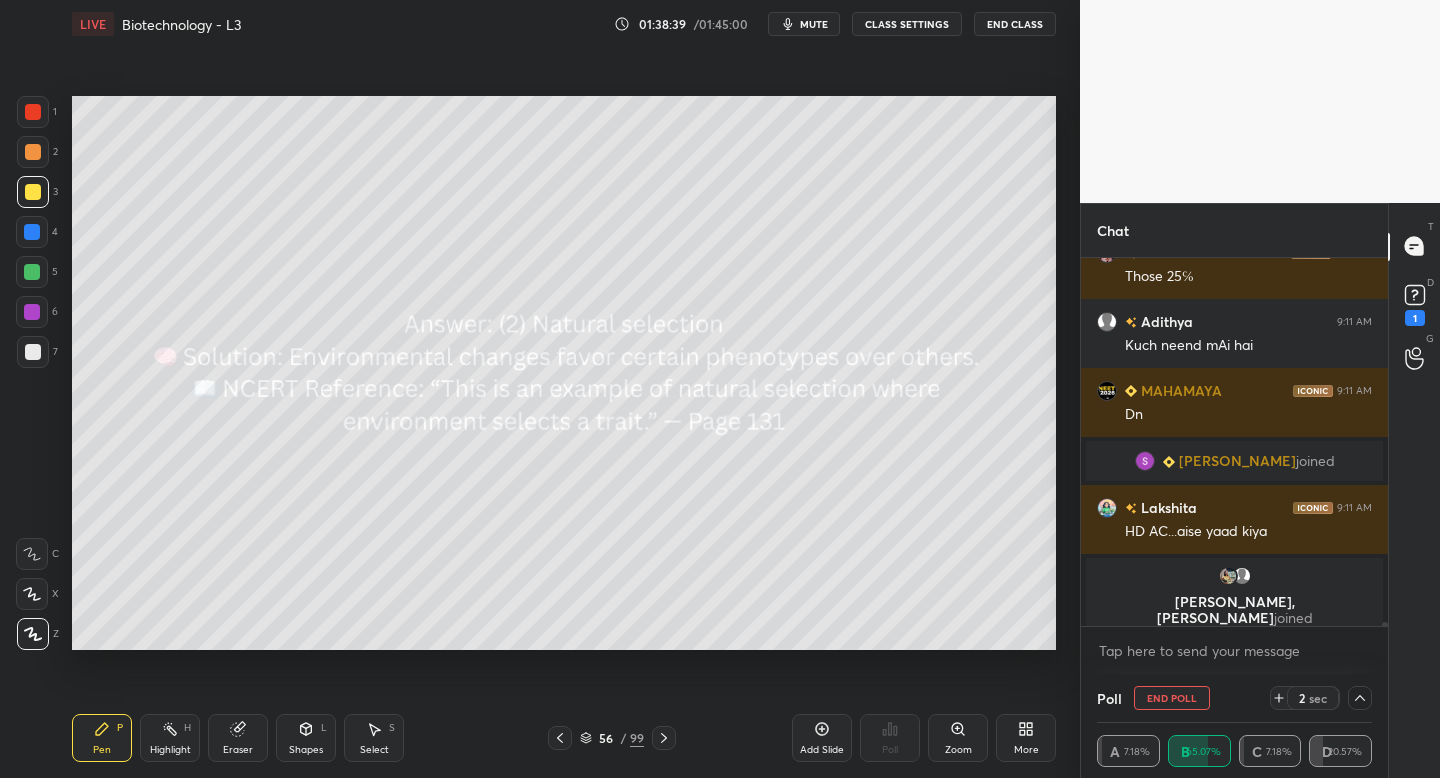 click 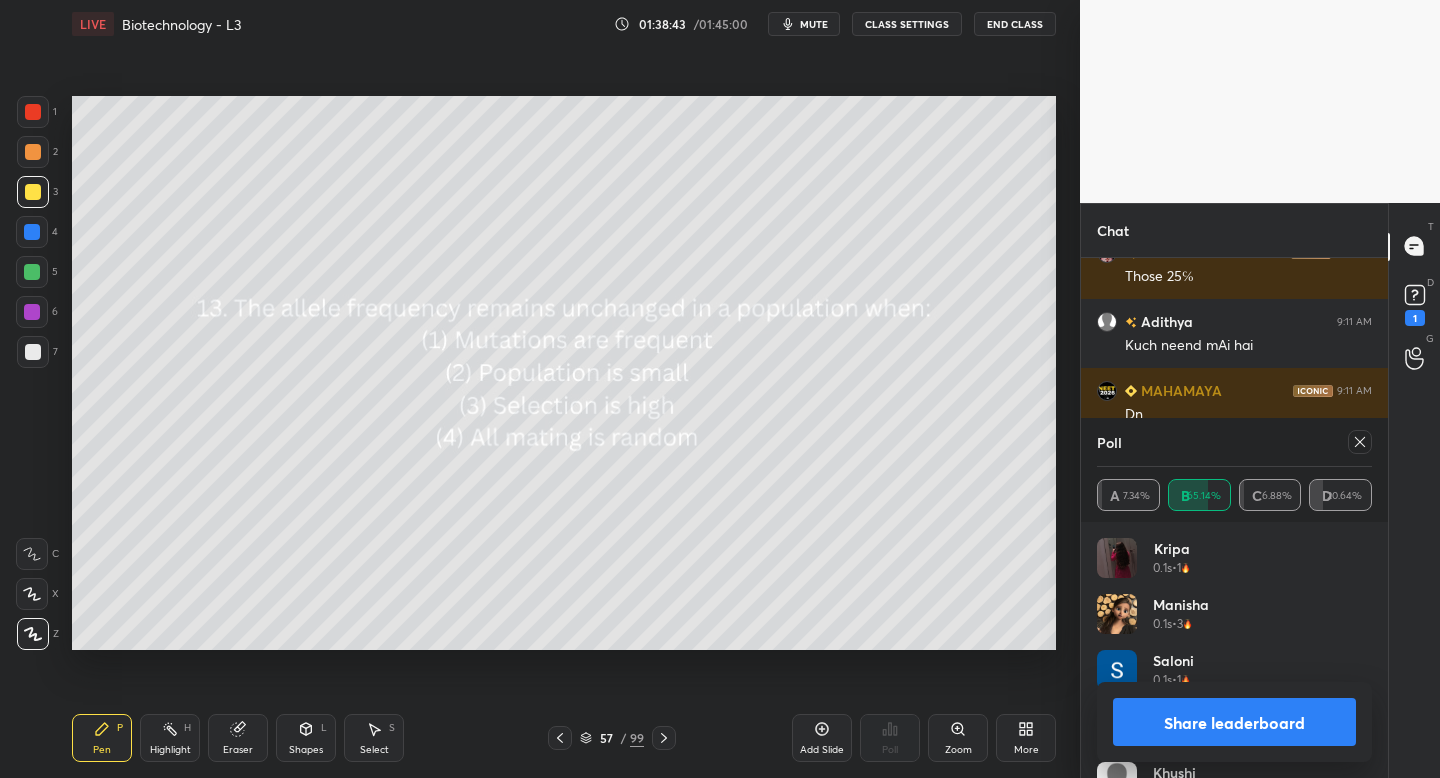 click 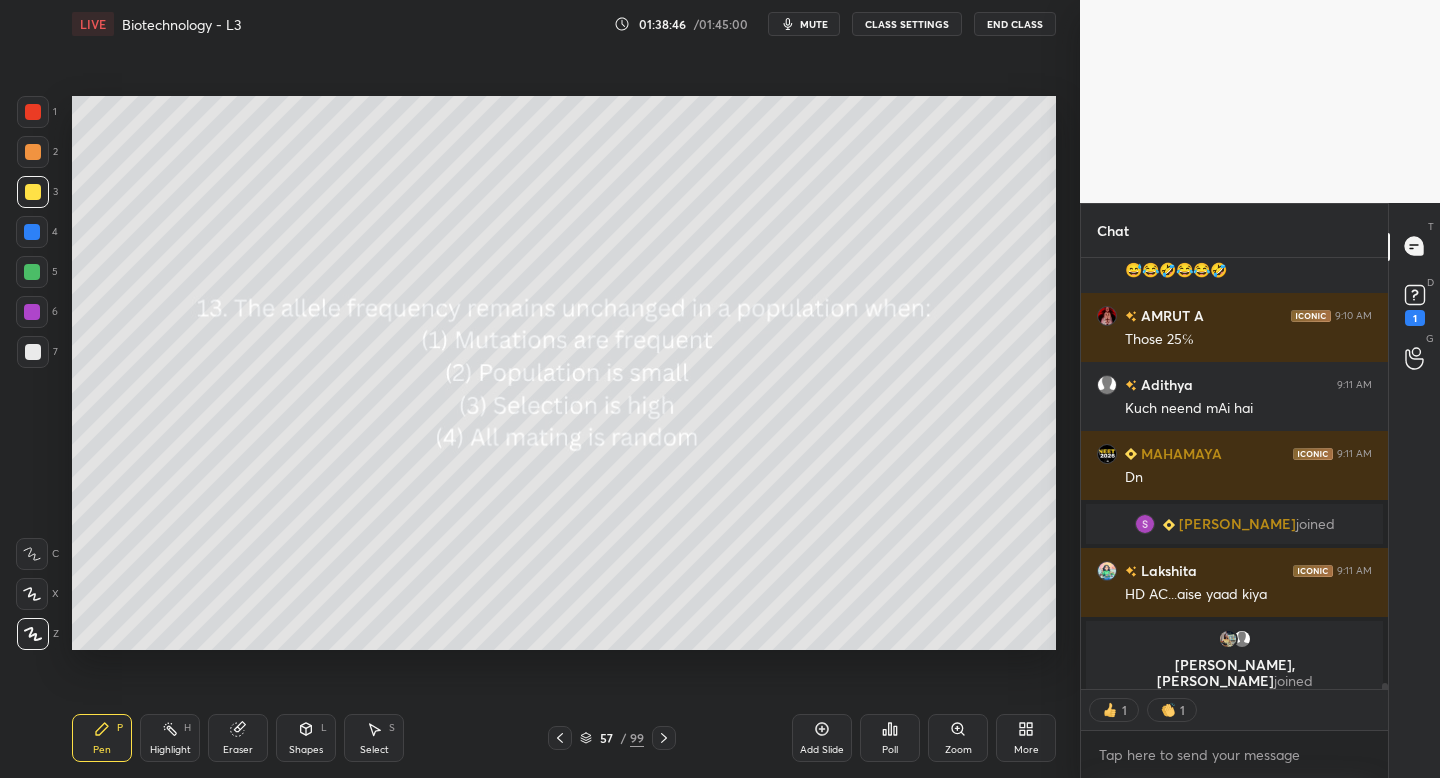 click on "Poll" at bounding box center (890, 738) 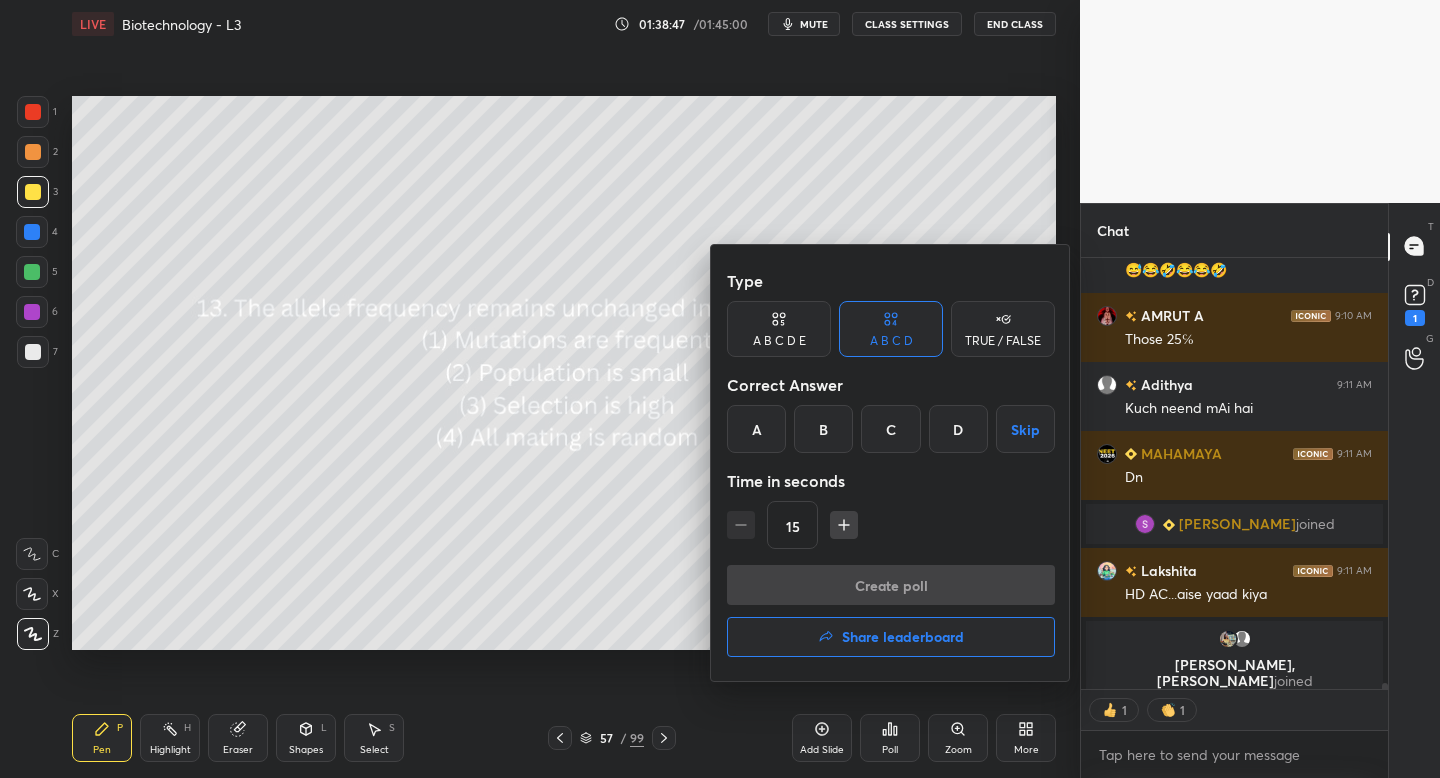 click on "D" at bounding box center (958, 429) 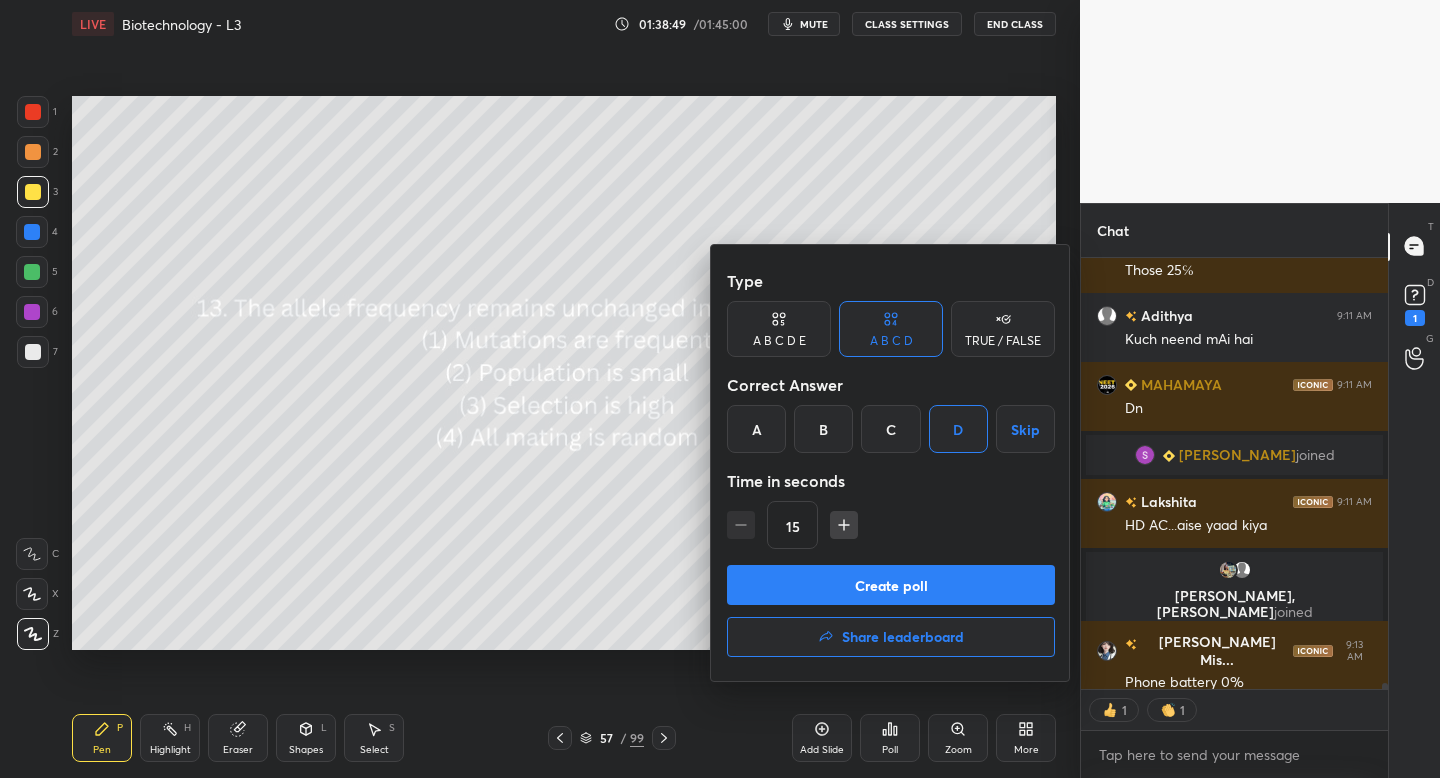 click on "Create poll" at bounding box center [891, 585] 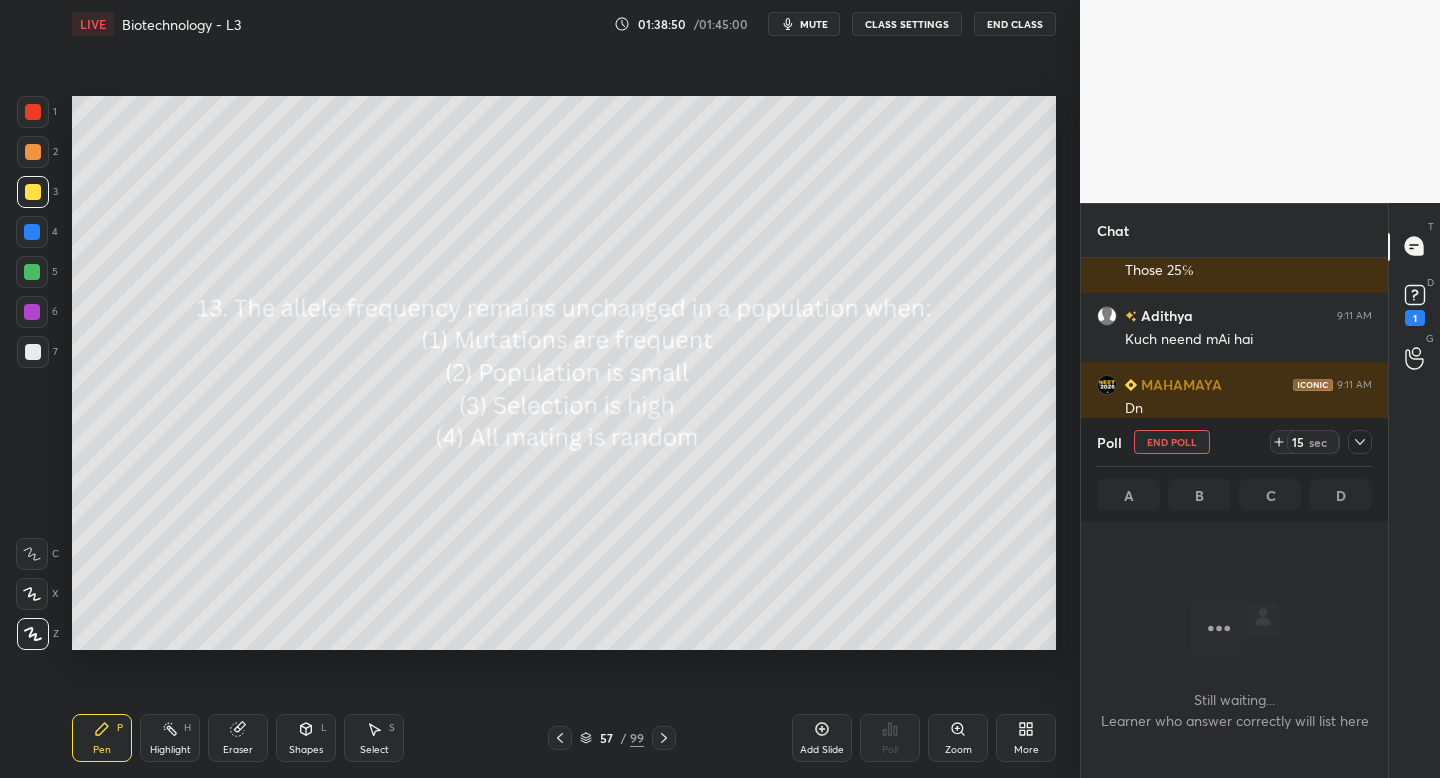 click 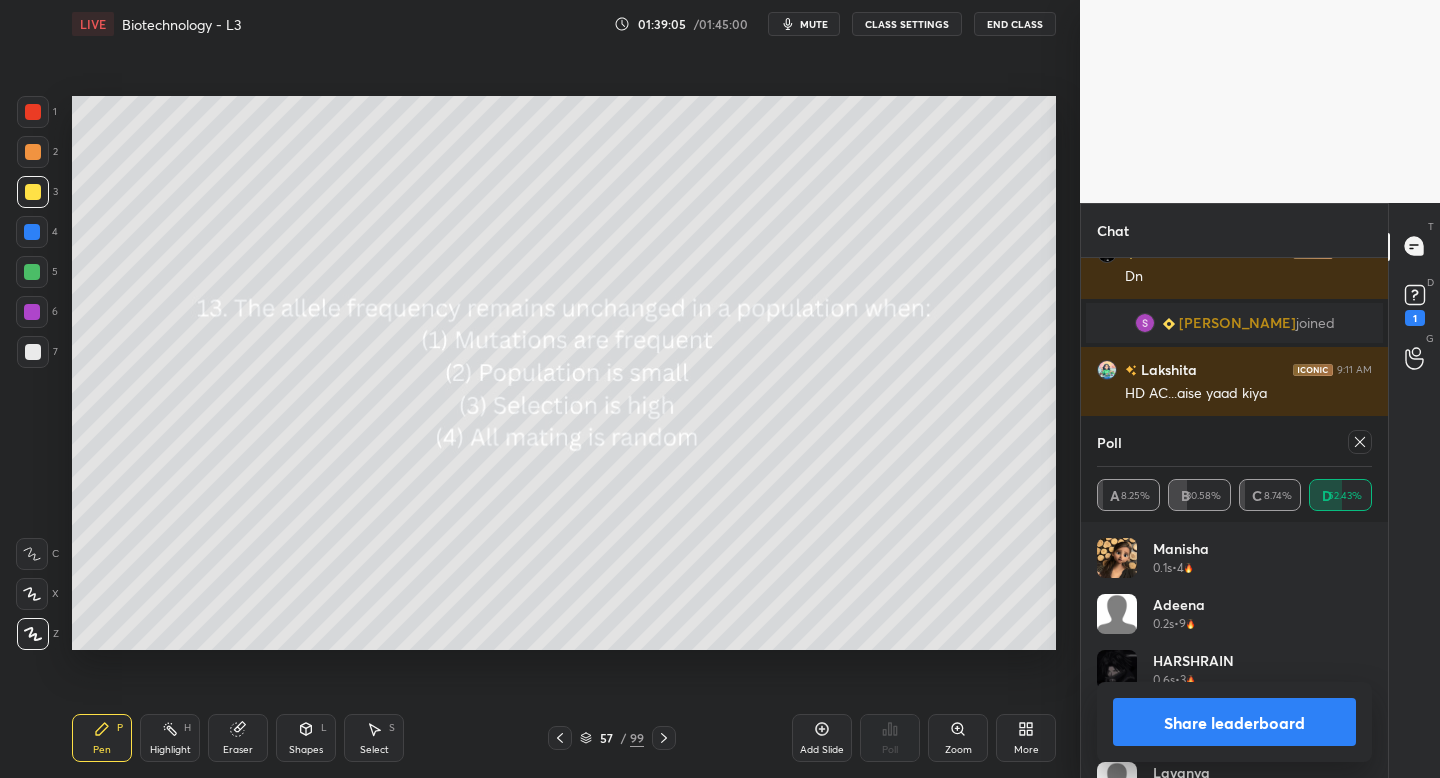 click 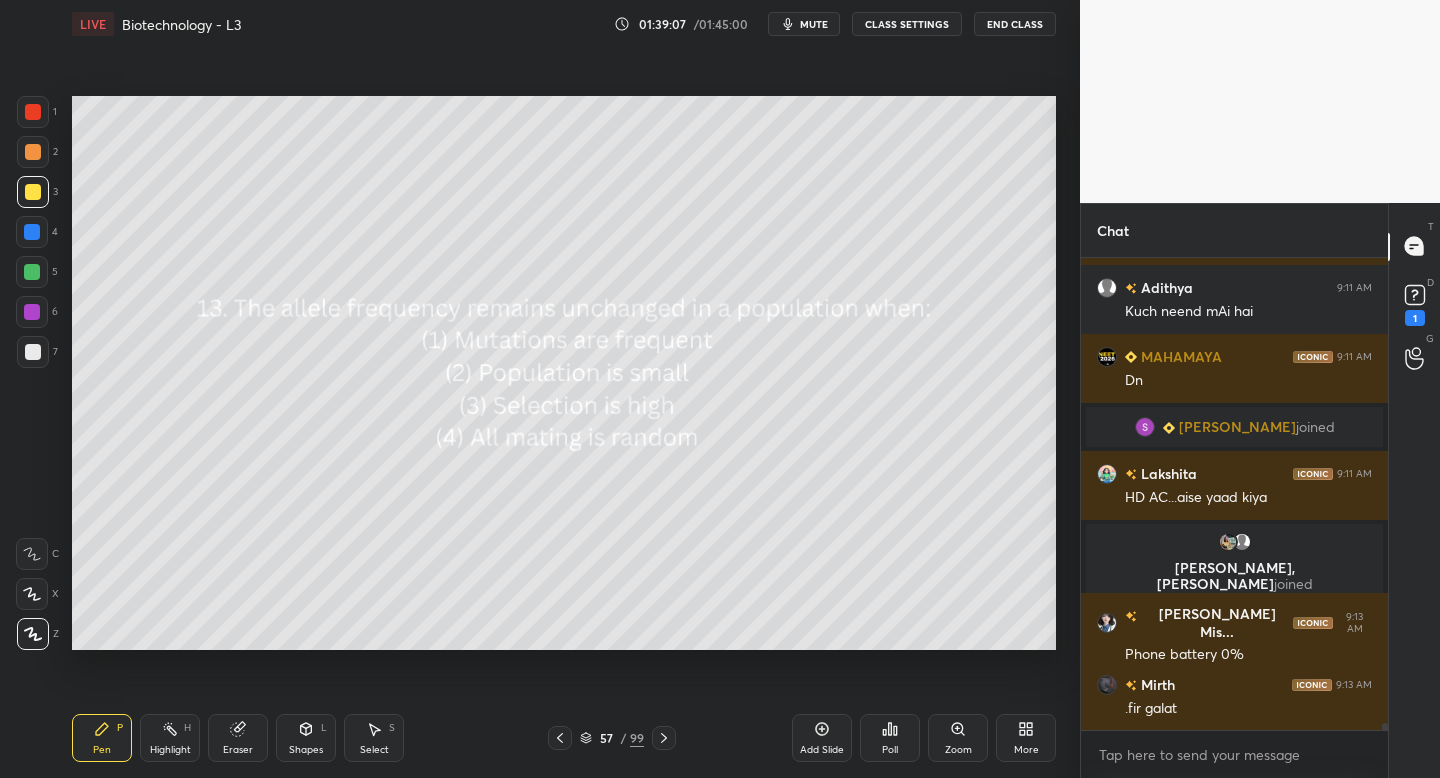 click on "57 / 99" at bounding box center [612, 738] 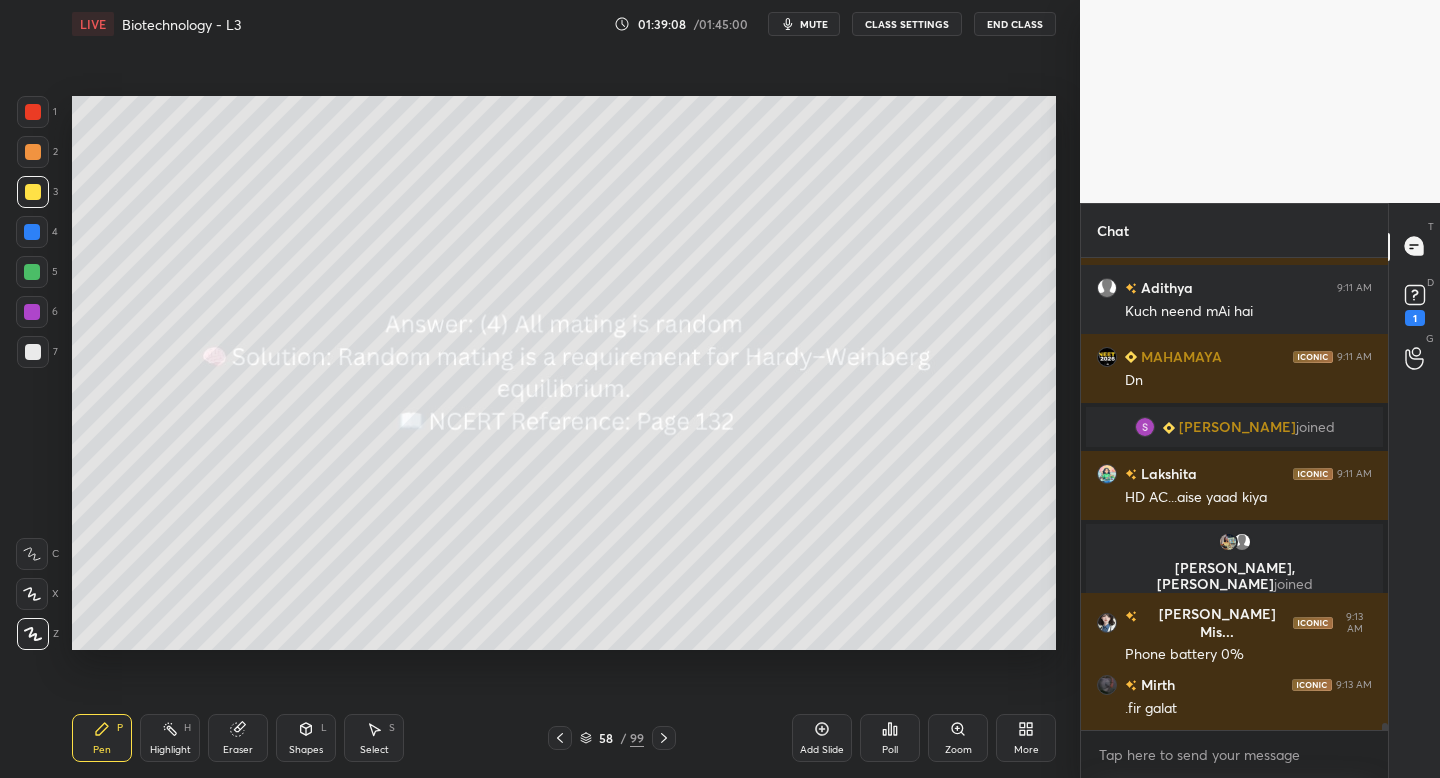 click 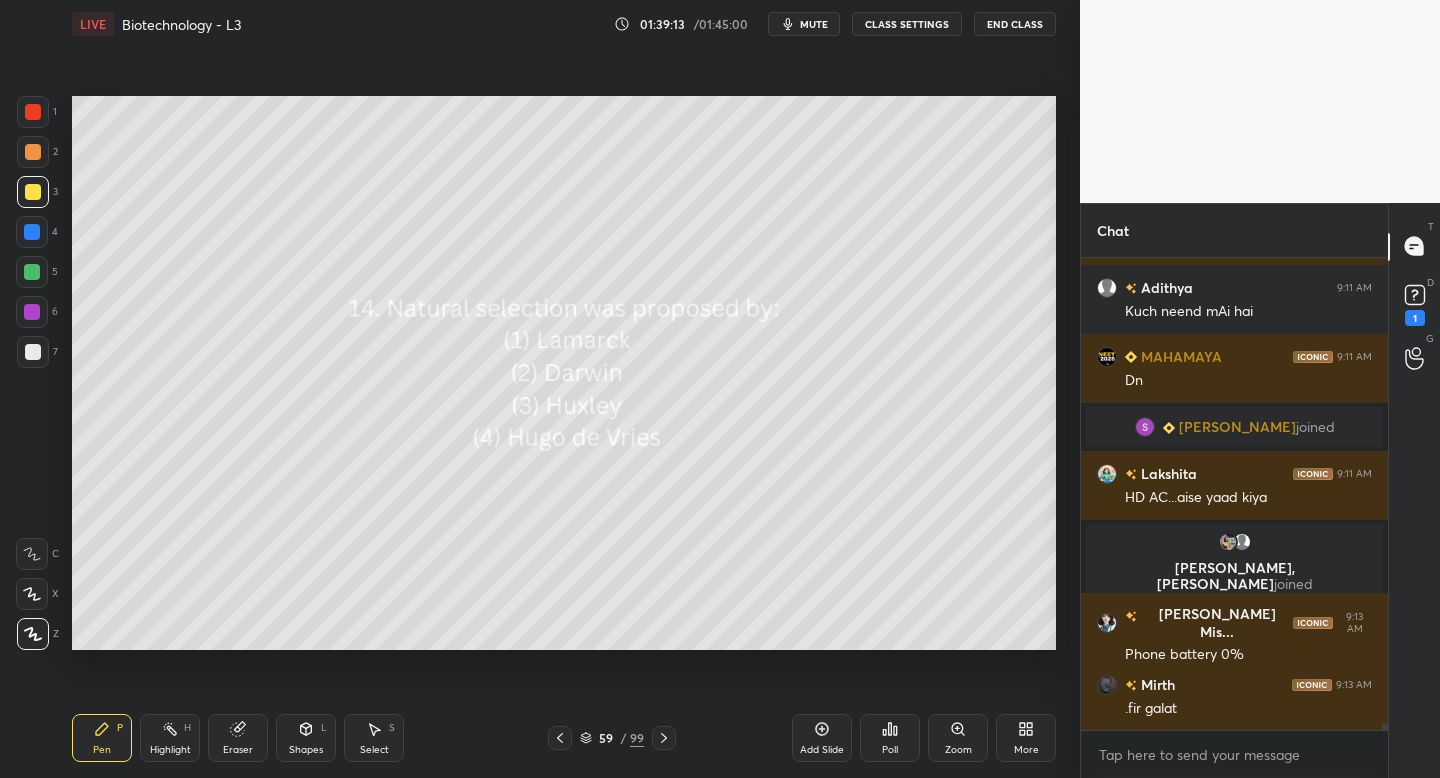 click 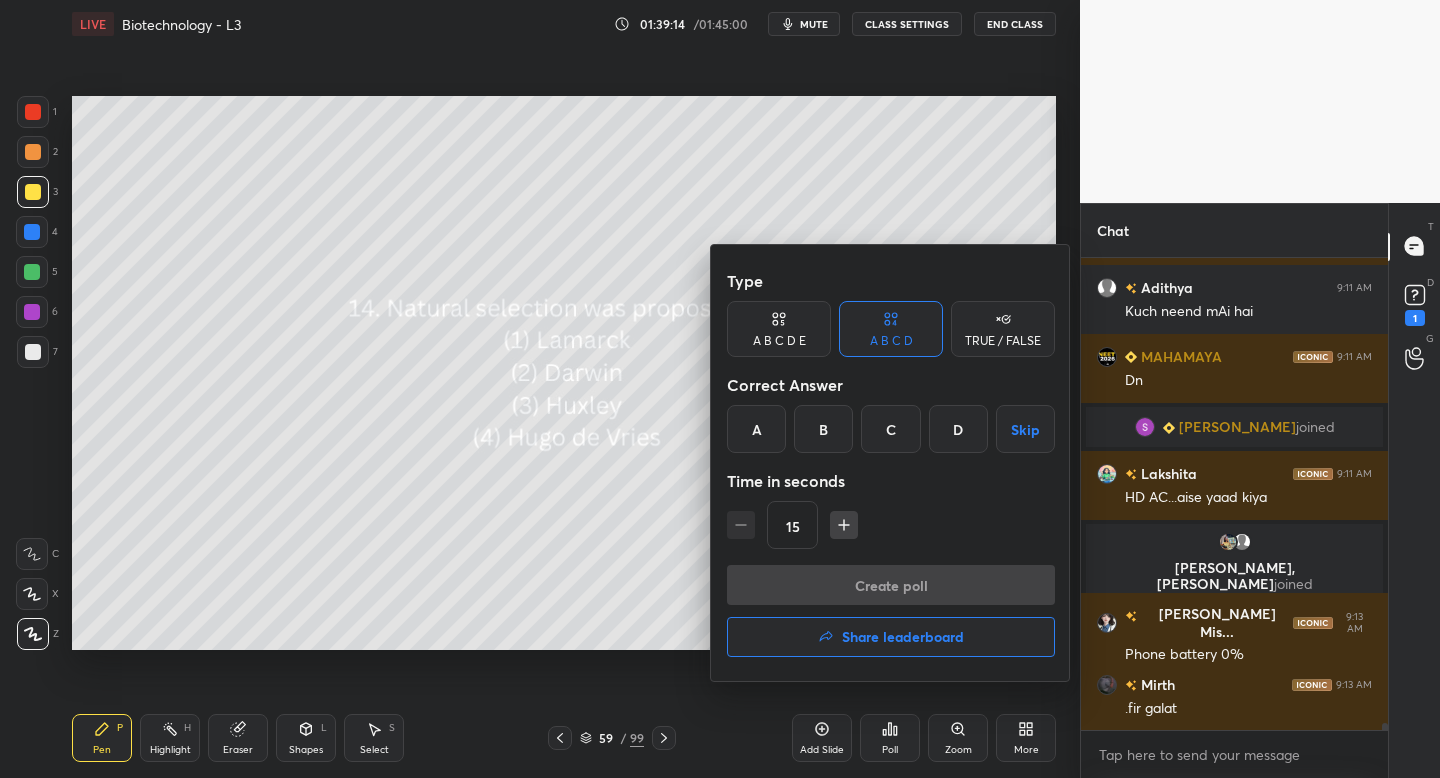 click on "B" at bounding box center (823, 429) 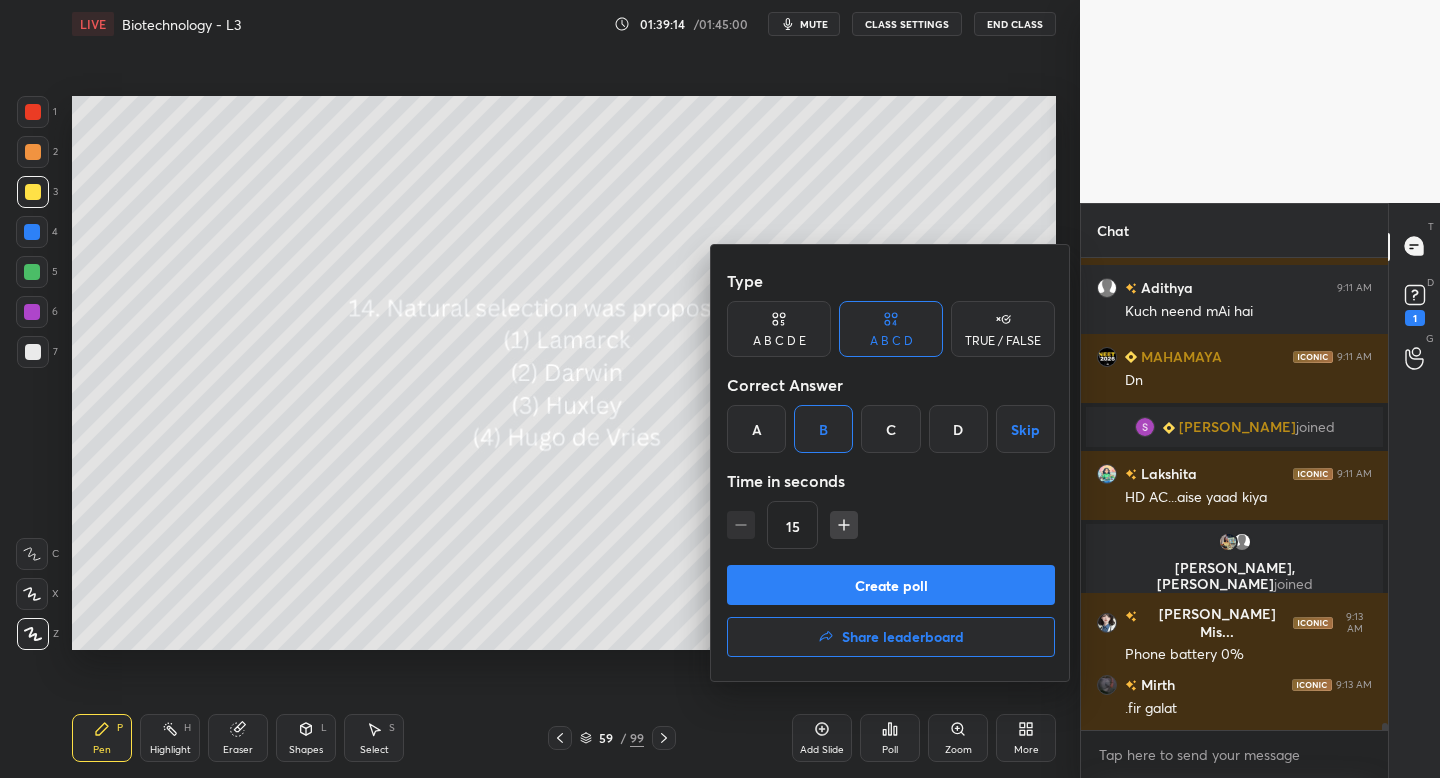 click on "Create poll" at bounding box center [891, 585] 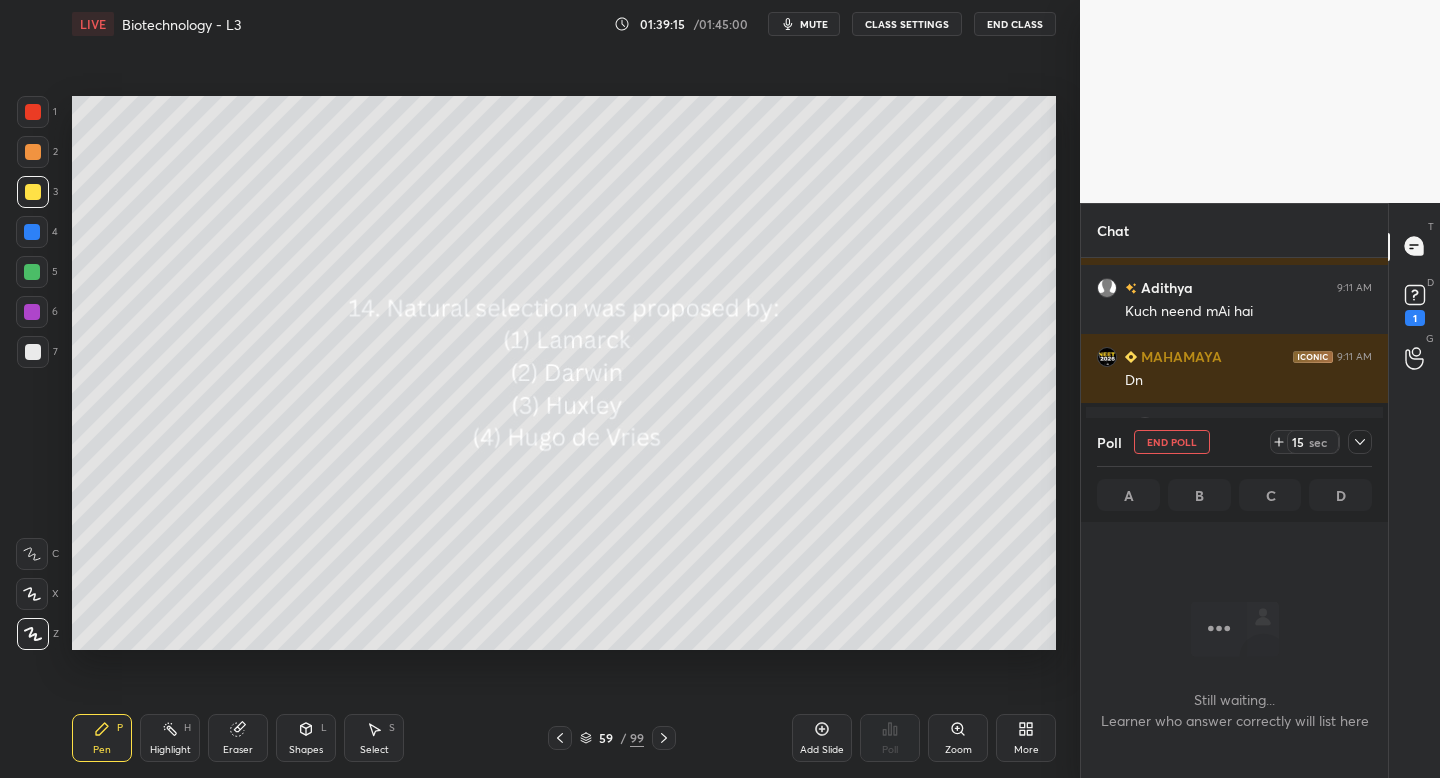 click 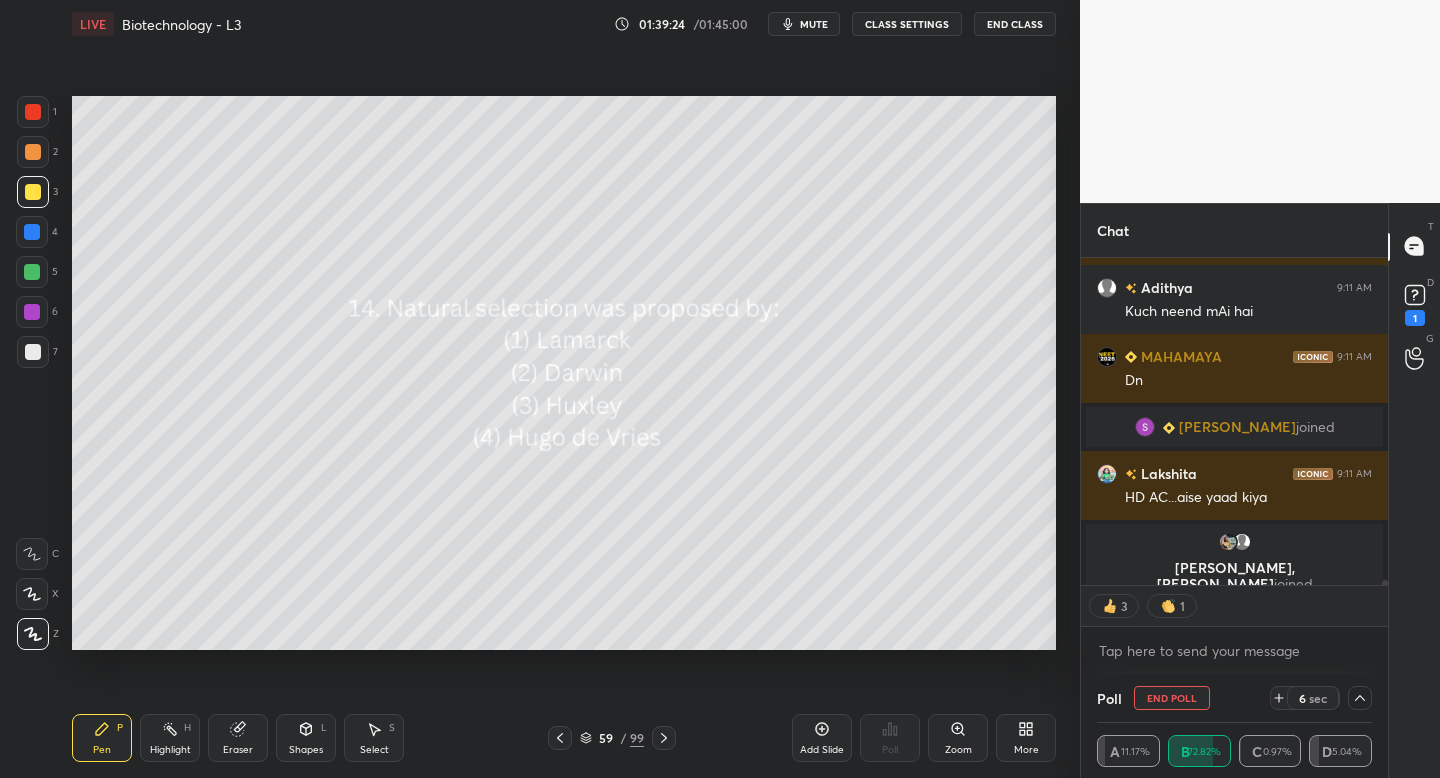 click 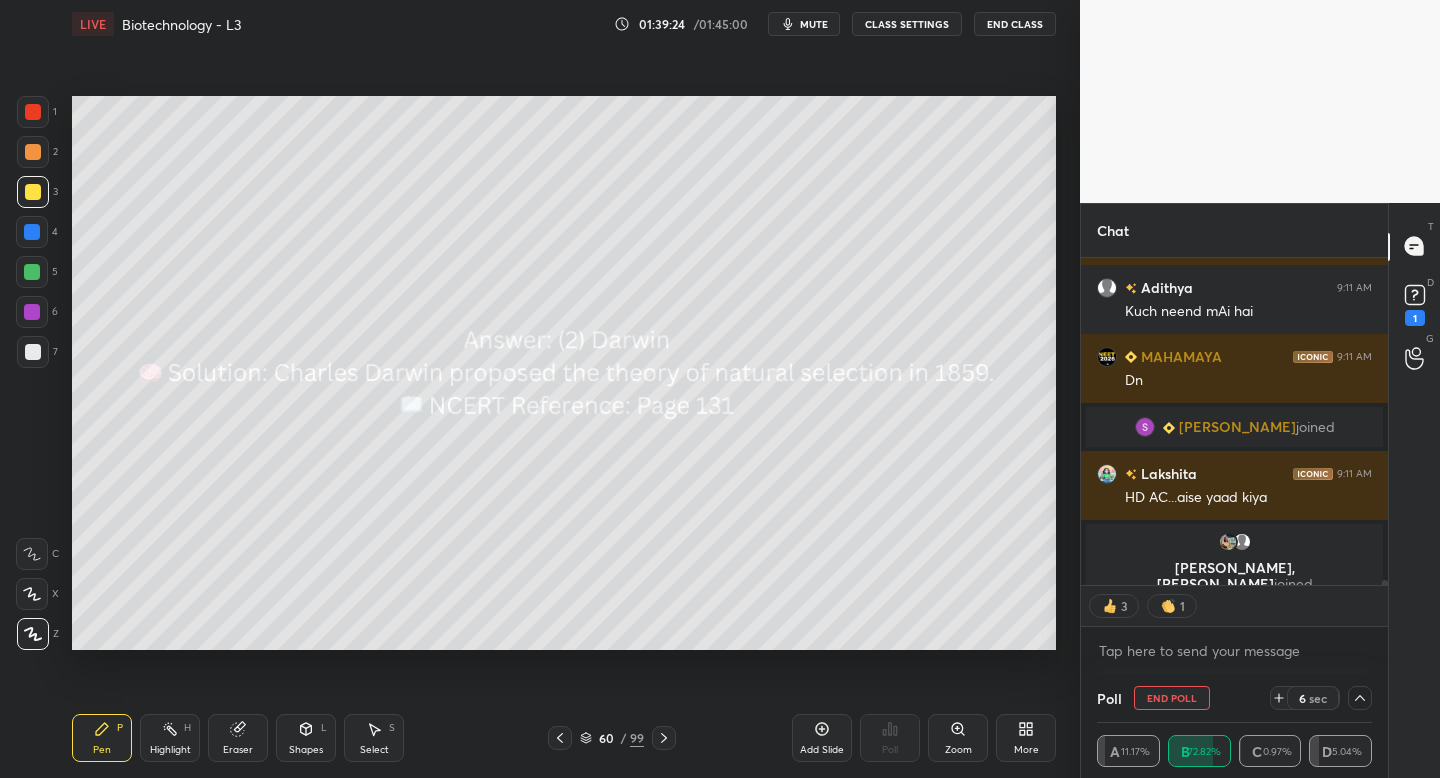 click 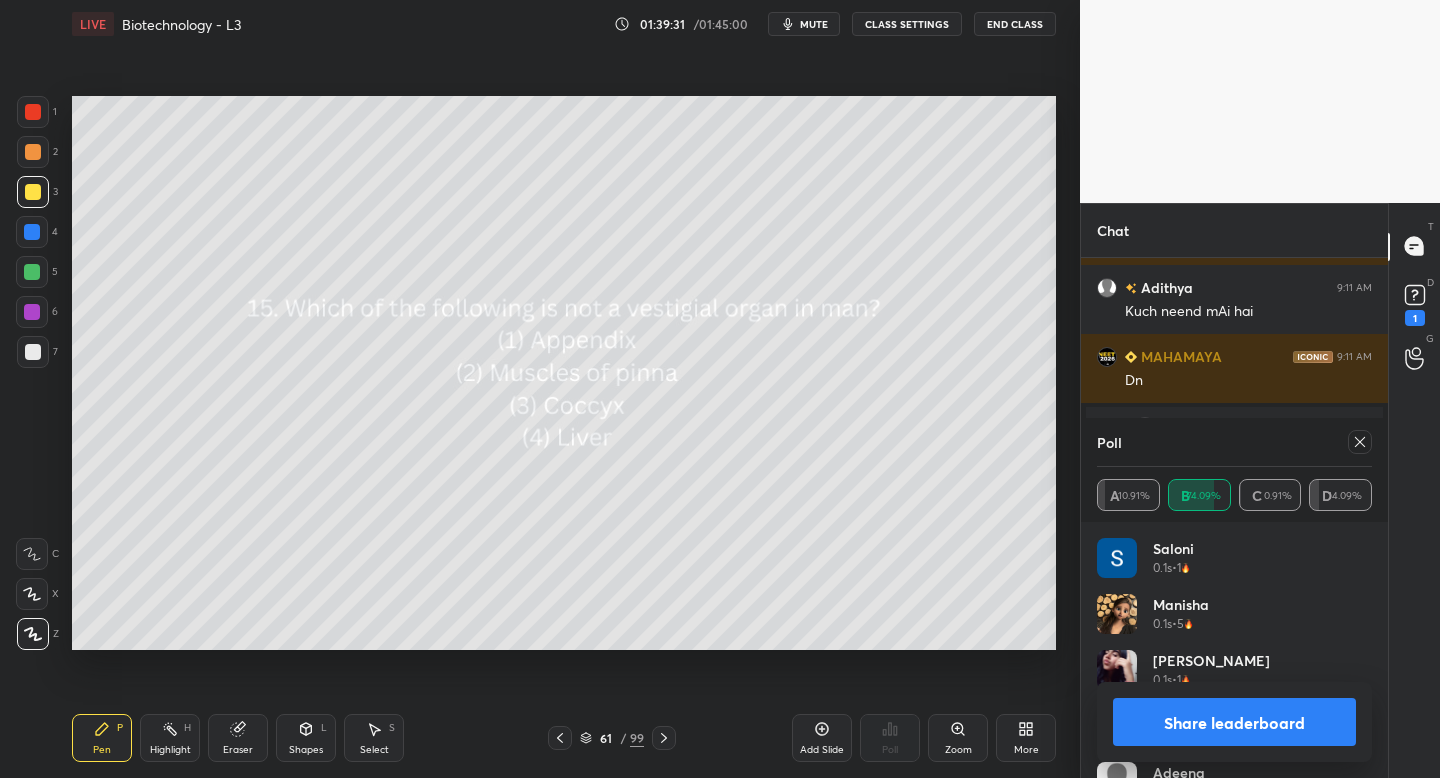click 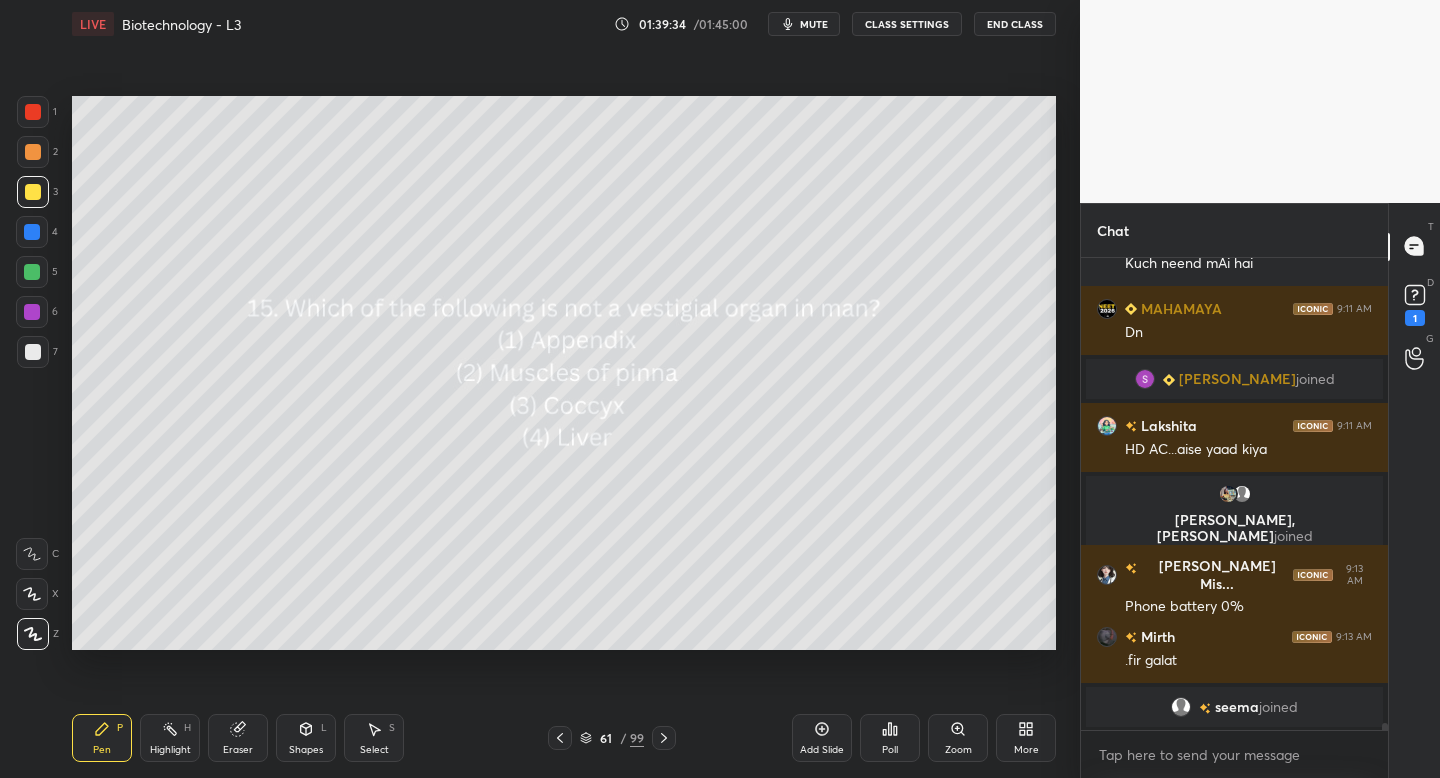 click on "Poll" at bounding box center (890, 738) 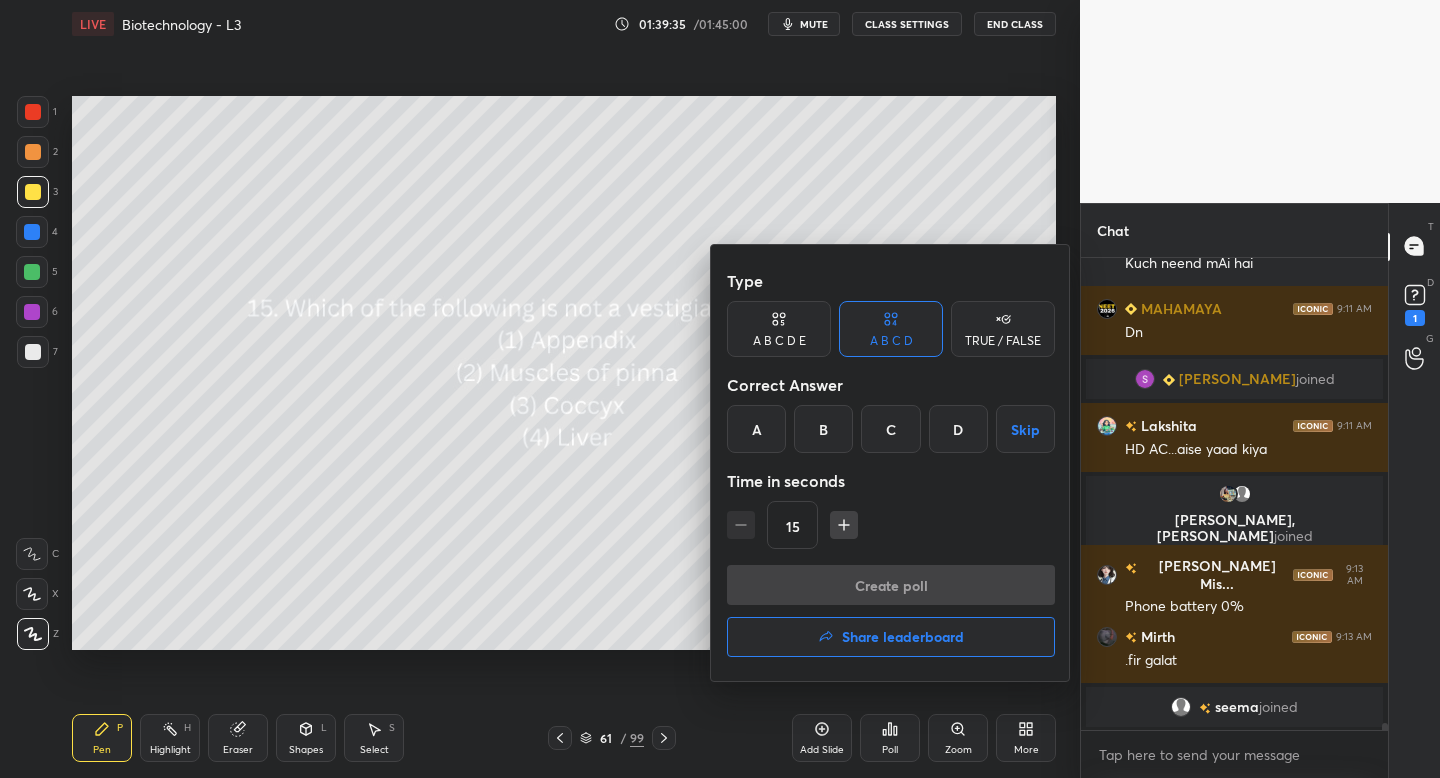 click on "Type A B C D E A B C D TRUE / FALSE Correct Answer A B C D Skip Time in seconds 15" at bounding box center (891, 413) 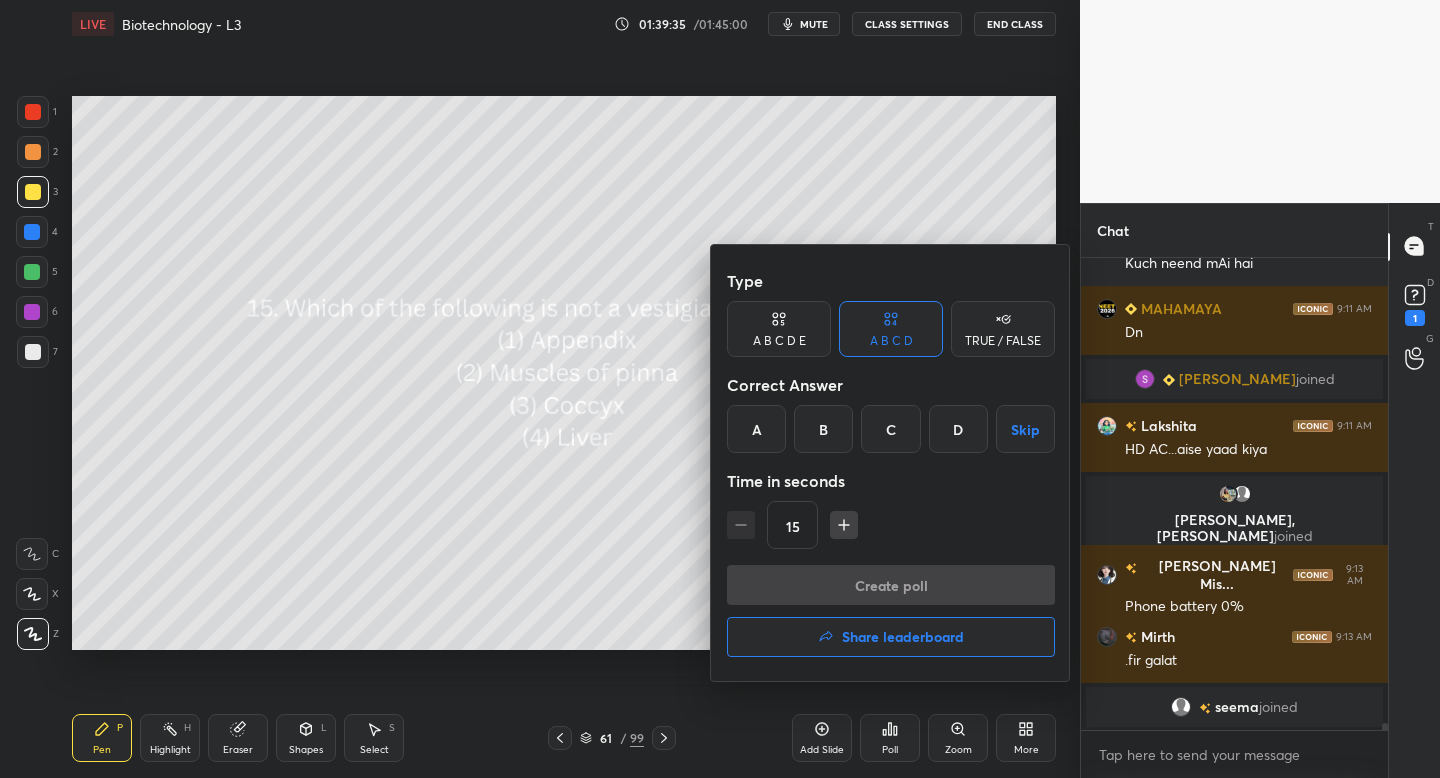 click on "D" at bounding box center [958, 429] 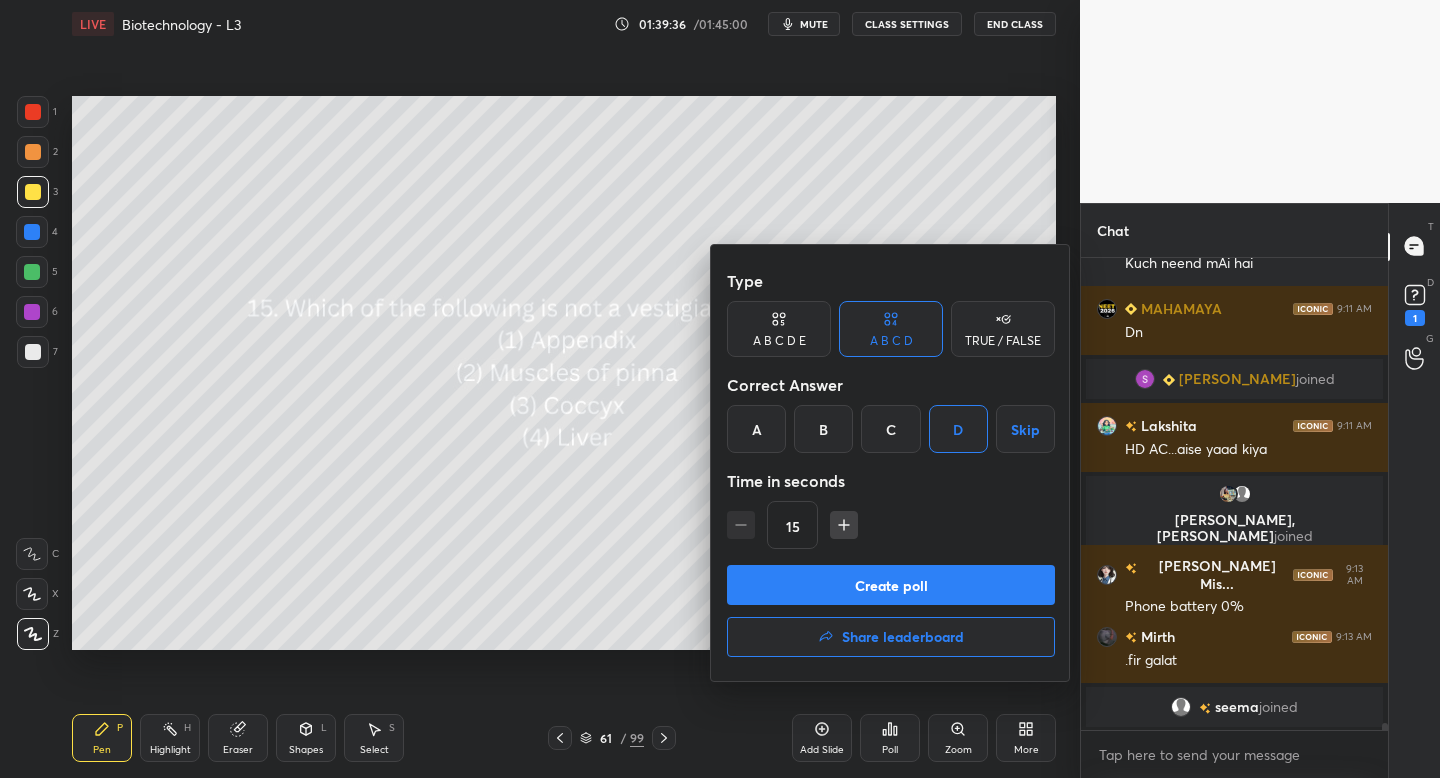 click on "Create poll" at bounding box center [891, 585] 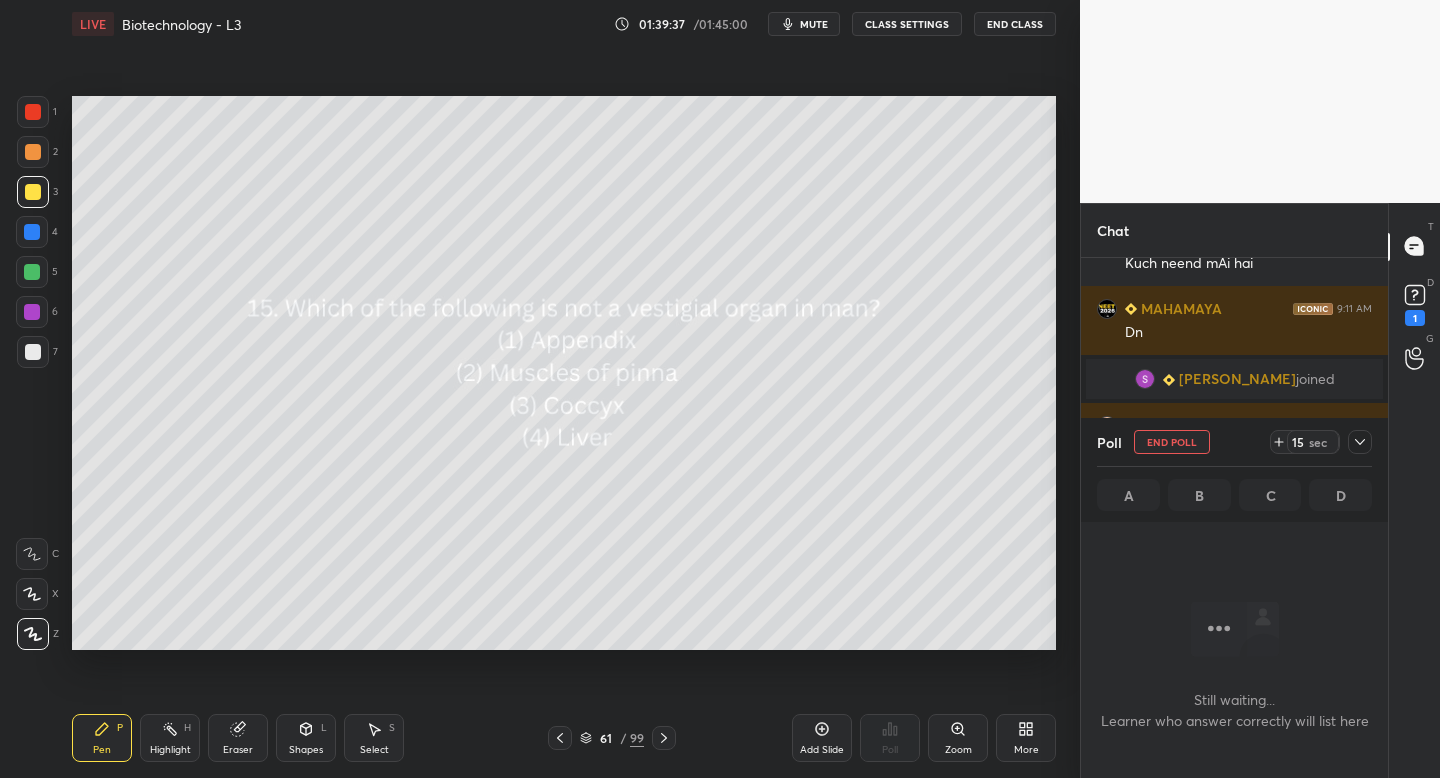 click 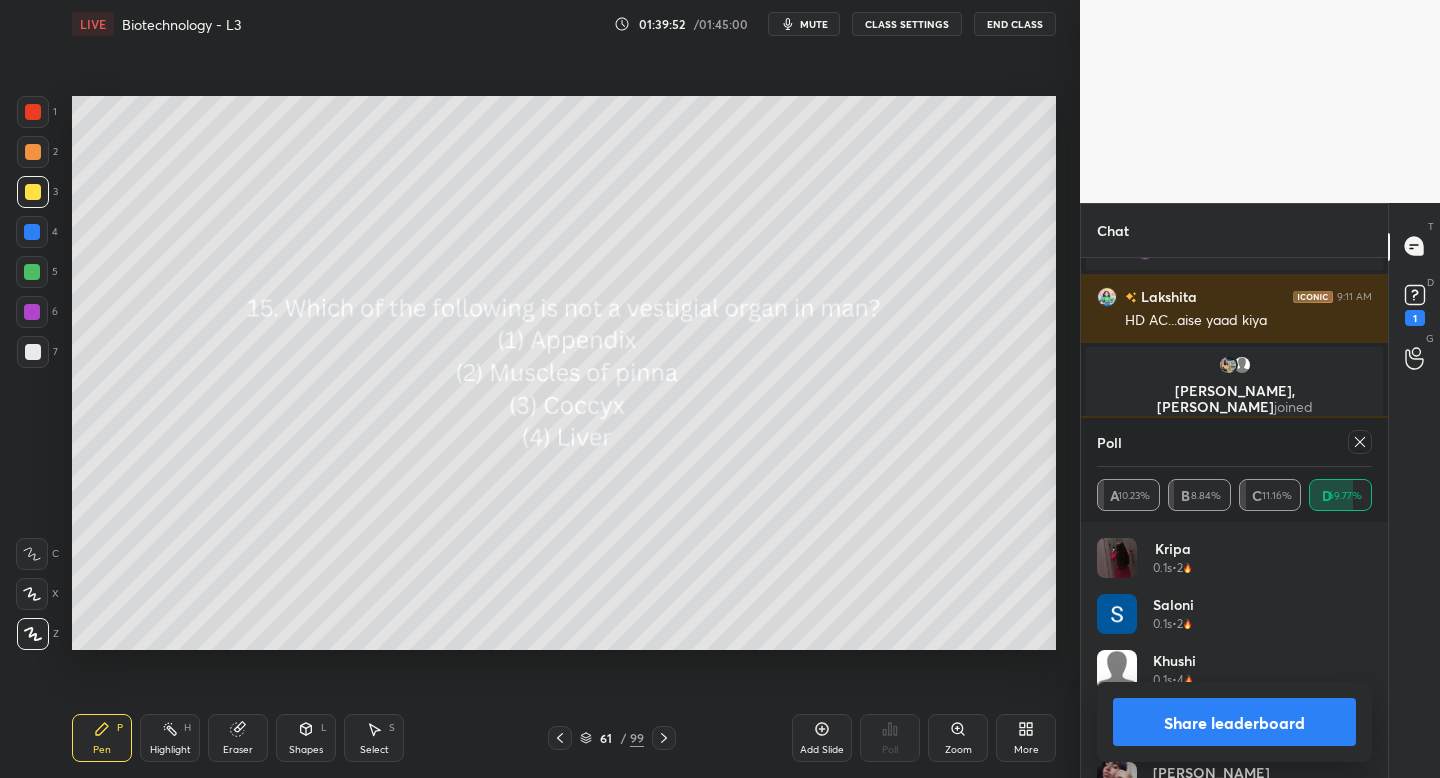 click 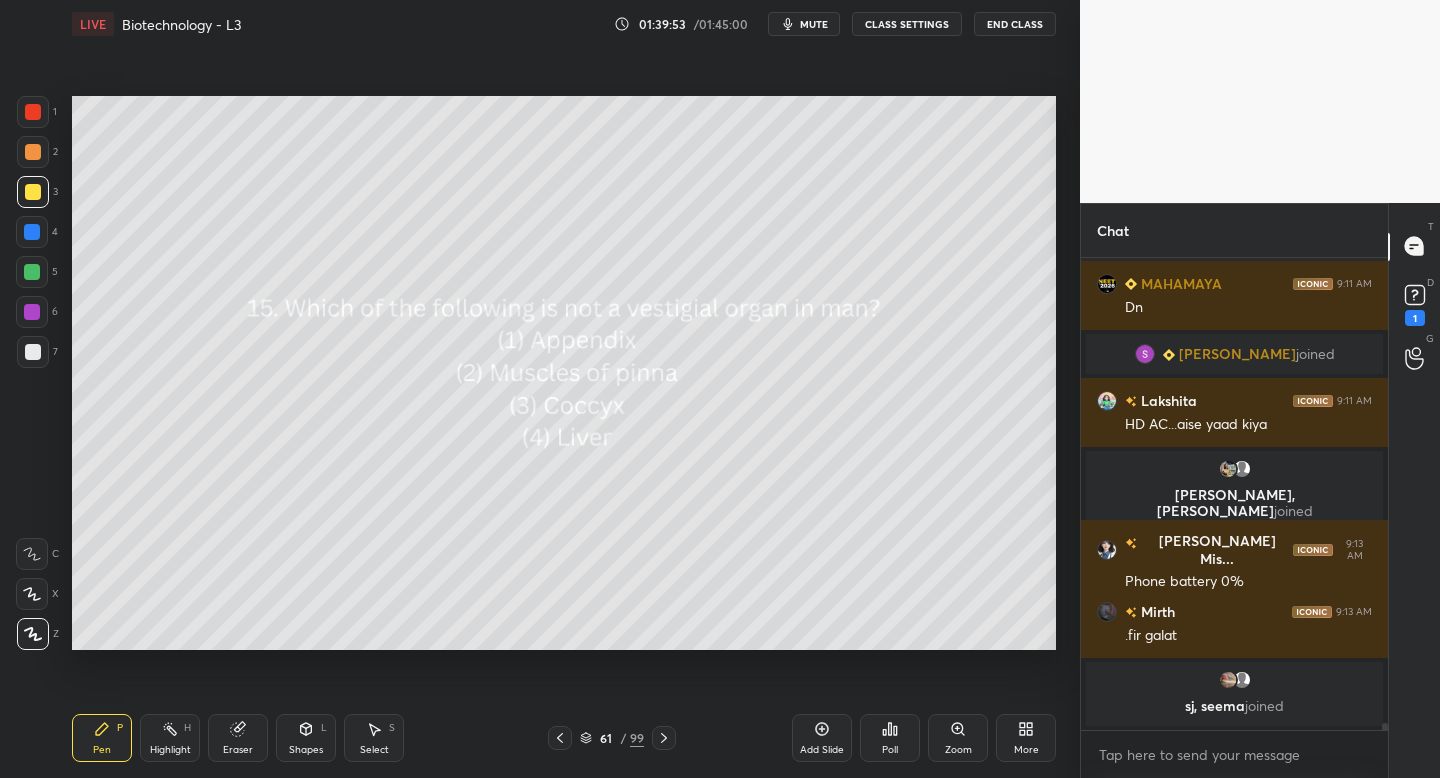 click 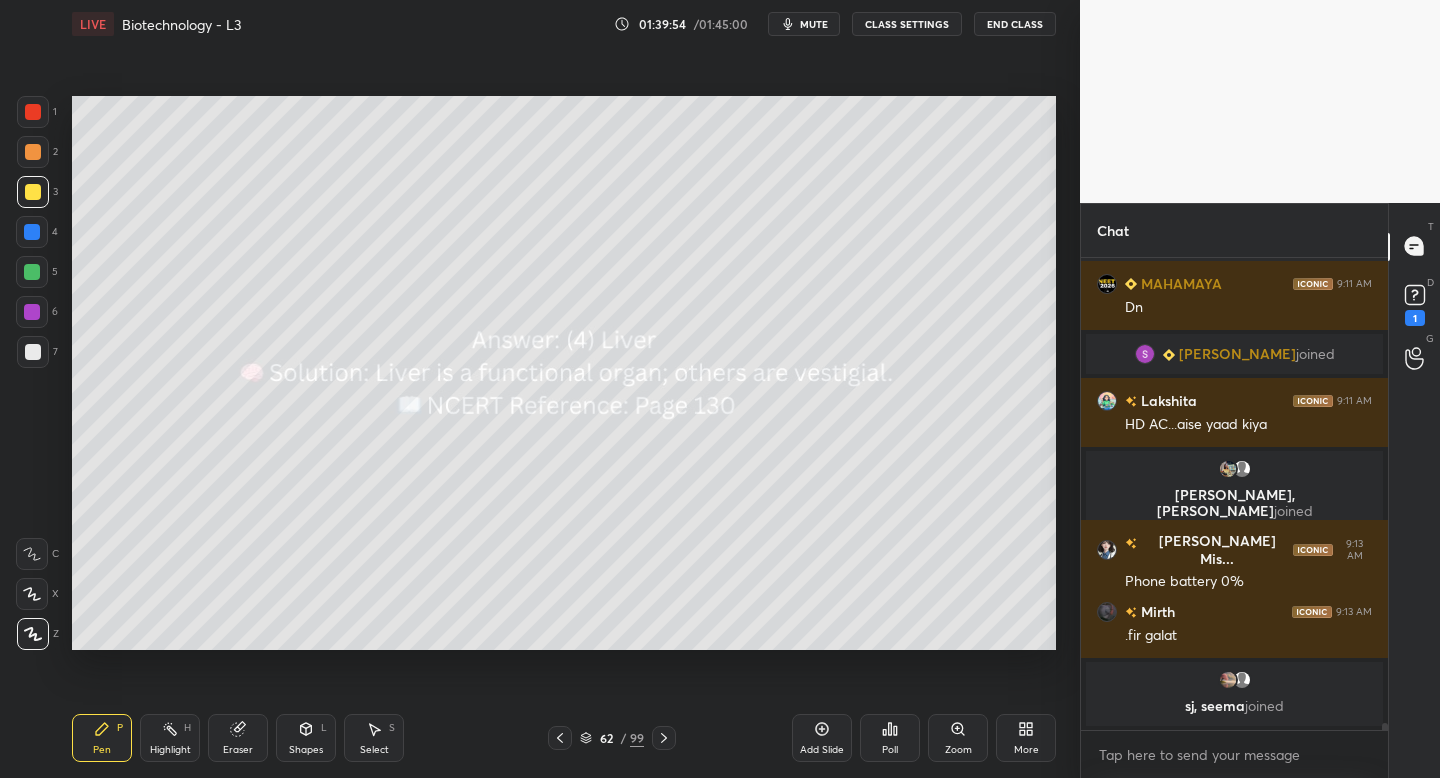 click 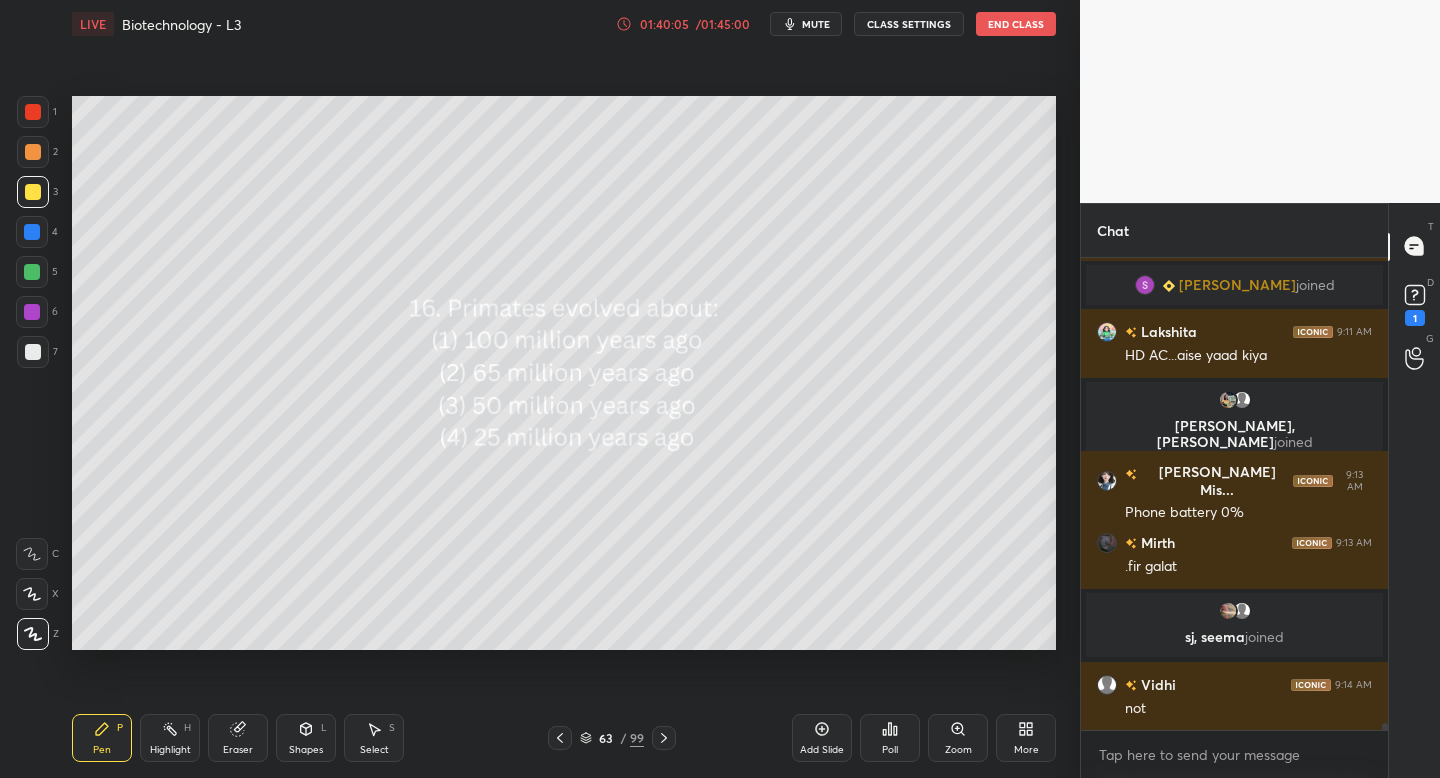 click on "Poll" at bounding box center (890, 738) 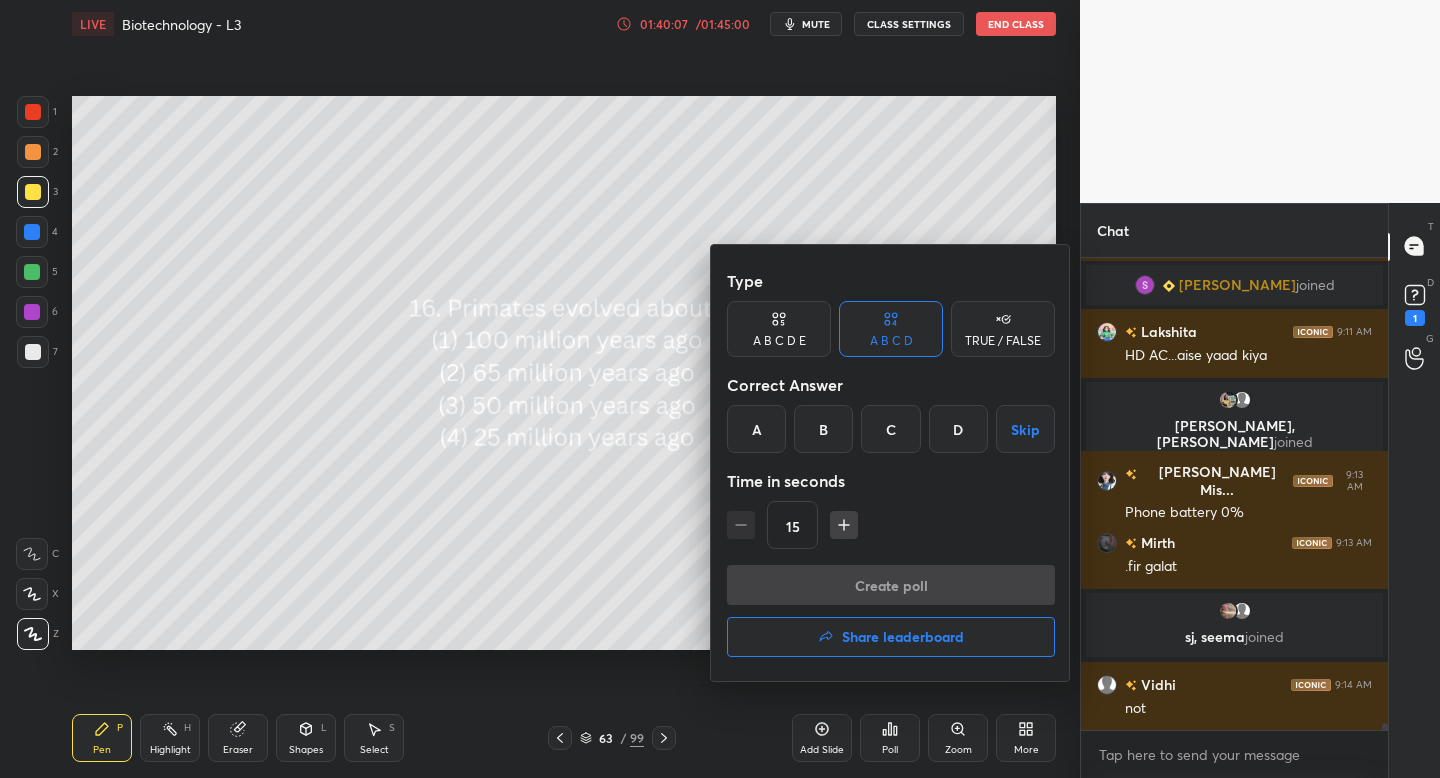 click on "C" at bounding box center (890, 429) 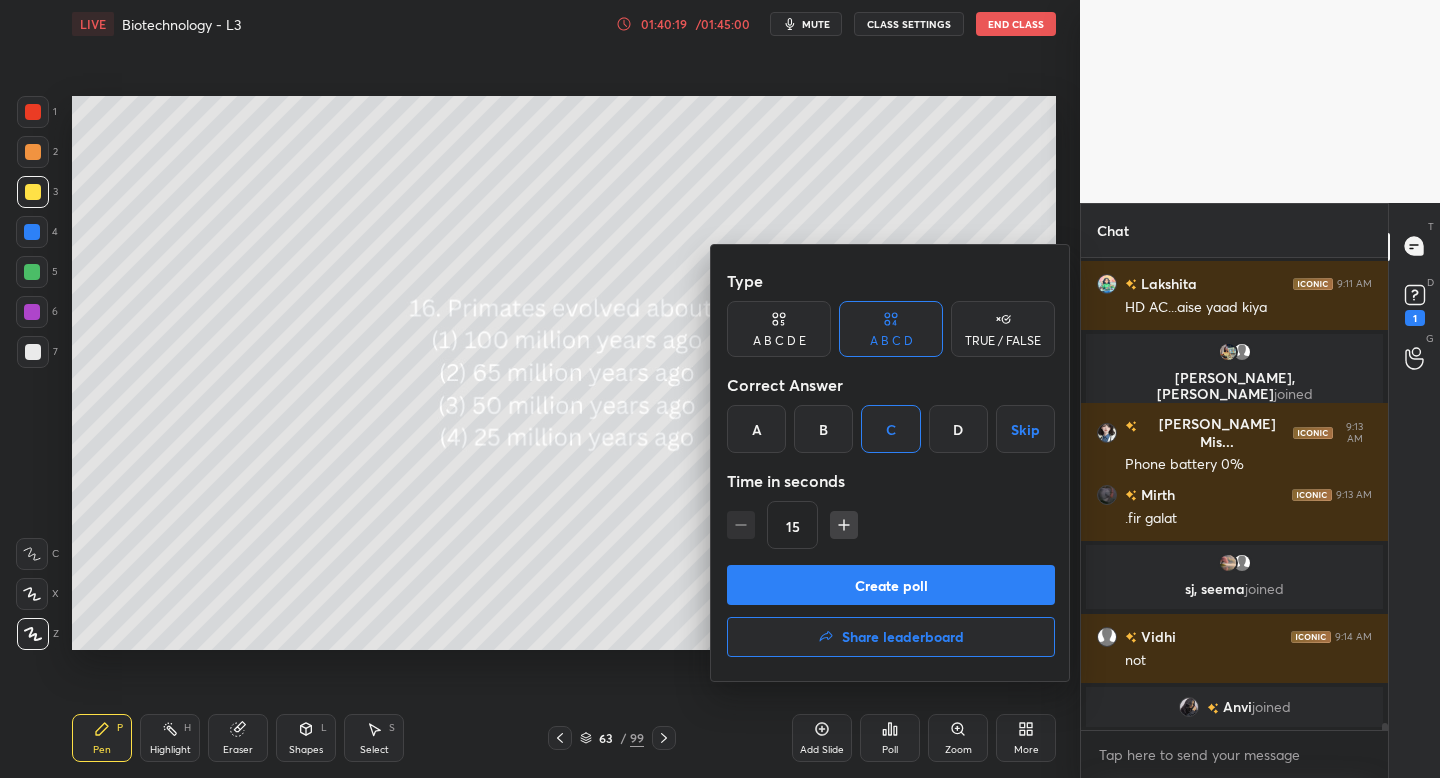 drag, startPoint x: 876, startPoint y: 579, endPoint x: 761, endPoint y: 588, distance: 115.35164 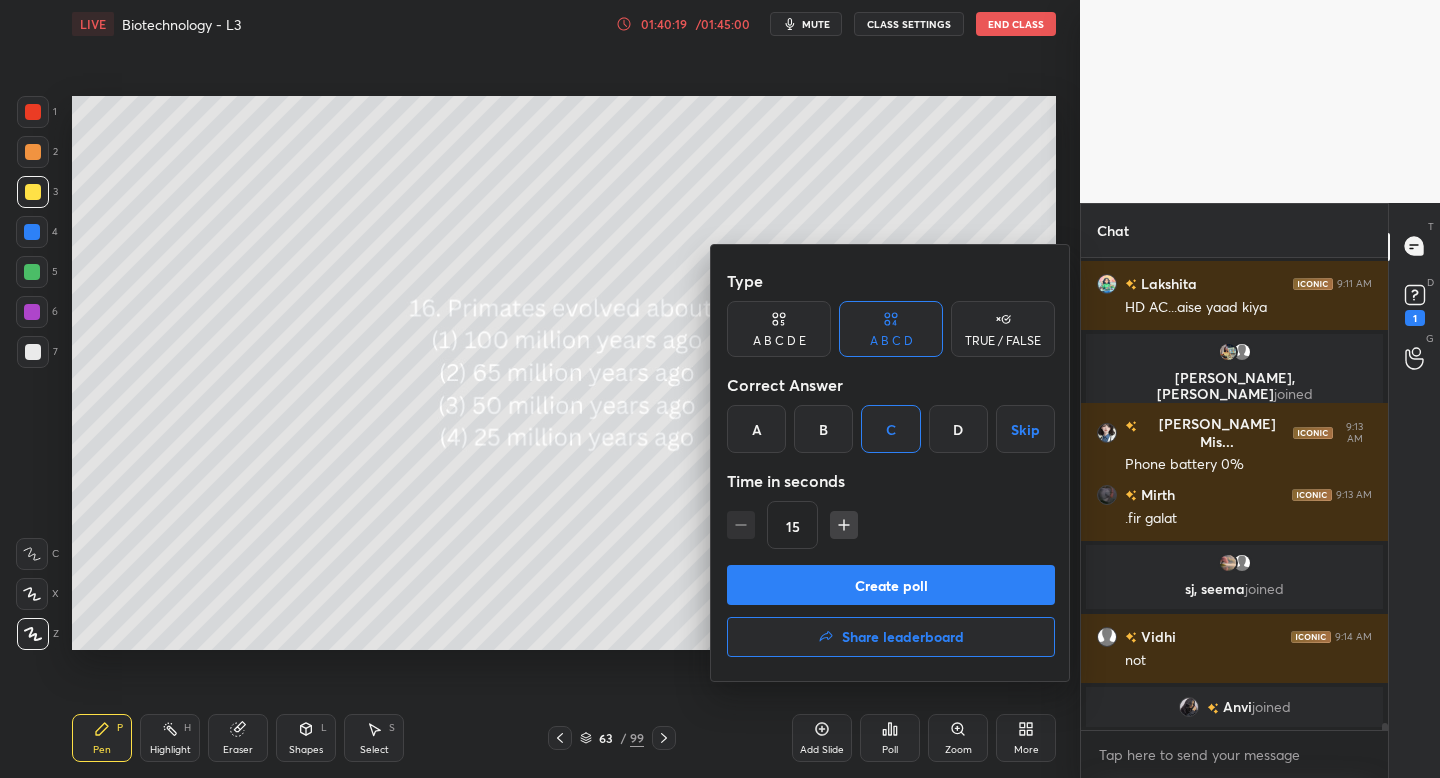 click on "Create poll" at bounding box center [891, 585] 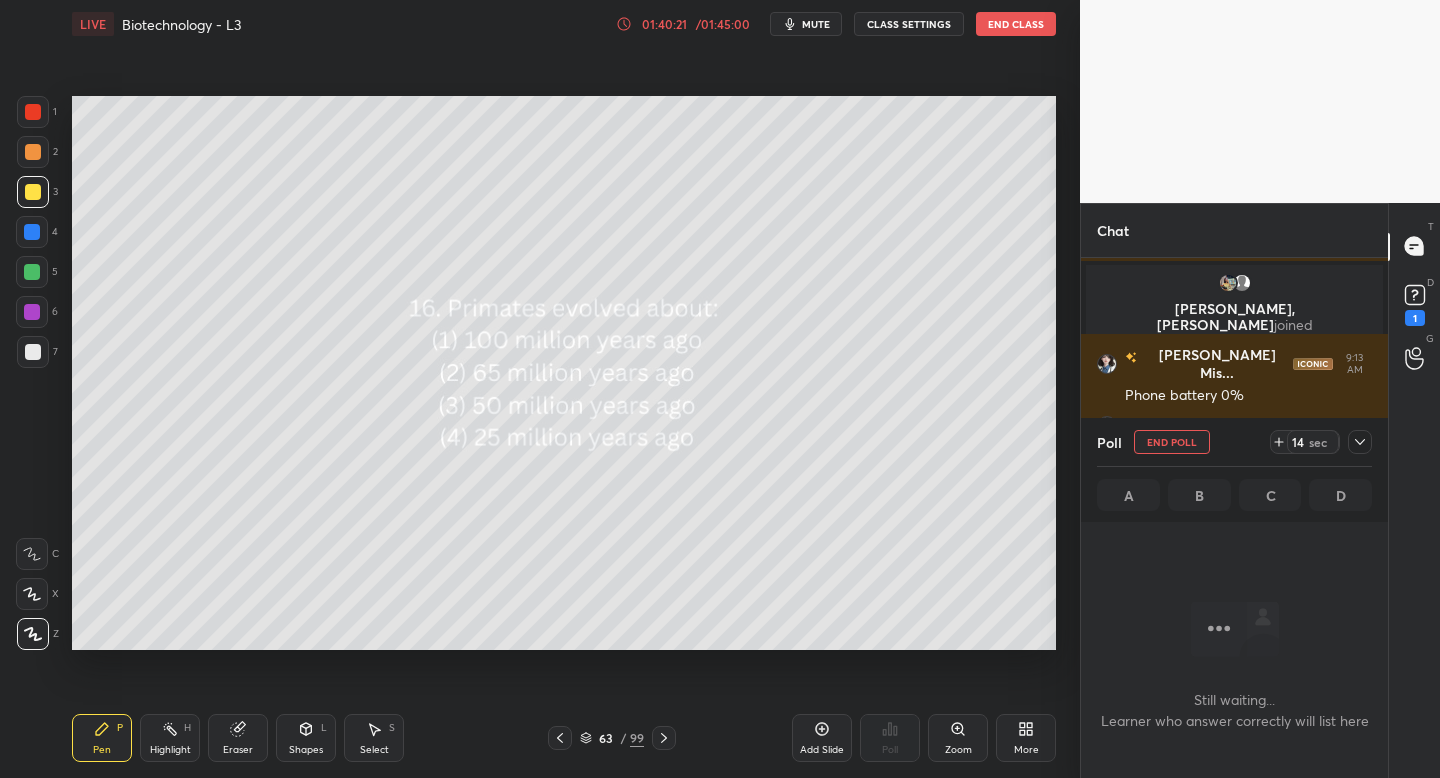 click on "End Poll" at bounding box center [1172, 442] 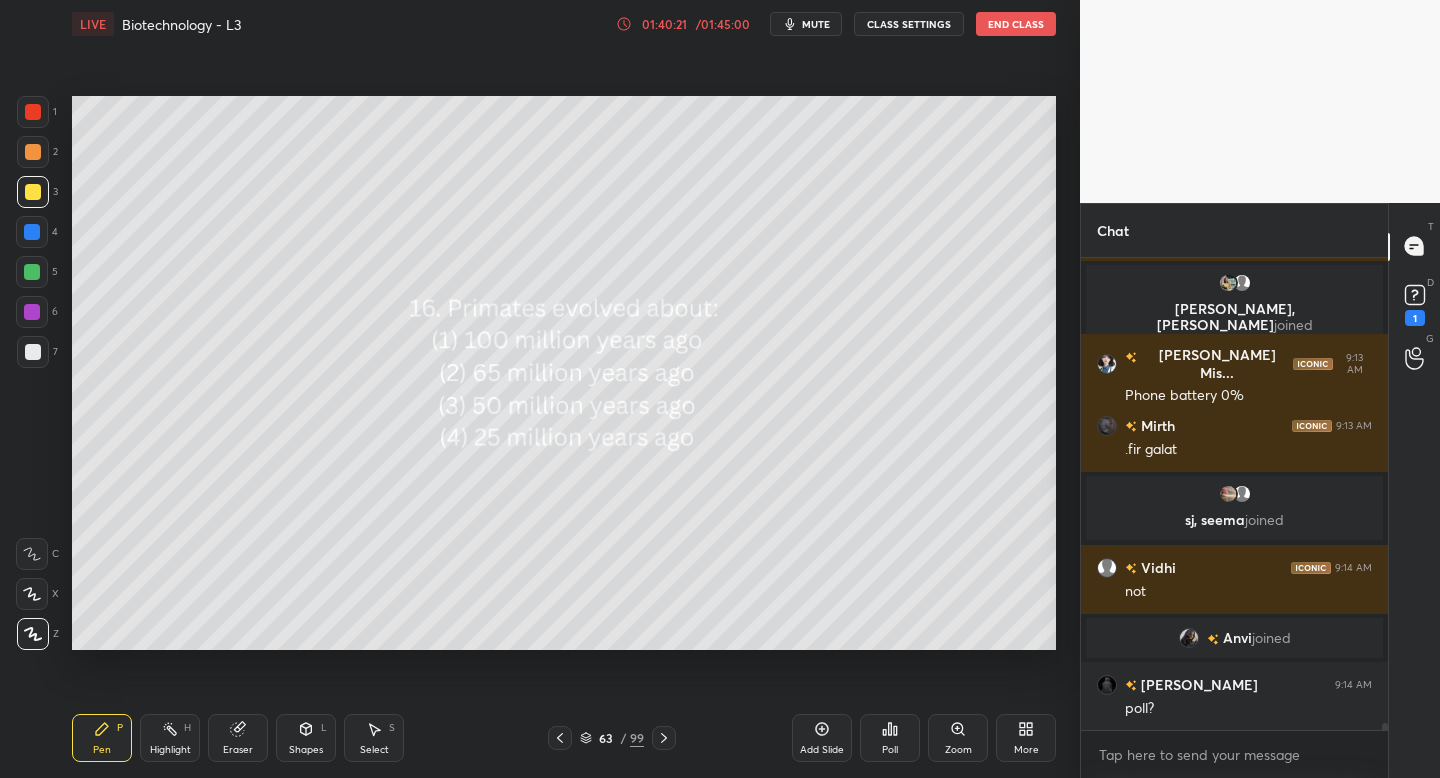 click 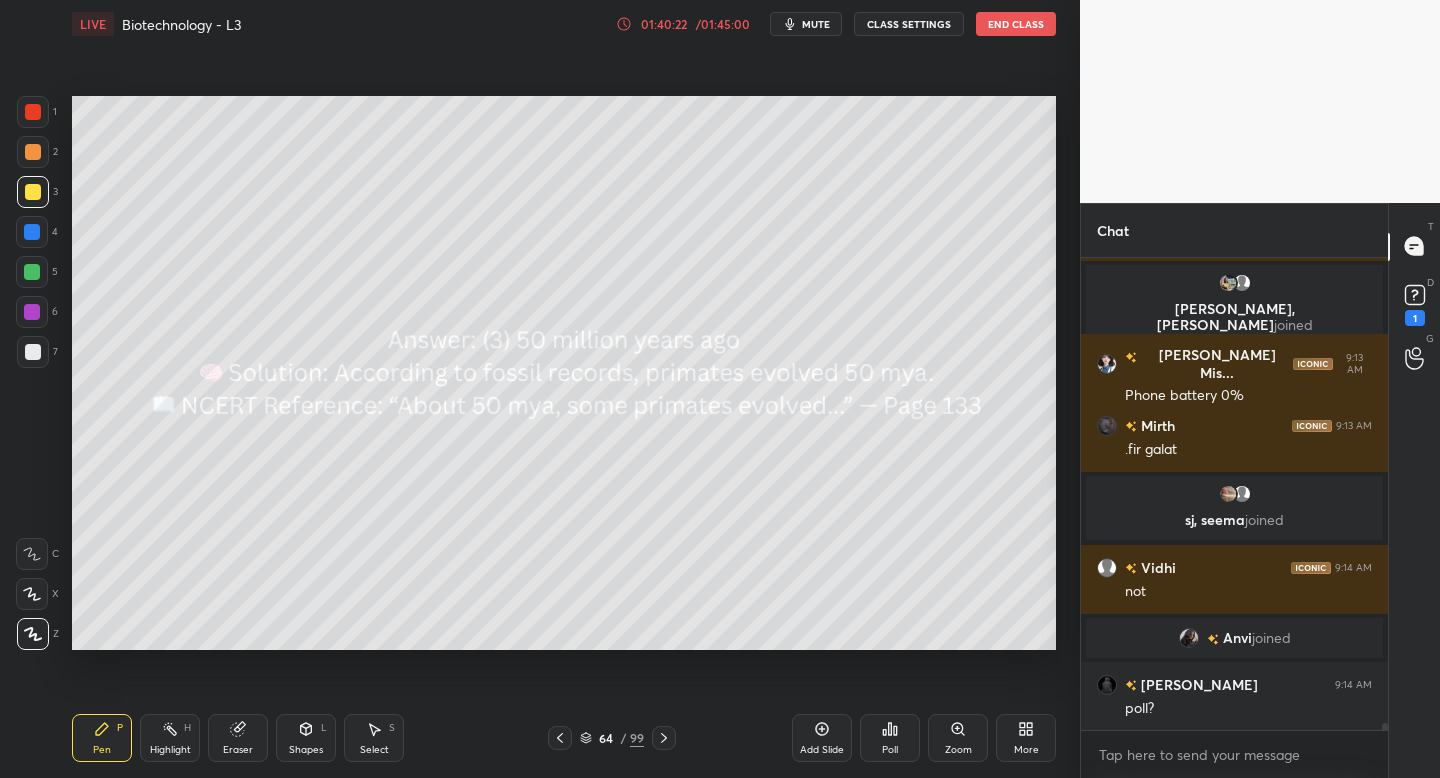 click 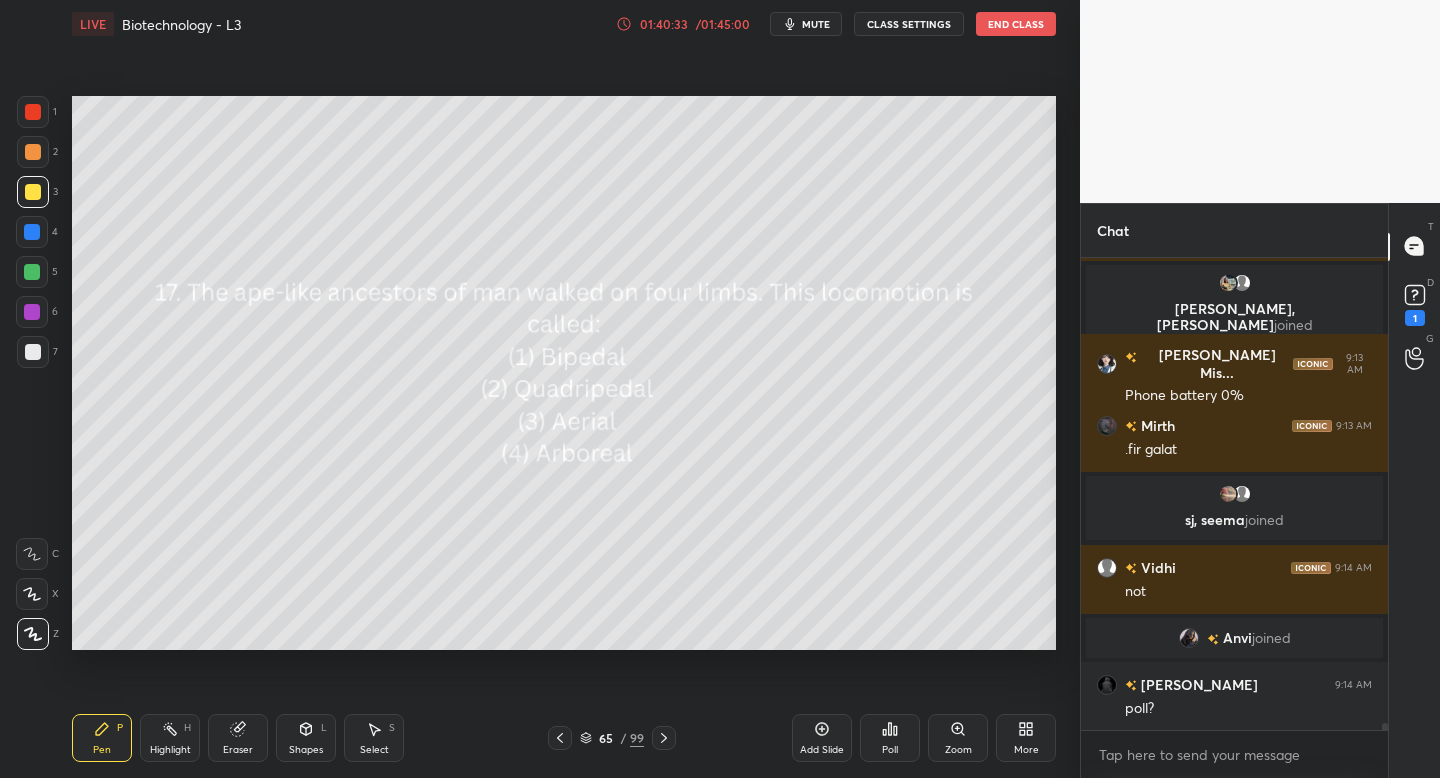 click on "Poll" at bounding box center [890, 738] 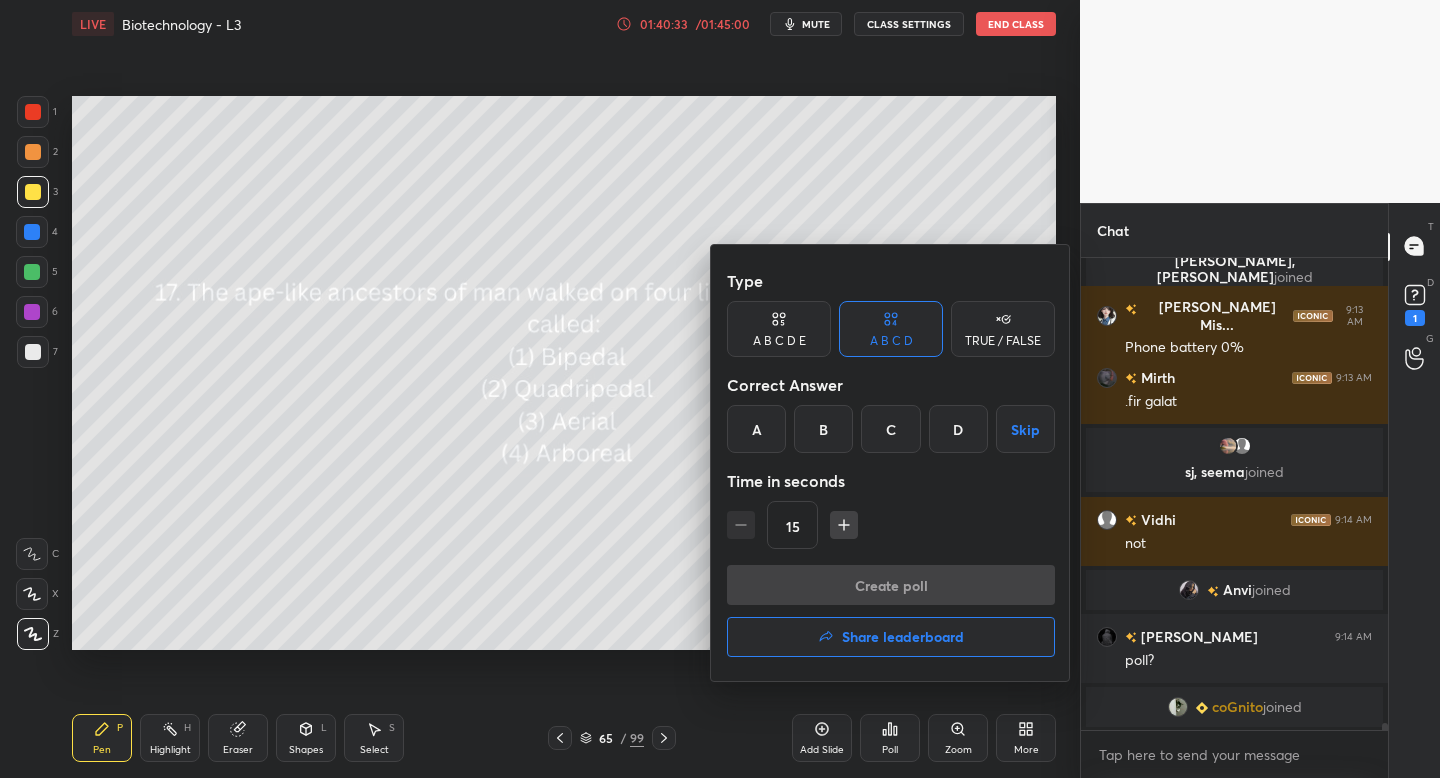 click on "B" at bounding box center [823, 429] 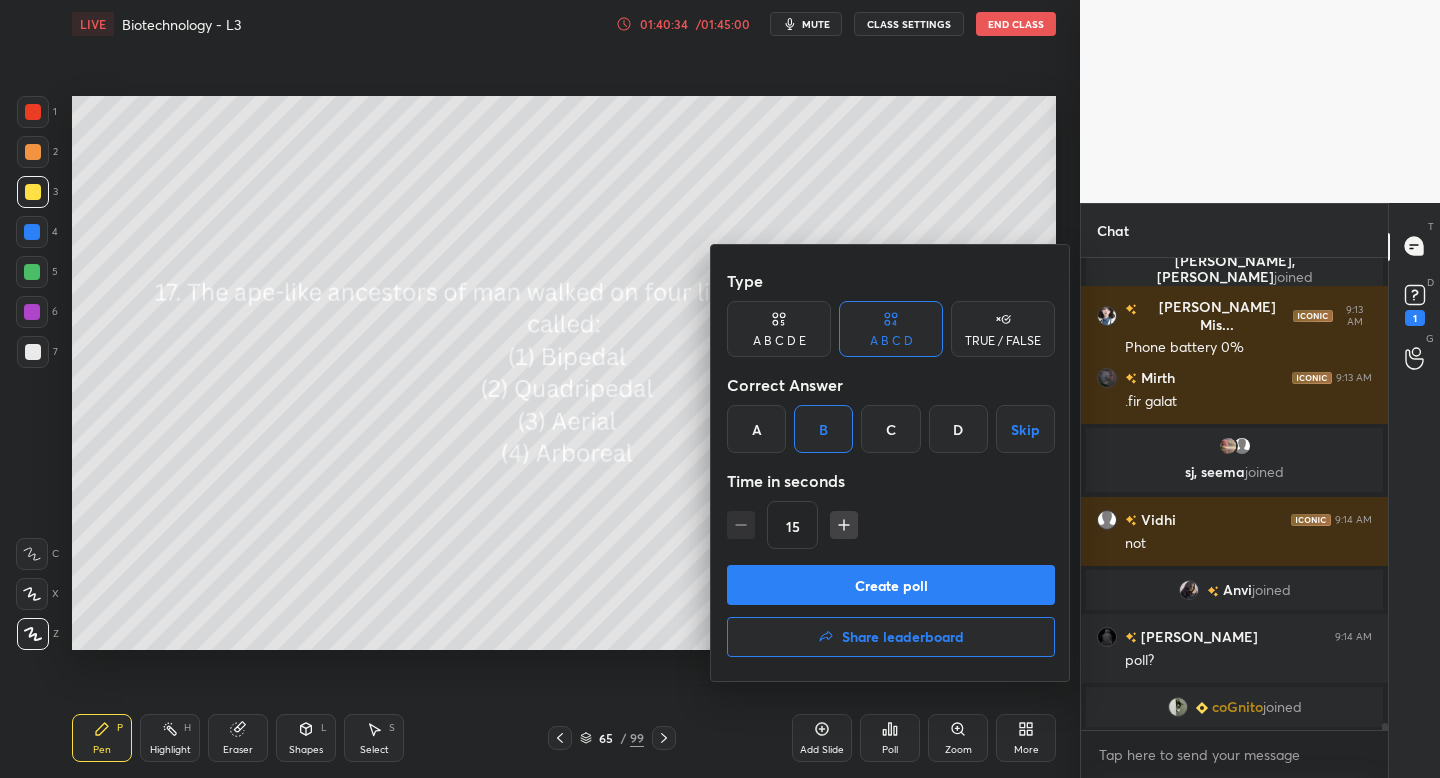 click on "Create poll" at bounding box center [891, 585] 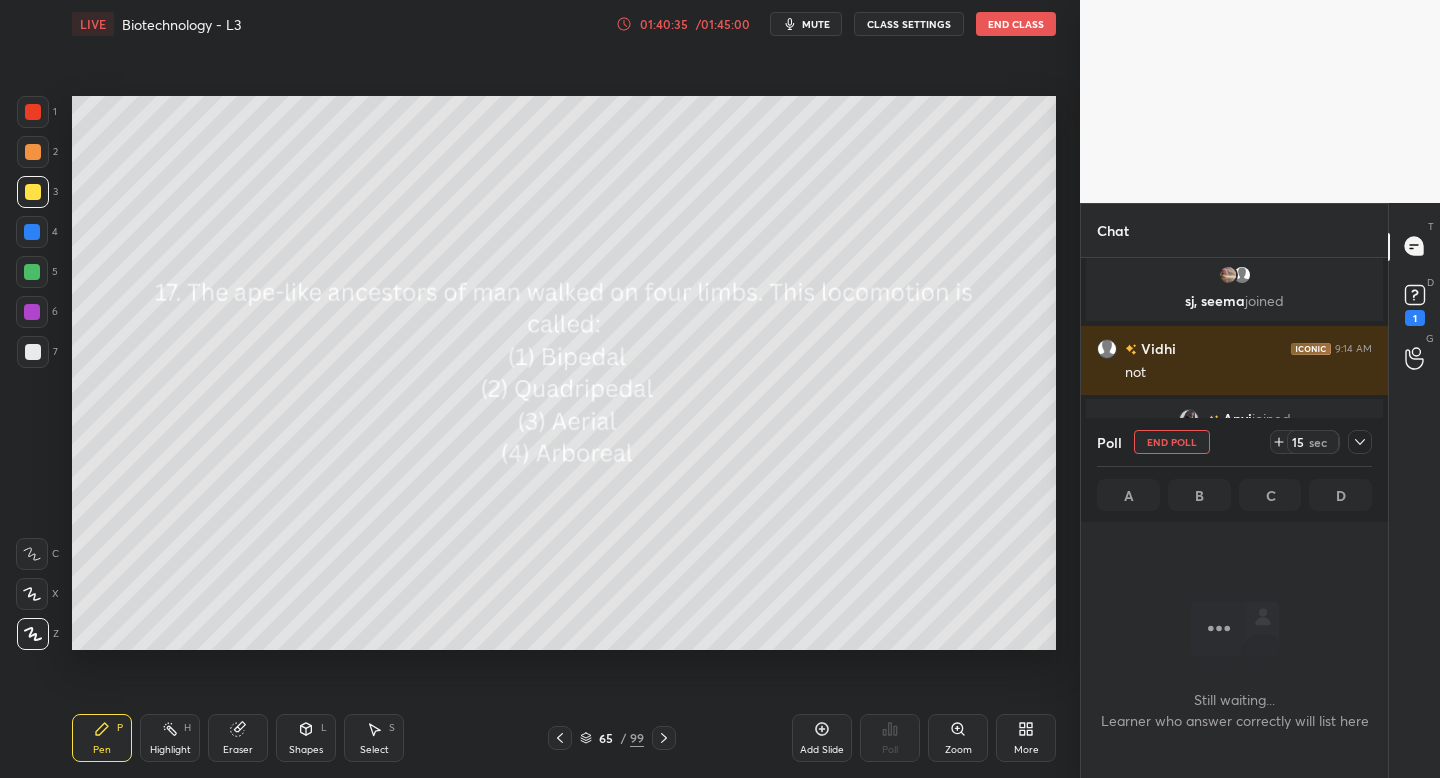 click 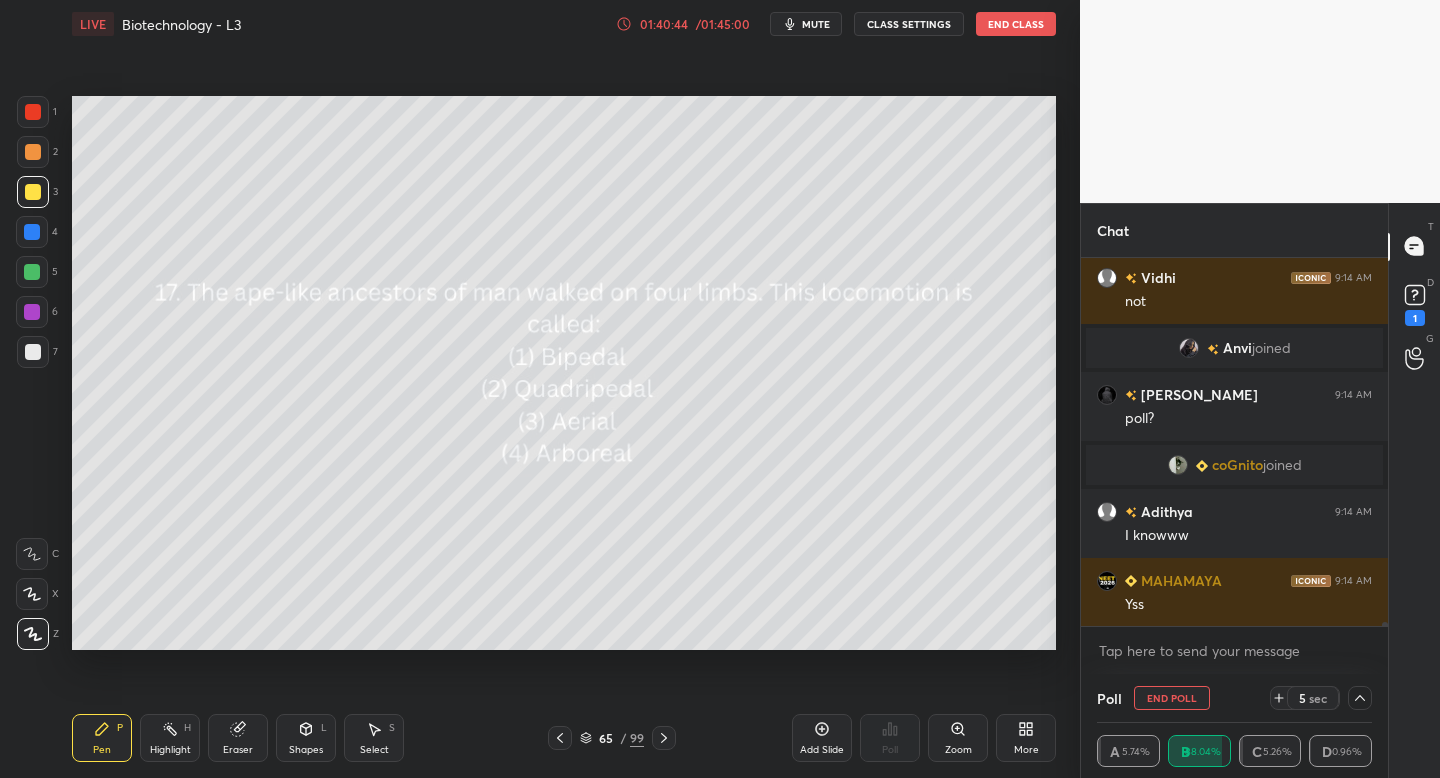 click 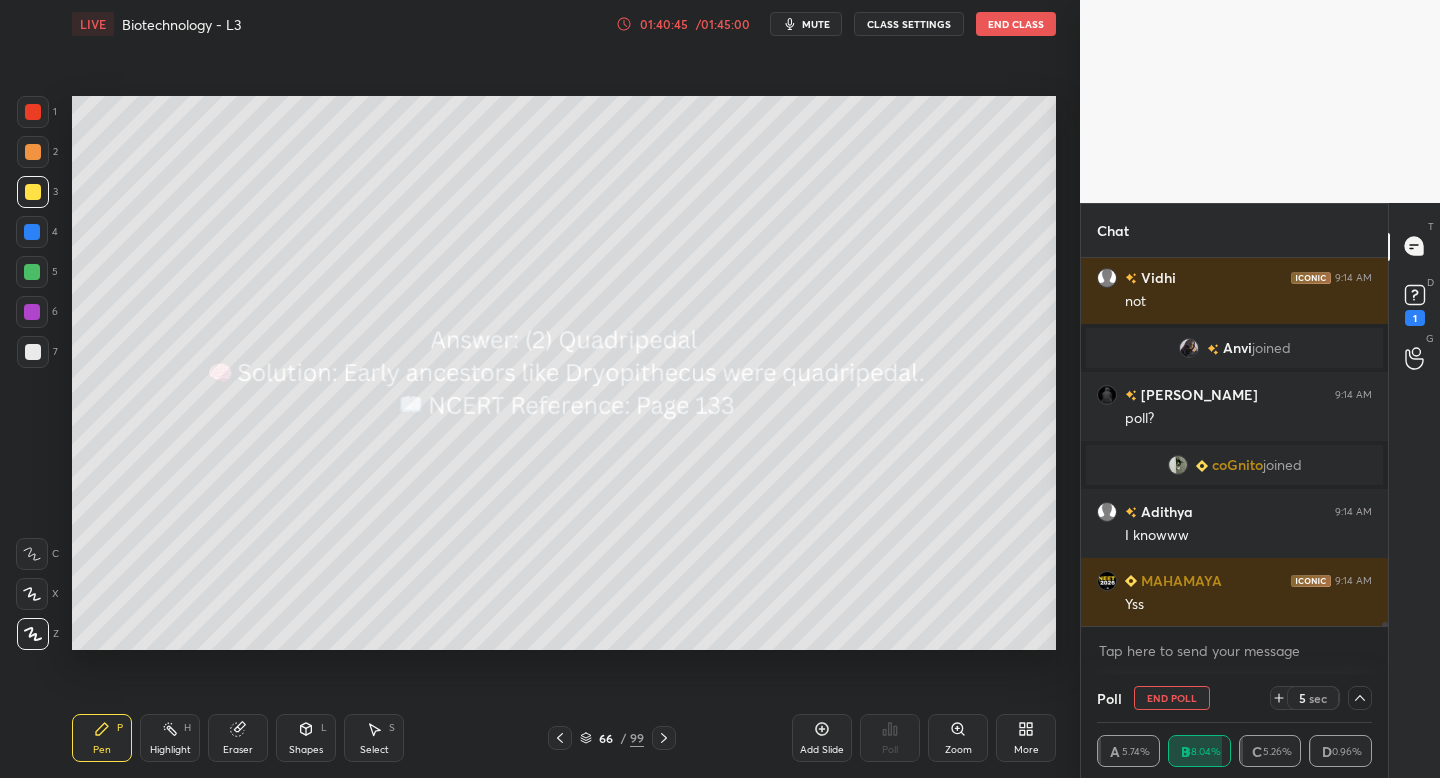 click 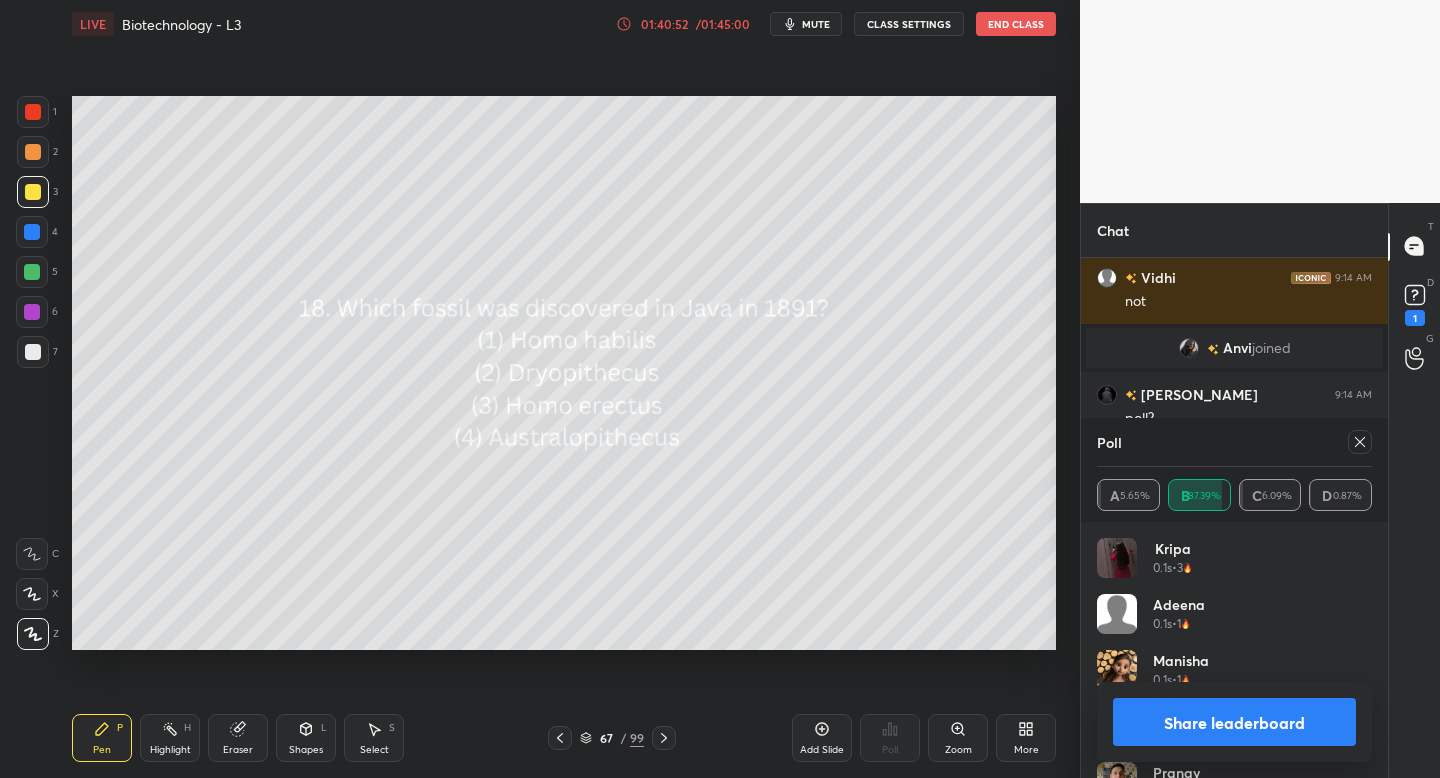 click 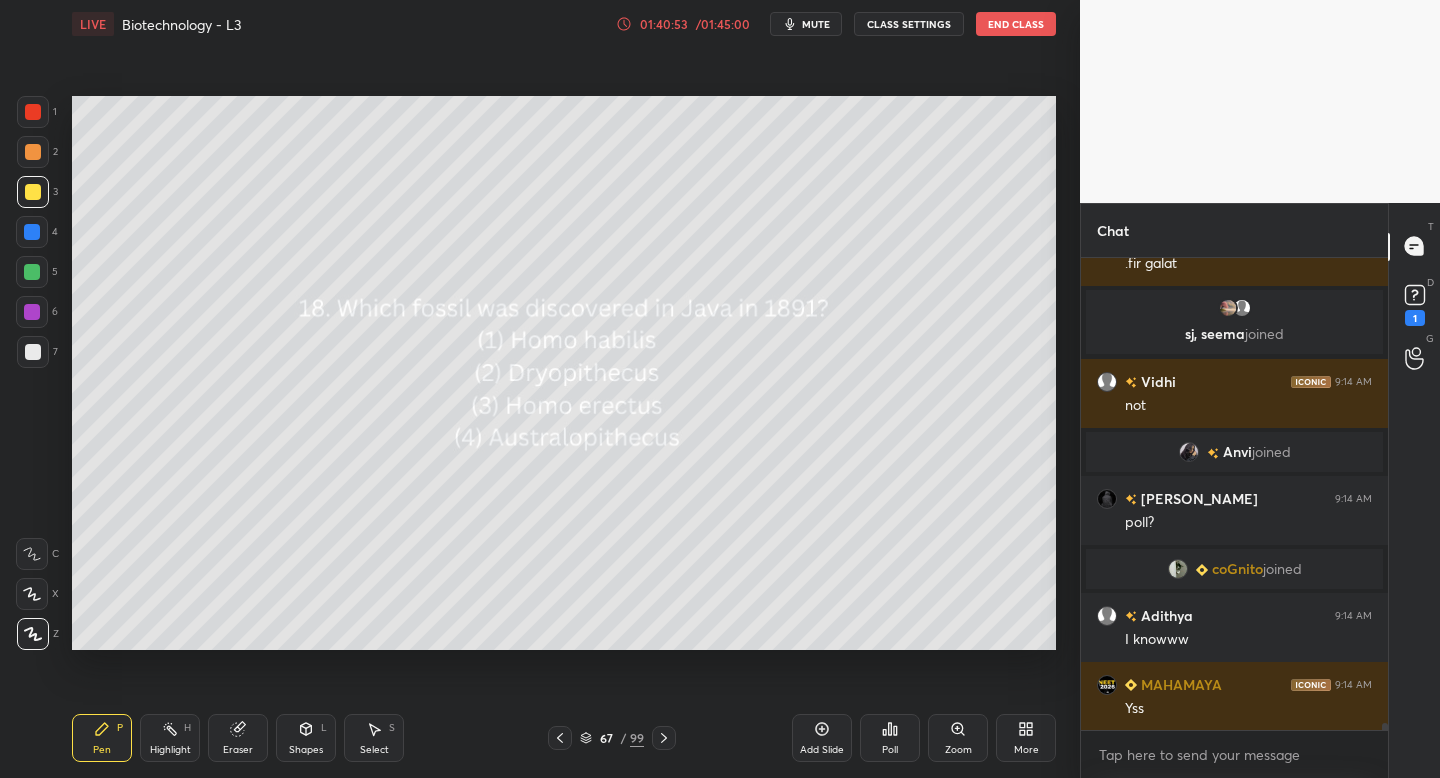 click on "Poll" at bounding box center (890, 738) 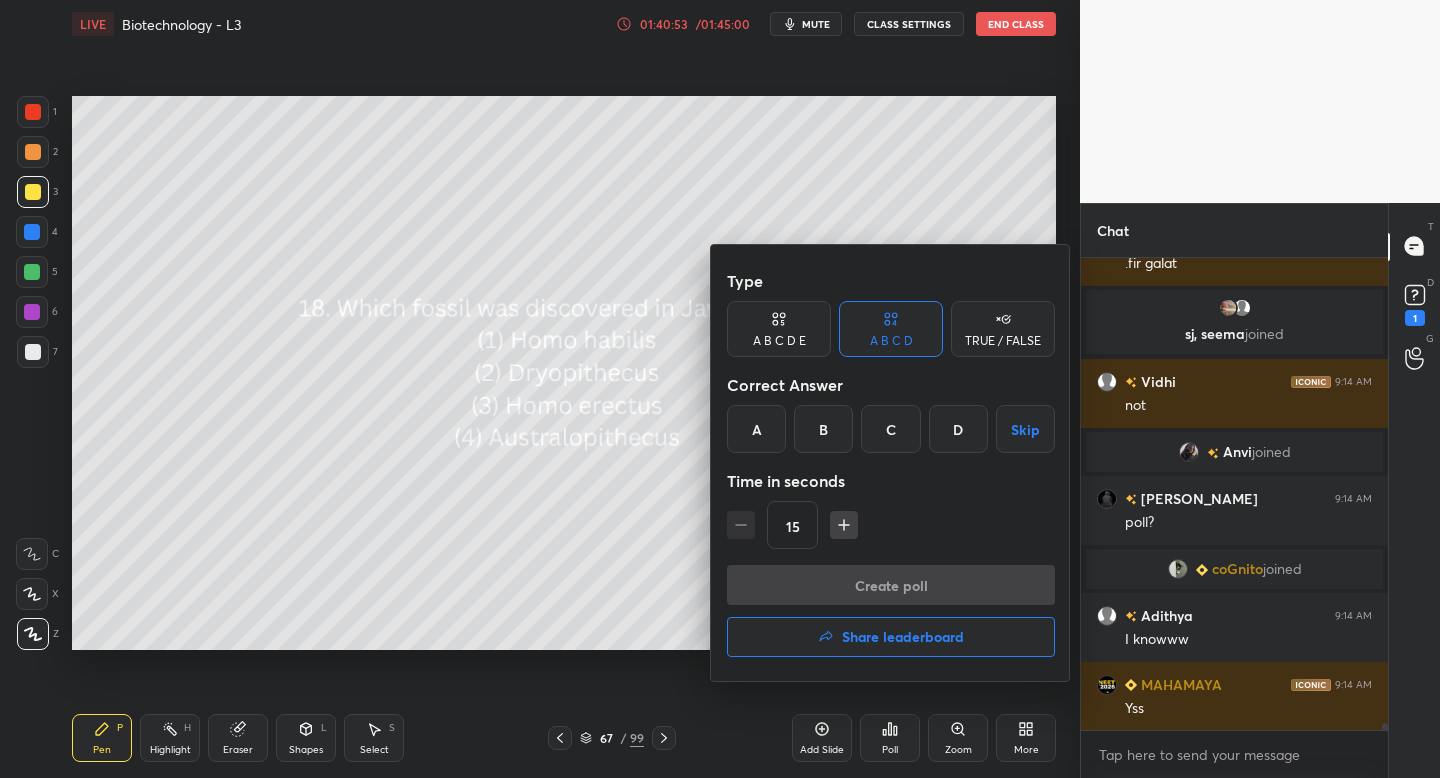 click on "C" at bounding box center (890, 429) 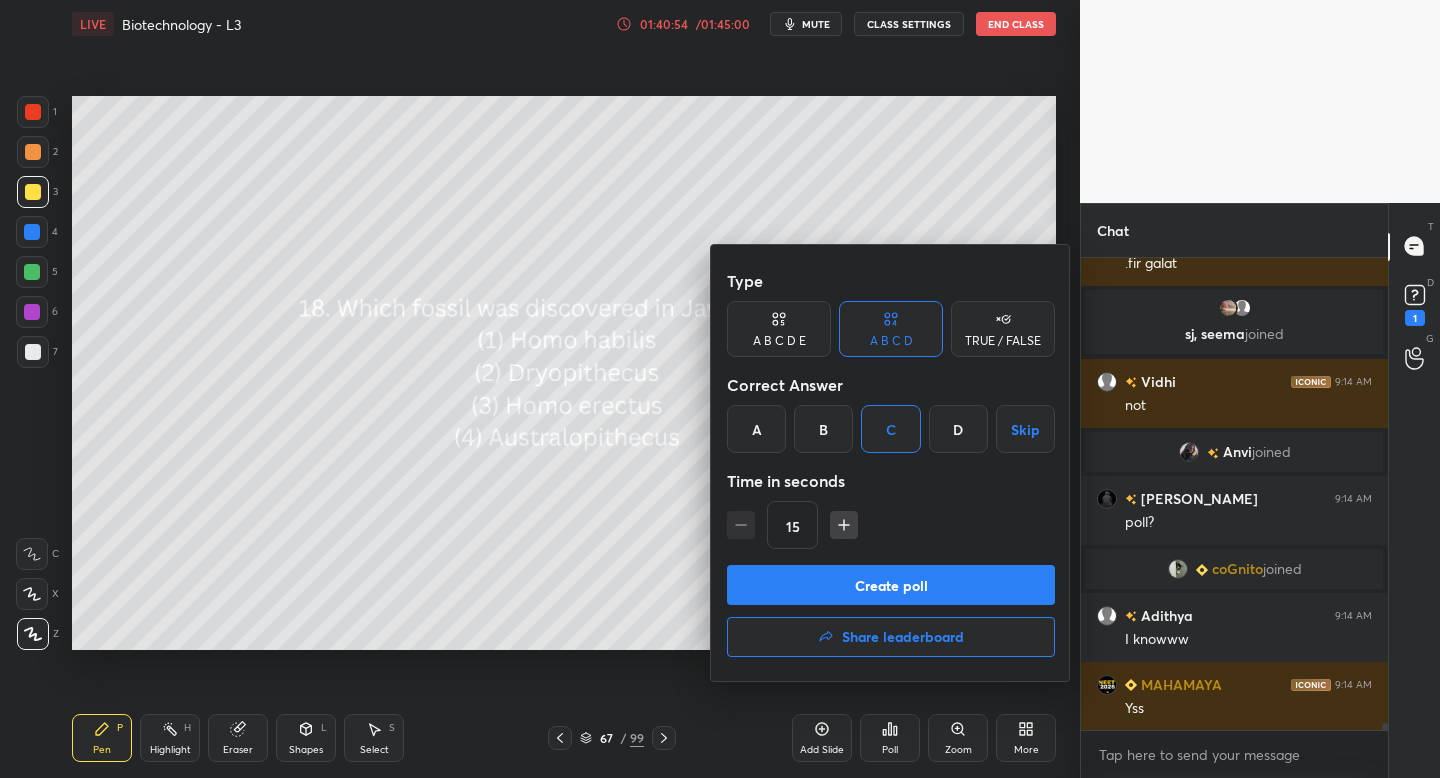 click on "Create poll" at bounding box center [891, 585] 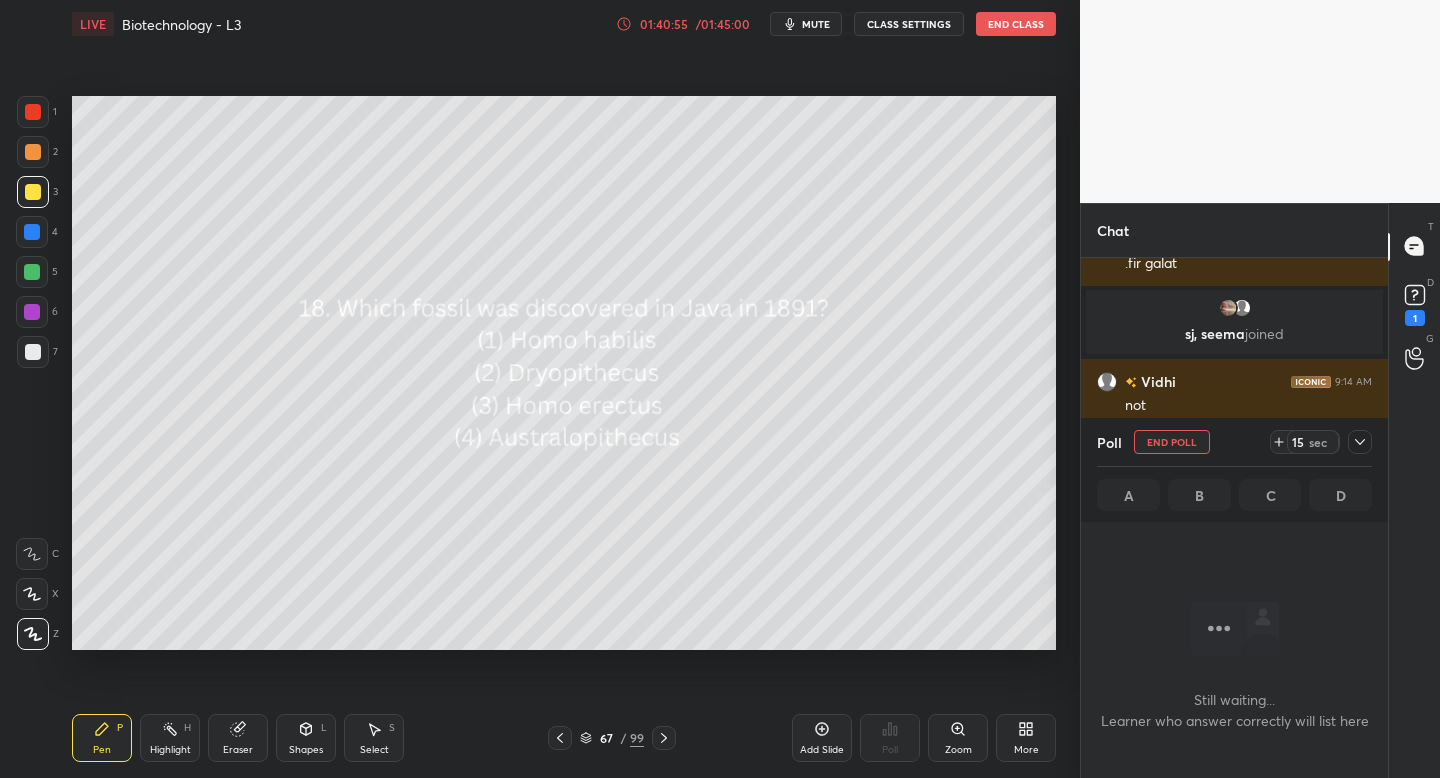 click 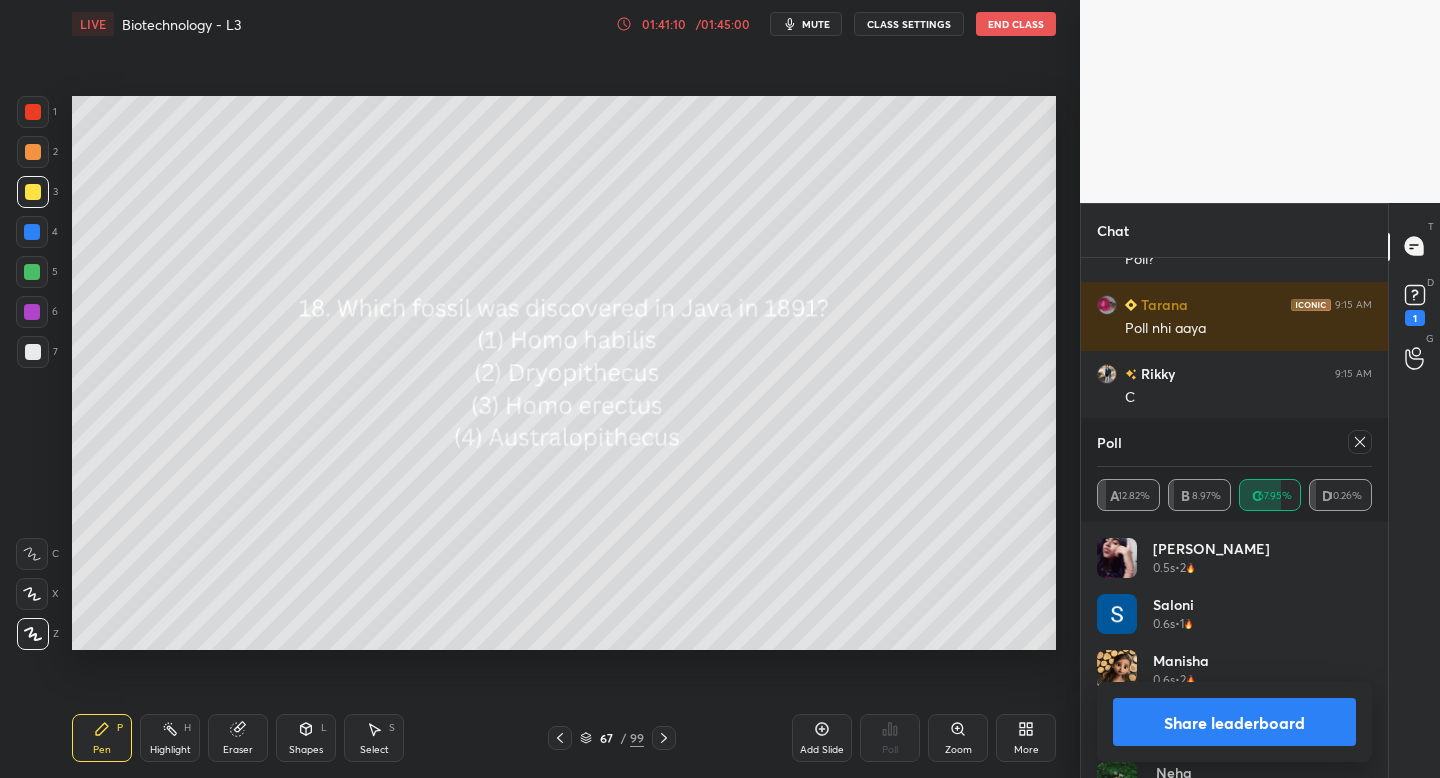 click 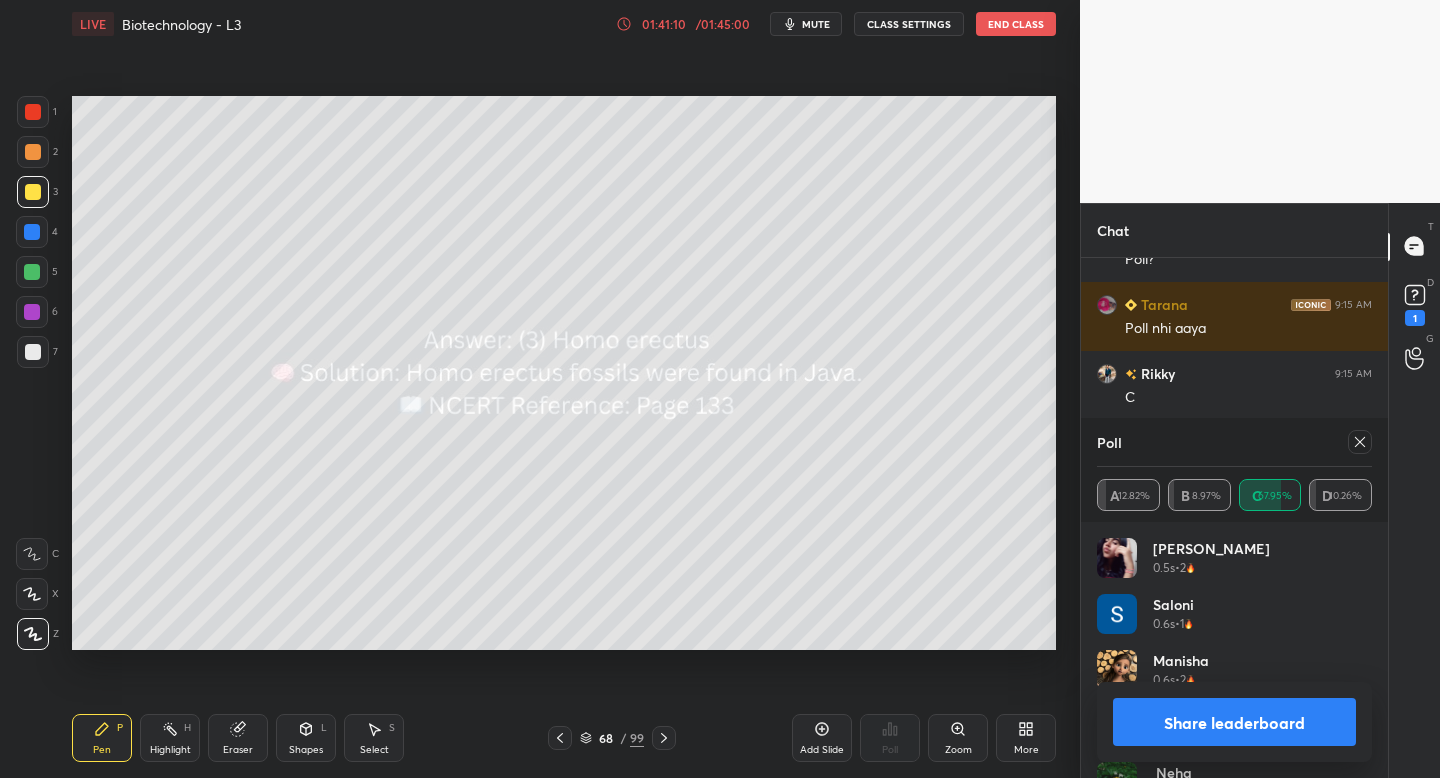 click 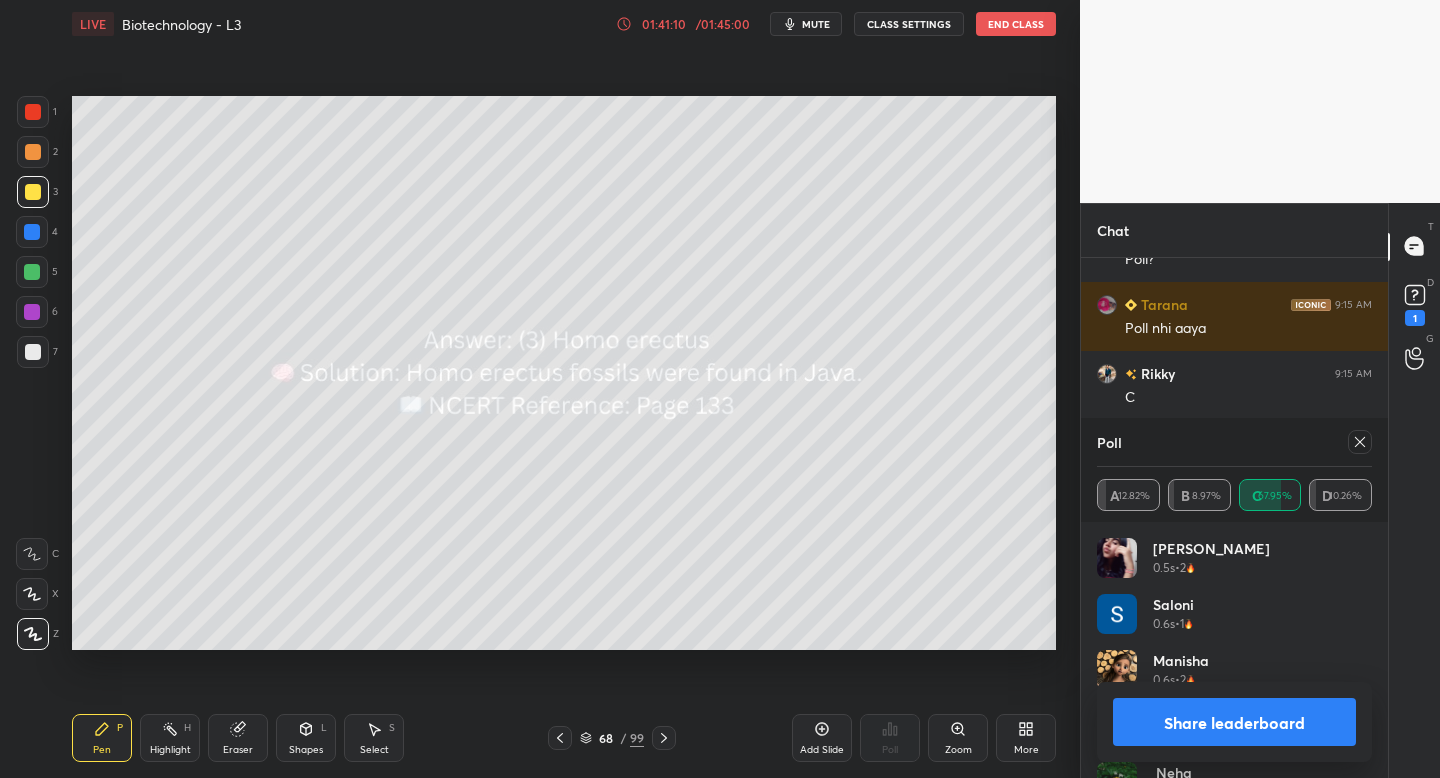 click 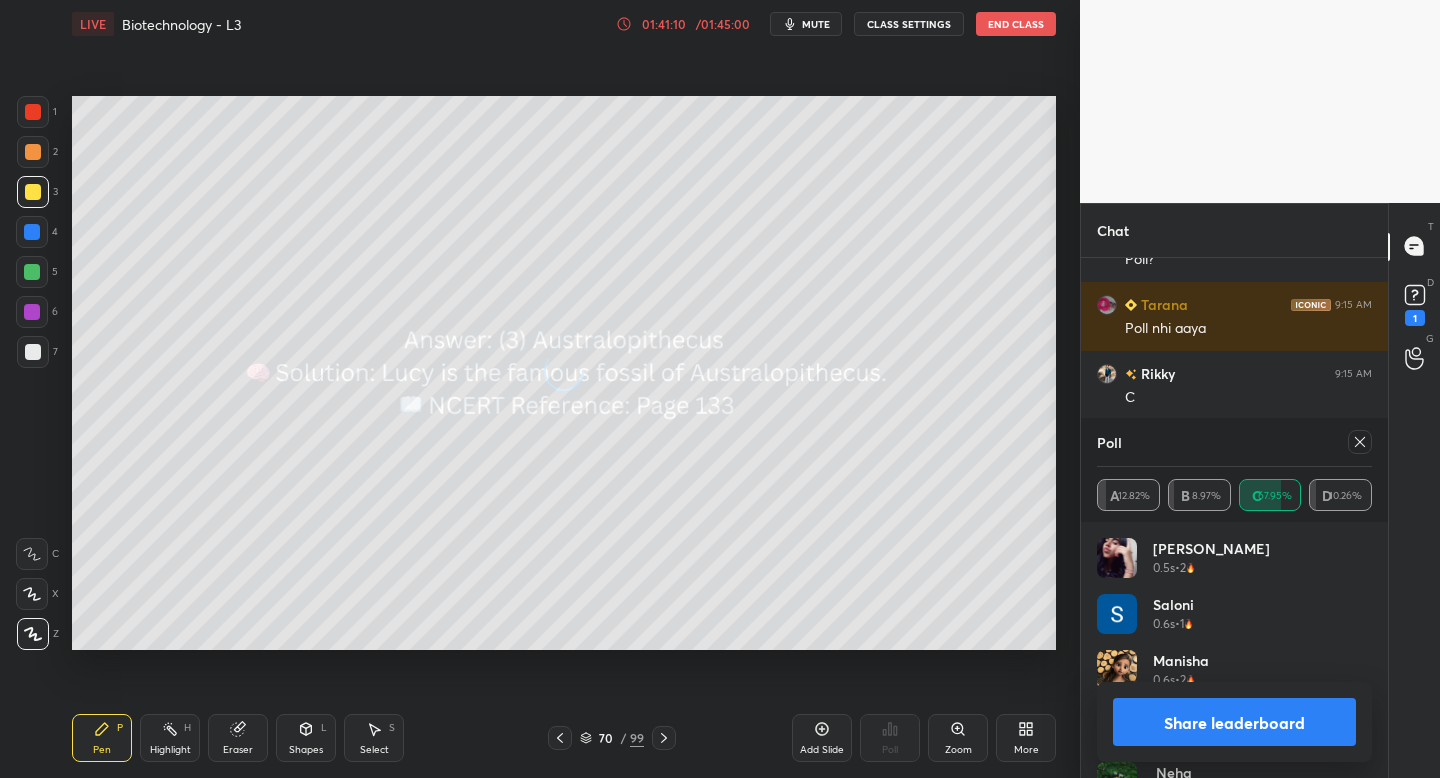 click 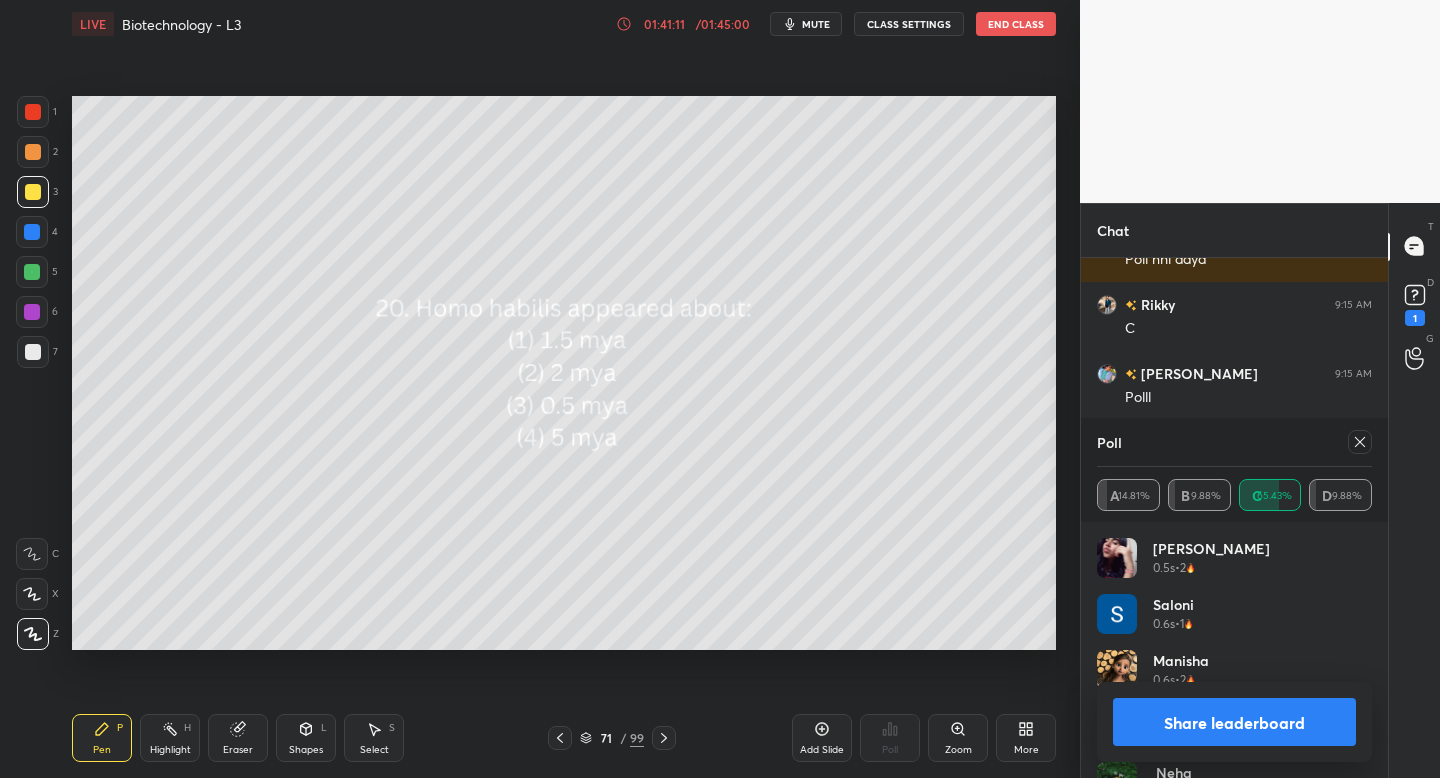 click 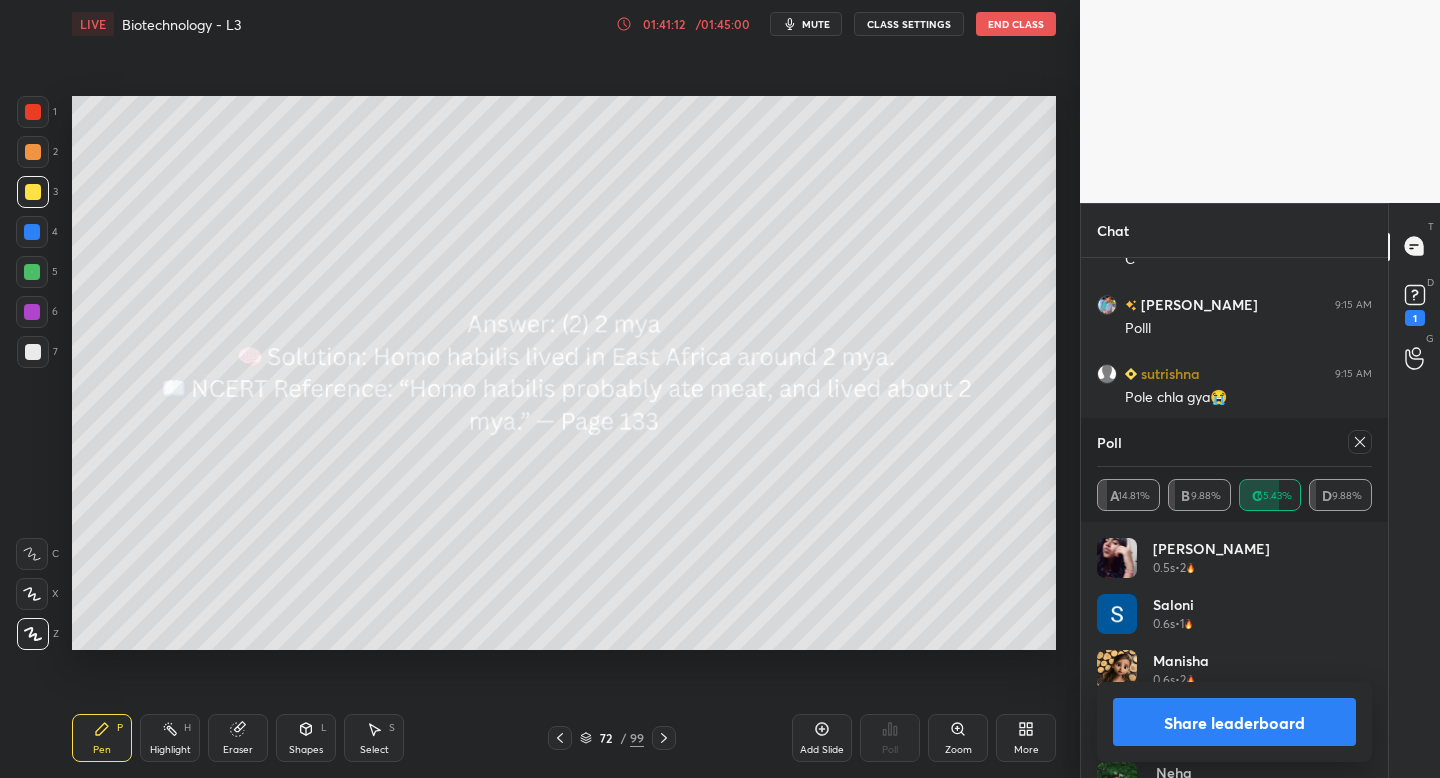 click at bounding box center (560, 738) 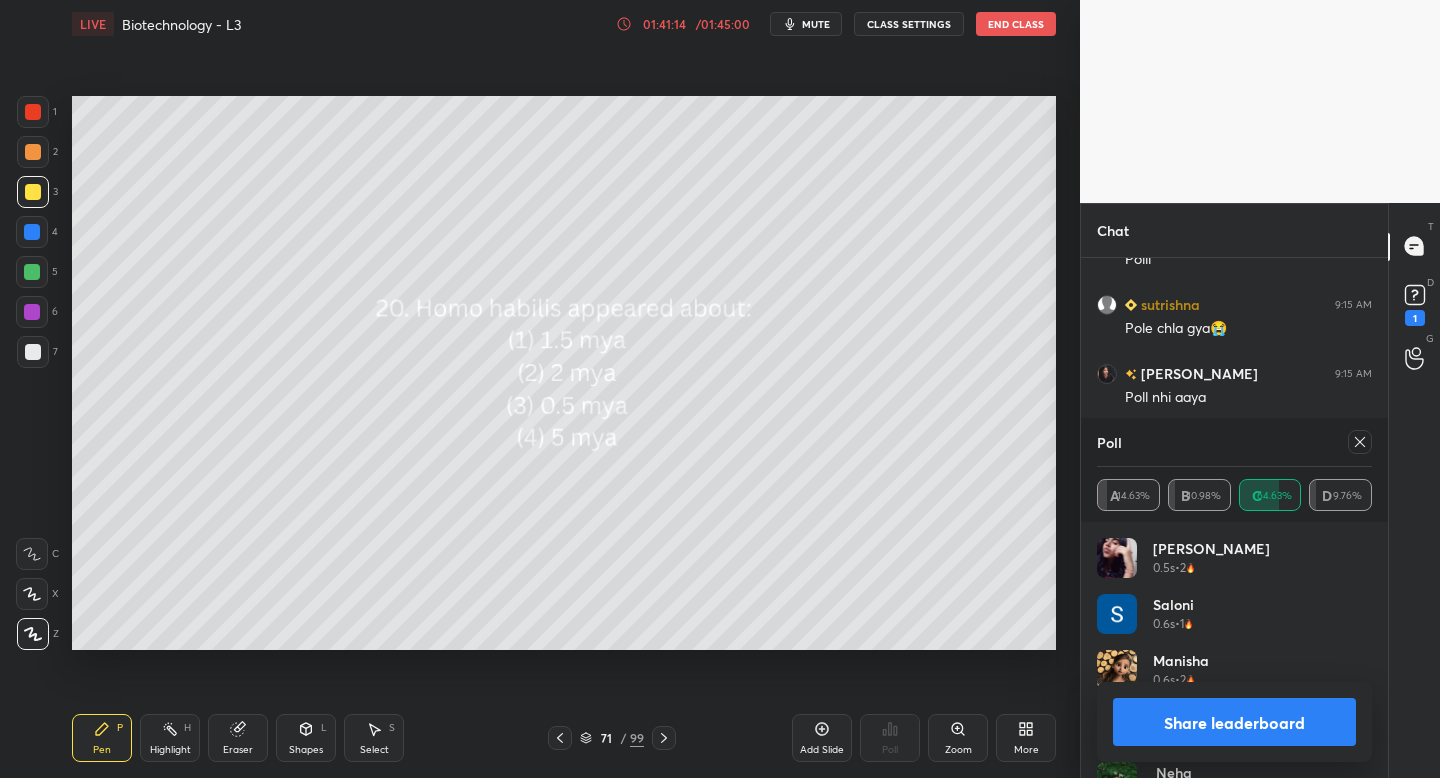 click at bounding box center [1360, 442] 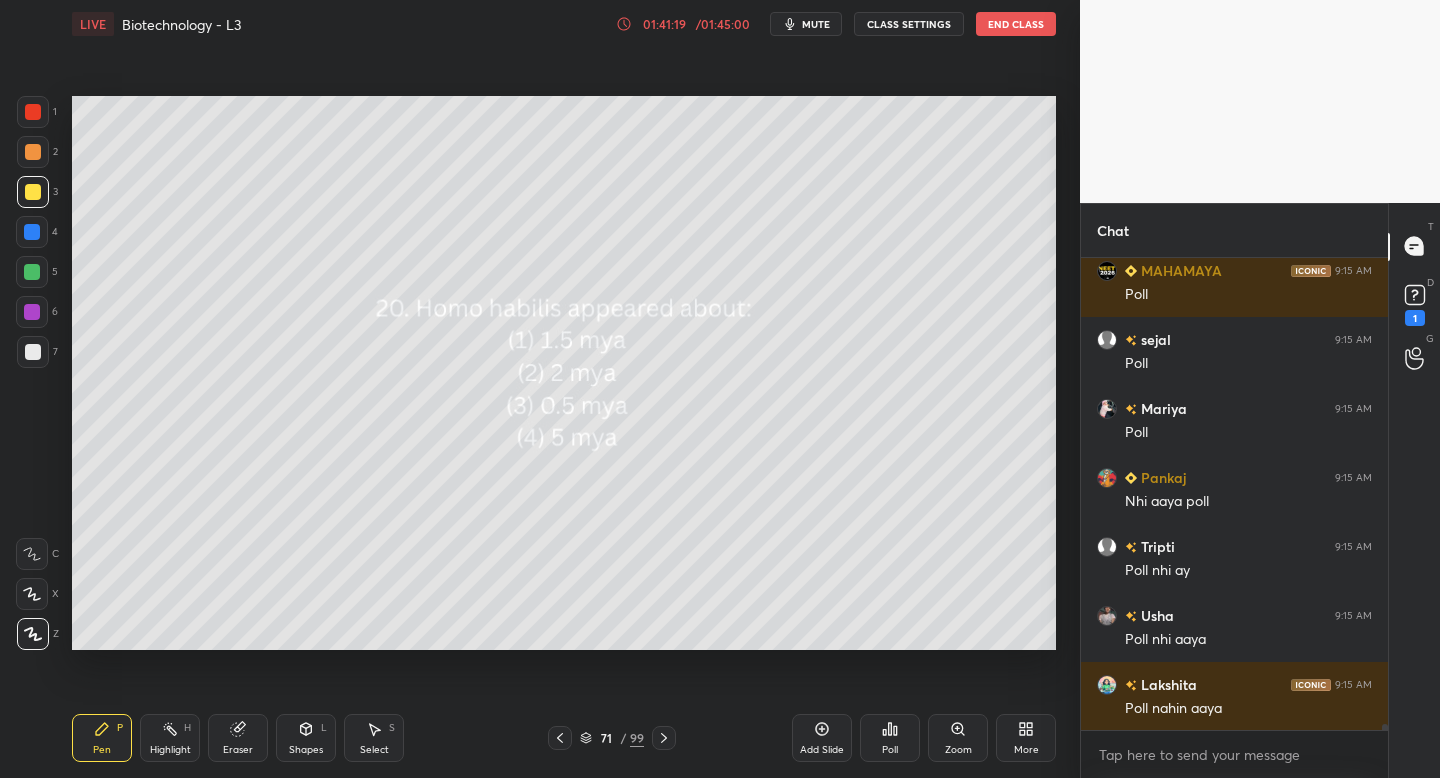 click 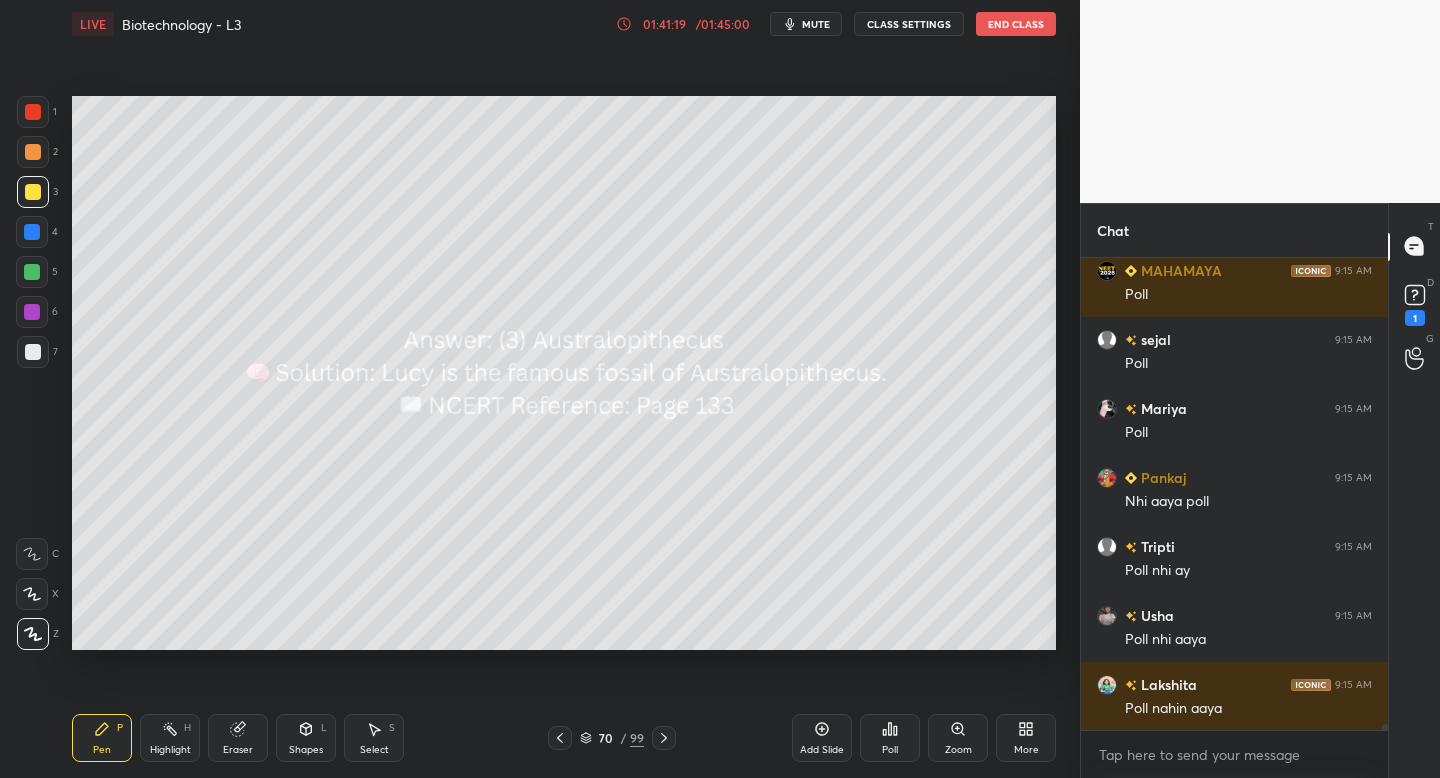 click 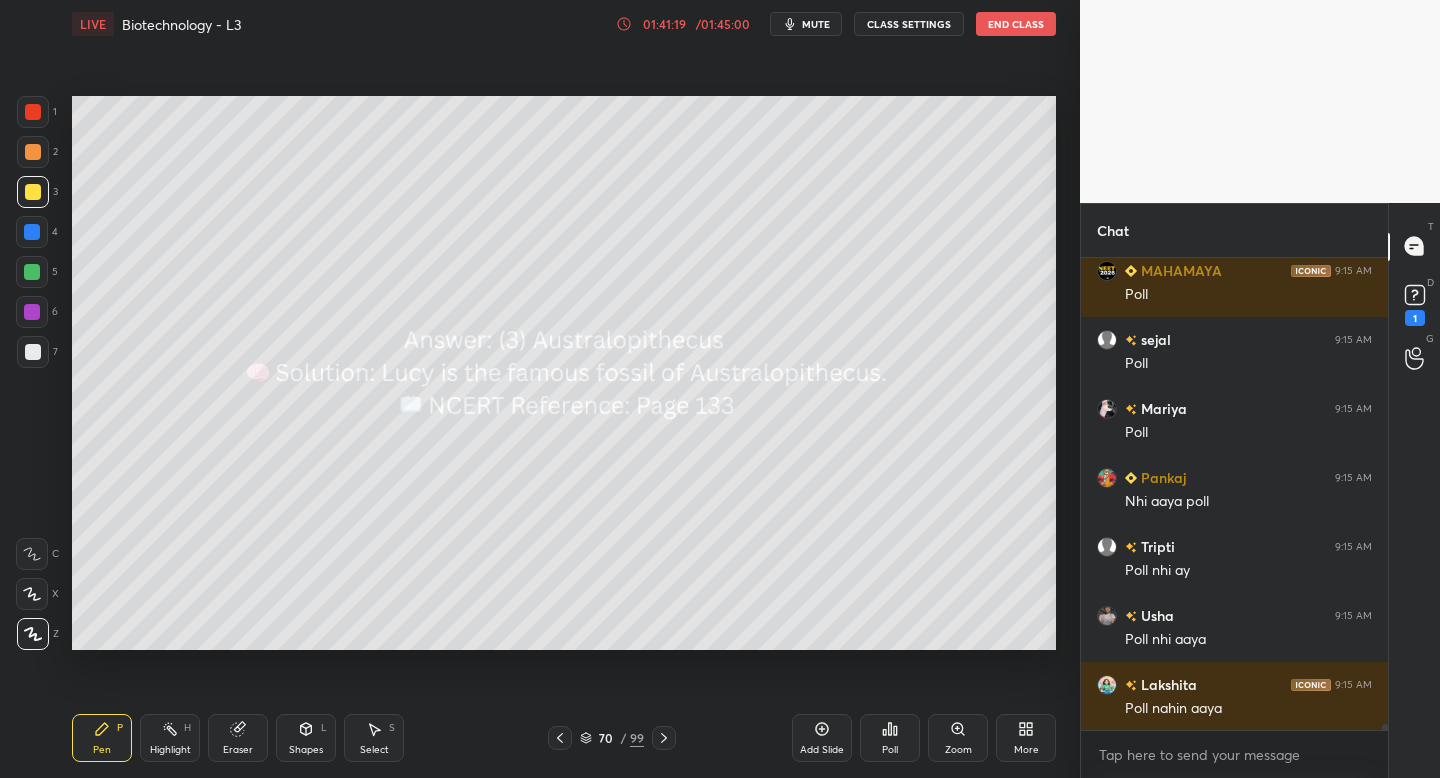 click 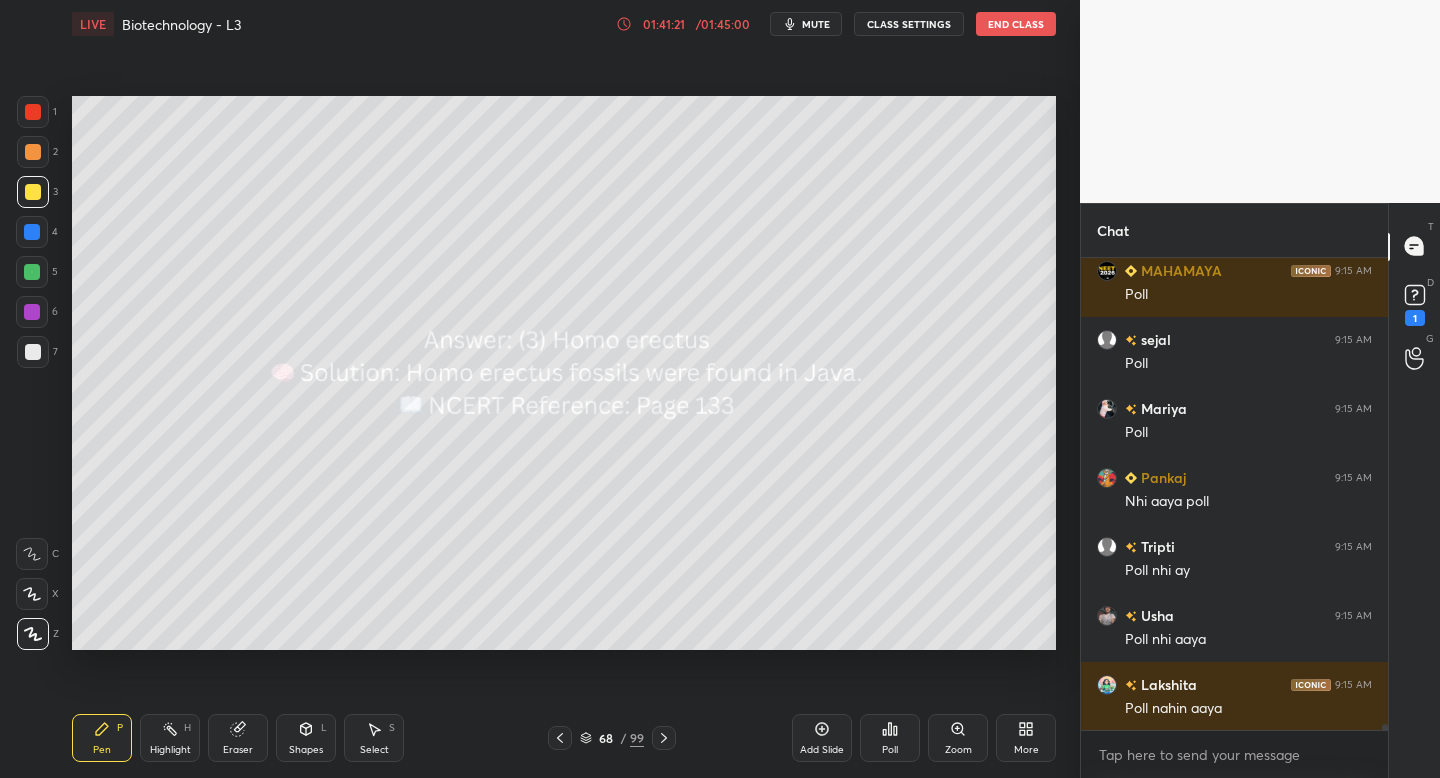 click 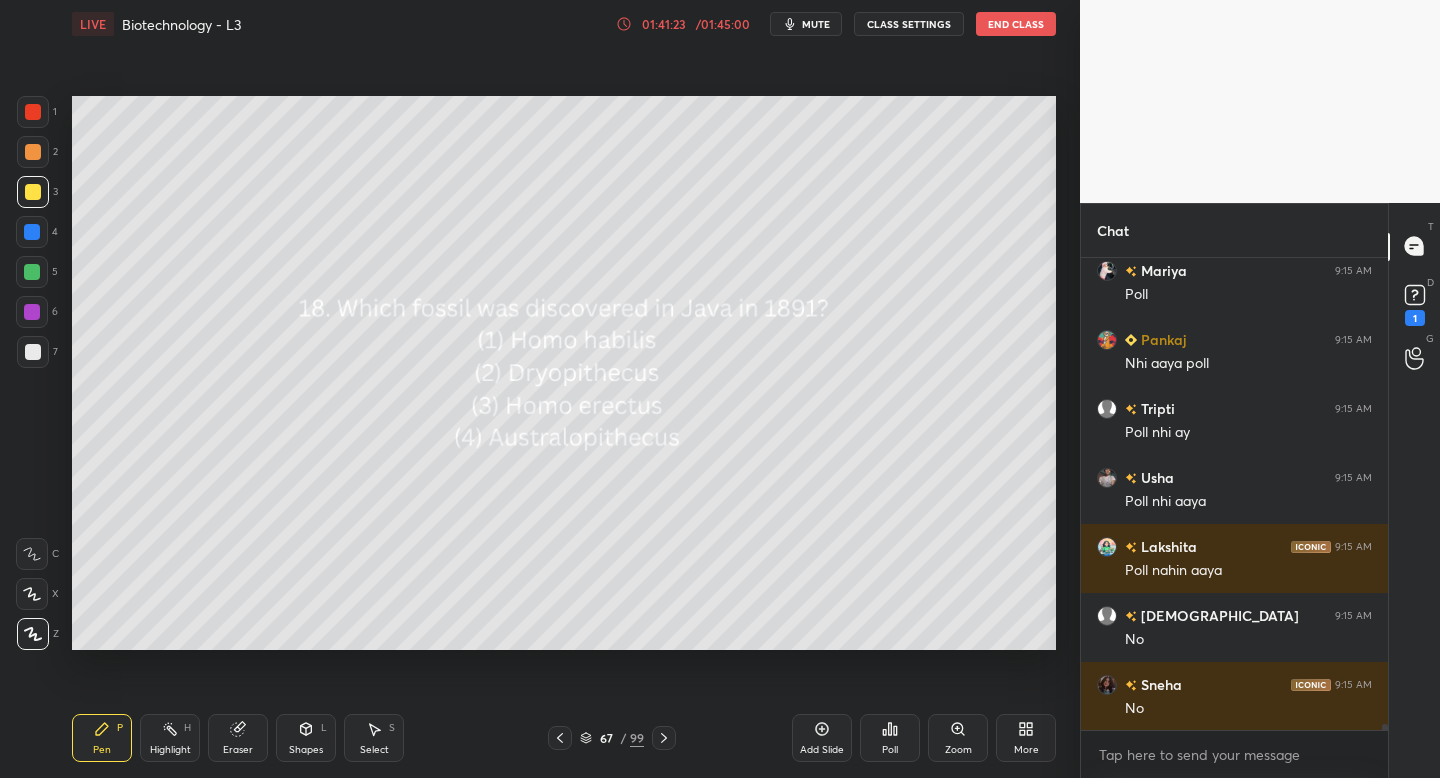 click at bounding box center (664, 738) 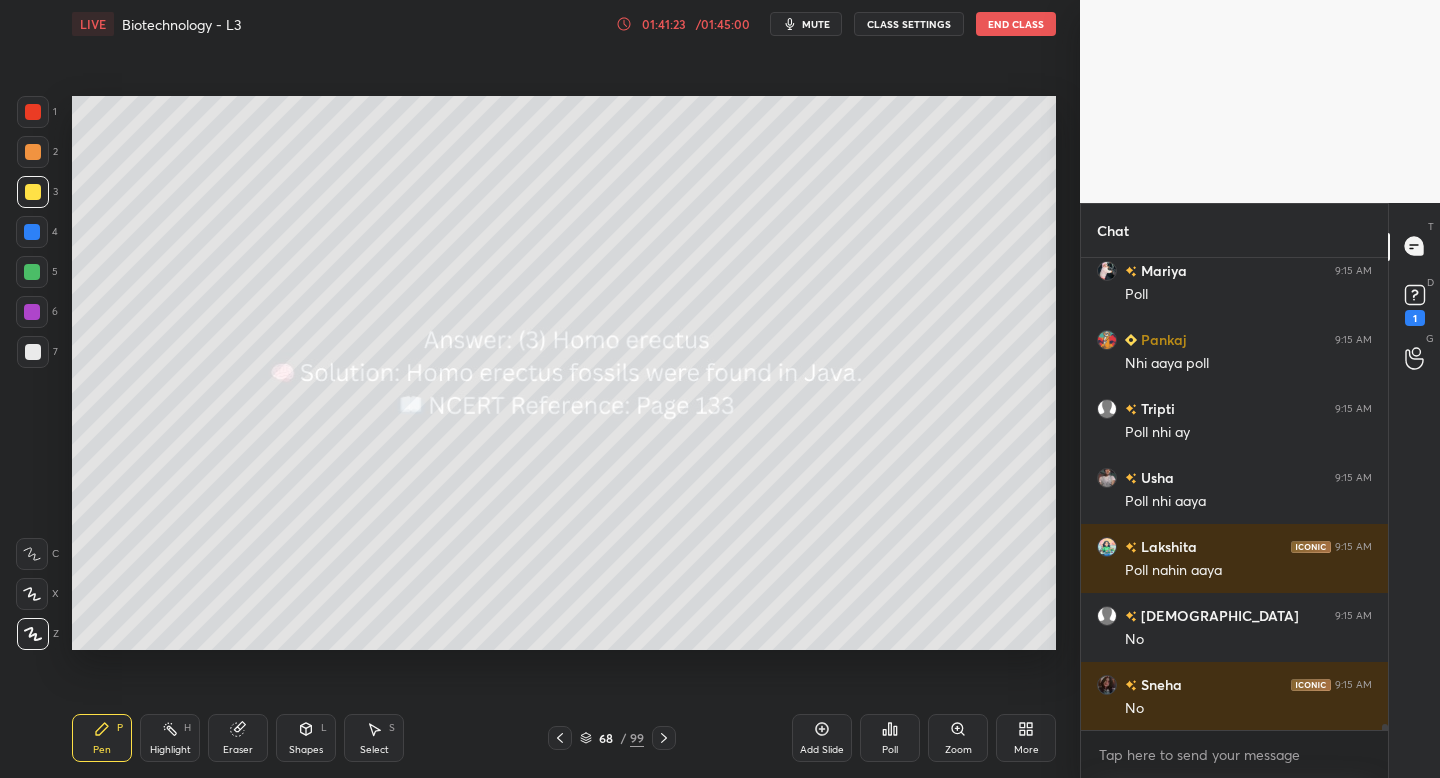 click 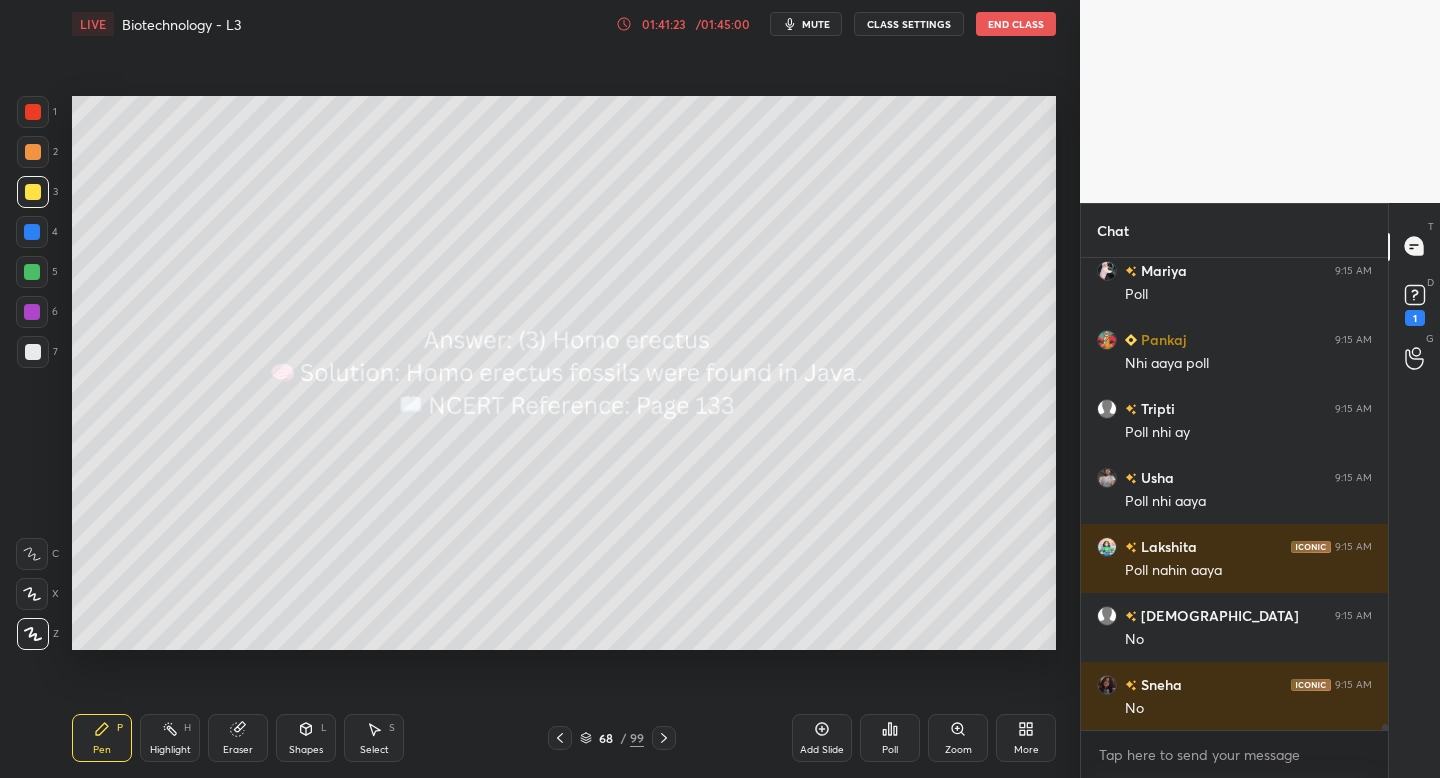 click at bounding box center [664, 738] 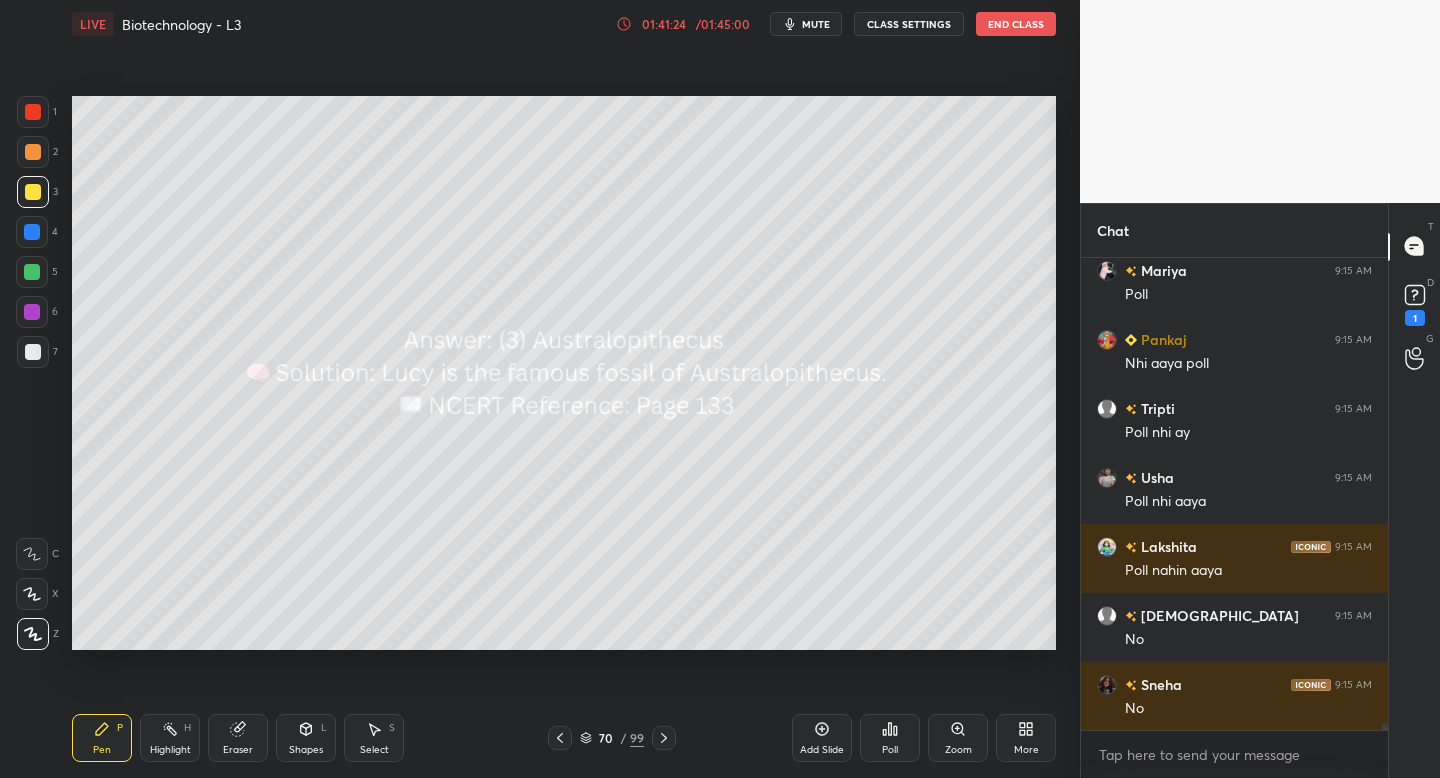 click 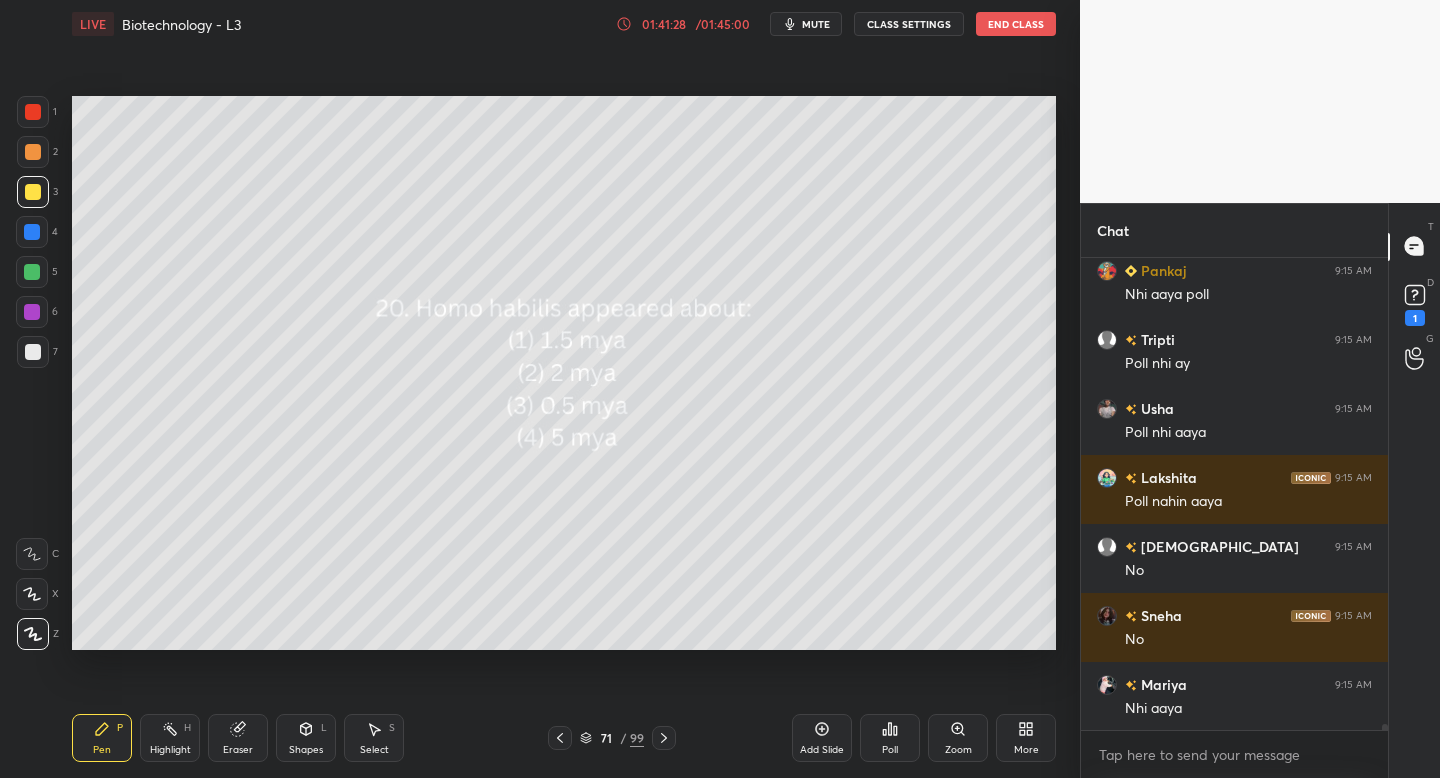 click on "Poll" at bounding box center [890, 738] 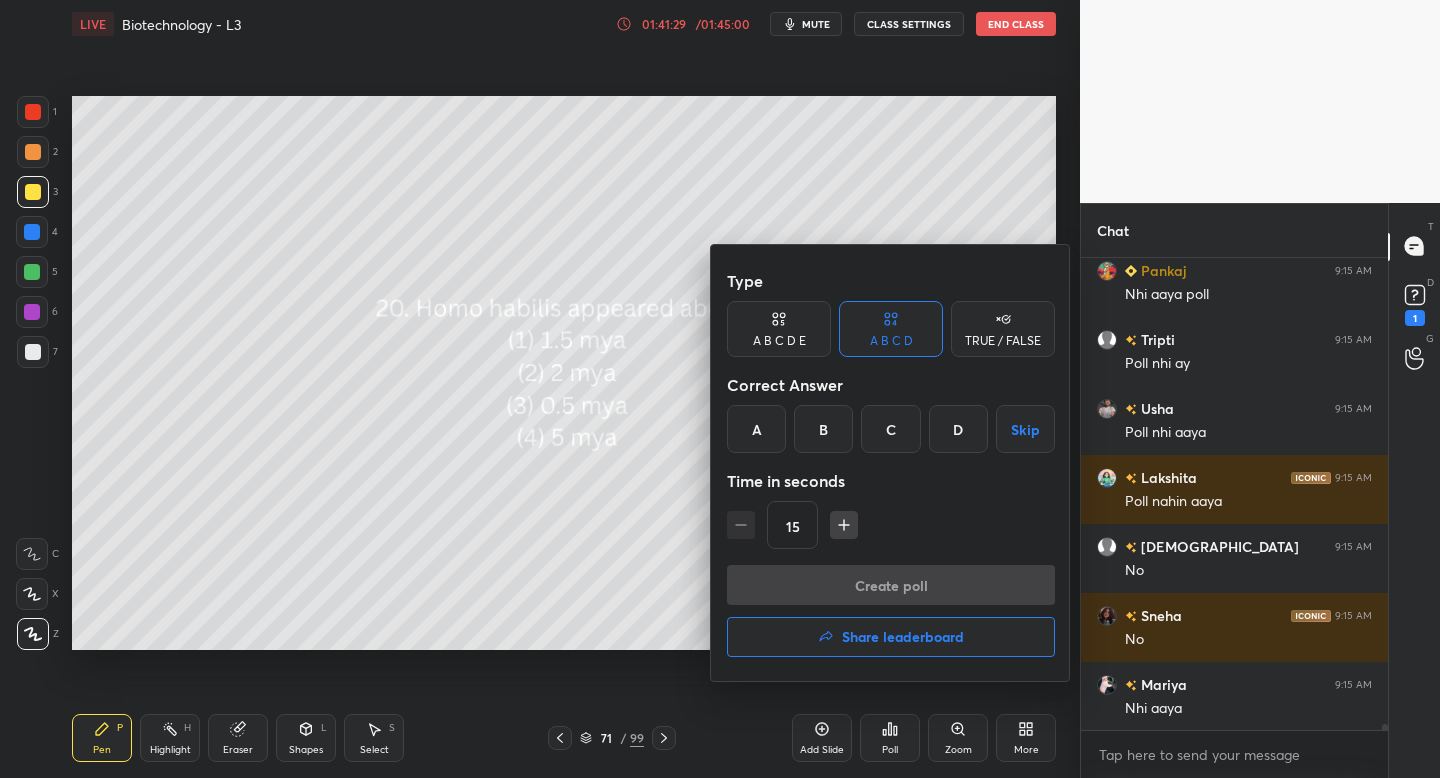 click at bounding box center (720, 389) 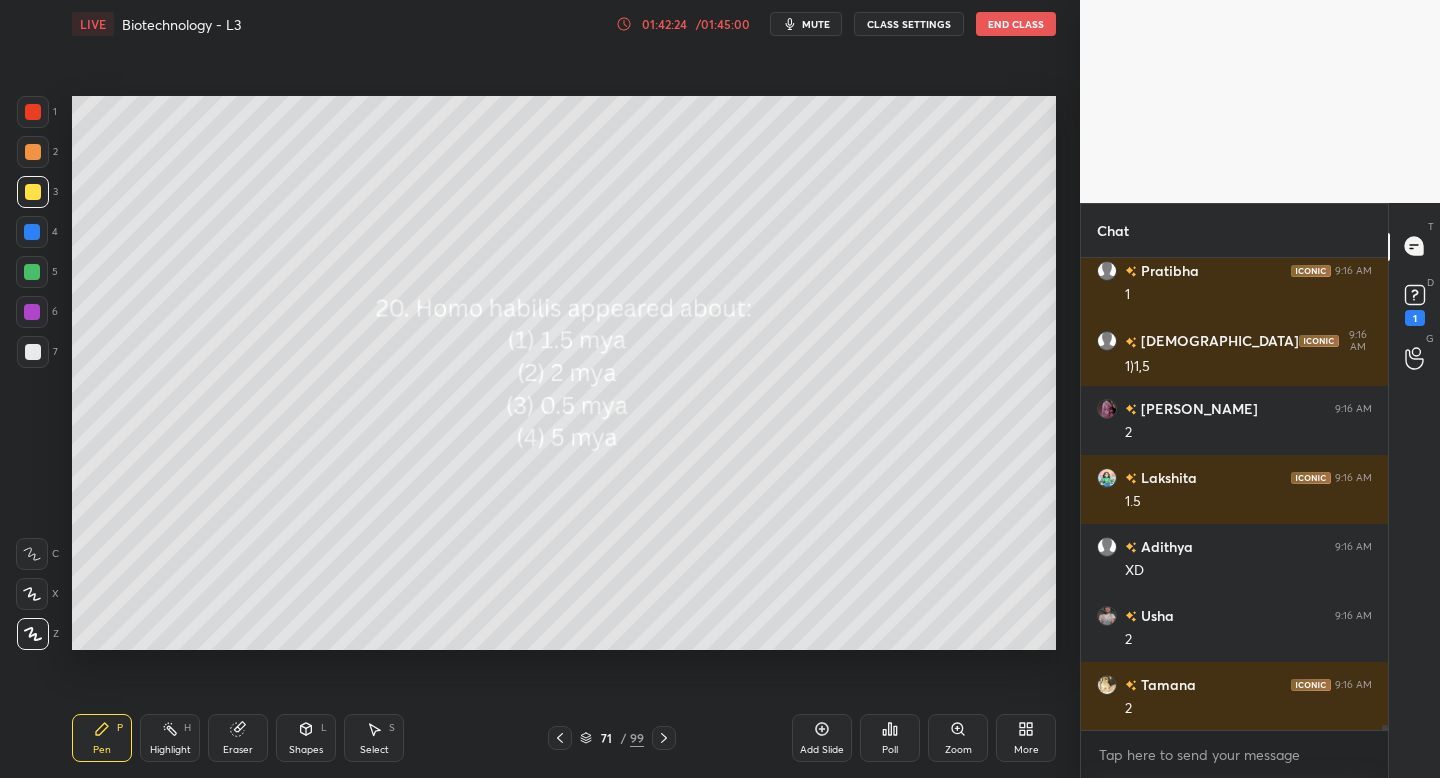 click 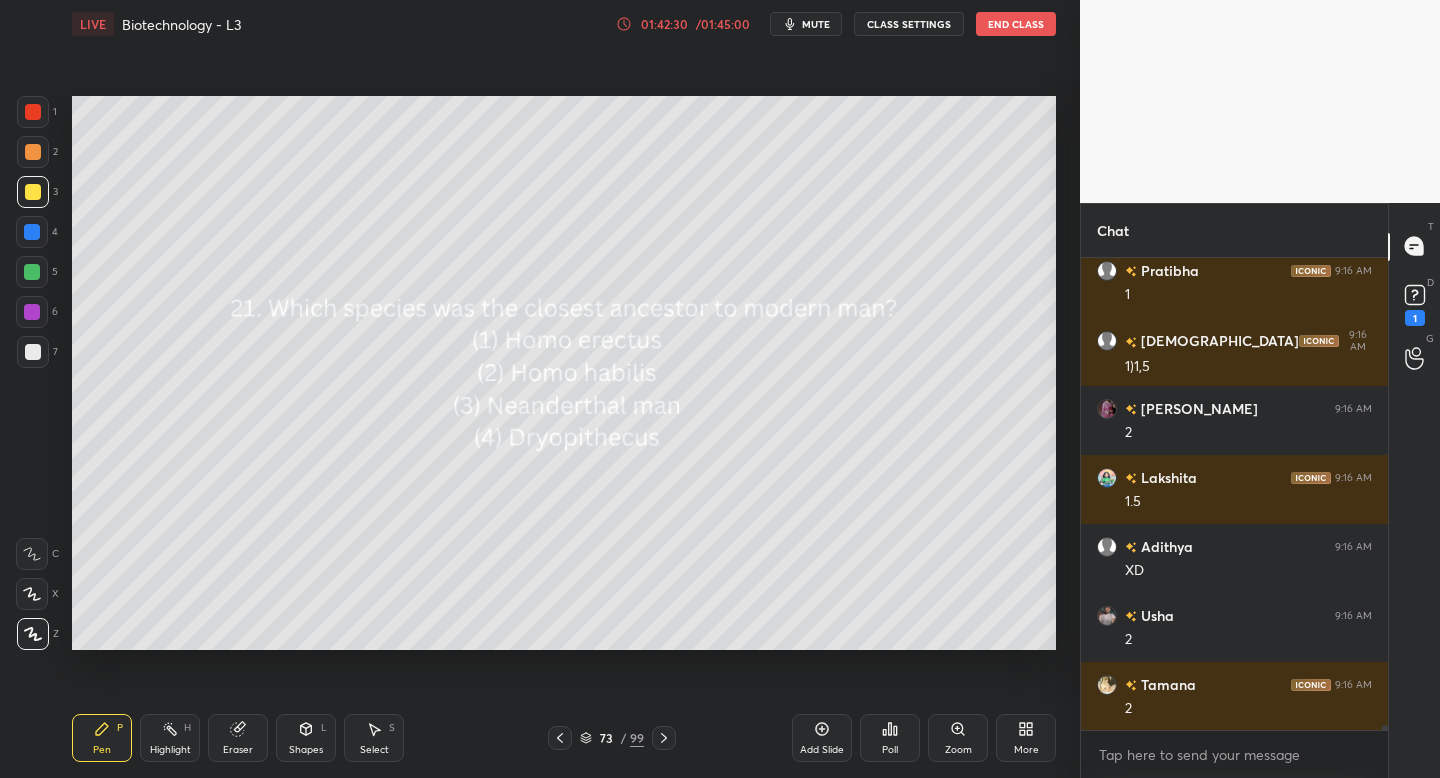 click on "Poll" at bounding box center [890, 738] 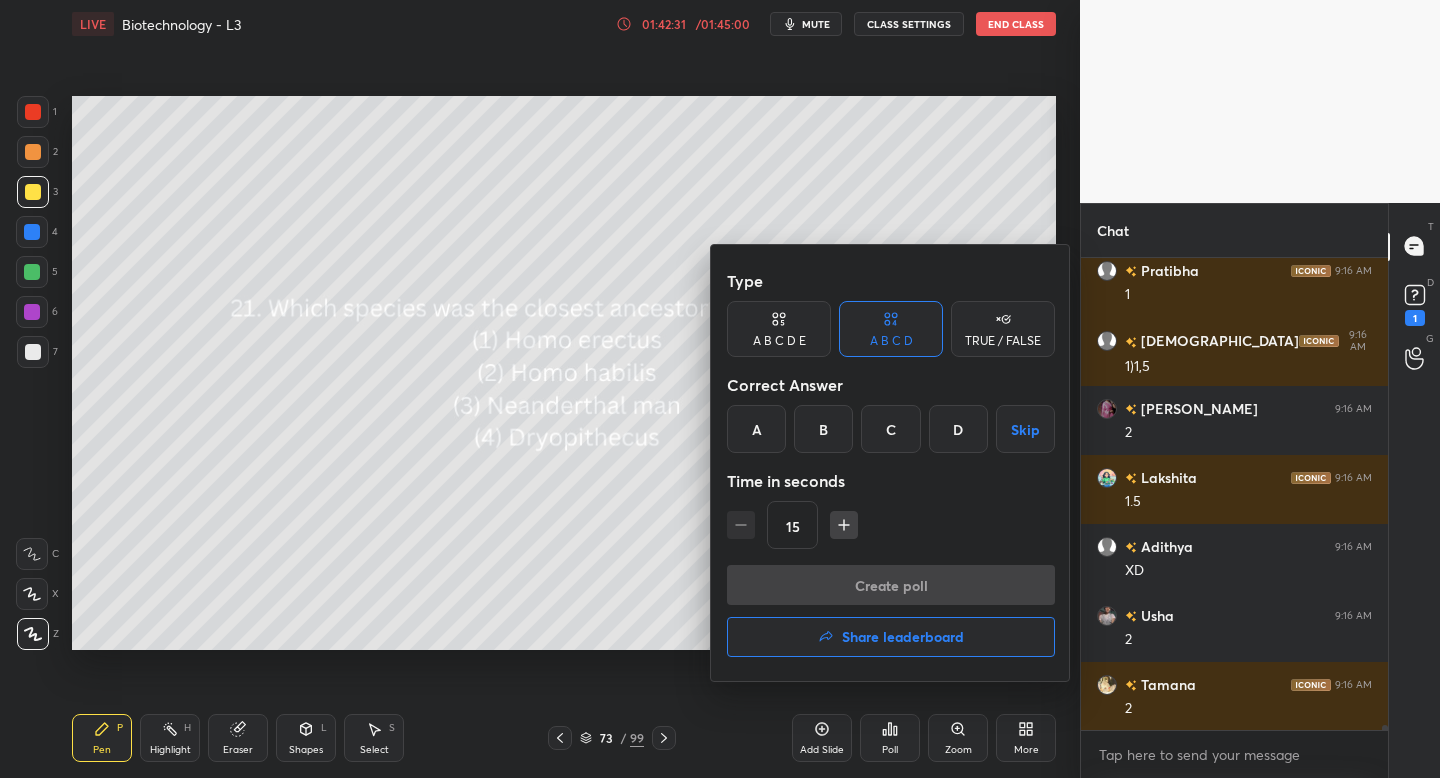 click on "C" at bounding box center [890, 429] 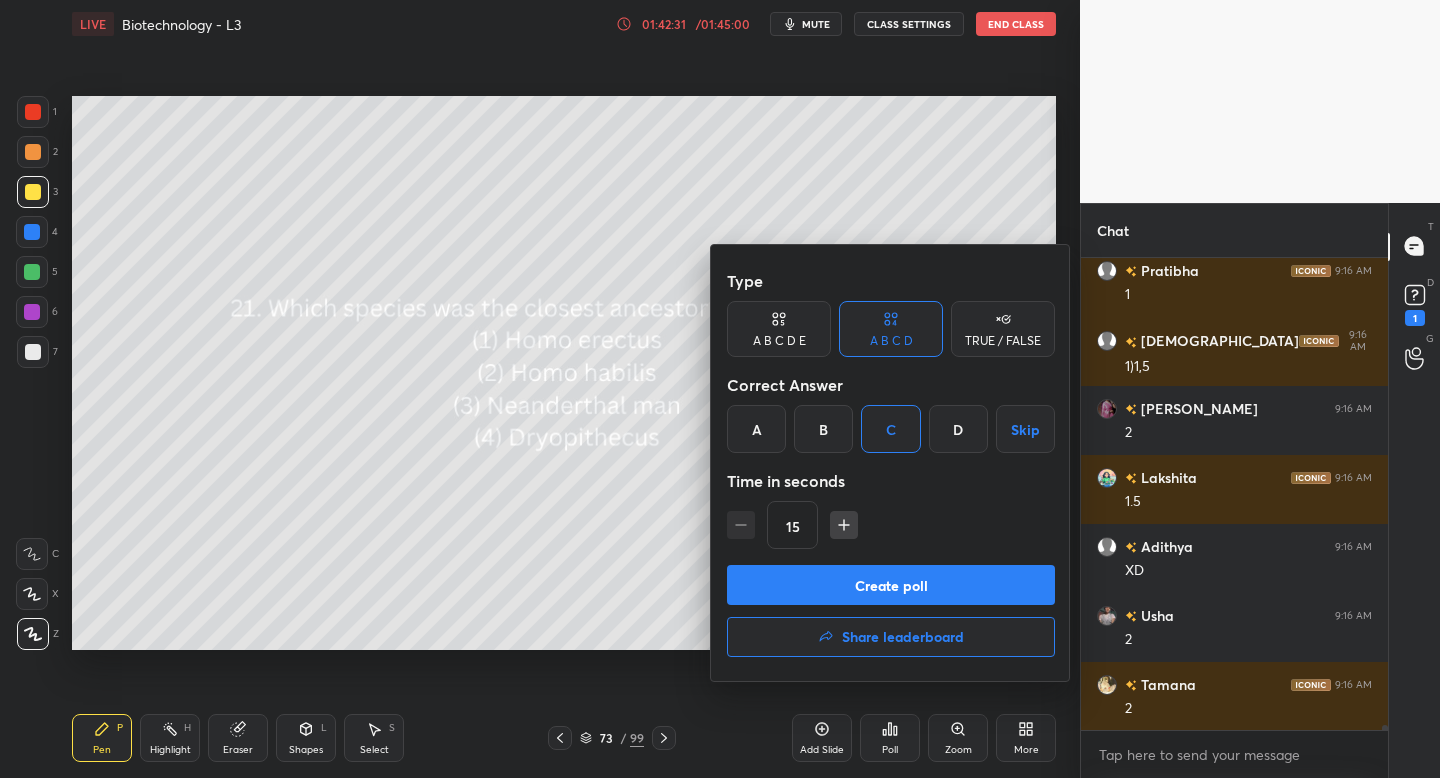 click on "Create poll" at bounding box center [891, 585] 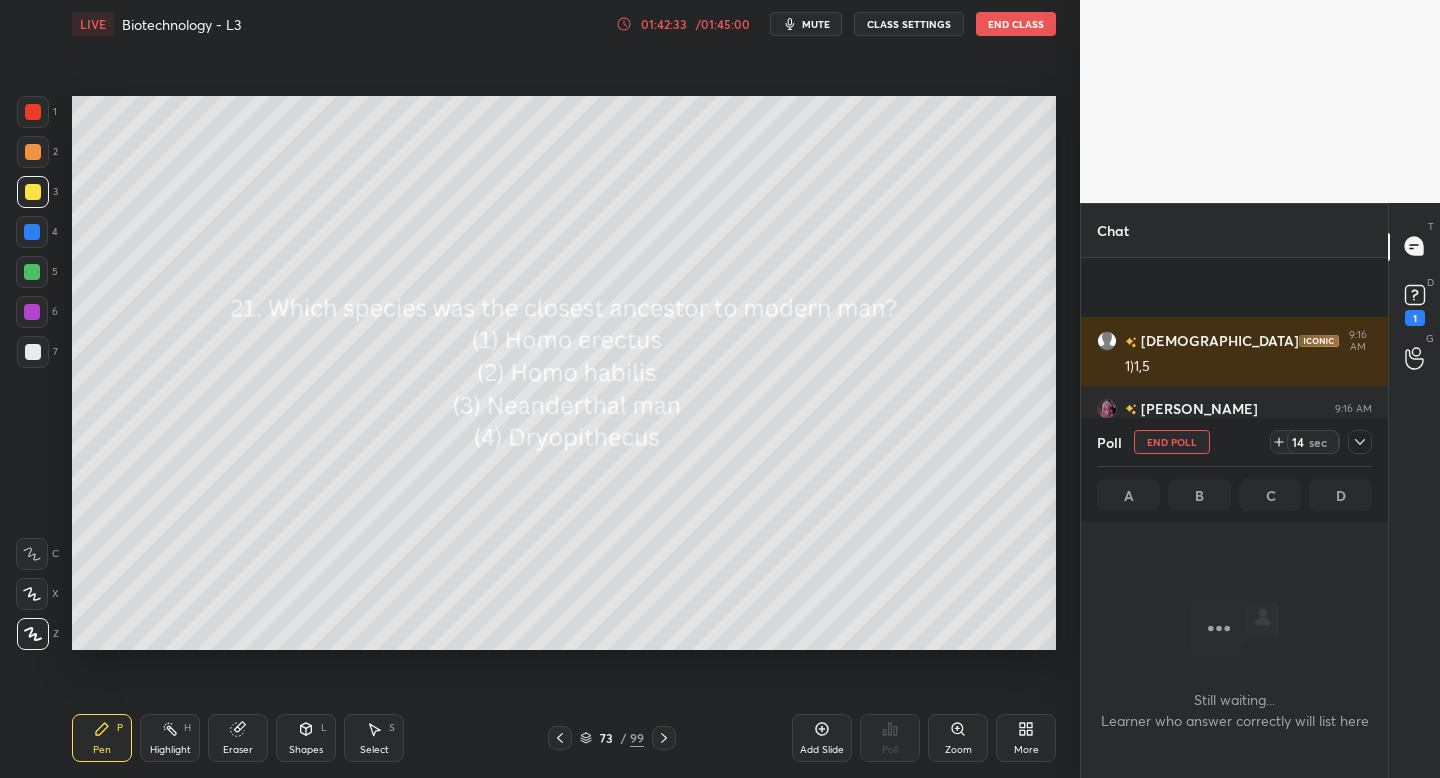 click 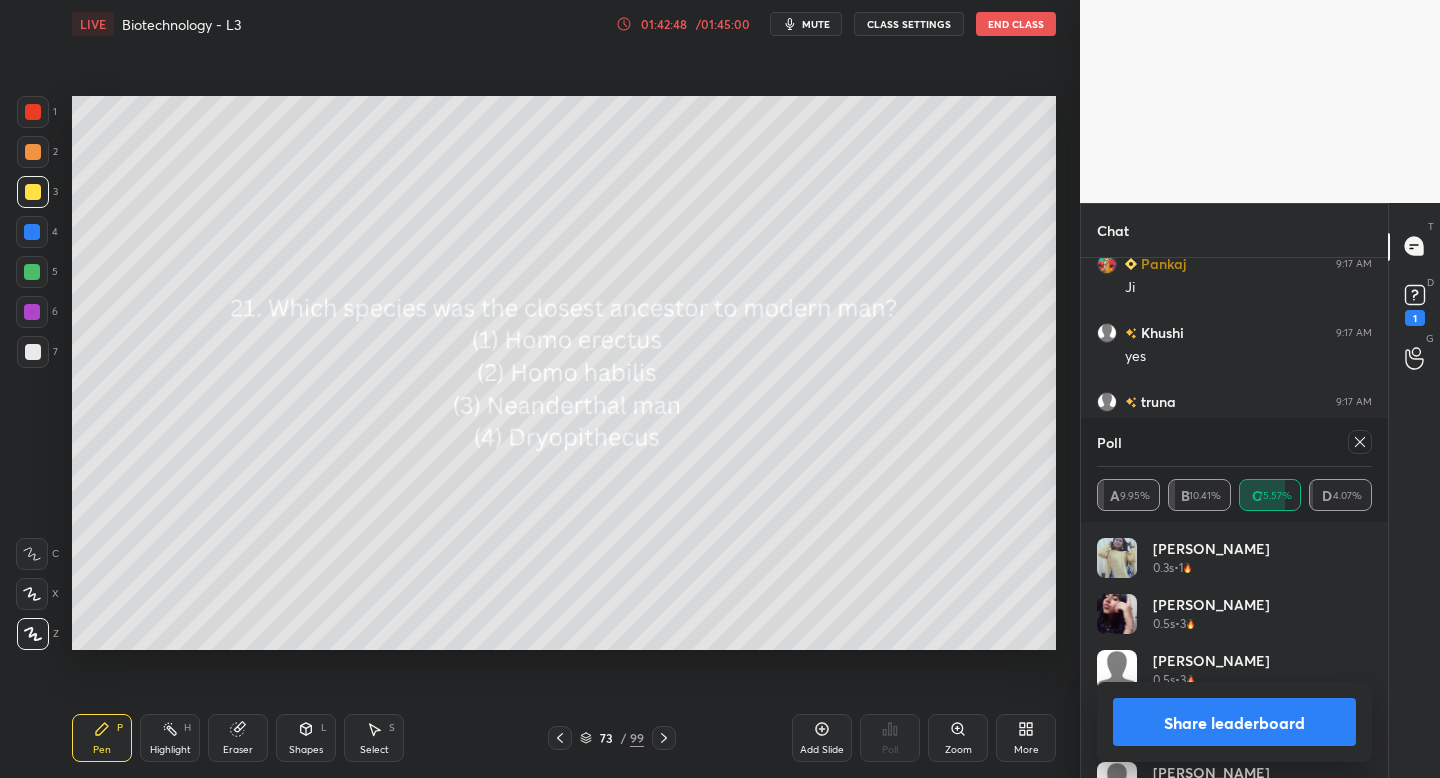 click 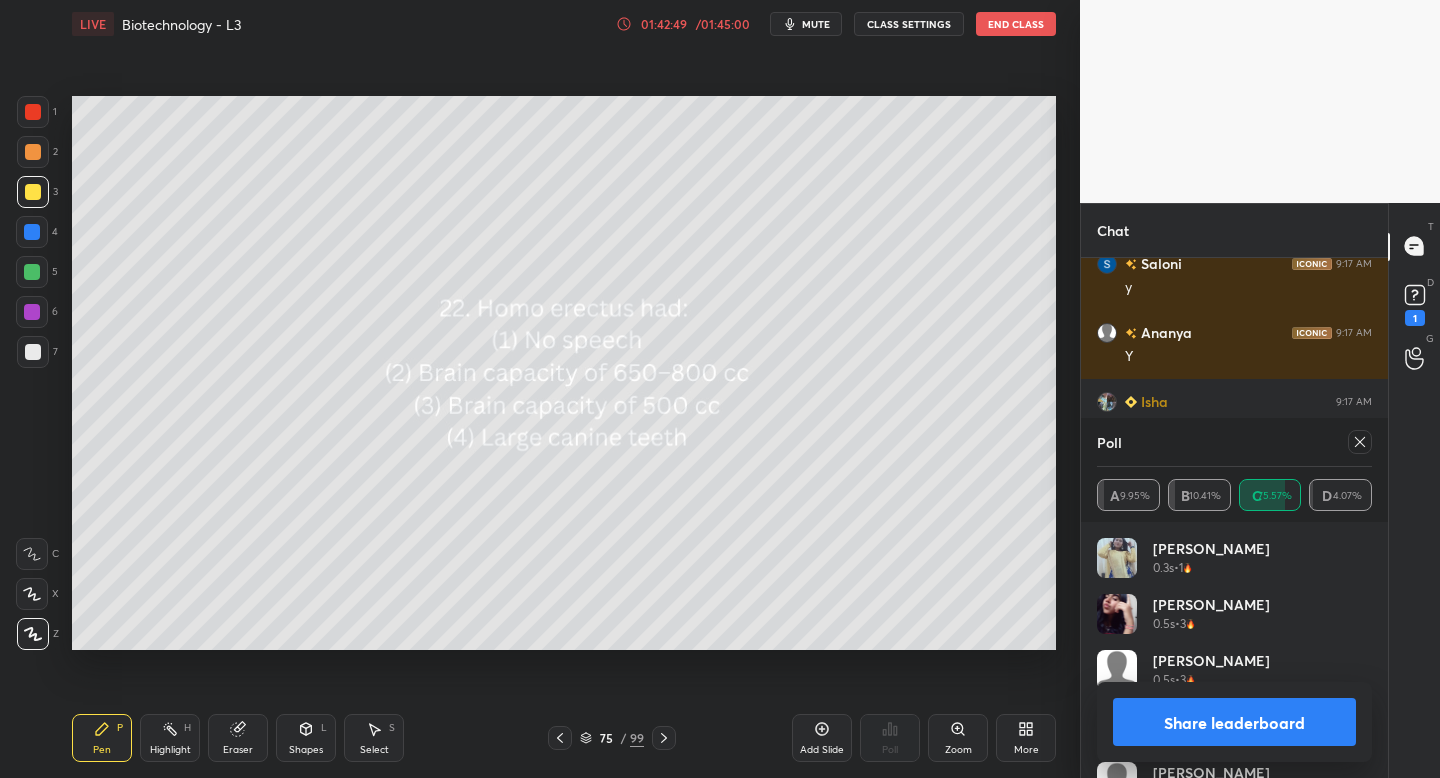 click 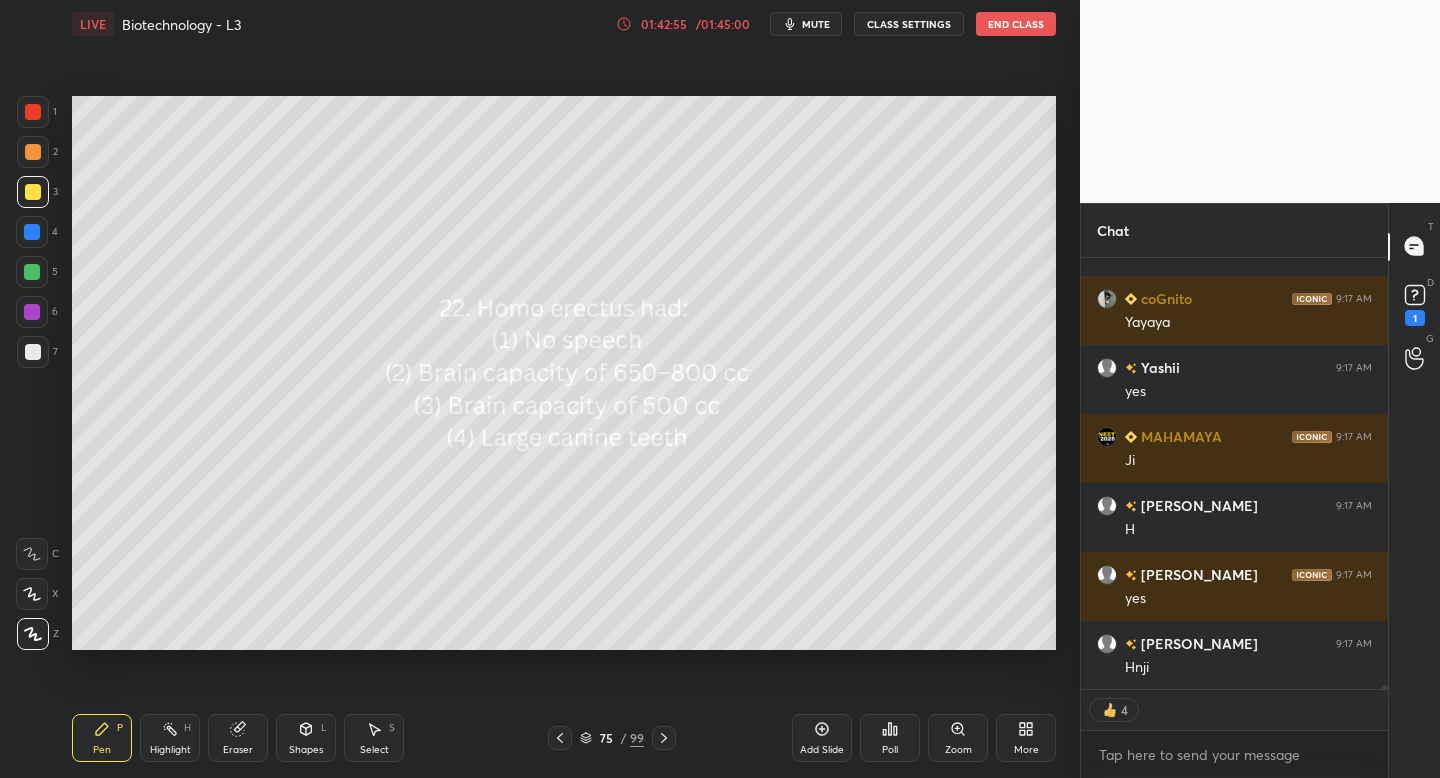 click on "Poll" at bounding box center (890, 738) 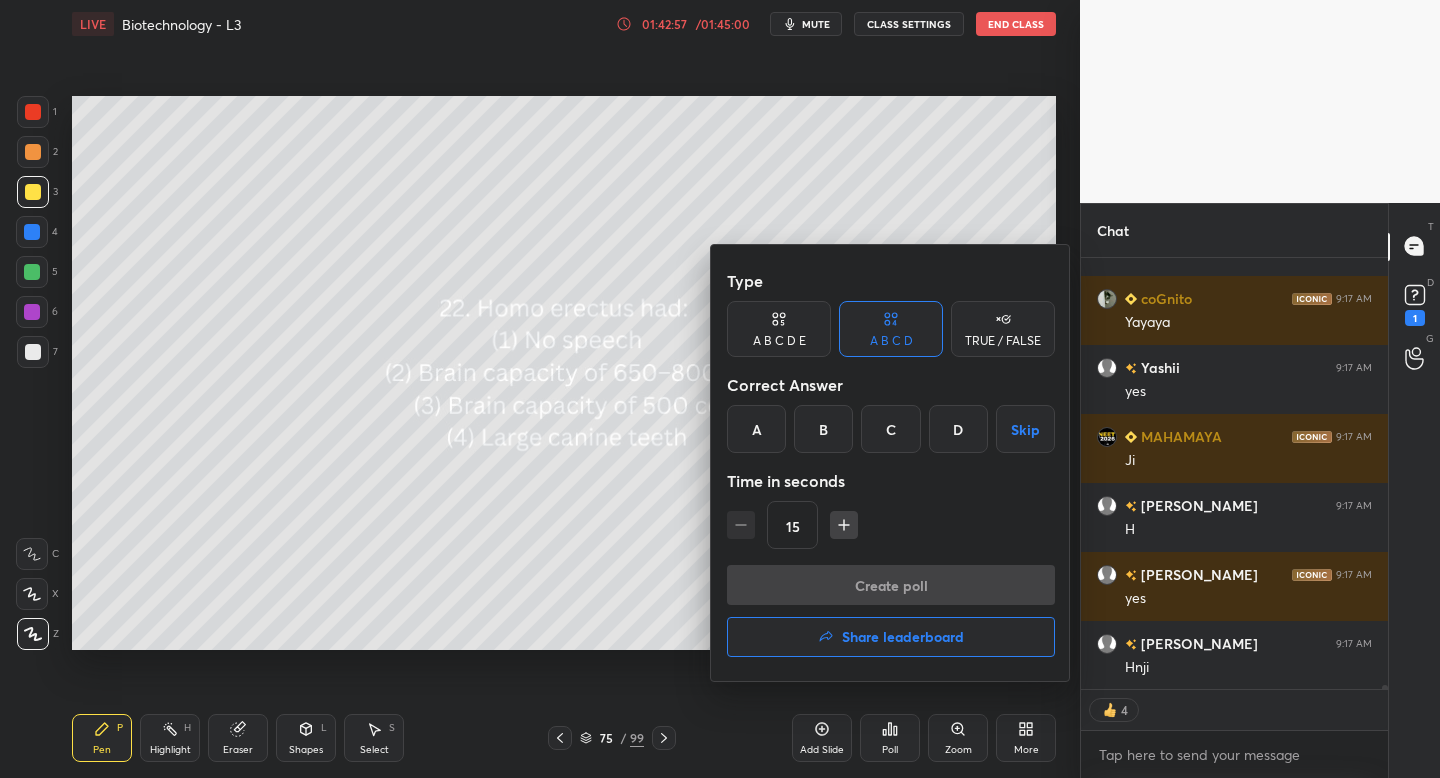 click on "B" at bounding box center (823, 429) 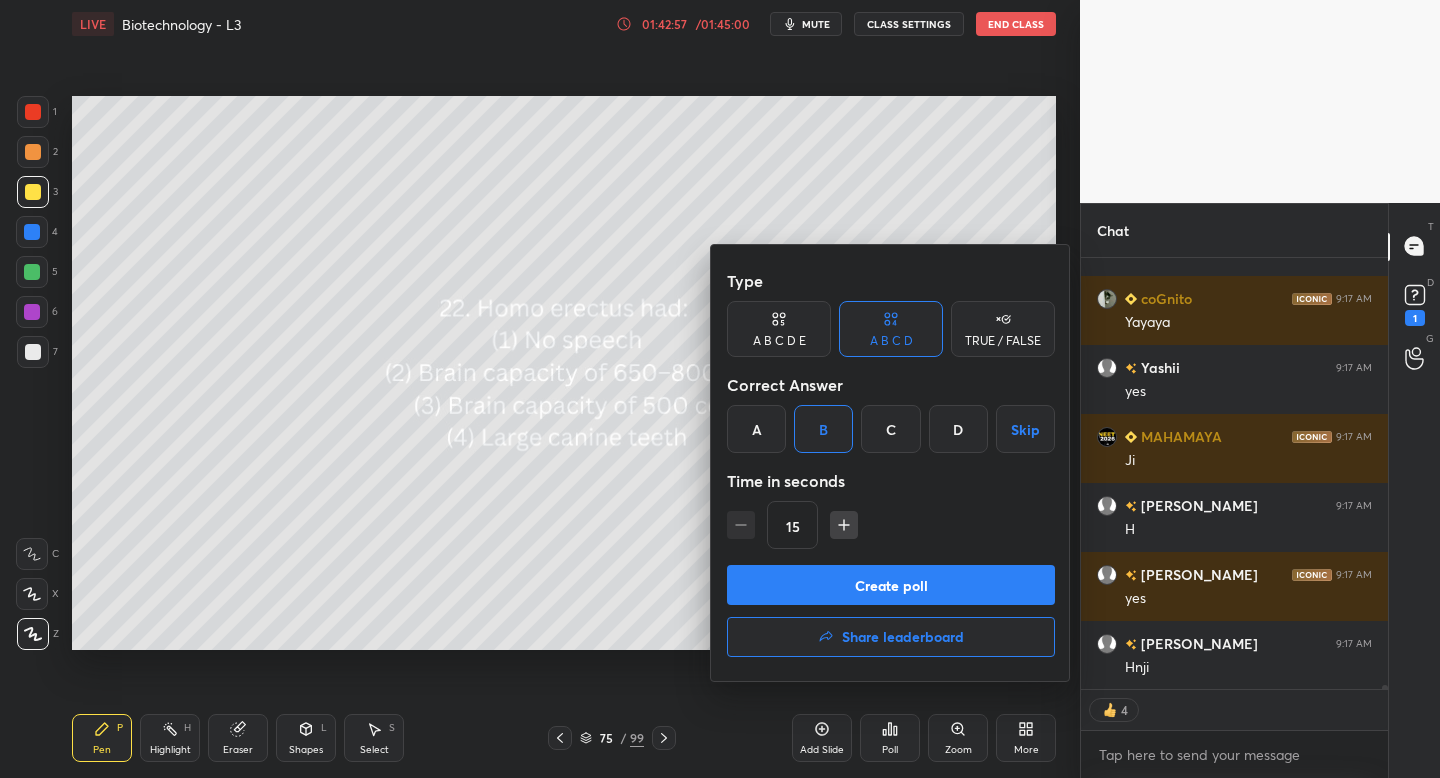 click on "Create poll" at bounding box center (891, 585) 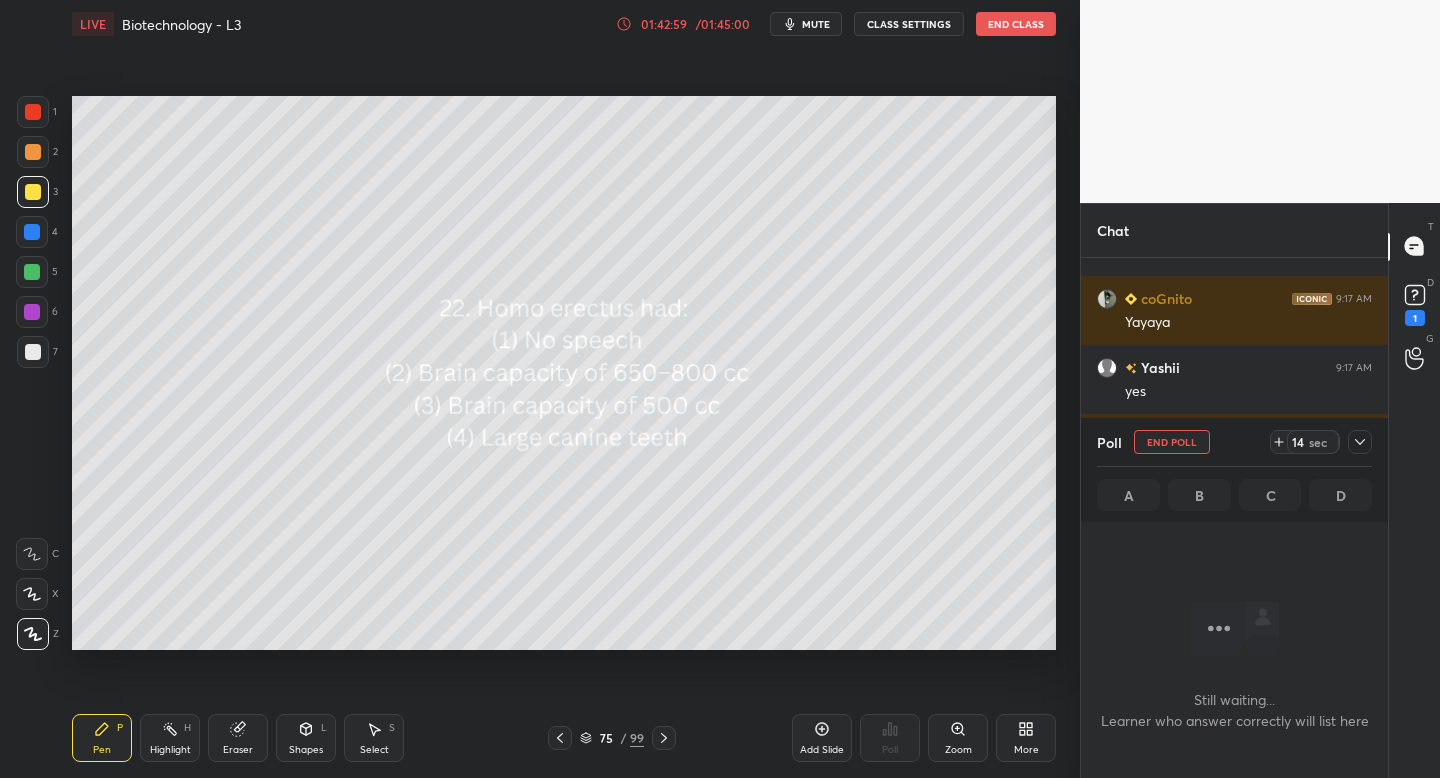 click 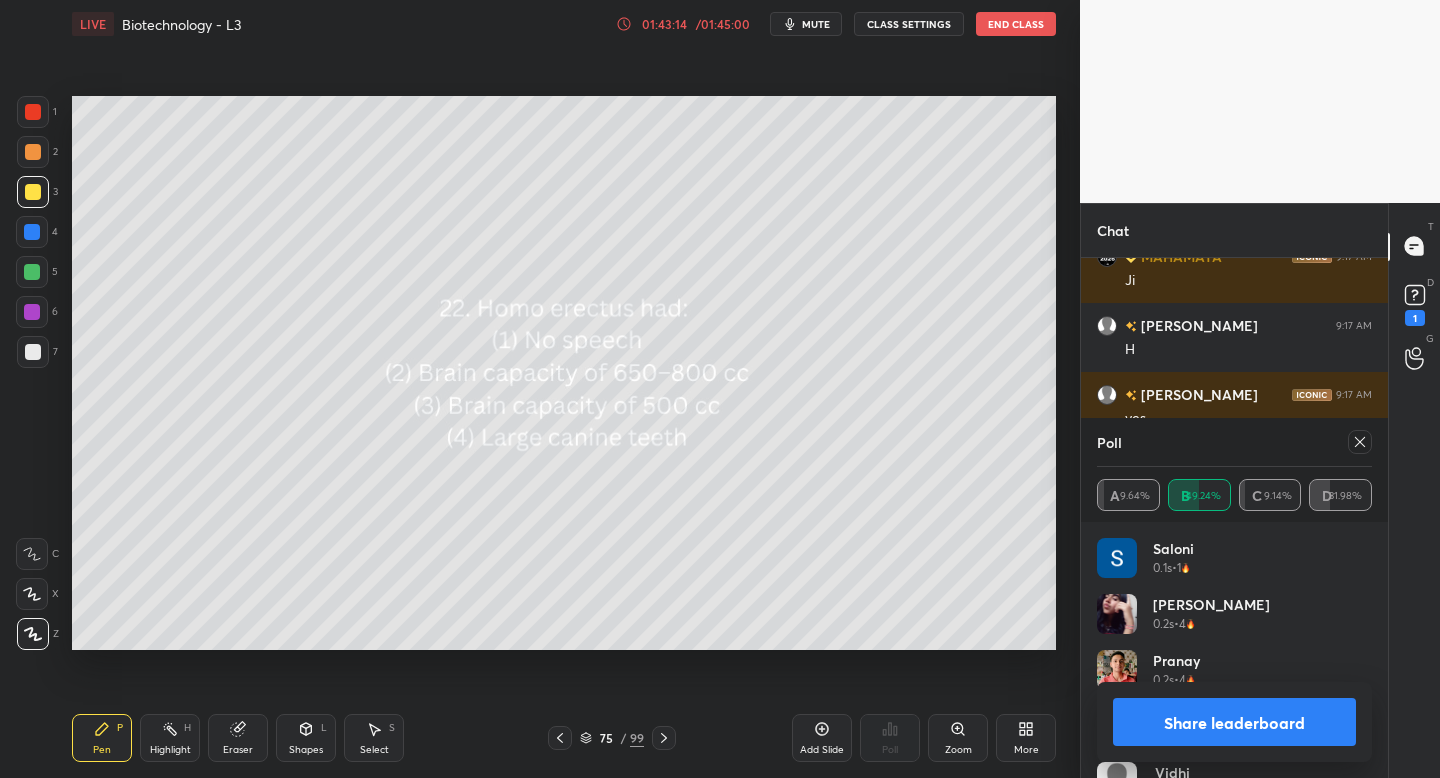 click 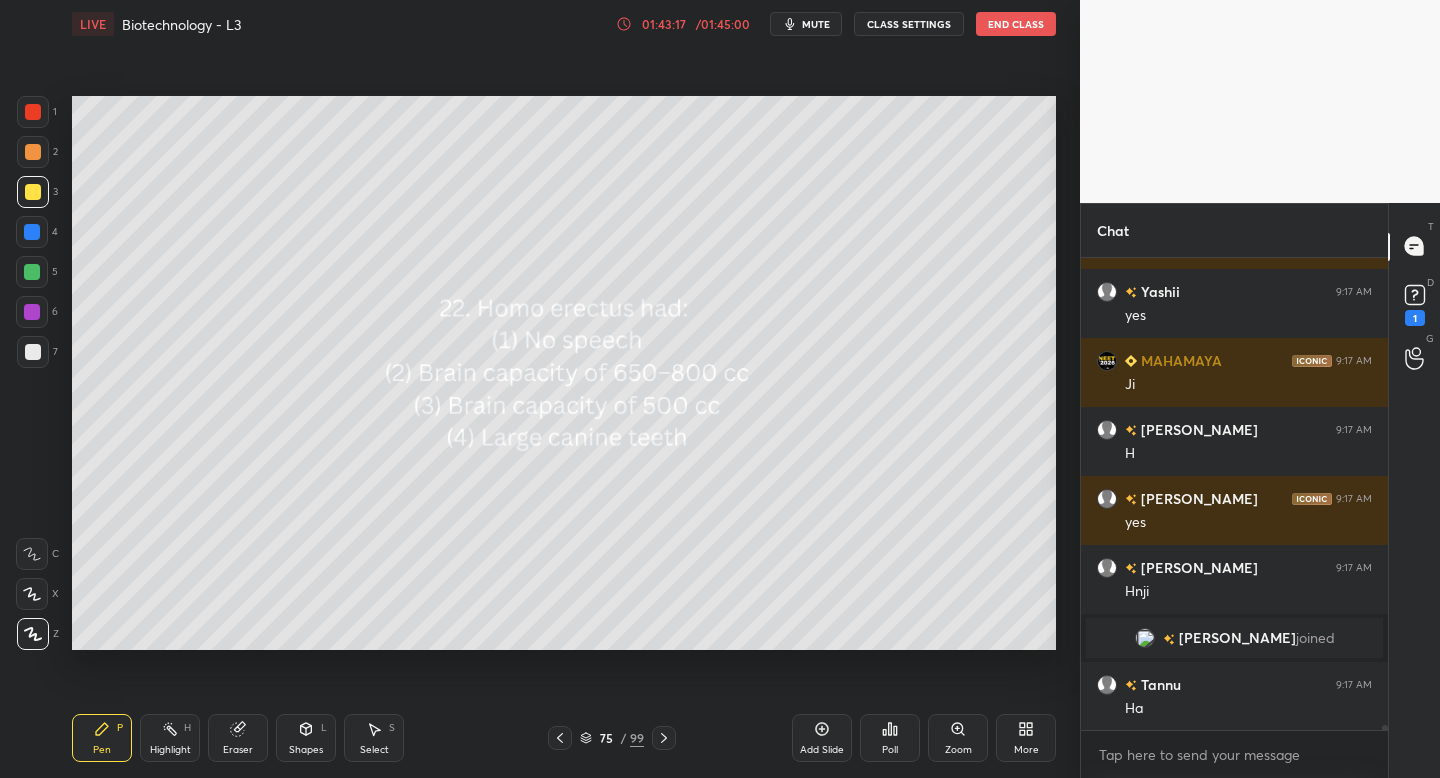 click at bounding box center (664, 738) 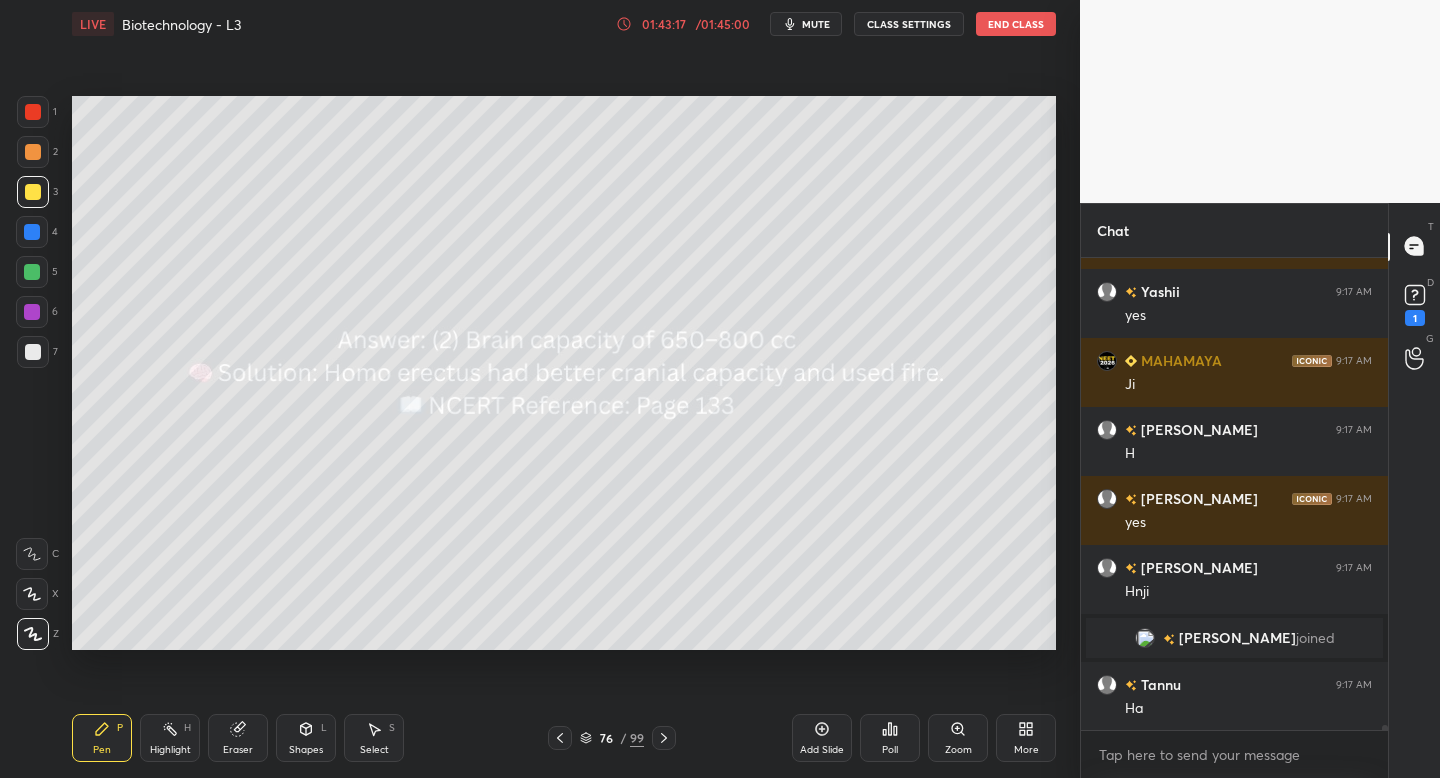click 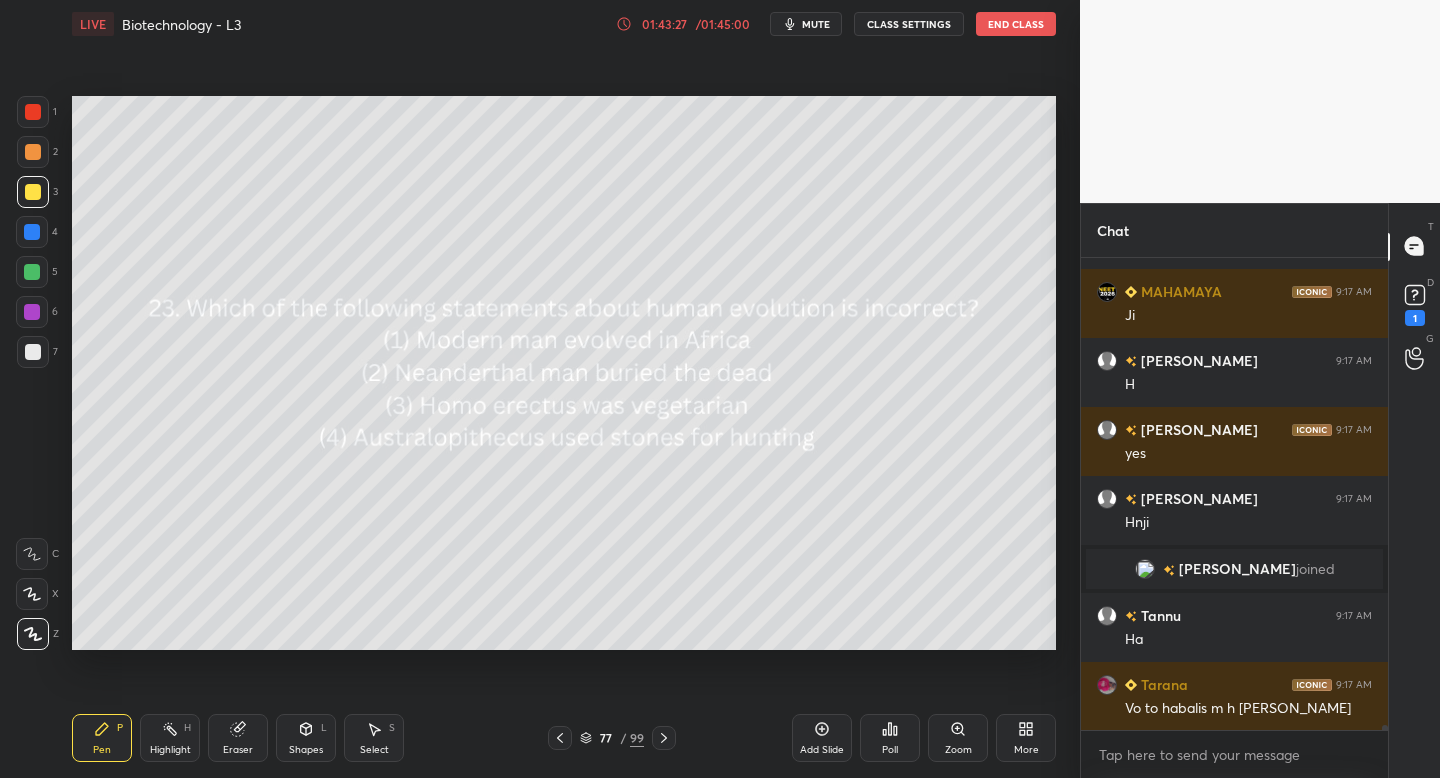click on "Poll" at bounding box center (890, 738) 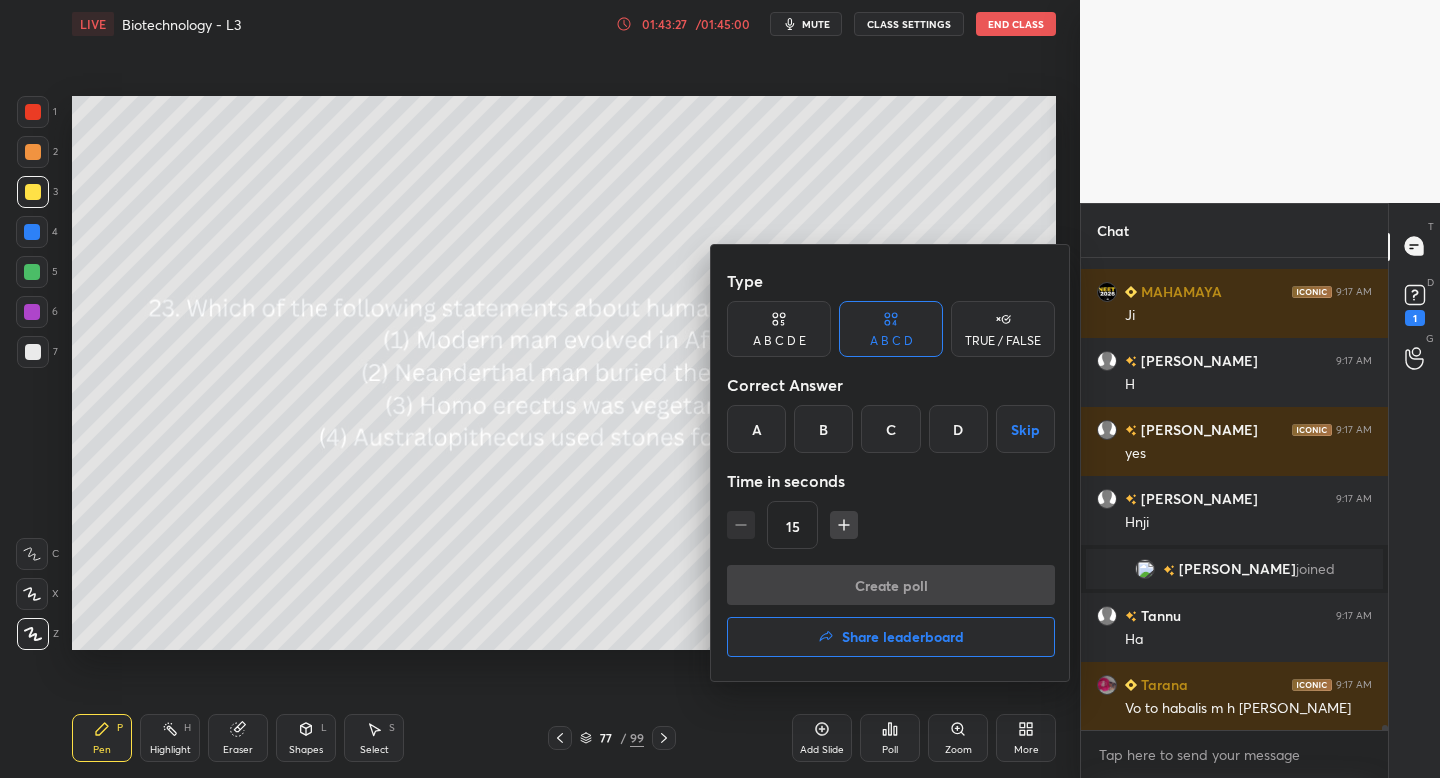click on "C" at bounding box center [890, 429] 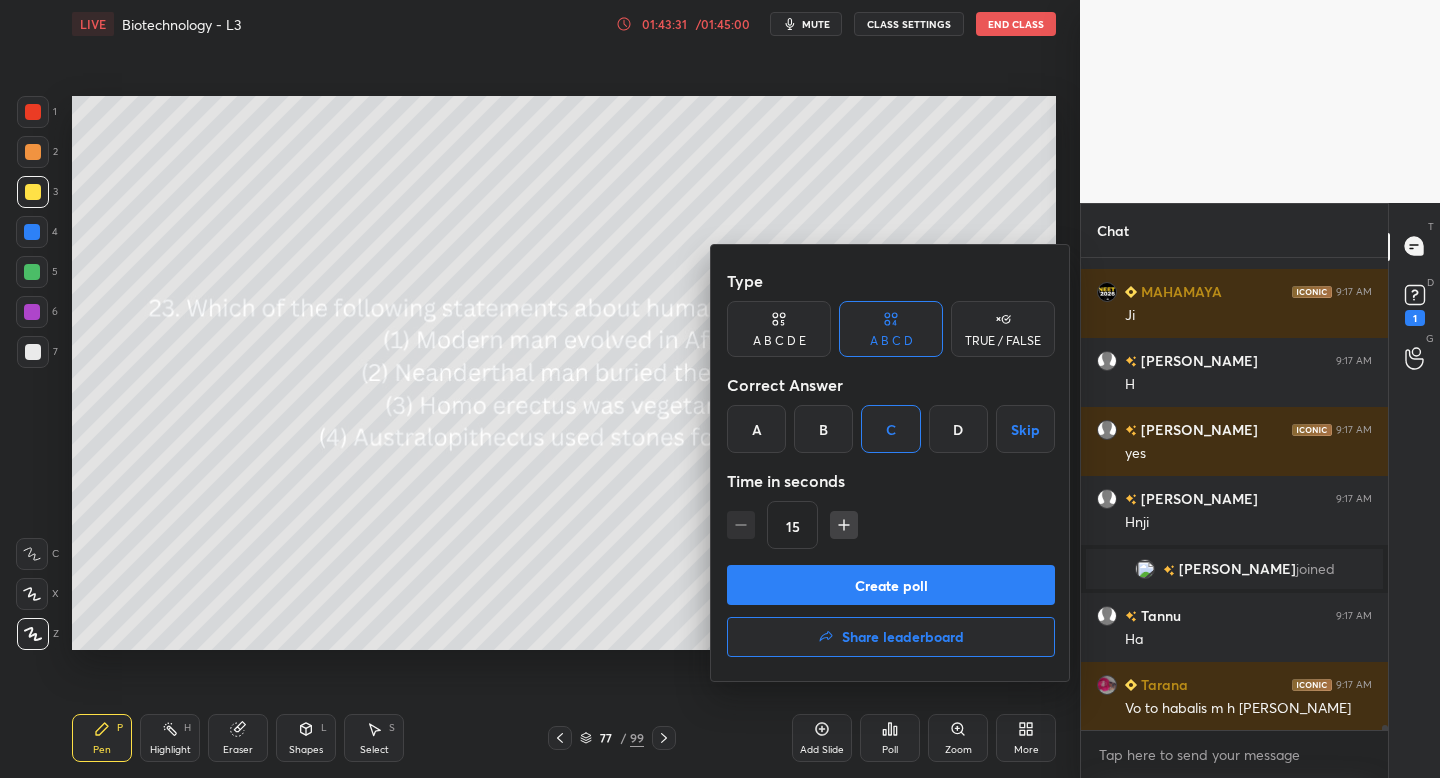 drag, startPoint x: 884, startPoint y: 594, endPoint x: 934, endPoint y: 503, distance: 103.8316 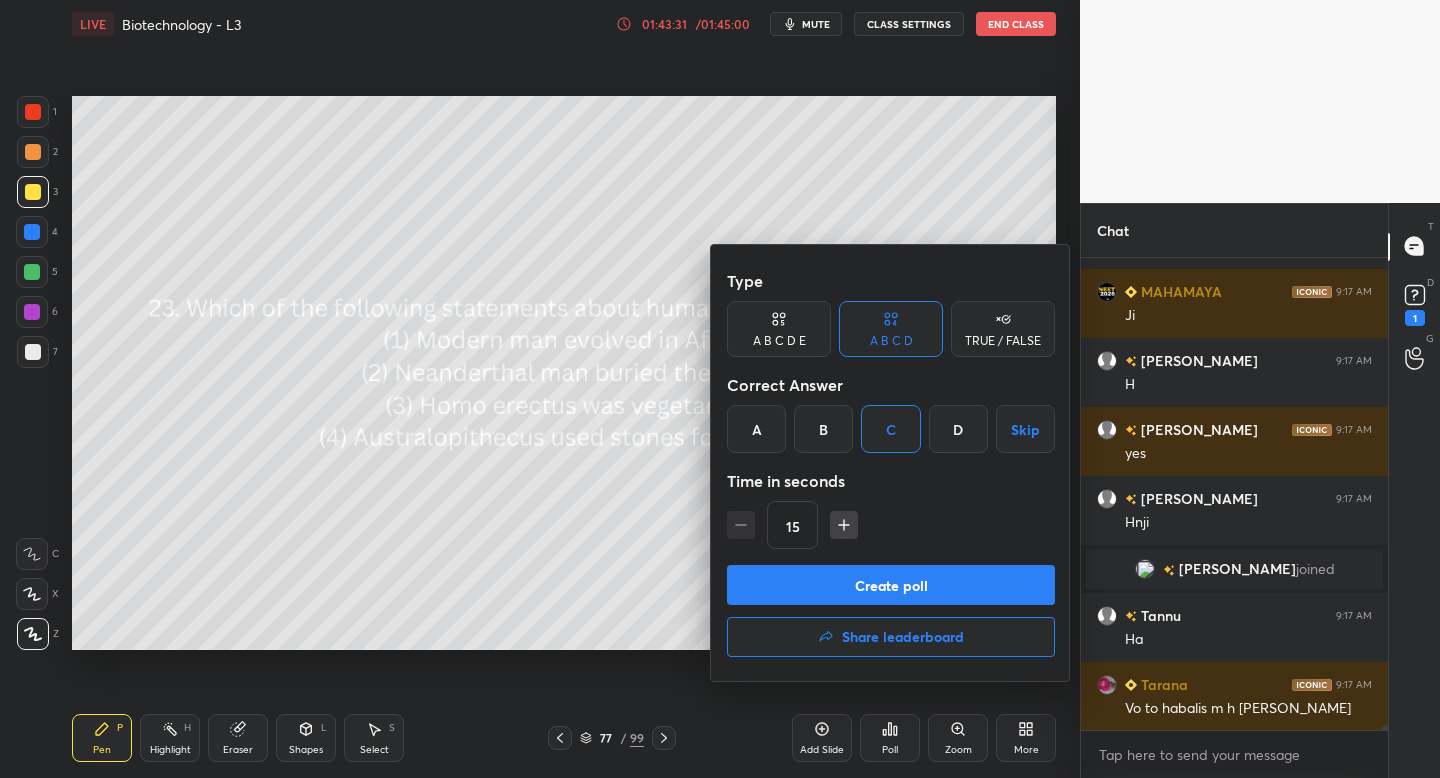 click on "Type A B C D E A B C D TRUE / FALSE Correct Answer A B C D Skip Time in seconds 15 Create poll Share leaderboard" at bounding box center [891, 463] 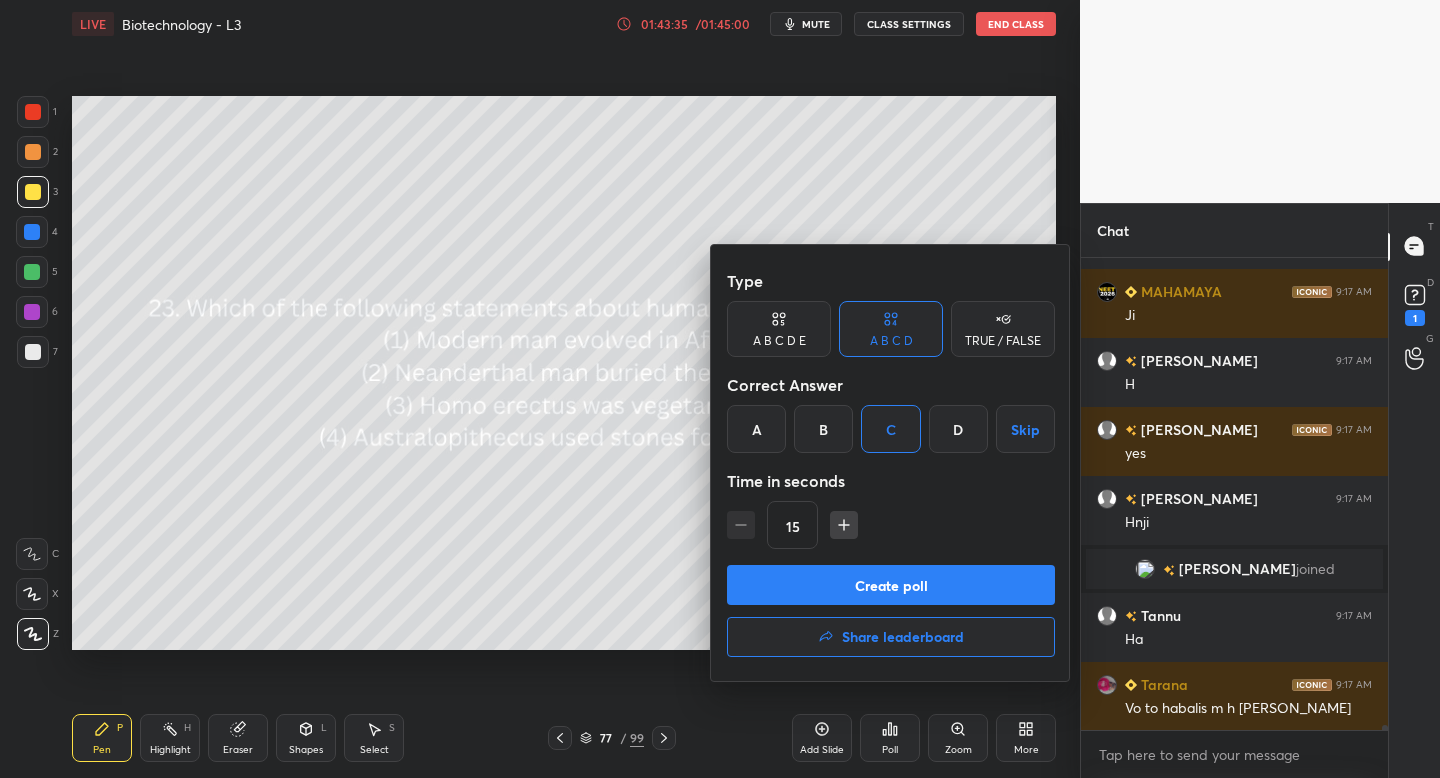 click on "Create poll" at bounding box center [891, 585] 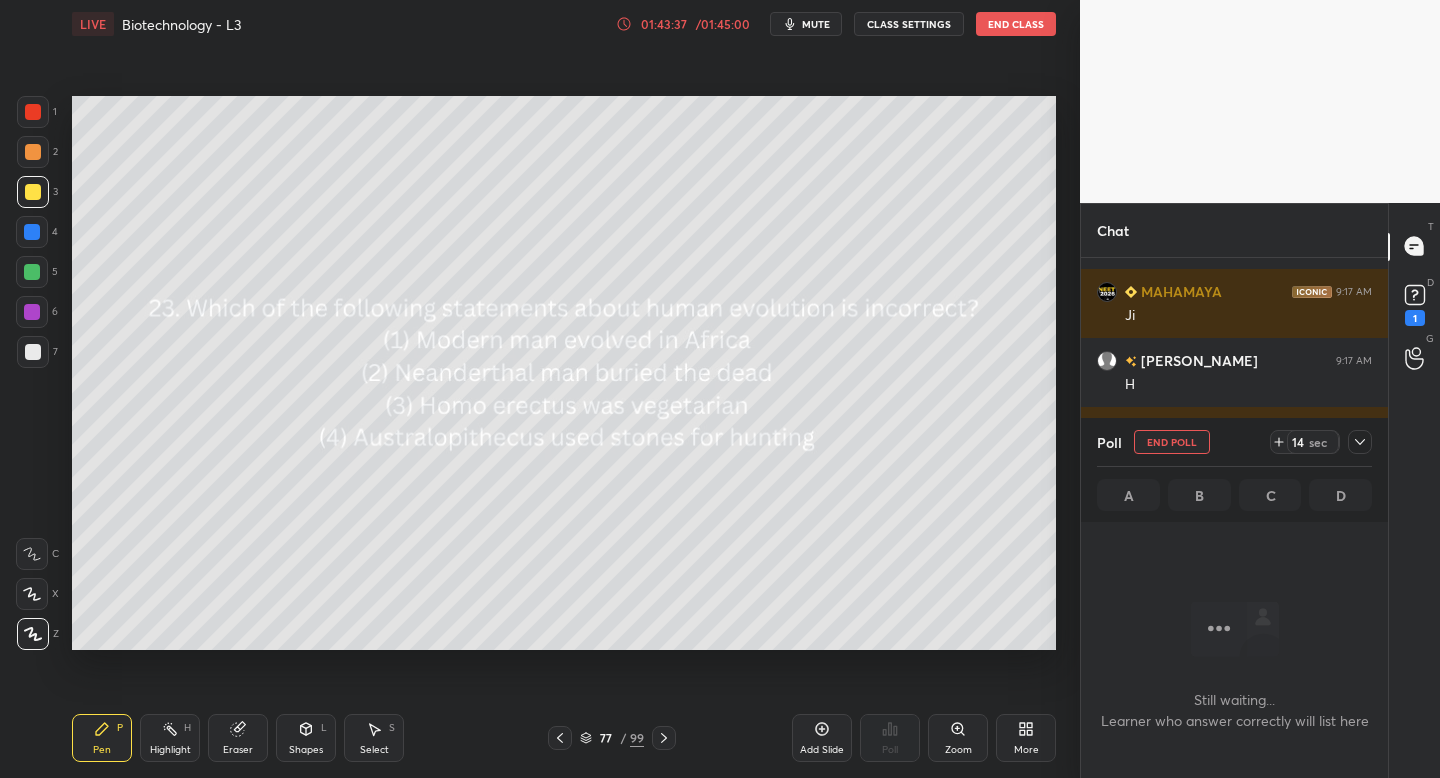 click 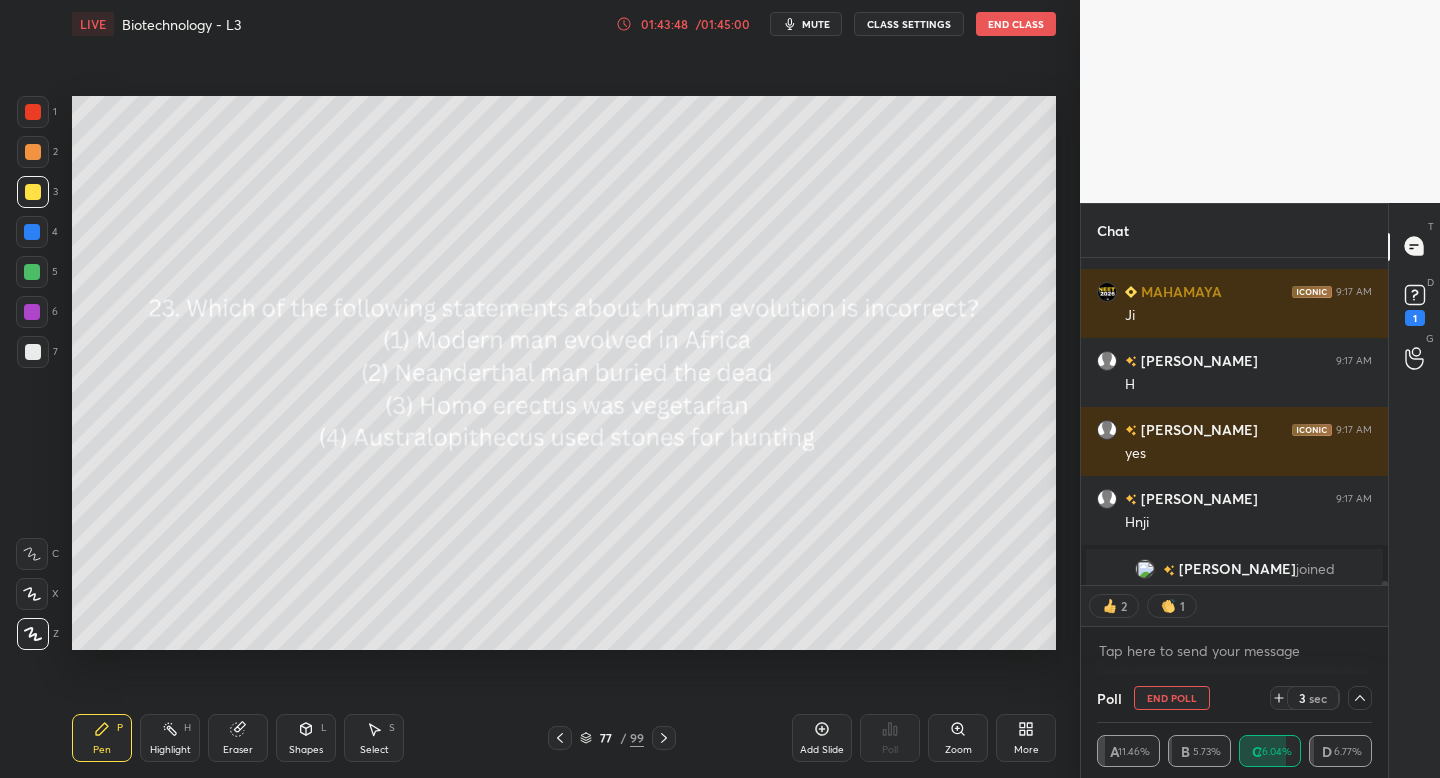 click 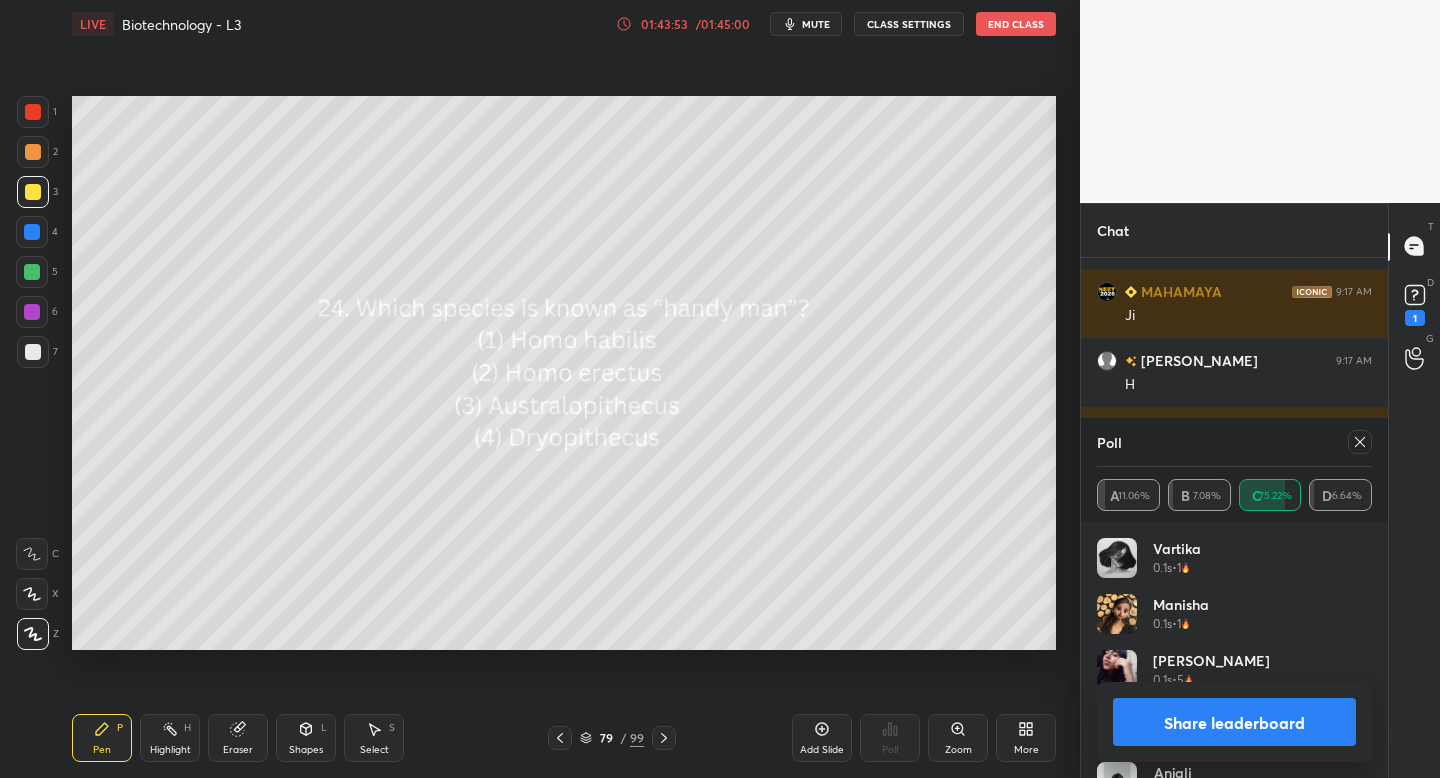 click at bounding box center [664, 738] 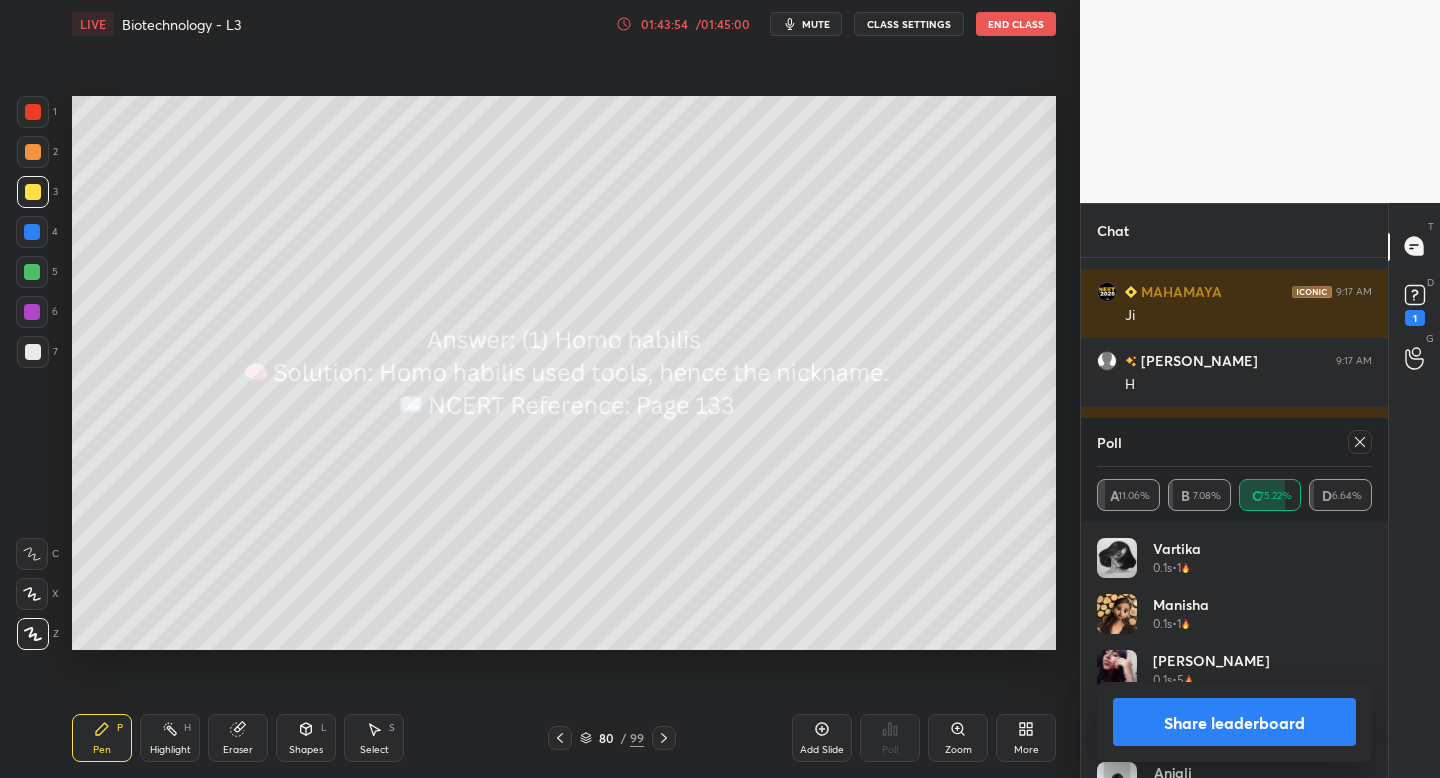 click at bounding box center [664, 738] 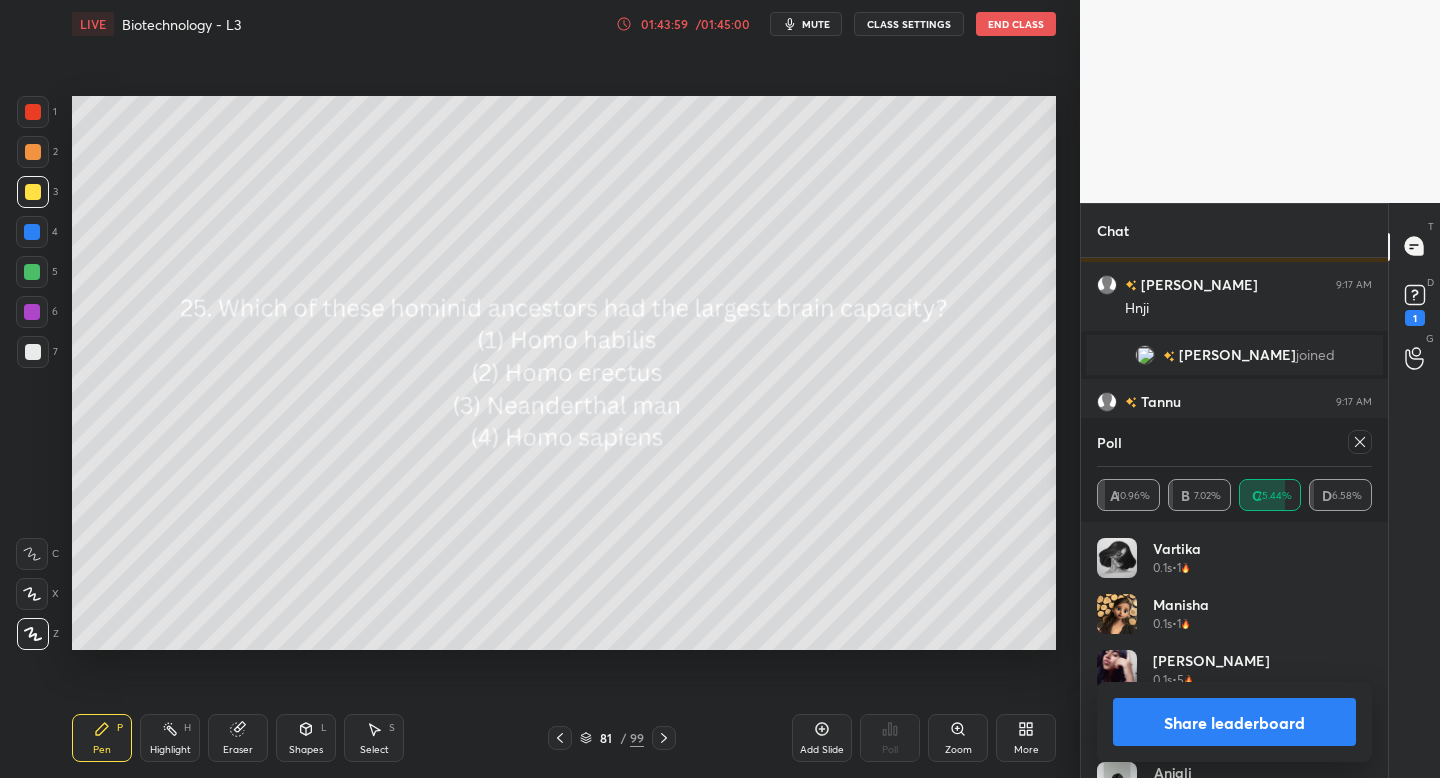 click 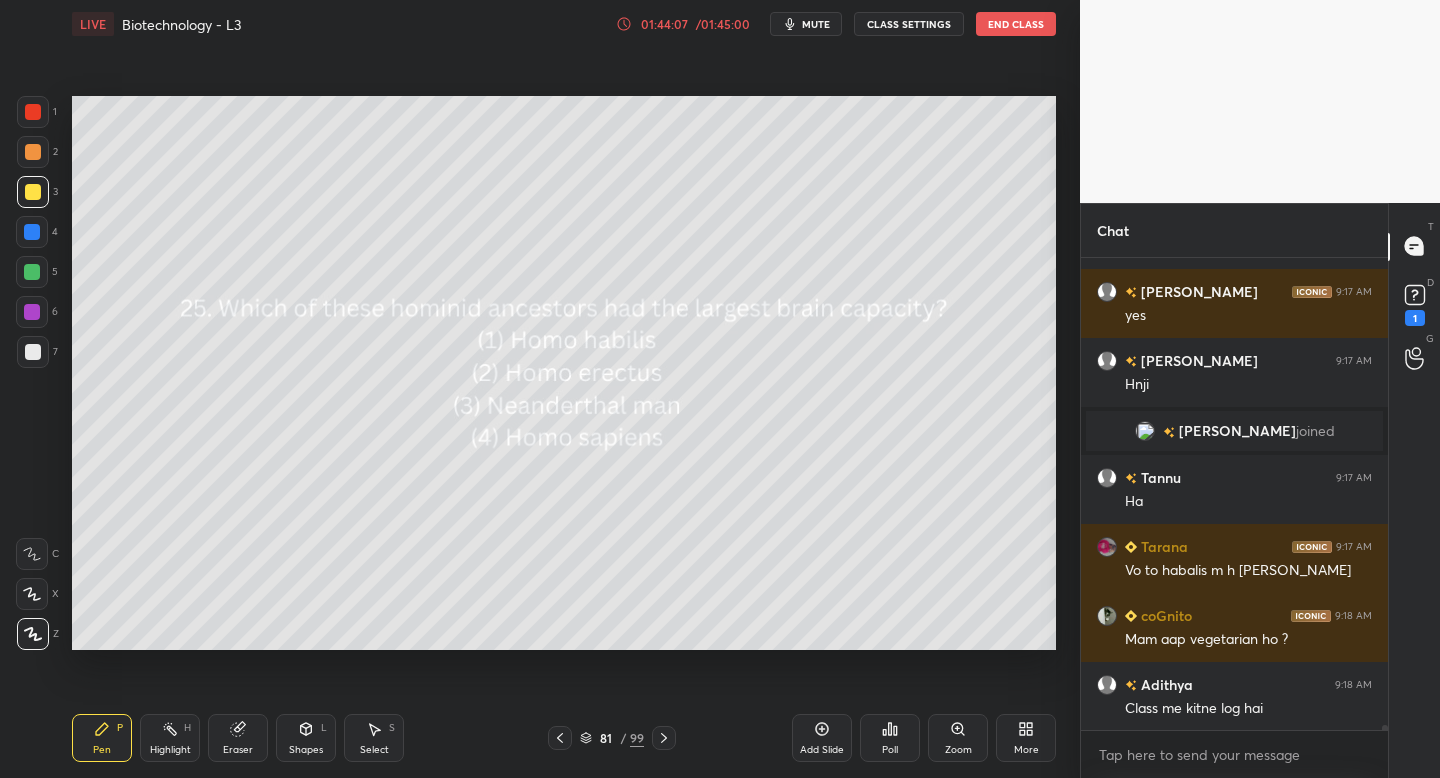 click 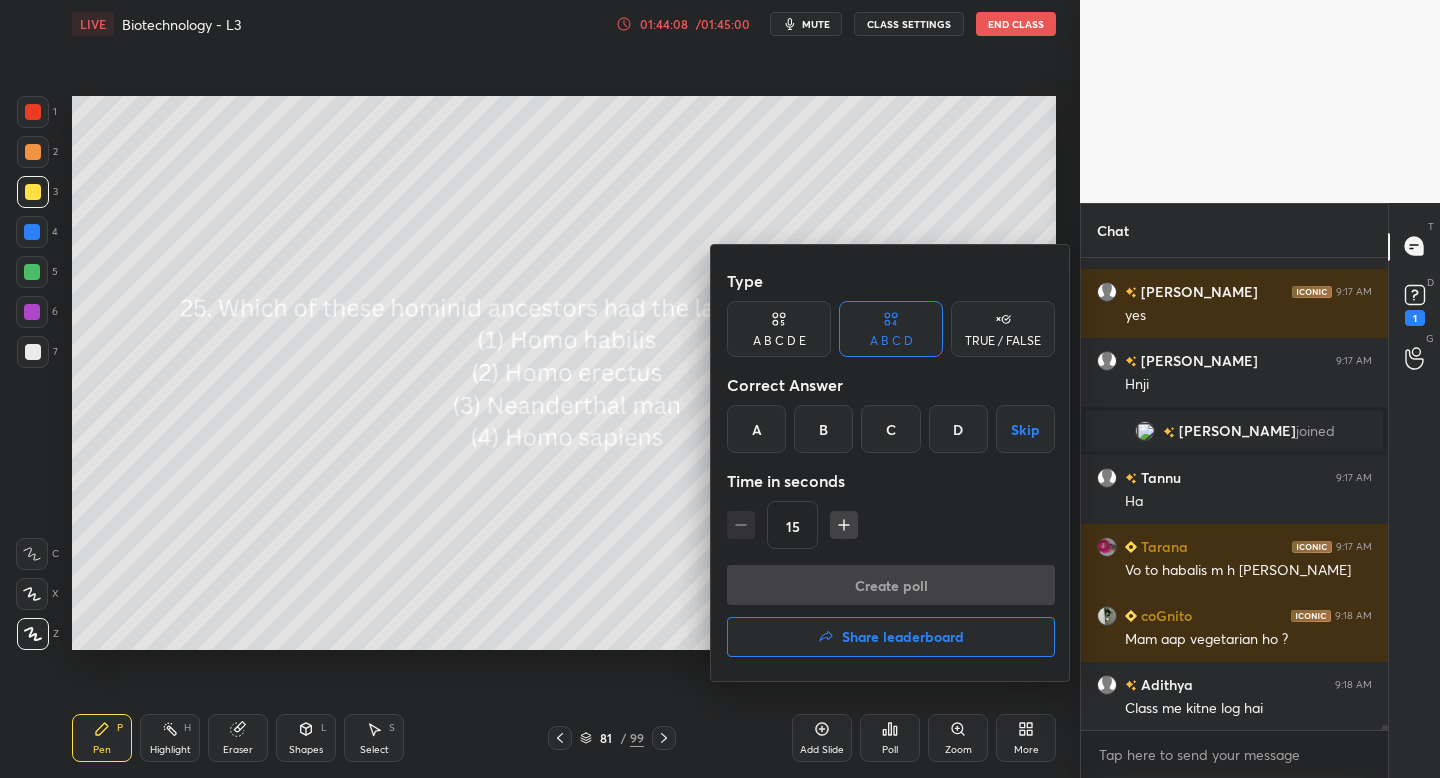 click on "C" at bounding box center [890, 429] 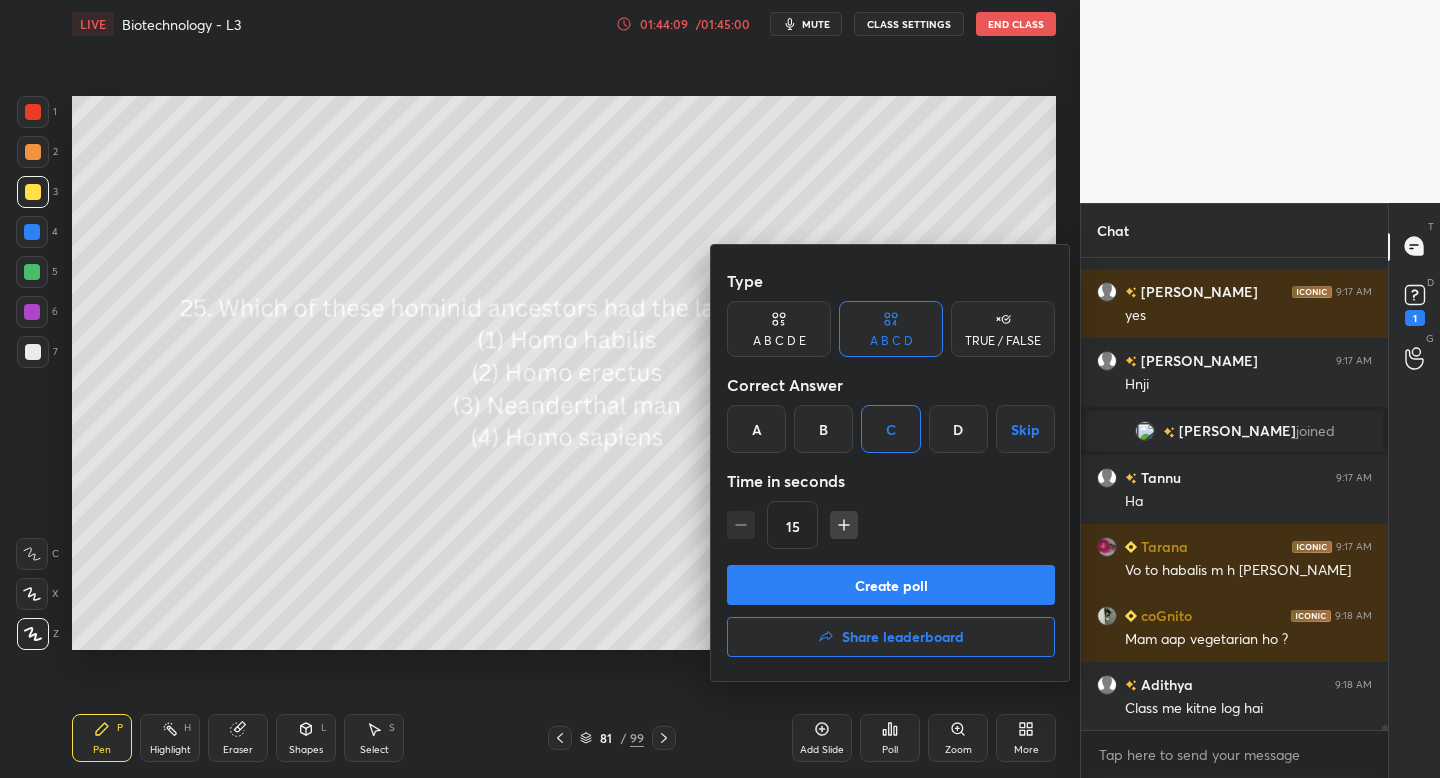 click on "Create poll" at bounding box center [891, 585] 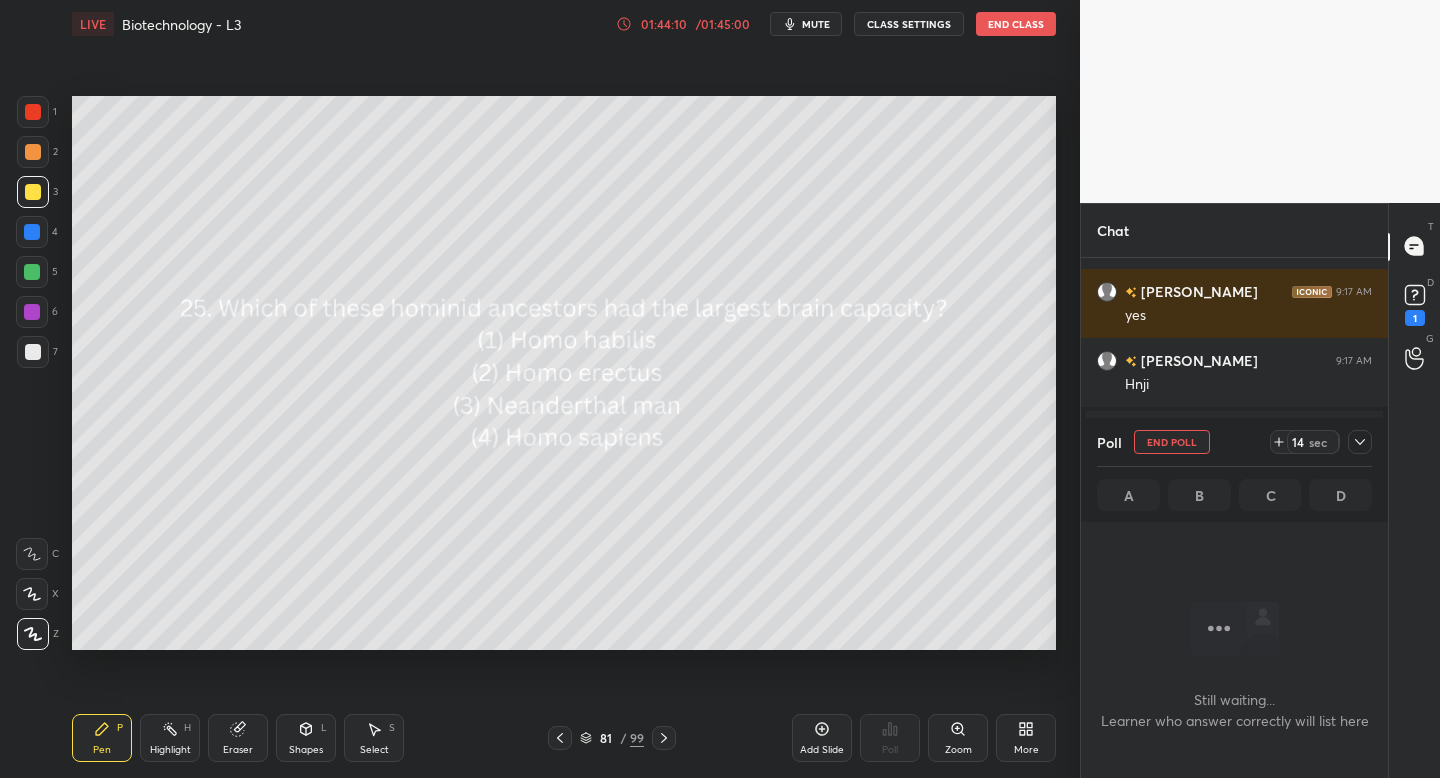click 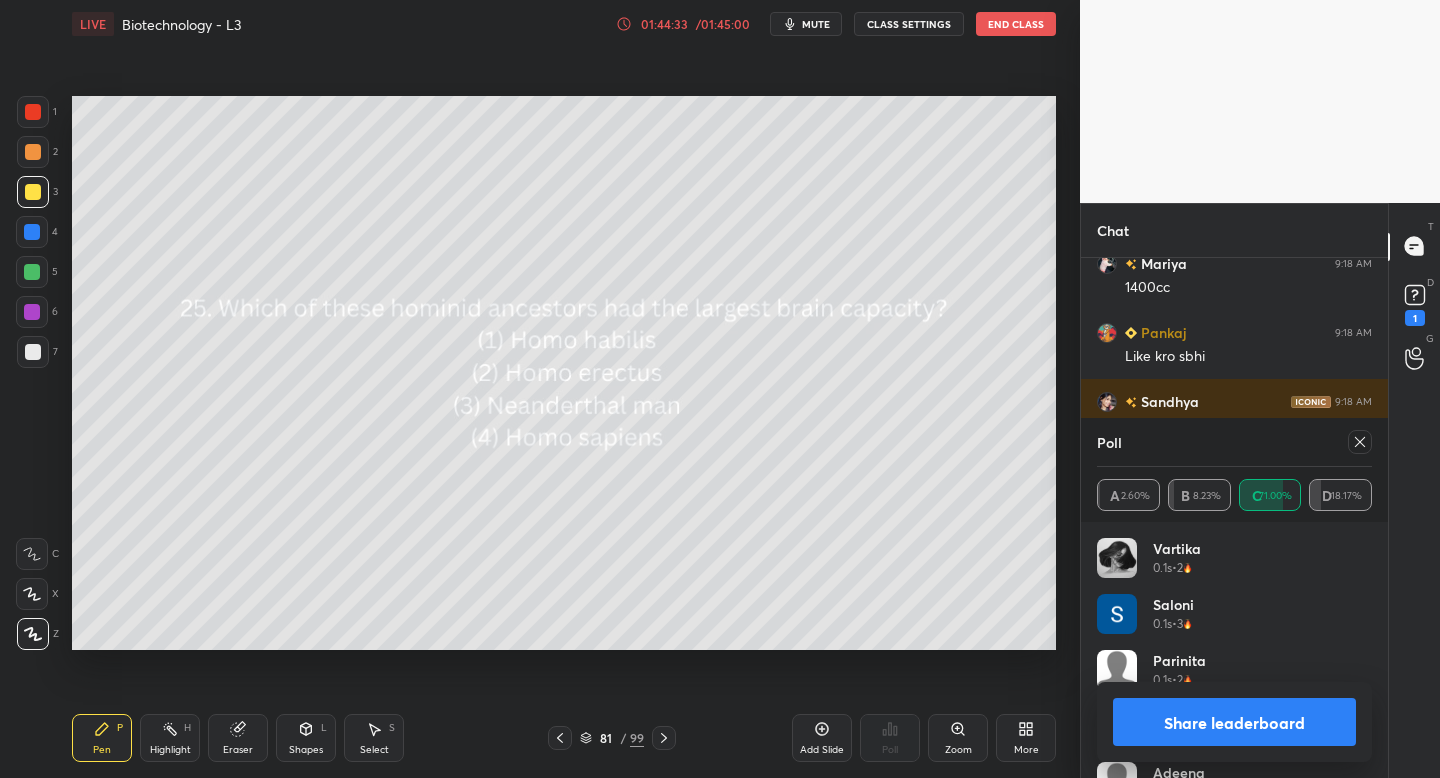 click 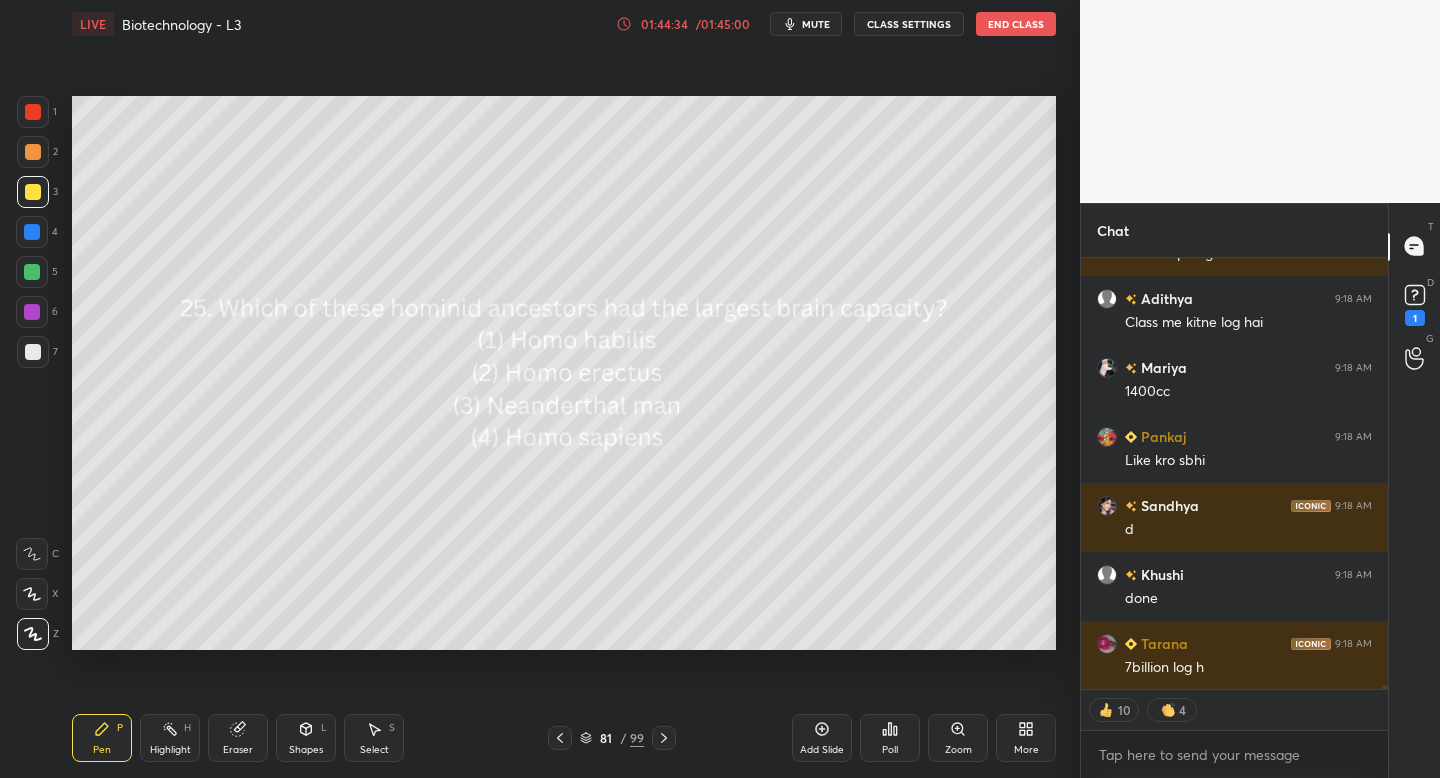 click on "81 / 99" at bounding box center [612, 738] 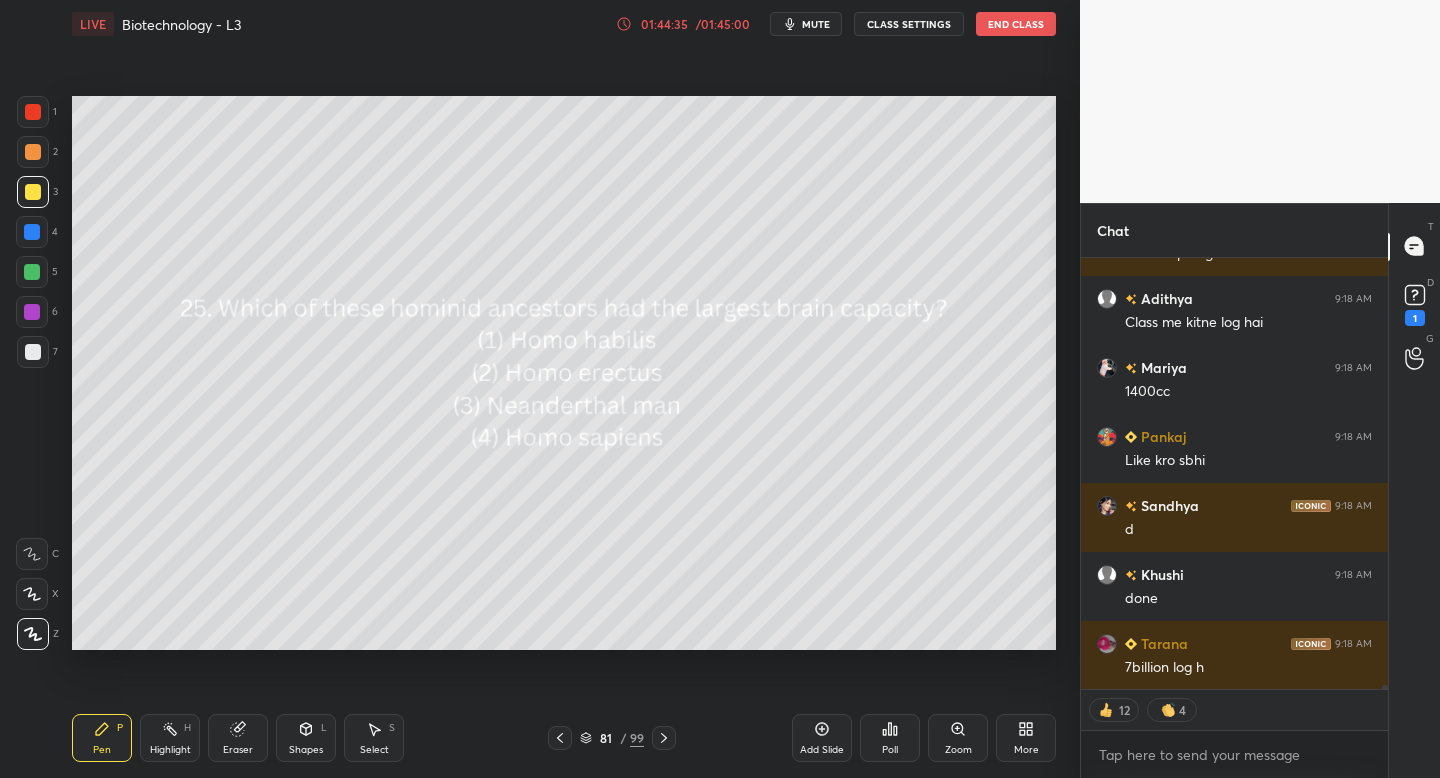 click 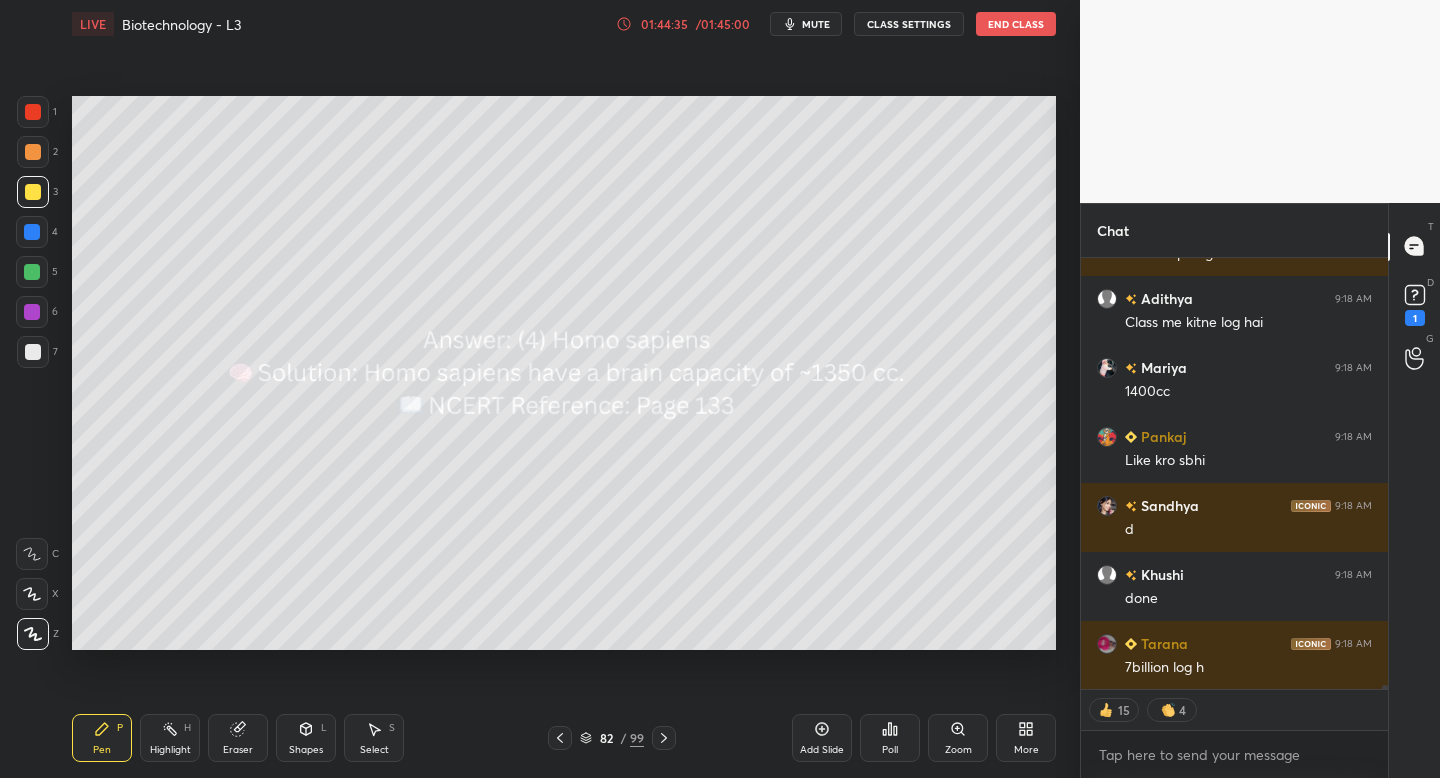 click 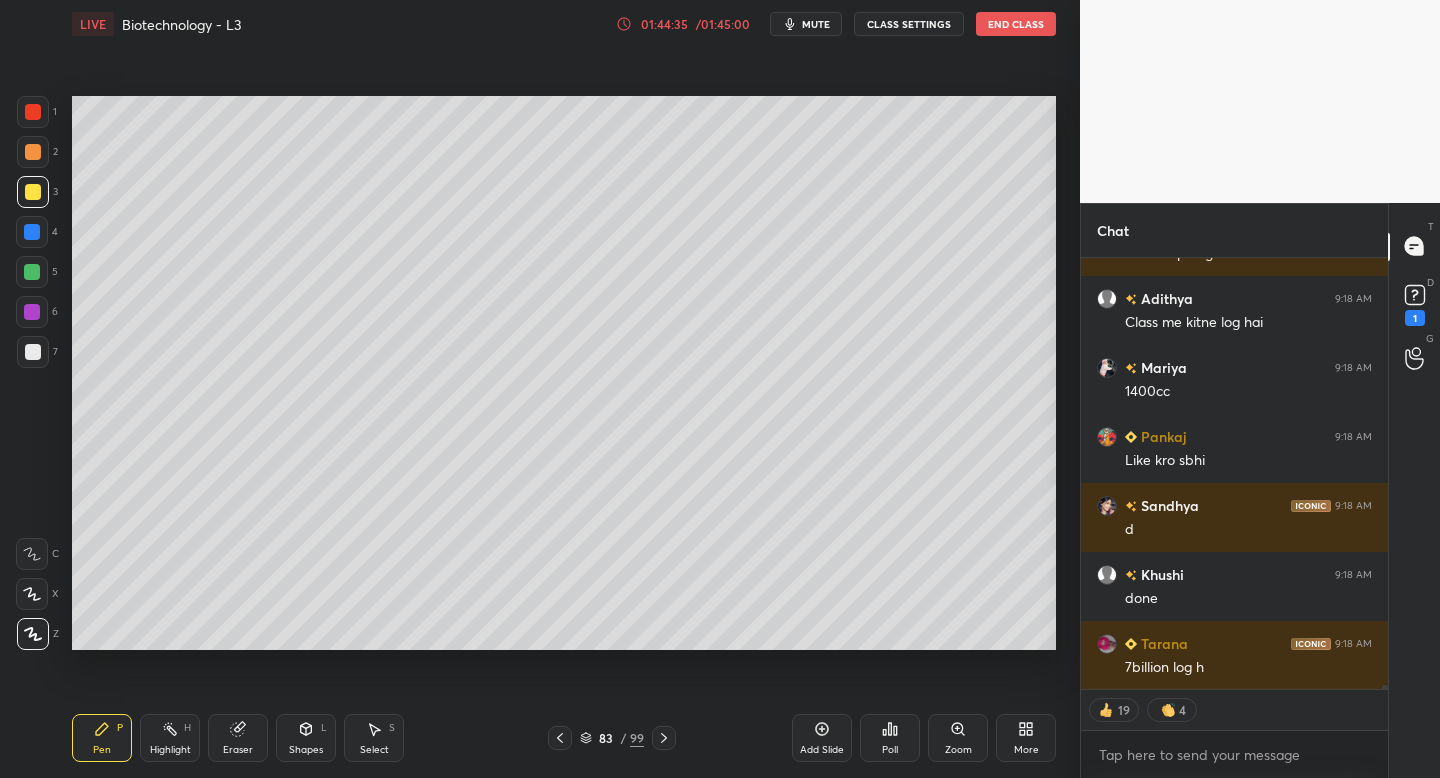 click 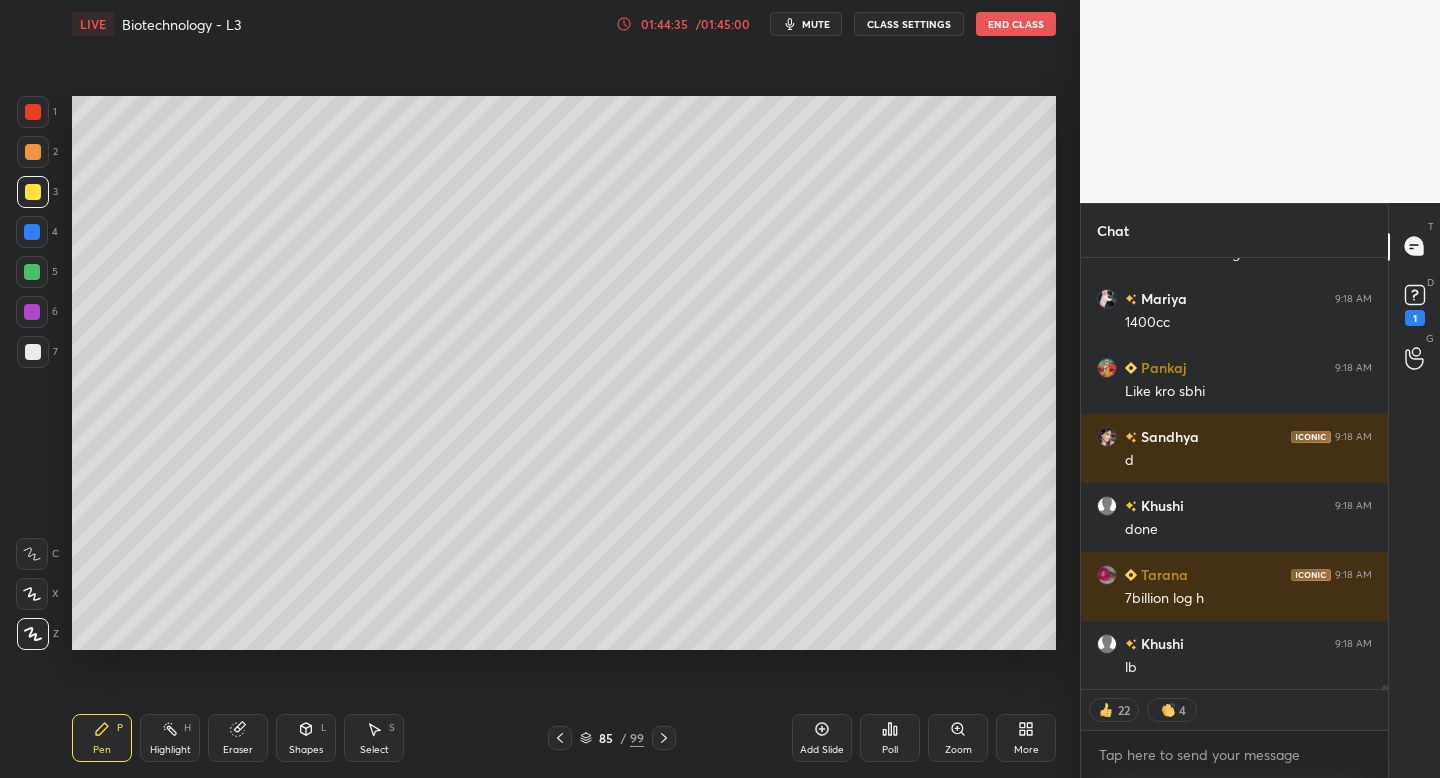 click 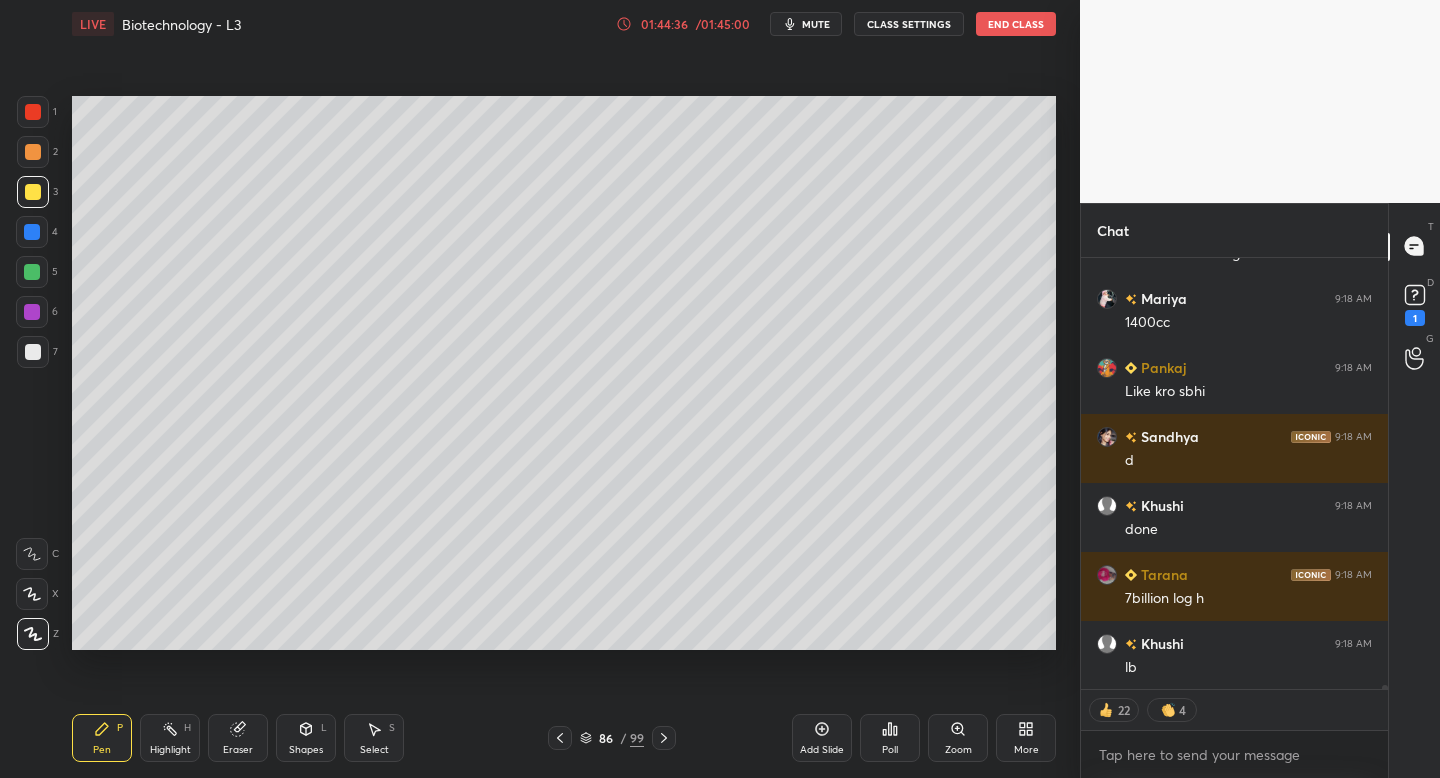 click 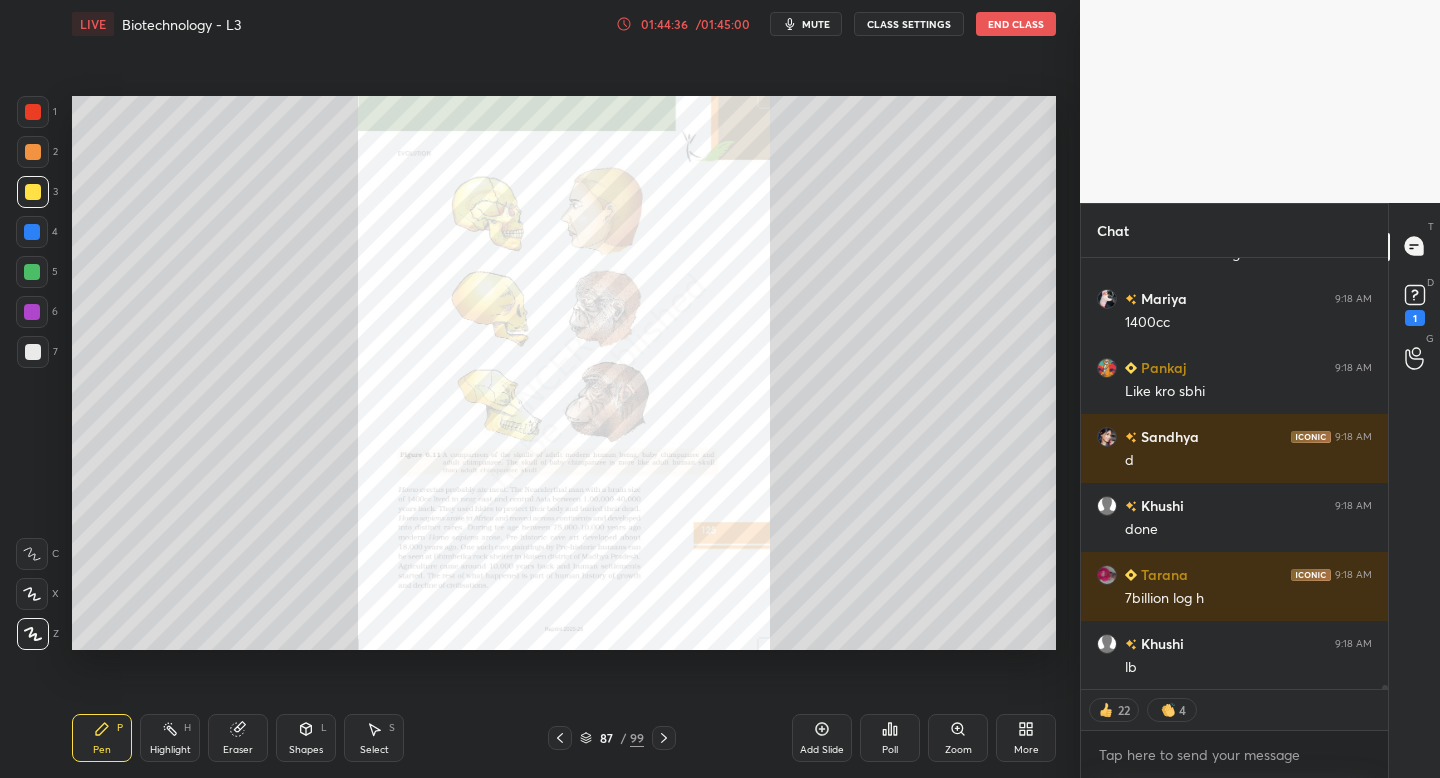 click at bounding box center (664, 738) 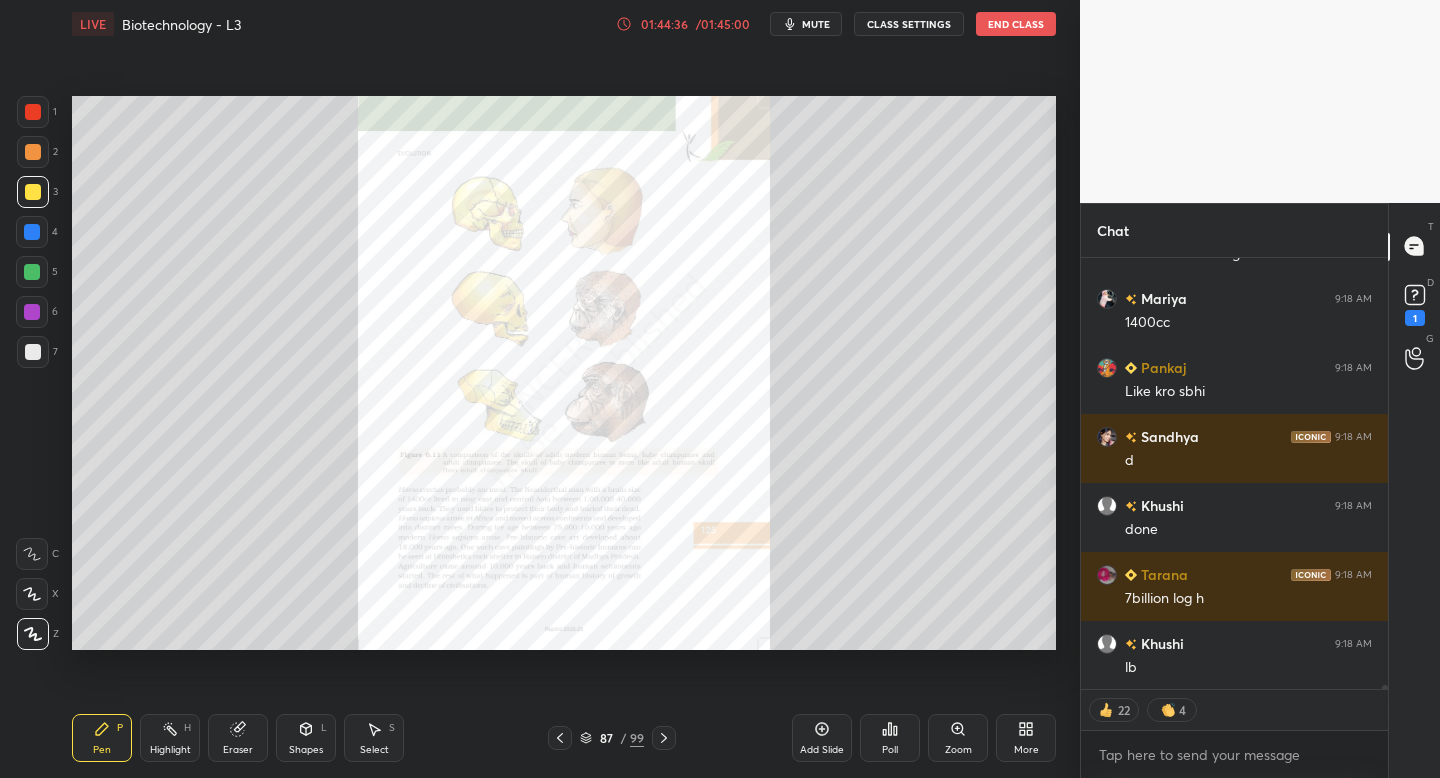 click 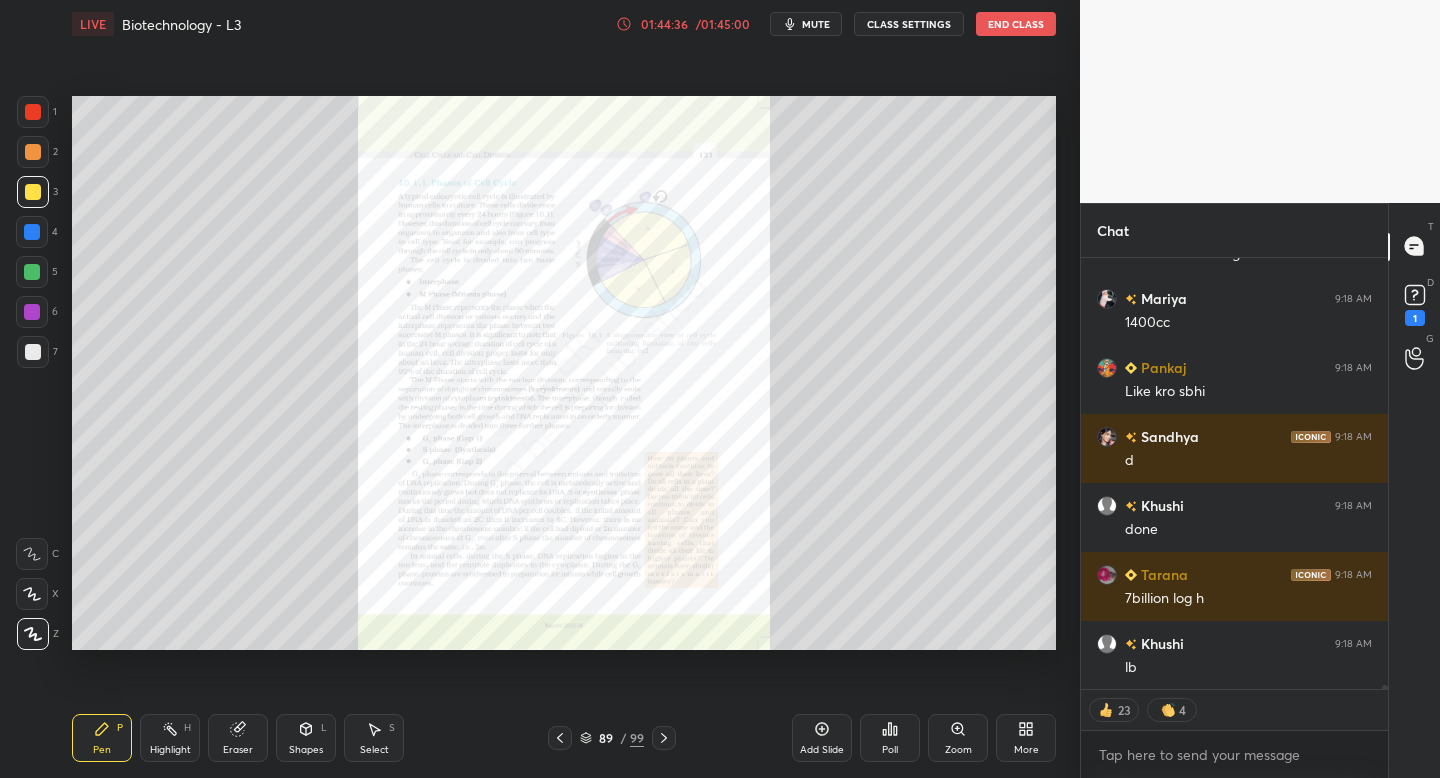 click at bounding box center (664, 738) 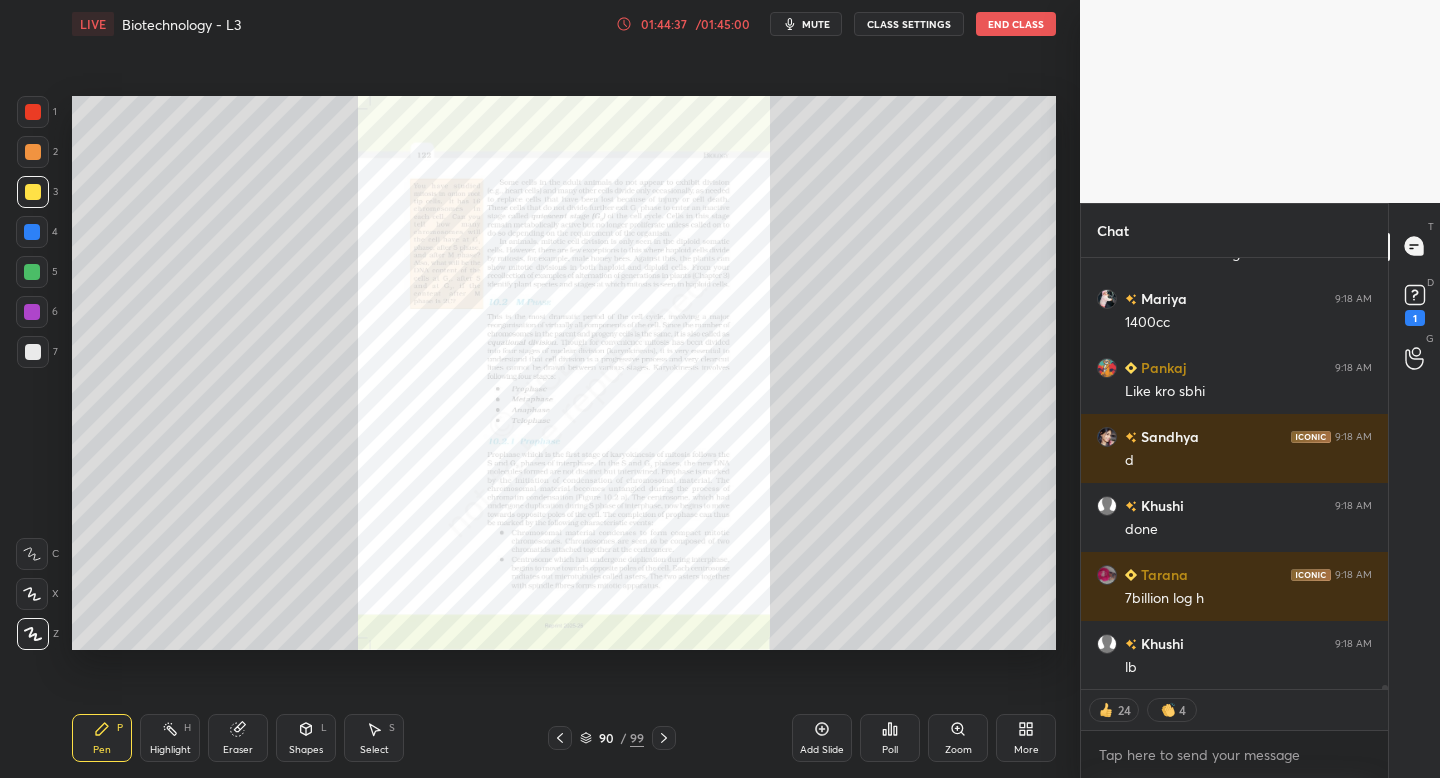 click 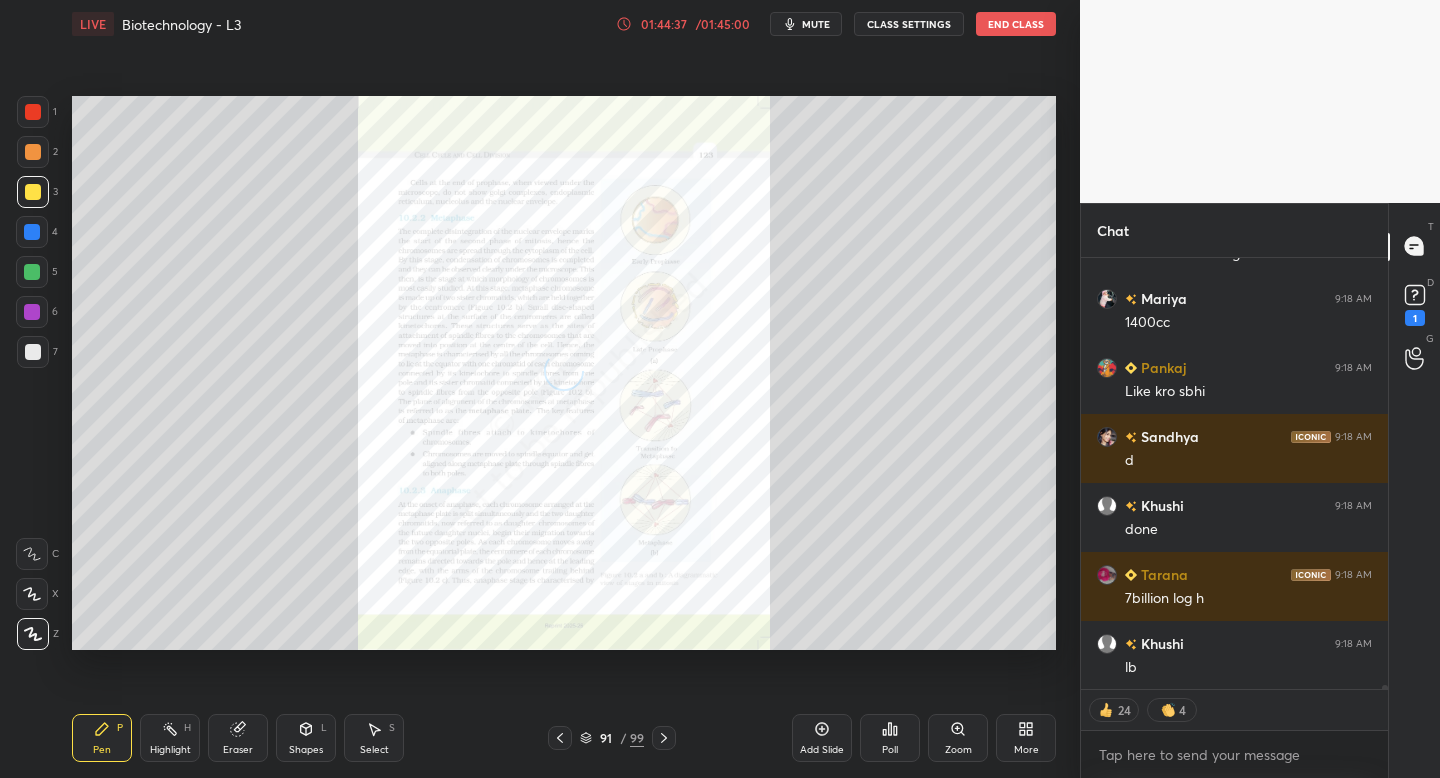 click 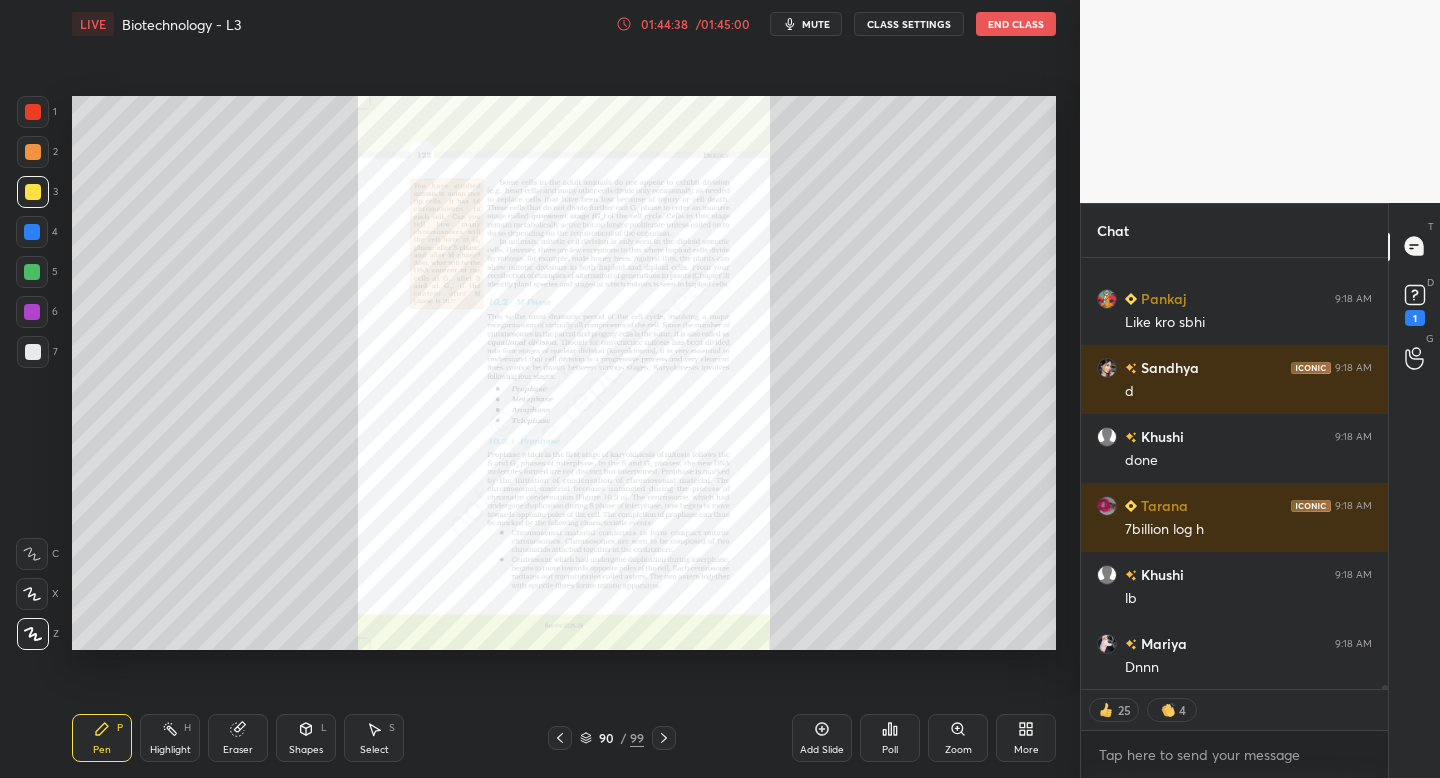click 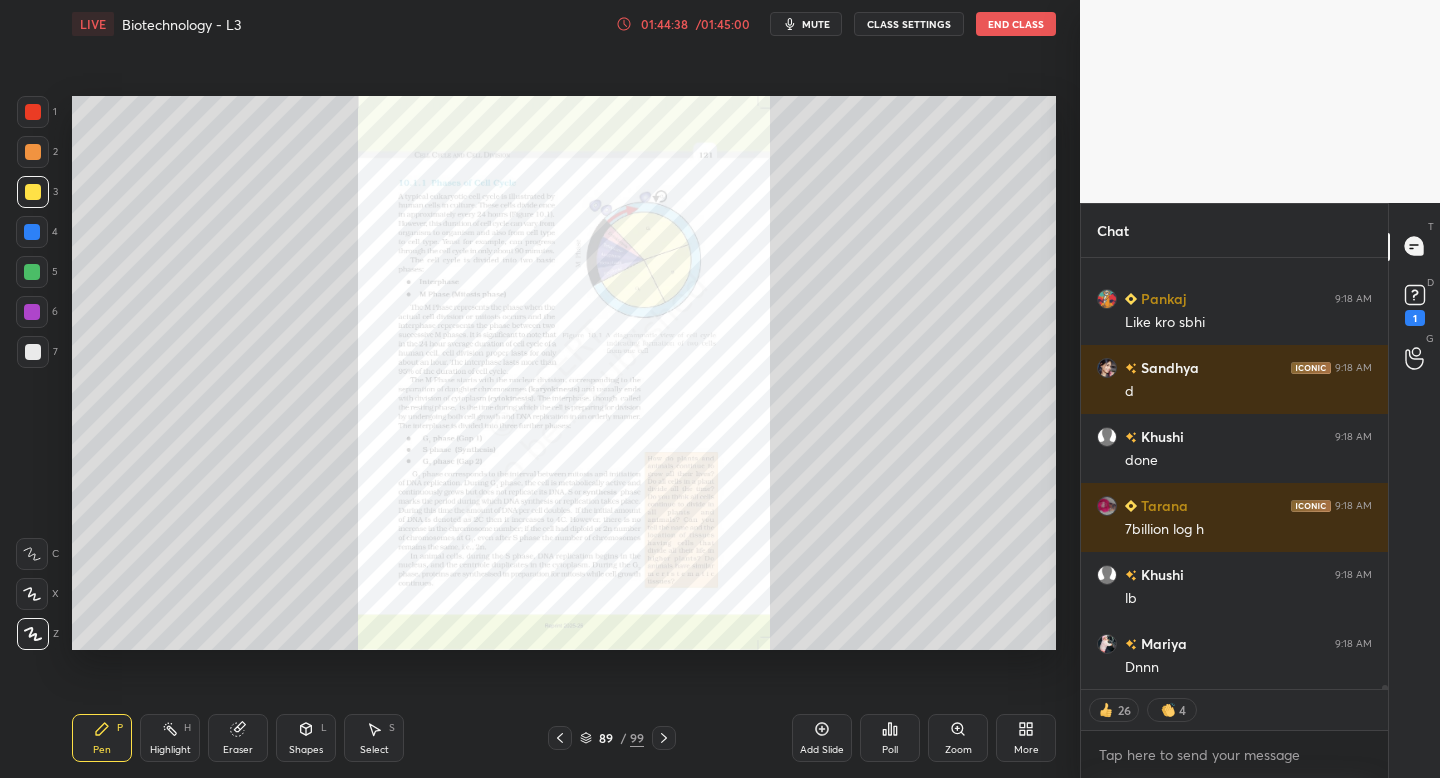 click 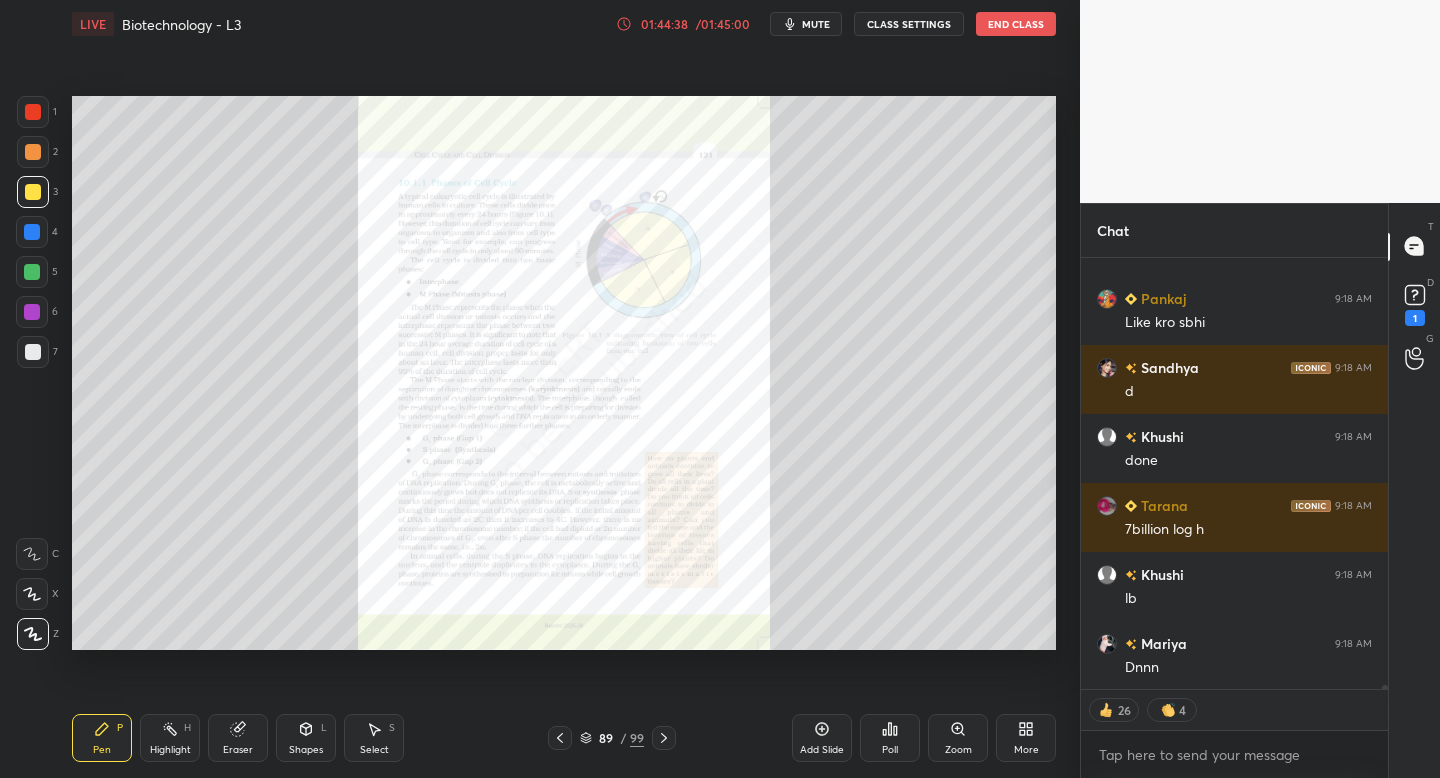 click 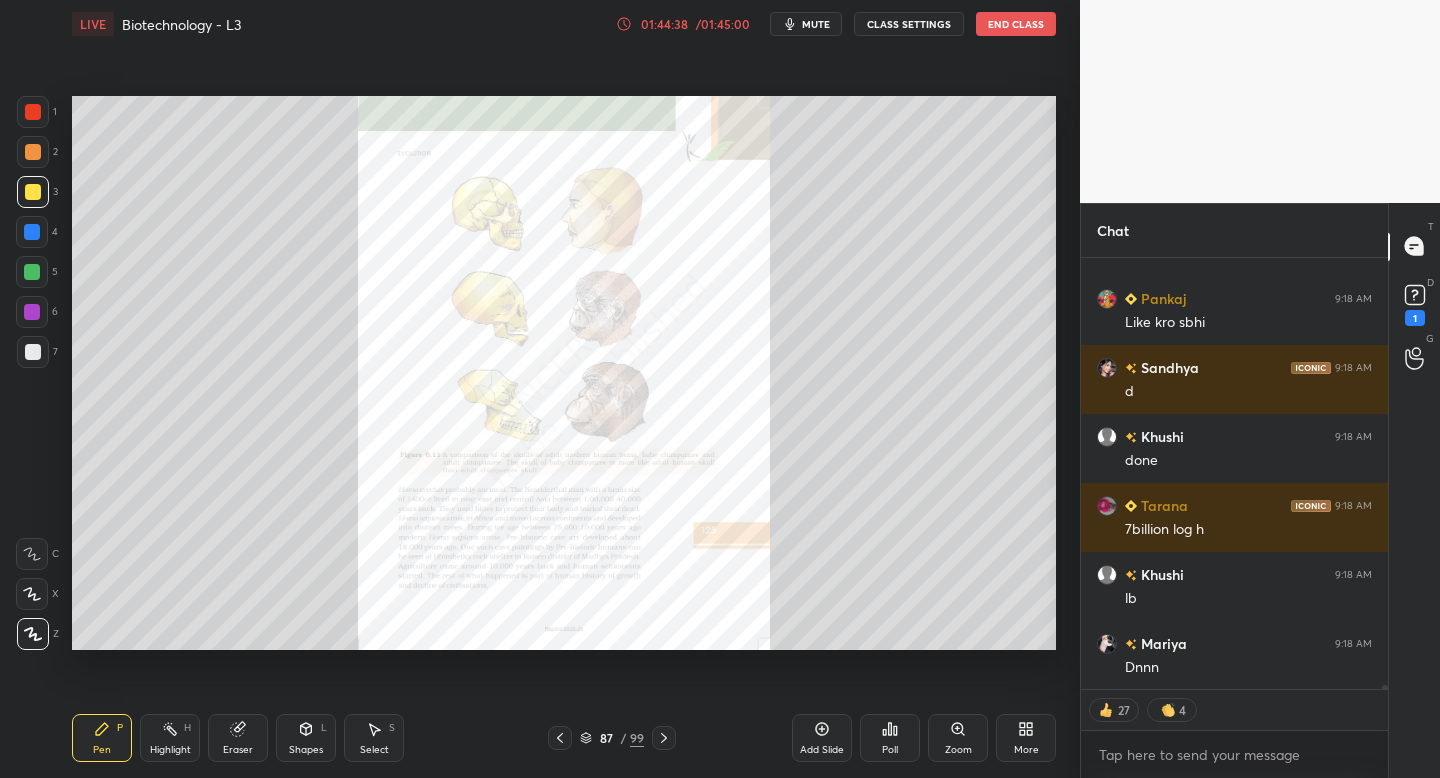 click 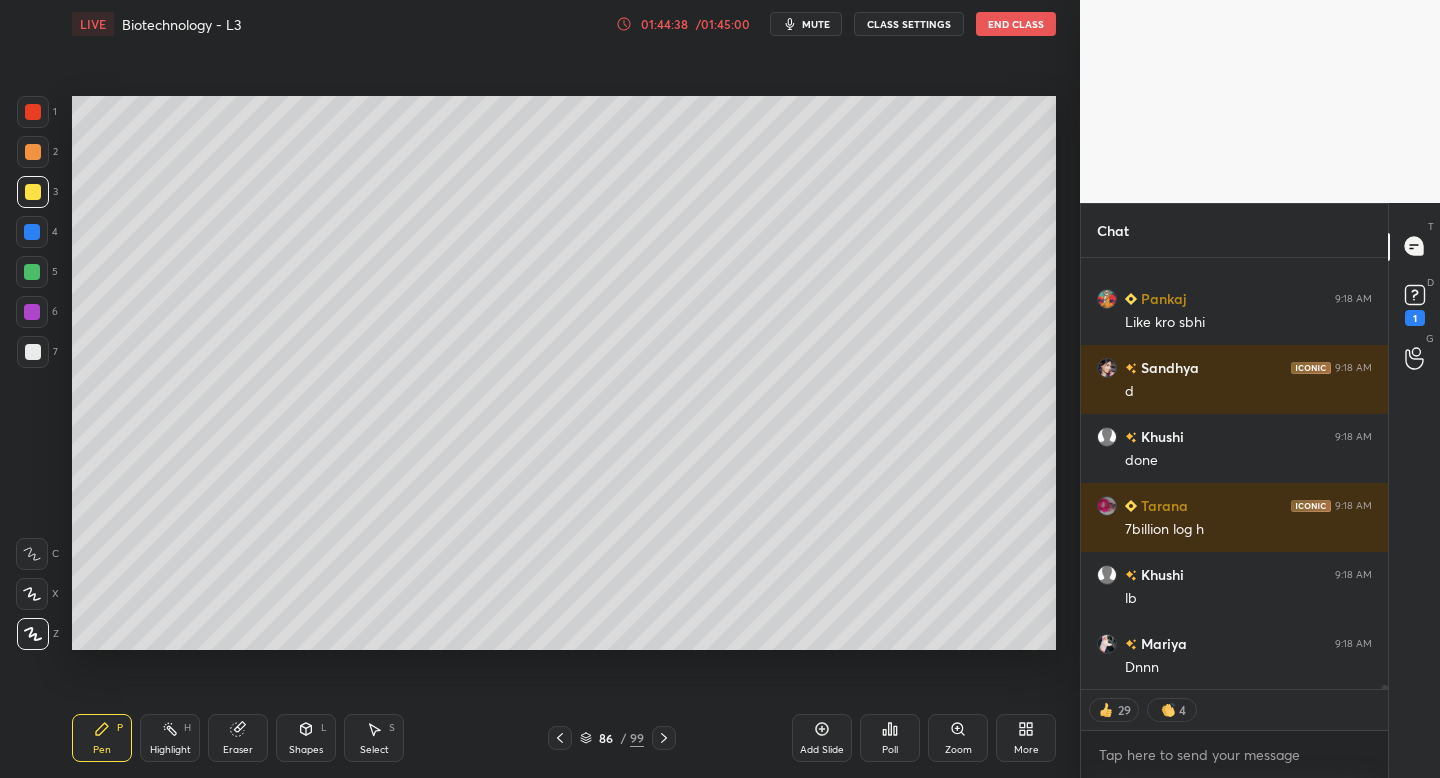 click 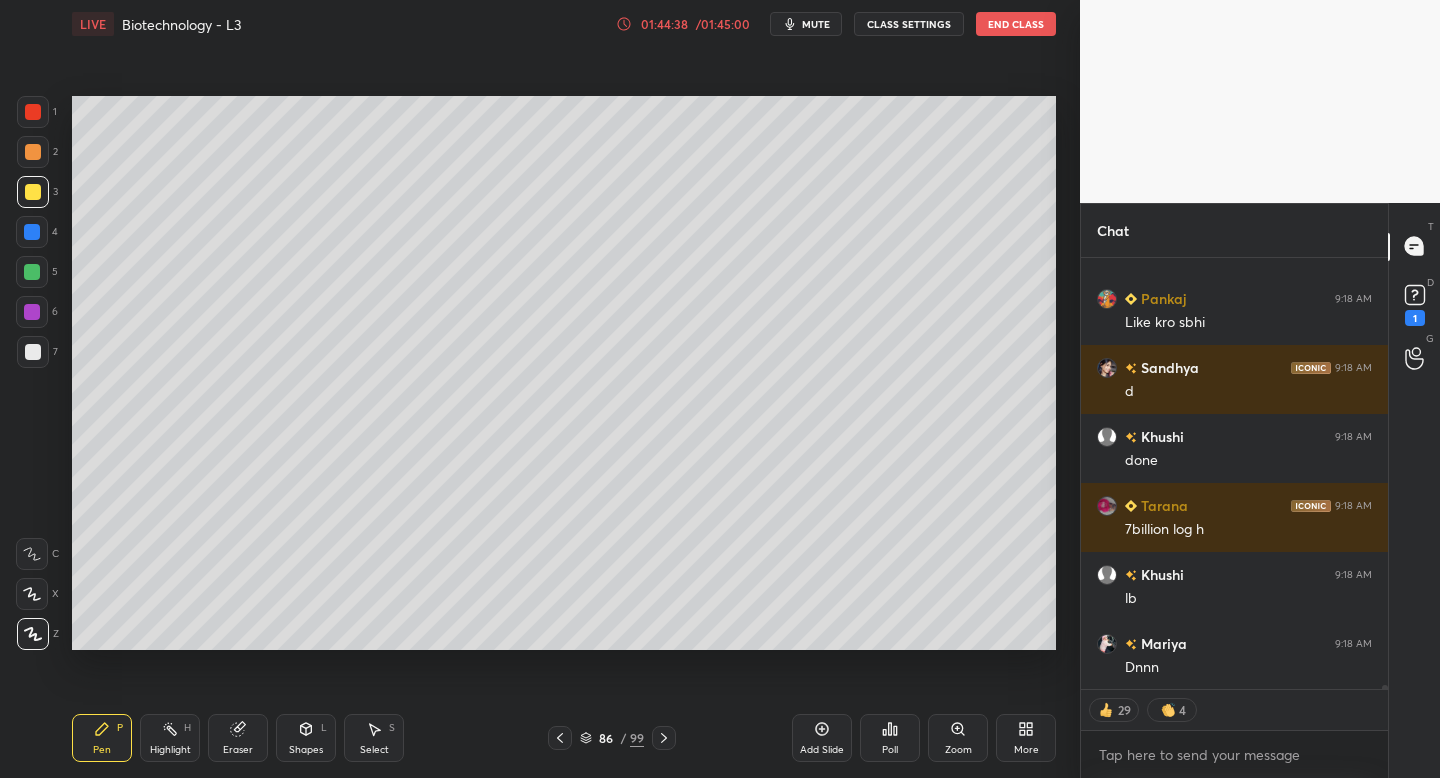 click at bounding box center (560, 738) 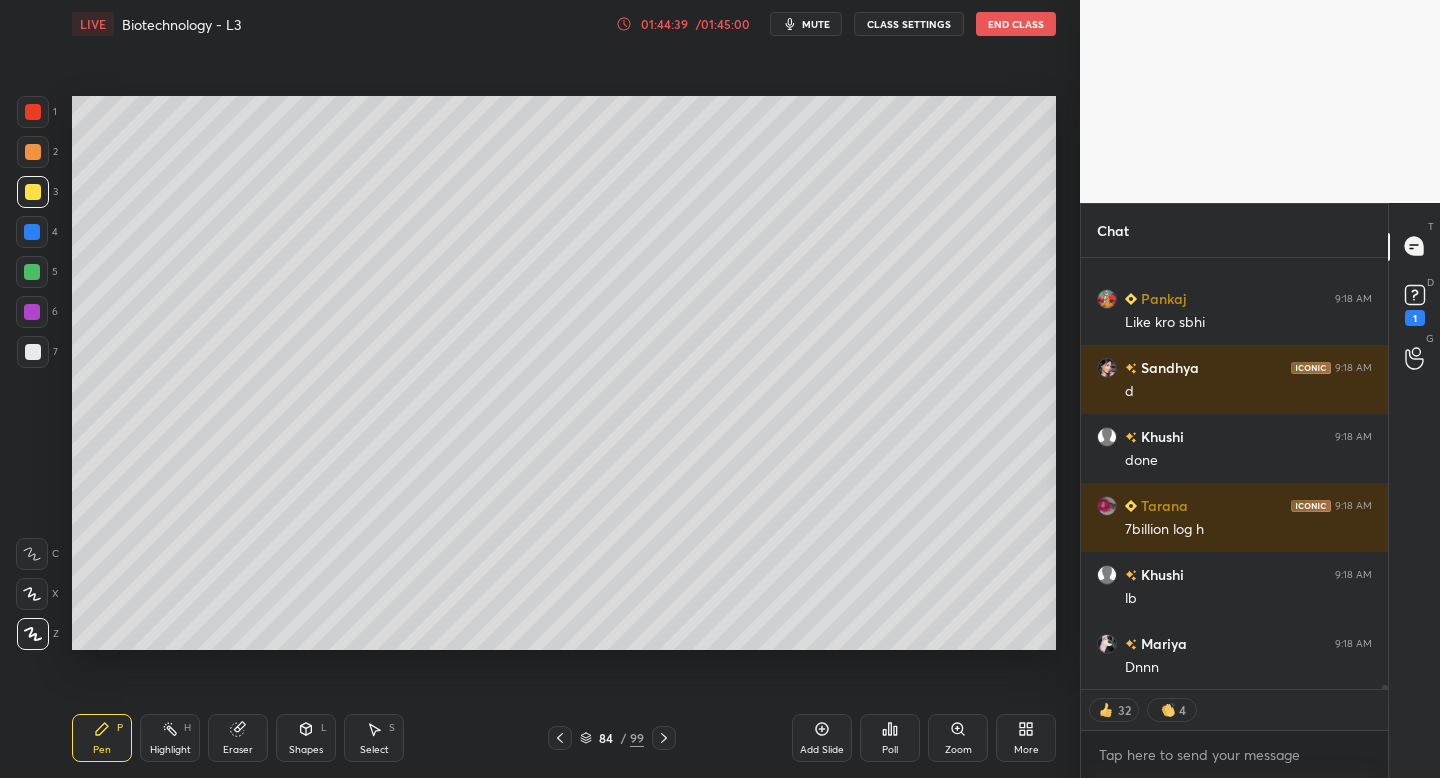 click at bounding box center [560, 738] 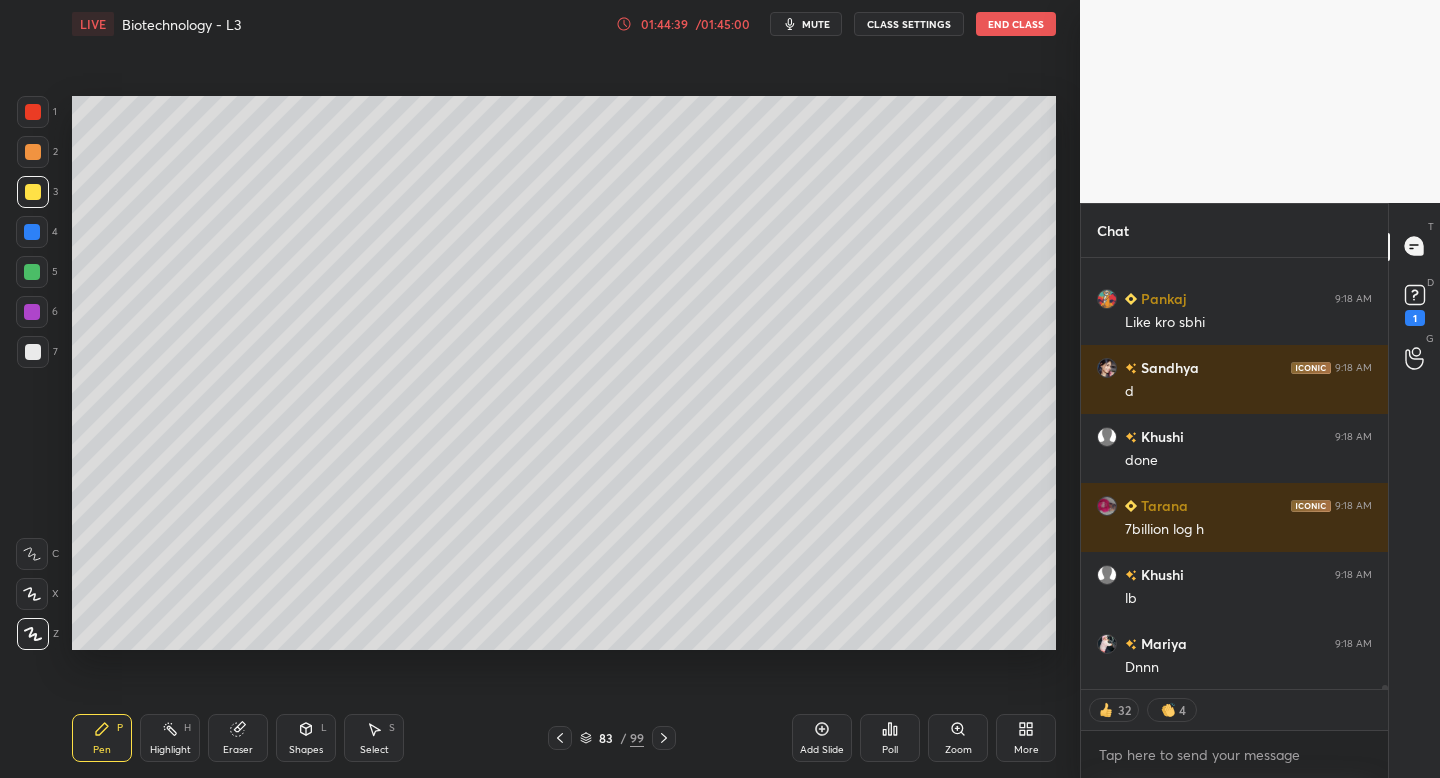 click at bounding box center [560, 738] 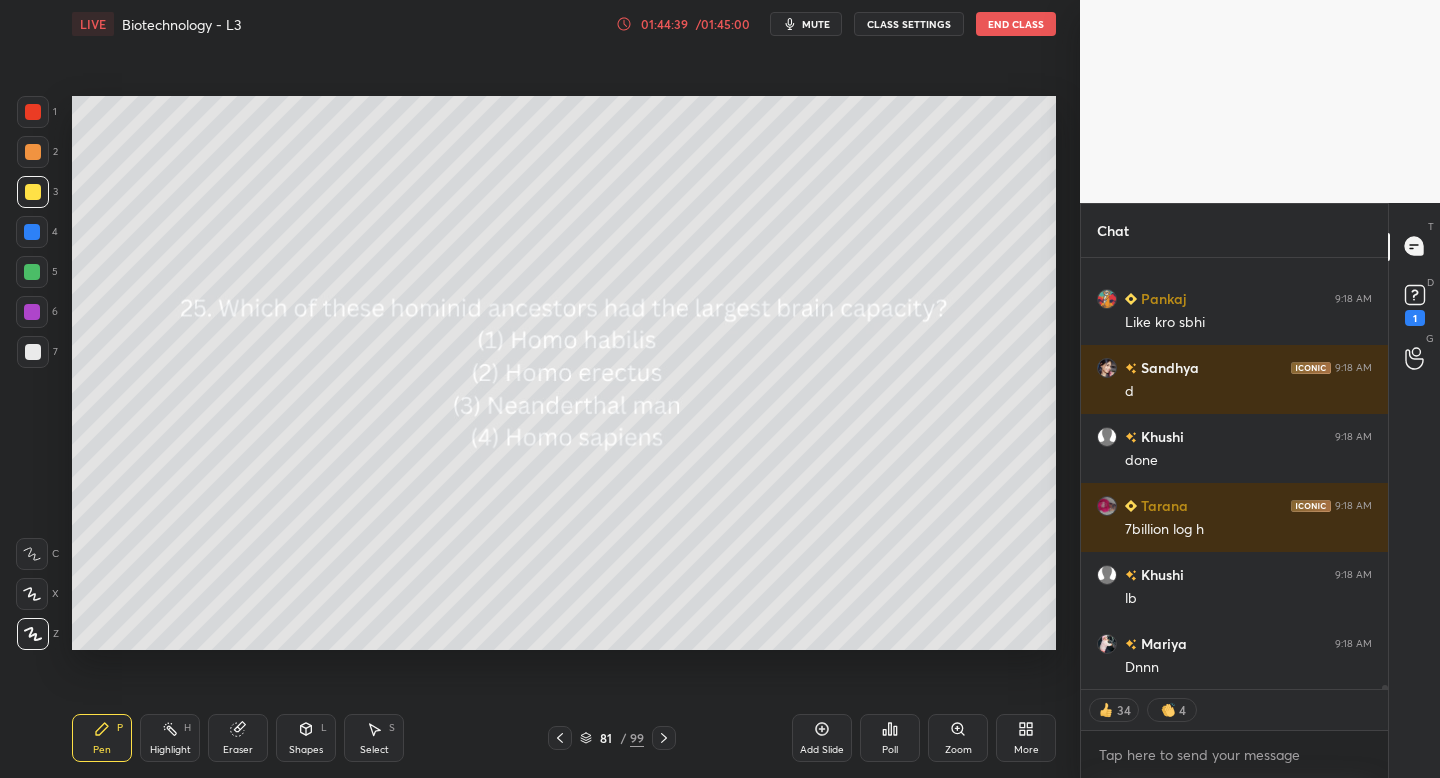 click at bounding box center [560, 738] 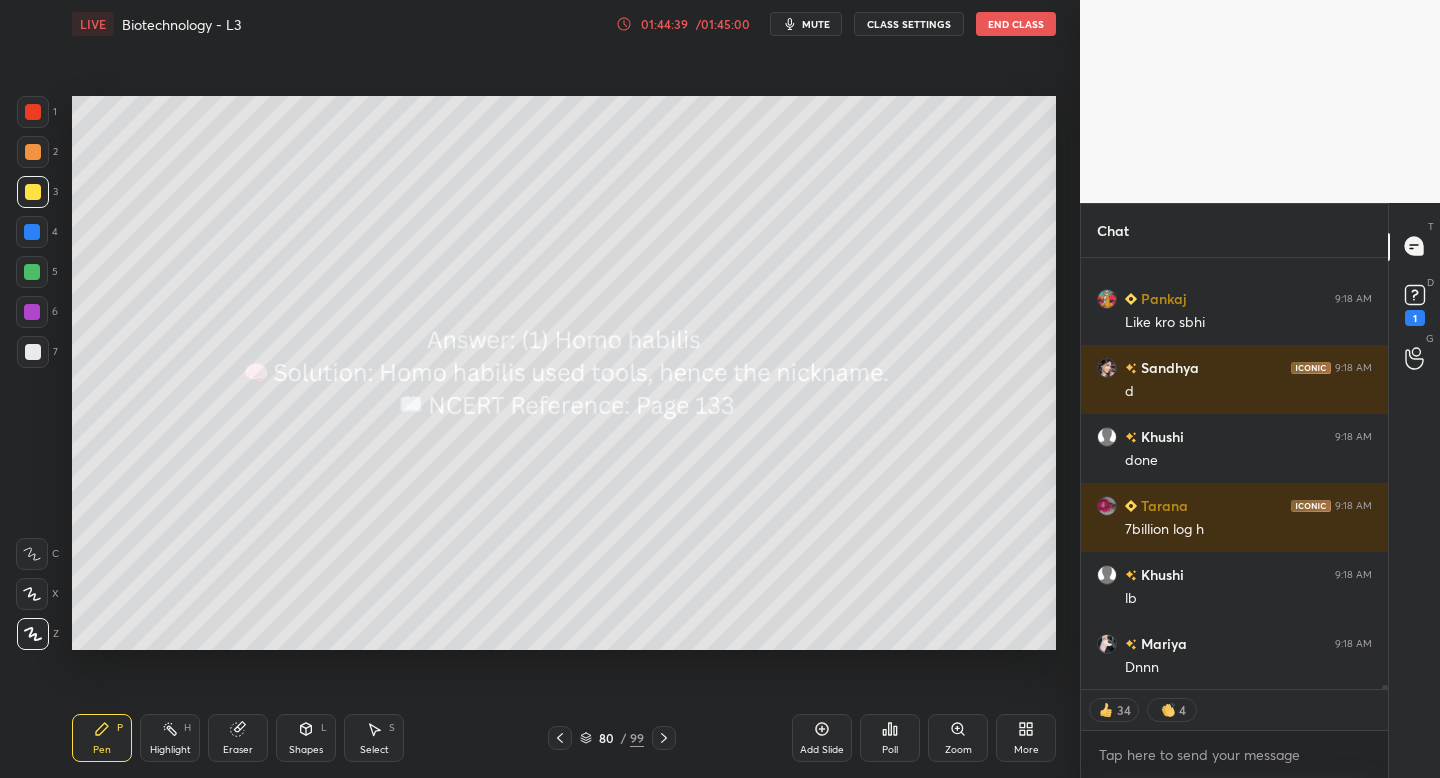 click 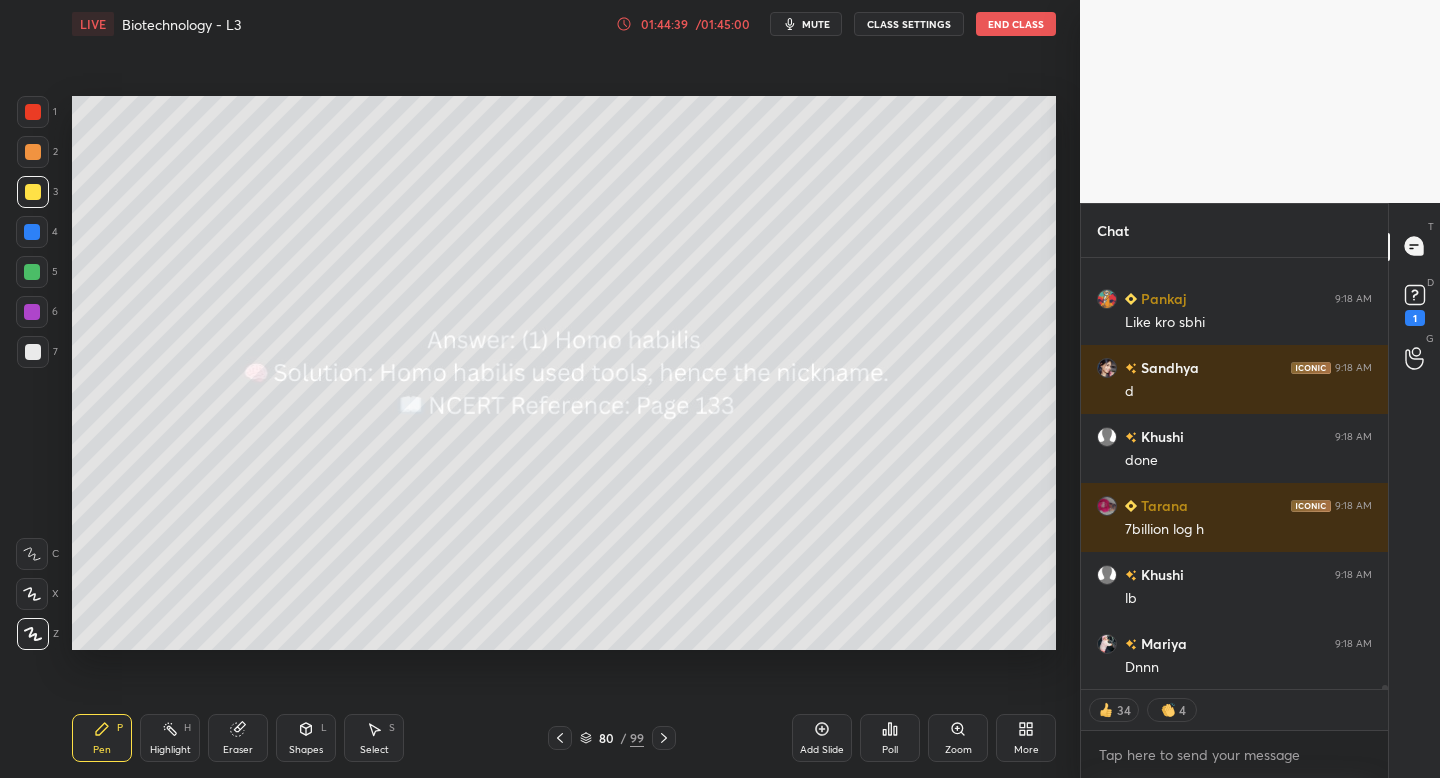 click 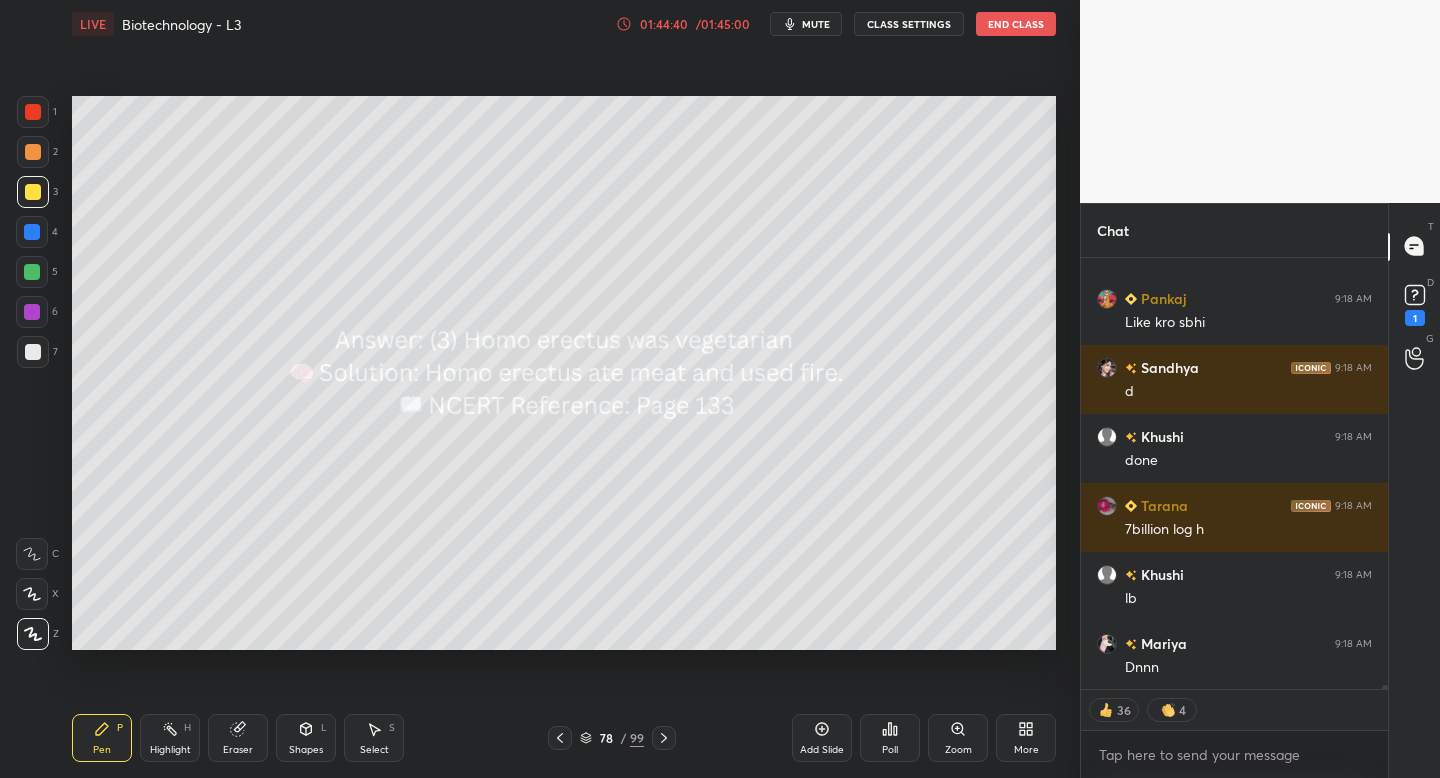 click 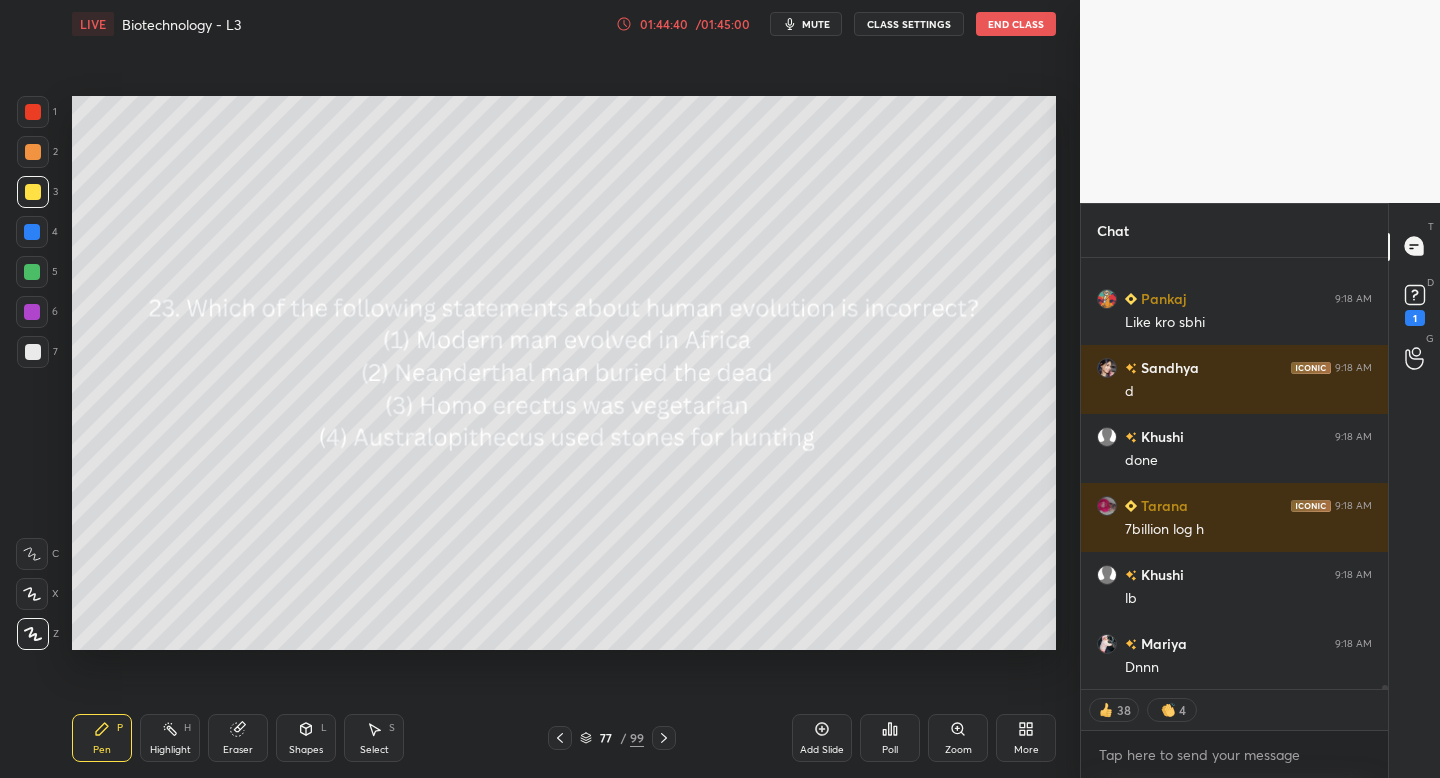 click 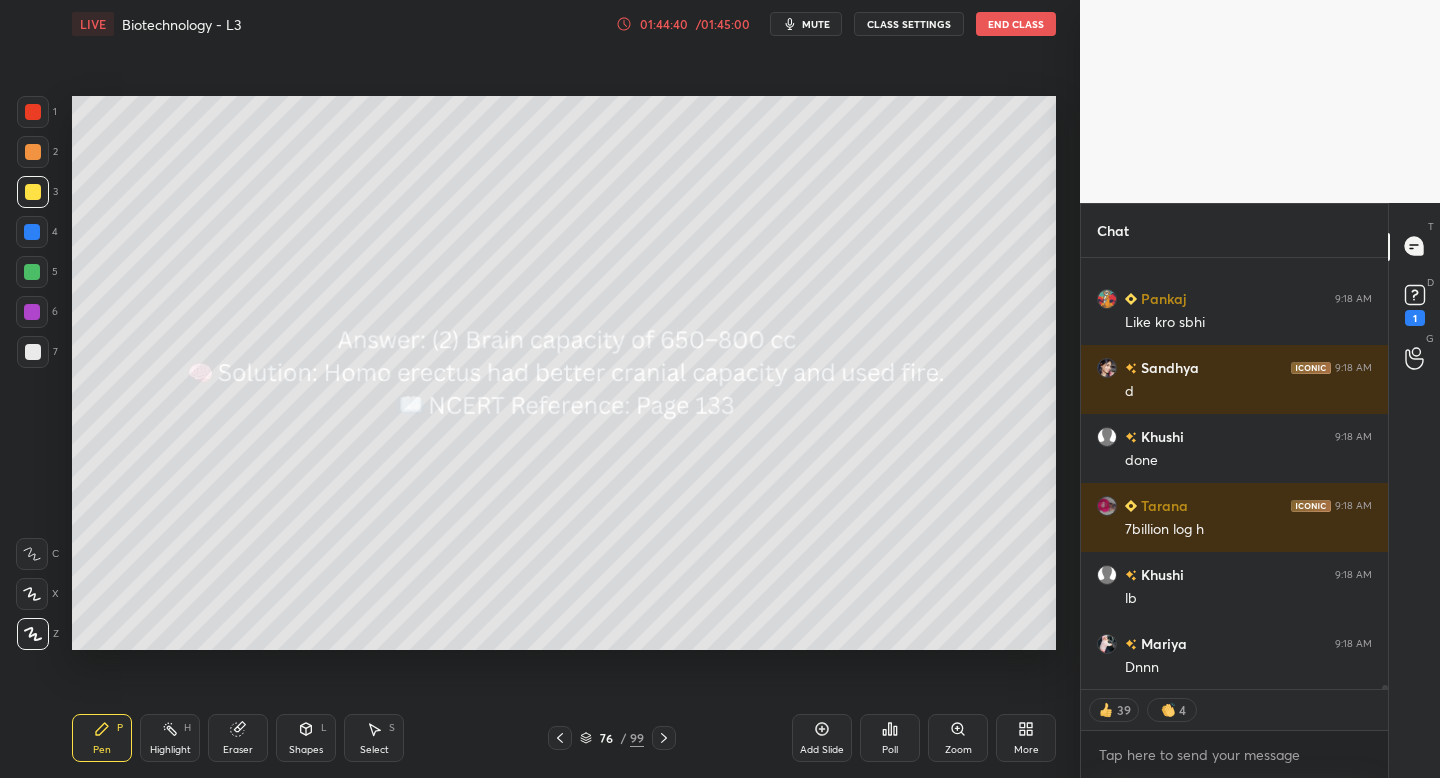 click at bounding box center (560, 738) 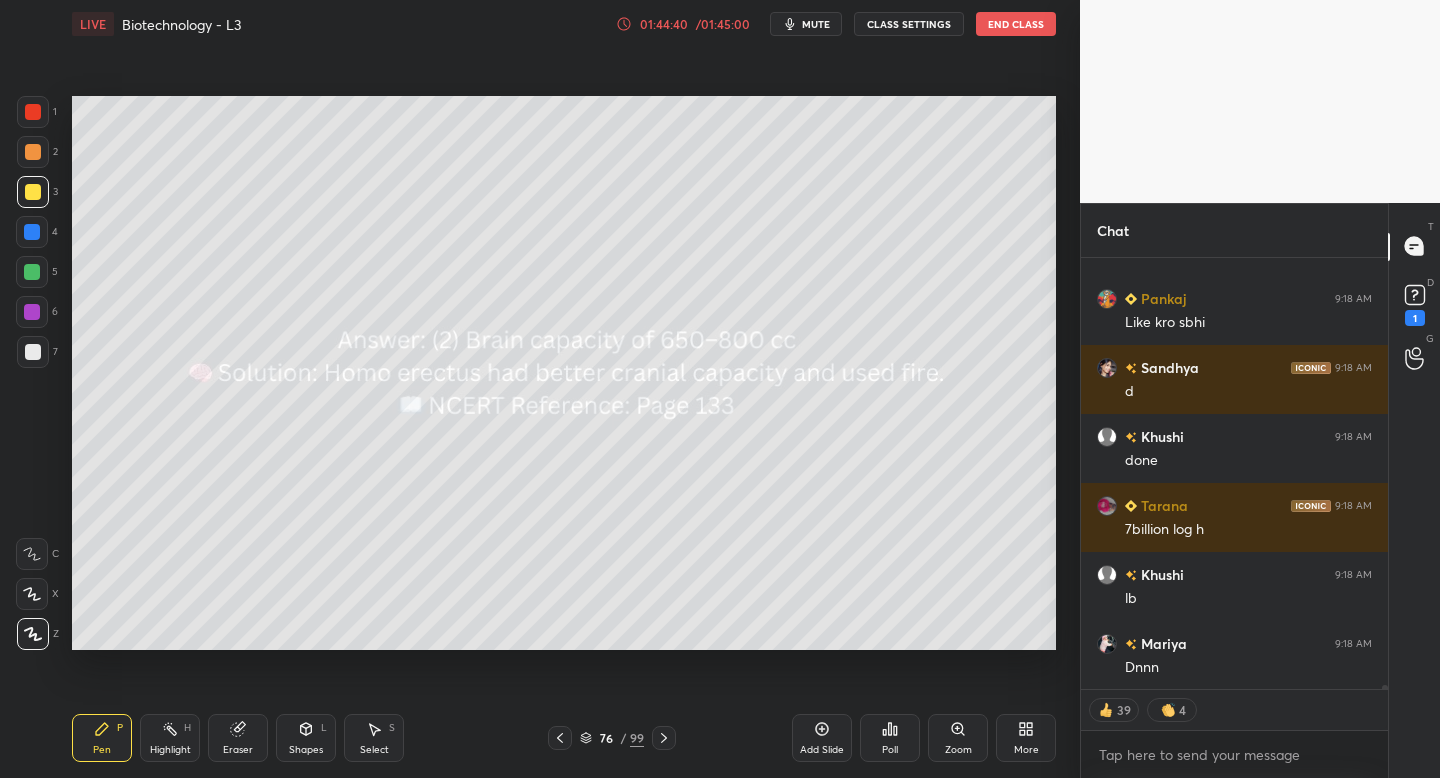 click at bounding box center (560, 738) 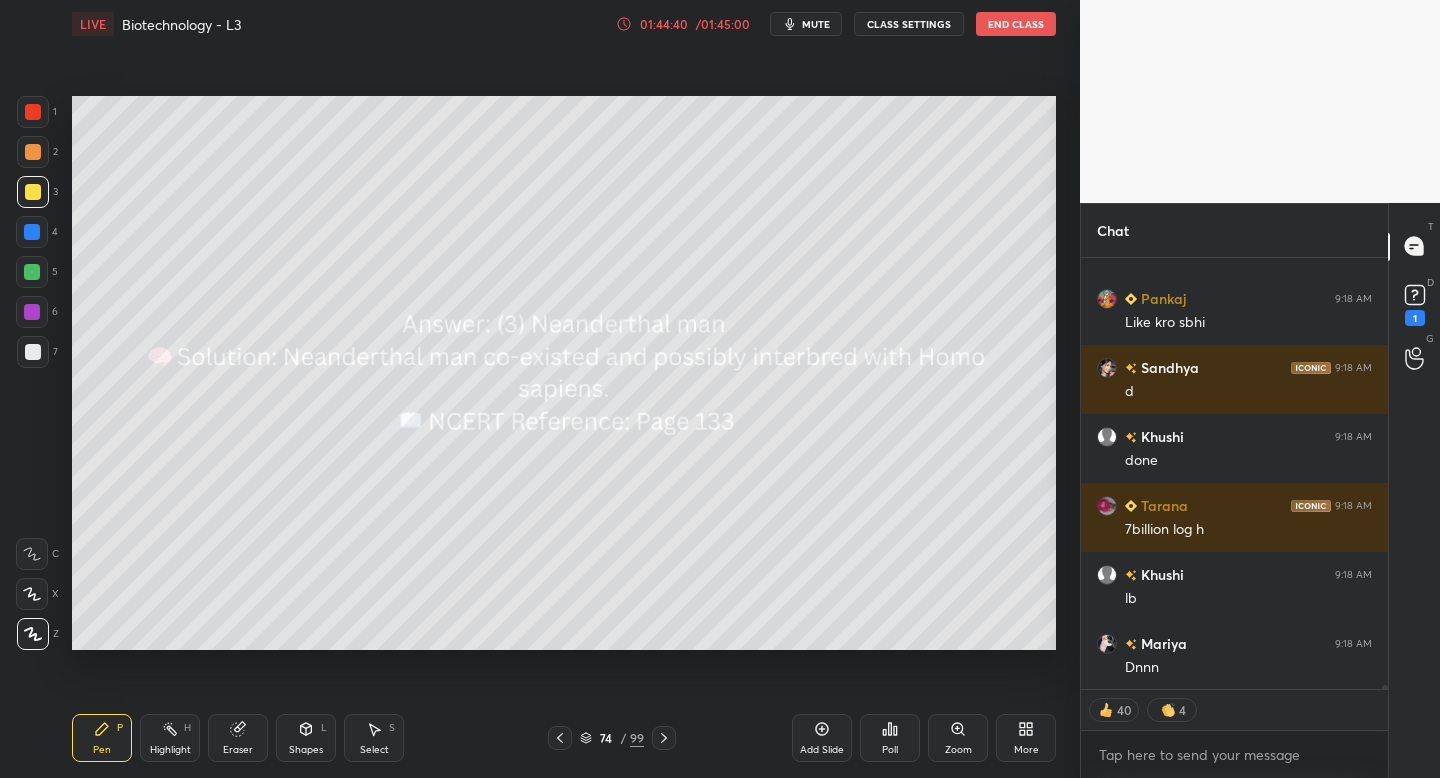 click at bounding box center [560, 738] 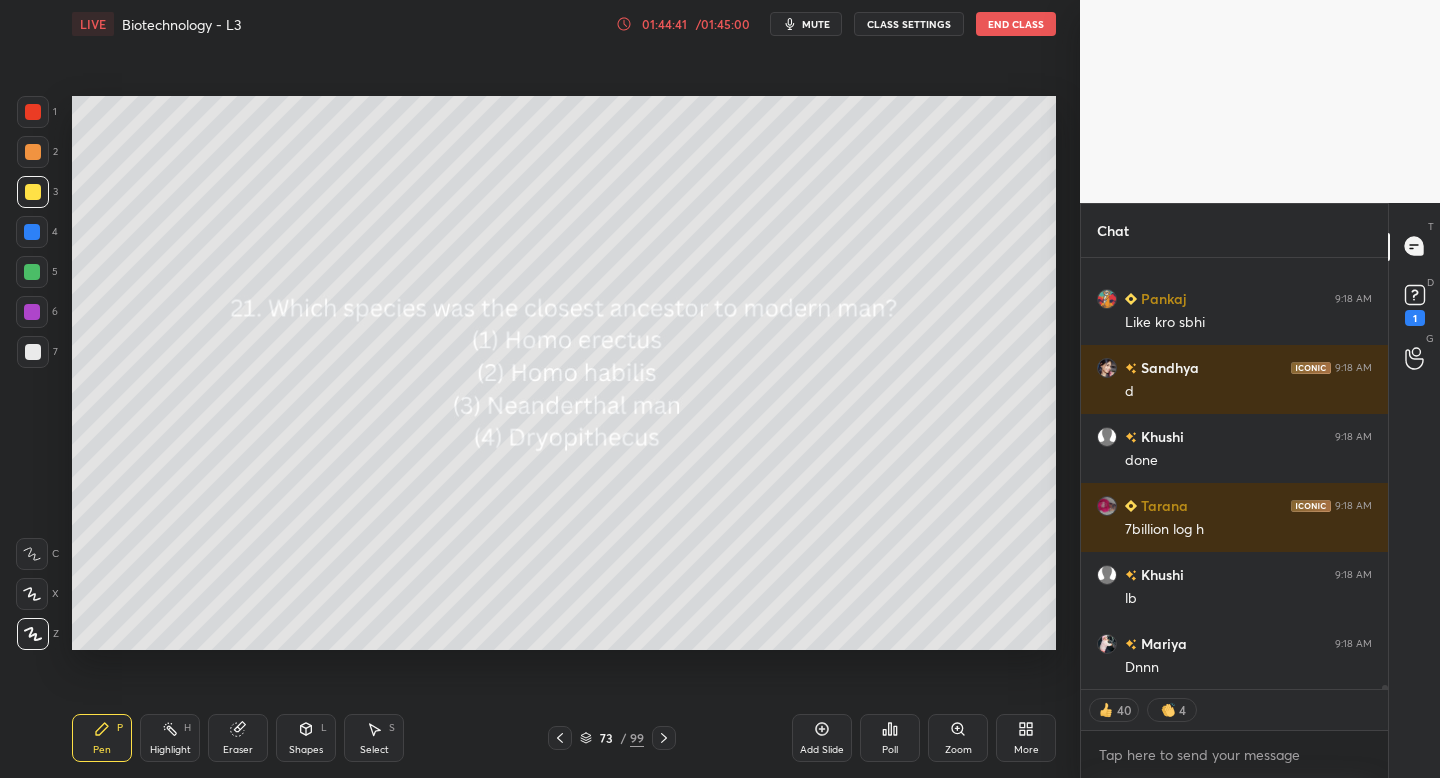 click 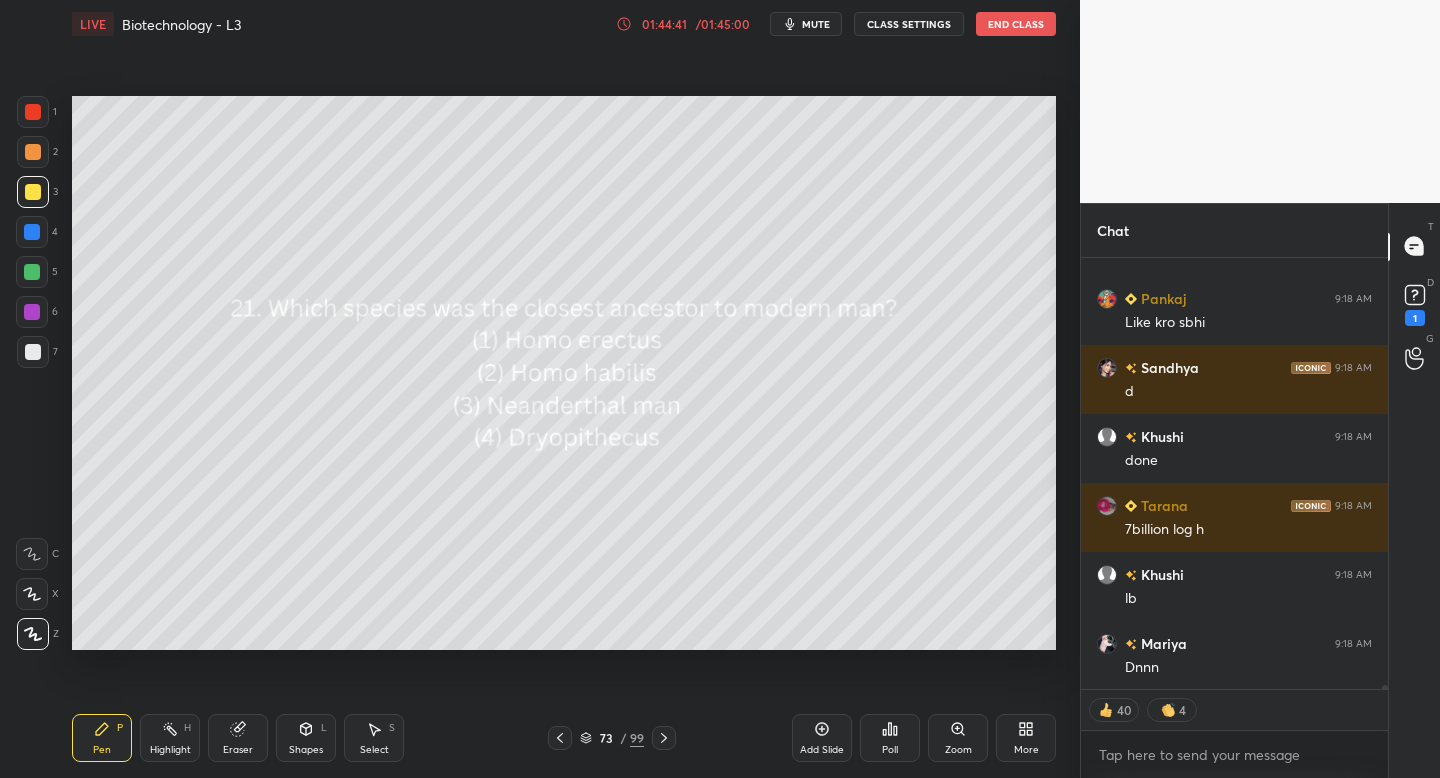 click 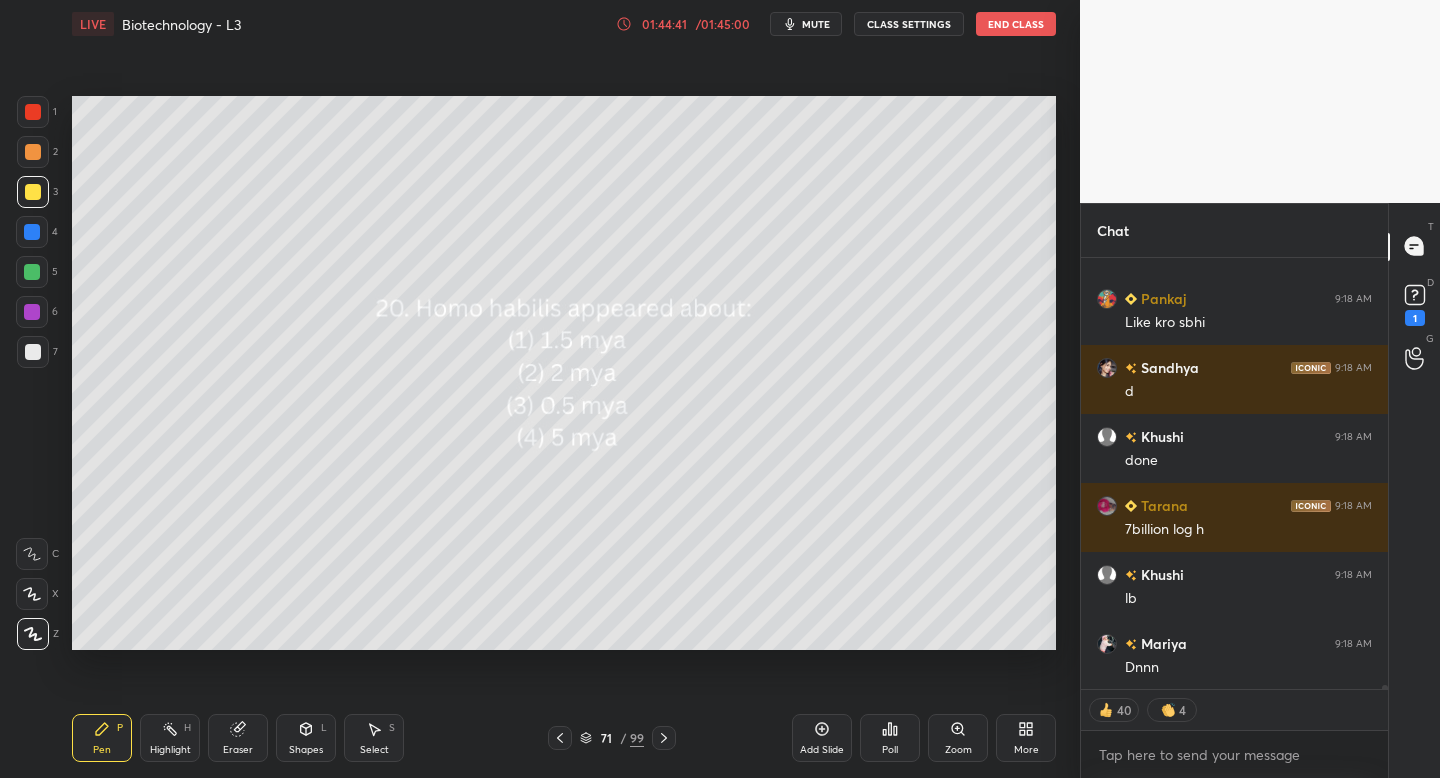 click 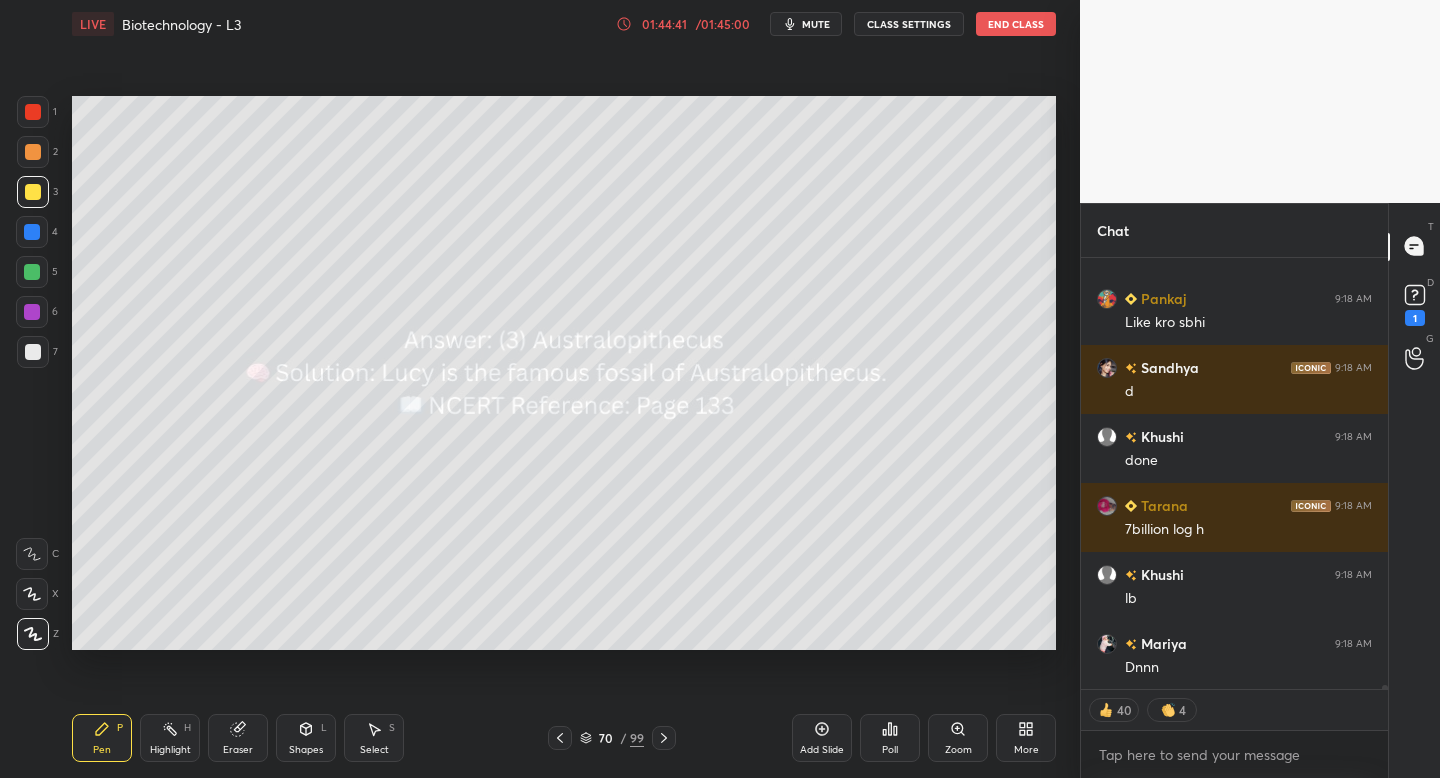 click 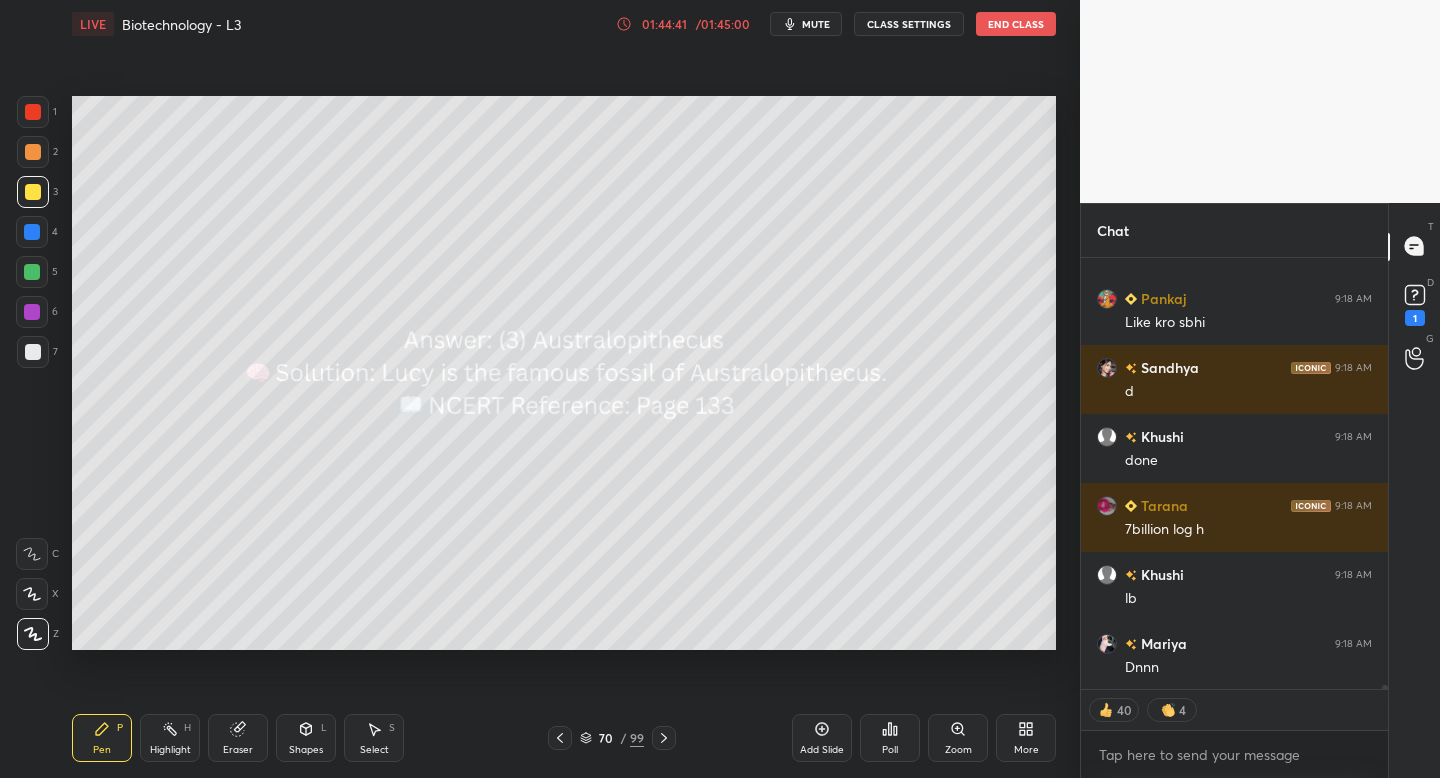 click 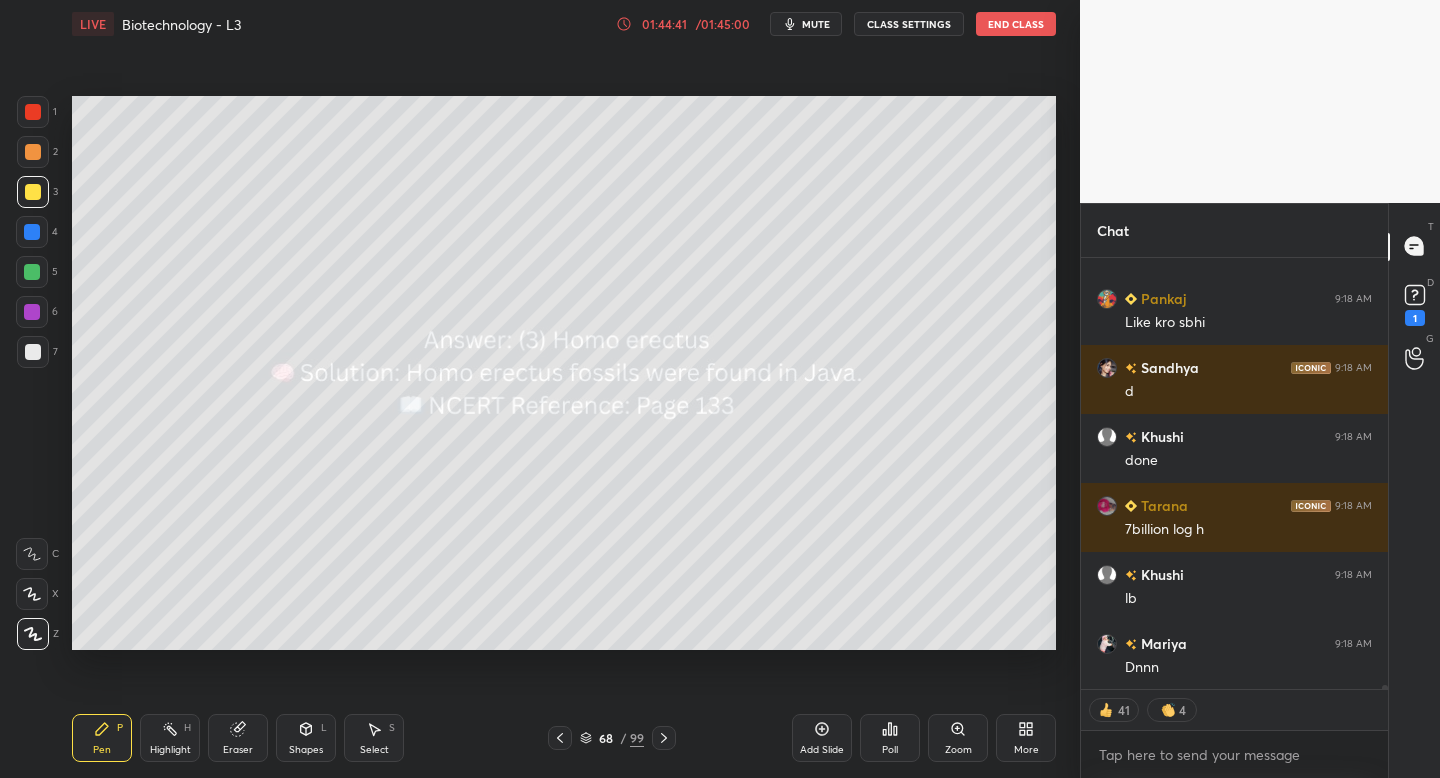 click 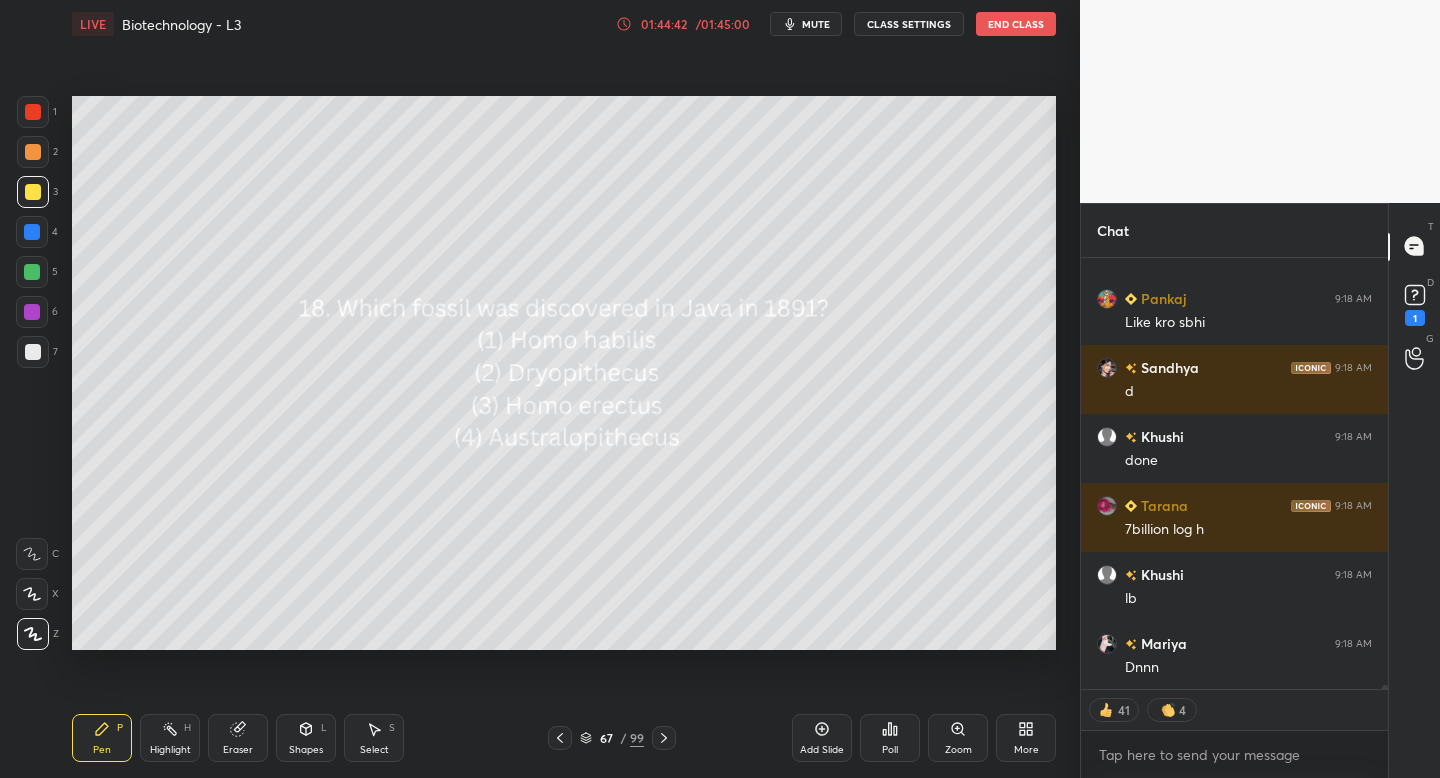 click 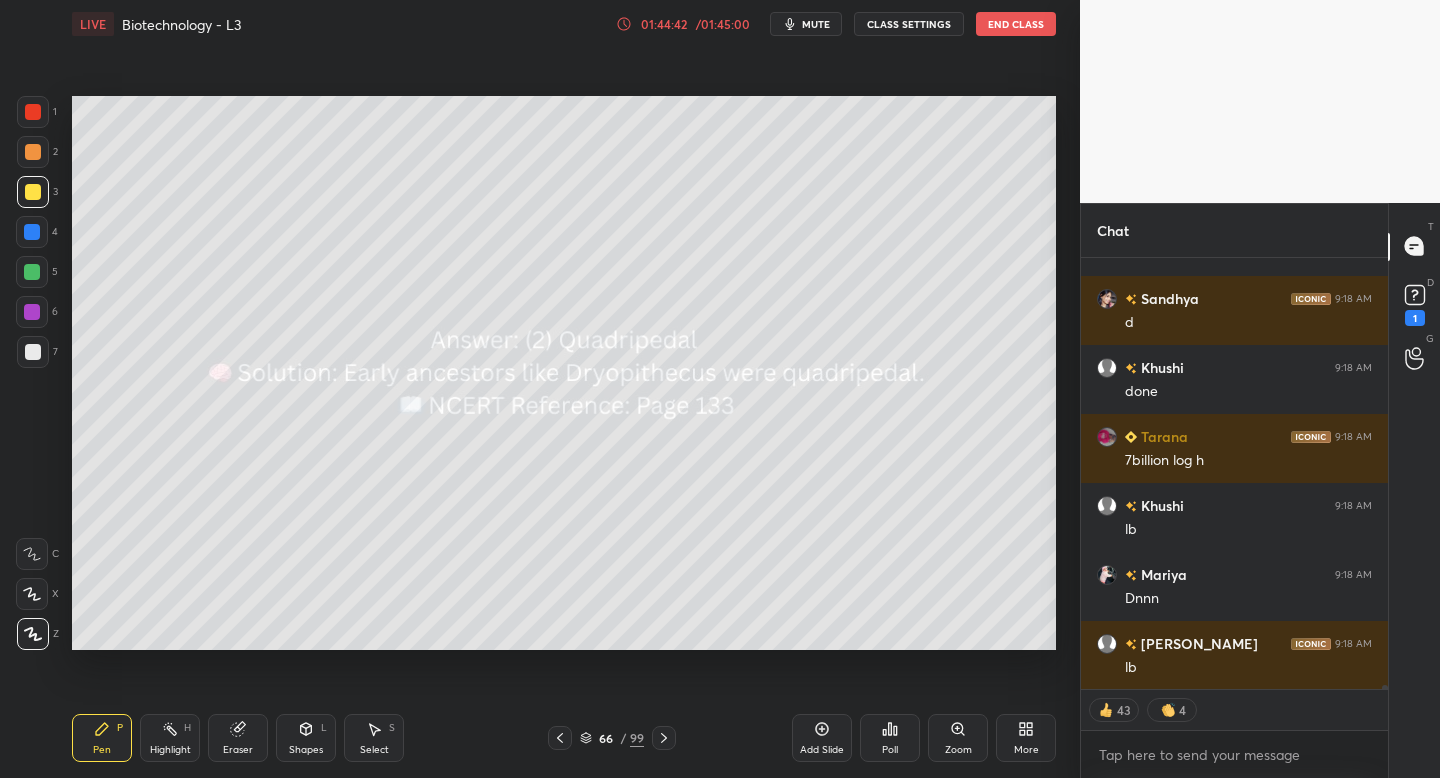 click 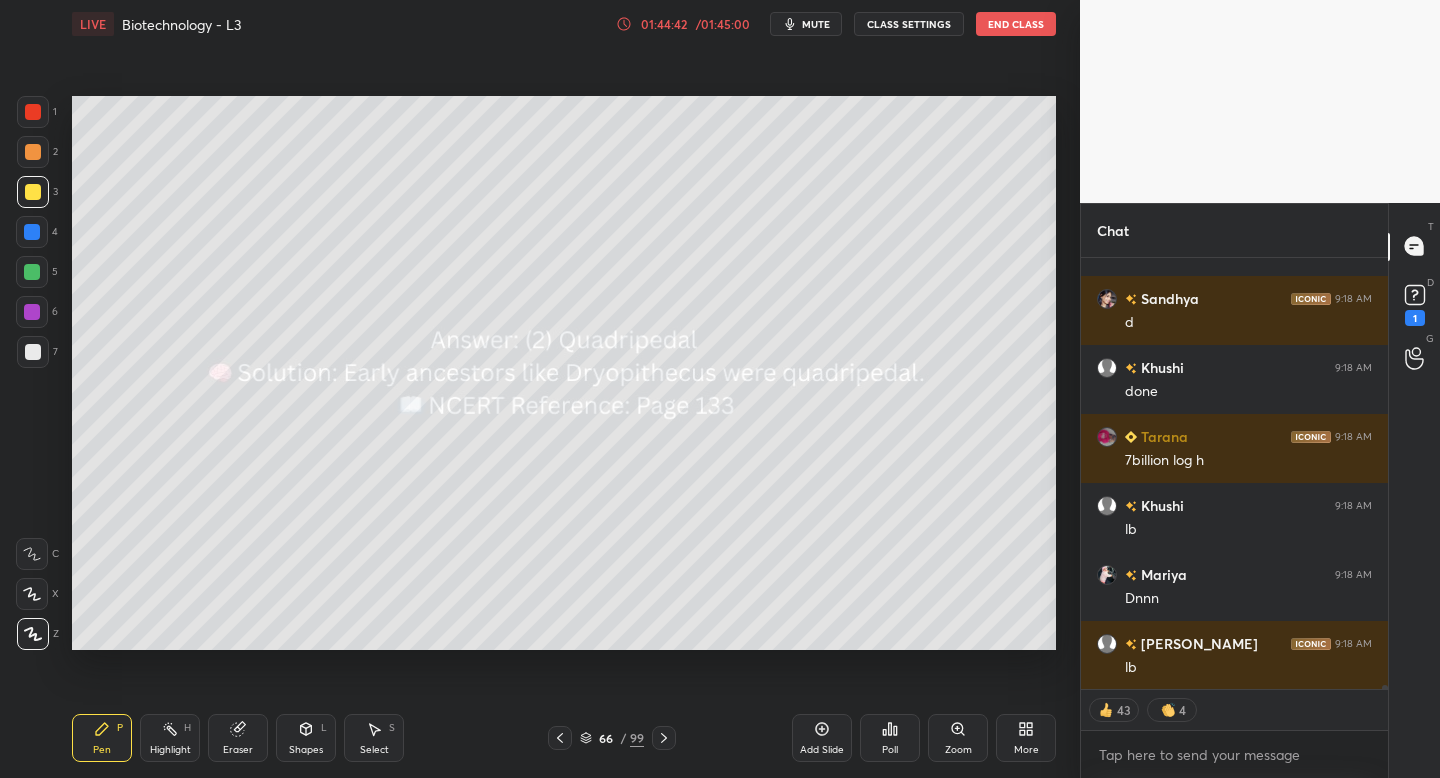 click 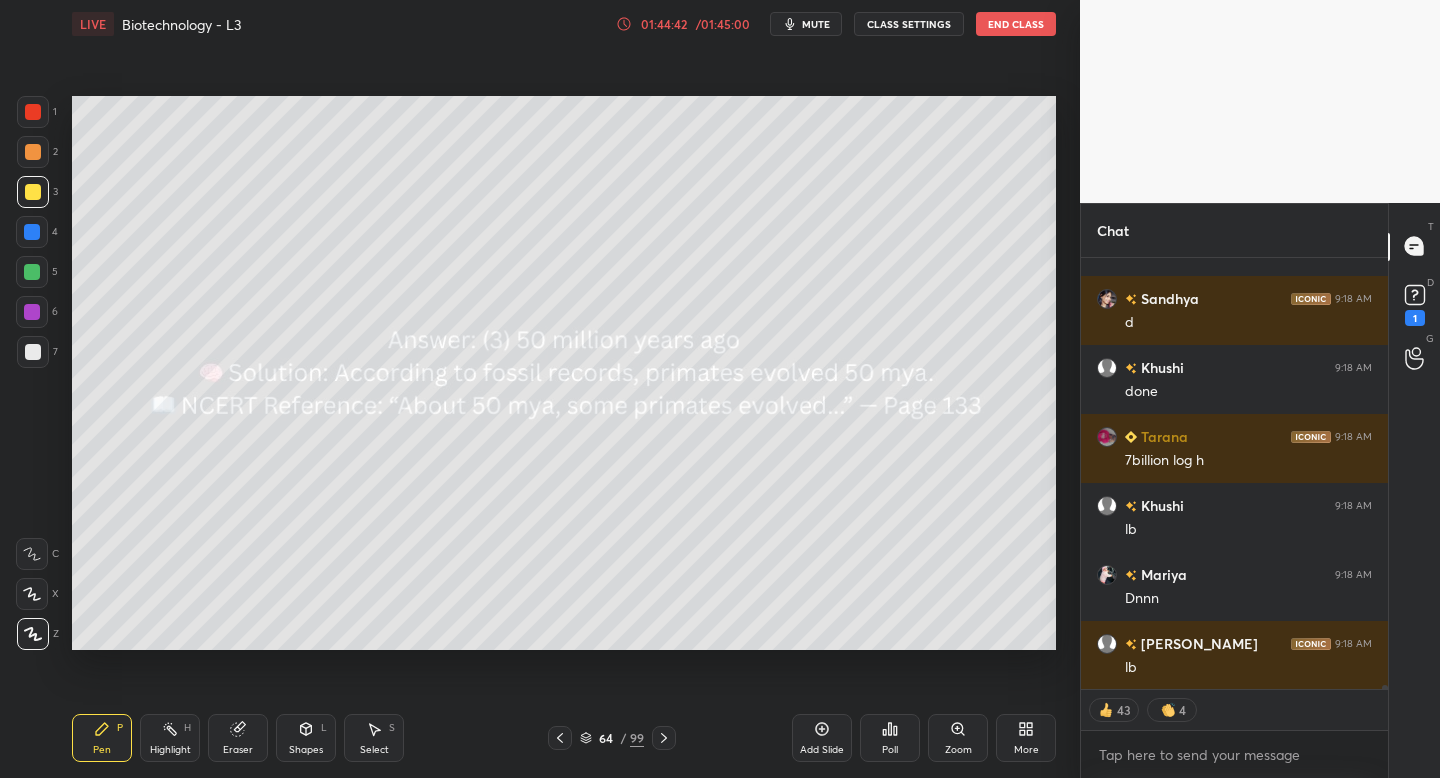 click 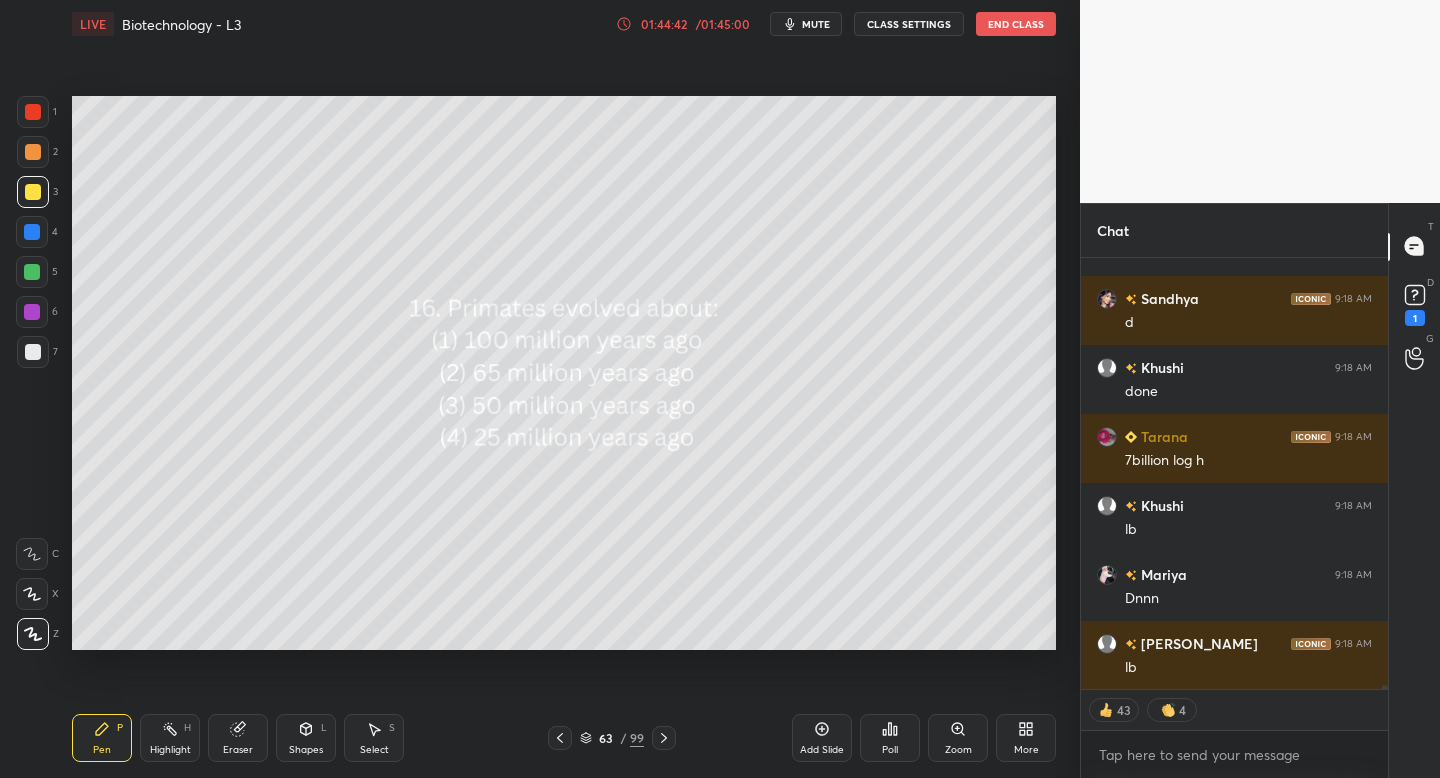 click 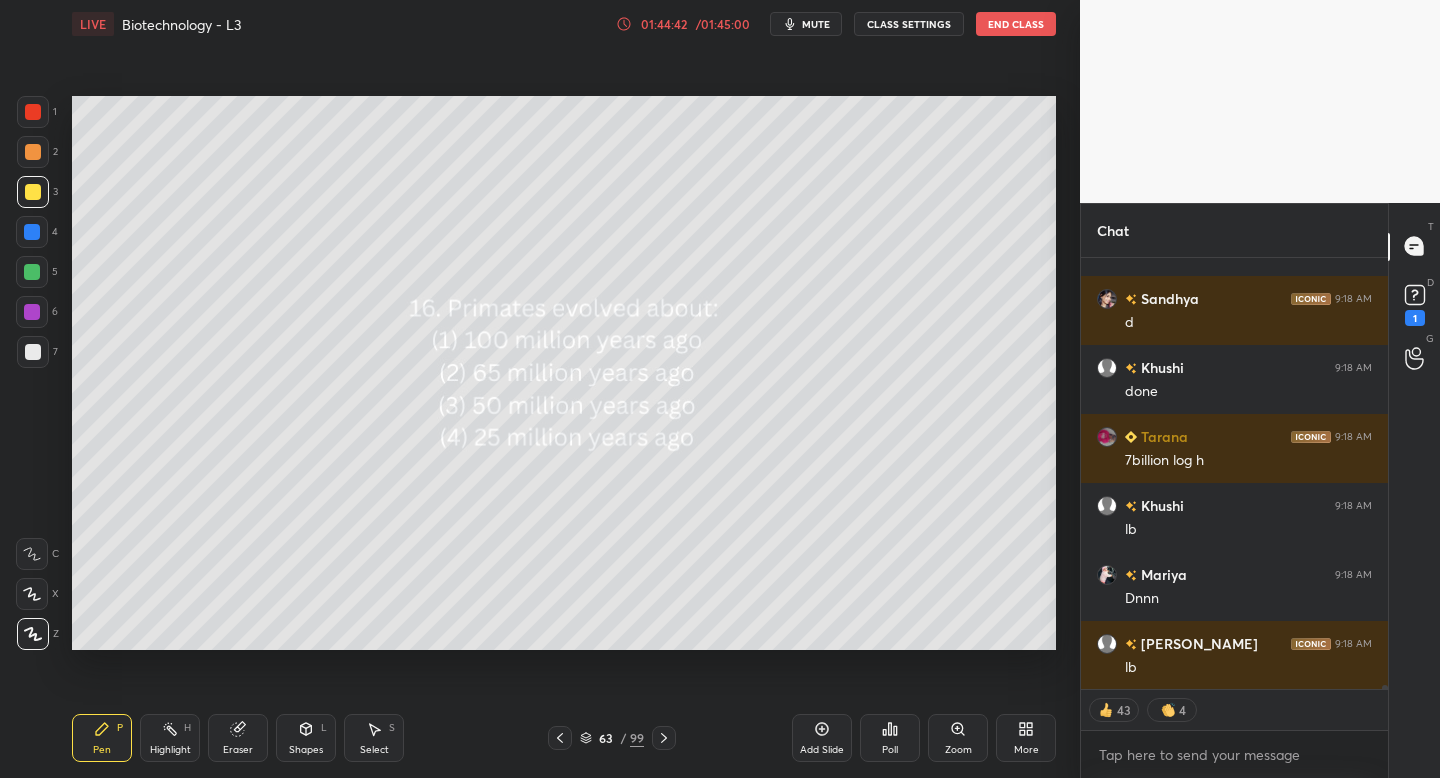 click 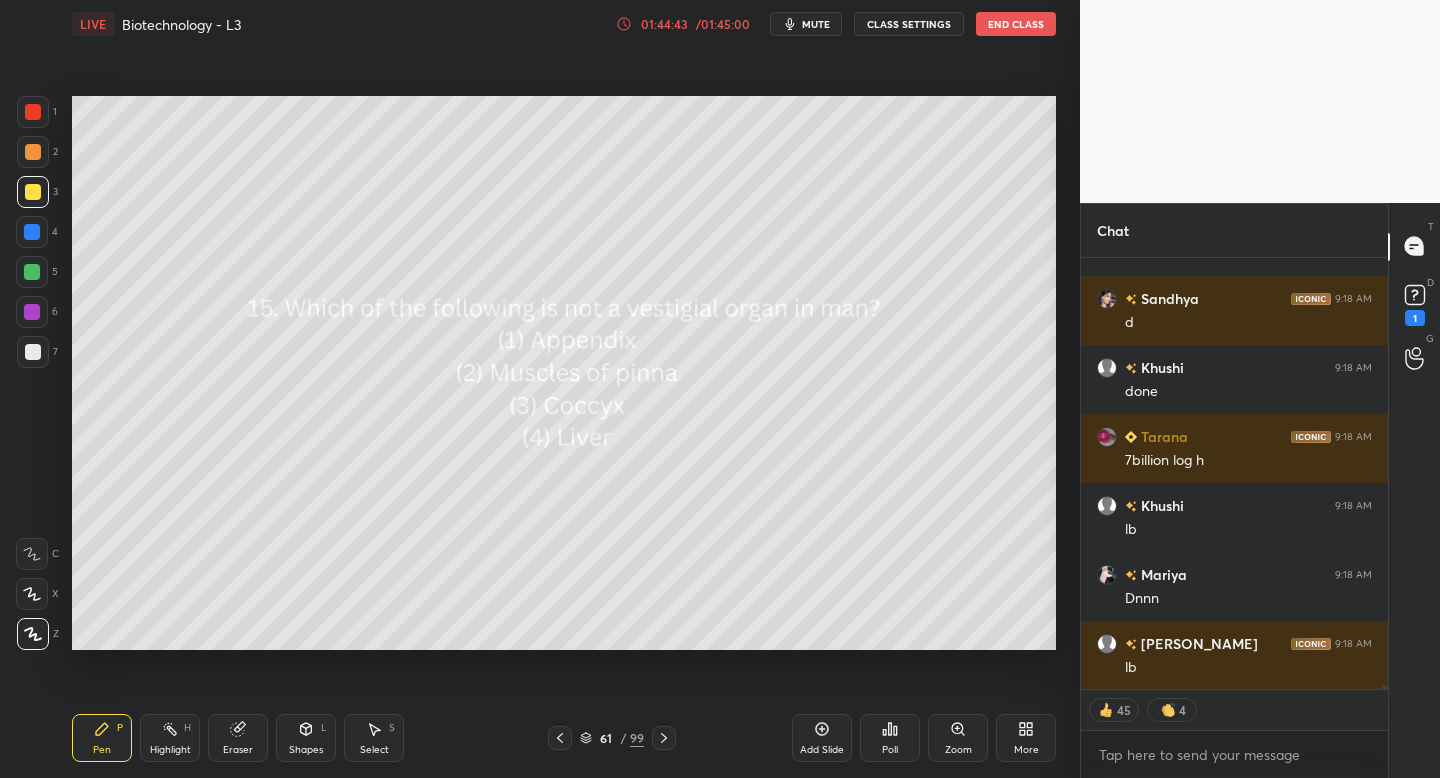 click 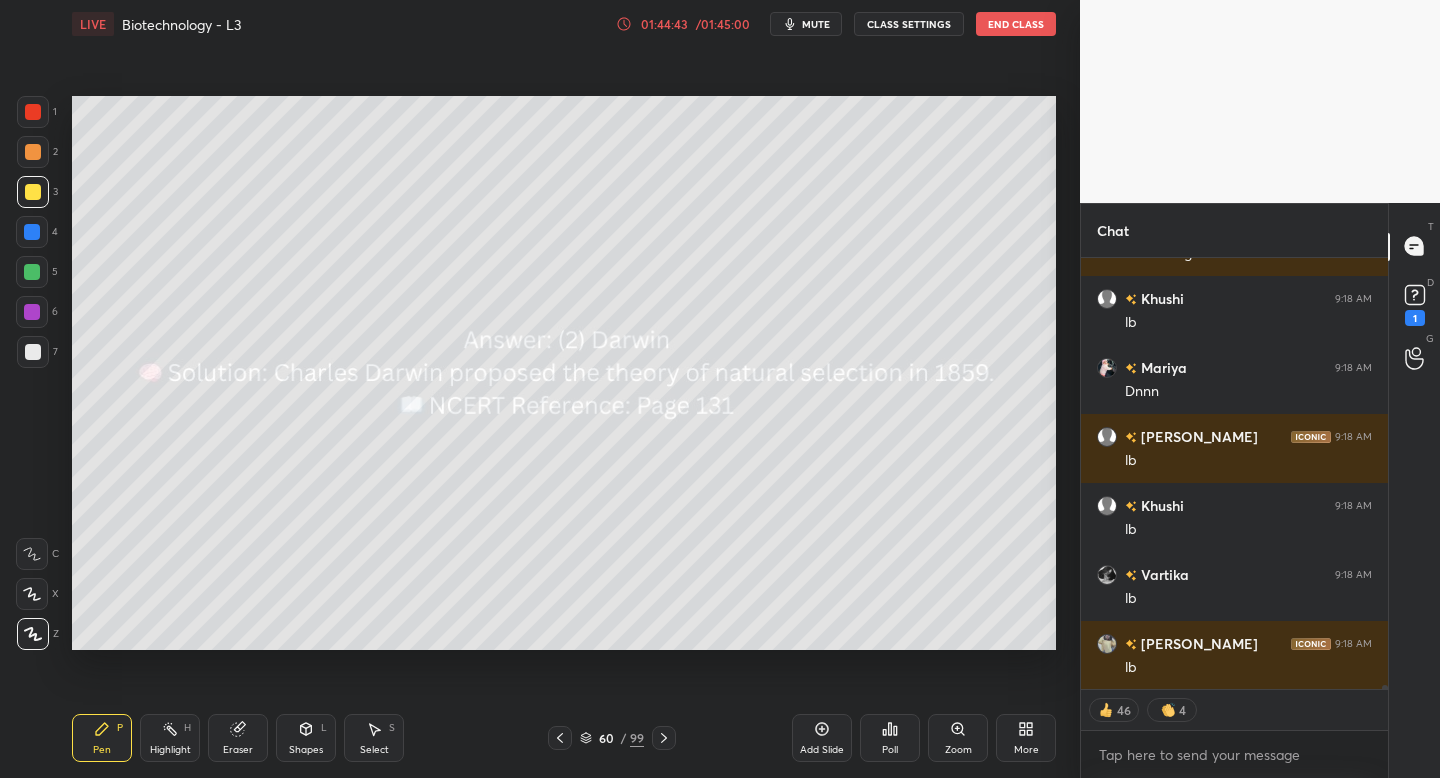 click 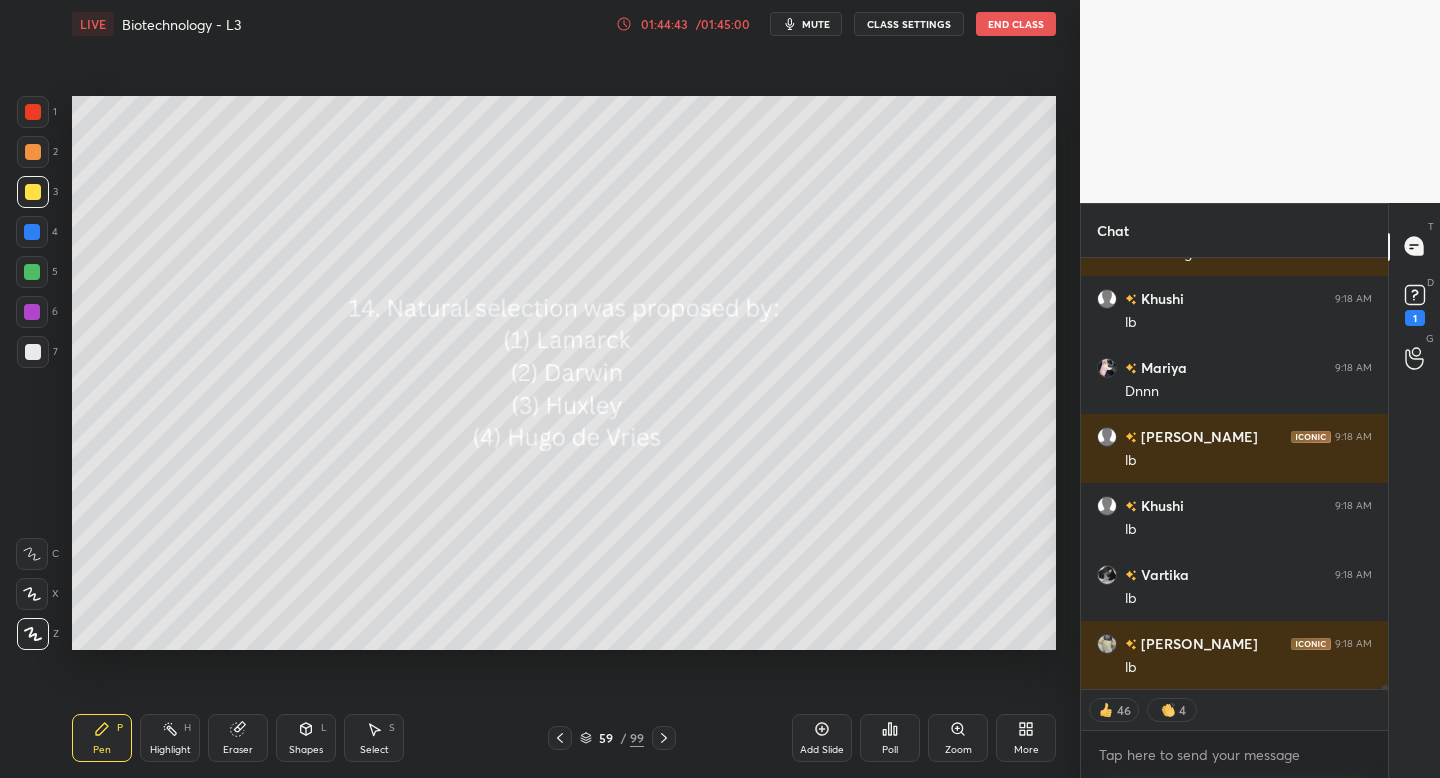 click at bounding box center [560, 738] 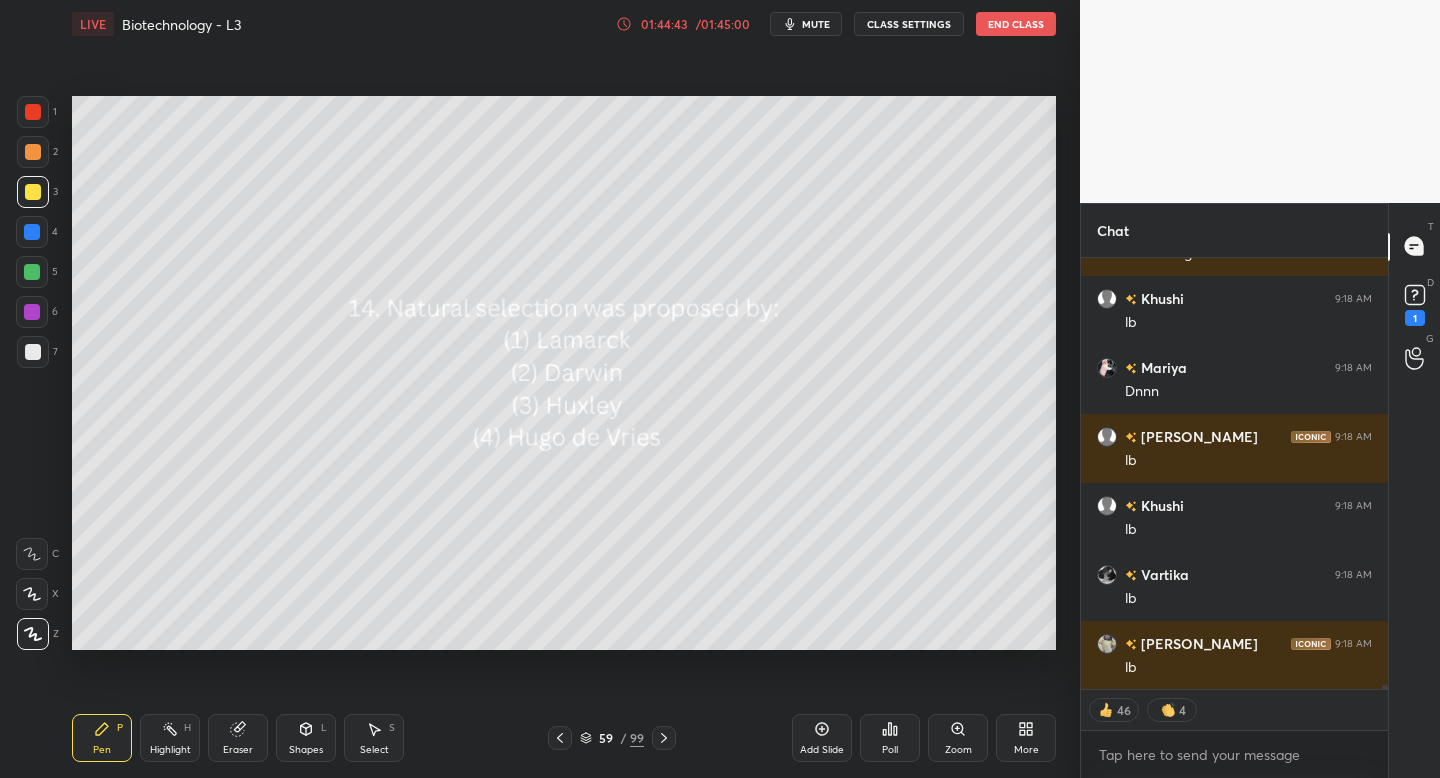 click 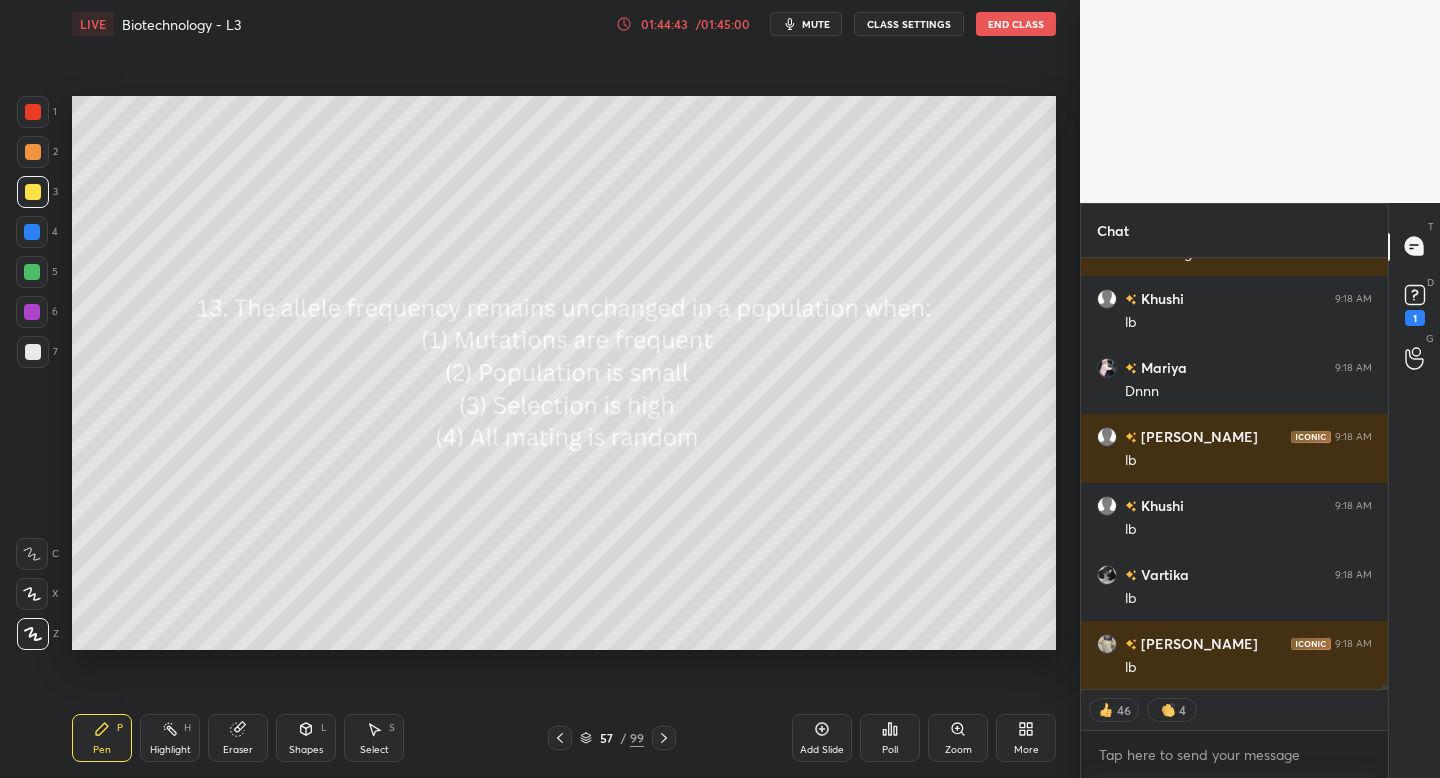 click 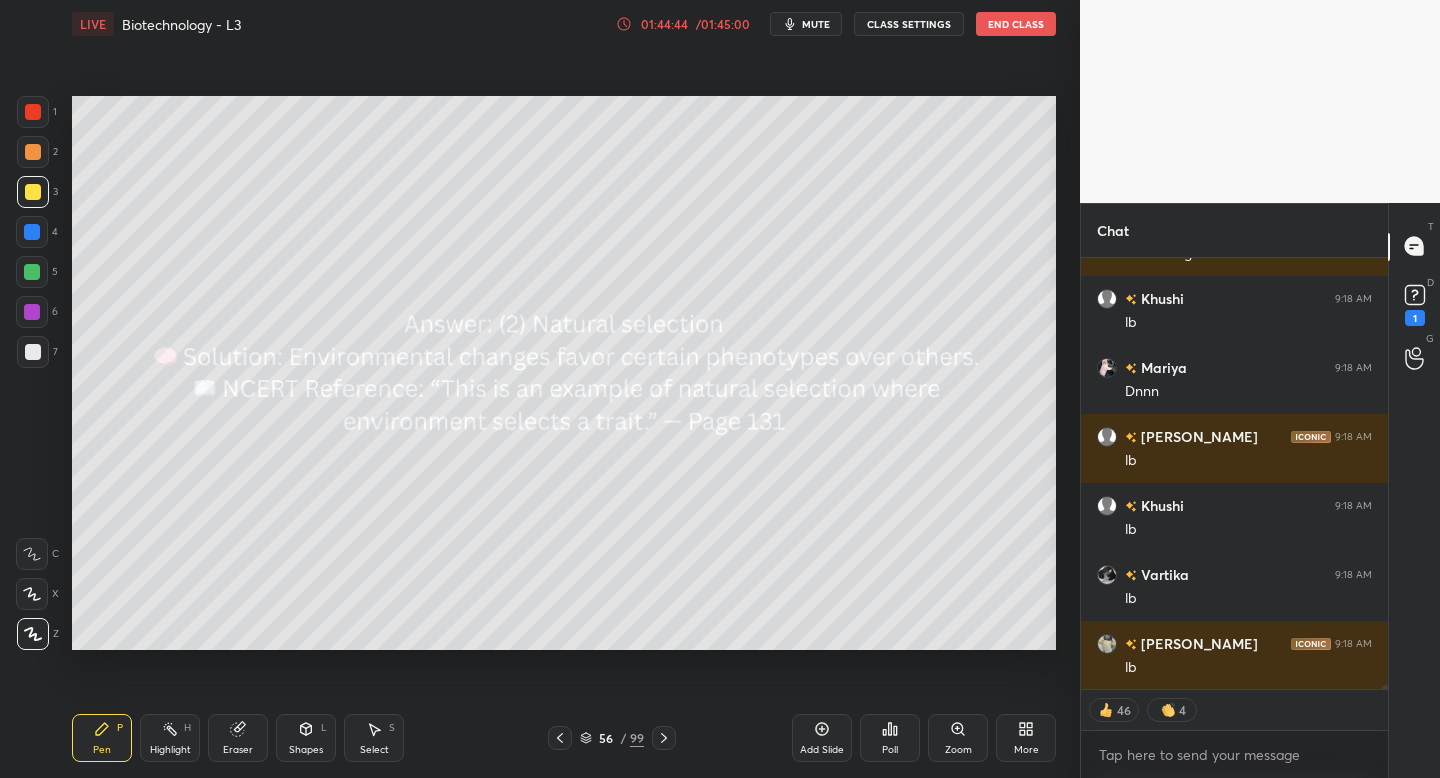 click 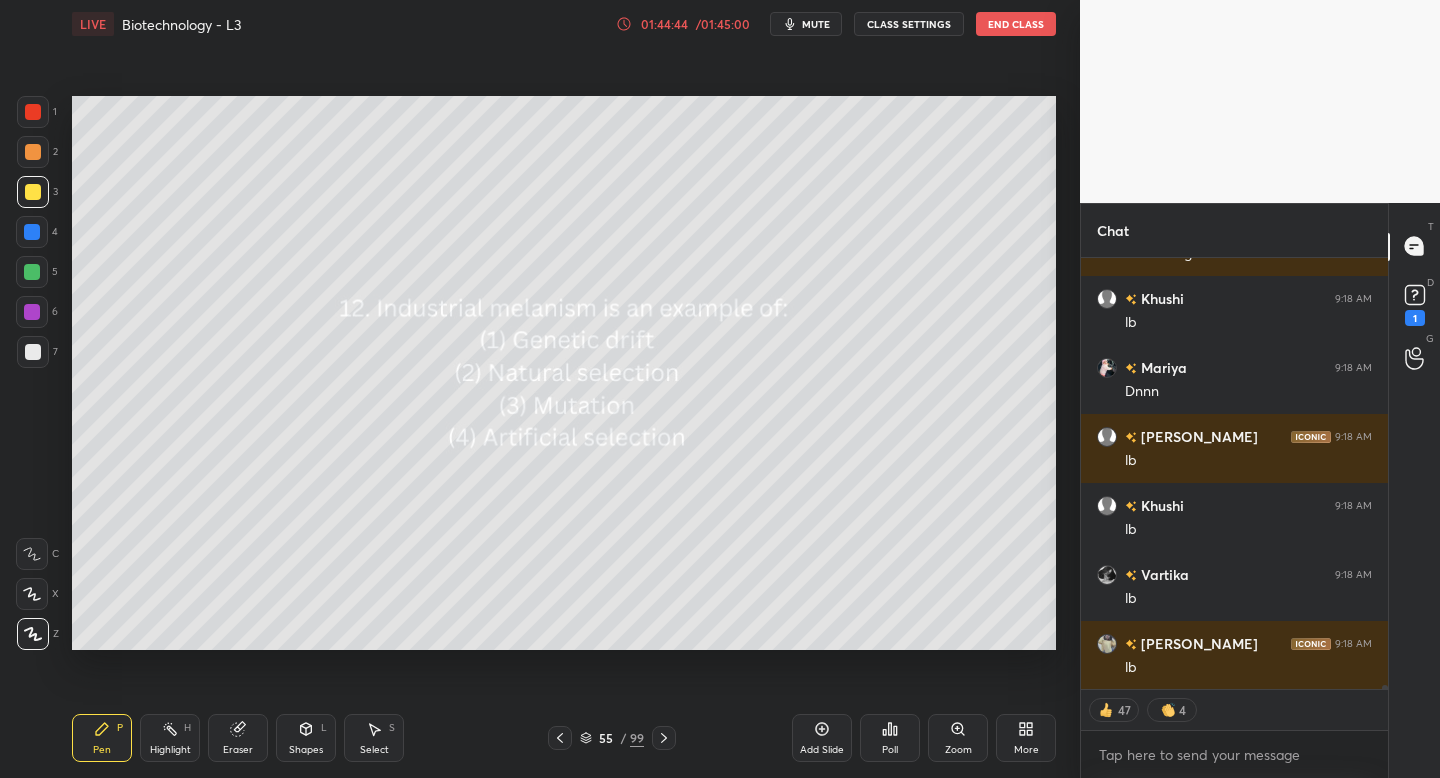 click 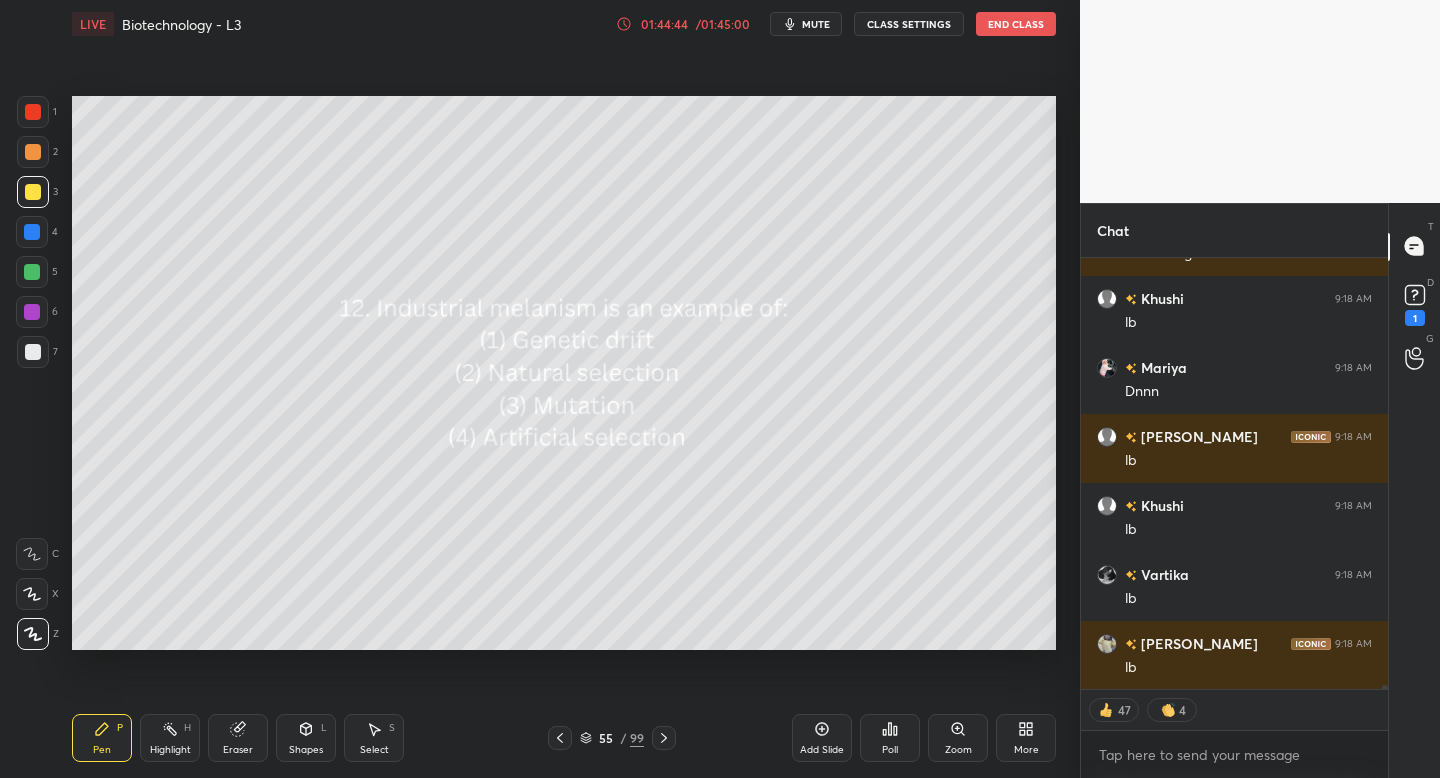 click 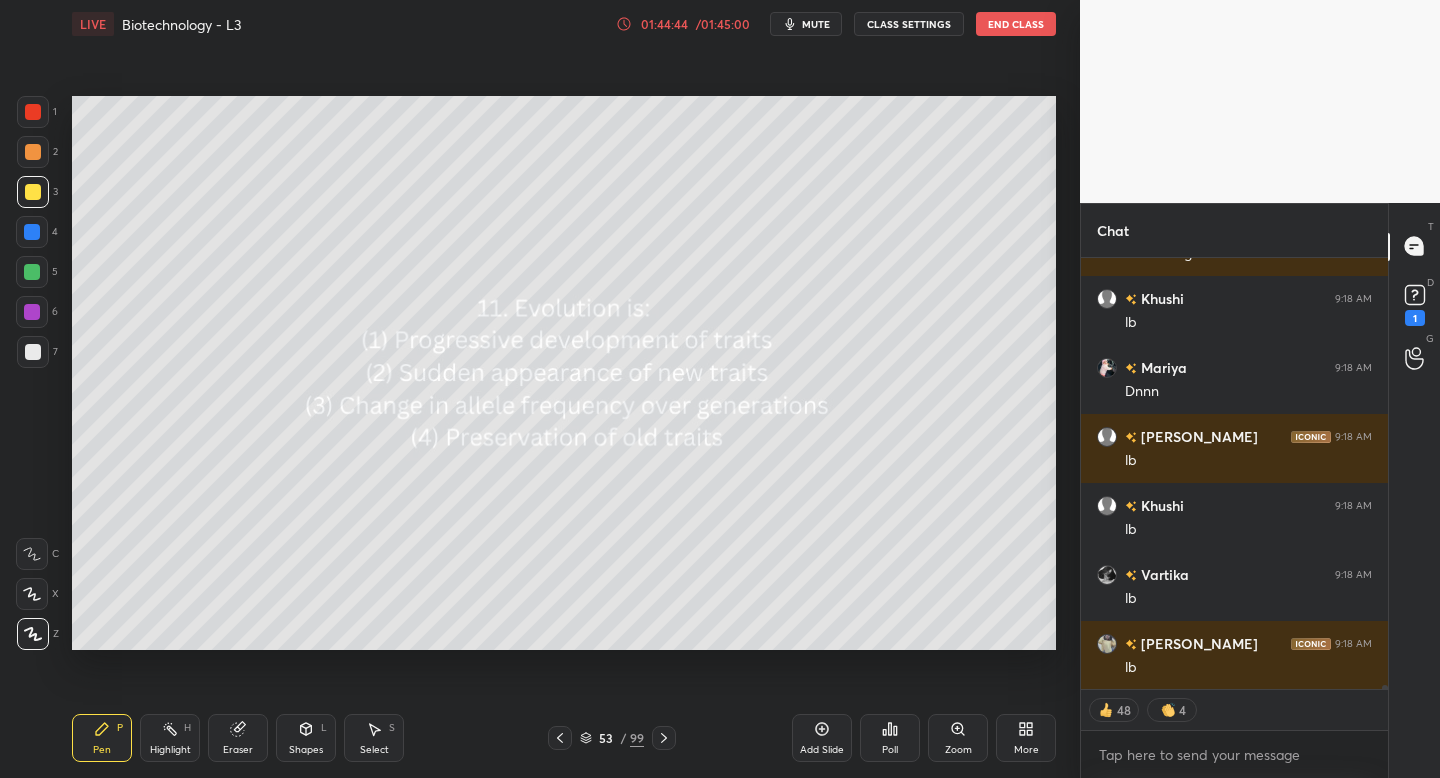 click 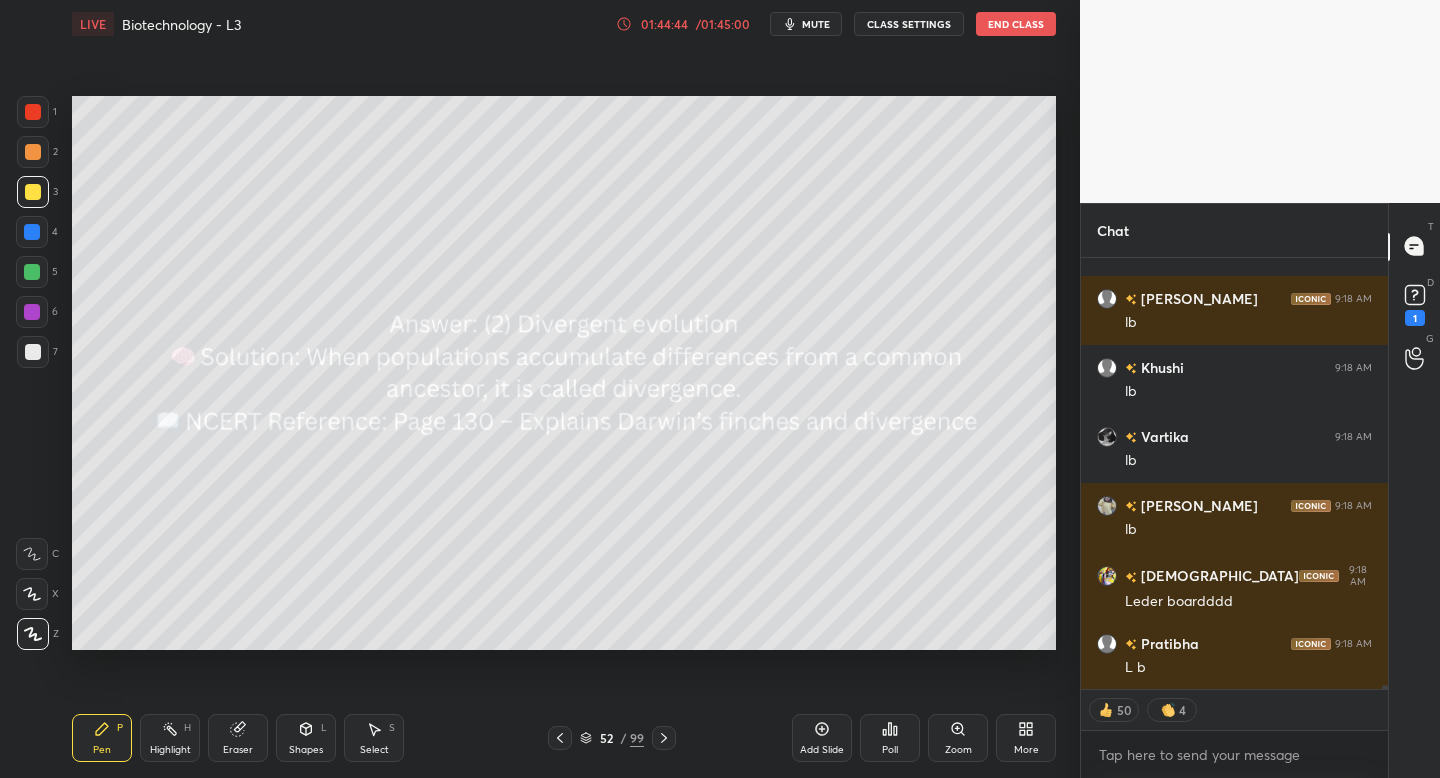 click 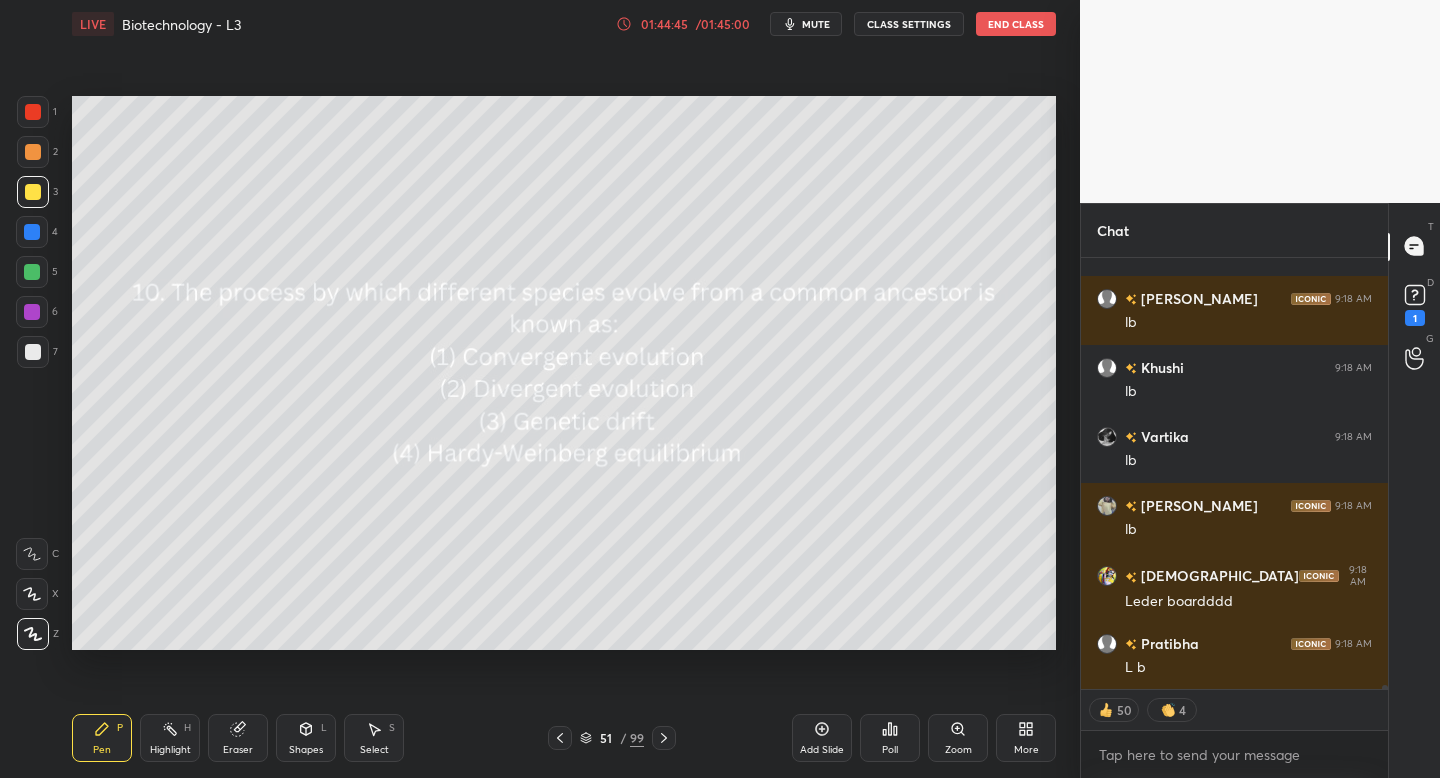 click 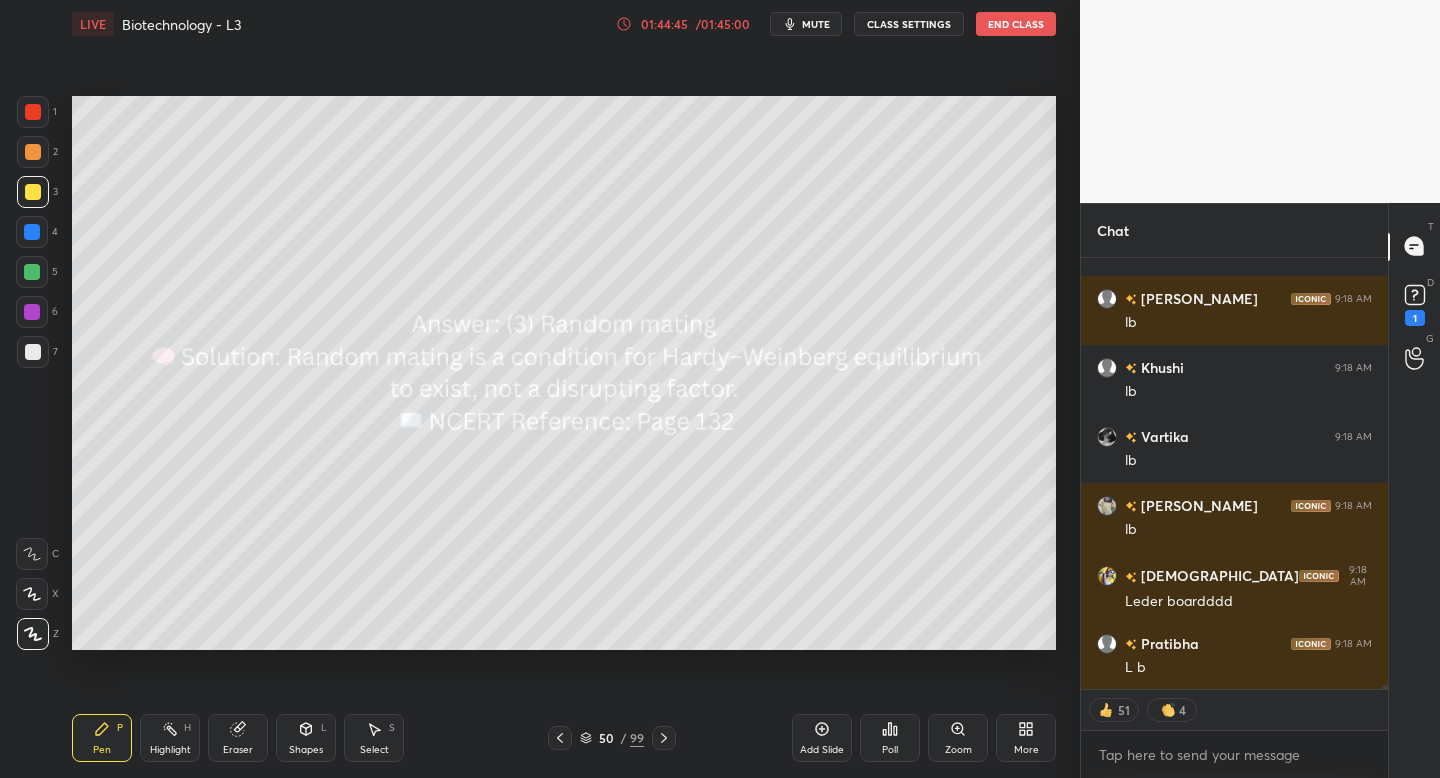 click 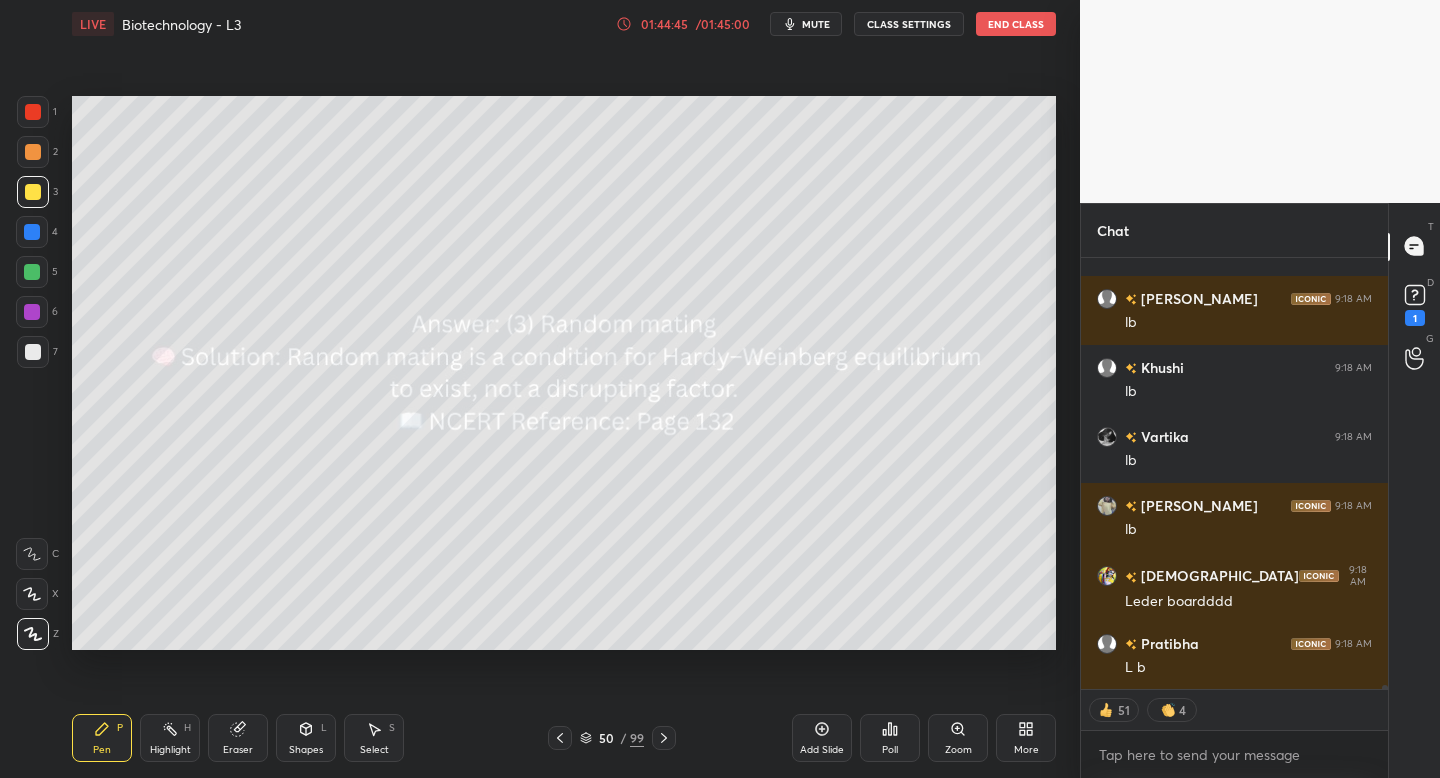 click 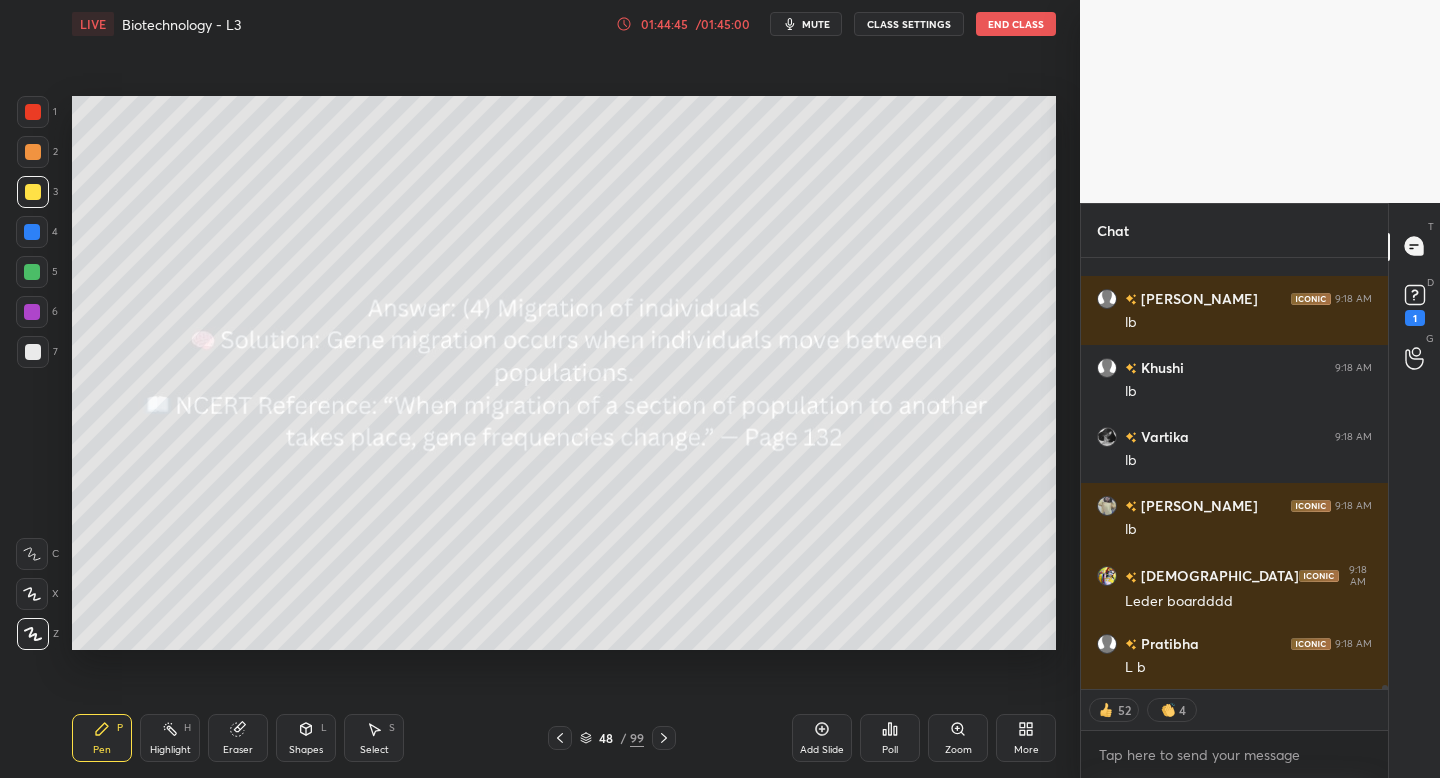 click 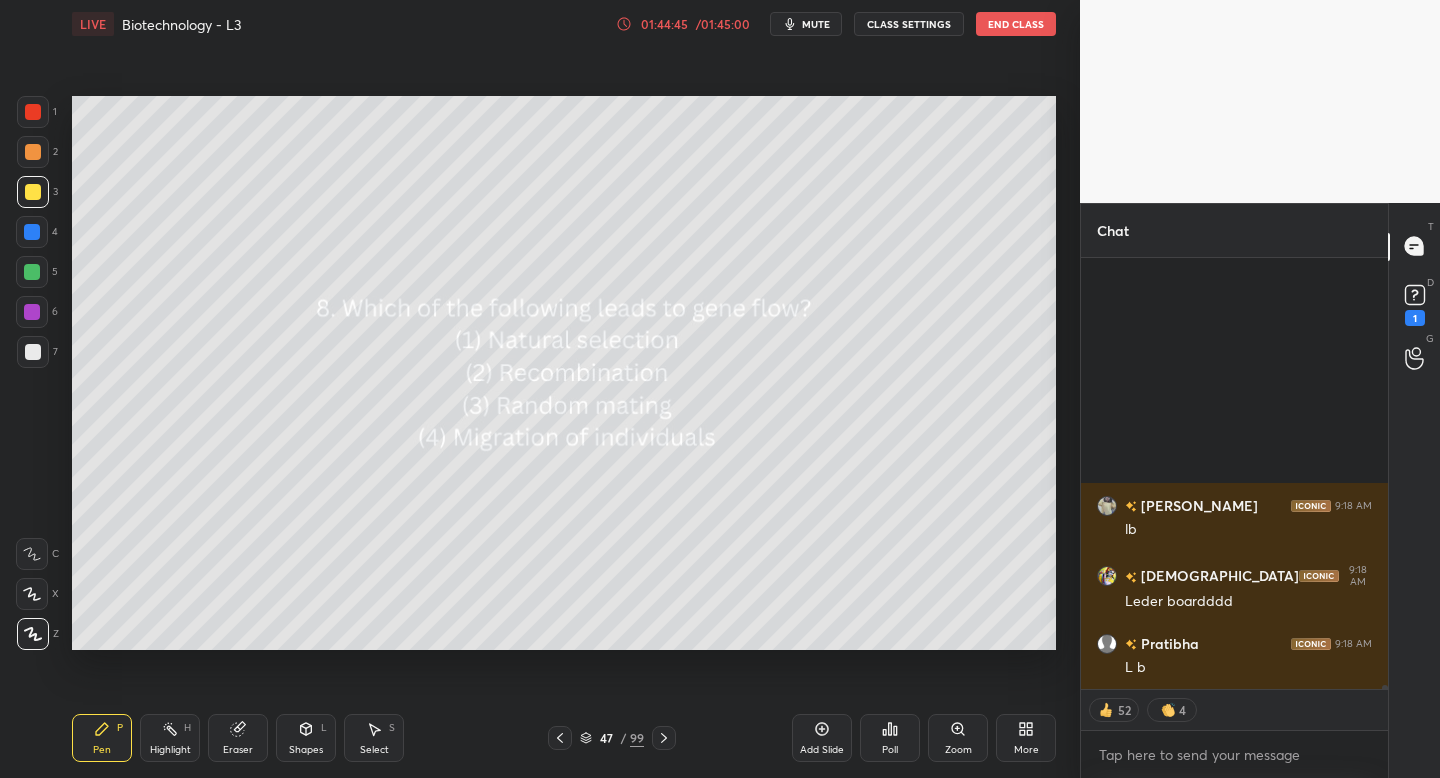 click 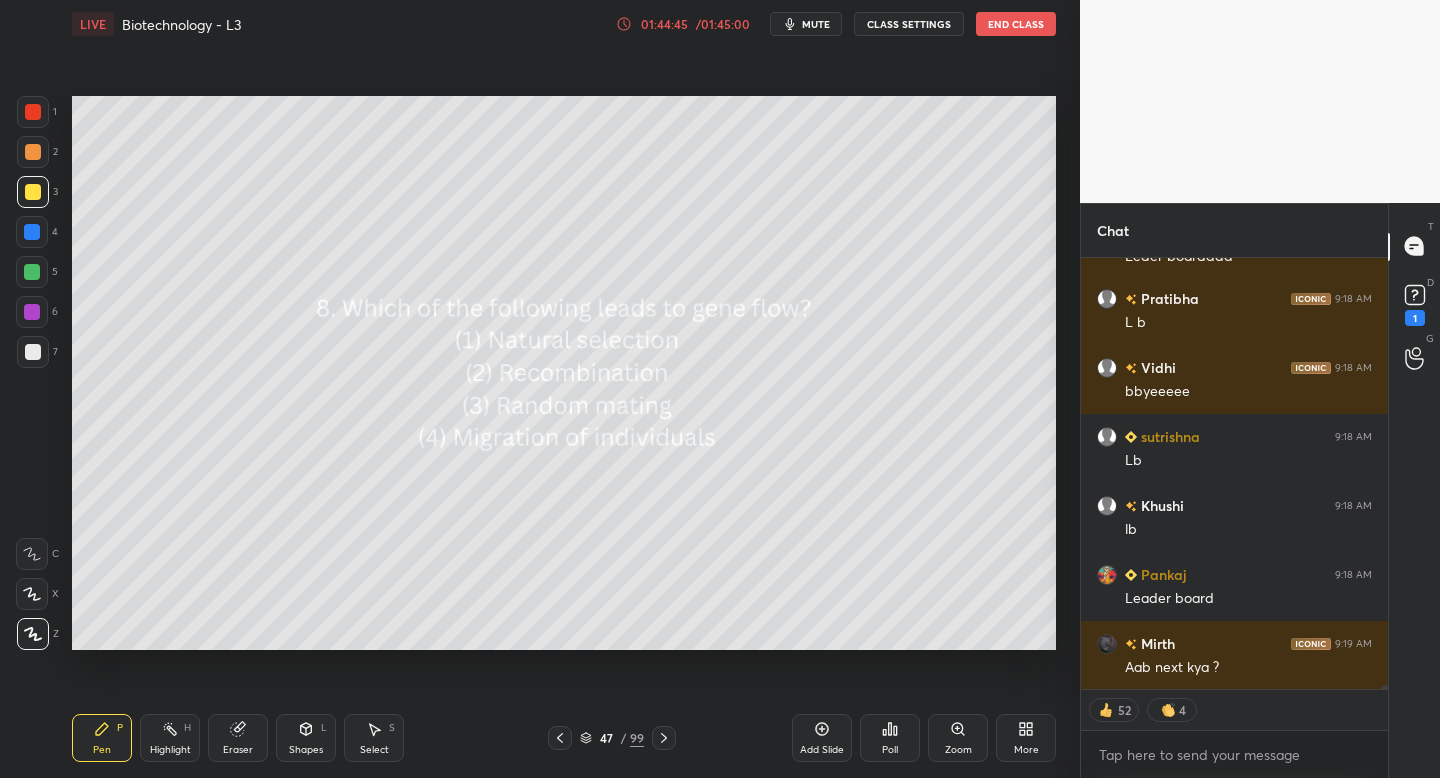 click 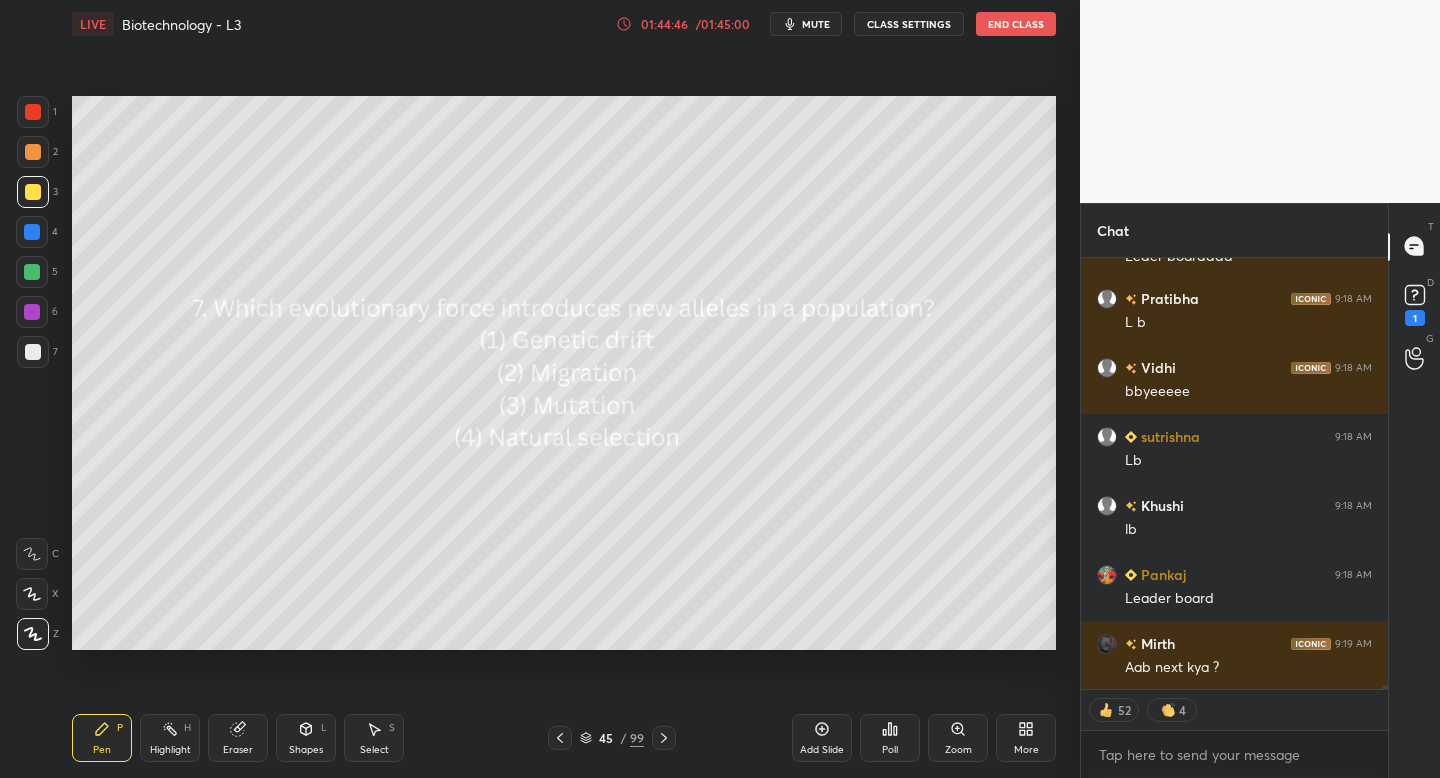 click 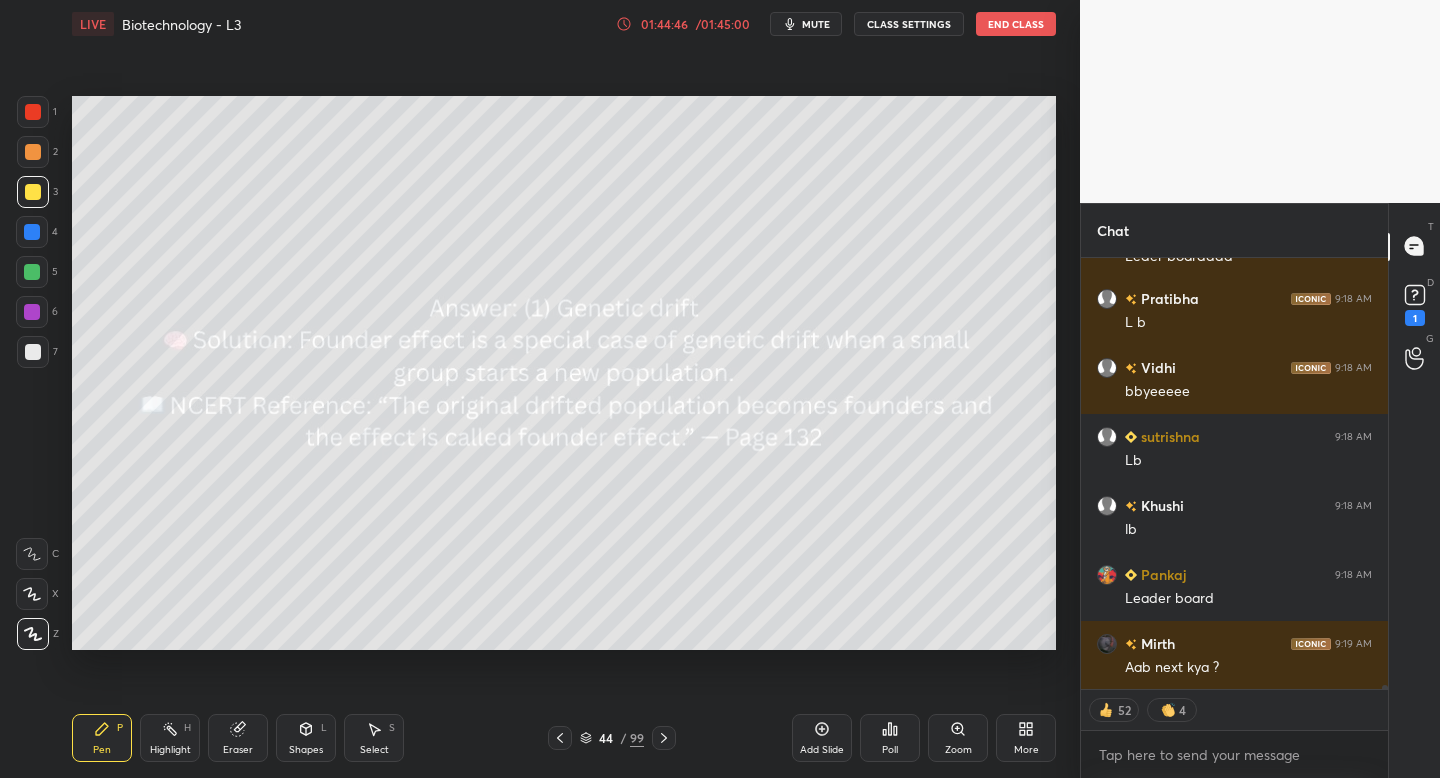 click 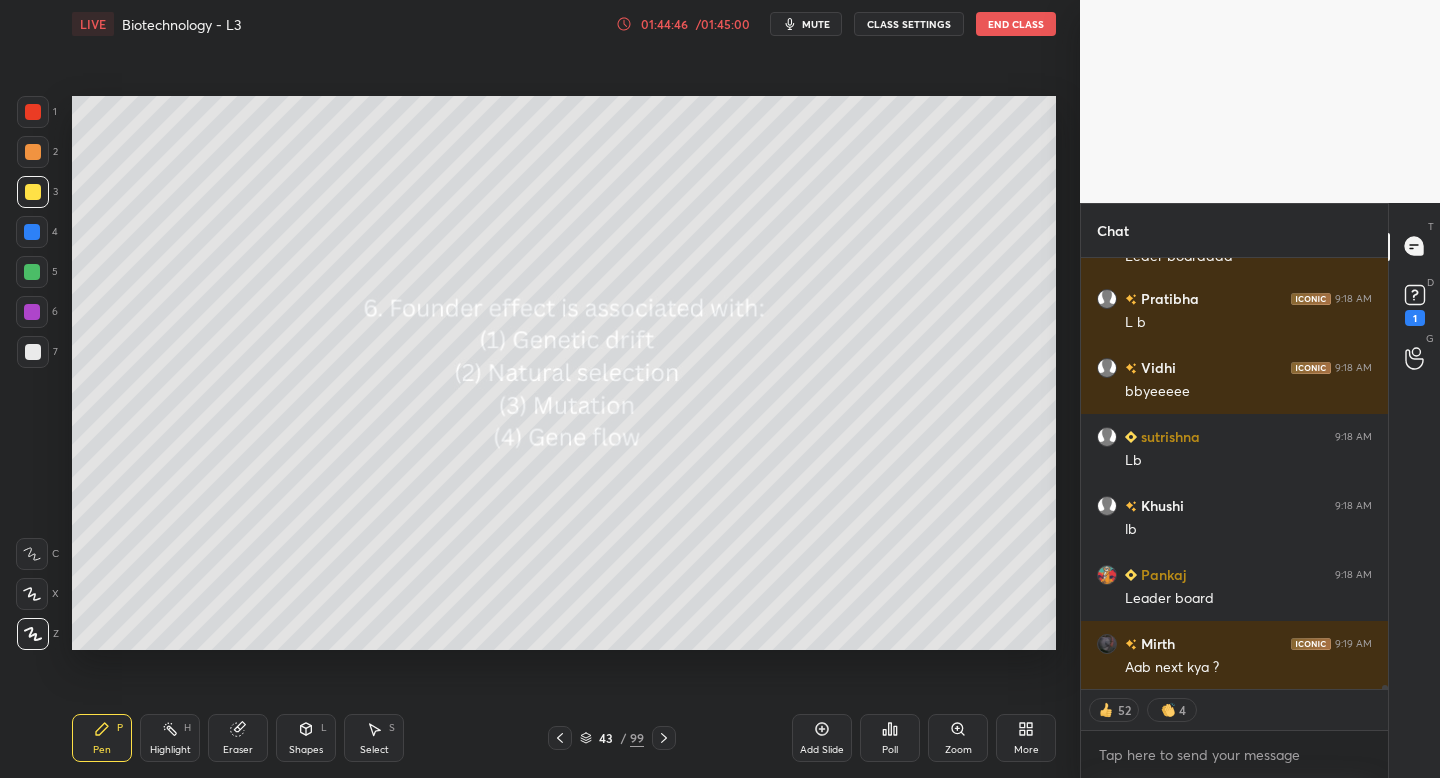 click 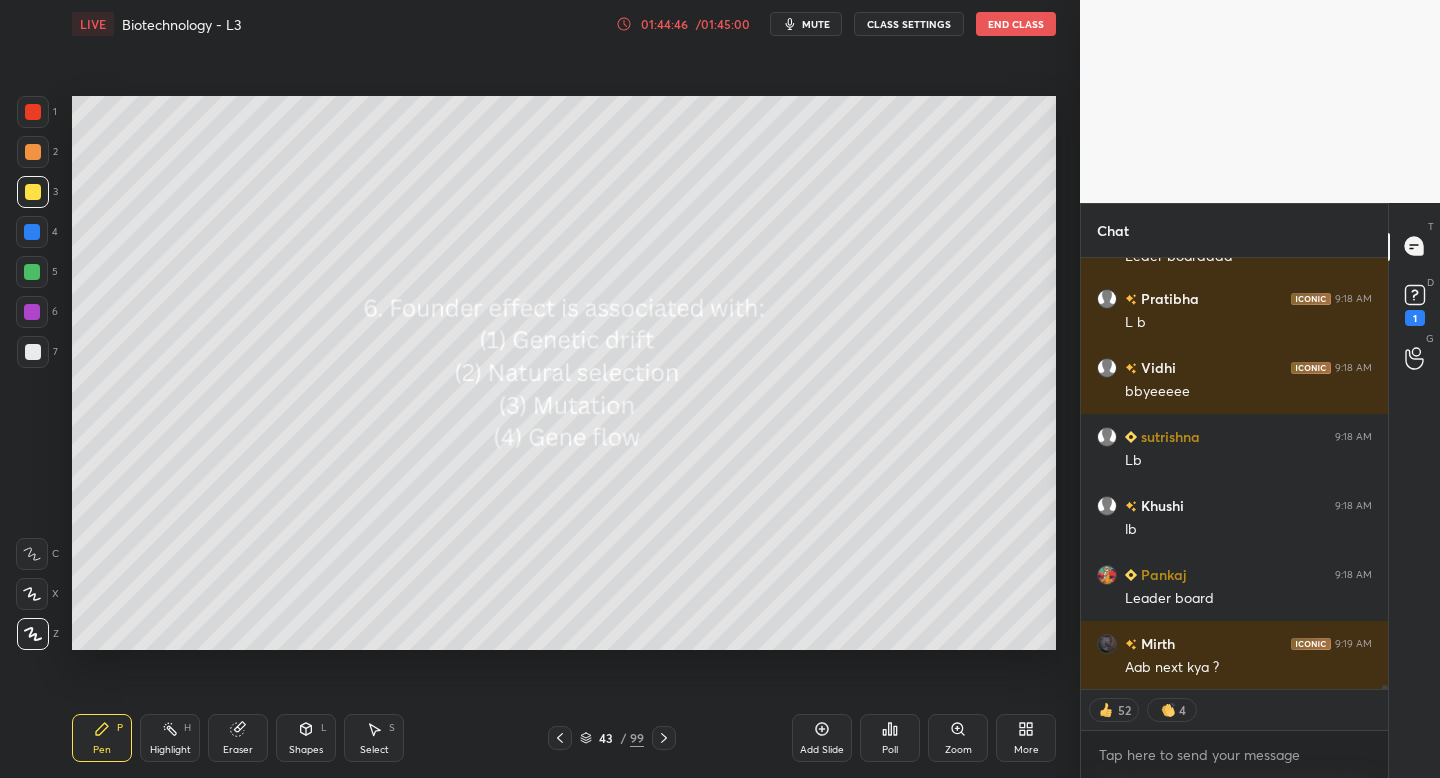 click 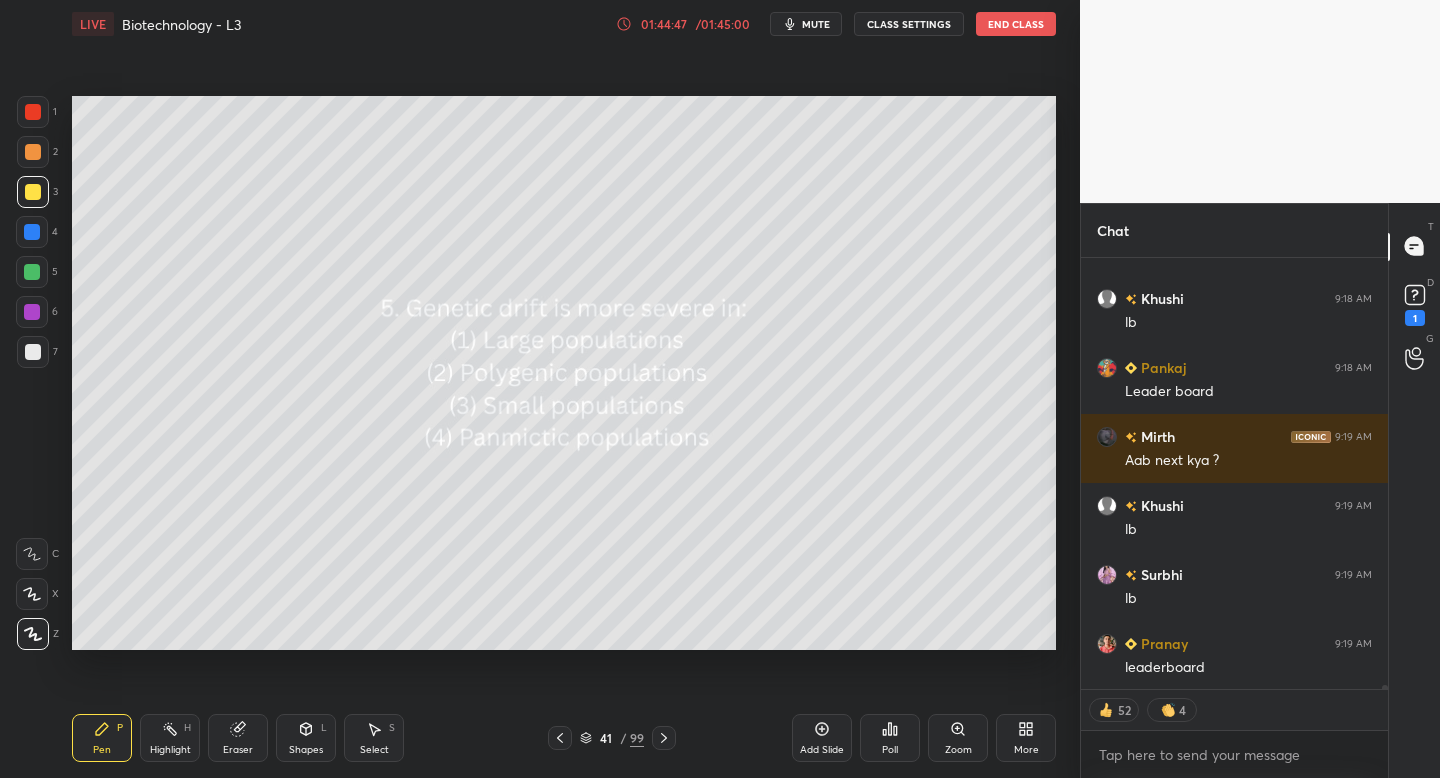 click at bounding box center (560, 738) 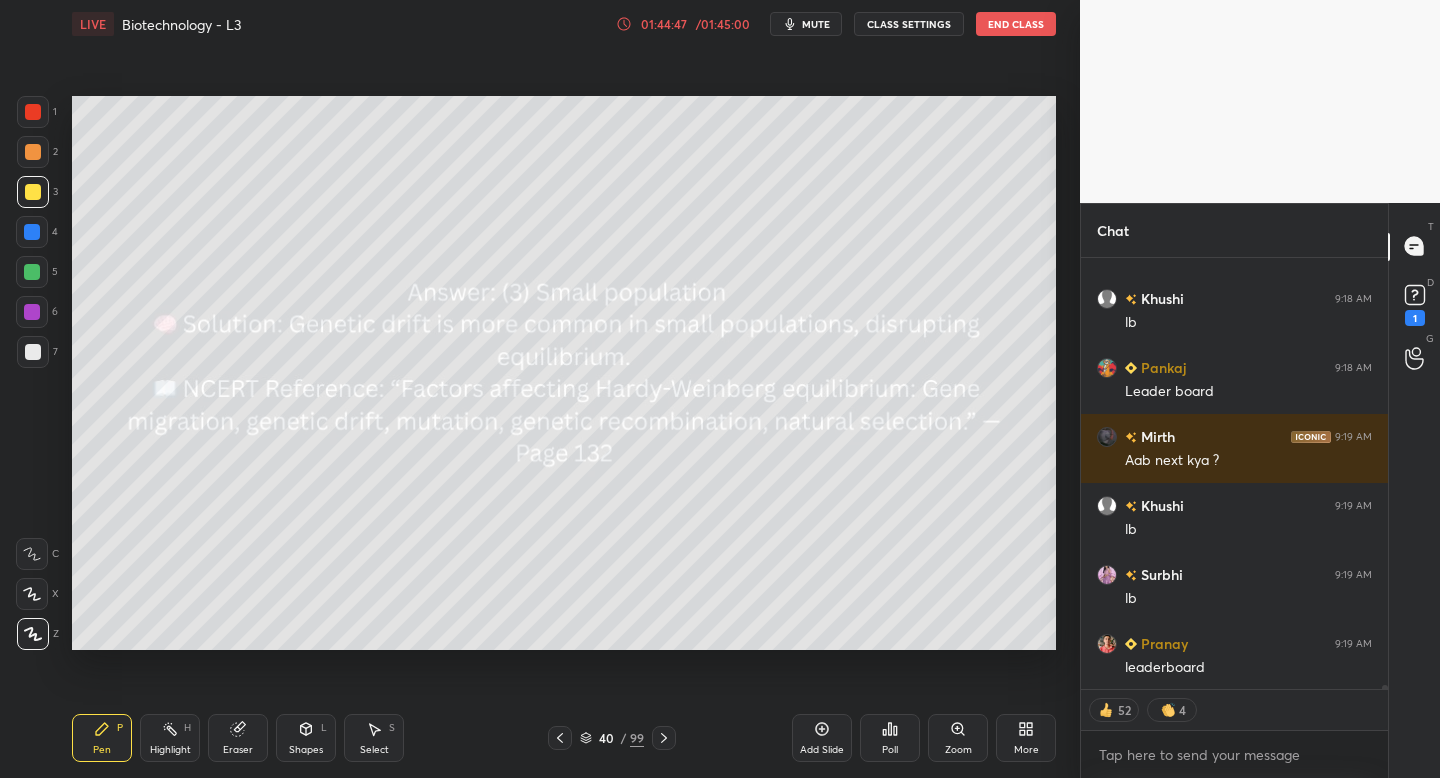 click 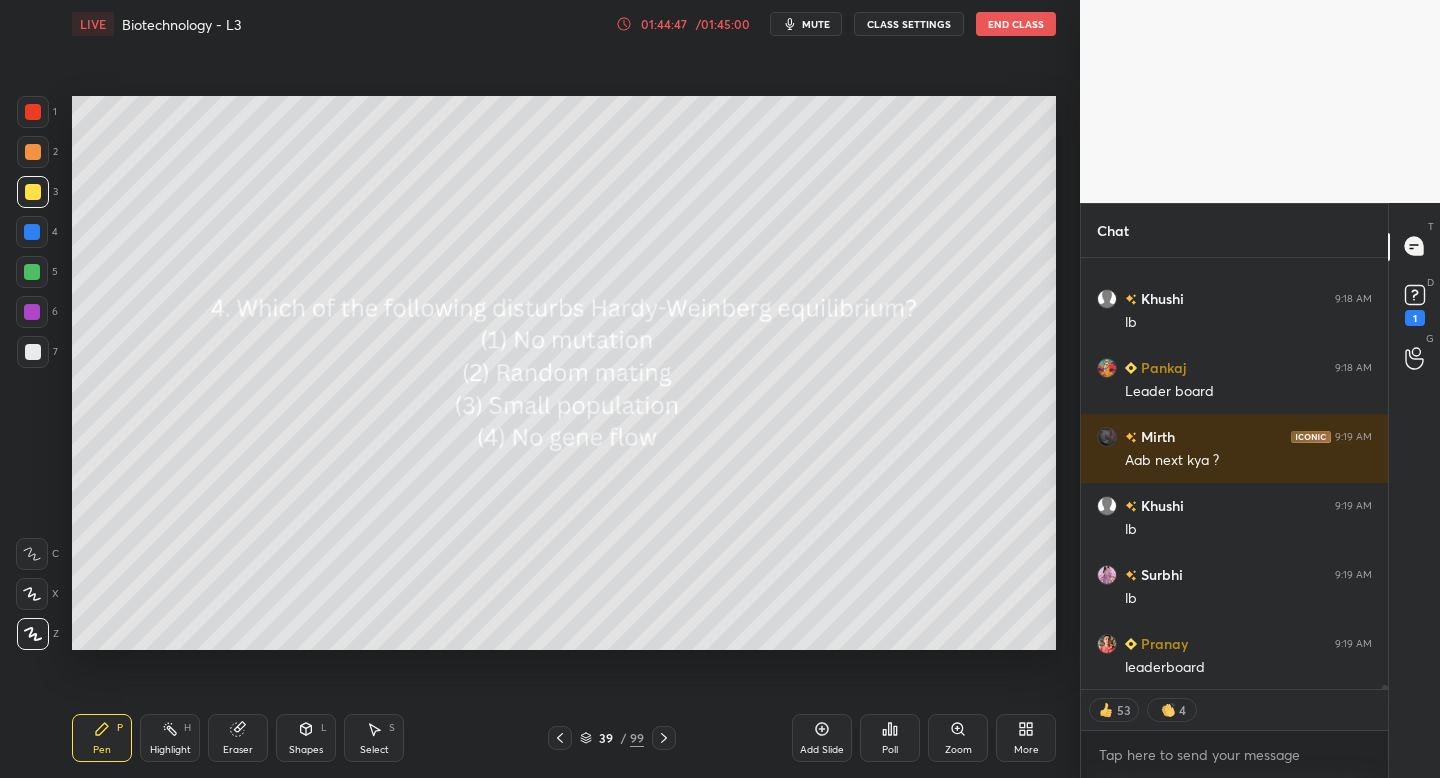 click 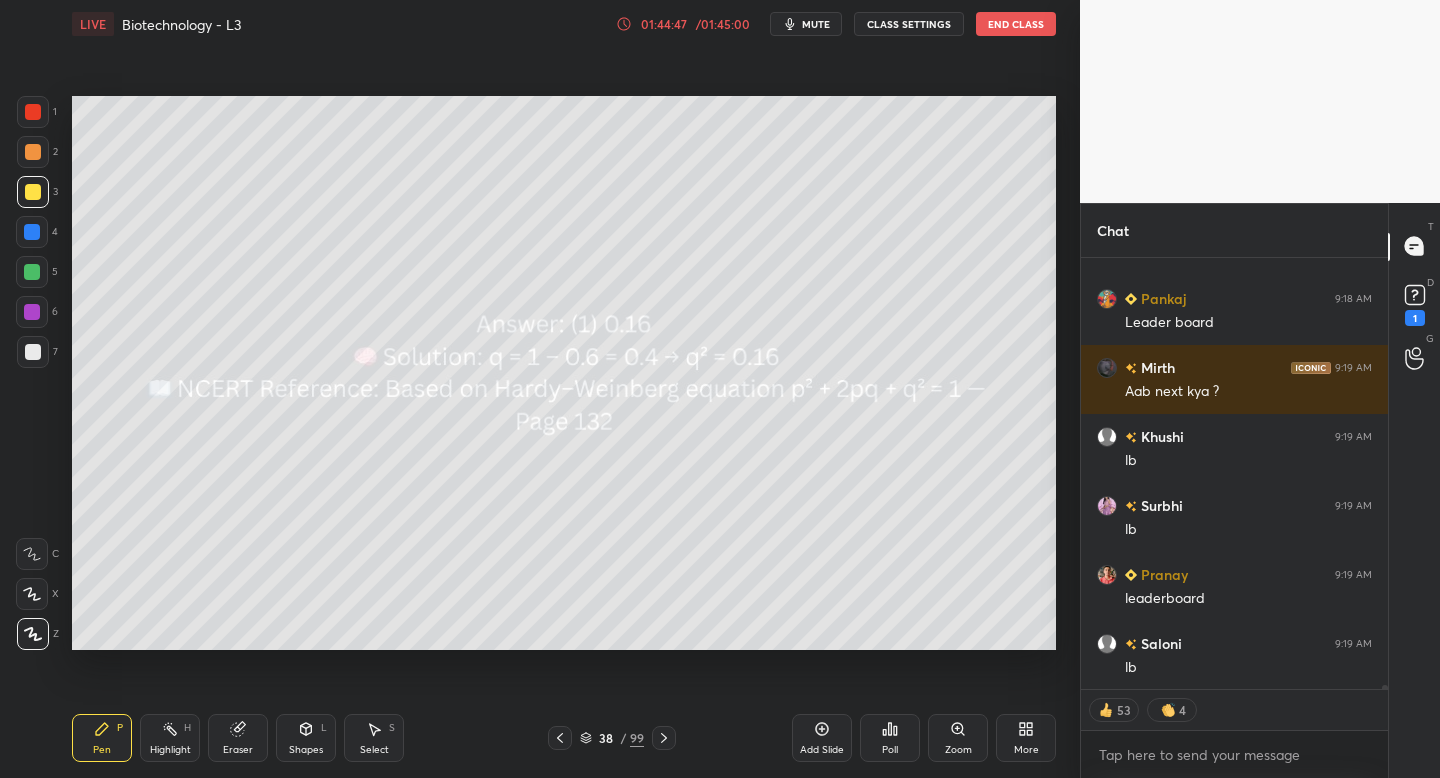 click at bounding box center (560, 738) 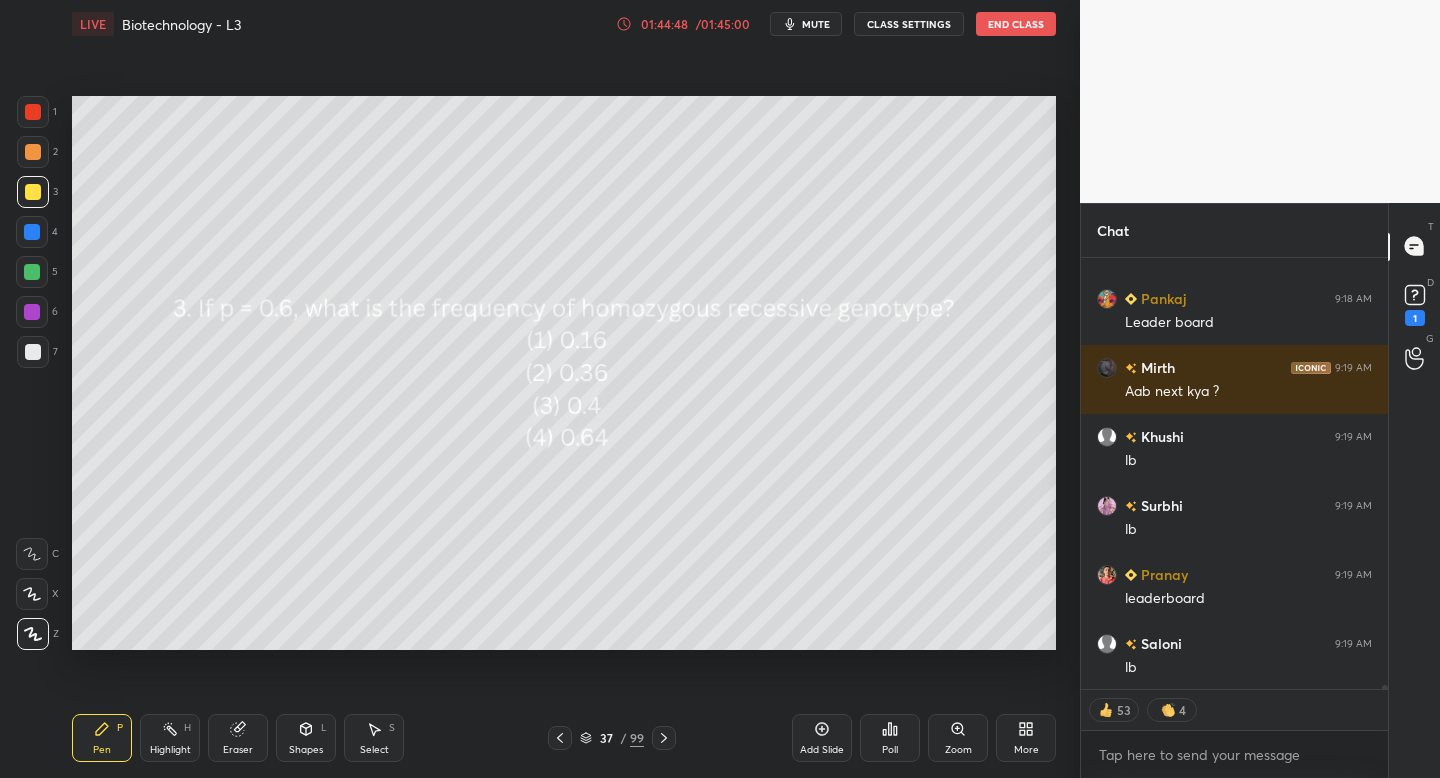 click on "Pen P Highlight H Eraser Shapes L Select S 37 / 99 Add Slide Poll Zoom More" at bounding box center [564, 738] 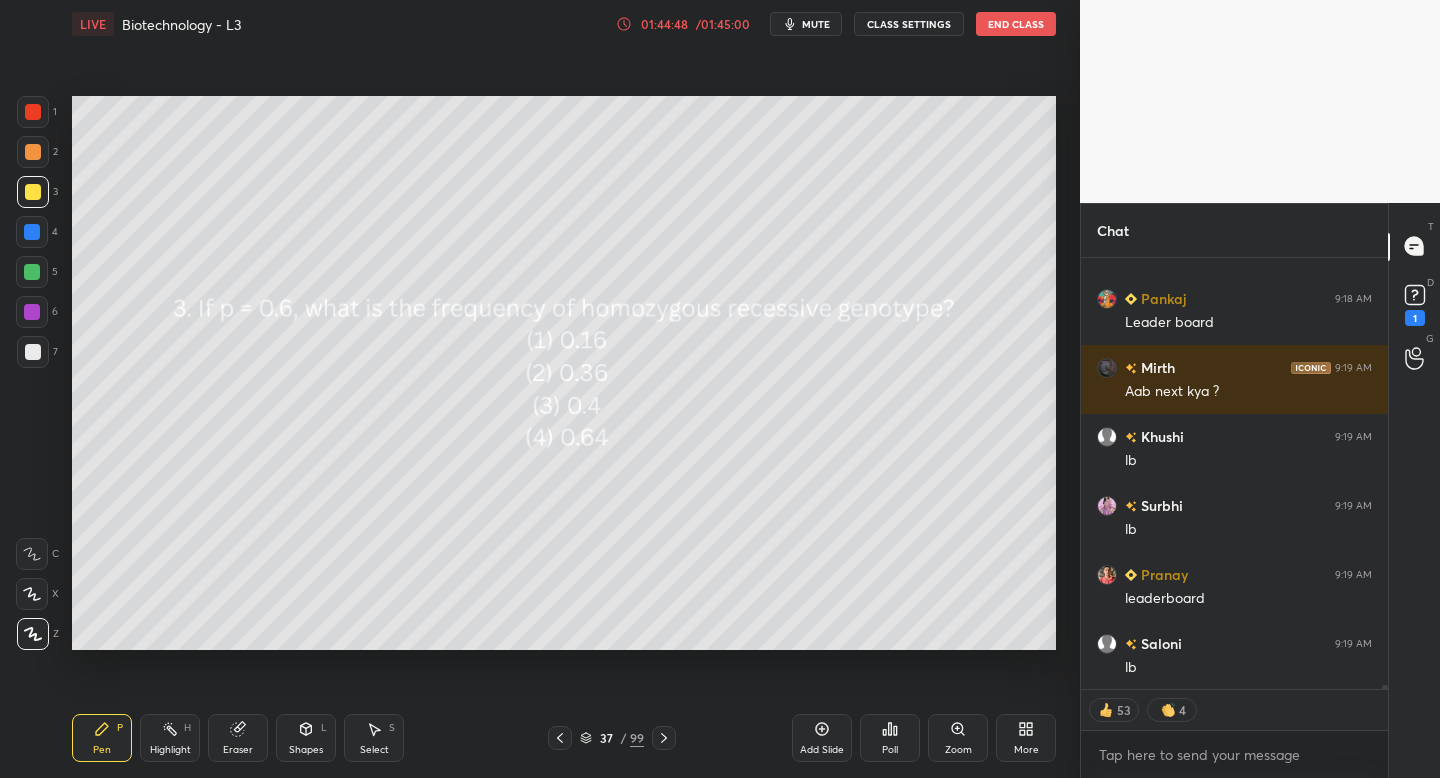 click on "Pen P Highlight H Eraser Shapes L Select S 37 / 99 Add Slide Poll Zoom More" at bounding box center [564, 738] 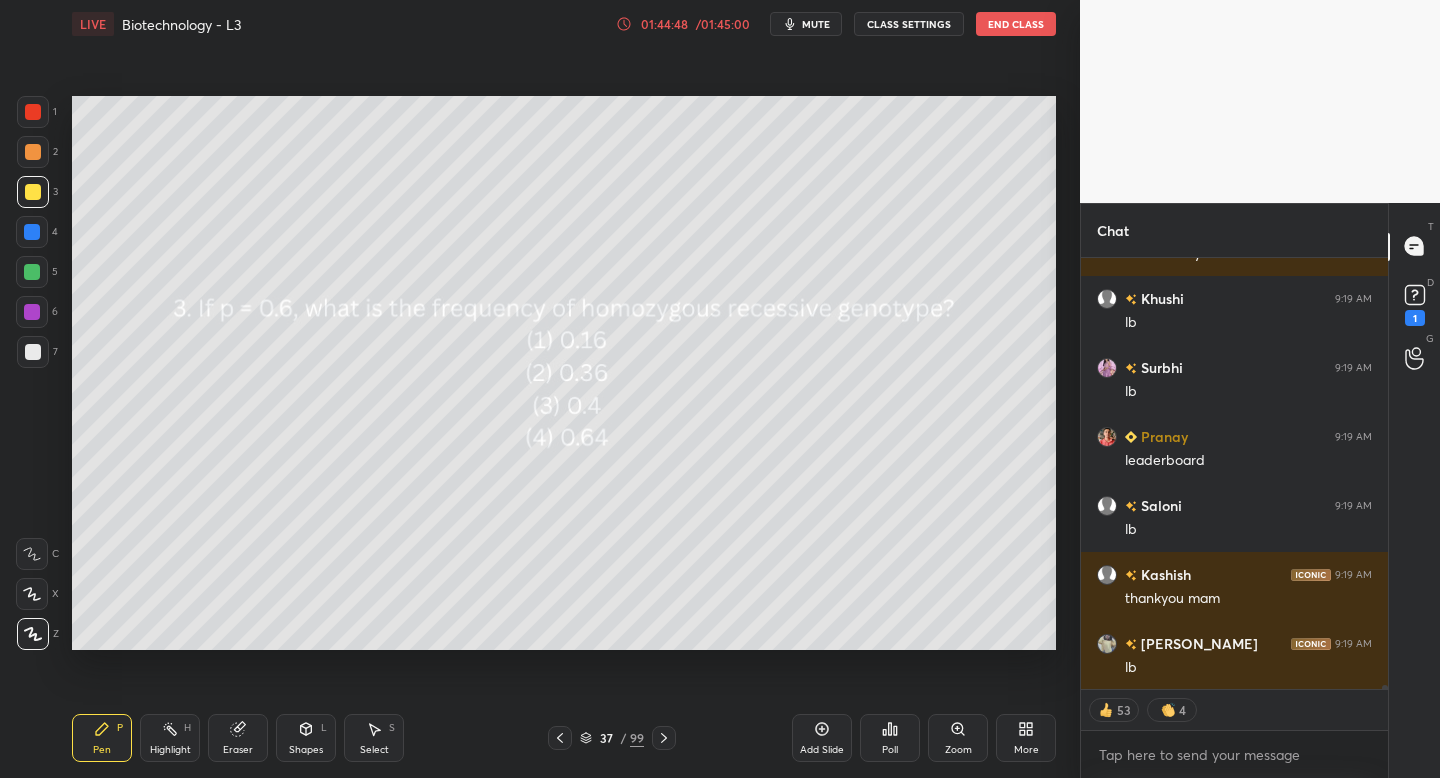 click at bounding box center (560, 738) 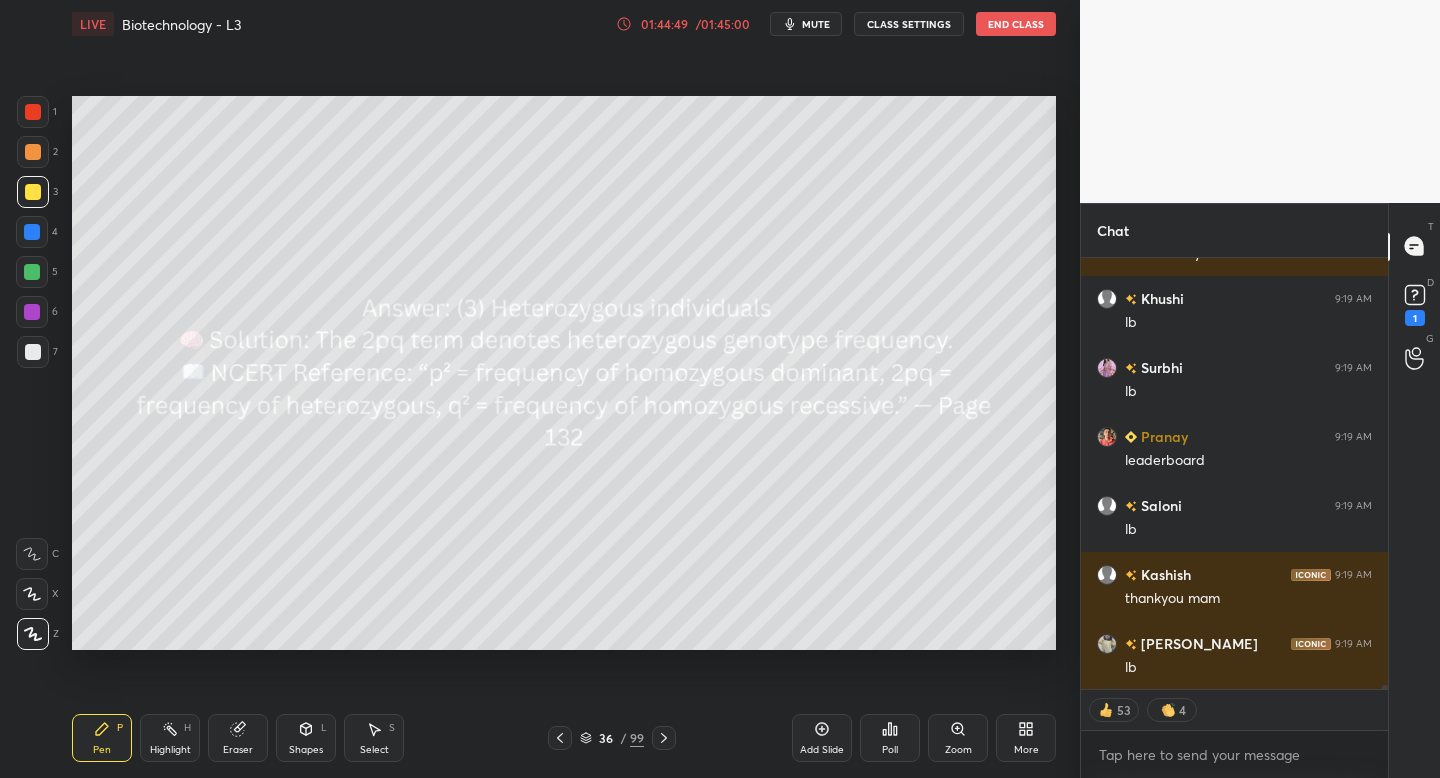 click 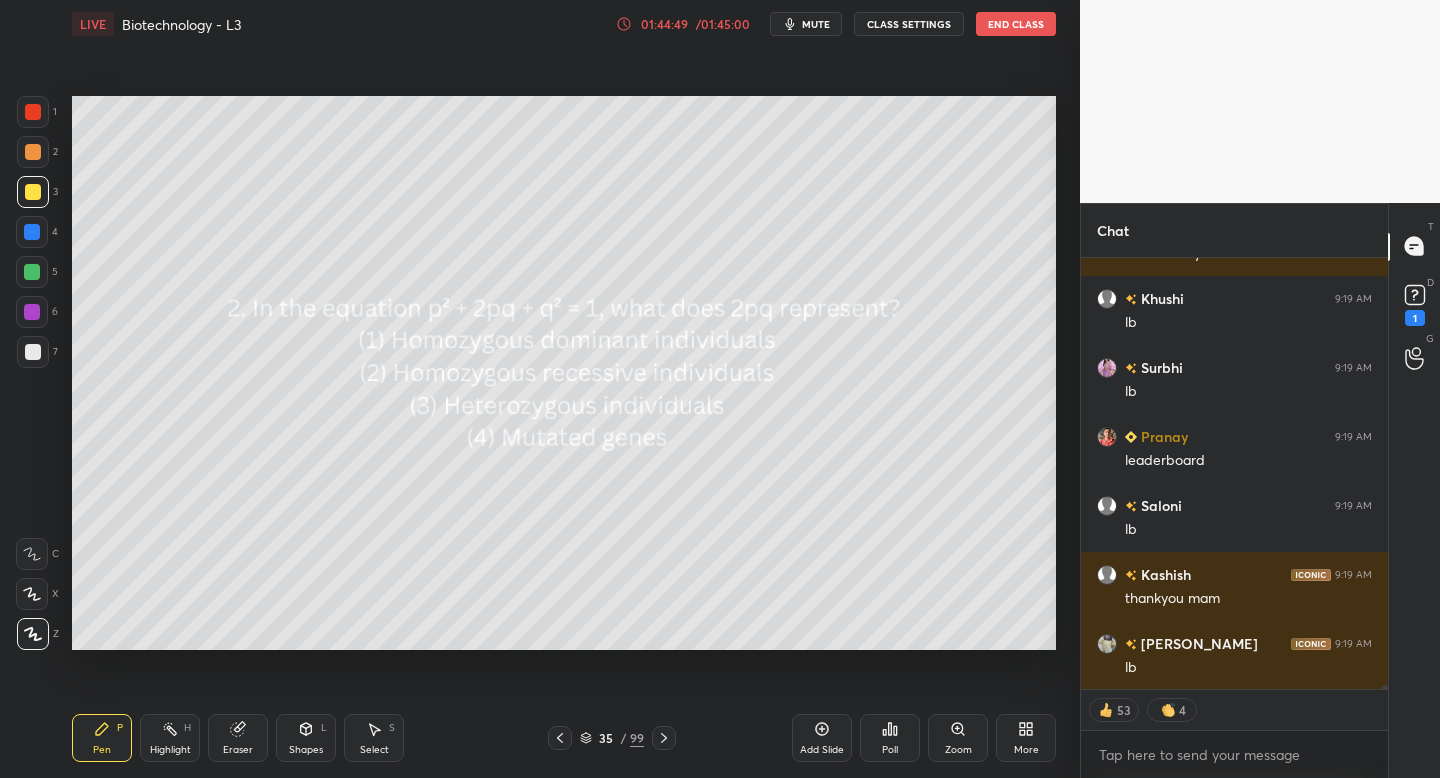 click 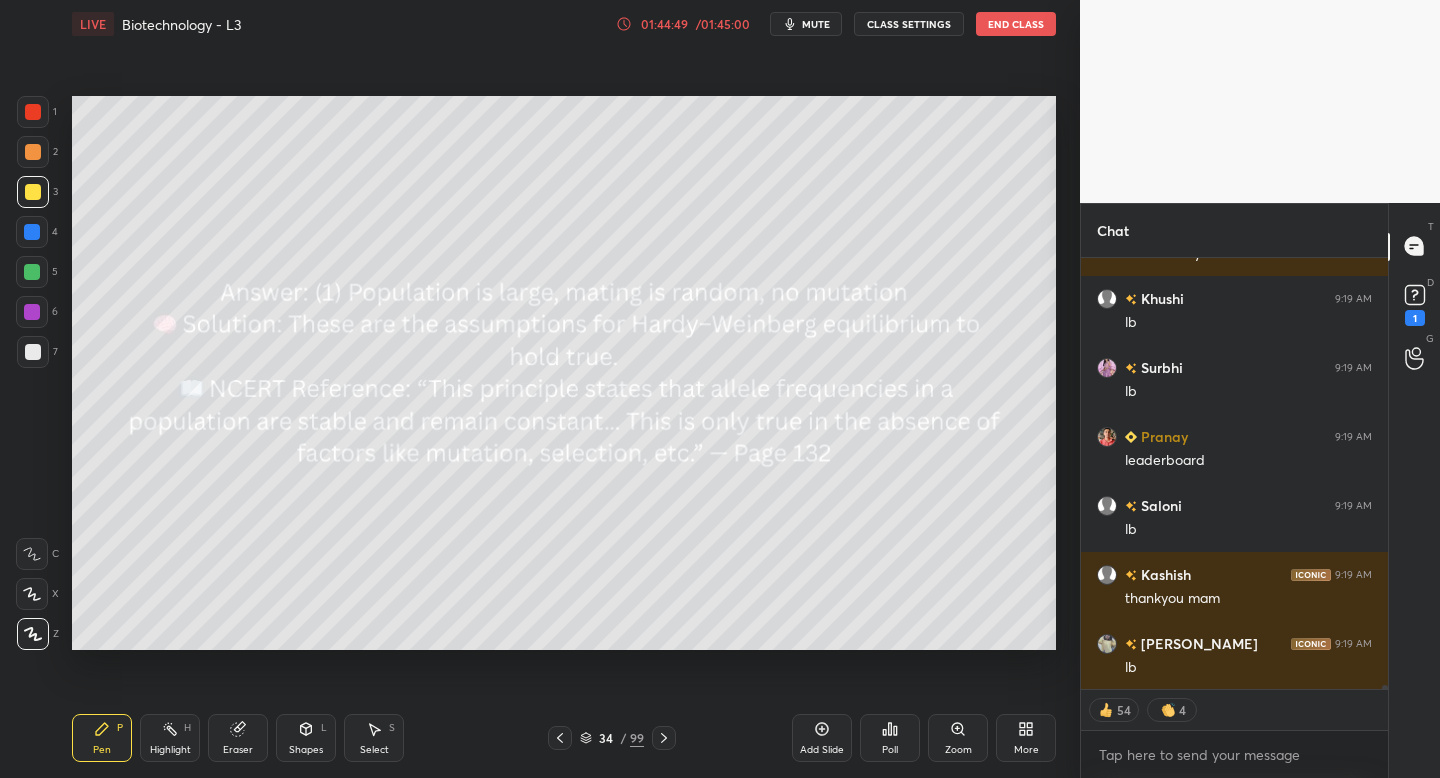 click 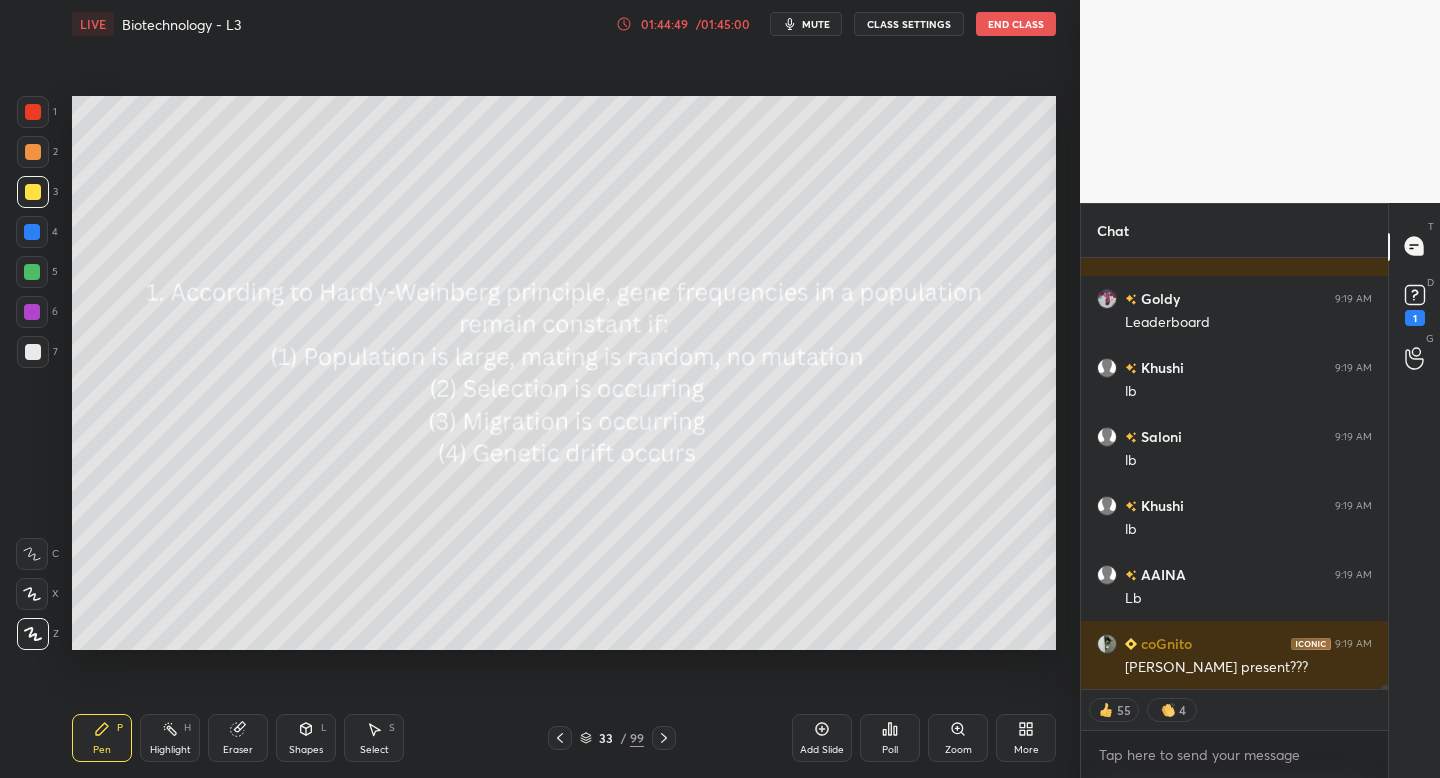 click 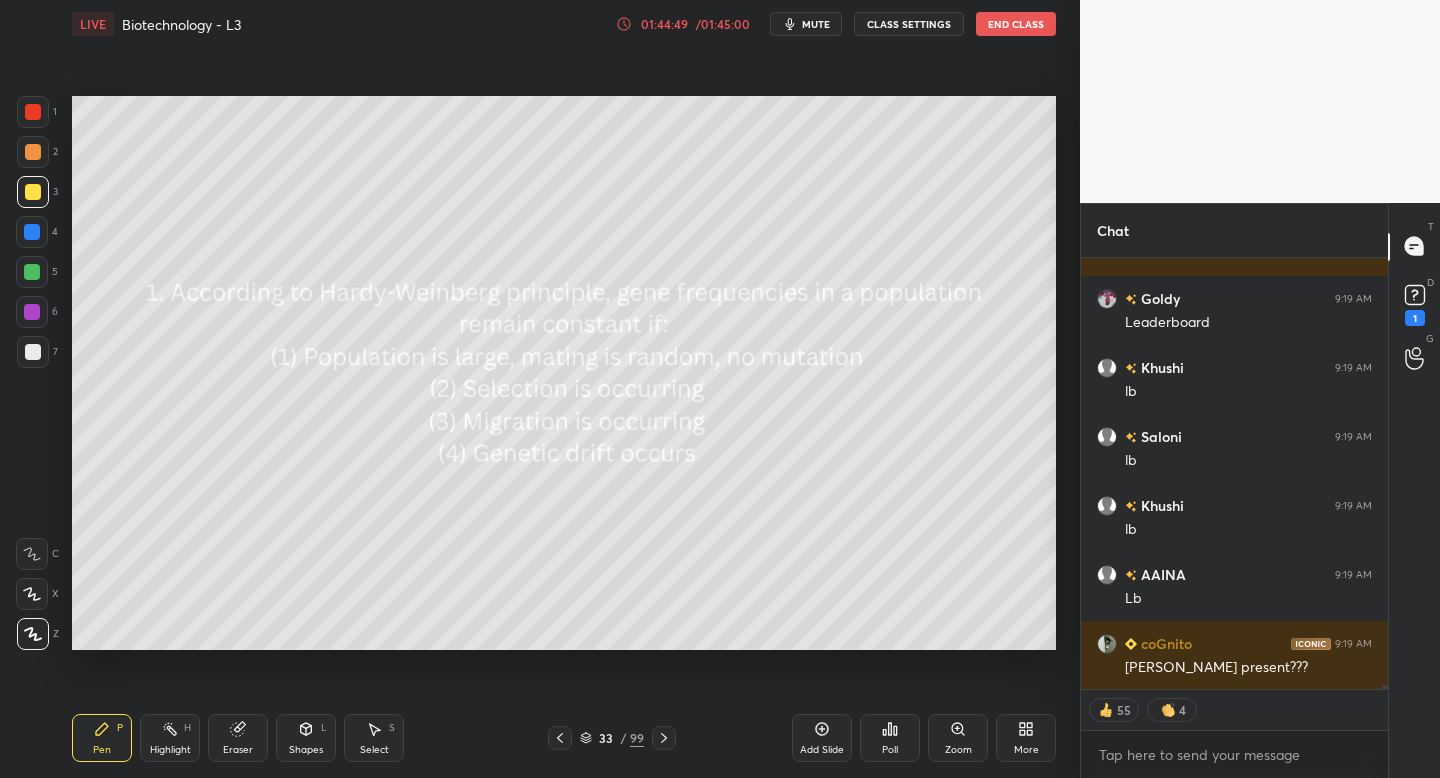 click 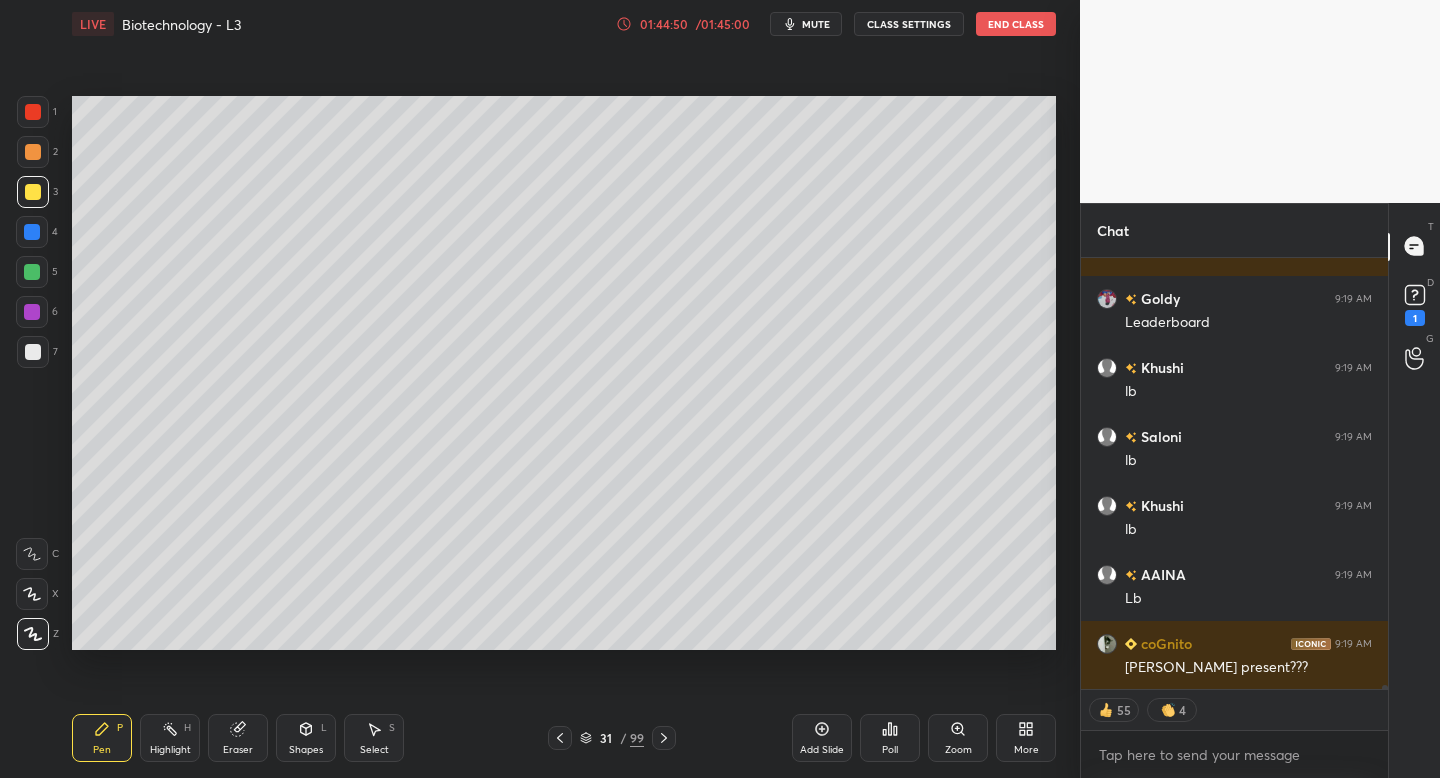 click 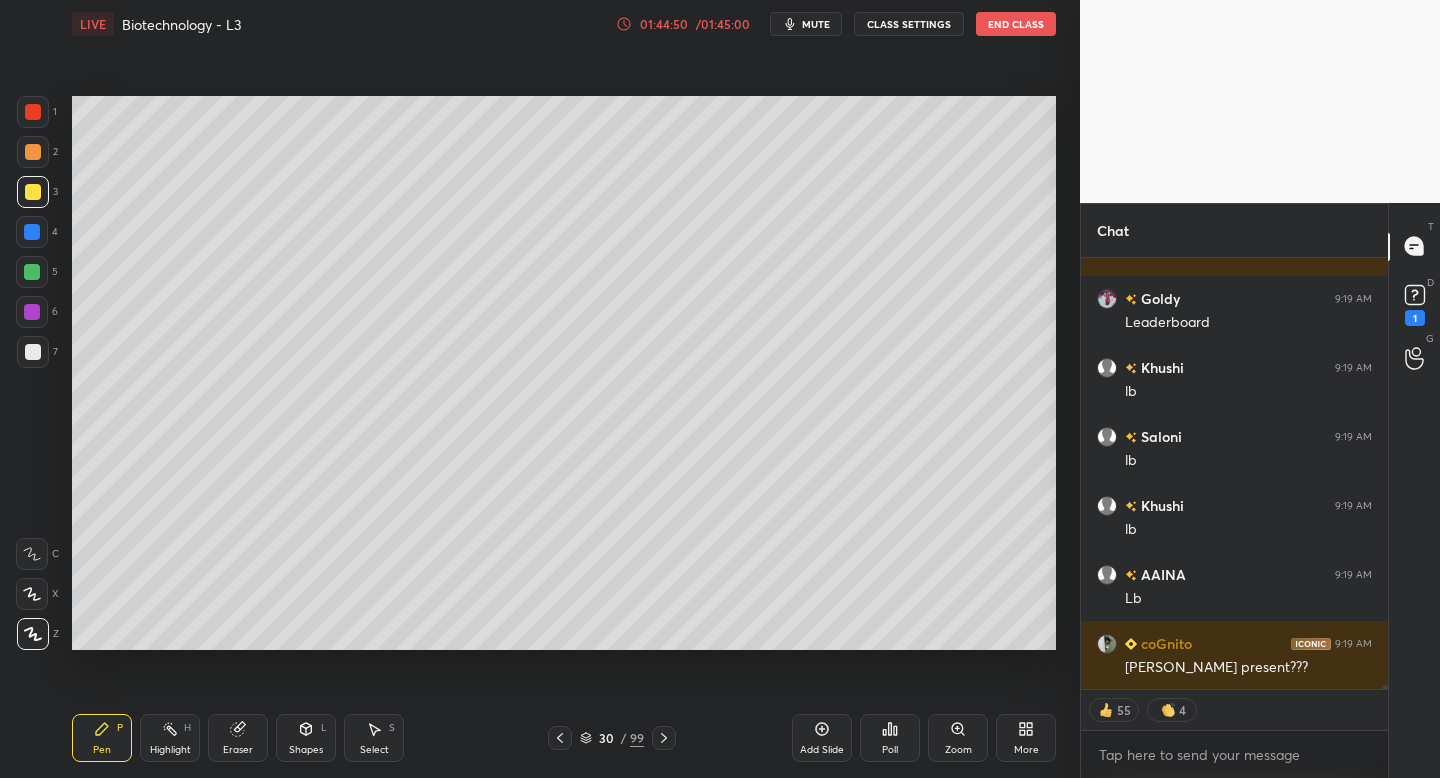click 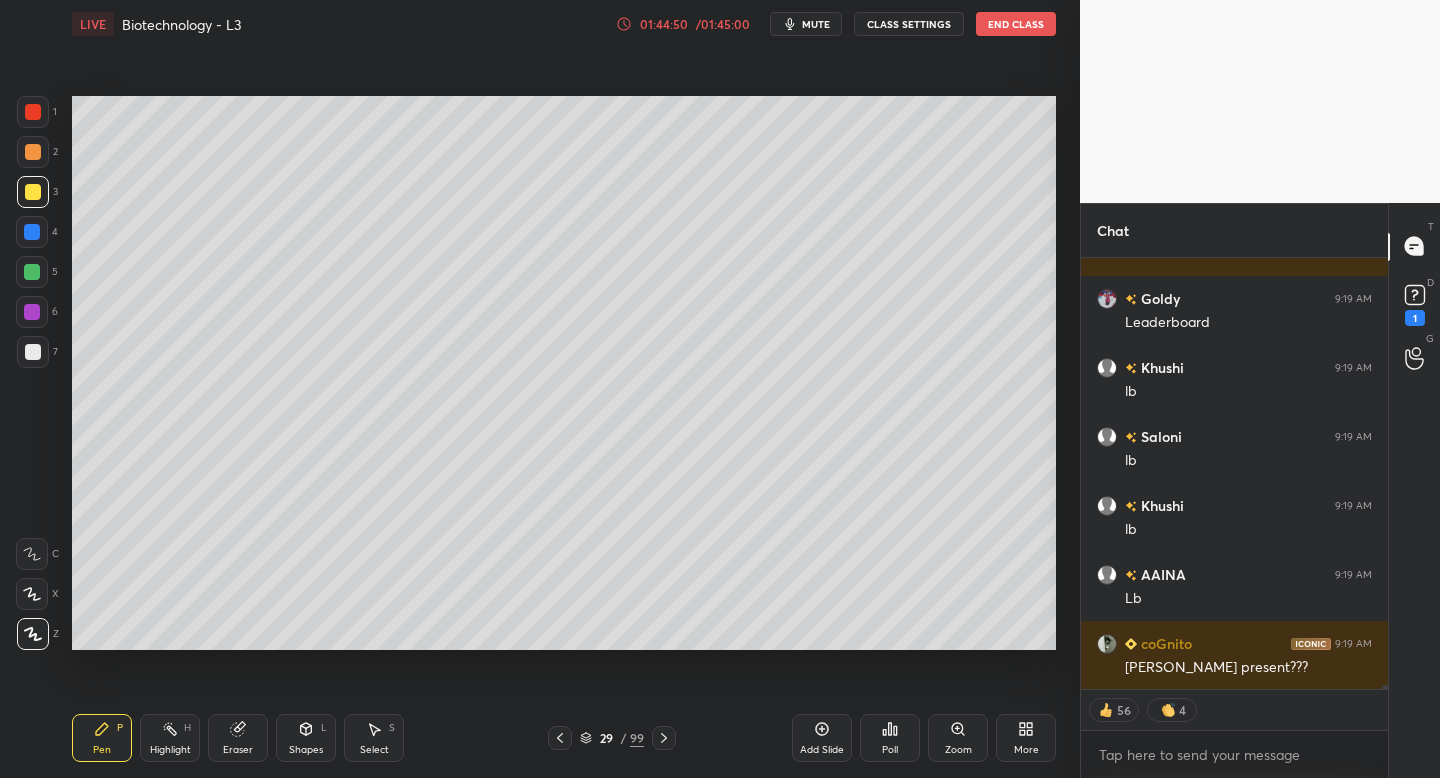 click 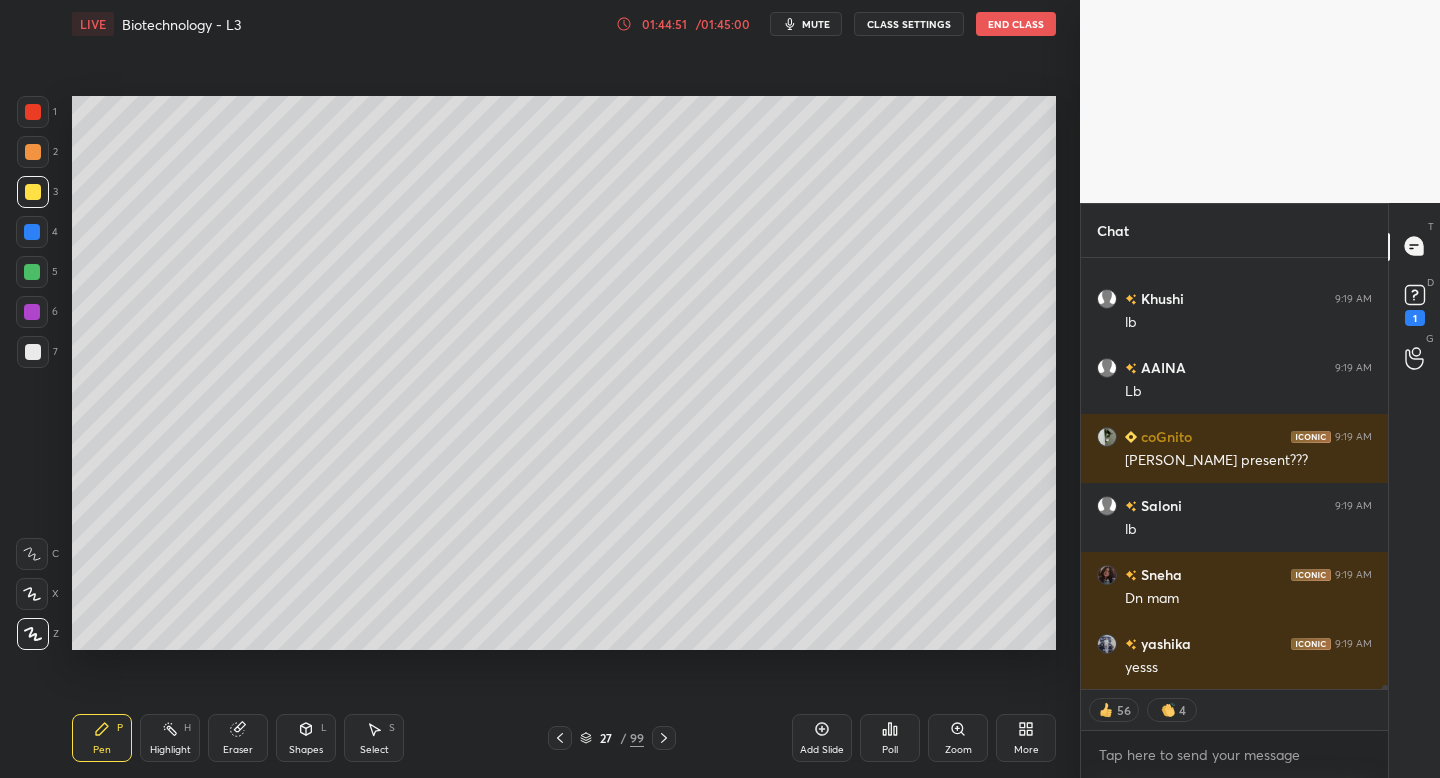 click 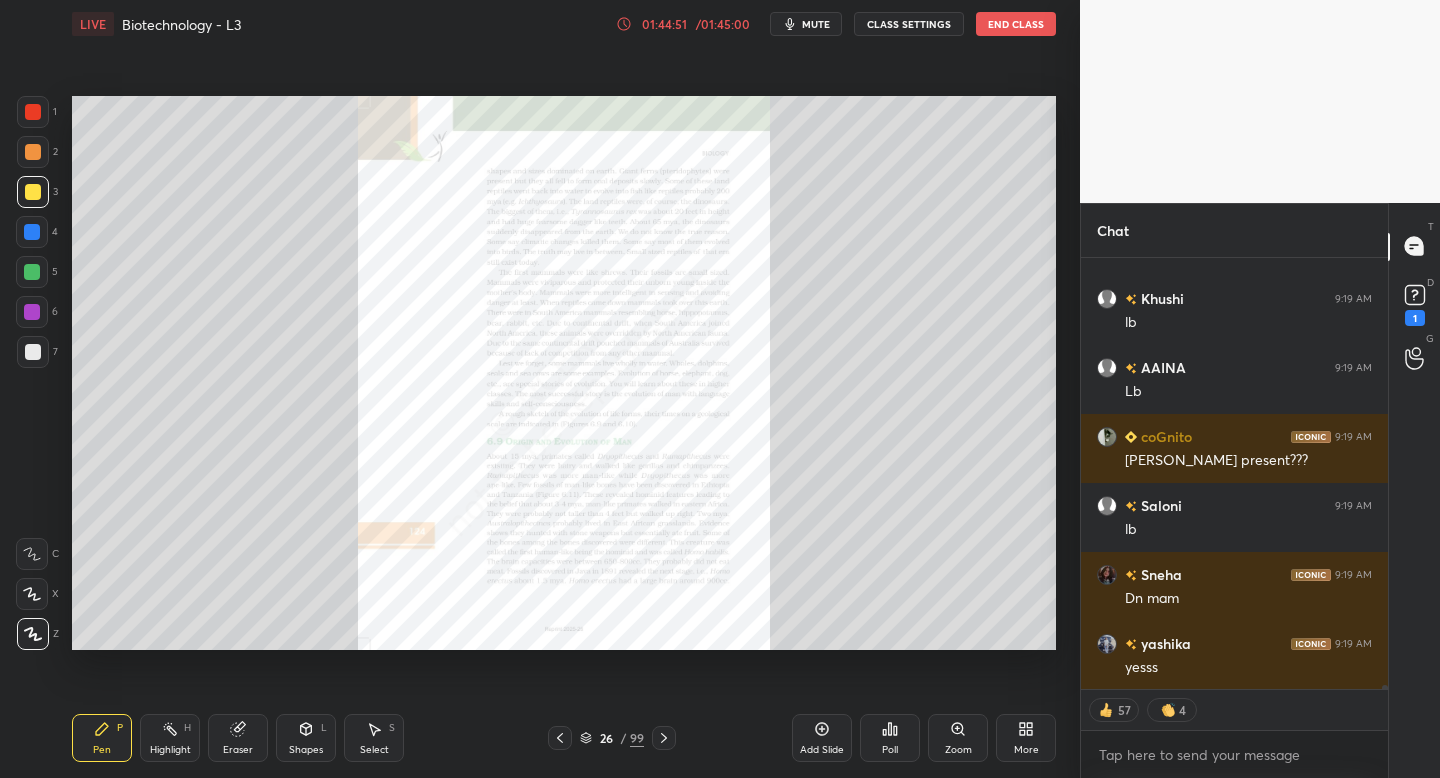 click 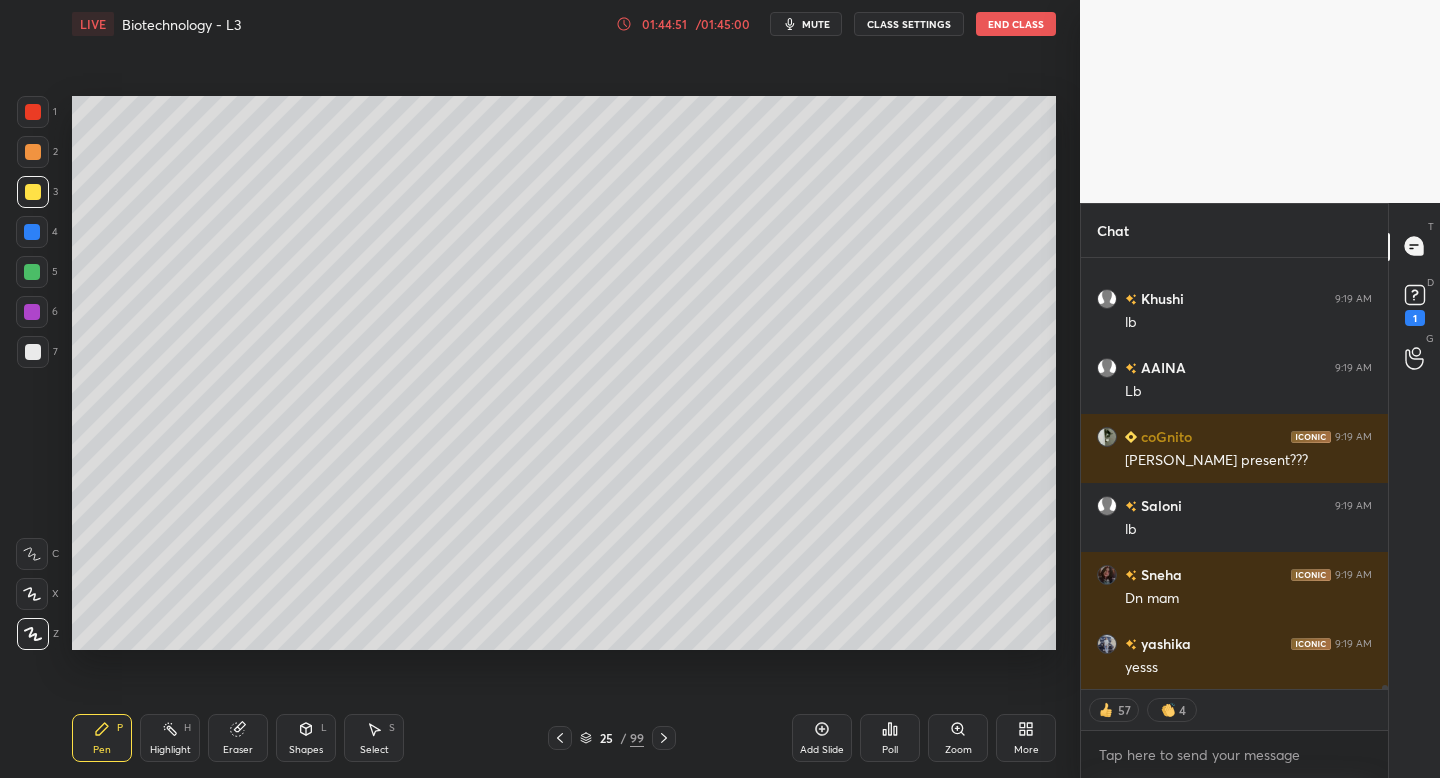 click 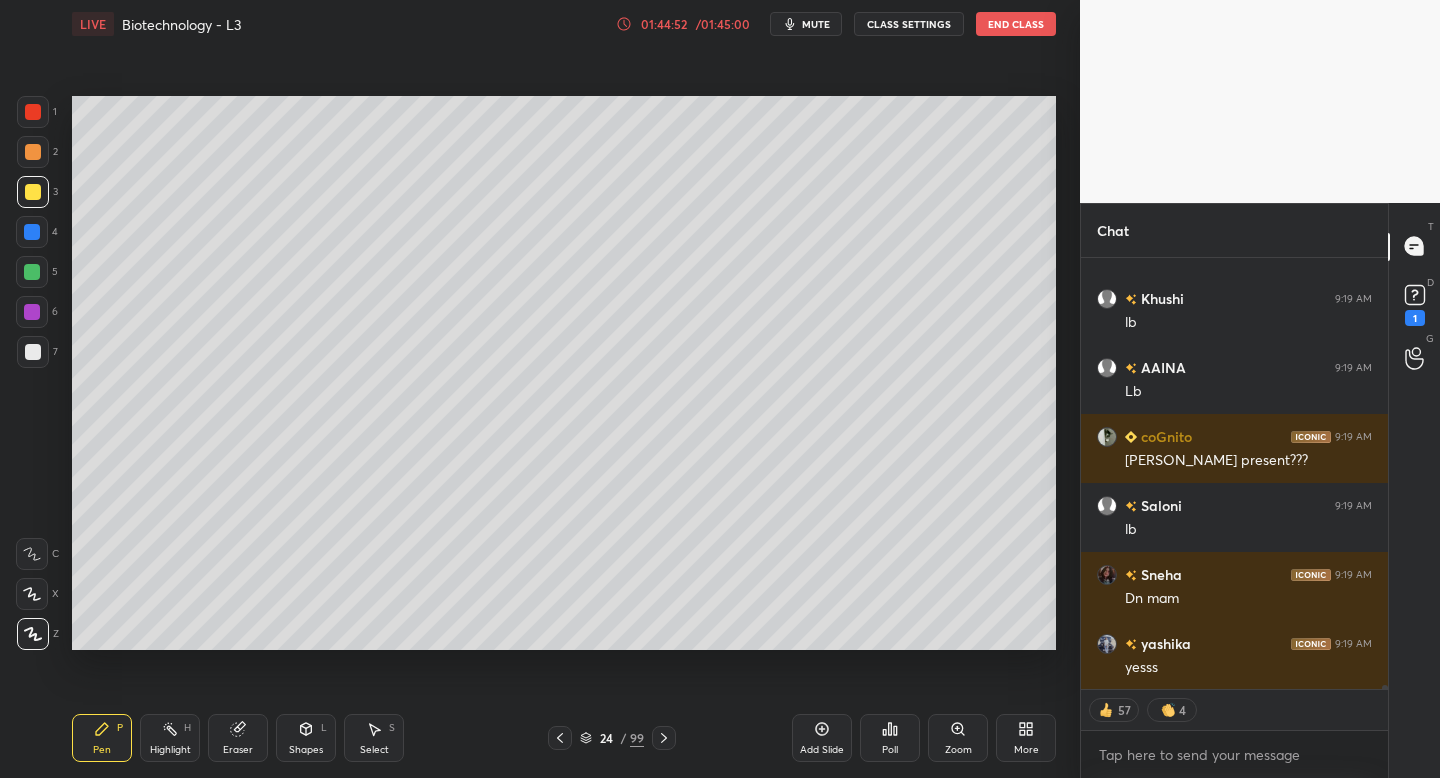 click 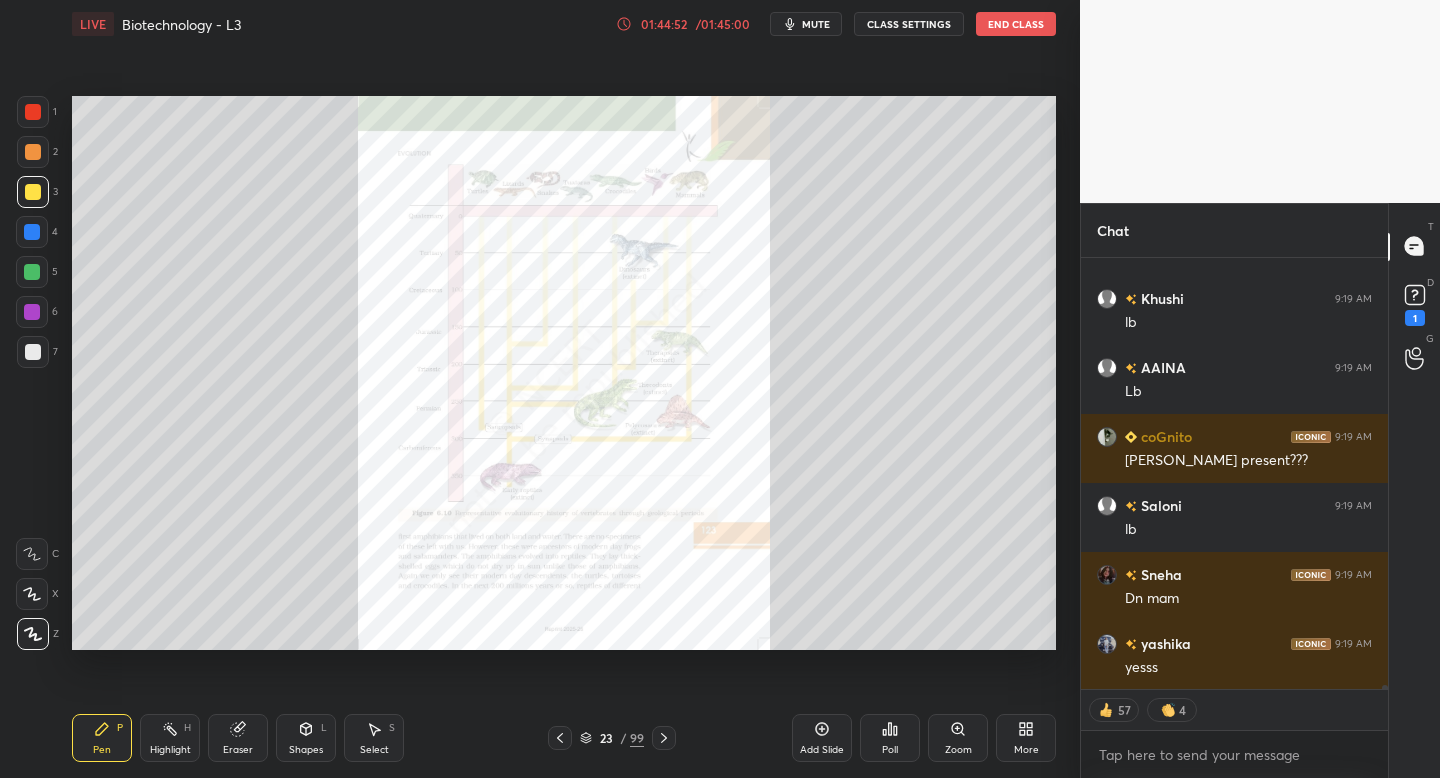 click 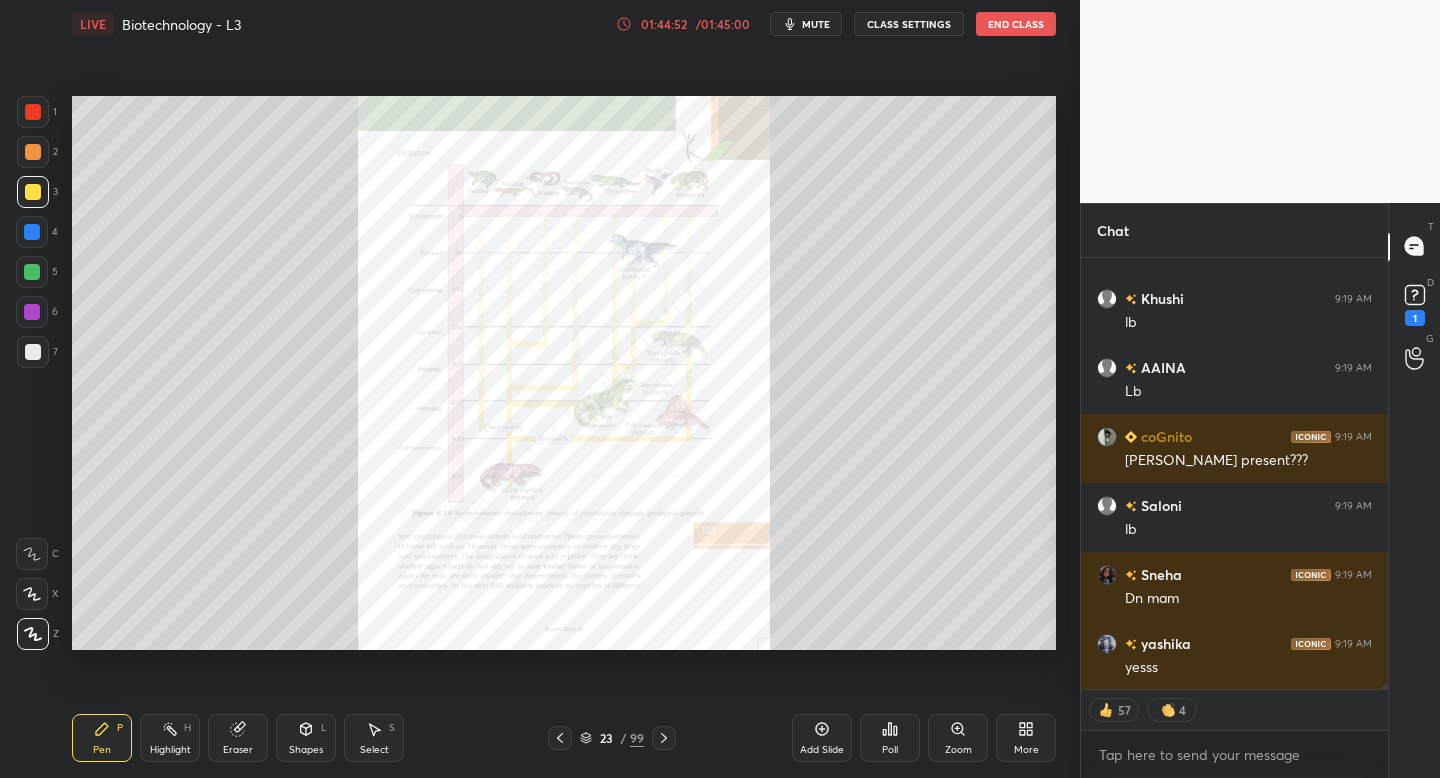 click 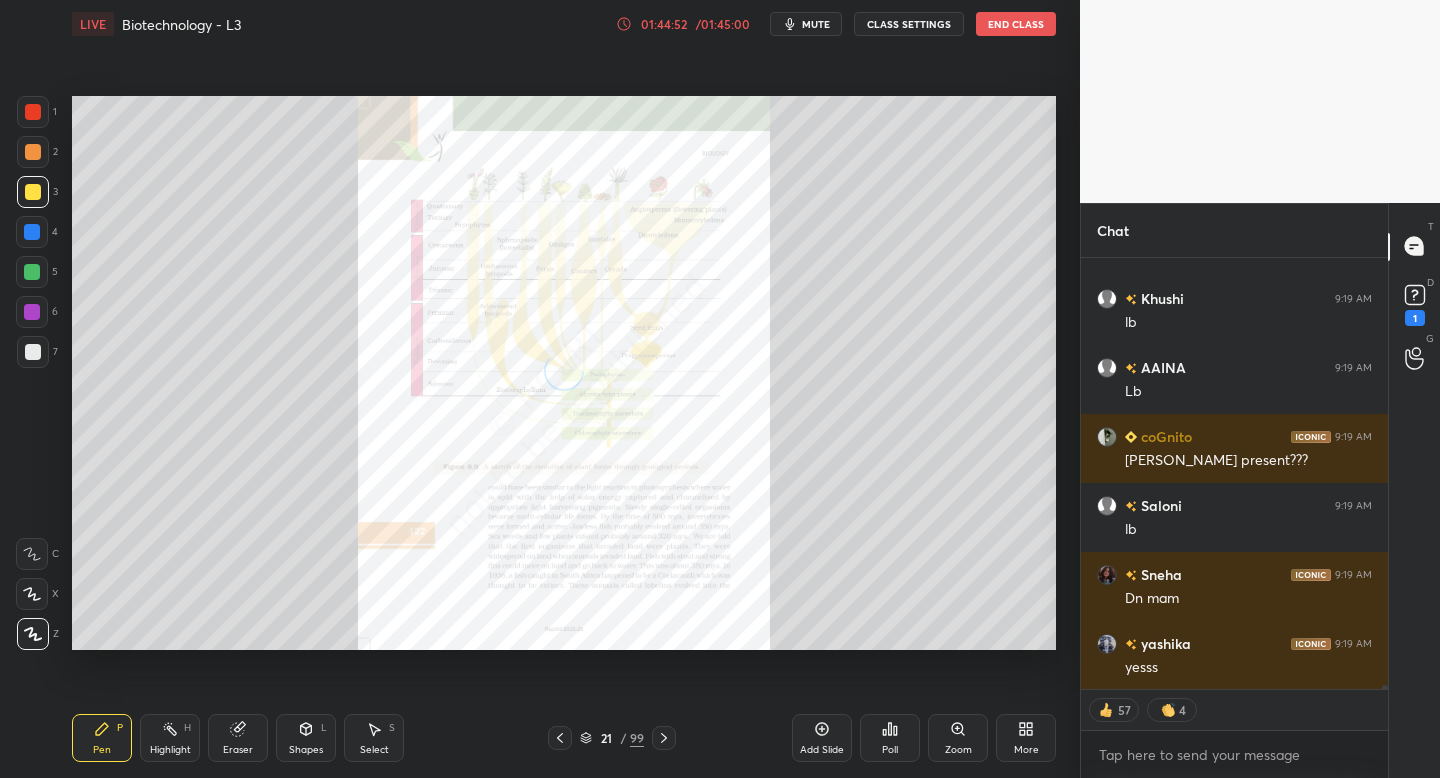 click 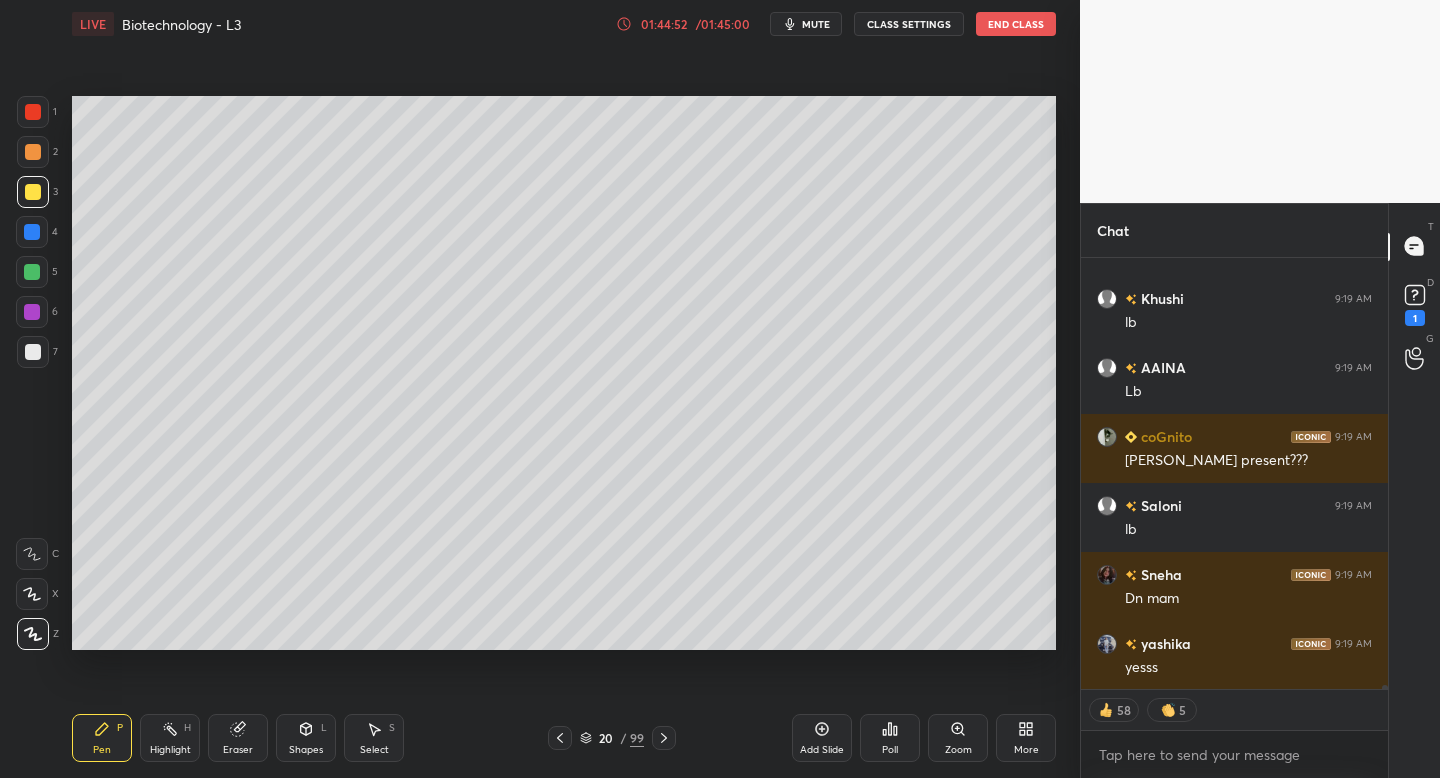 click 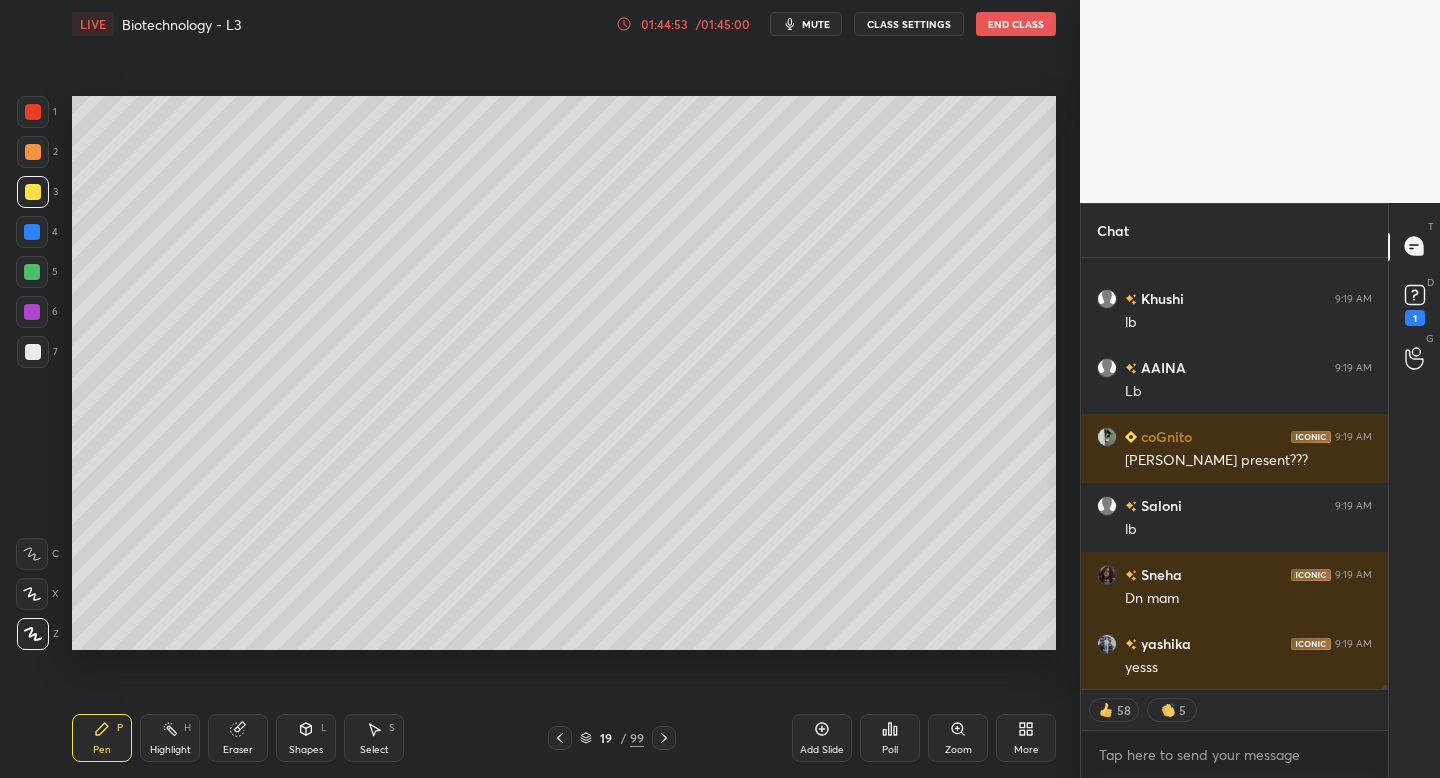 click 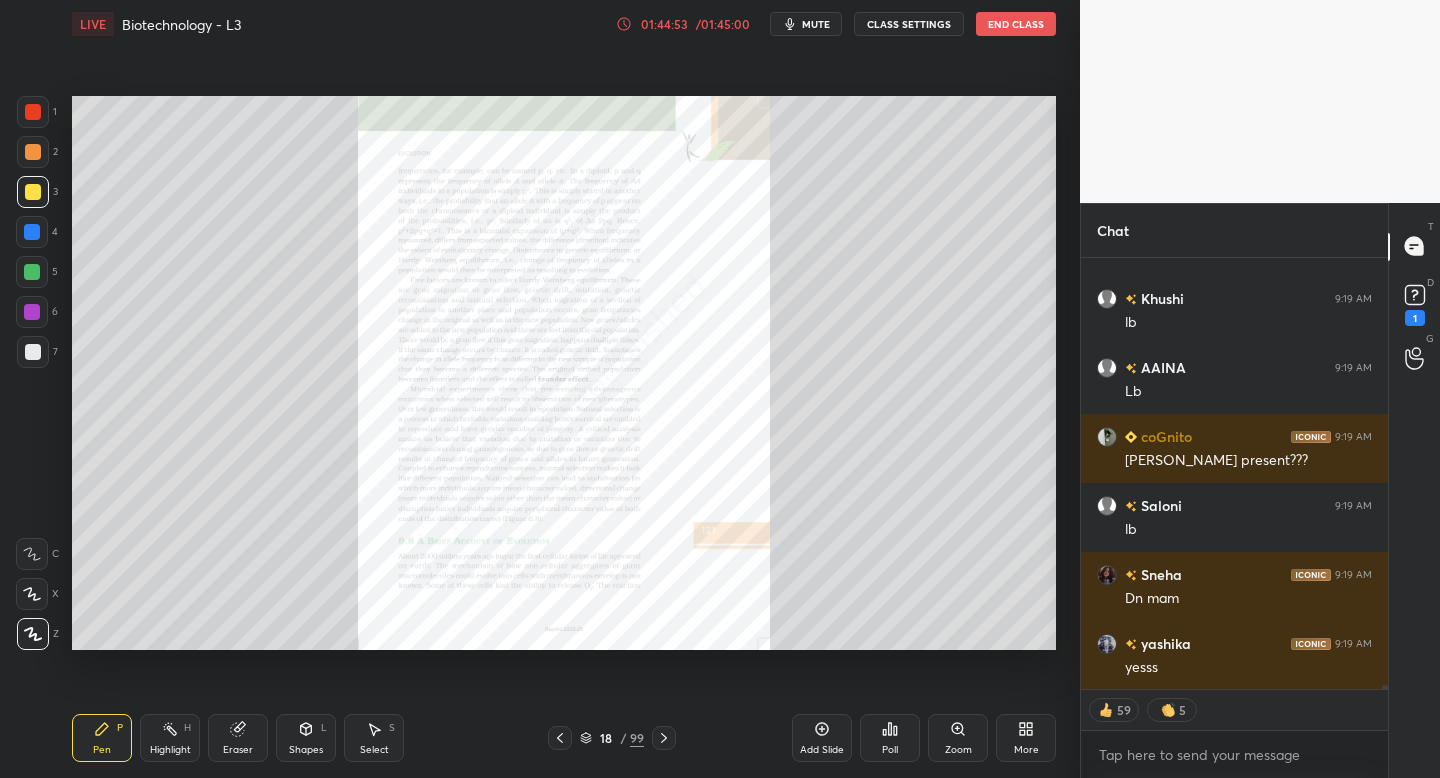 click 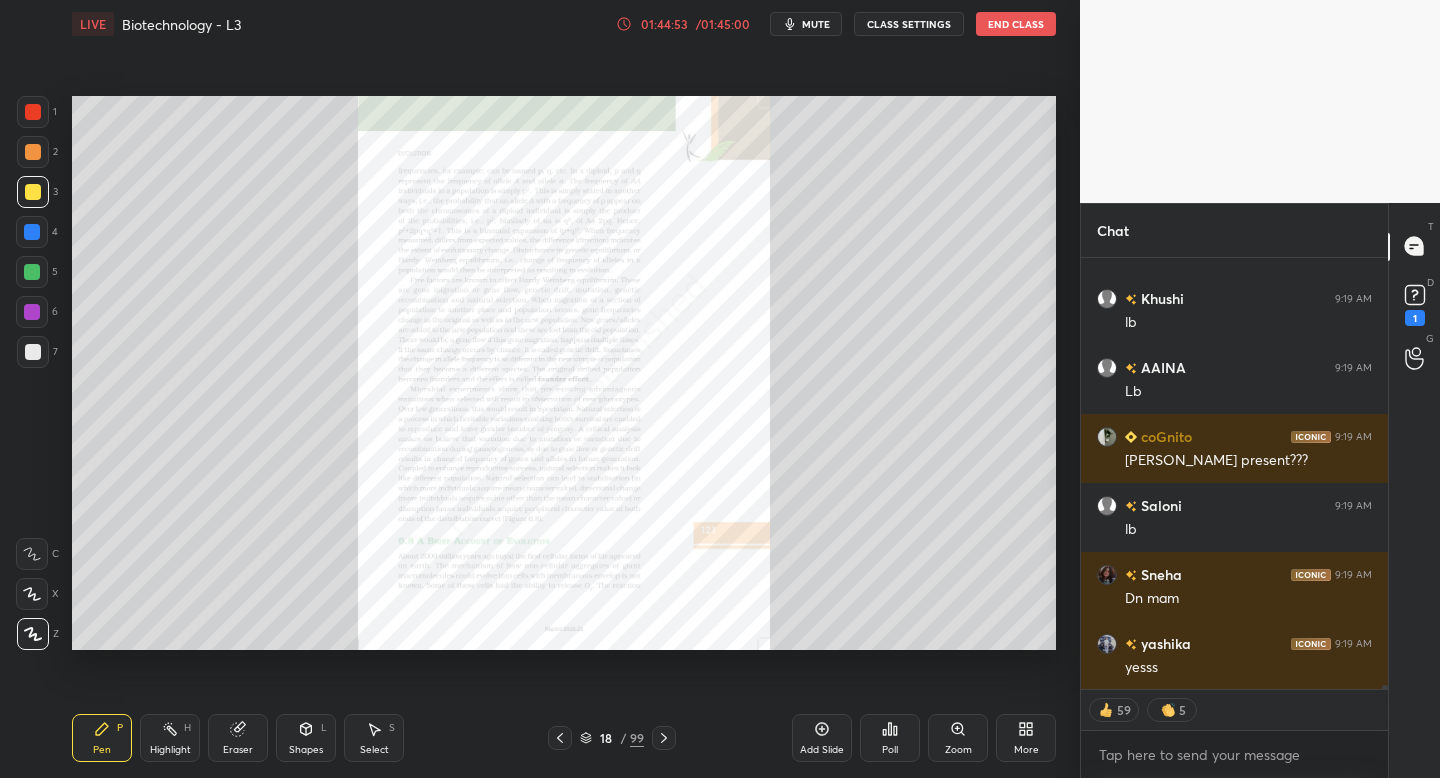 click 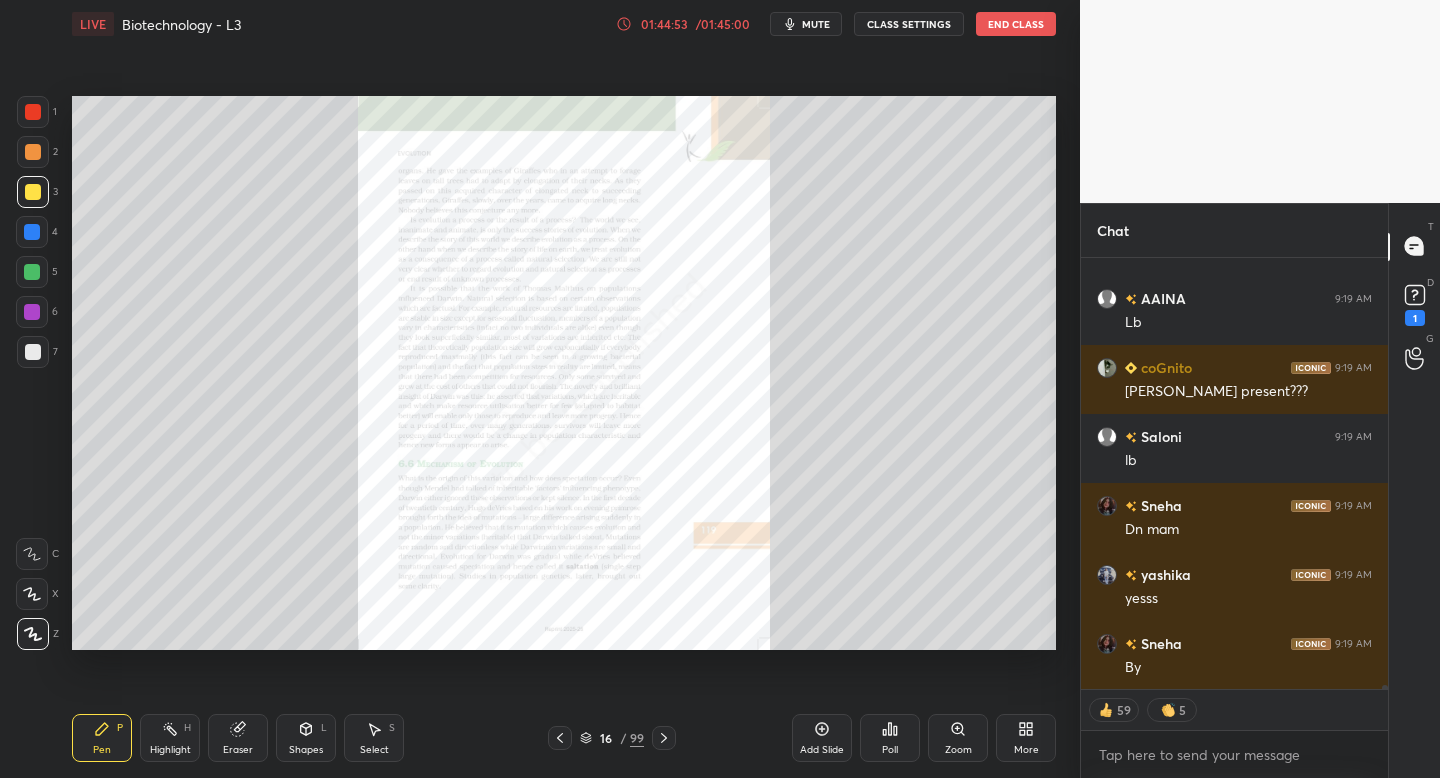 click at bounding box center (560, 738) 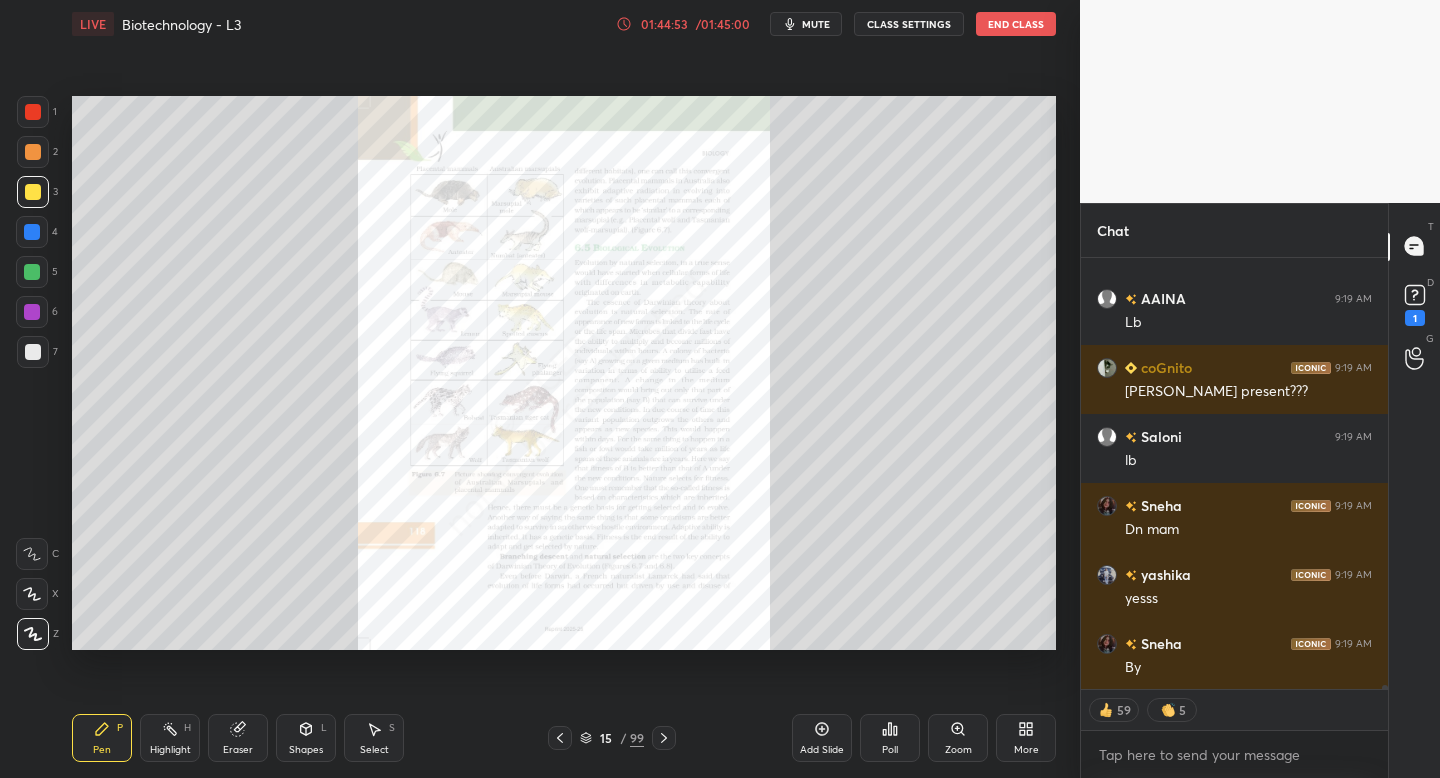 click at bounding box center [560, 738] 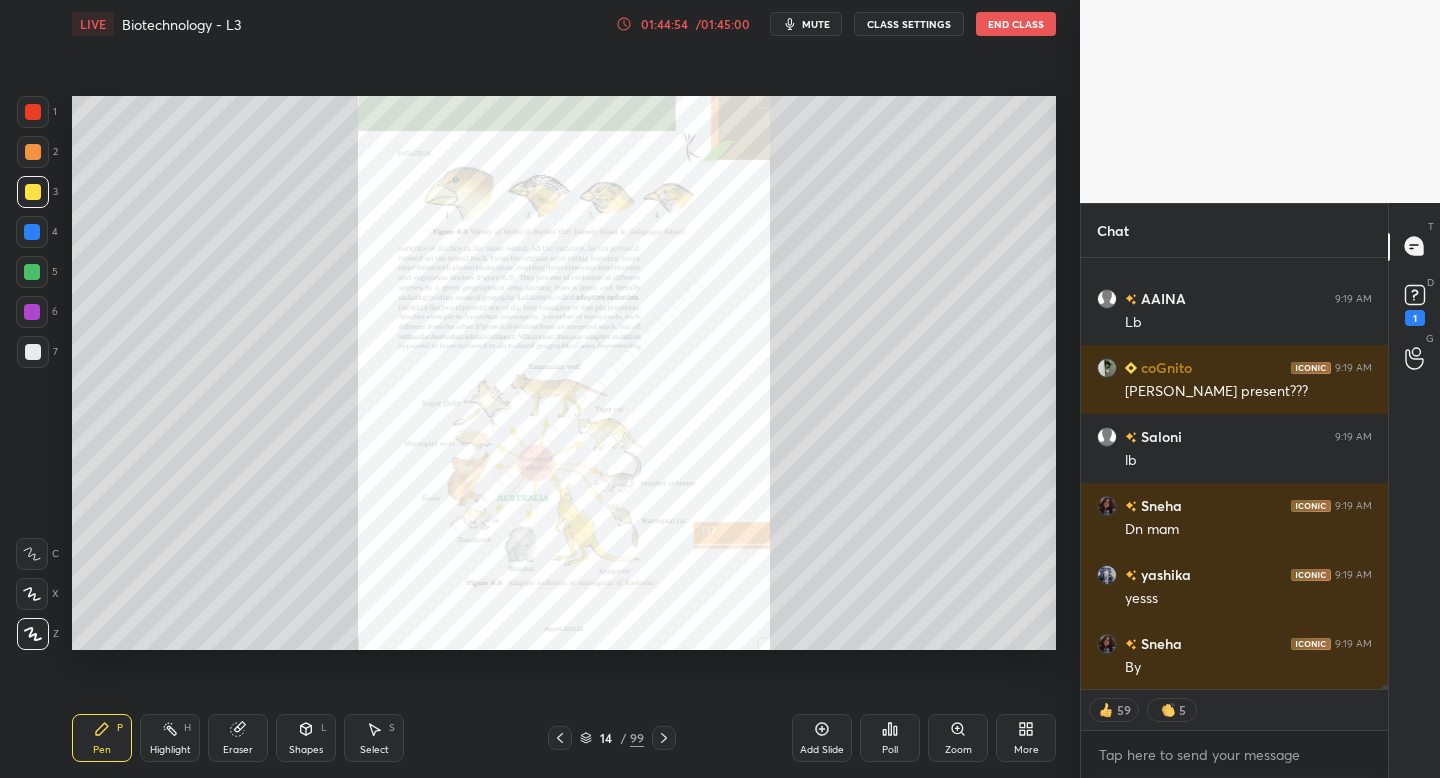 click on "Pen P Highlight H Eraser Shapes L Select S 14 / 99 Add Slide Poll Zoom More" at bounding box center [564, 738] 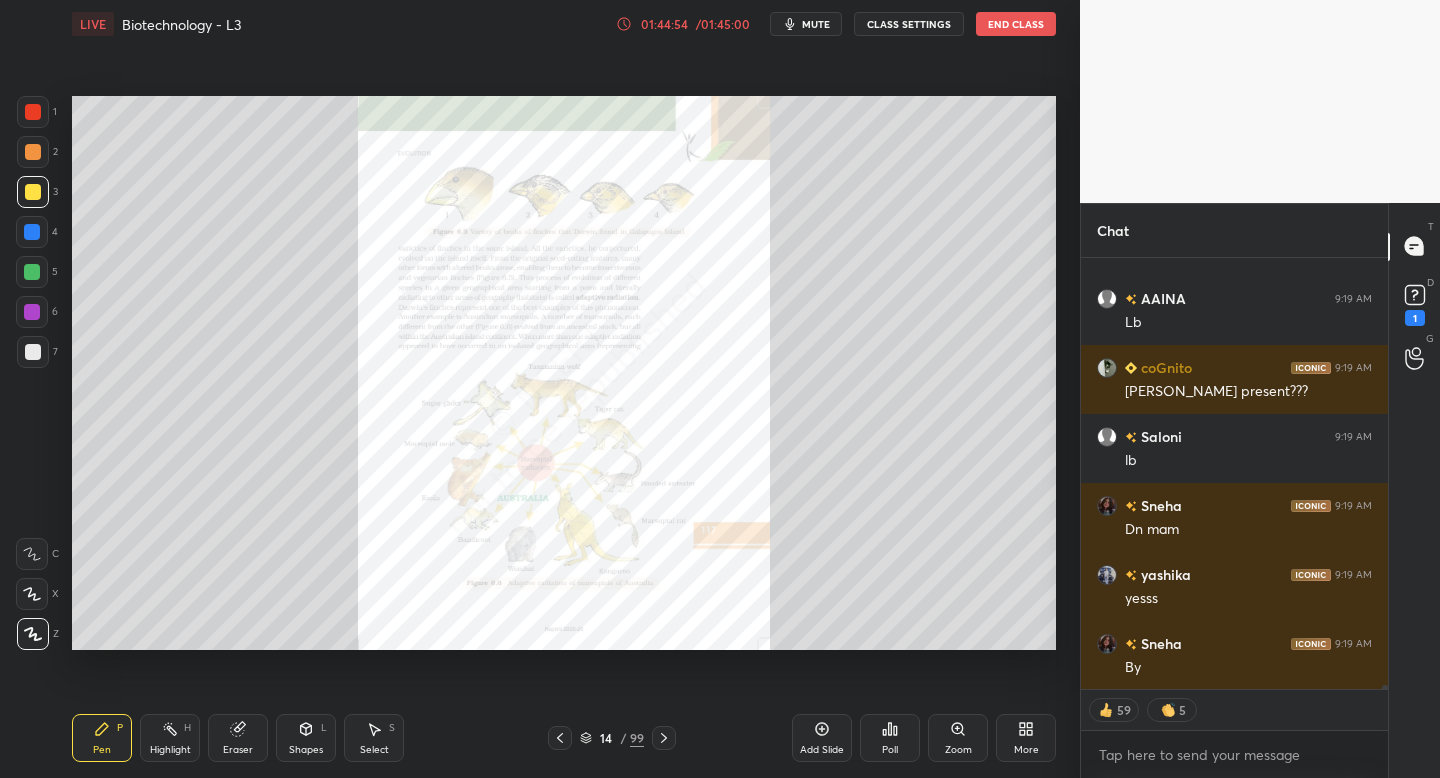 click on "Pen P Highlight H Eraser Shapes L Select S 14 / 99 Add Slide Poll Zoom More" at bounding box center (564, 738) 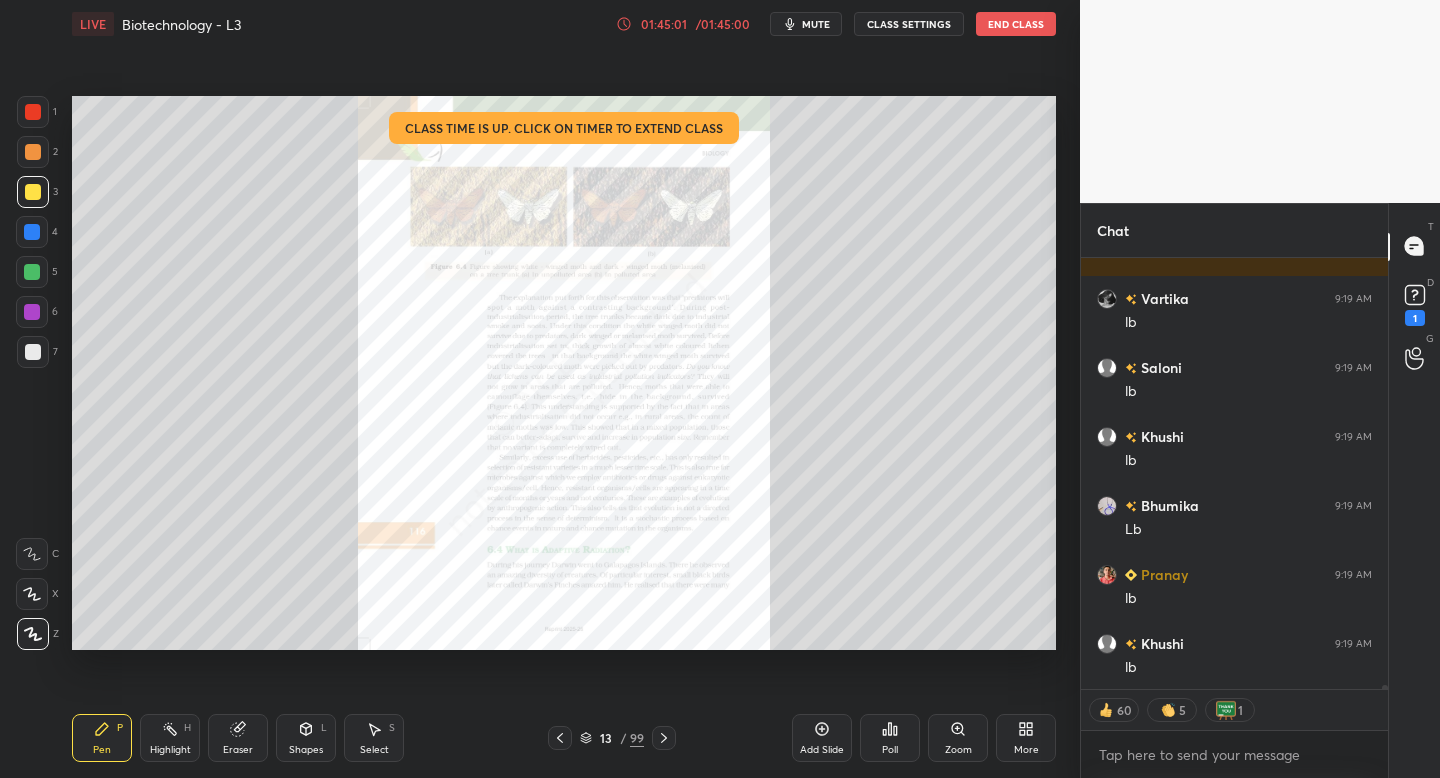 click on "Poll" at bounding box center (890, 738) 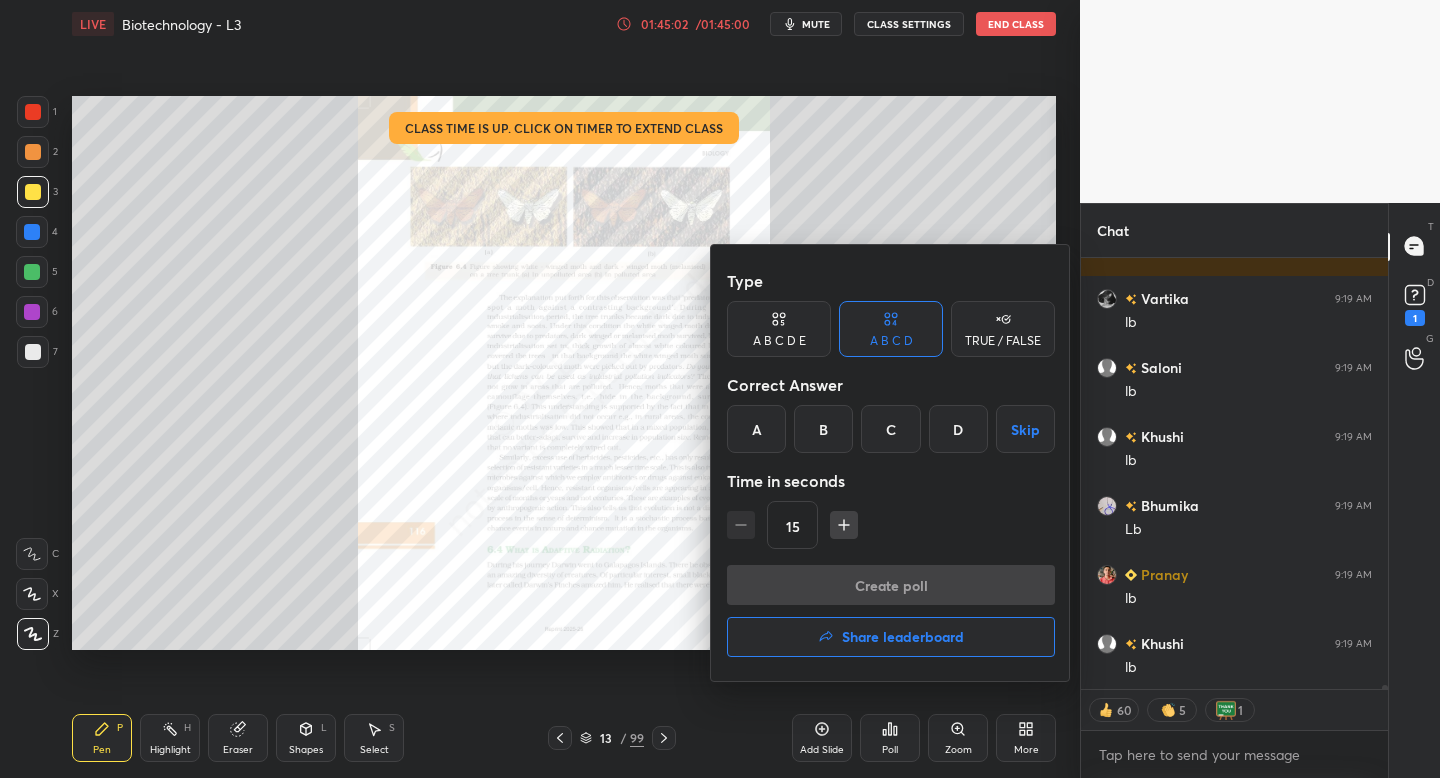 click on "Share leaderboard" at bounding box center [903, 637] 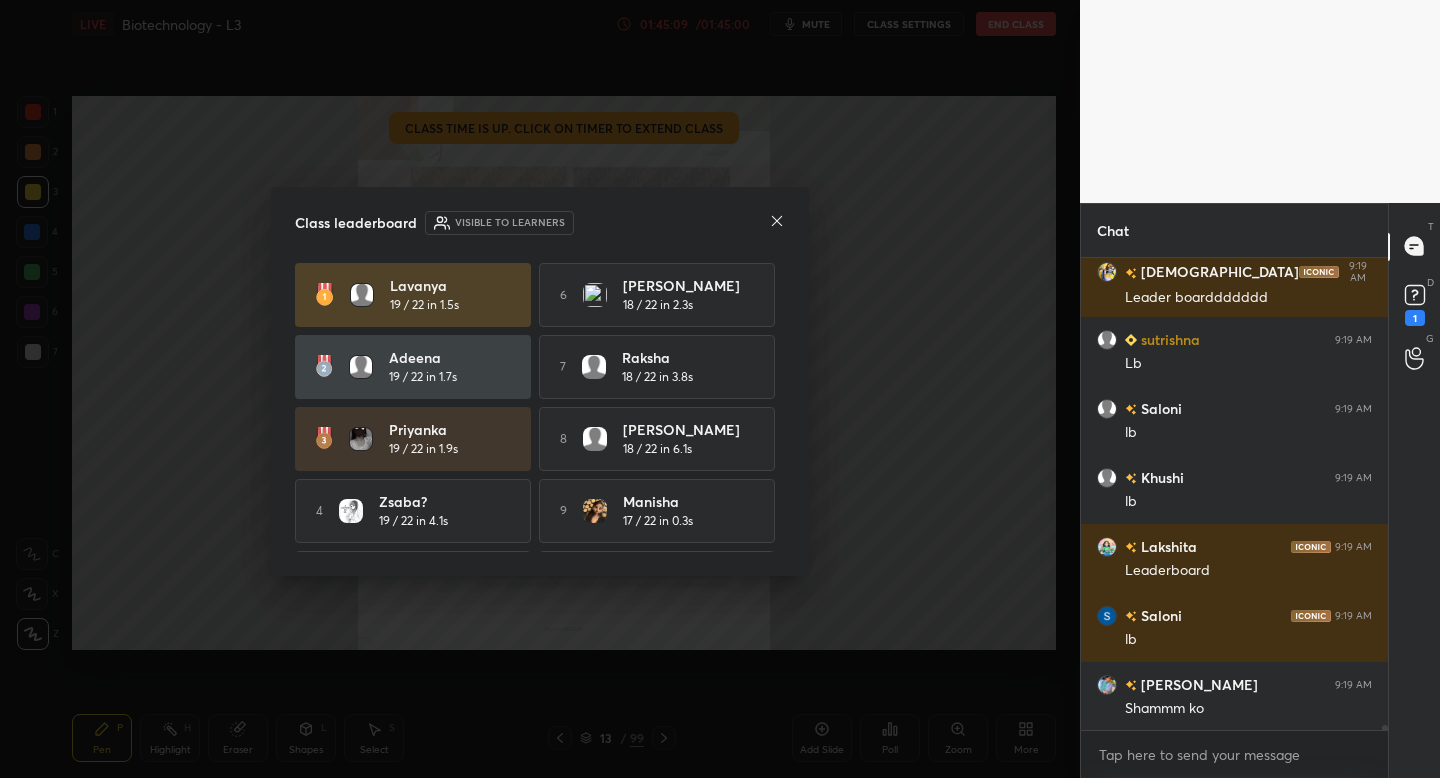 click 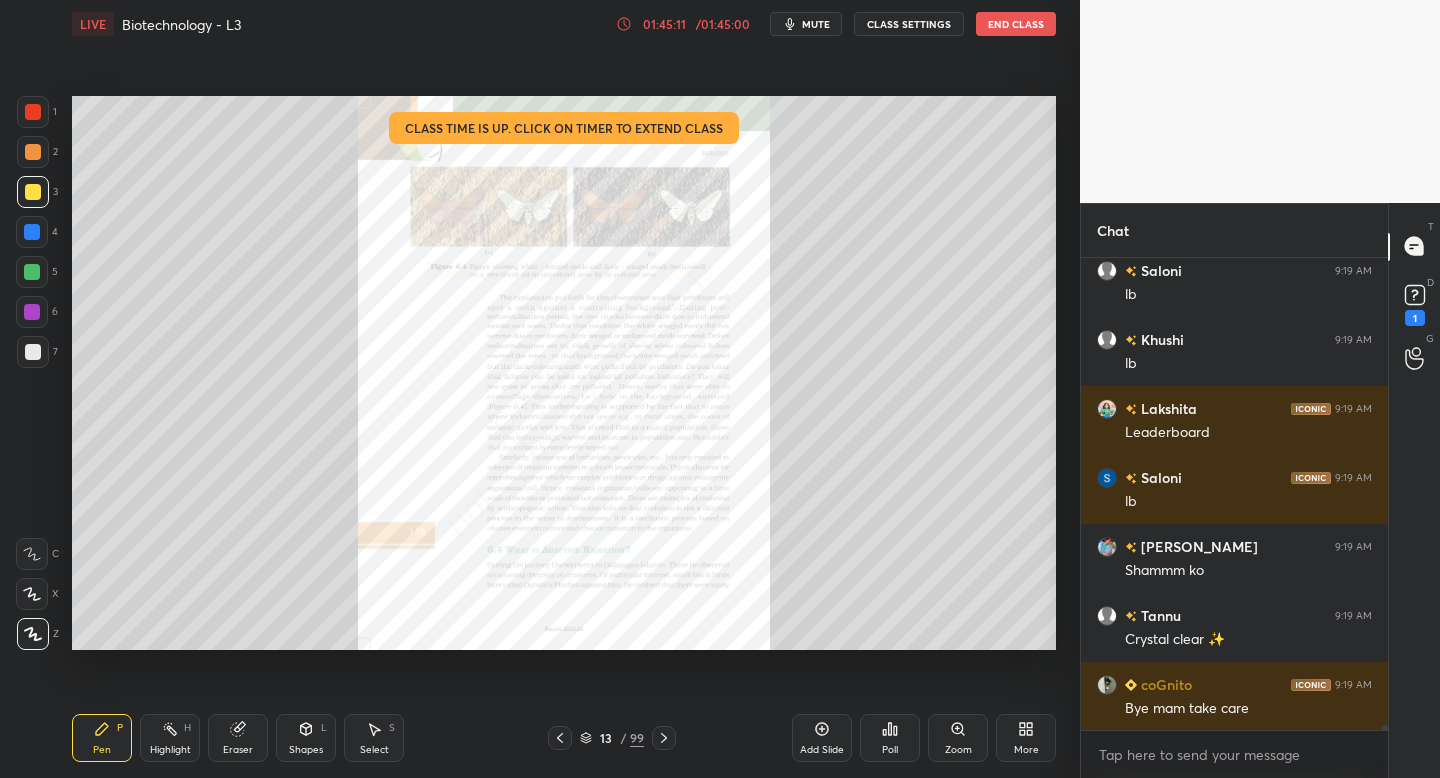 click 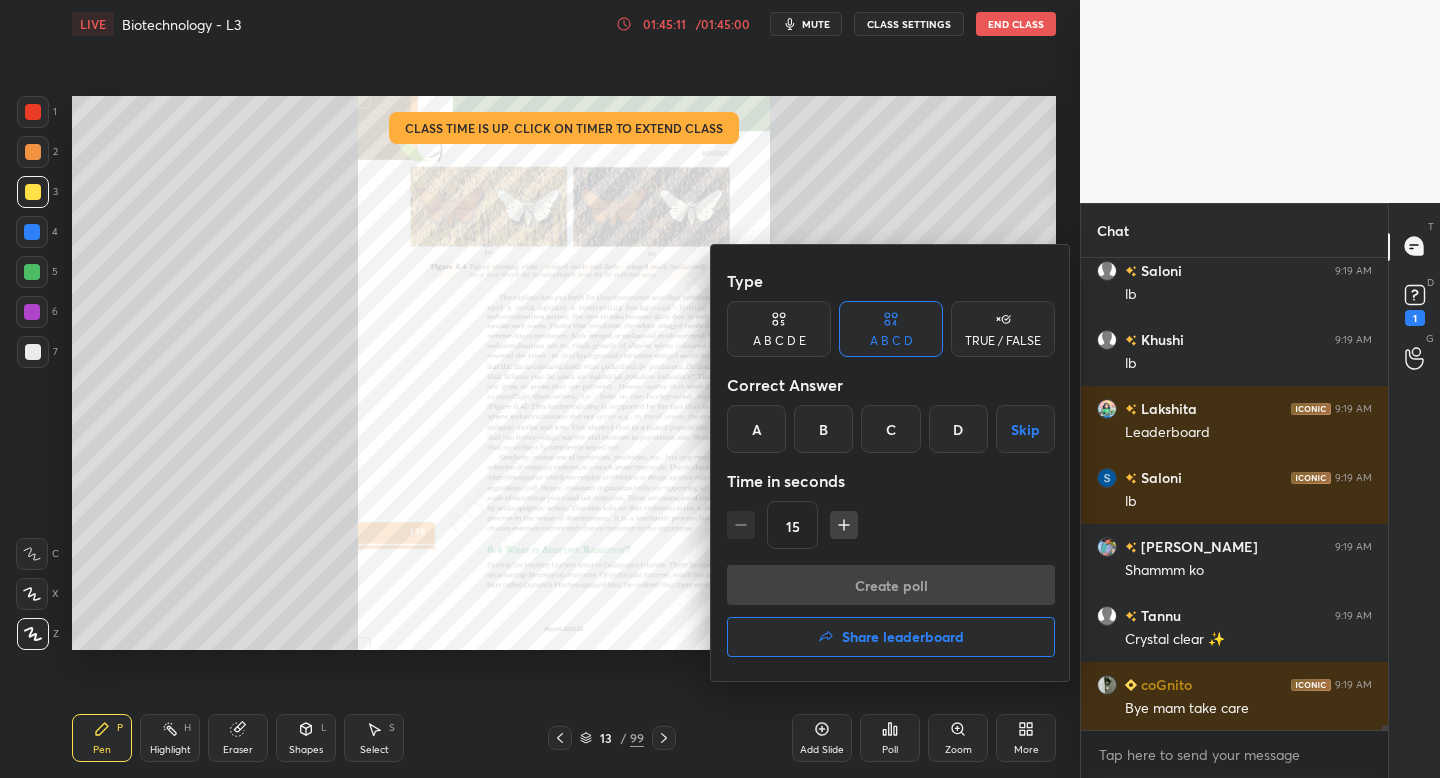 click on "Share leaderboard" at bounding box center (903, 637) 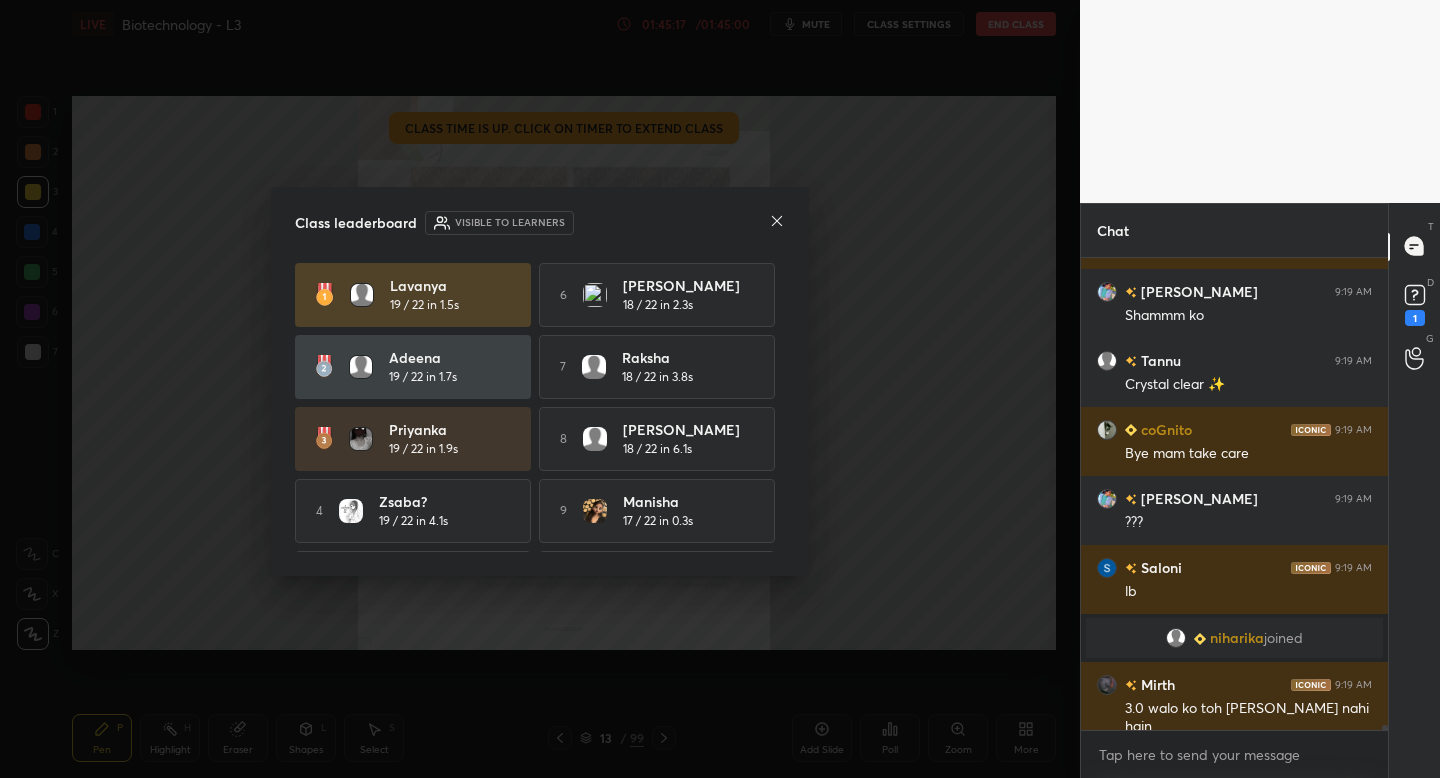 click 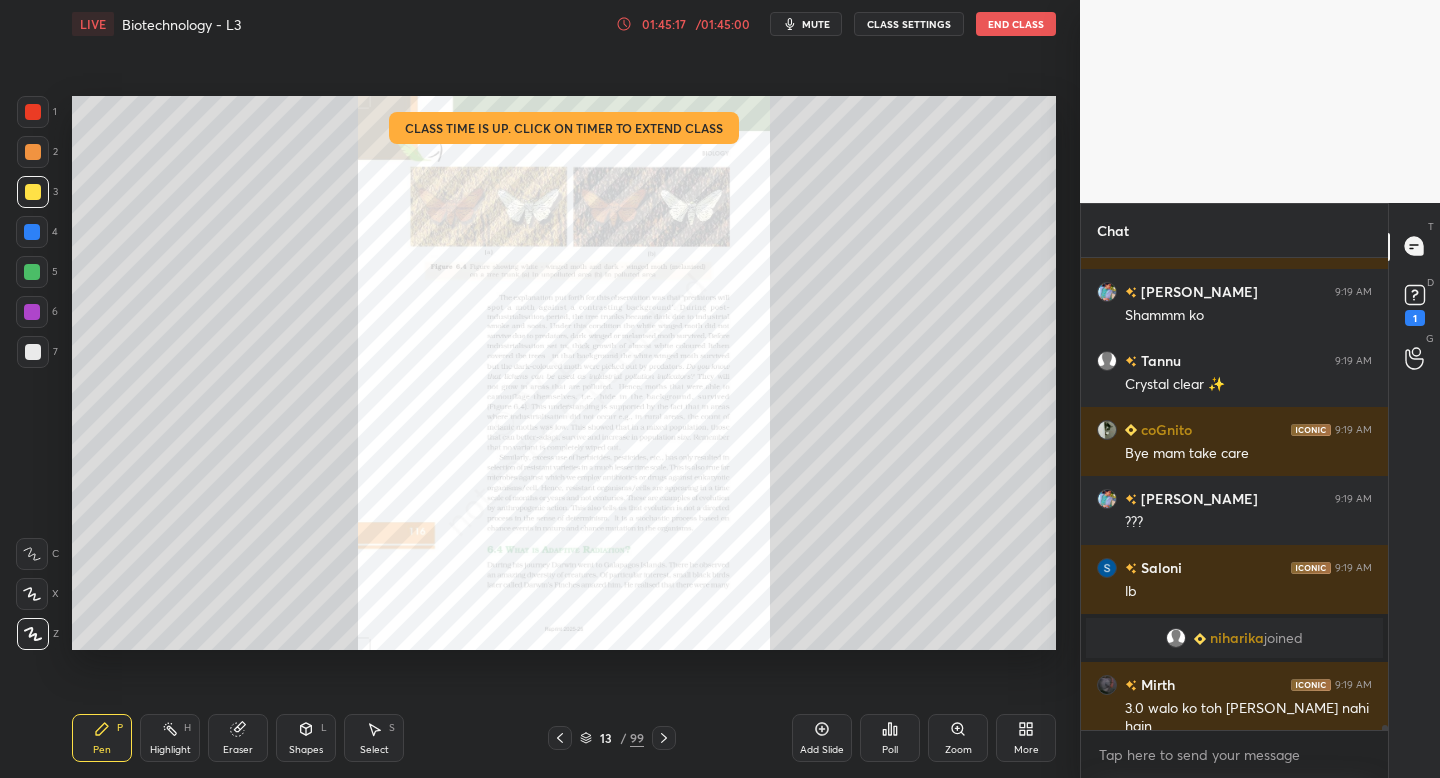 click on "LIVE Biotechnology - L3 01:45:17 /  01:45:00 mute CLASS SETTINGS End Class" at bounding box center (564, 24) 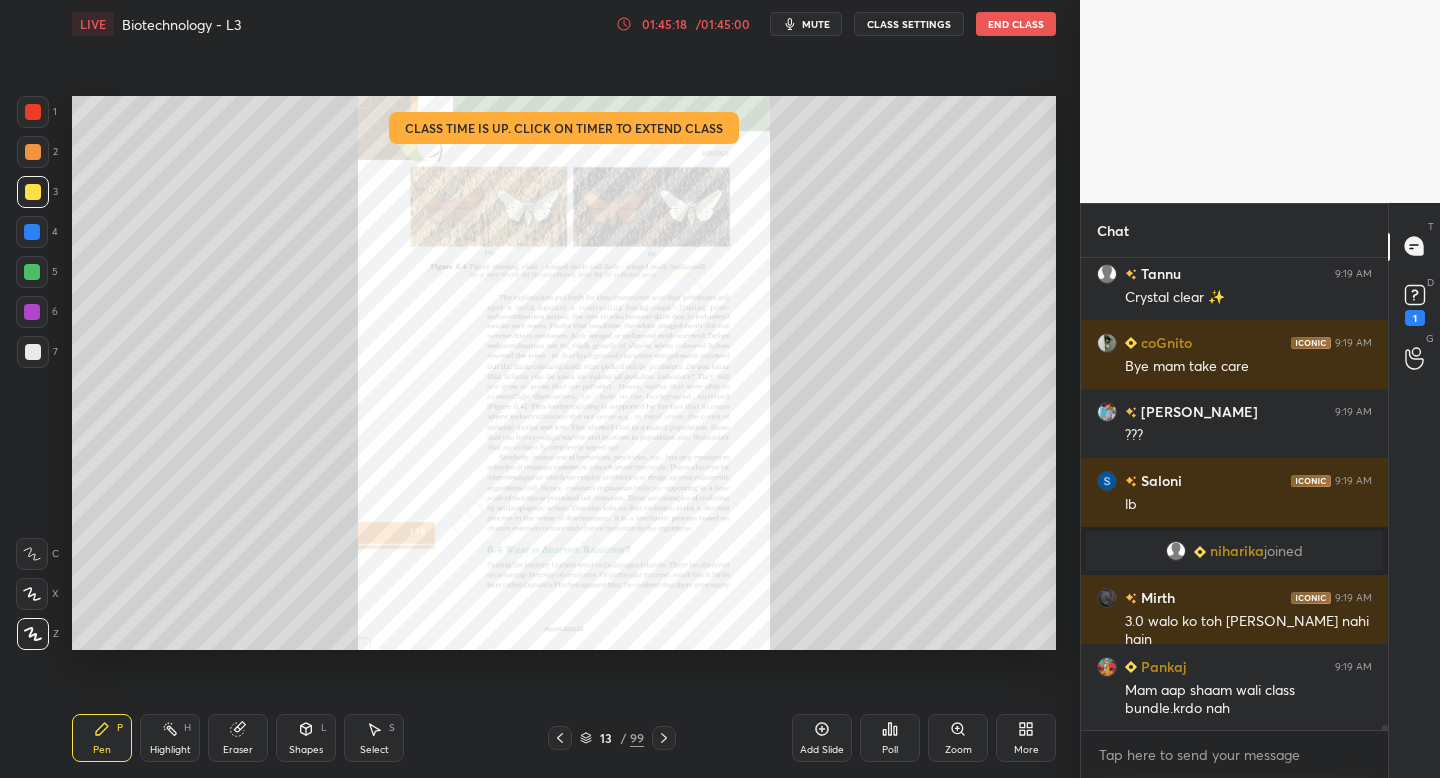 click on "End Class" at bounding box center [1016, 24] 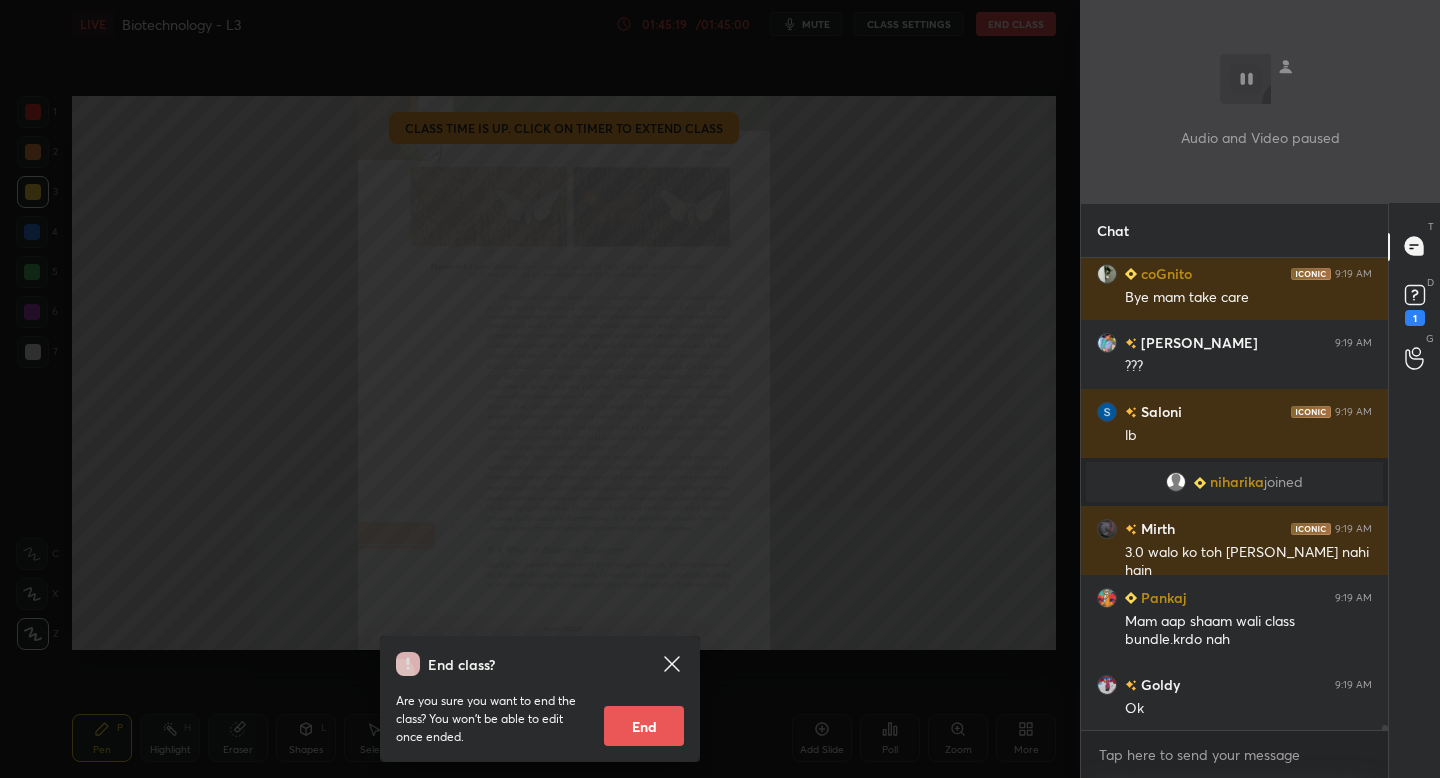 click on "End" at bounding box center [644, 726] 